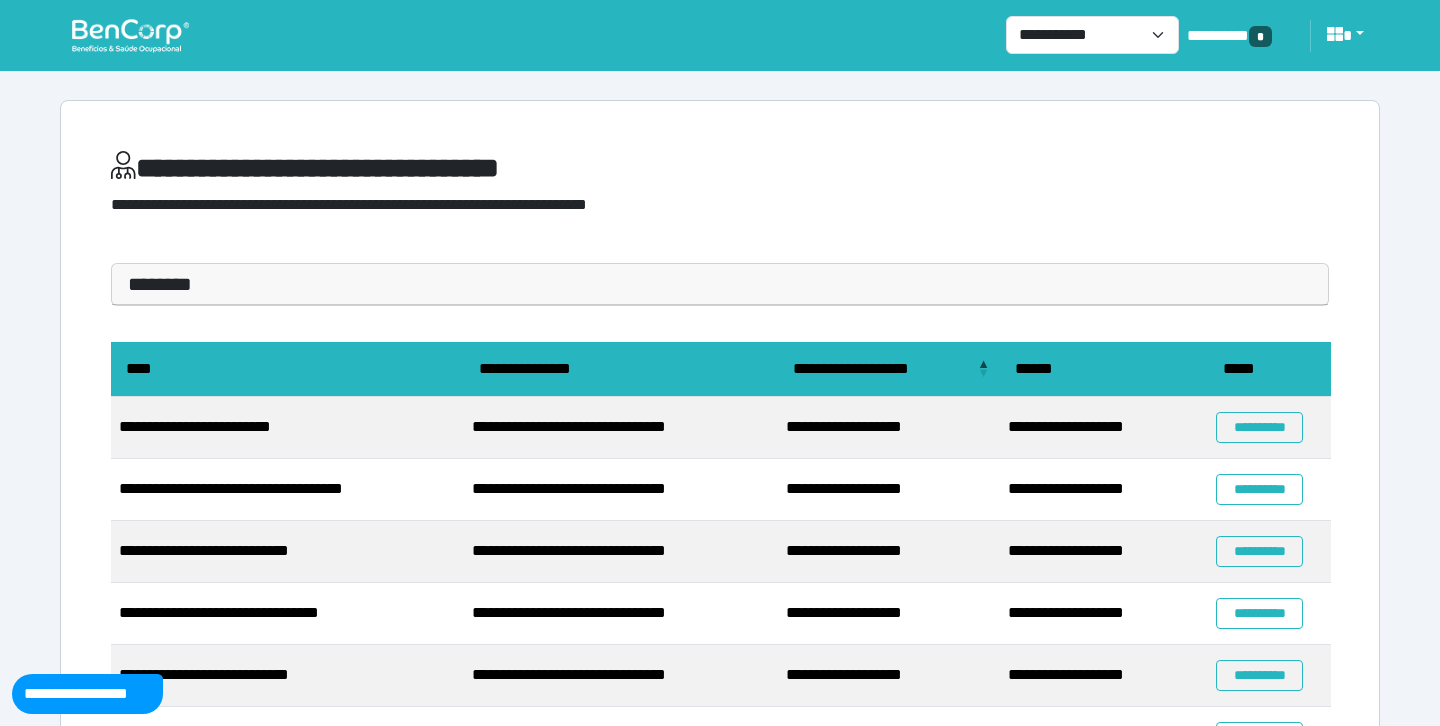 scroll, scrollTop: 101, scrollLeft: 0, axis: vertical 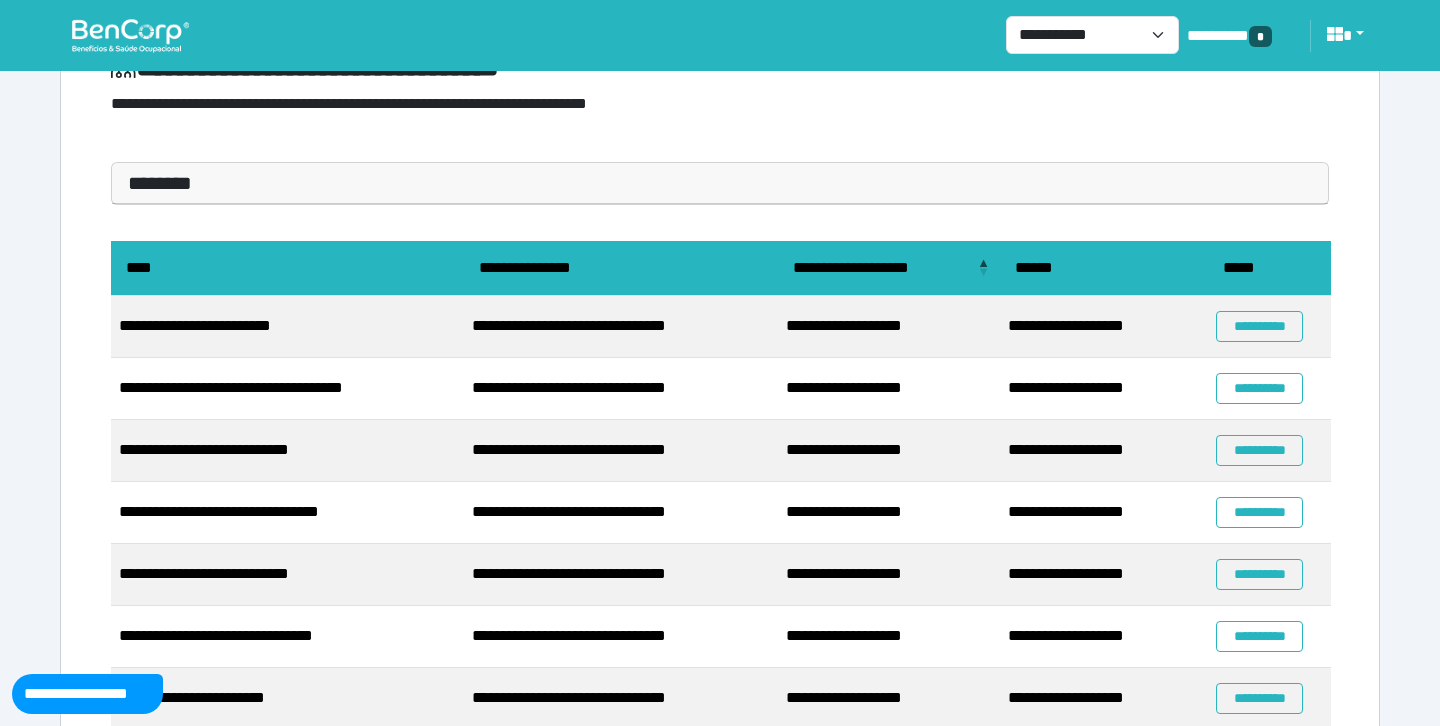 click on "**********" at bounding box center (1259, 326) 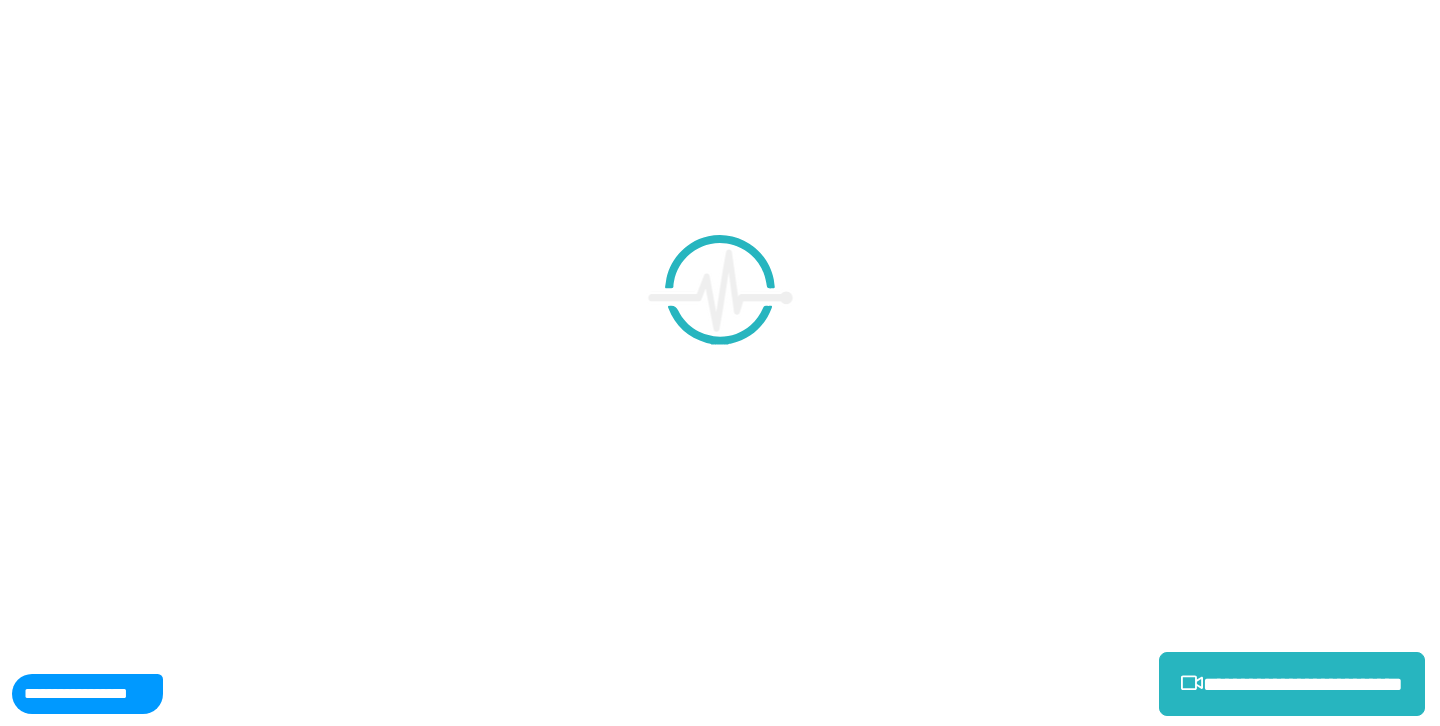 scroll, scrollTop: 0, scrollLeft: 0, axis: both 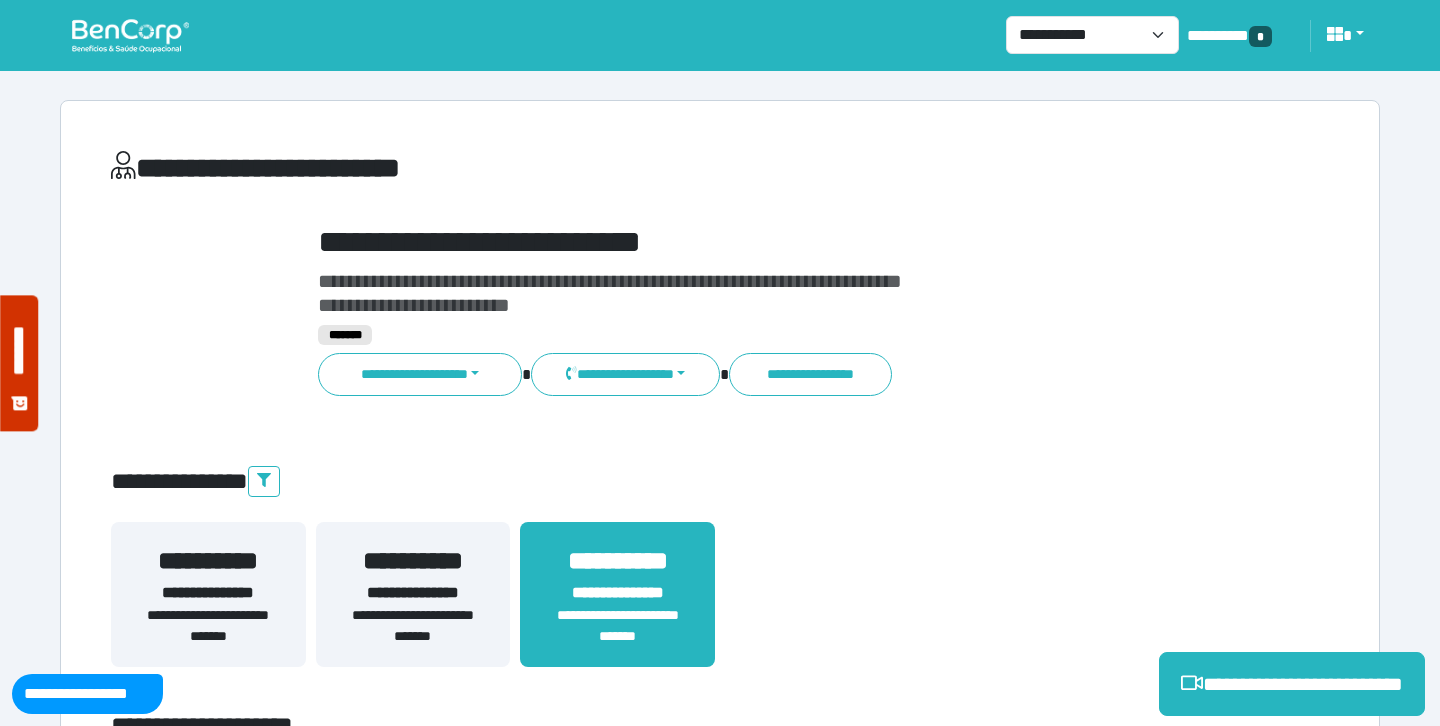 click on "**********" at bounding box center (772, 242) 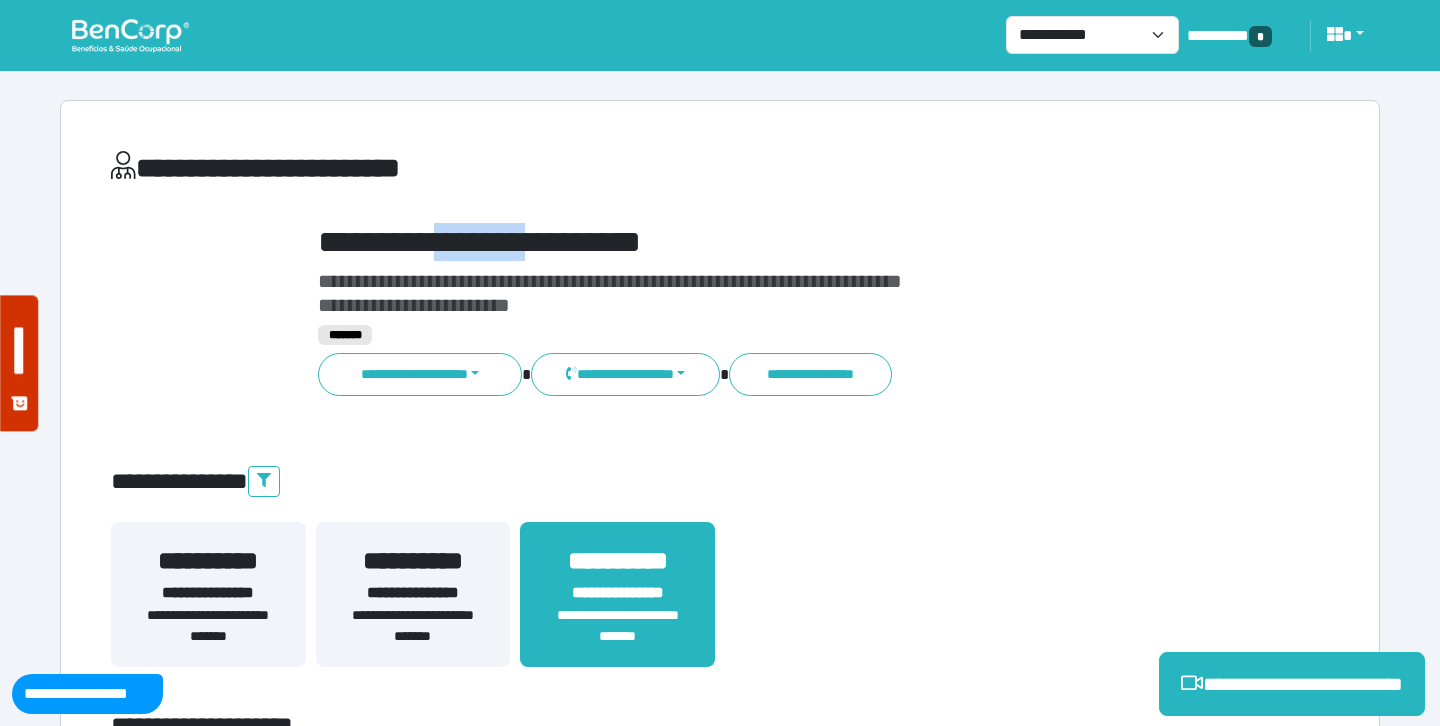 click on "**********" at bounding box center (772, 242) 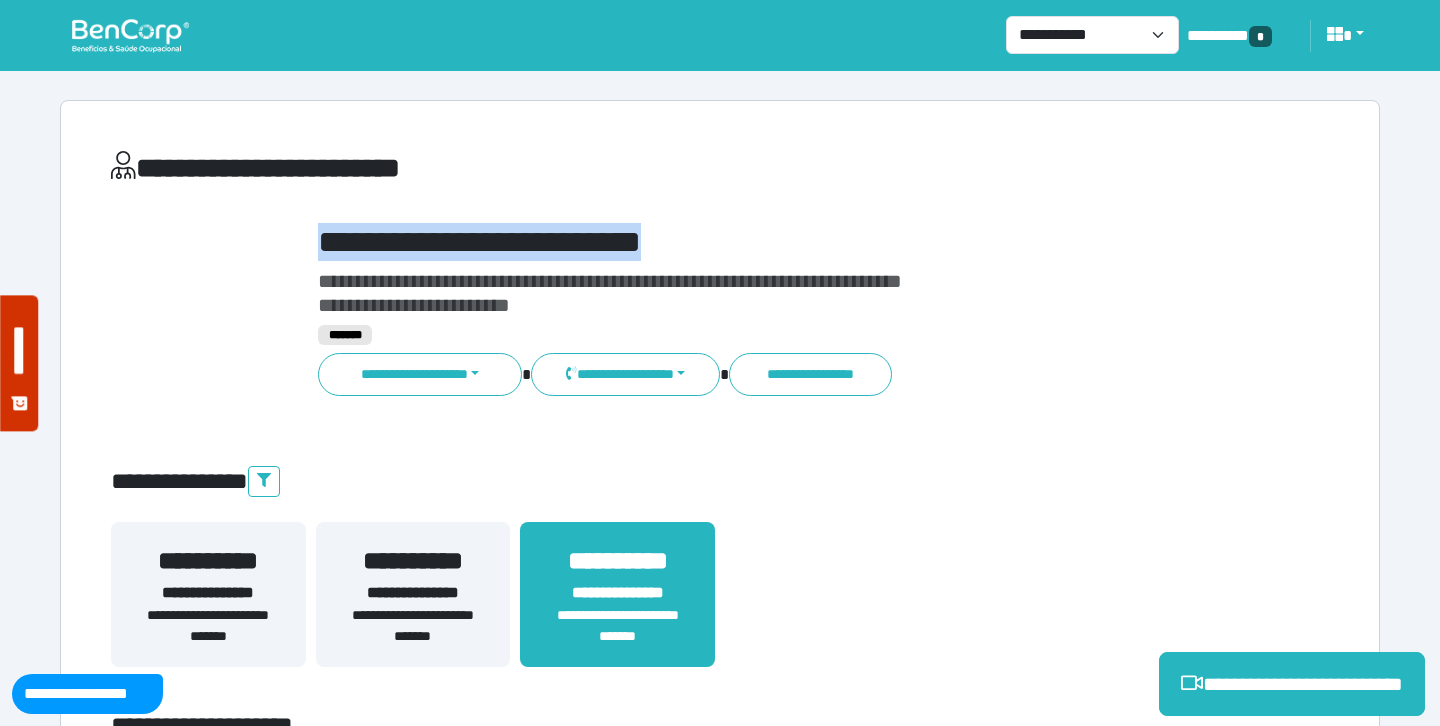 click on "**********" at bounding box center (772, 242) 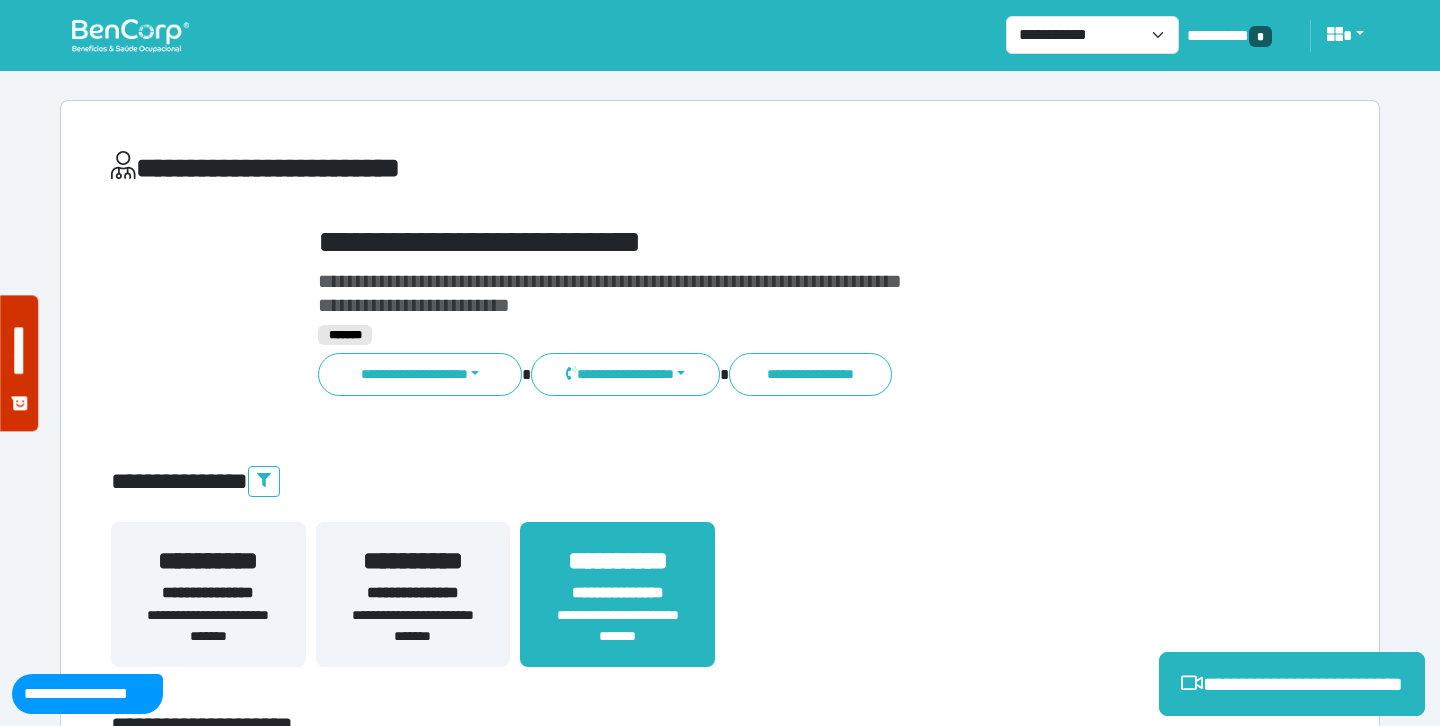 click on "**********" at bounding box center [513, 168] 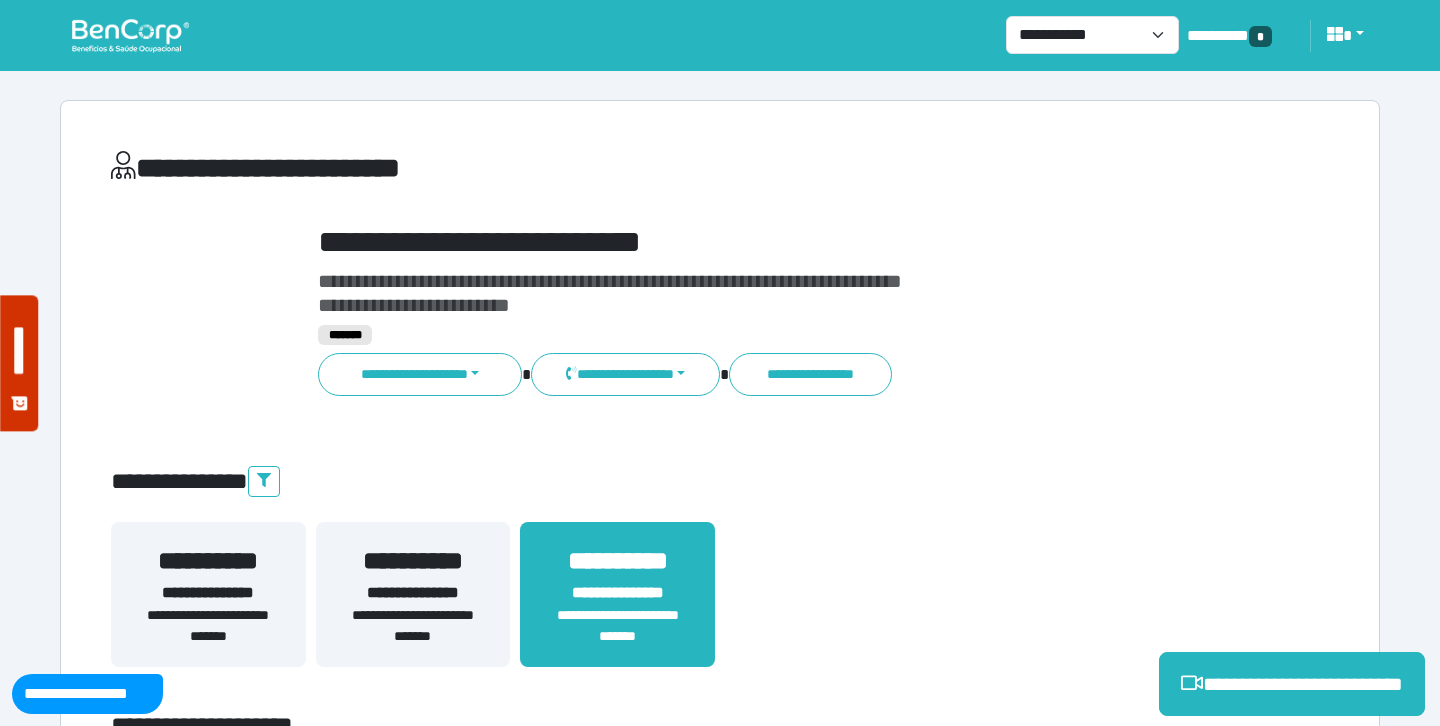 click at bounding box center (130, 35) 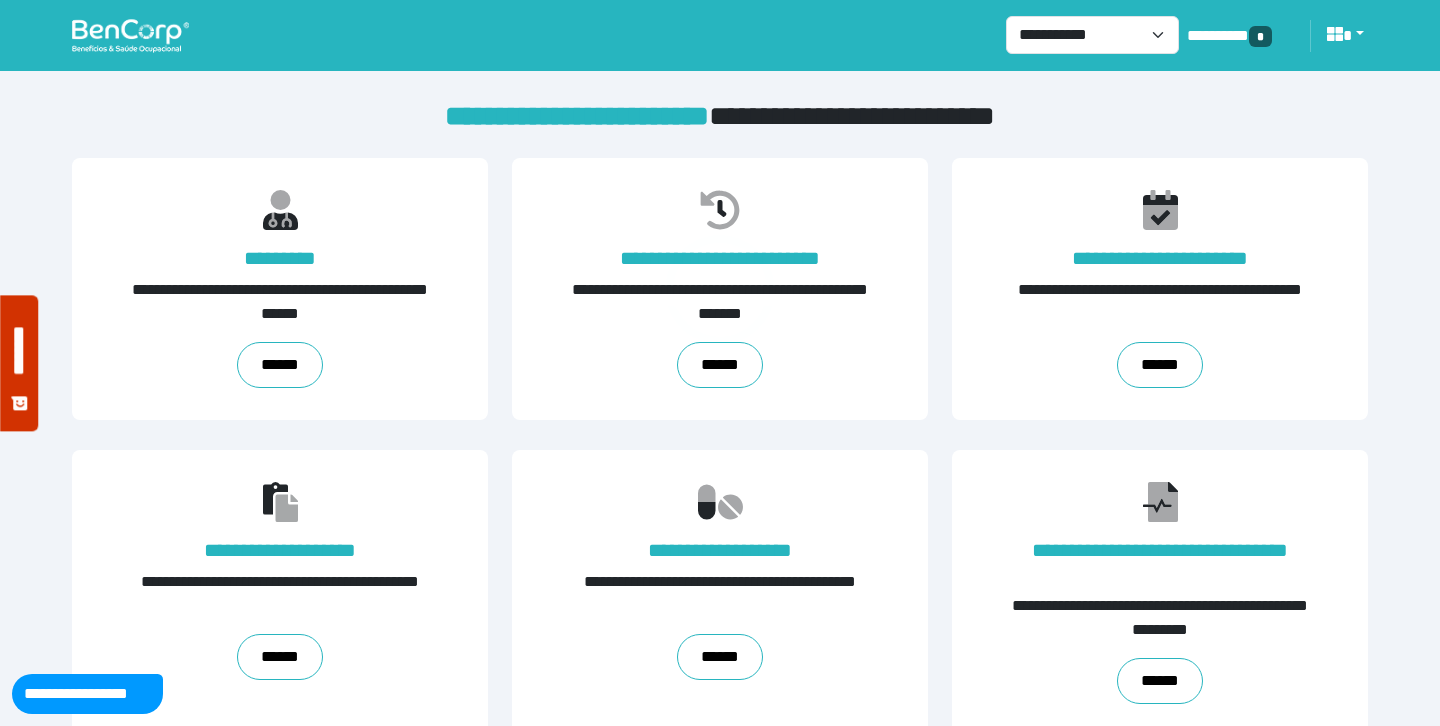 scroll, scrollTop: 0, scrollLeft: 0, axis: both 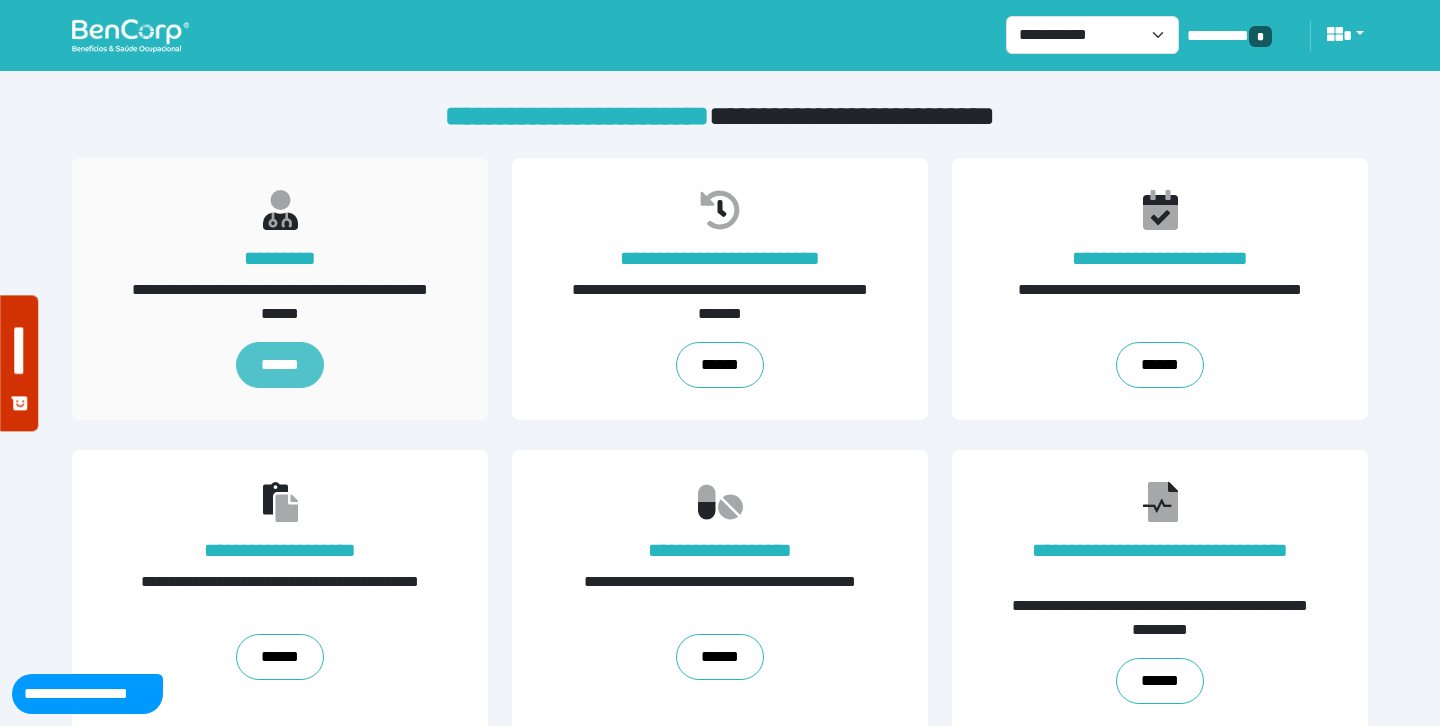 click on "******" at bounding box center (279, 365) 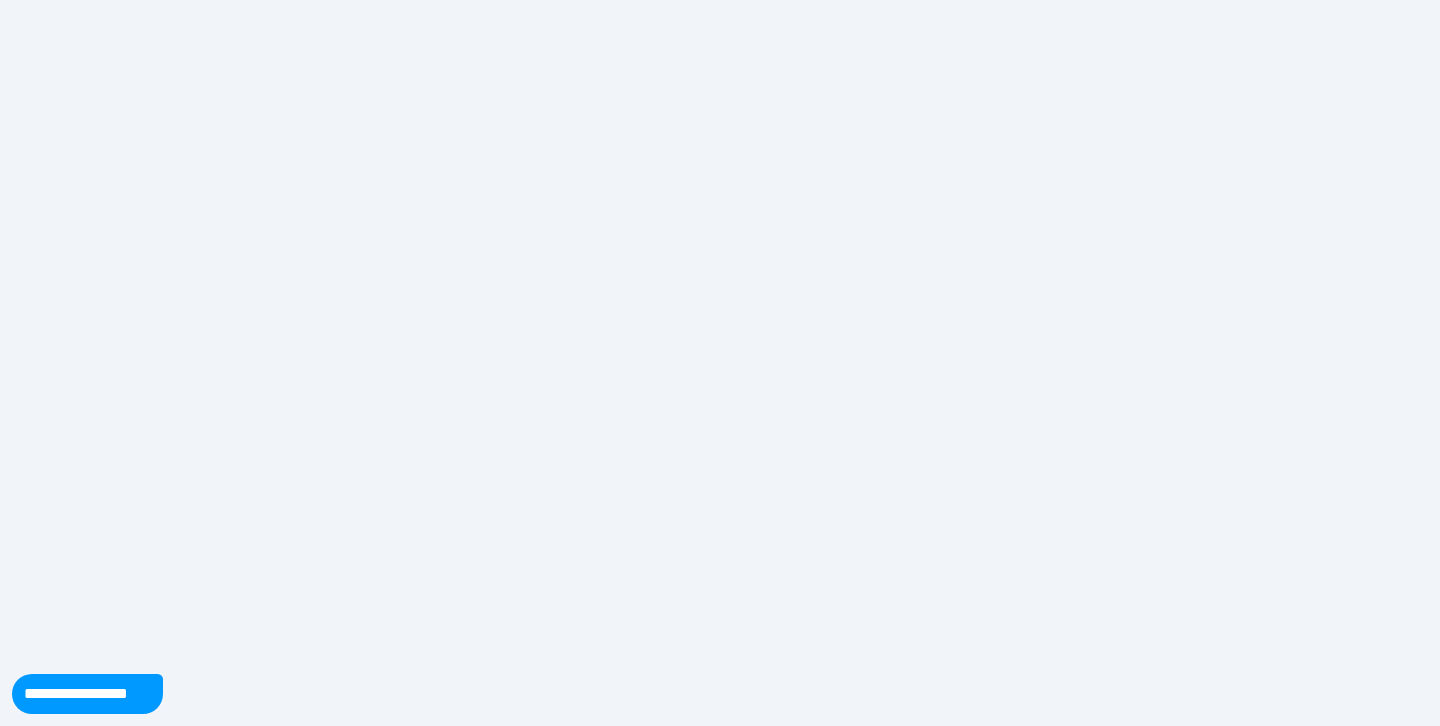scroll, scrollTop: 0, scrollLeft: 0, axis: both 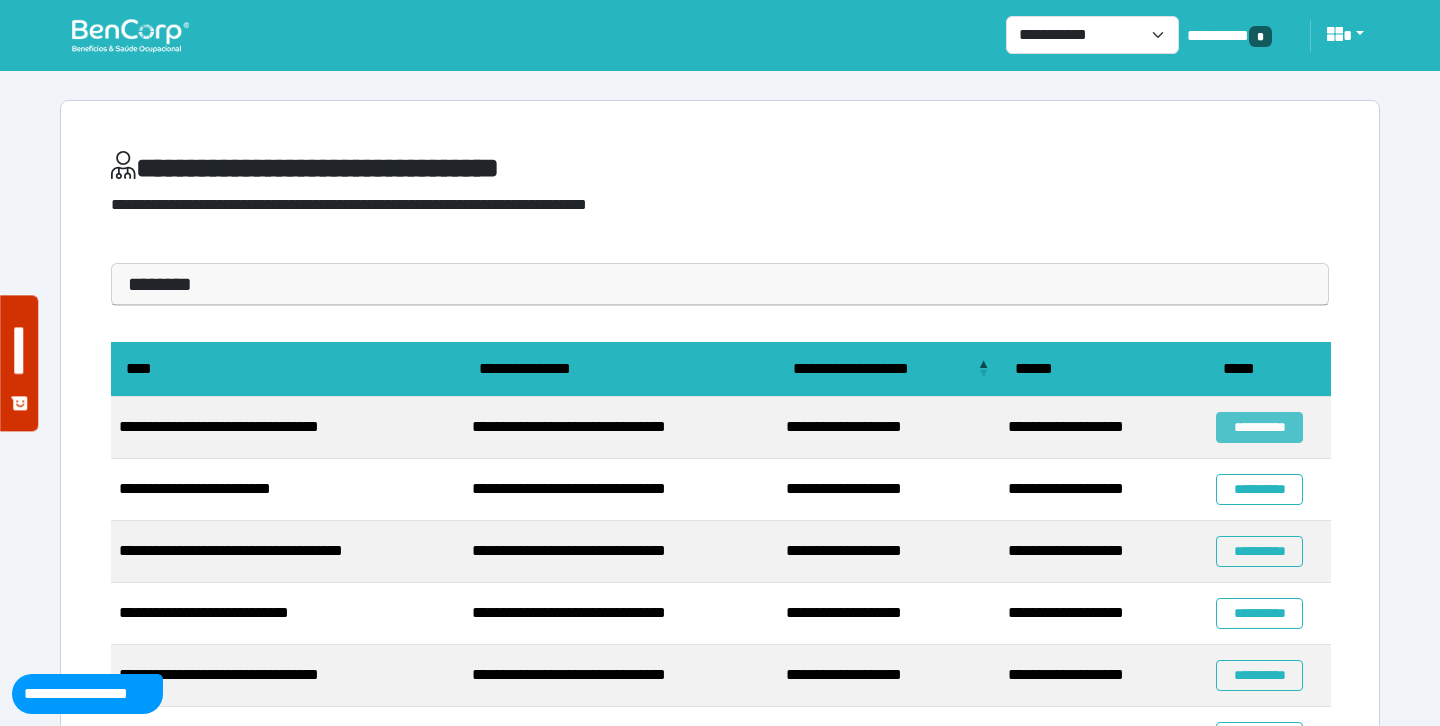click on "**********" at bounding box center [1259, 427] 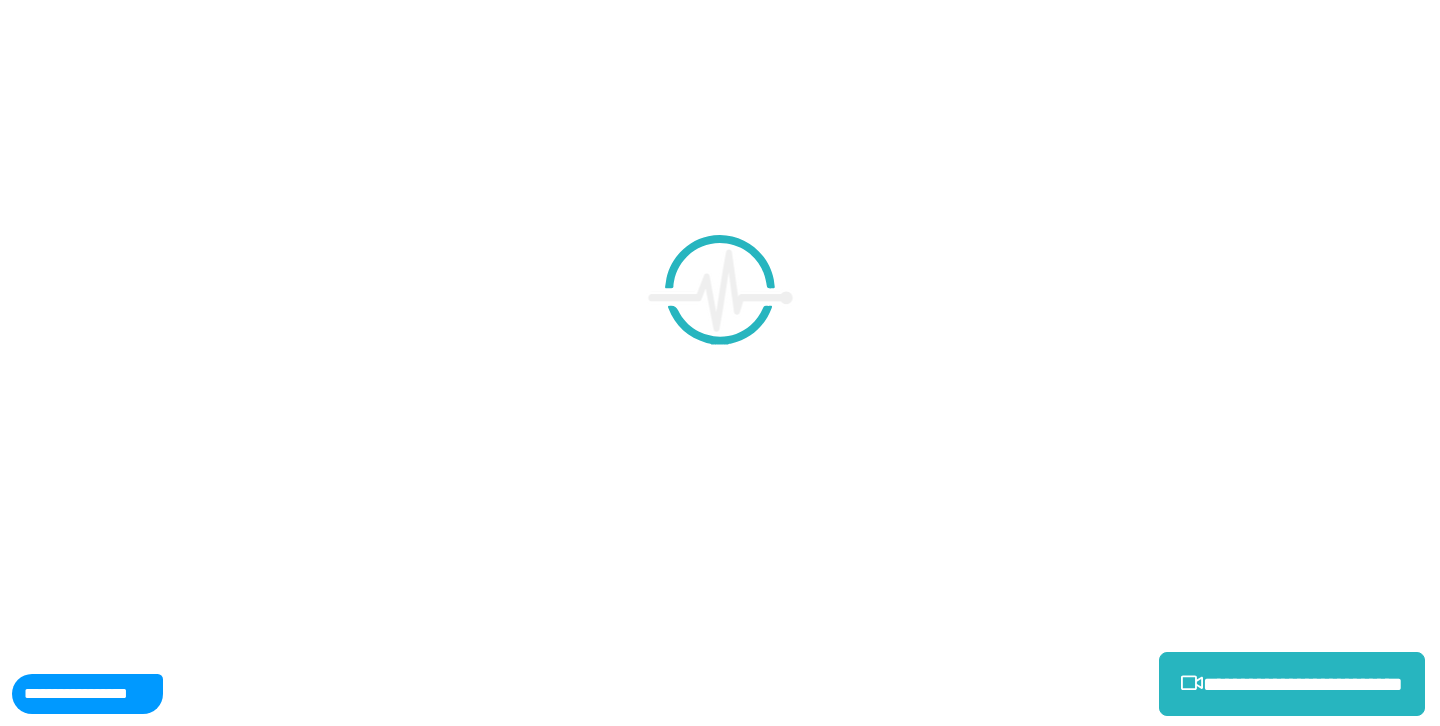 scroll, scrollTop: 0, scrollLeft: 0, axis: both 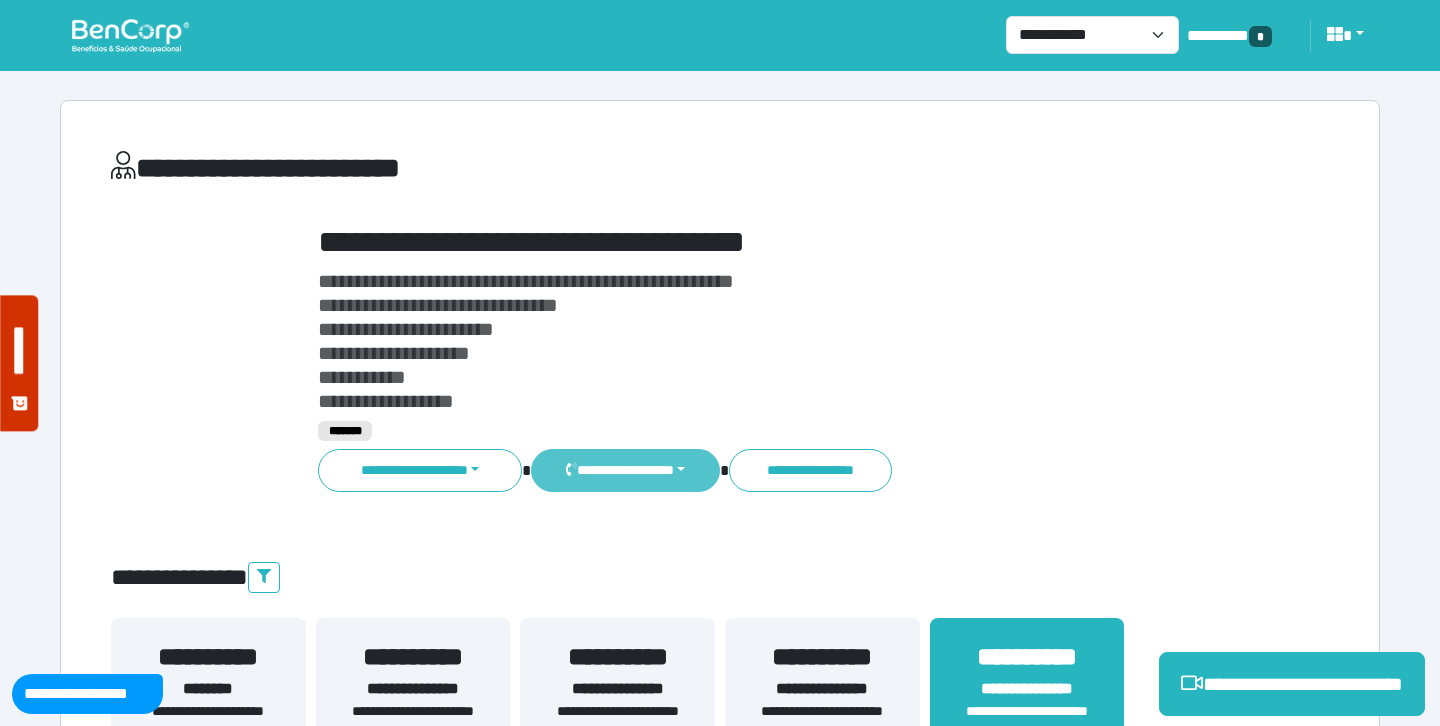 click on "**********" at bounding box center [625, 470] 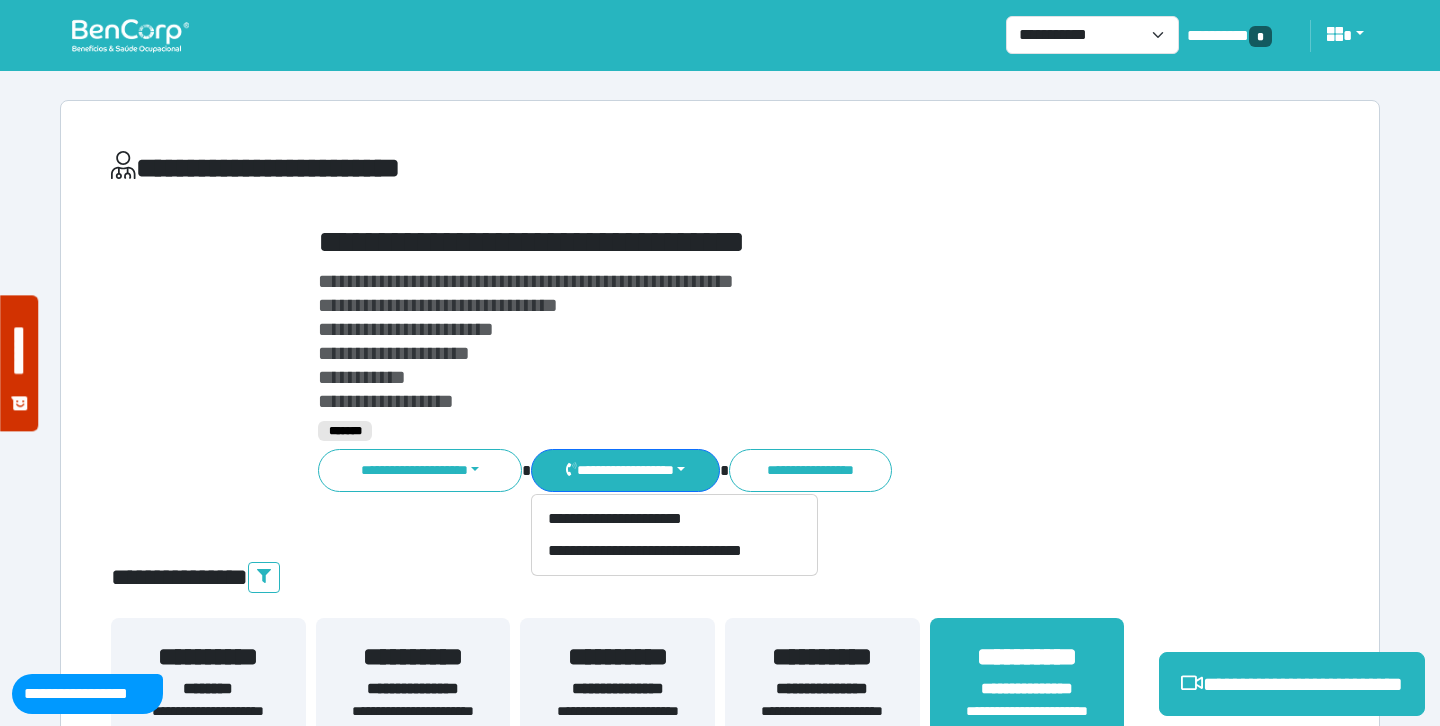click on "**********" at bounding box center (772, 341) 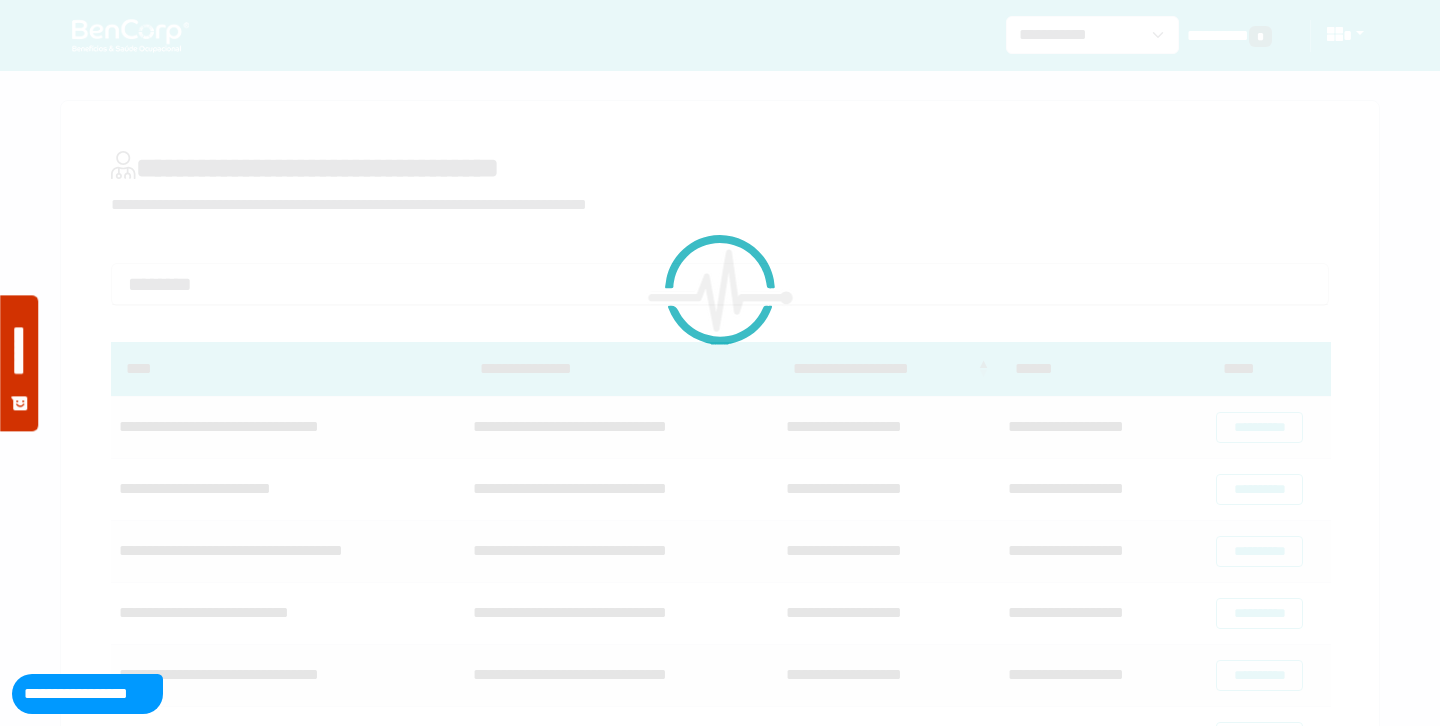 scroll, scrollTop: 0, scrollLeft: 0, axis: both 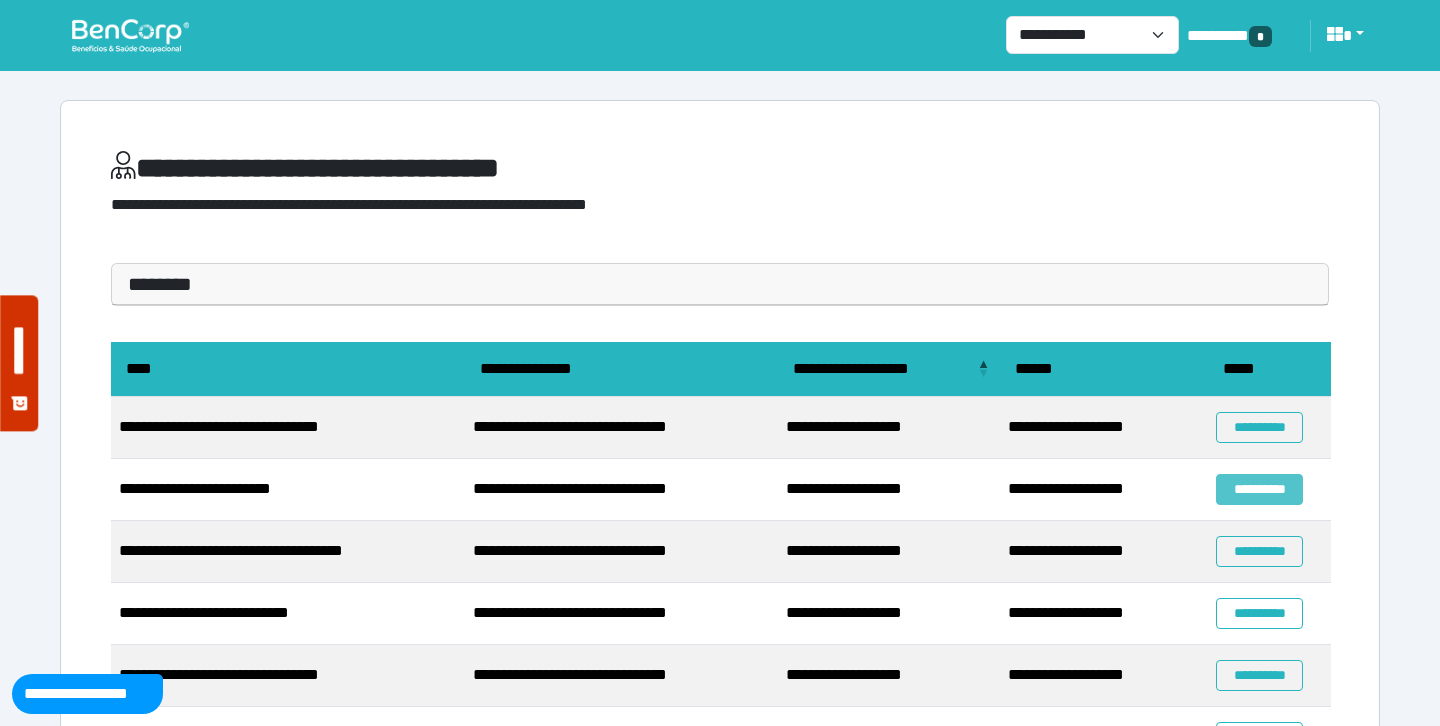 click on "**********" at bounding box center [1259, 489] 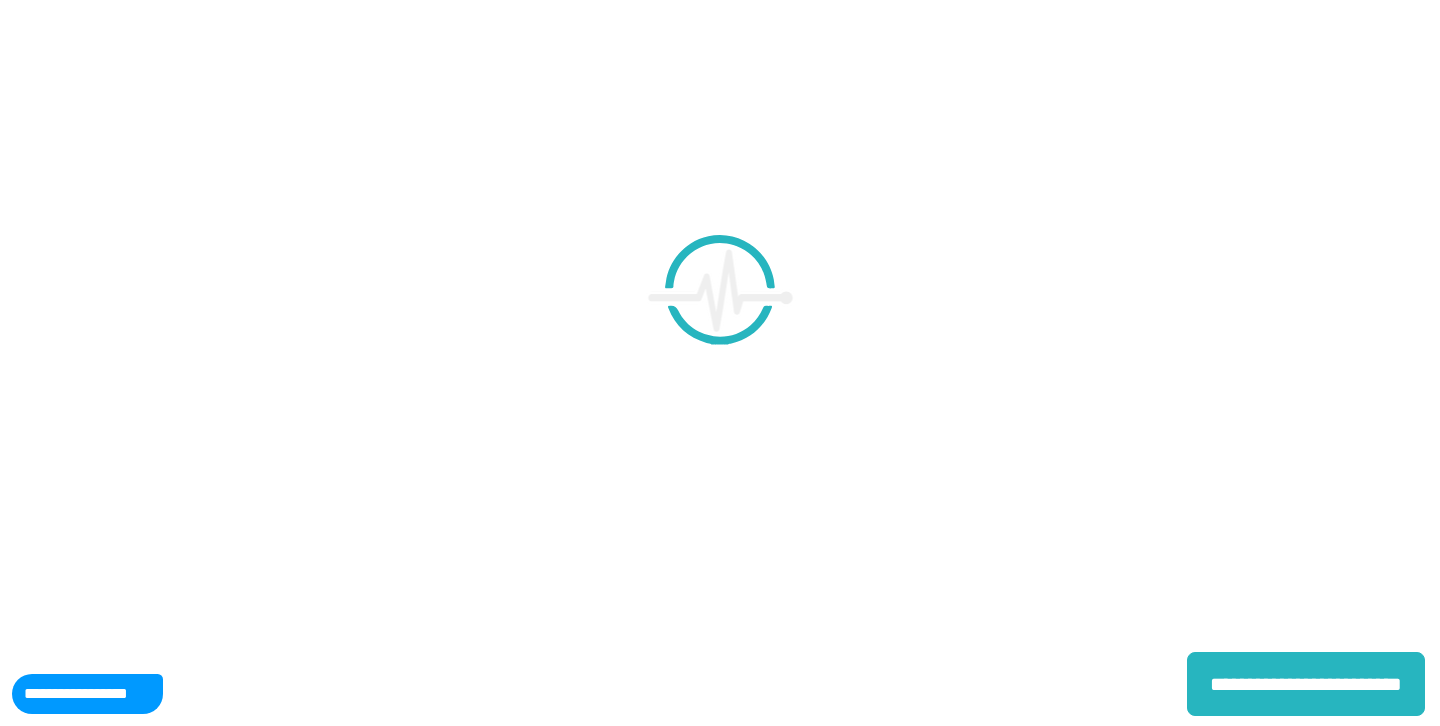 scroll, scrollTop: 0, scrollLeft: 0, axis: both 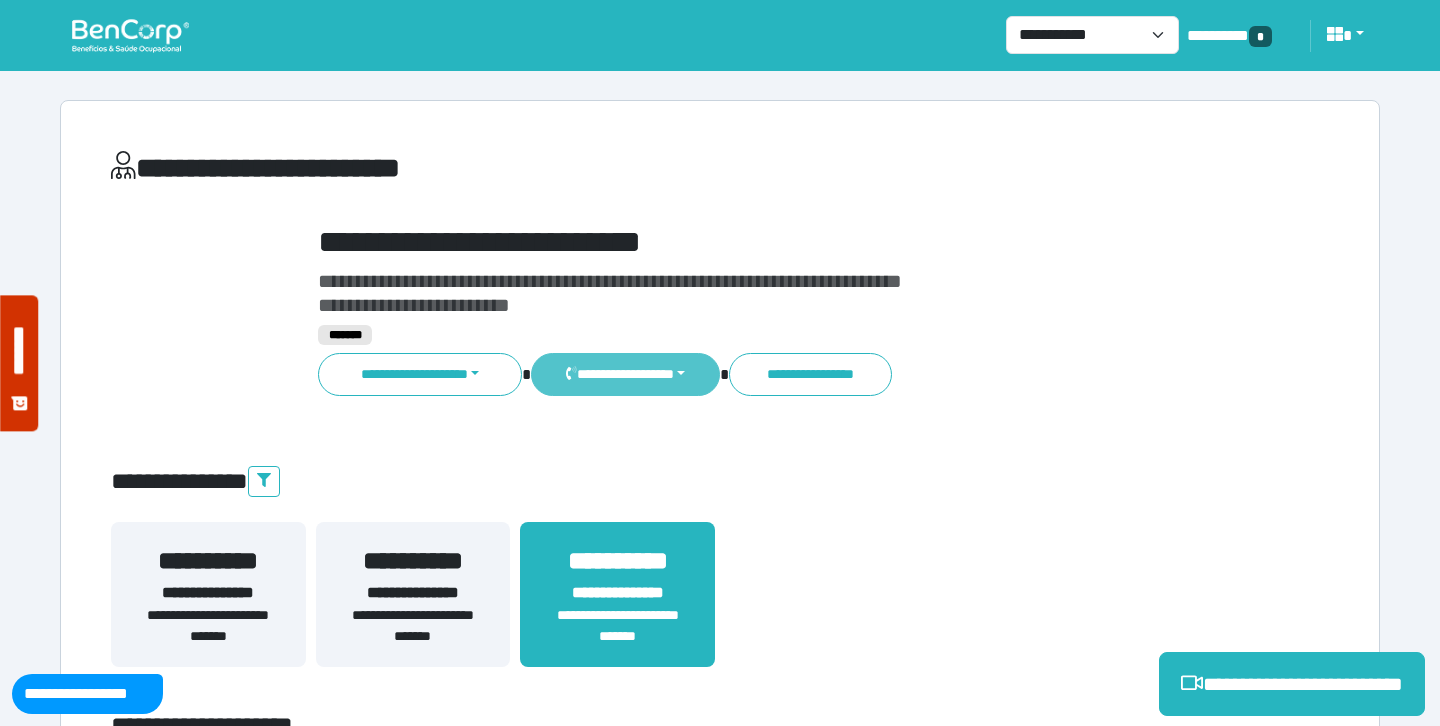 click on "**********" at bounding box center [625, 374] 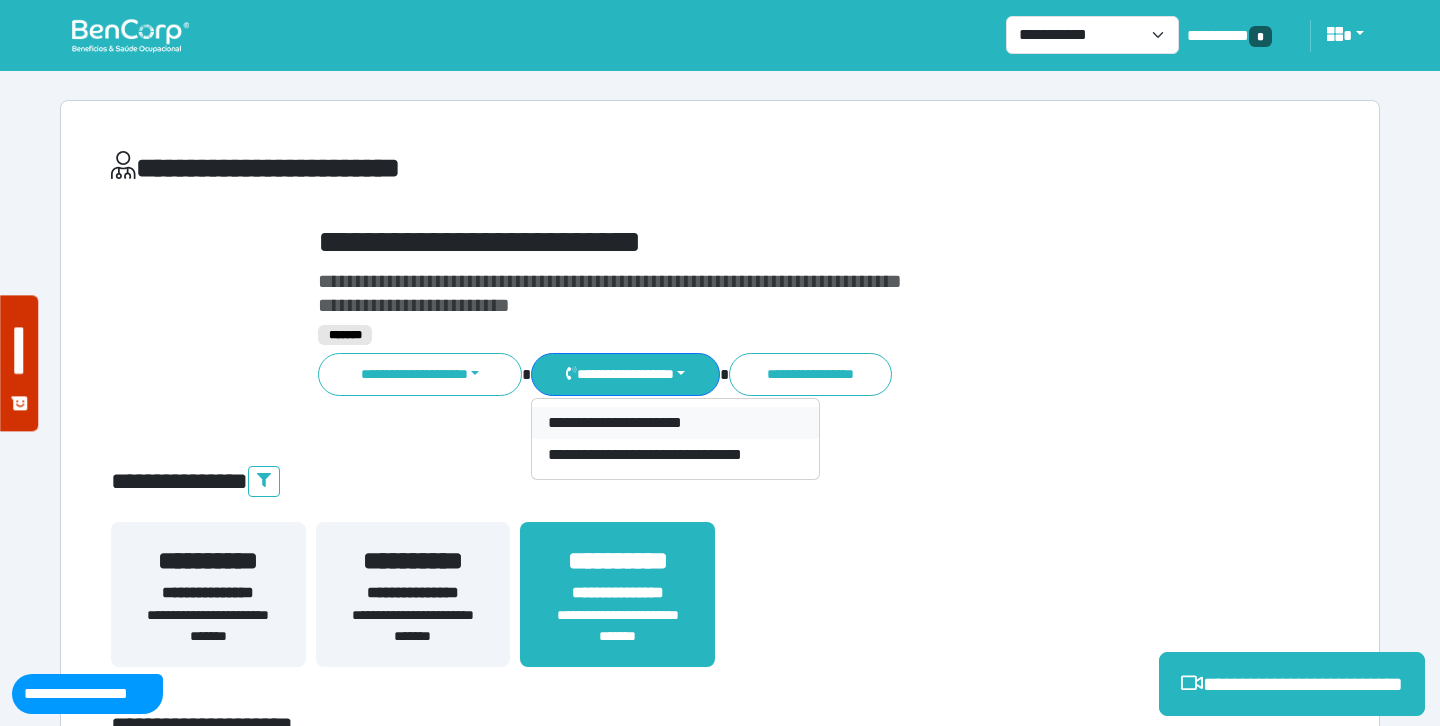 click on "**********" at bounding box center (675, 423) 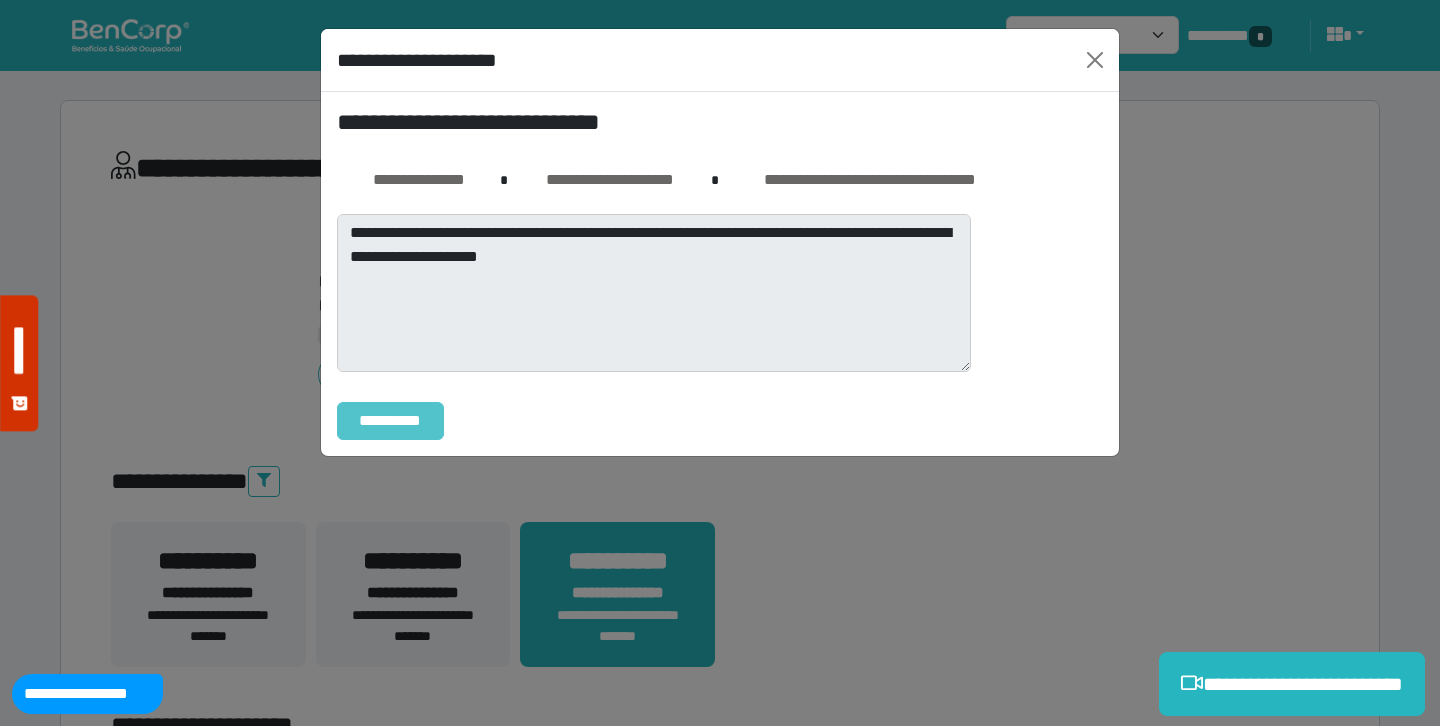 click on "**********" at bounding box center (390, 421) 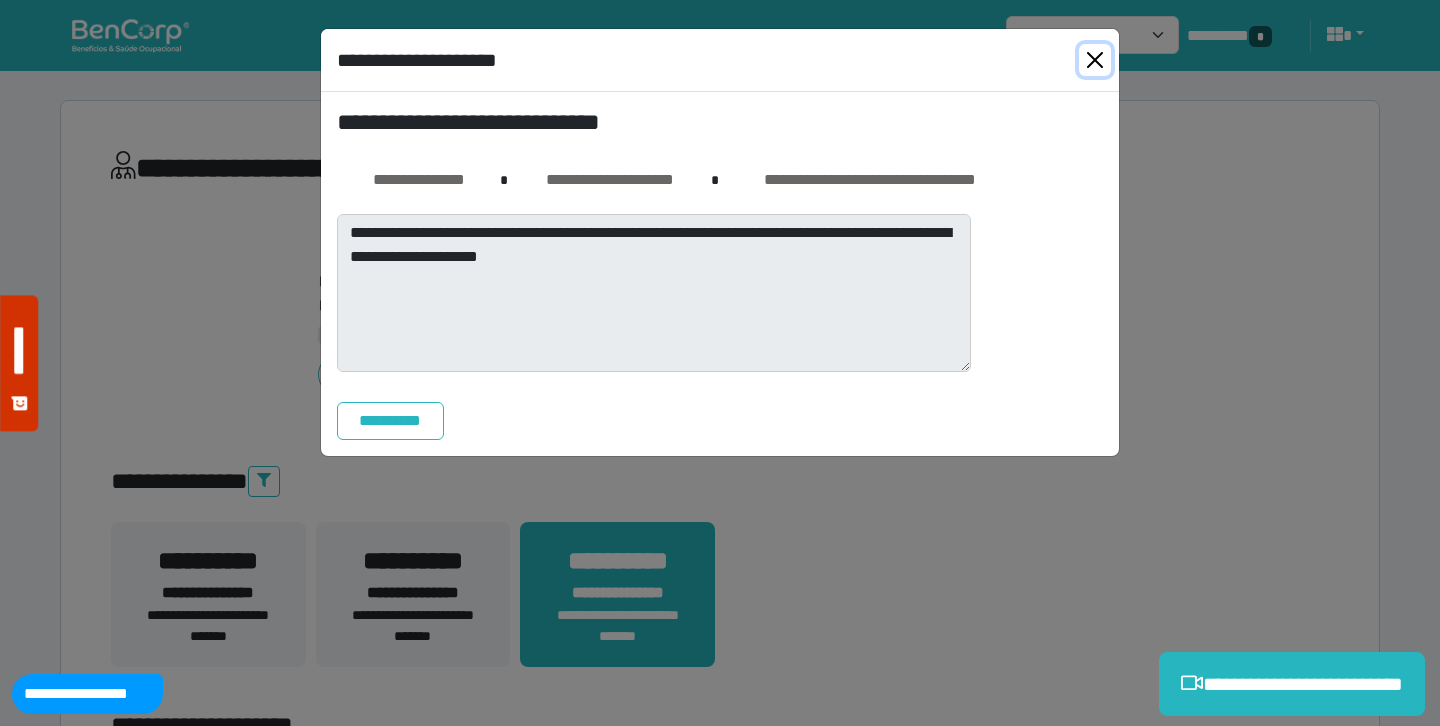 click at bounding box center [1095, 60] 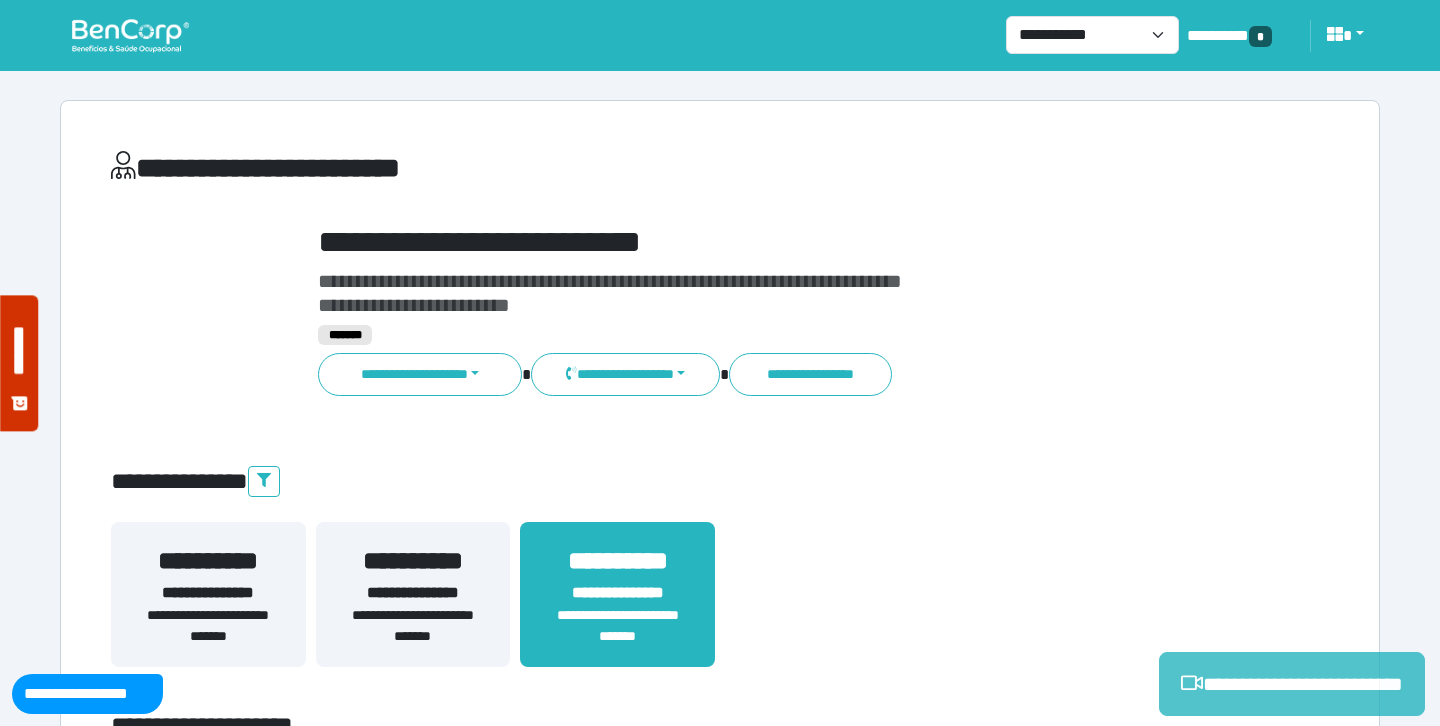 click on "**********" at bounding box center [1292, 684] 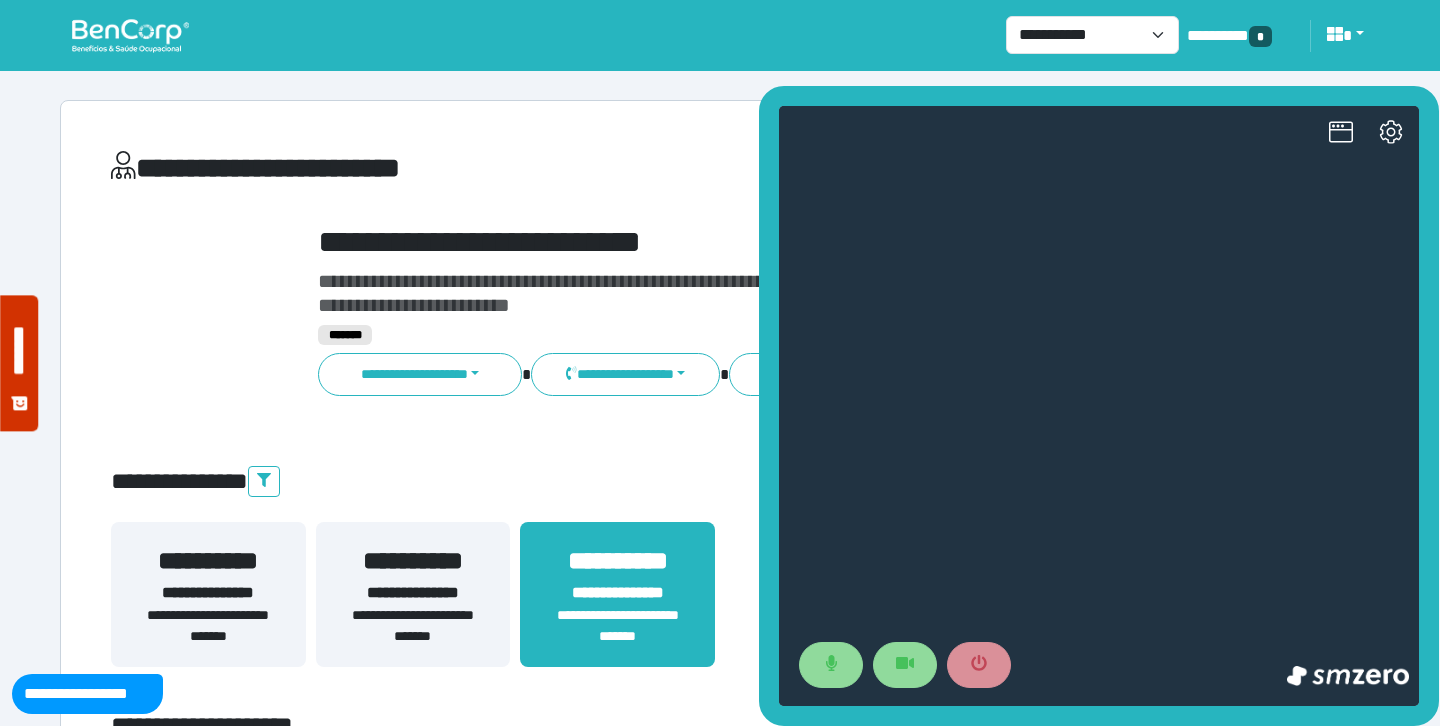 scroll, scrollTop: 0, scrollLeft: 0, axis: both 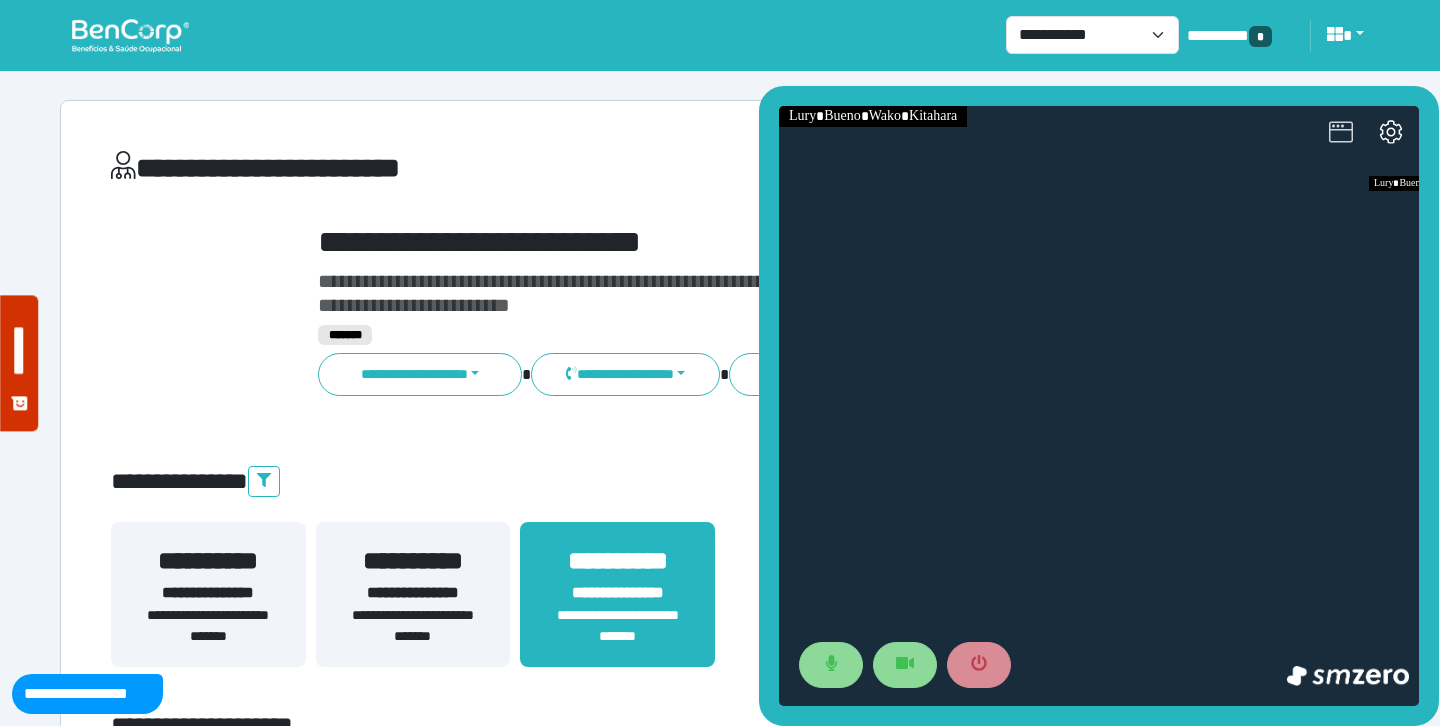 click 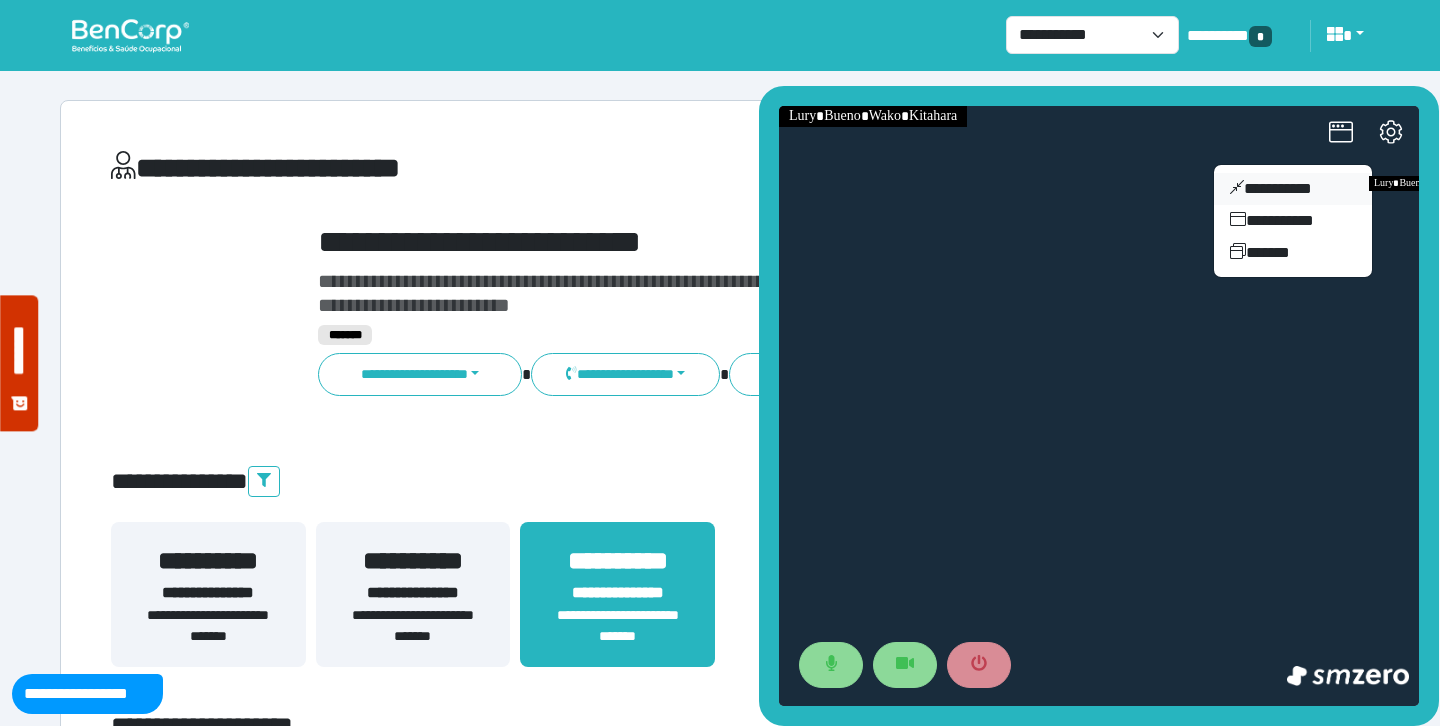 click on "**********" at bounding box center [1293, 189] 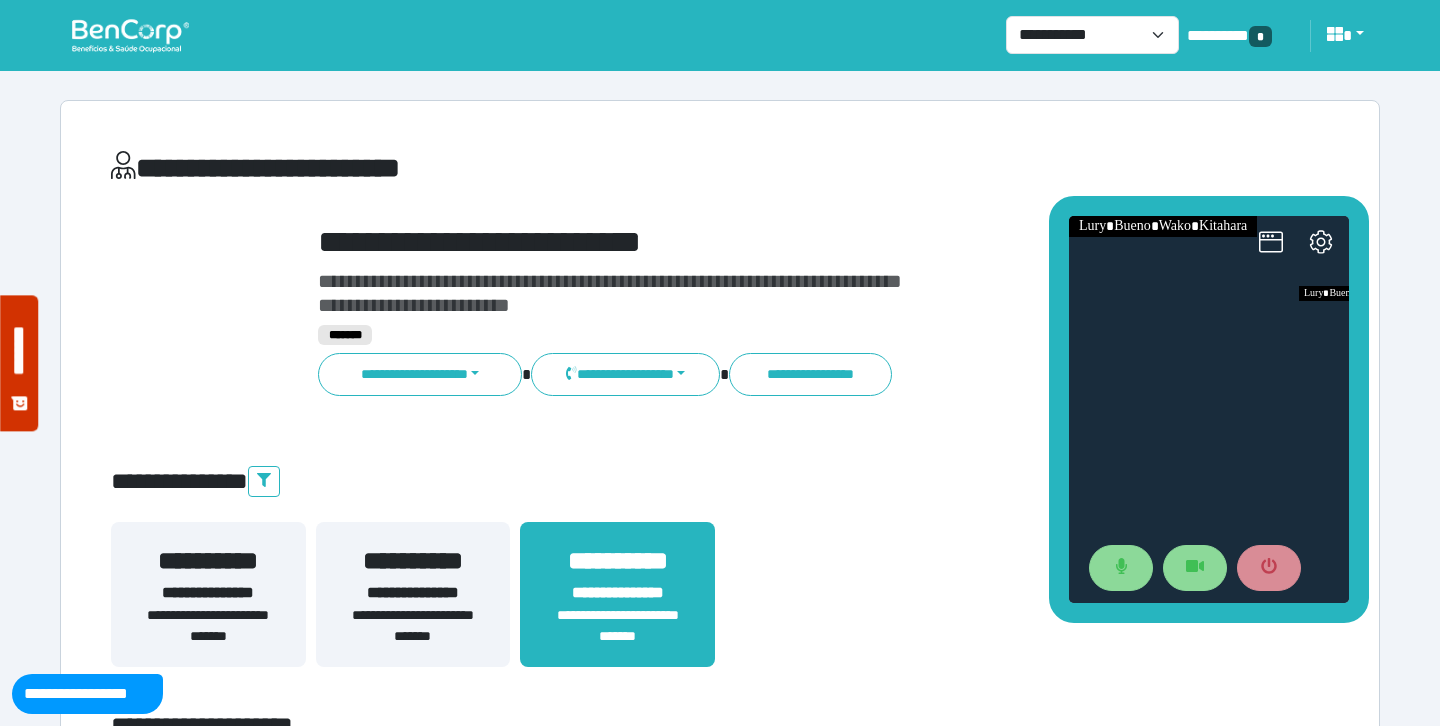 drag, startPoint x: 1259, startPoint y: 302, endPoint x: 1164, endPoint y: 132, distance: 194.74342 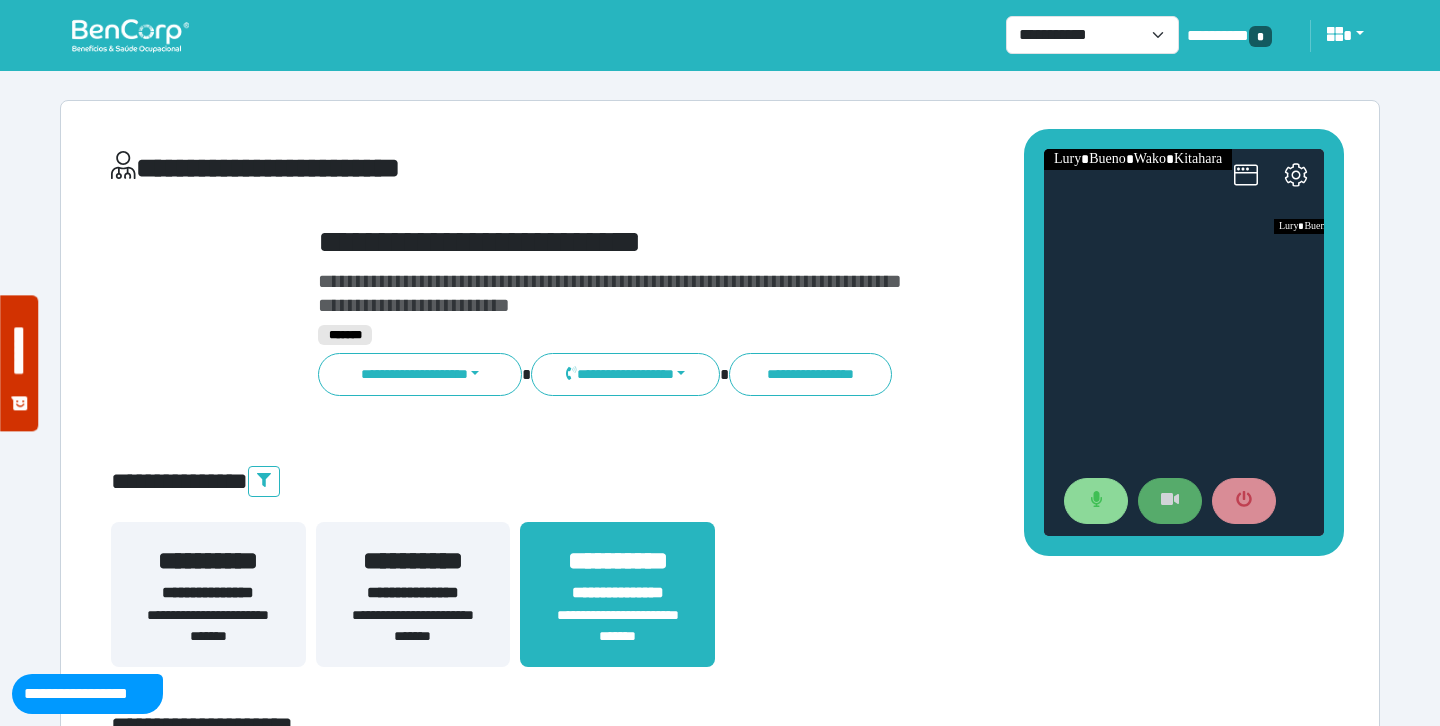 click at bounding box center [1170, 501] 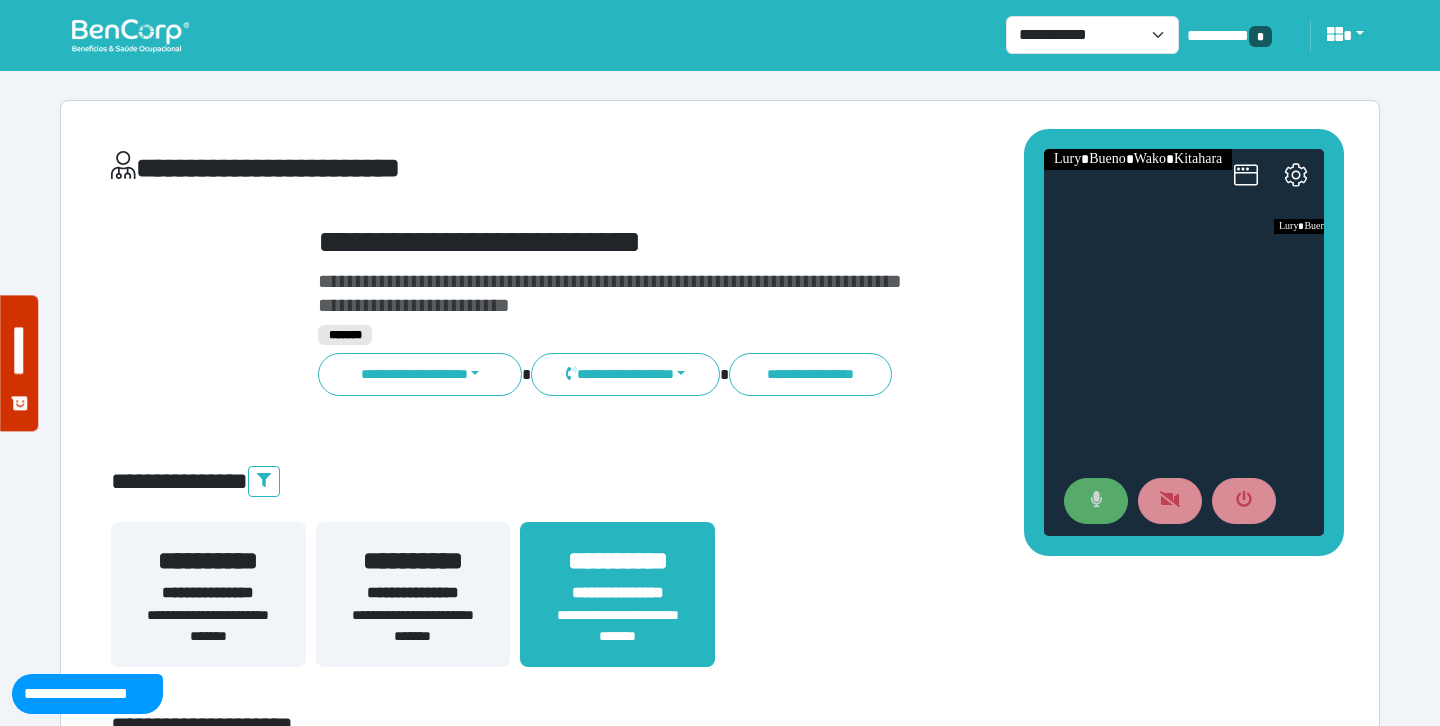 click at bounding box center [1096, 501] 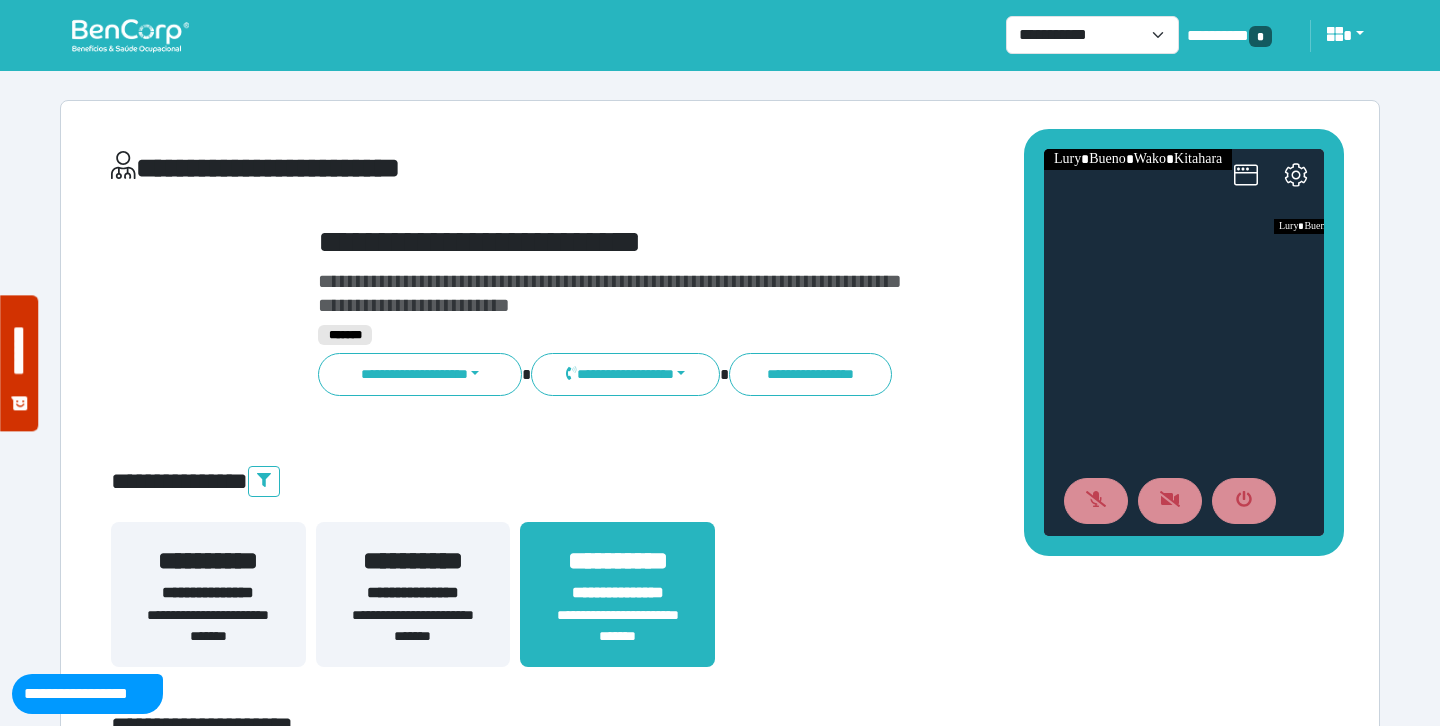 click on "**********" at bounding box center (772, 242) 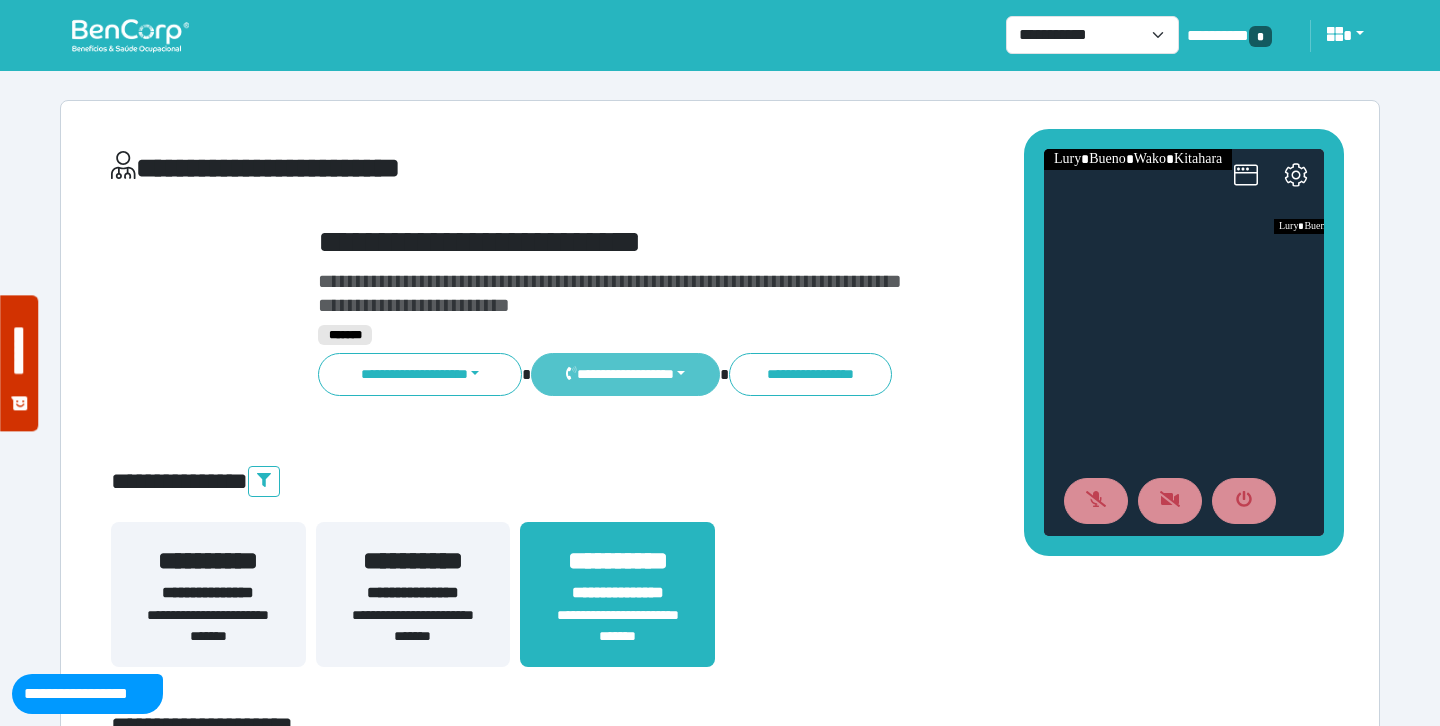 click on "**********" at bounding box center (625, 374) 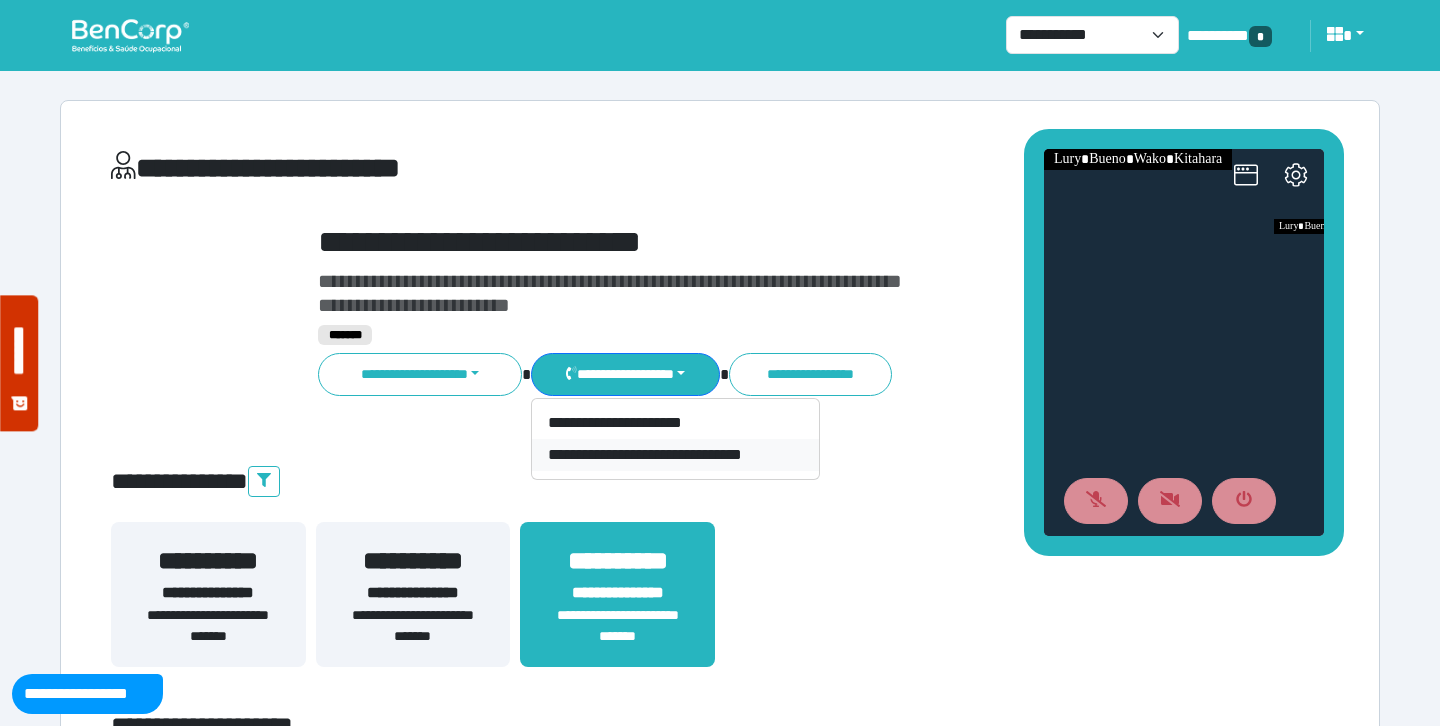 click on "**********" at bounding box center (675, 455) 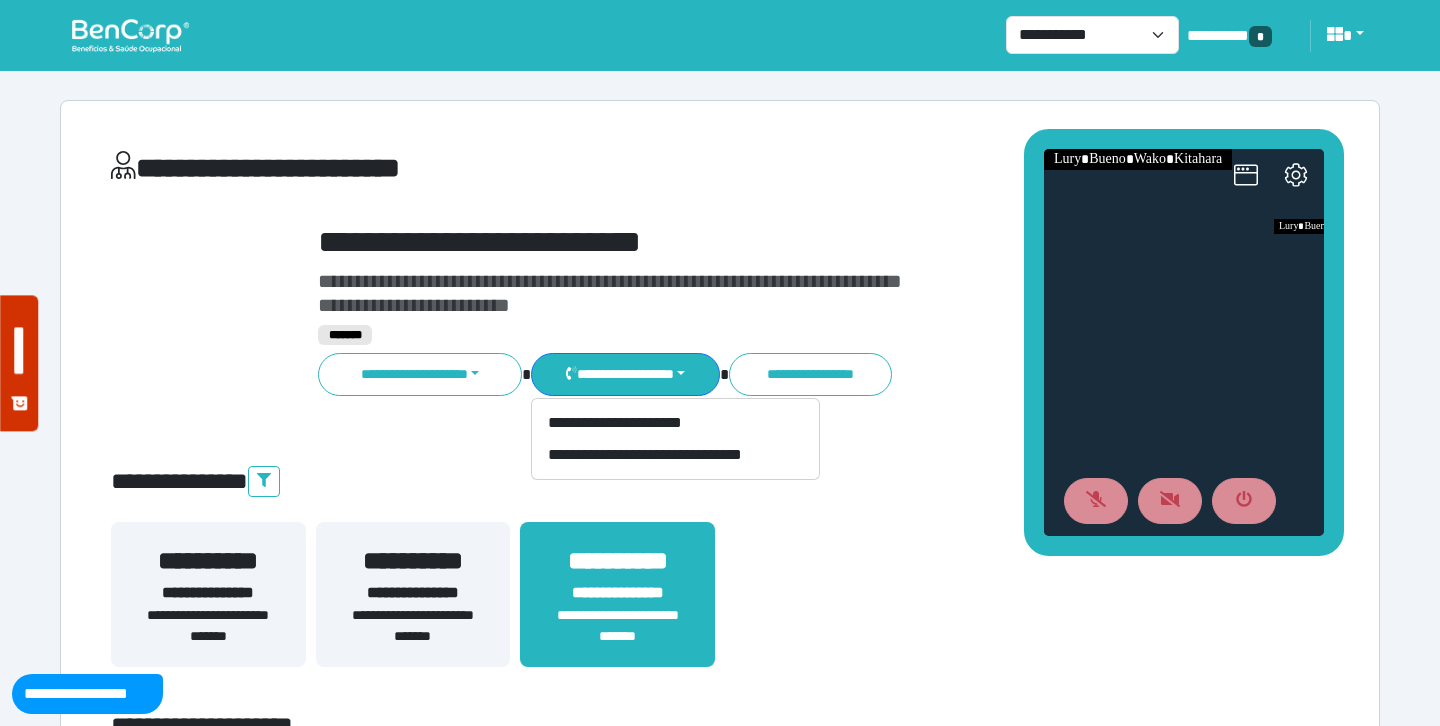 click at bounding box center [130, 35] 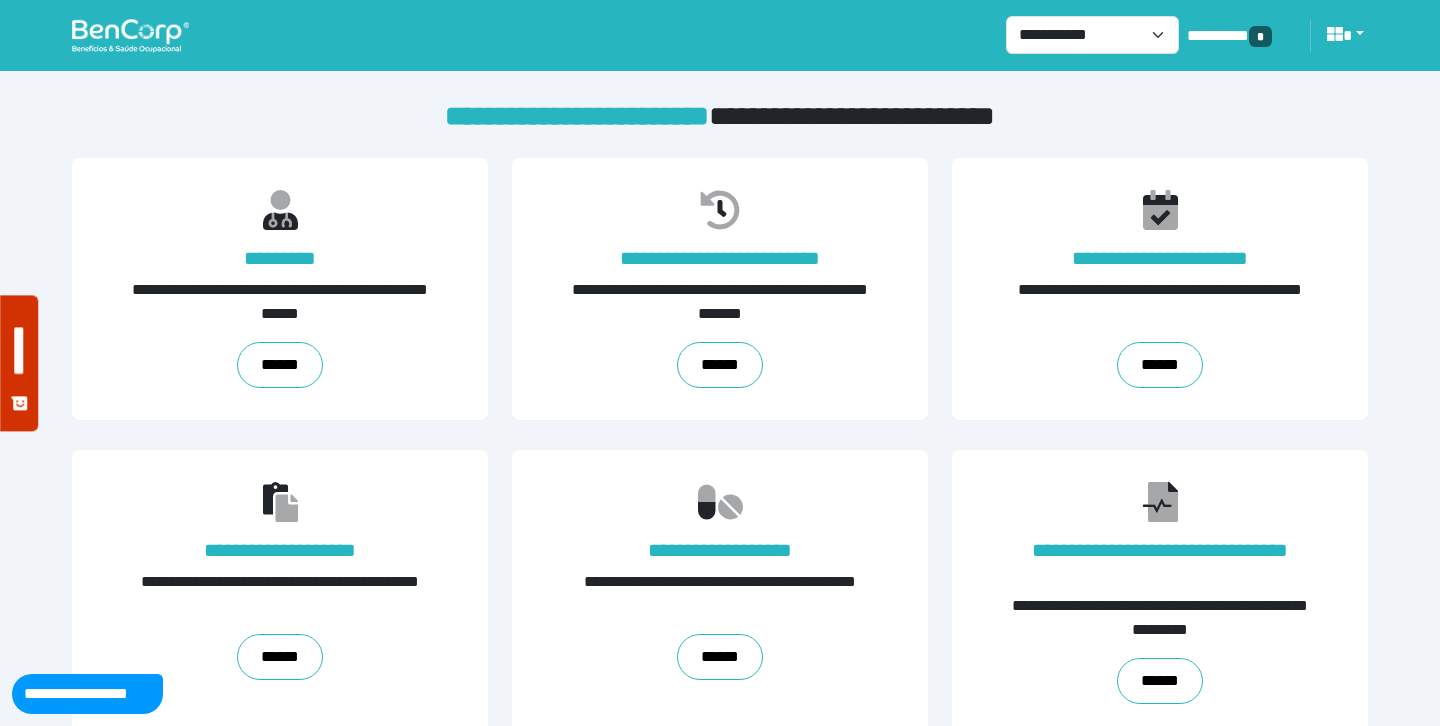 scroll, scrollTop: 0, scrollLeft: 0, axis: both 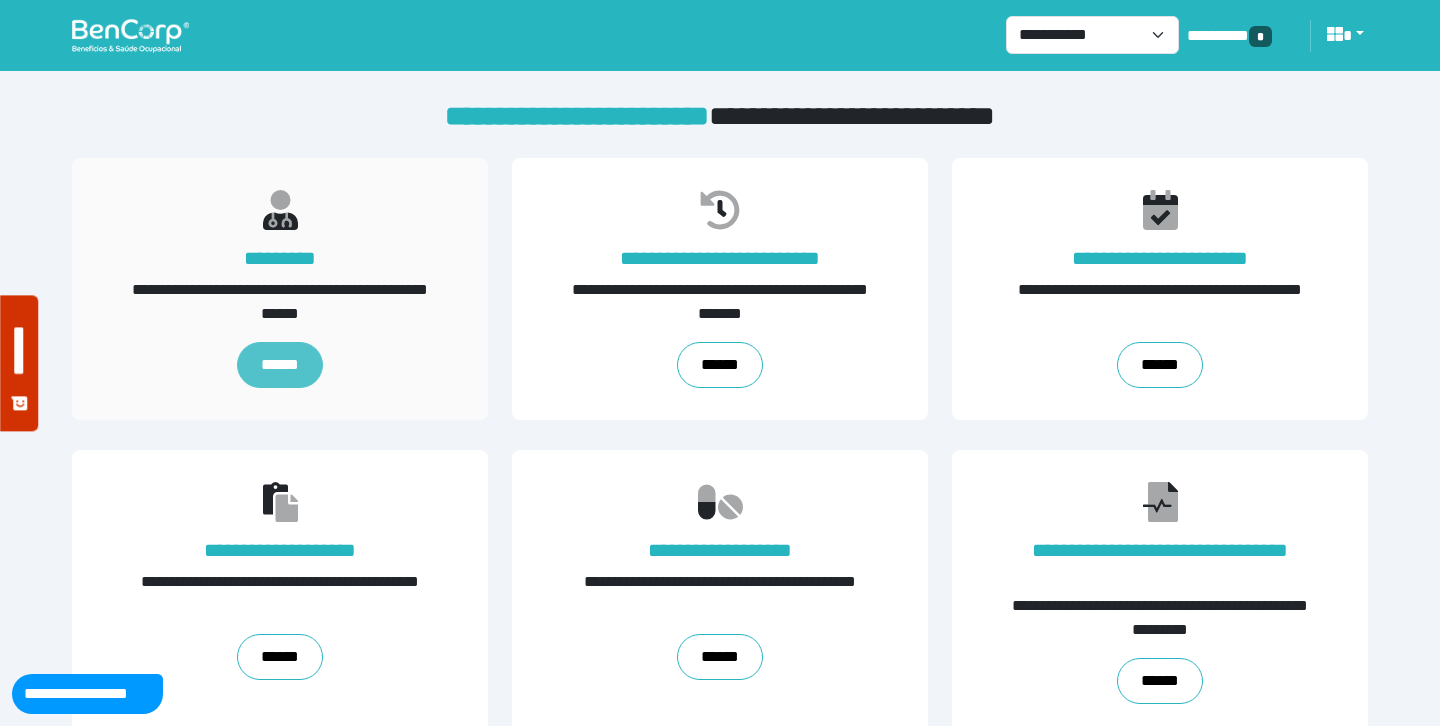 click on "******" at bounding box center (280, 365) 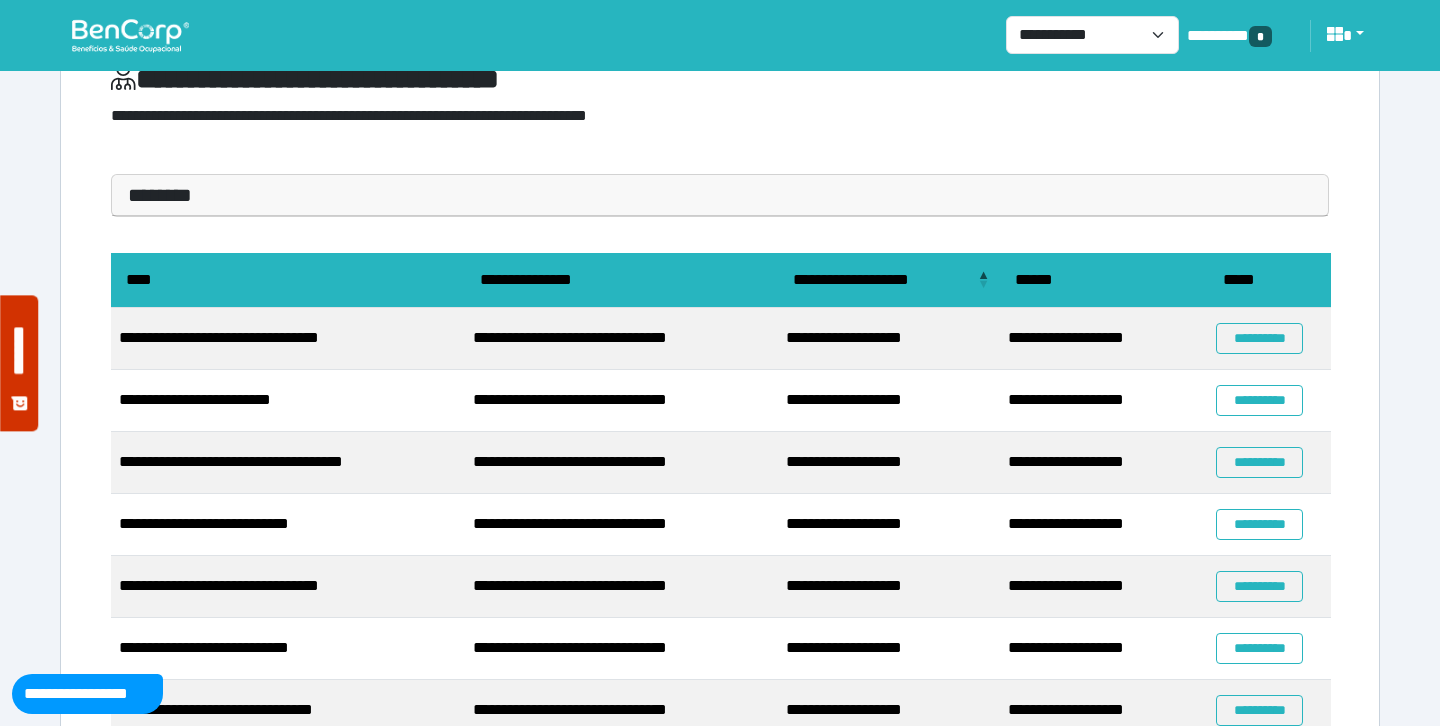 scroll, scrollTop: 93, scrollLeft: 0, axis: vertical 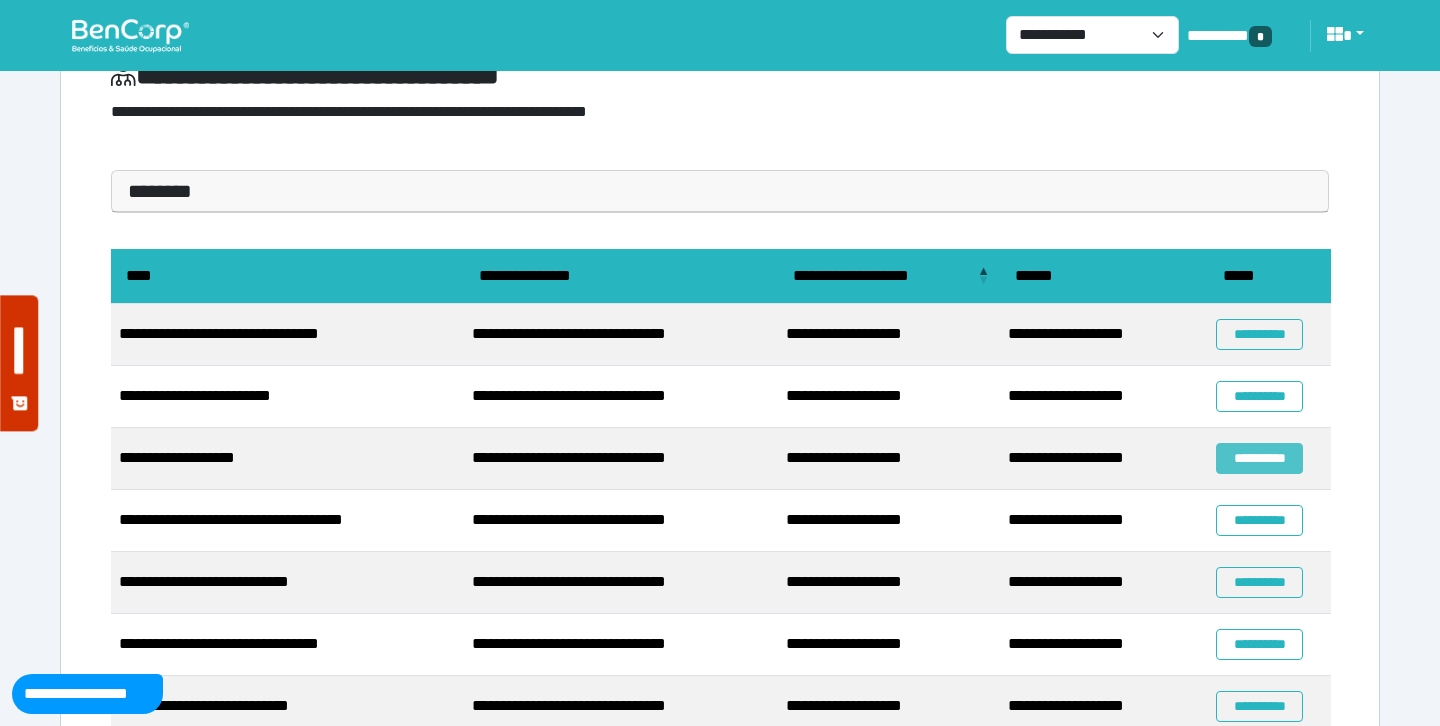 click on "**********" at bounding box center [1259, 458] 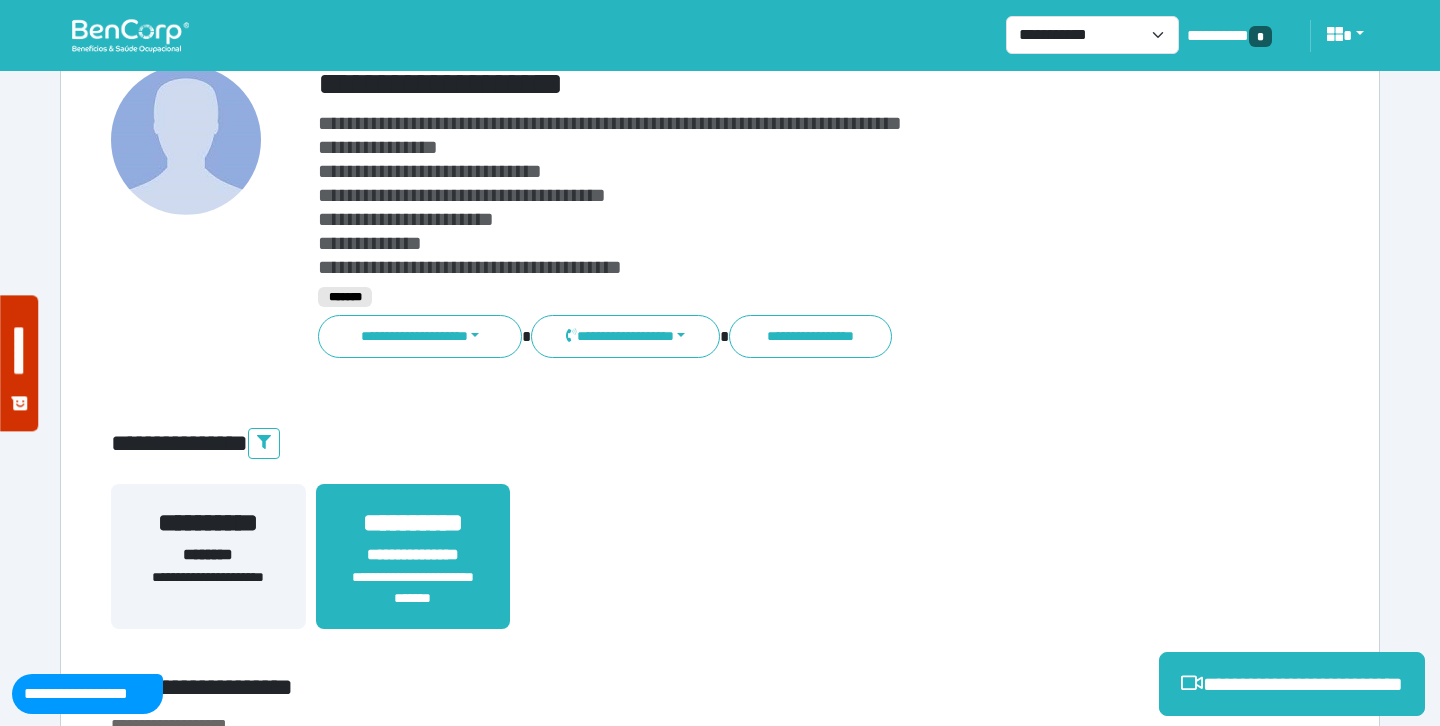 scroll, scrollTop: 159, scrollLeft: 0, axis: vertical 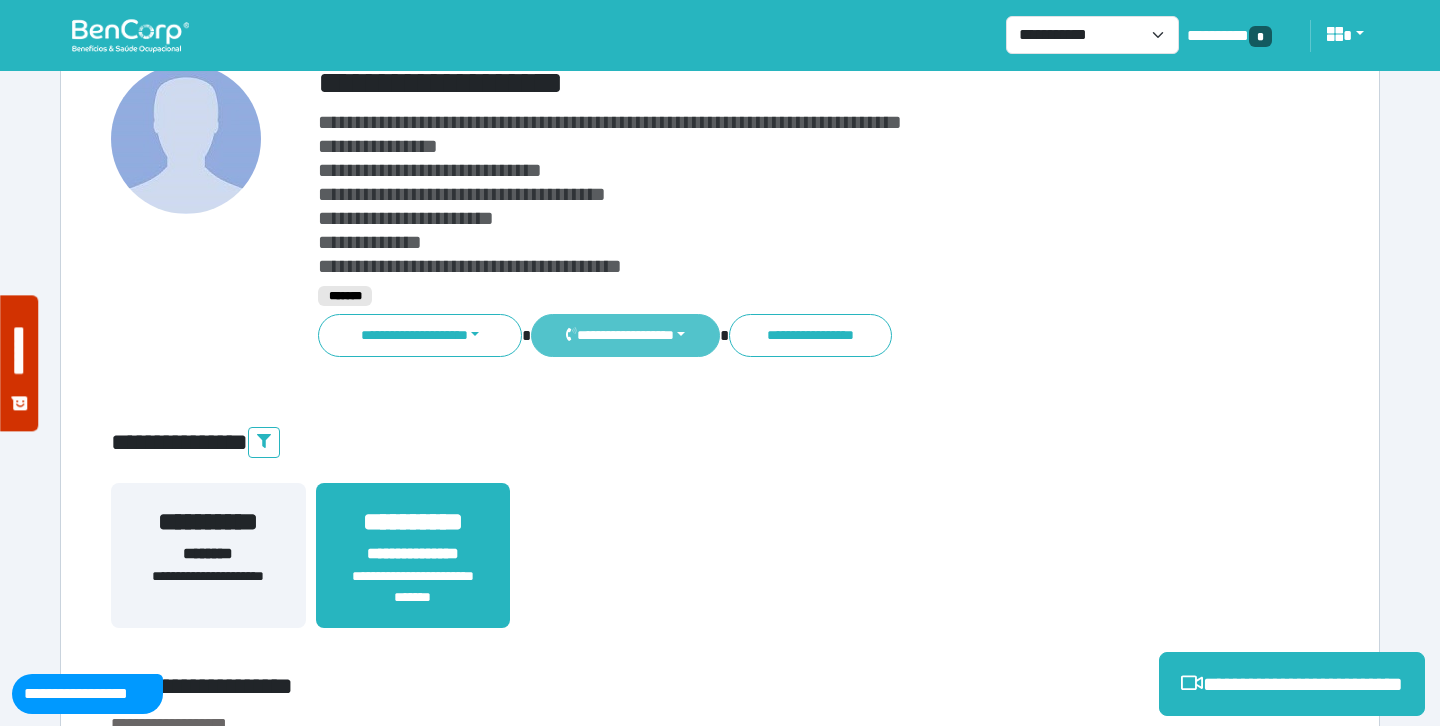click on "**********" at bounding box center (625, 335) 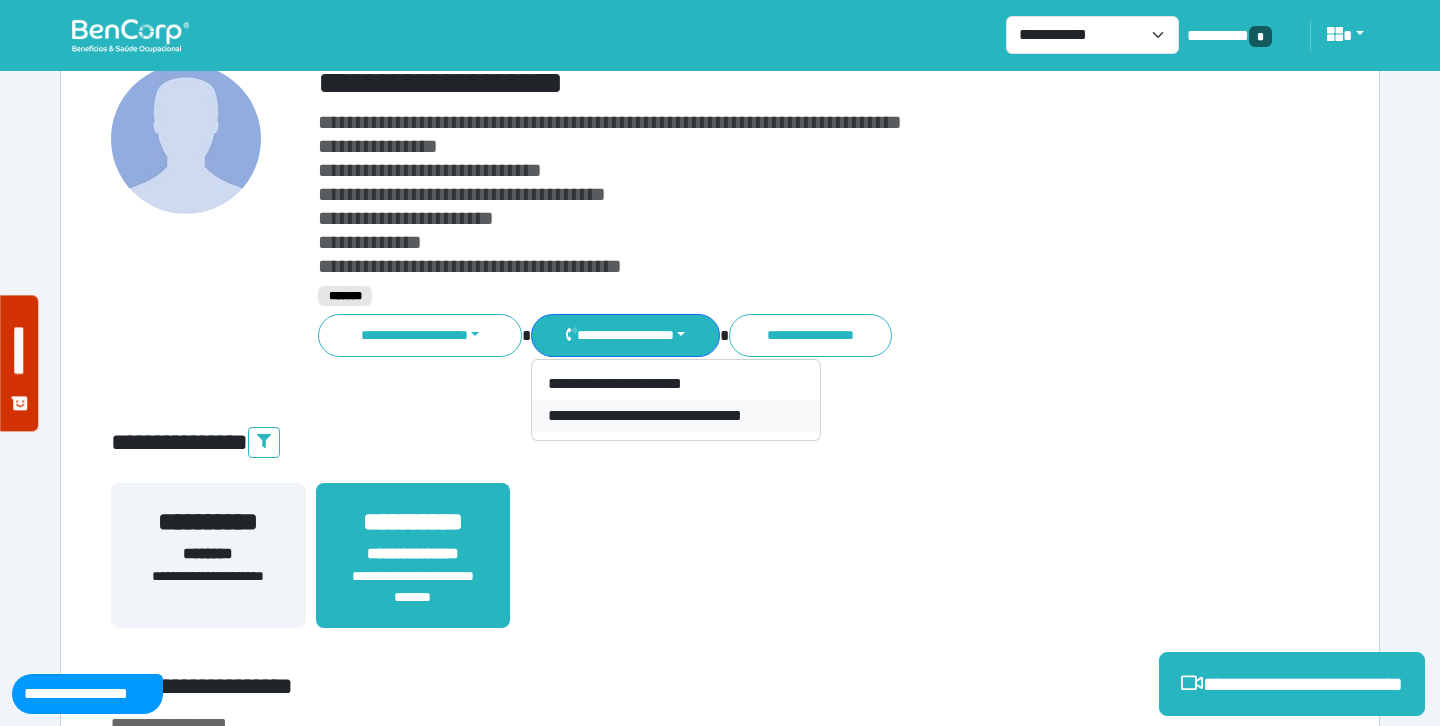 click on "**********" at bounding box center [676, 416] 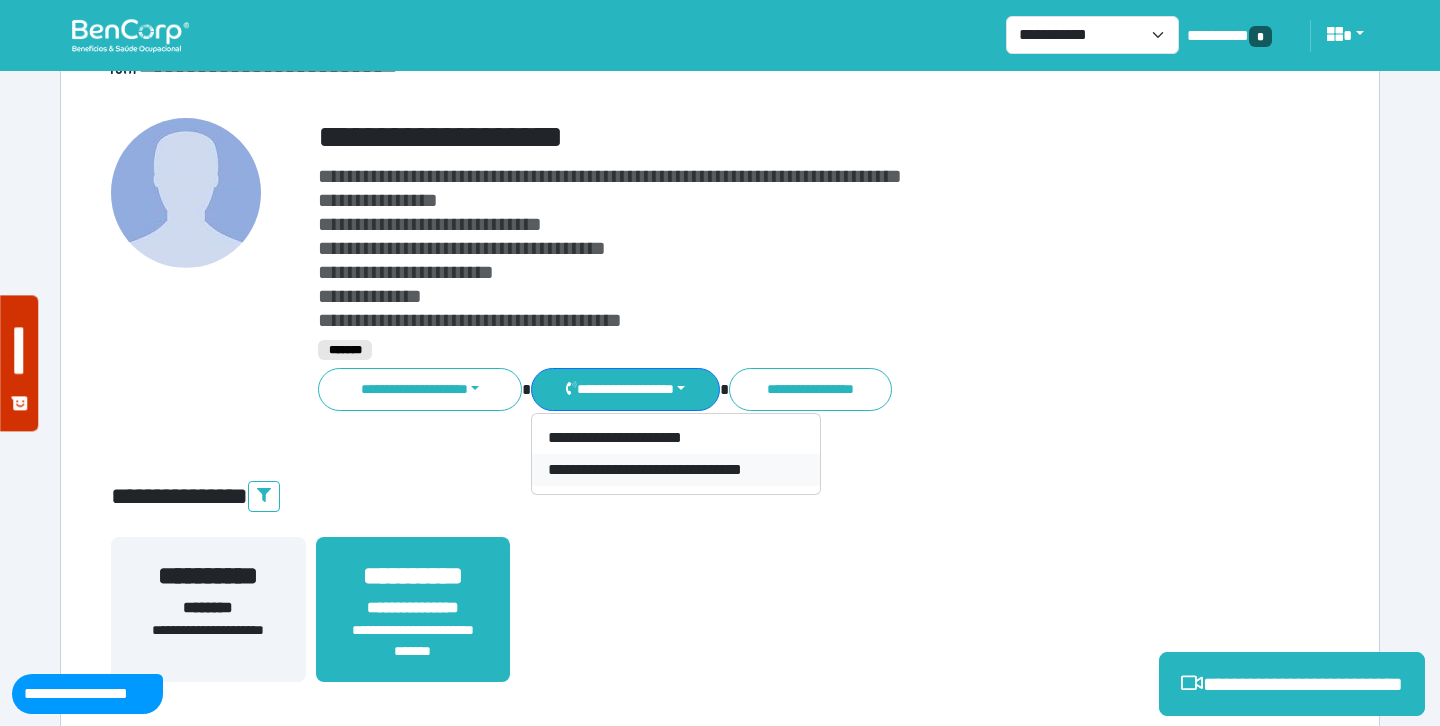 scroll, scrollTop: 46, scrollLeft: 0, axis: vertical 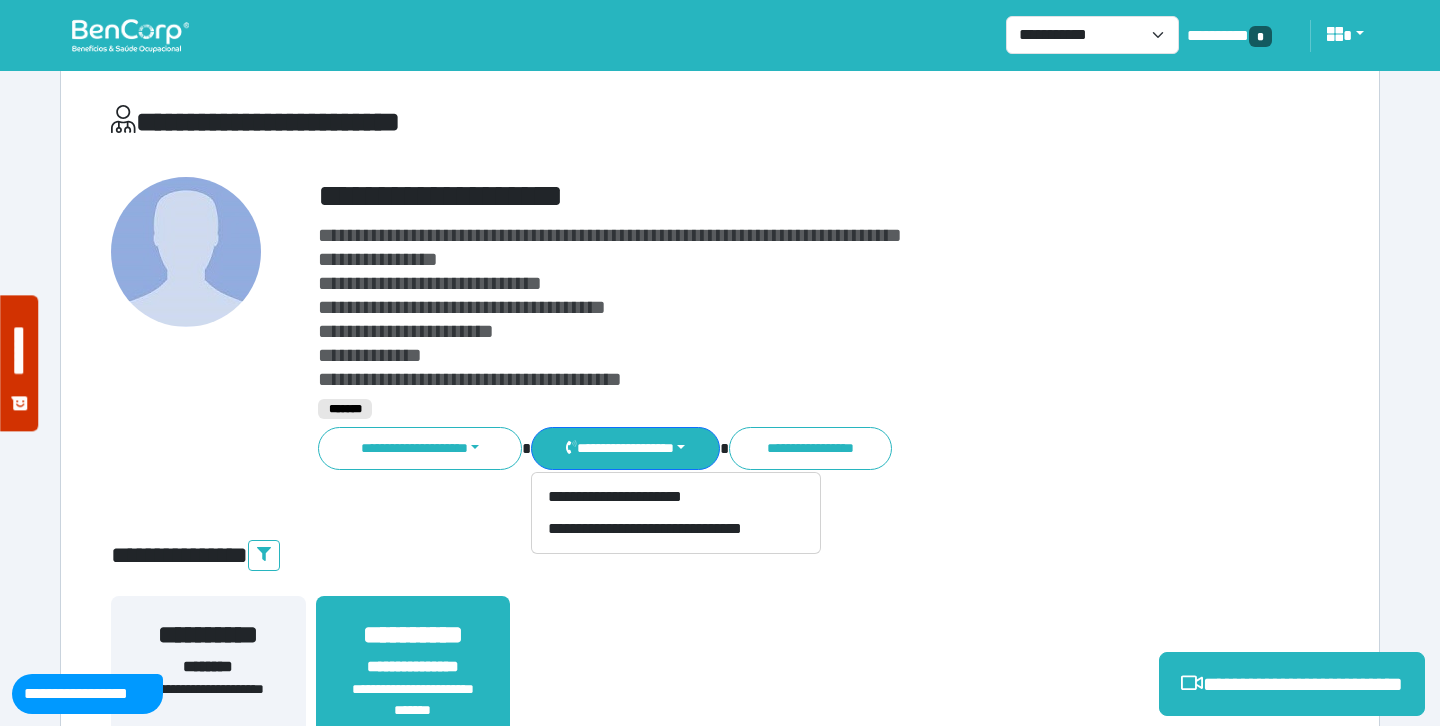 click on "**********" at bounding box center [720, 4586] 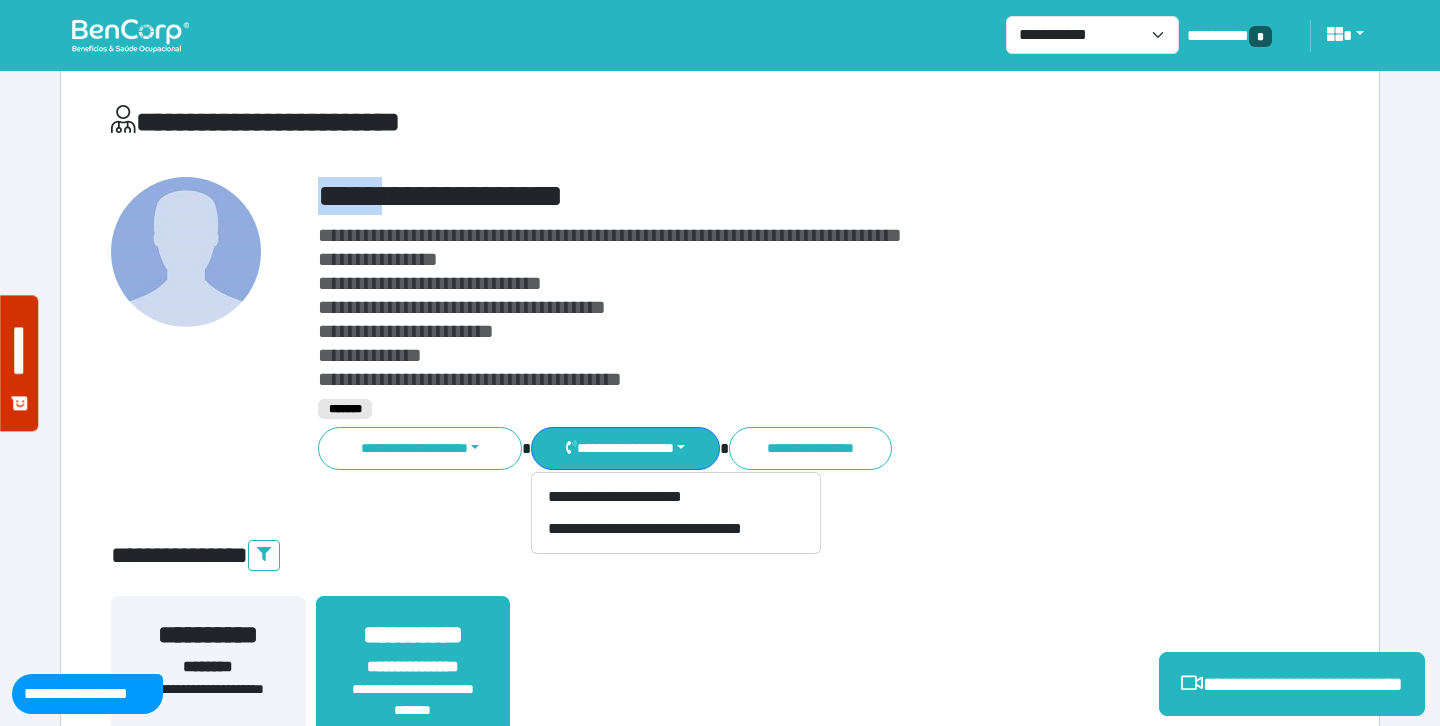 click on "**********" at bounding box center [720, 4586] 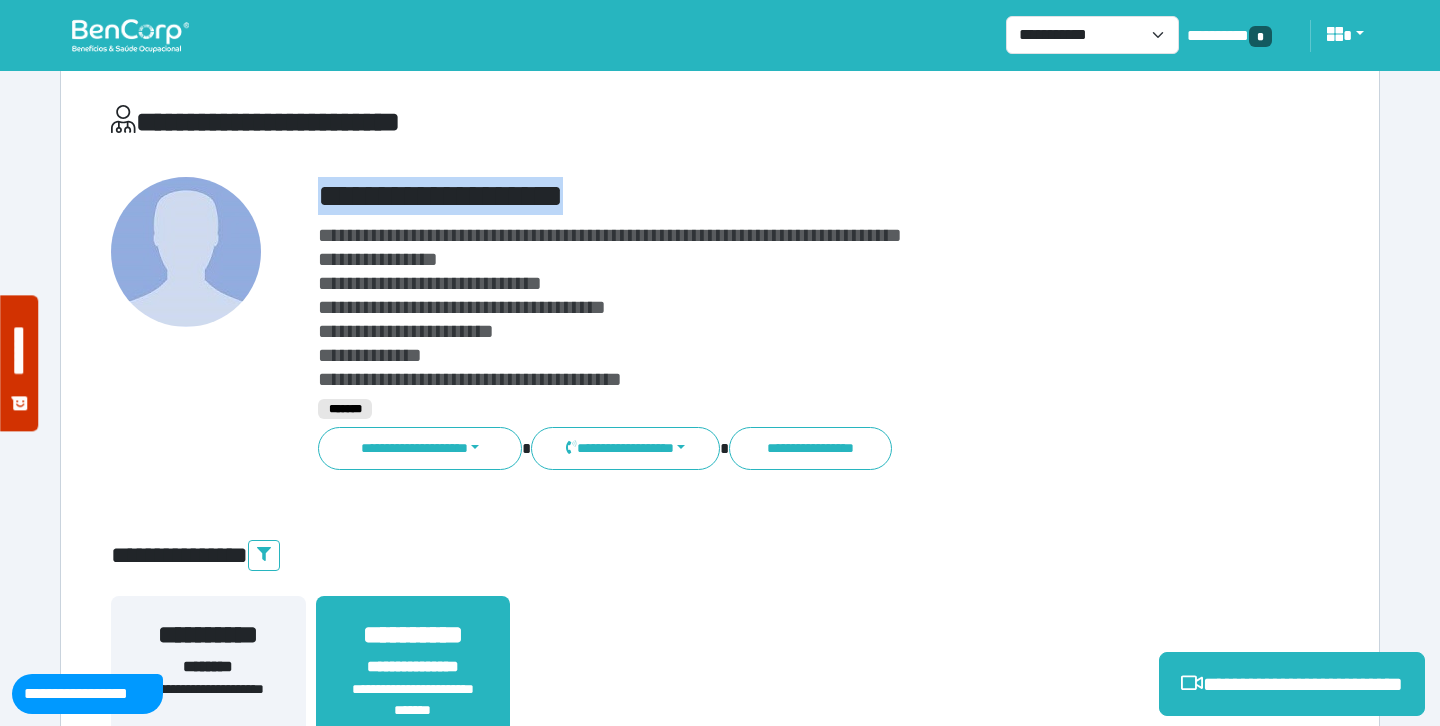 click on "**********" at bounding box center (720, 4586) 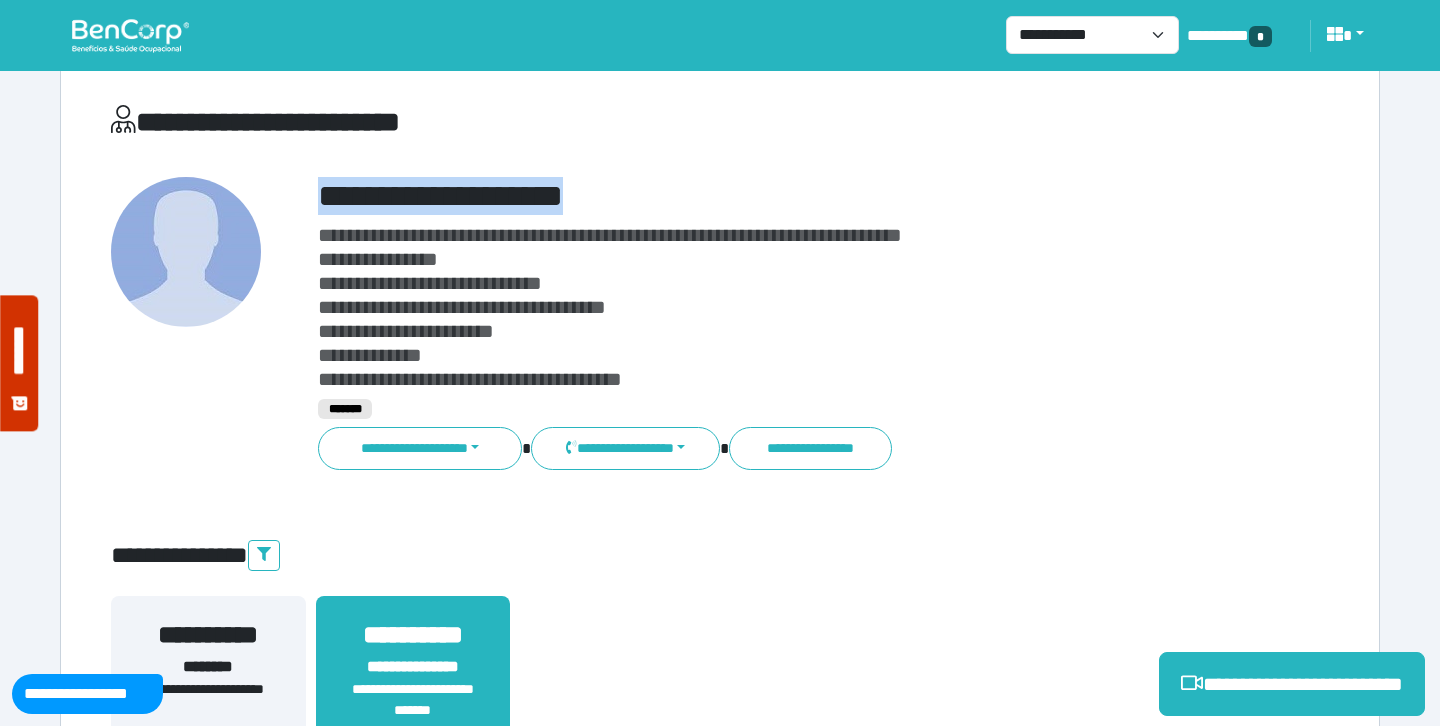 click on "**********" at bounding box center (772, 196) 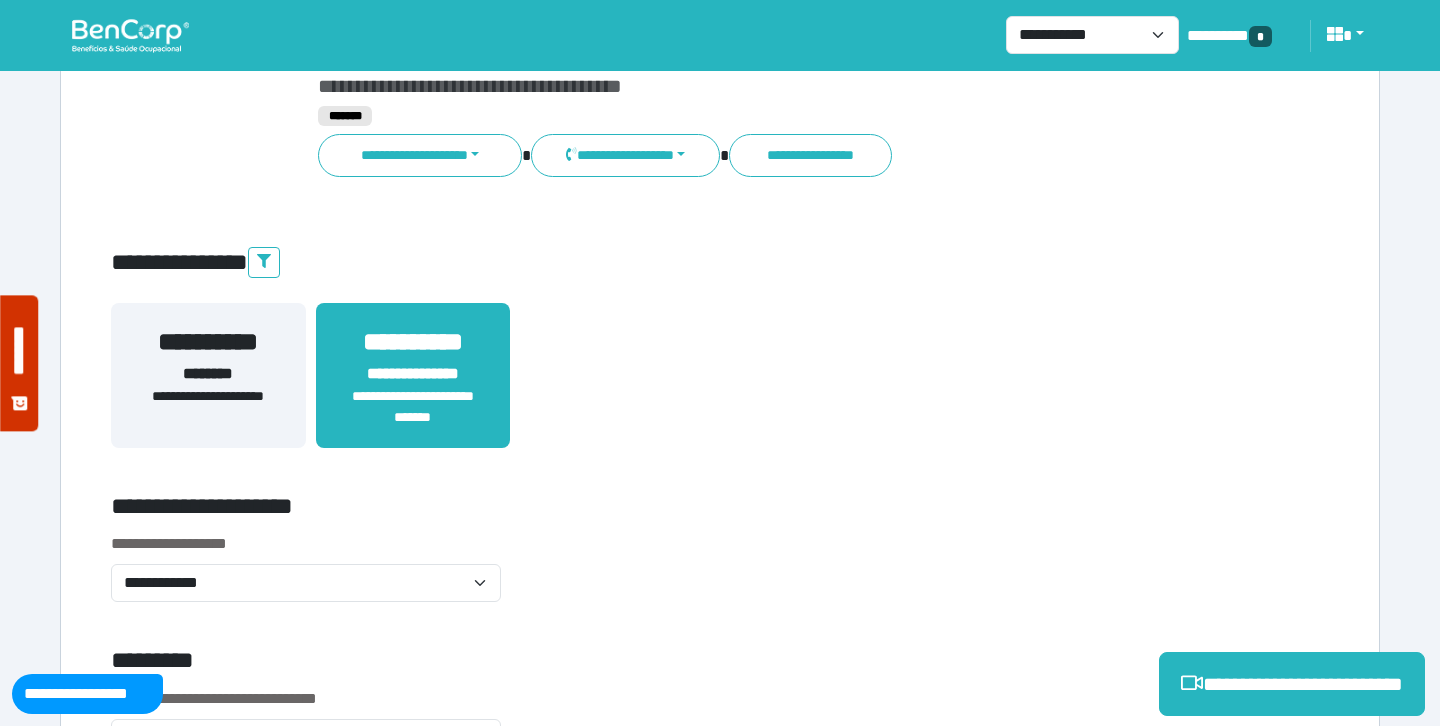 scroll, scrollTop: 544, scrollLeft: 0, axis: vertical 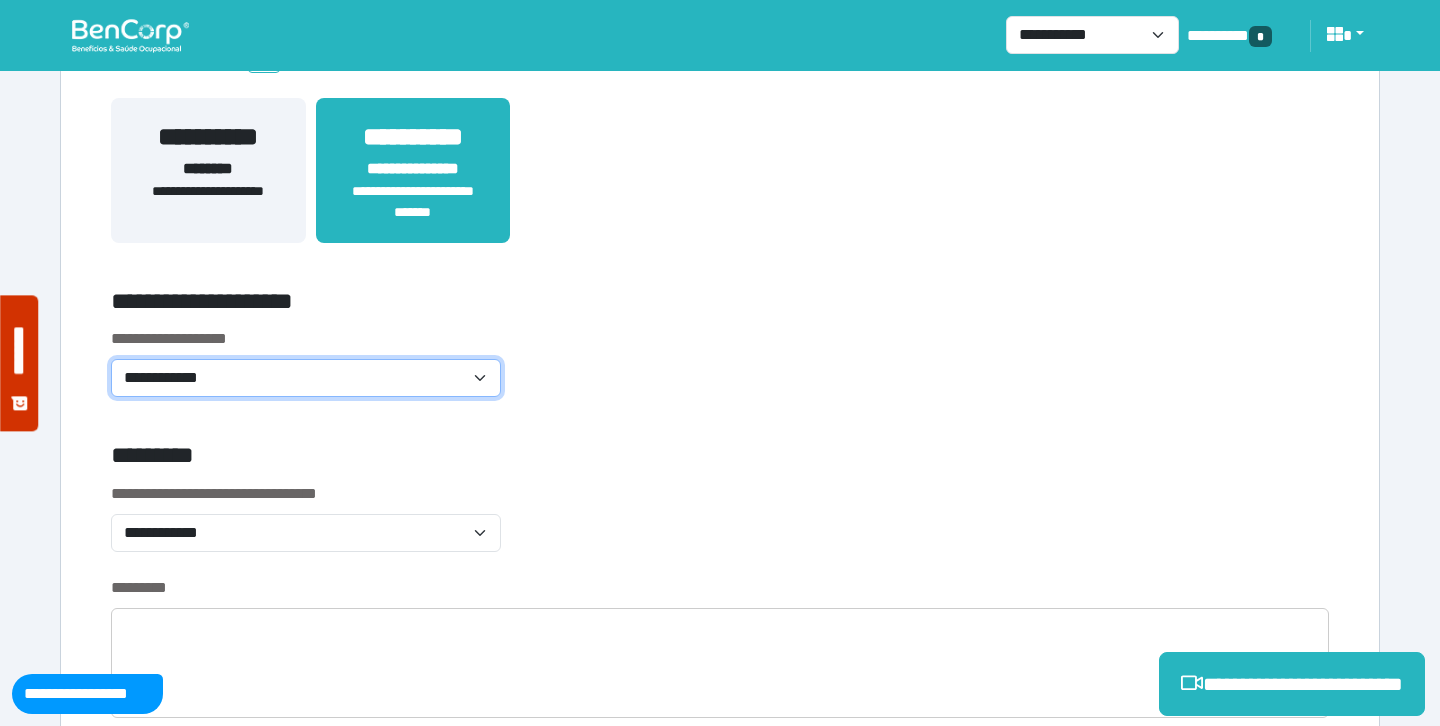 click on "**********" at bounding box center [306, 378] 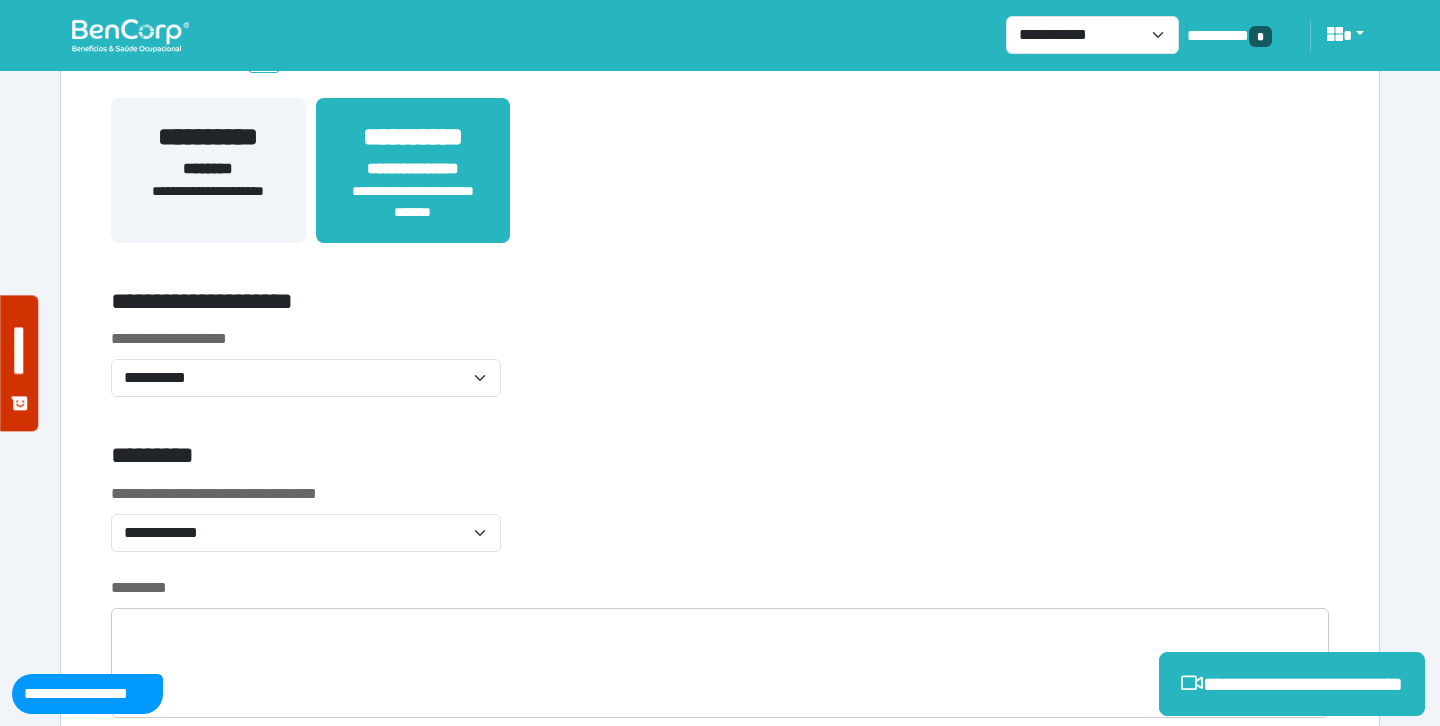click on "**********" at bounding box center [720, 529] 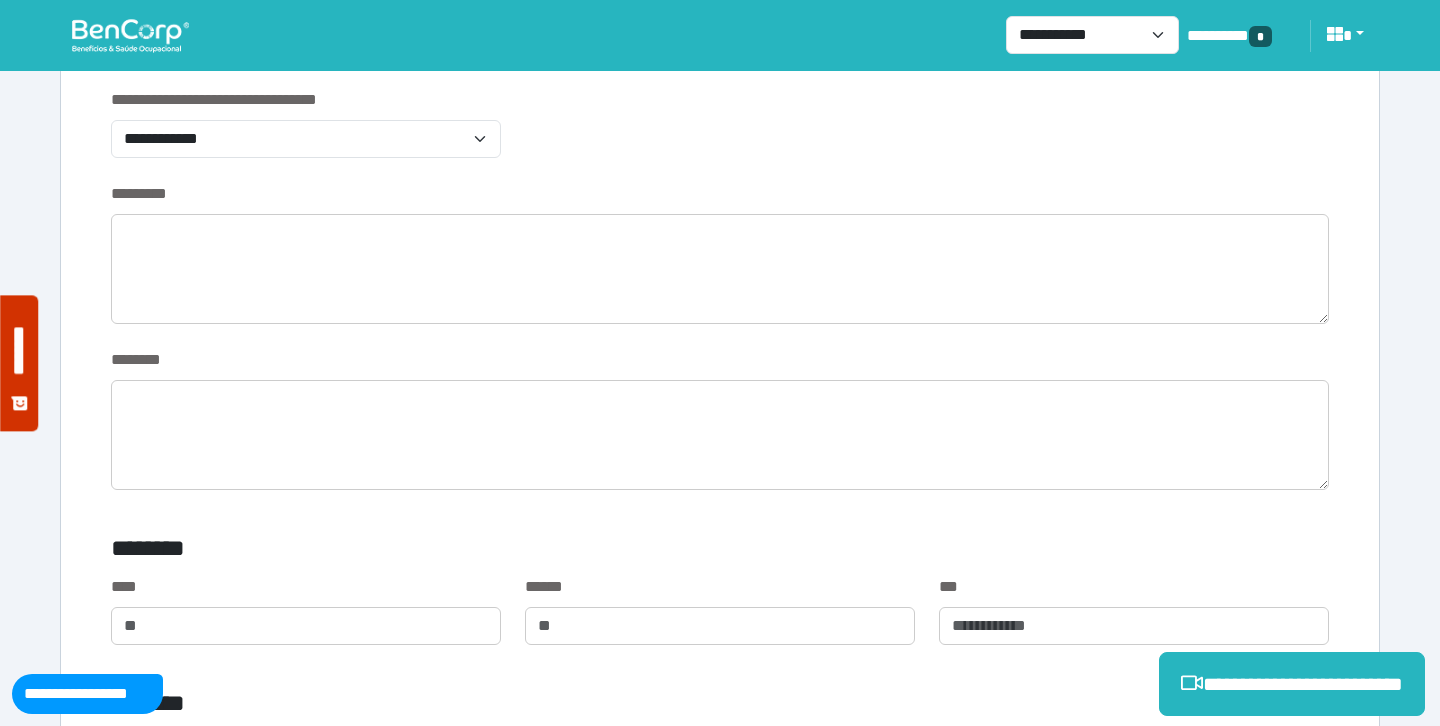 scroll, scrollTop: 939, scrollLeft: 0, axis: vertical 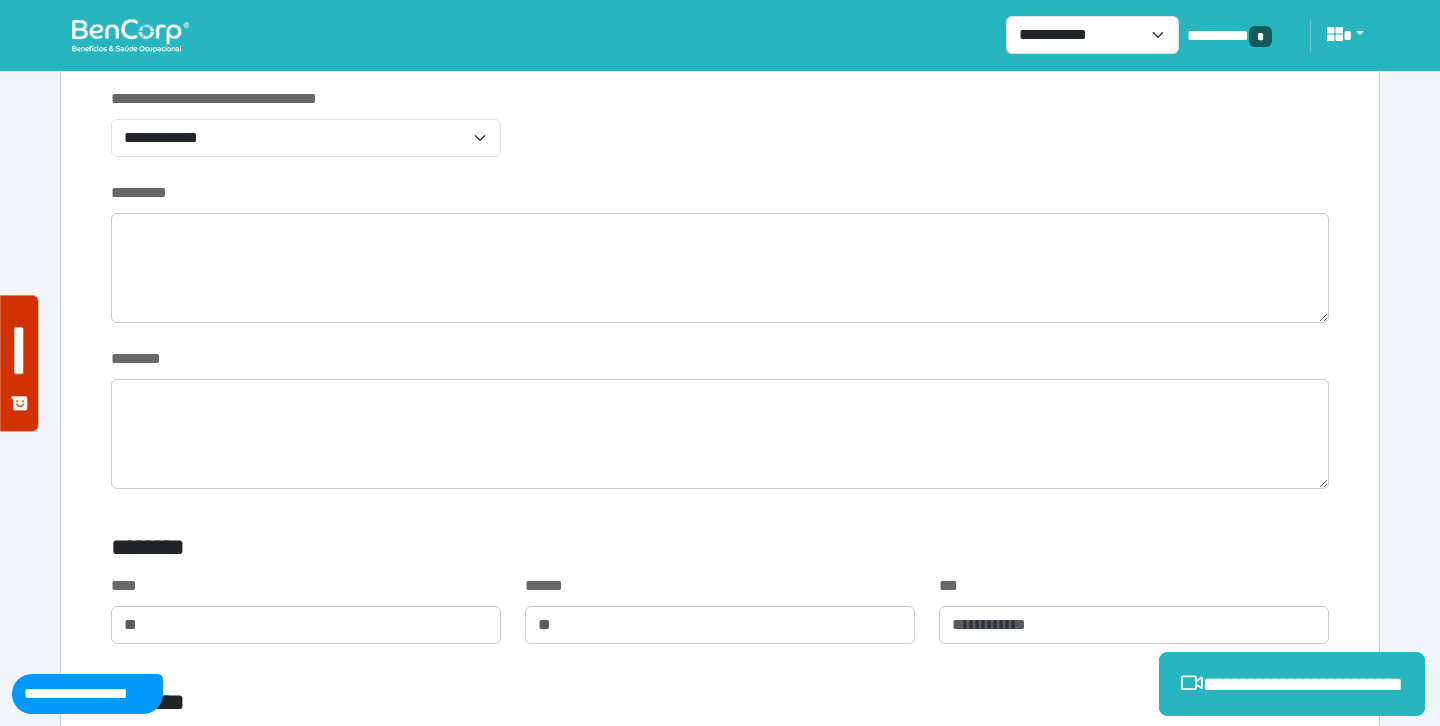 click on "**********" at bounding box center [720, 134] 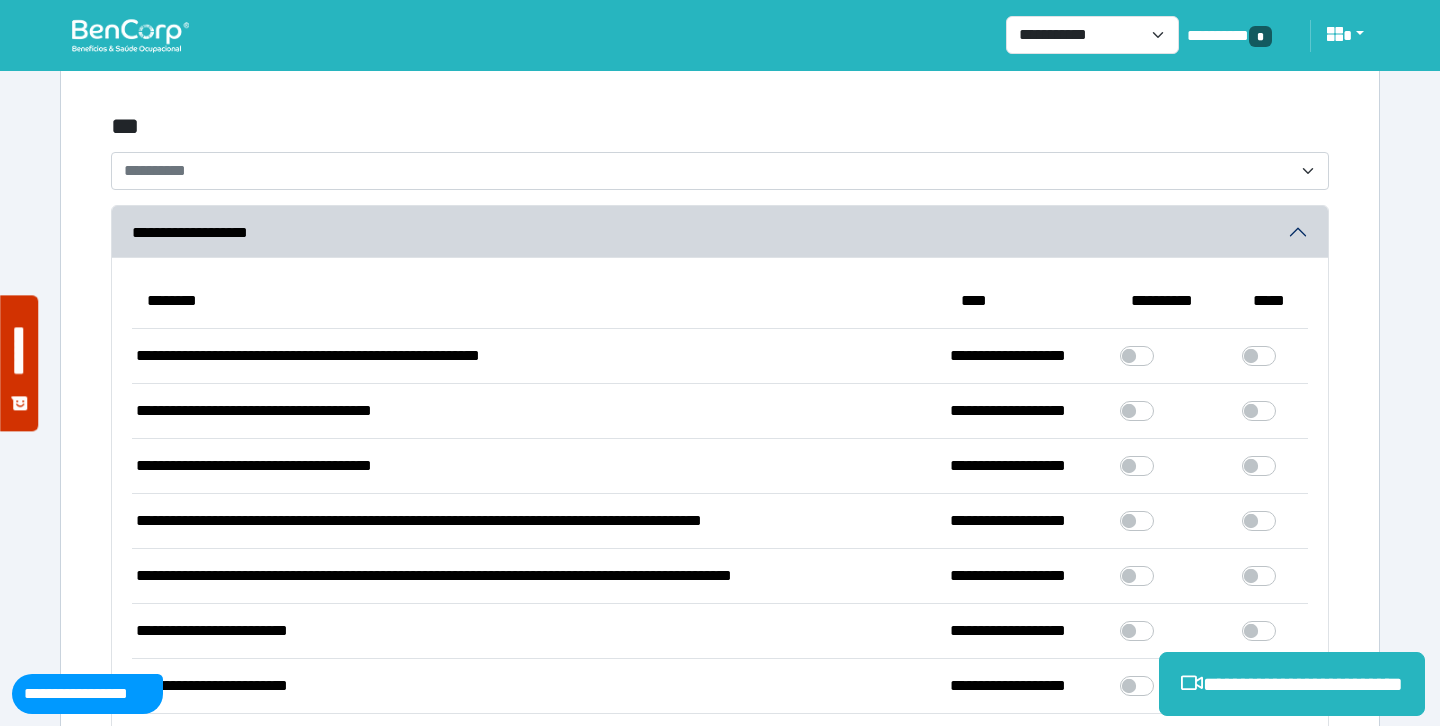 scroll, scrollTop: 6053, scrollLeft: 0, axis: vertical 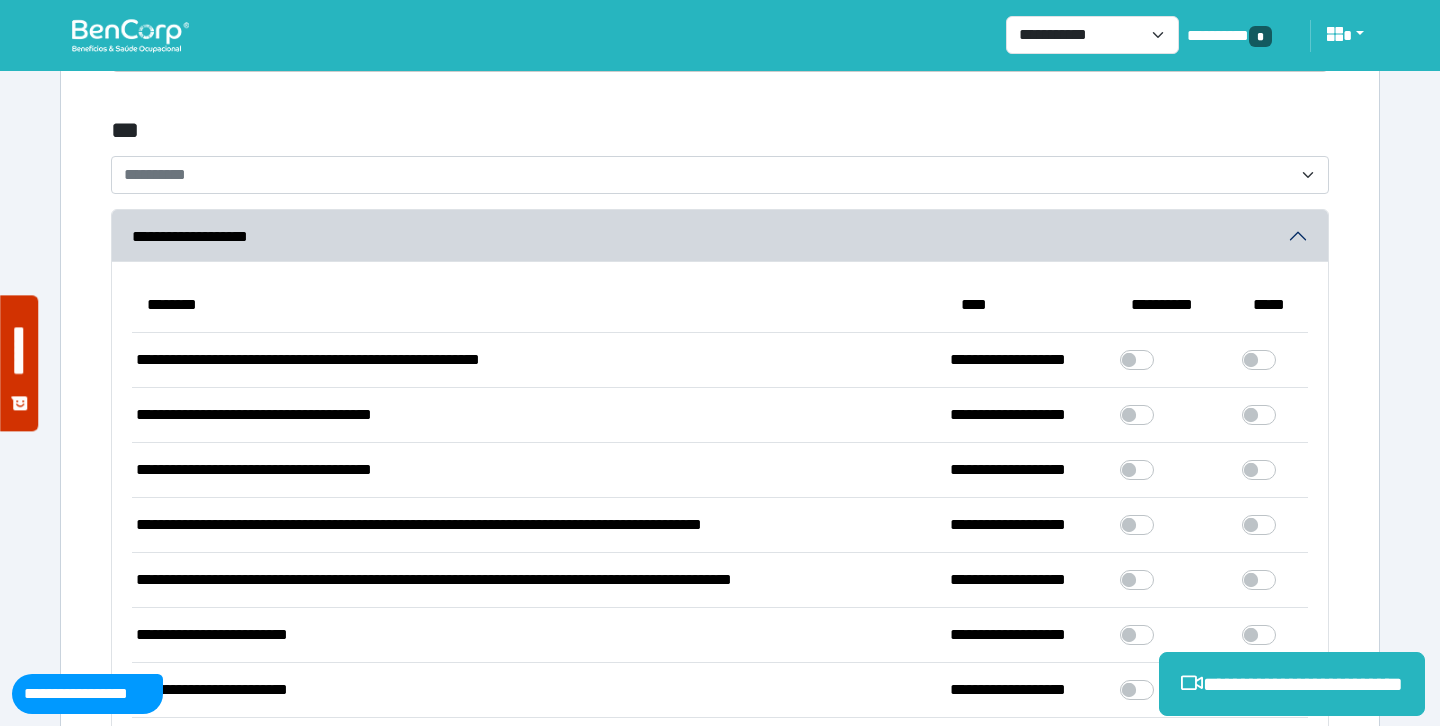 click on "**********" at bounding box center (708, 175) 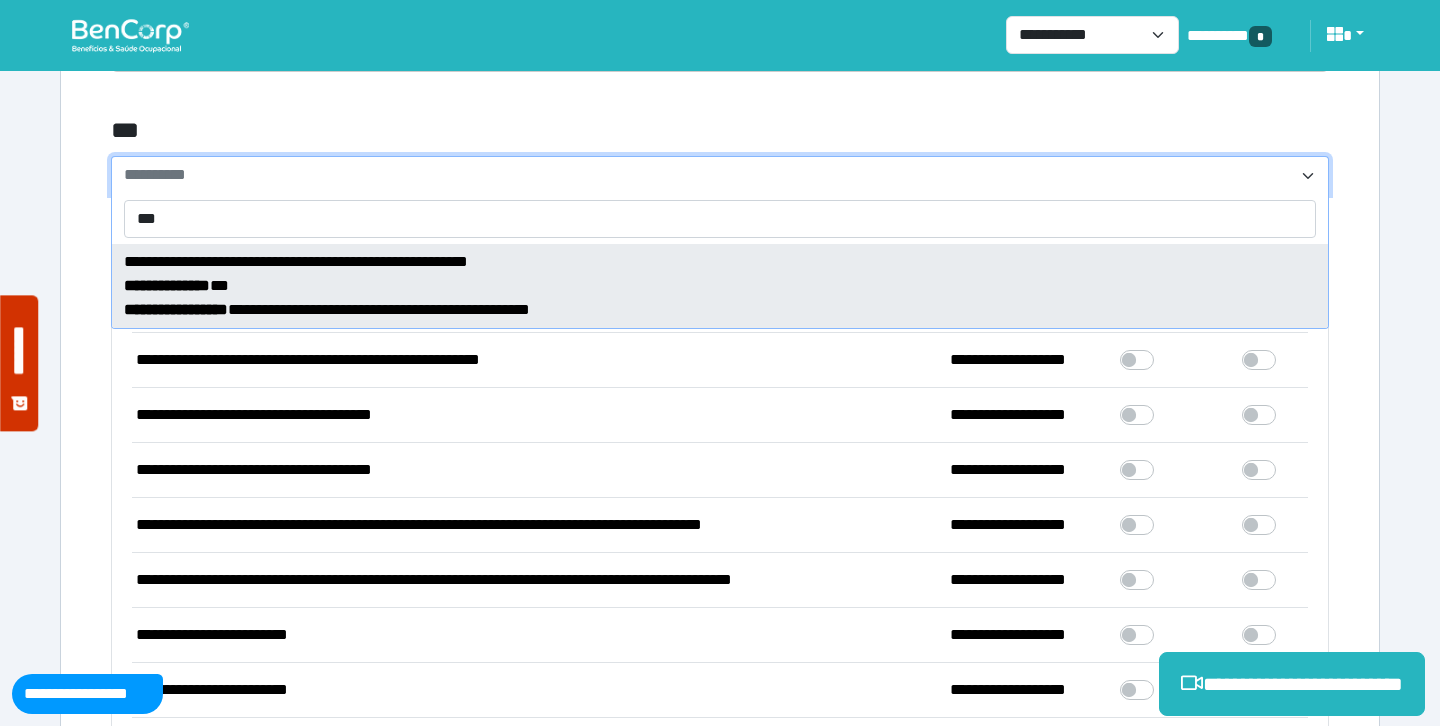 type on "***" 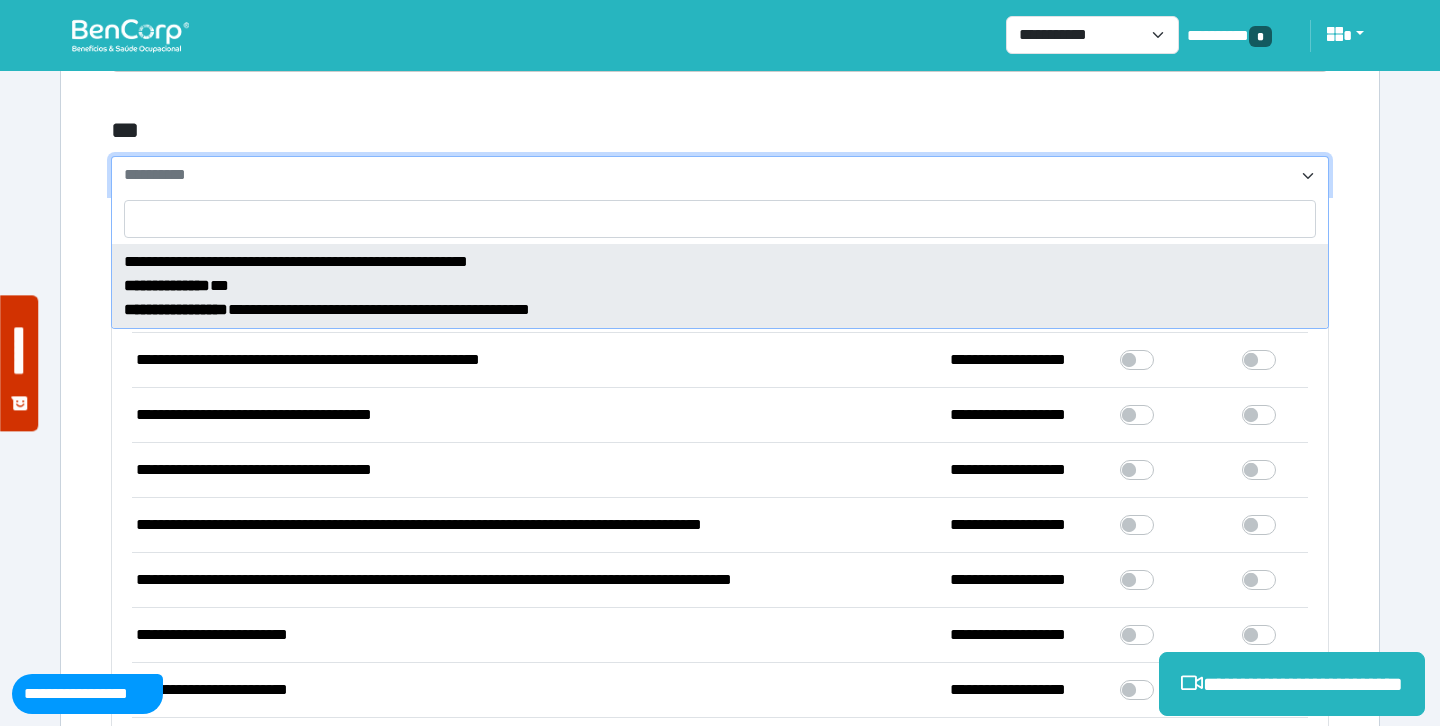 select on "*" 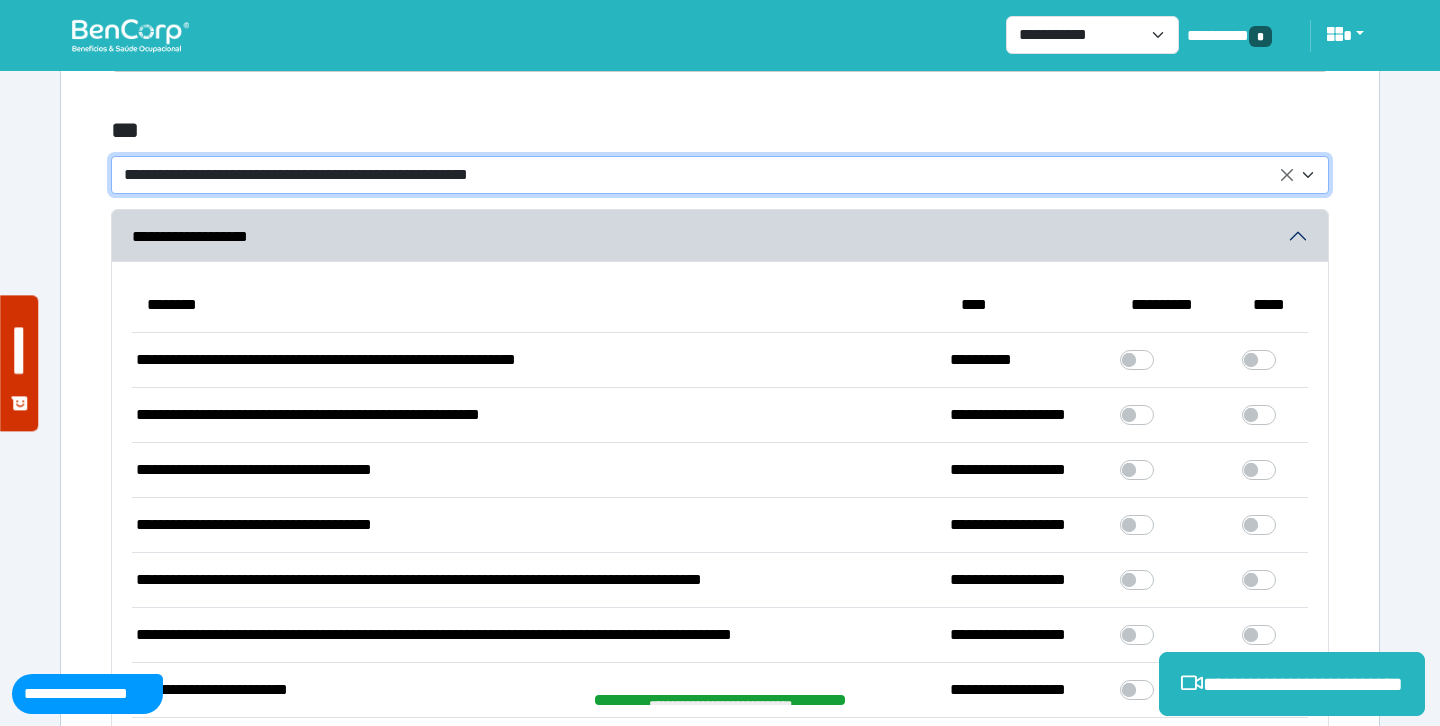 click on "***" at bounding box center (513, 134) 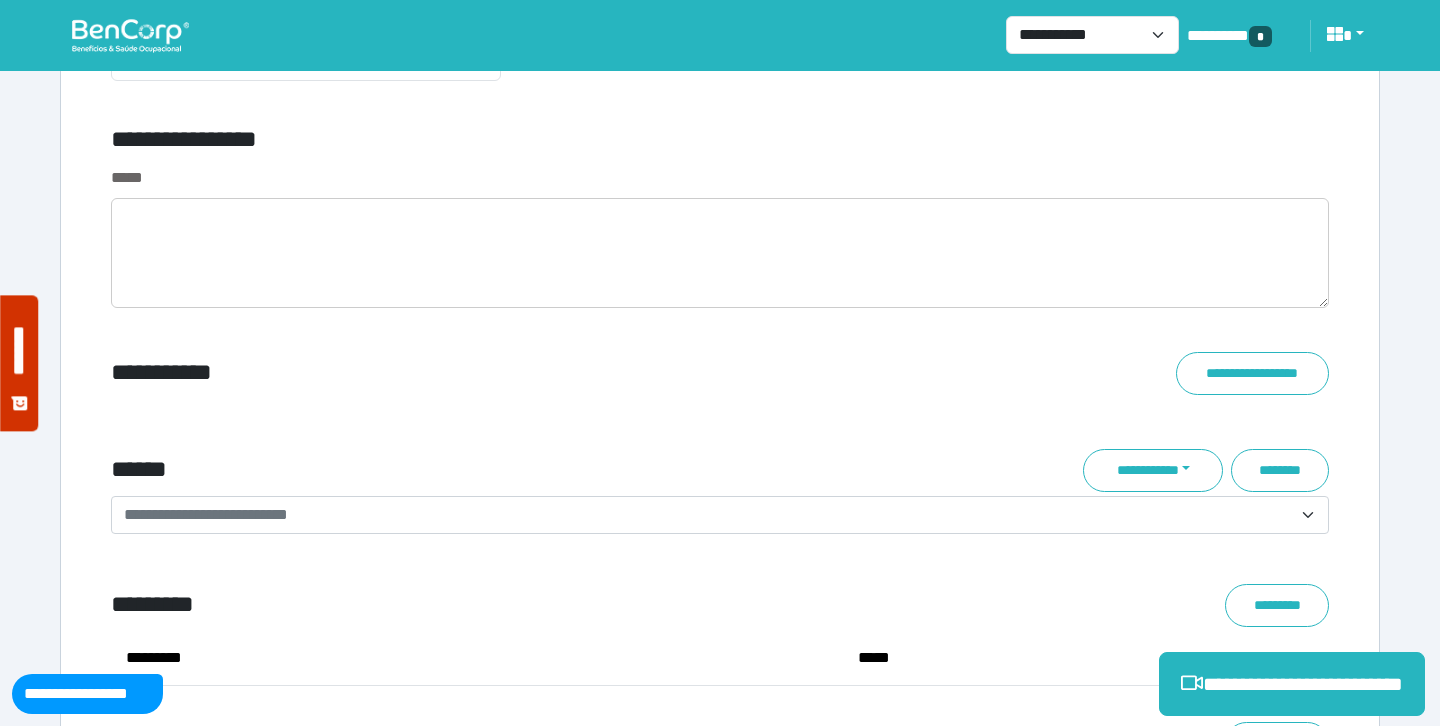 scroll, scrollTop: 7702, scrollLeft: 0, axis: vertical 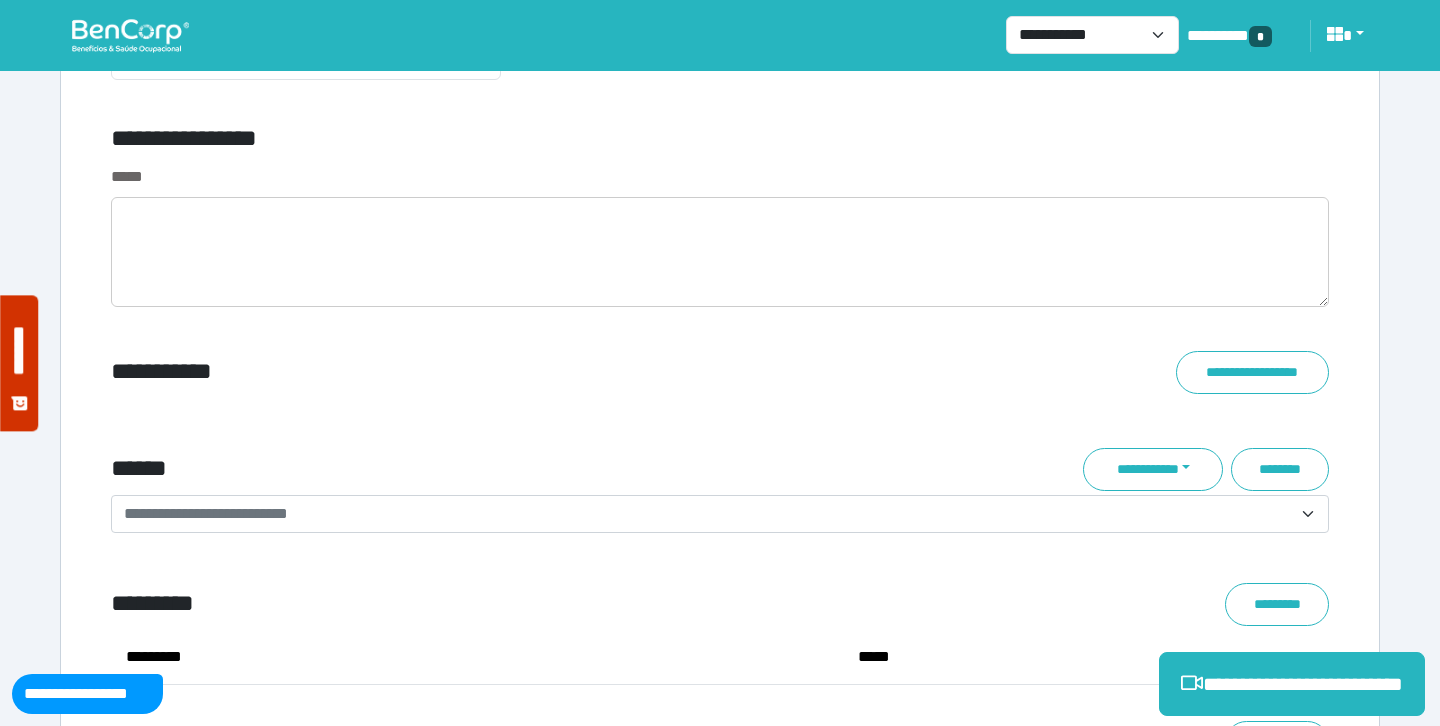 click on "*****" at bounding box center [720, 177] 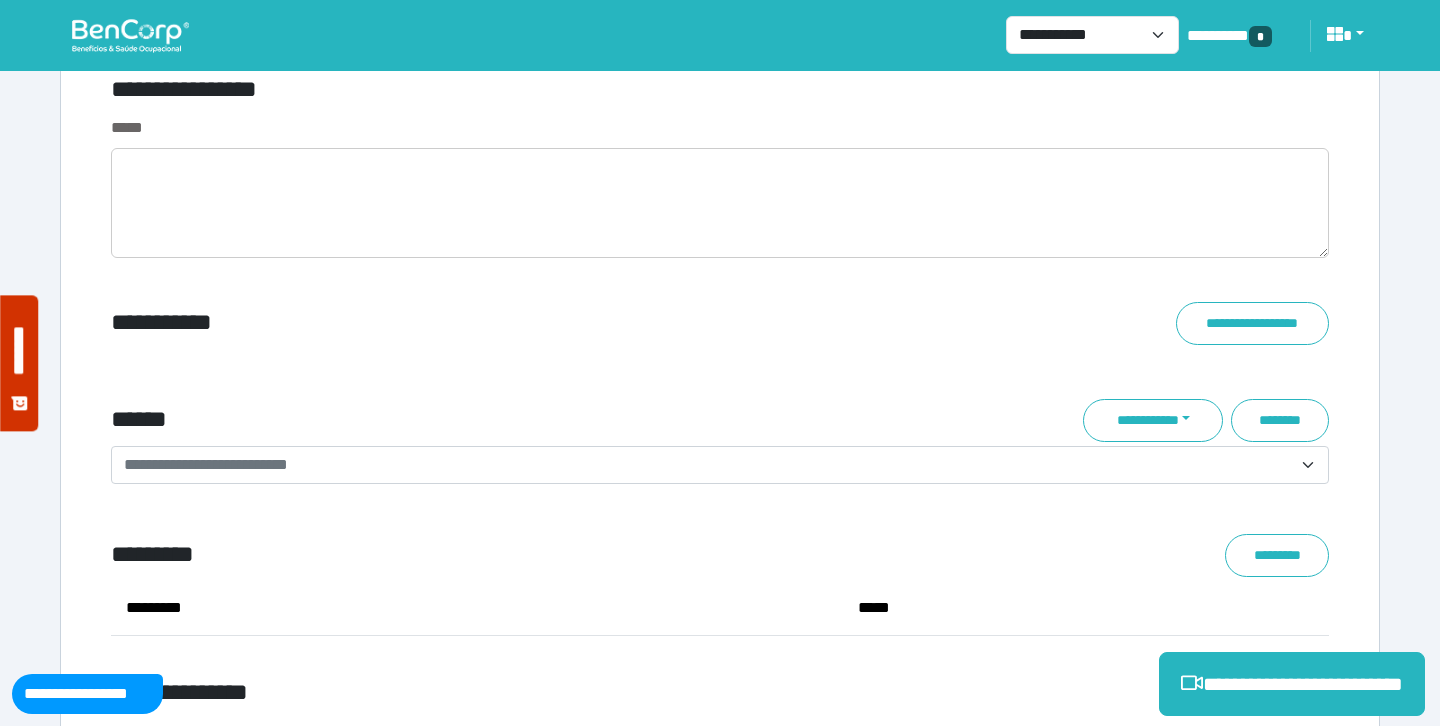 scroll, scrollTop: 7756, scrollLeft: 0, axis: vertical 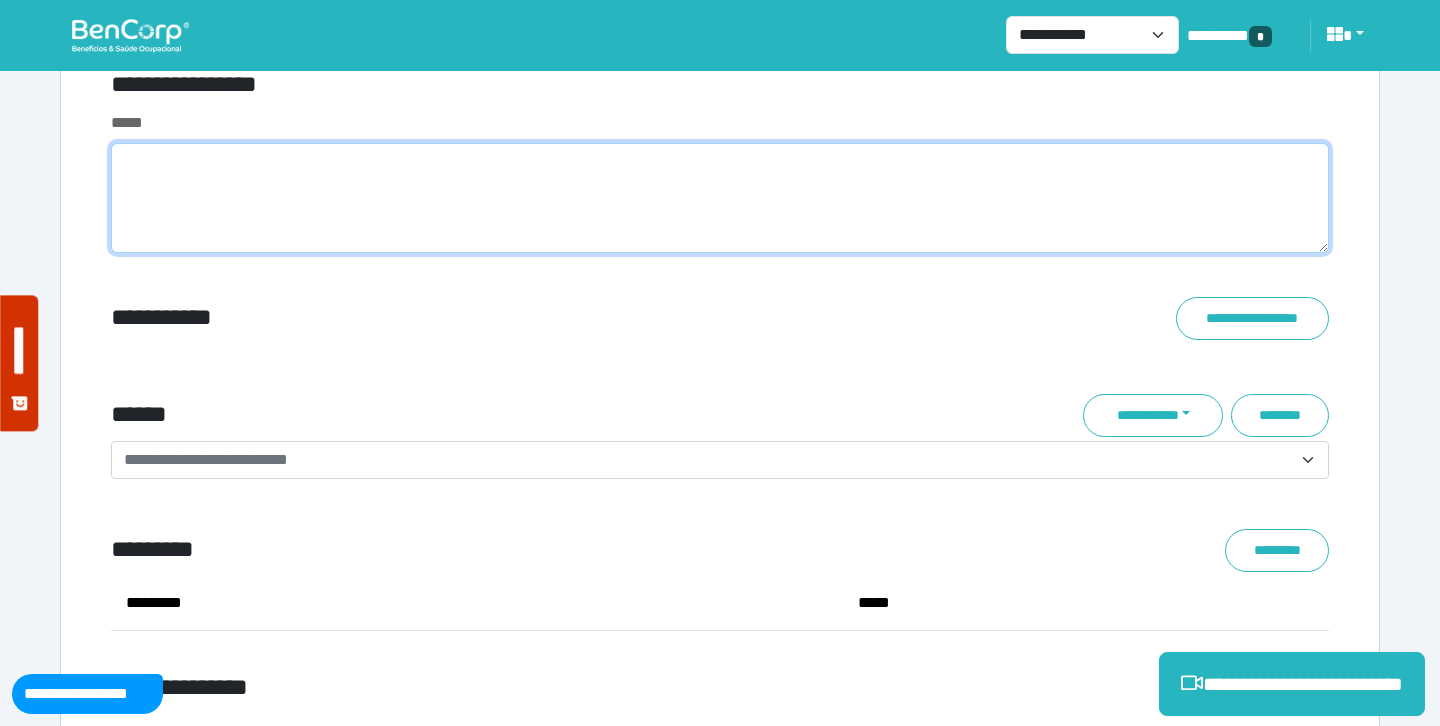 click at bounding box center (720, 198) 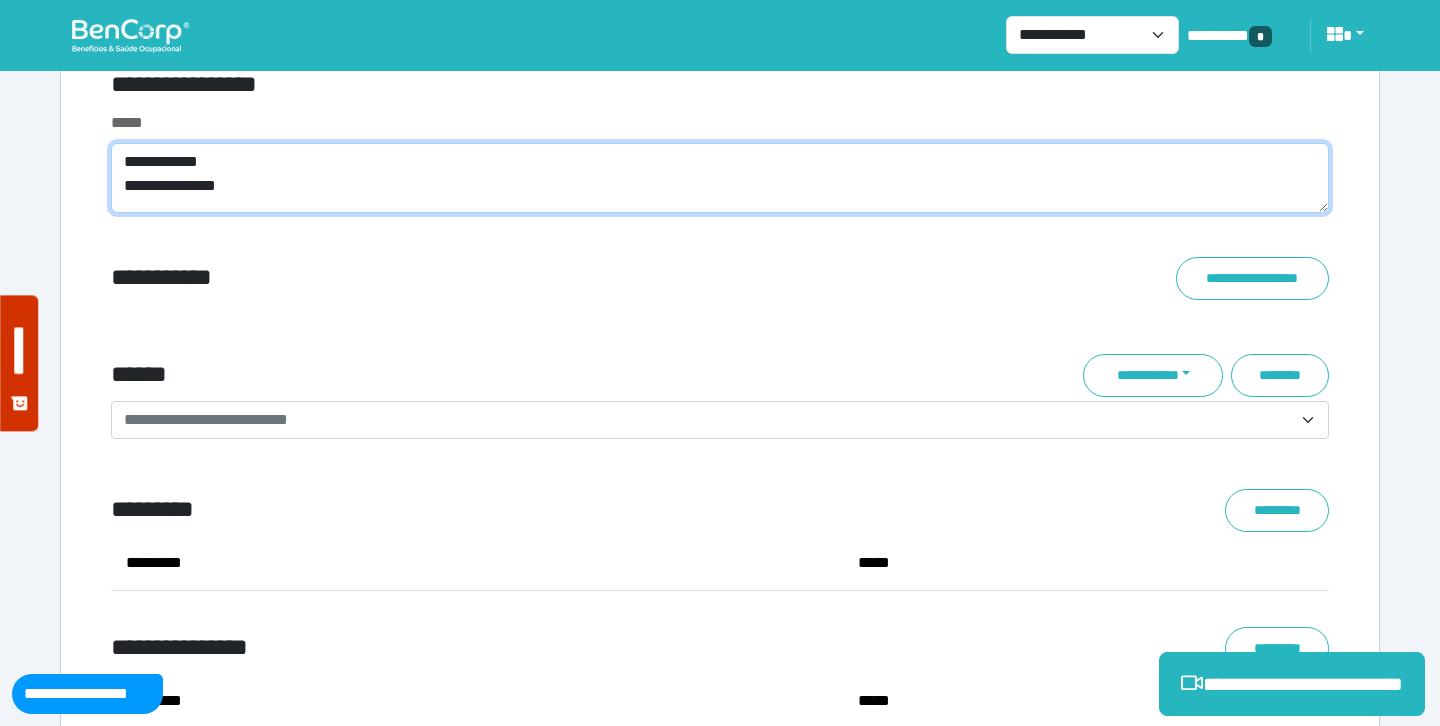 scroll, scrollTop: 0, scrollLeft: 0, axis: both 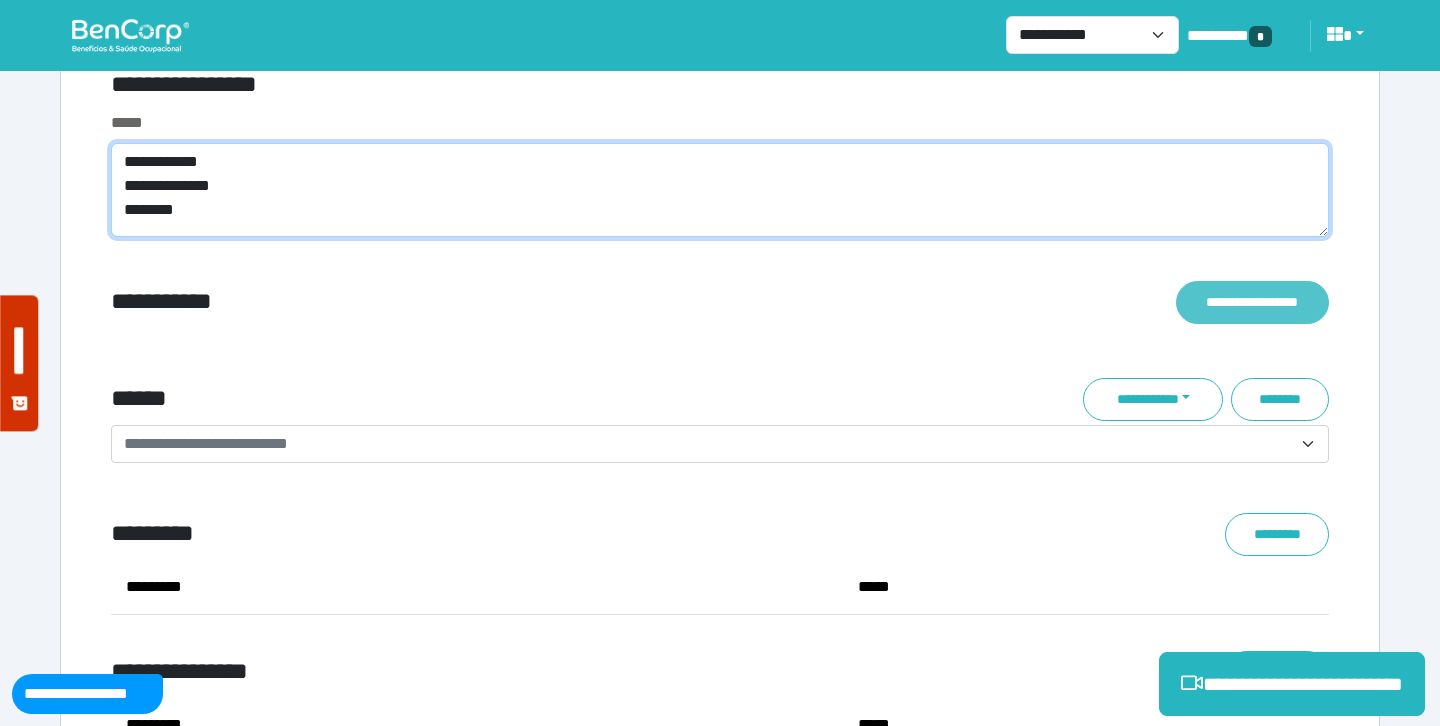 type on "**********" 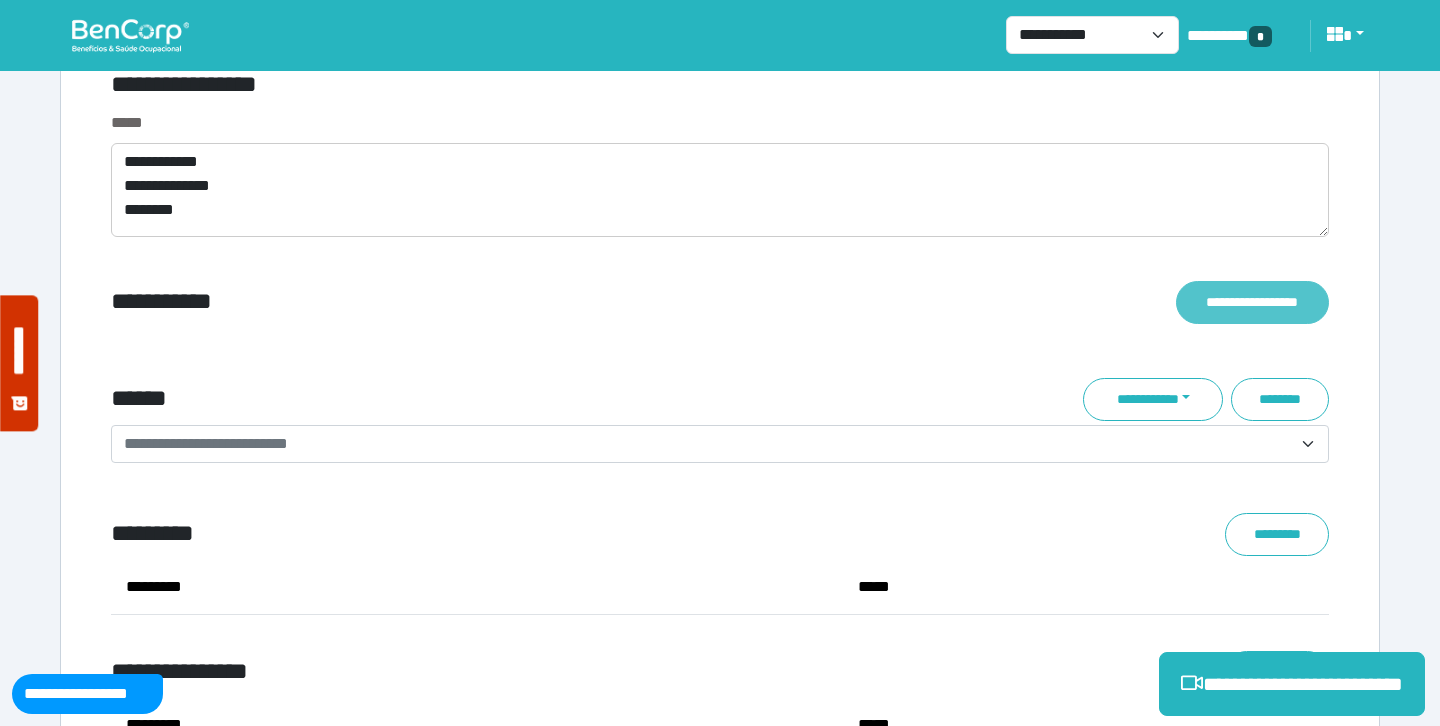click on "**********" at bounding box center [1252, 302] 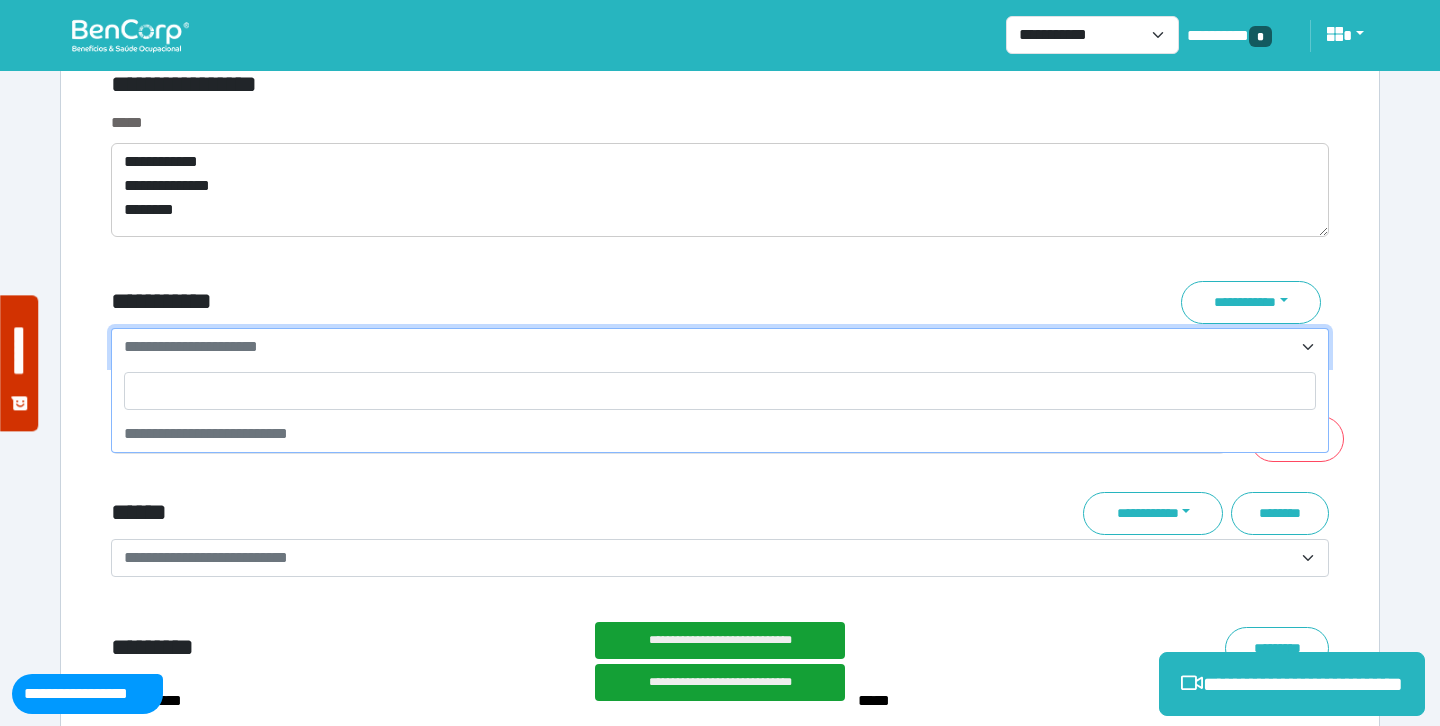 click on "**********" at bounding box center (708, 347) 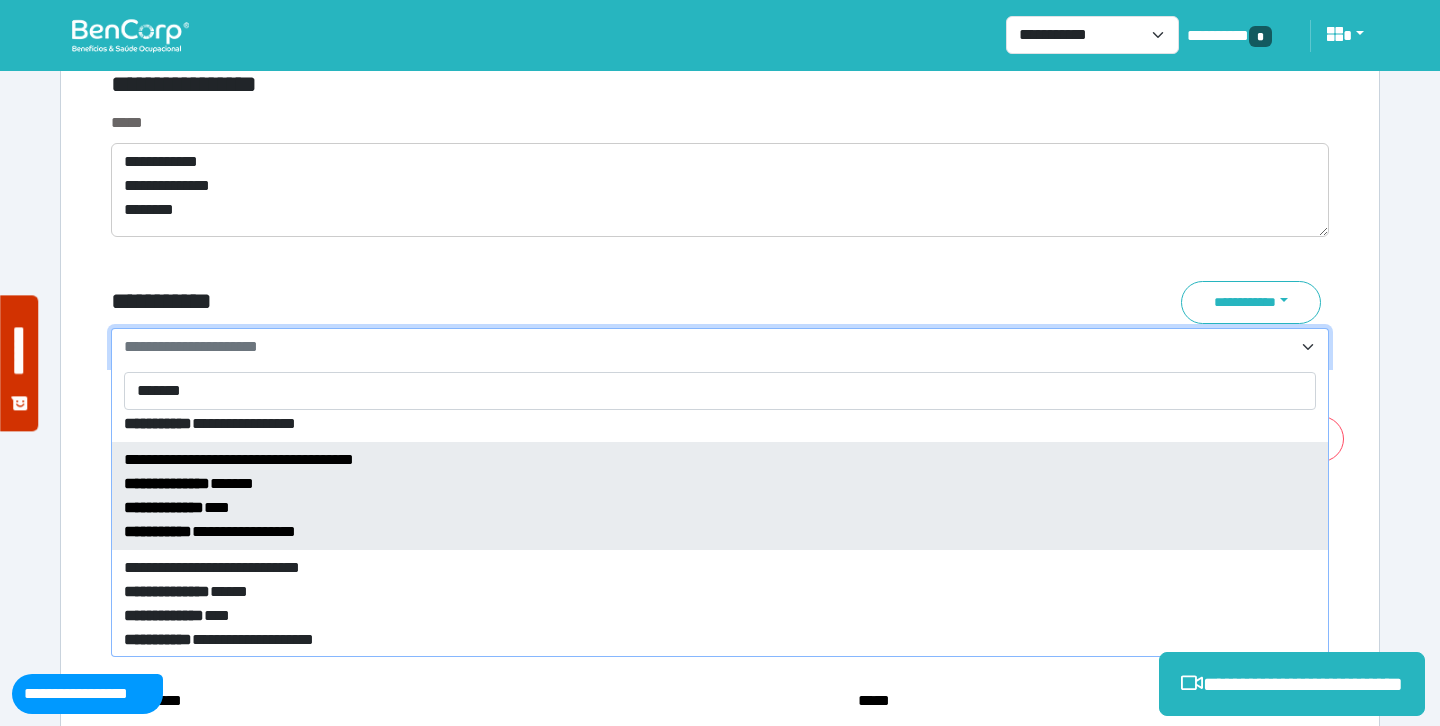 scroll, scrollTop: 84, scrollLeft: 0, axis: vertical 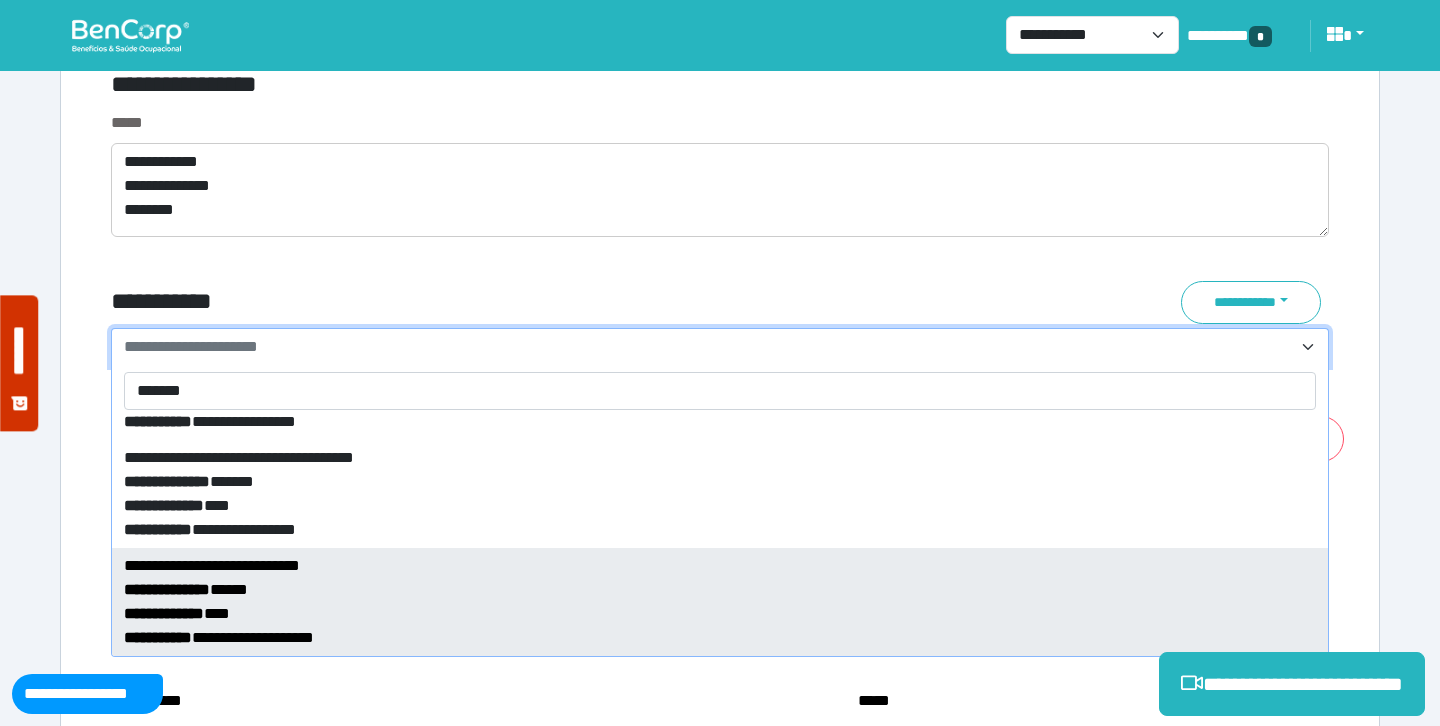 type on "*******" 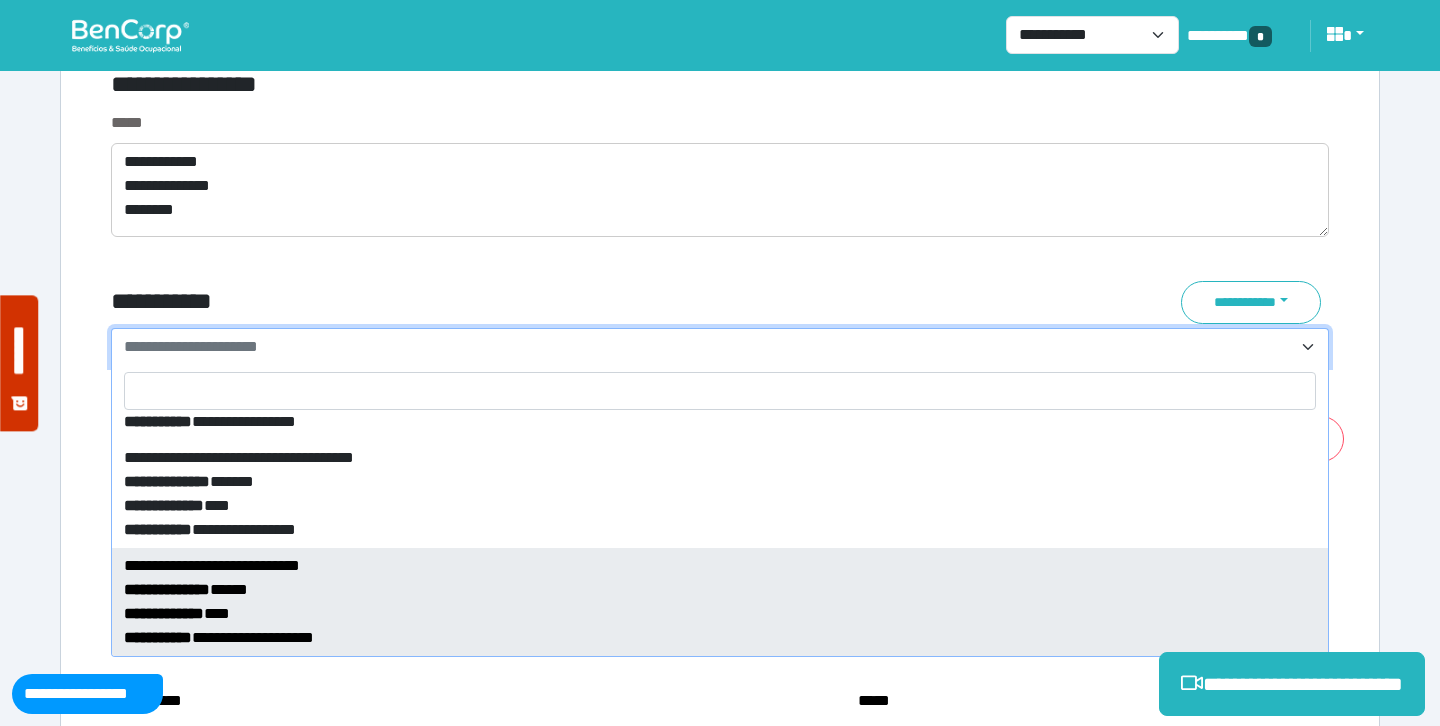 select on "*****" 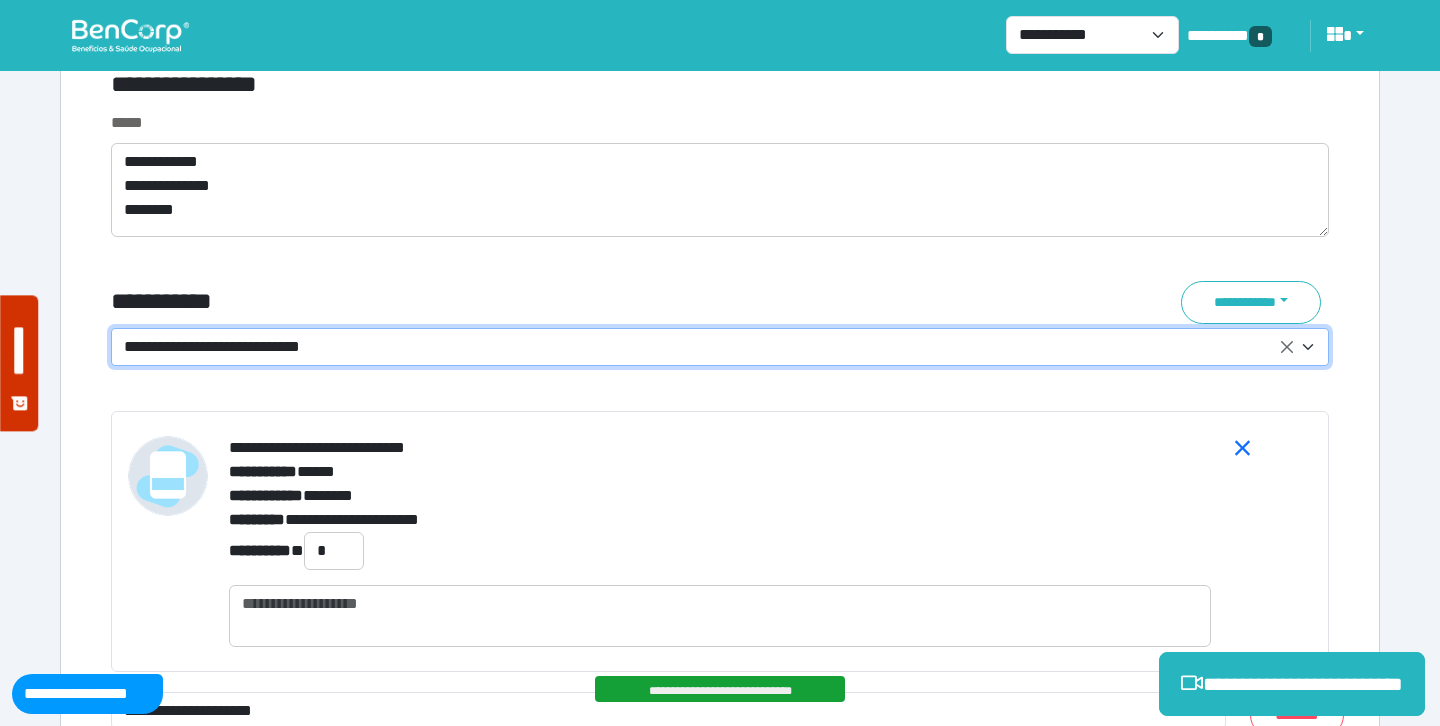 click on "**********" at bounding box center (720, 186) 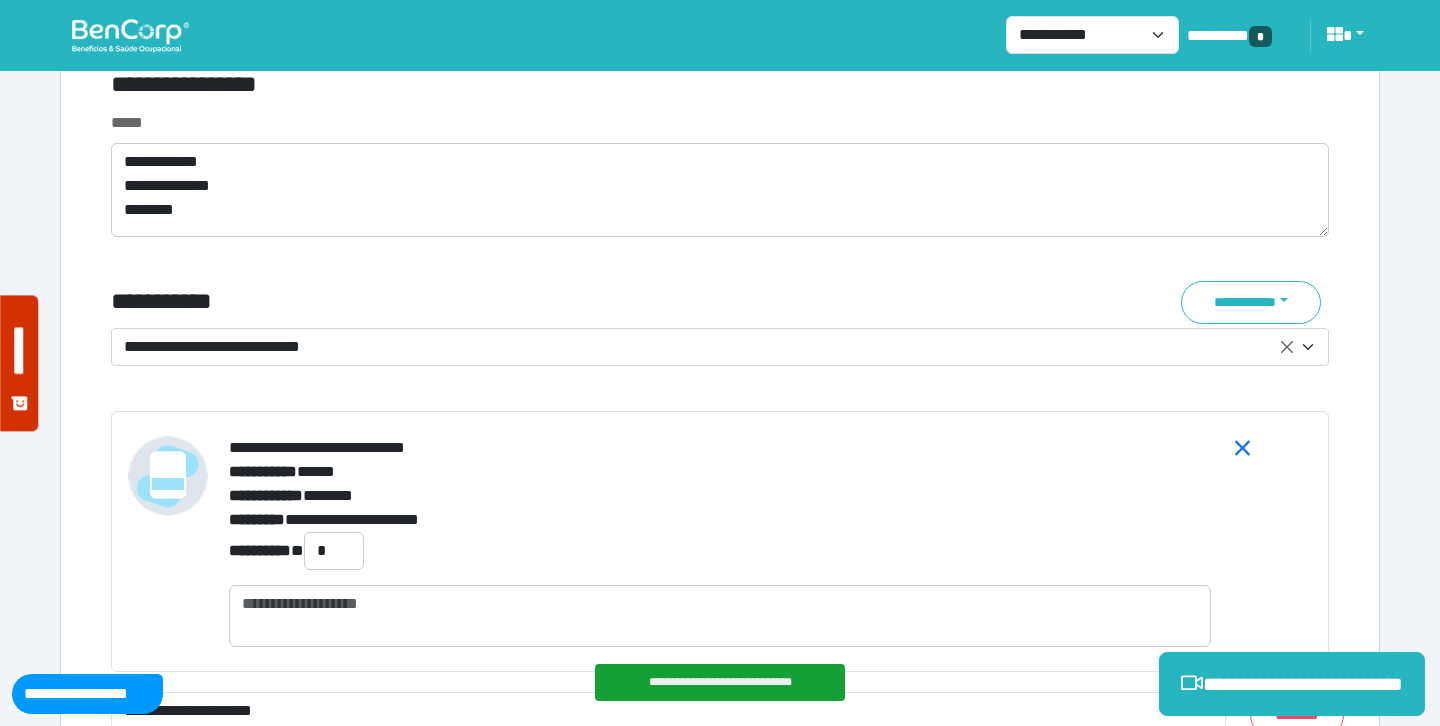 click on "**********" at bounding box center (708, 347) 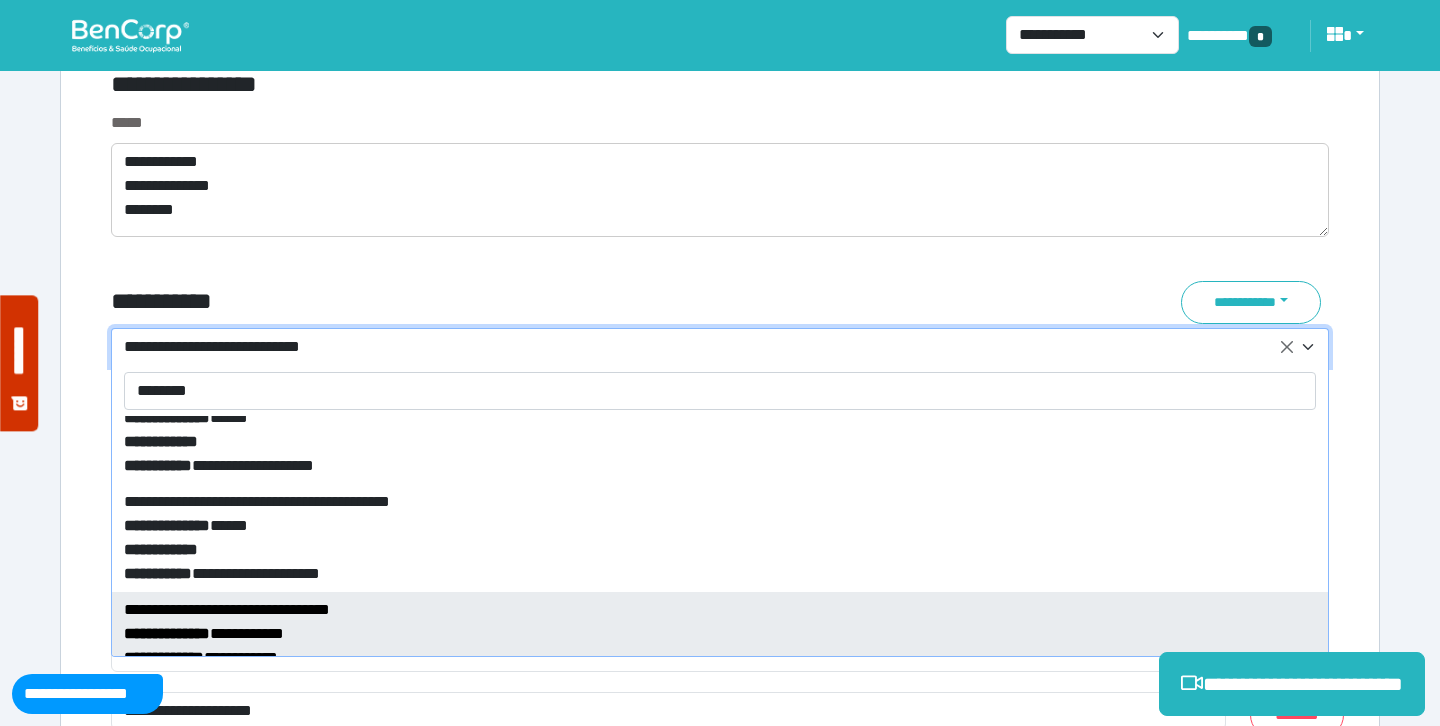 scroll, scrollTop: 895, scrollLeft: 0, axis: vertical 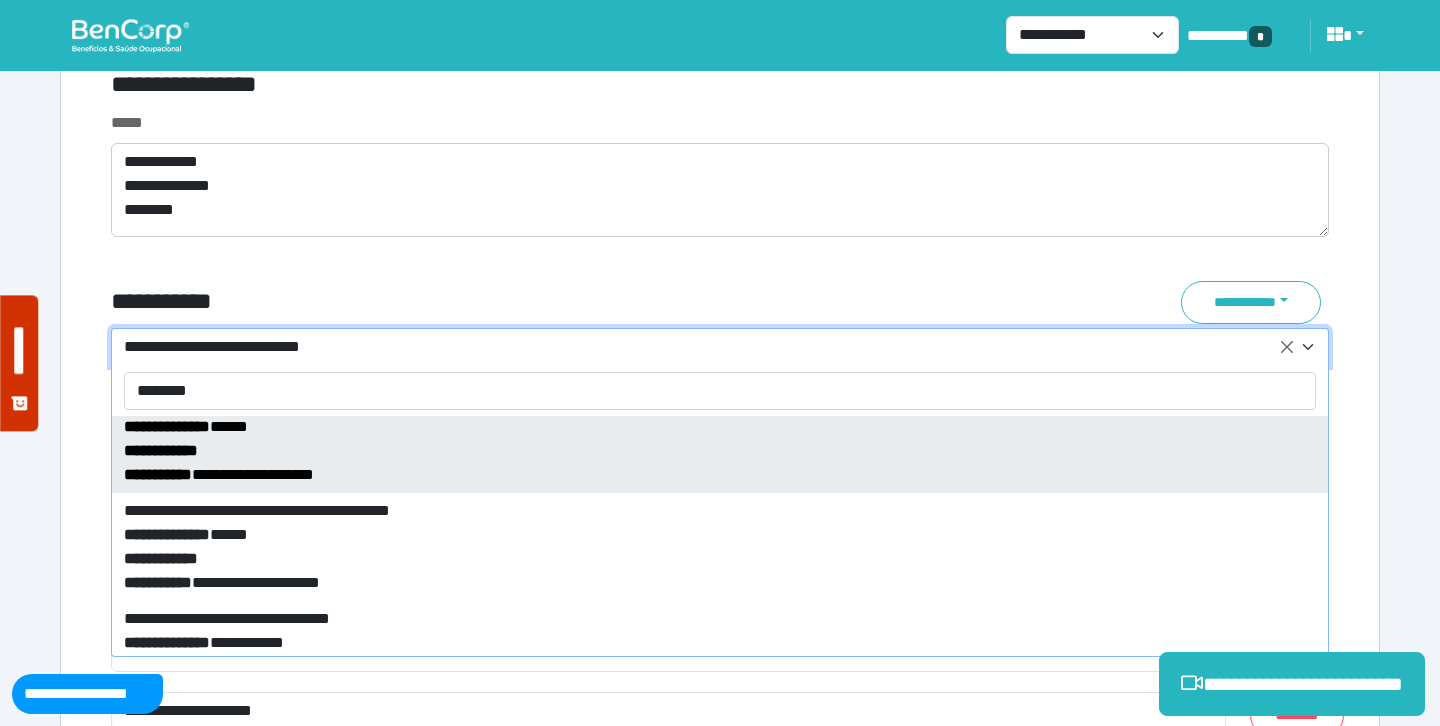 type on "********" 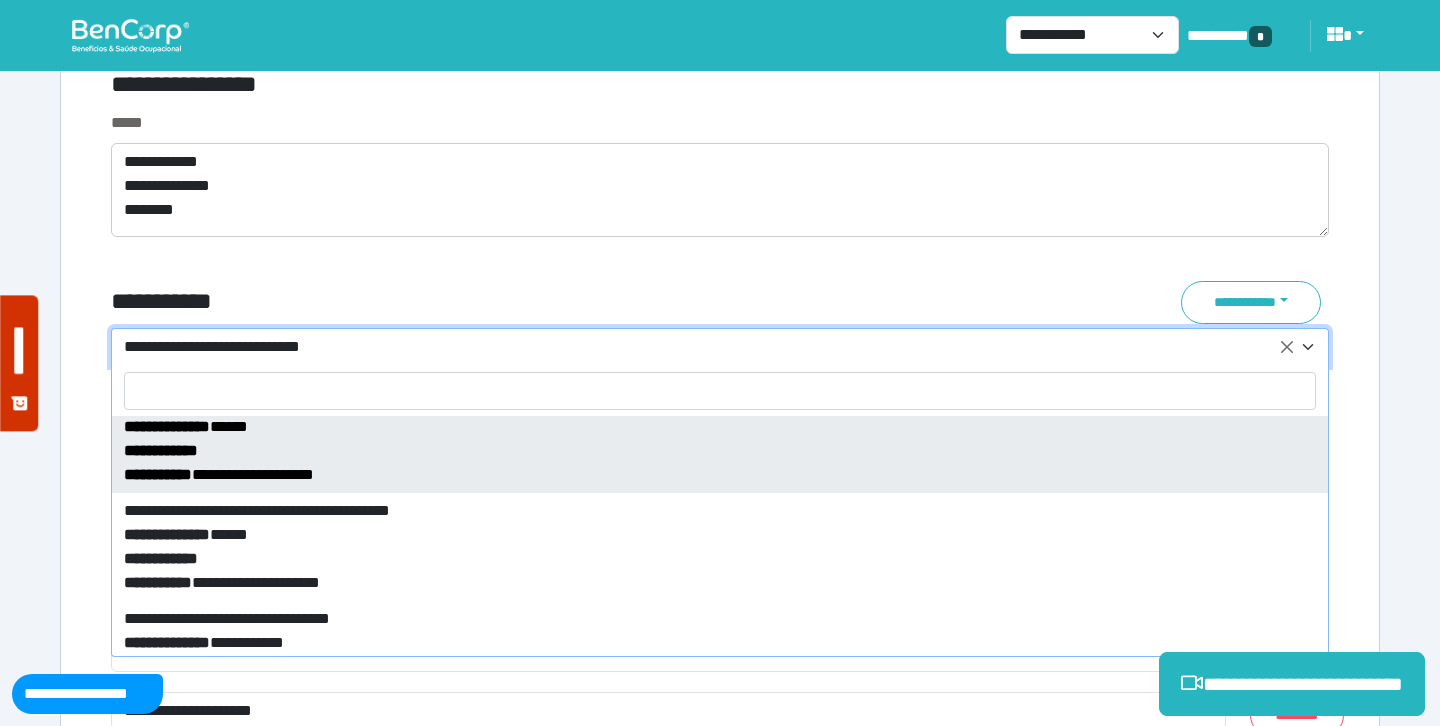 select on "*****" 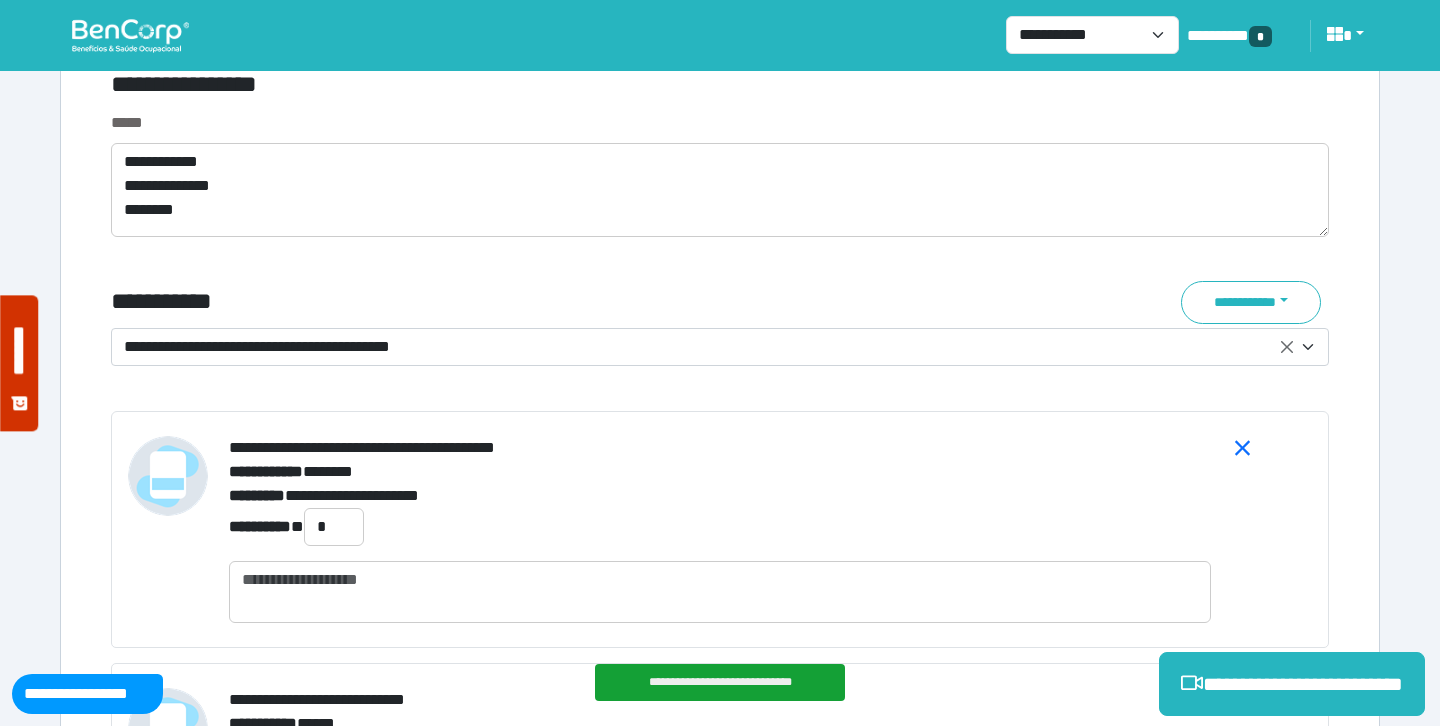 click on "**********" at bounding box center (513, 302) 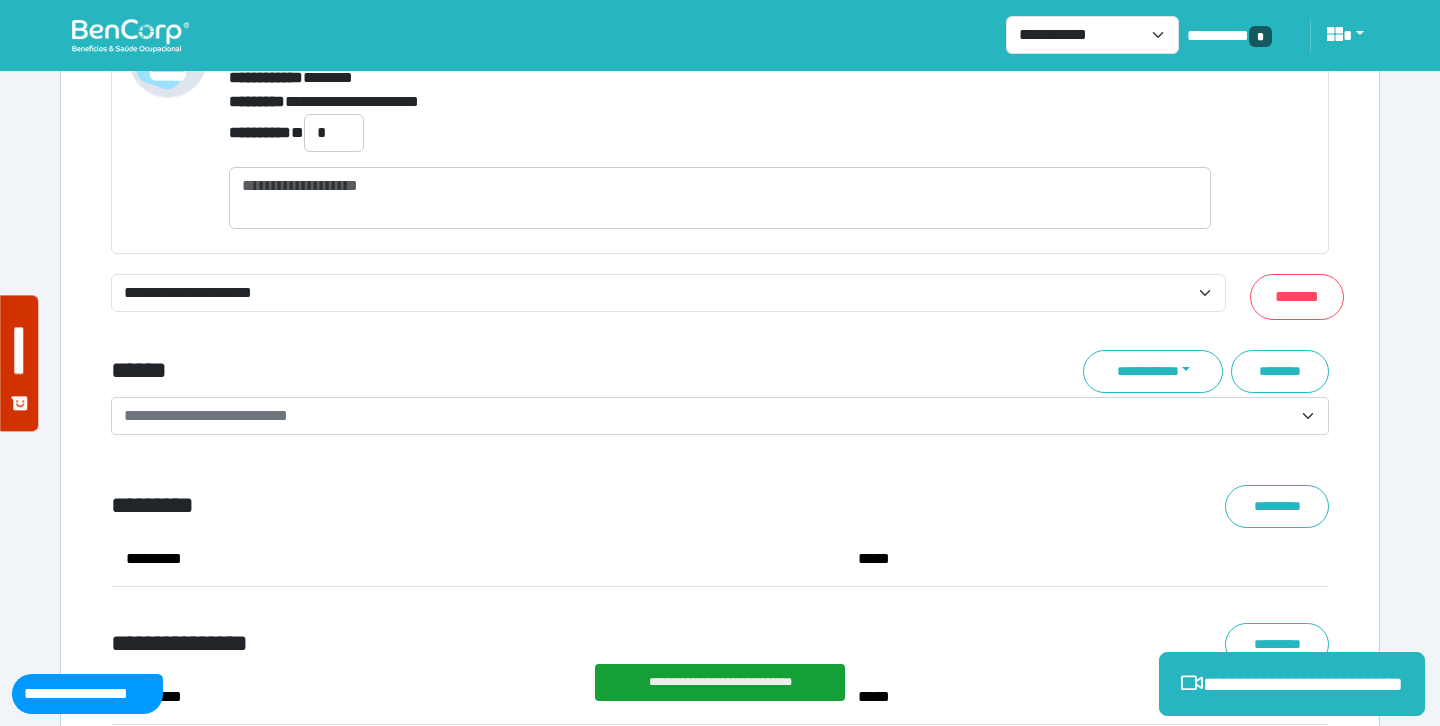 scroll, scrollTop: 8429, scrollLeft: 0, axis: vertical 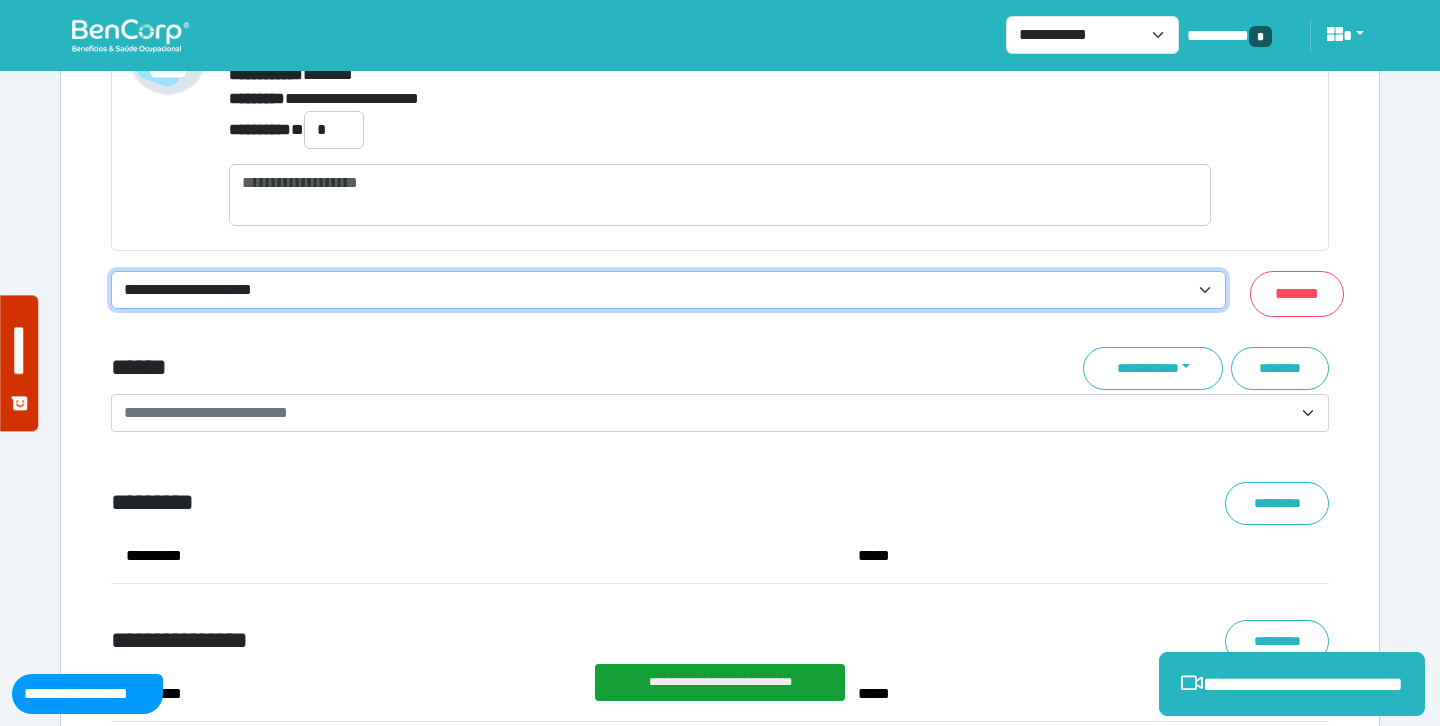 click on "**********" at bounding box center [668, 290] 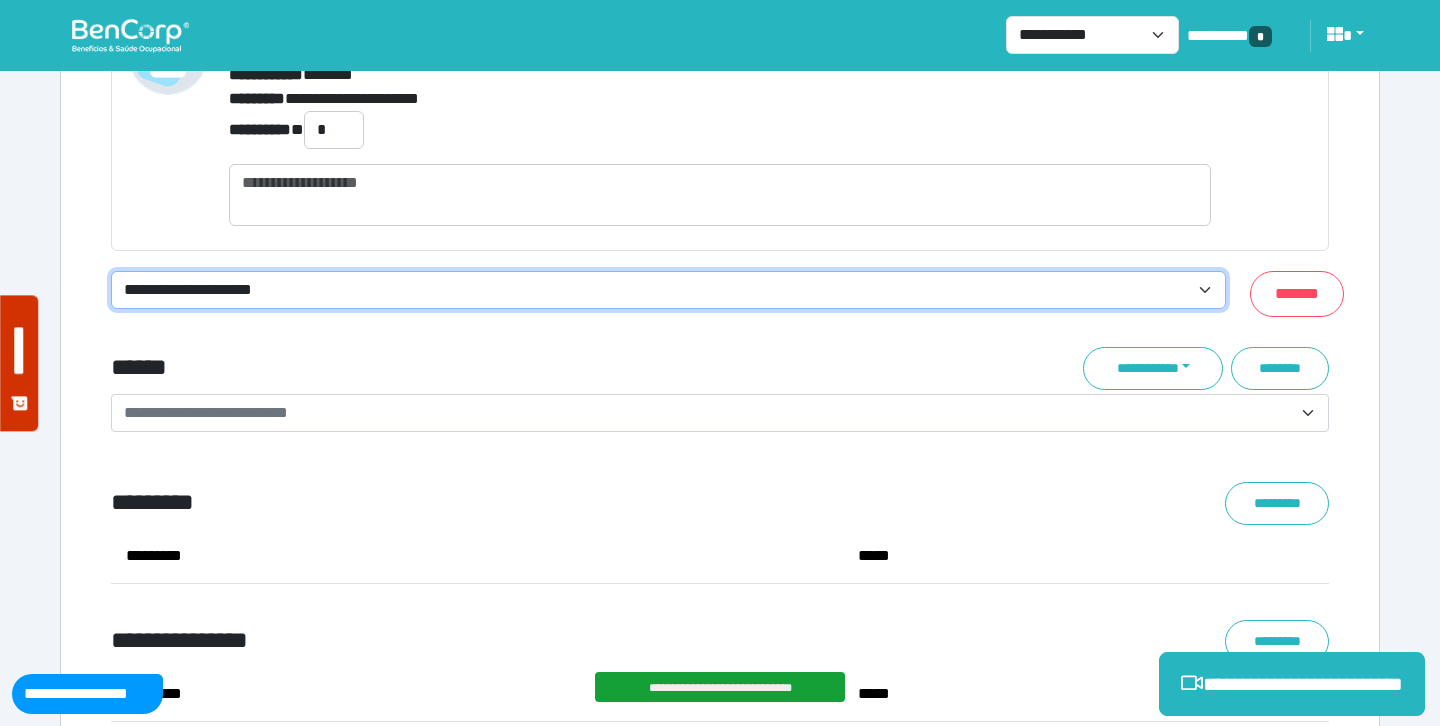 select on "**********" 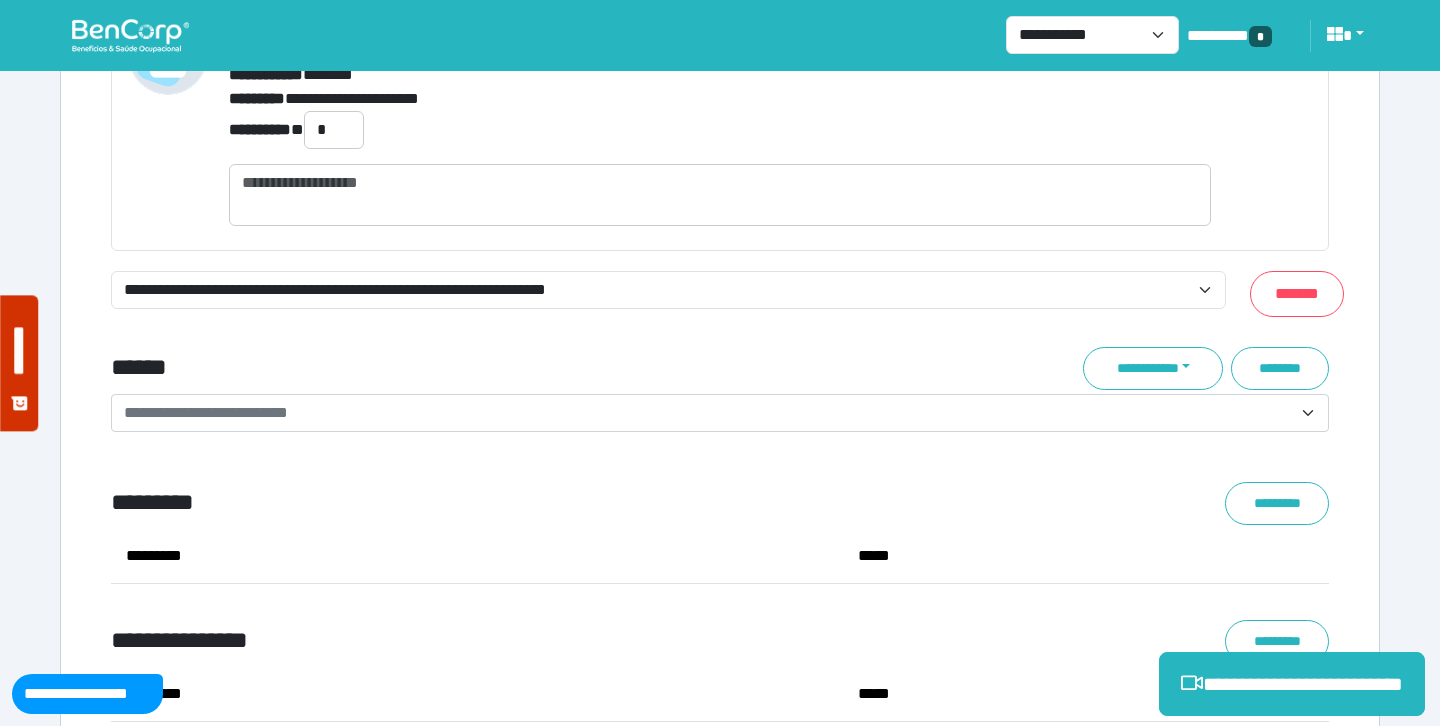 click on "**********" at bounding box center (720, -3191) 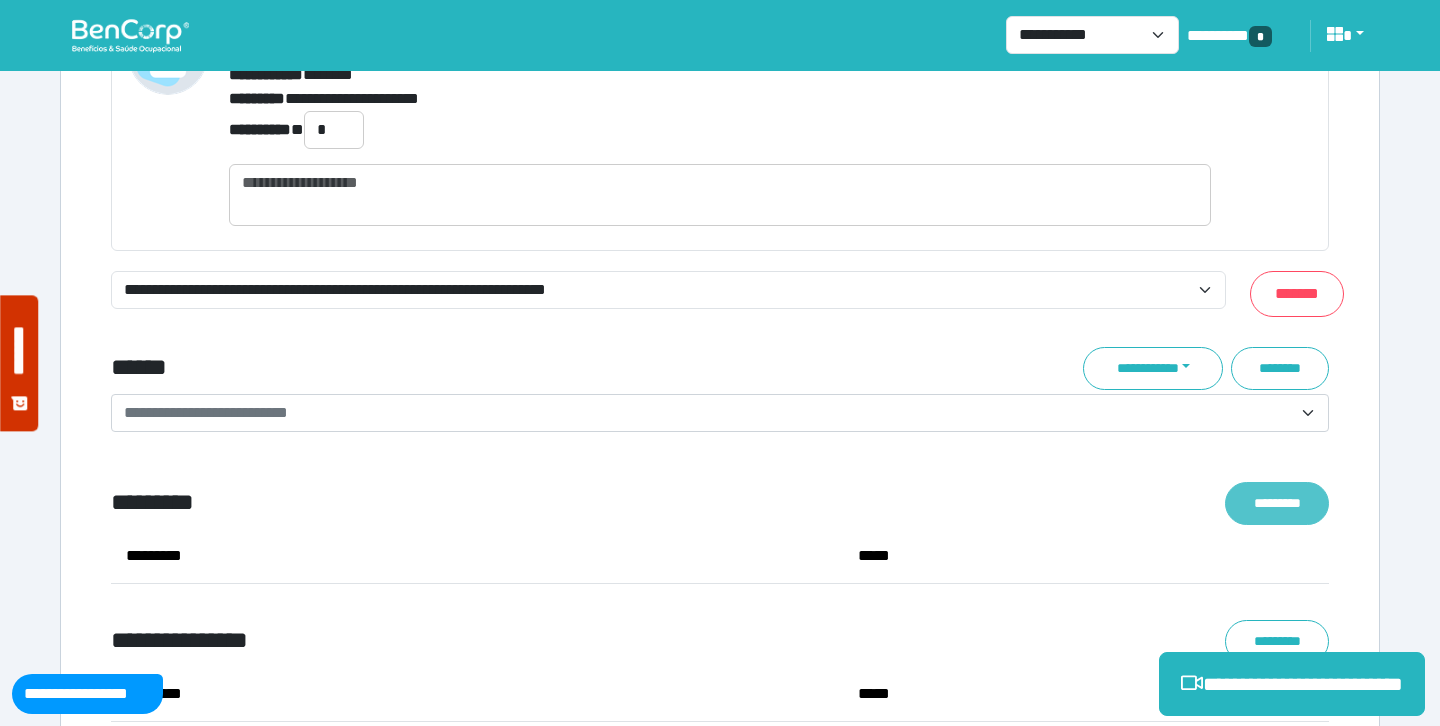 click on "*********" at bounding box center [1277, 503] 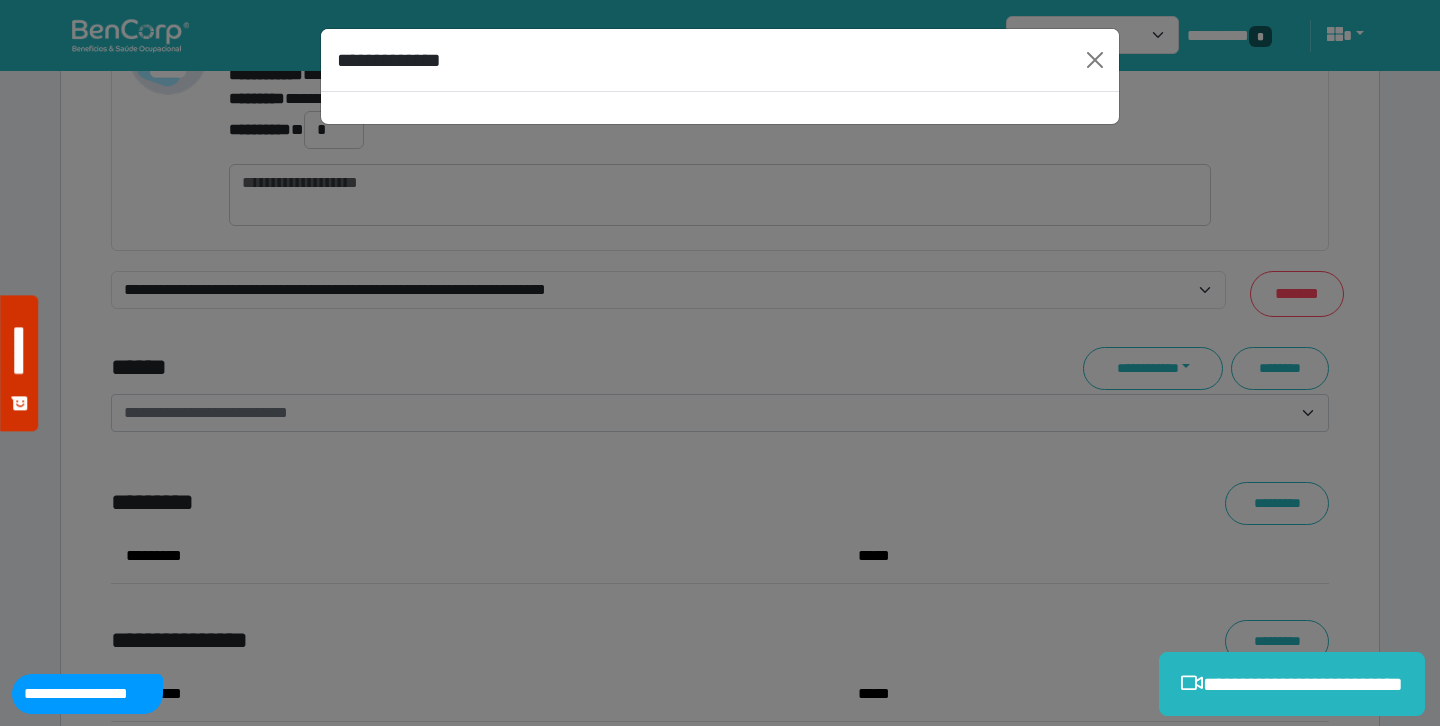 select on "****" 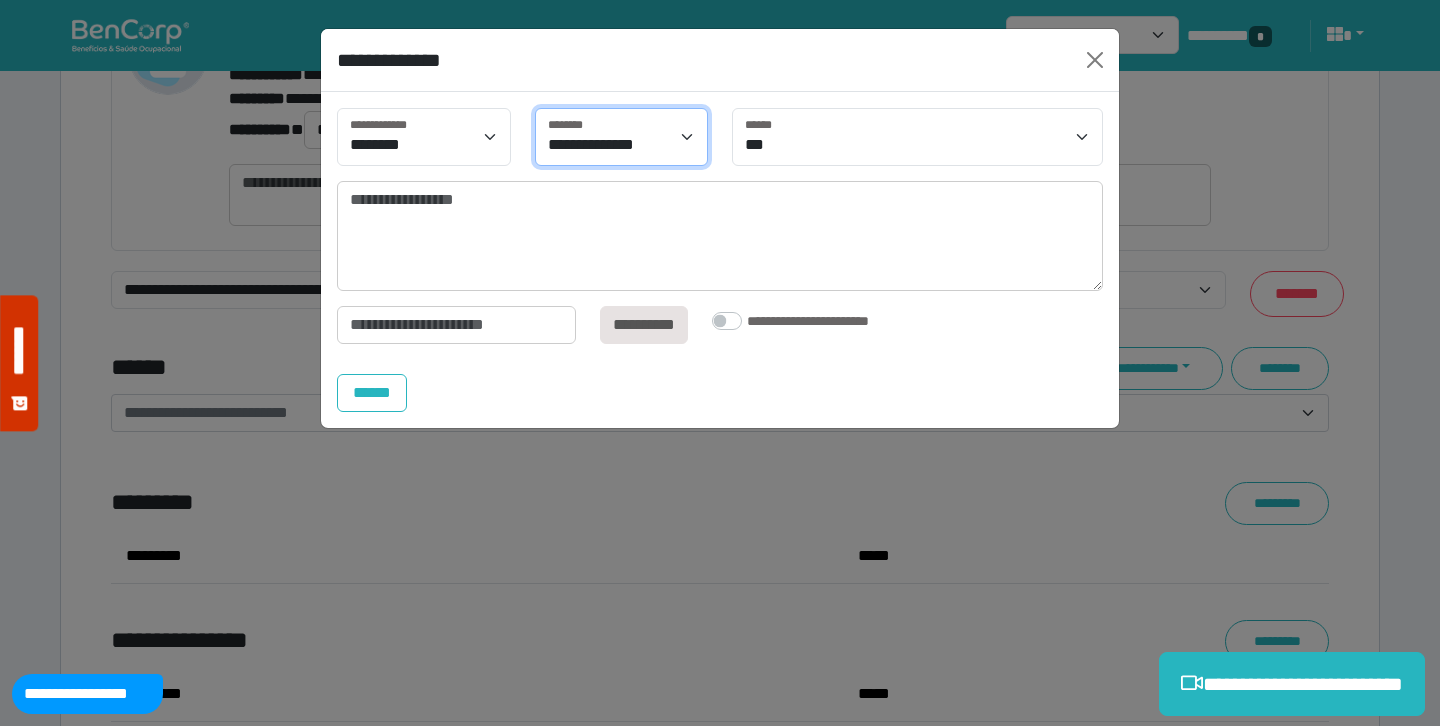 click on "**********" at bounding box center (622, 137) 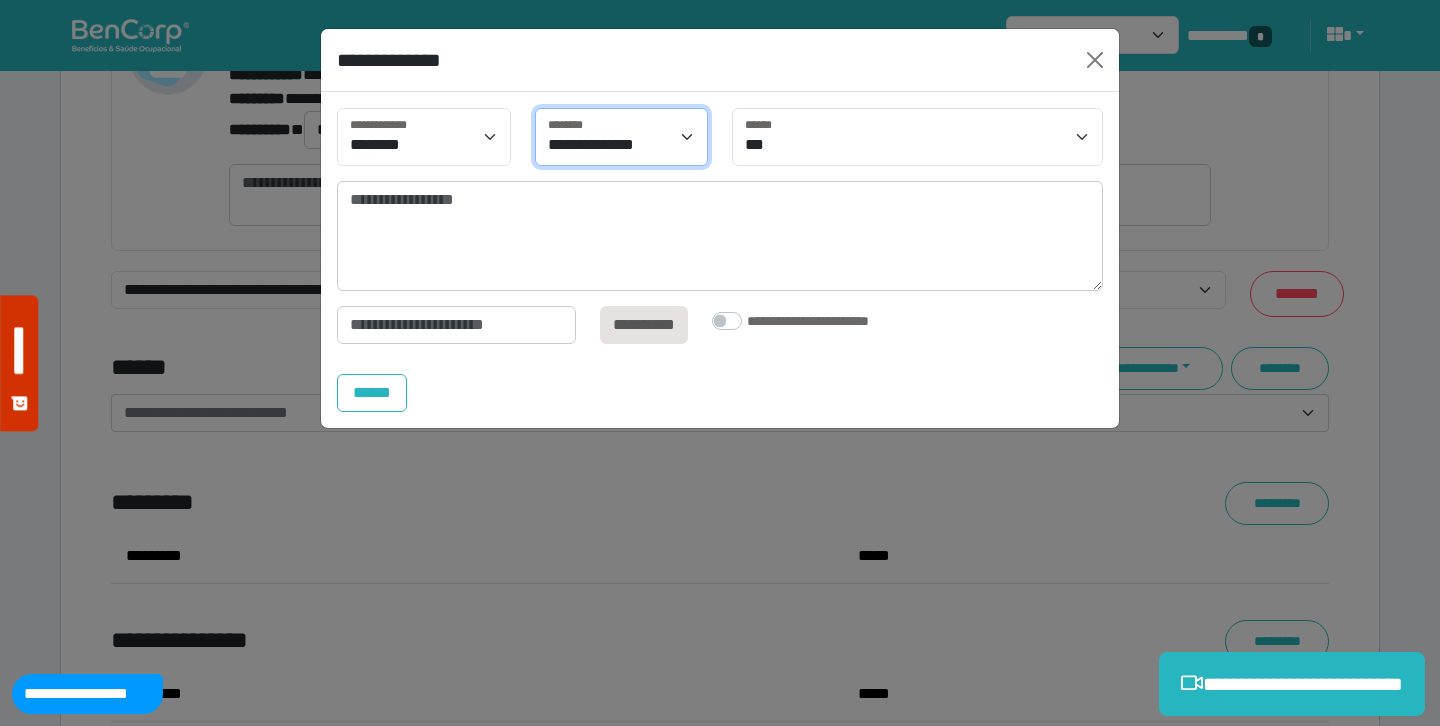 click on "**********" at bounding box center [622, 137] 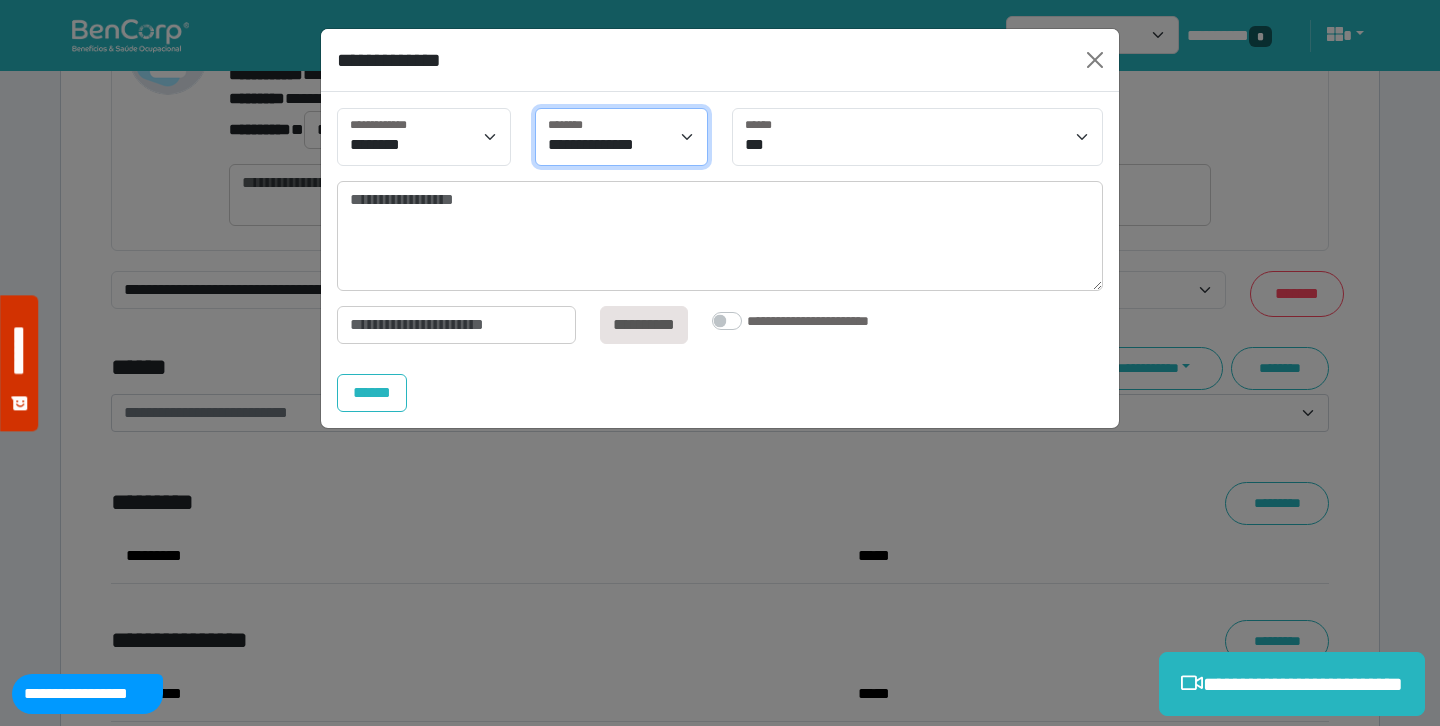 select on "****" 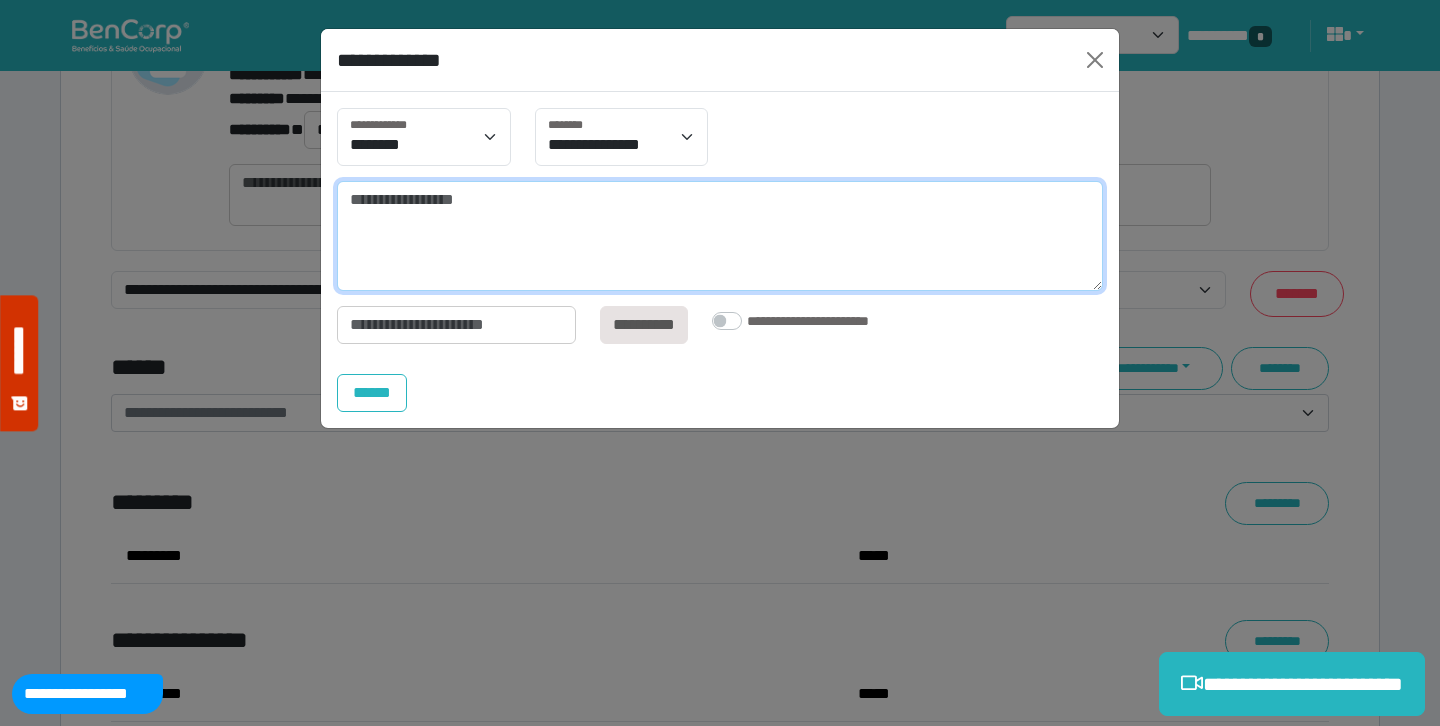 click at bounding box center [720, 236] 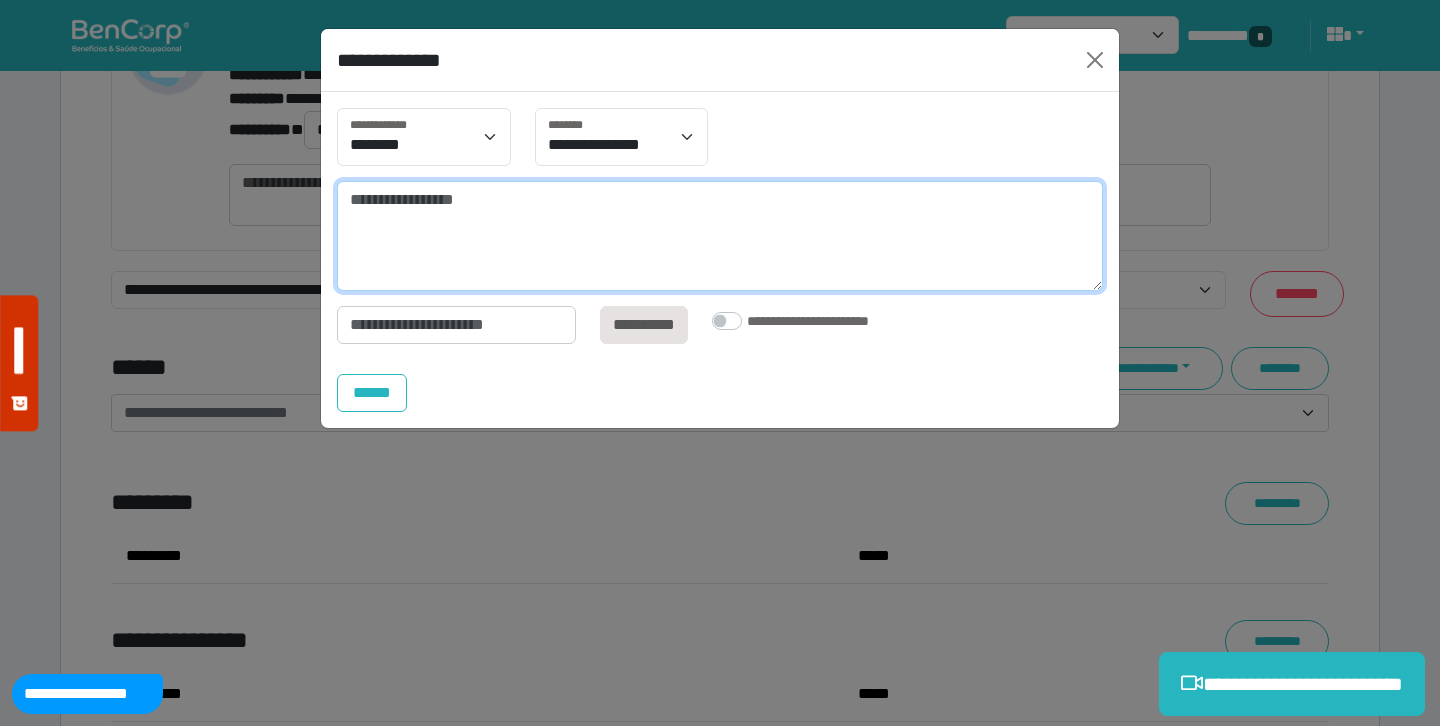 click at bounding box center [720, 236] 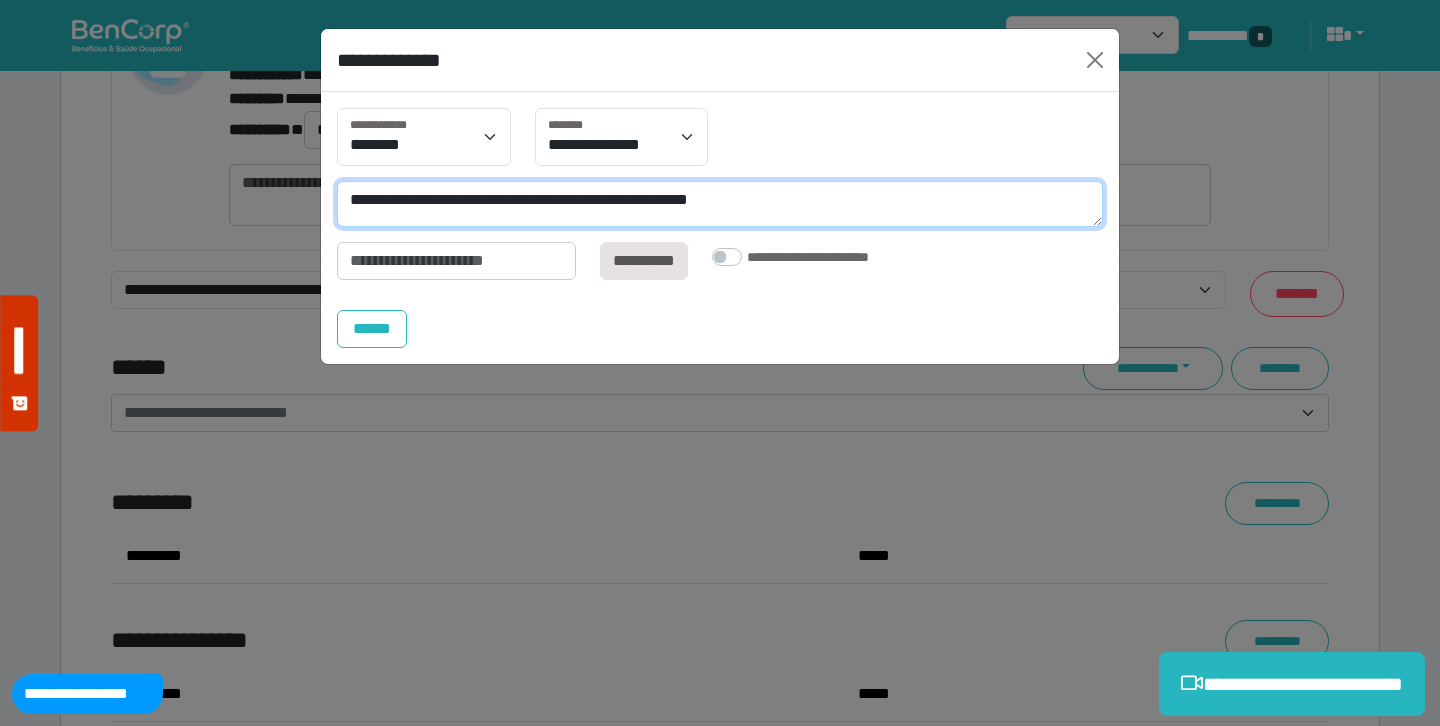scroll, scrollTop: 0, scrollLeft: 0, axis: both 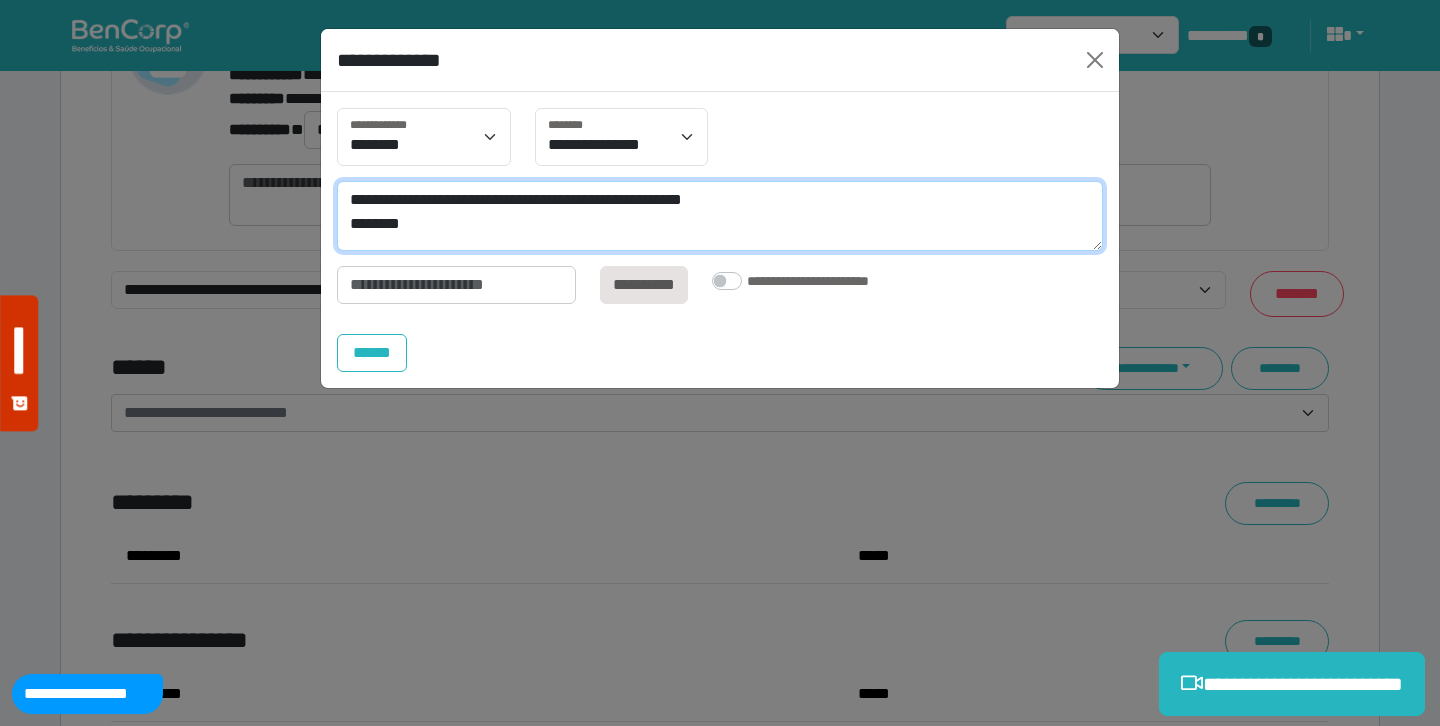 type on "**********" 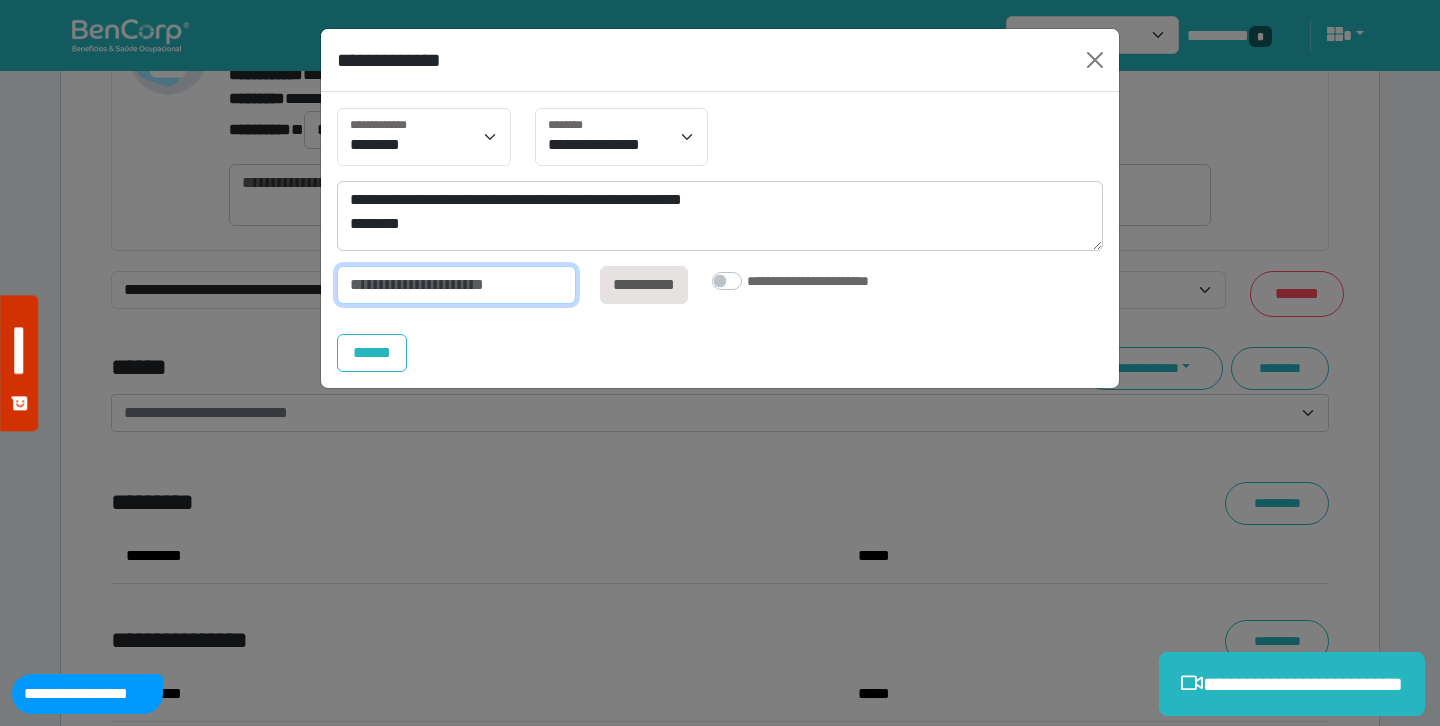 click at bounding box center [456, 285] 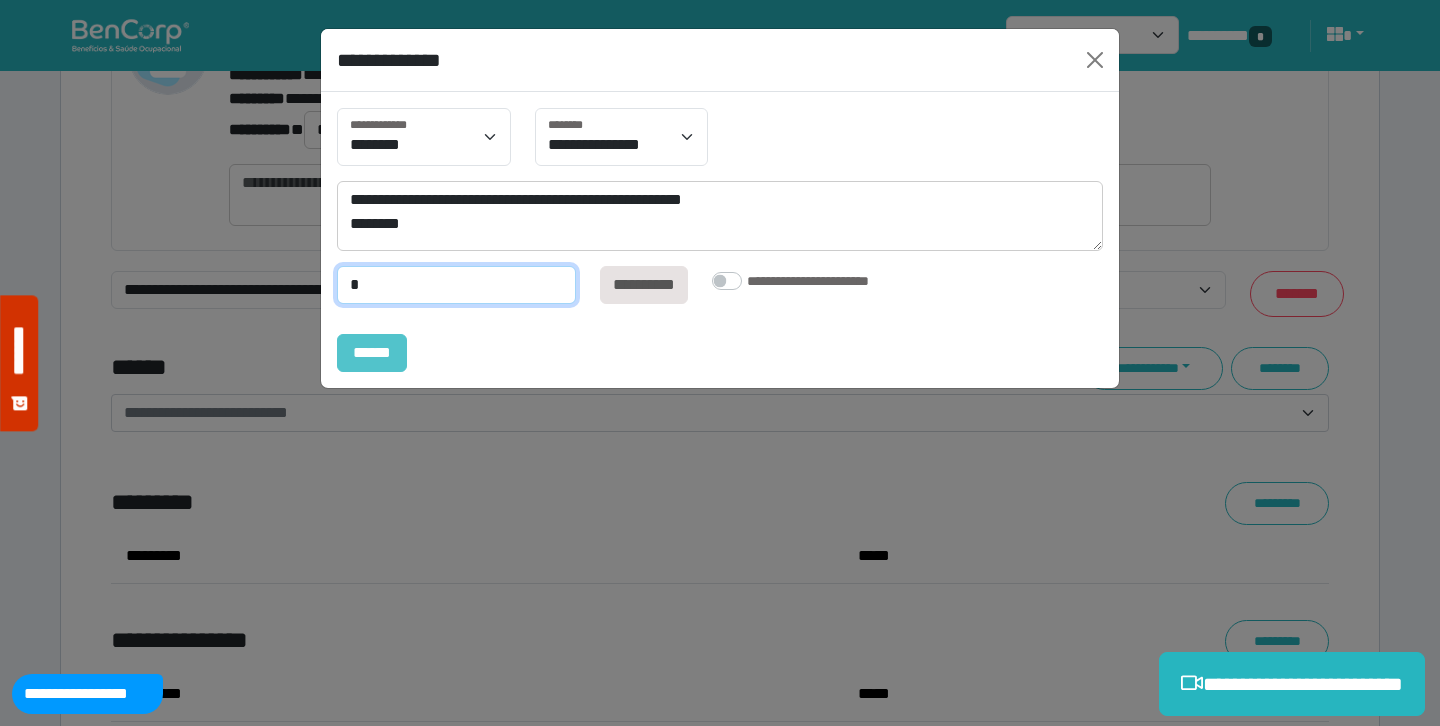 type on "*" 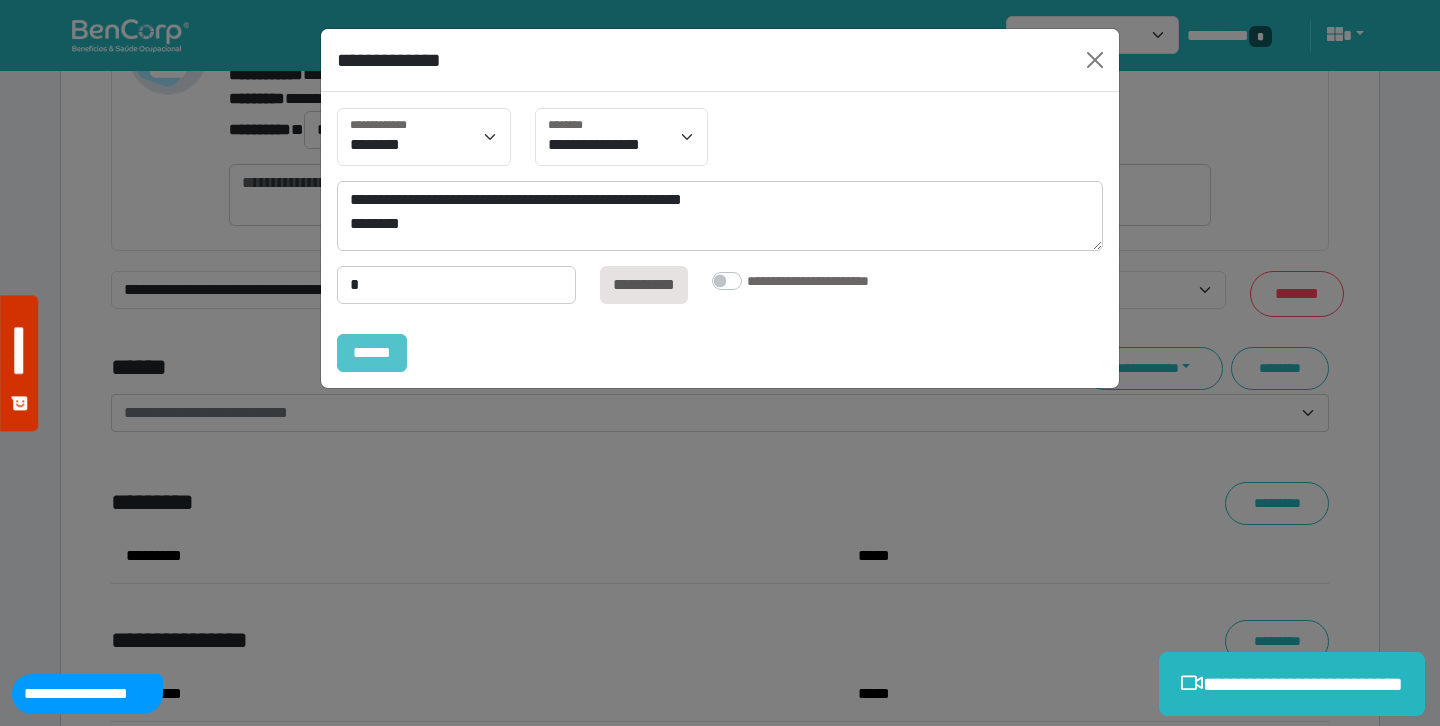 click on "******" at bounding box center (372, 353) 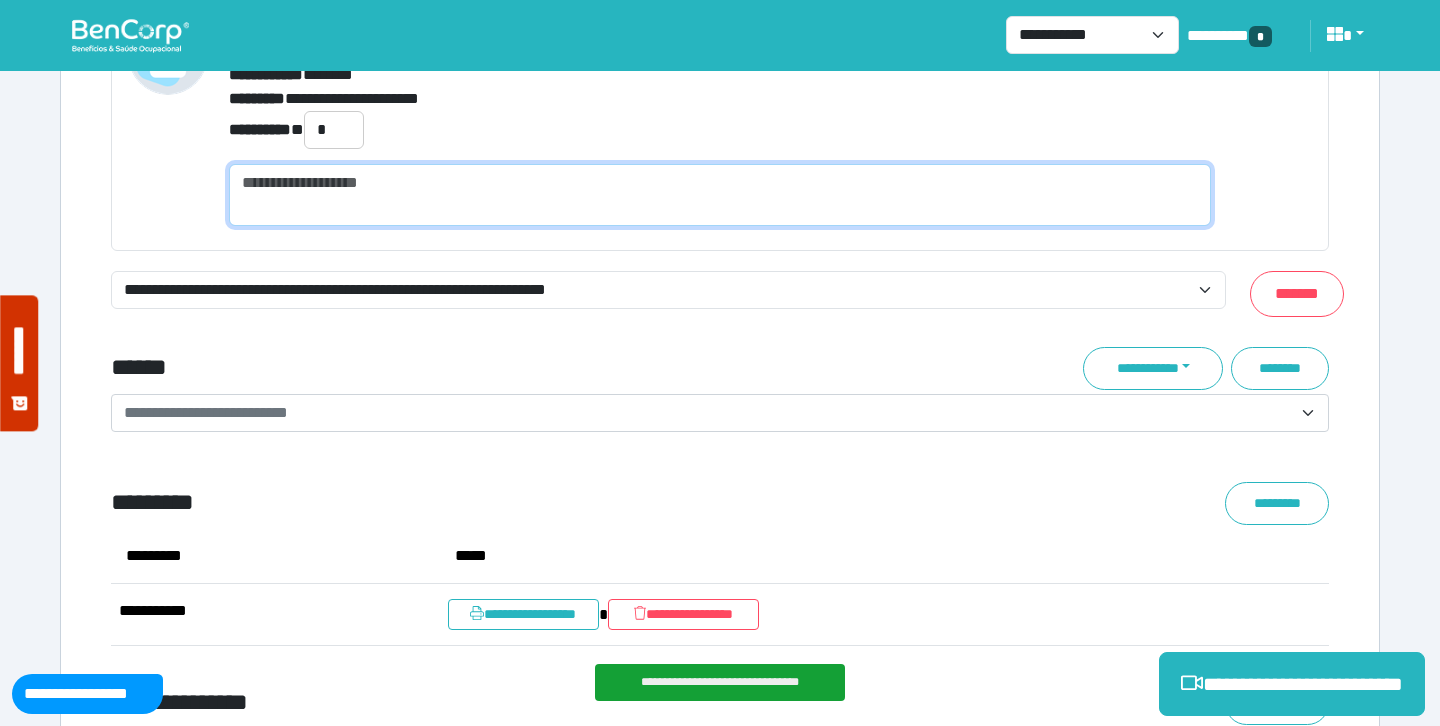 click at bounding box center [720, 195] 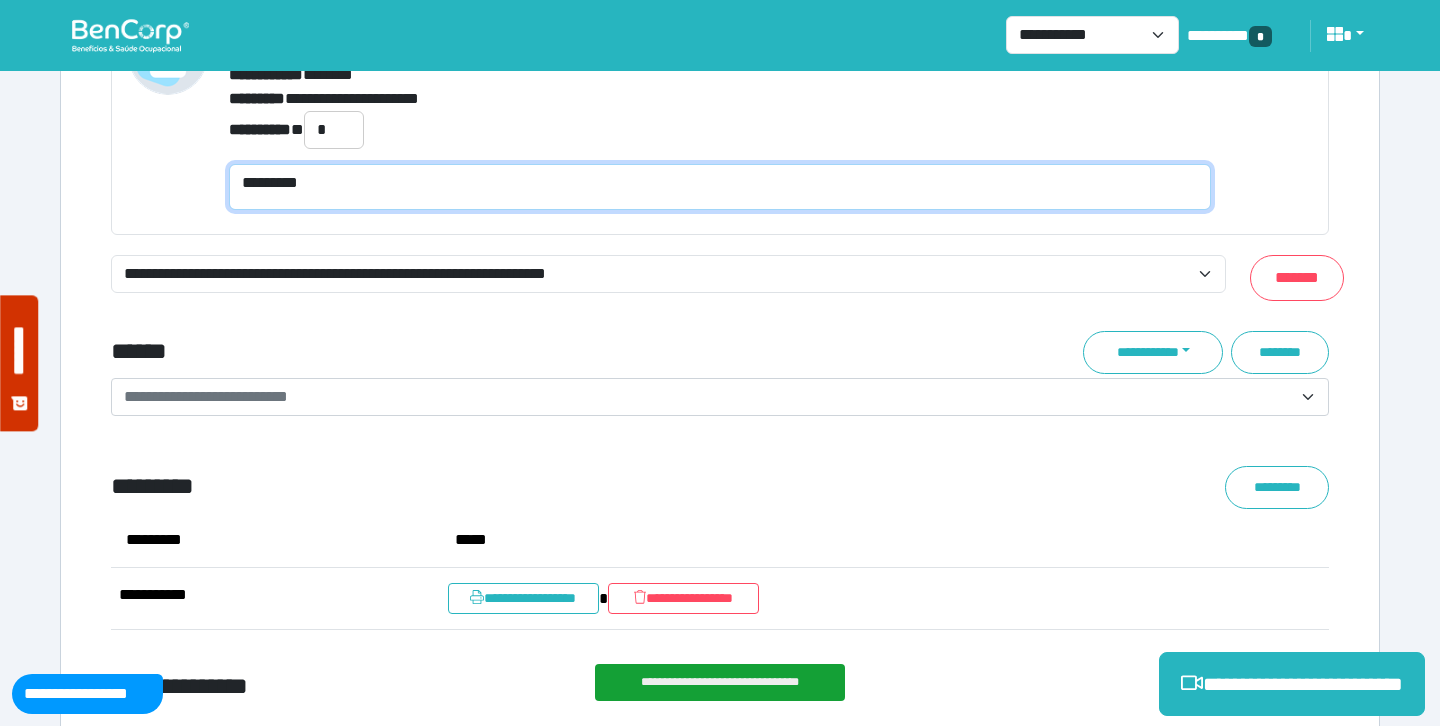 scroll, scrollTop: 0, scrollLeft: 0, axis: both 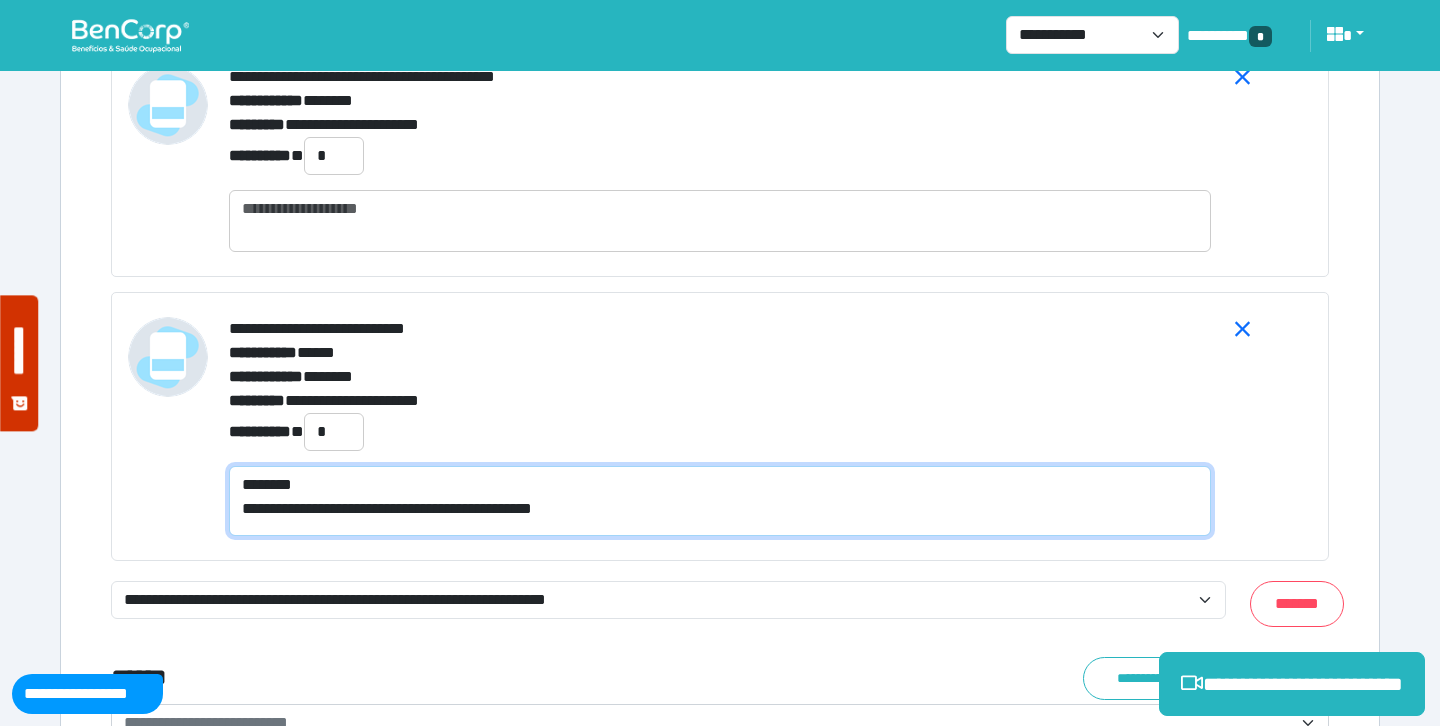 type on "**********" 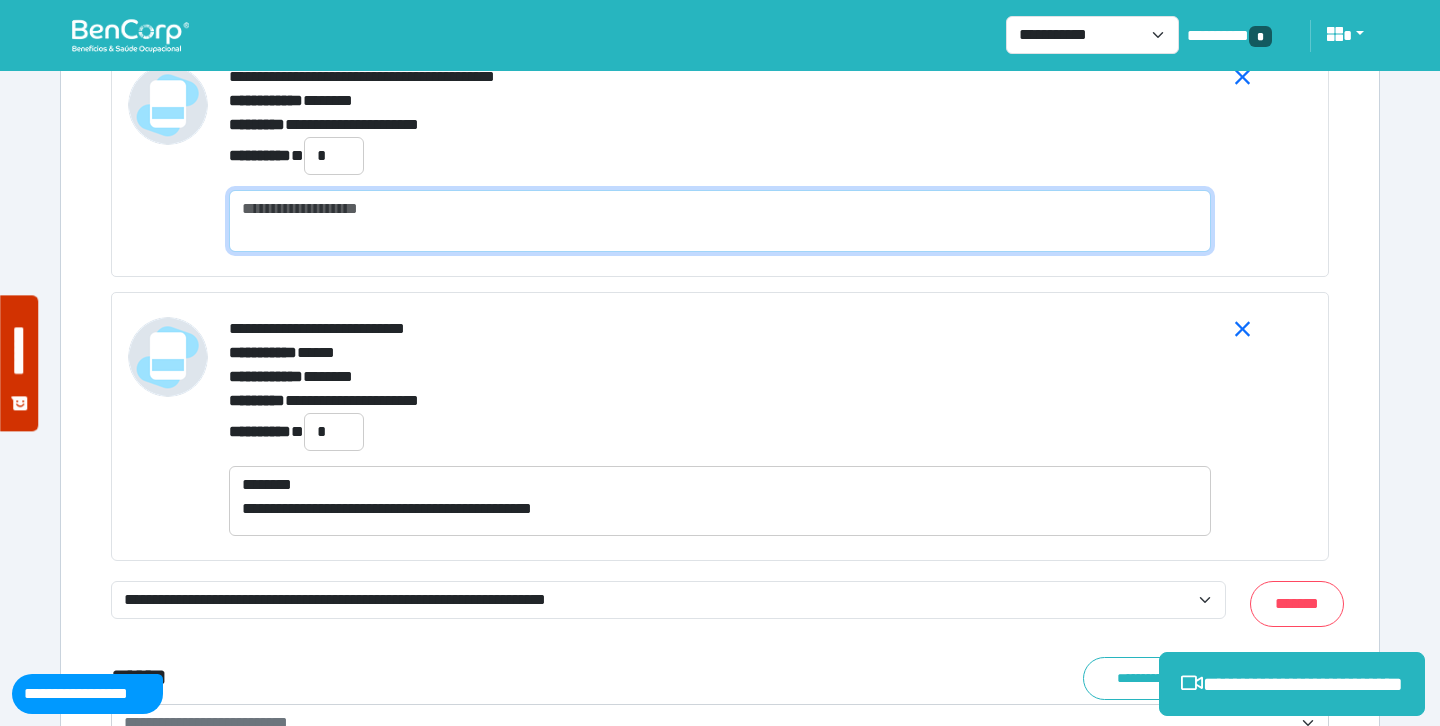 click at bounding box center [720, 221] 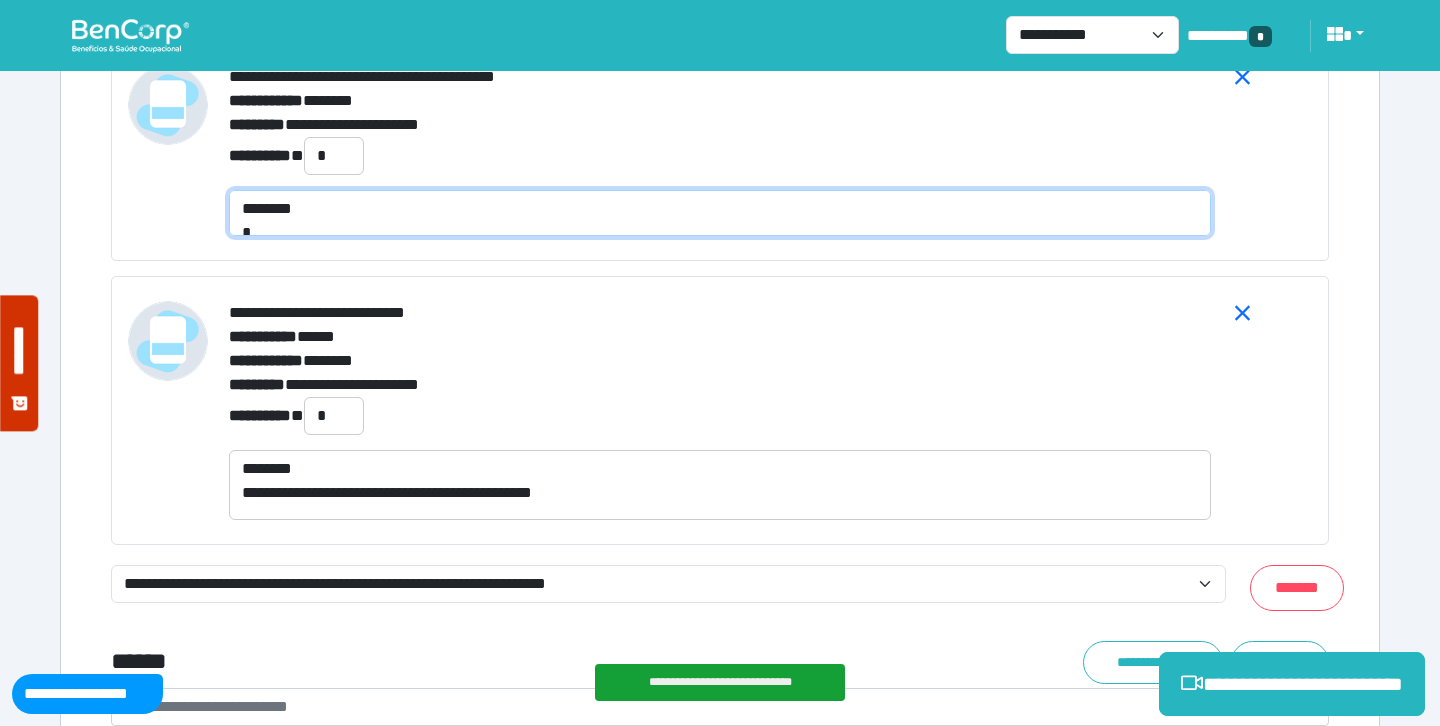 scroll, scrollTop: 0, scrollLeft: 0, axis: both 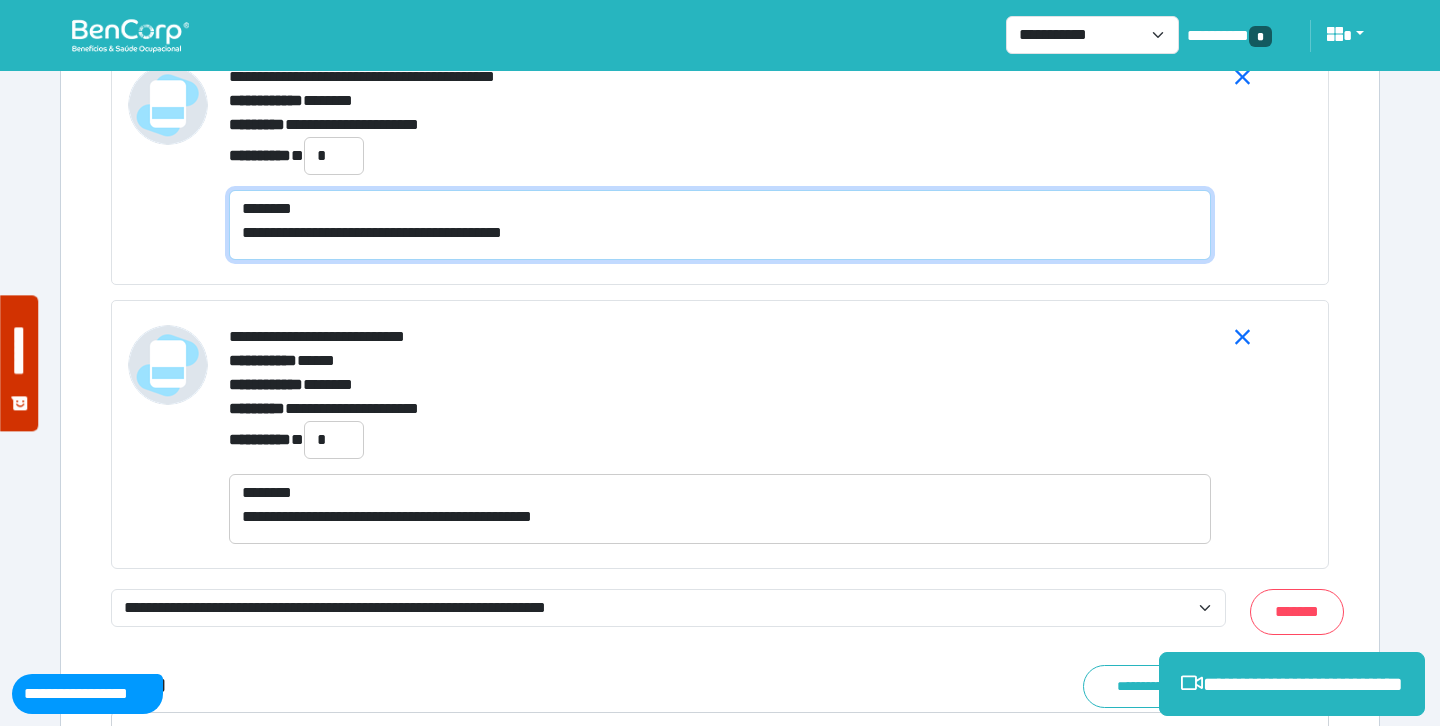 type on "**********" 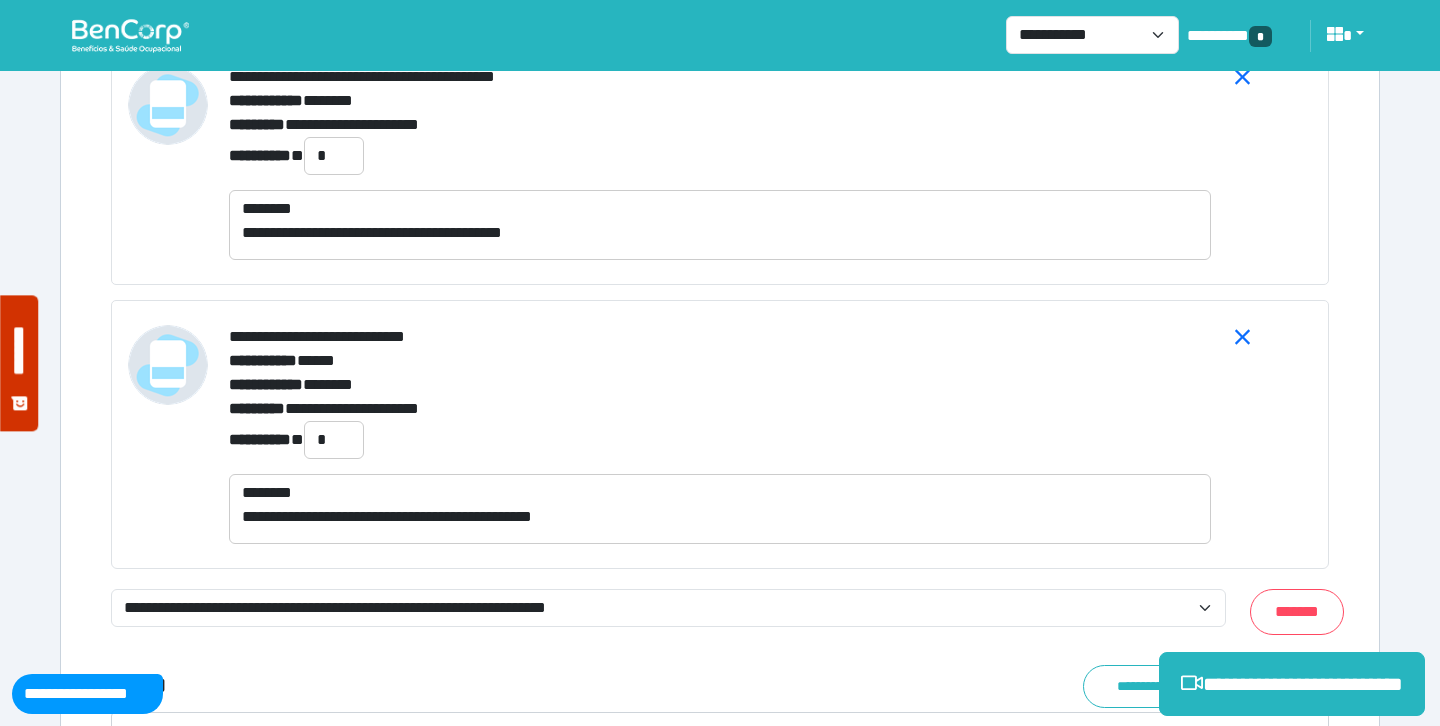 click on "**********" at bounding box center [720, 440] 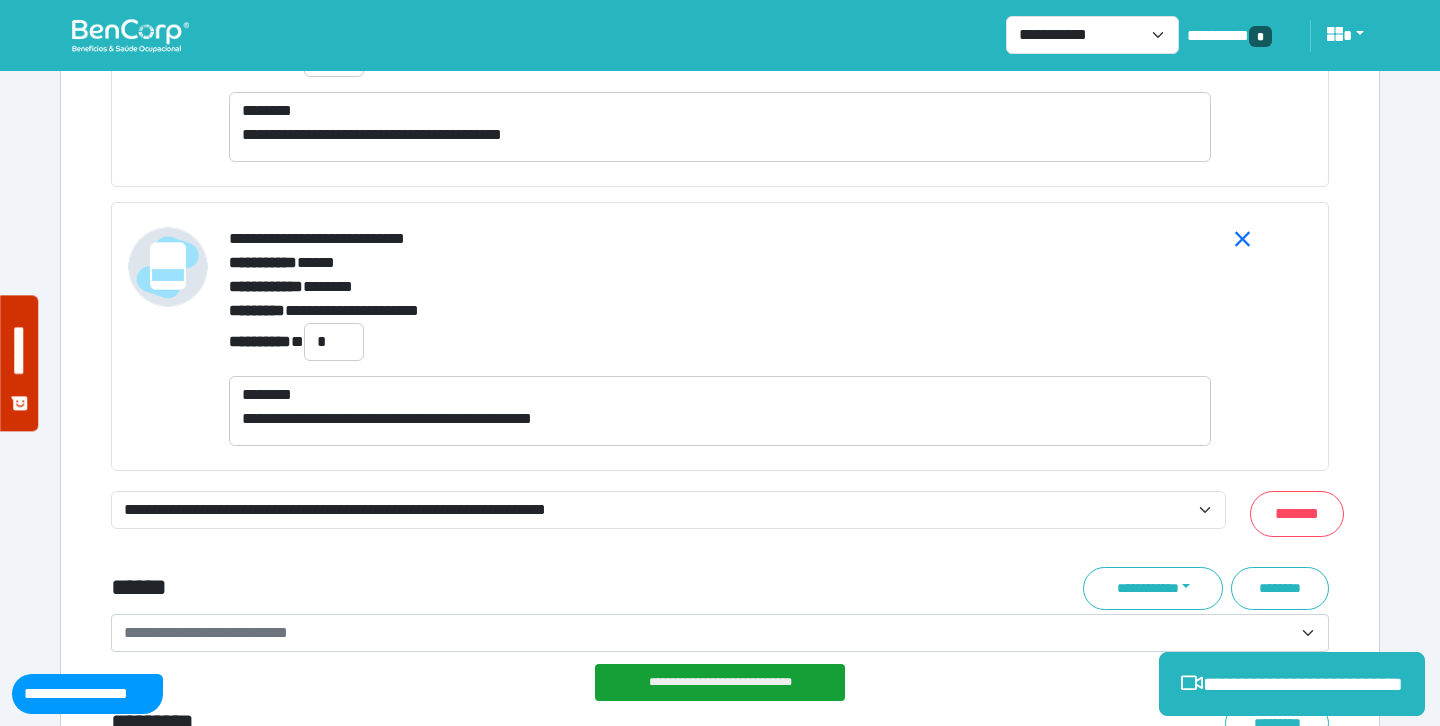 scroll, scrollTop: 8253, scrollLeft: 0, axis: vertical 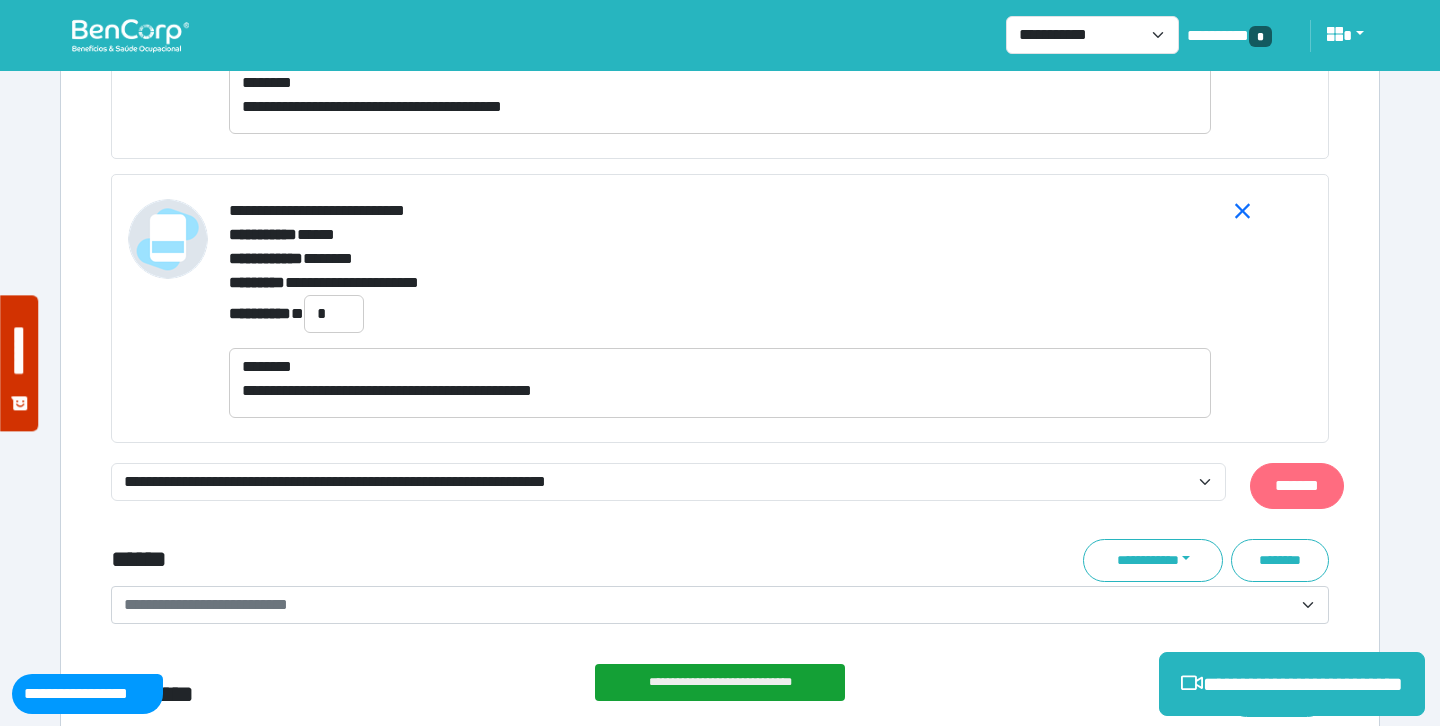 click on "*******" at bounding box center [1297, 486] 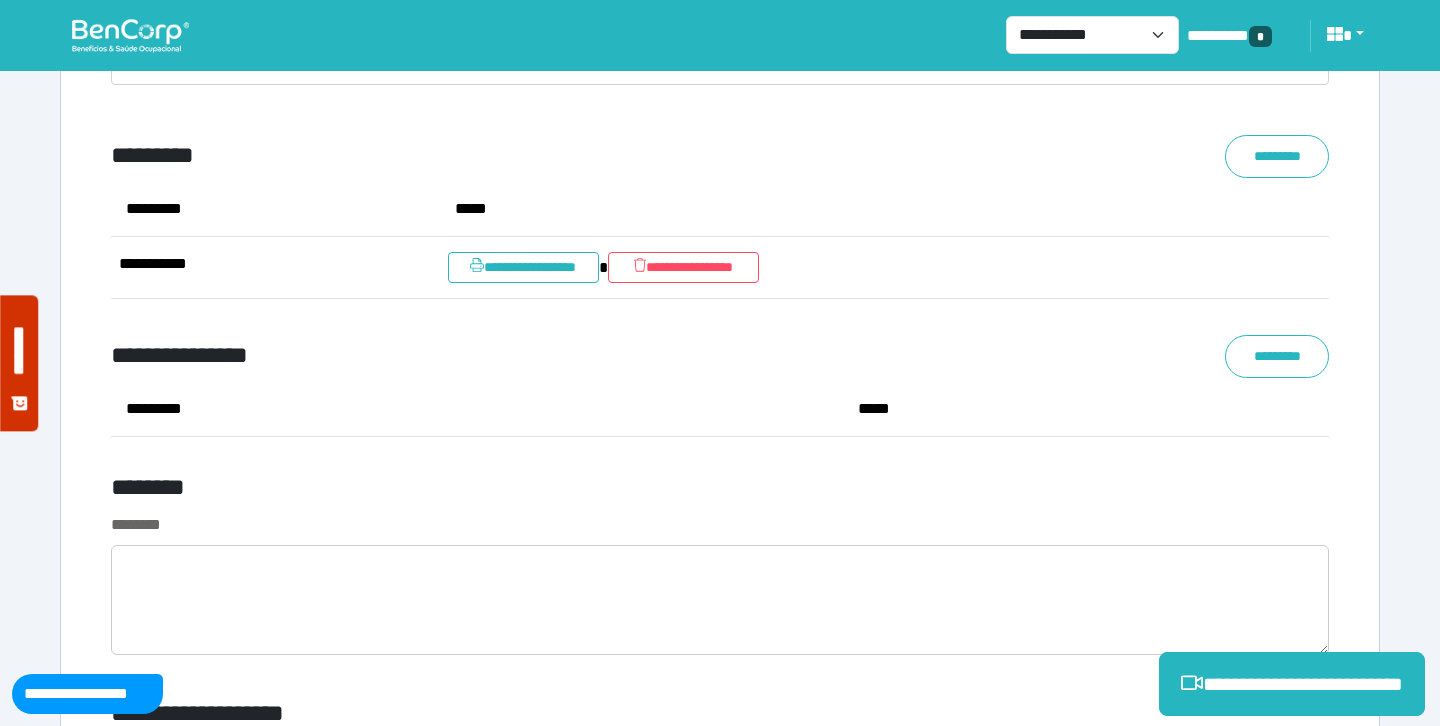 scroll, scrollTop: 8756, scrollLeft: 0, axis: vertical 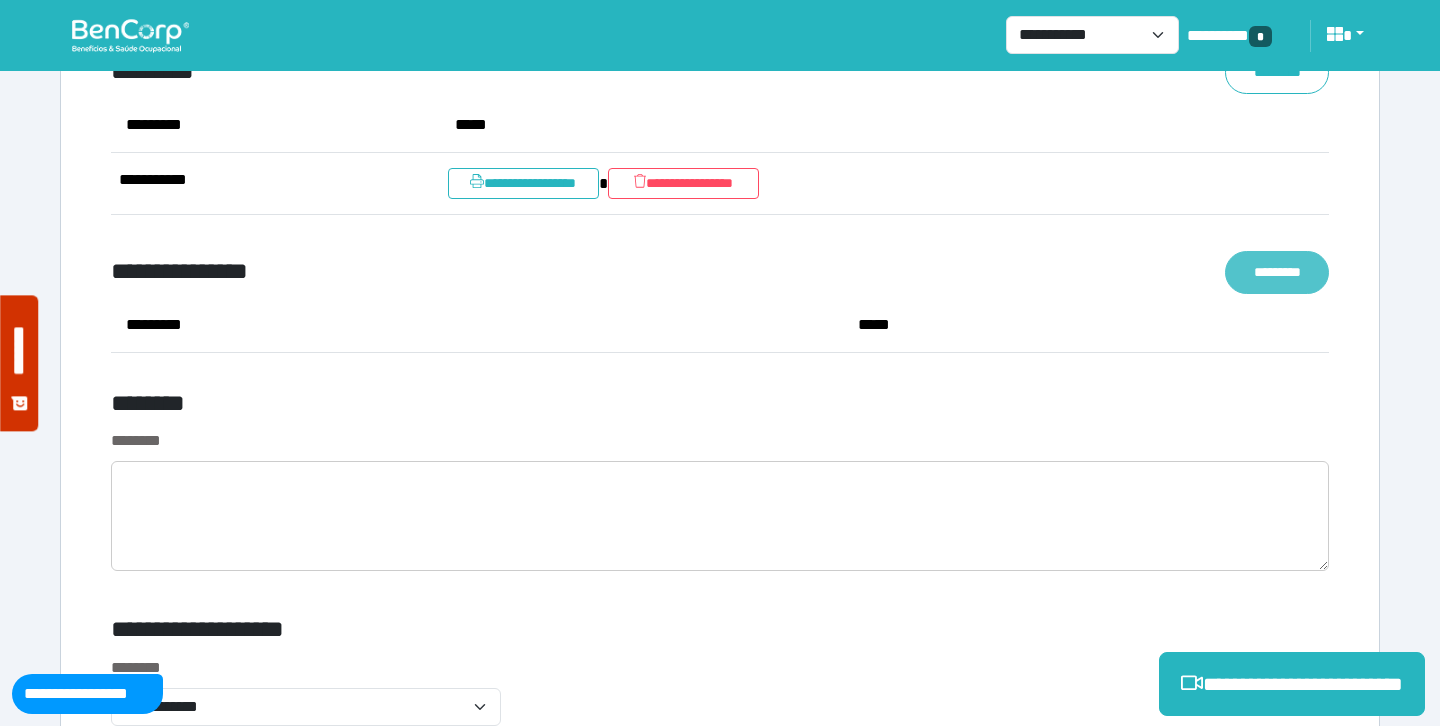 click on "*********" at bounding box center (1277, 272) 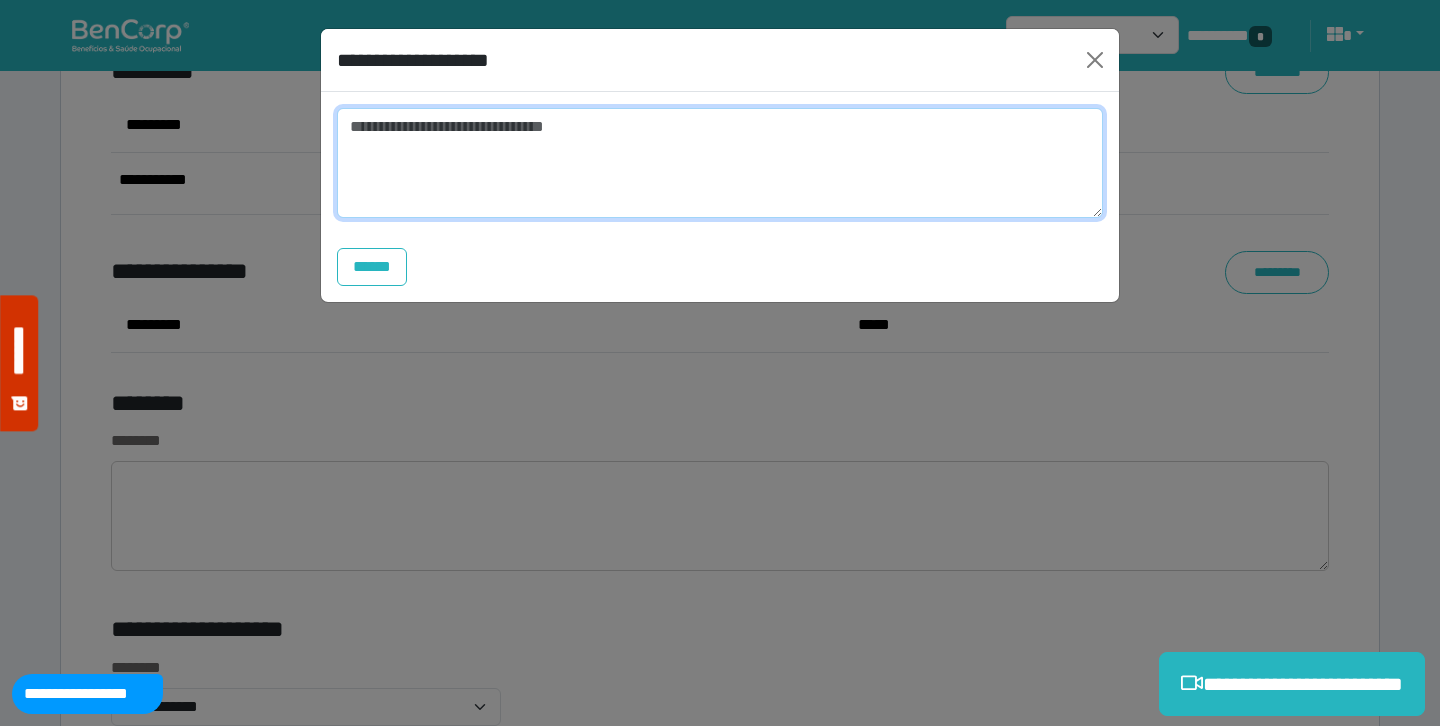 click at bounding box center [720, 163] 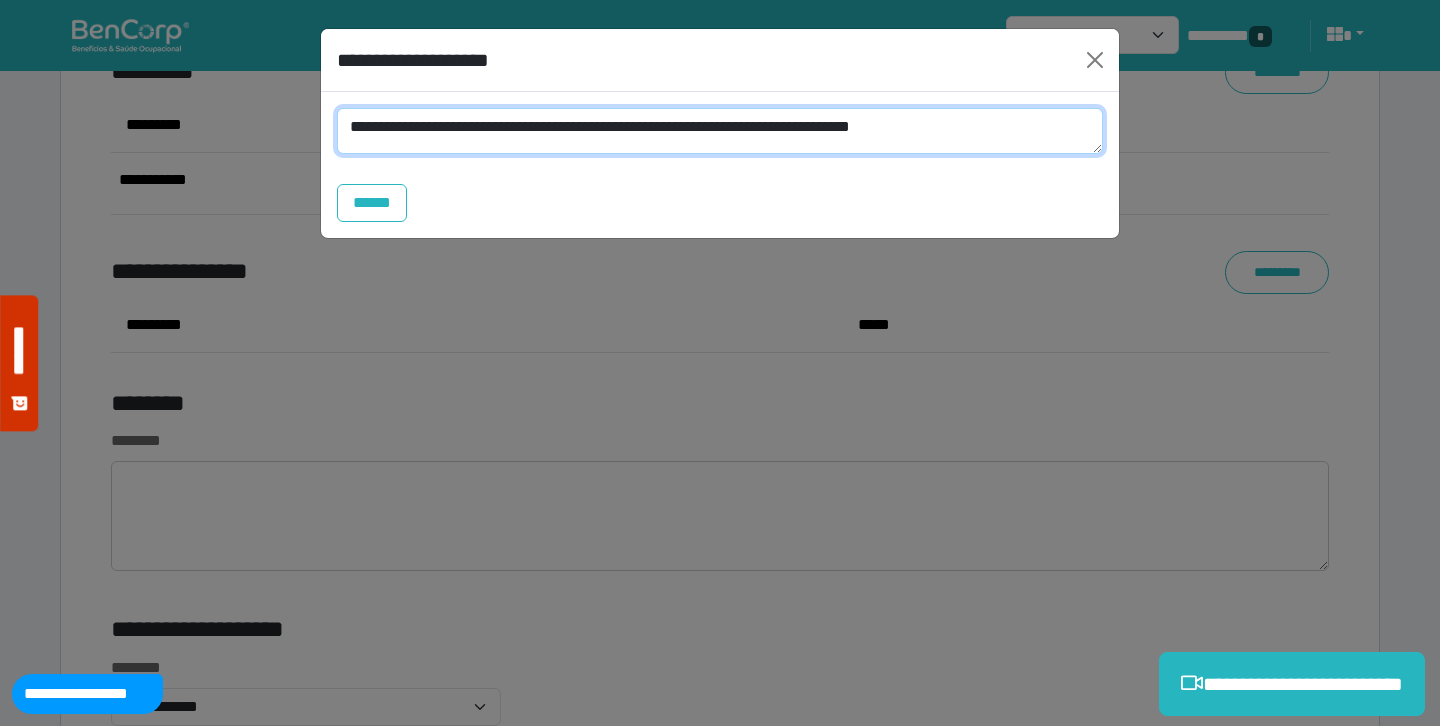 click on "**********" at bounding box center (720, 131) 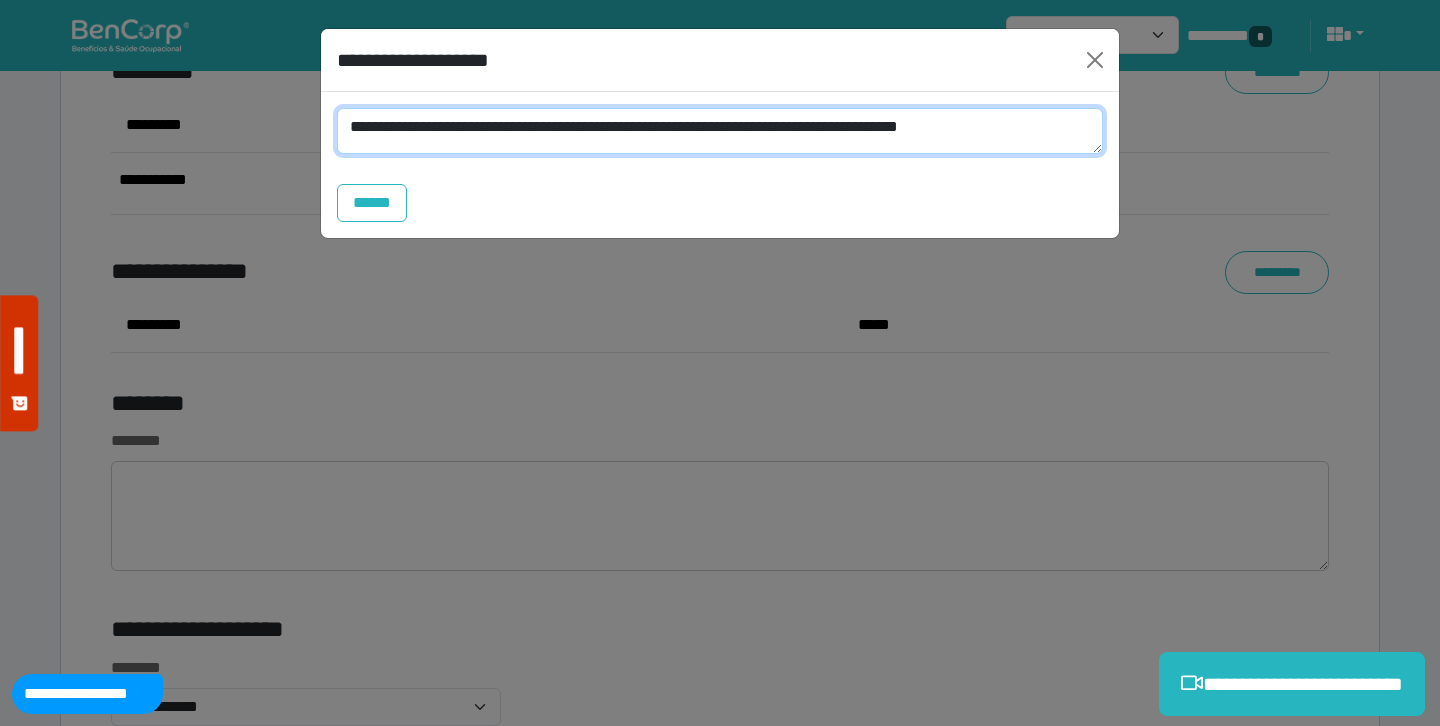click on "**********" at bounding box center [720, 131] 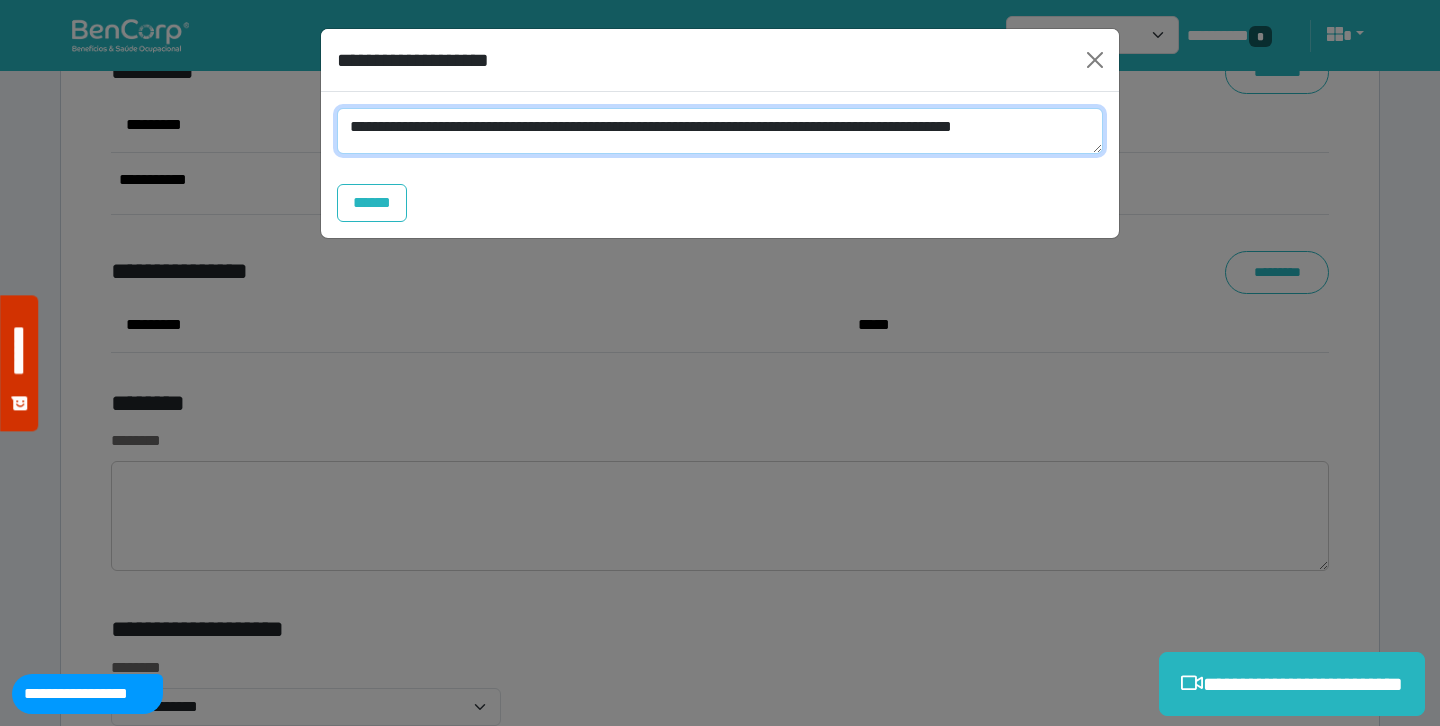 scroll, scrollTop: 0, scrollLeft: 0, axis: both 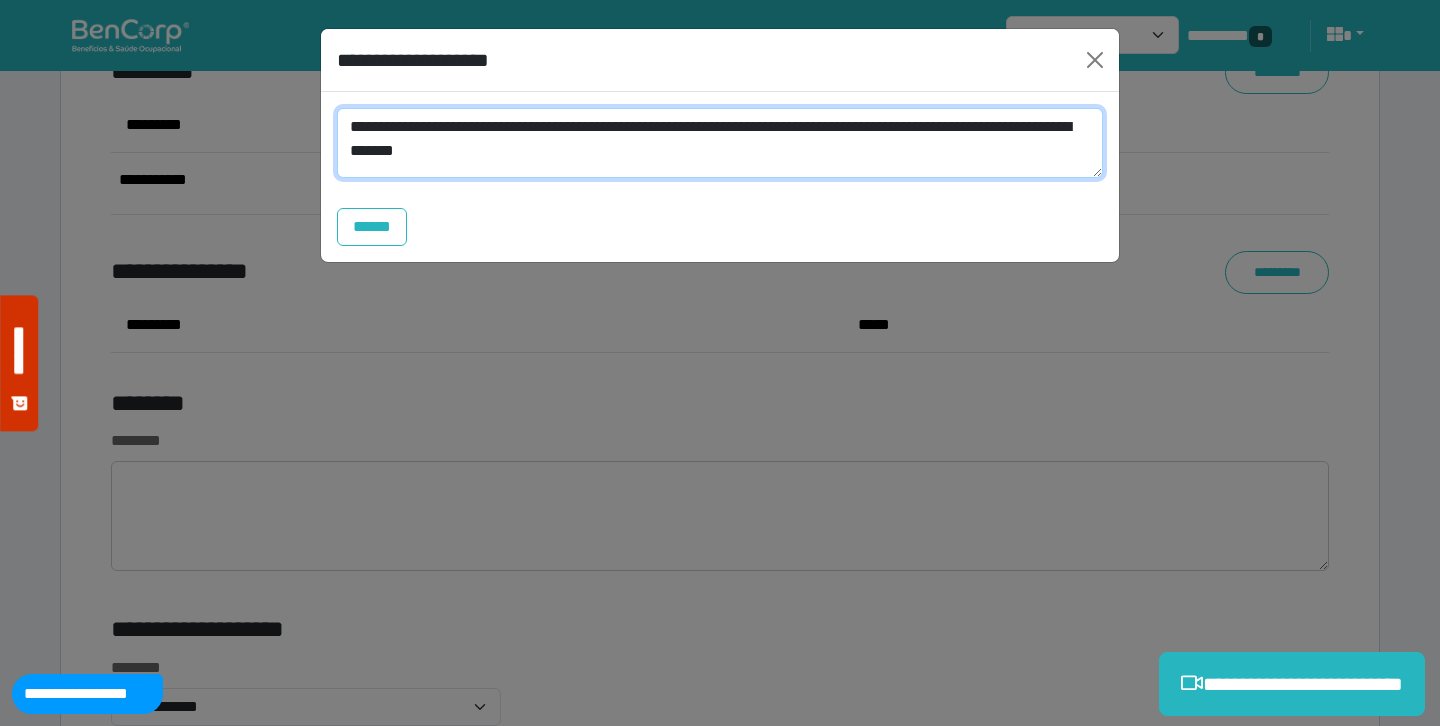 click on "**********" at bounding box center [720, 143] 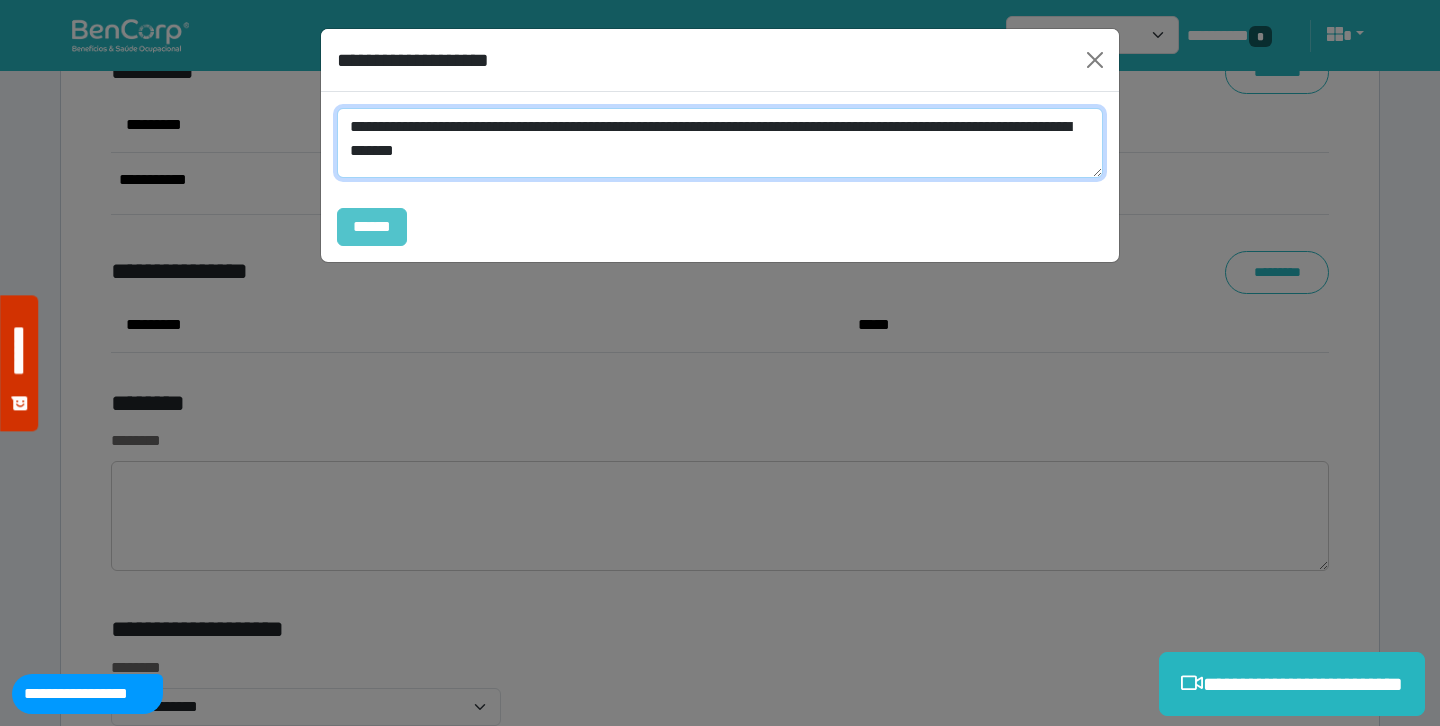 type on "**********" 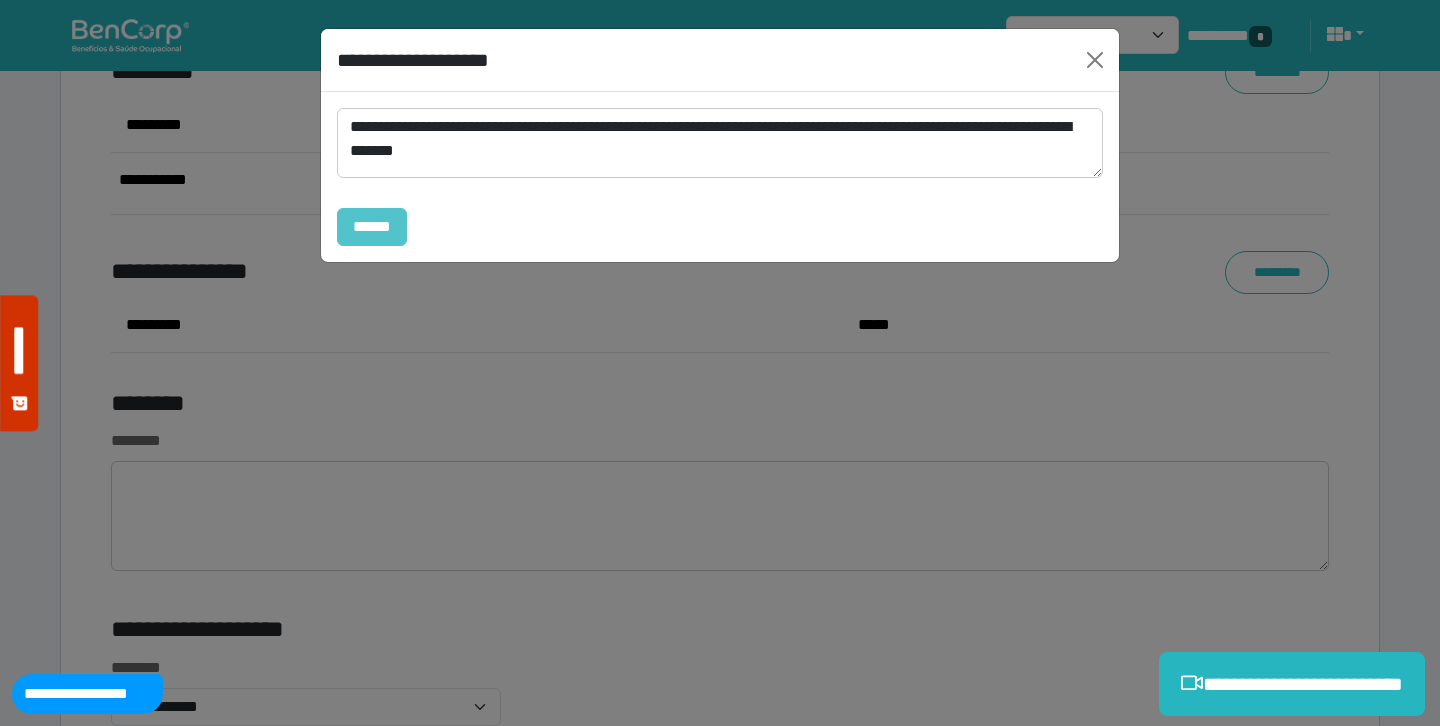 click on "******" at bounding box center (372, 227) 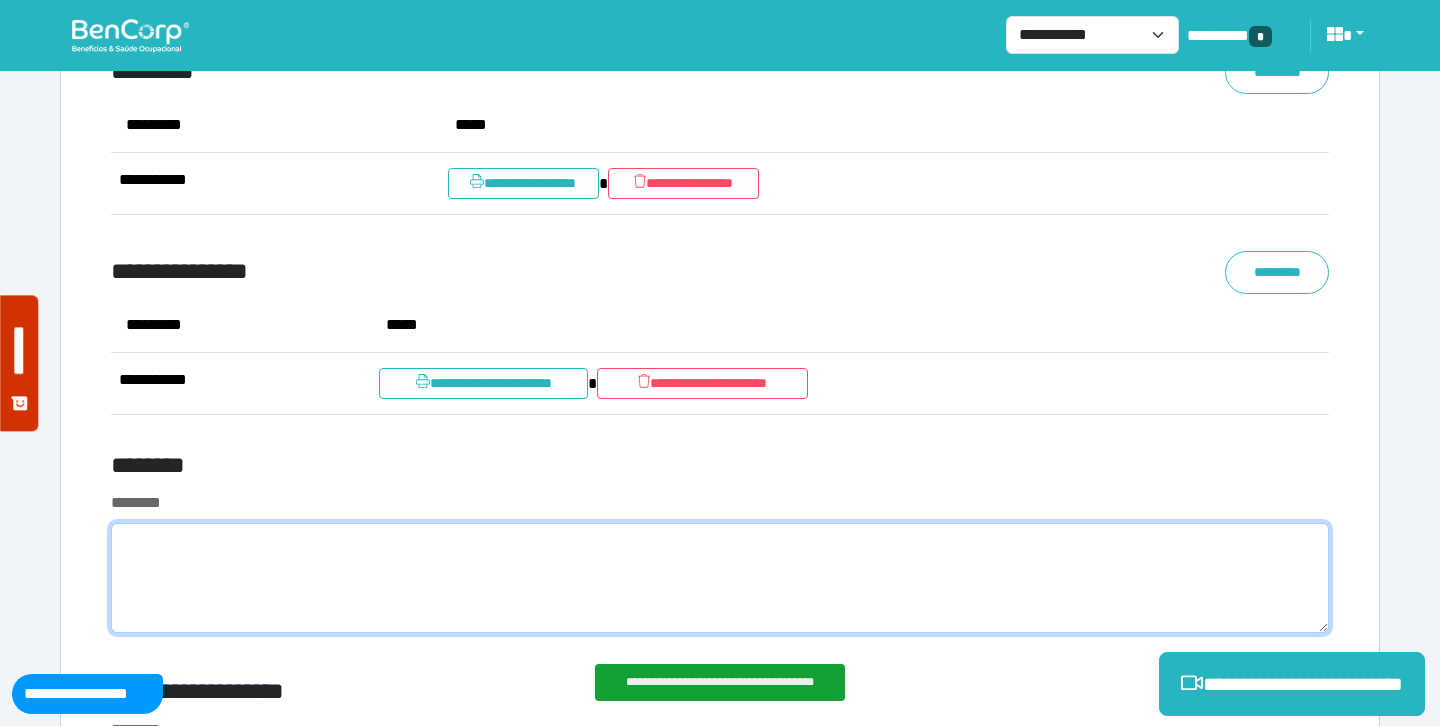 click at bounding box center [720, 578] 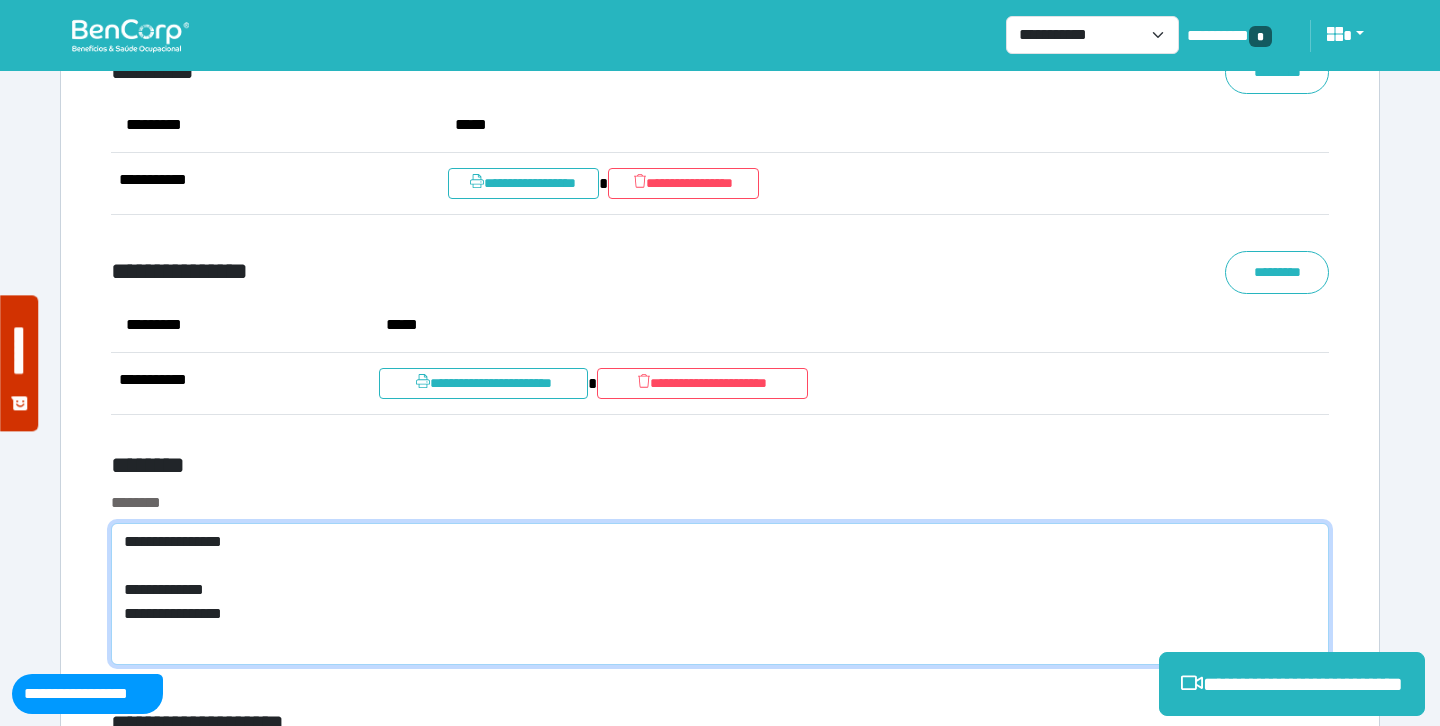 scroll, scrollTop: 0, scrollLeft: 0, axis: both 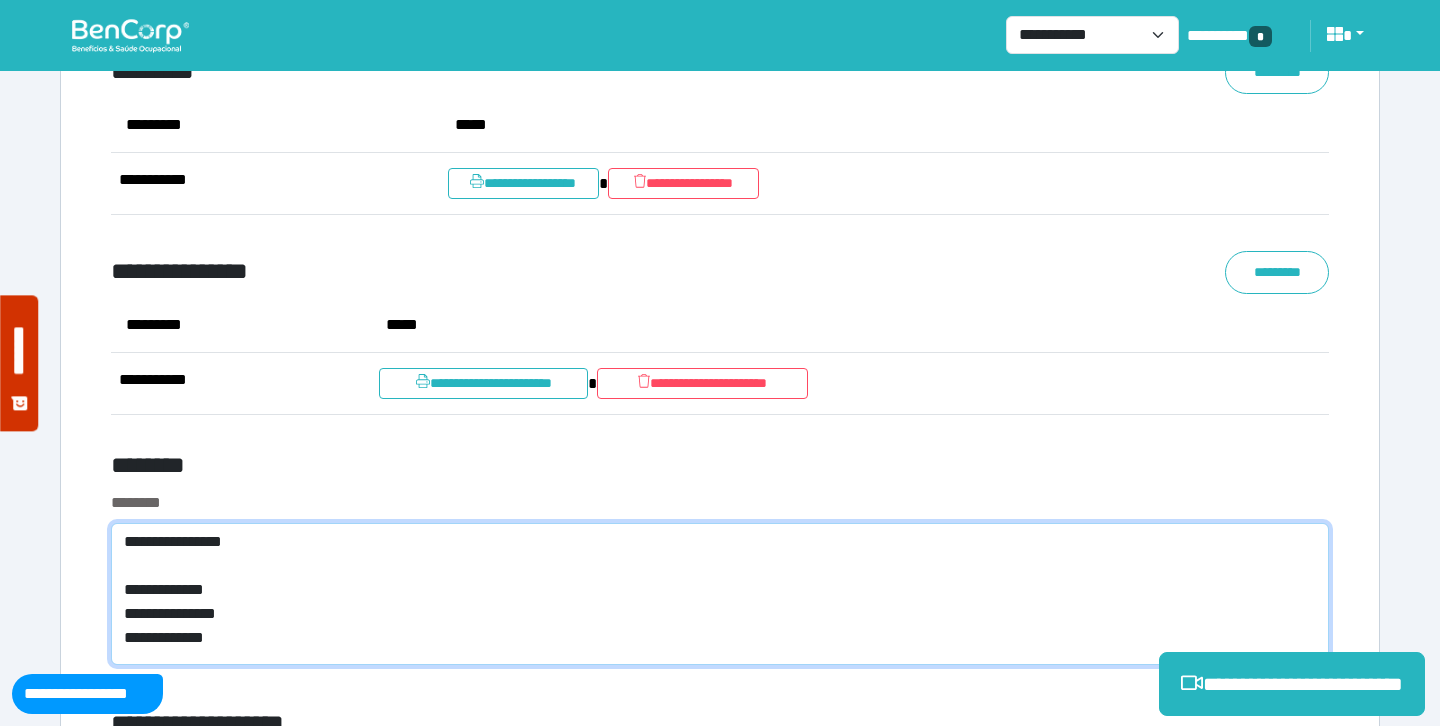 type on "**********" 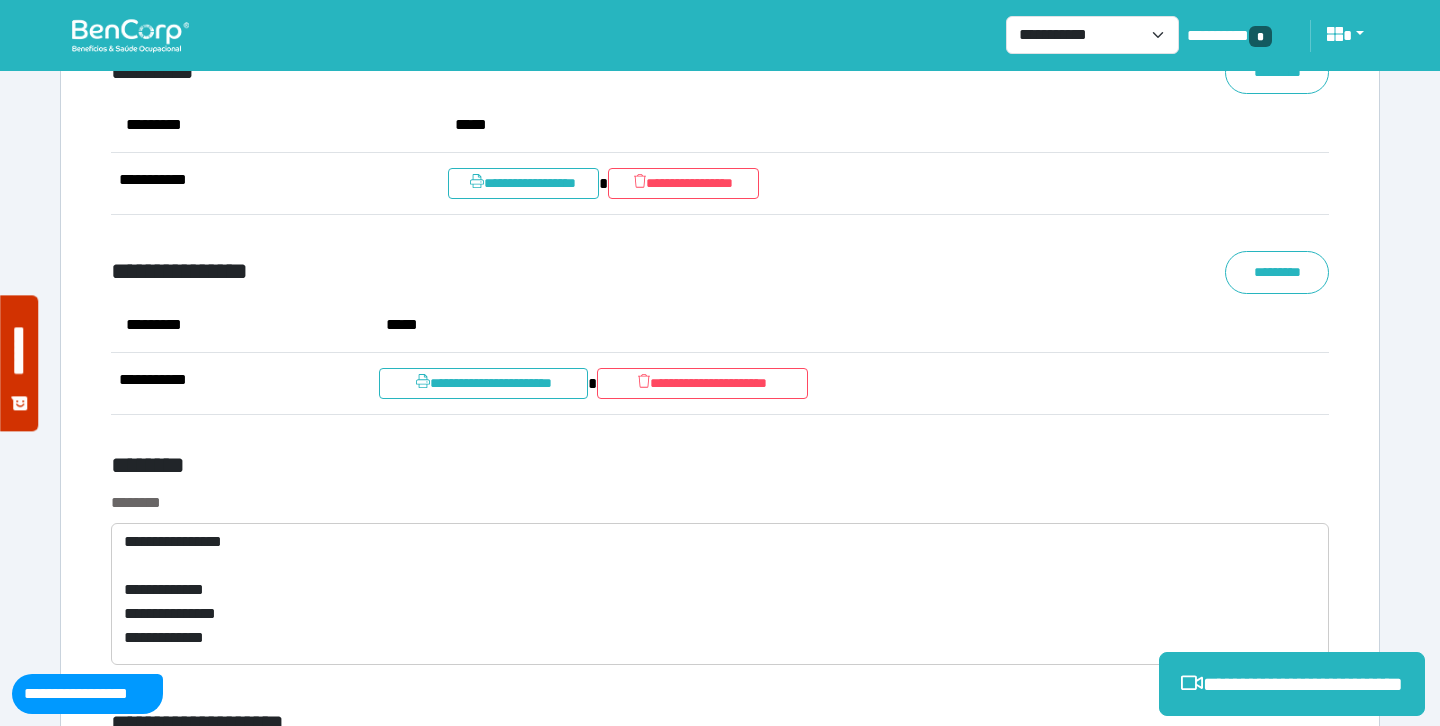 click on "**********" at bounding box center [720, -3492] 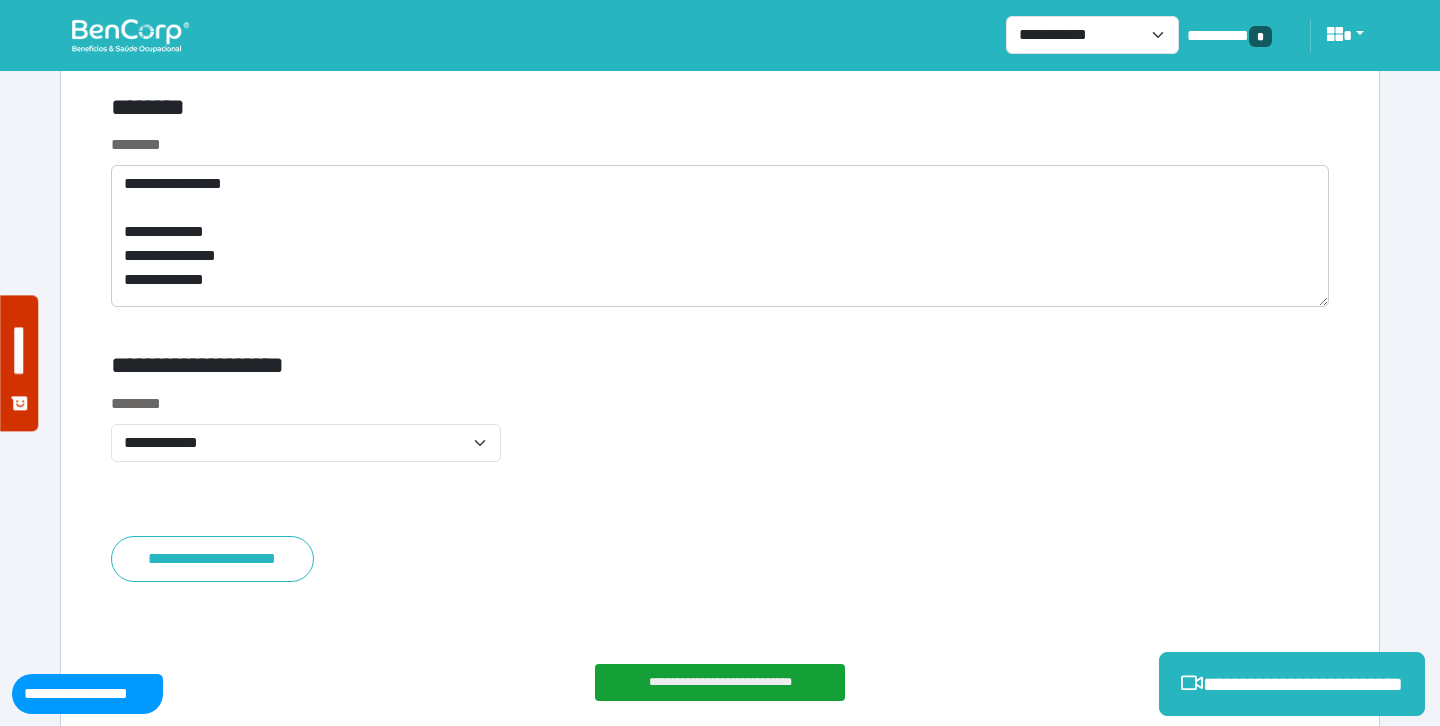 scroll, scrollTop: 9174, scrollLeft: 0, axis: vertical 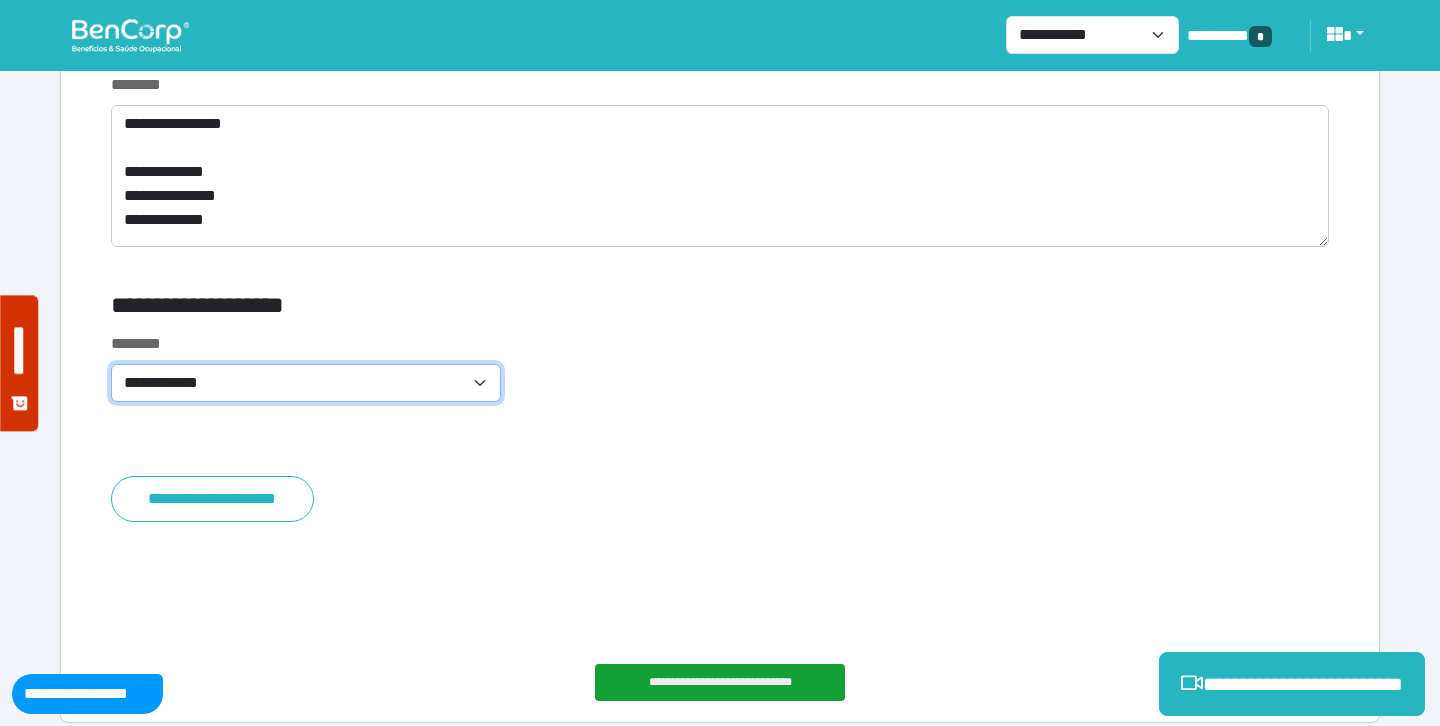click on "**********" at bounding box center [306, 383] 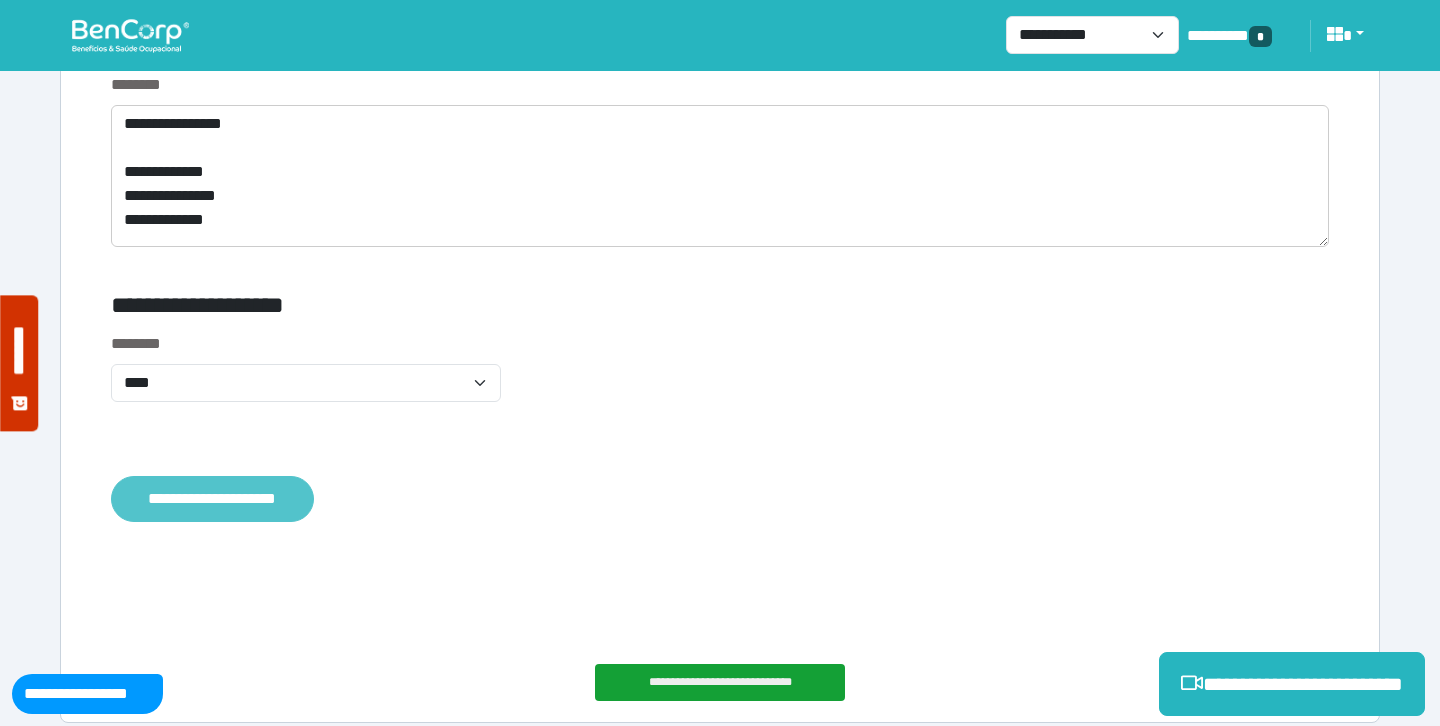 click on "**********" at bounding box center [212, 499] 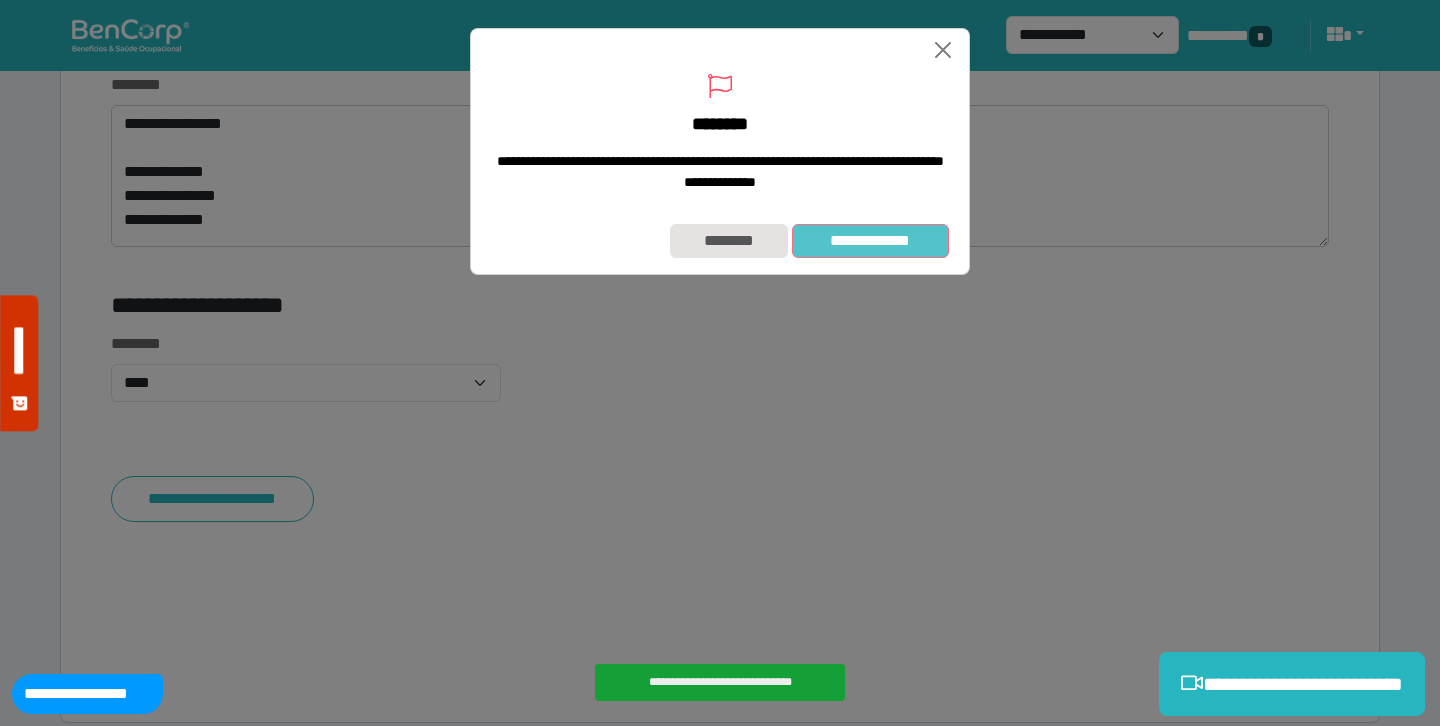click on "**********" at bounding box center (870, 241) 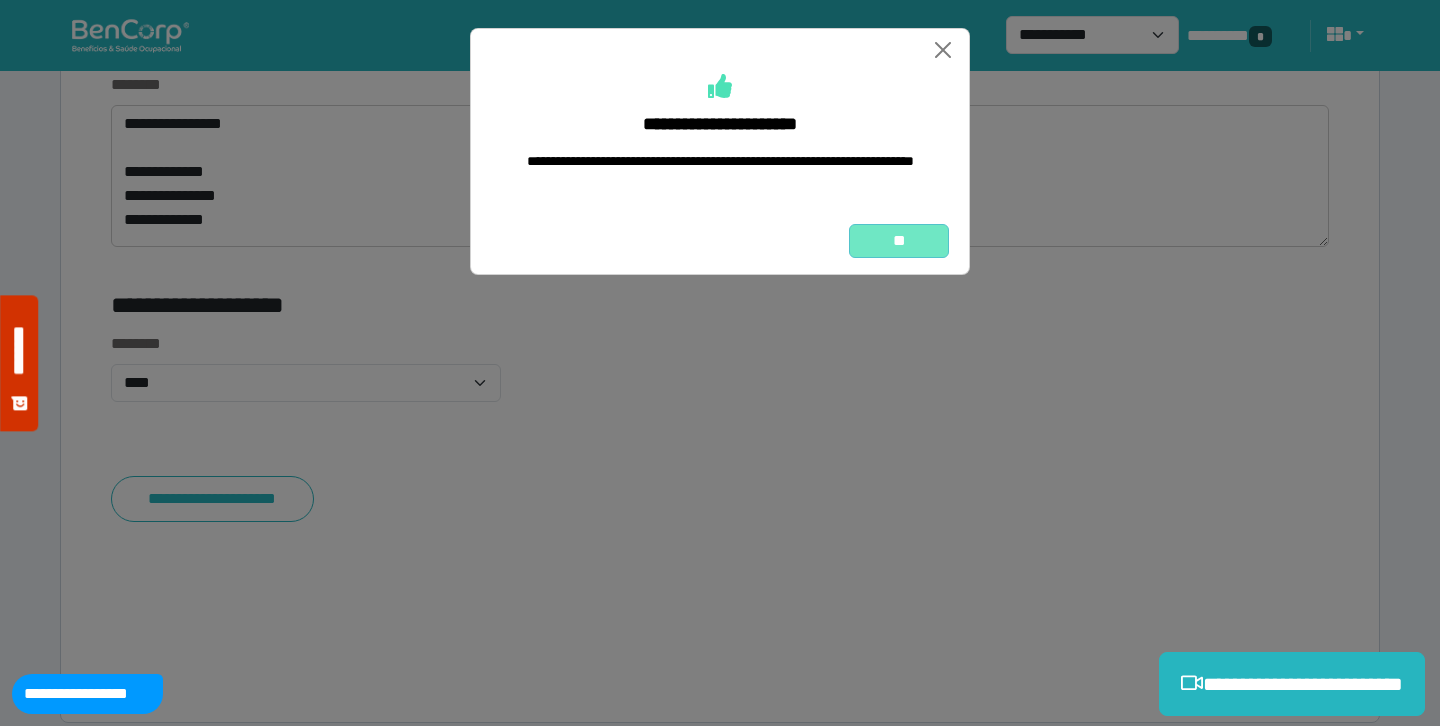 click on "**" at bounding box center (899, 241) 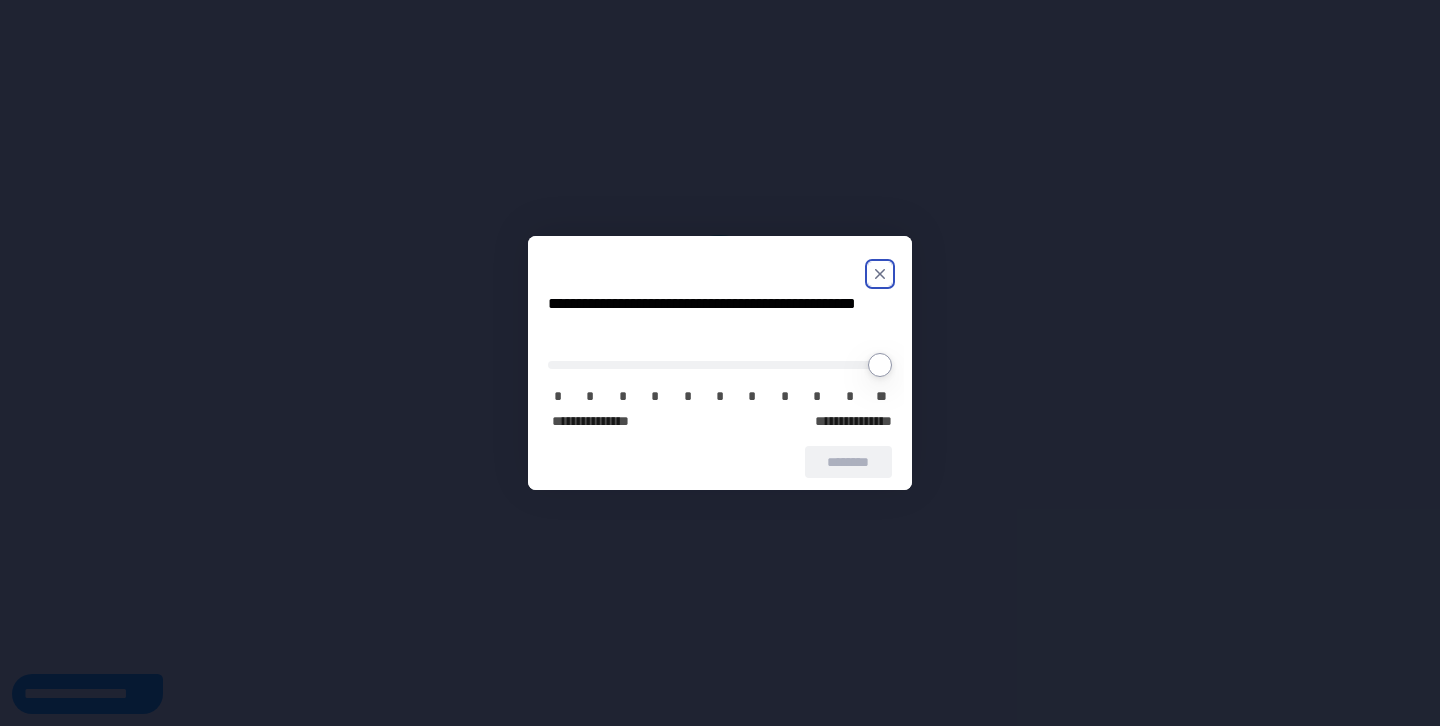 scroll, scrollTop: 0, scrollLeft: 0, axis: both 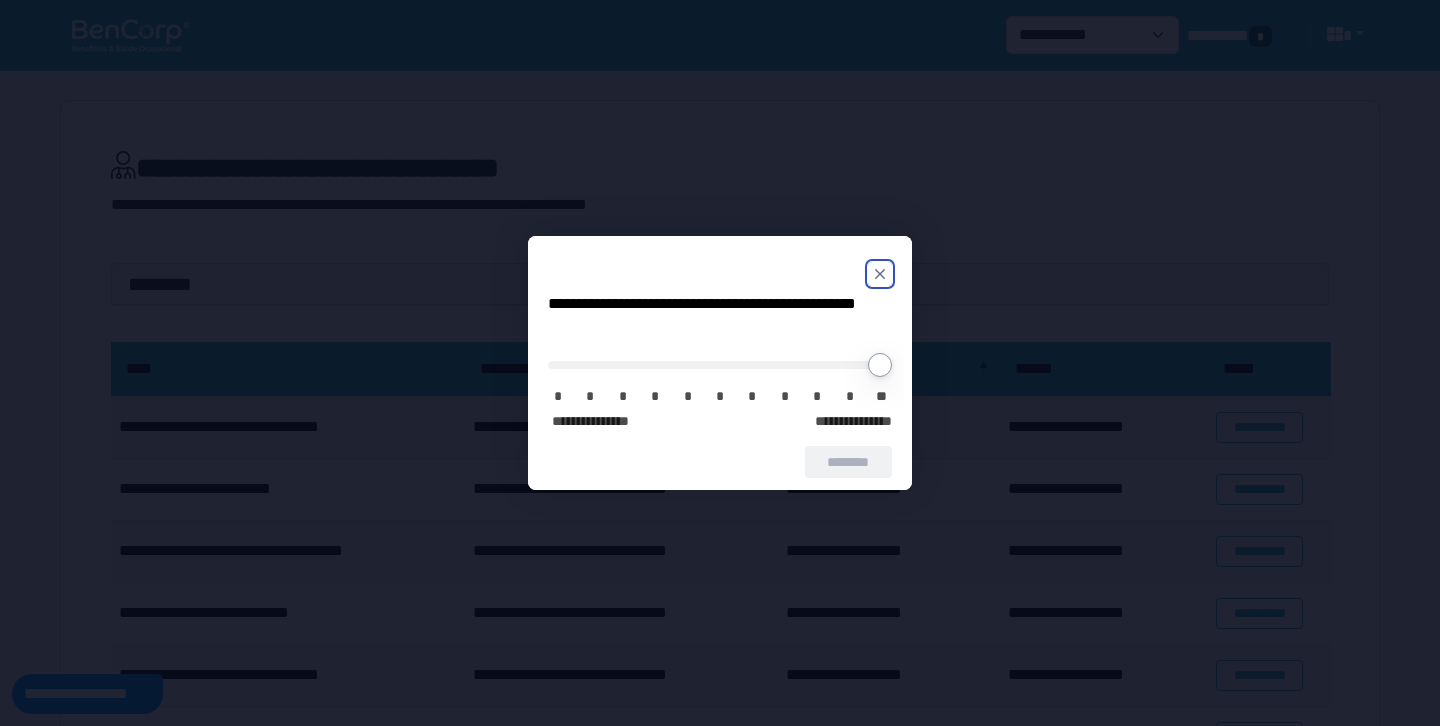 click 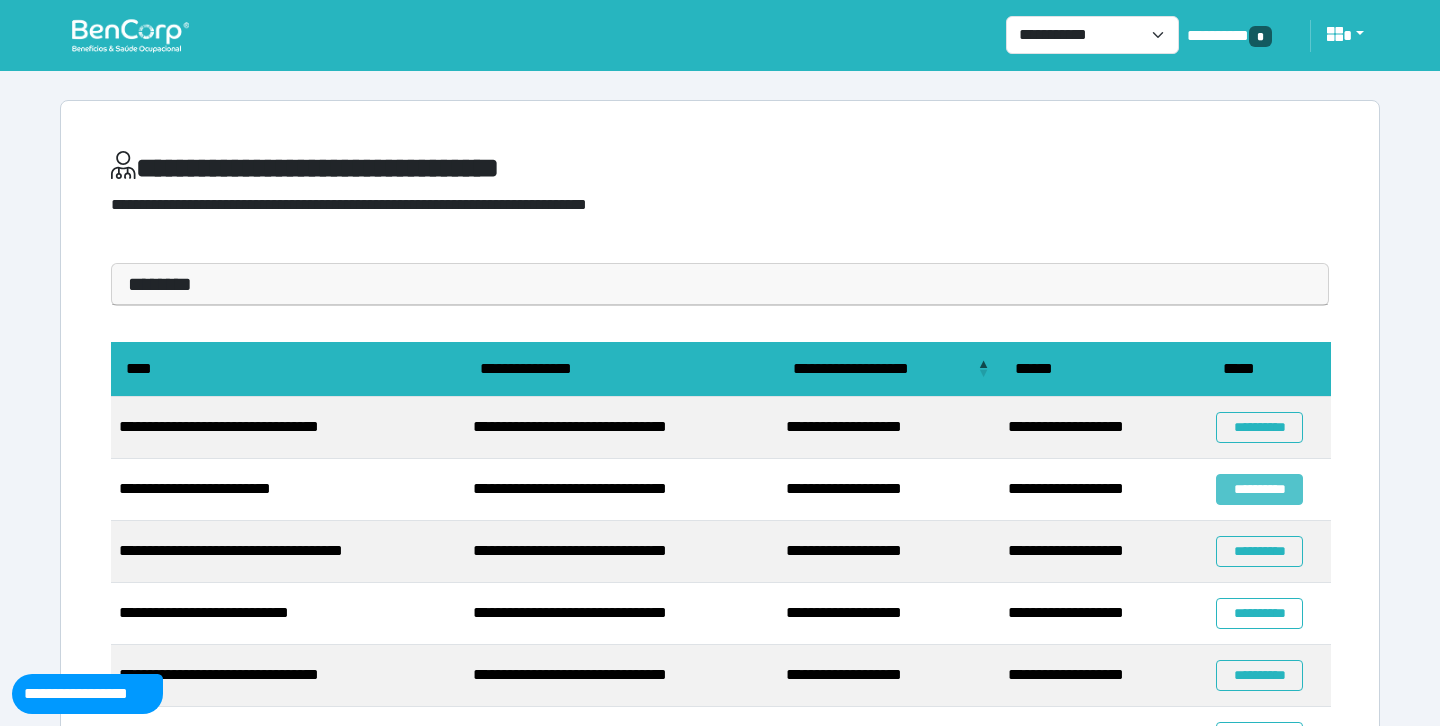 click on "**********" at bounding box center (1259, 489) 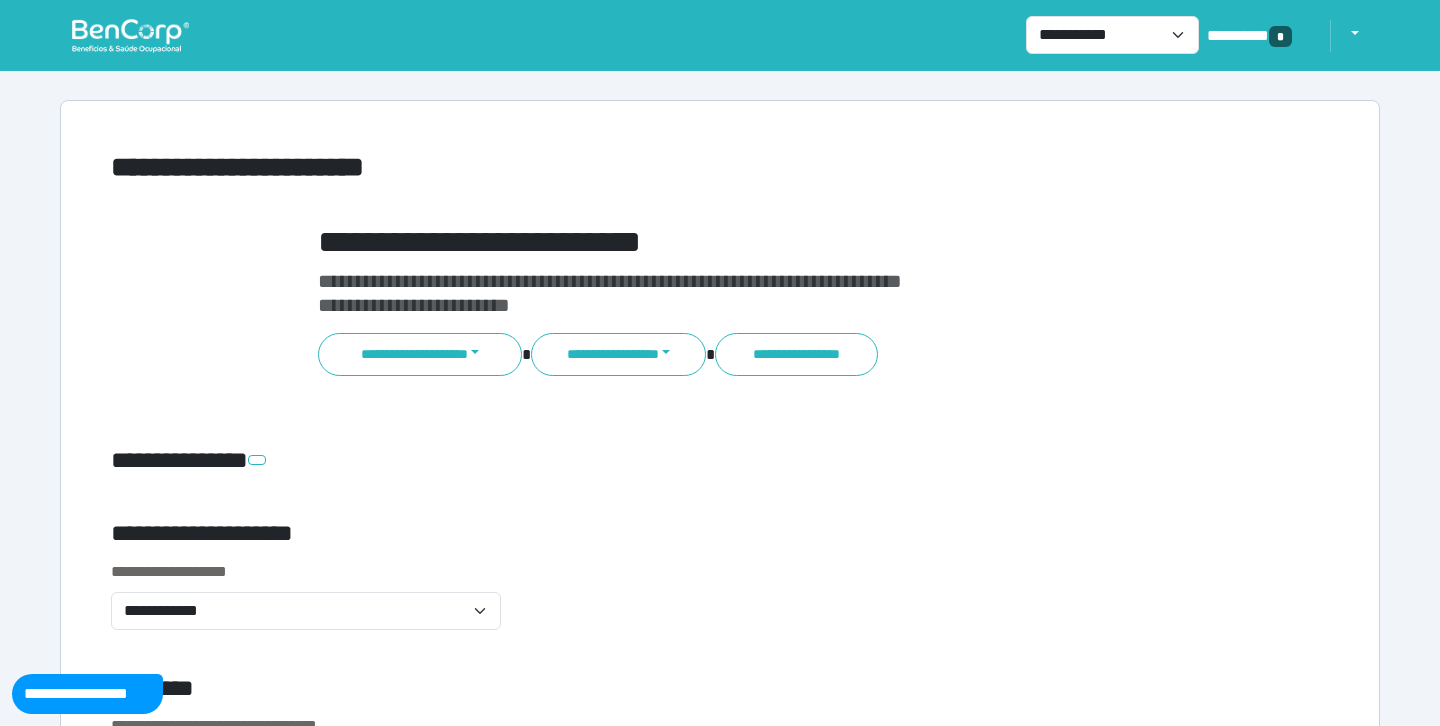 scroll, scrollTop: 0, scrollLeft: 0, axis: both 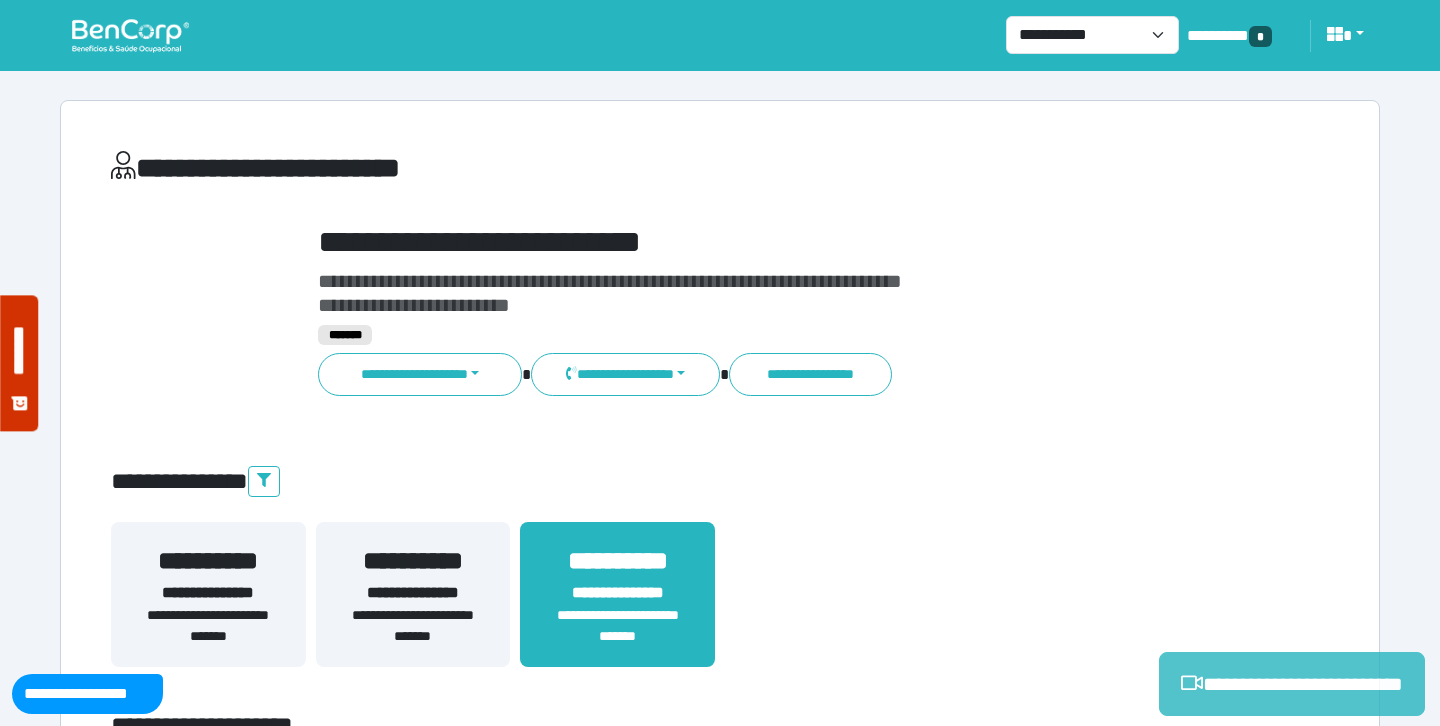 click on "**********" at bounding box center [1292, 684] 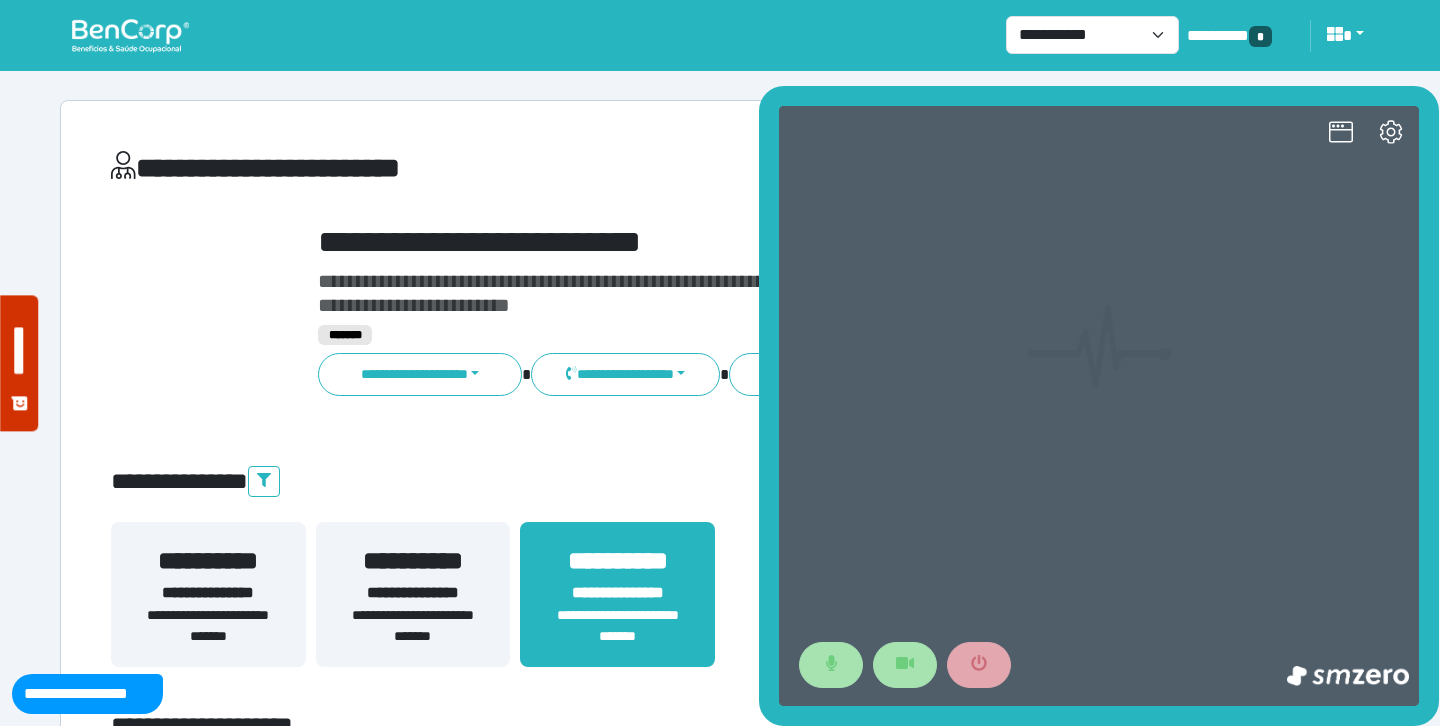 scroll, scrollTop: 0, scrollLeft: 0, axis: both 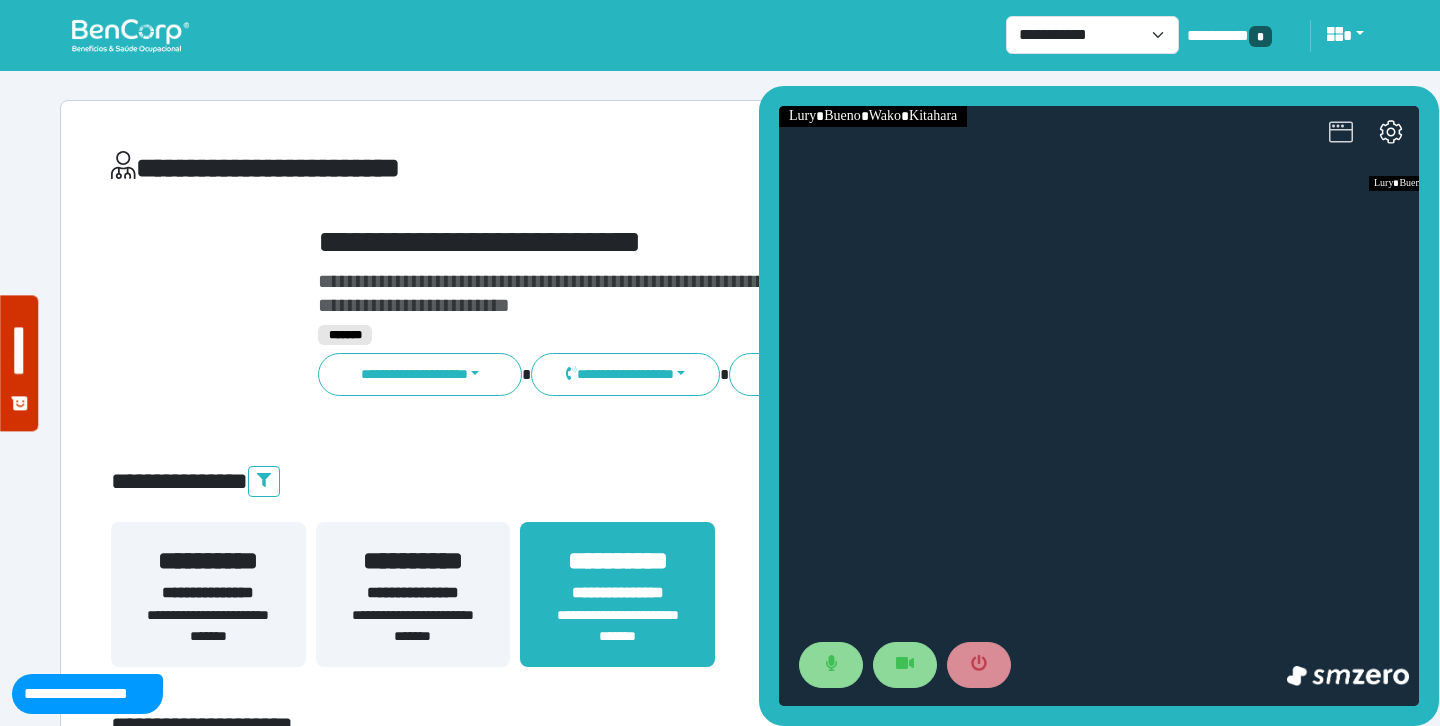 click 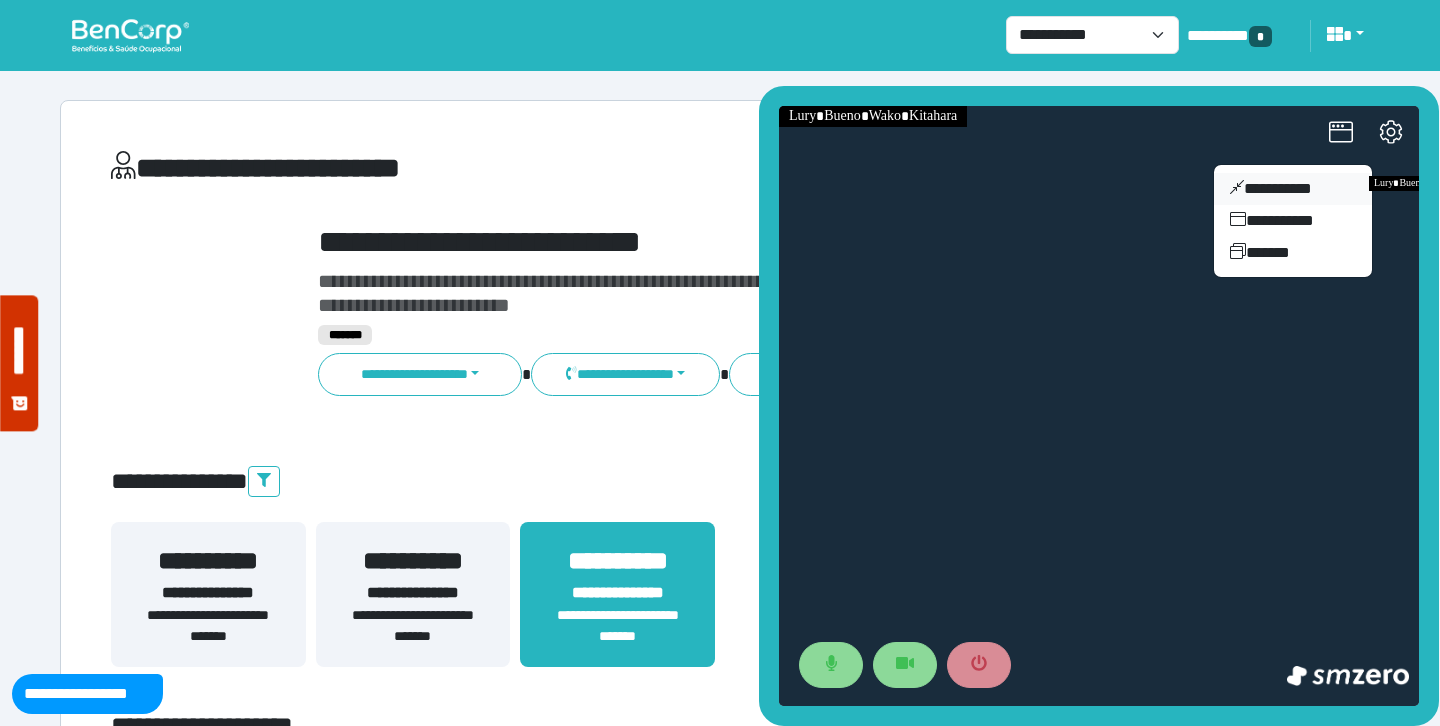 click on "**********" at bounding box center (1293, 189) 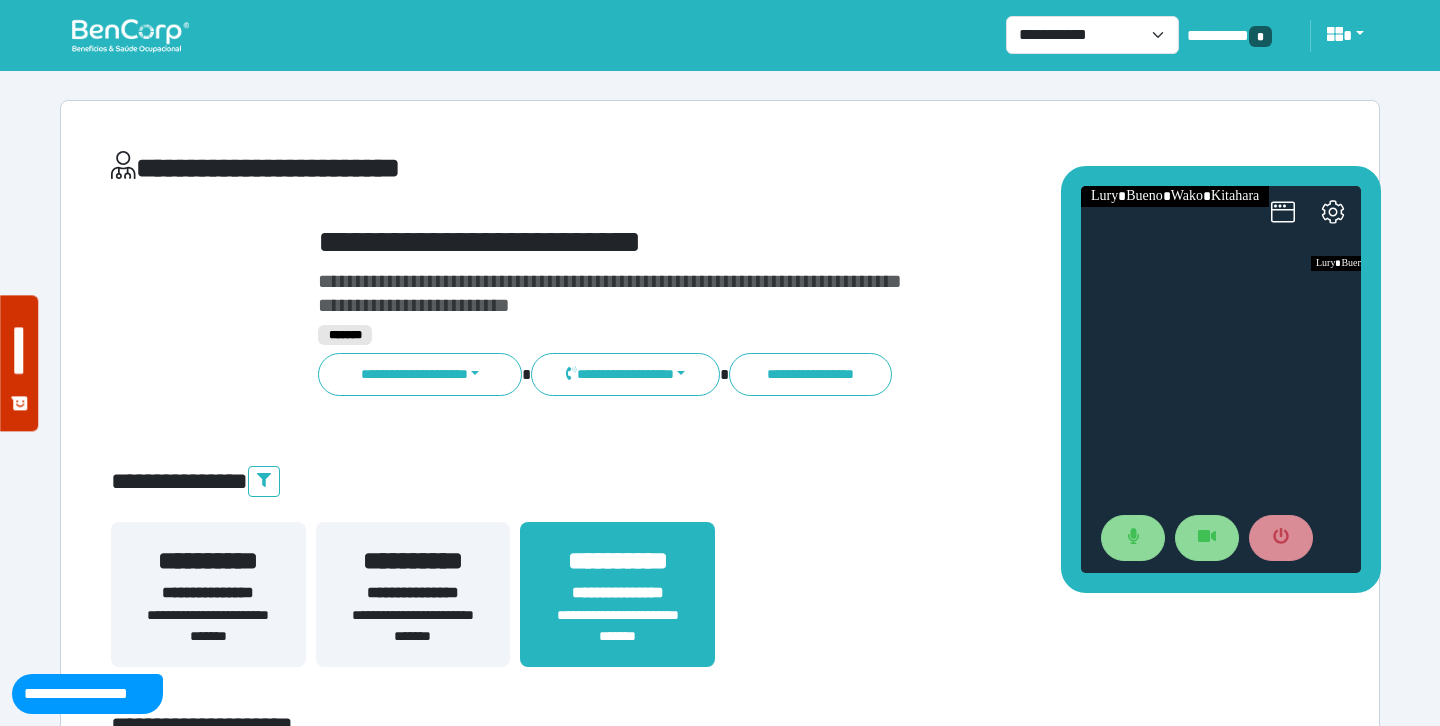 drag, startPoint x: 1224, startPoint y: 306, endPoint x: 1157, endPoint y: 141, distance: 178.08424 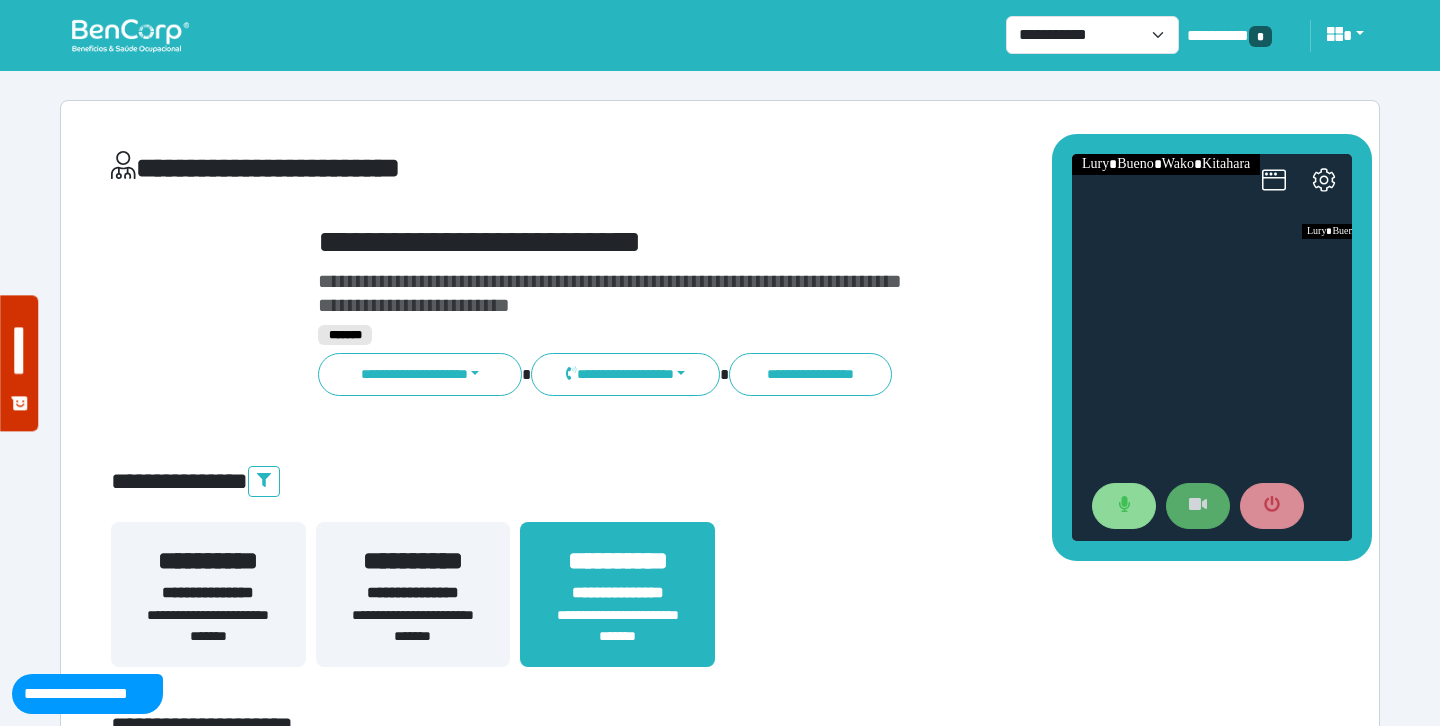 drag, startPoint x: 1198, startPoint y: 515, endPoint x: 1184, endPoint y: 514, distance: 14.035668 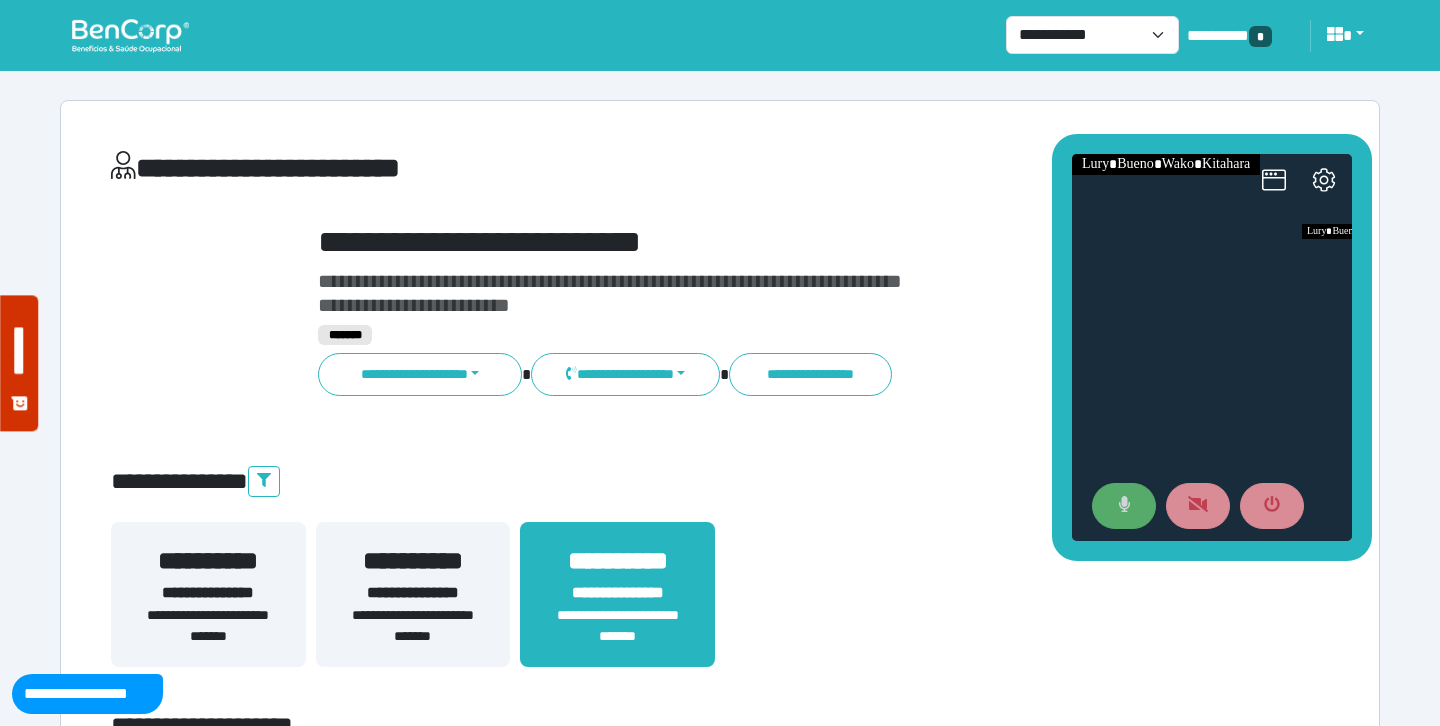 click 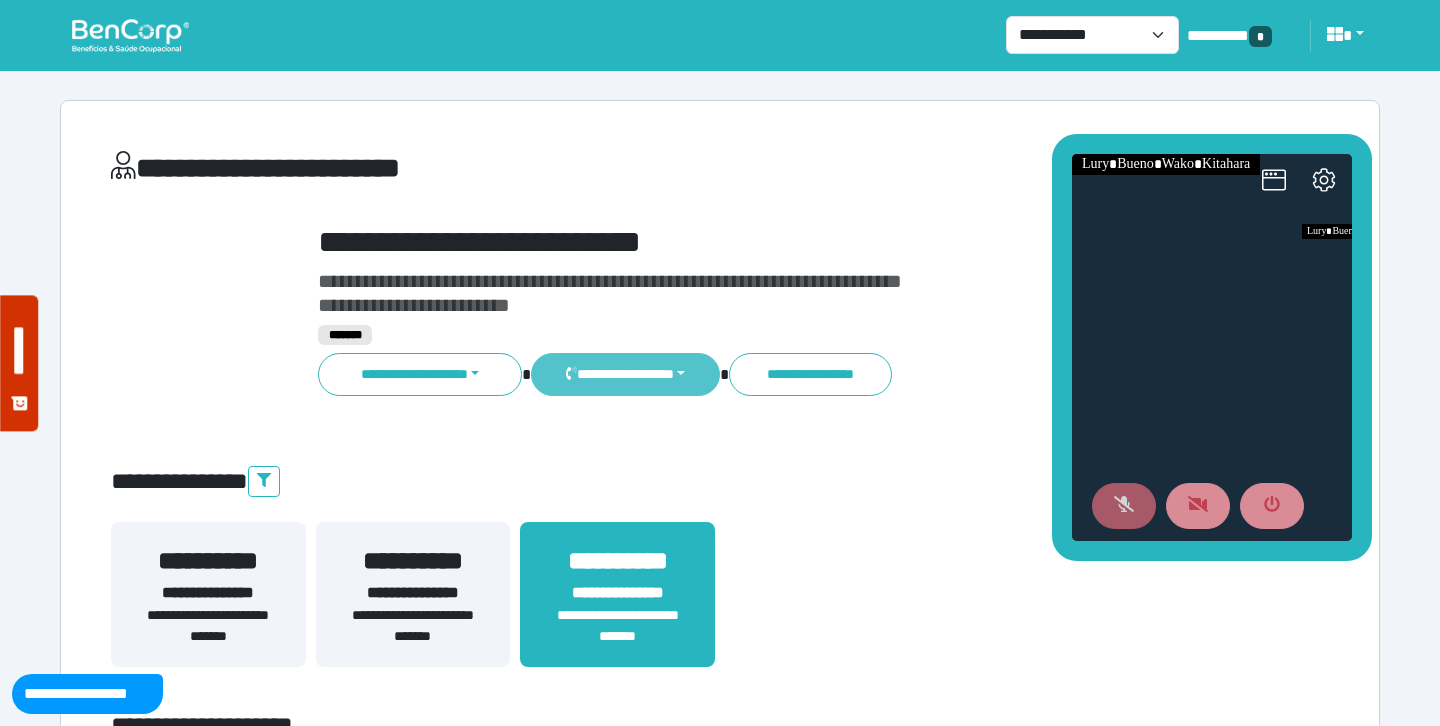 click on "**********" at bounding box center (625, 374) 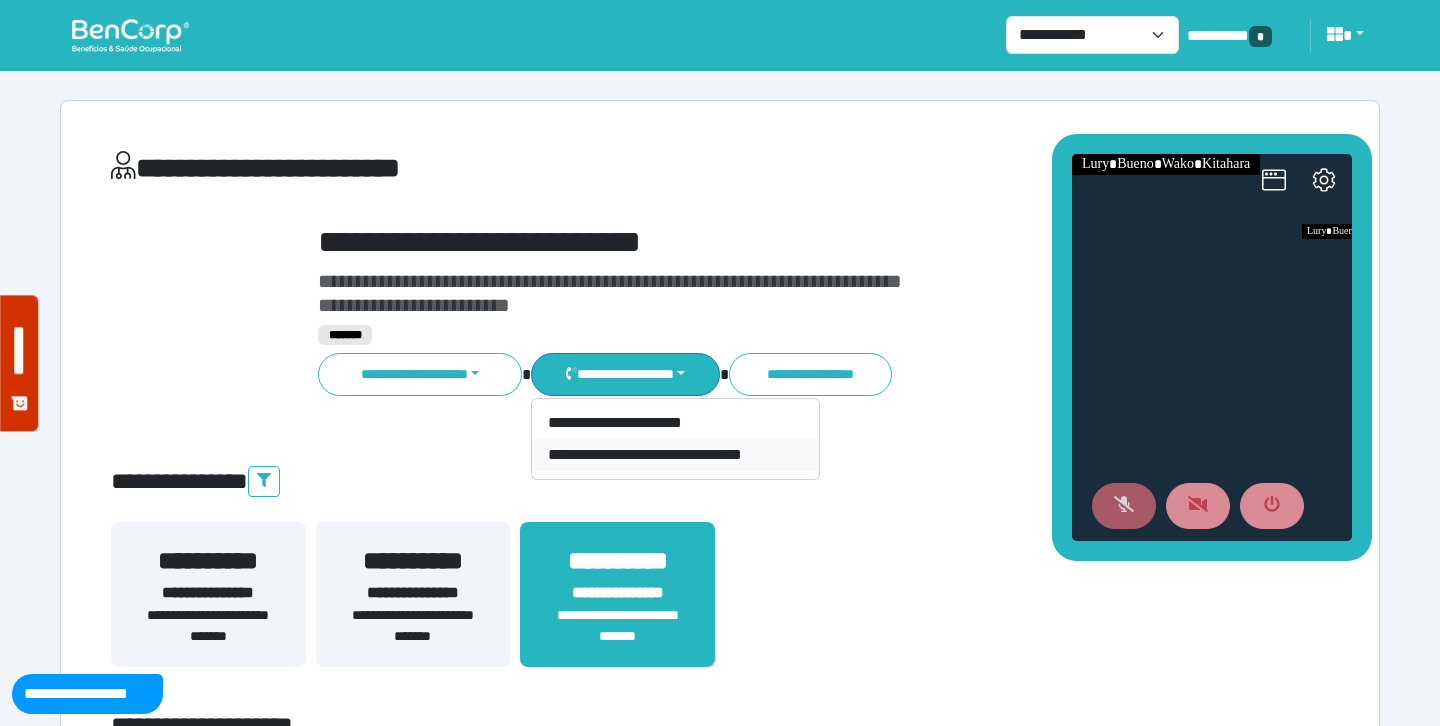 click on "**********" at bounding box center (675, 455) 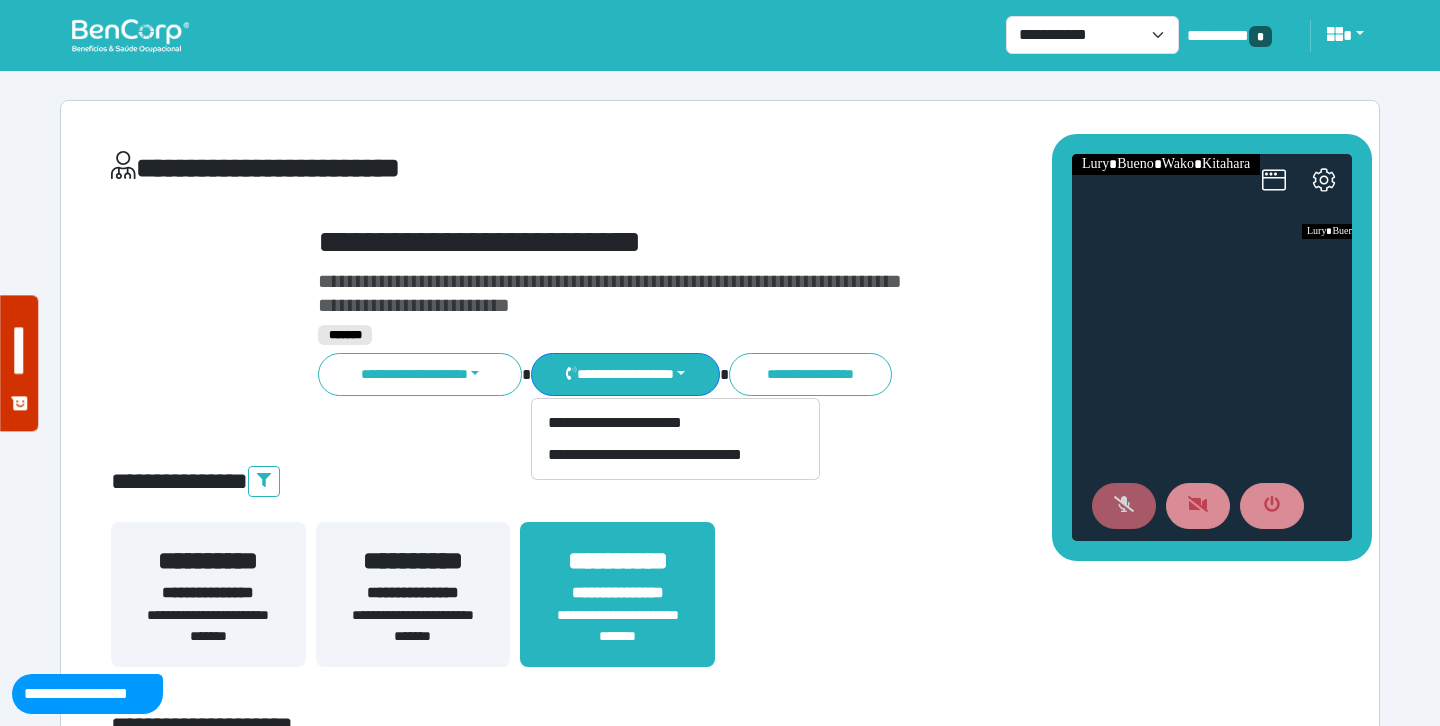 click on "**********" at bounding box center (772, 242) 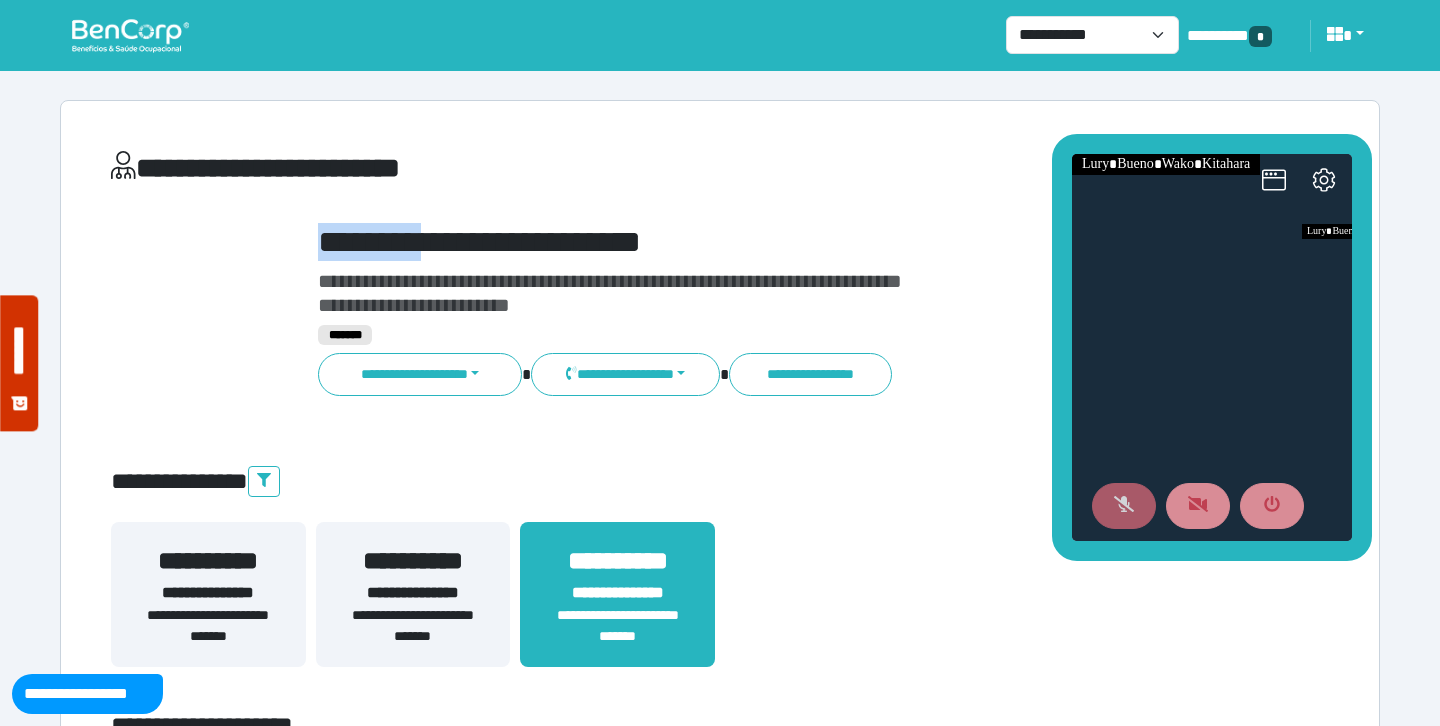 click on "**********" at bounding box center (772, 242) 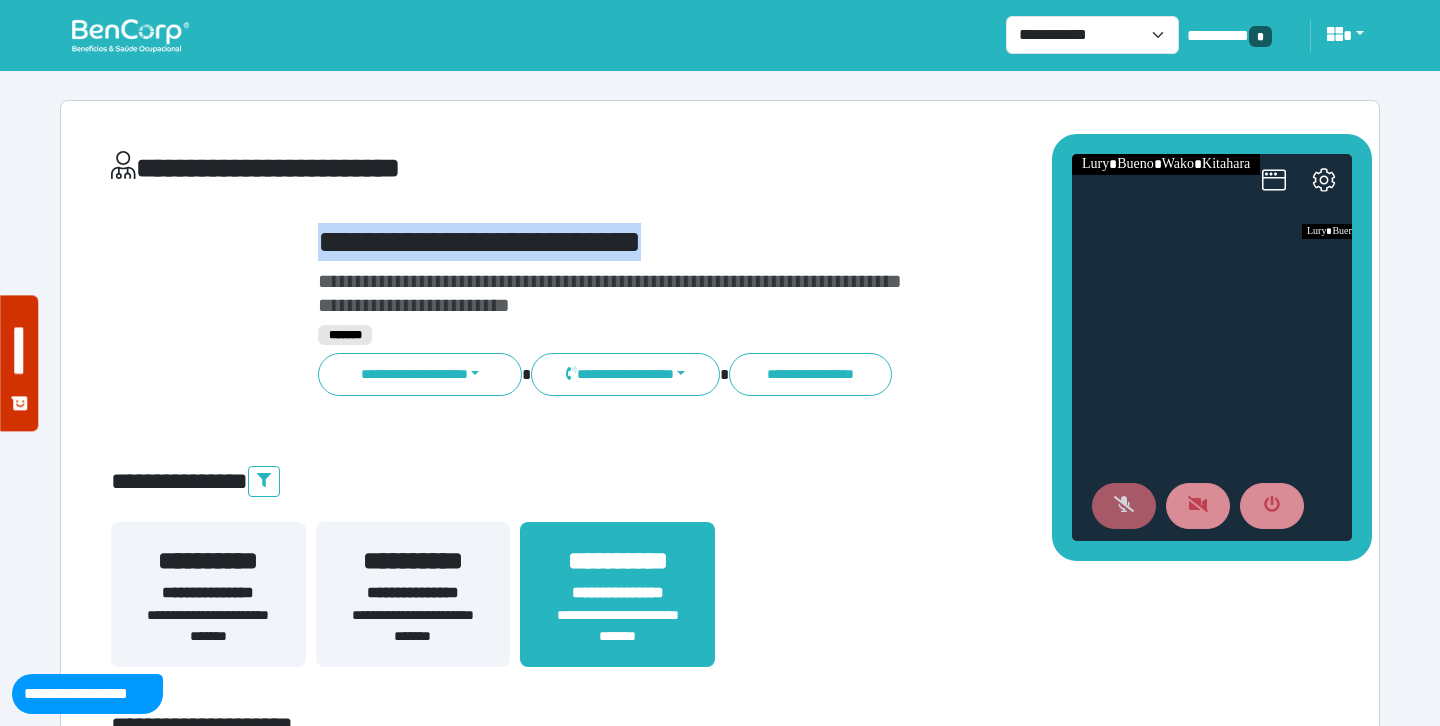 click on "**********" at bounding box center (772, 242) 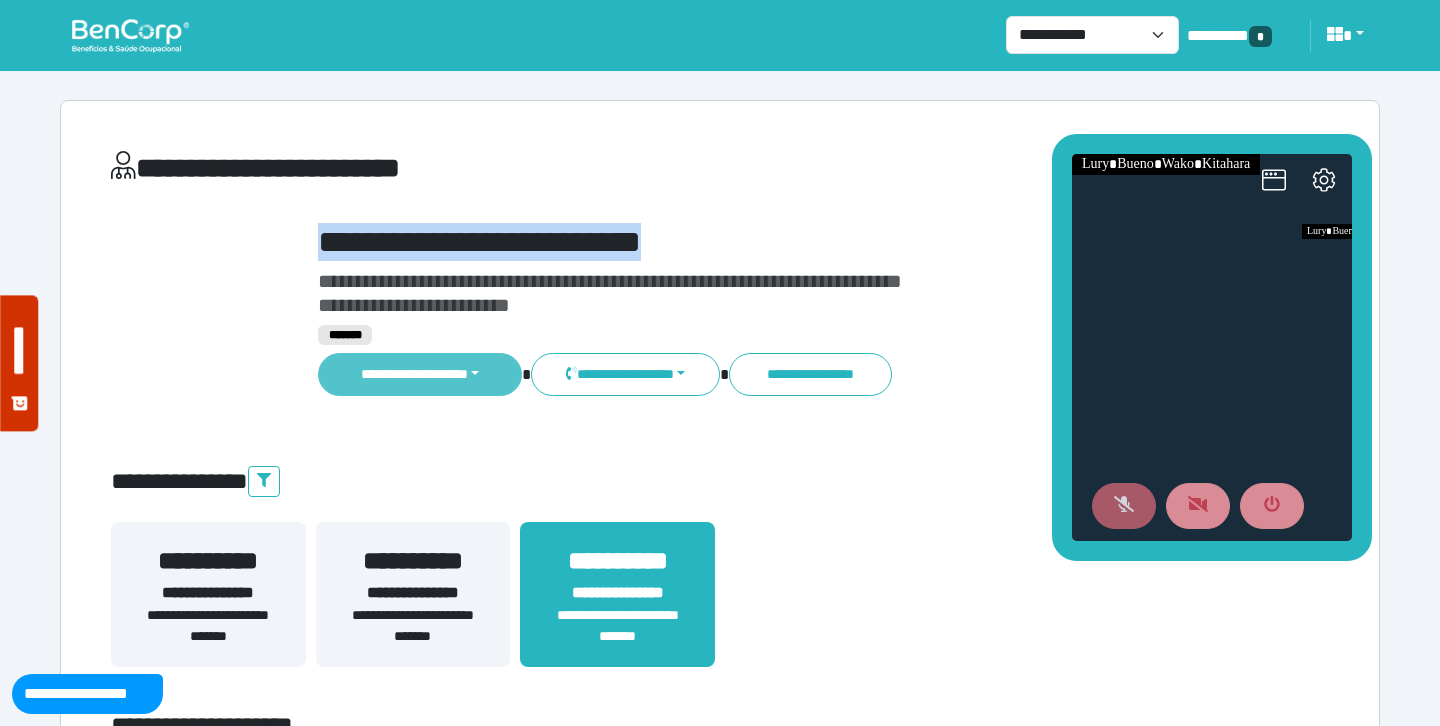 click on "**********" at bounding box center (420, 374) 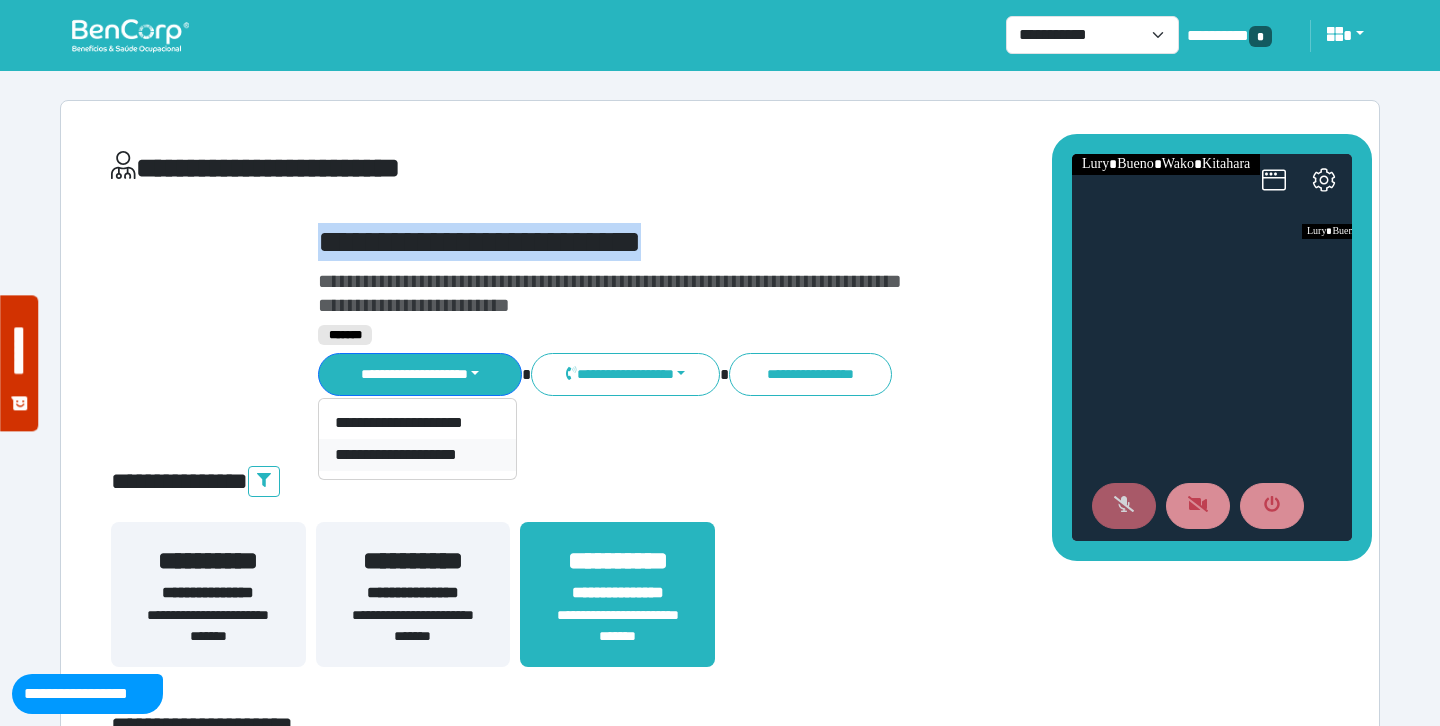 click on "**********" at bounding box center [417, 455] 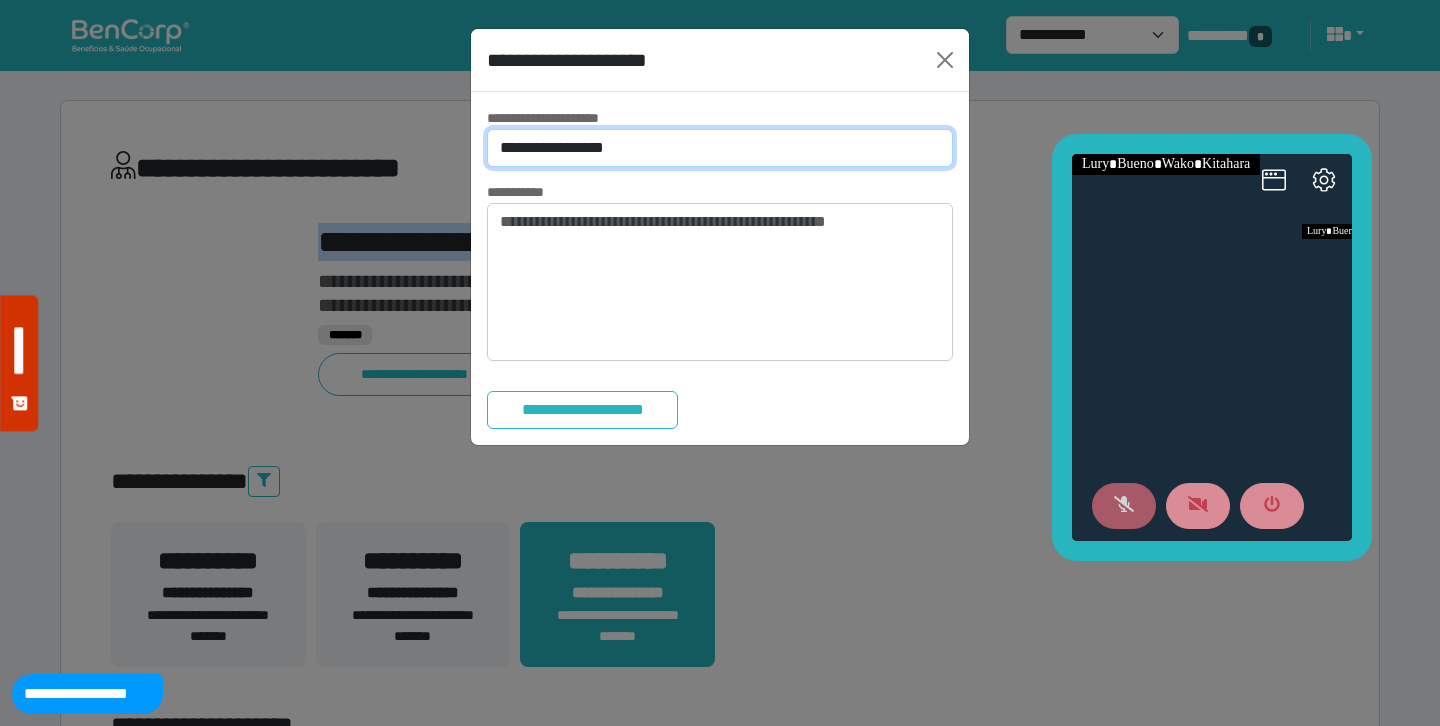 click on "**********" at bounding box center [720, 148] 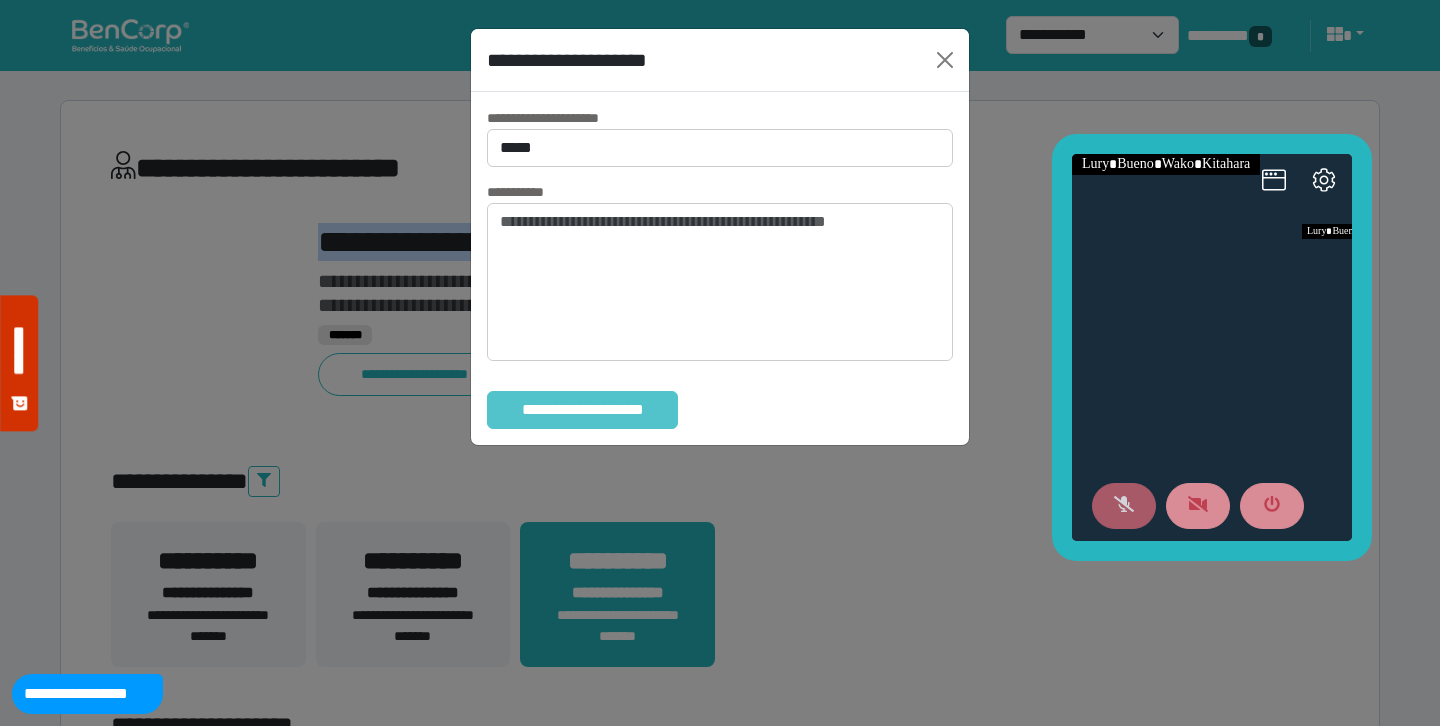 click on "**********" at bounding box center (582, 410) 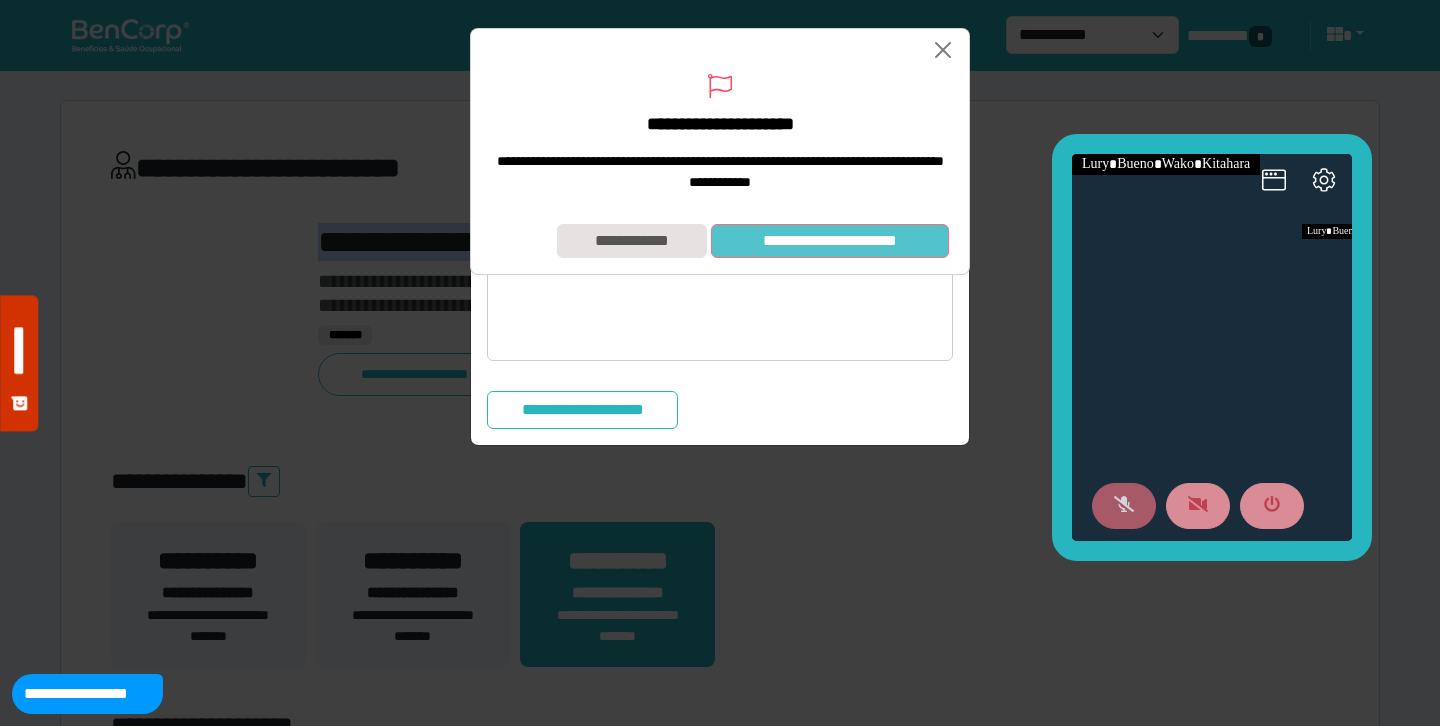 click on "**********" at bounding box center (830, 241) 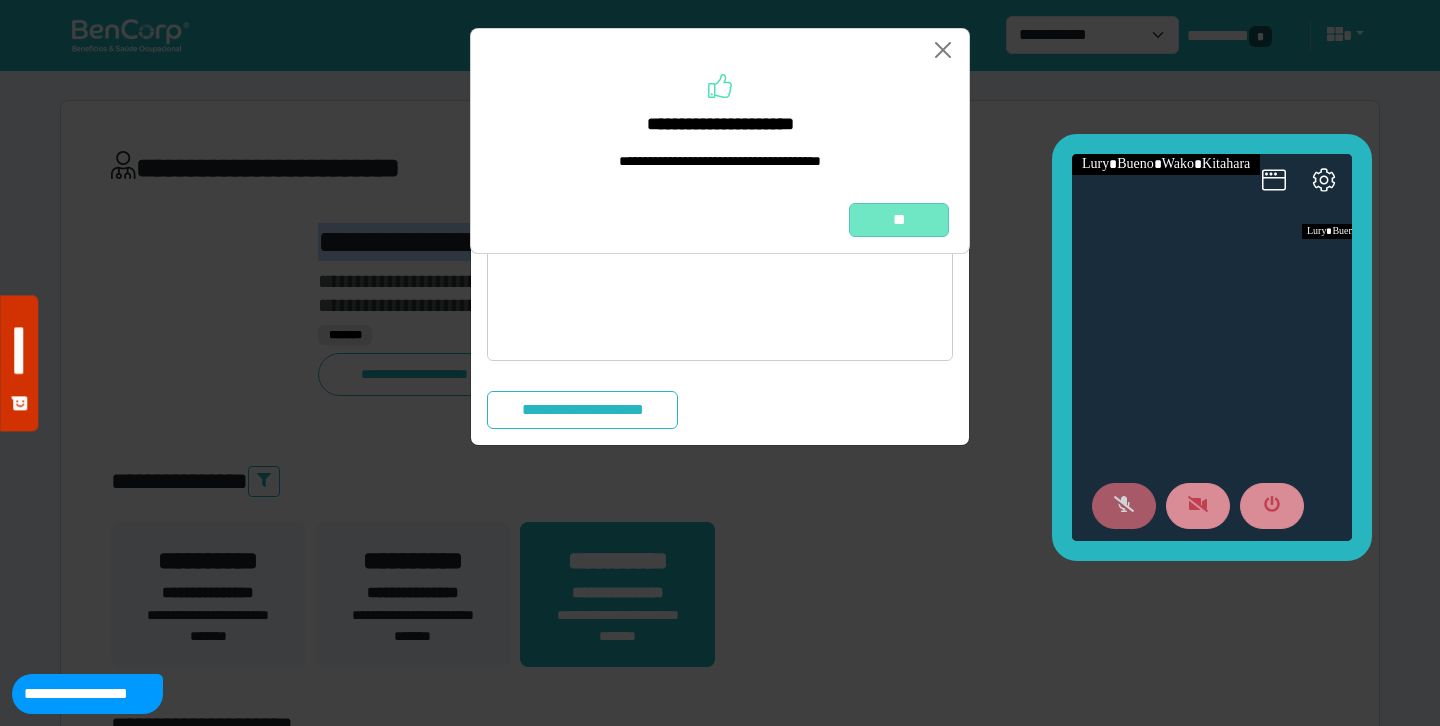 click on "**" at bounding box center (899, 220) 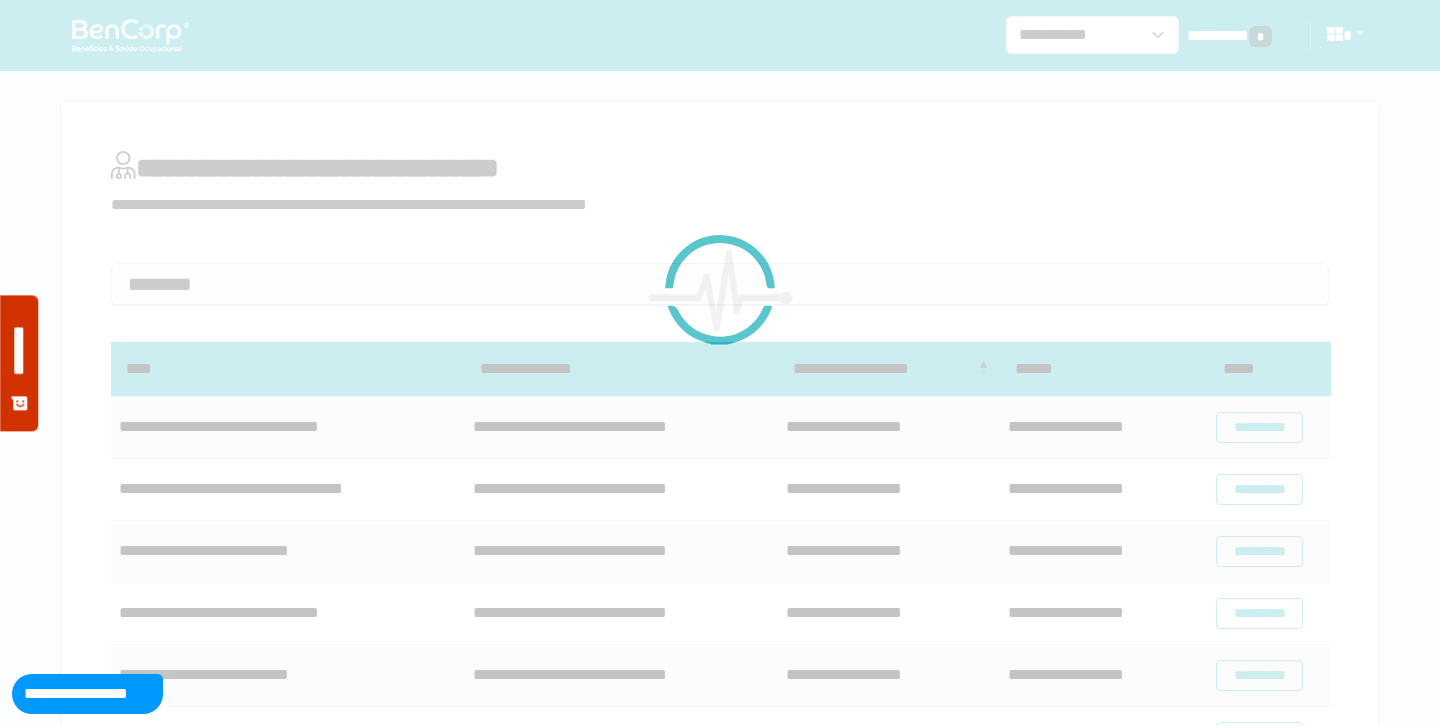 scroll, scrollTop: 0, scrollLeft: 0, axis: both 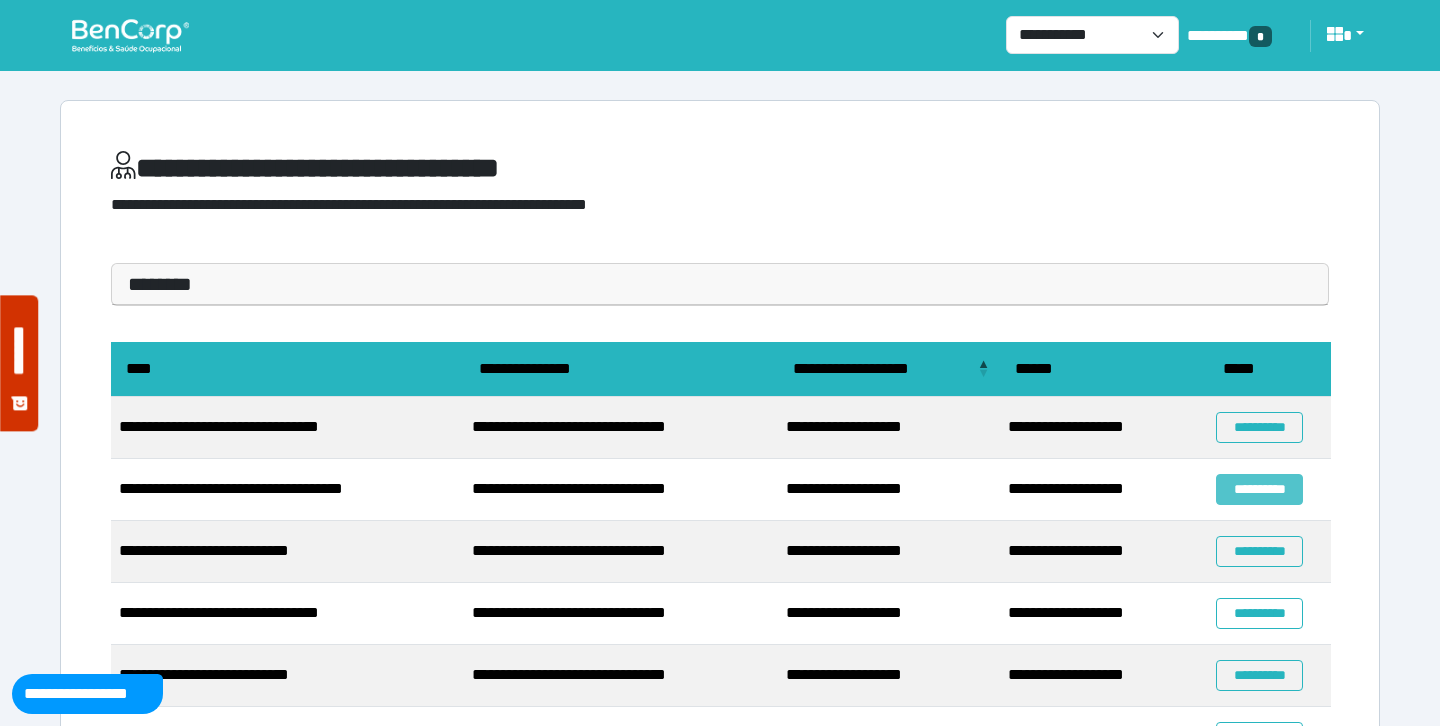 click on "**********" at bounding box center (1259, 489) 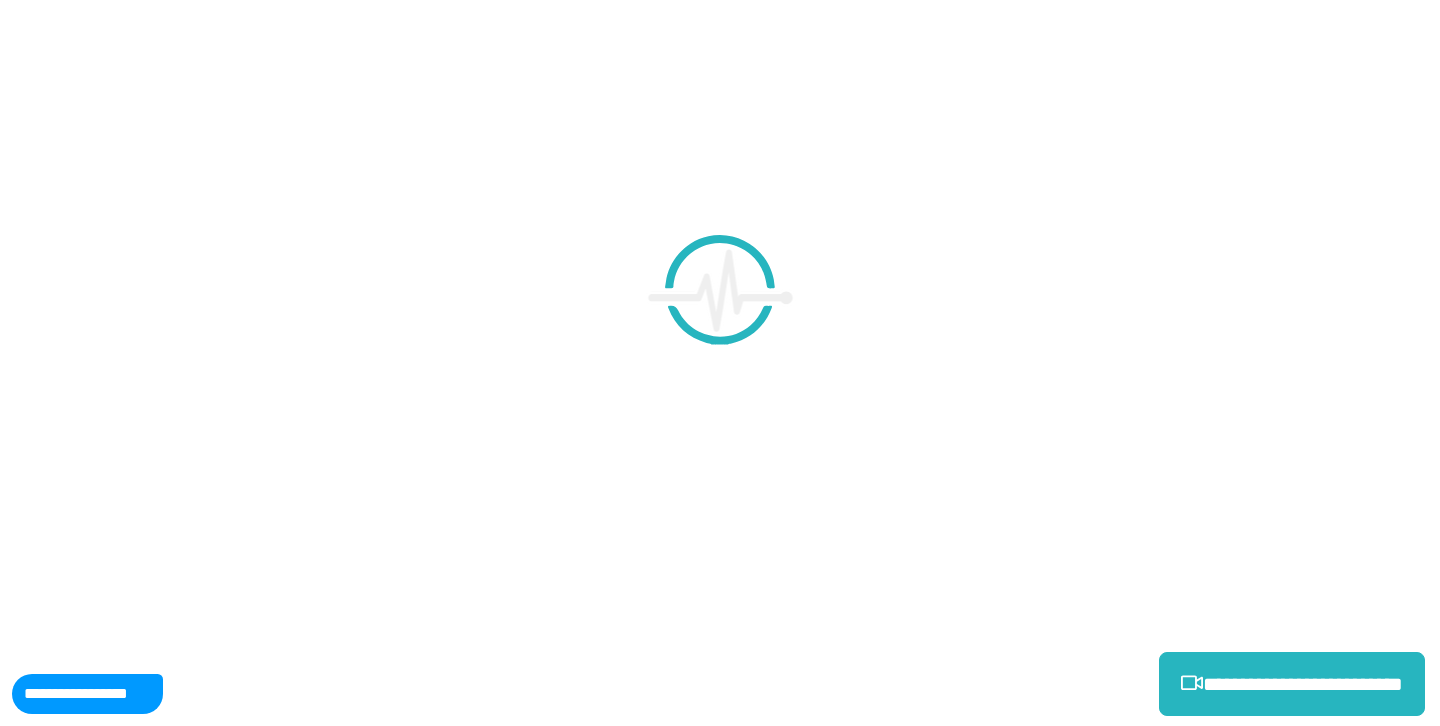 scroll, scrollTop: 0, scrollLeft: 0, axis: both 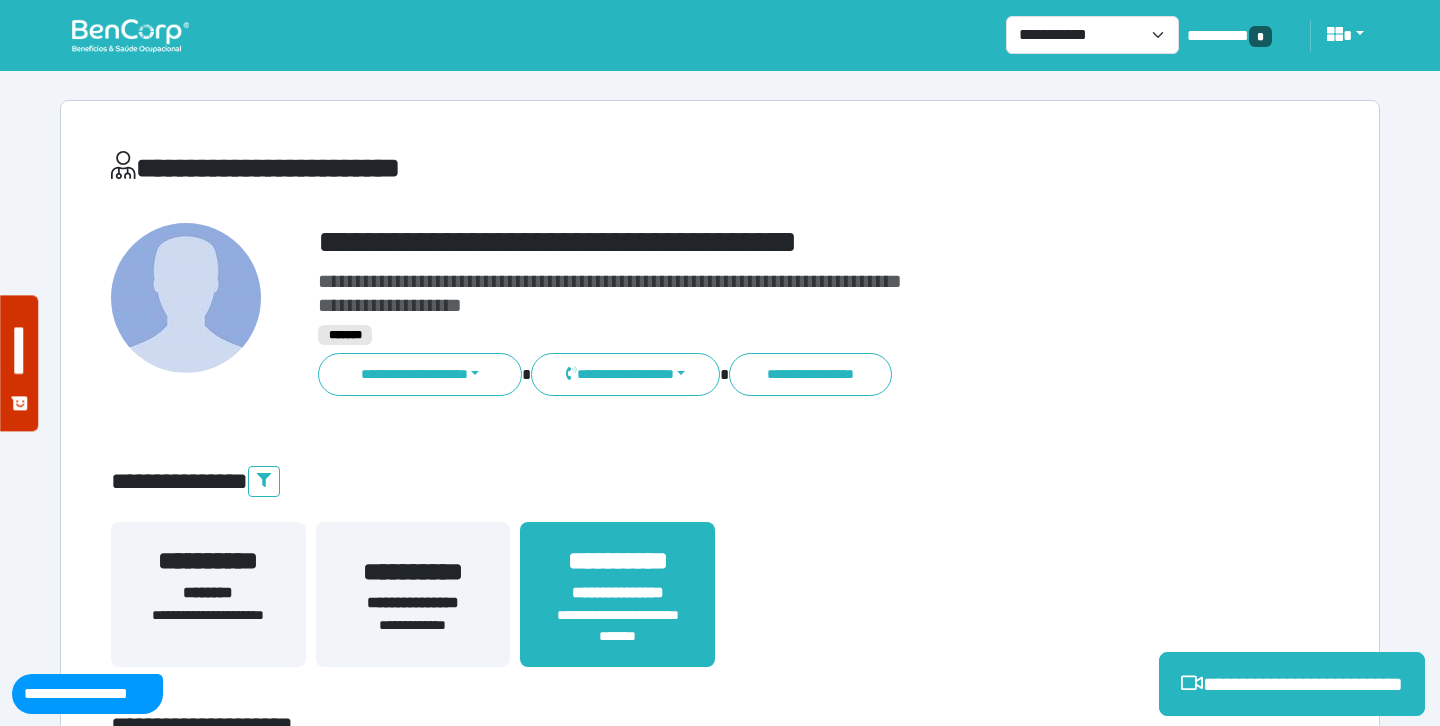 click on "**********" at bounding box center (772, 242) 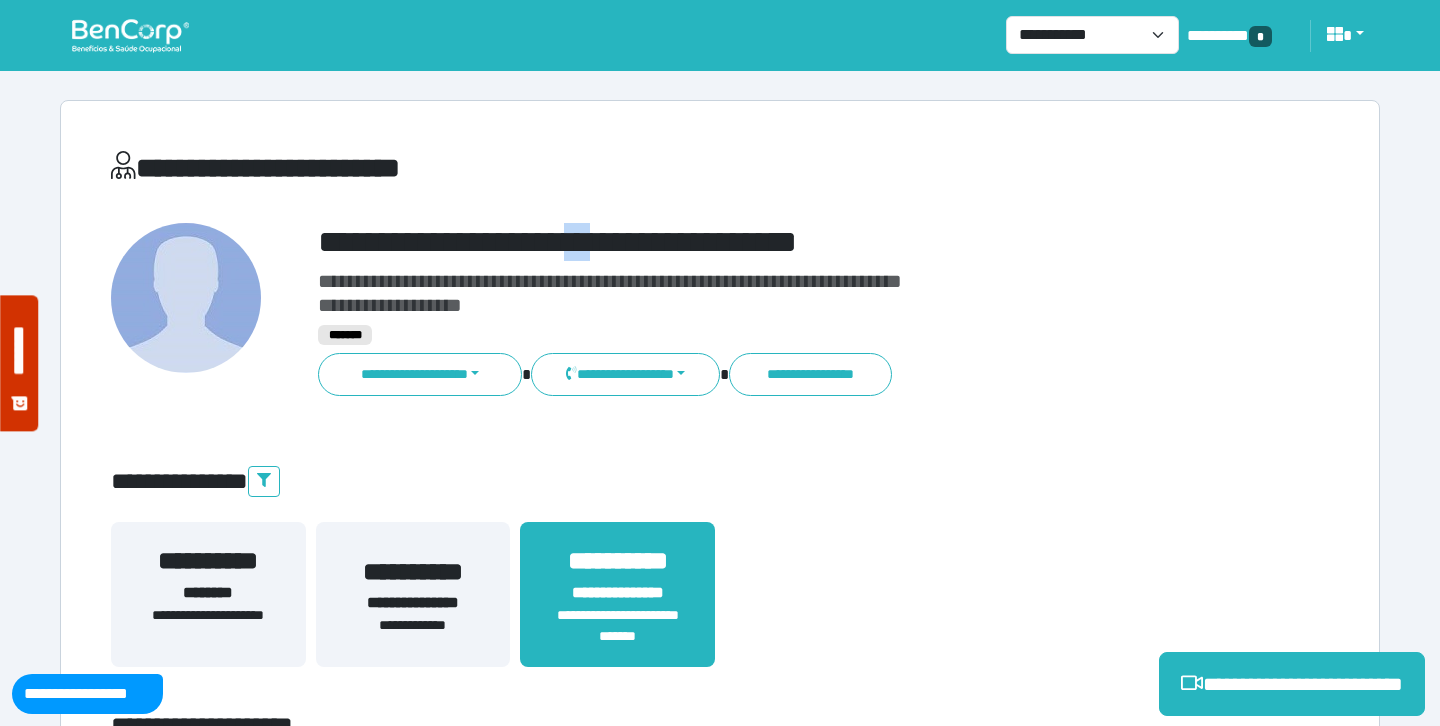 click on "**********" at bounding box center (772, 242) 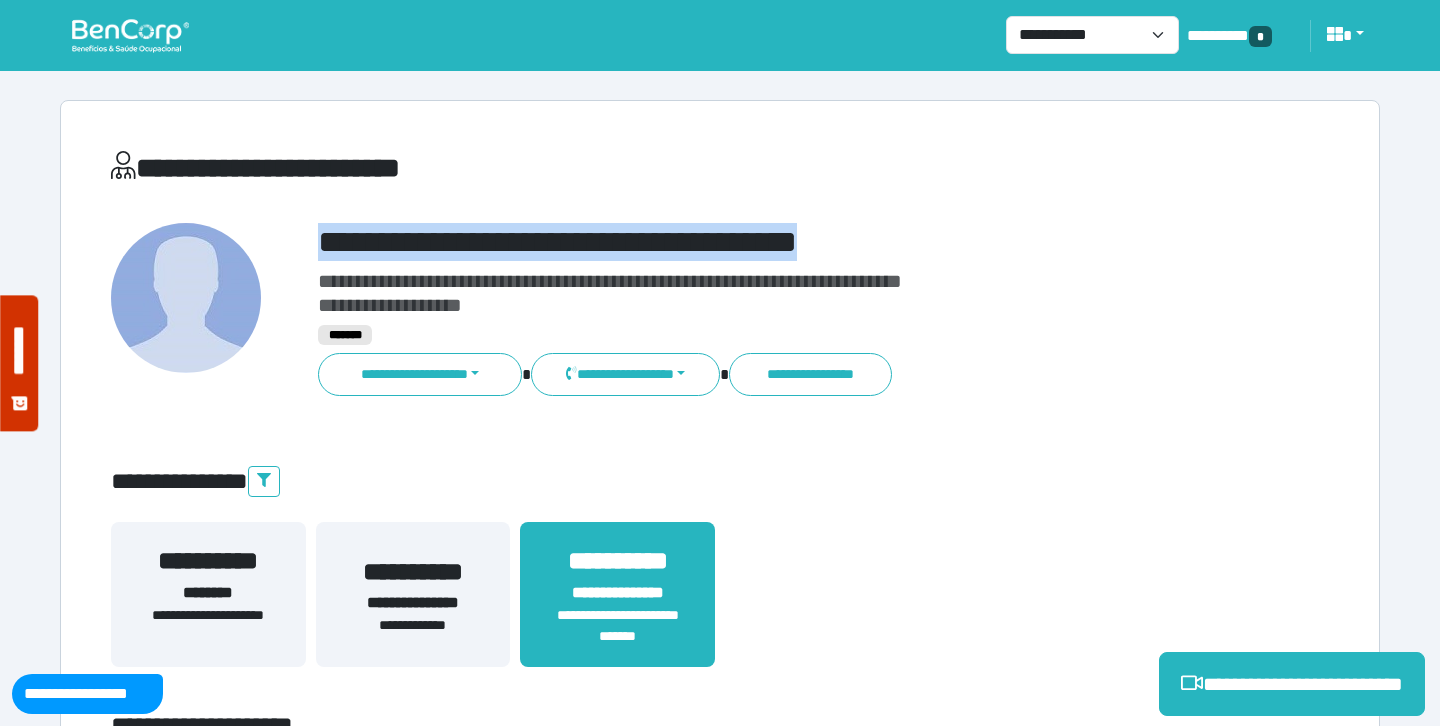 click on "**********" at bounding box center [772, 242] 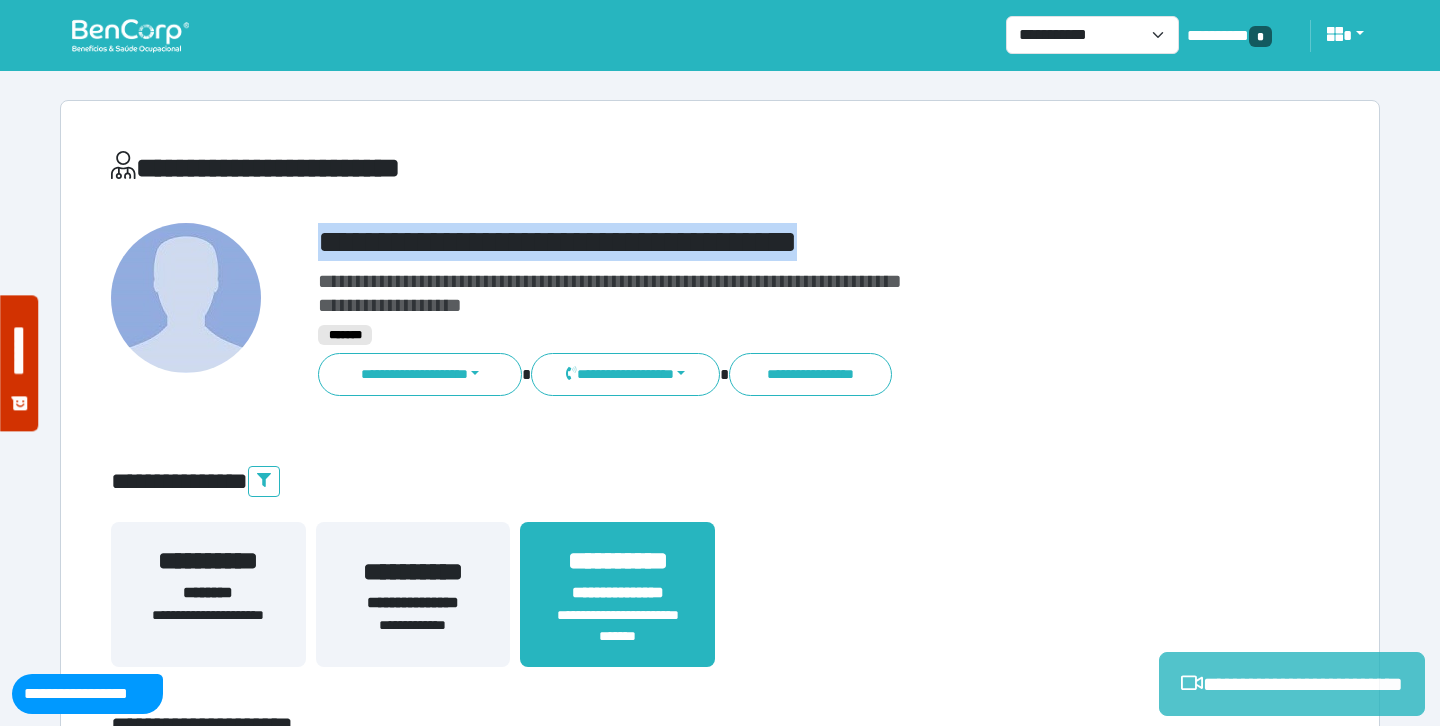 click on "**********" at bounding box center [1292, 684] 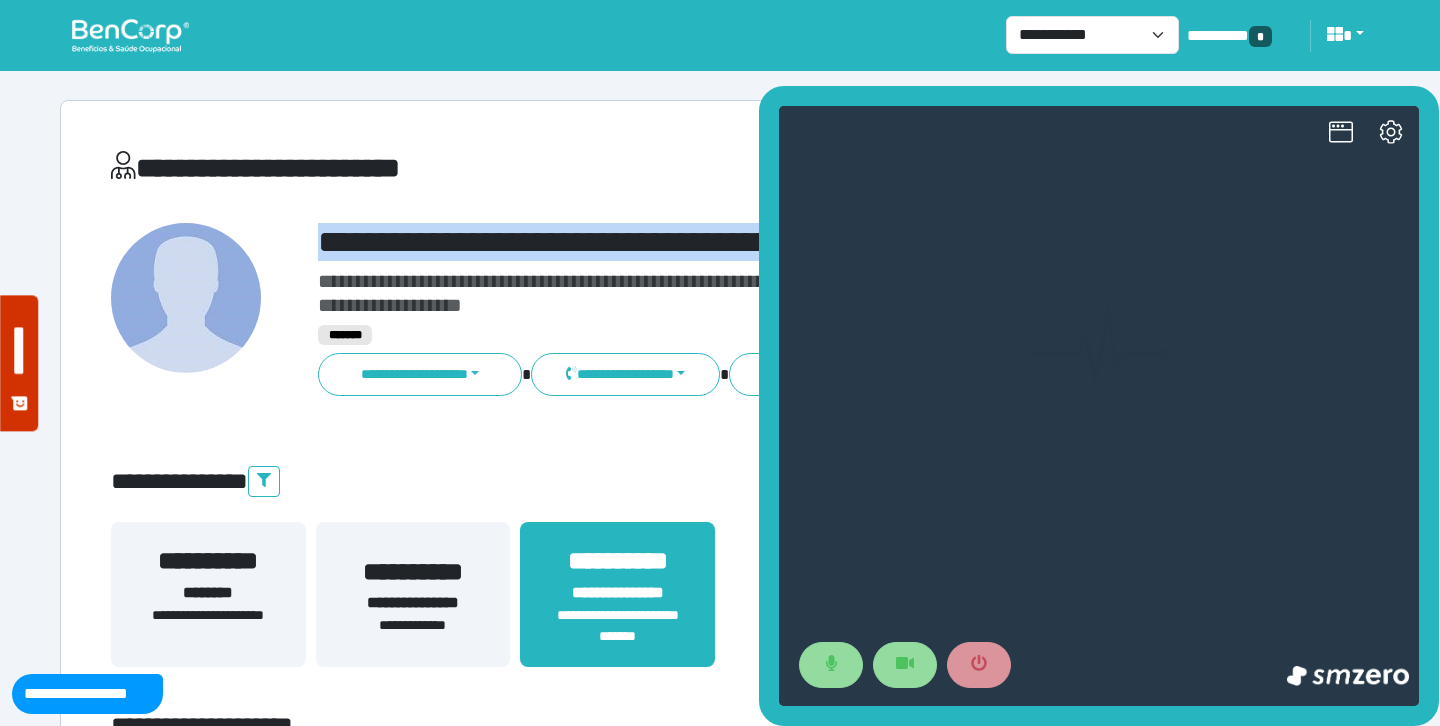 scroll, scrollTop: 0, scrollLeft: 0, axis: both 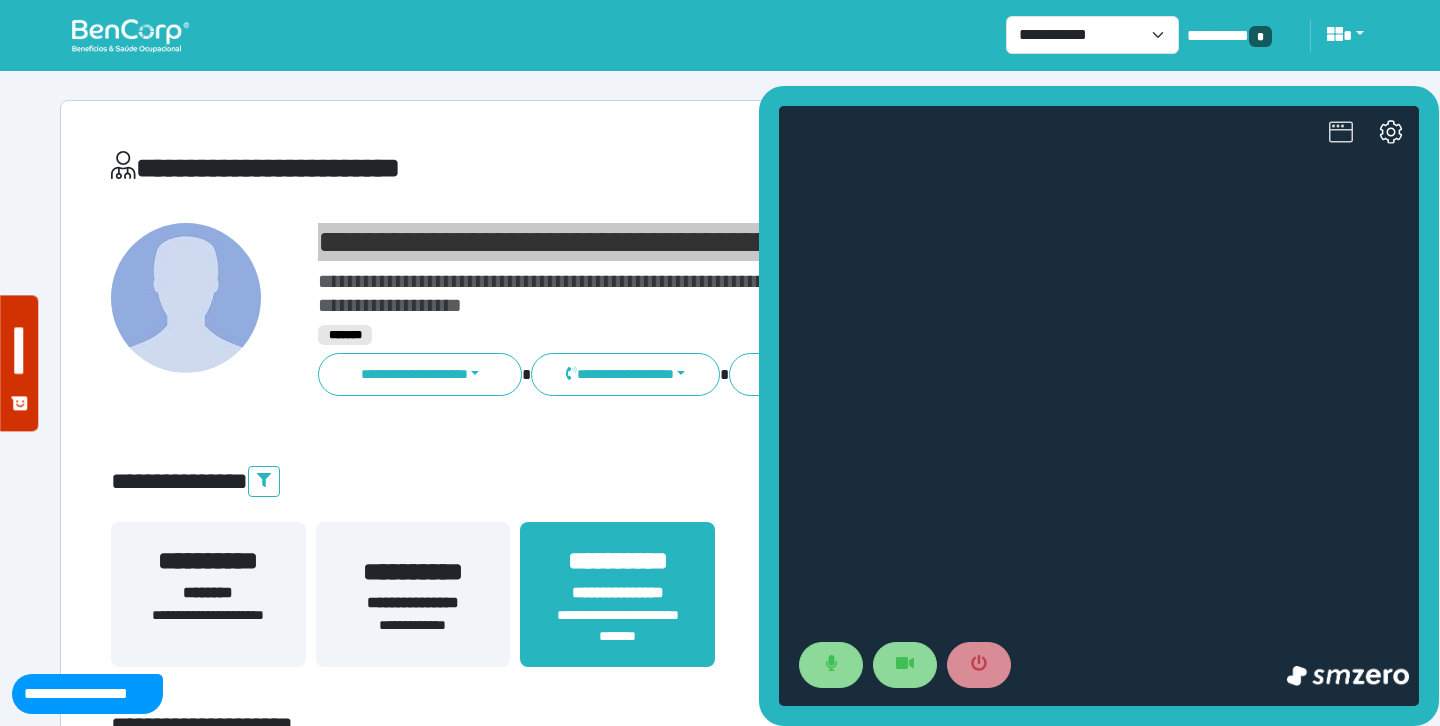 click 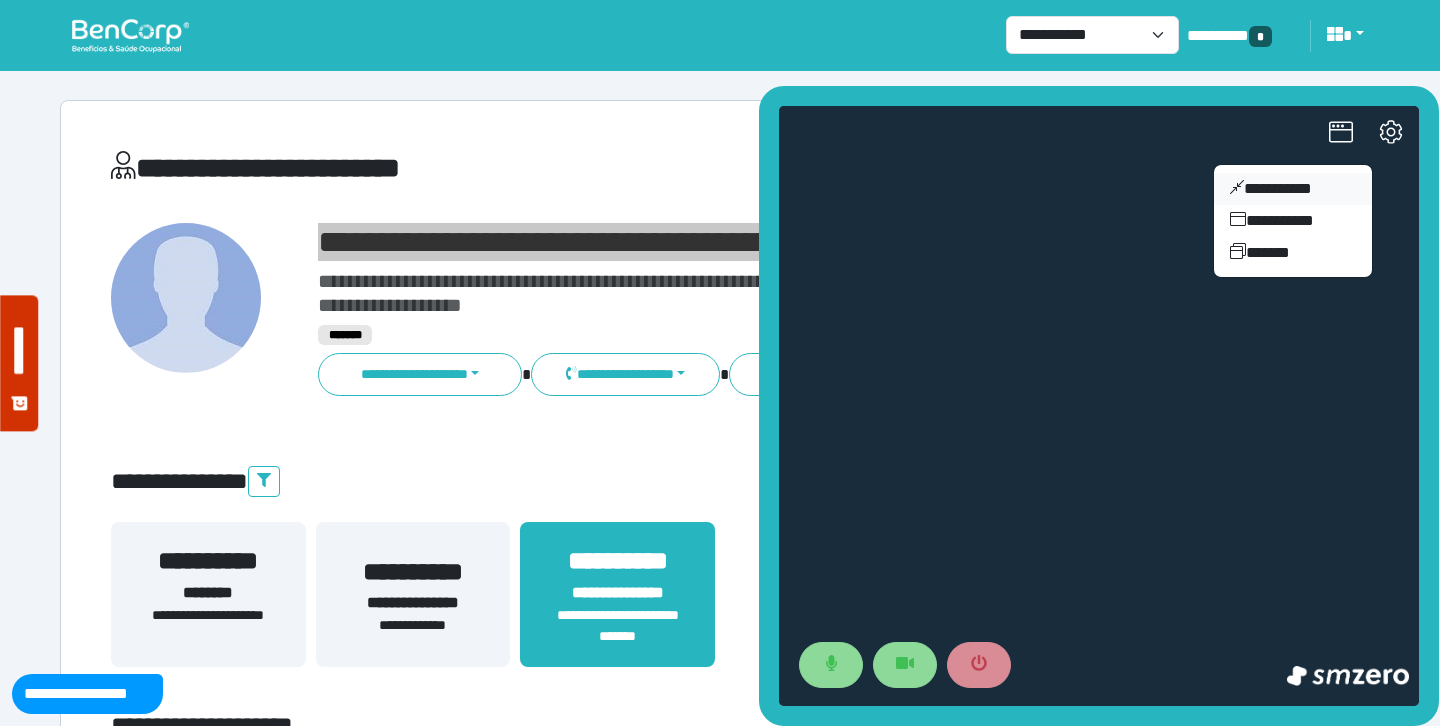 click on "**********" at bounding box center [1293, 189] 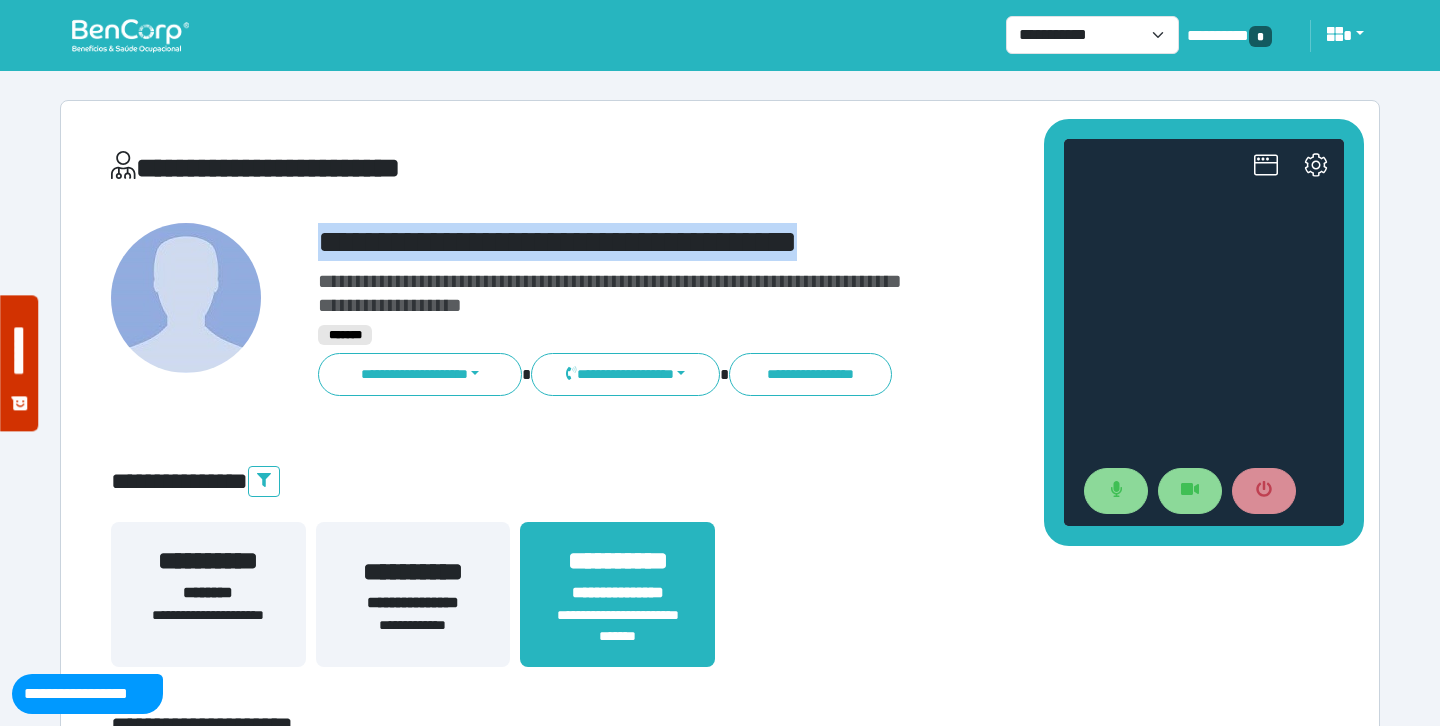 drag, startPoint x: 1190, startPoint y: 304, endPoint x: 1108, endPoint y: 113, distance: 207.85812 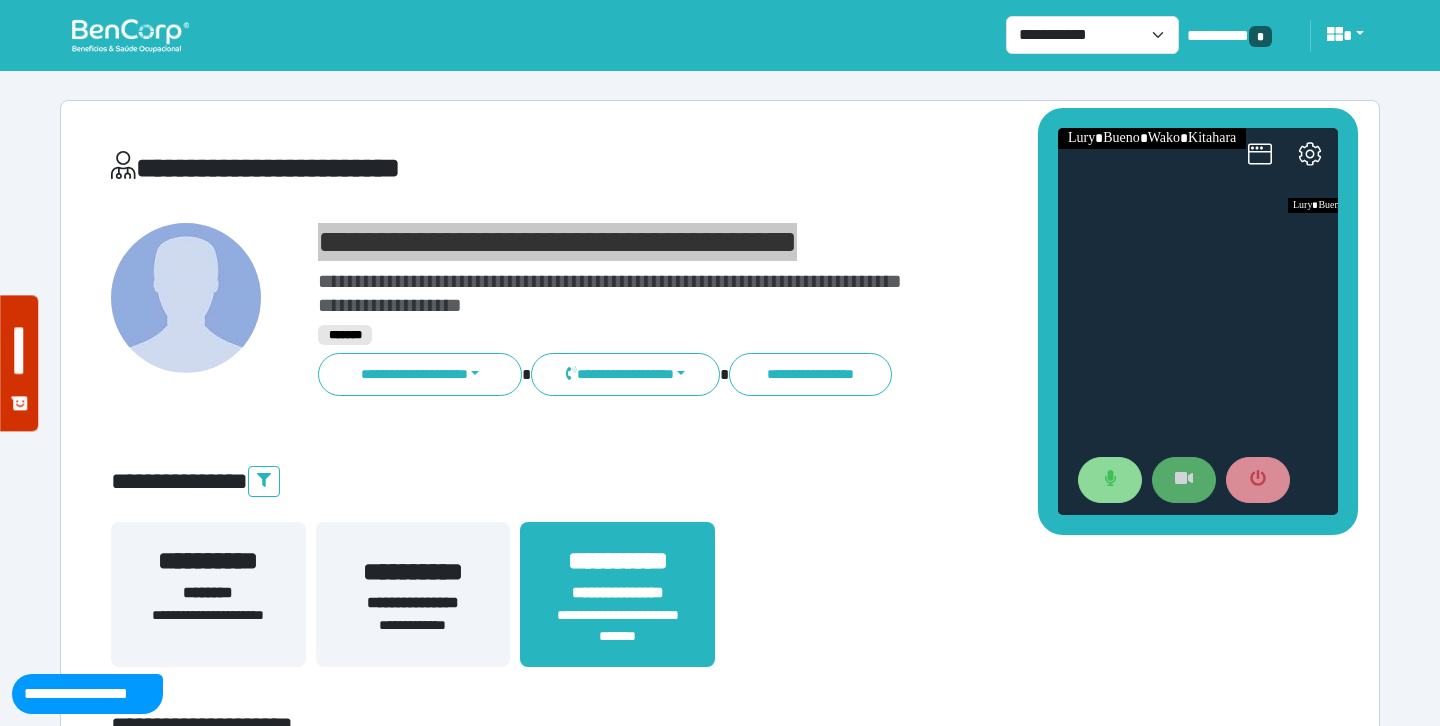 click 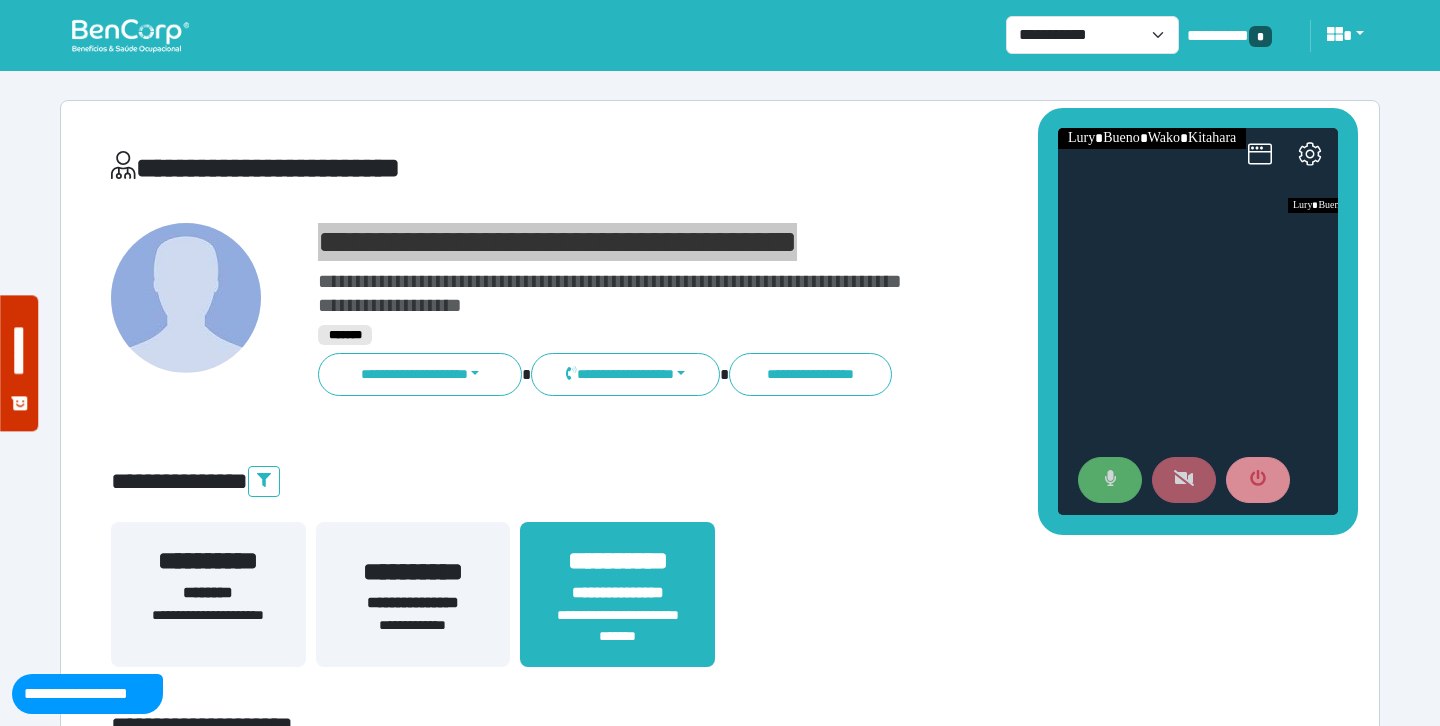 click at bounding box center [1110, 480] 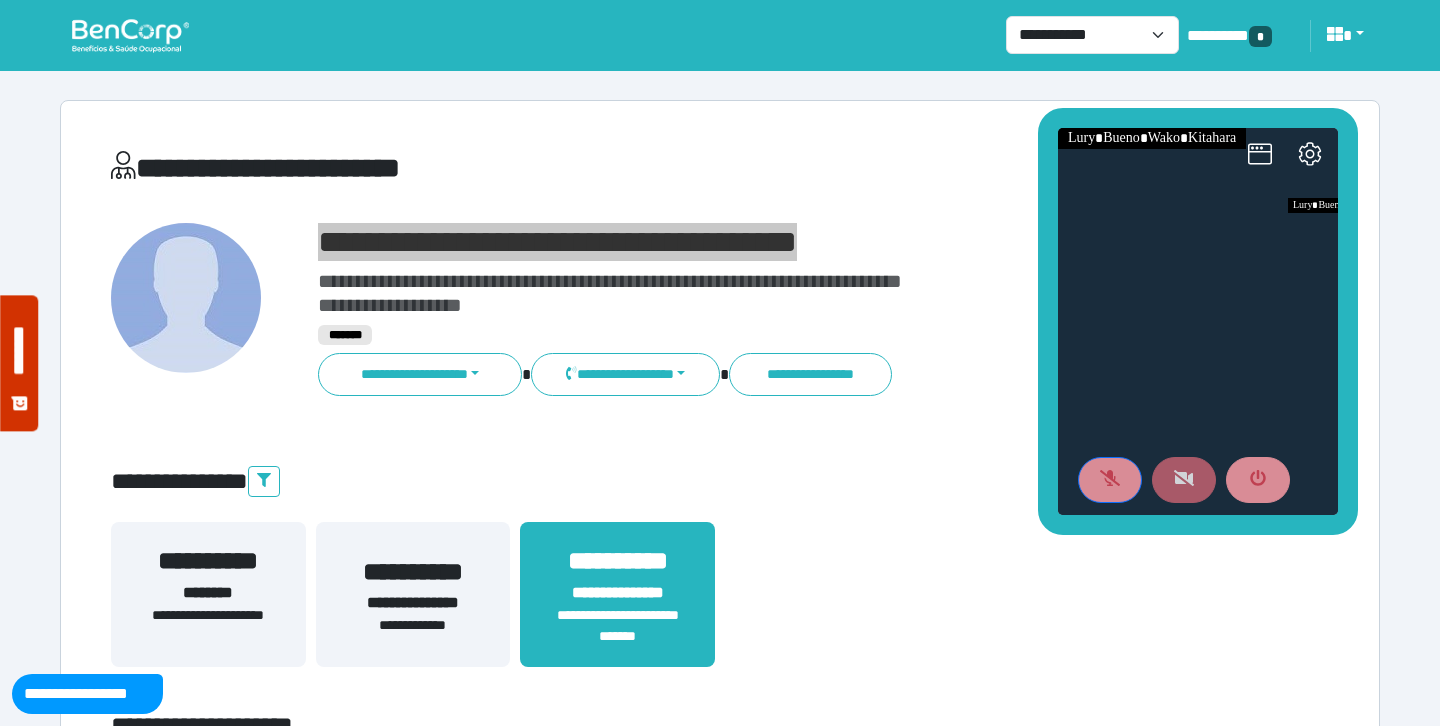 click on "**********" at bounding box center (720, 606) 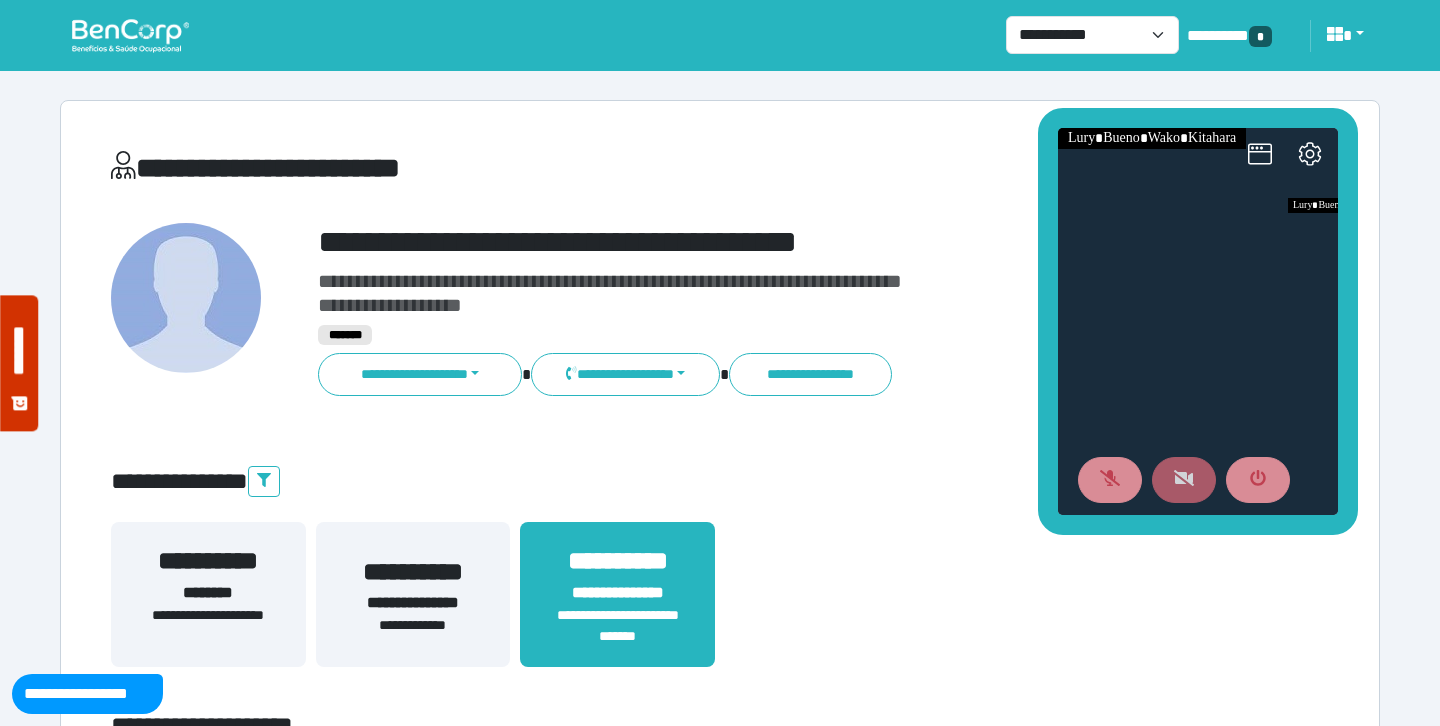 click on "**********" at bounding box center (720, 4352) 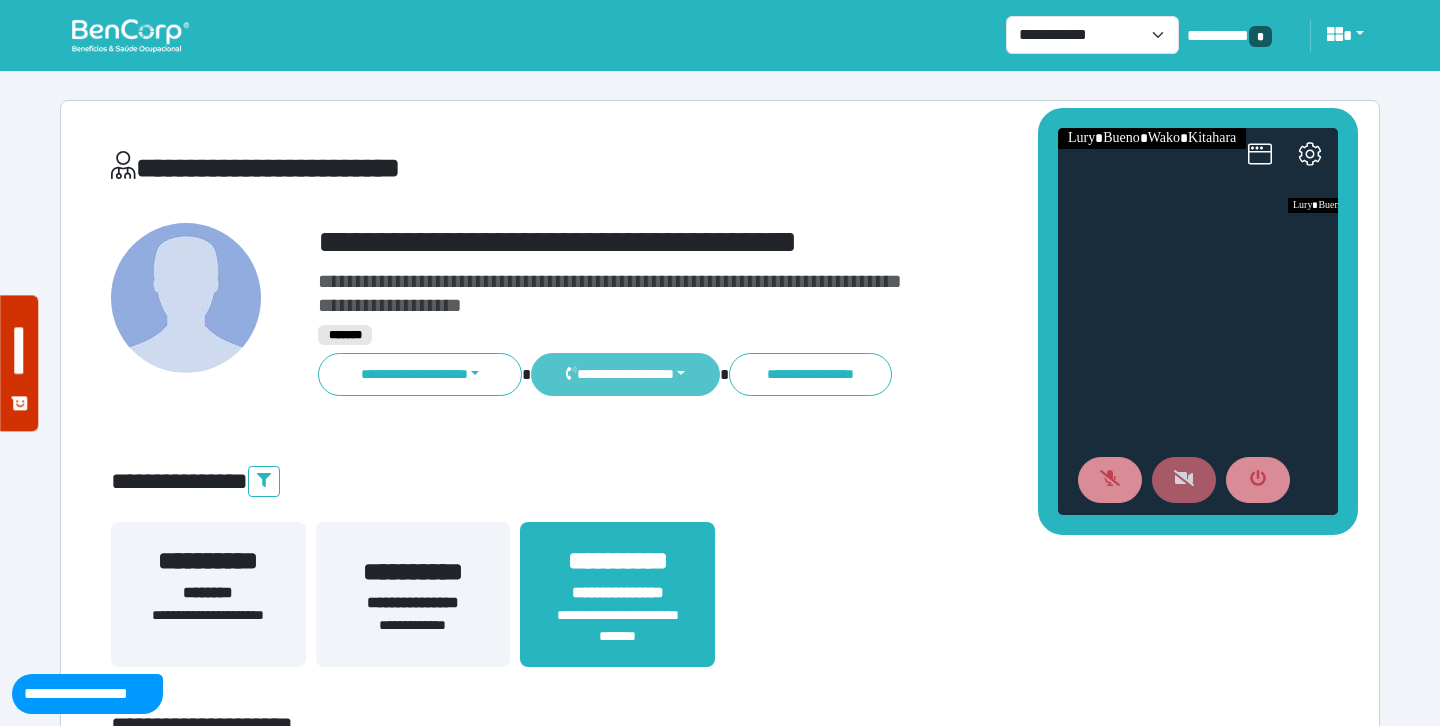 click on "**********" at bounding box center (625, 374) 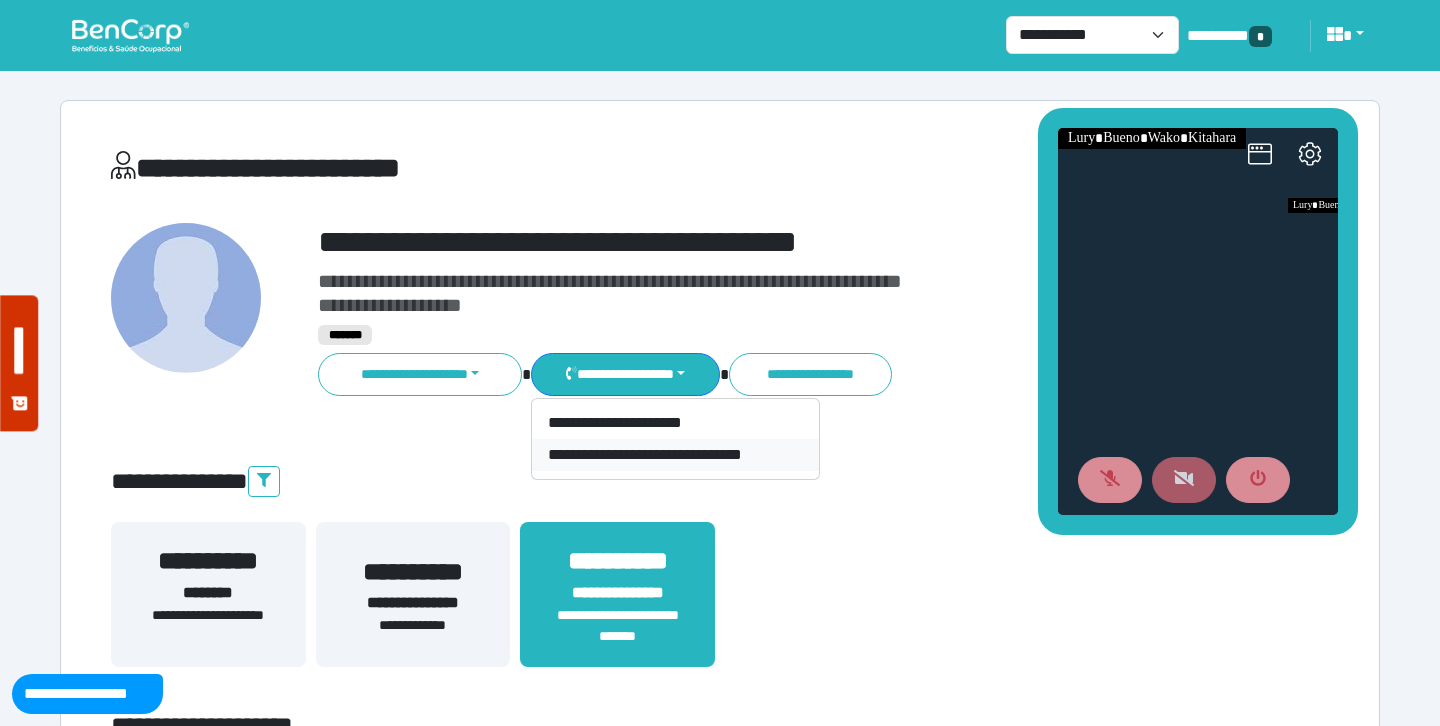 click on "**********" at bounding box center (675, 455) 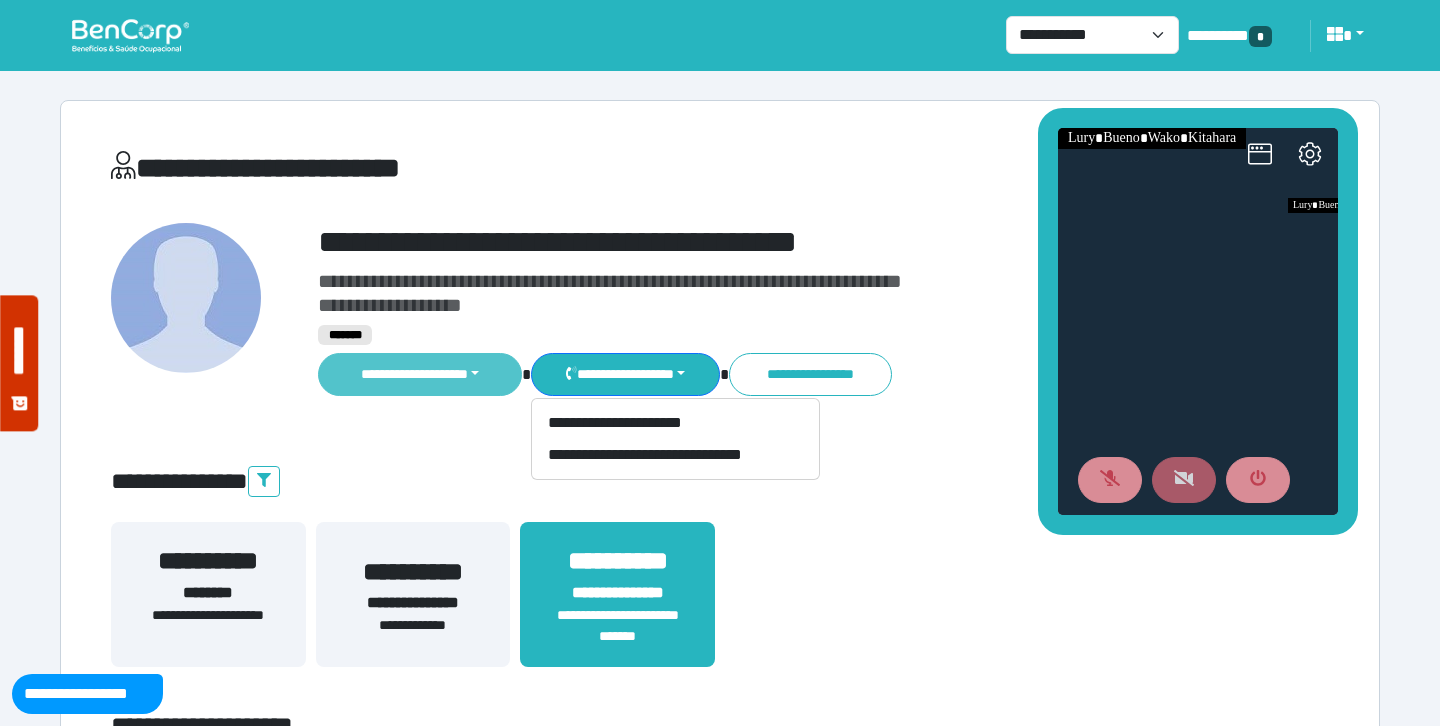 click on "**********" at bounding box center (420, 374) 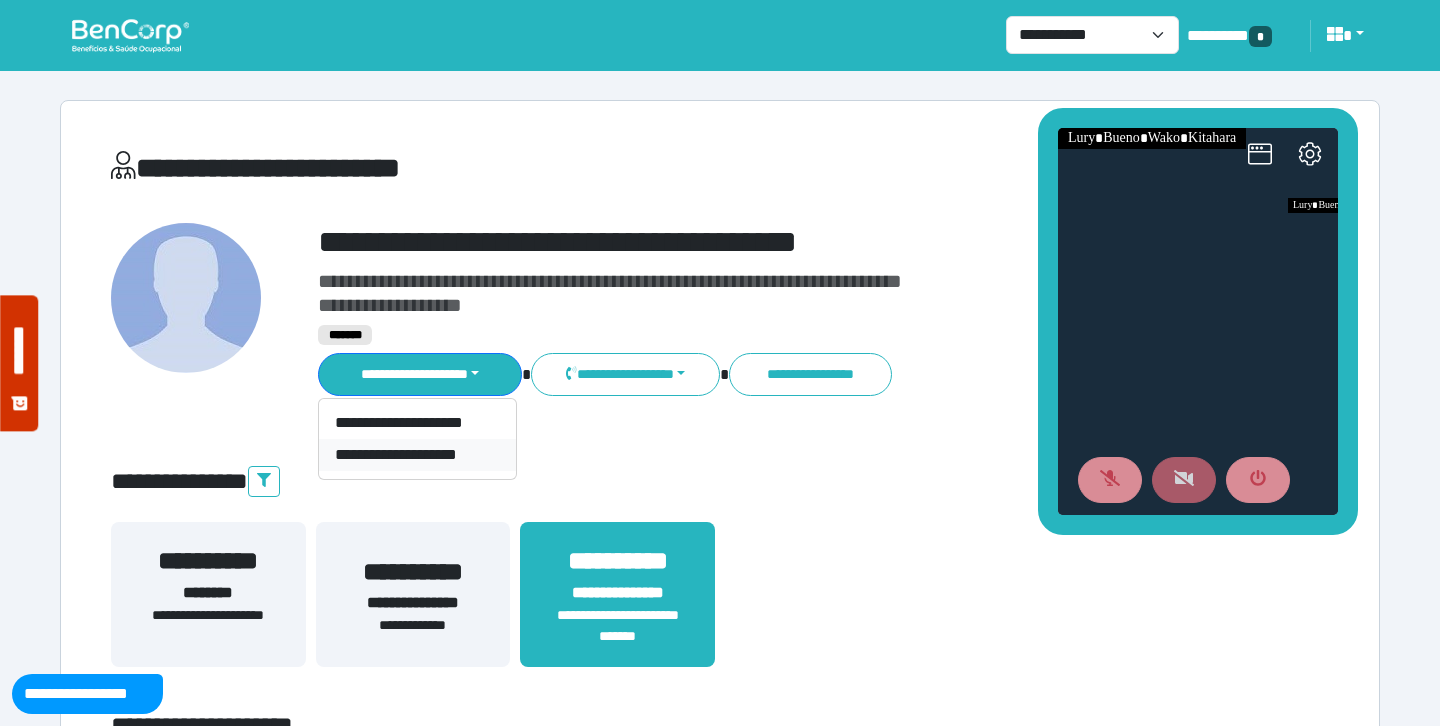 click on "**********" at bounding box center [417, 455] 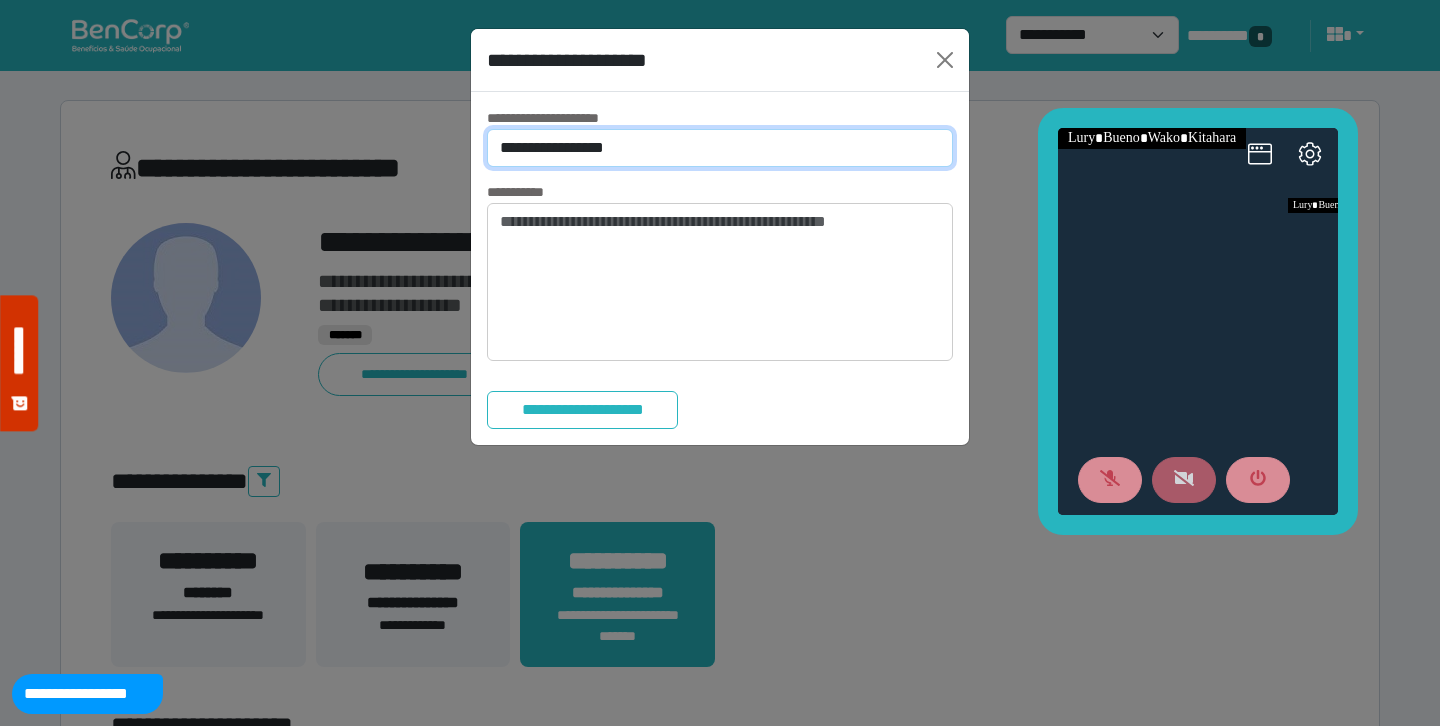 click on "**********" at bounding box center [720, 148] 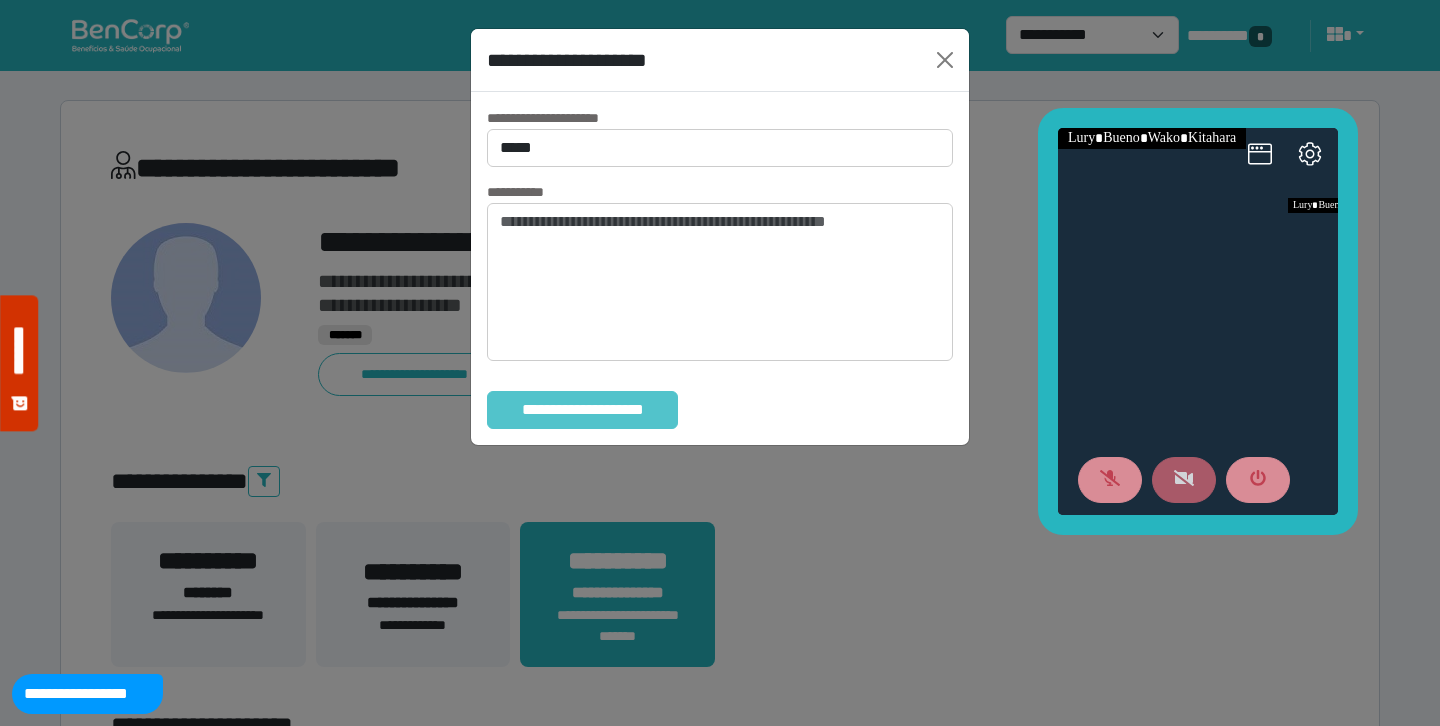 click on "**********" at bounding box center [582, 410] 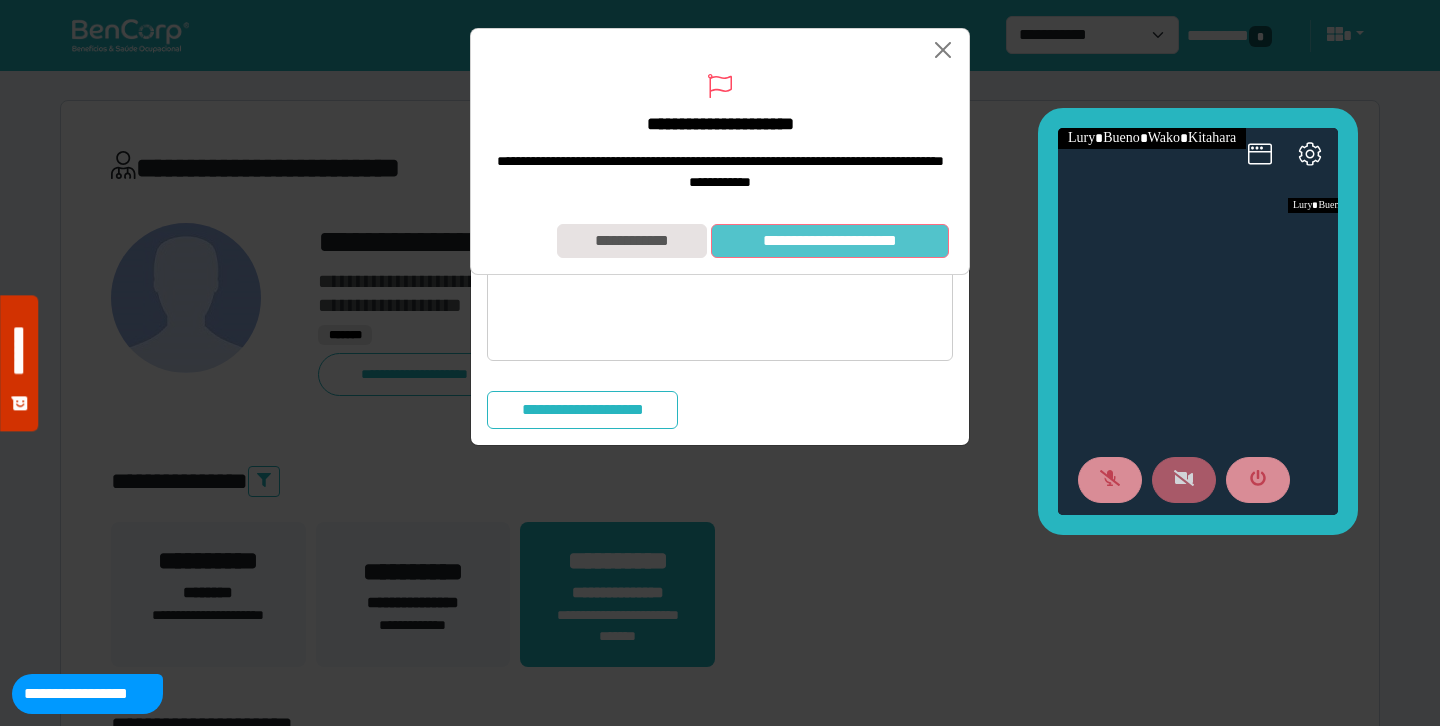 click on "**********" at bounding box center [830, 241] 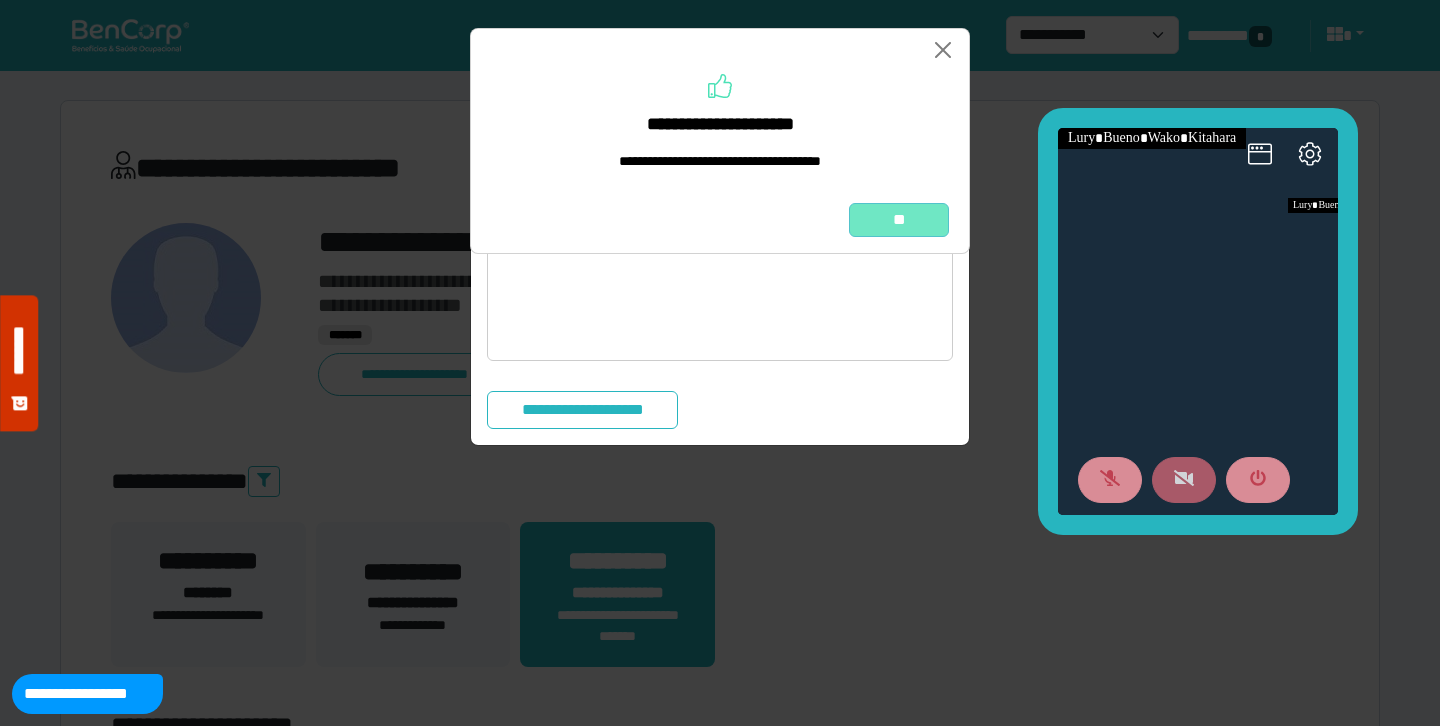 click on "**" at bounding box center [899, 220] 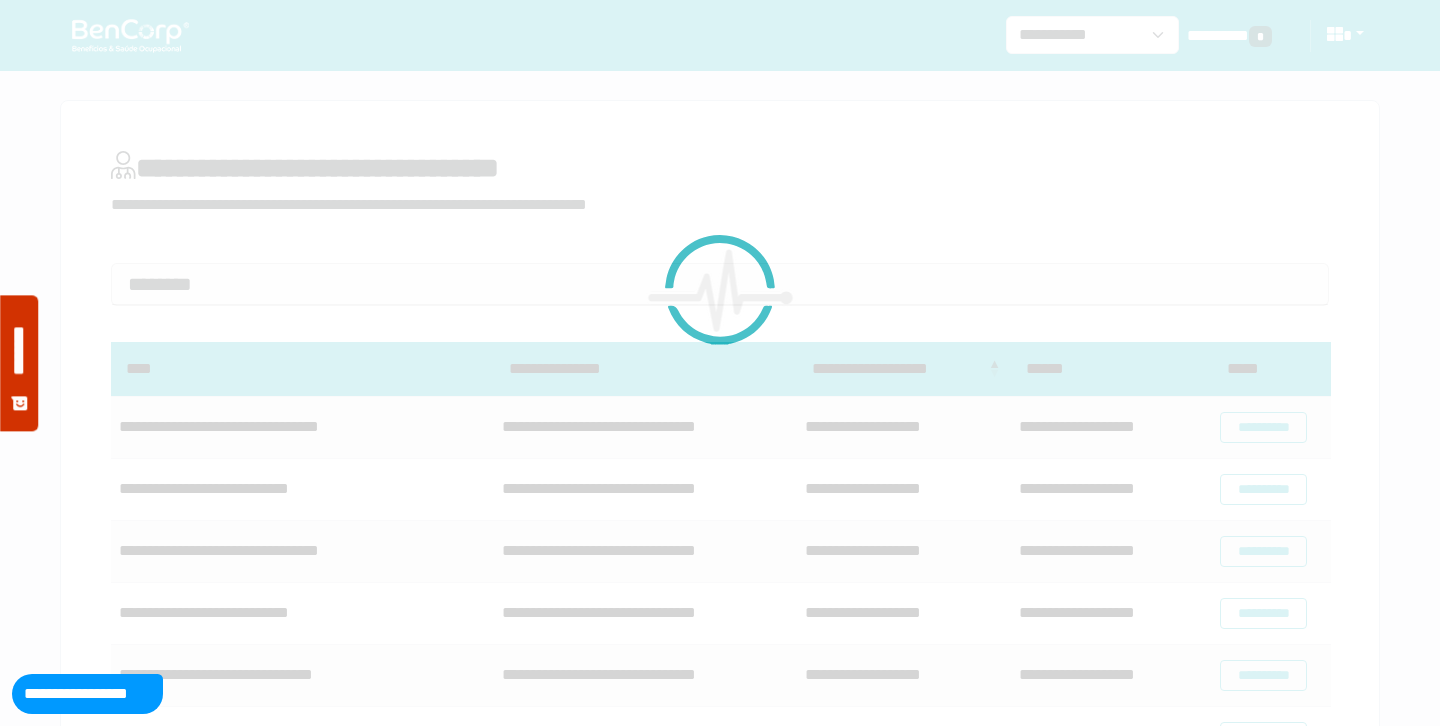 scroll, scrollTop: 0, scrollLeft: 0, axis: both 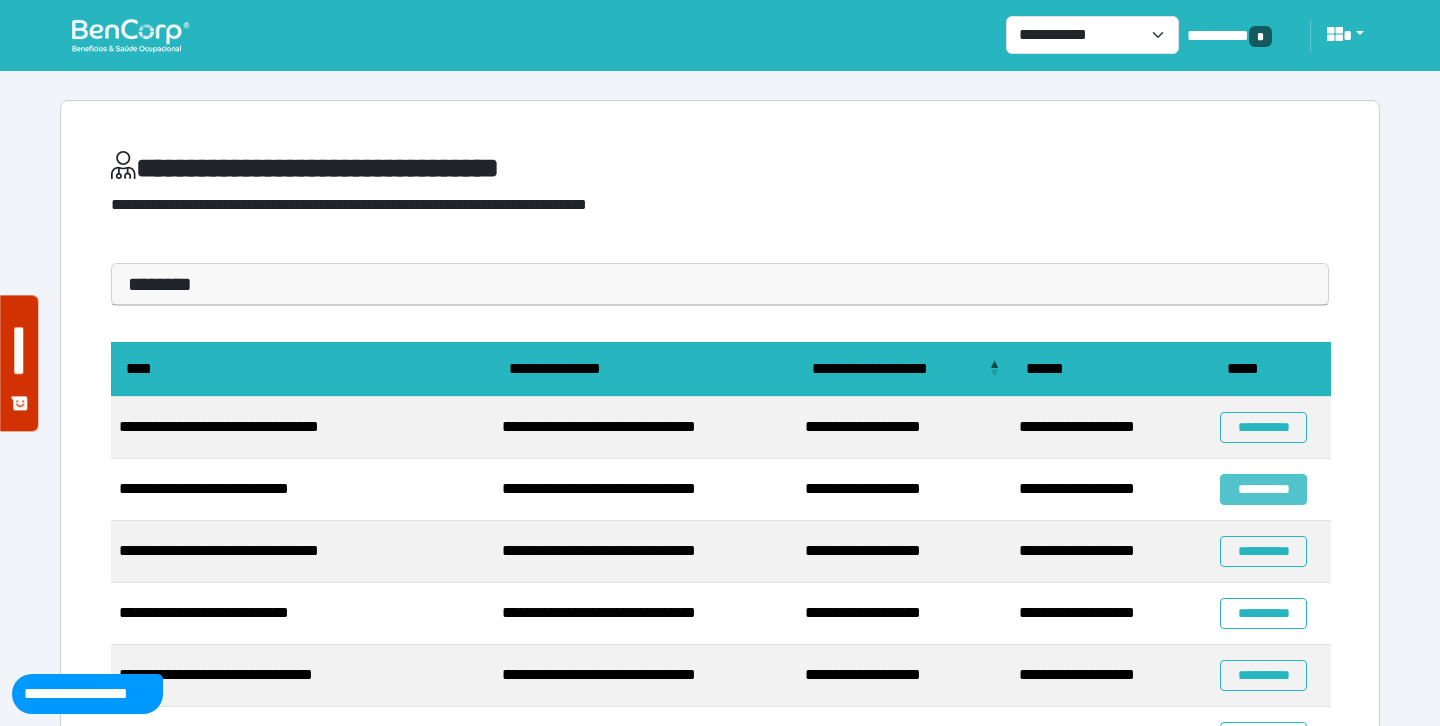 click on "**********" at bounding box center [1263, 489] 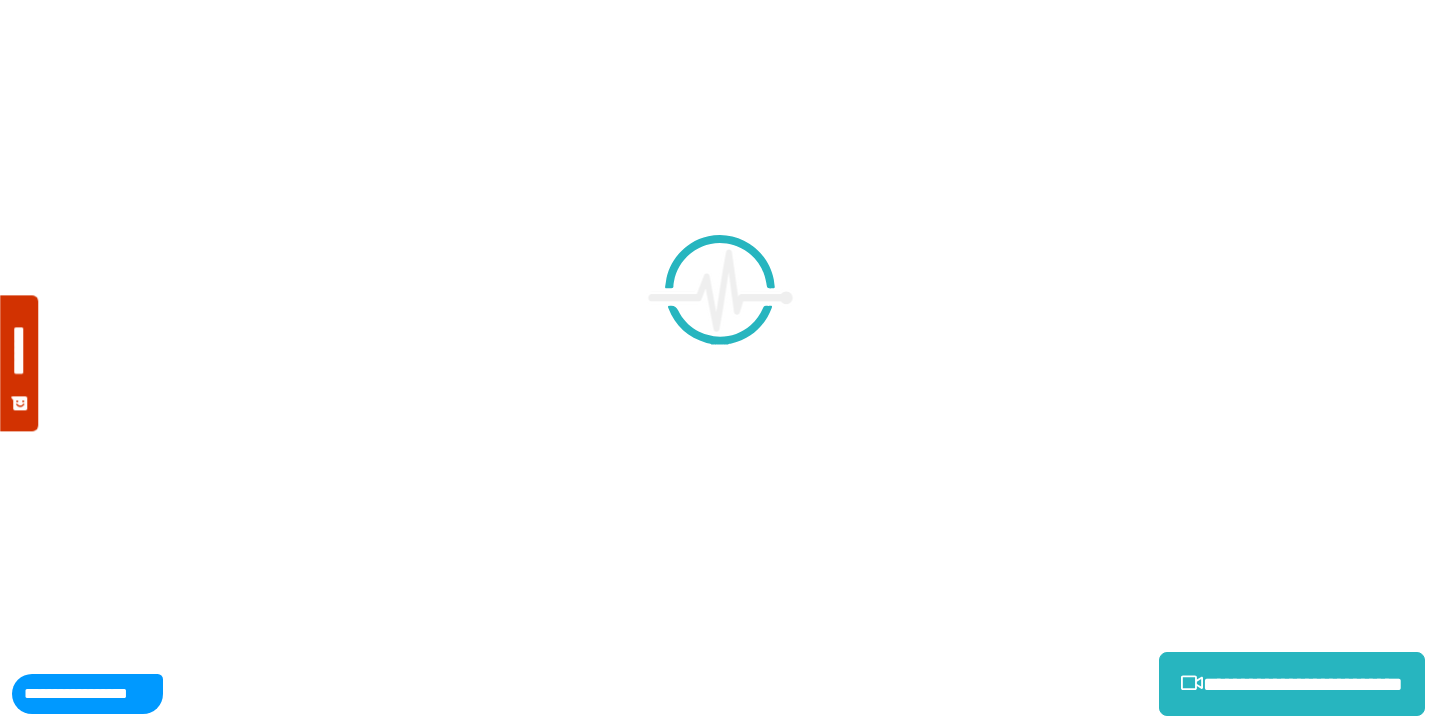 scroll, scrollTop: 0, scrollLeft: 0, axis: both 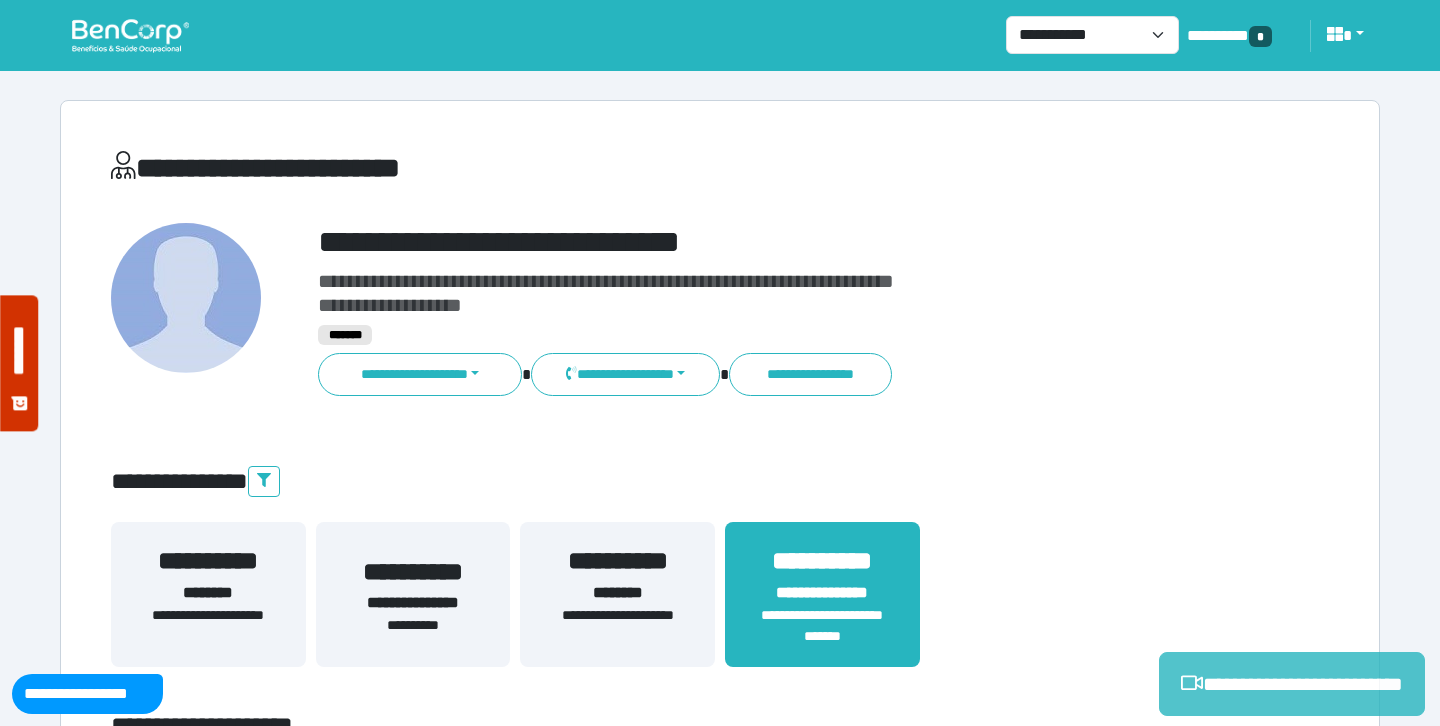 click on "**********" at bounding box center [1292, 684] 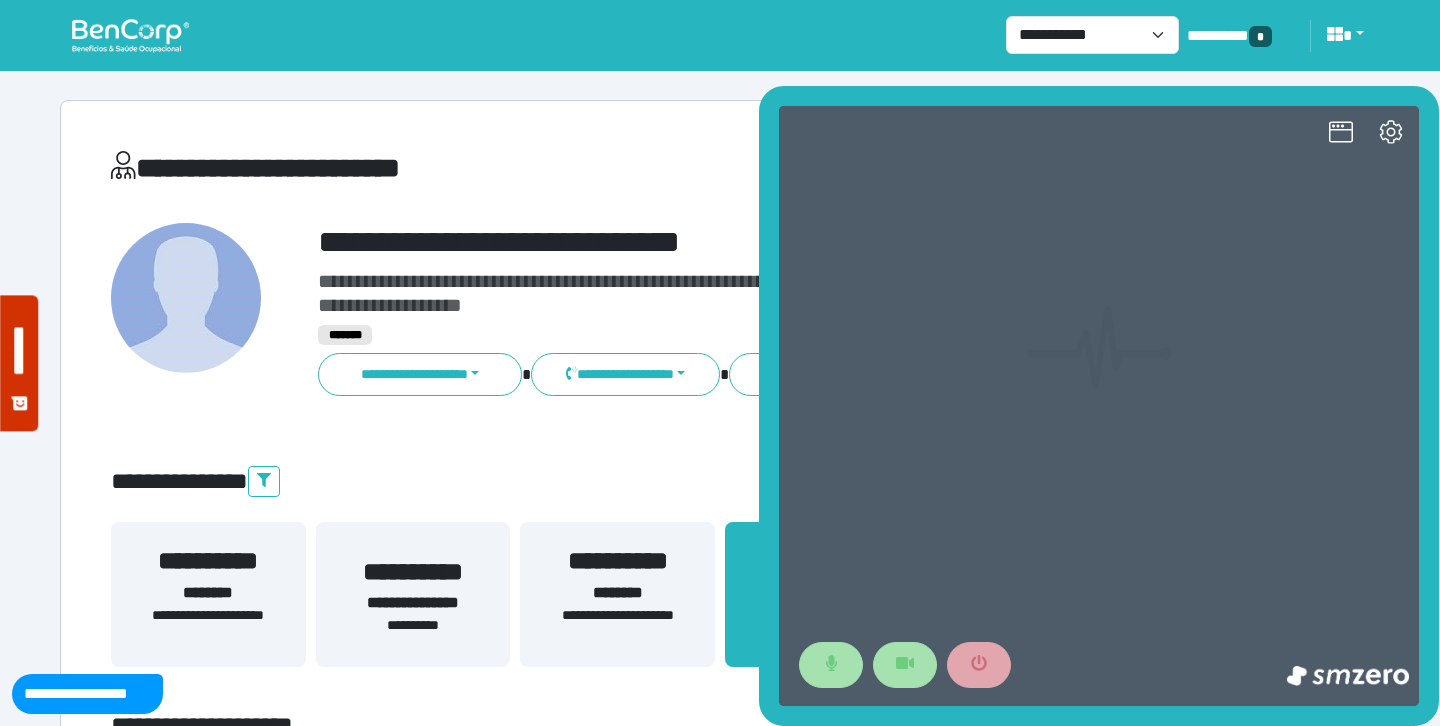 scroll, scrollTop: 0, scrollLeft: 0, axis: both 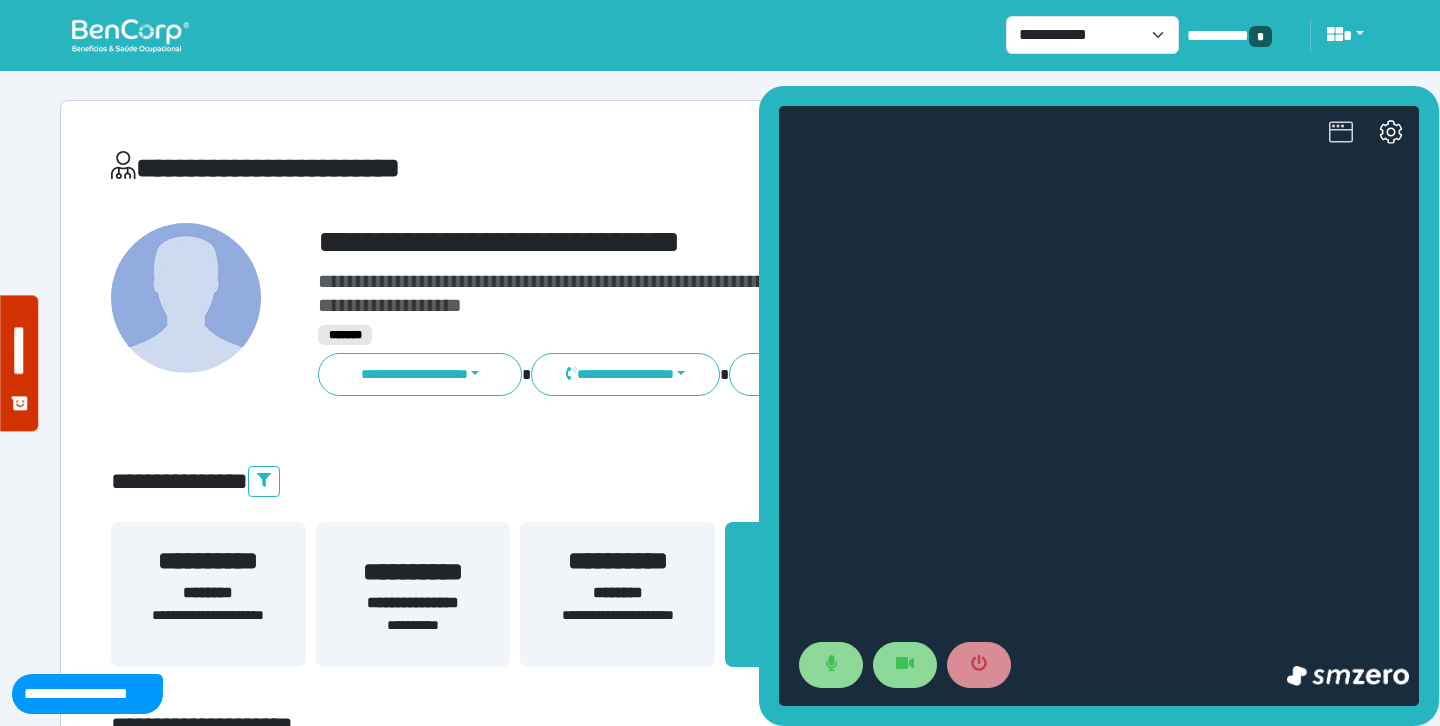 click 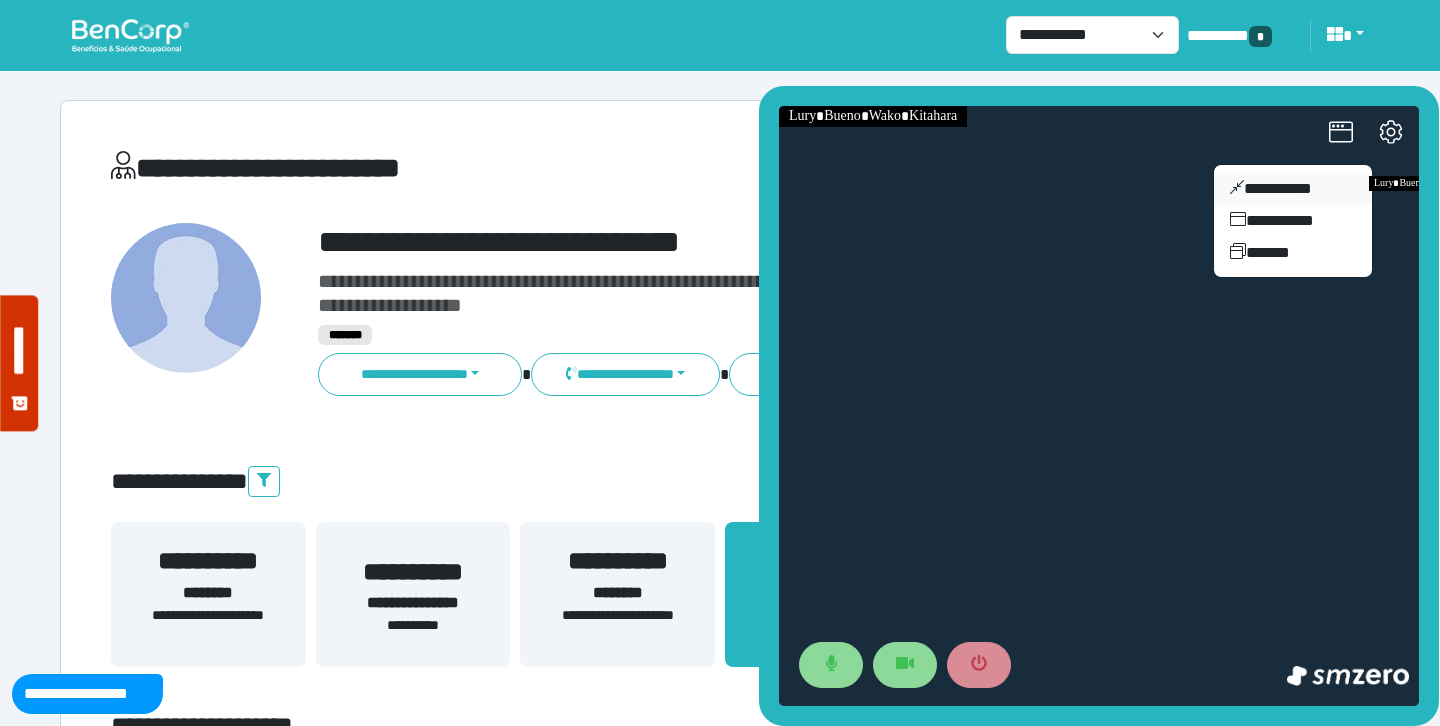 click on "**********" at bounding box center [1293, 189] 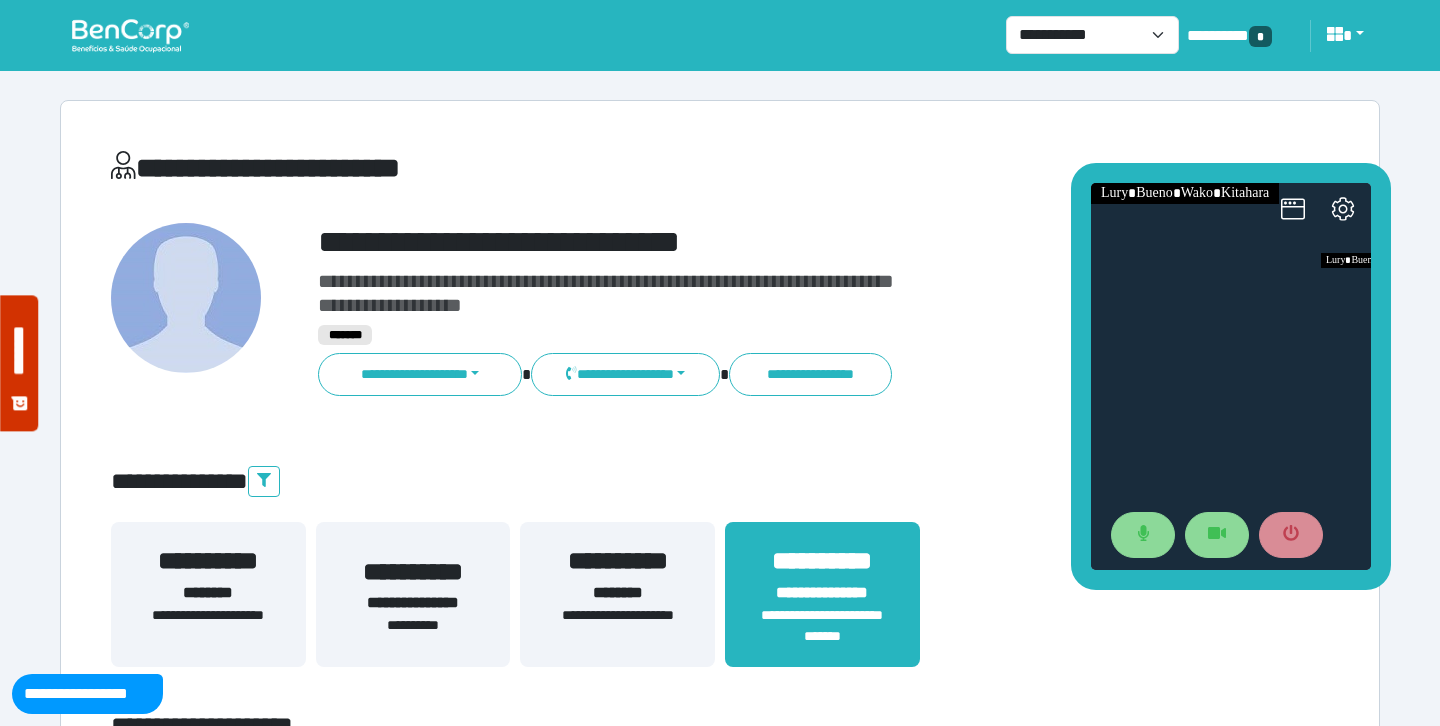 drag, startPoint x: 1240, startPoint y: 308, endPoint x: 1172, endPoint y: 95, distance: 223.59114 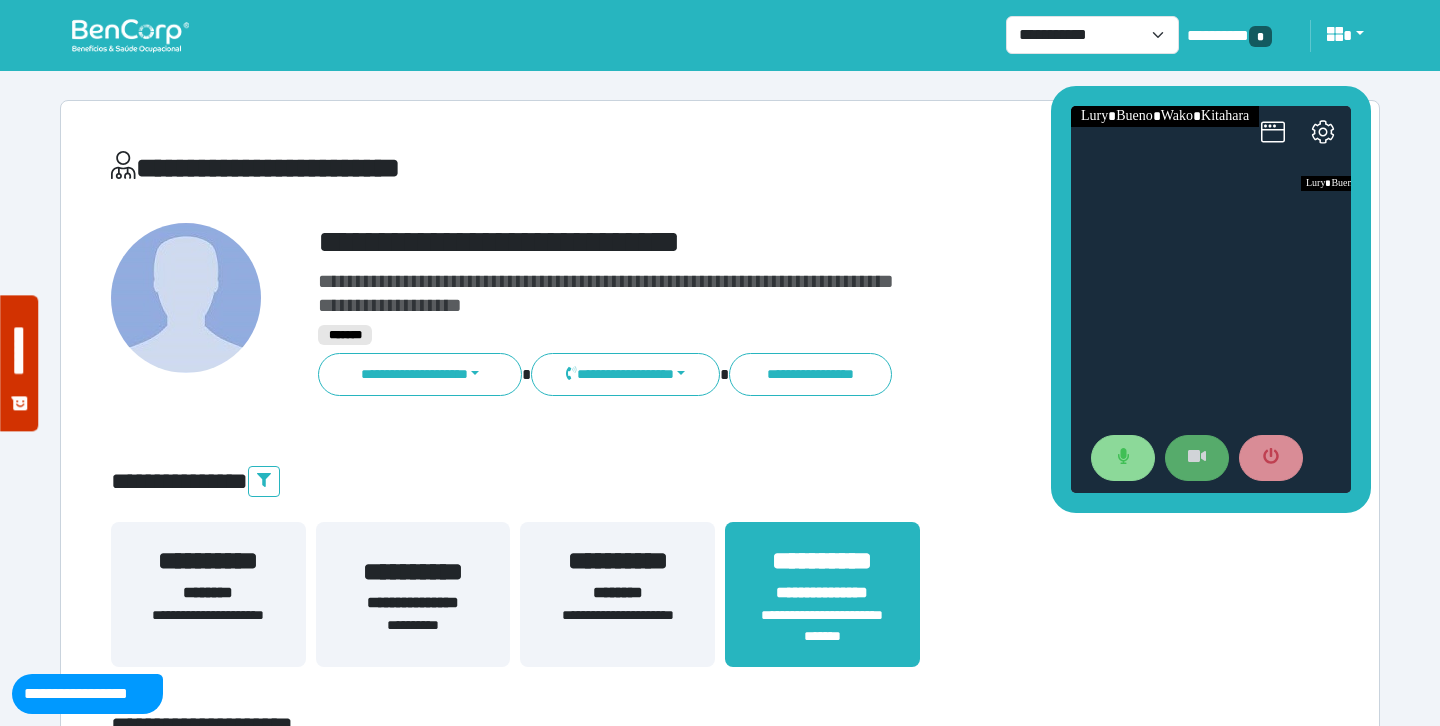 click at bounding box center [1197, 458] 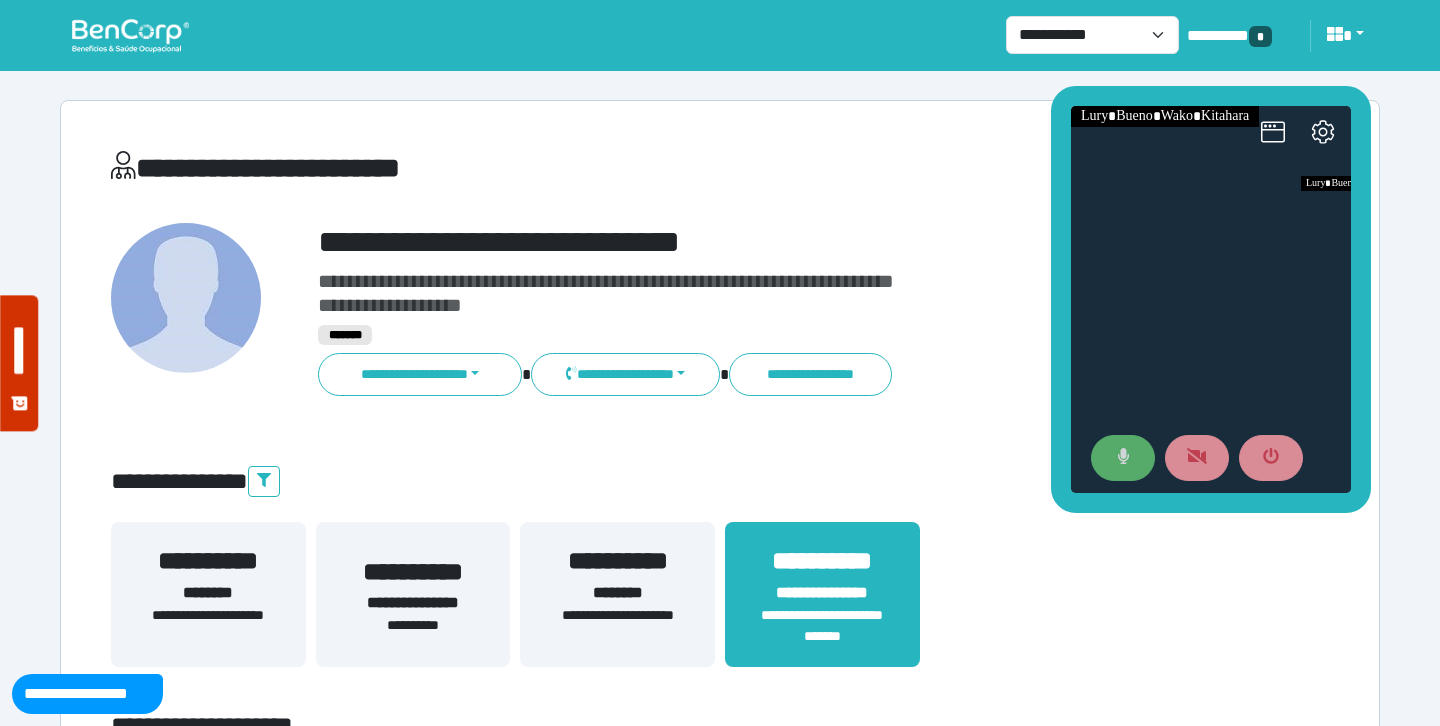 click 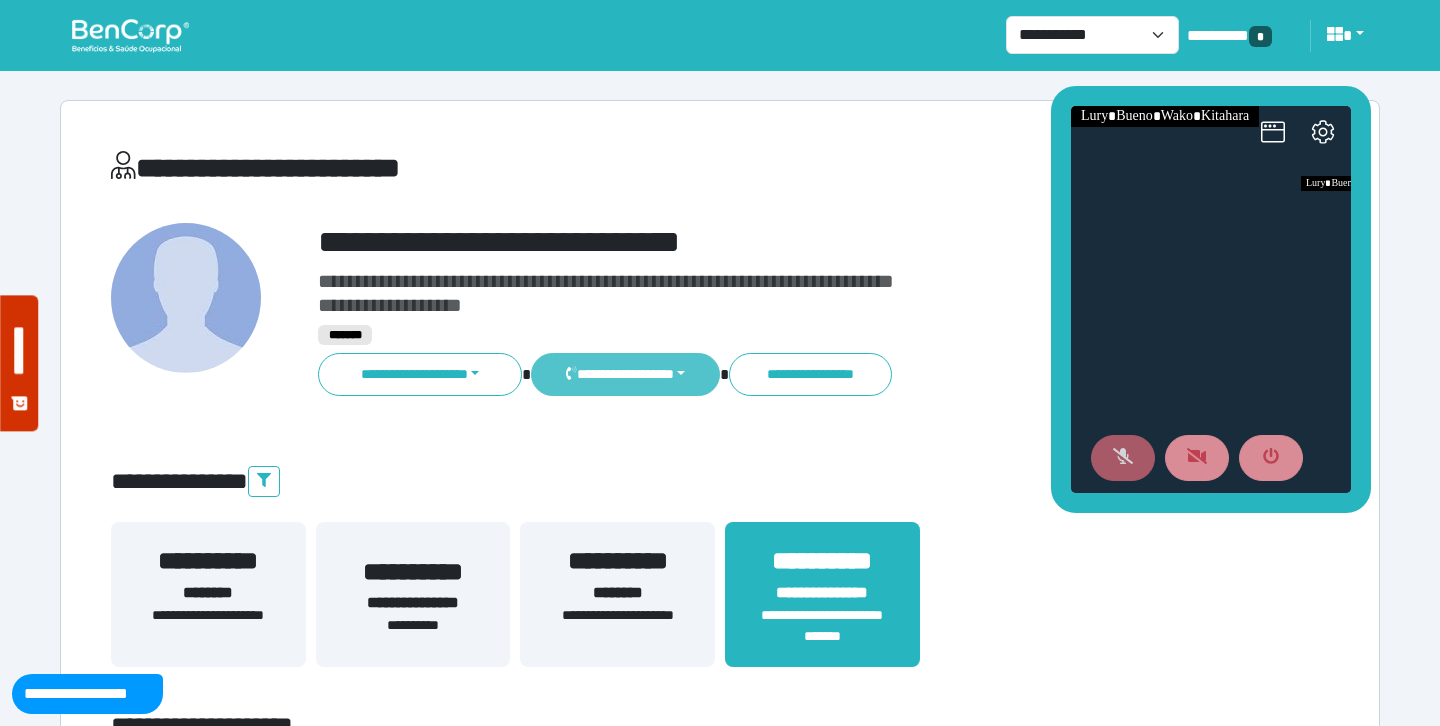 click on "**********" at bounding box center (625, 374) 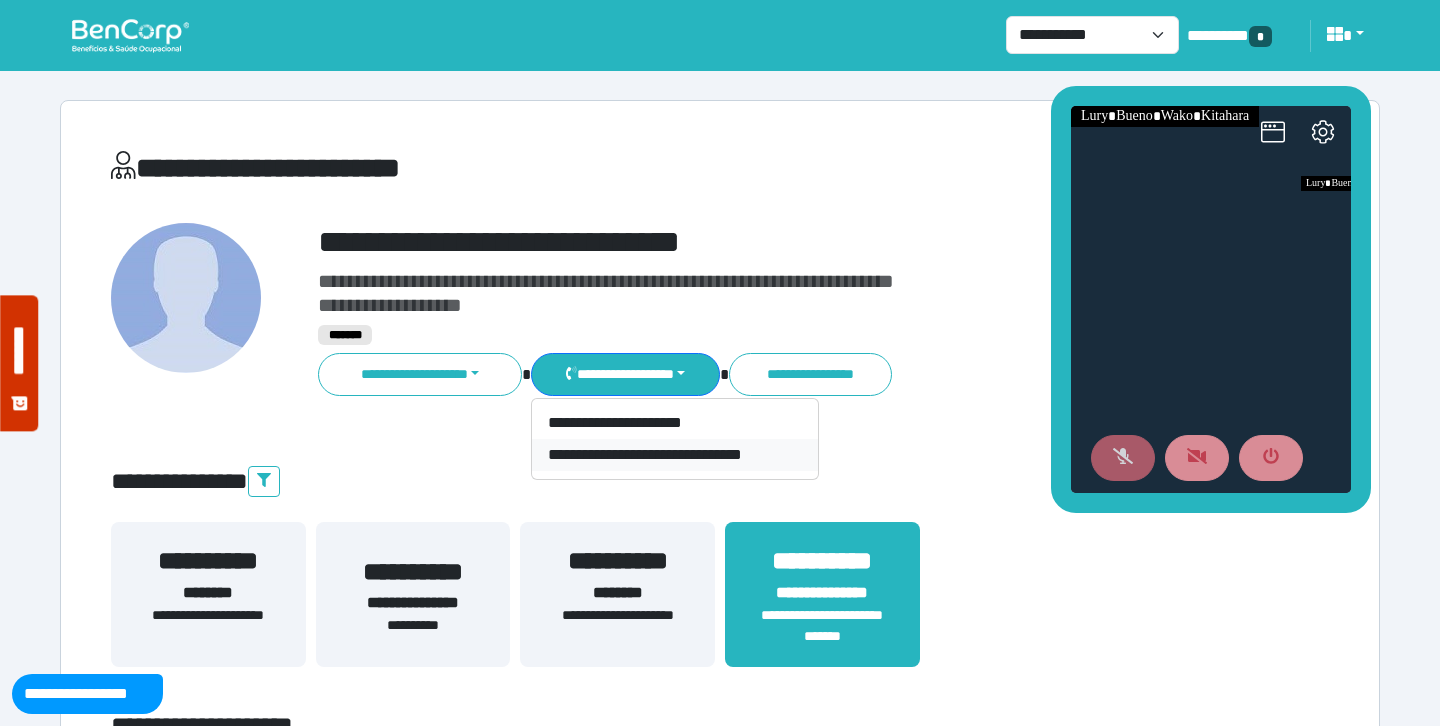 click on "**********" at bounding box center [675, 455] 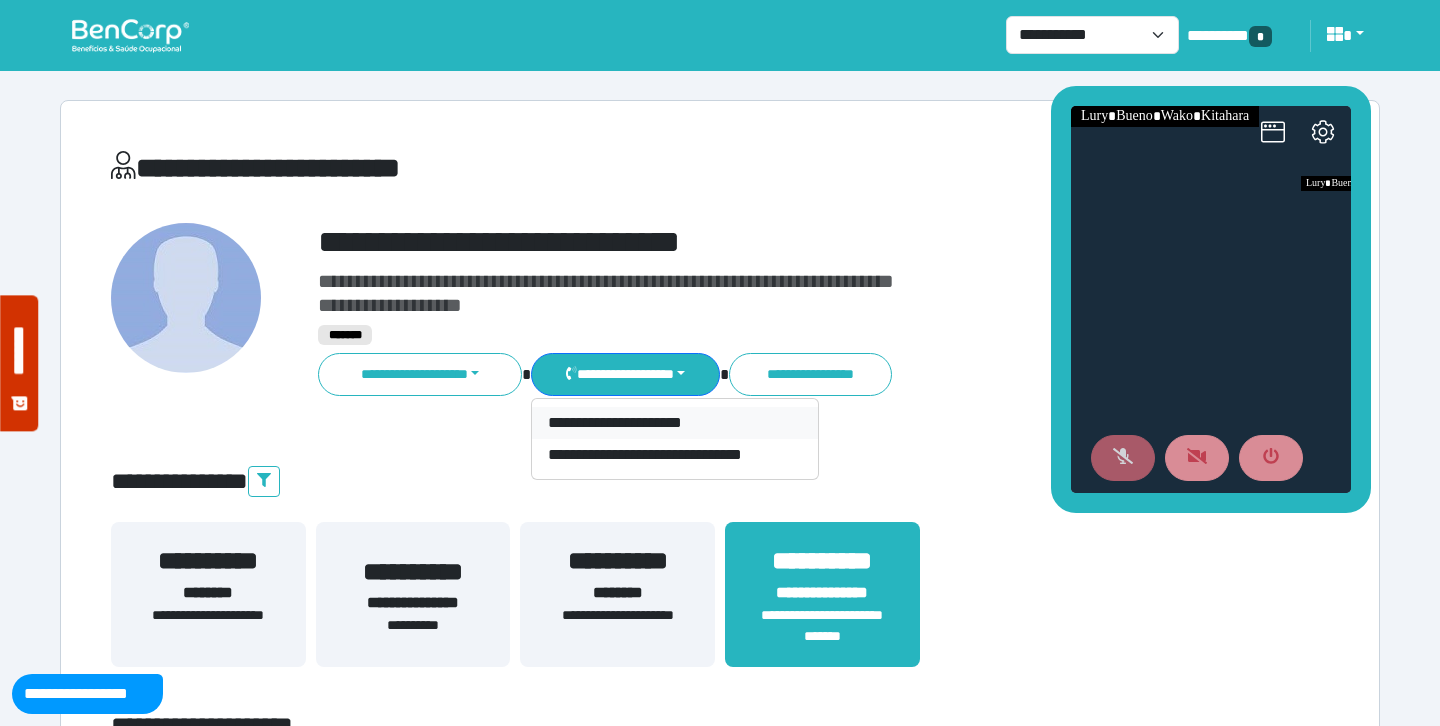 click on "**********" at bounding box center [675, 423] 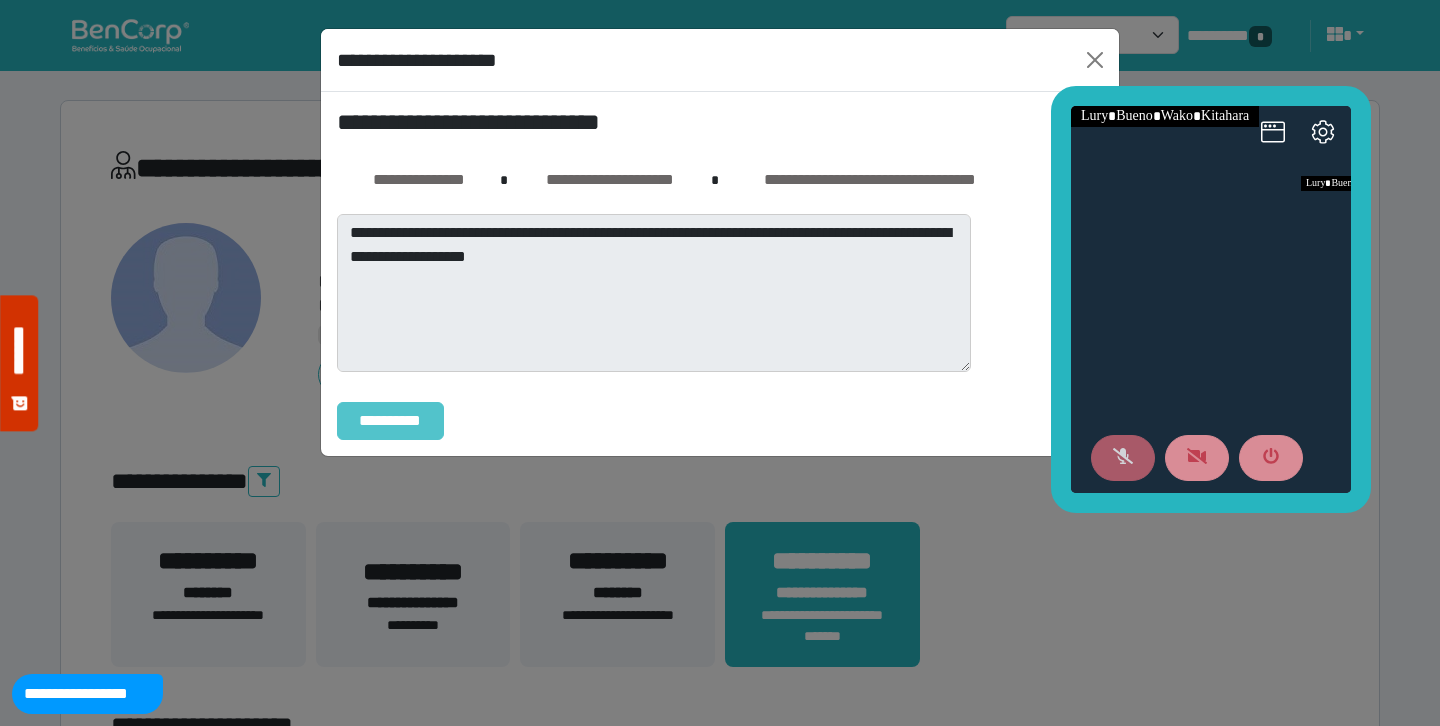 click on "**********" at bounding box center [390, 421] 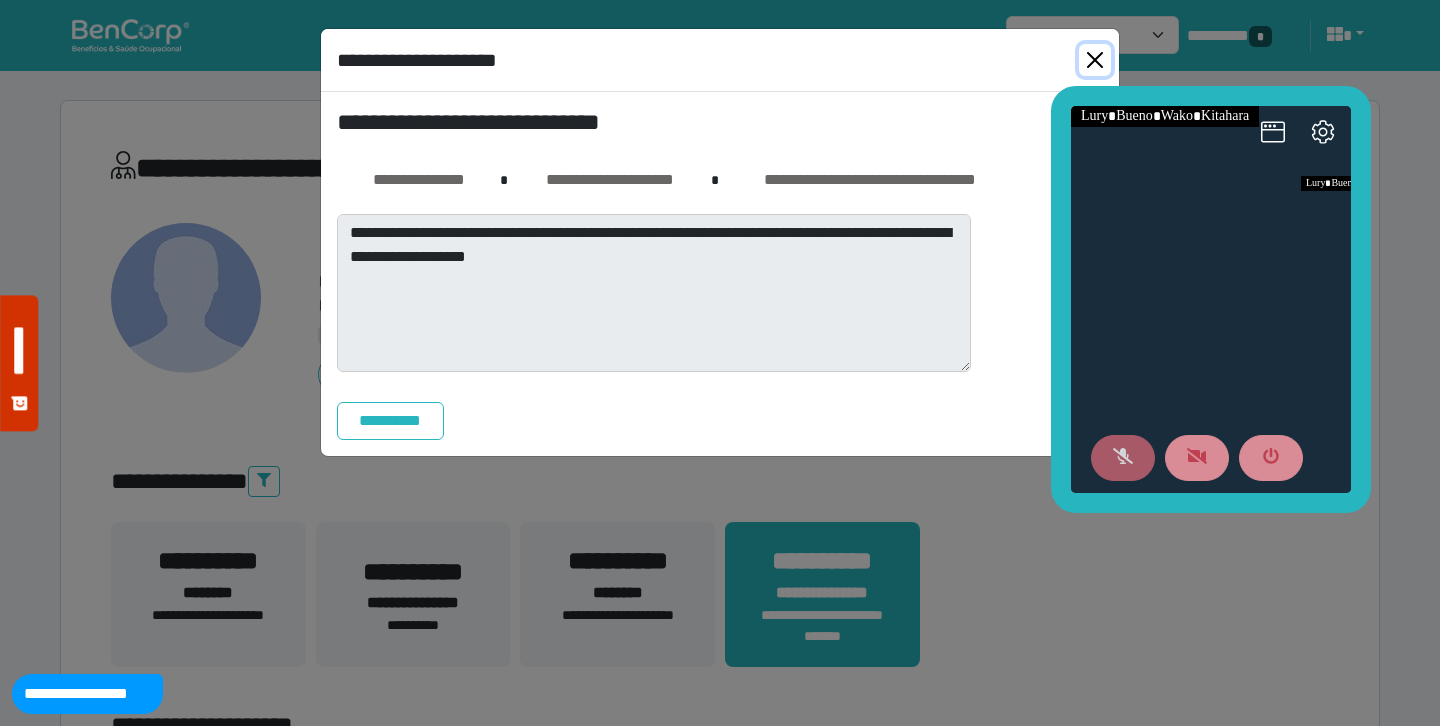 click at bounding box center [1095, 60] 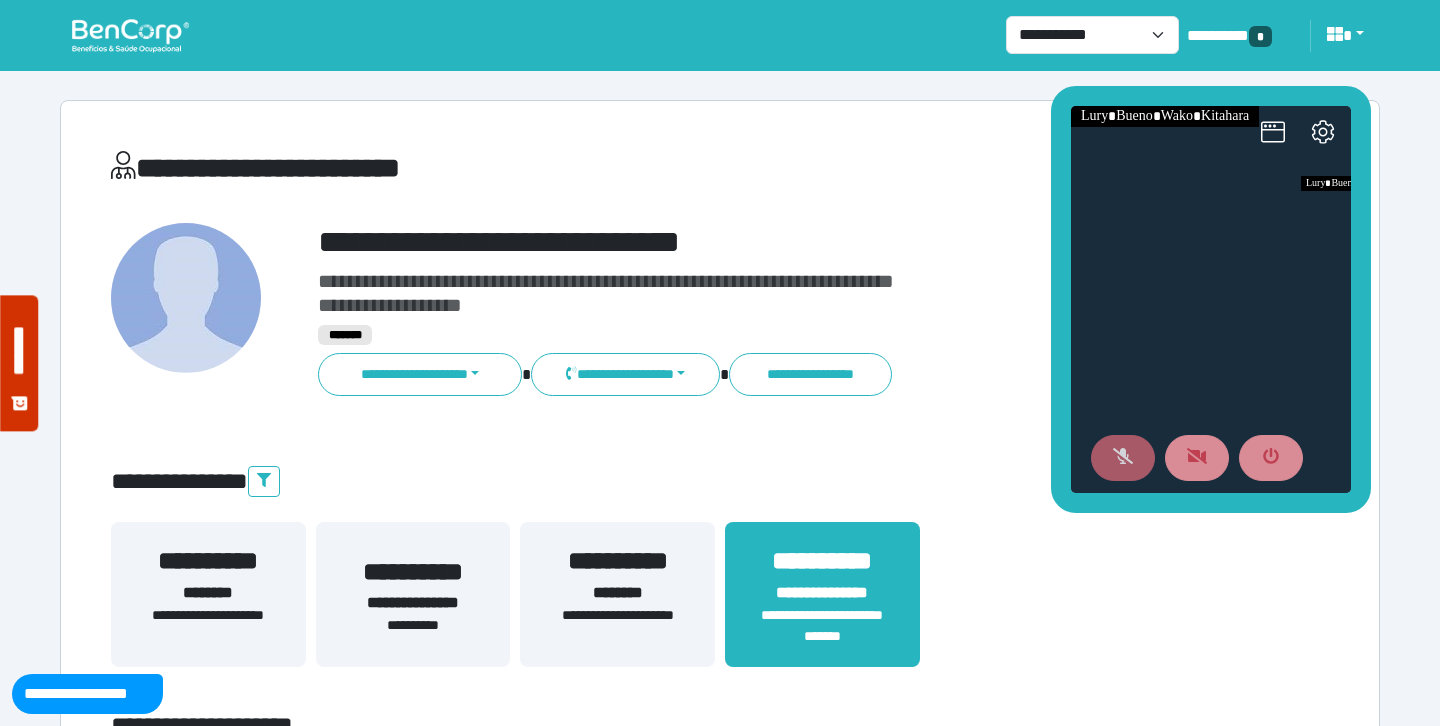 click on "**********" at bounding box center (772, 242) 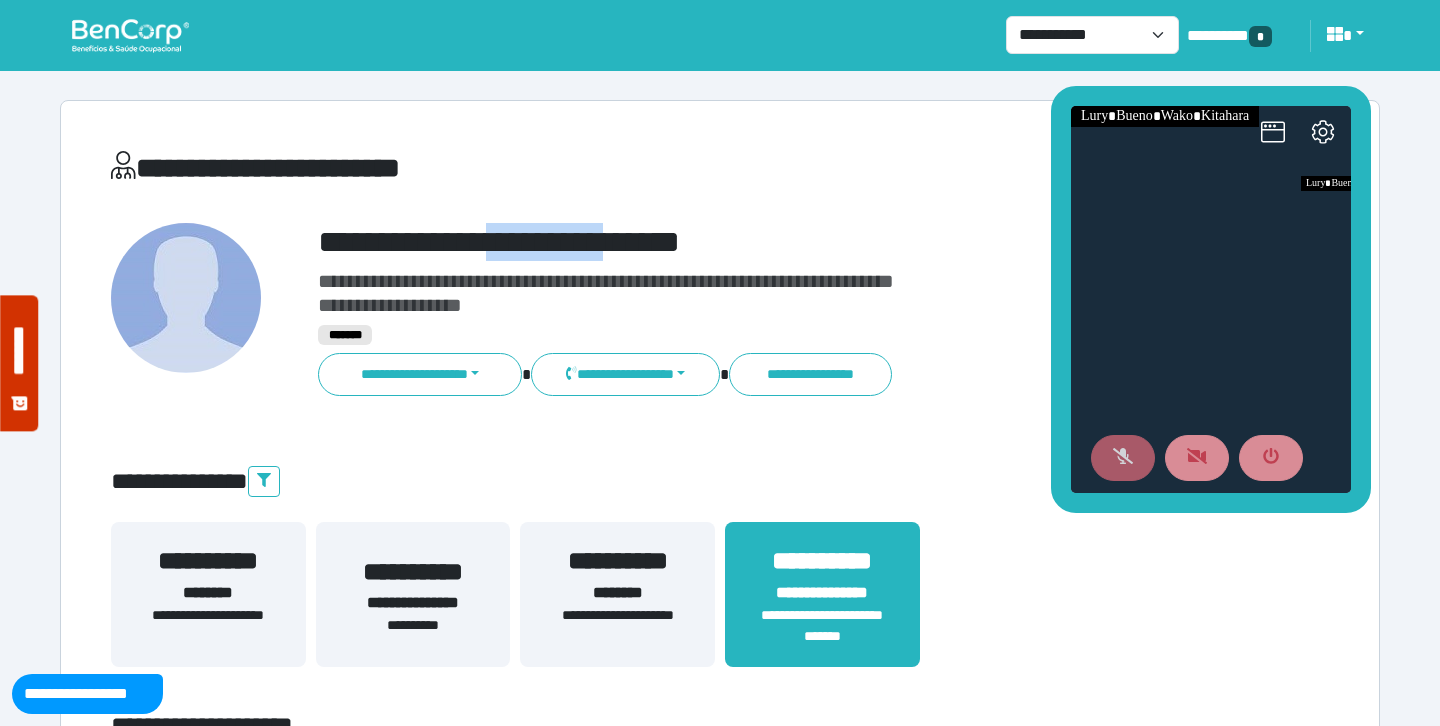 click on "**********" at bounding box center [772, 242] 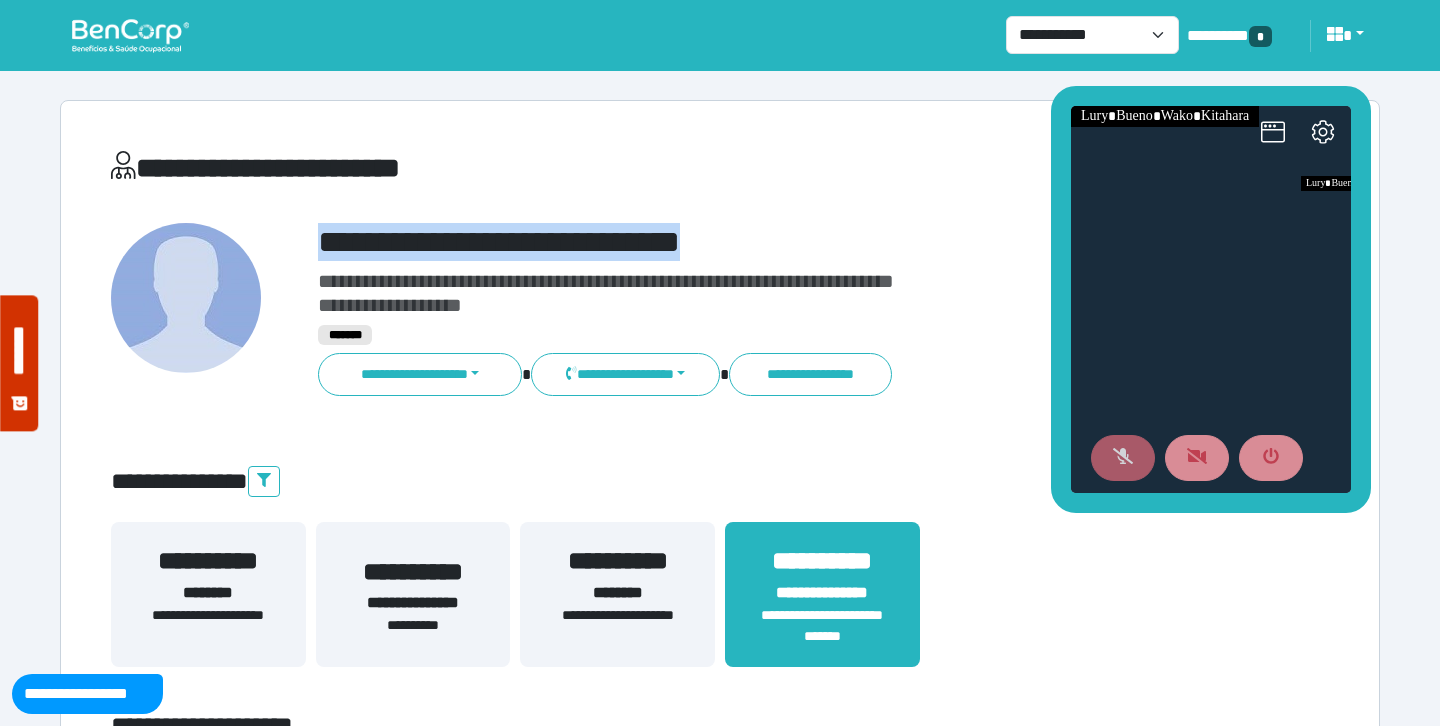 click on "**********" at bounding box center [772, 242] 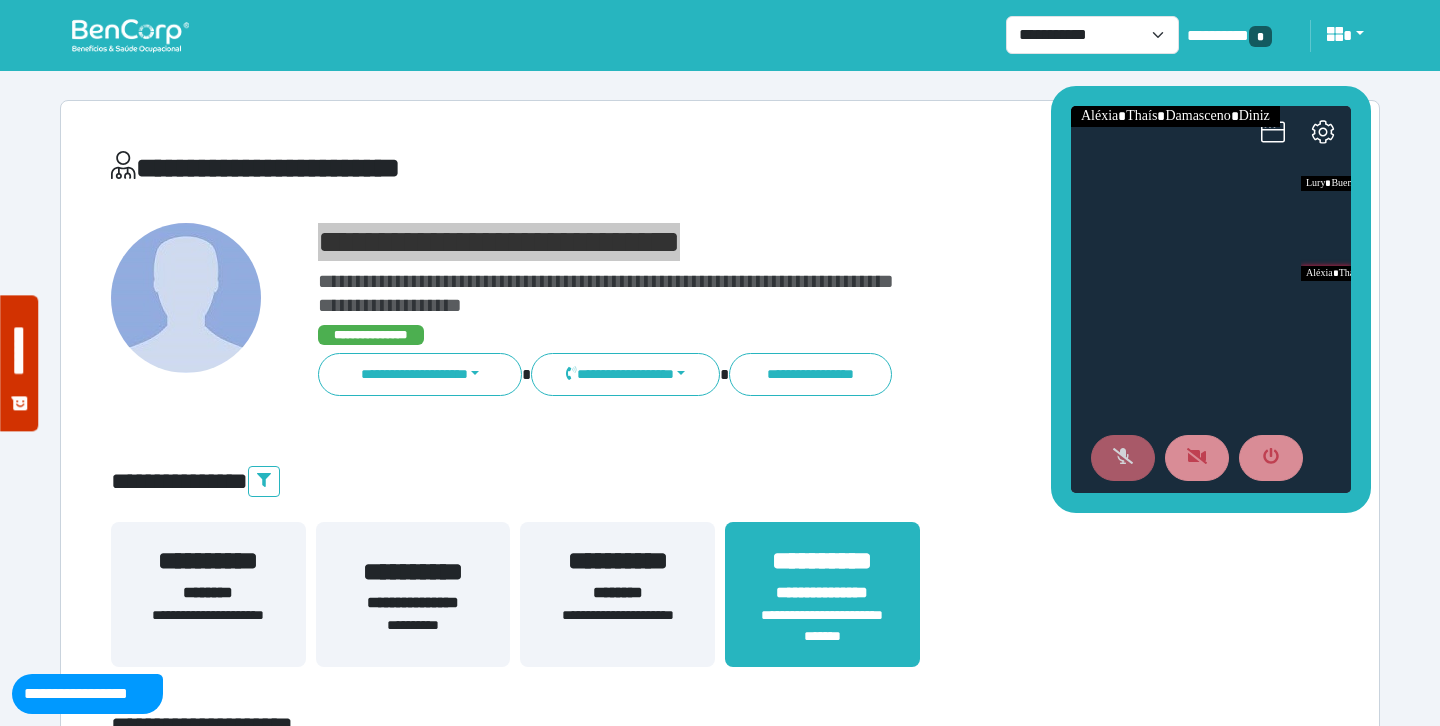 click at bounding box center (1123, 458) 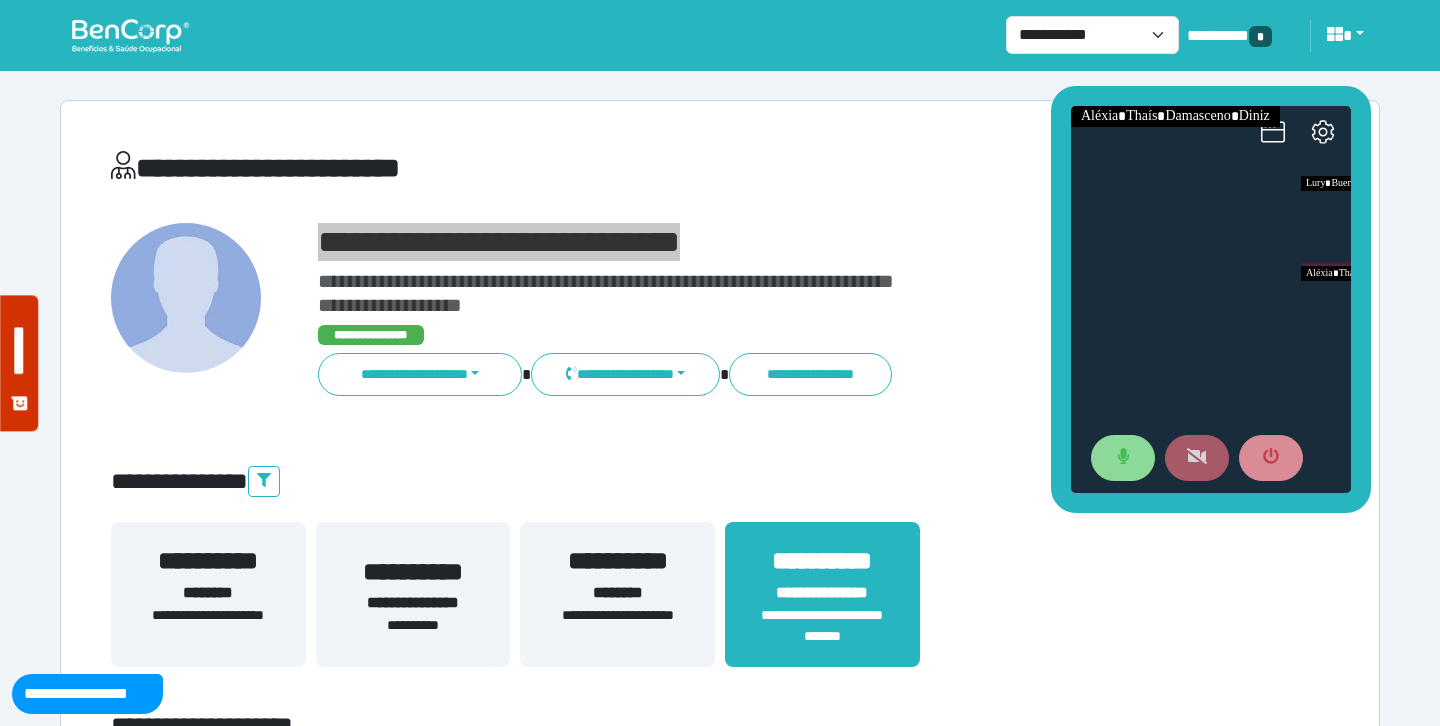 click 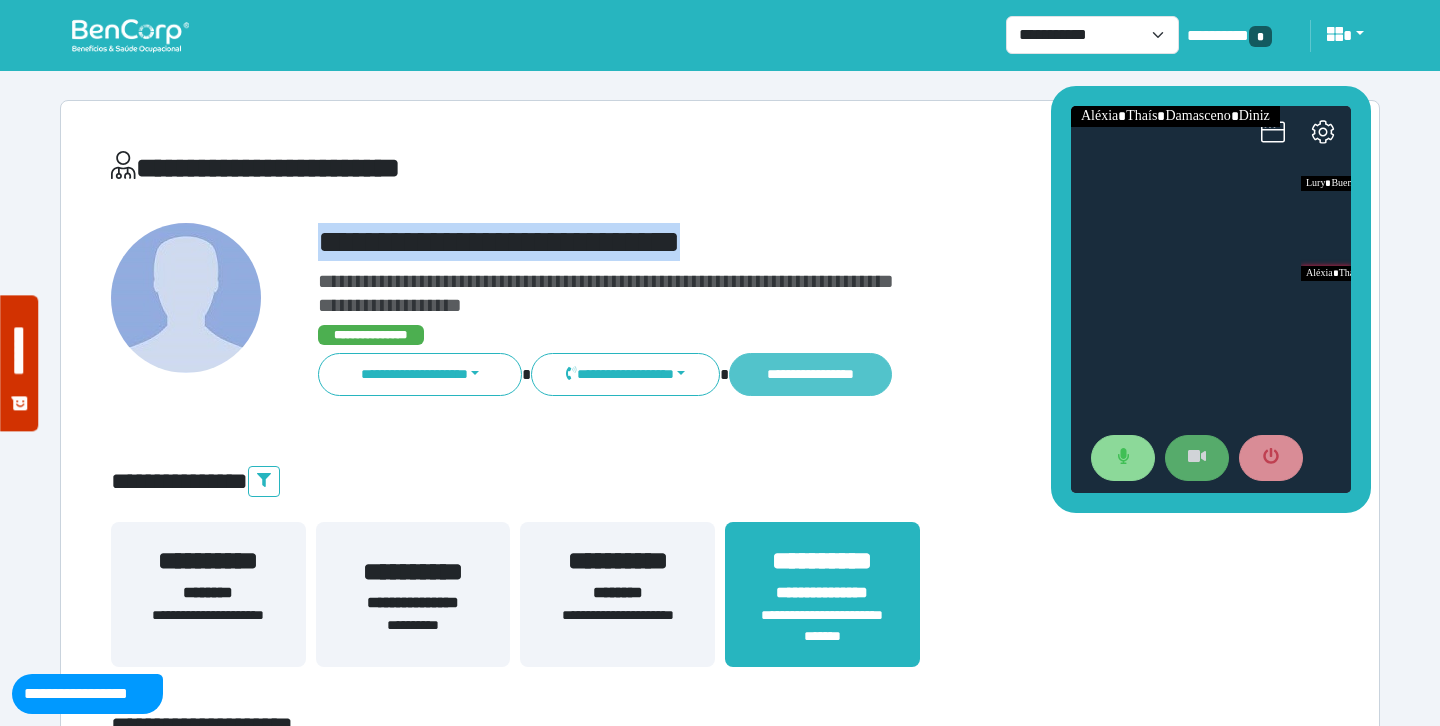 click on "**********" at bounding box center [810, 374] 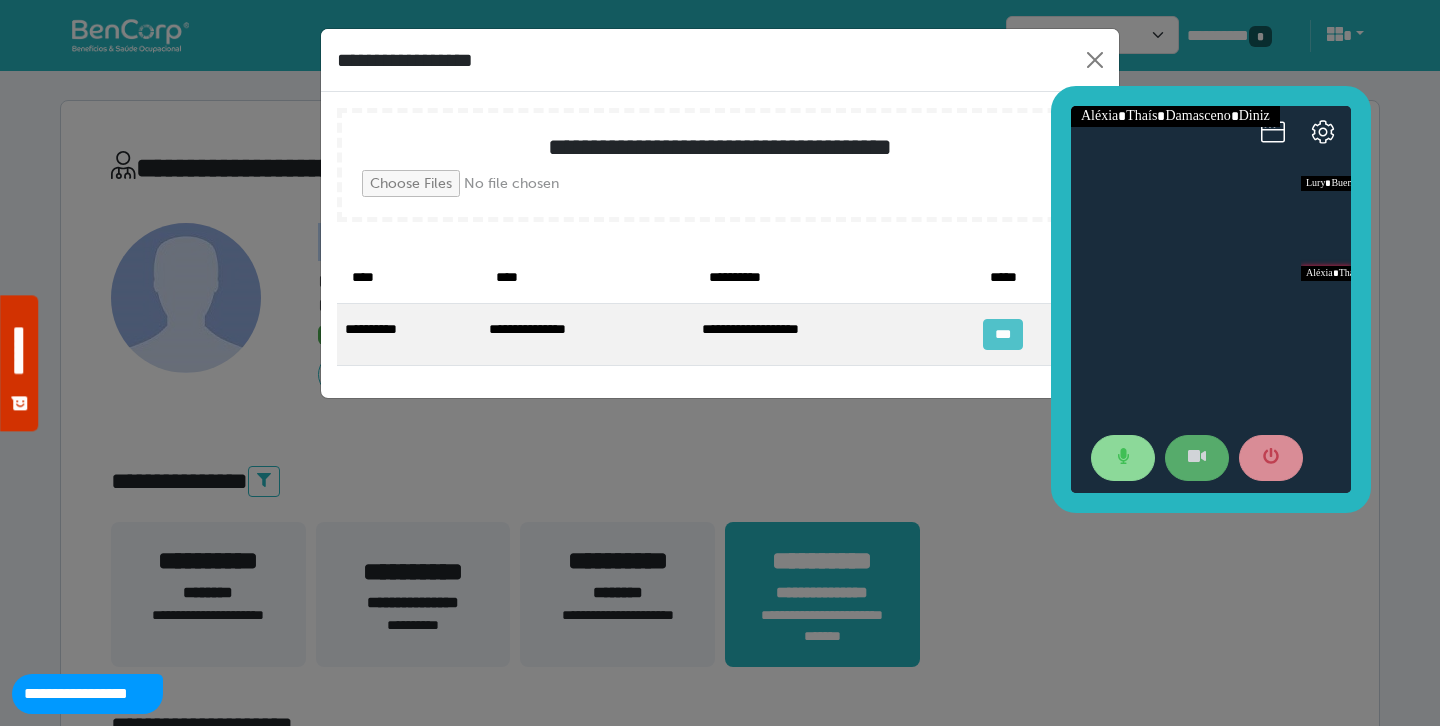 click on "***" at bounding box center [1002, 334] 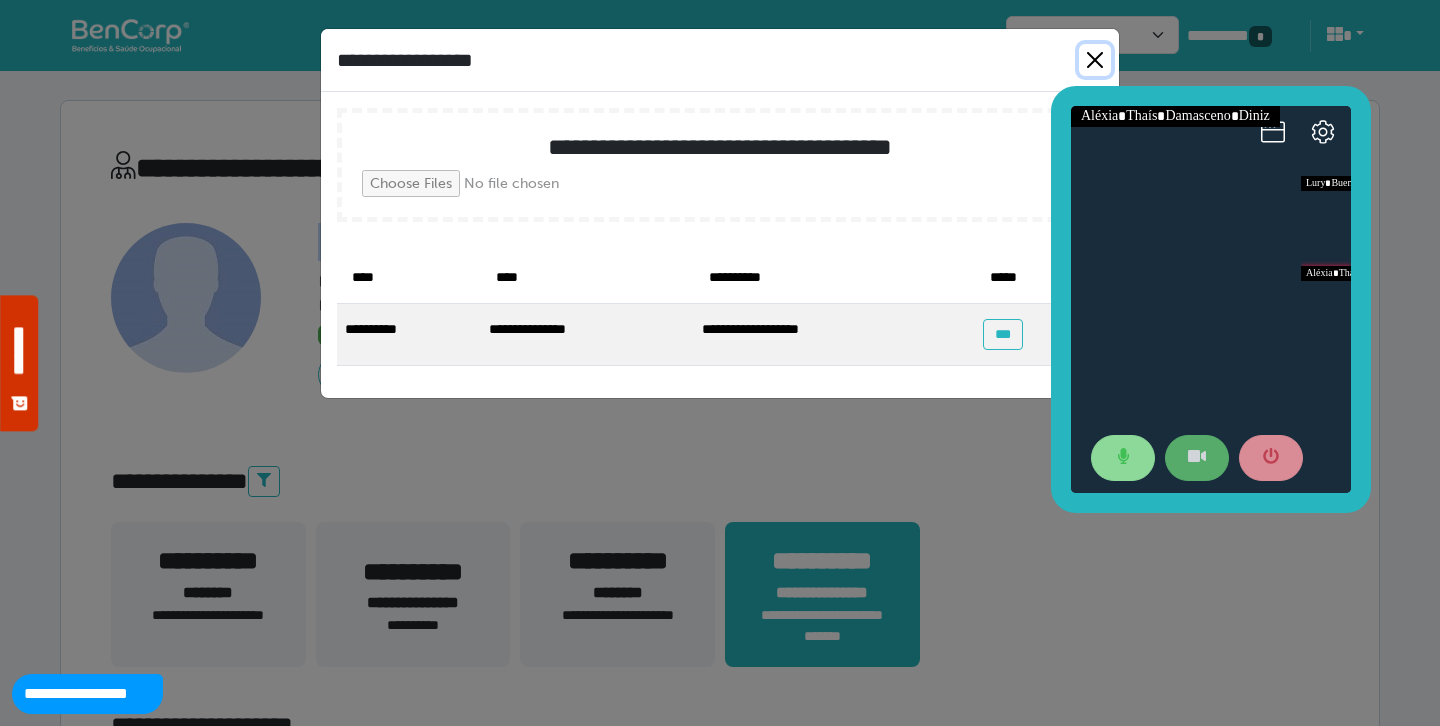 click at bounding box center (1095, 60) 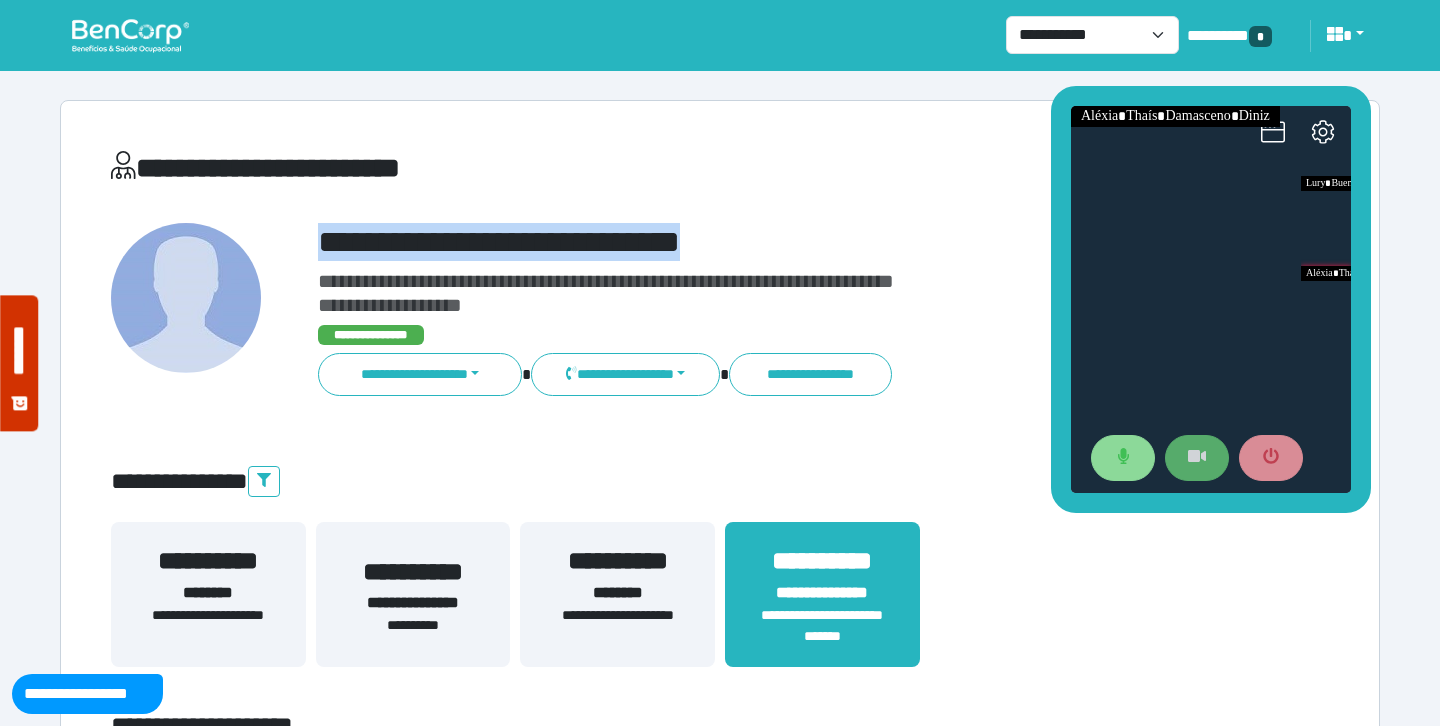 click on "**********" at bounding box center (720, 482) 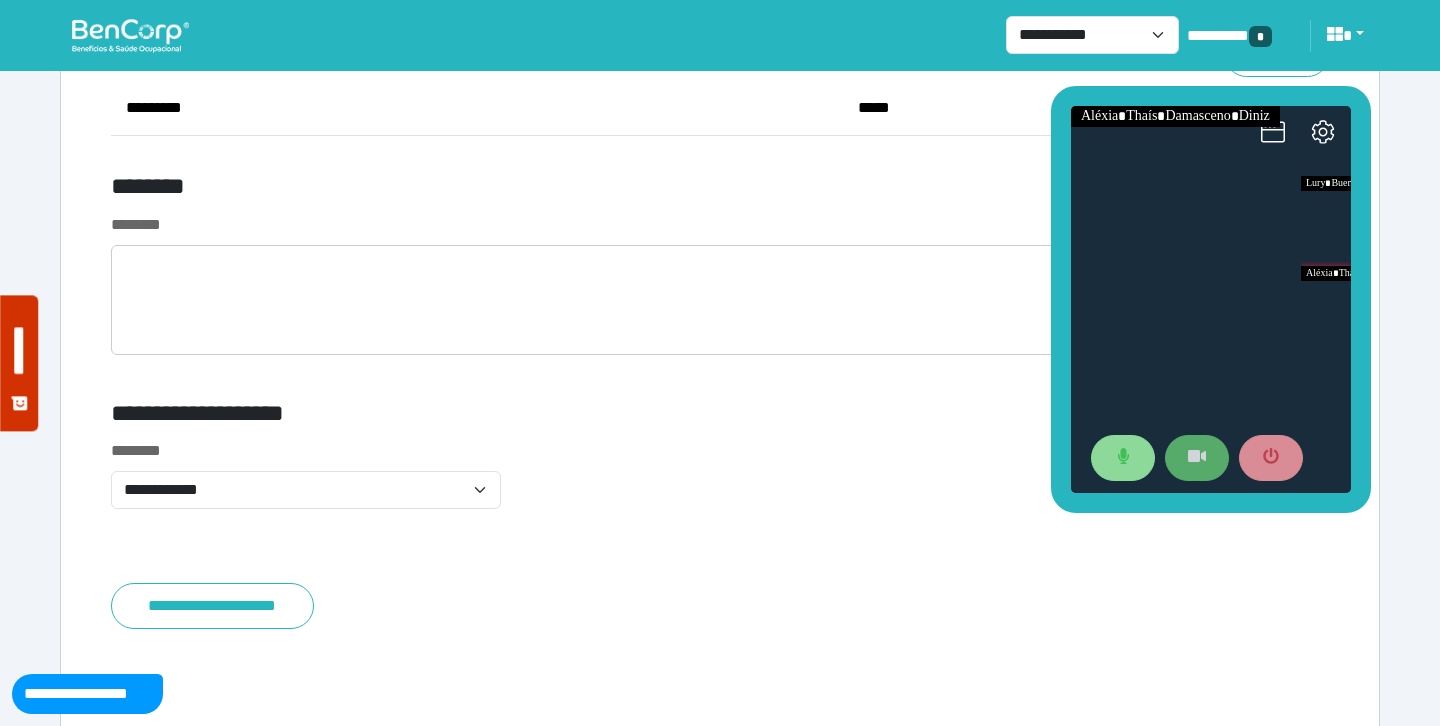 scroll, scrollTop: 7750, scrollLeft: 0, axis: vertical 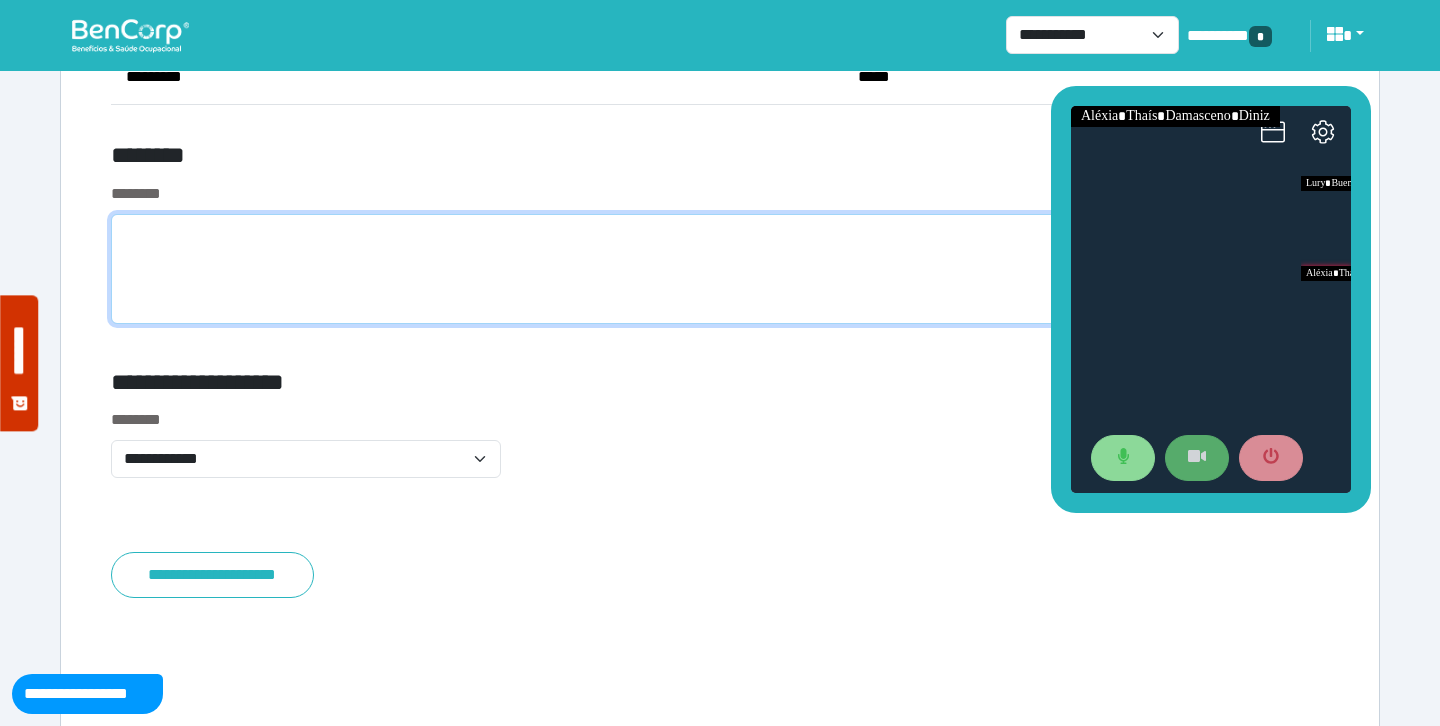 click at bounding box center [720, 269] 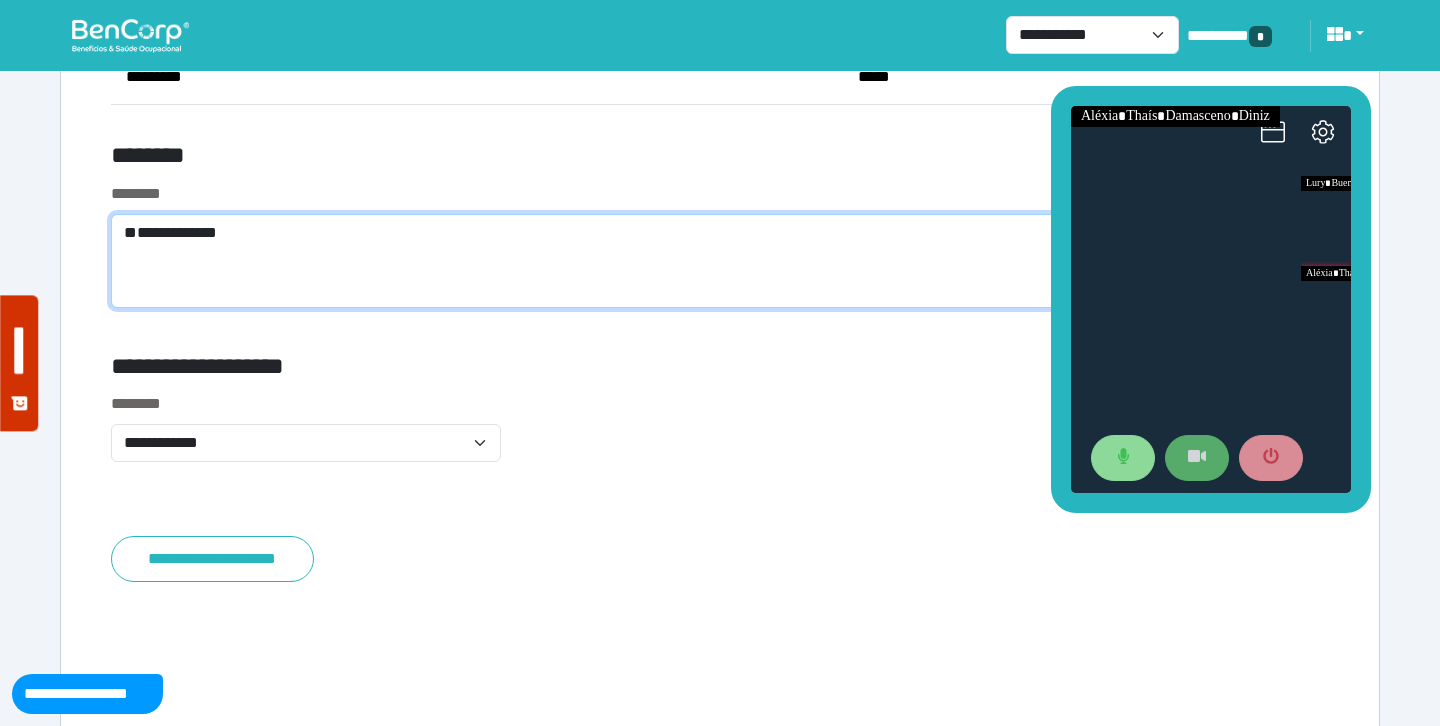 scroll, scrollTop: 0, scrollLeft: 0, axis: both 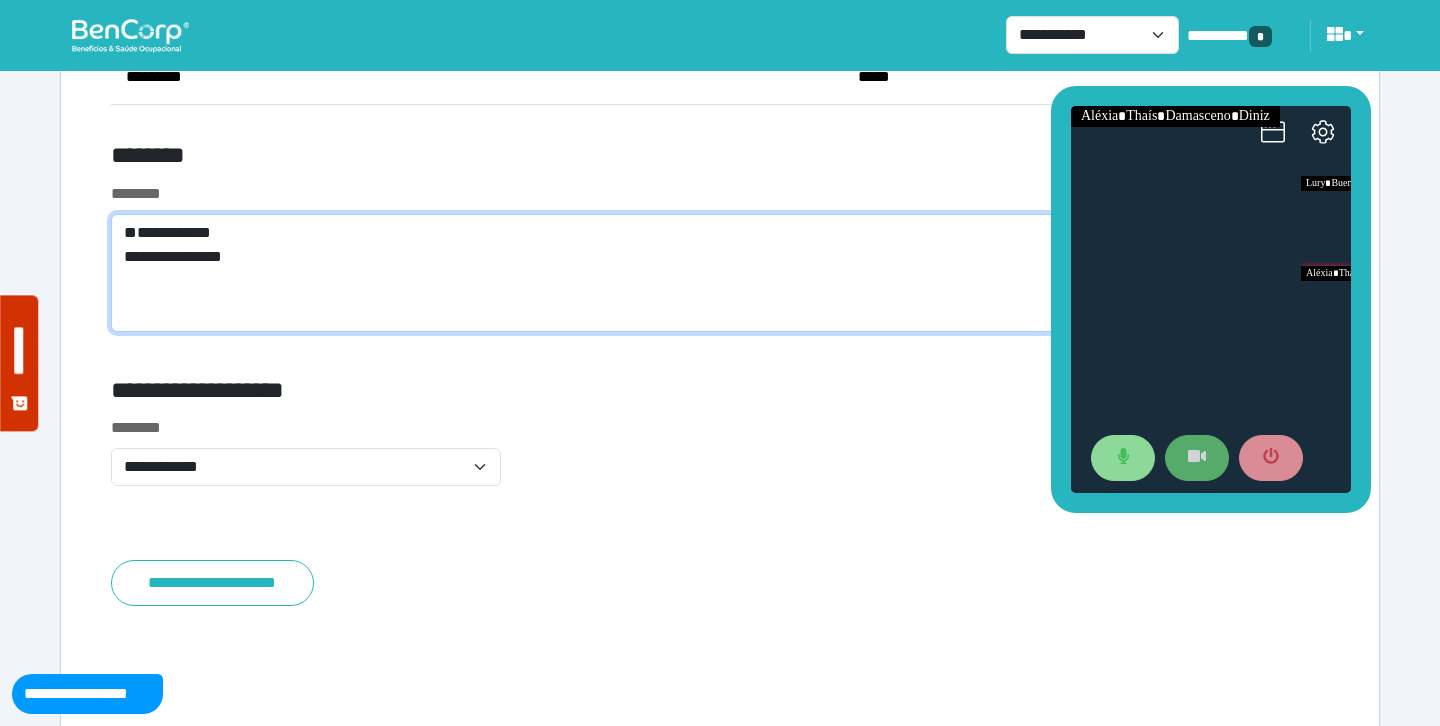 click on "**********" at bounding box center (720, 273) 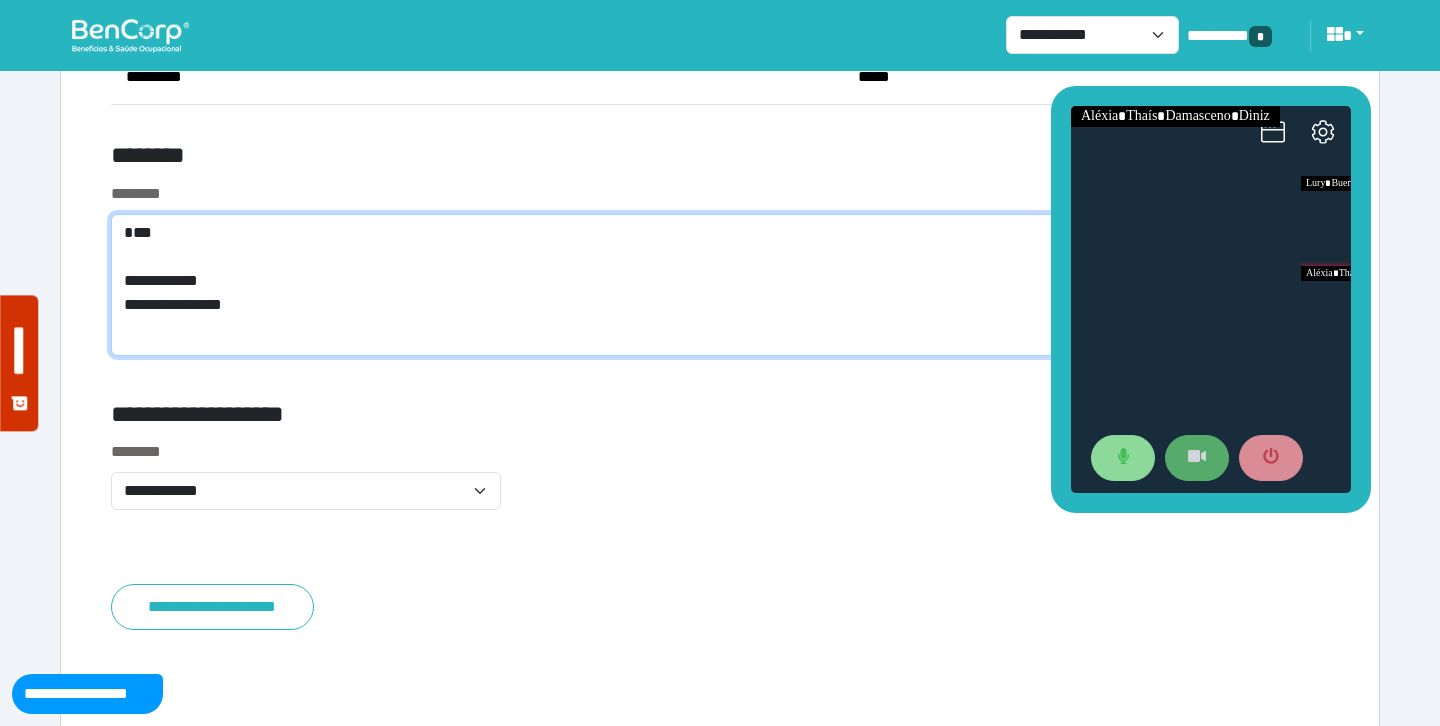 click on "**********" at bounding box center [720, 285] 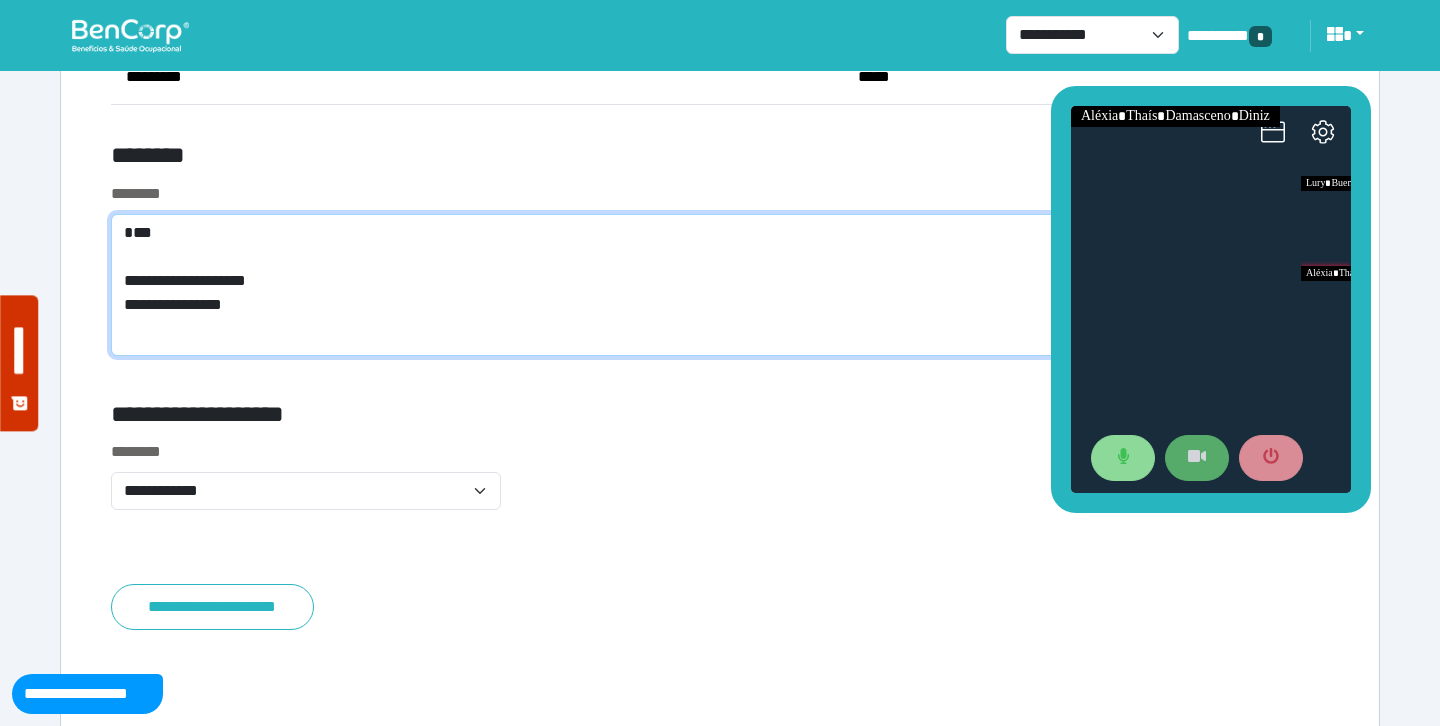 click on "**********" at bounding box center [720, 285] 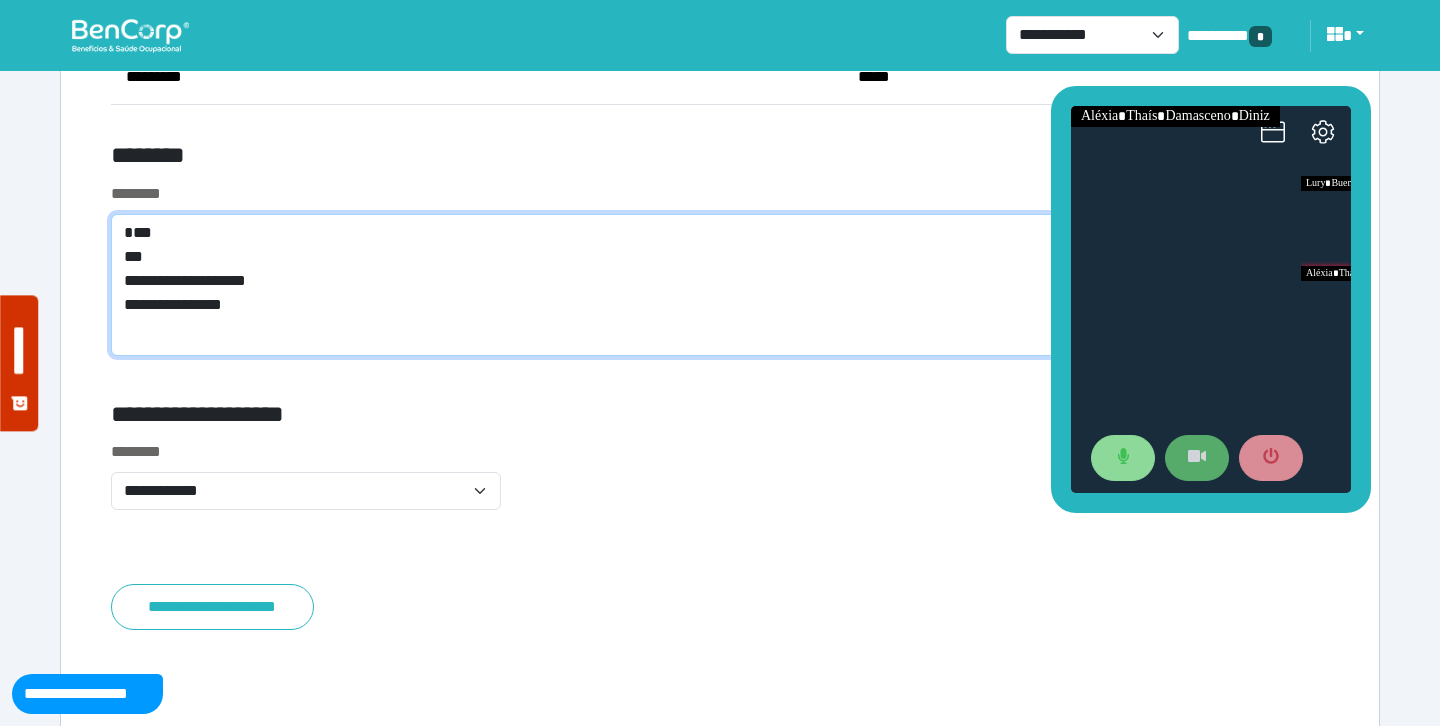 click on "**********" at bounding box center (720, 285) 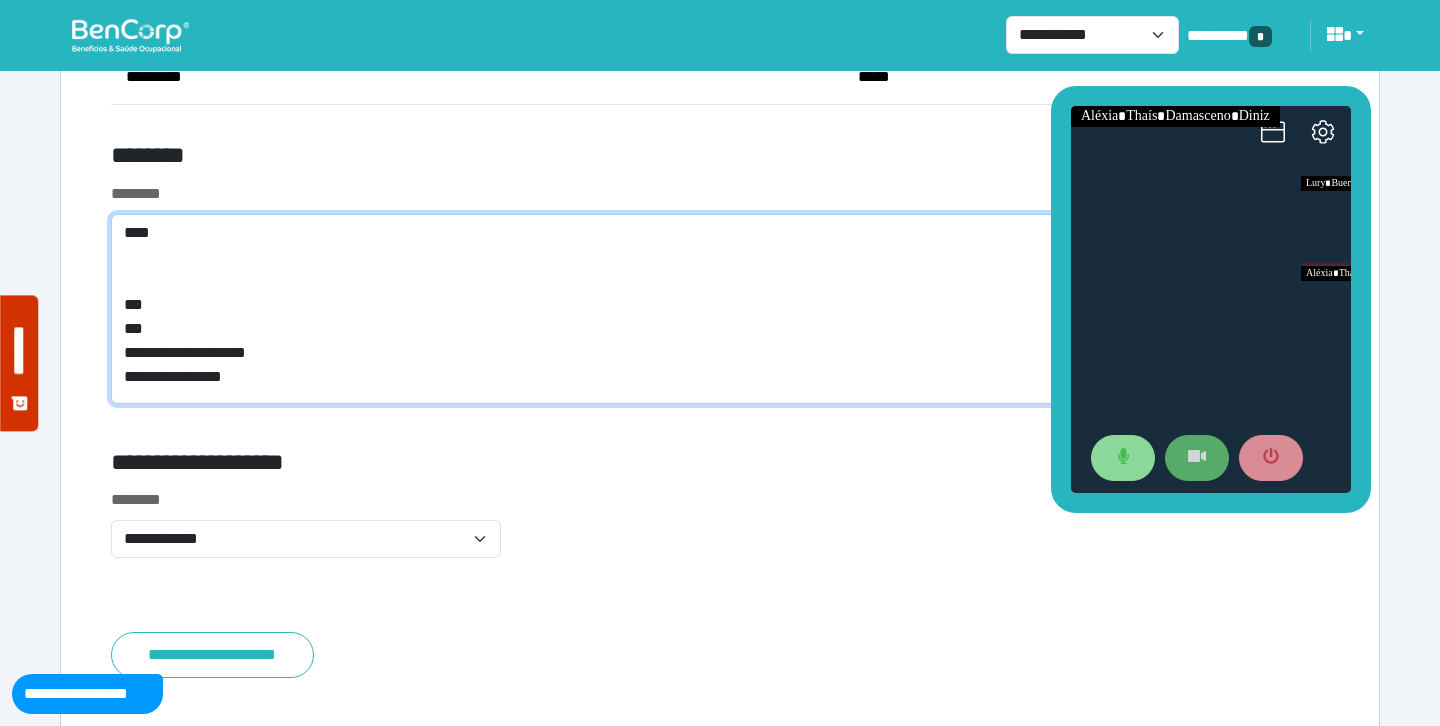 click on "**********" at bounding box center [720, 309] 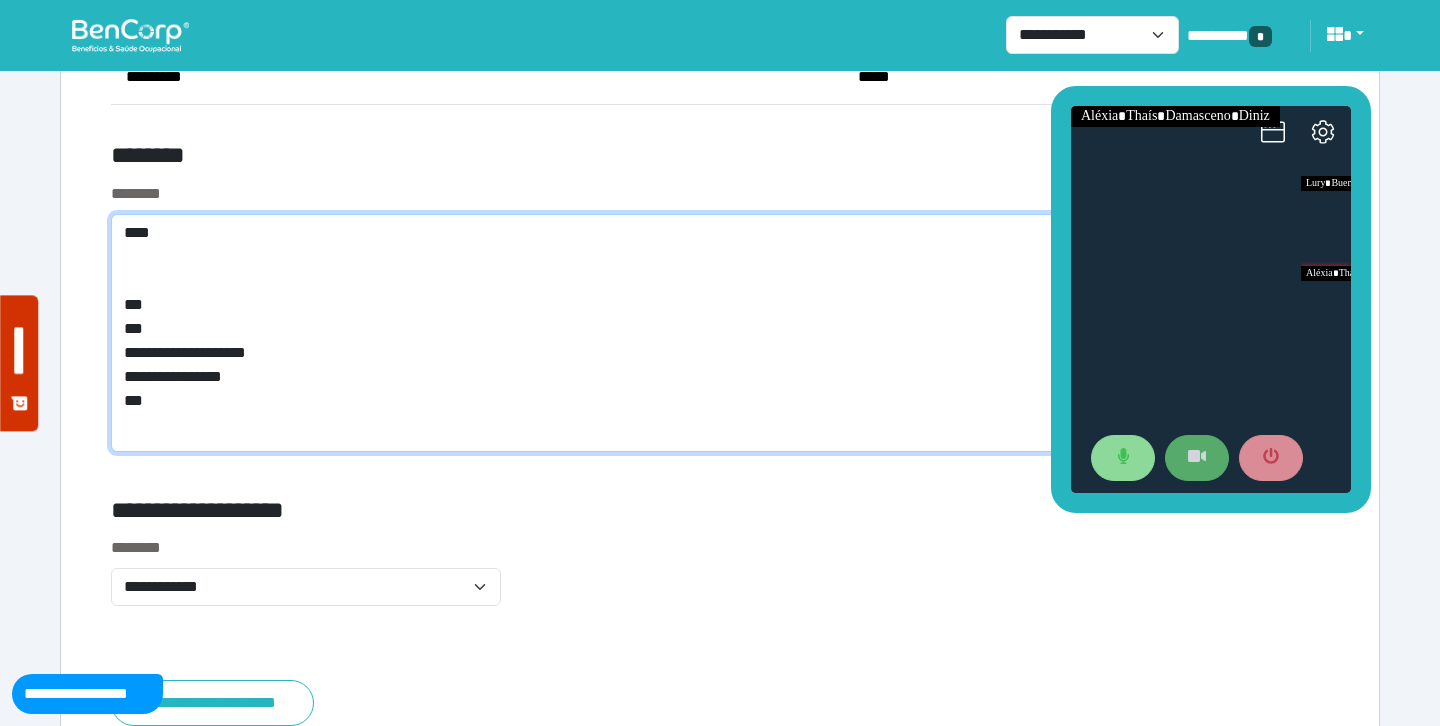 scroll, scrollTop: 0, scrollLeft: 0, axis: both 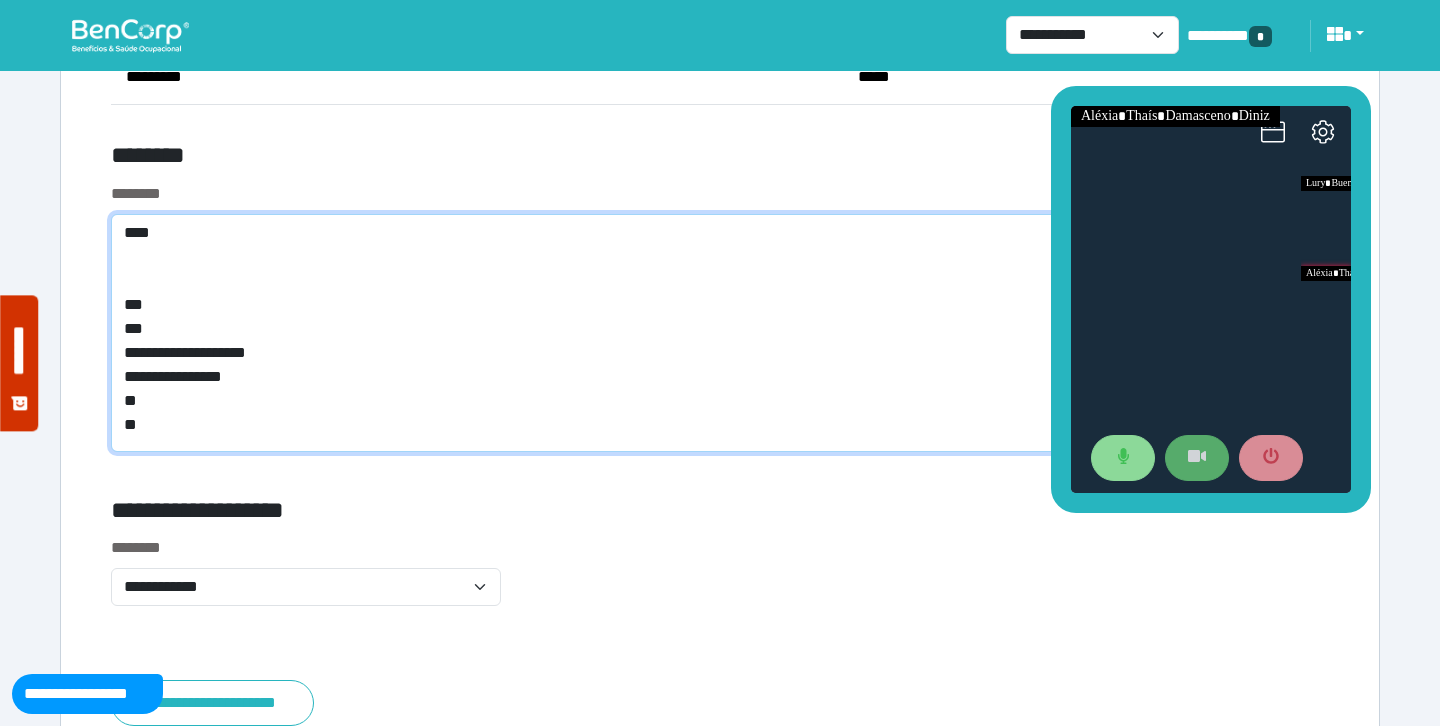 click on "**********" at bounding box center (720, 333) 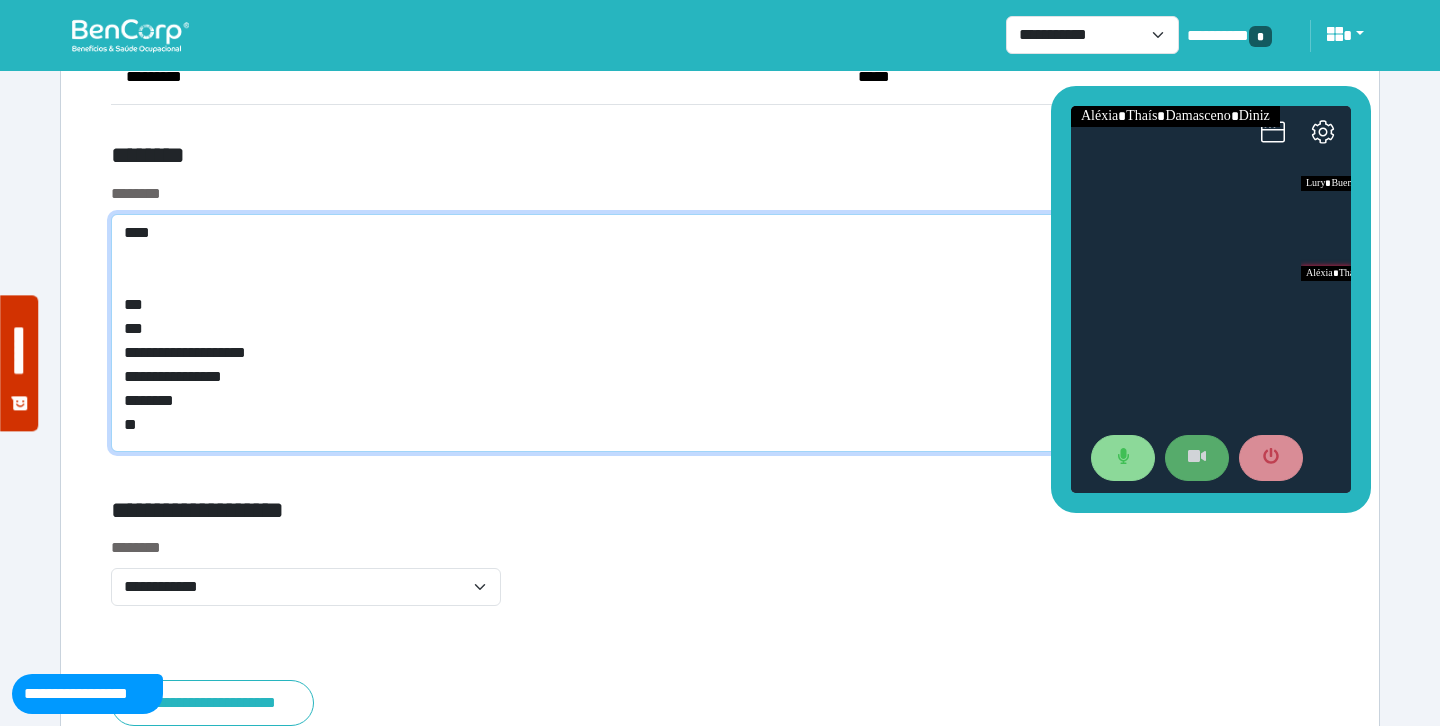 click on "**********" at bounding box center [720, 333] 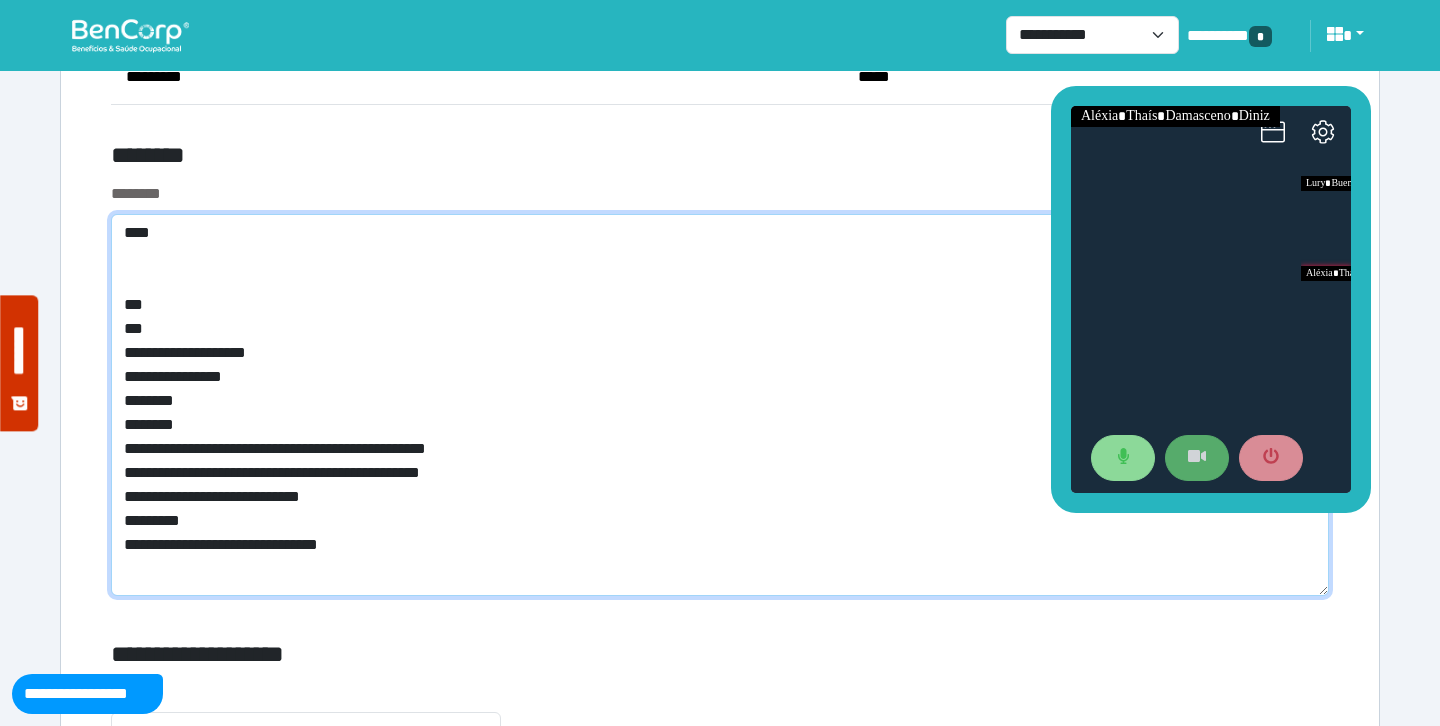 scroll, scrollTop: 0, scrollLeft: 0, axis: both 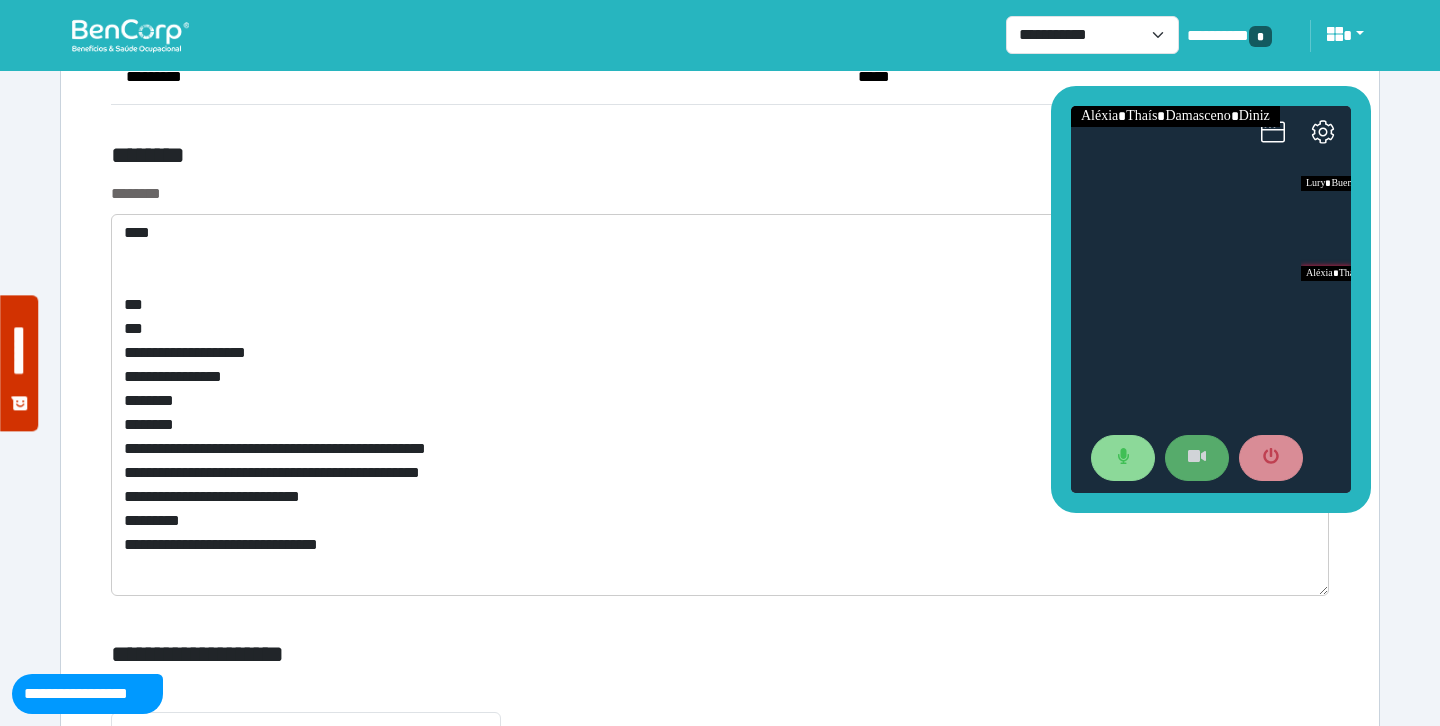 click on "********" at bounding box center [720, 194] 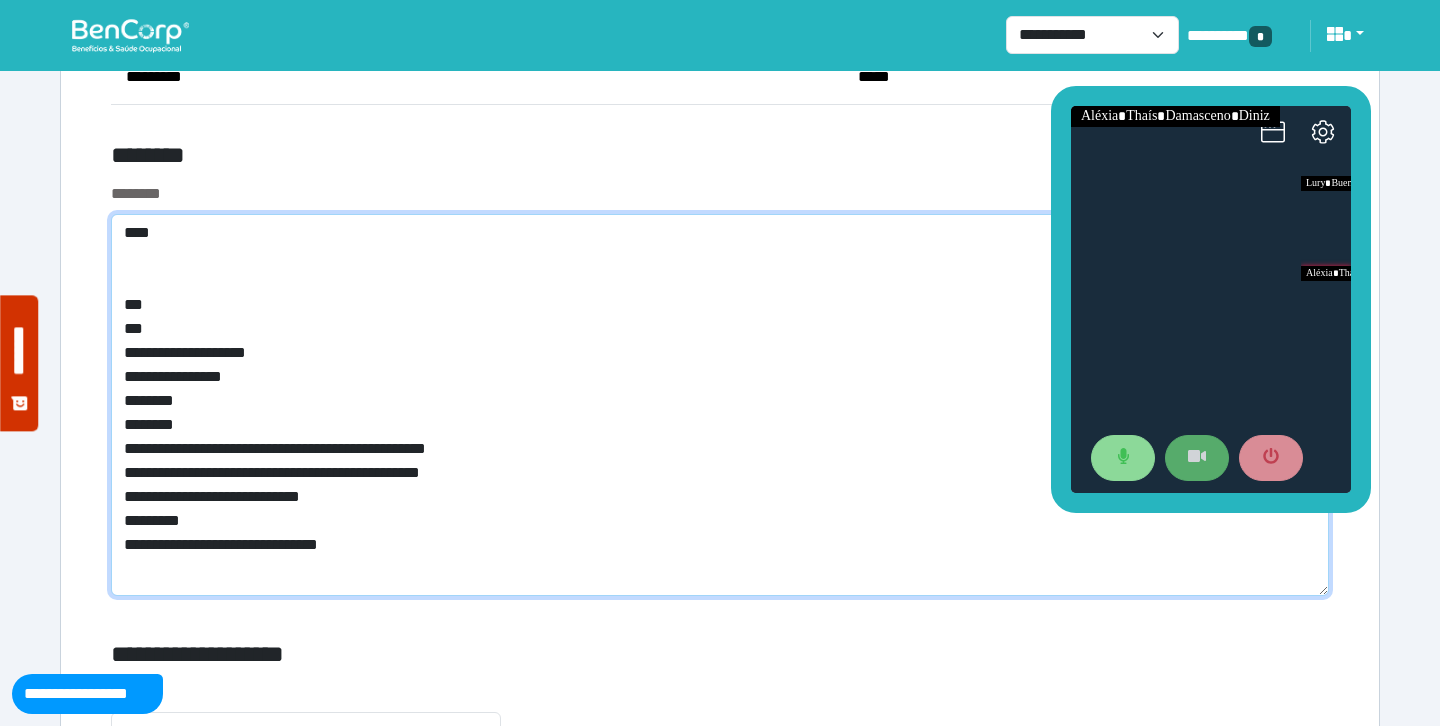 click on "**********" at bounding box center (720, 405) 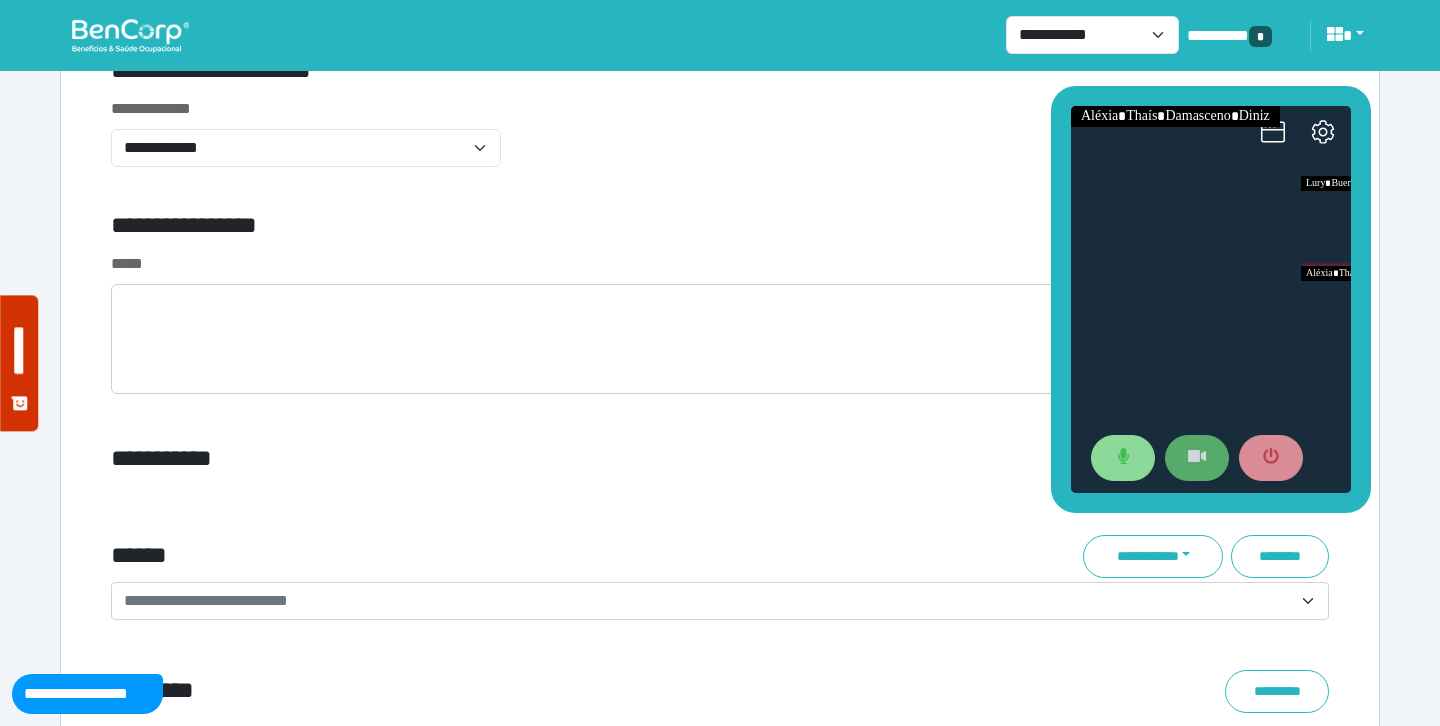 scroll, scrollTop: 6940, scrollLeft: 0, axis: vertical 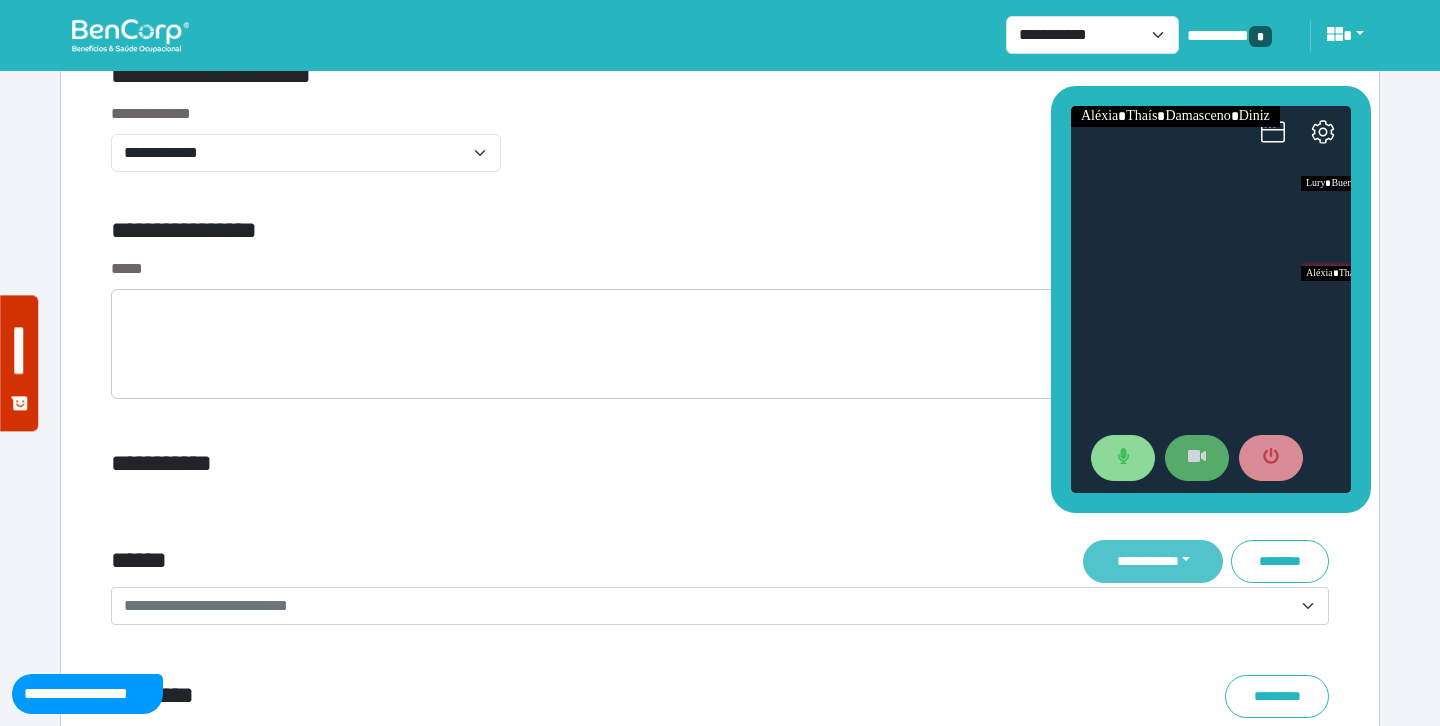 click on "**********" at bounding box center [1153, 561] 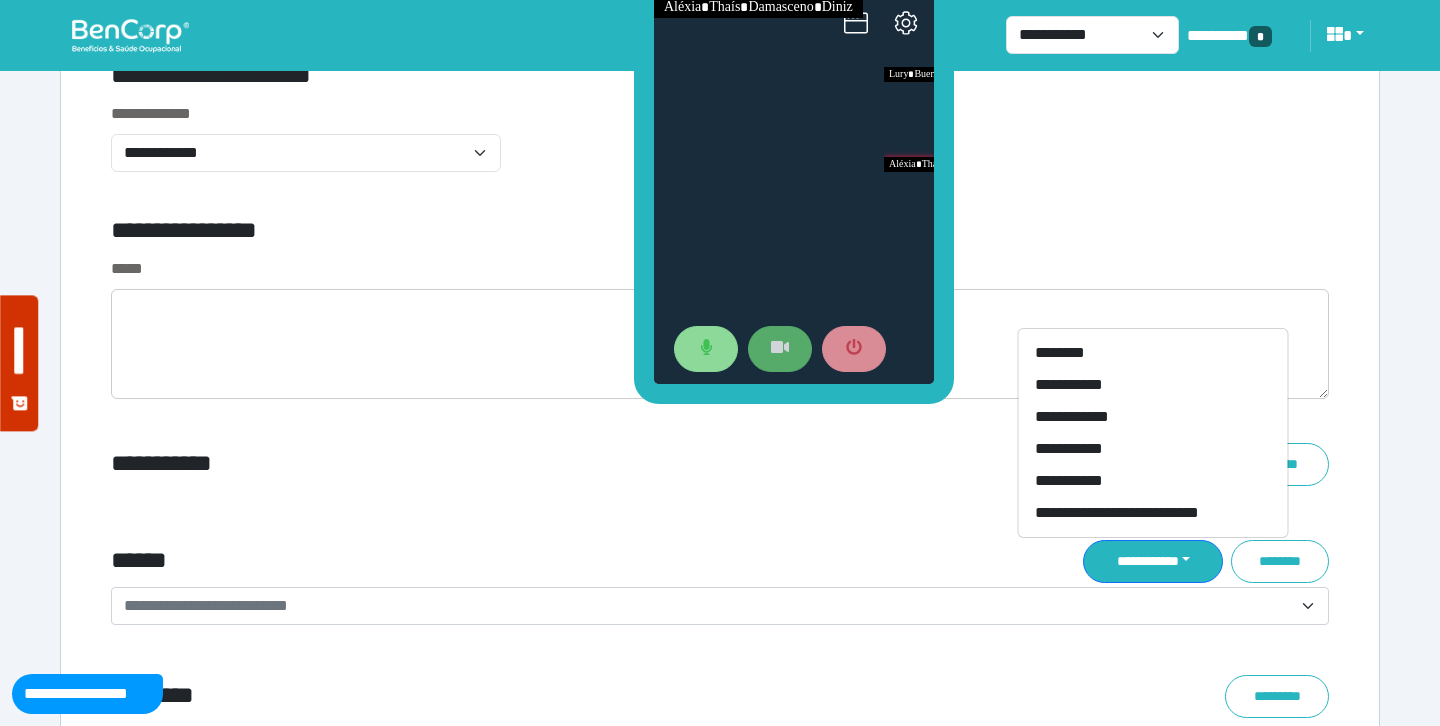 drag, startPoint x: 1065, startPoint y: 323, endPoint x: 635, endPoint y: 202, distance: 446.70013 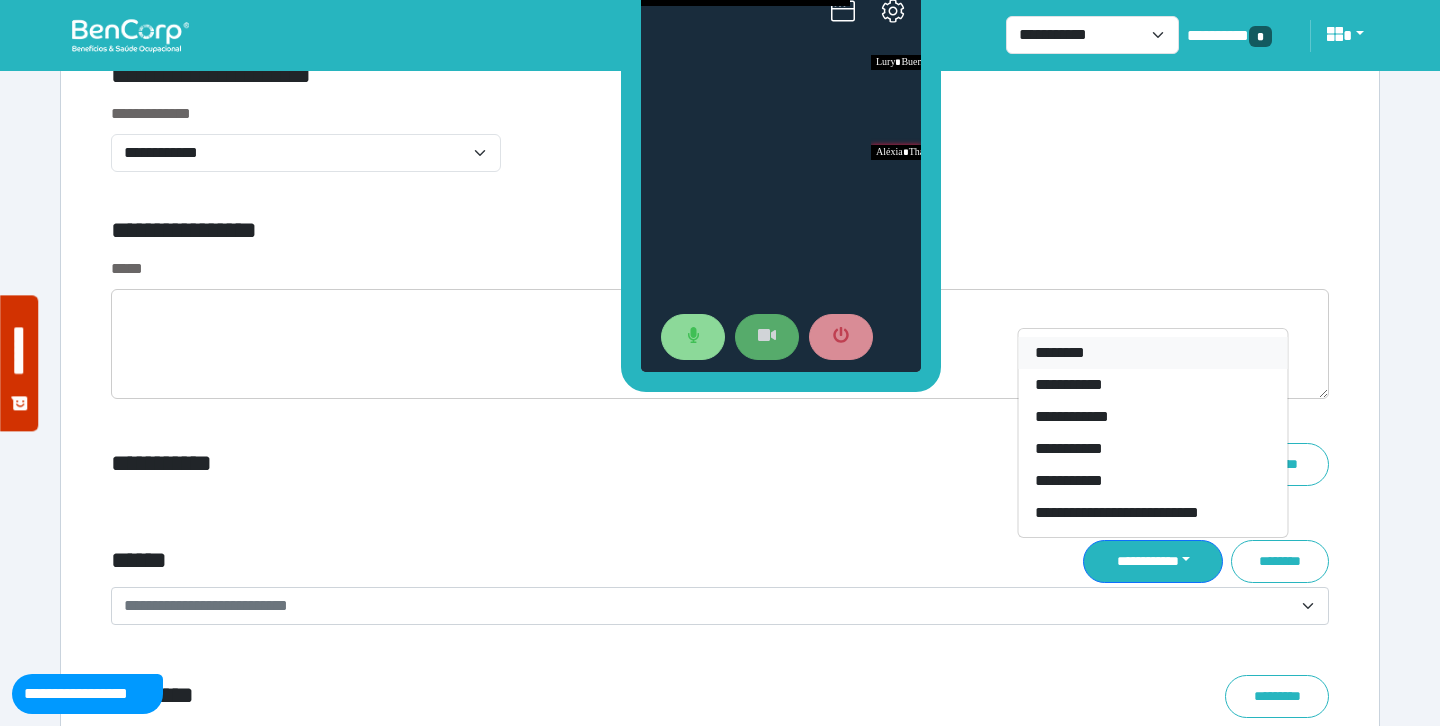 click on "********" at bounding box center (1153, 353) 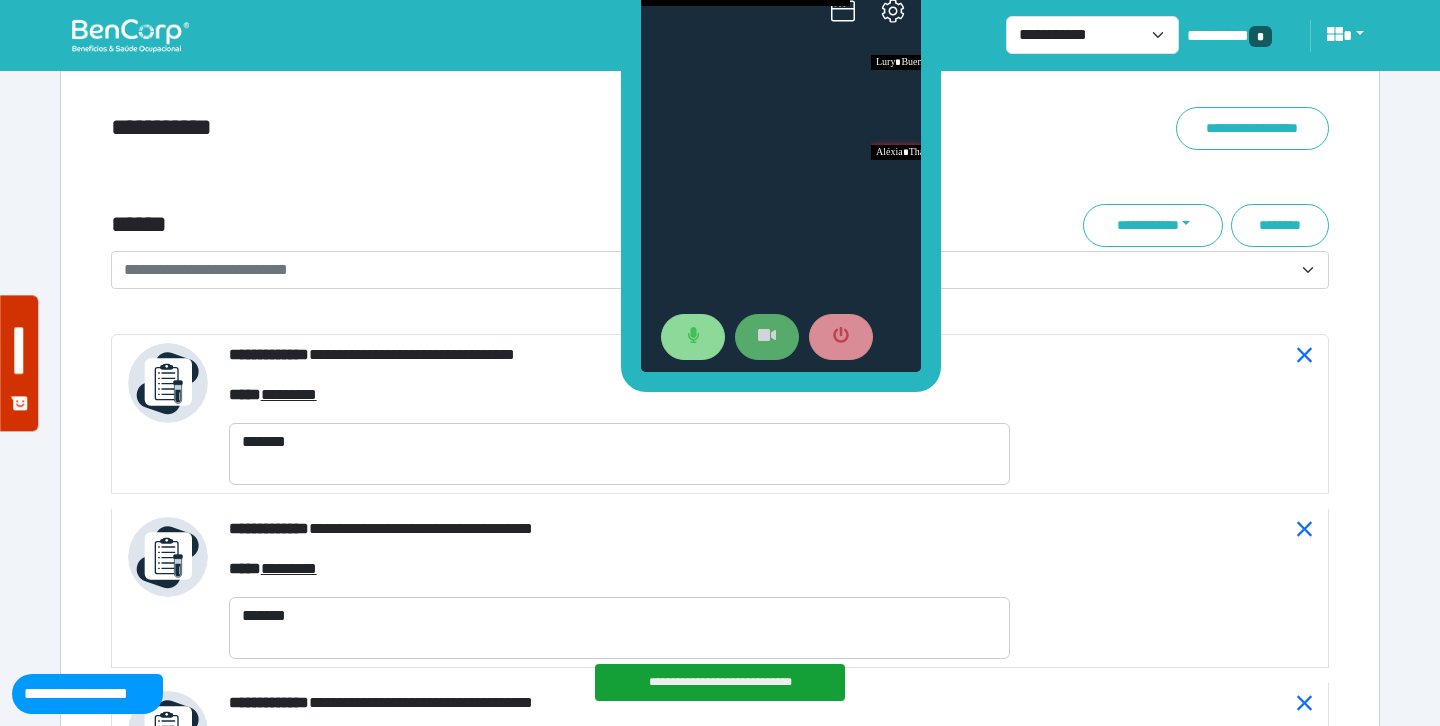 scroll, scrollTop: 7289, scrollLeft: 0, axis: vertical 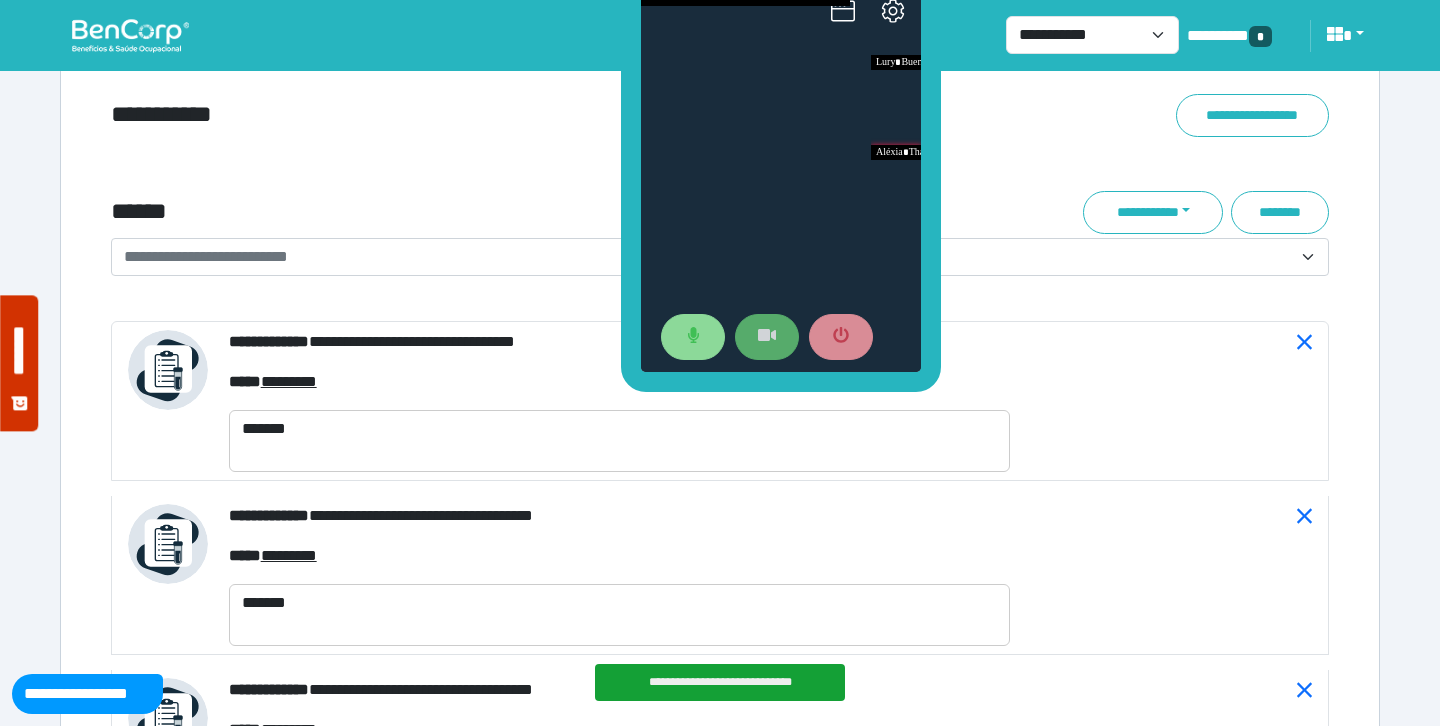 click on "**********" at bounding box center (708, 257) 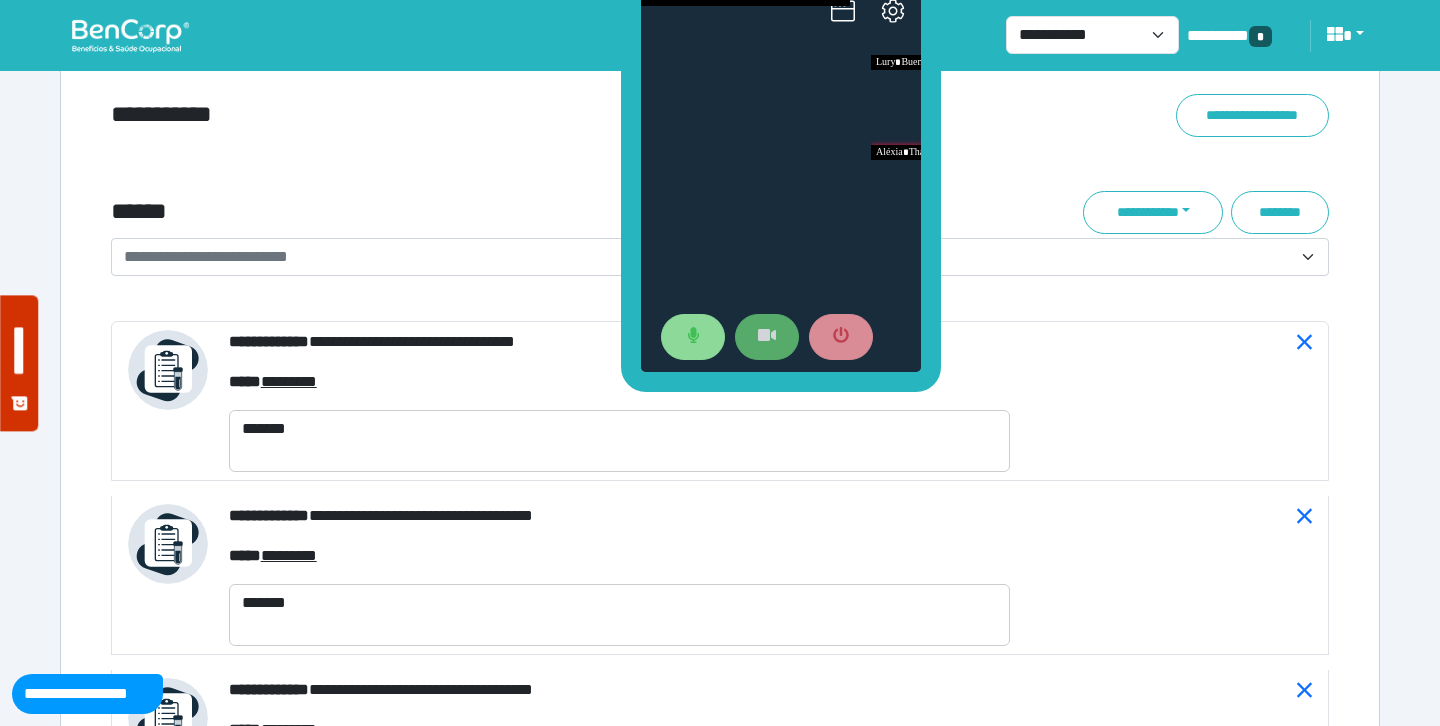 click on "**********" at bounding box center [720, -1369] 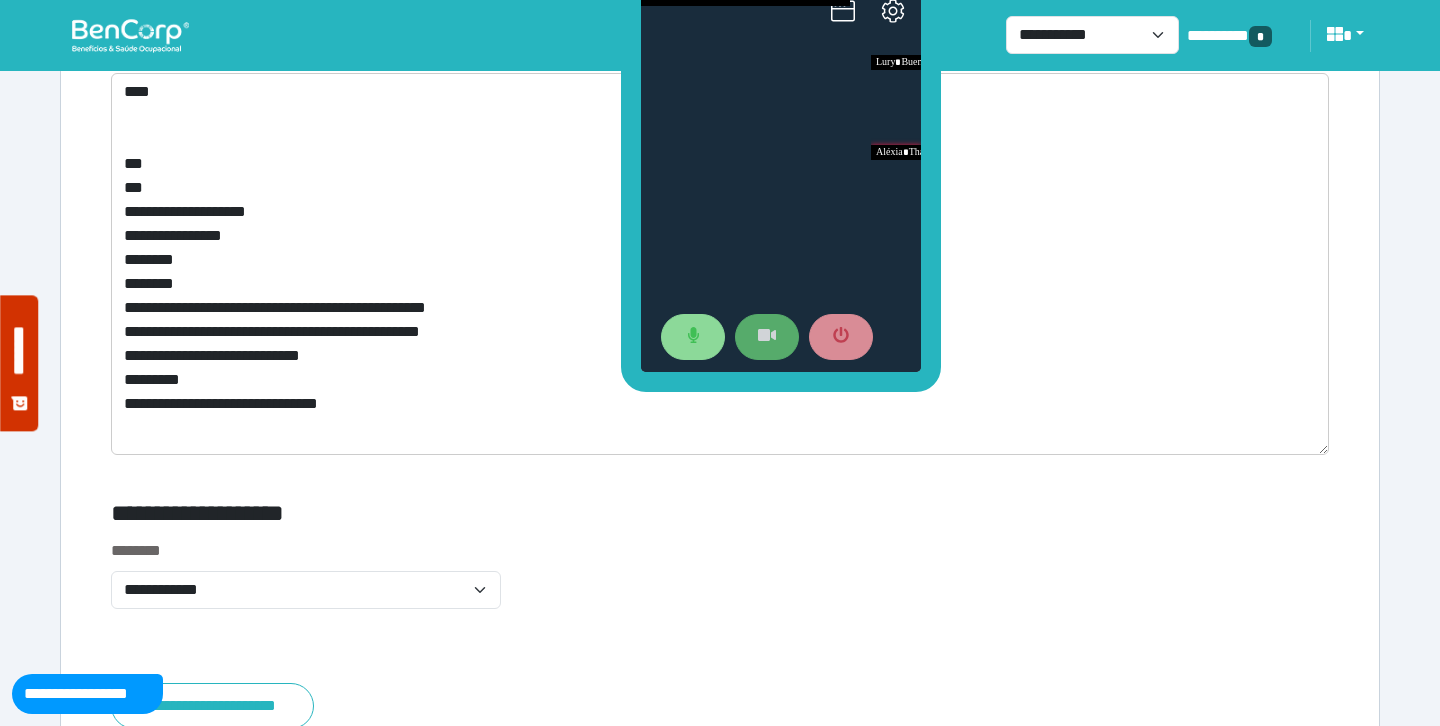 scroll, scrollTop: 10444, scrollLeft: 0, axis: vertical 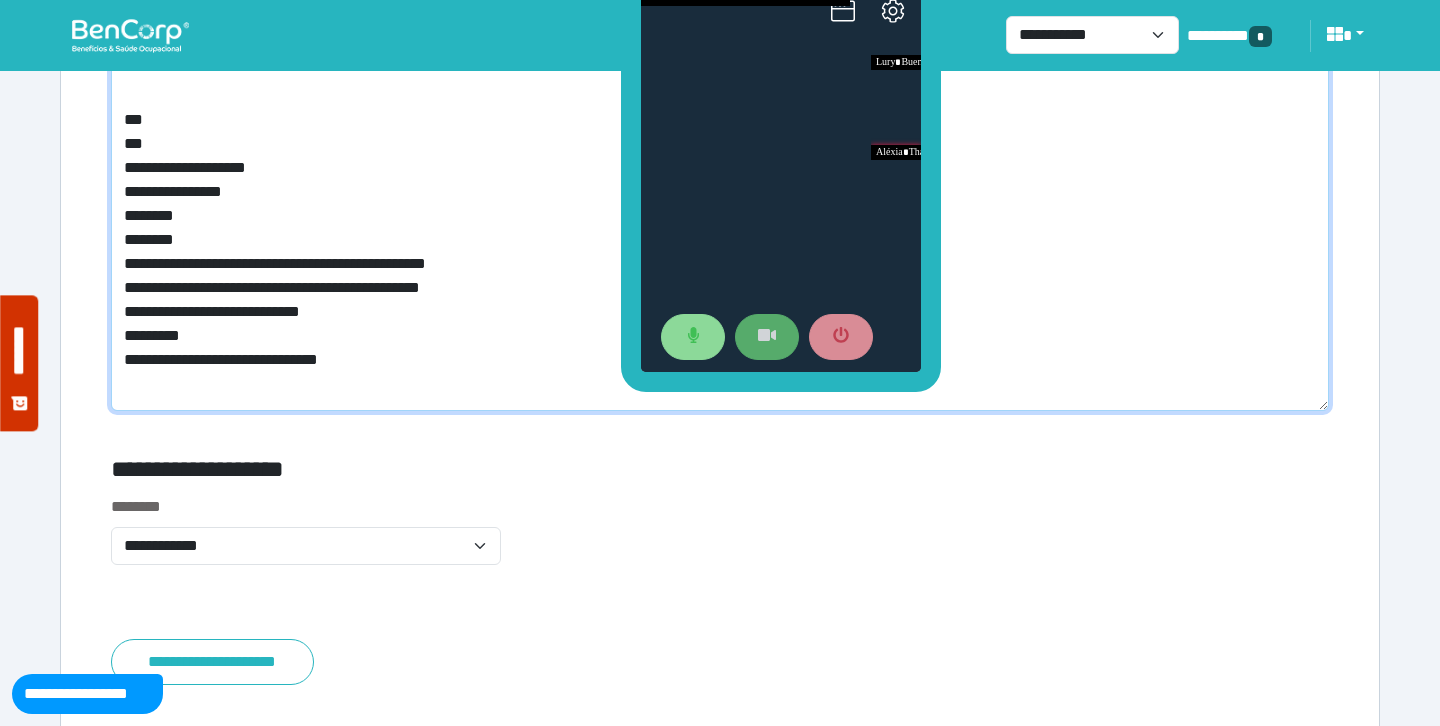 click on "**********" at bounding box center [720, 220] 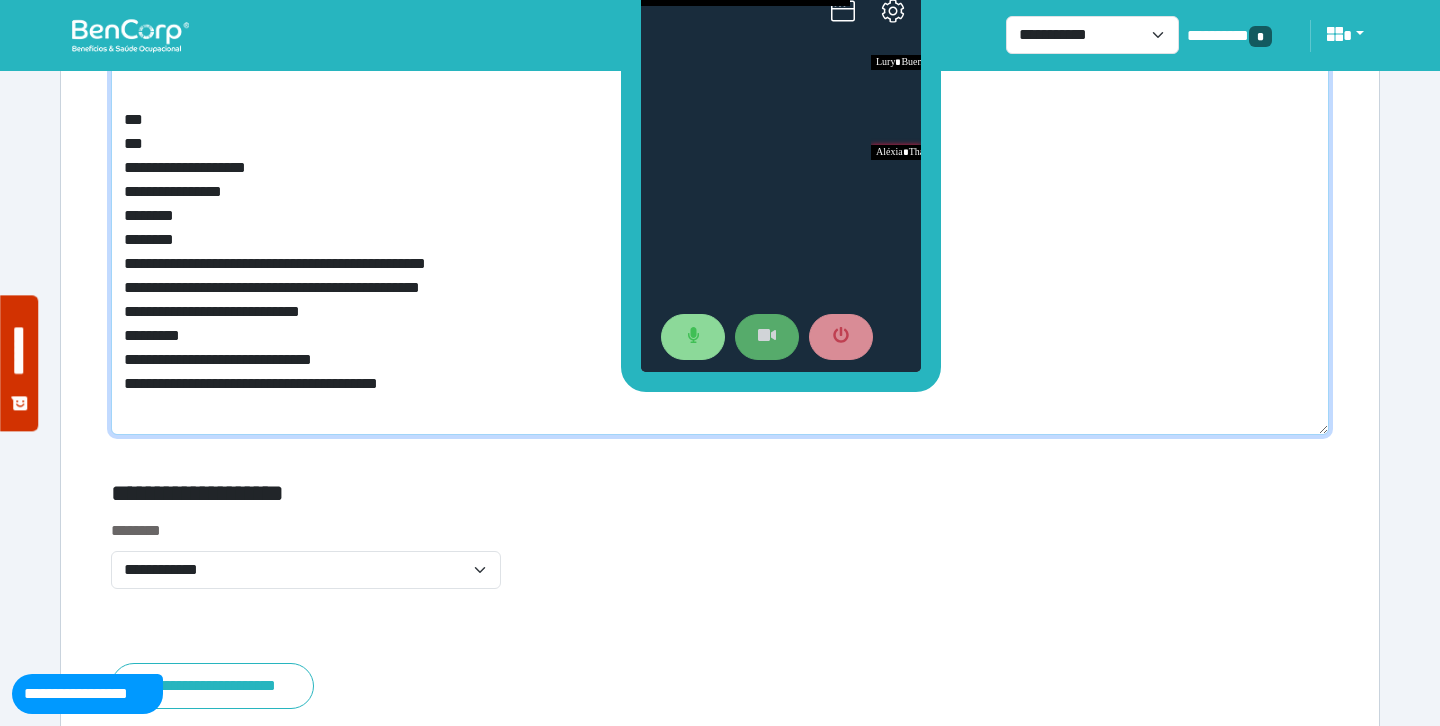 click on "**********" at bounding box center (720, 232) 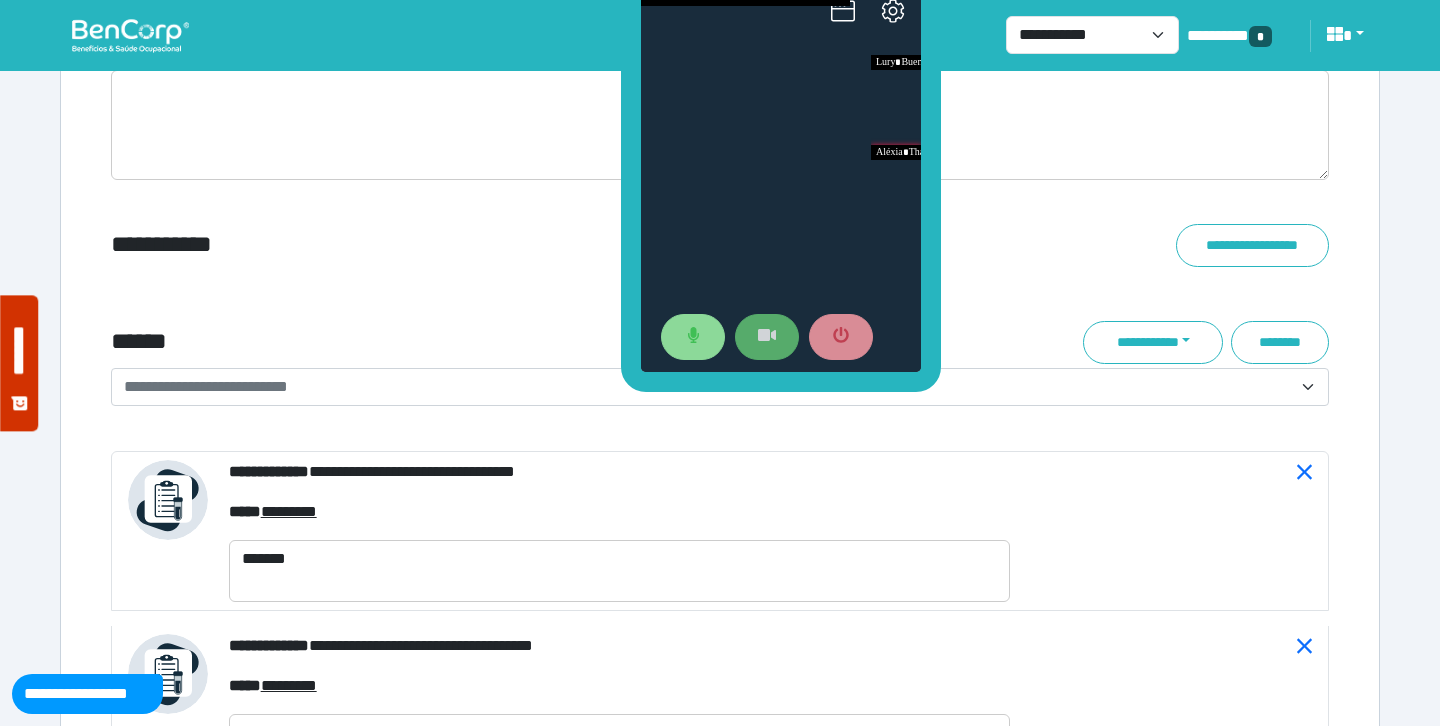 scroll, scrollTop: 7177, scrollLeft: 0, axis: vertical 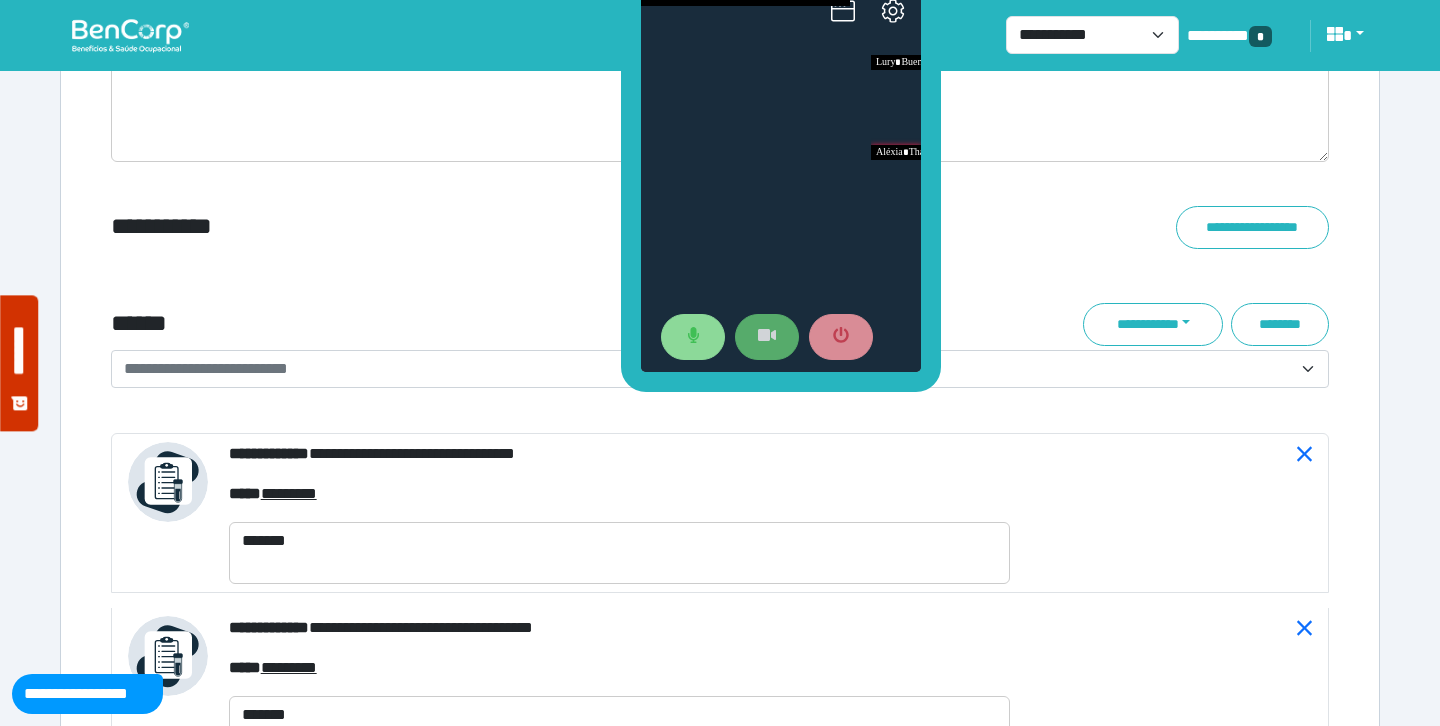 type on "**********" 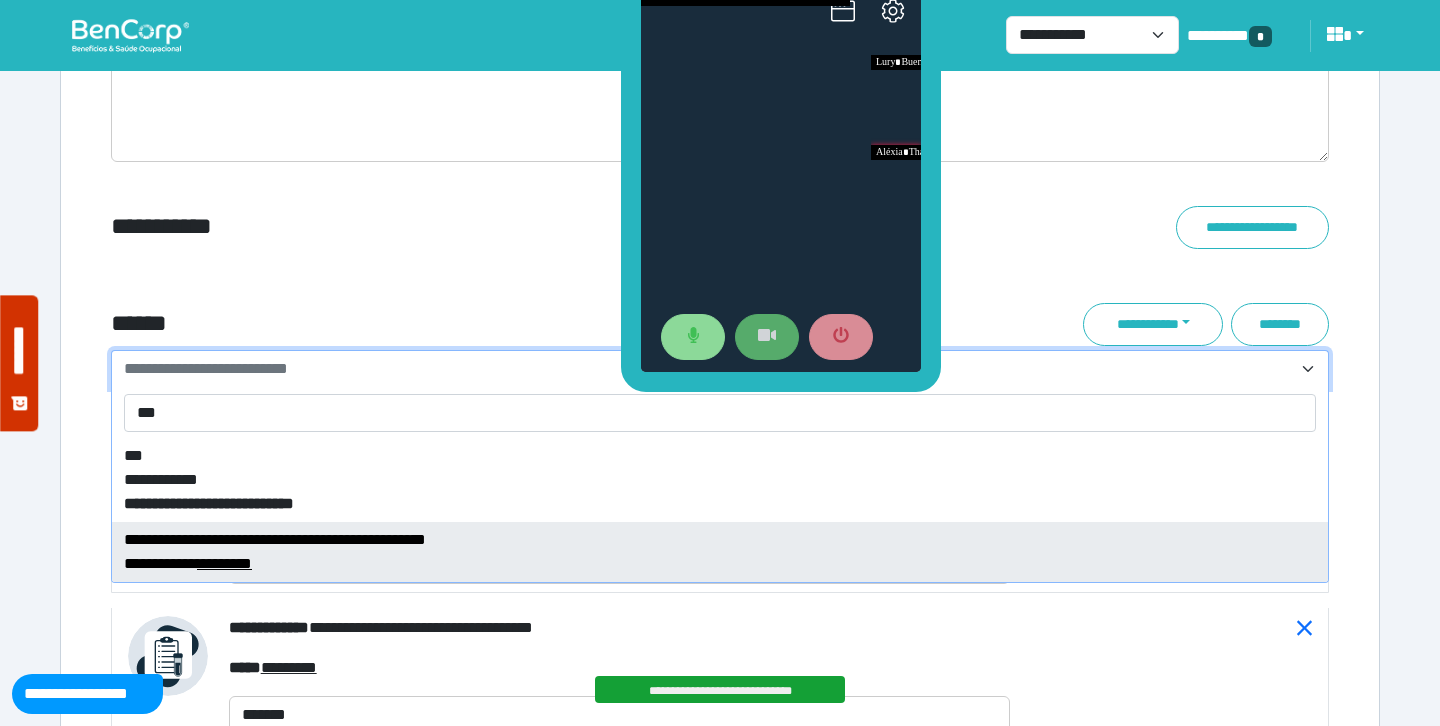type on "***" 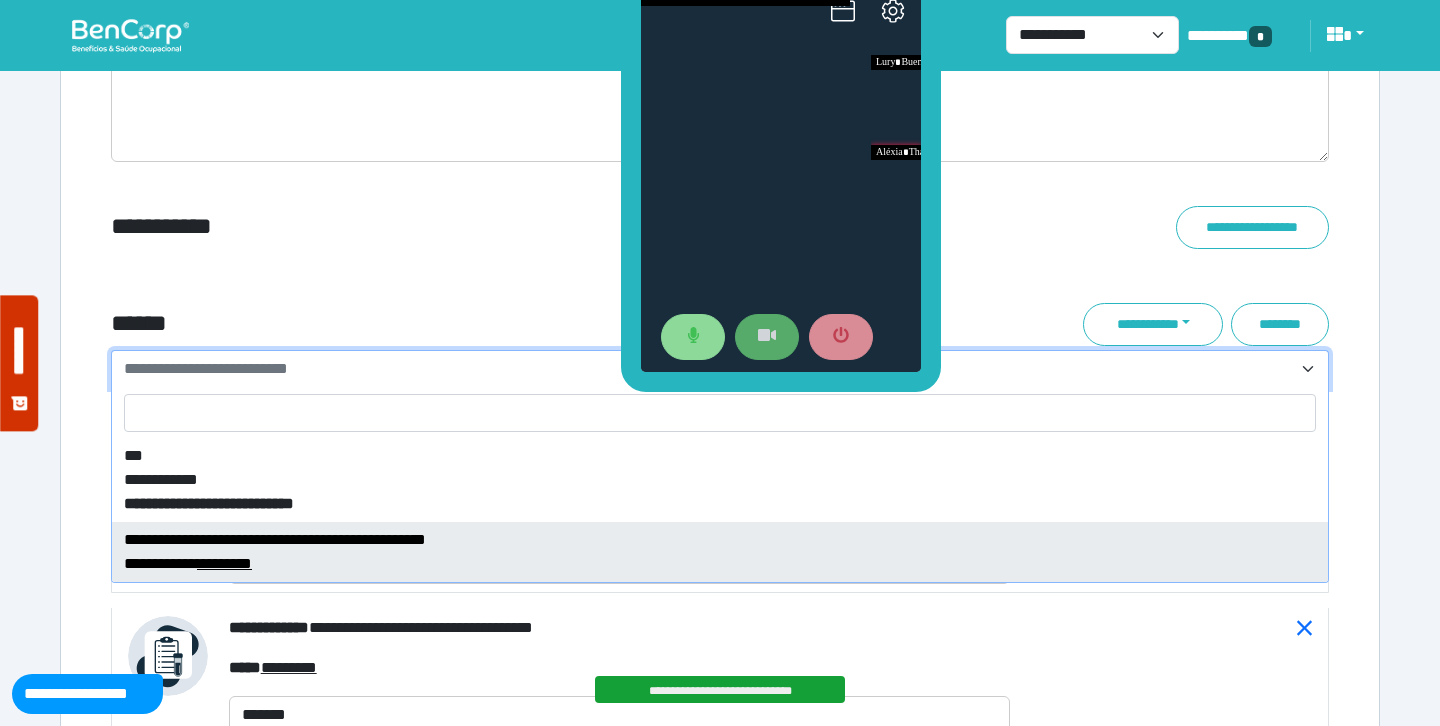 select on "****" 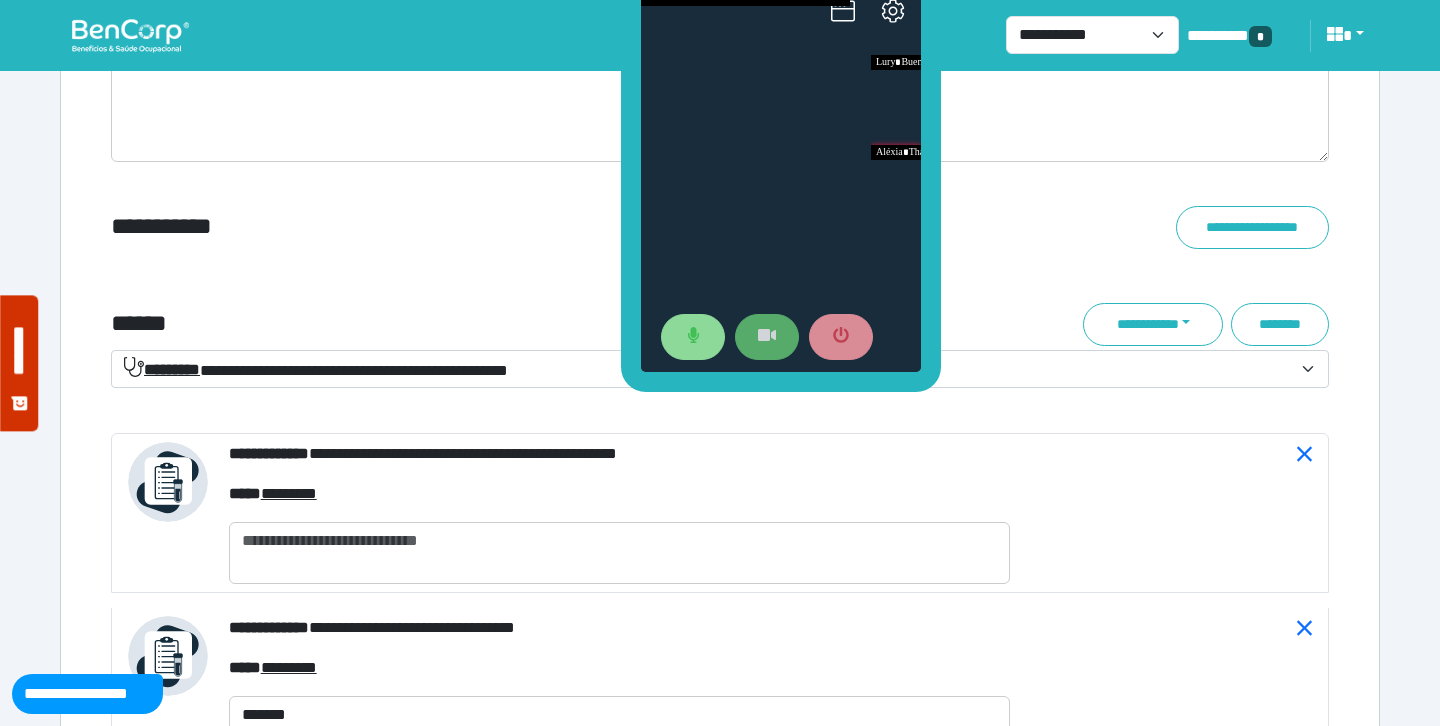 click on "**********" at bounding box center [316, 369] 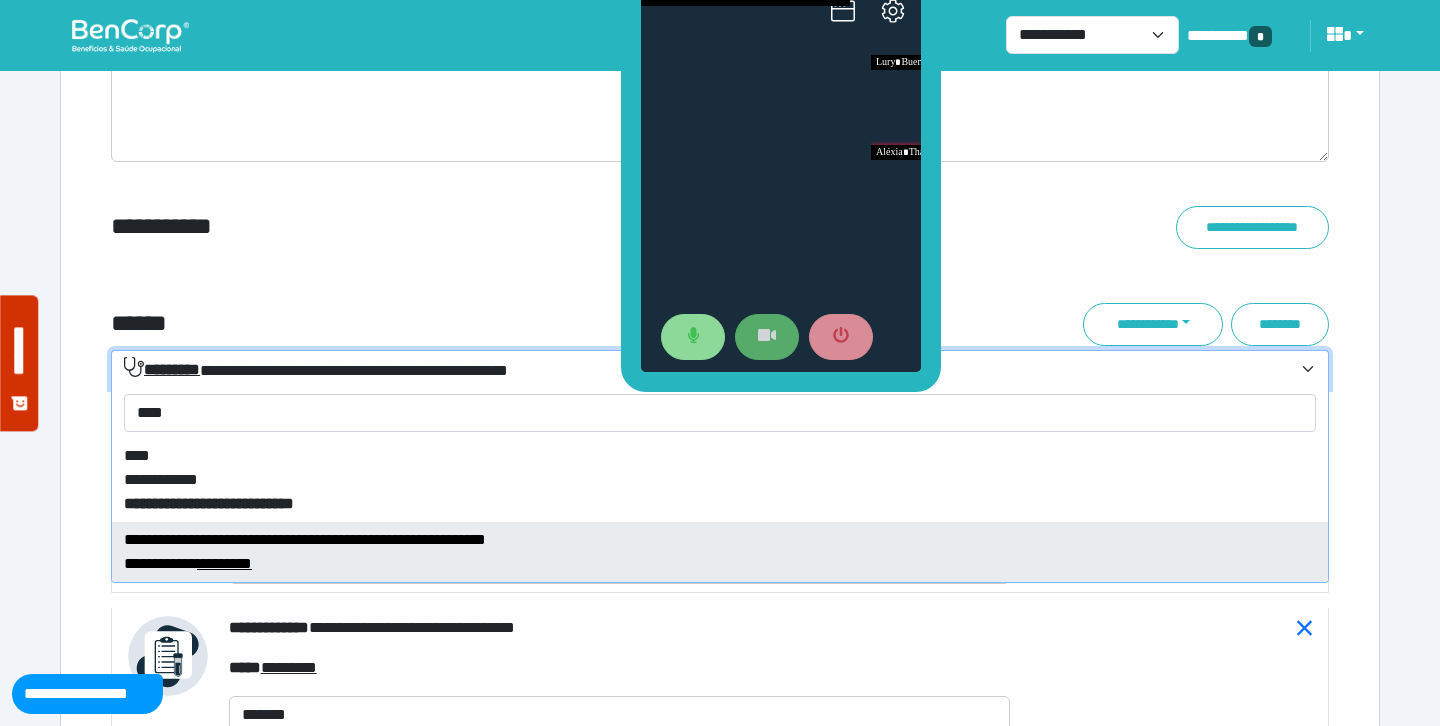 type on "****" 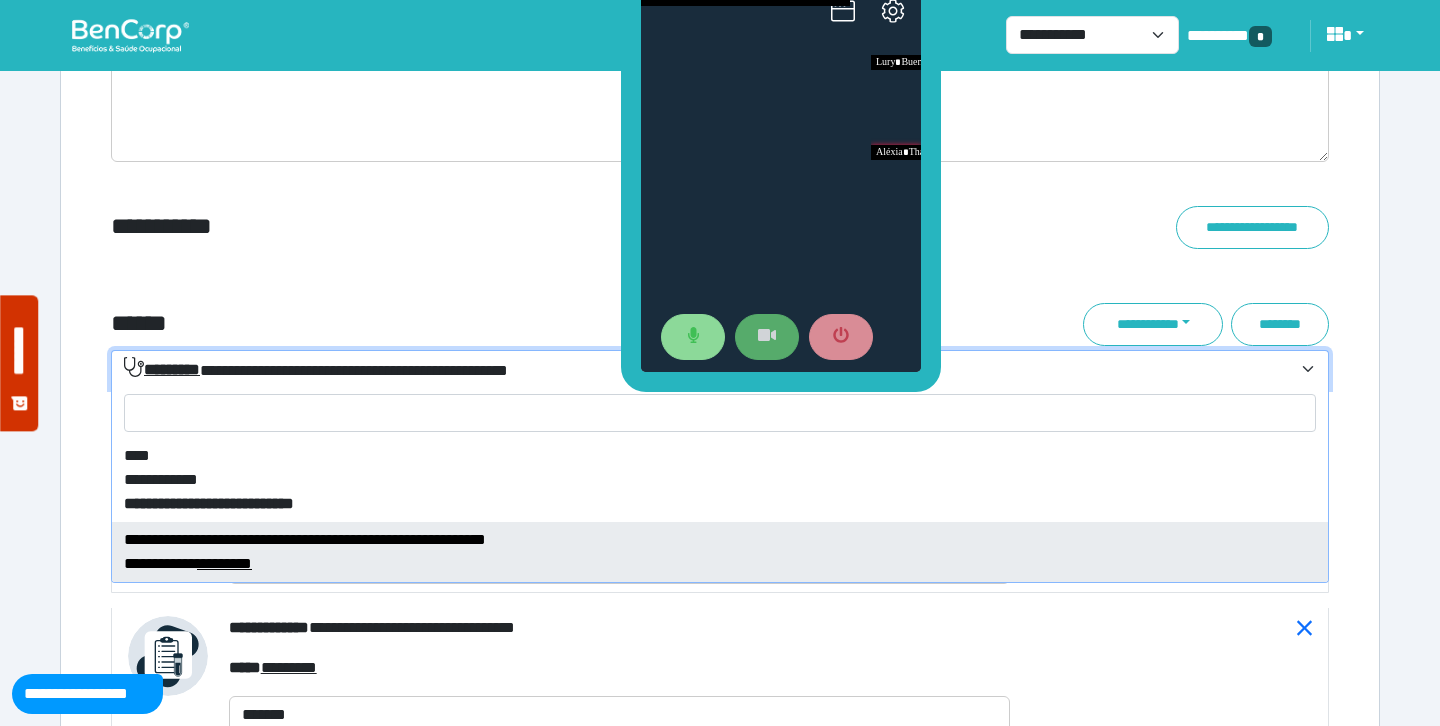 select on "****" 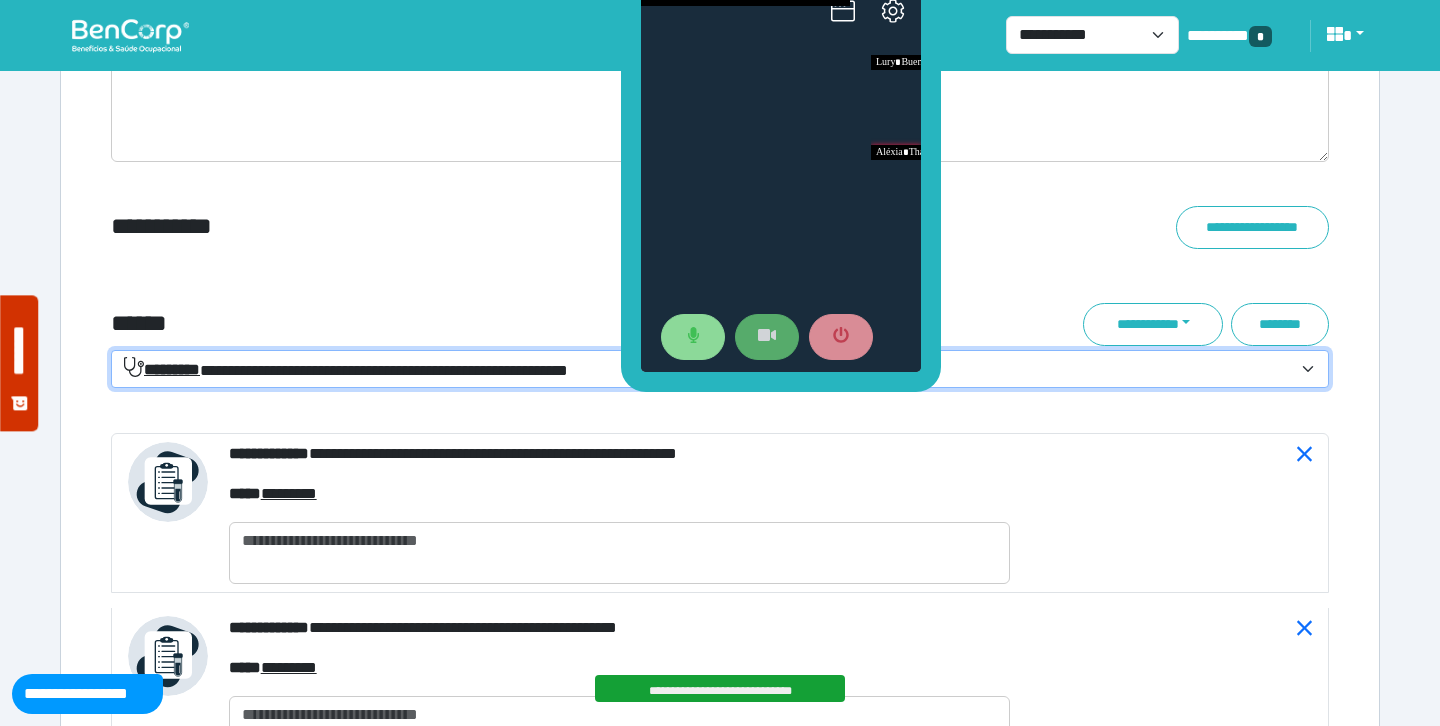 click on "**********" at bounding box center (720, 268) 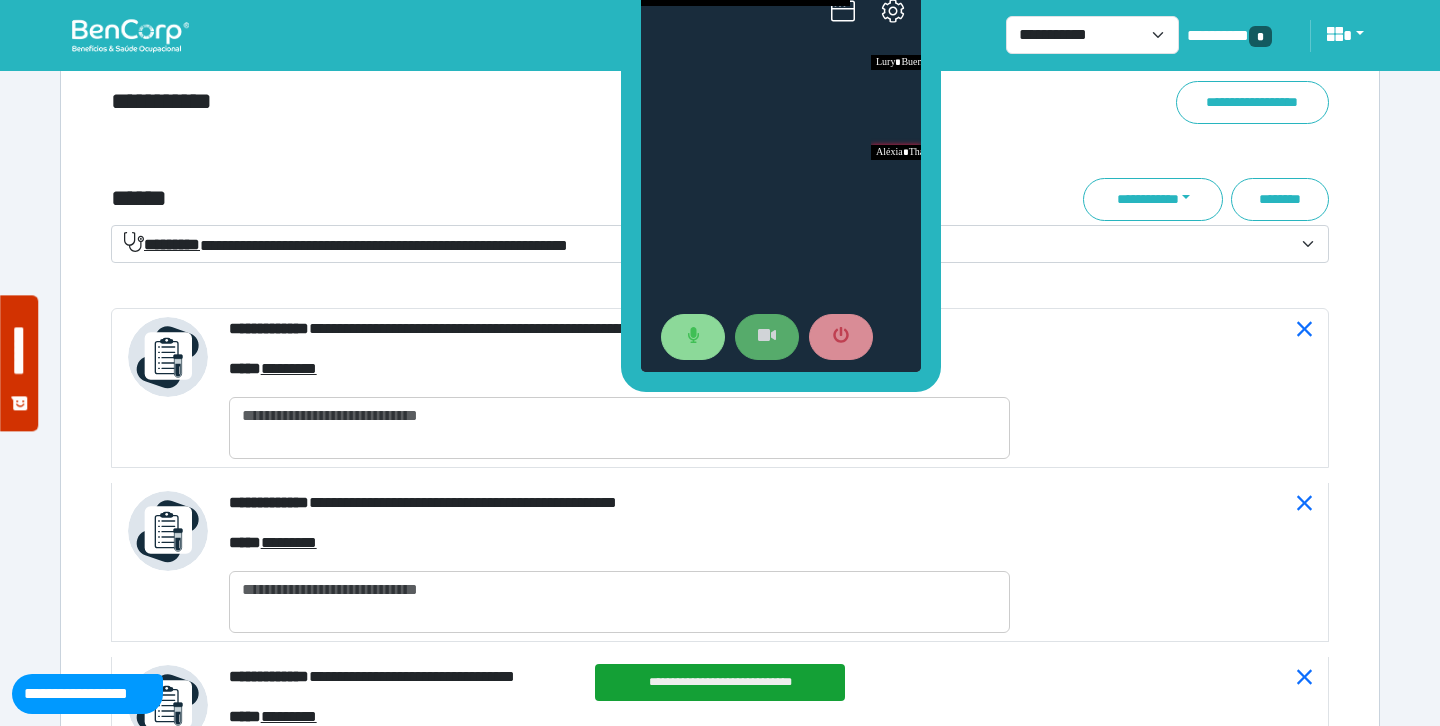 scroll, scrollTop: 7303, scrollLeft: 0, axis: vertical 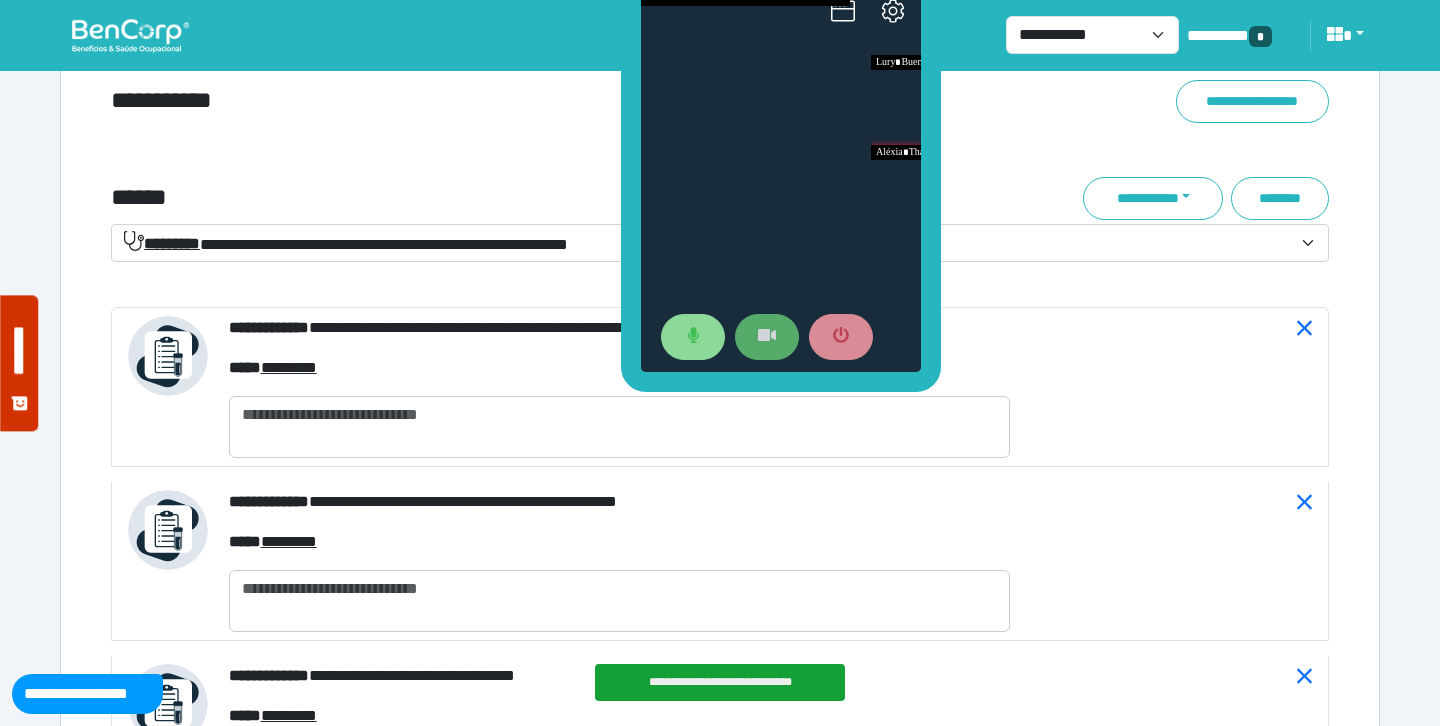 click on "**********" at bounding box center [346, 243] 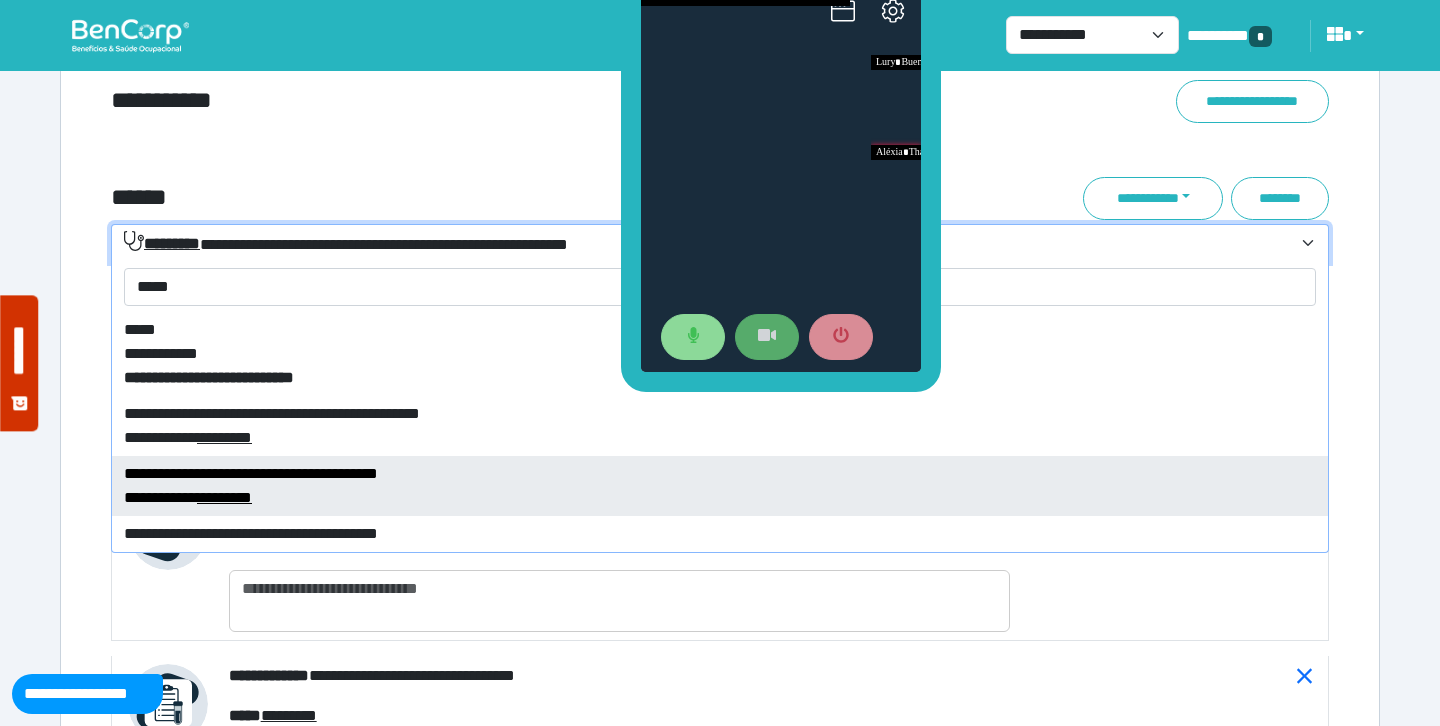 type on "*****" 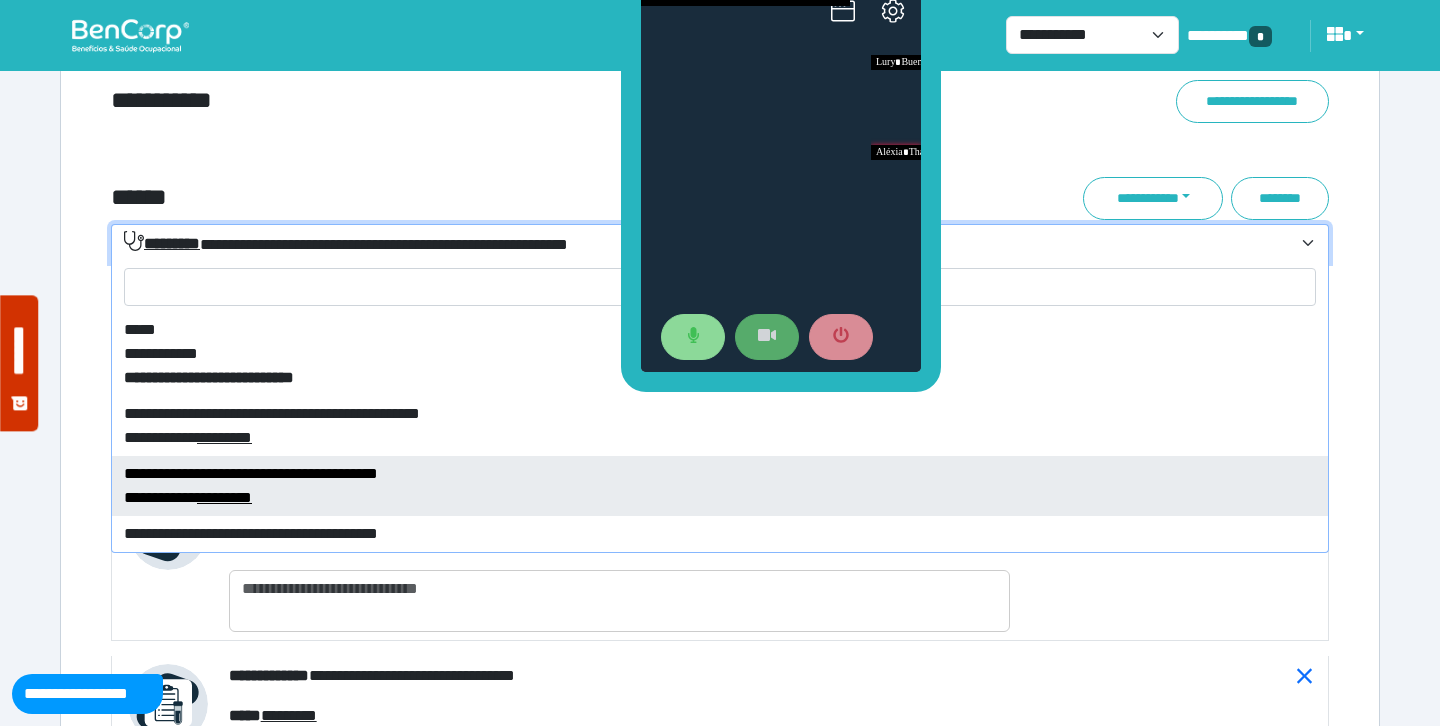 select on "****" 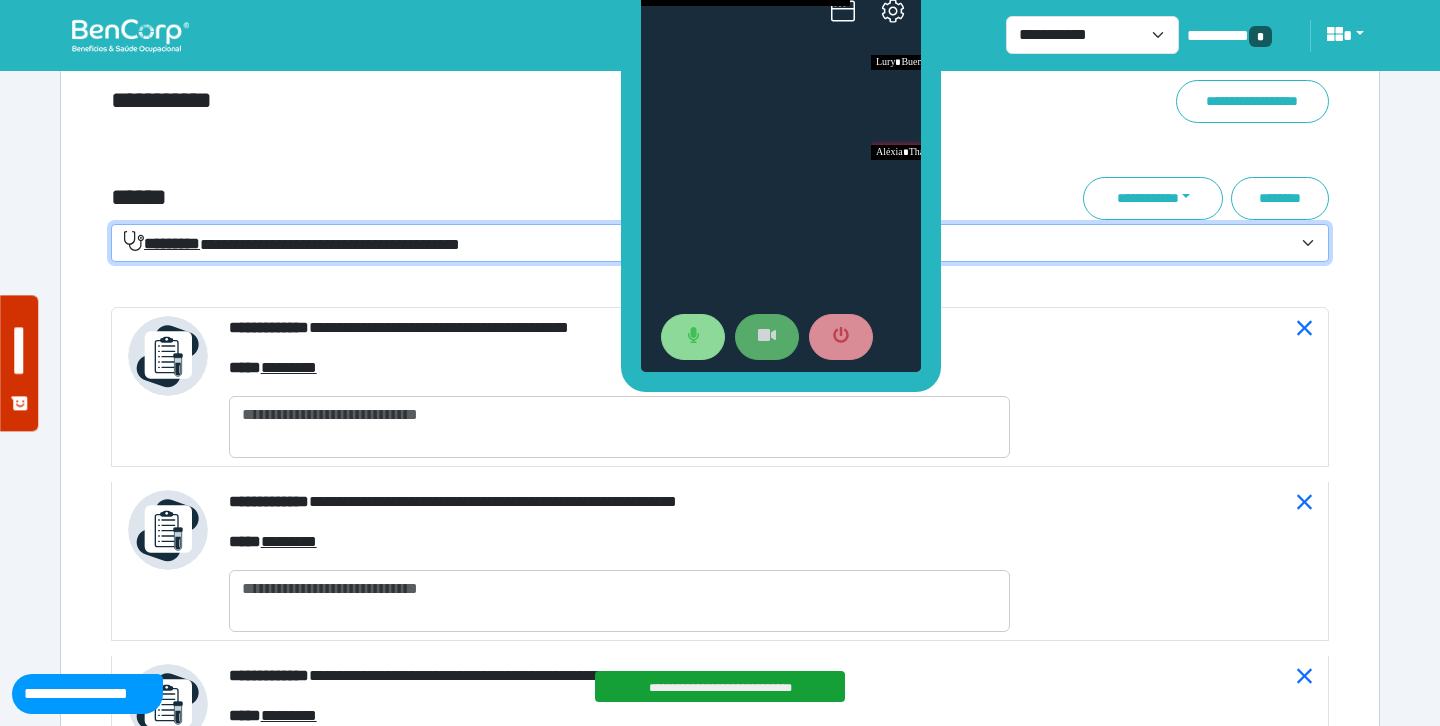 click on "**********" at bounding box center (720, 142) 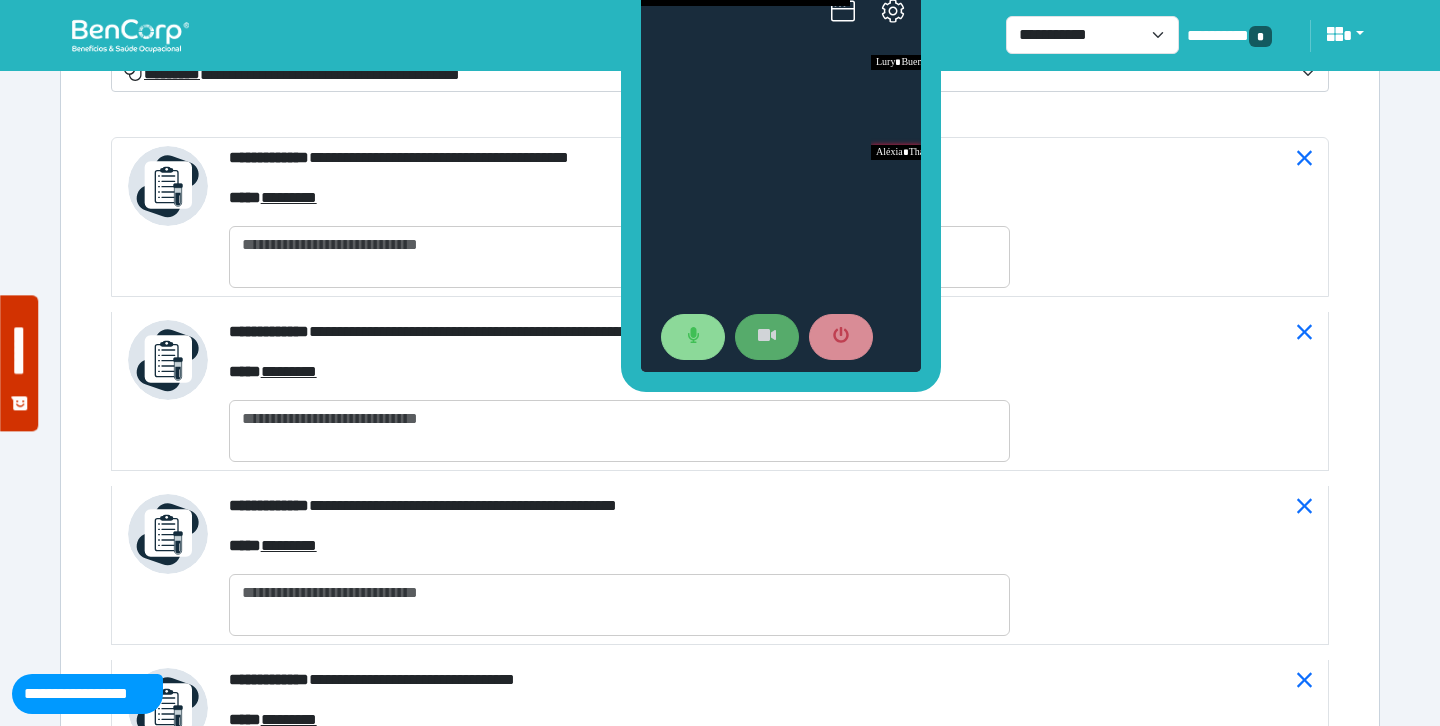 scroll, scrollTop: 7371, scrollLeft: 0, axis: vertical 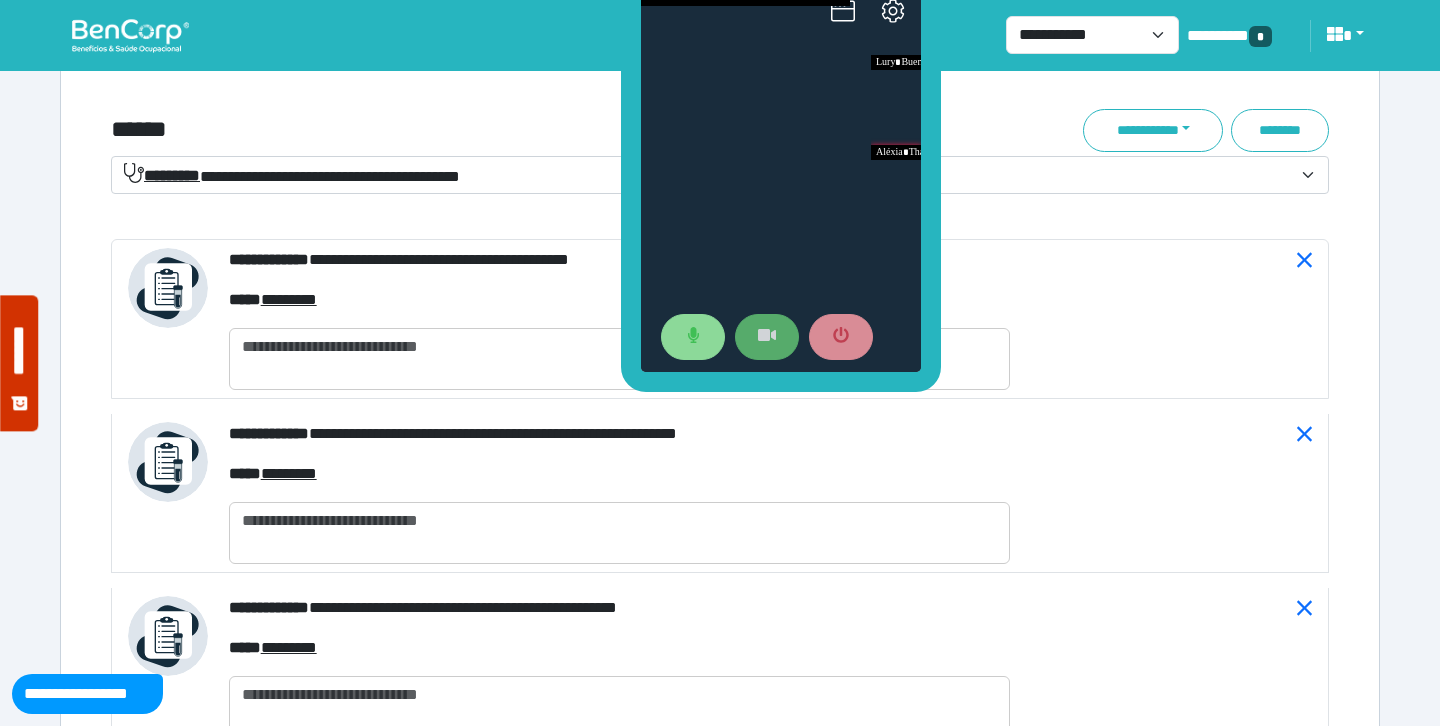 click on "**********" at bounding box center (292, 175) 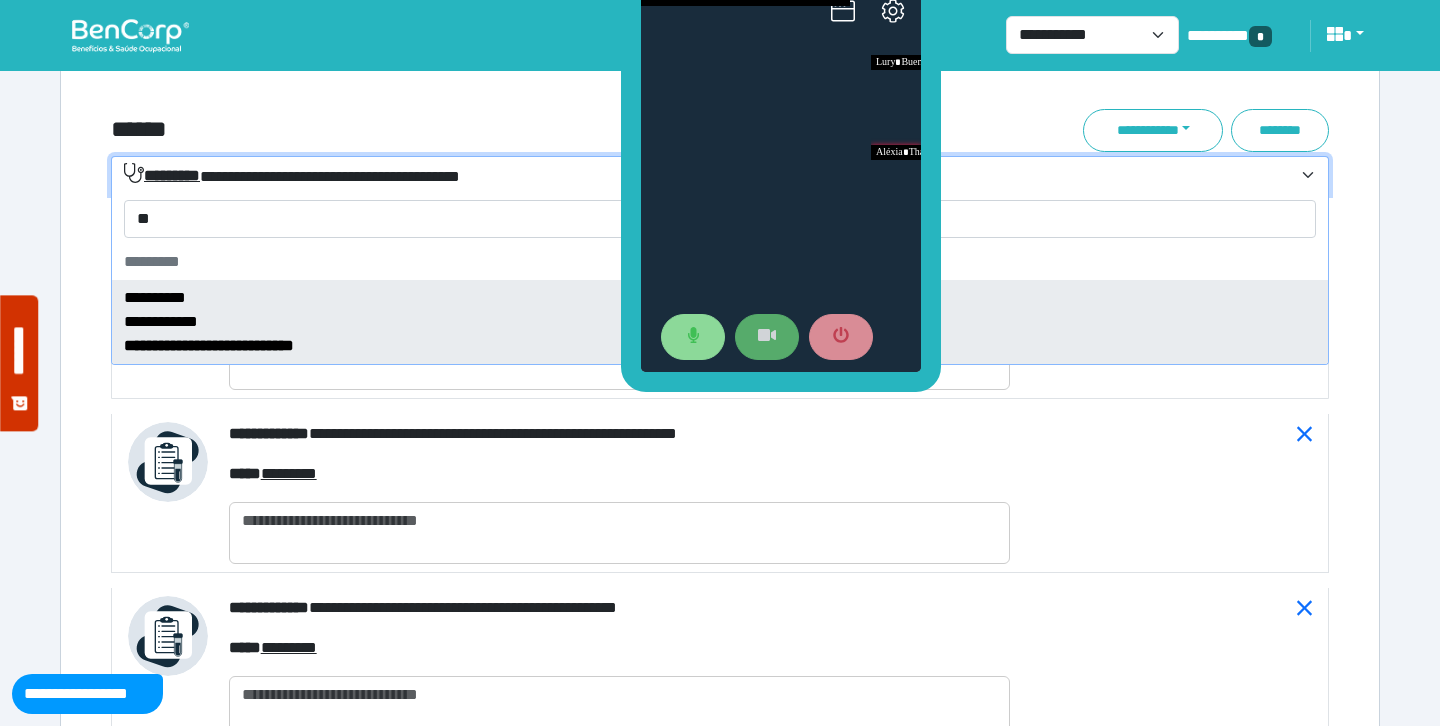 type on "*" 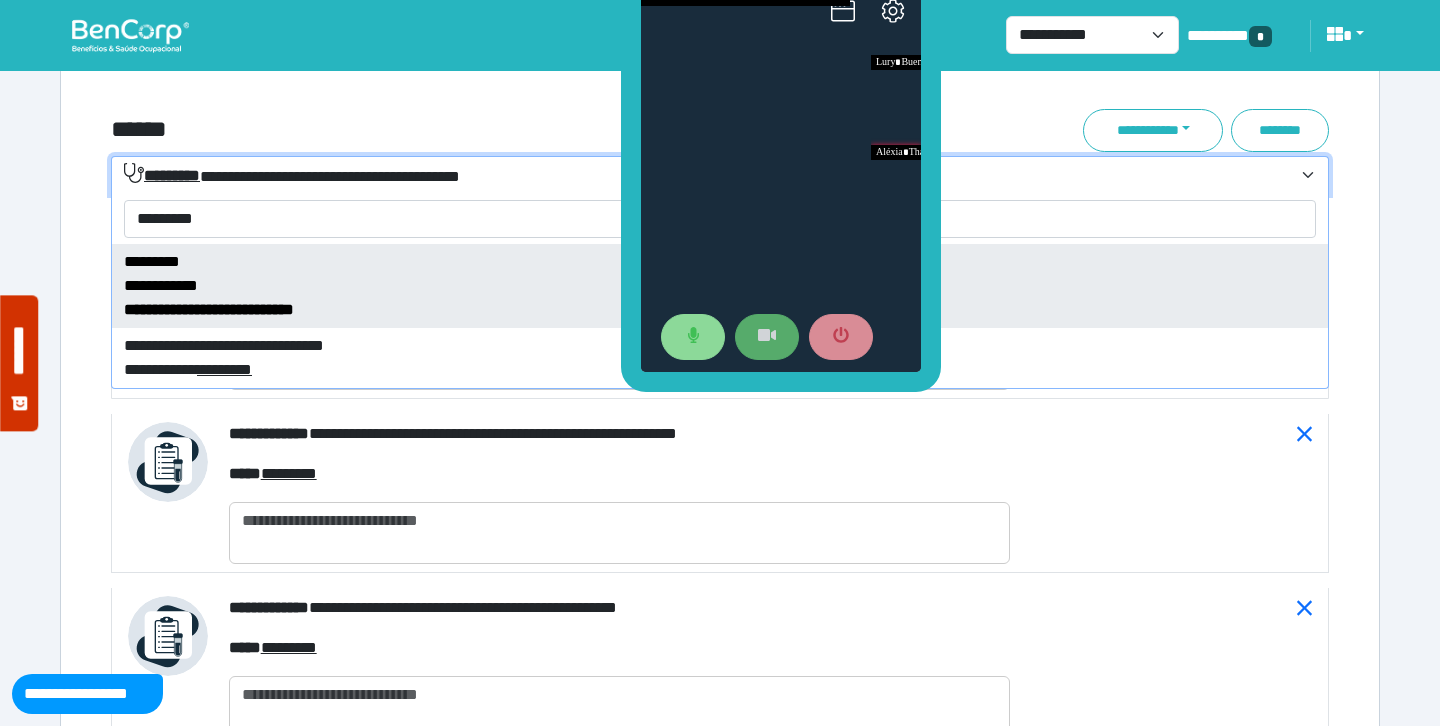 type on "*********" 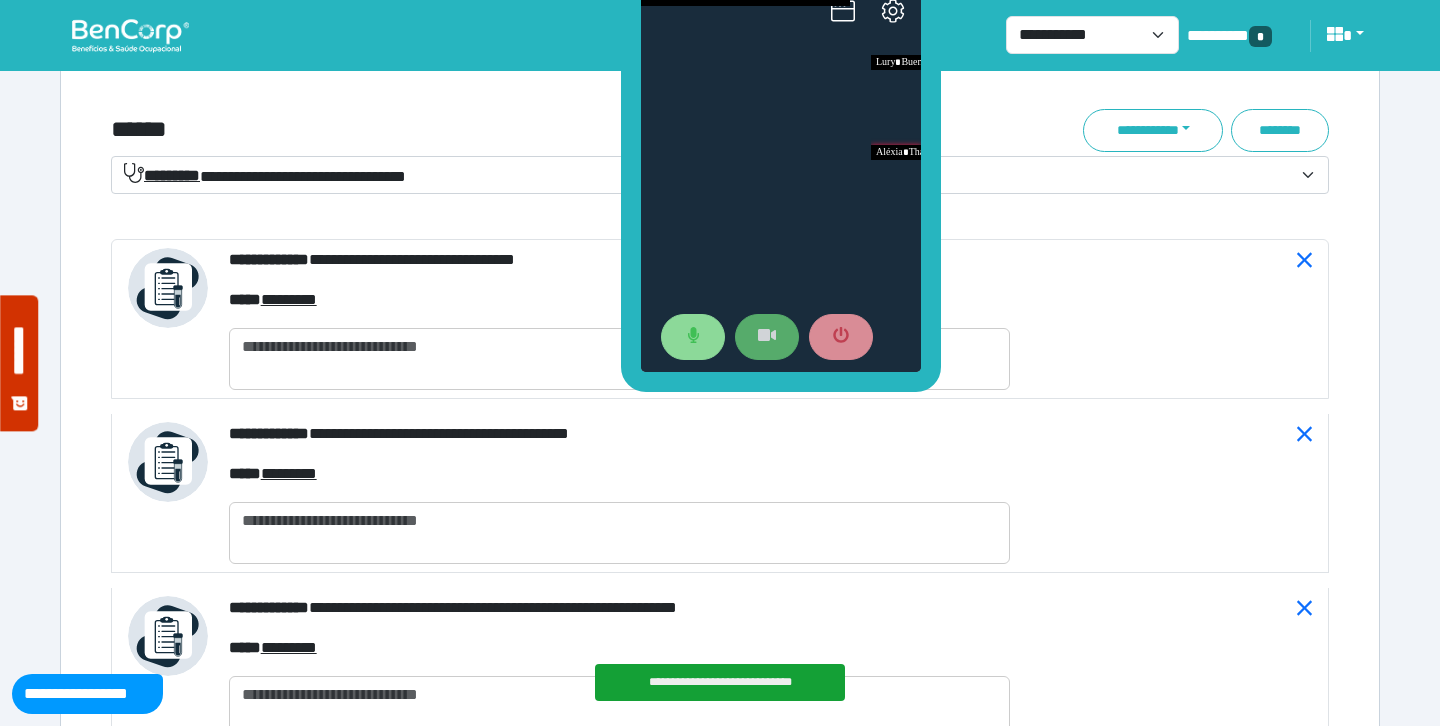 click on "******" at bounding box center (513, 130) 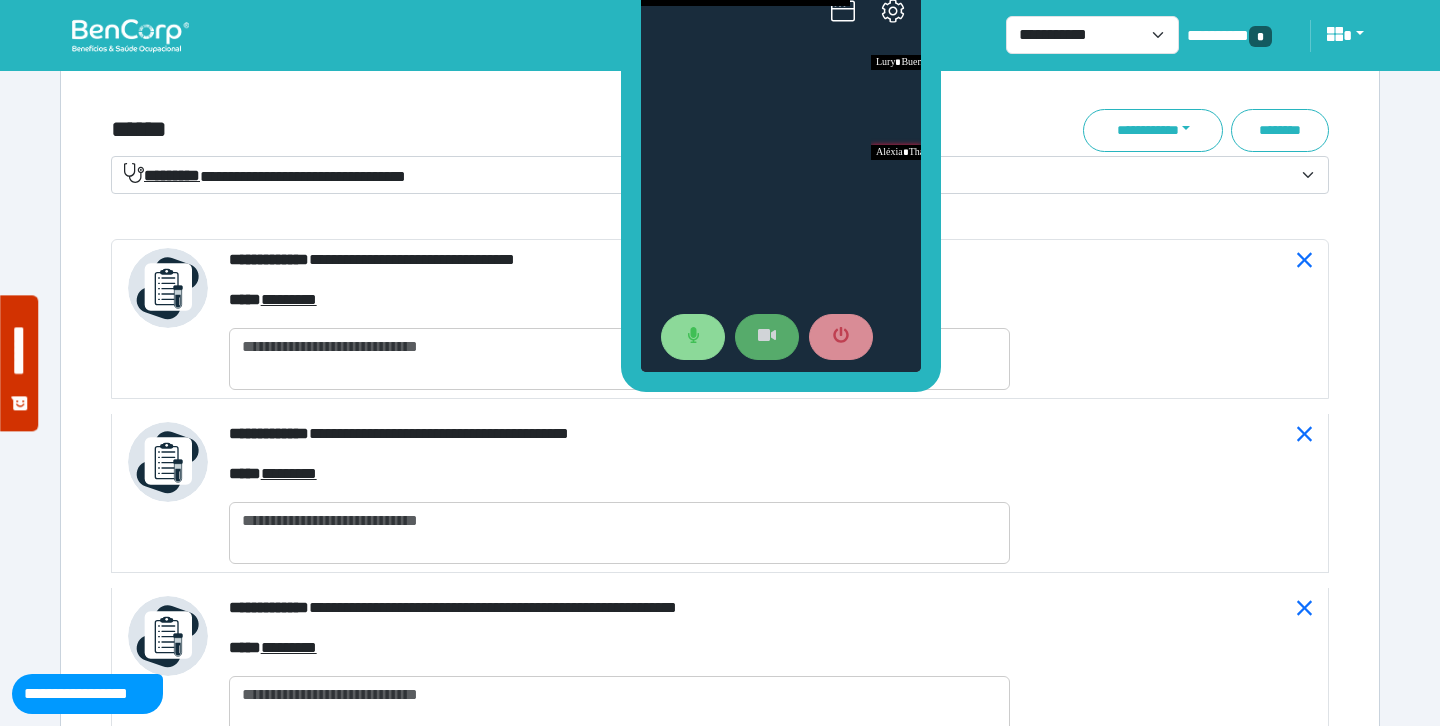 click on "**********" at bounding box center (265, 175) 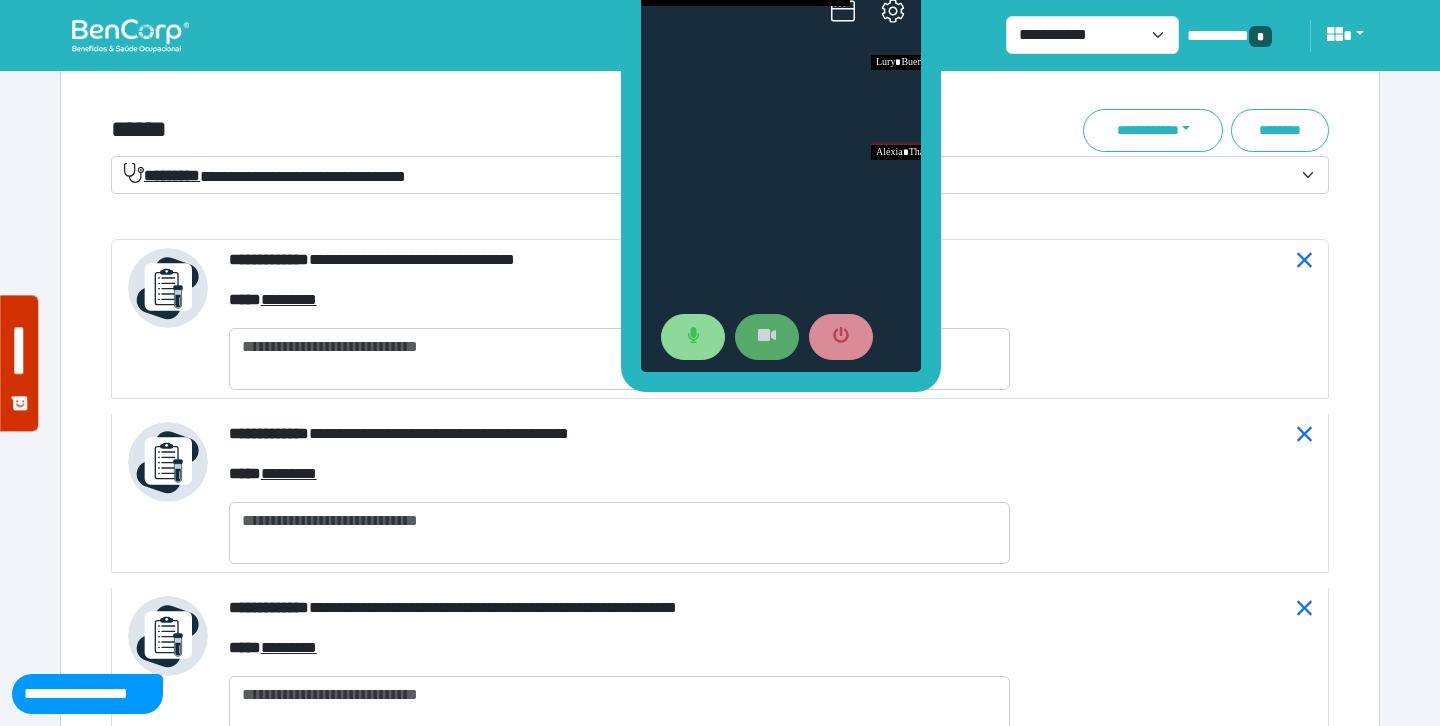 click on "**********" at bounding box center (720, -1091) 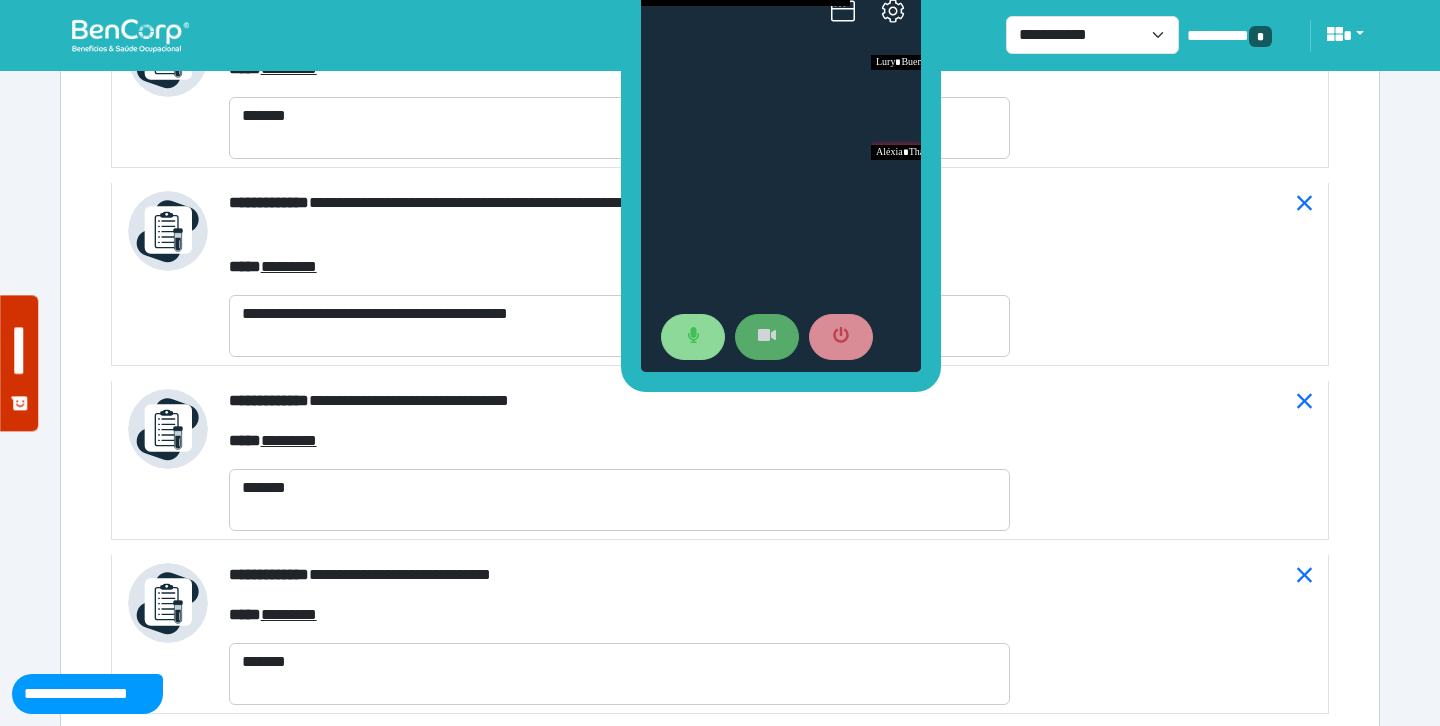 scroll, scrollTop: 9368, scrollLeft: 0, axis: vertical 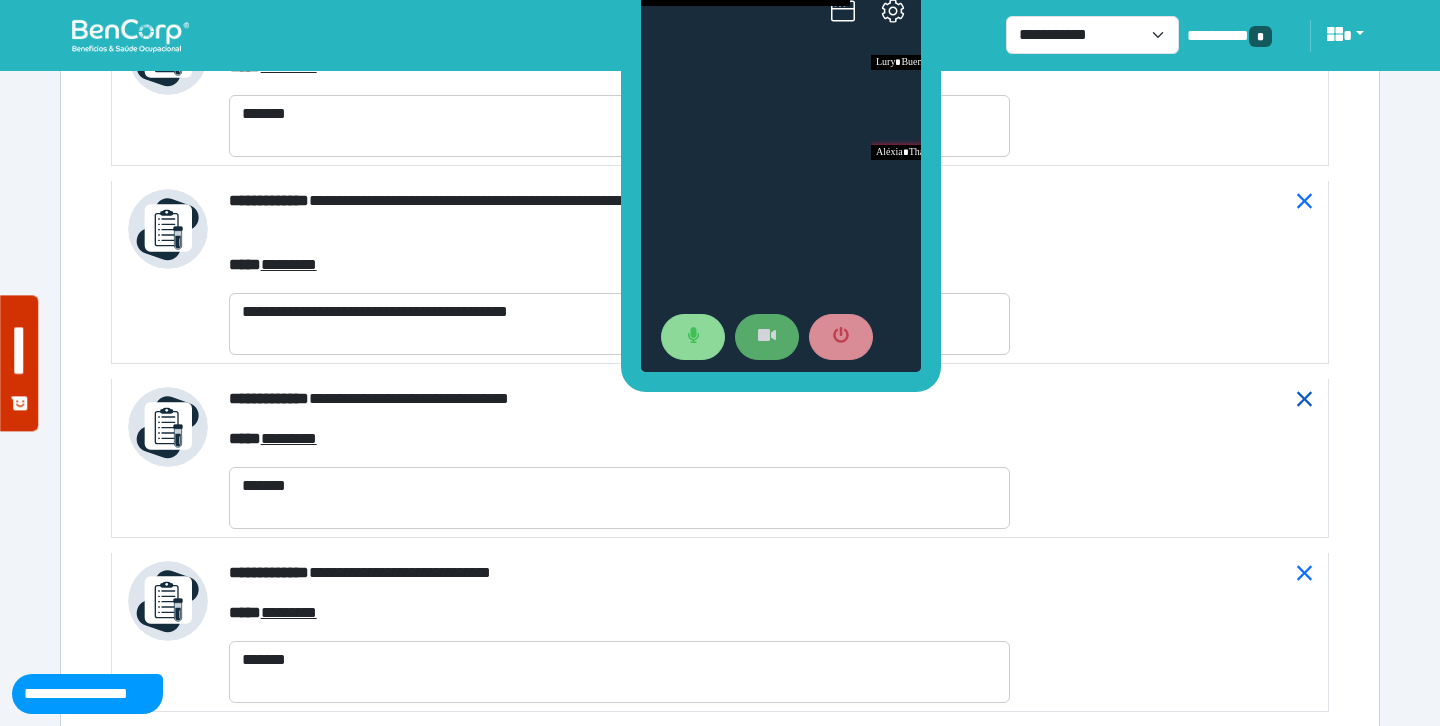 click 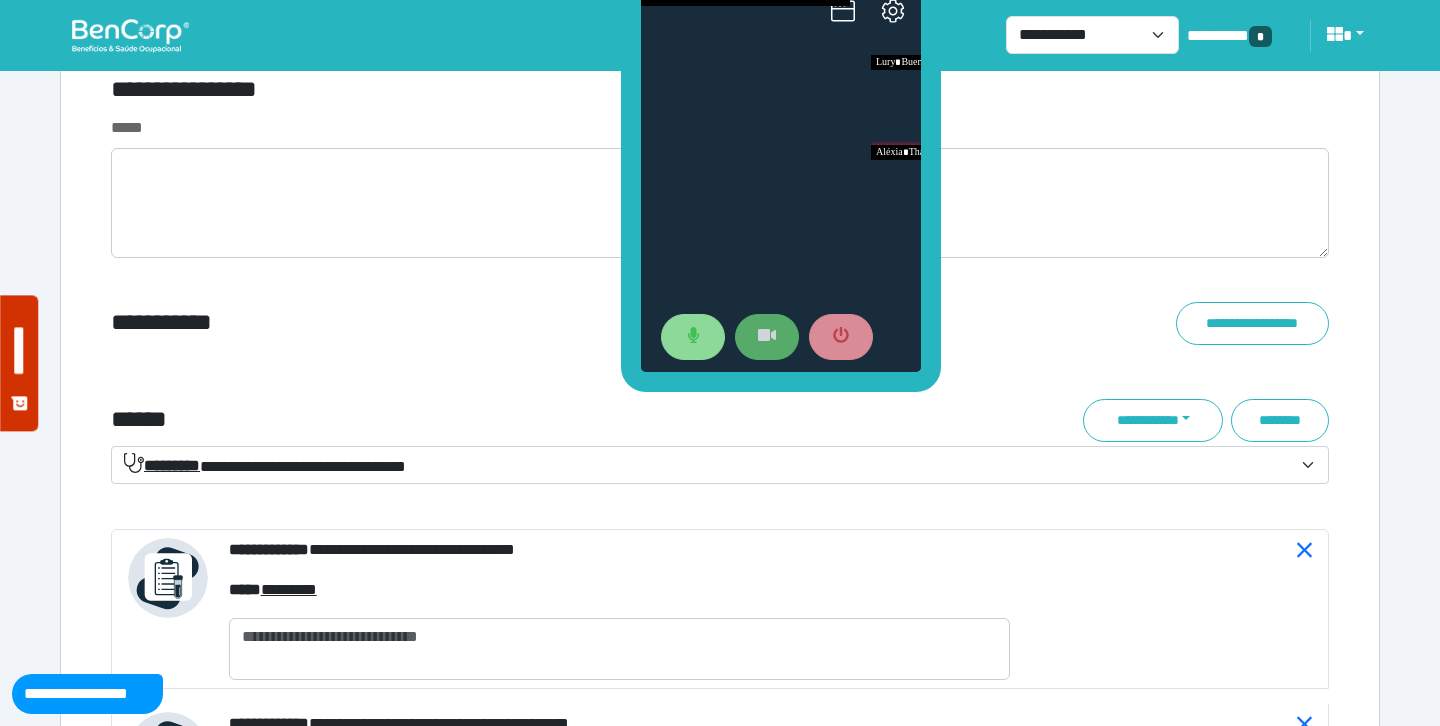 scroll, scrollTop: 7180, scrollLeft: 0, axis: vertical 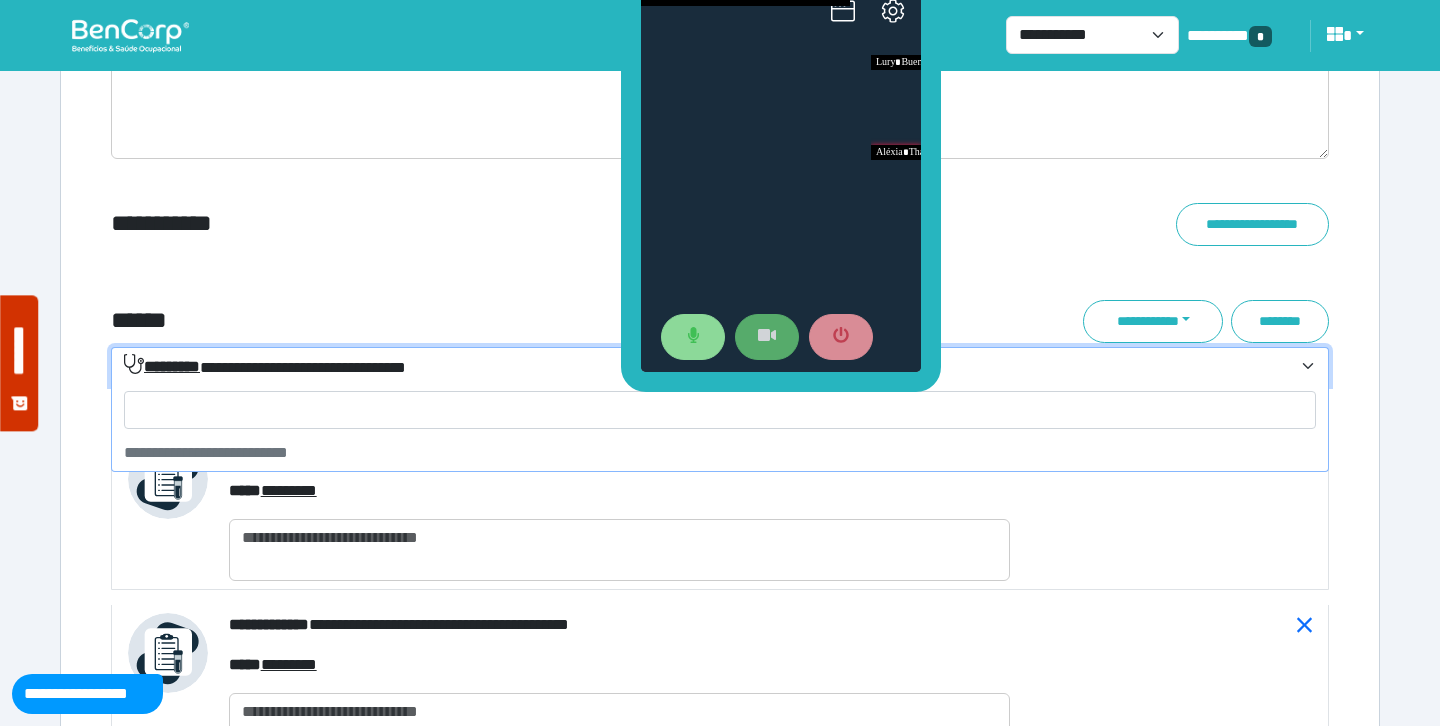 click on "**********" at bounding box center [265, 366] 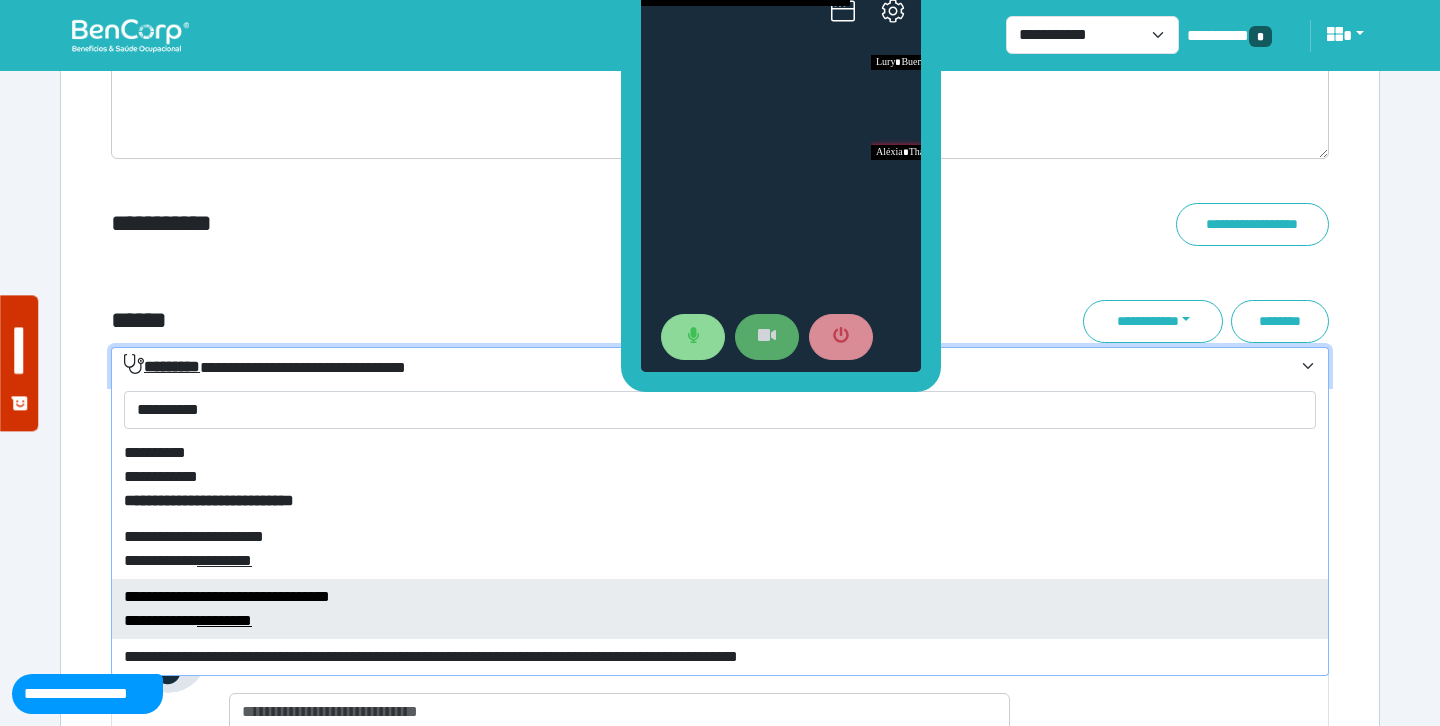 type on "**********" 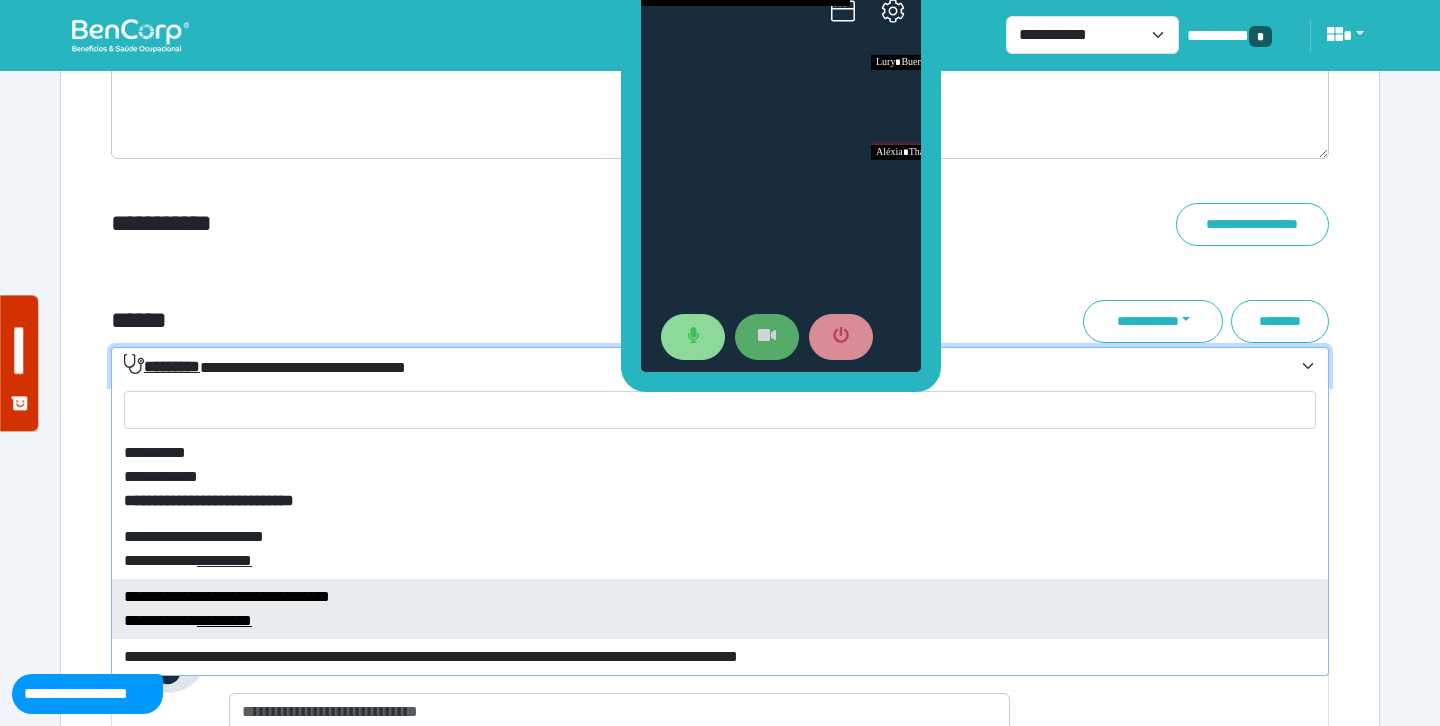 select on "****" 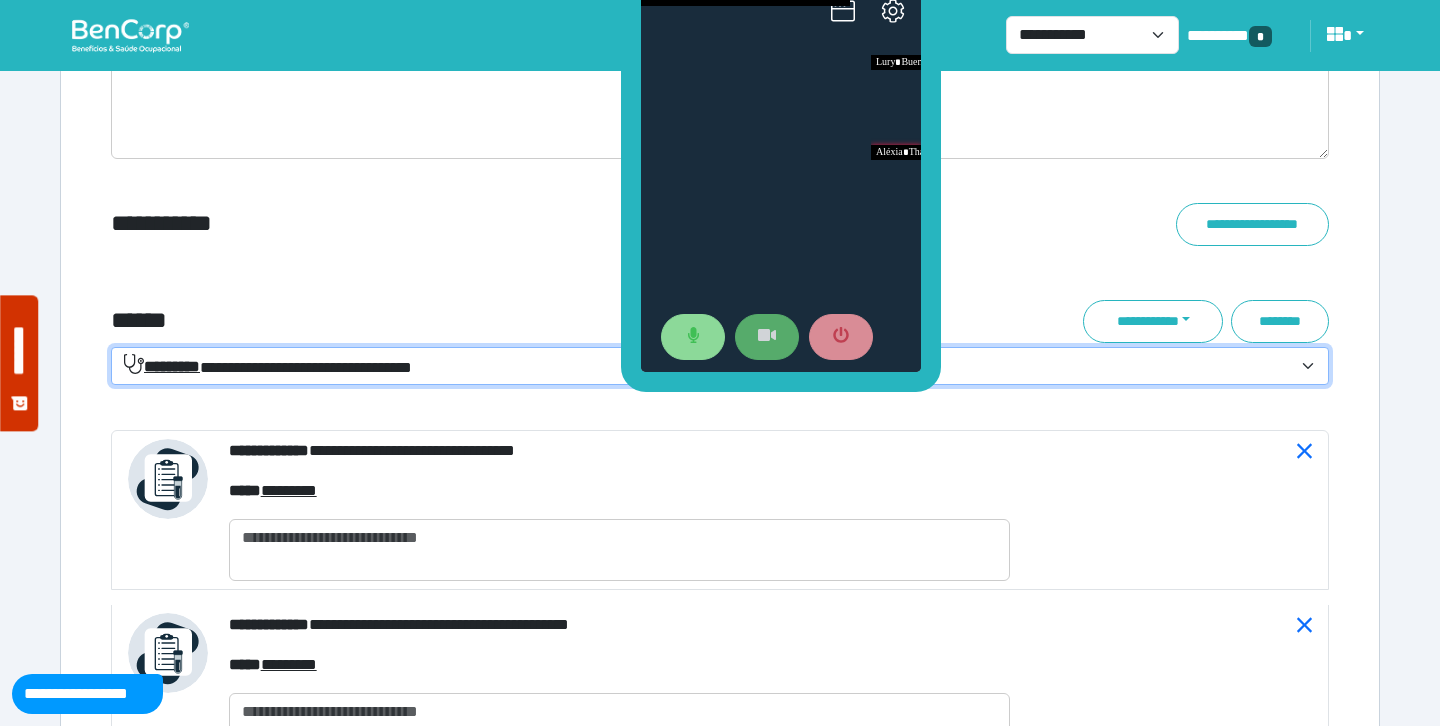 click on "**********" at bounding box center (513, 224) 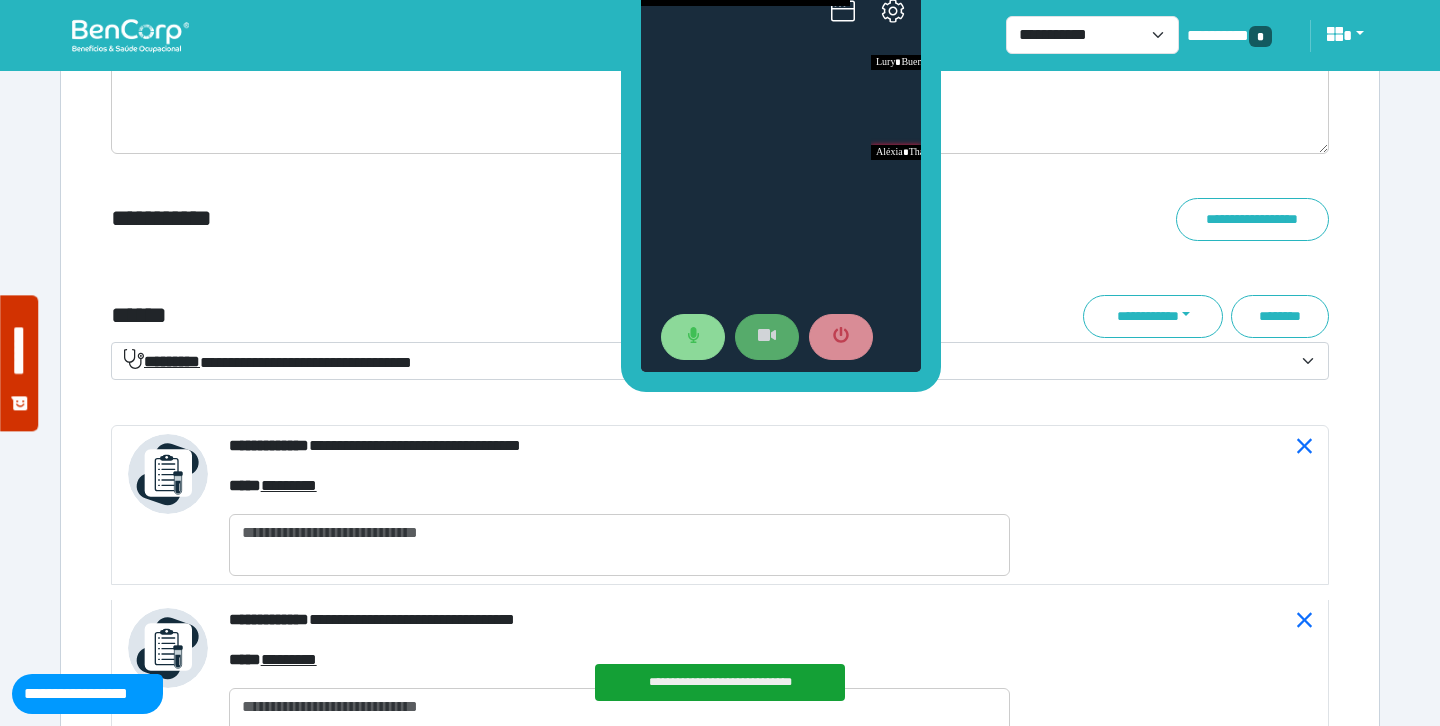 scroll, scrollTop: 7303, scrollLeft: 0, axis: vertical 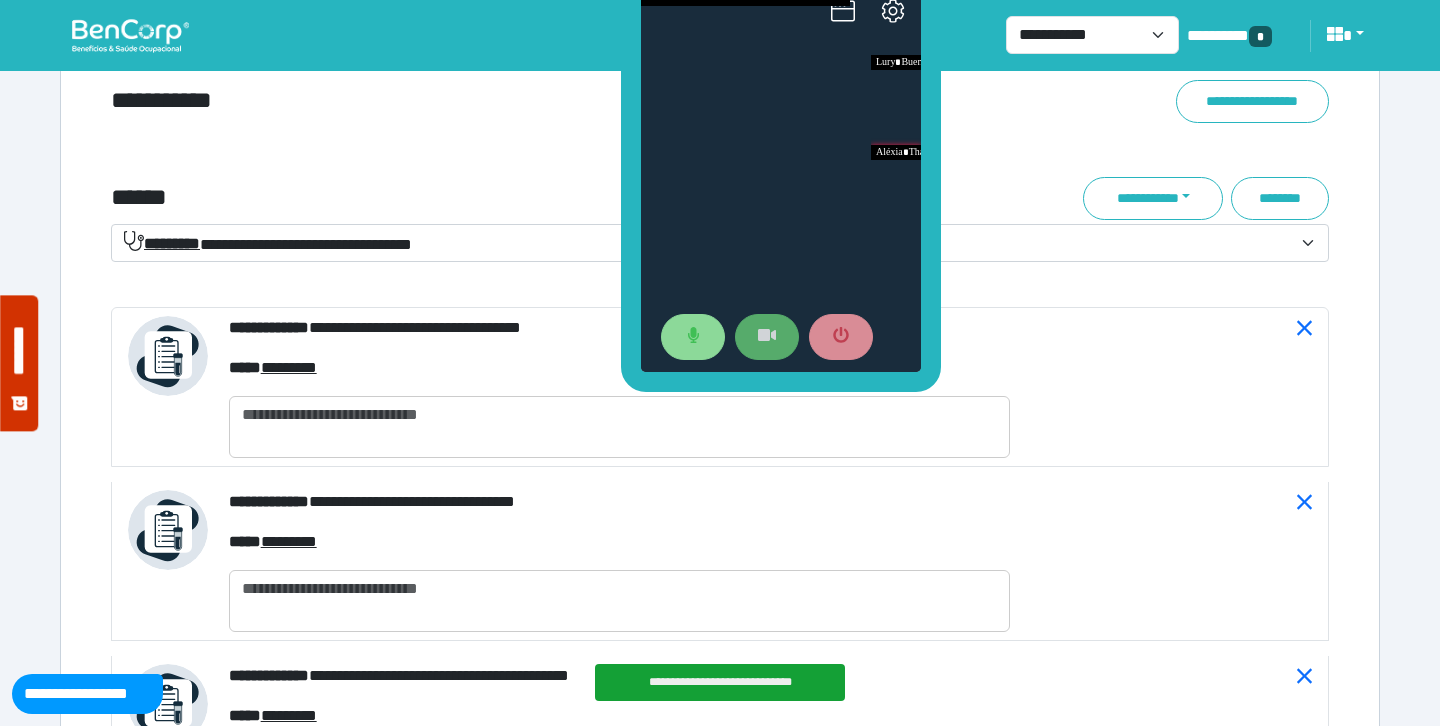 click on "**********" at bounding box center (268, 243) 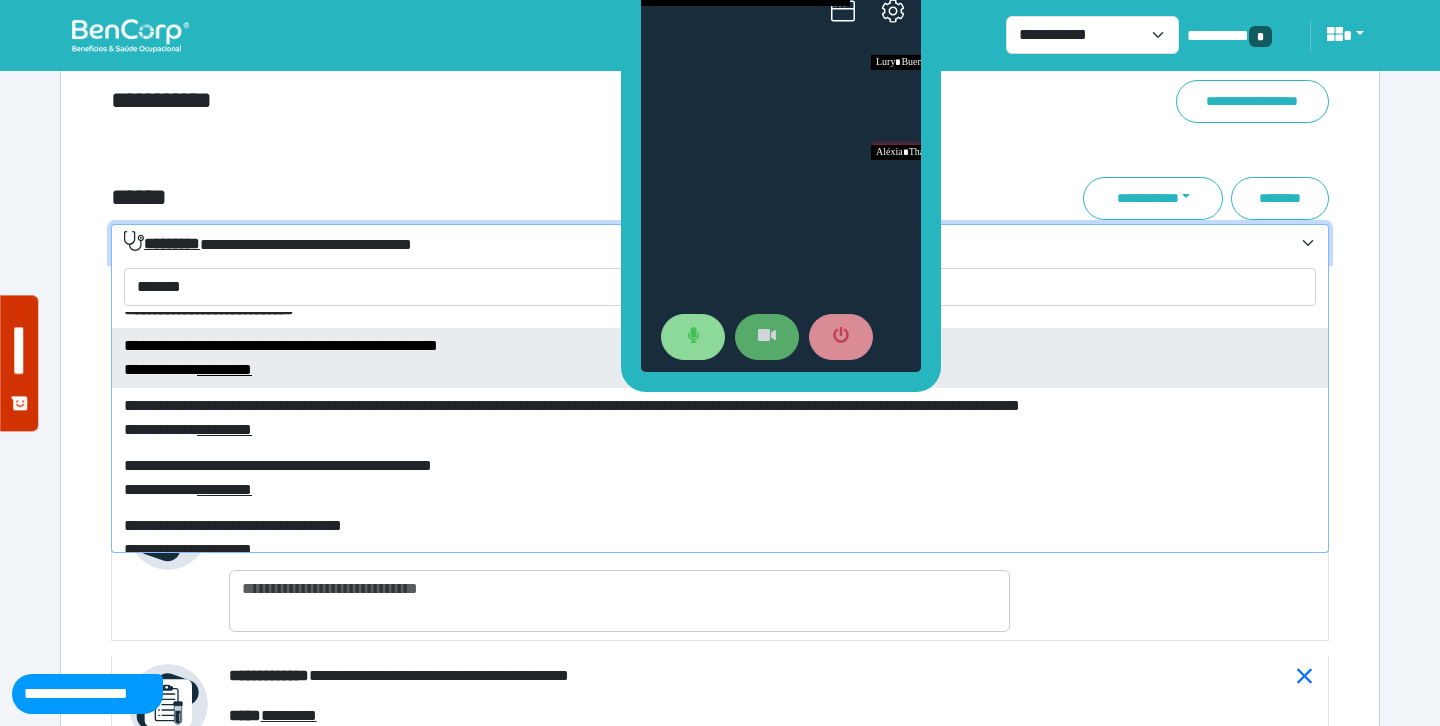 scroll, scrollTop: 94, scrollLeft: 0, axis: vertical 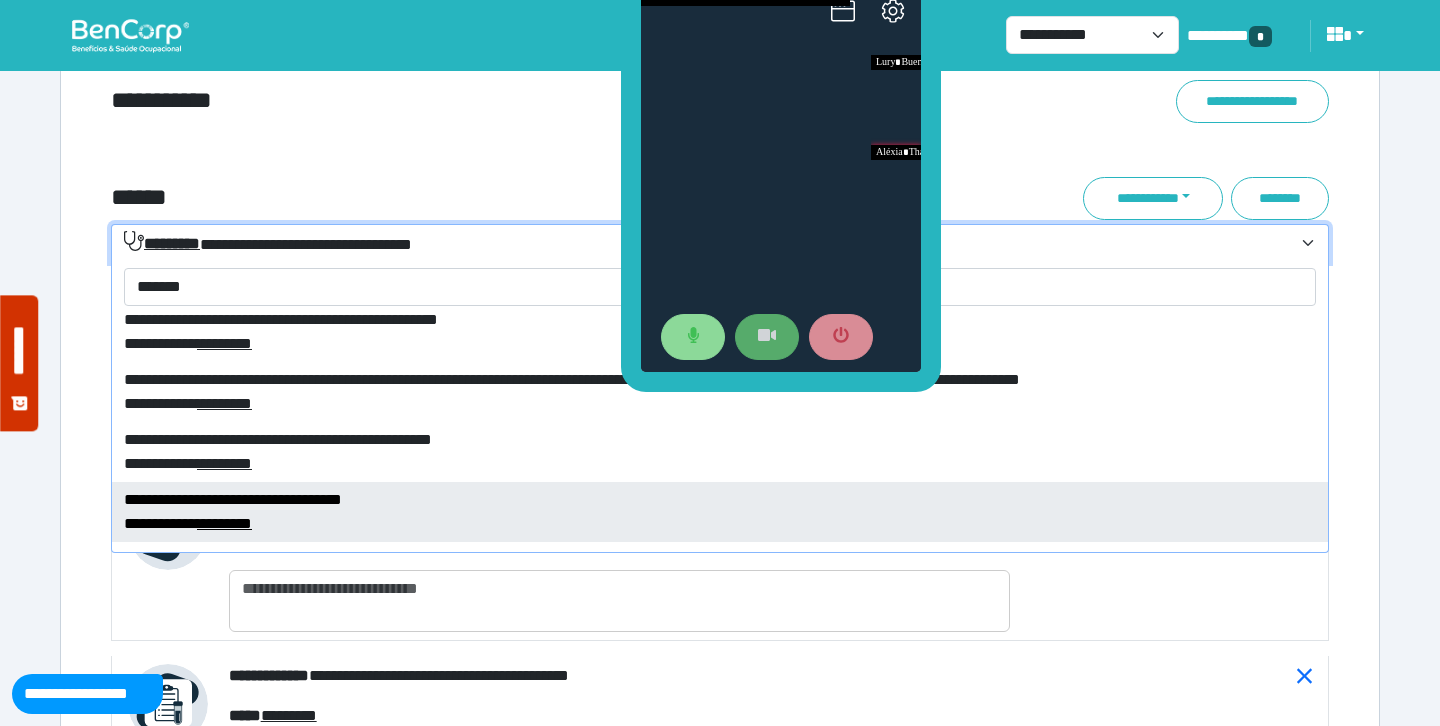 type on "*******" 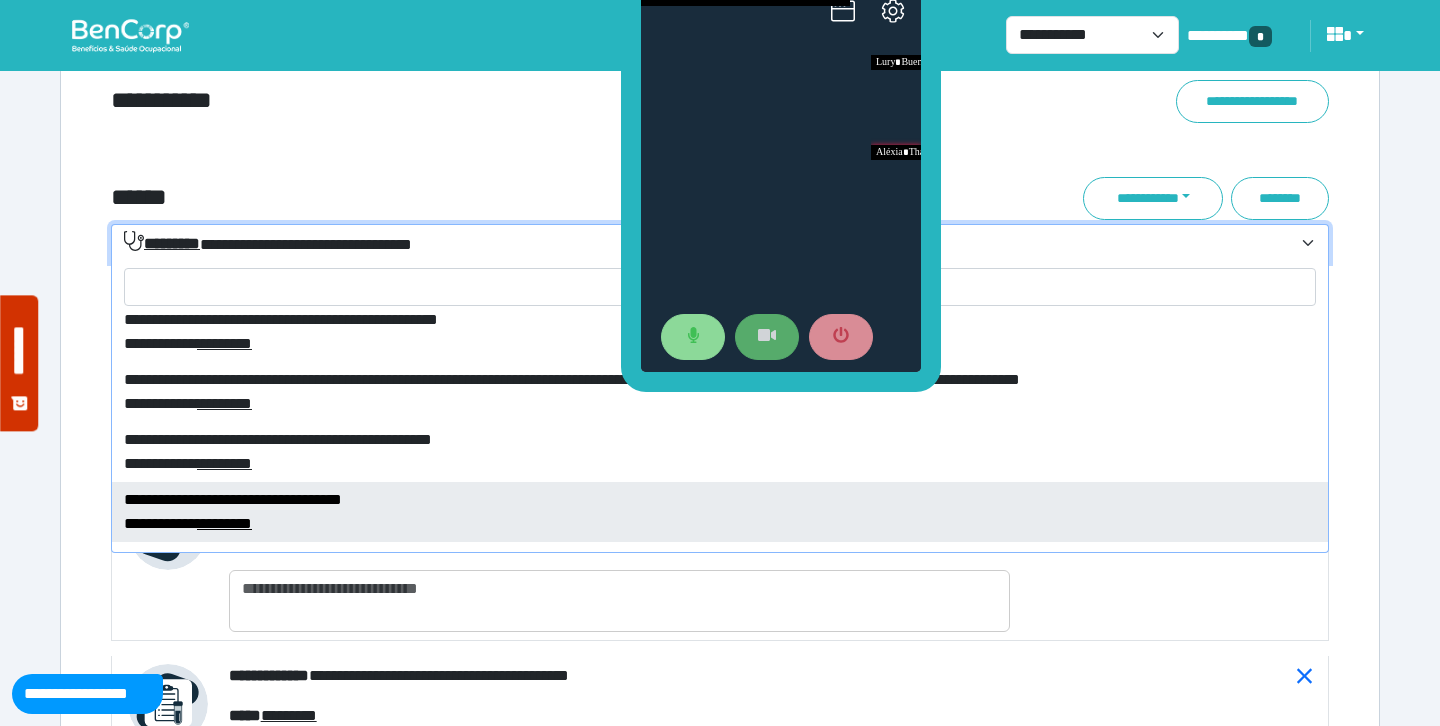 select on "****" 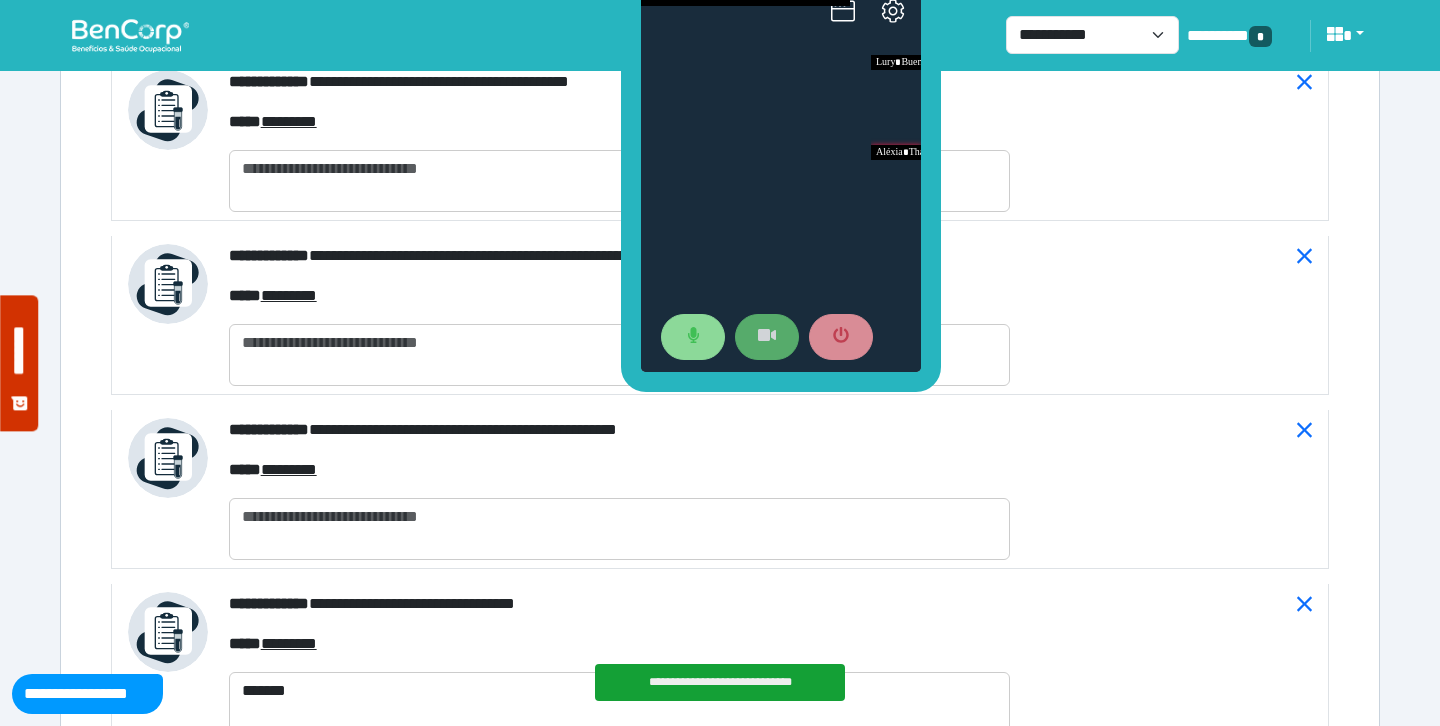 scroll, scrollTop: 8080, scrollLeft: 0, axis: vertical 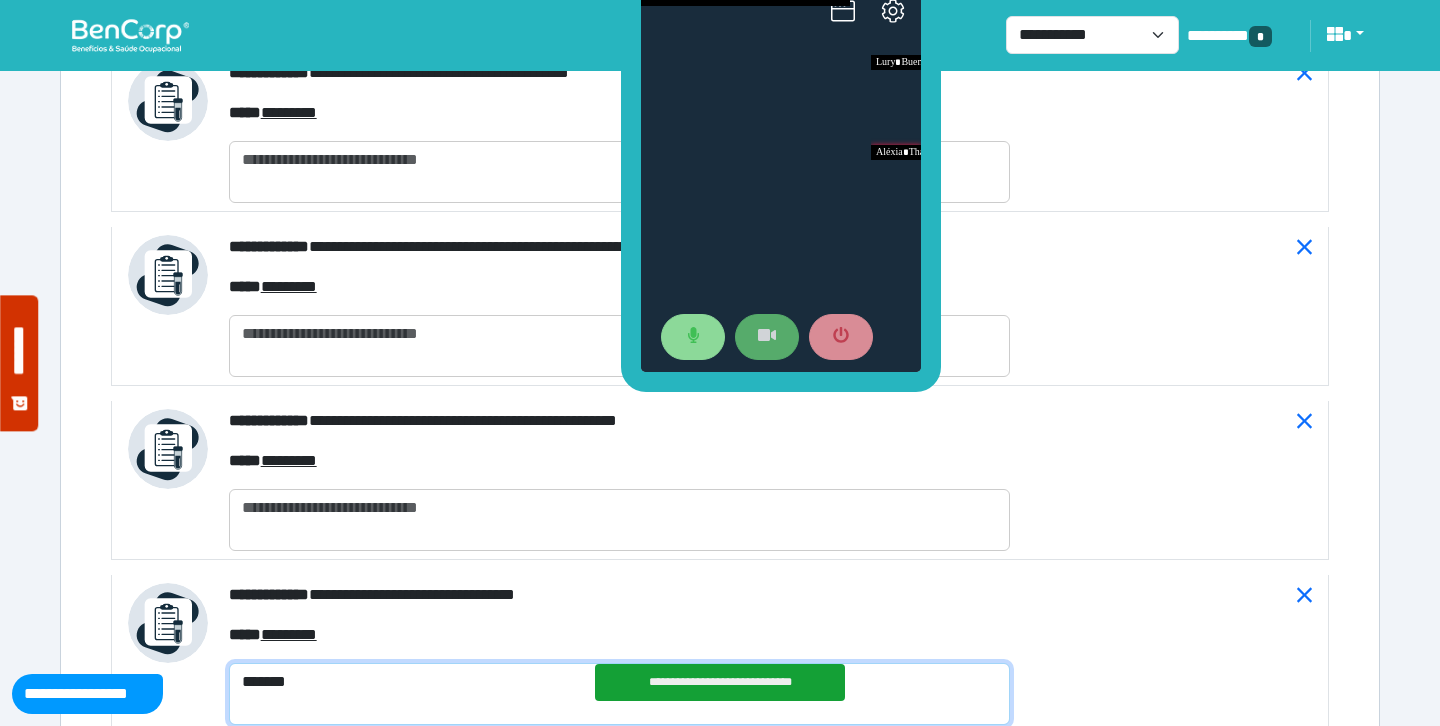 click on "*******" at bounding box center (619, 694) 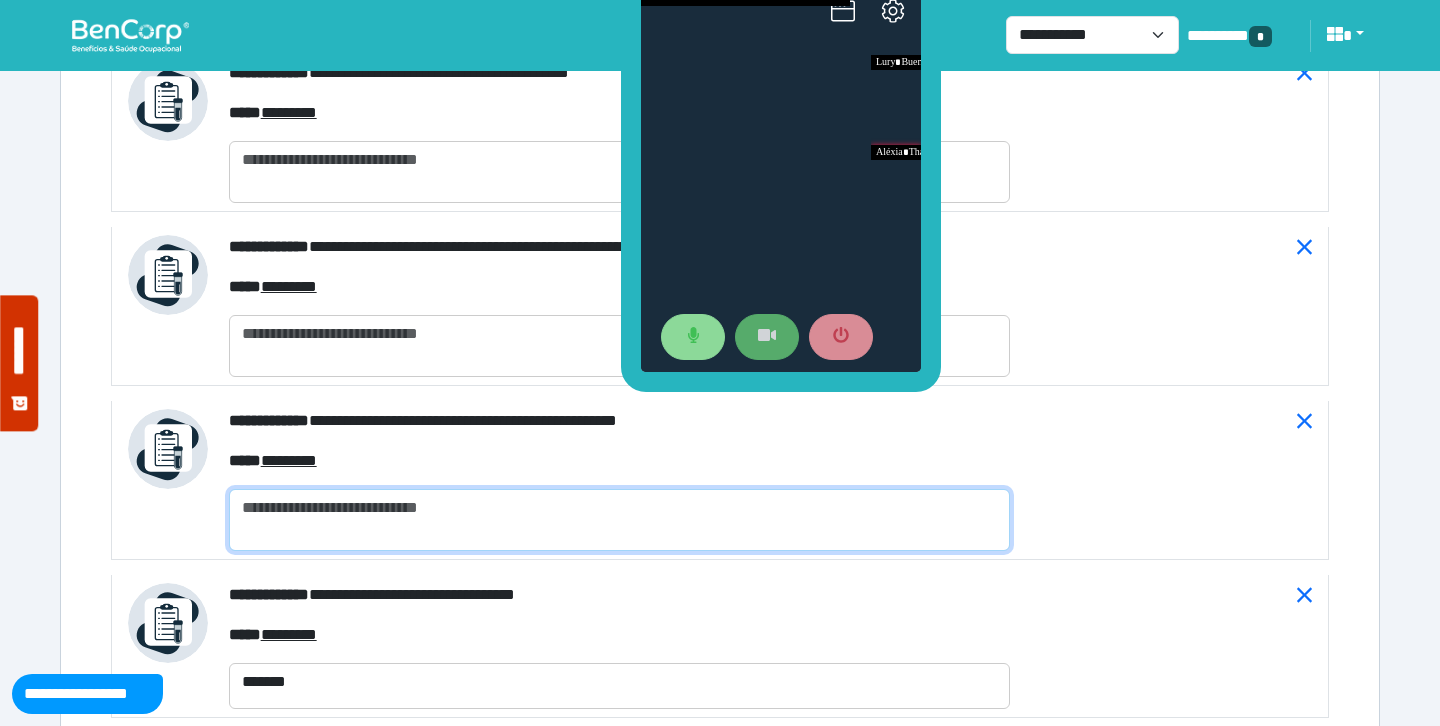 click at bounding box center (619, 520) 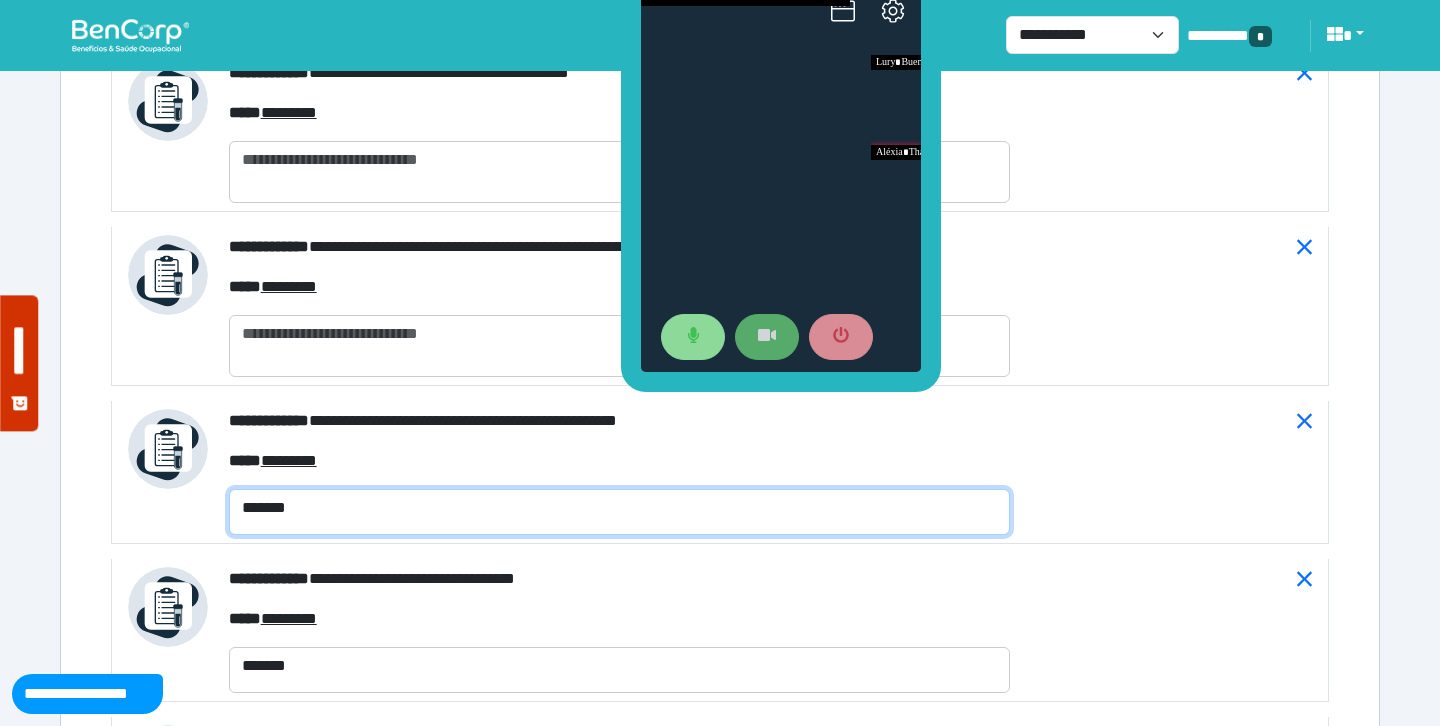 type on "*******" 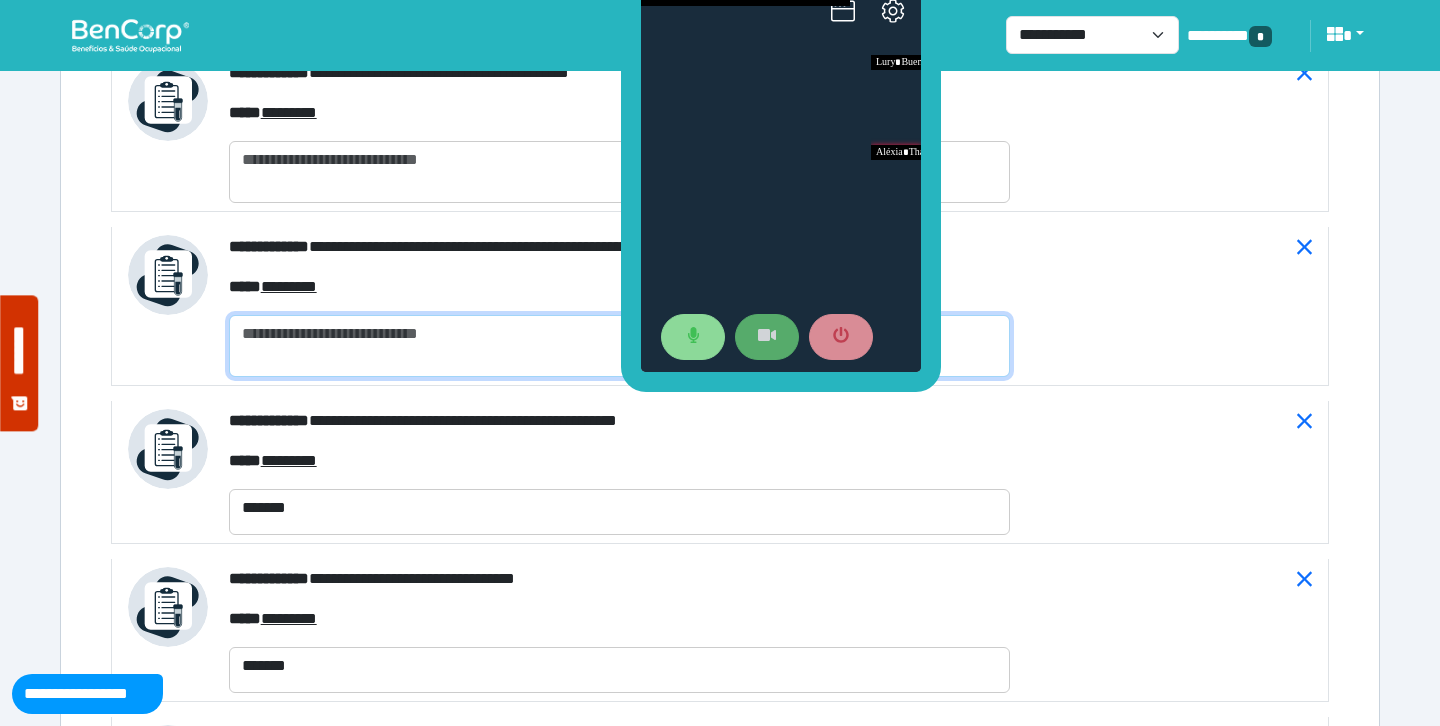 click at bounding box center [619, 346] 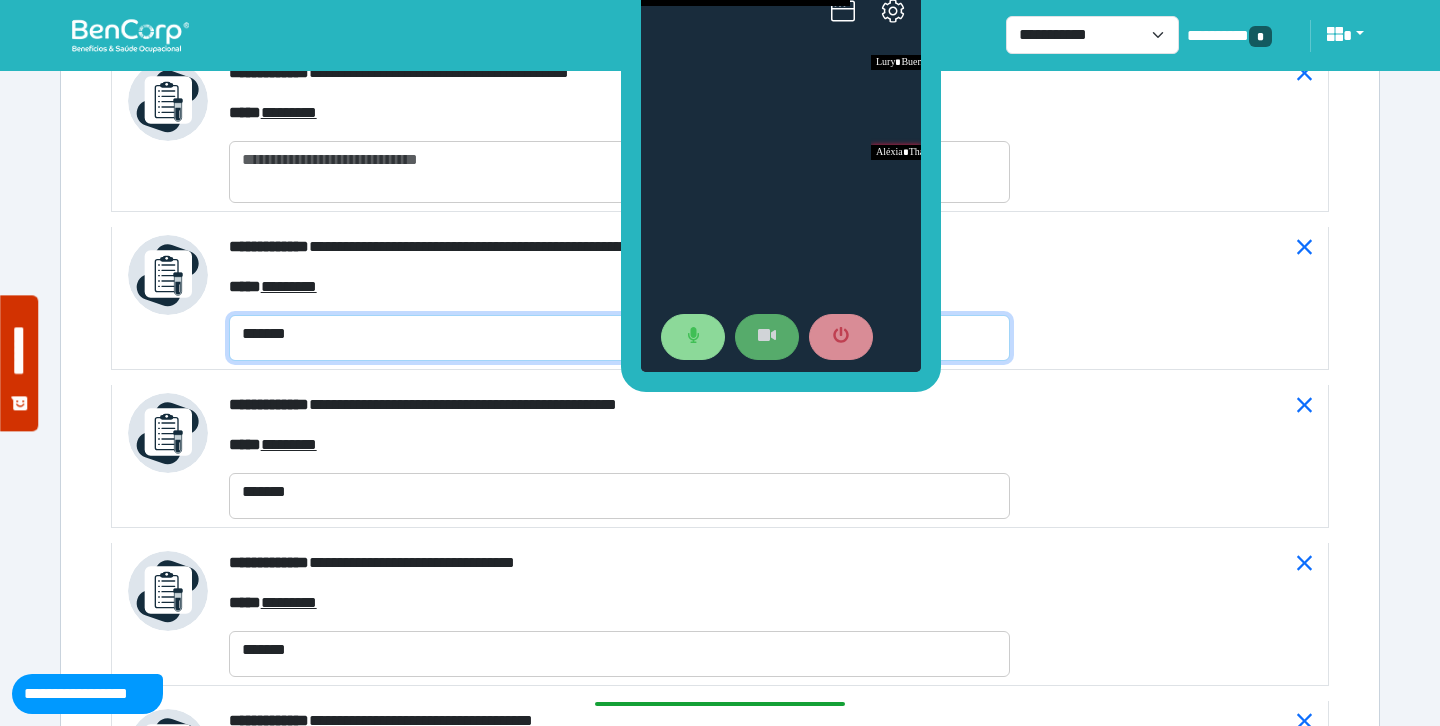 type on "*******" 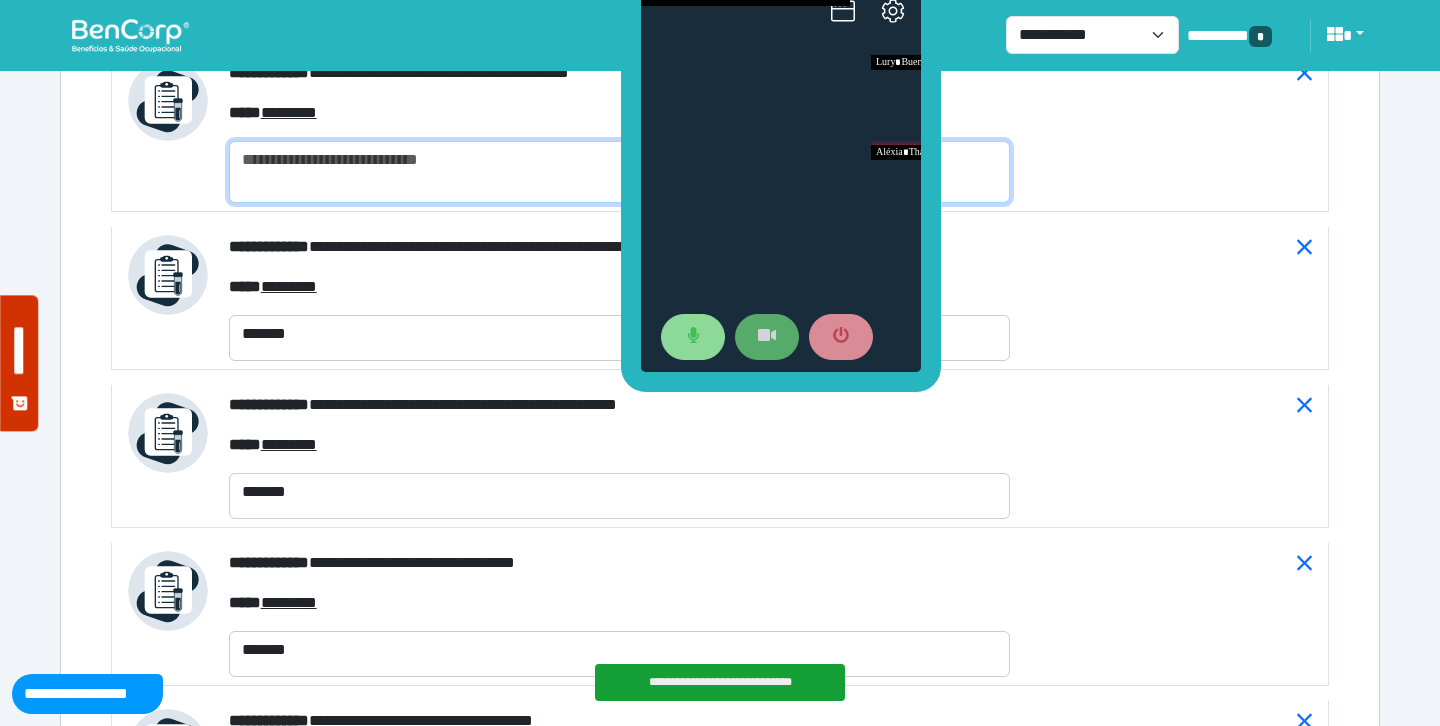click on "**********" at bounding box center [619, 132] 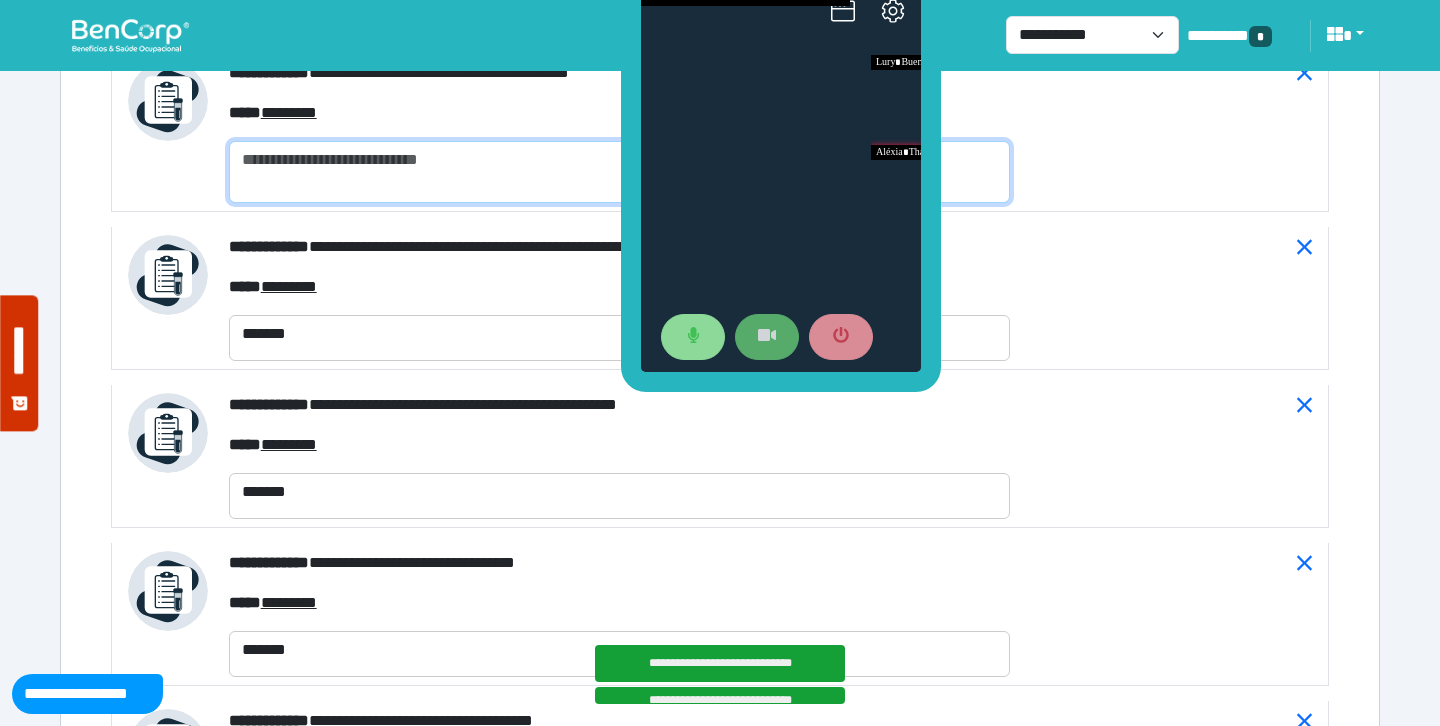 paste on "*******" 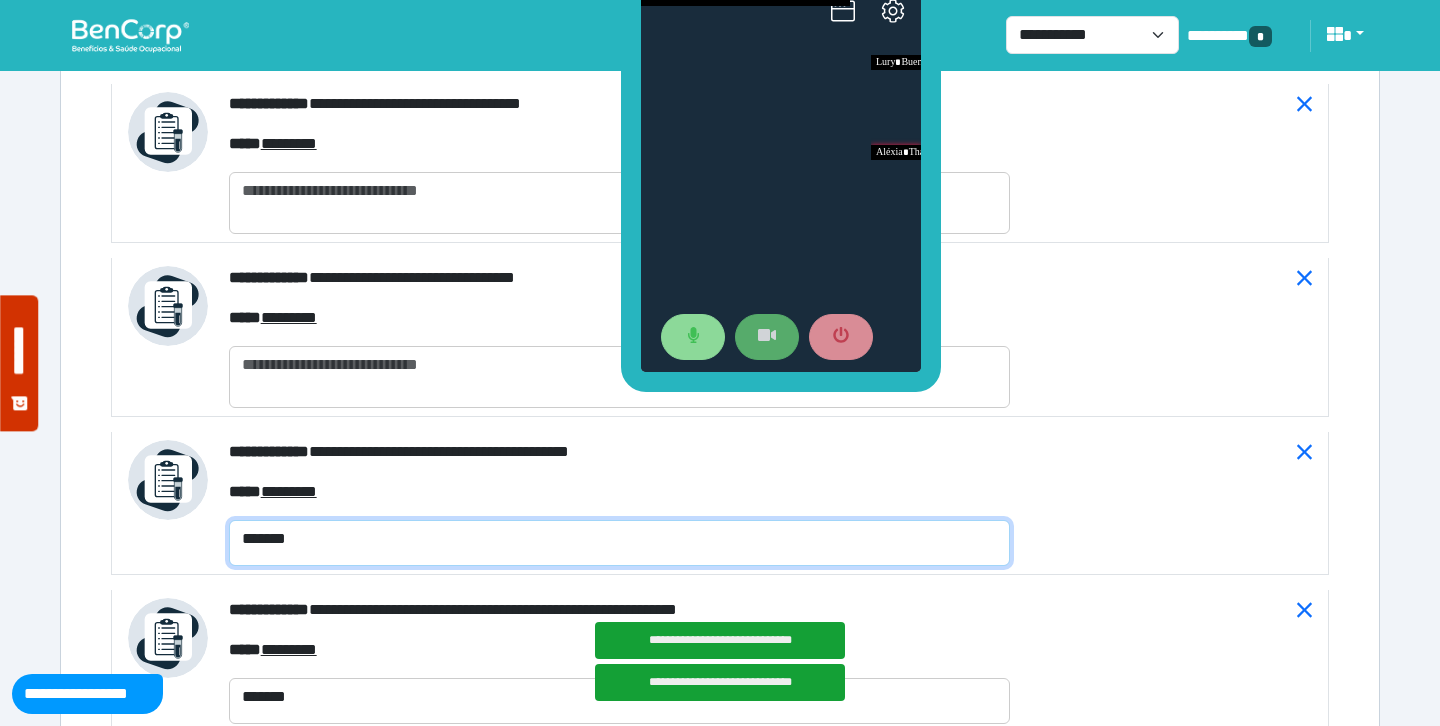 scroll, scrollTop: 7560, scrollLeft: 0, axis: vertical 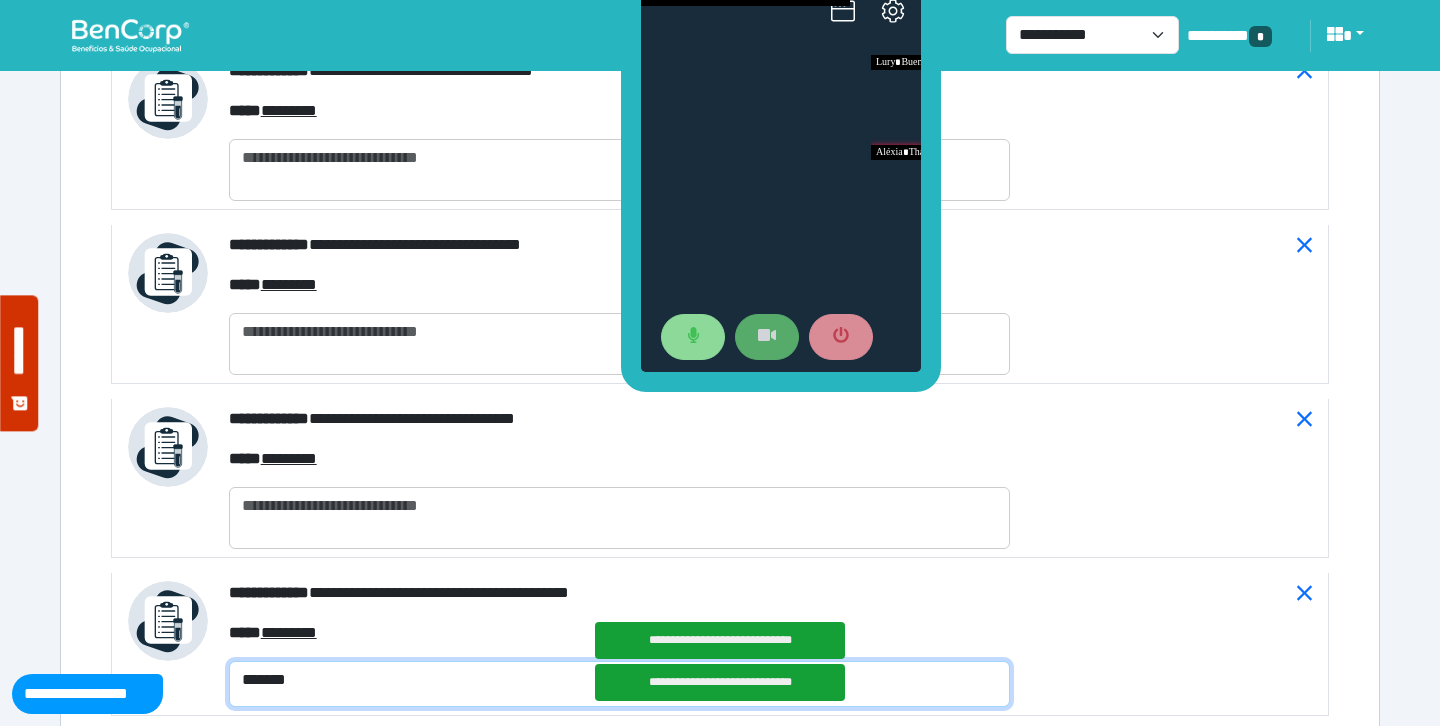 type on "*******" 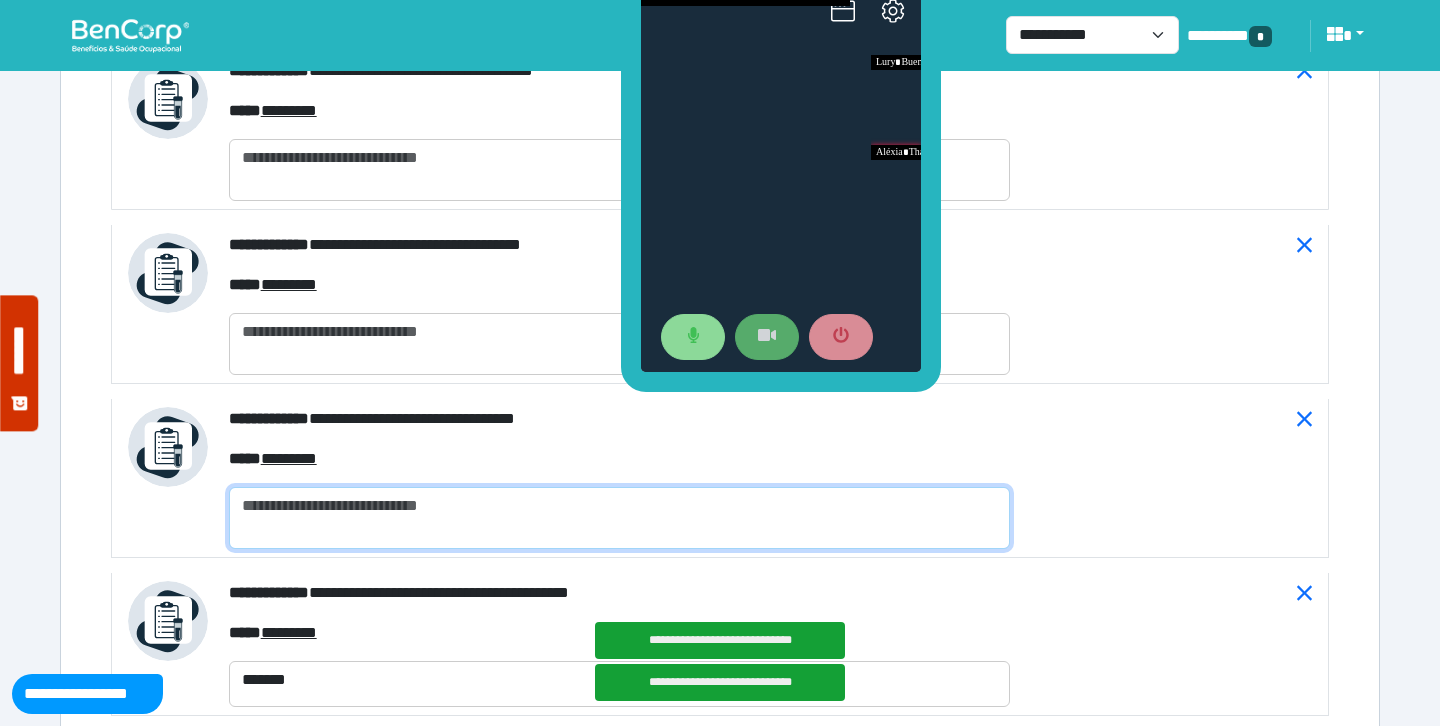 click at bounding box center [619, 518] 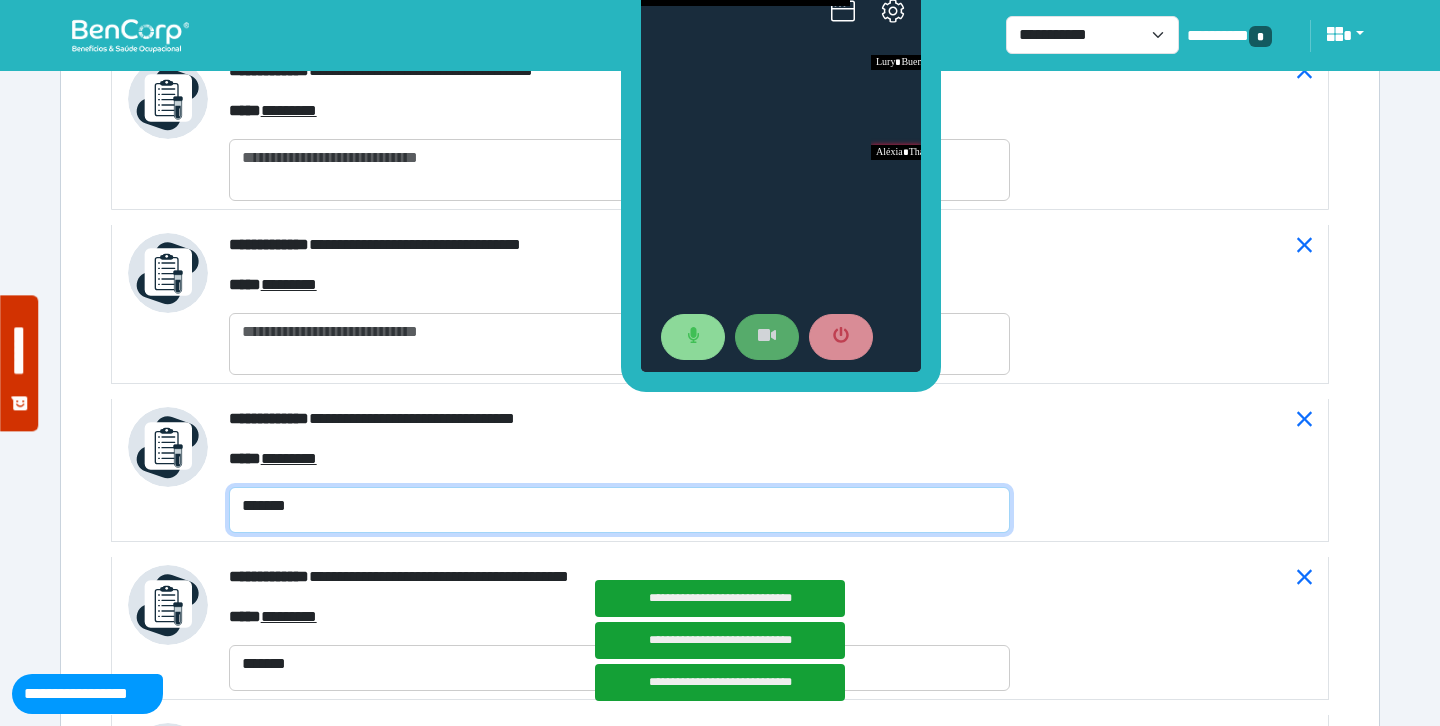 type on "*******" 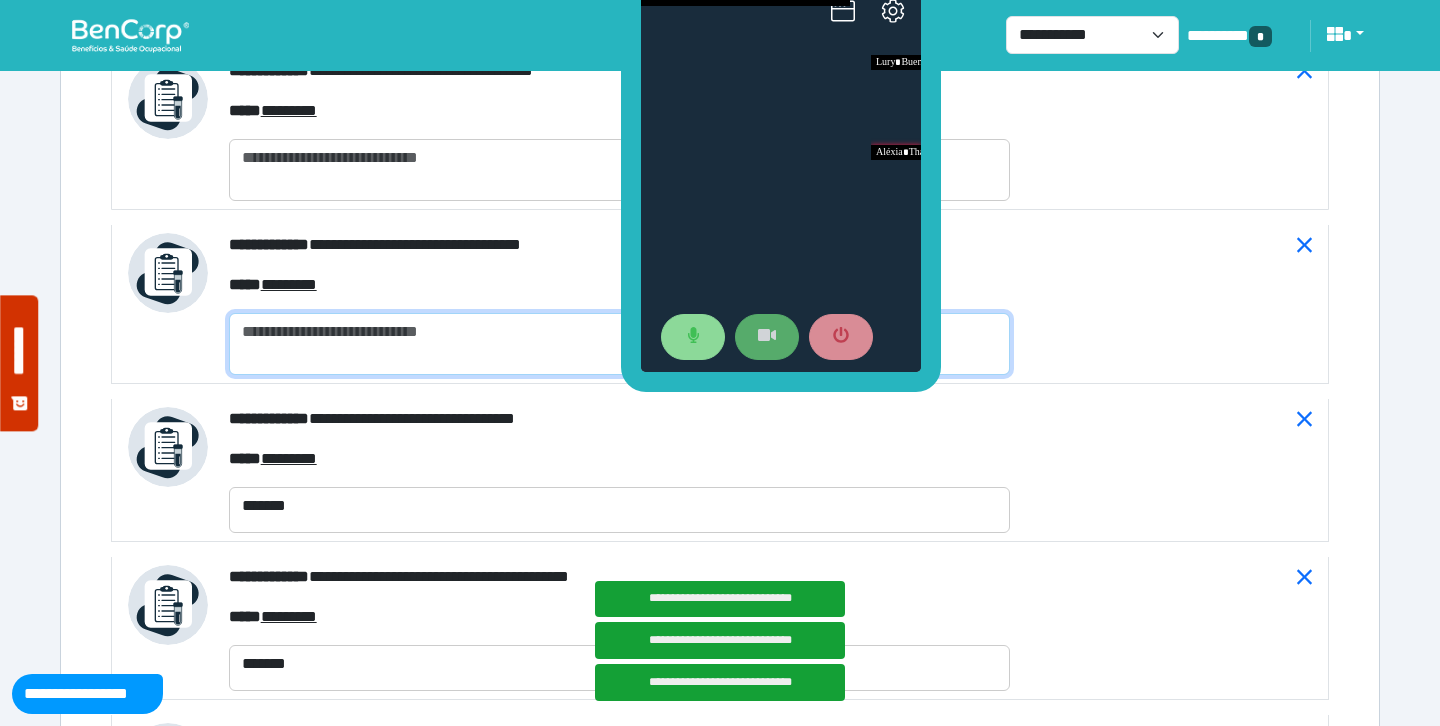 click at bounding box center [619, 344] 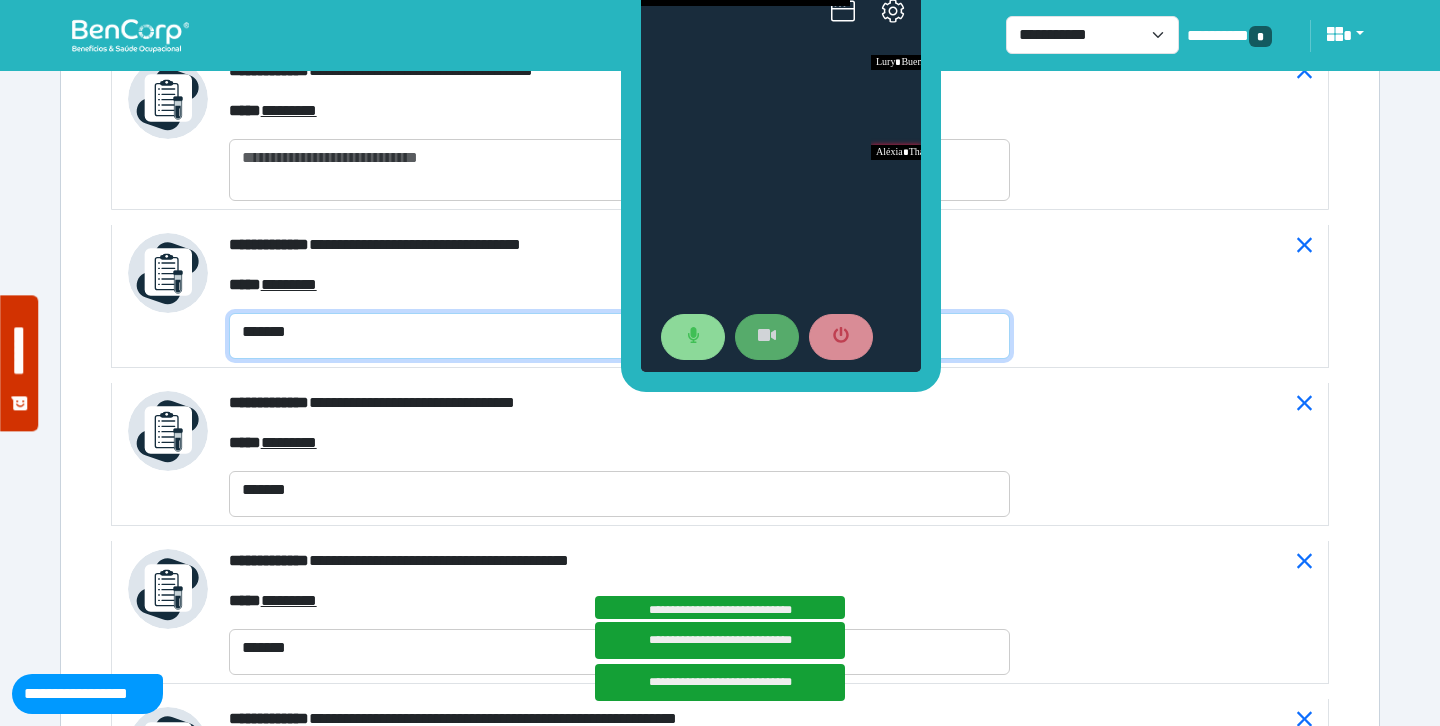 type on "*******" 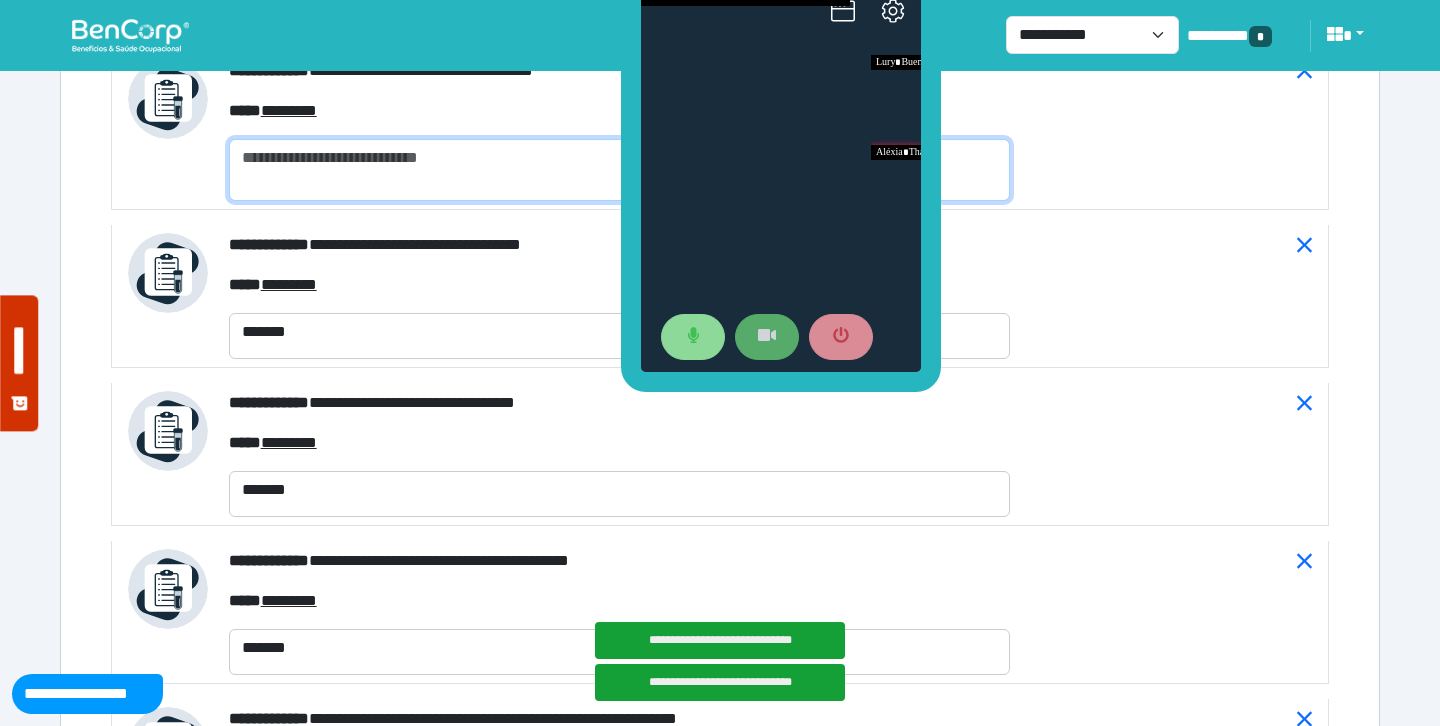 click at bounding box center [619, 170] 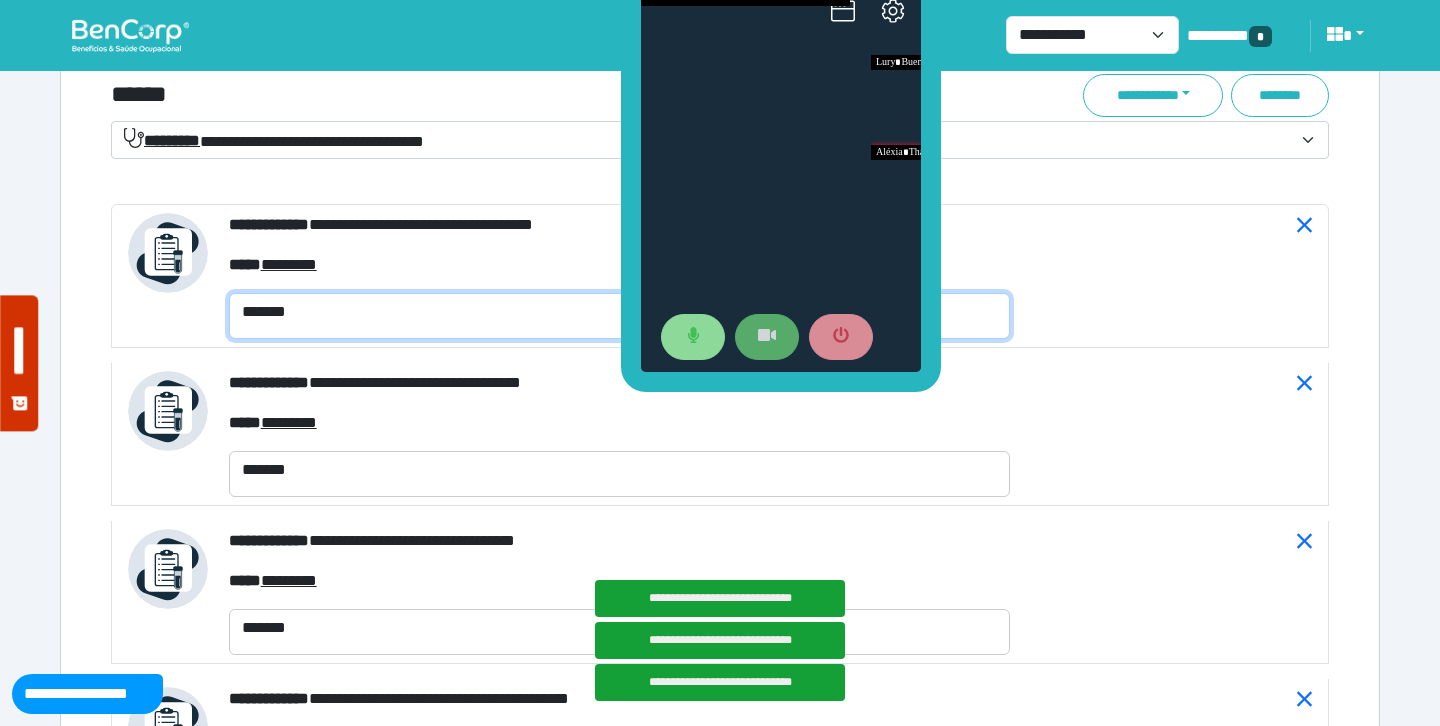 scroll, scrollTop: 7377, scrollLeft: 0, axis: vertical 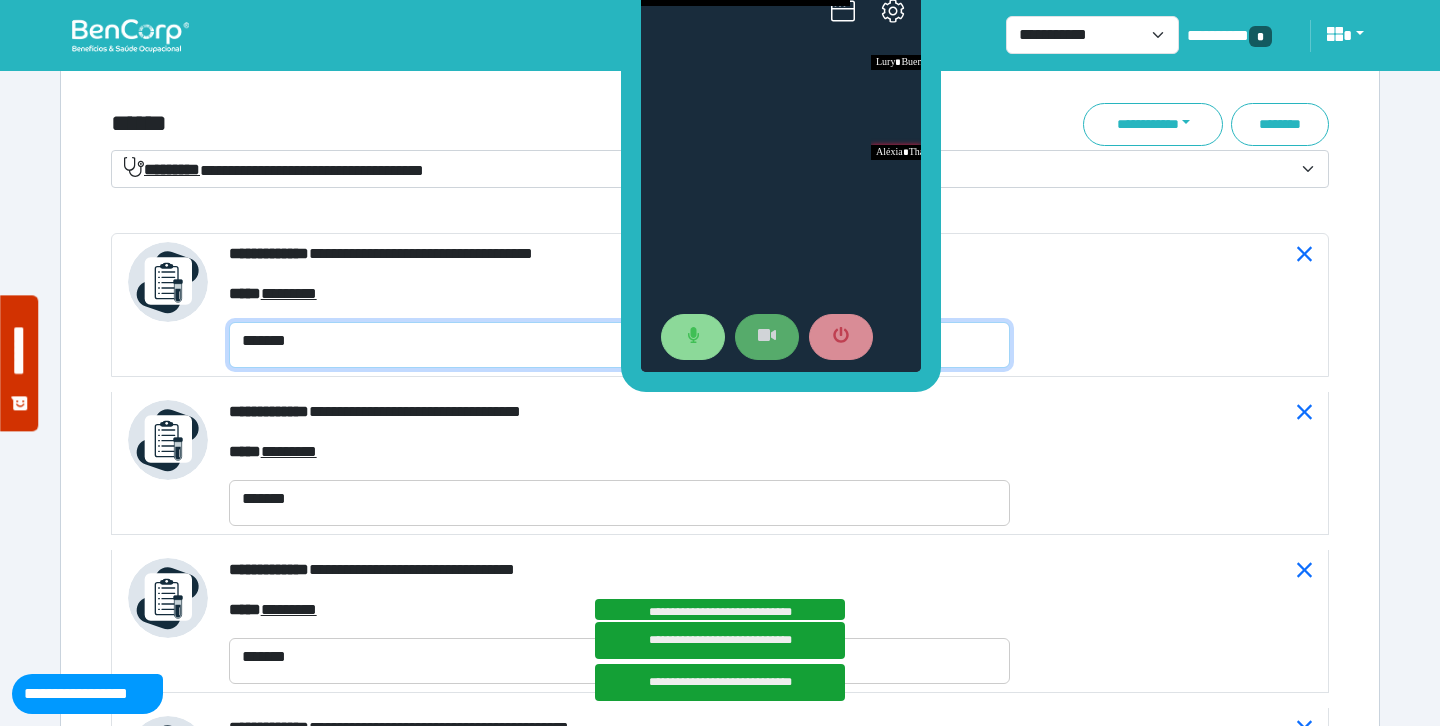 type on "*******" 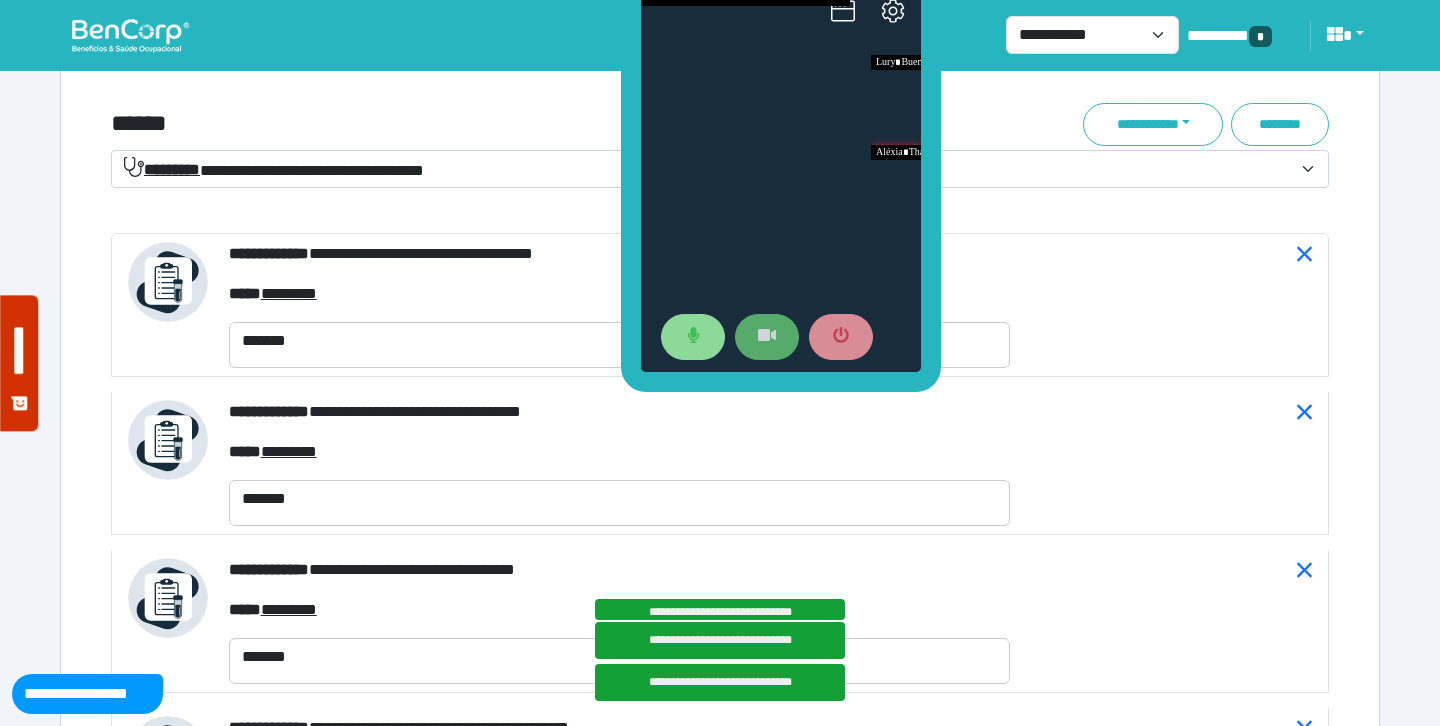 click on "******" at bounding box center [513, 124] 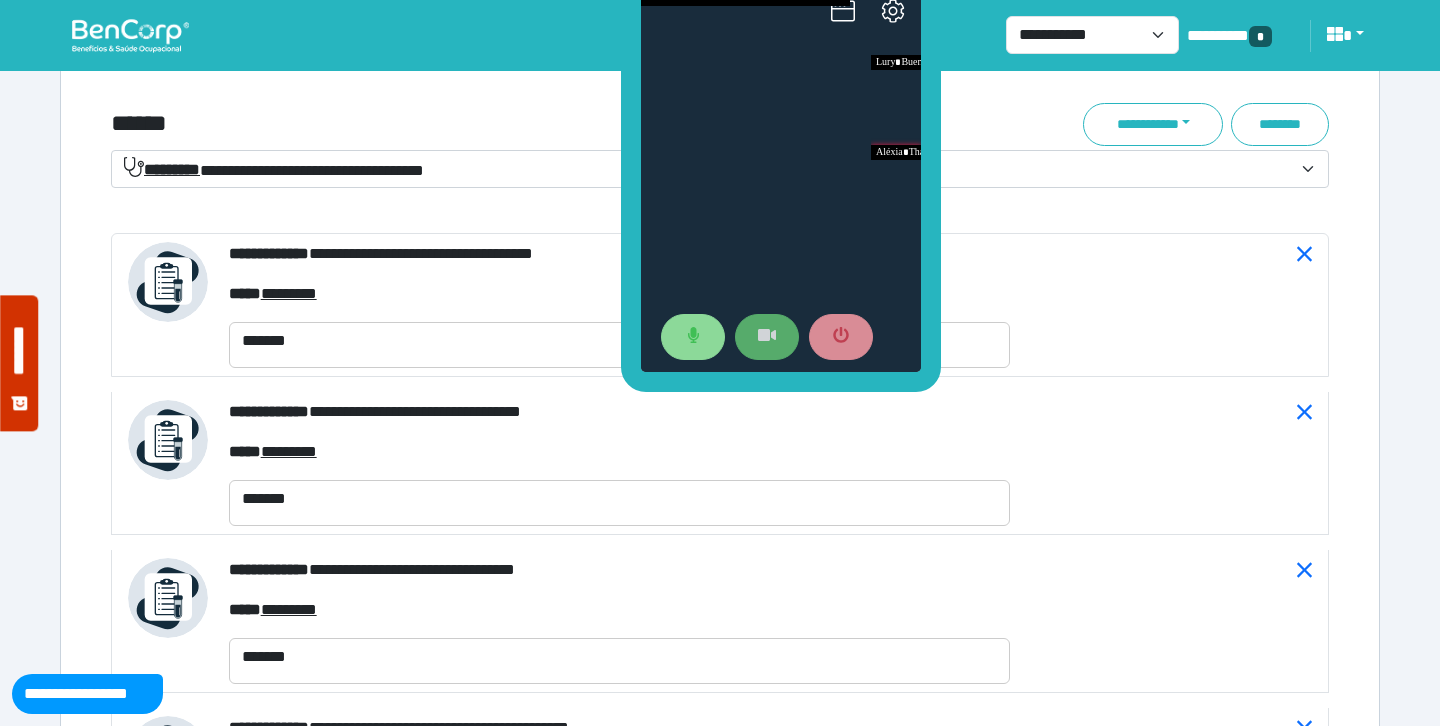 click on "******" at bounding box center [513, 124] 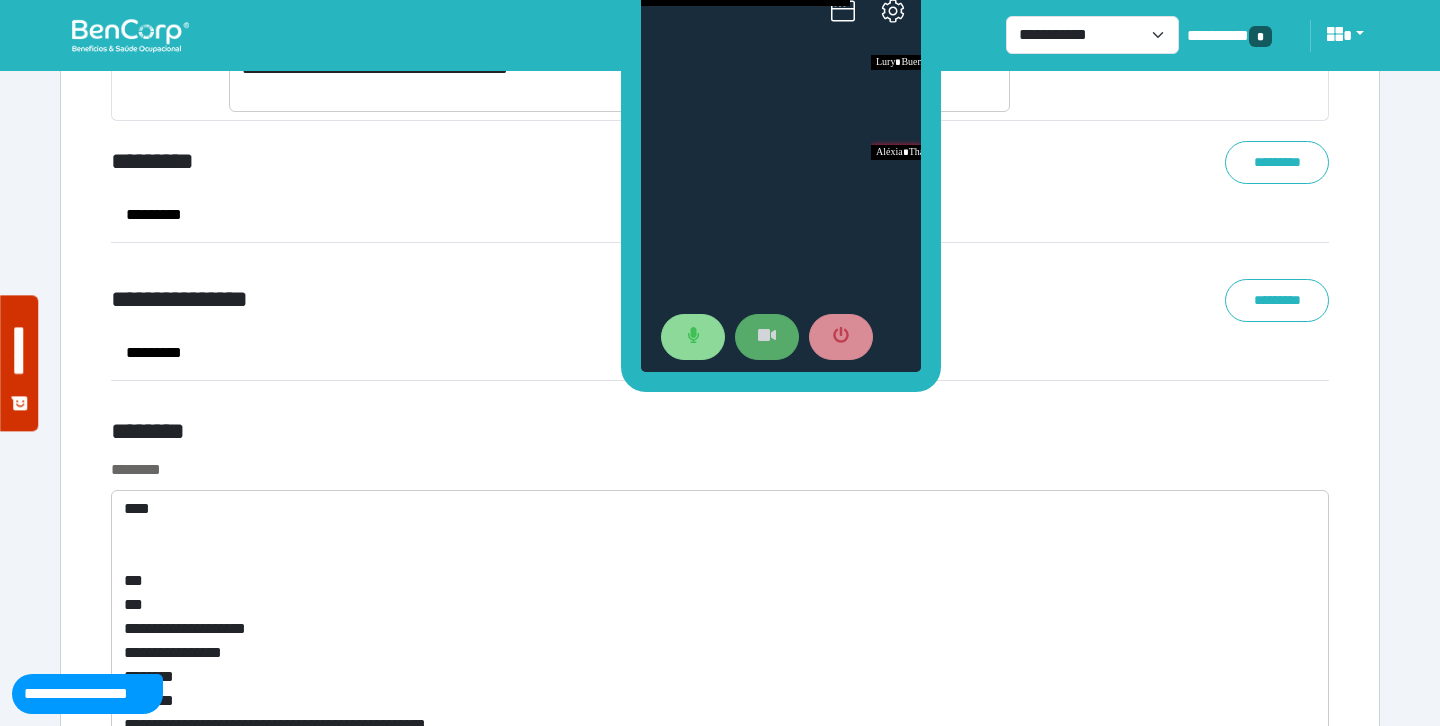 scroll, scrollTop: 10749, scrollLeft: 0, axis: vertical 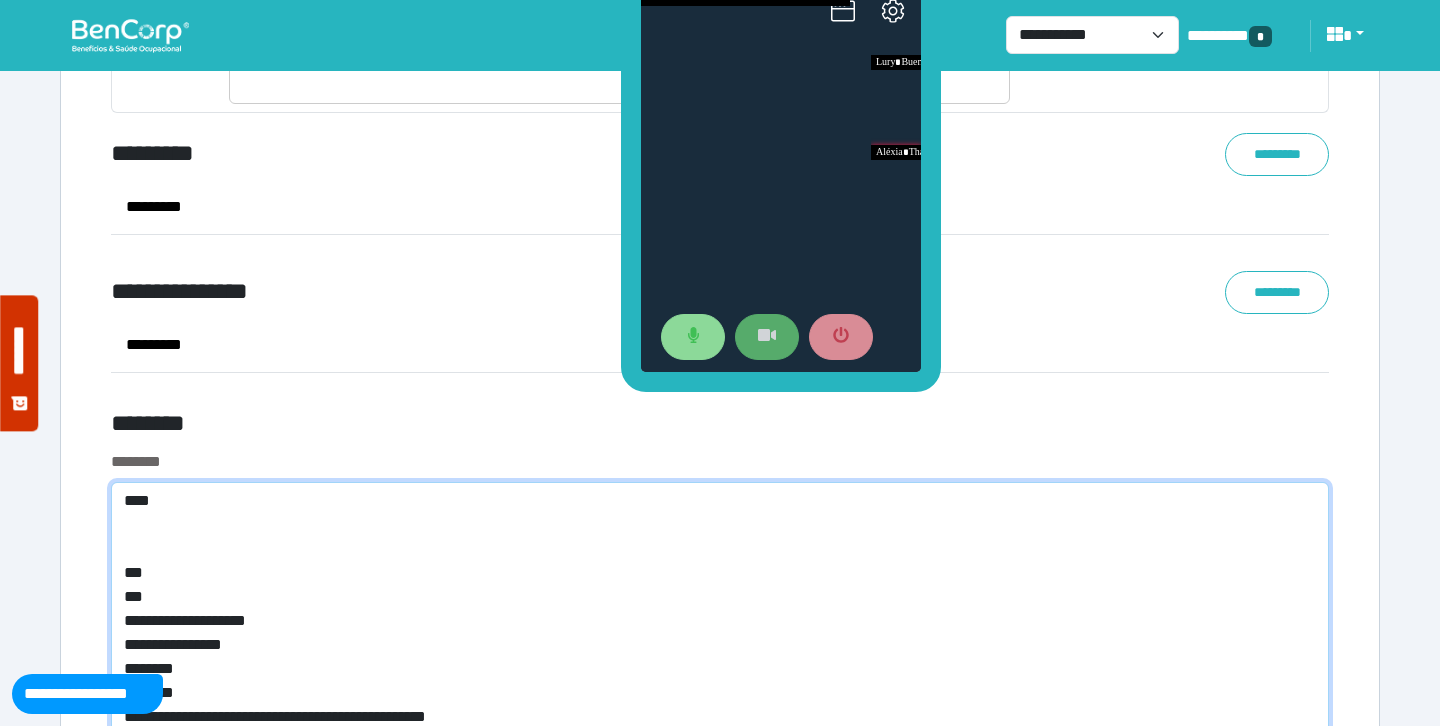 click on "**********" at bounding box center [720, 685] 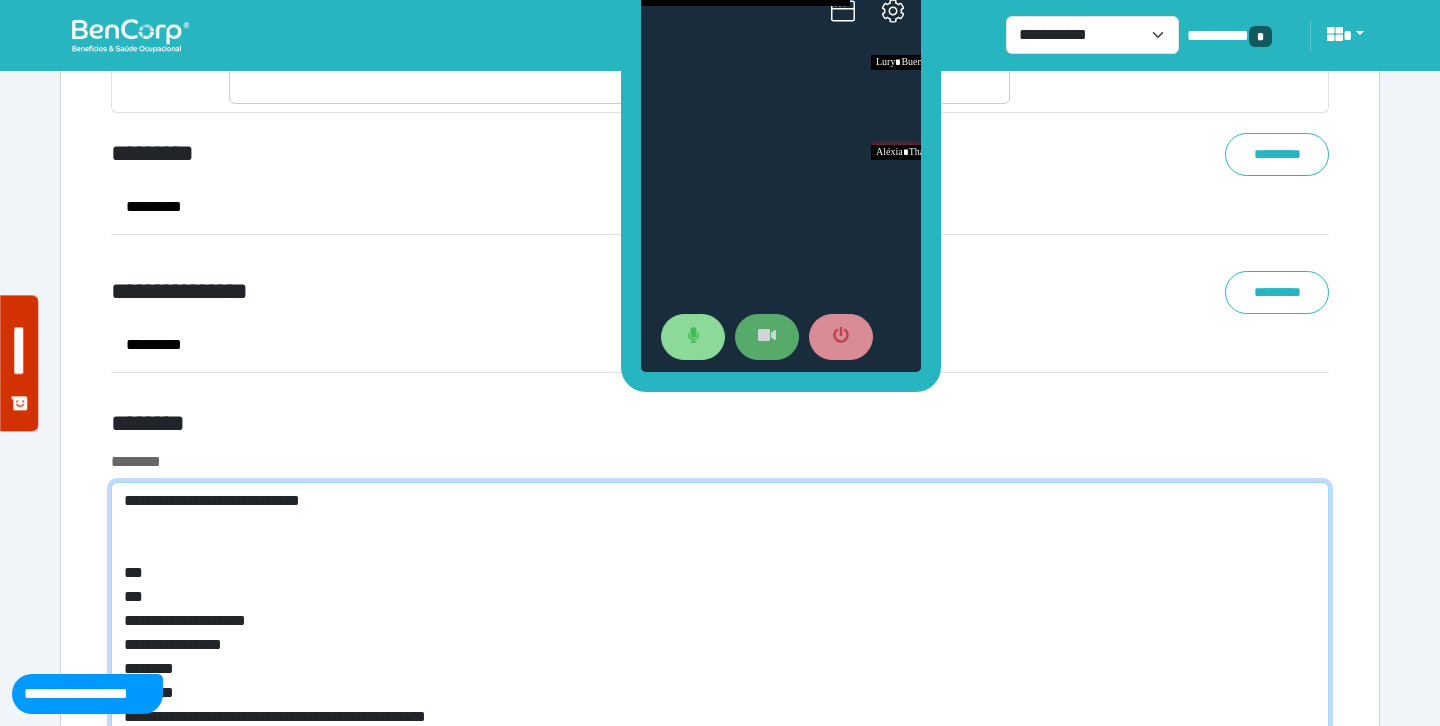 click on "**********" at bounding box center [720, 685] 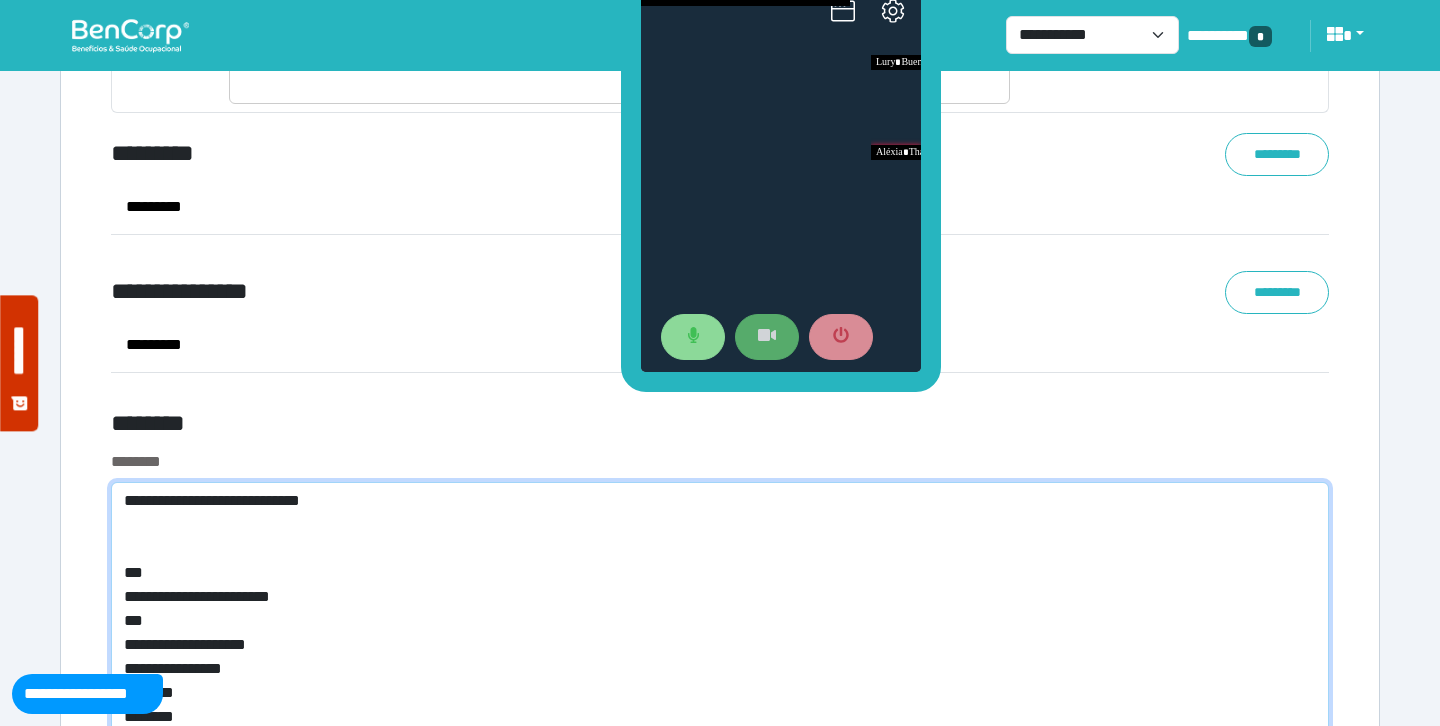 type on "**********" 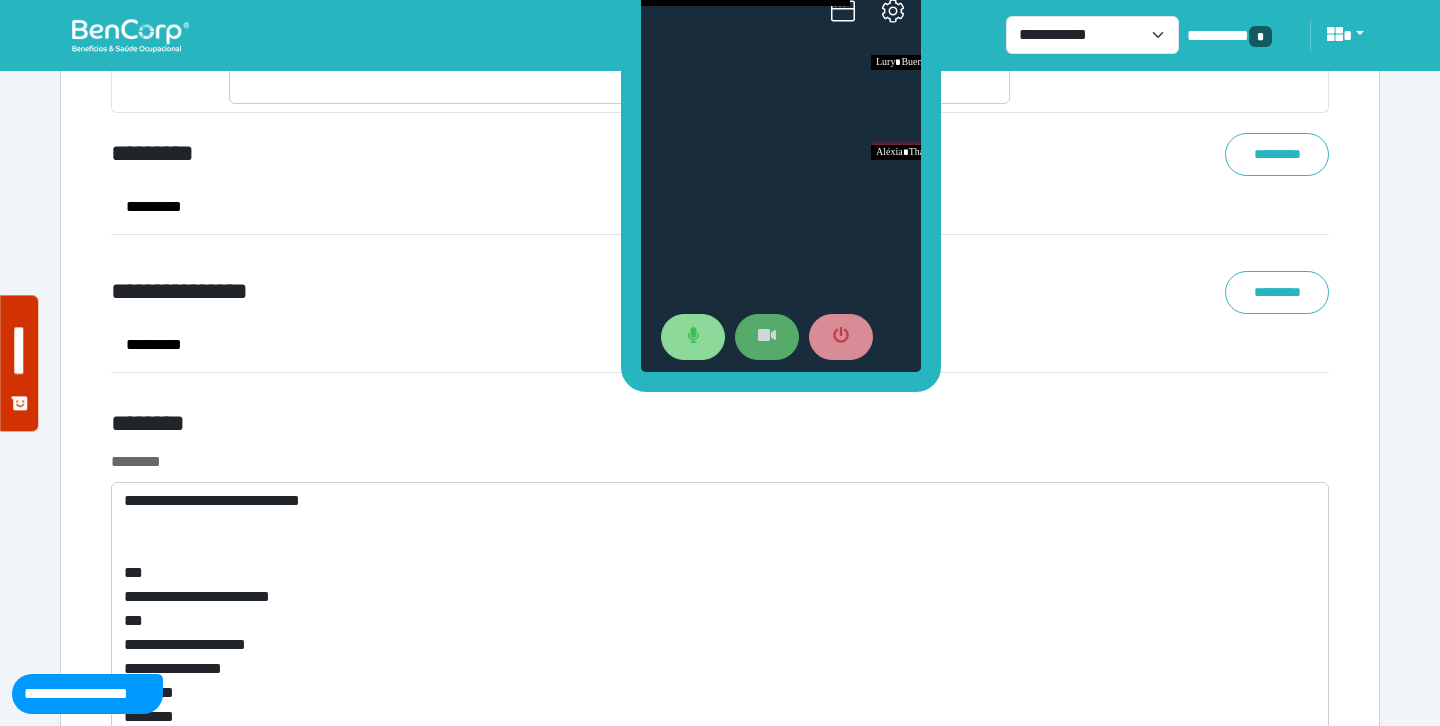 click on "********" at bounding box center [720, 462] 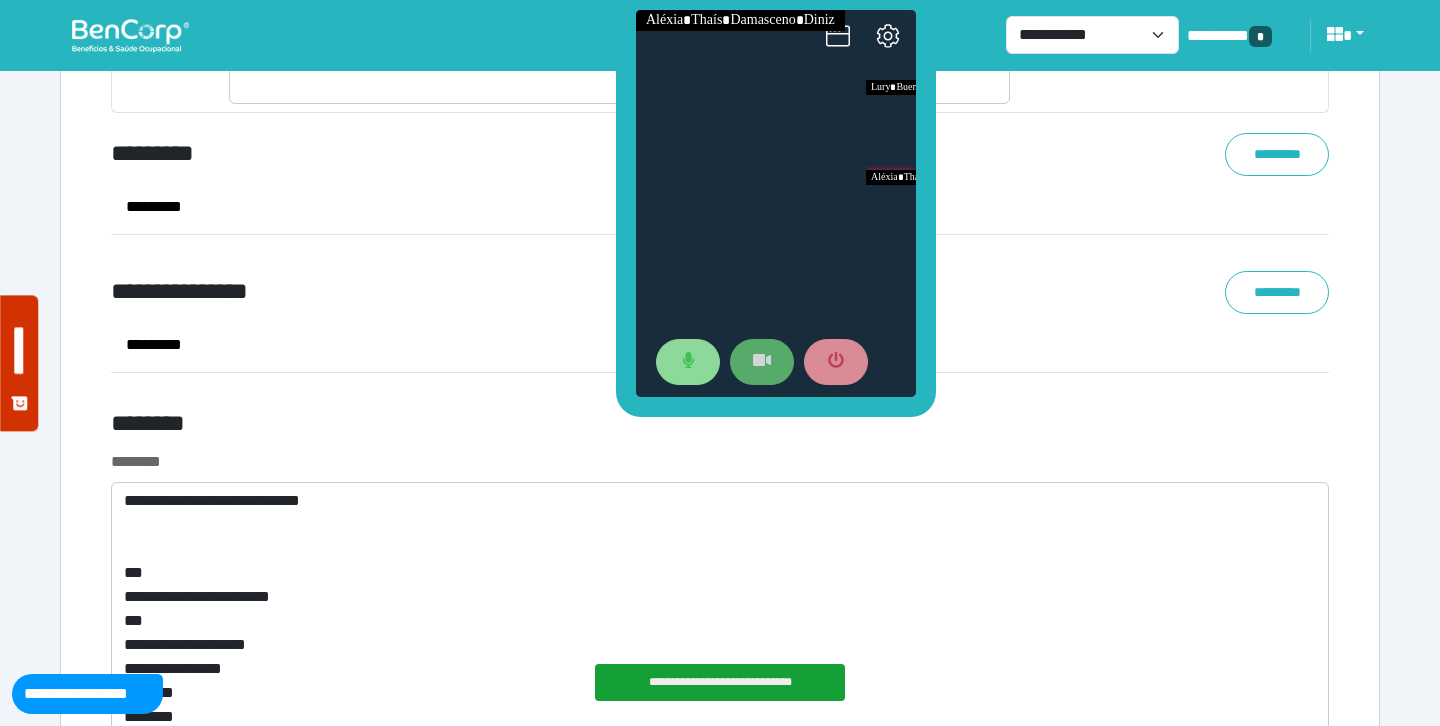 click at bounding box center (776, 203) 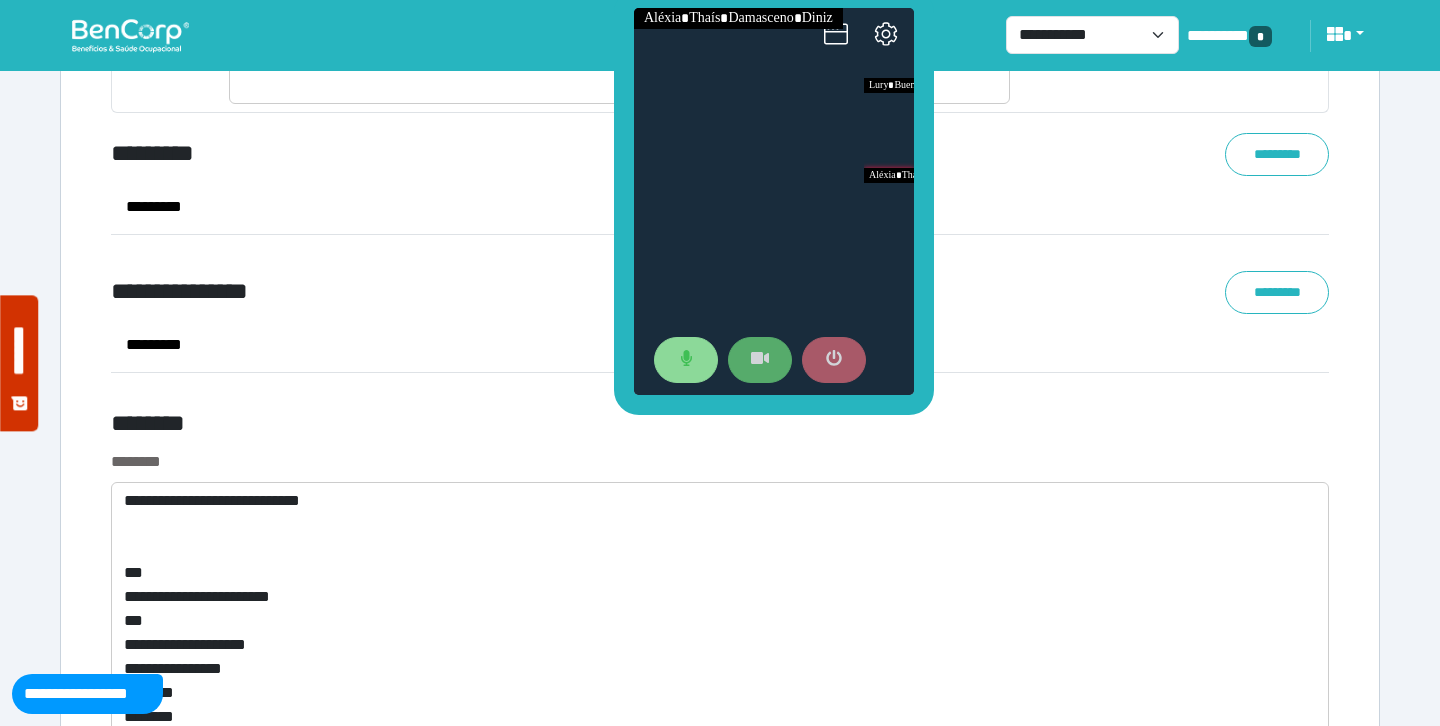 click 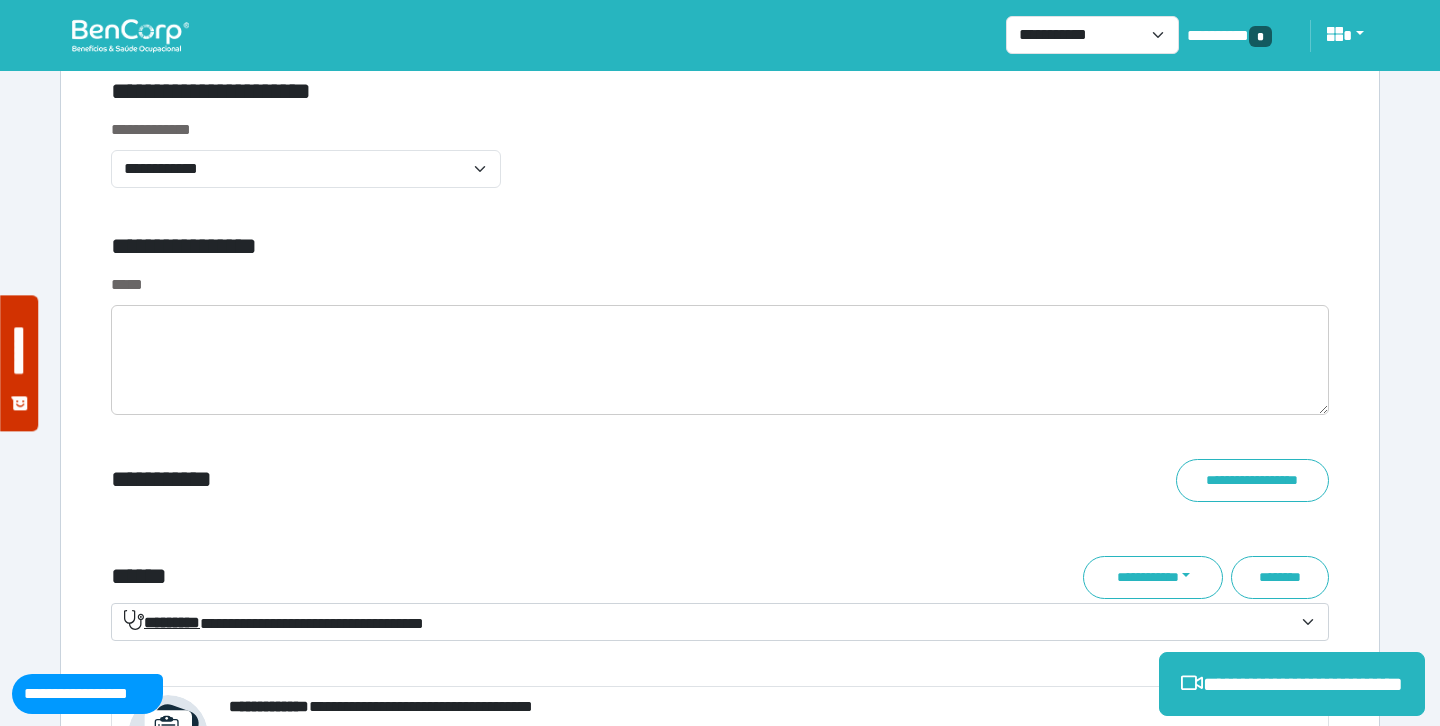 scroll, scrollTop: 6926, scrollLeft: 0, axis: vertical 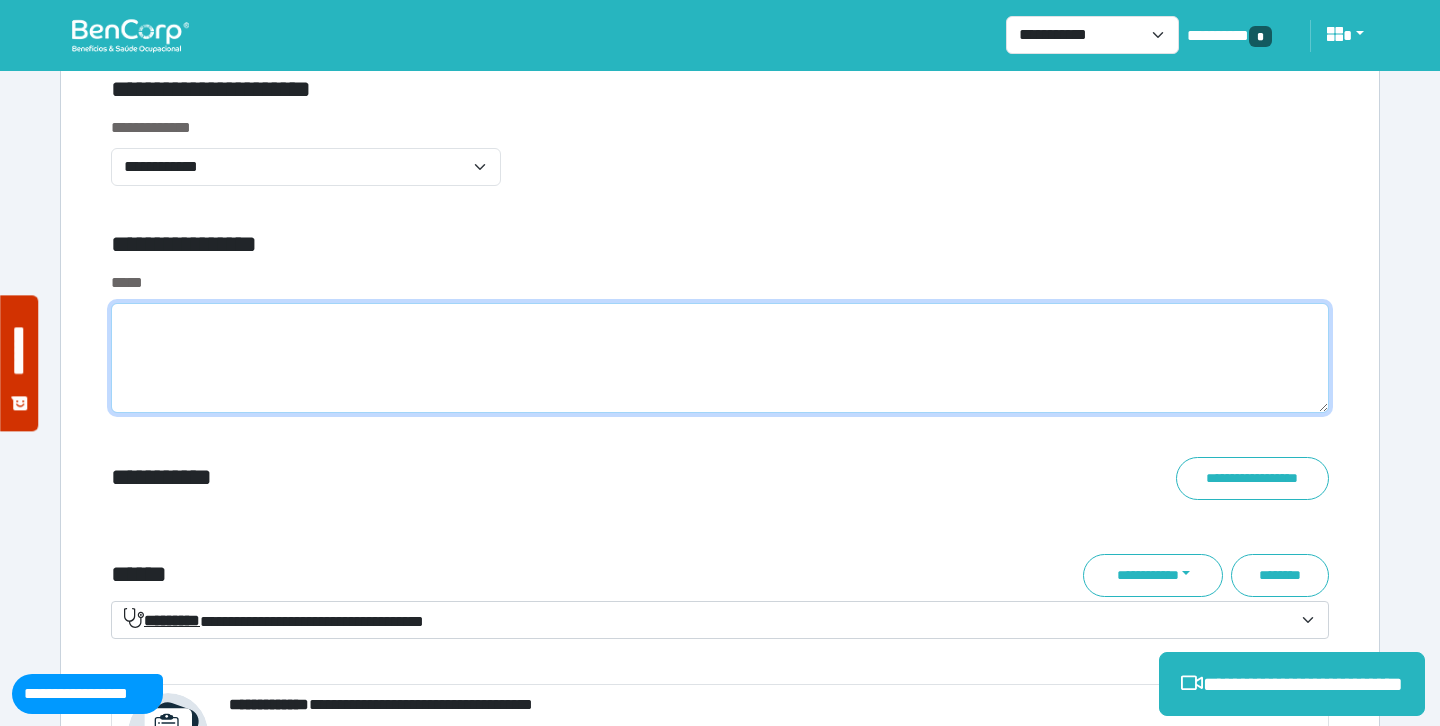 click at bounding box center (720, 358) 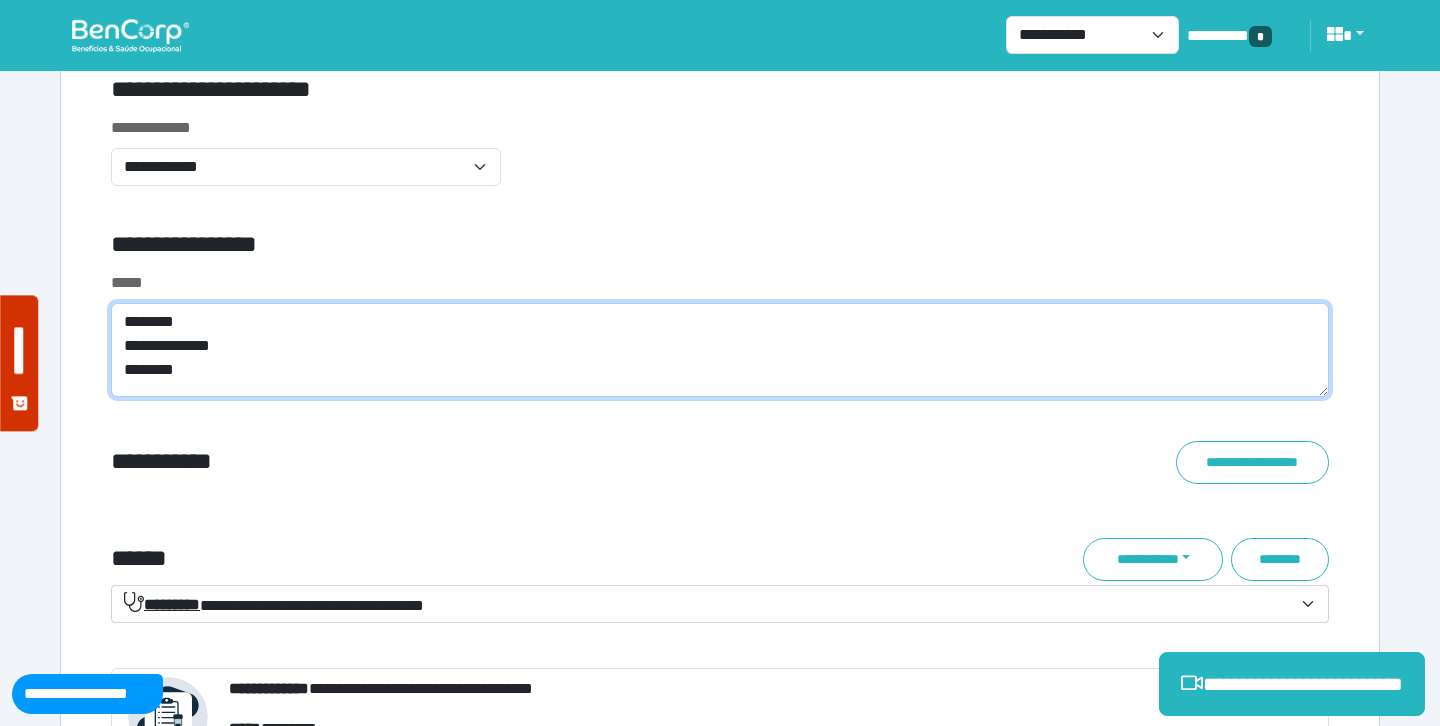 scroll, scrollTop: 0, scrollLeft: 0, axis: both 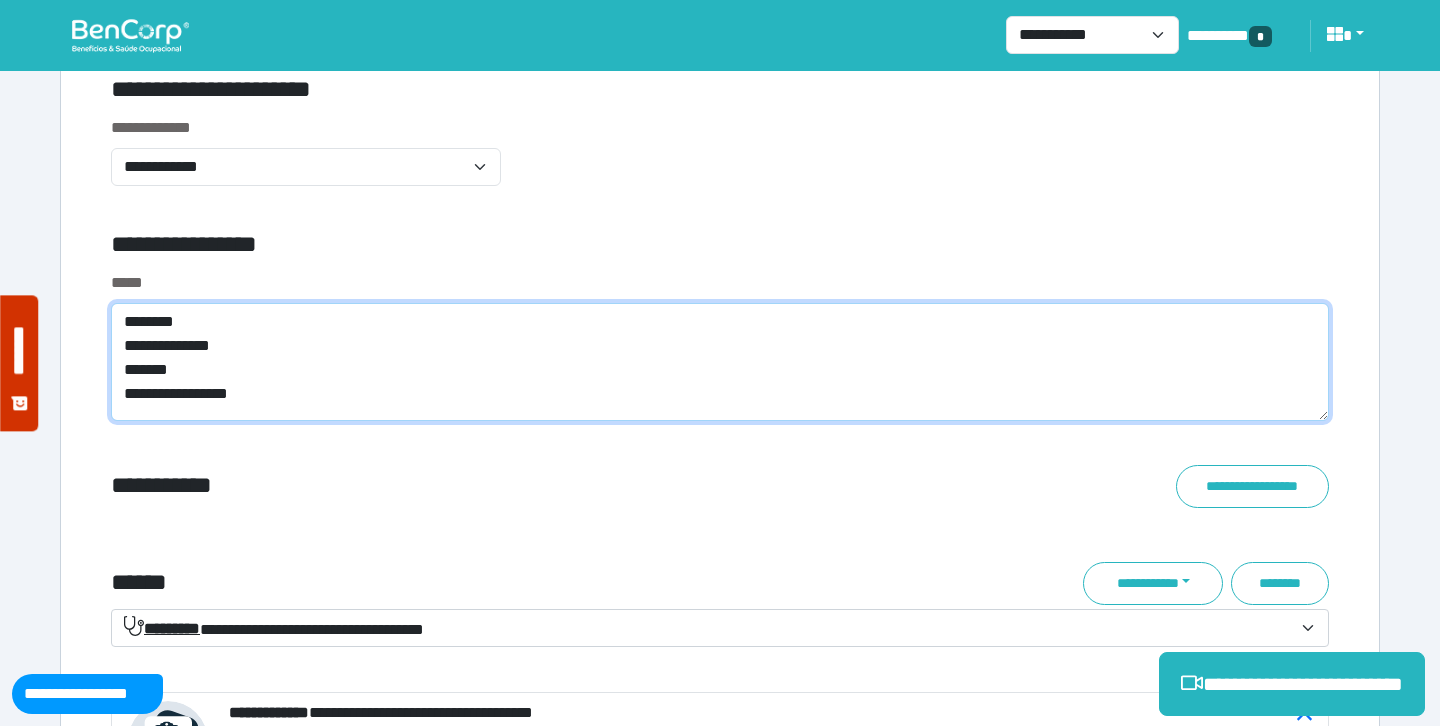 click on "**********" at bounding box center [720, 362] 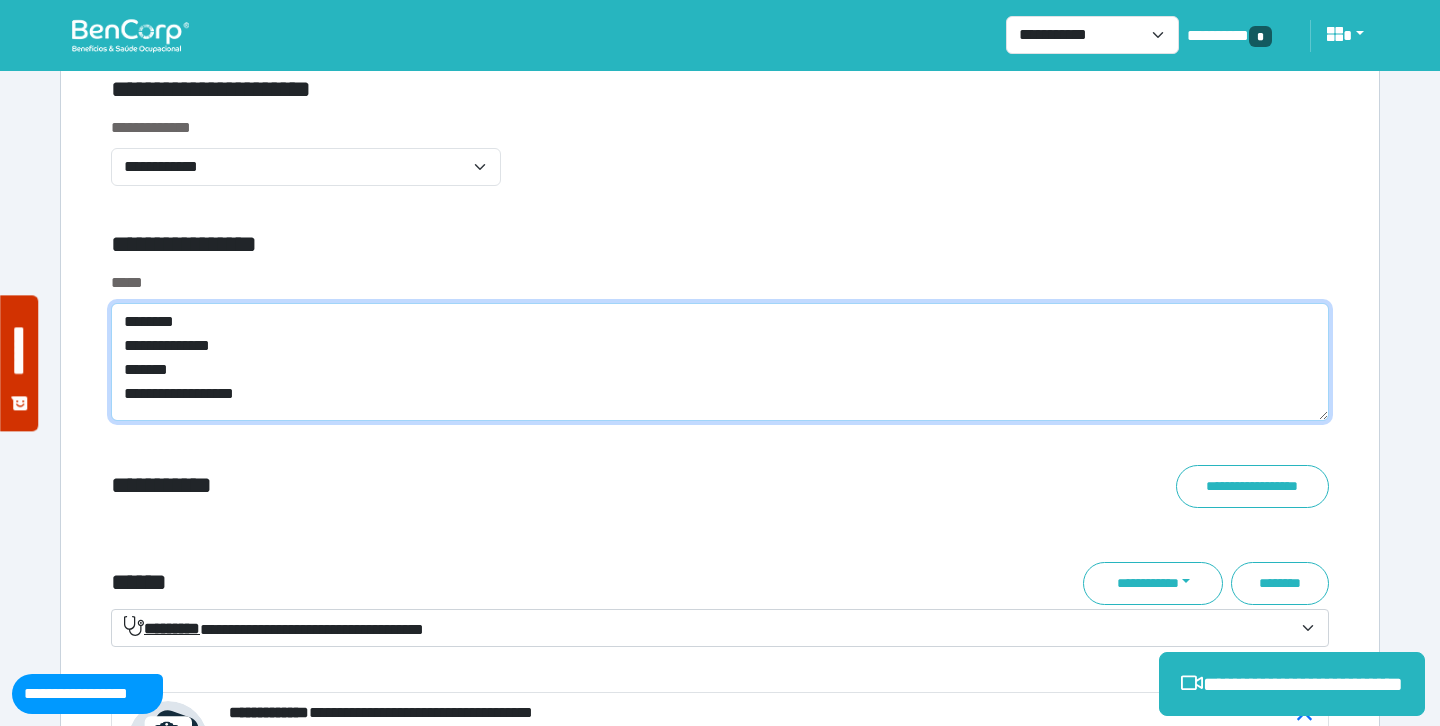 type on "**********" 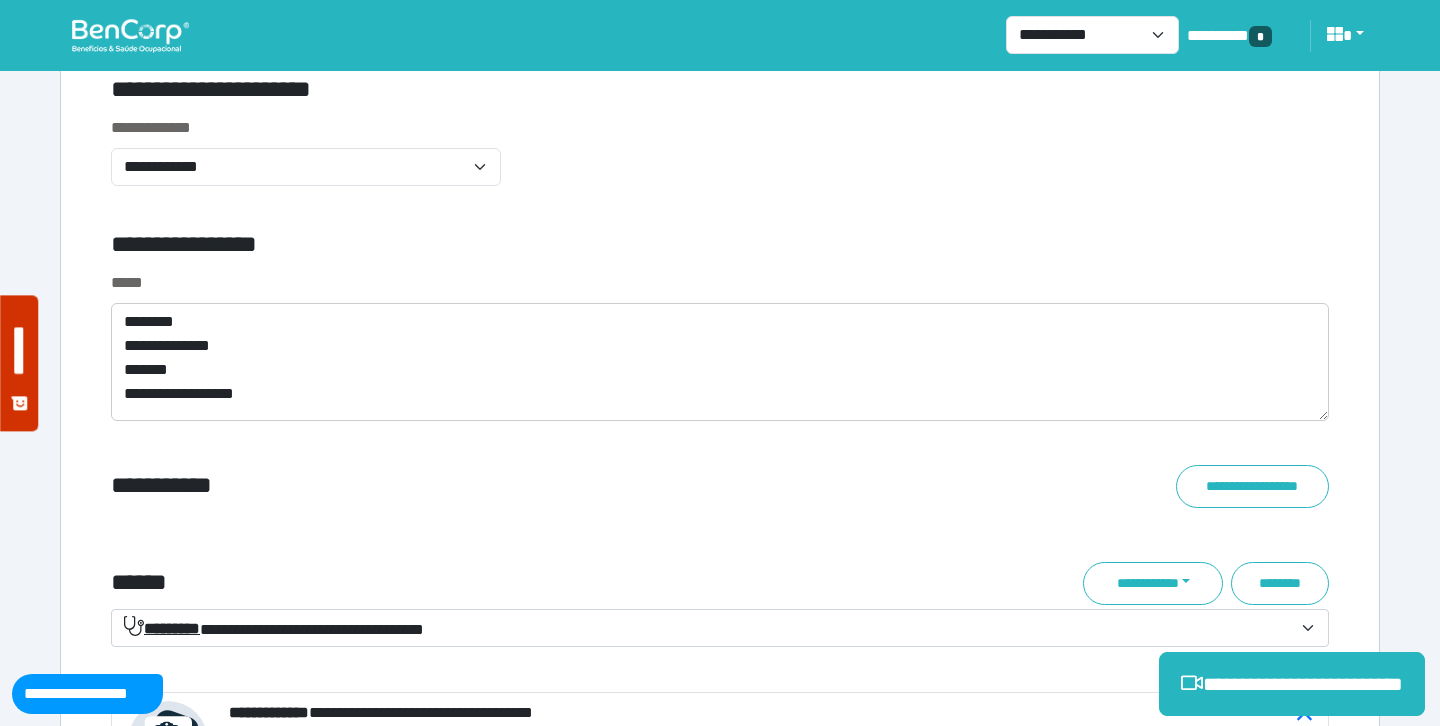 click on "**********" at bounding box center (513, 486) 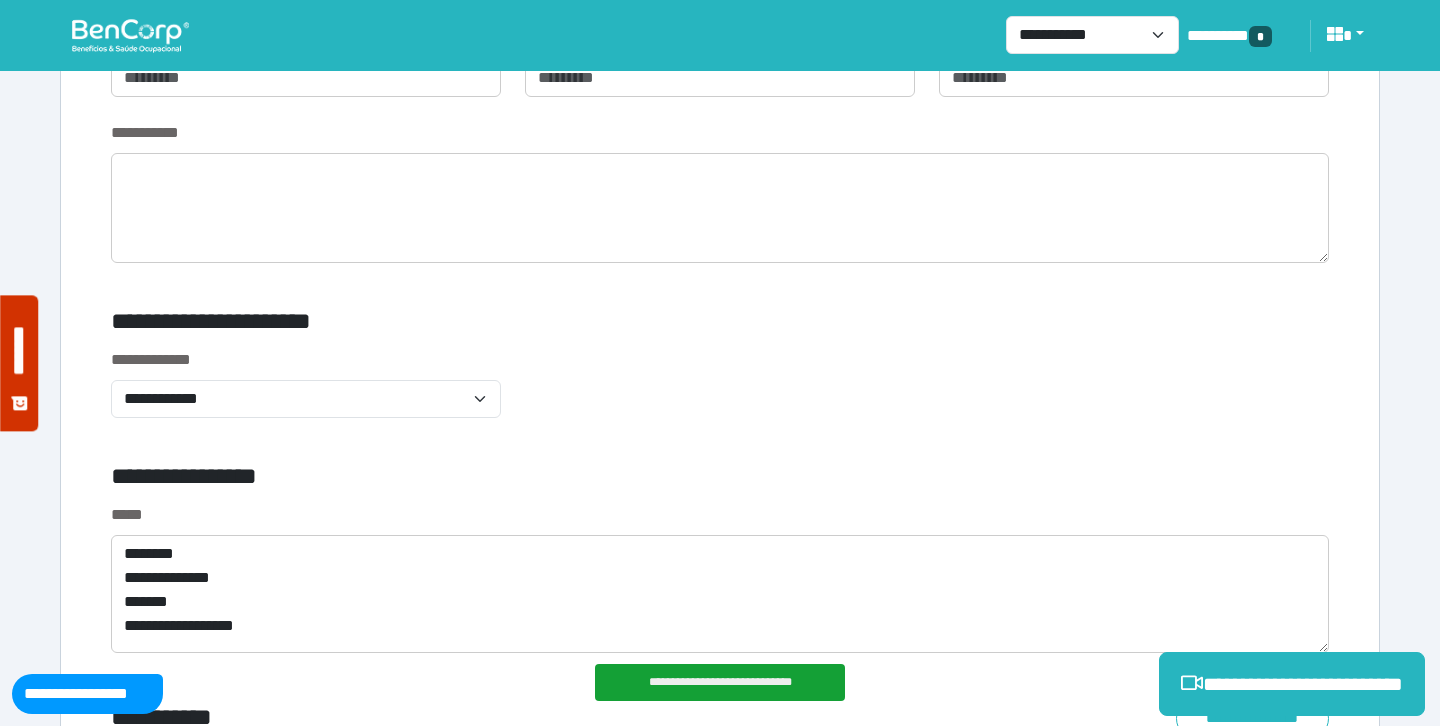 scroll, scrollTop: 6535, scrollLeft: 0, axis: vertical 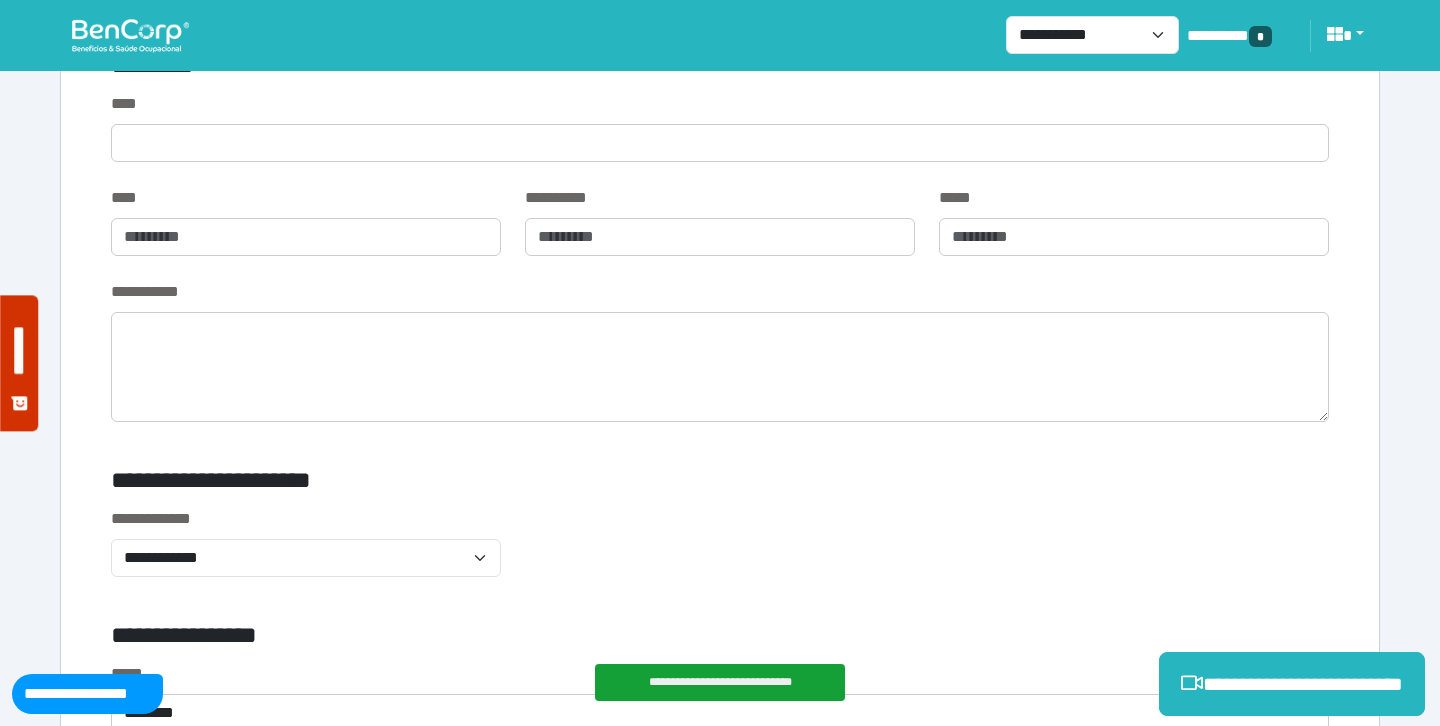 click on "**********" at bounding box center (306, 554) 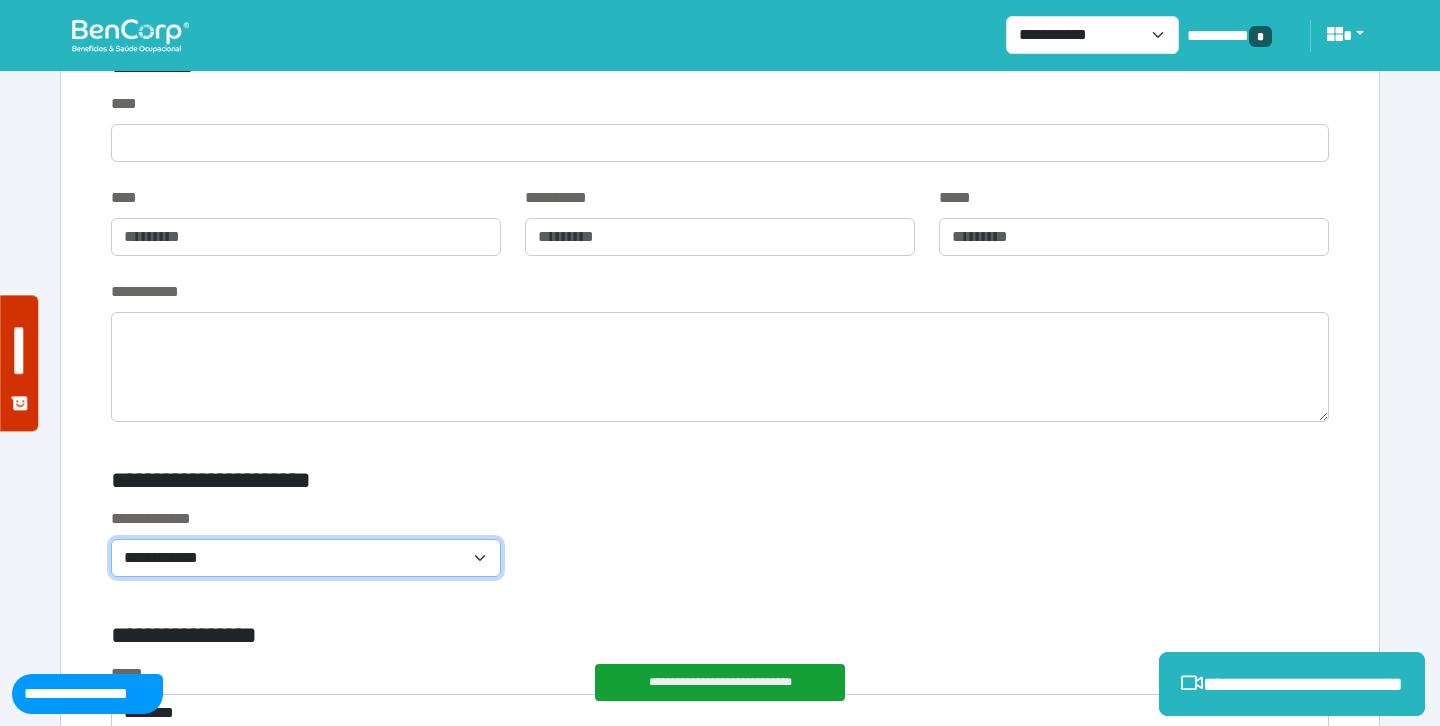 click on "**********" at bounding box center (306, 558) 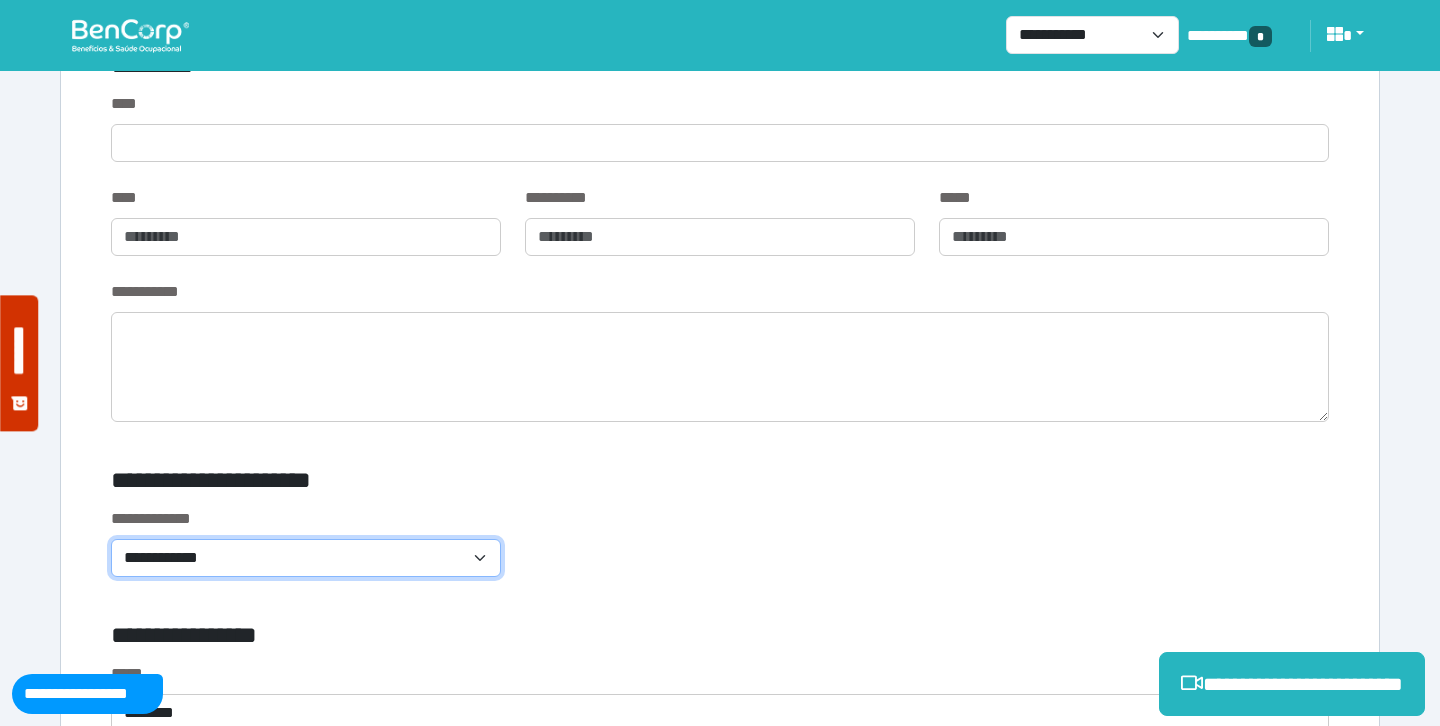 select on "**********" 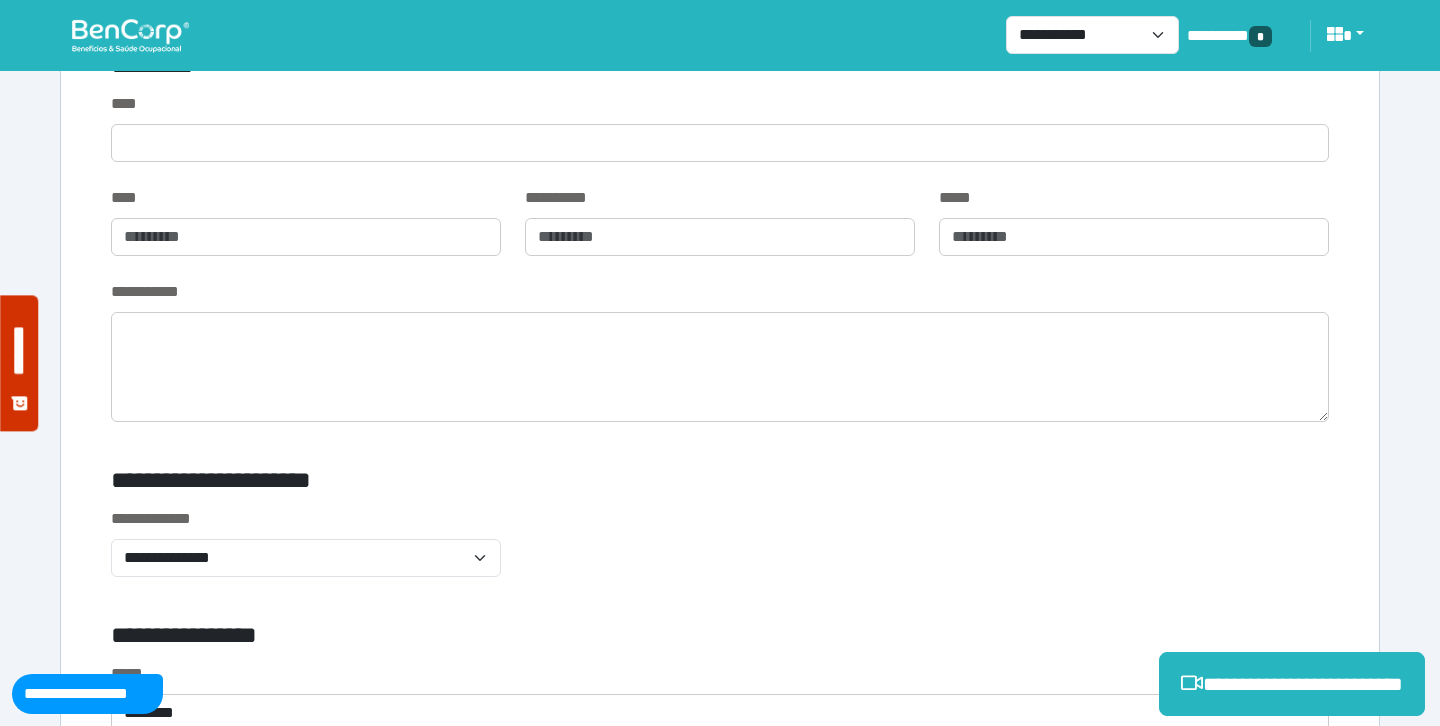 click on "**********" at bounding box center [720, 554] 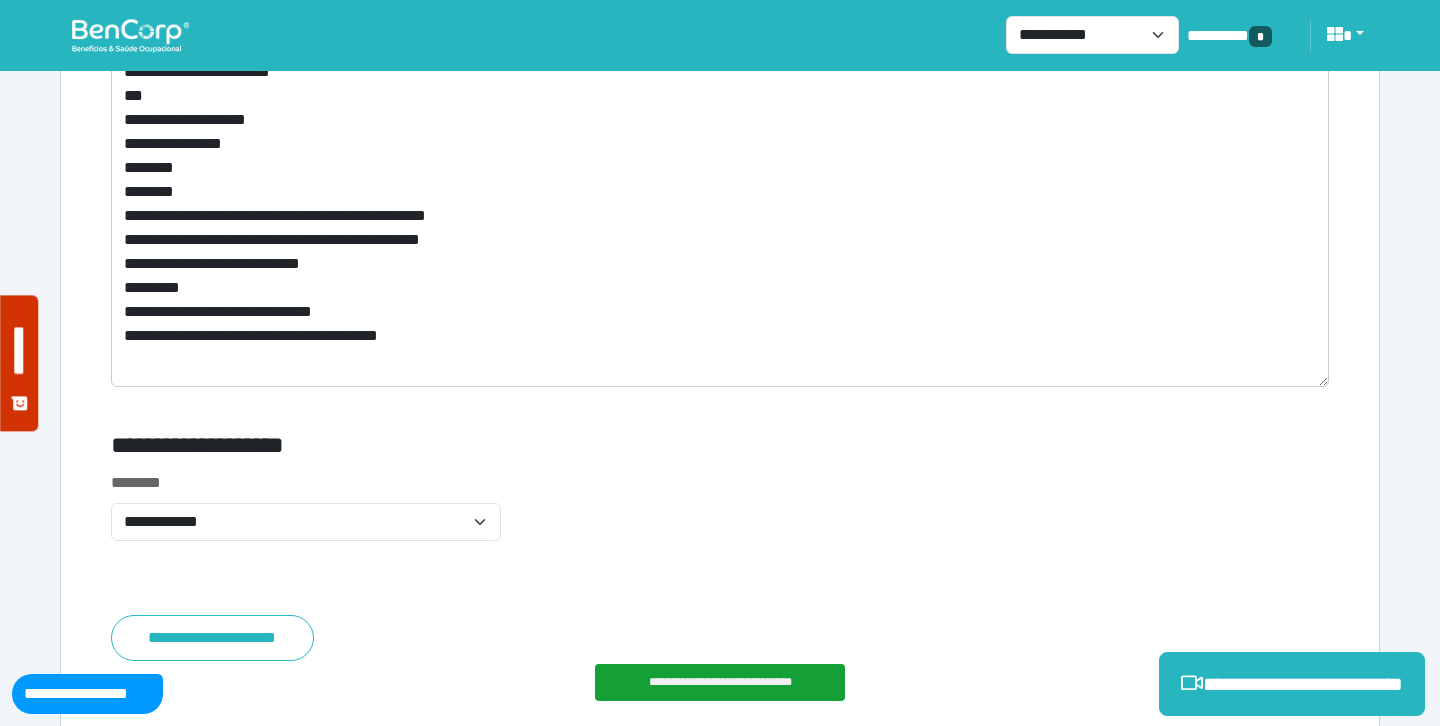 scroll, scrollTop: 11438, scrollLeft: 0, axis: vertical 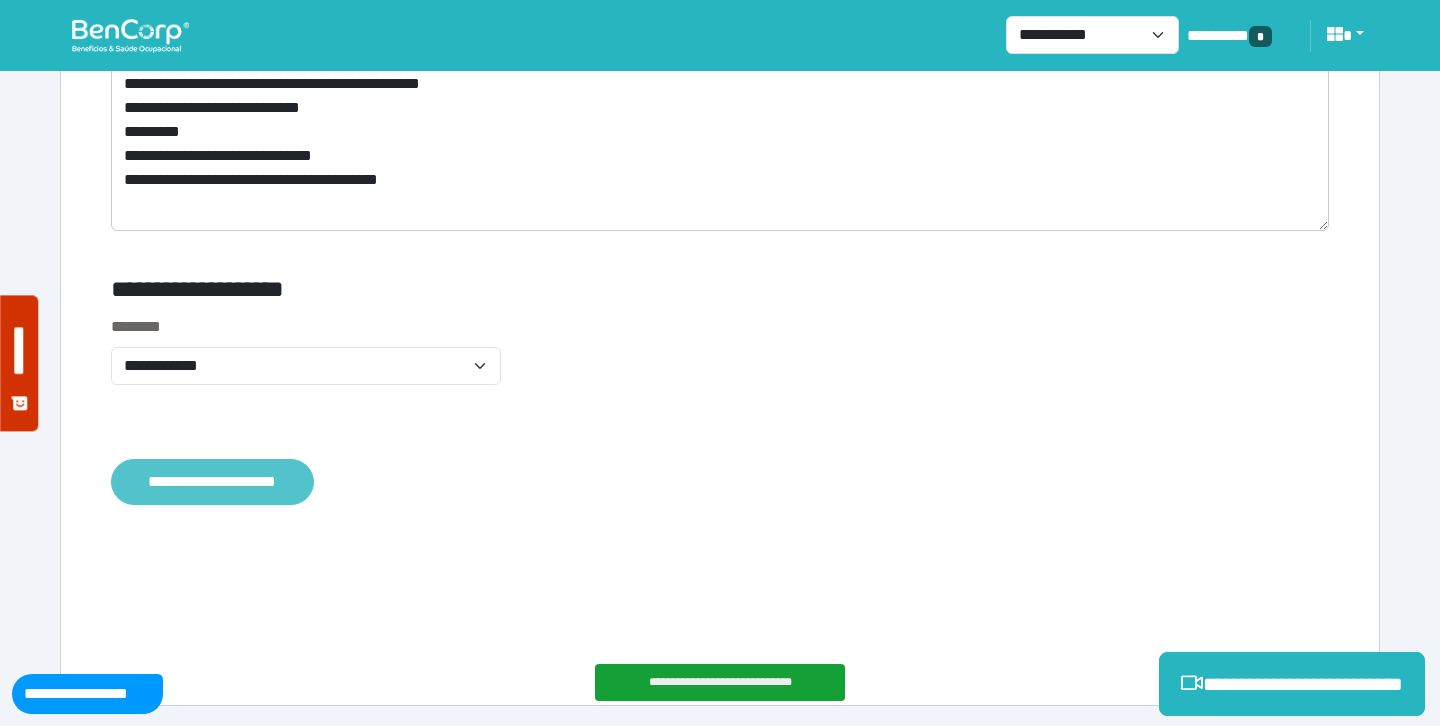 click on "**********" at bounding box center (212, 482) 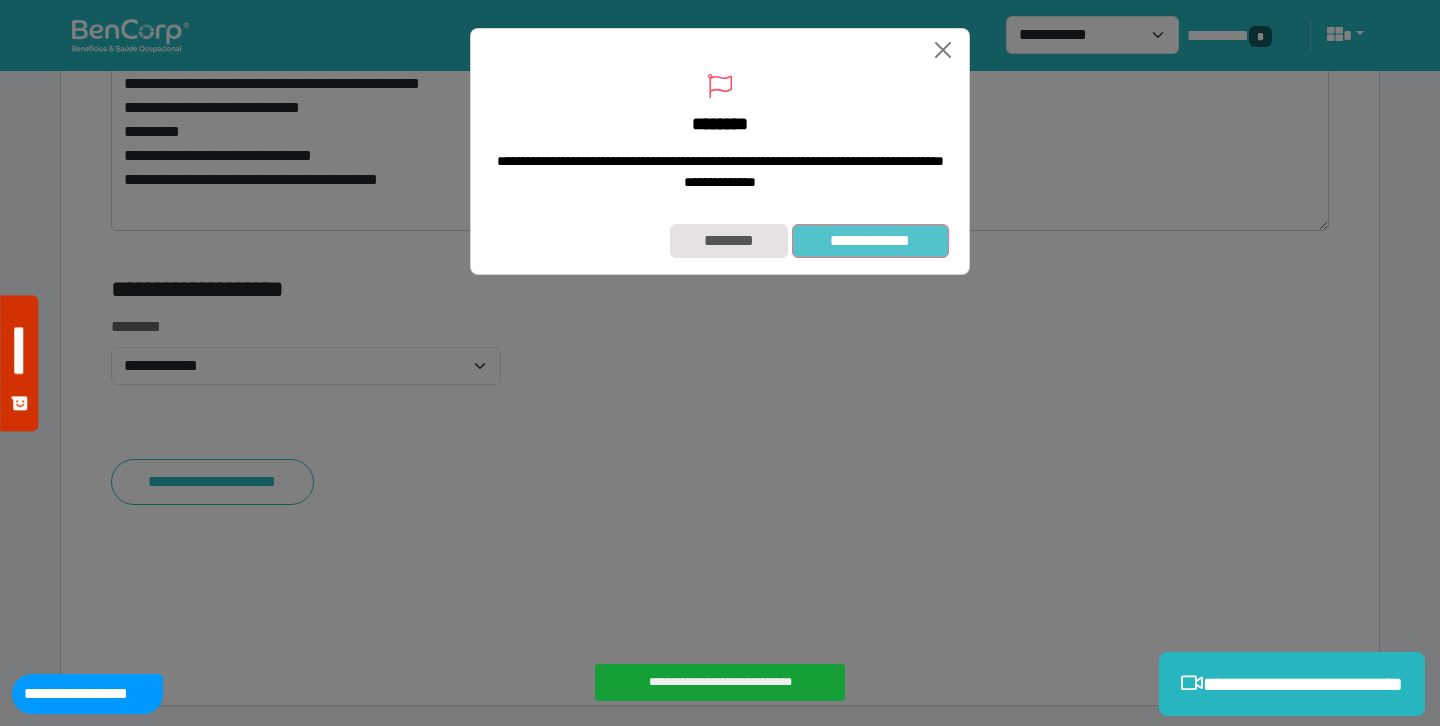 click on "**********" at bounding box center (870, 241) 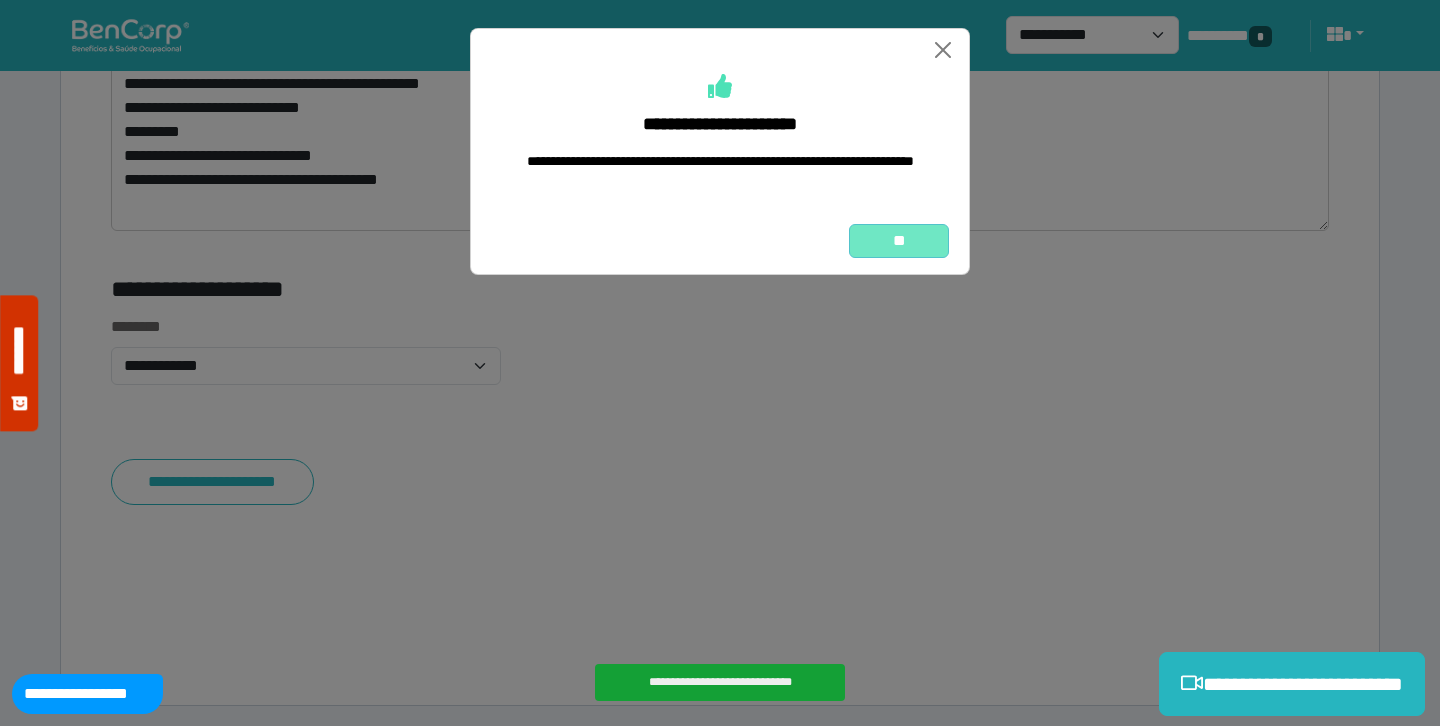 click on "**" at bounding box center [899, 241] 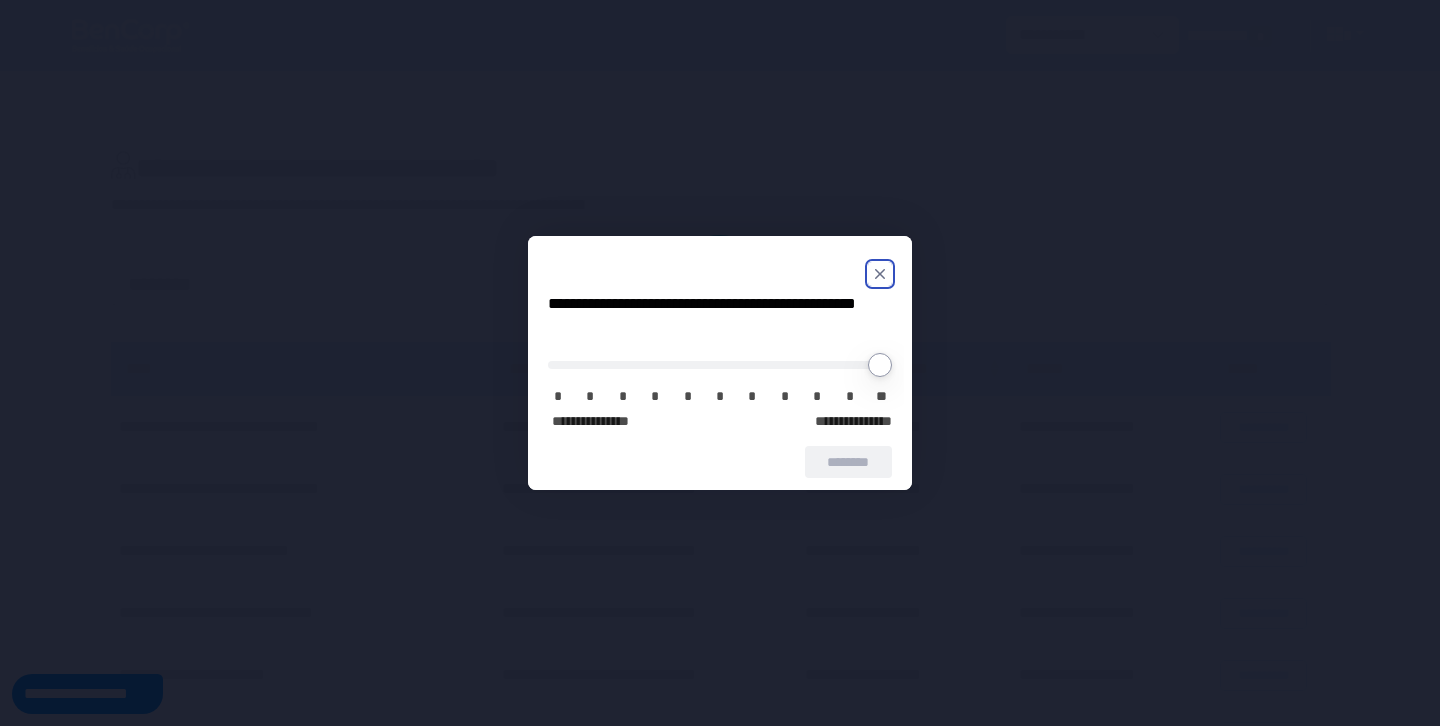 scroll, scrollTop: 0, scrollLeft: 0, axis: both 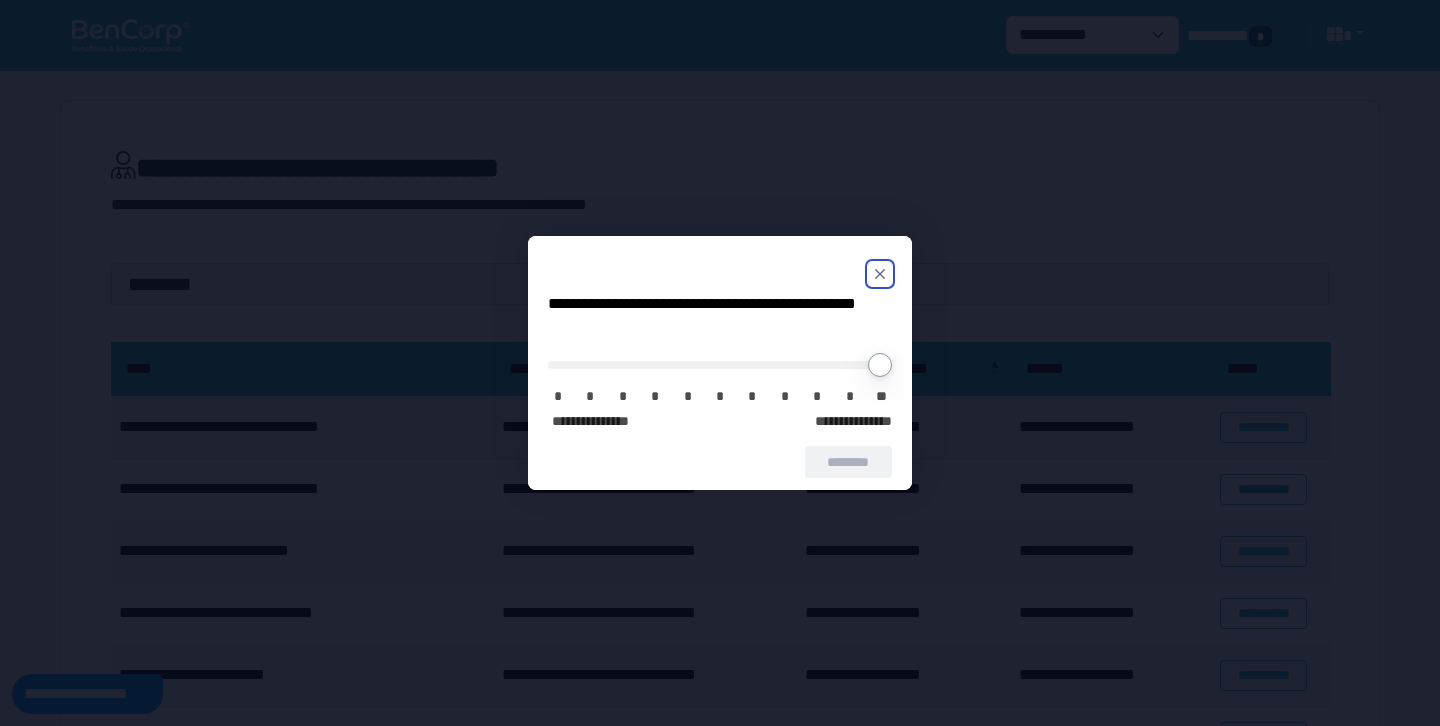 click 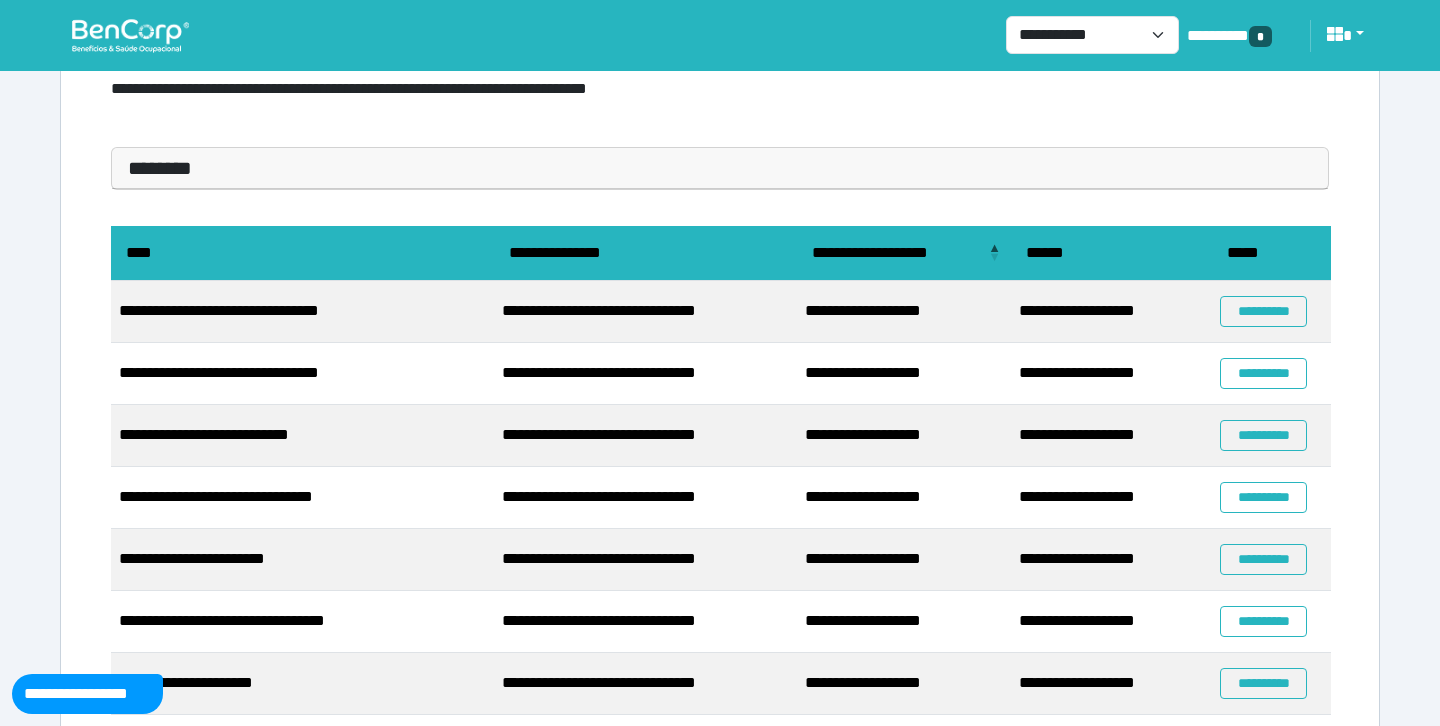 scroll, scrollTop: 119, scrollLeft: 0, axis: vertical 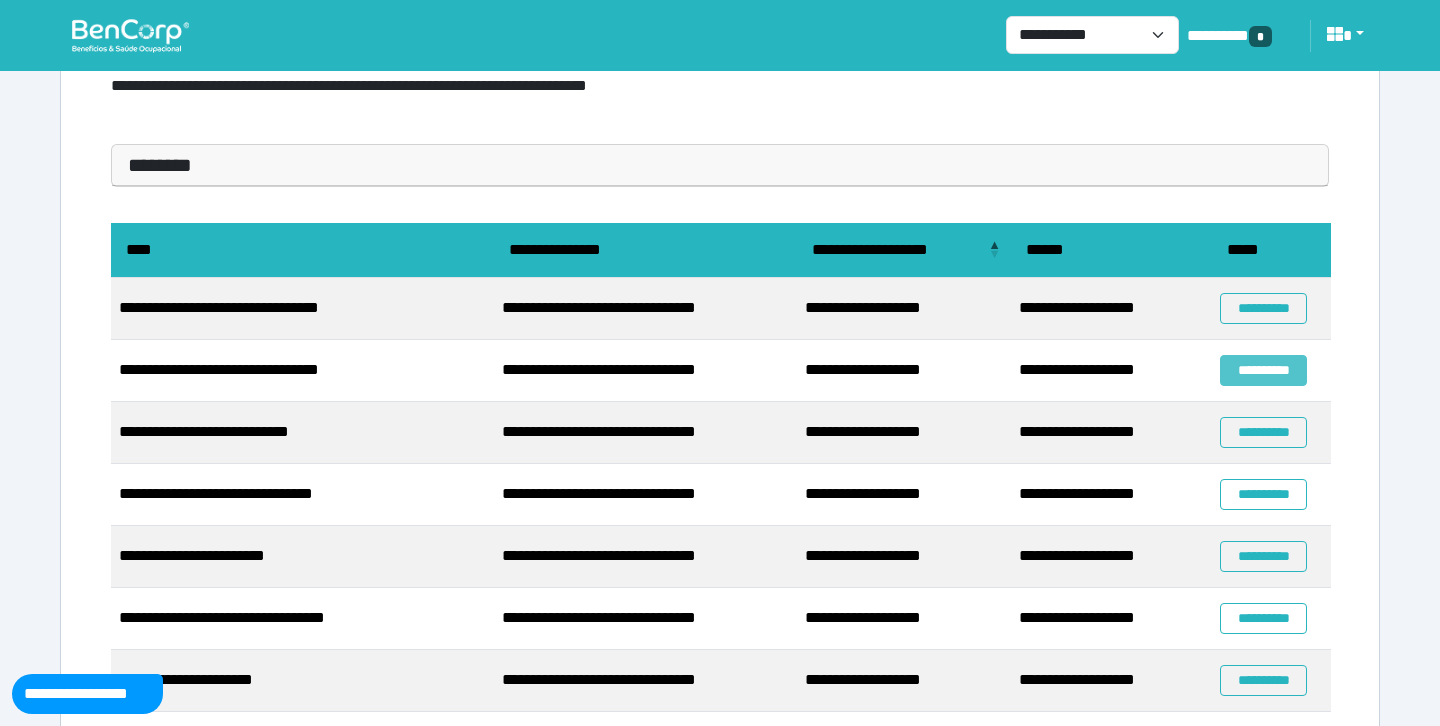 click on "**********" at bounding box center [1263, 370] 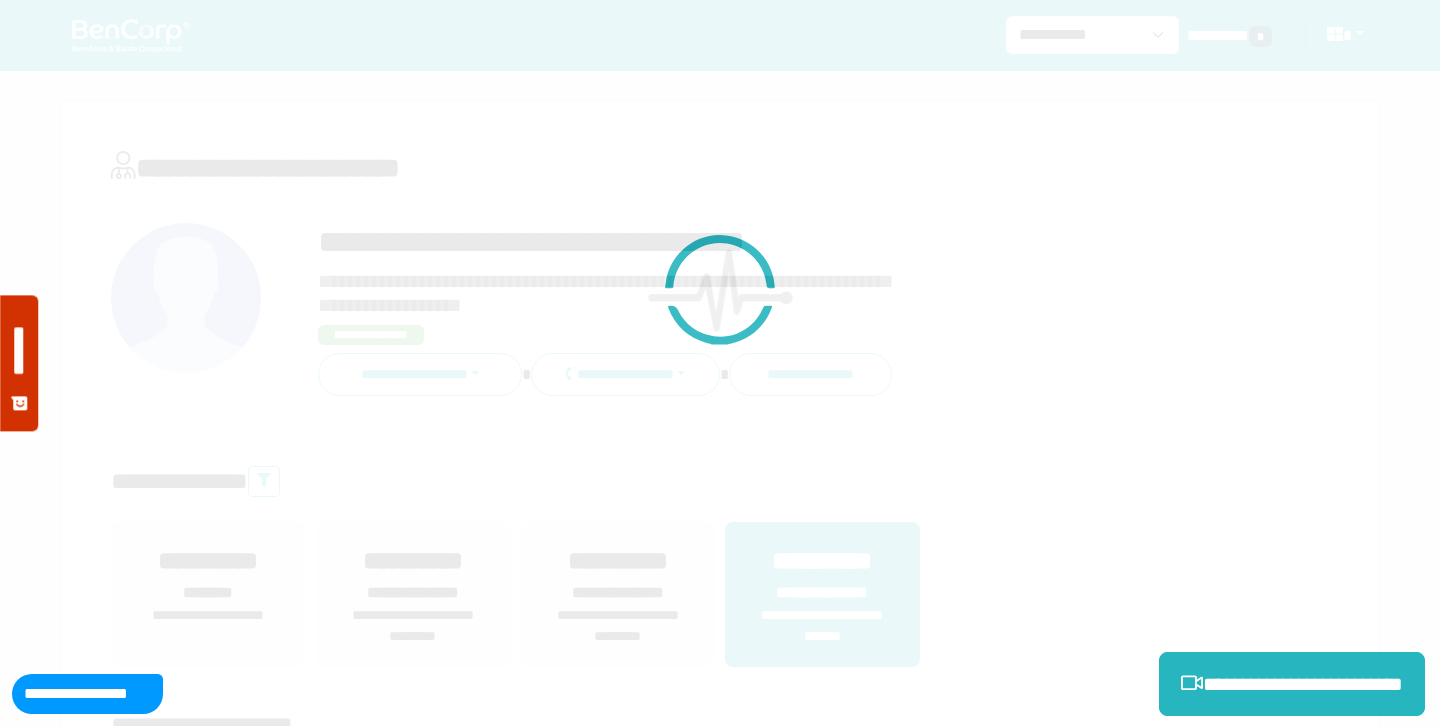 scroll, scrollTop: 0, scrollLeft: 0, axis: both 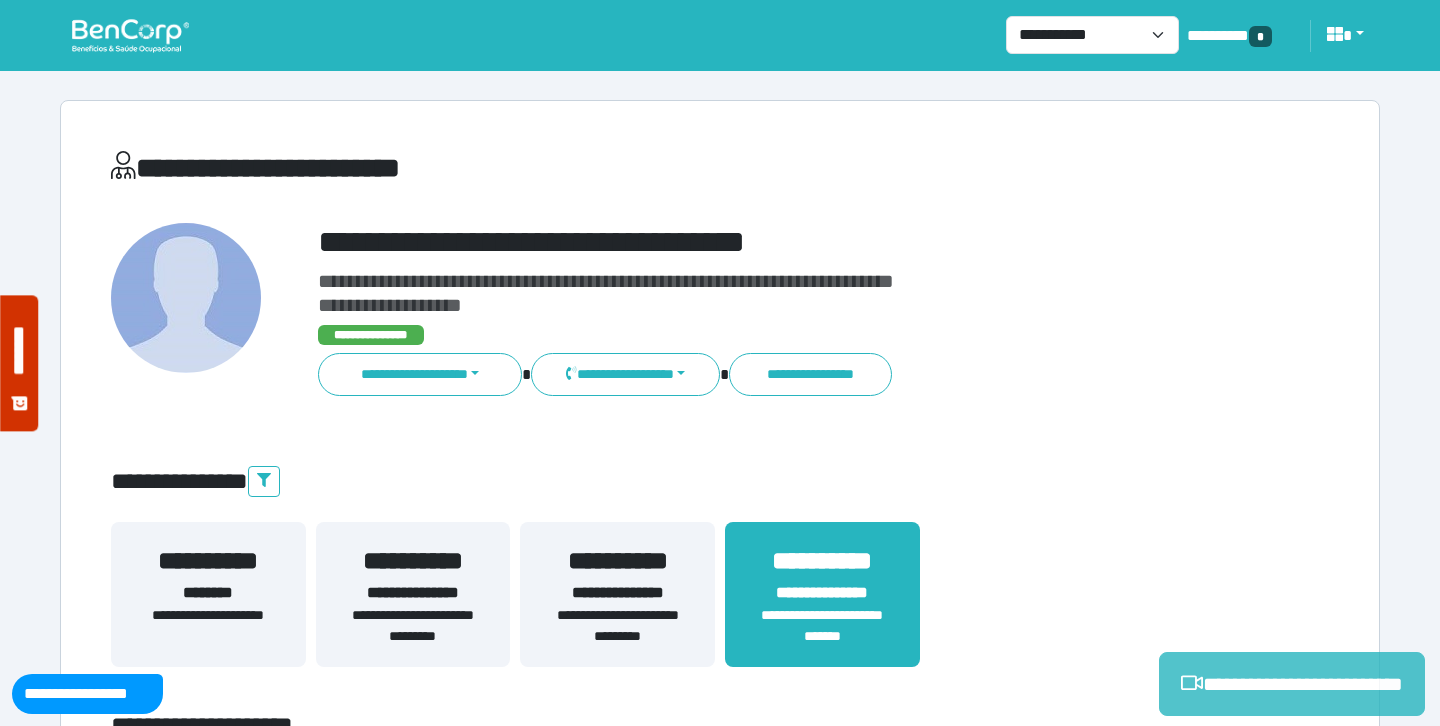 click on "**********" at bounding box center (1292, 684) 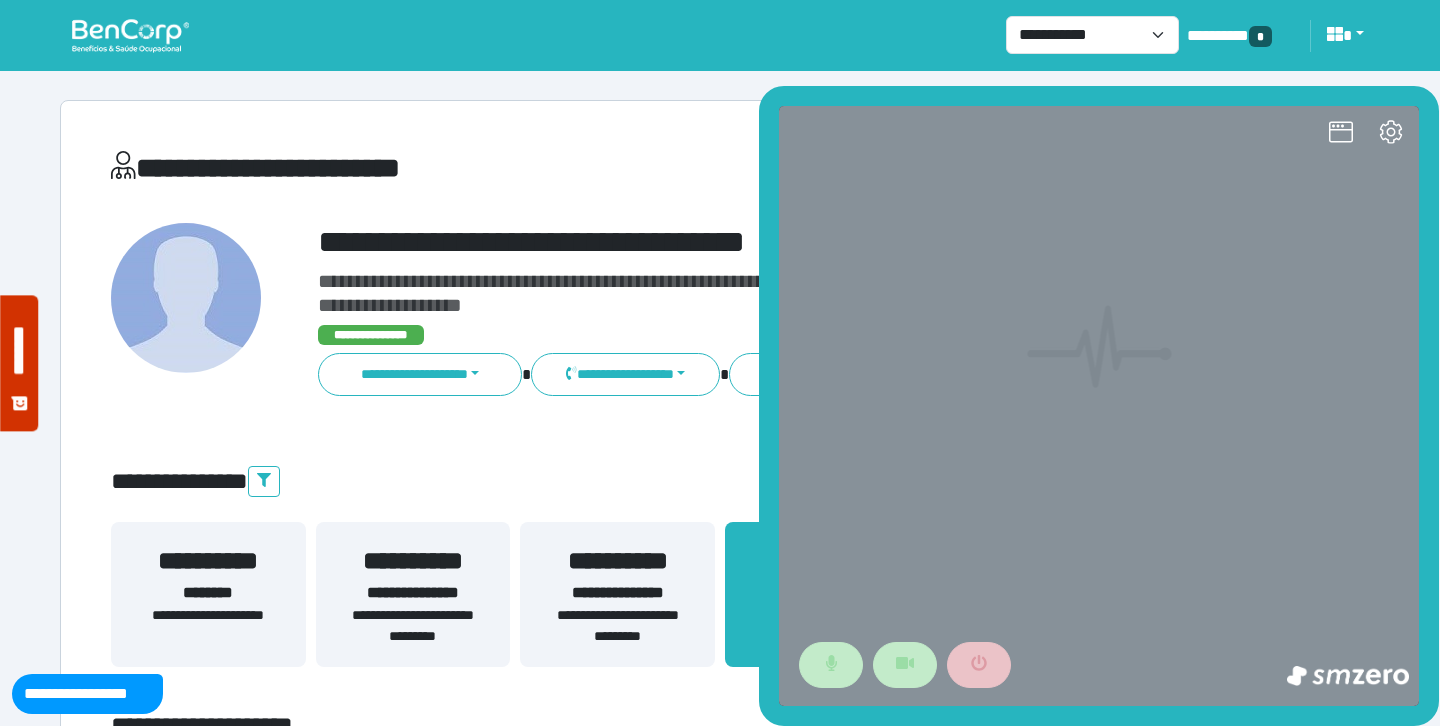 scroll, scrollTop: 0, scrollLeft: 0, axis: both 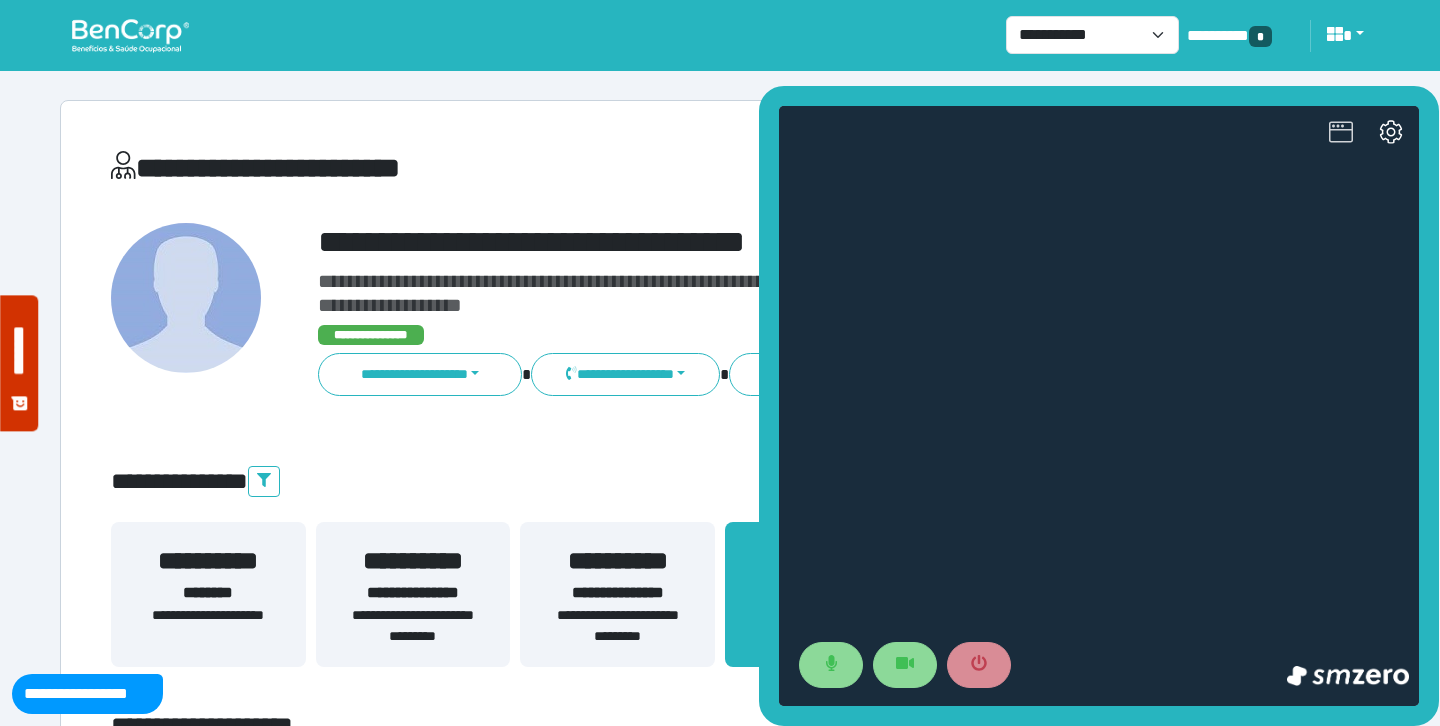 click 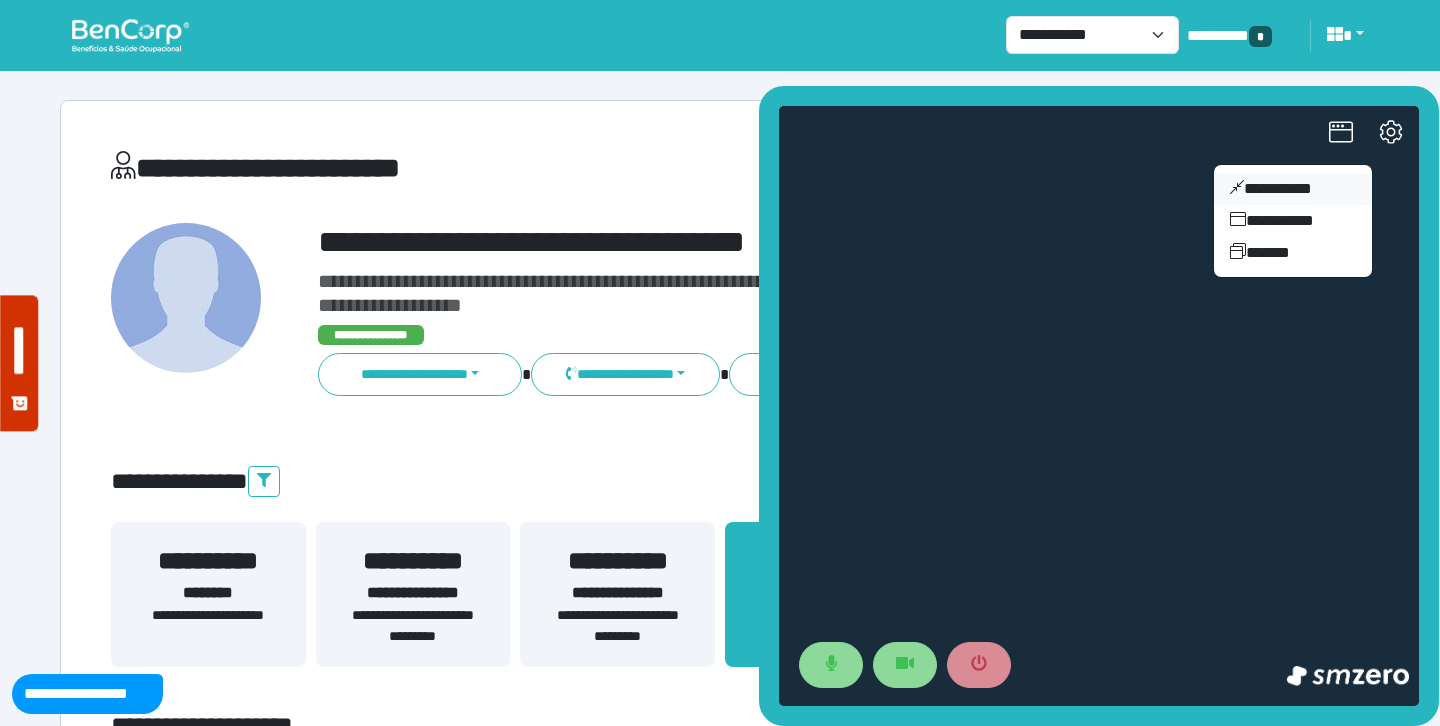 click on "**********" at bounding box center (1293, 189) 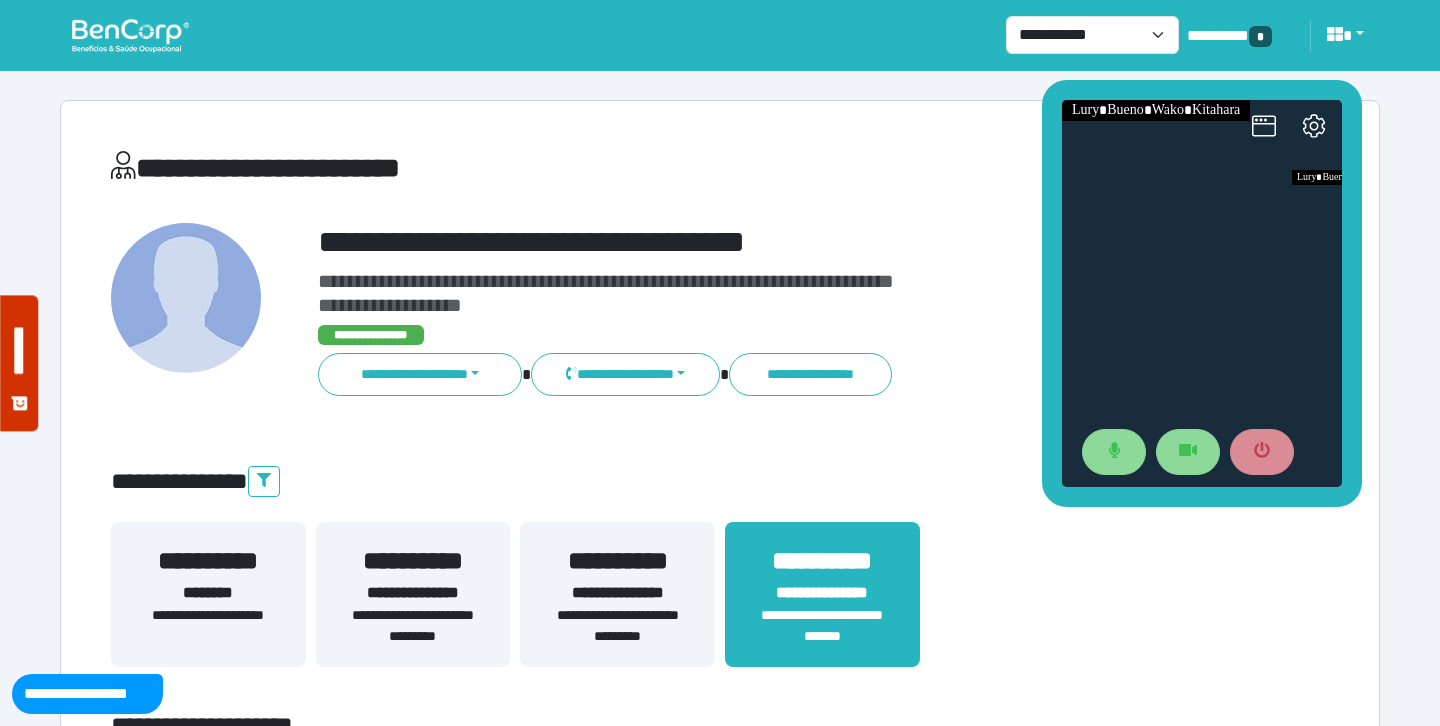 drag, startPoint x: 1228, startPoint y: 307, endPoint x: 1151, endPoint y: 81, distance: 238.7572 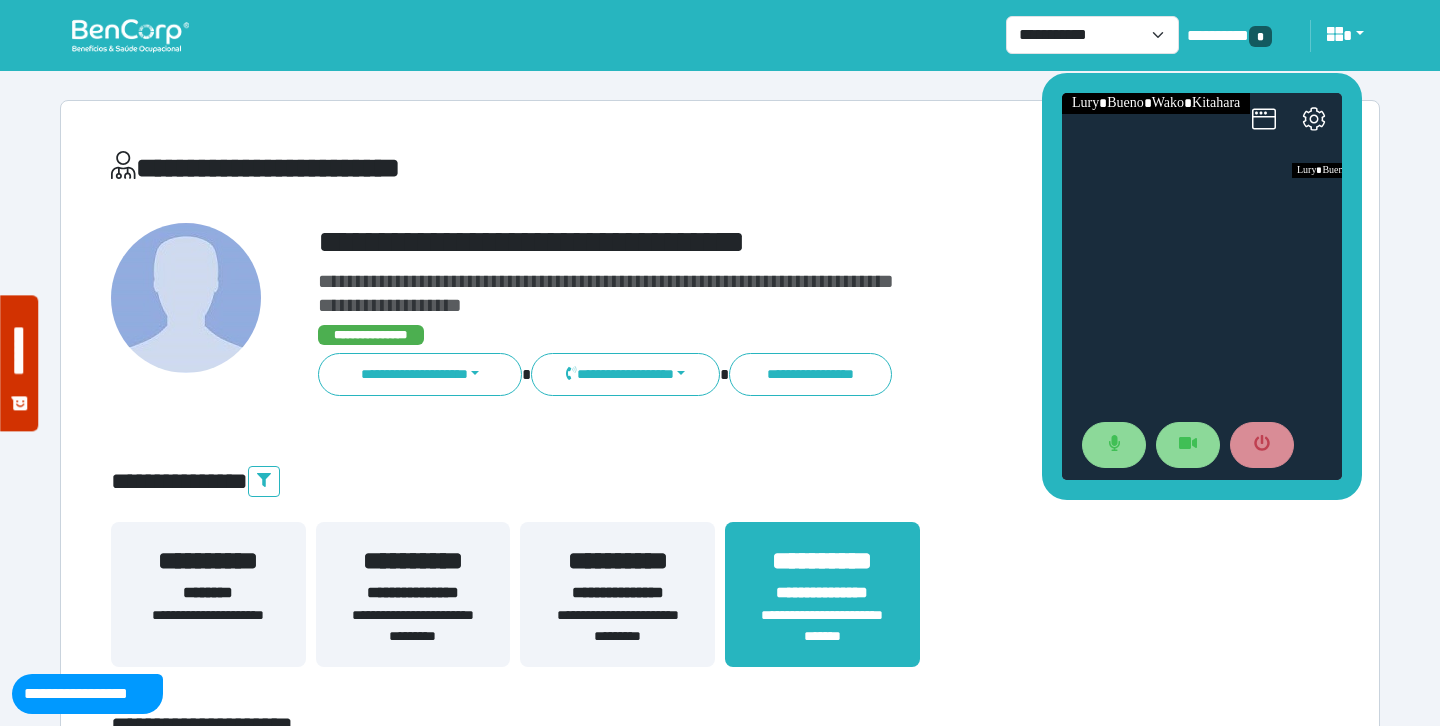 click on "**********" at bounding box center [772, 242] 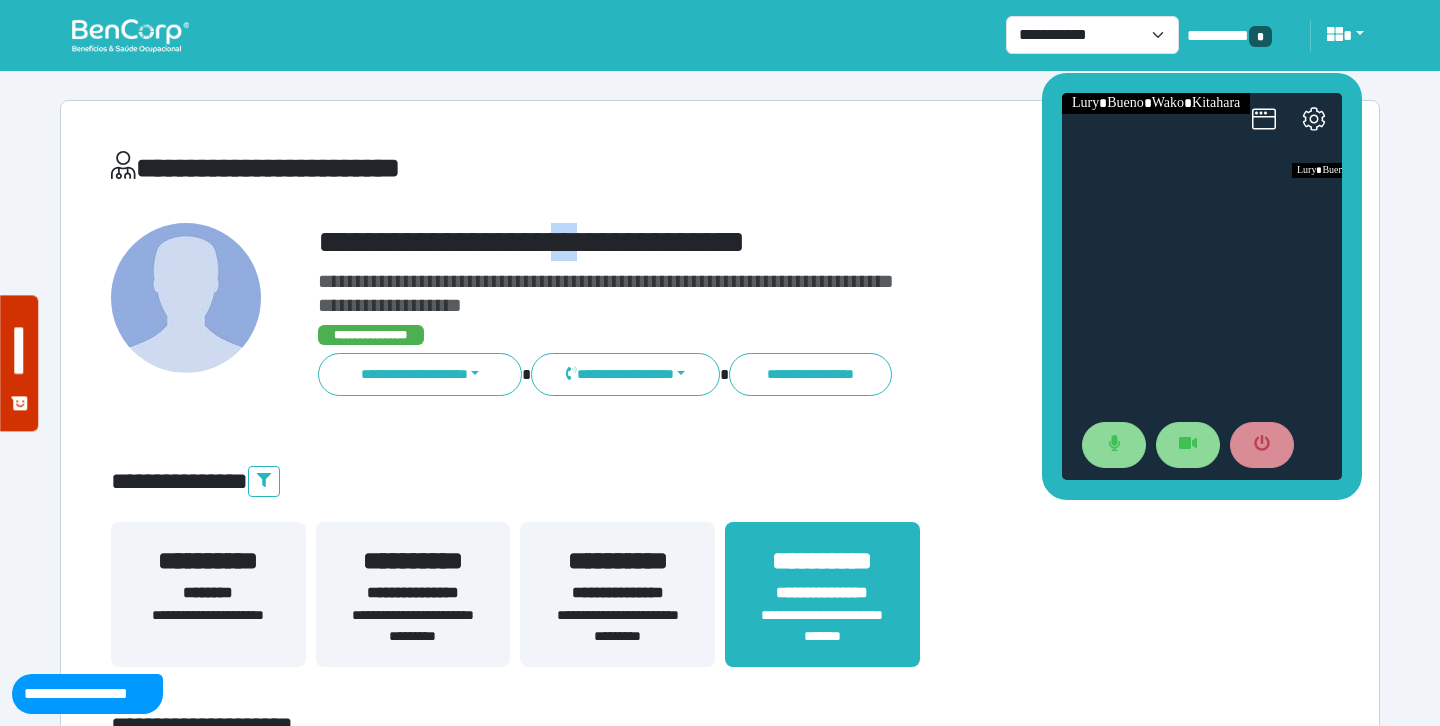 click on "**********" at bounding box center [772, 242] 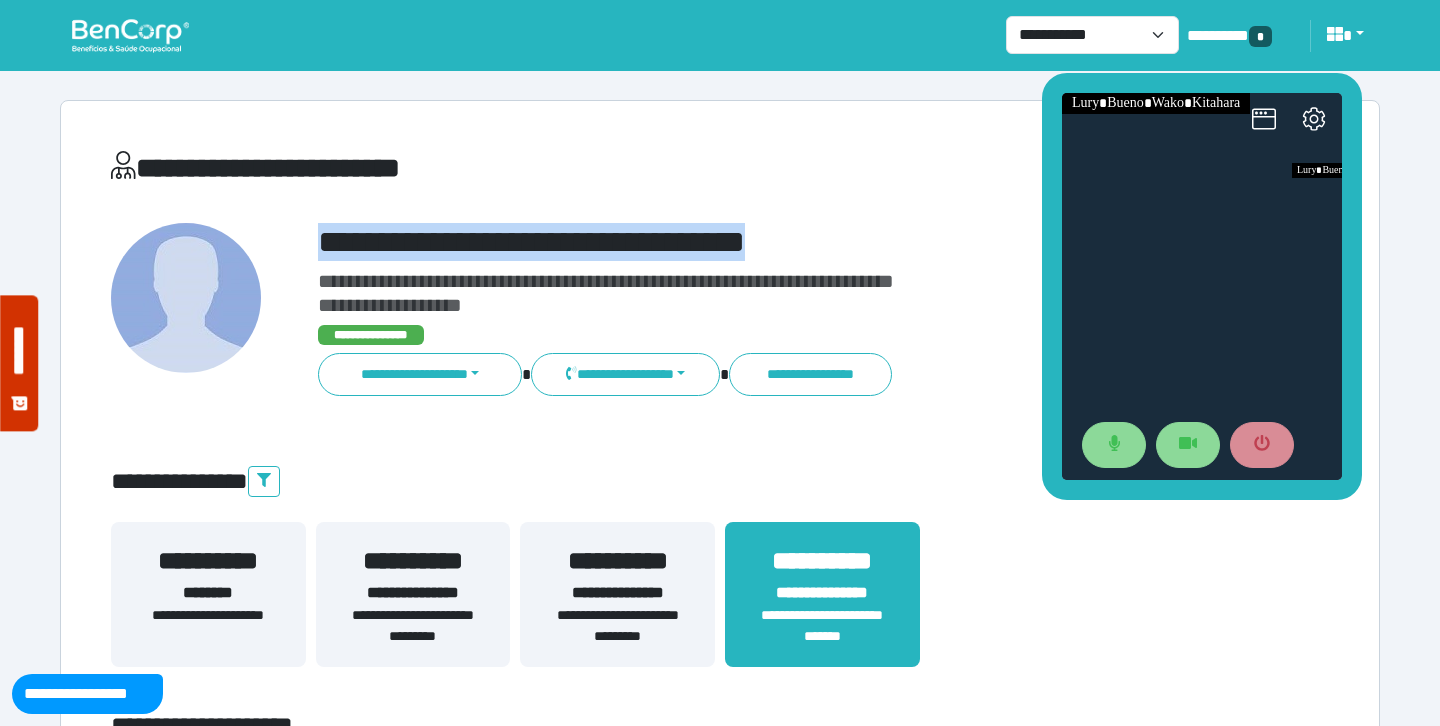 click on "**********" at bounding box center [772, 242] 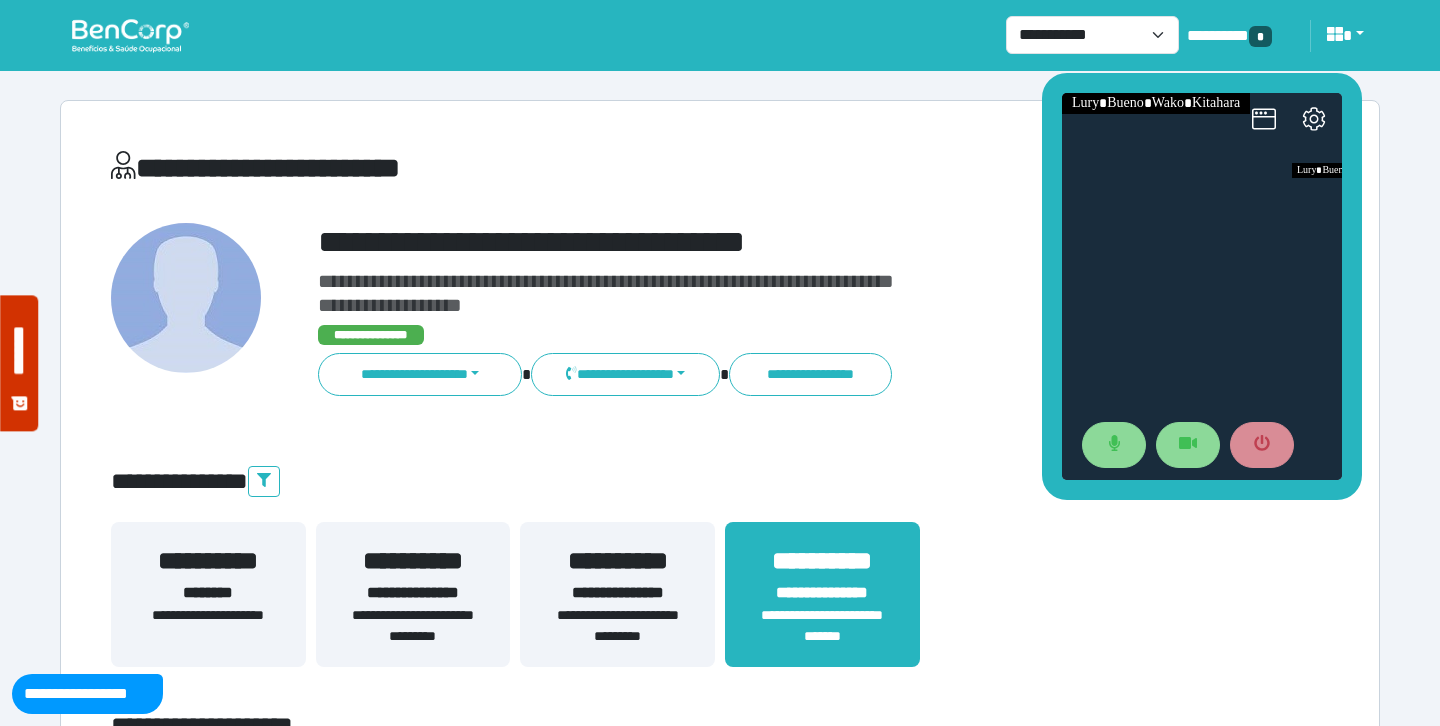 click on "**********" at bounding box center [720, 4352] 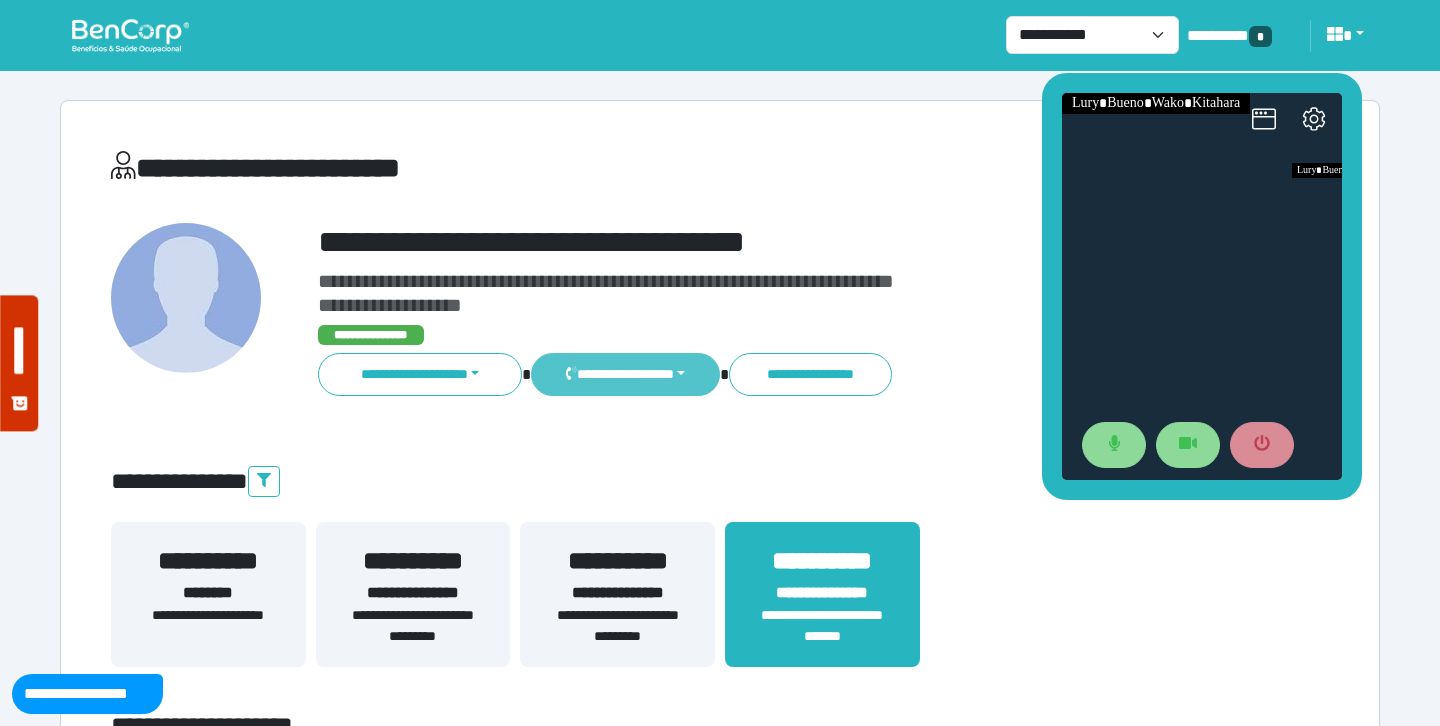 click on "**********" at bounding box center (625, 374) 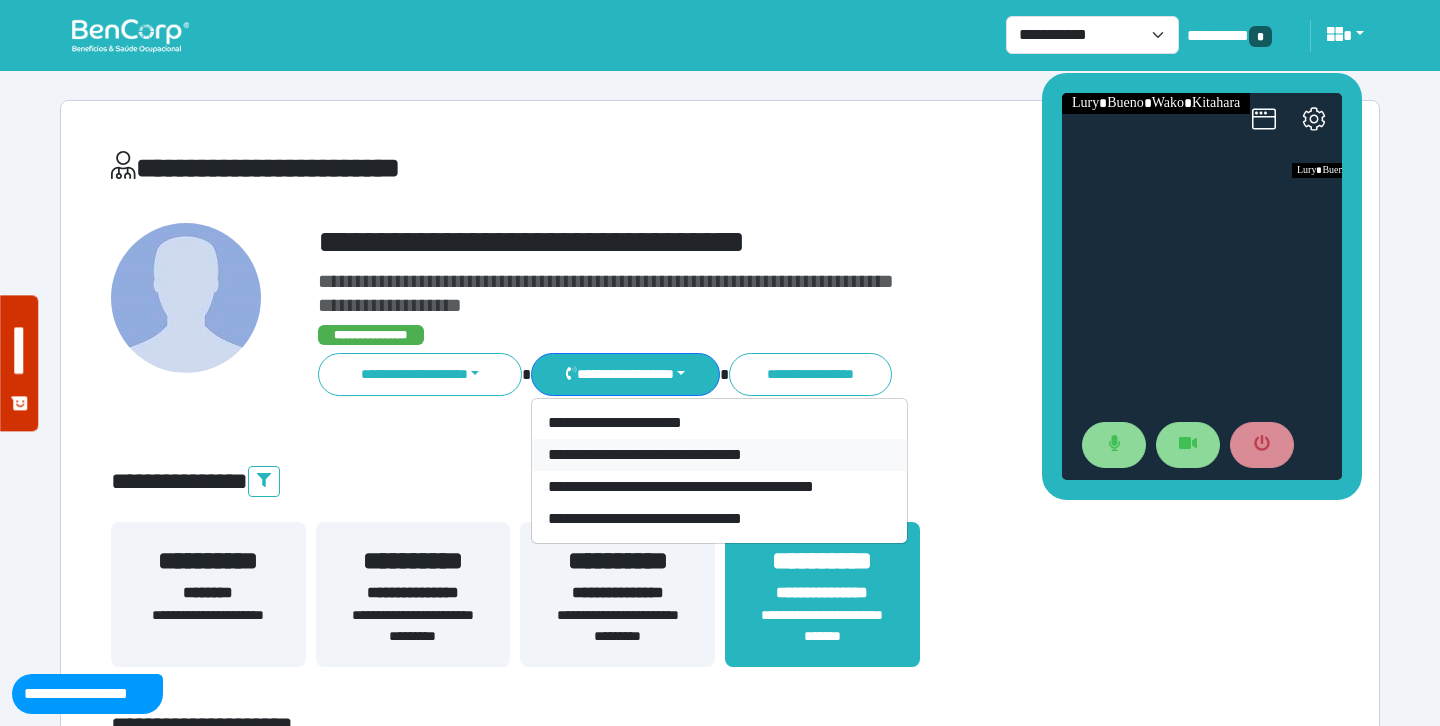 click on "**********" at bounding box center (719, 455) 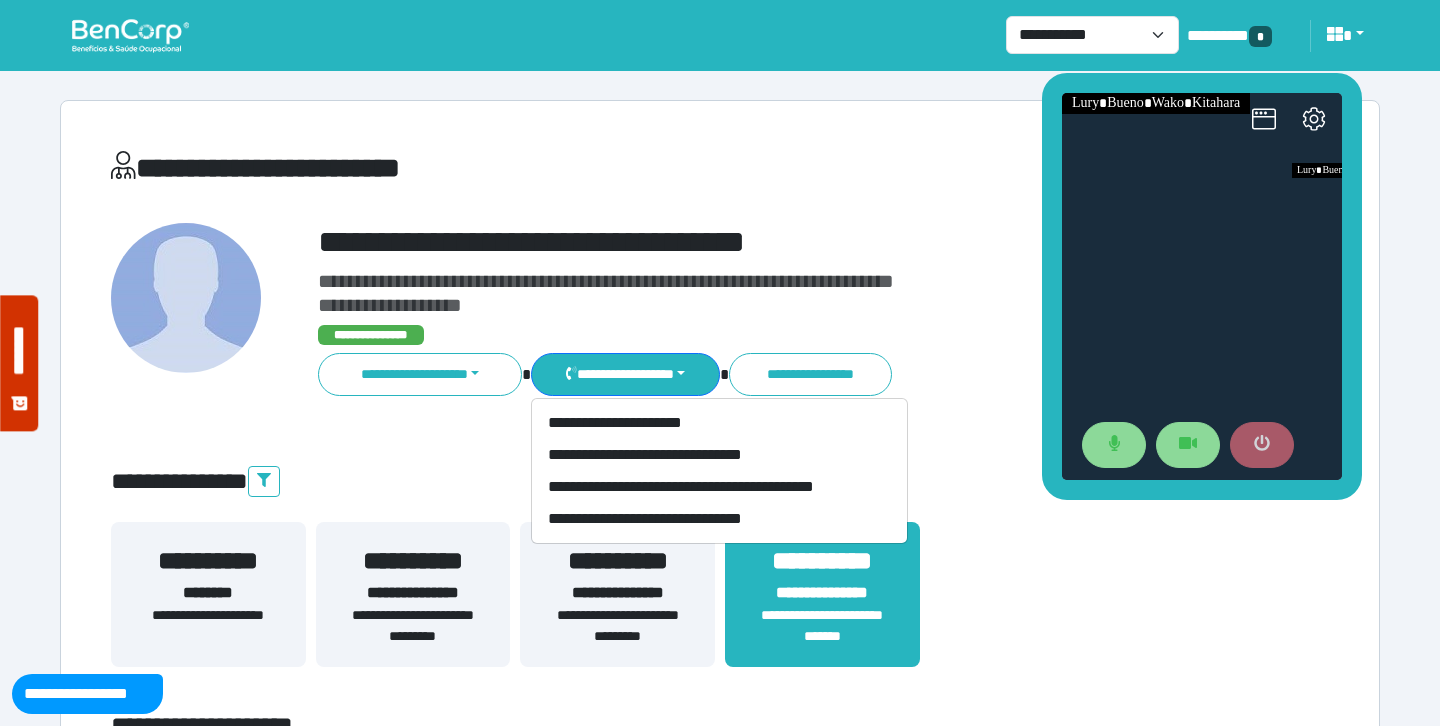 click at bounding box center (1262, 445) 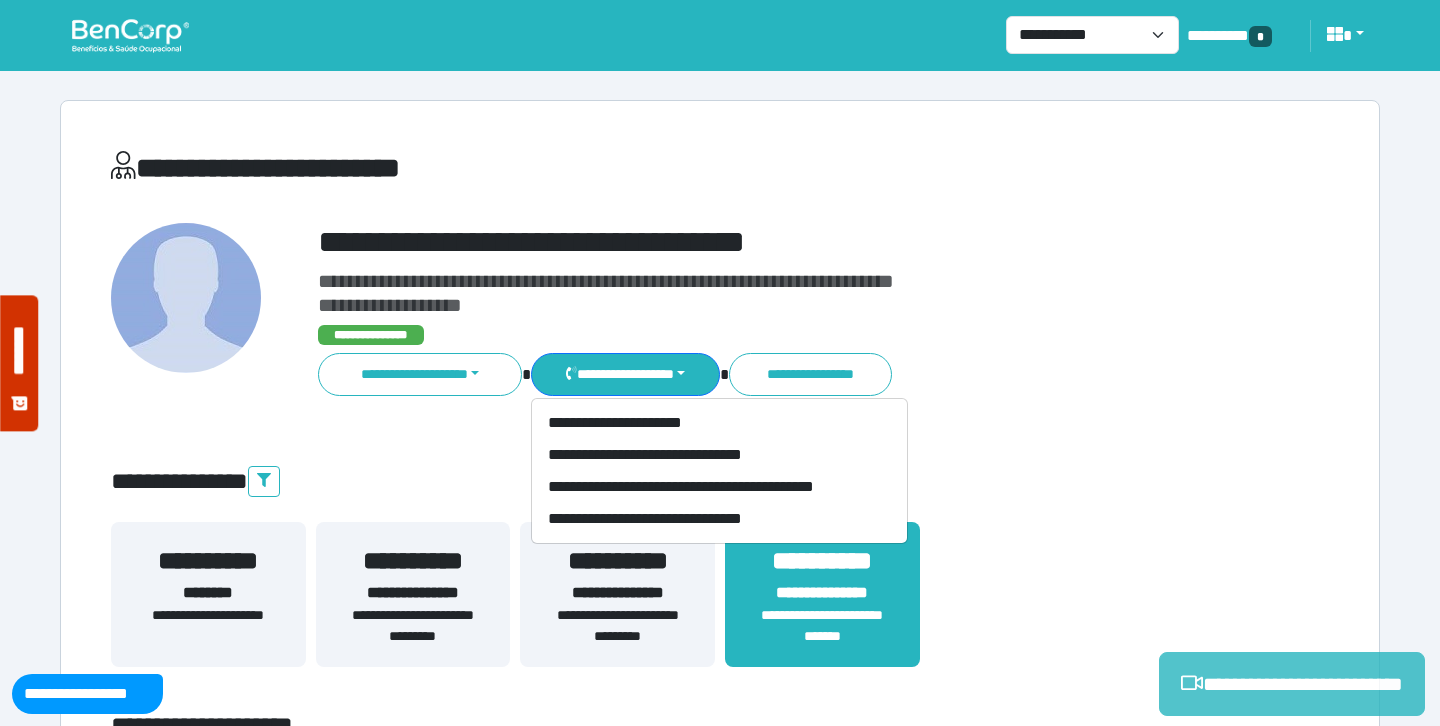 click on "**********" at bounding box center (1292, 684) 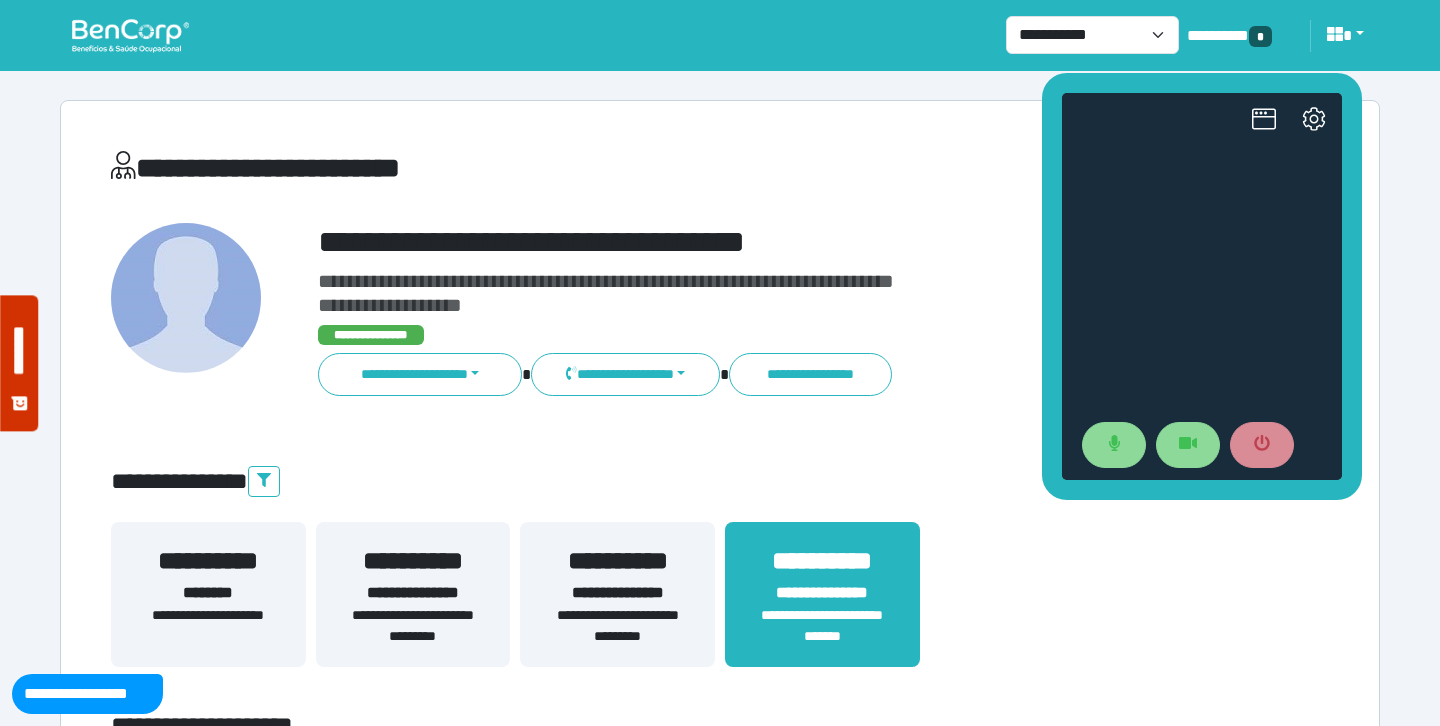 scroll, scrollTop: 0, scrollLeft: 0, axis: both 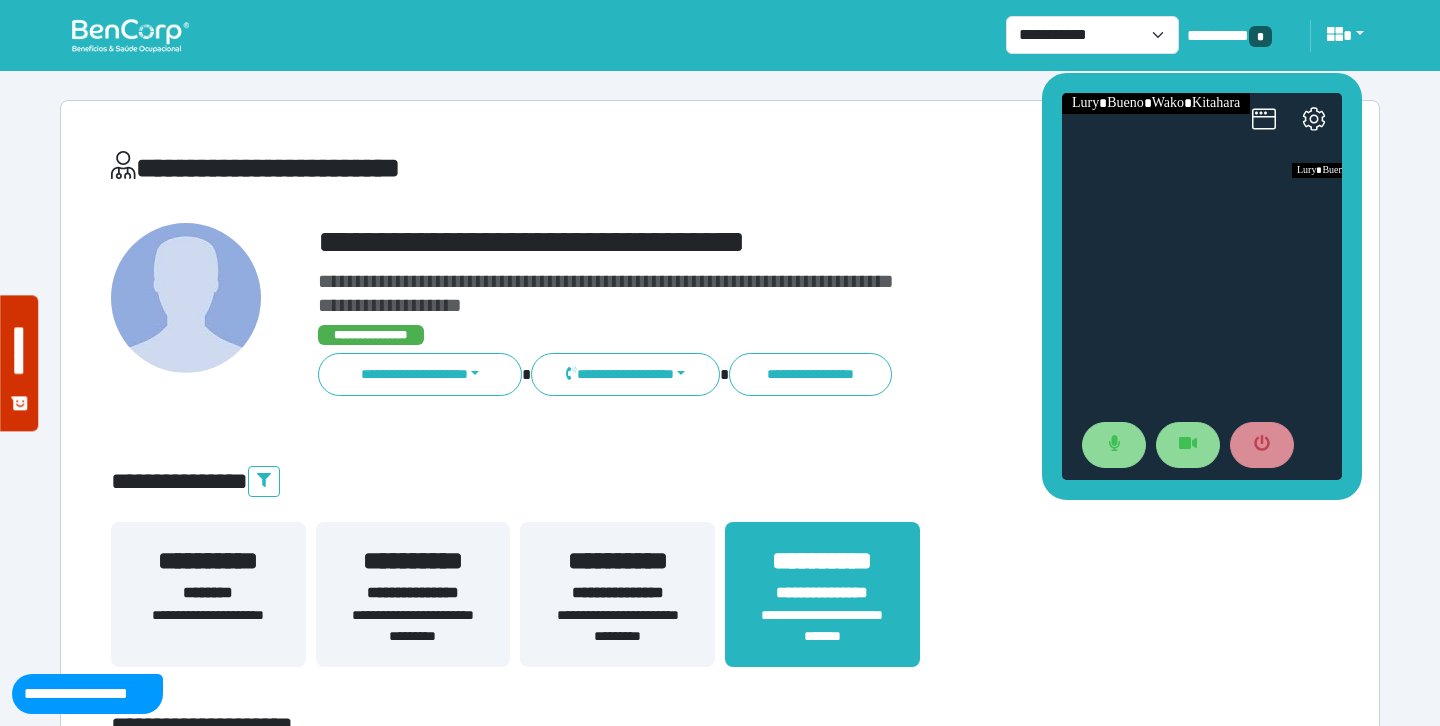click on "**********" at bounding box center [720, 4352] 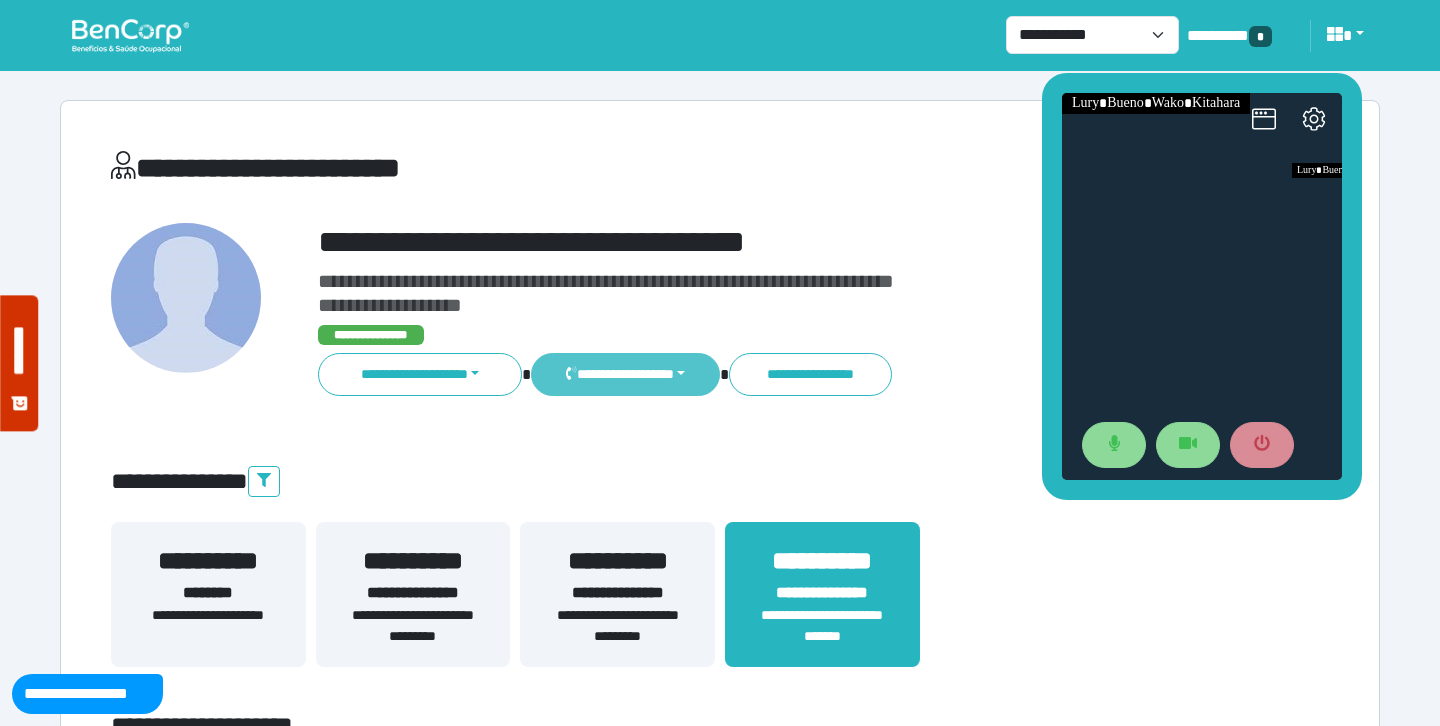 click on "**********" at bounding box center [625, 374] 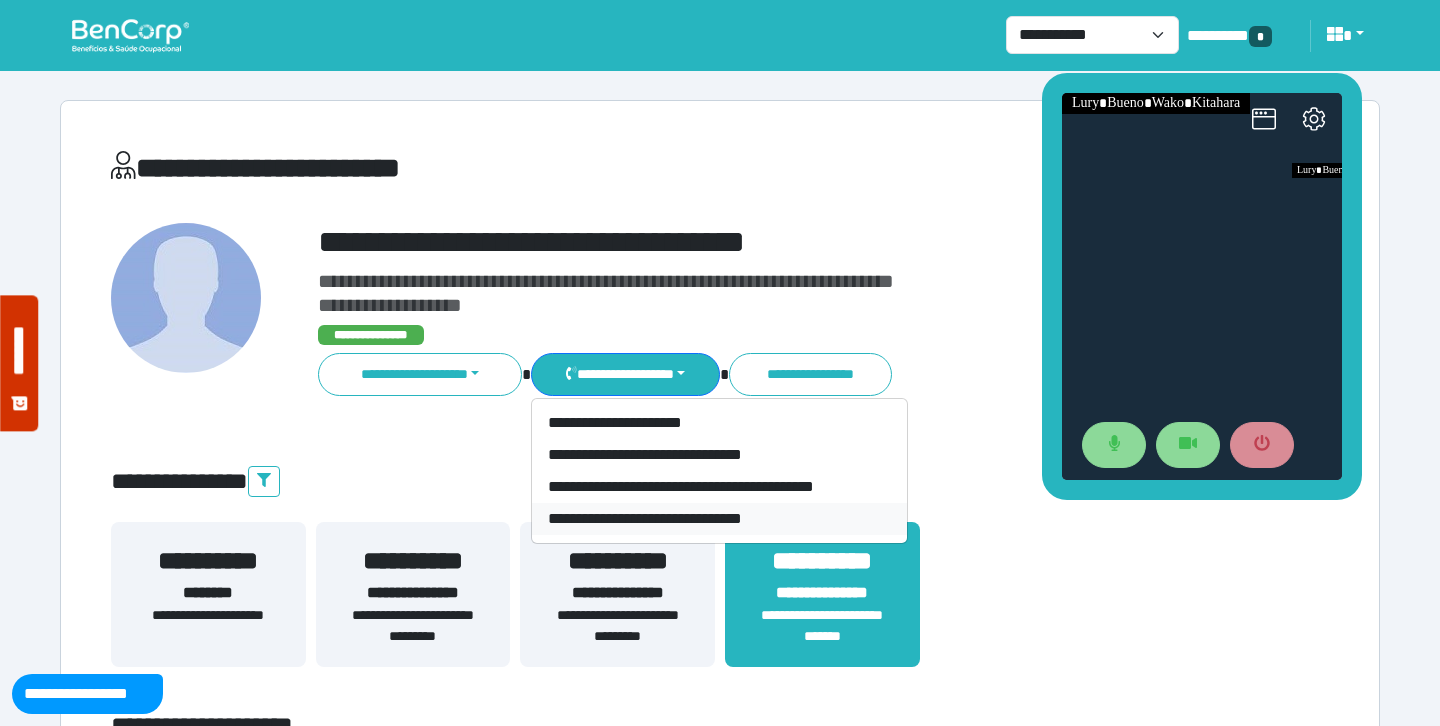 click on "**********" at bounding box center (719, 519) 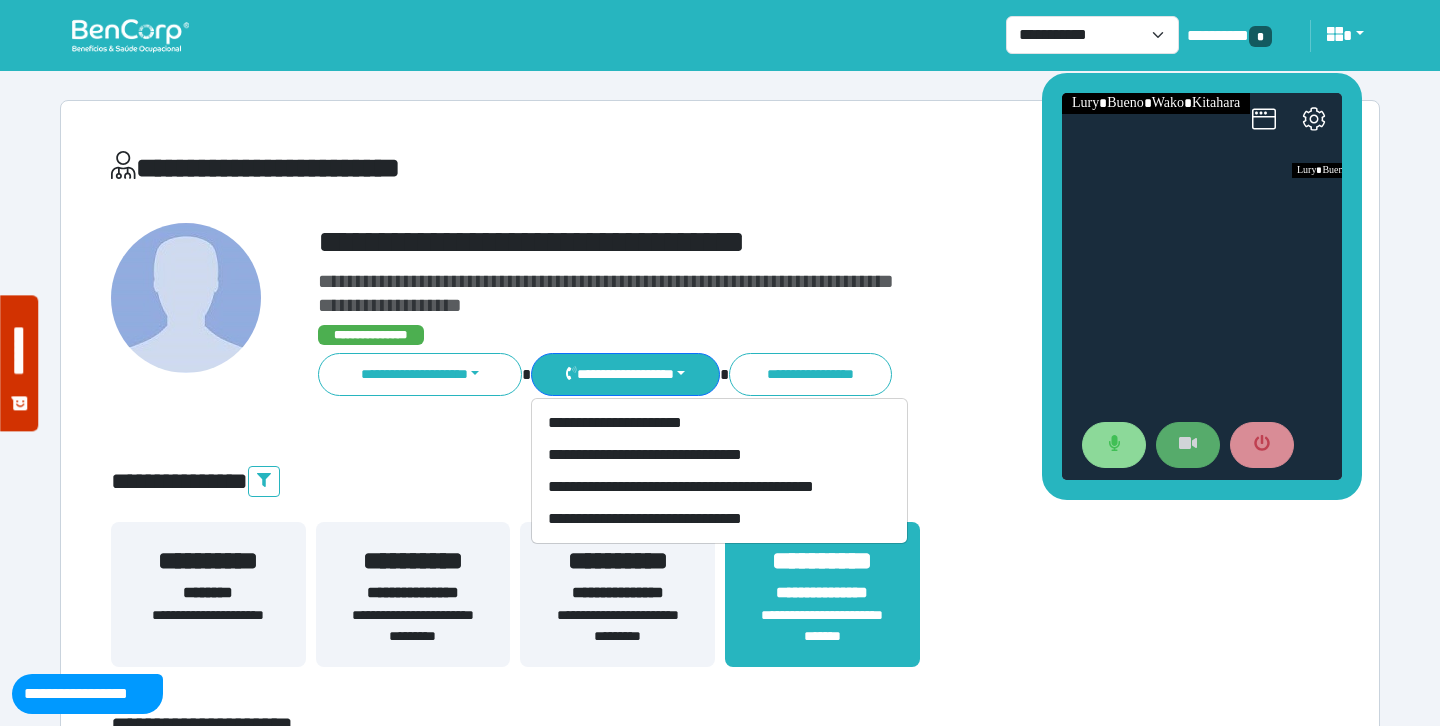 click at bounding box center (1188, 445) 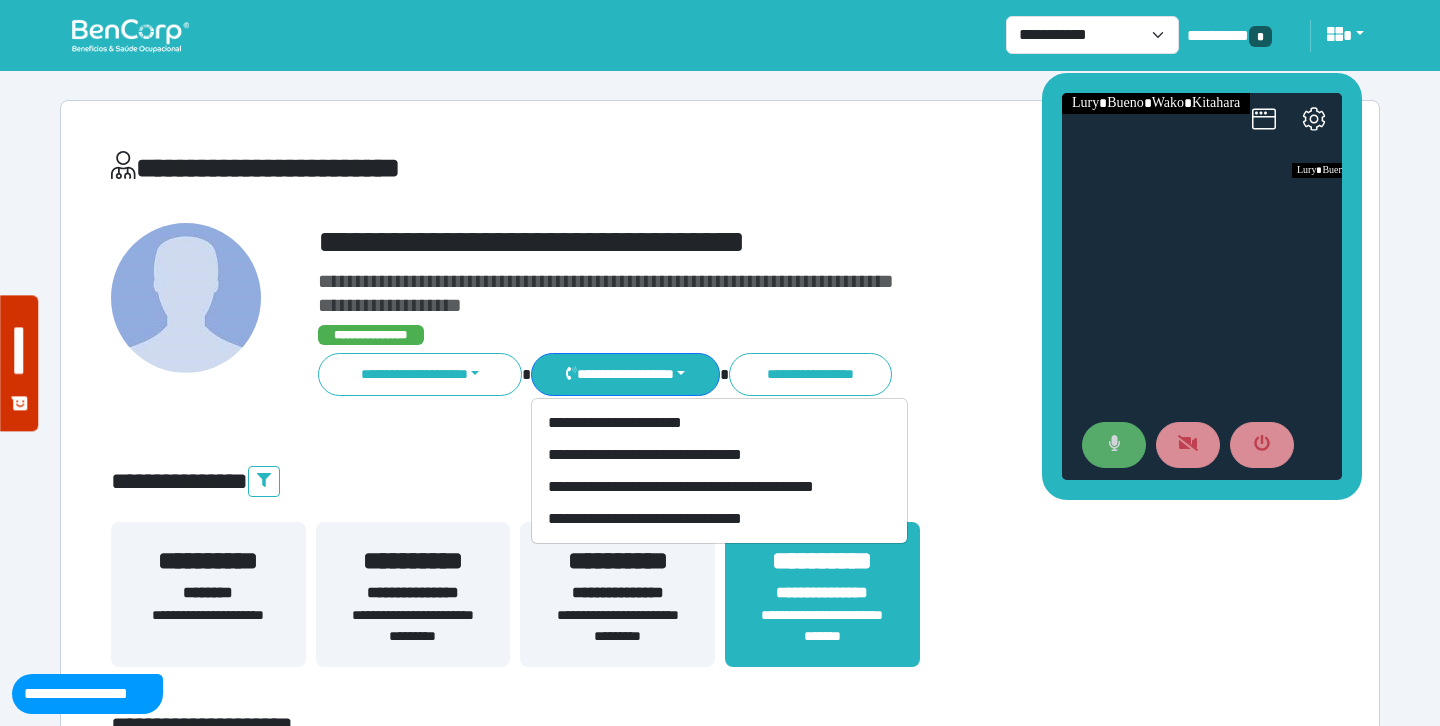 click 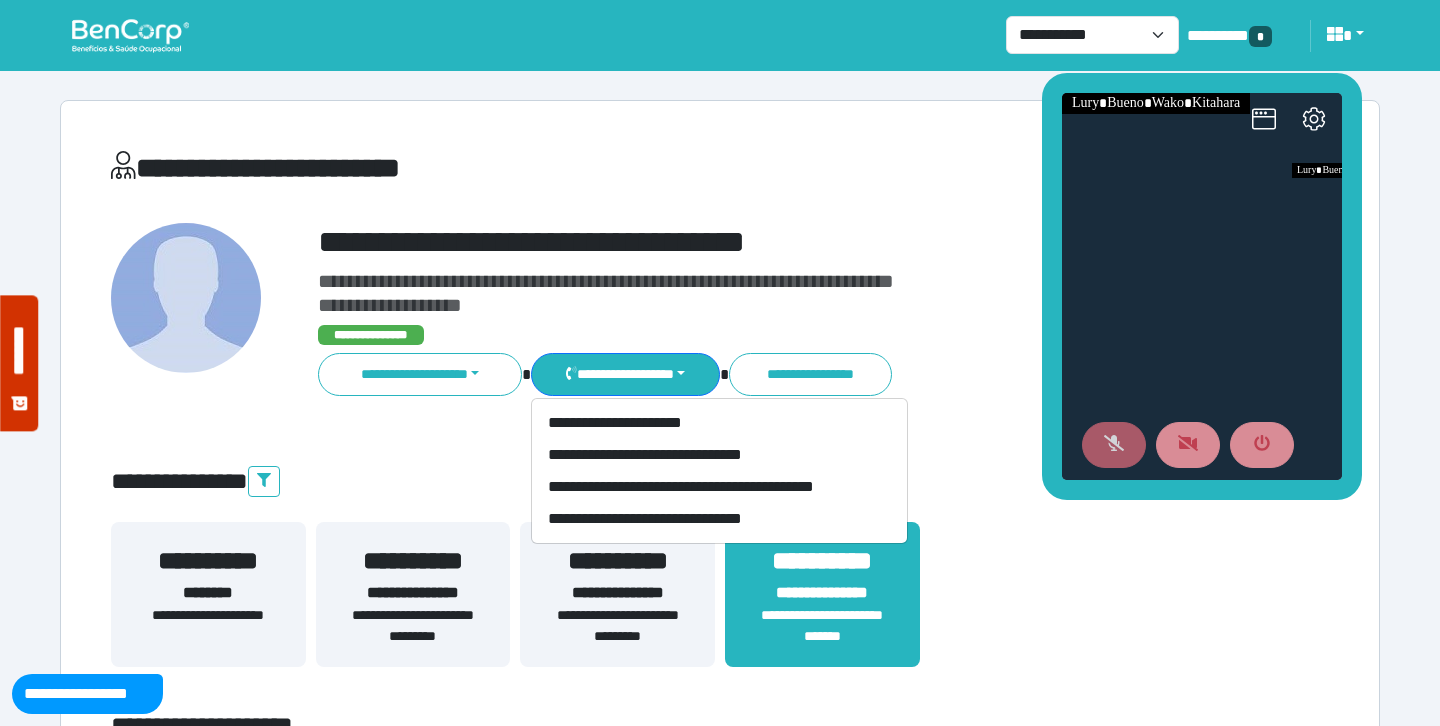 click on "**********" at bounding box center (772, 242) 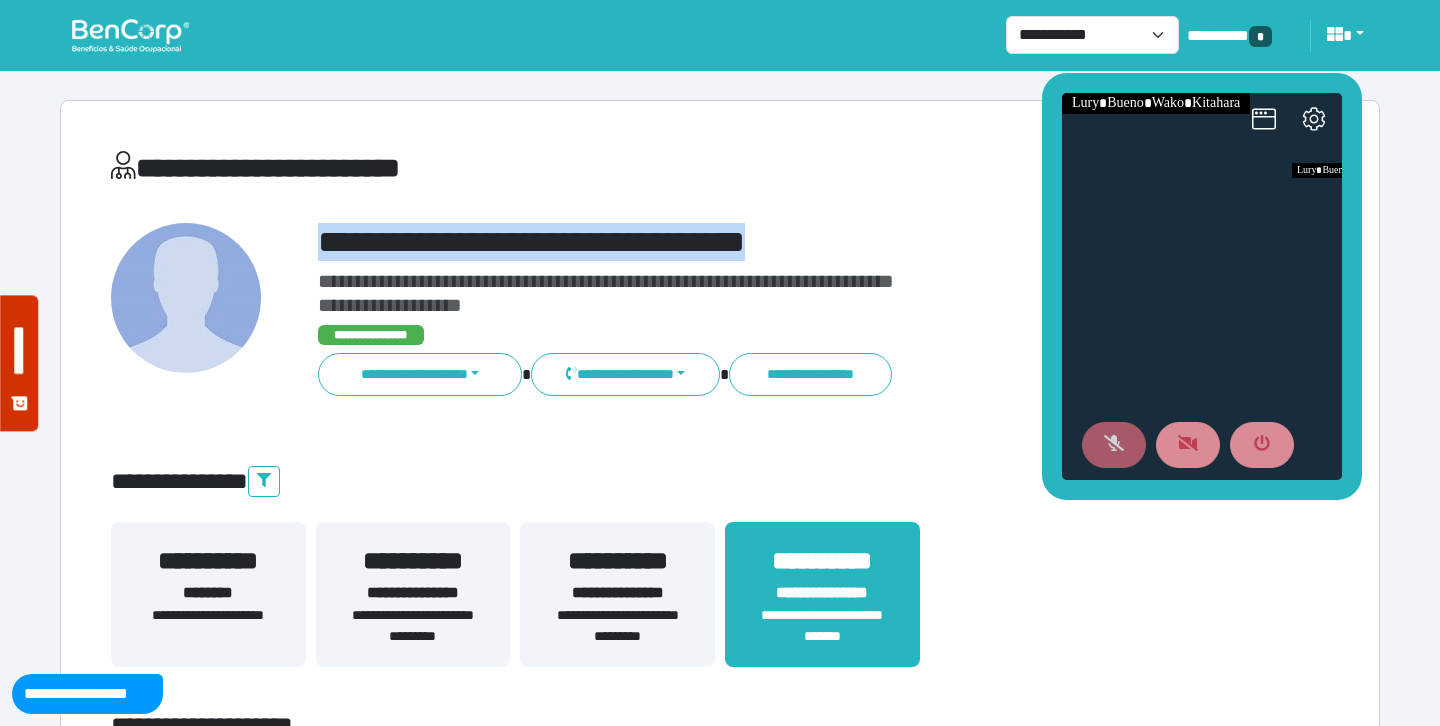 copy on "**********" 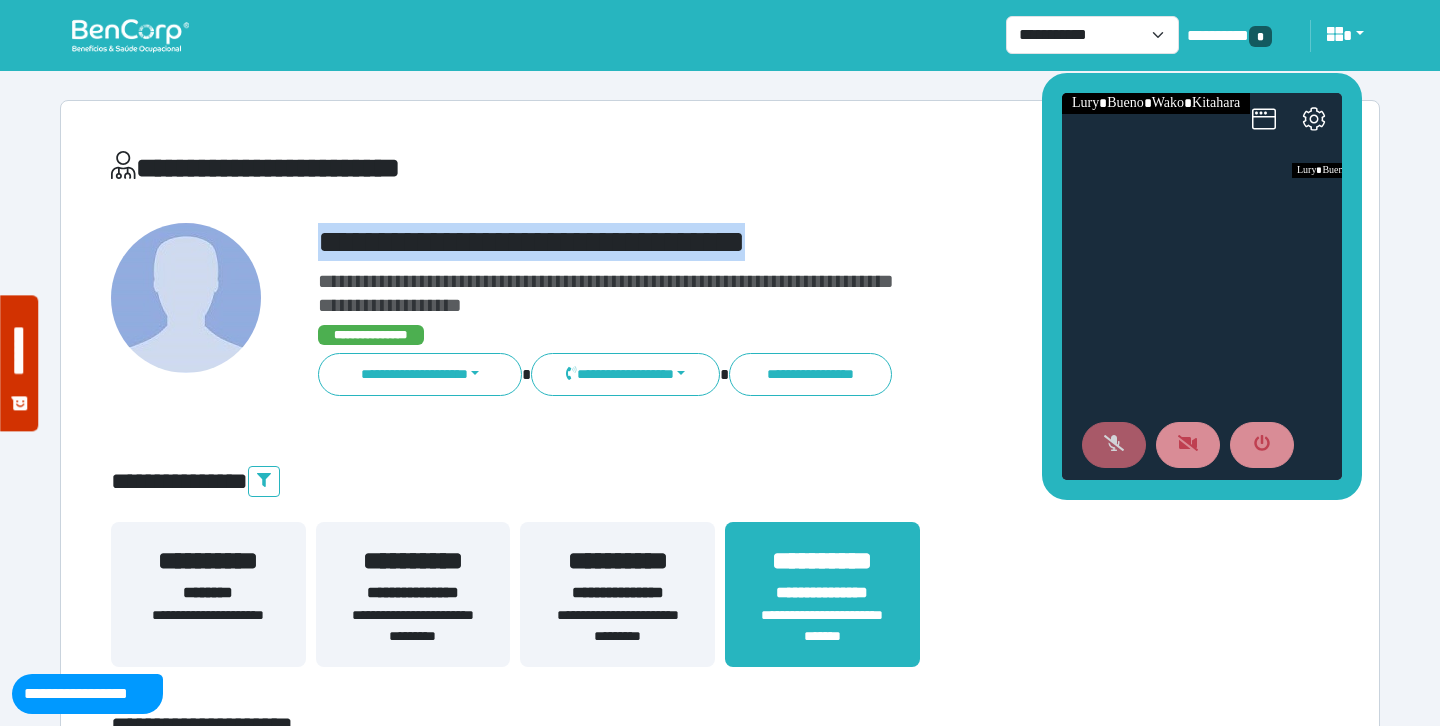 click at bounding box center (130, 35) 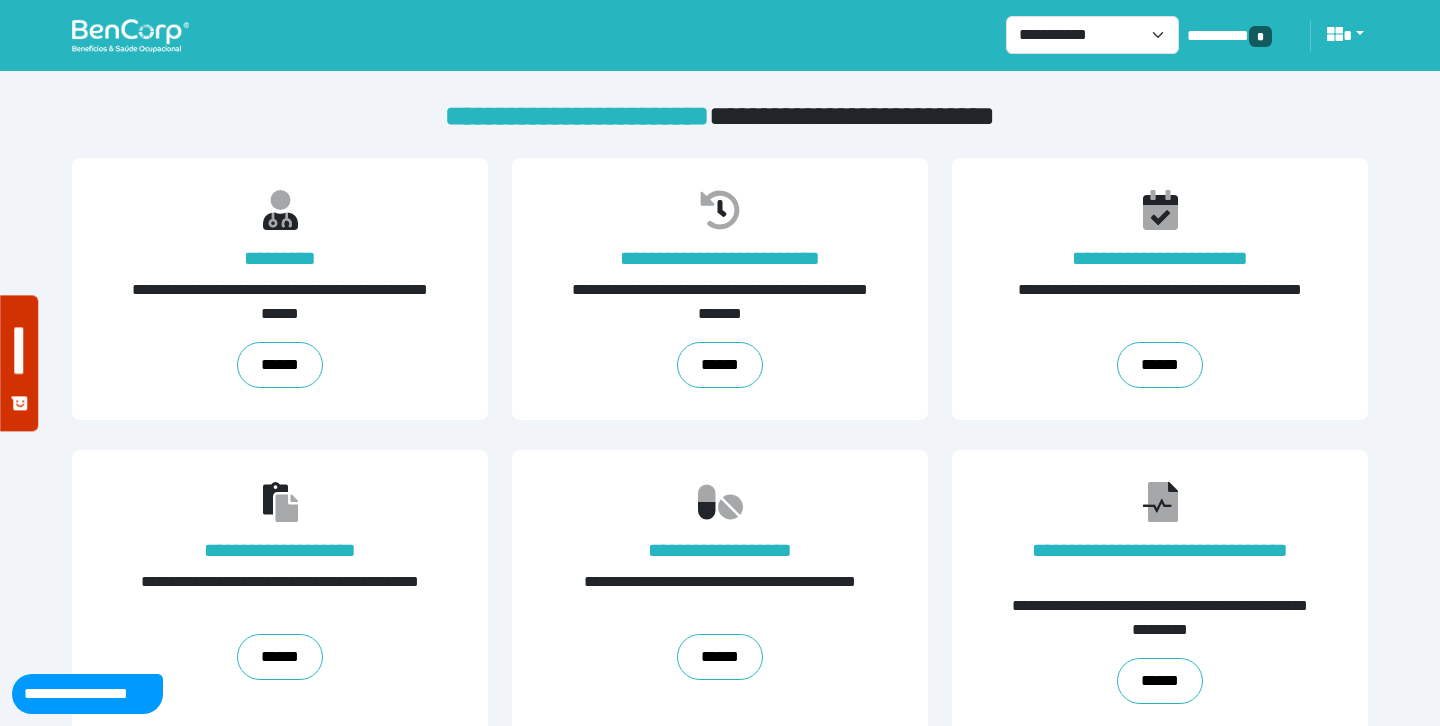 scroll, scrollTop: 0, scrollLeft: 0, axis: both 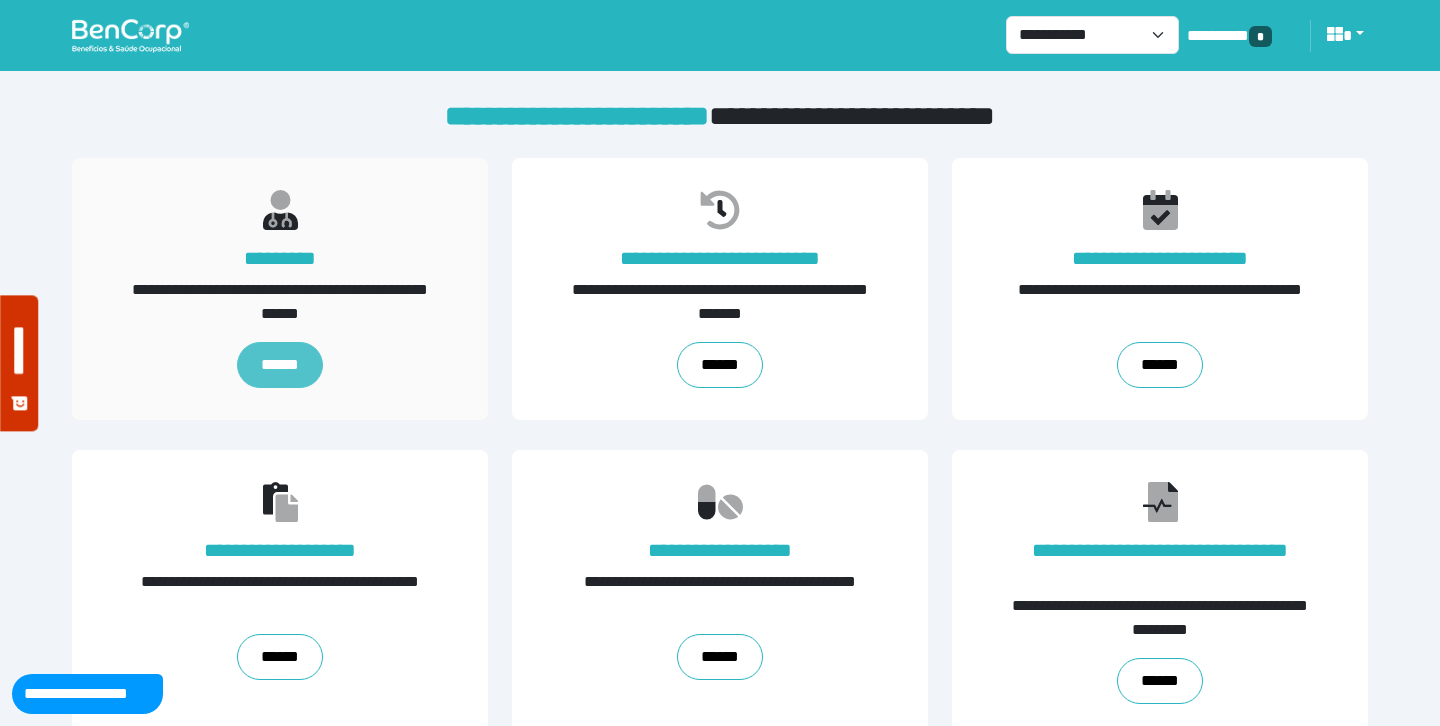 click on "******" at bounding box center [280, 365] 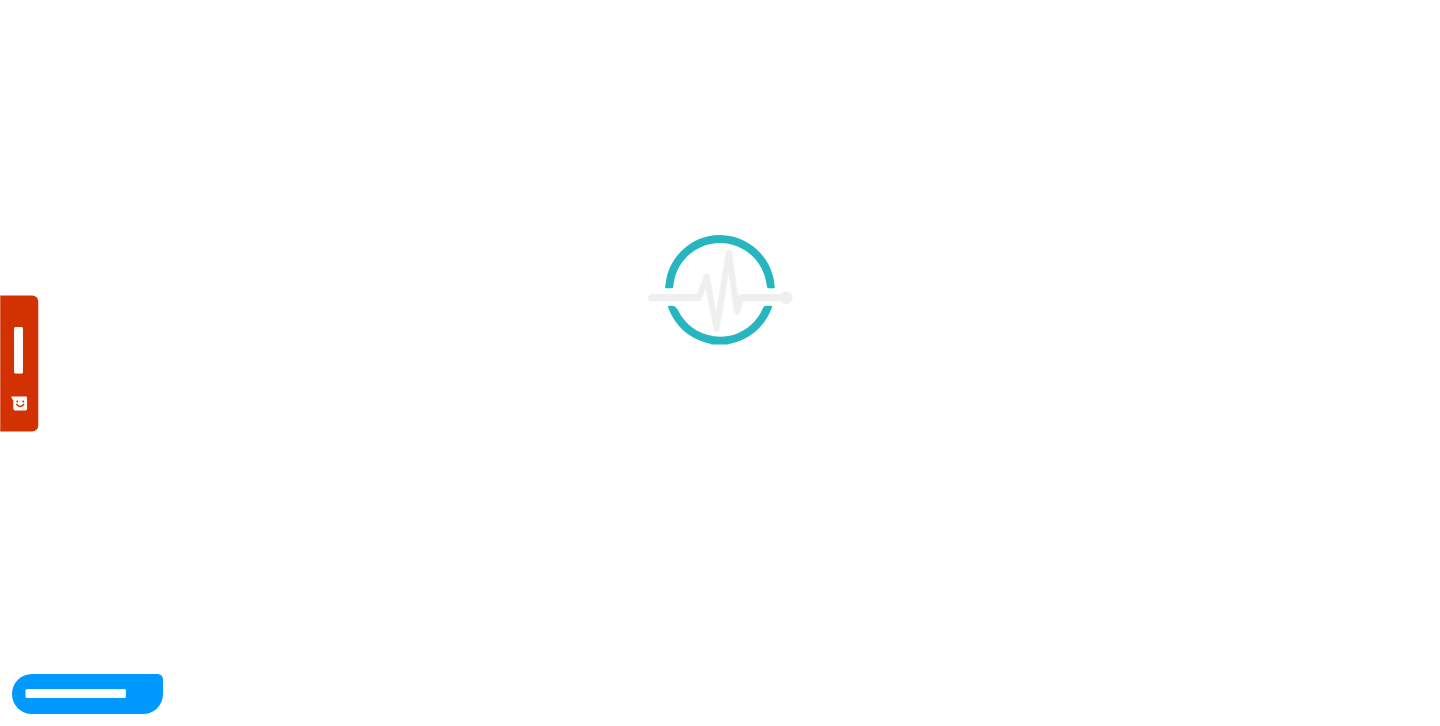 scroll, scrollTop: 0, scrollLeft: 0, axis: both 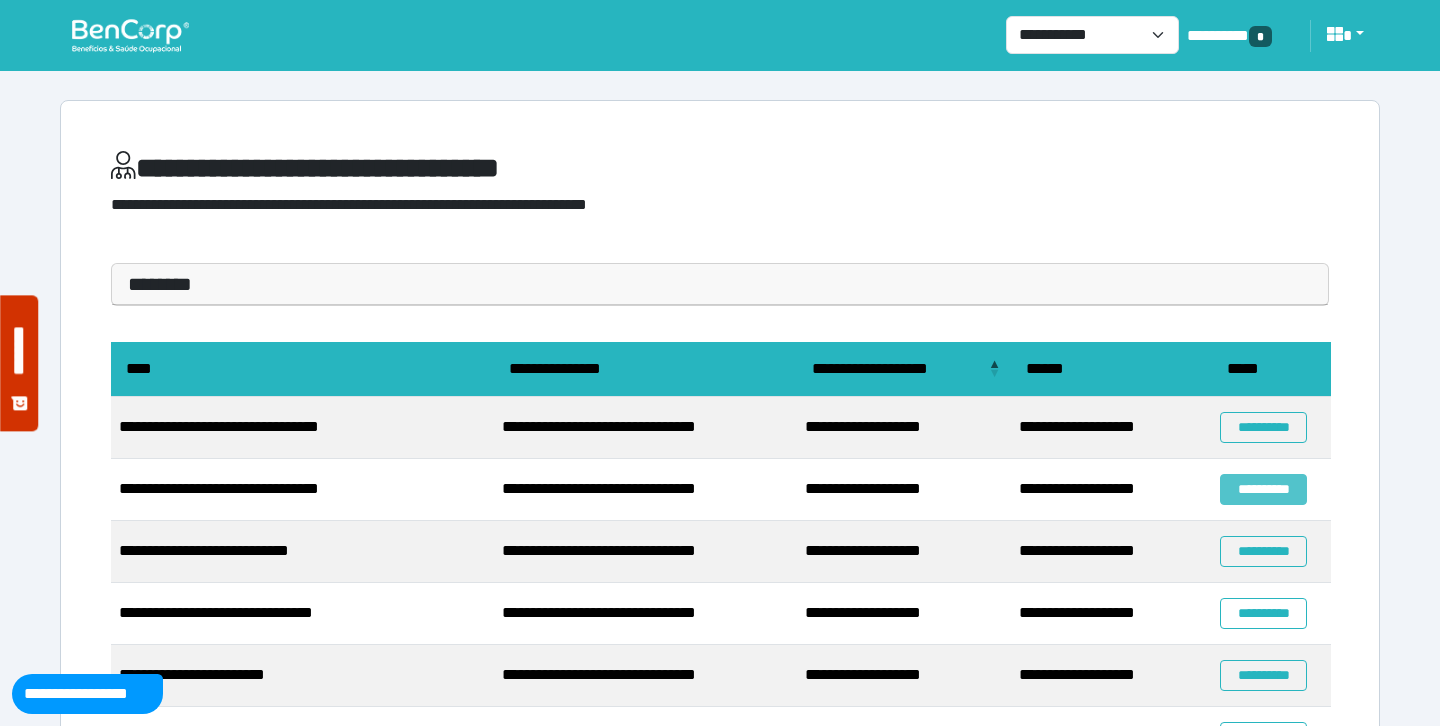 click on "**********" at bounding box center (1263, 489) 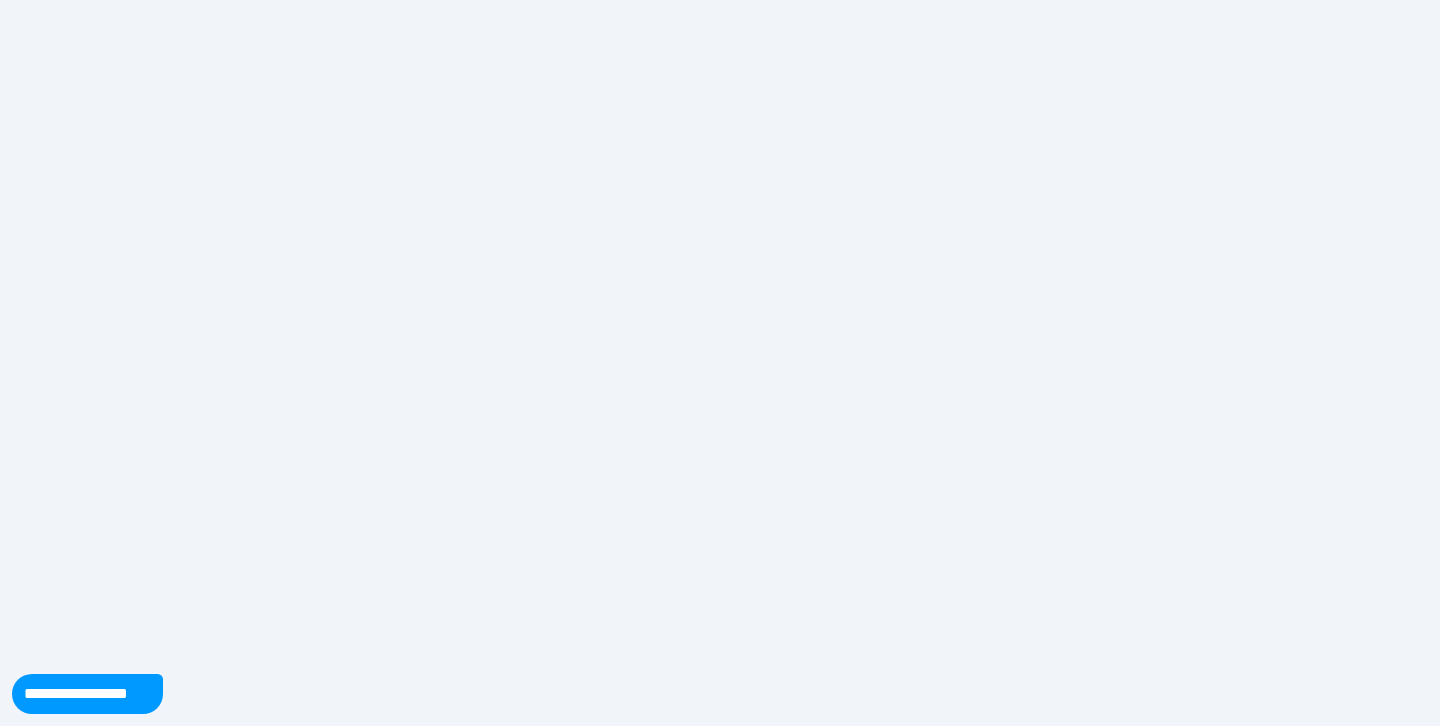 scroll, scrollTop: 0, scrollLeft: 0, axis: both 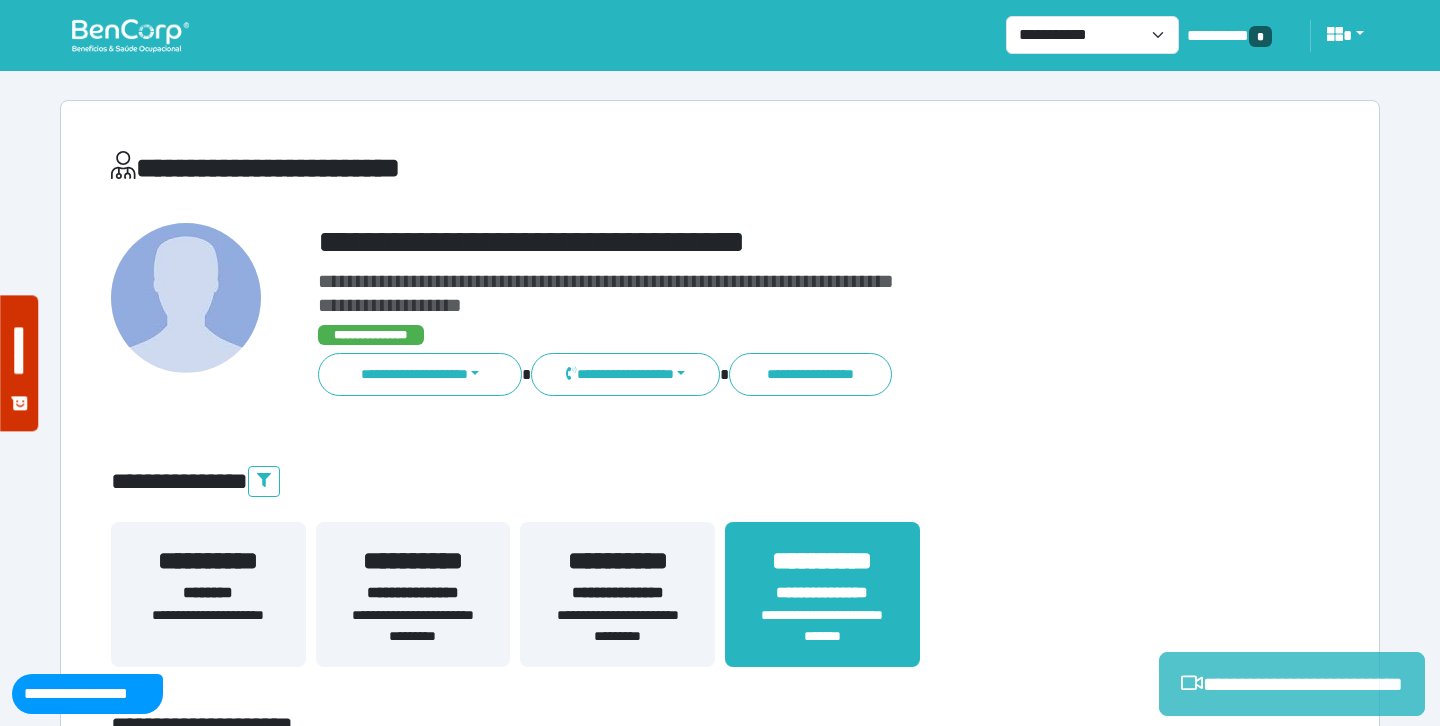 click on "**********" at bounding box center [1292, 684] 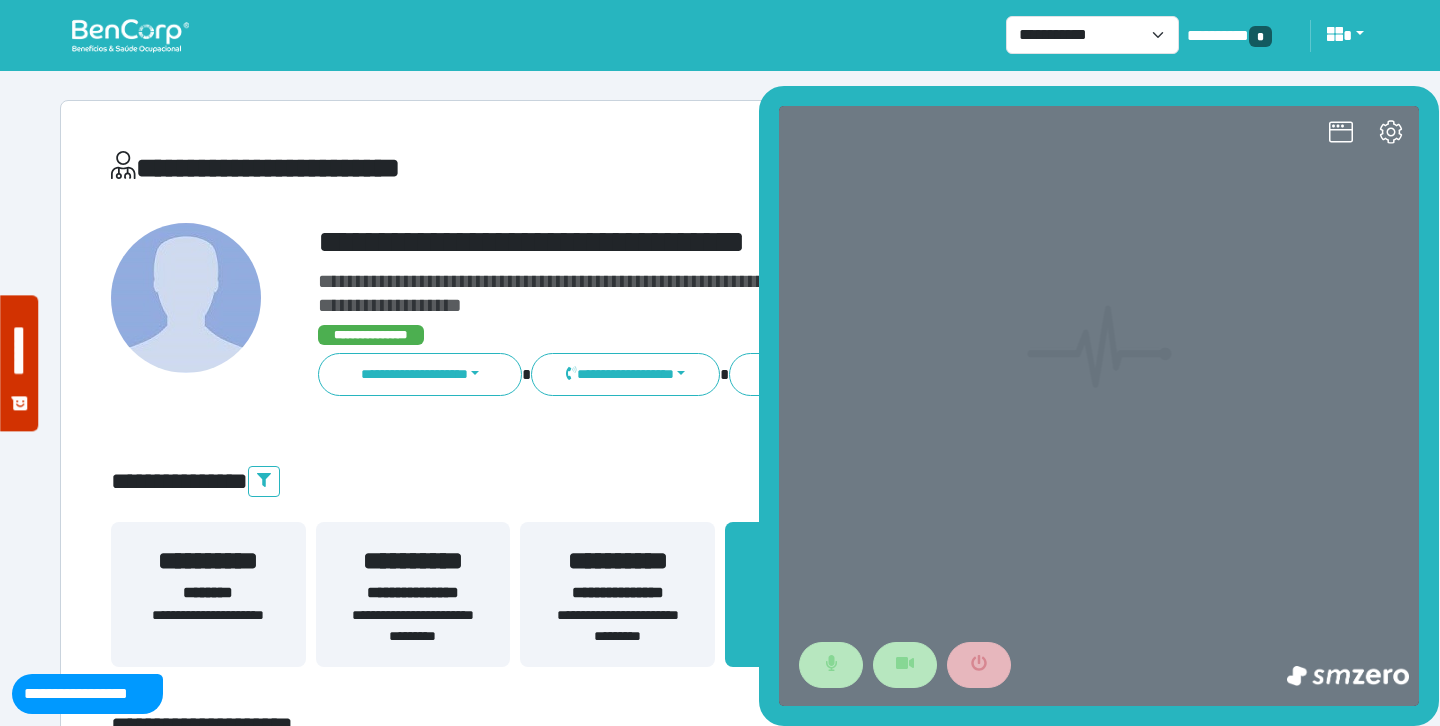 scroll, scrollTop: 0, scrollLeft: 0, axis: both 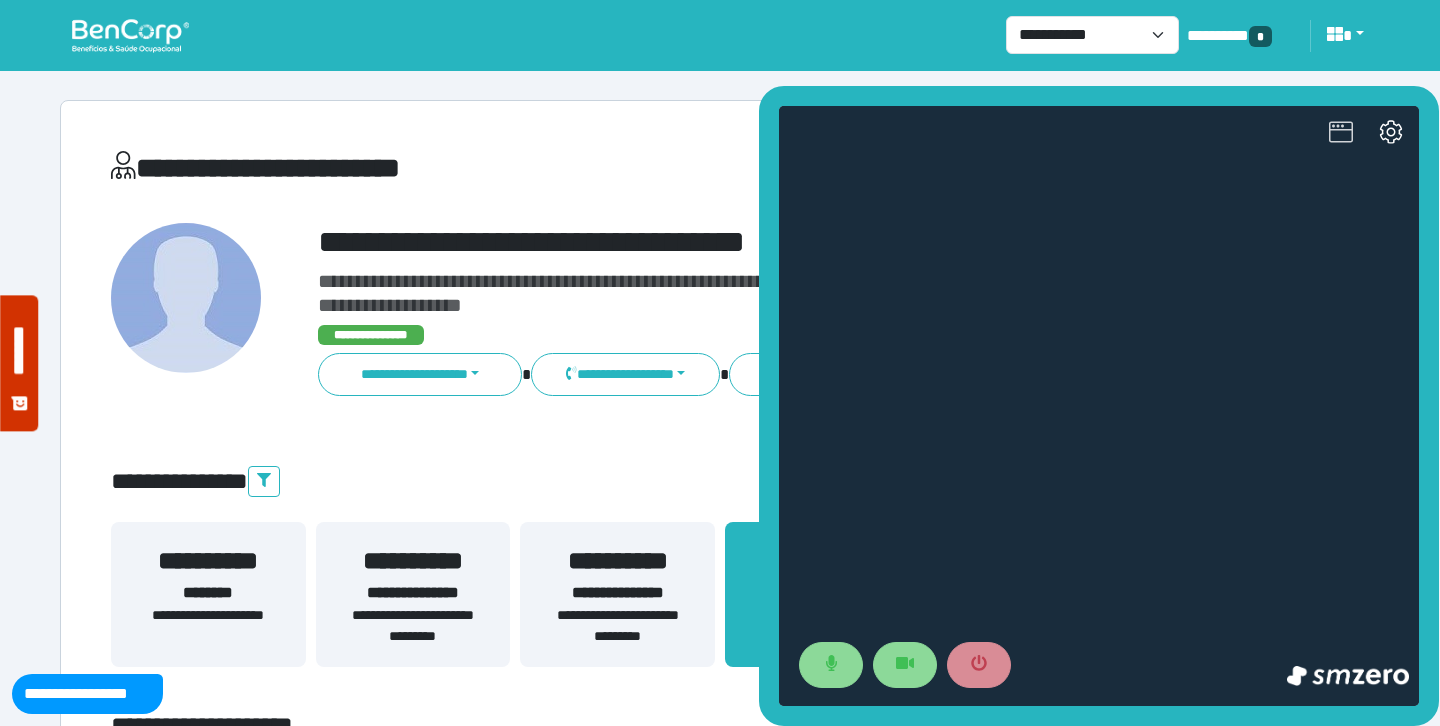 click 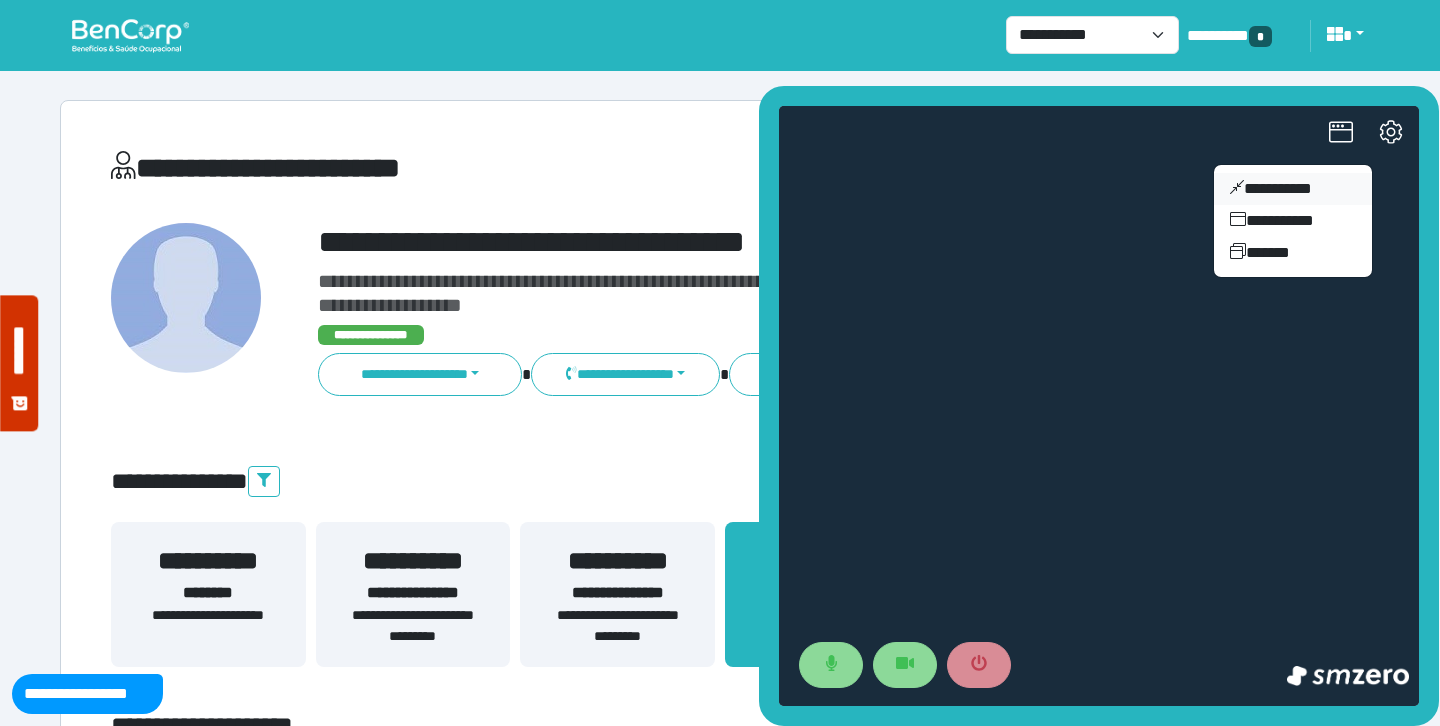 click on "**********" at bounding box center [1293, 189] 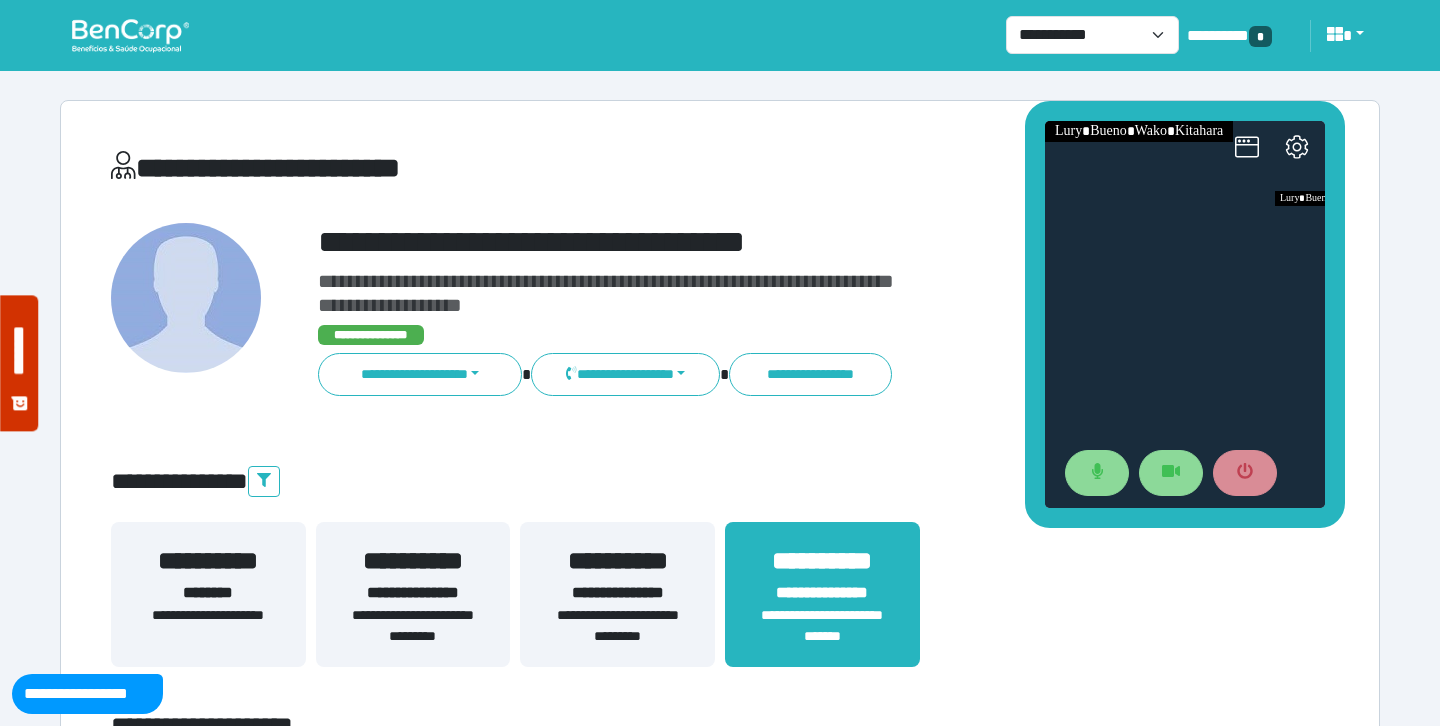 drag, startPoint x: 1275, startPoint y: 310, endPoint x: 1179, endPoint y: 110, distance: 221.84679 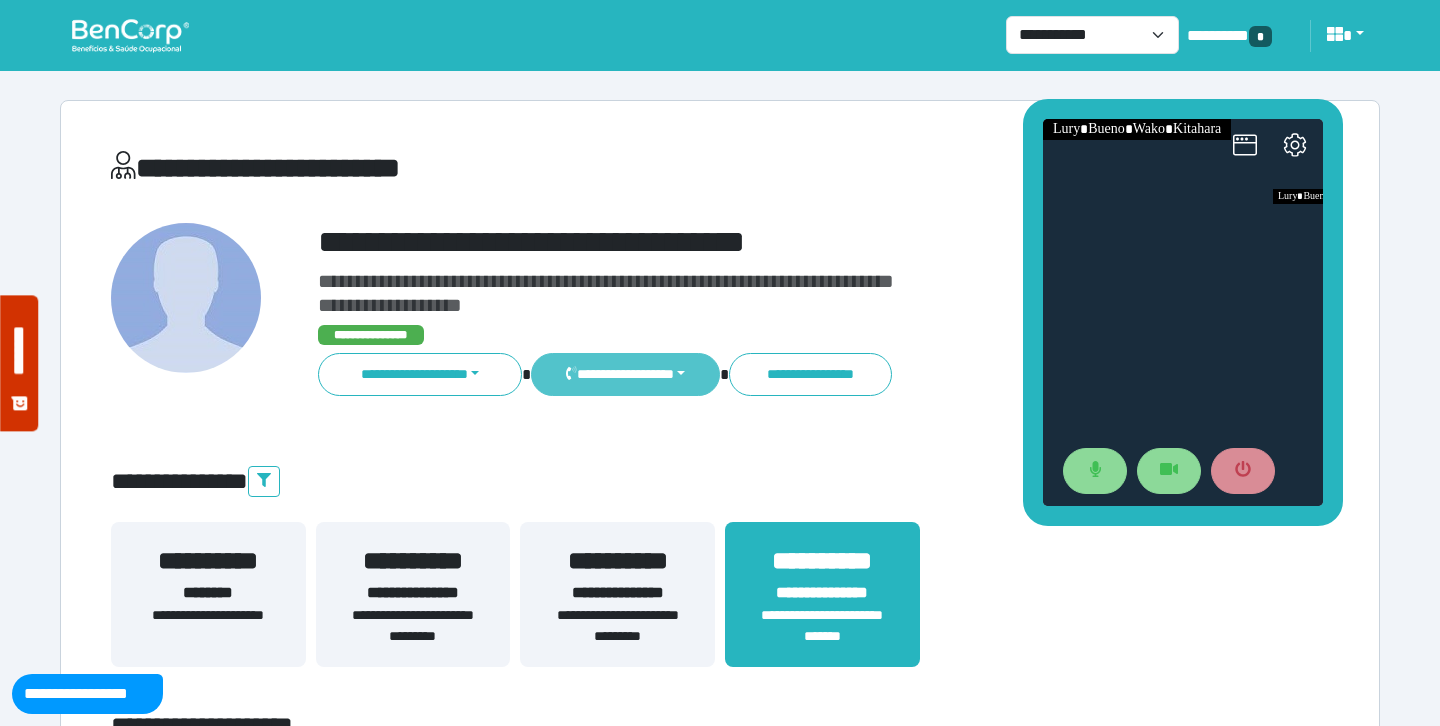 click on "**********" at bounding box center (625, 374) 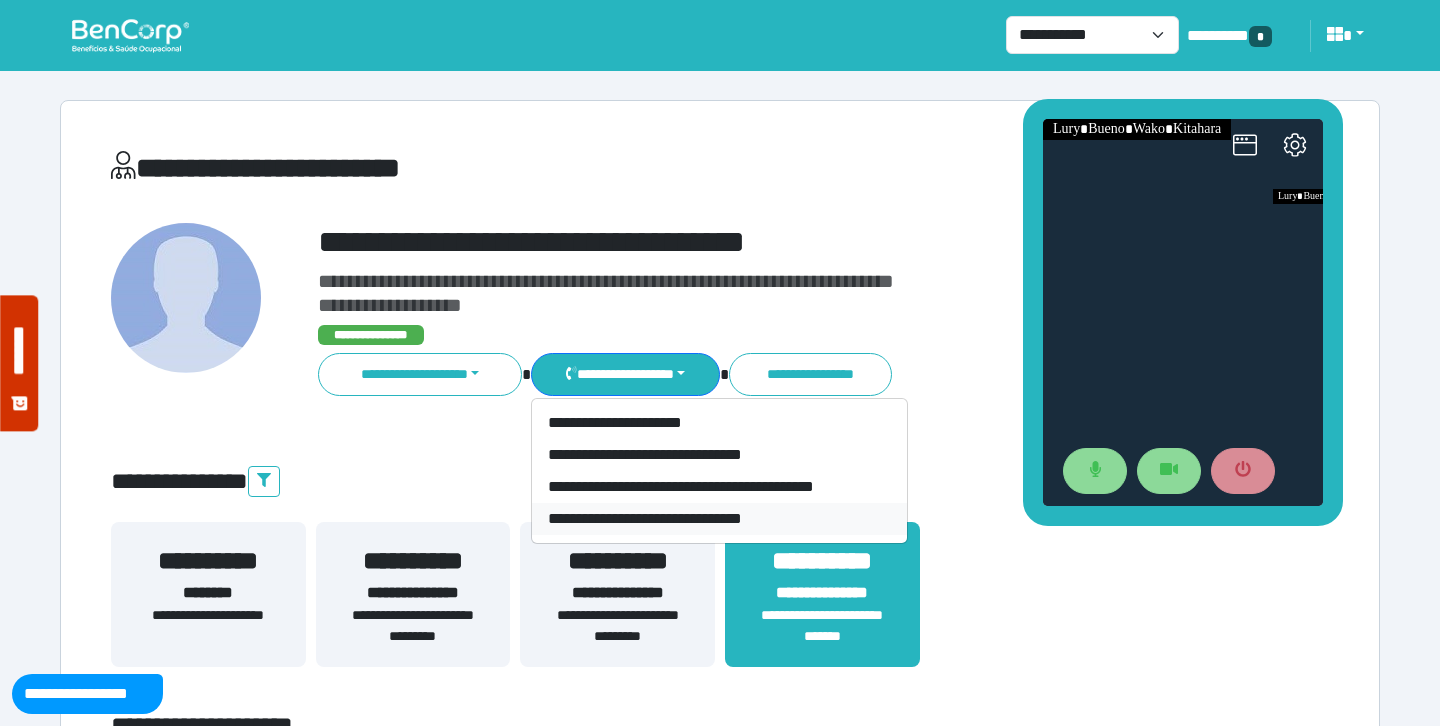 click on "**********" at bounding box center [719, 519] 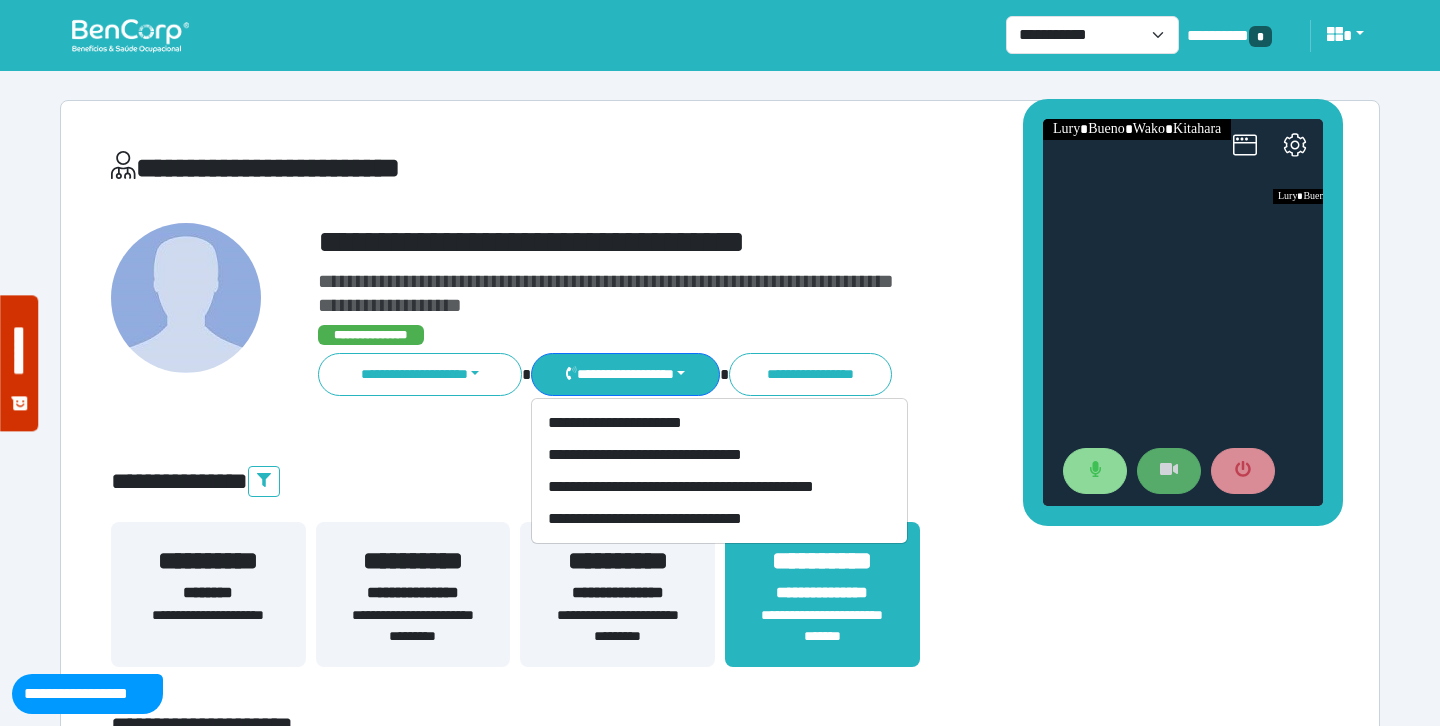 click at bounding box center (1169, 471) 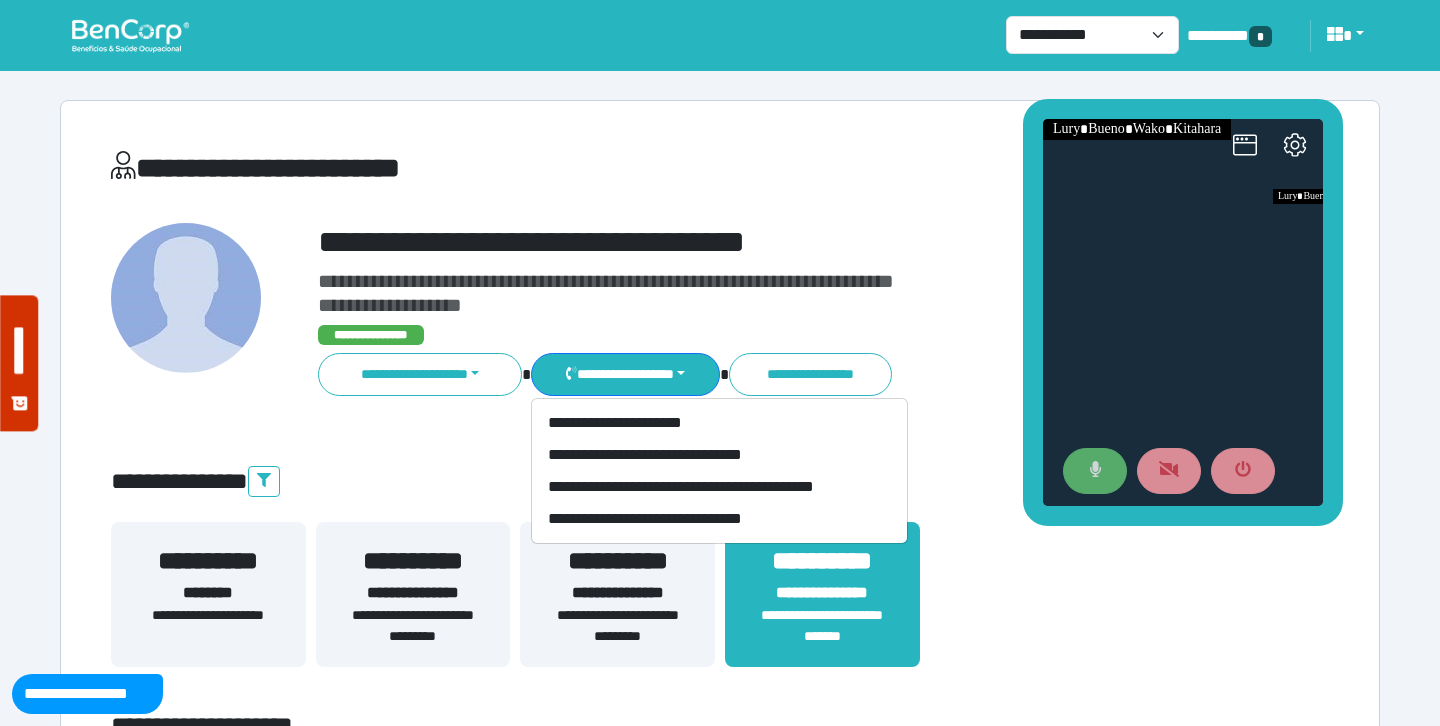 click 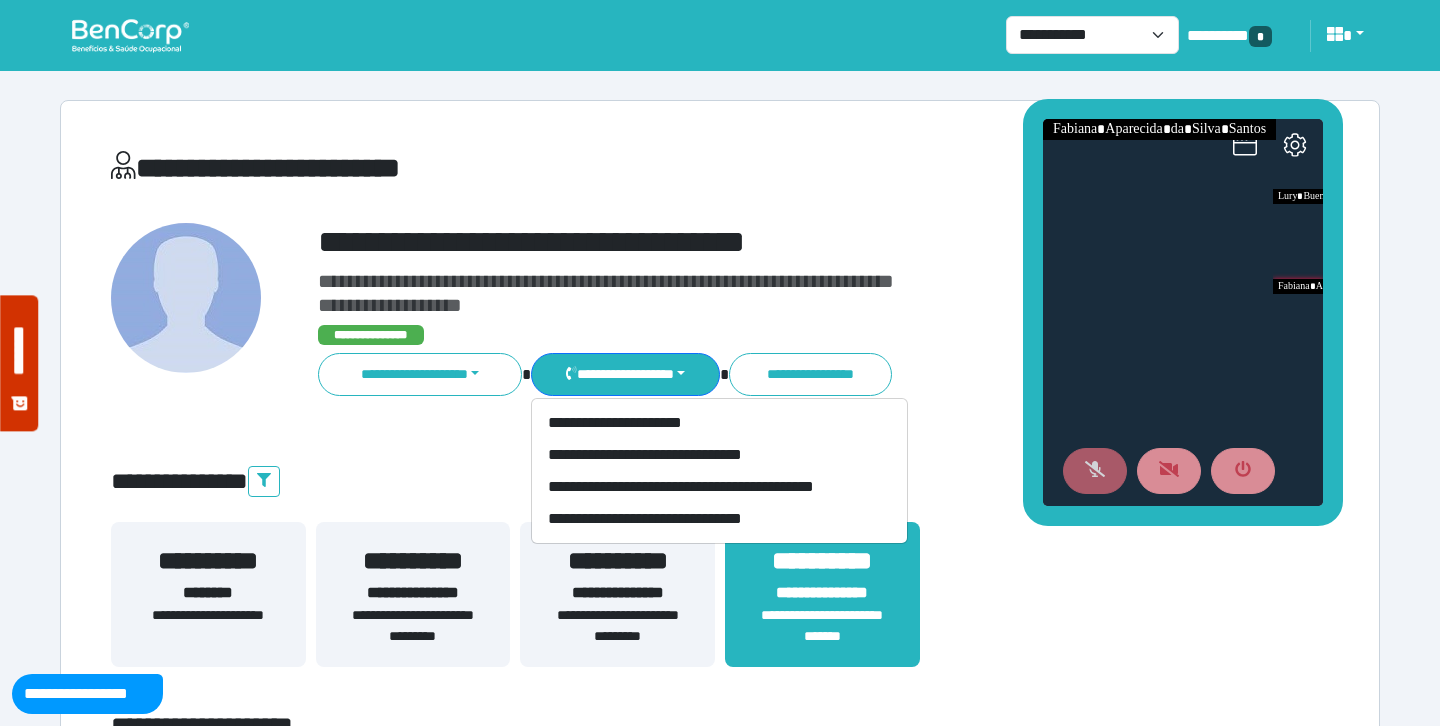 click 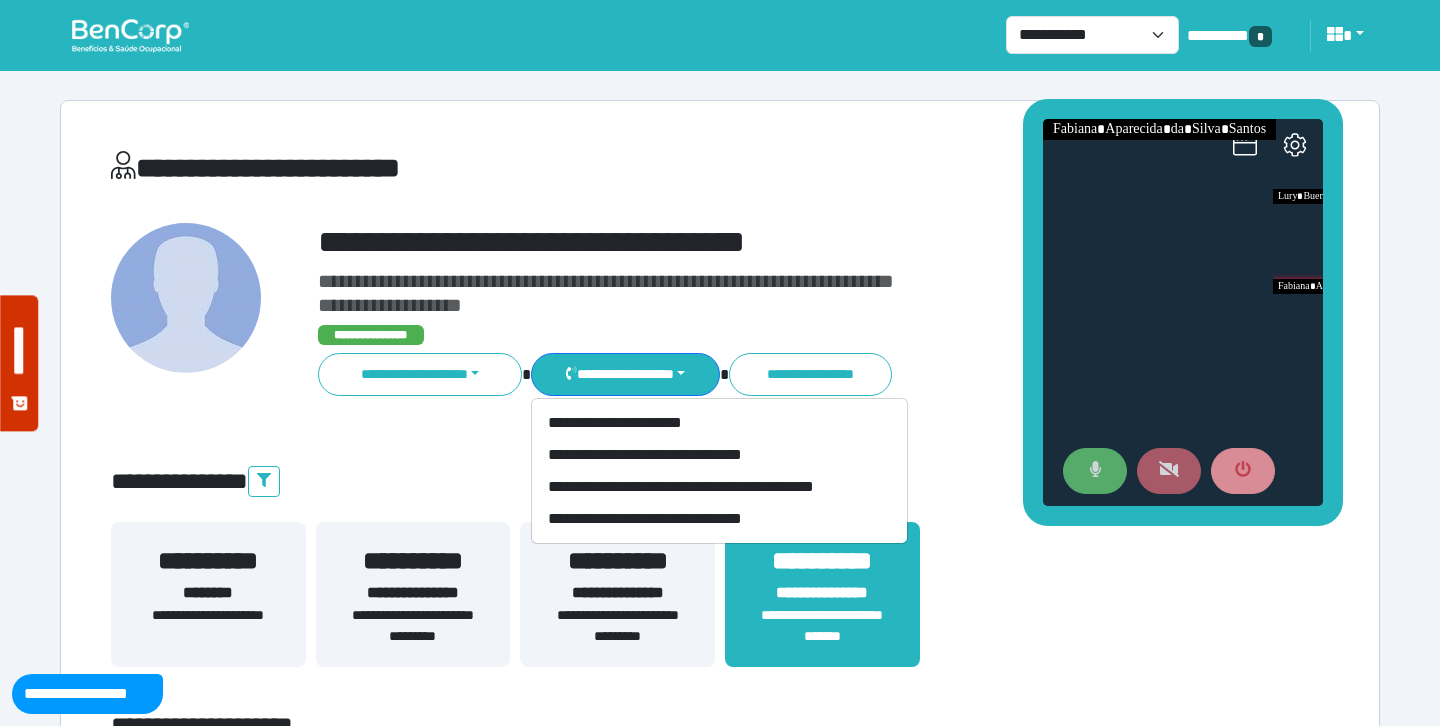 click 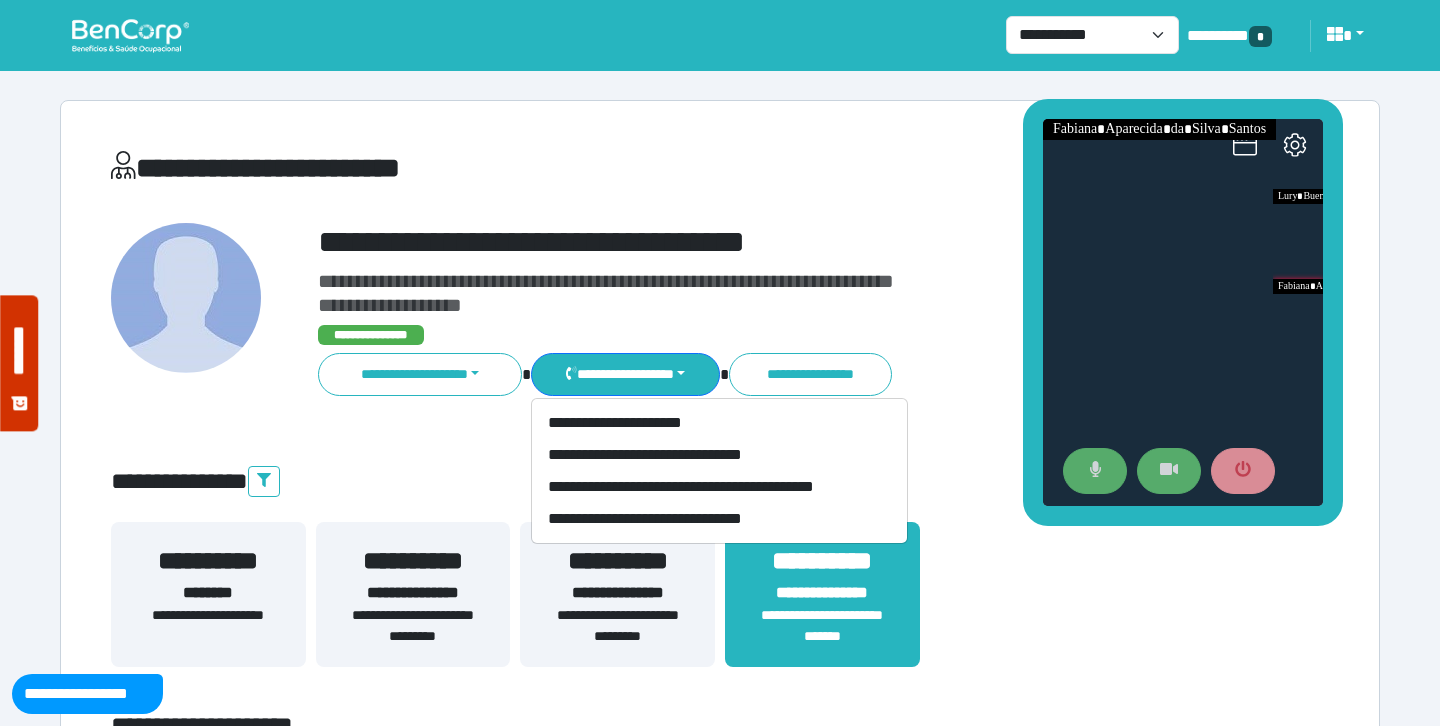 click on "**********" at bounding box center (720, 4352) 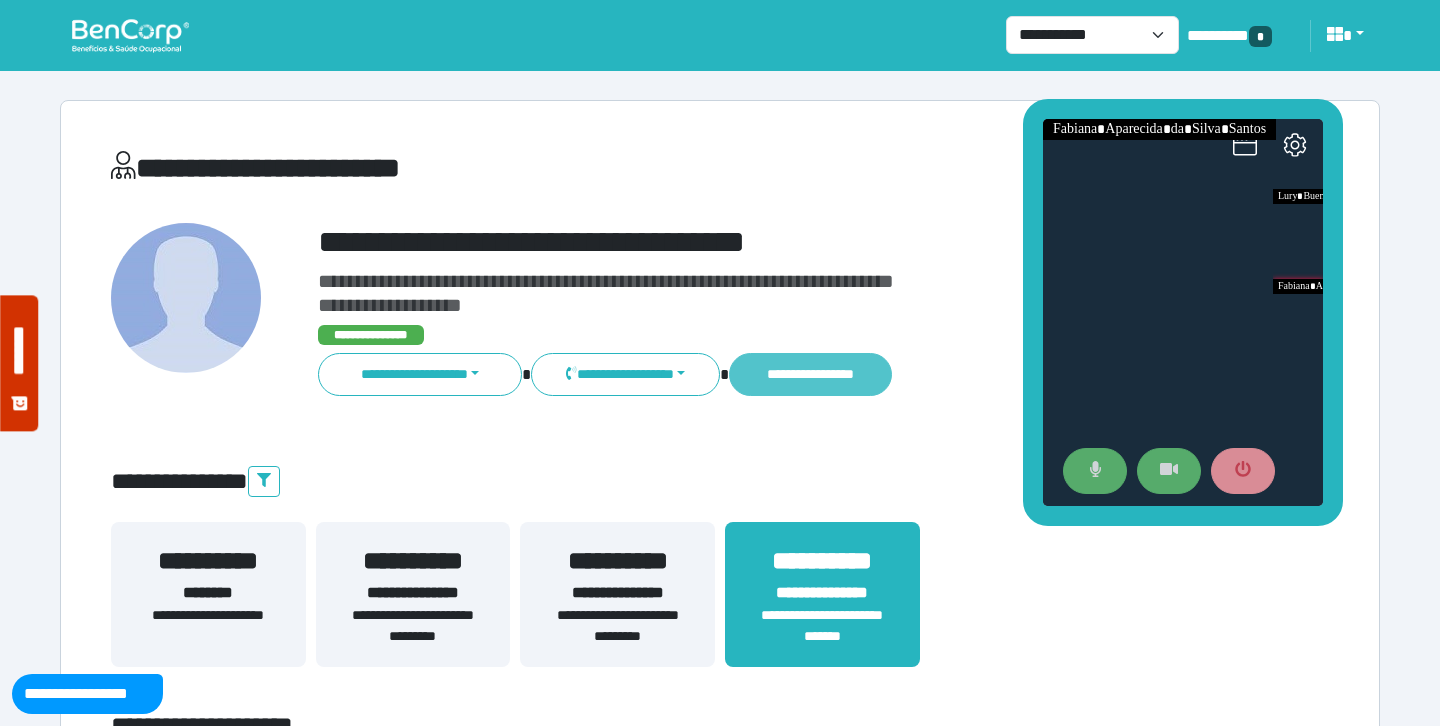 click on "**********" at bounding box center (810, 374) 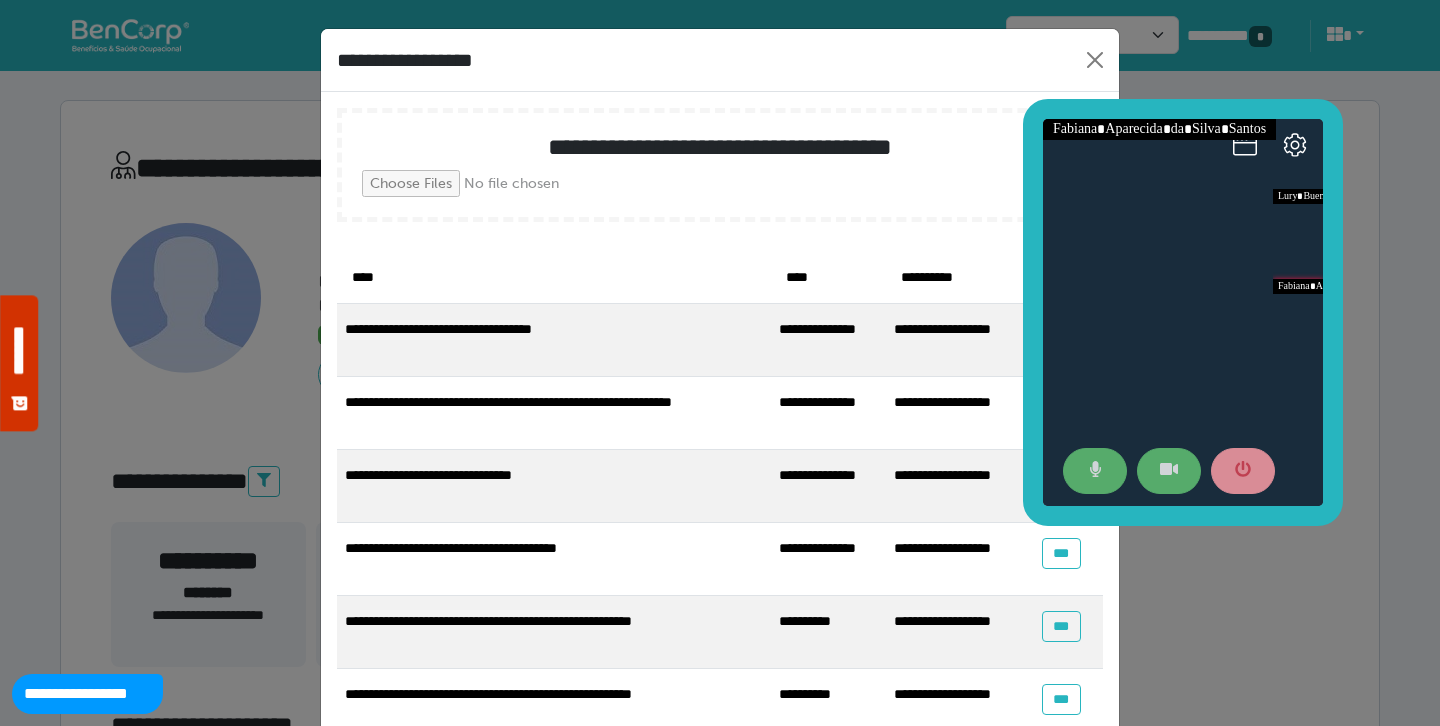 scroll, scrollTop: 150, scrollLeft: 0, axis: vertical 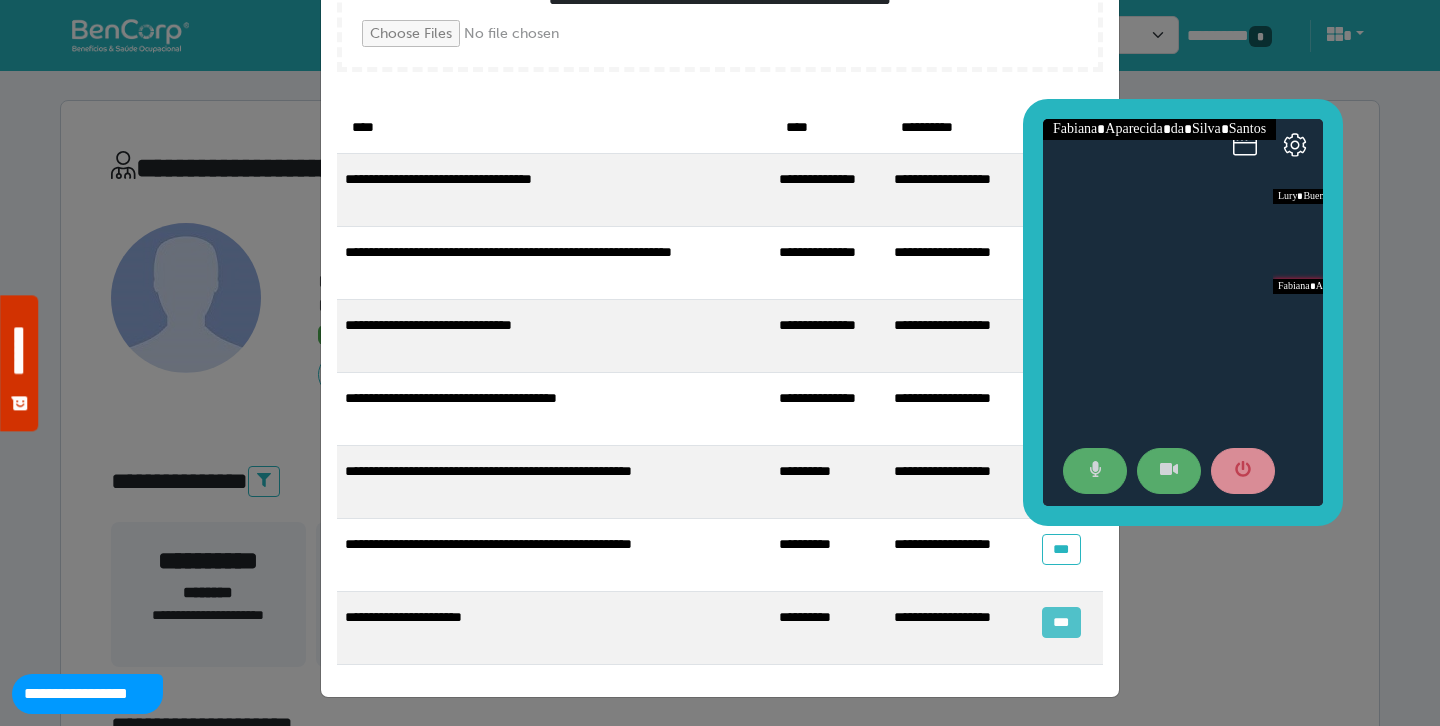 click on "***" at bounding box center [1061, 622] 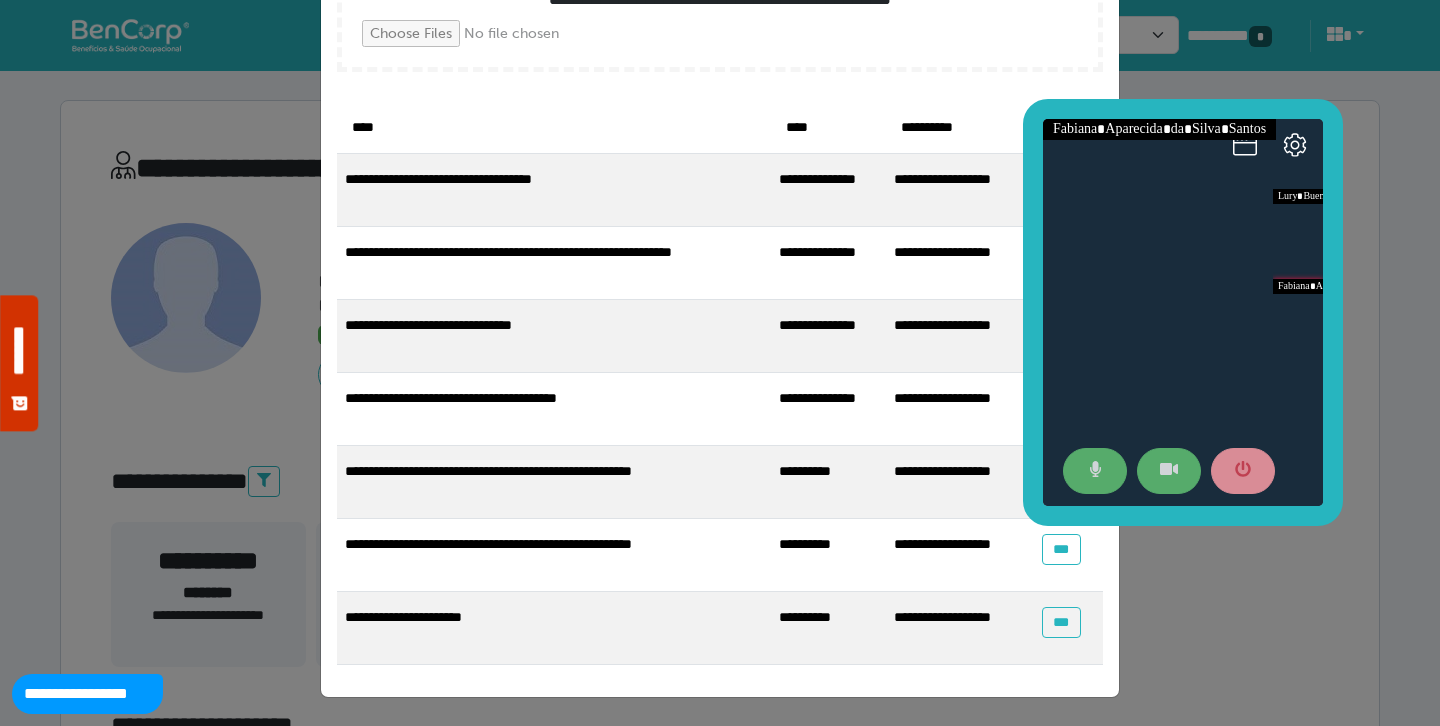 click on "**********" at bounding box center [720, 311] 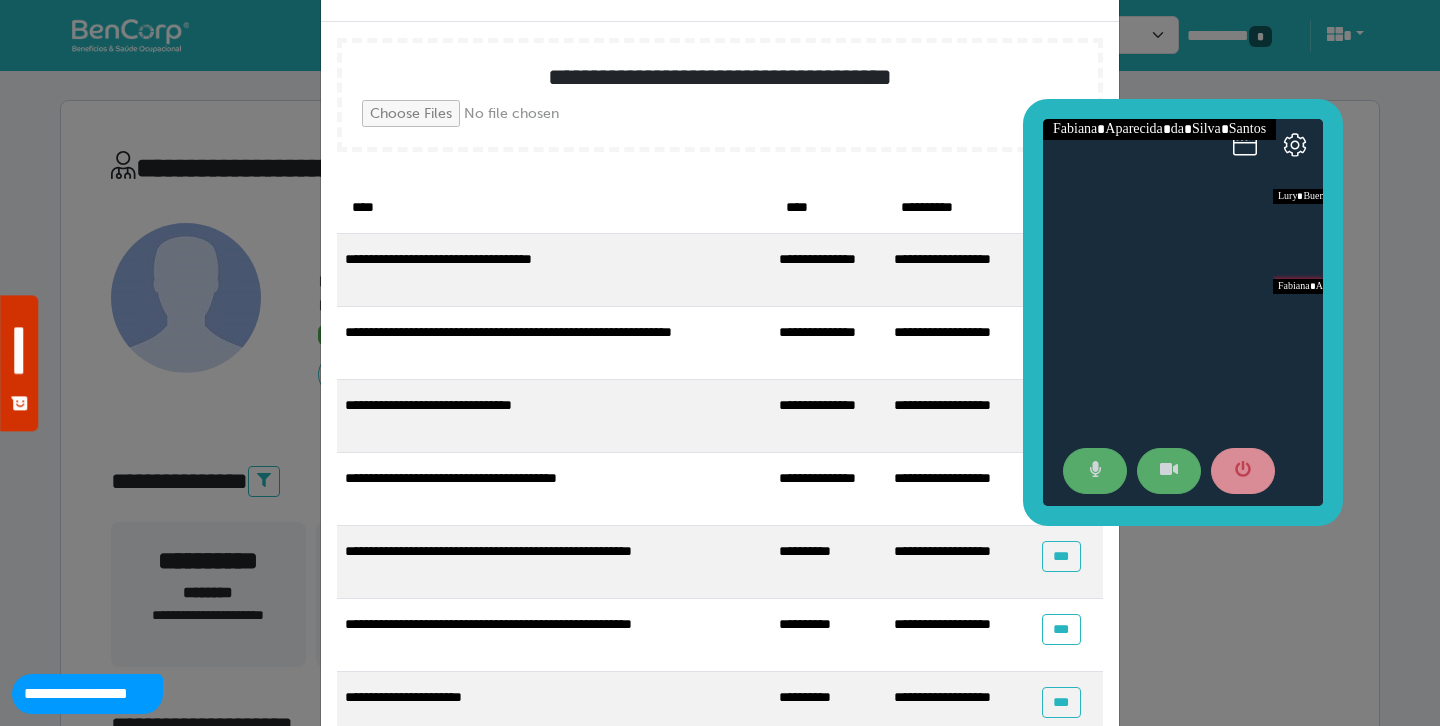 scroll, scrollTop: 30, scrollLeft: 0, axis: vertical 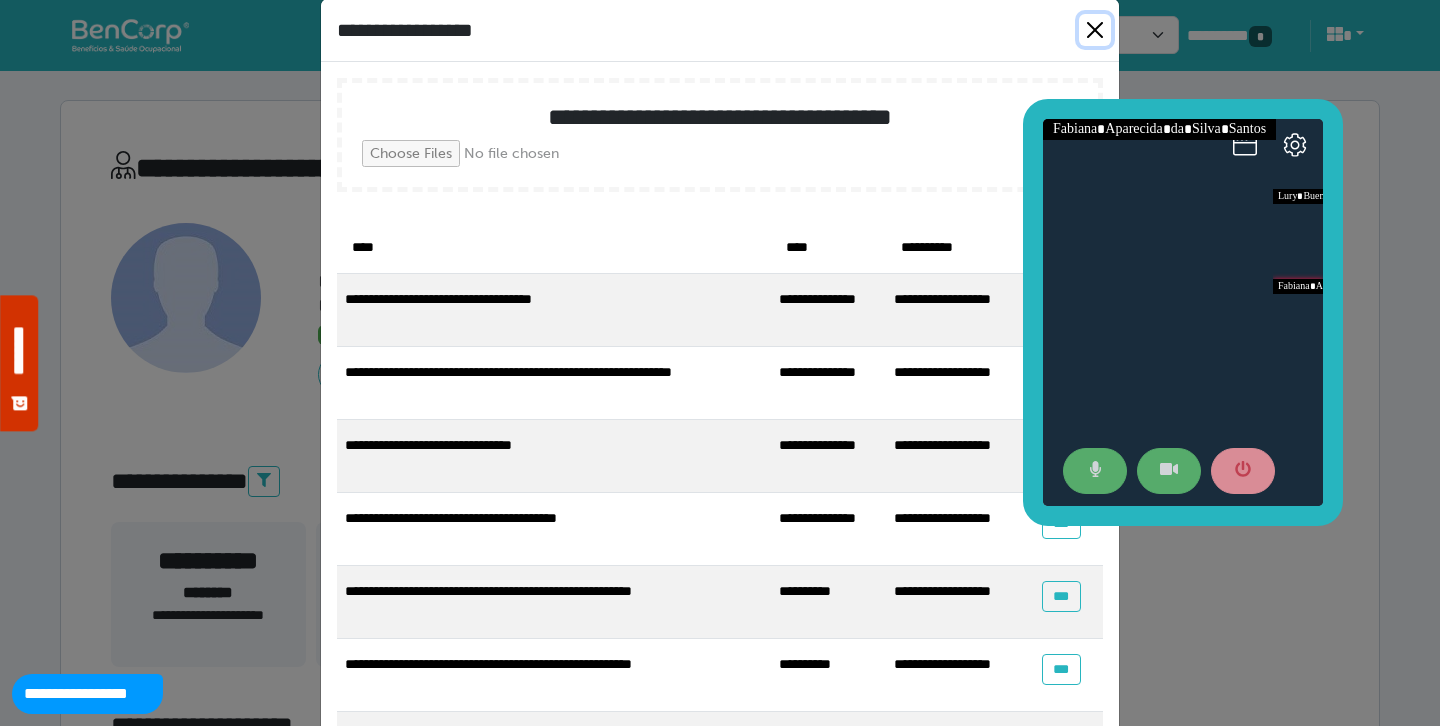 click at bounding box center [1095, 30] 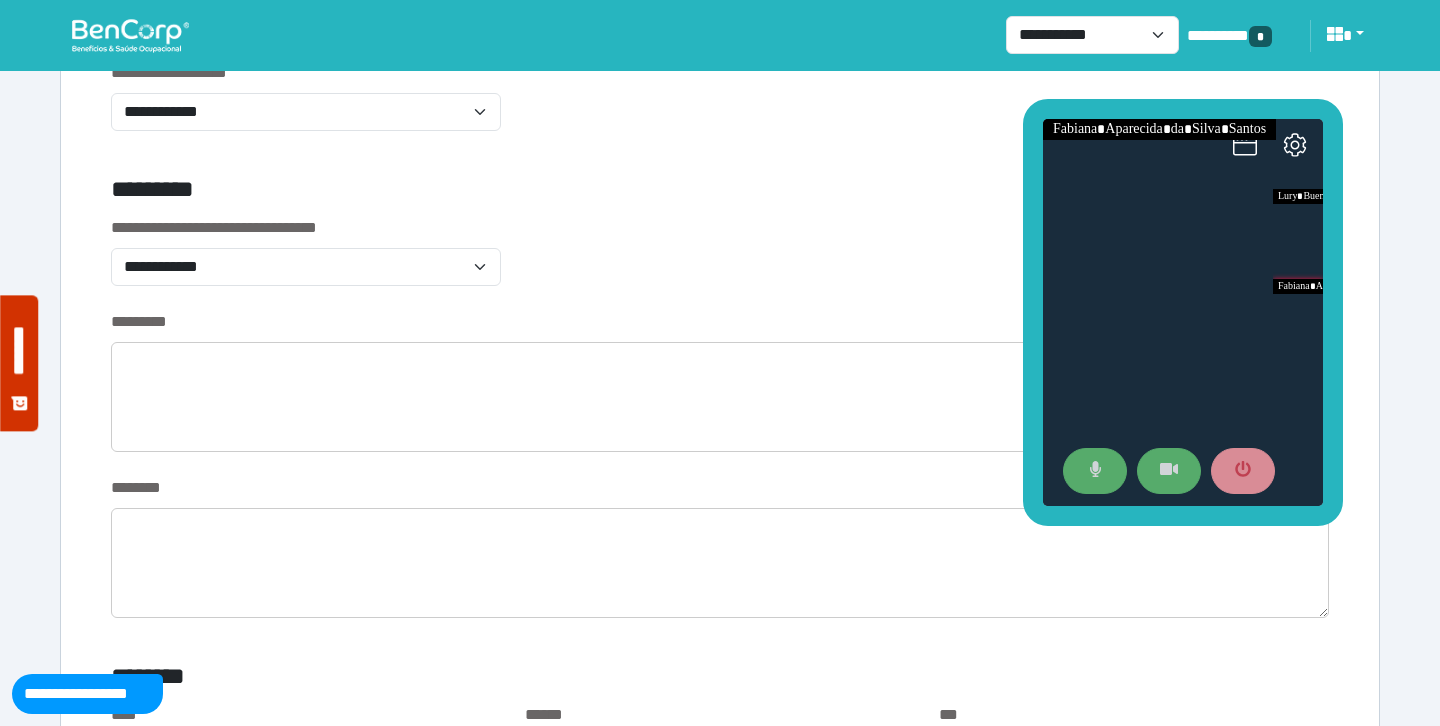 scroll, scrollTop: 683, scrollLeft: 0, axis: vertical 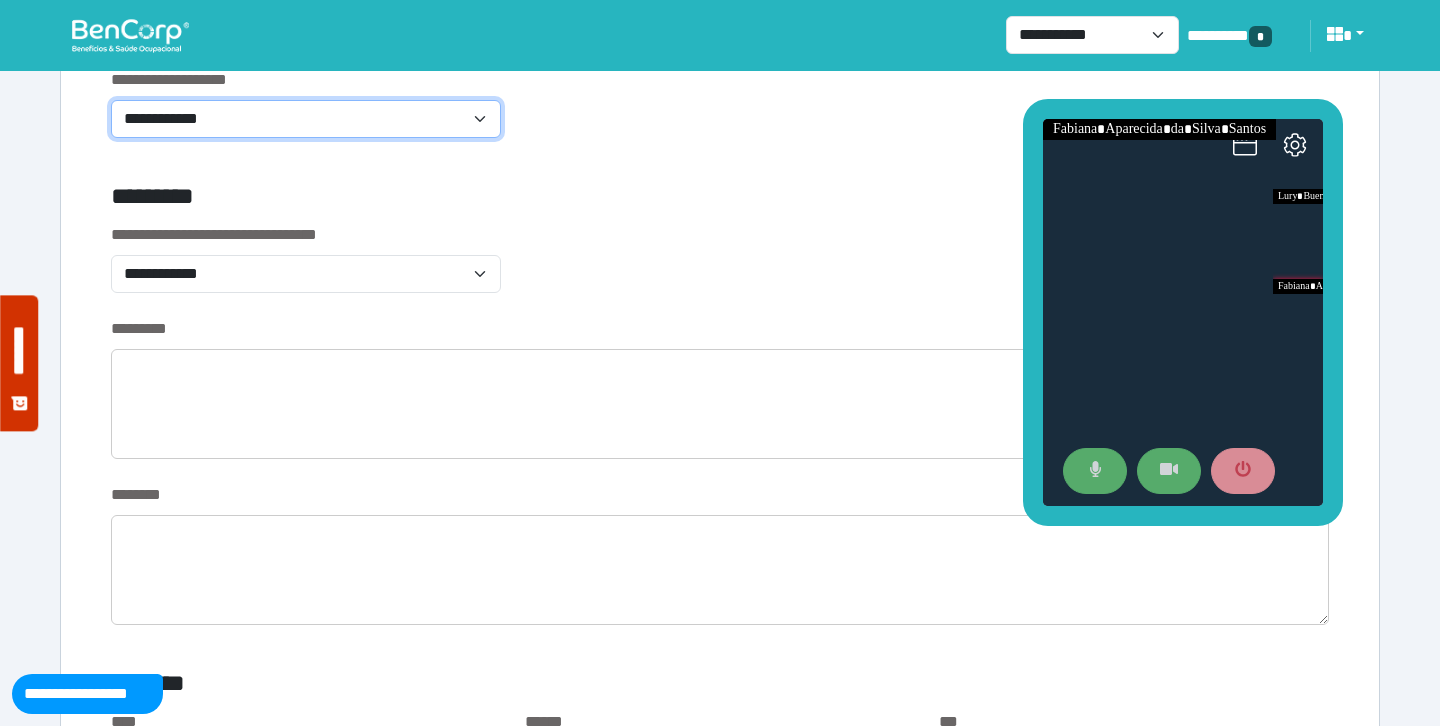 click on "**********" at bounding box center (306, 119) 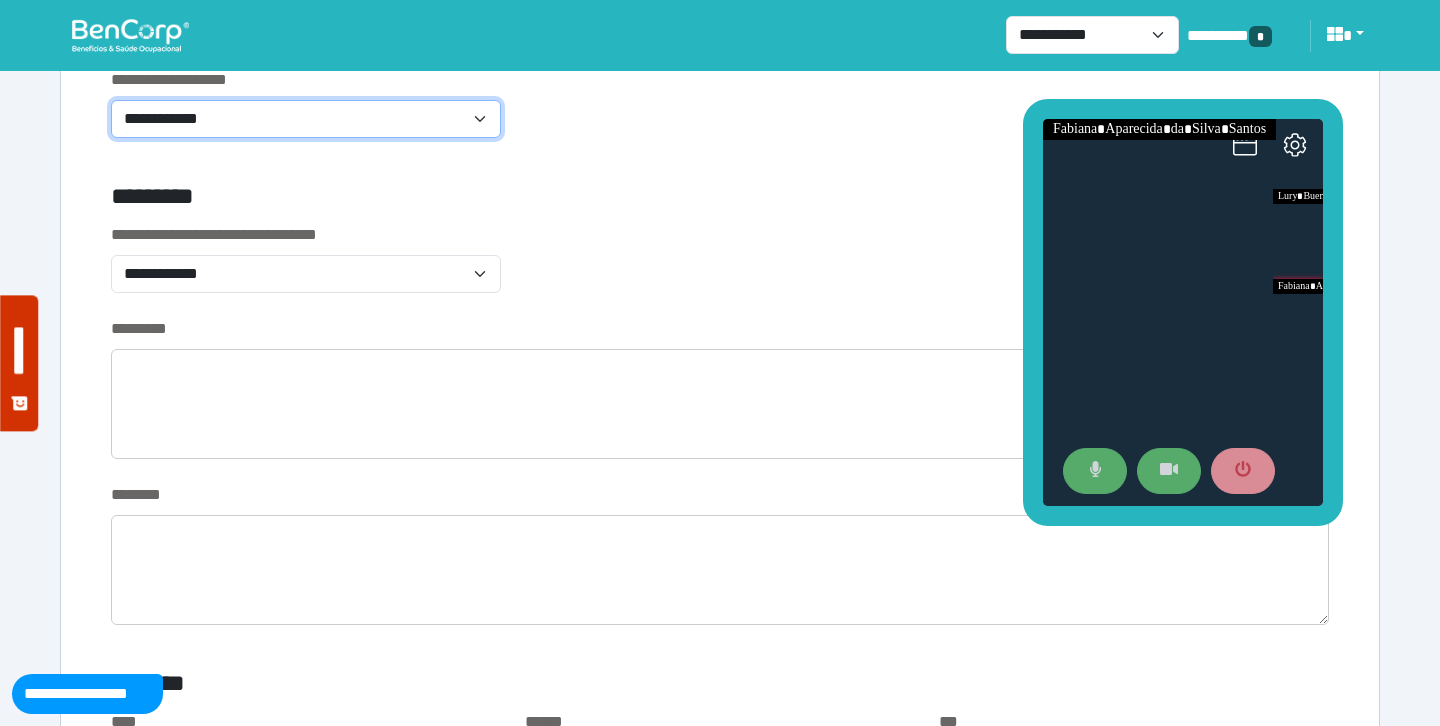 select on "**********" 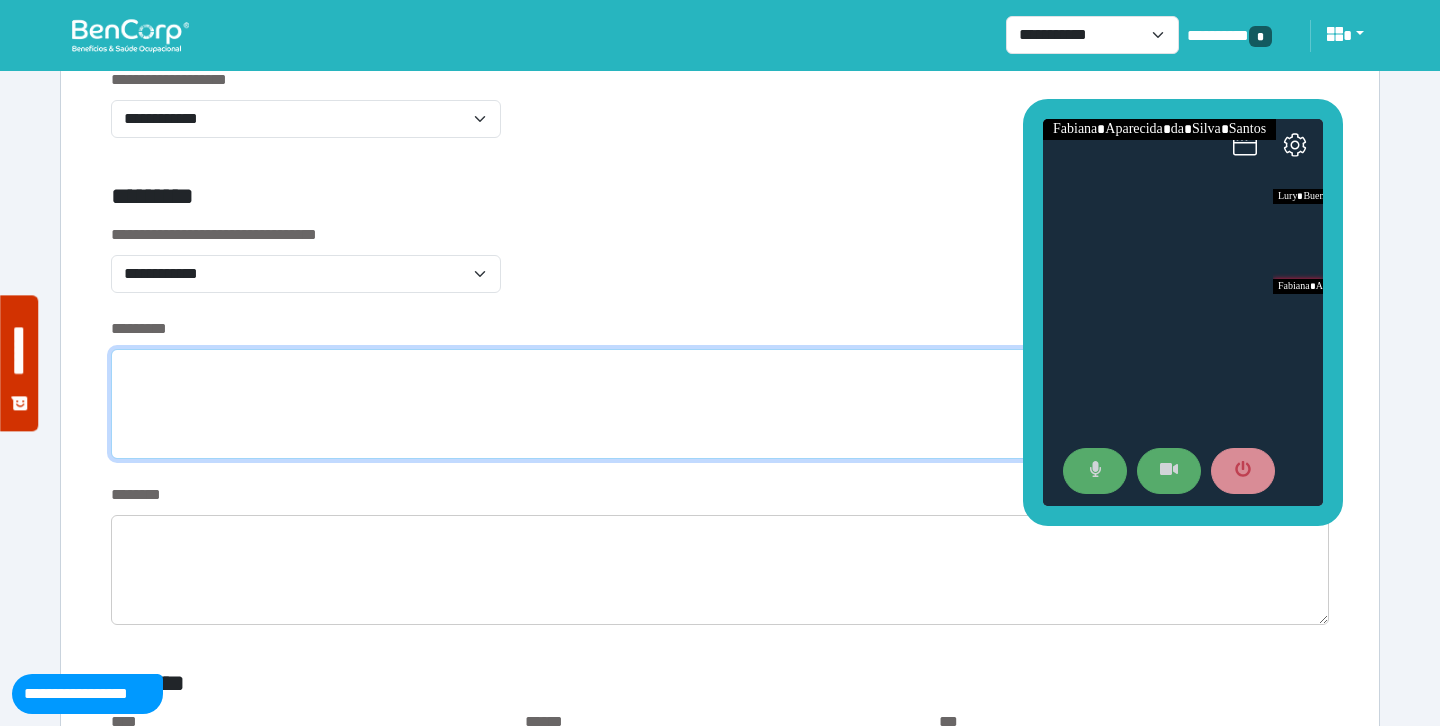 click at bounding box center [720, 404] 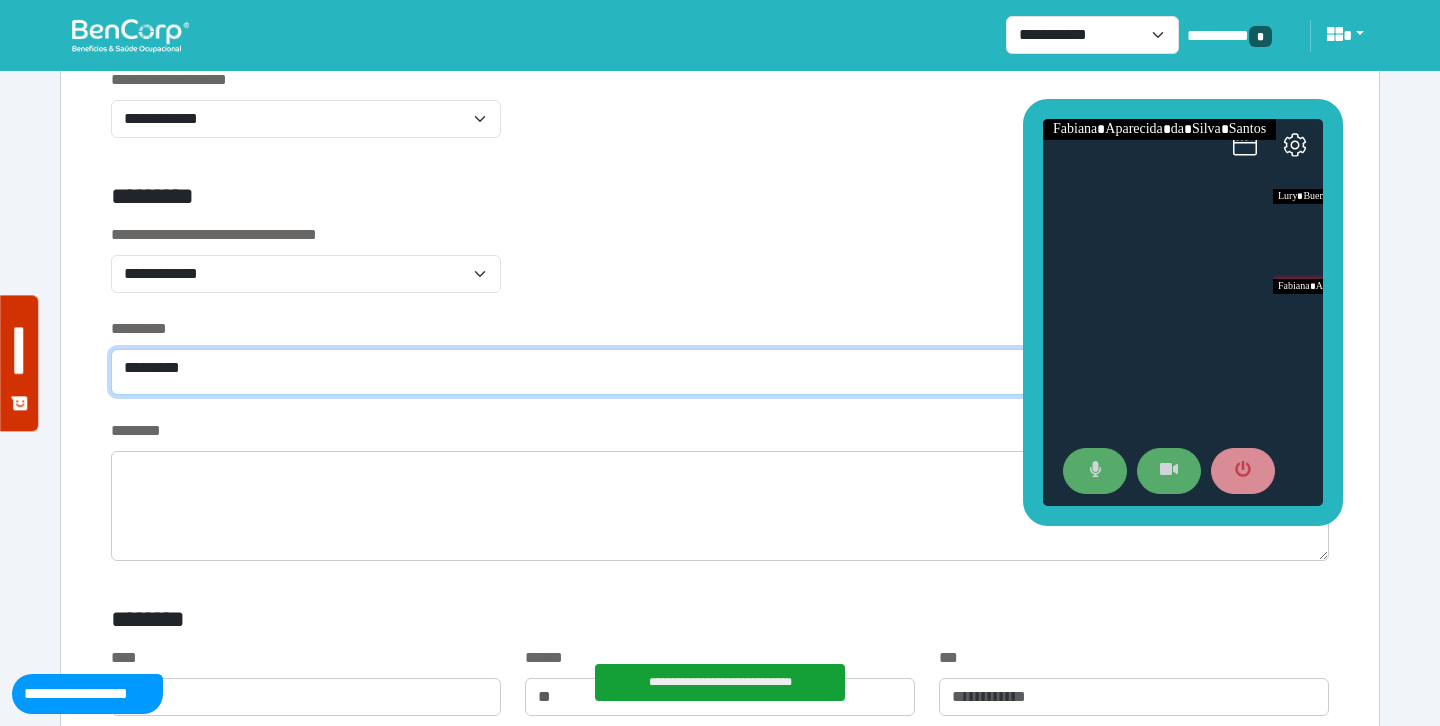 type on "********" 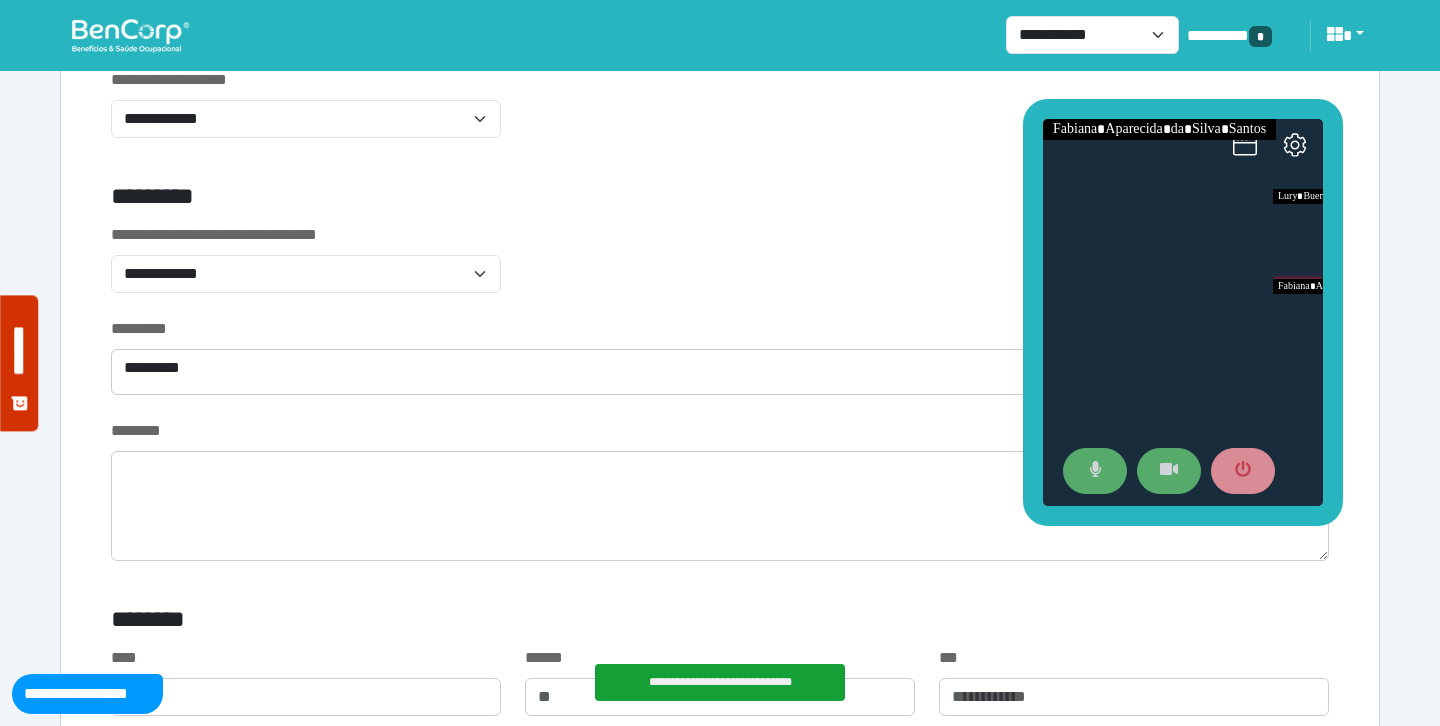 click on "**********" at bounding box center [720, 270] 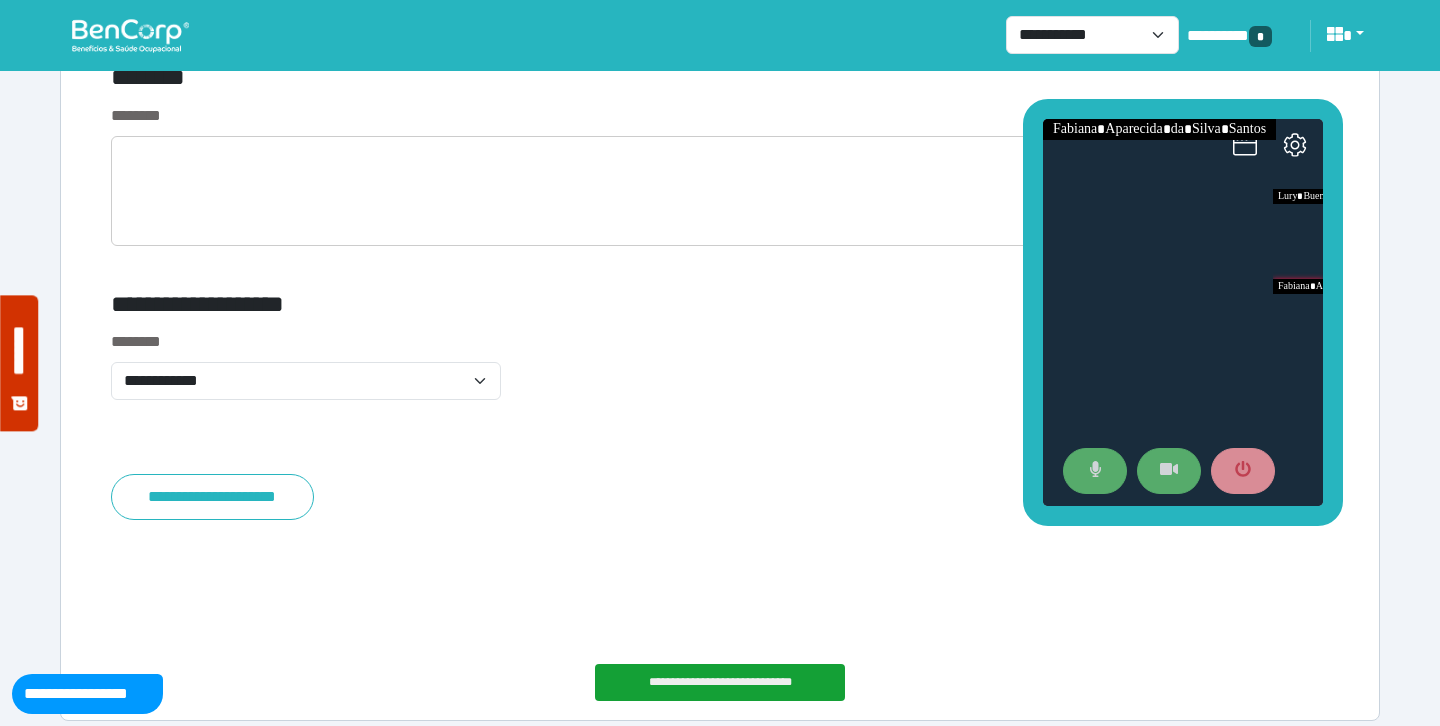scroll, scrollTop: 7834, scrollLeft: 0, axis: vertical 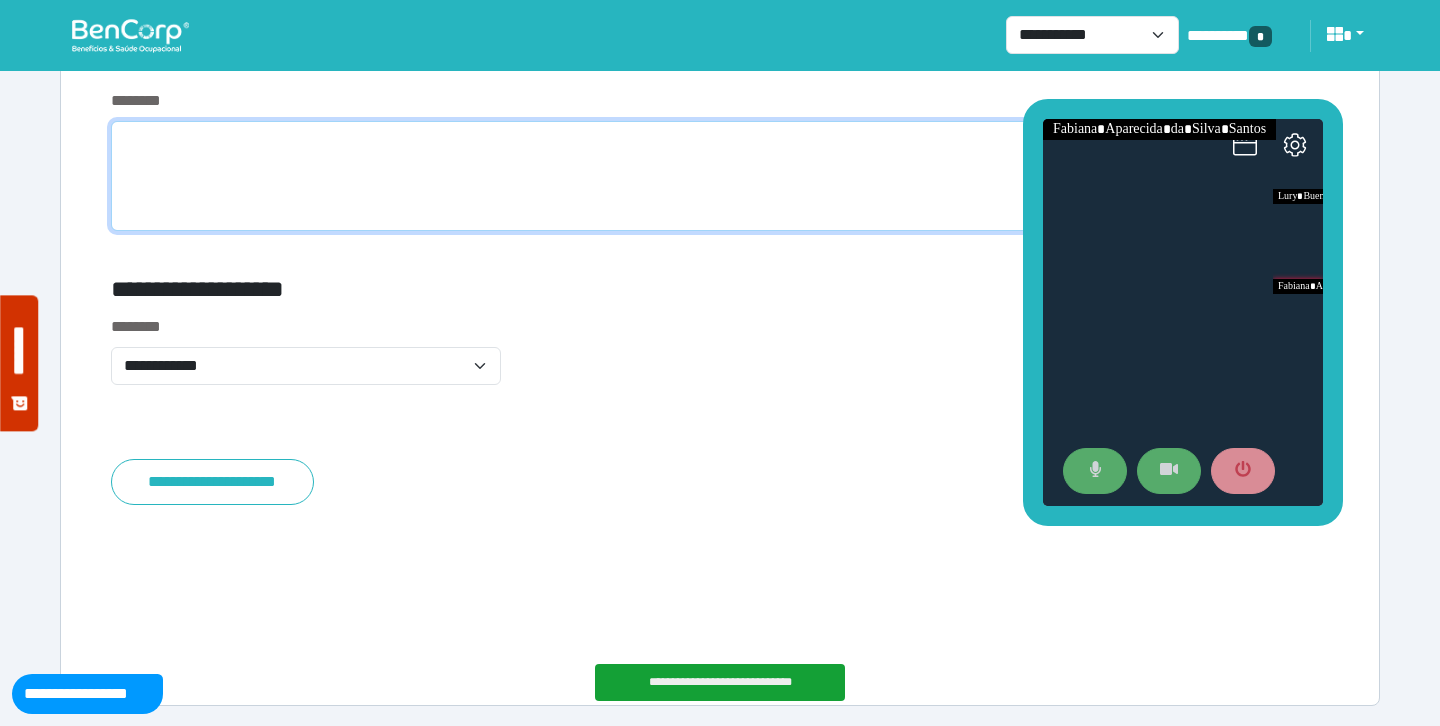 click at bounding box center (720, 176) 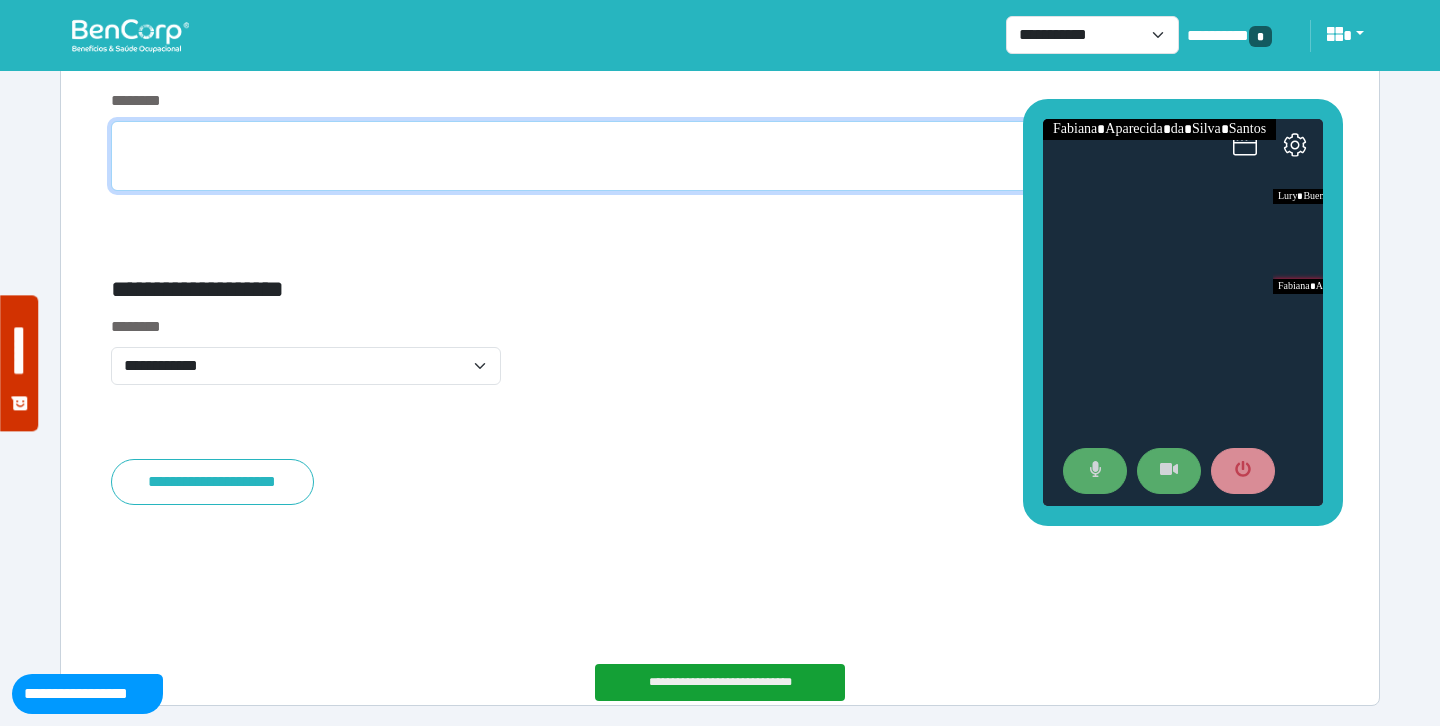 scroll, scrollTop: 7794, scrollLeft: 0, axis: vertical 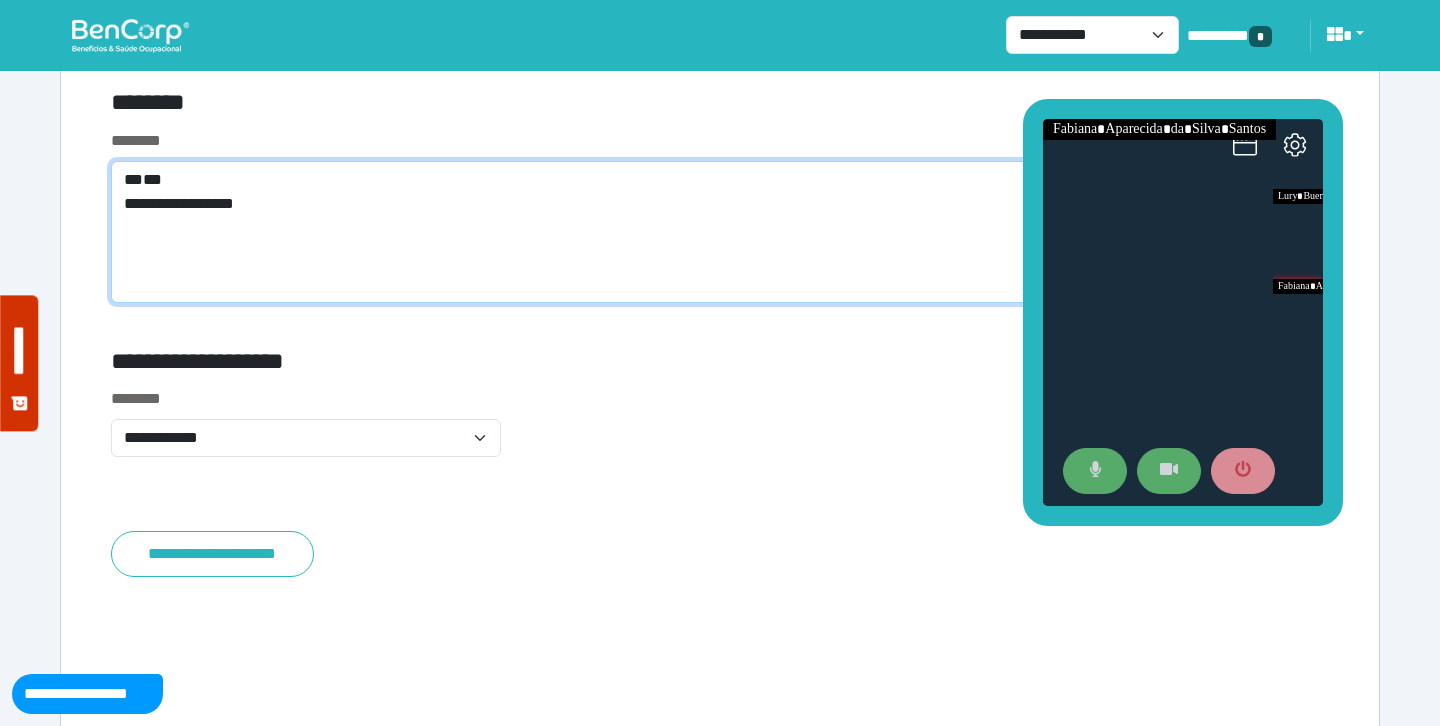 click on "**********" at bounding box center (720, 232) 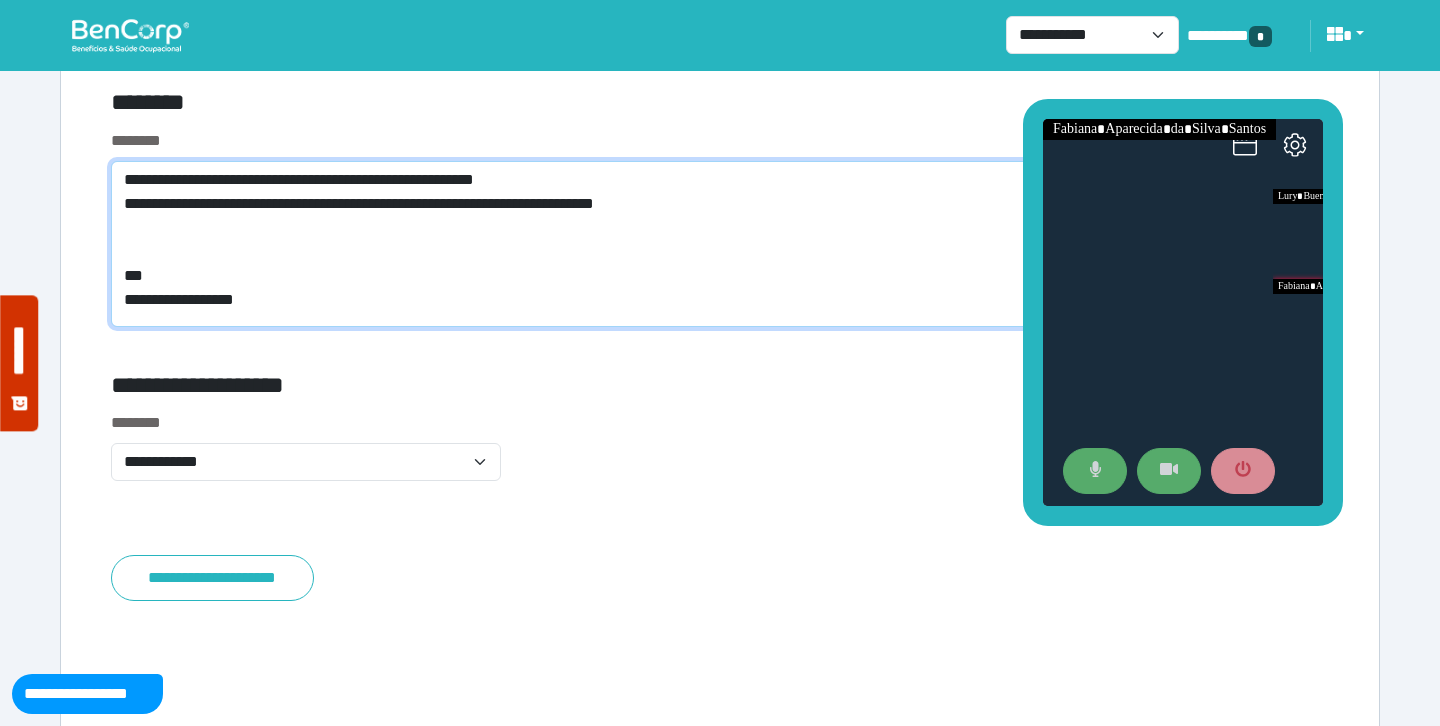 click on "**********" at bounding box center (720, 244) 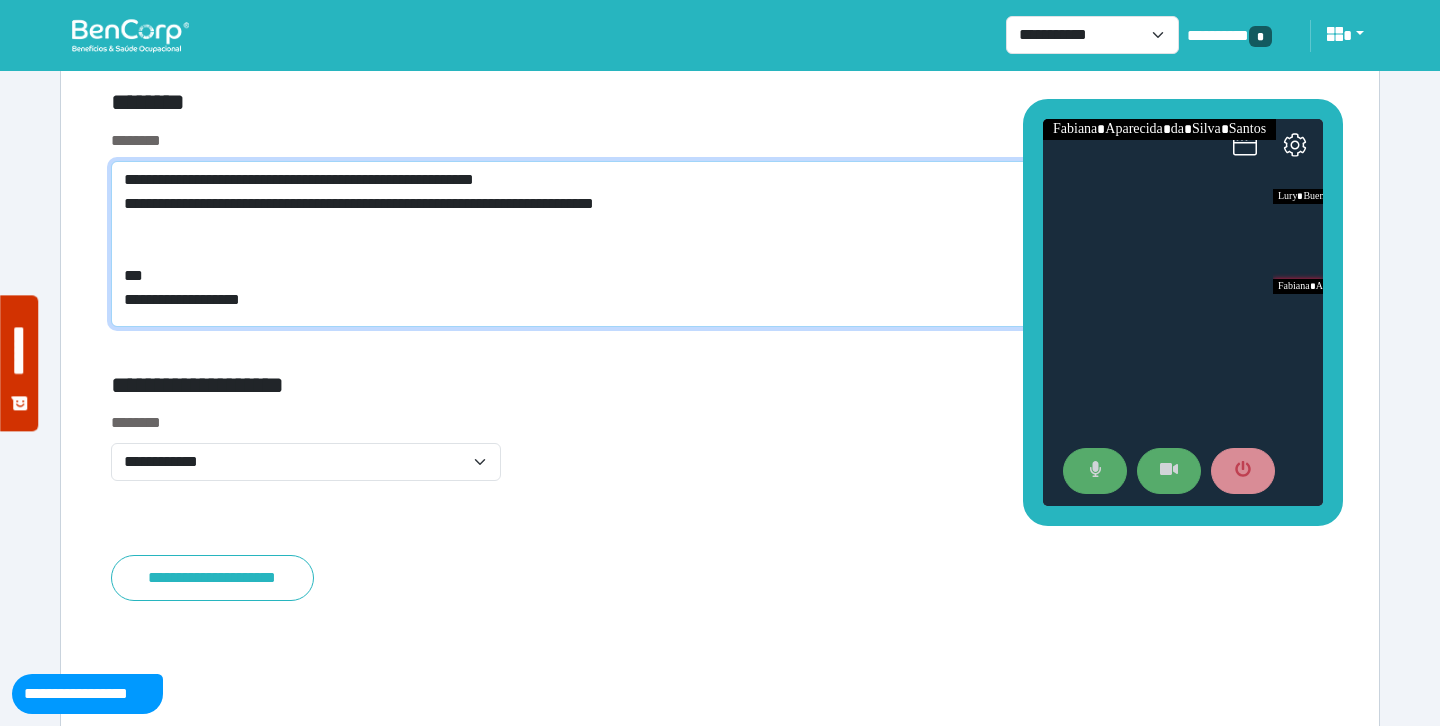 scroll, scrollTop: 0, scrollLeft: 0, axis: both 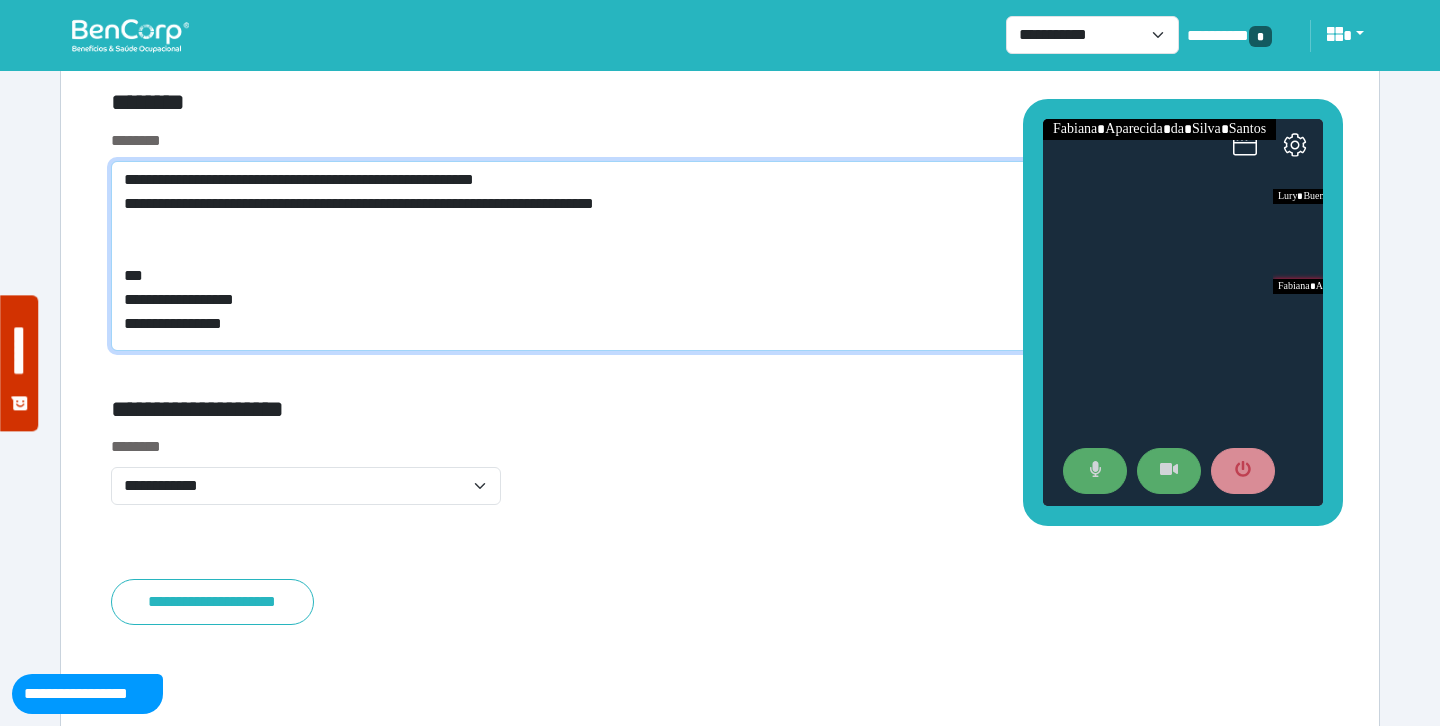 click on "**********" at bounding box center [720, 256] 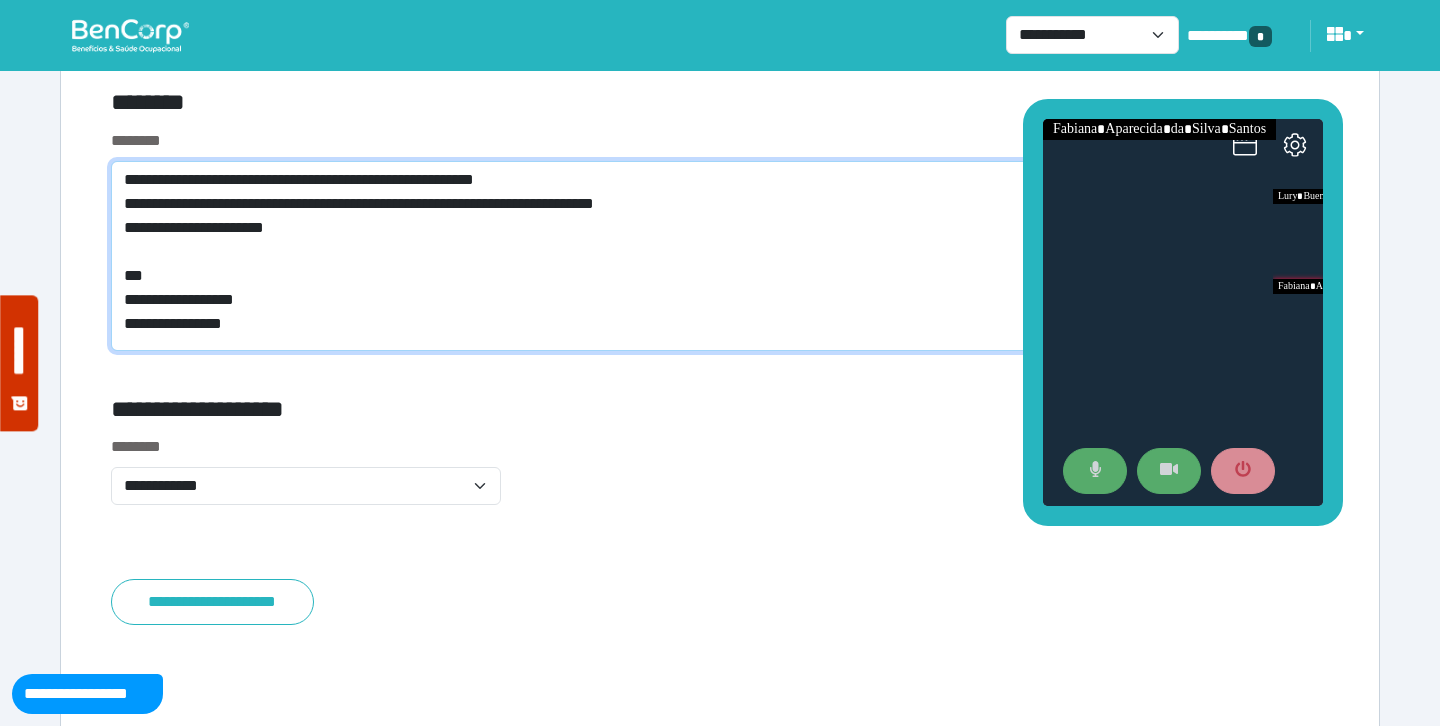 type on "**********" 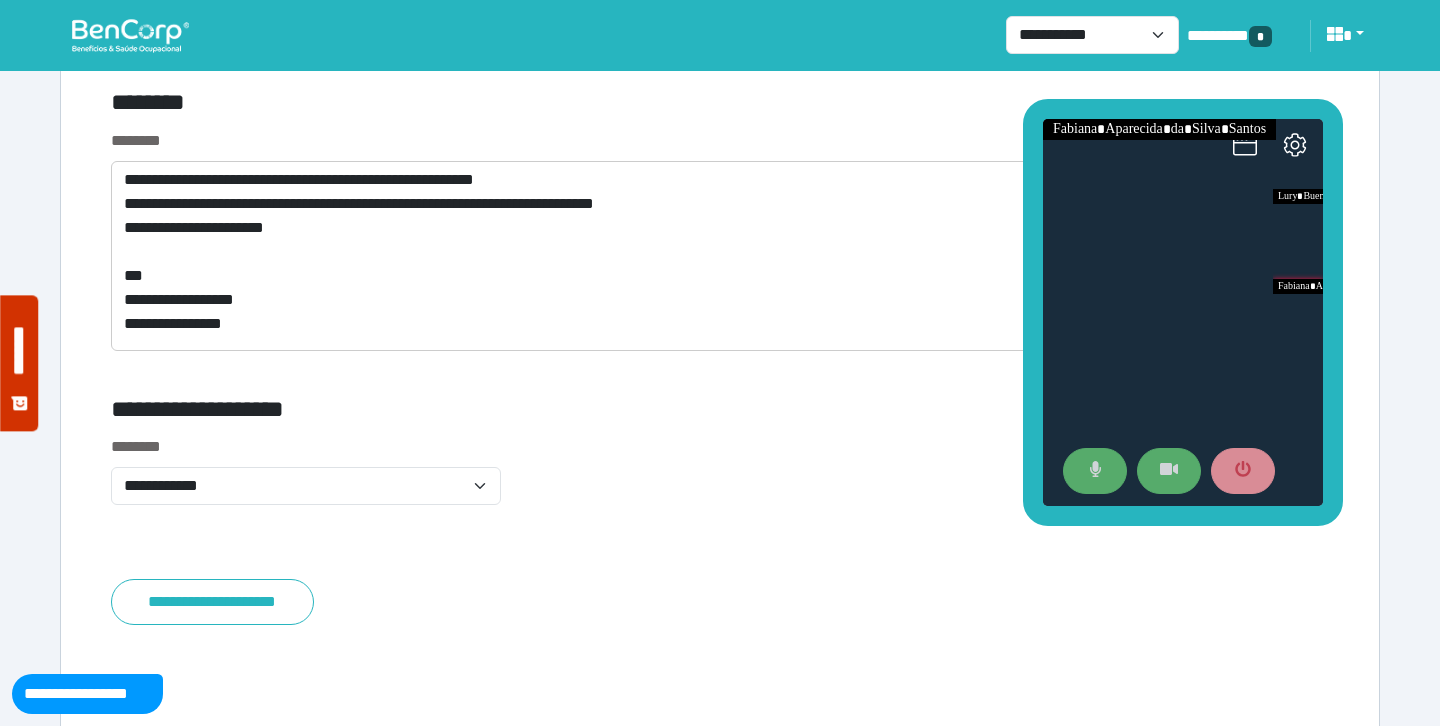 click on "**********" at bounding box center [720, 482] 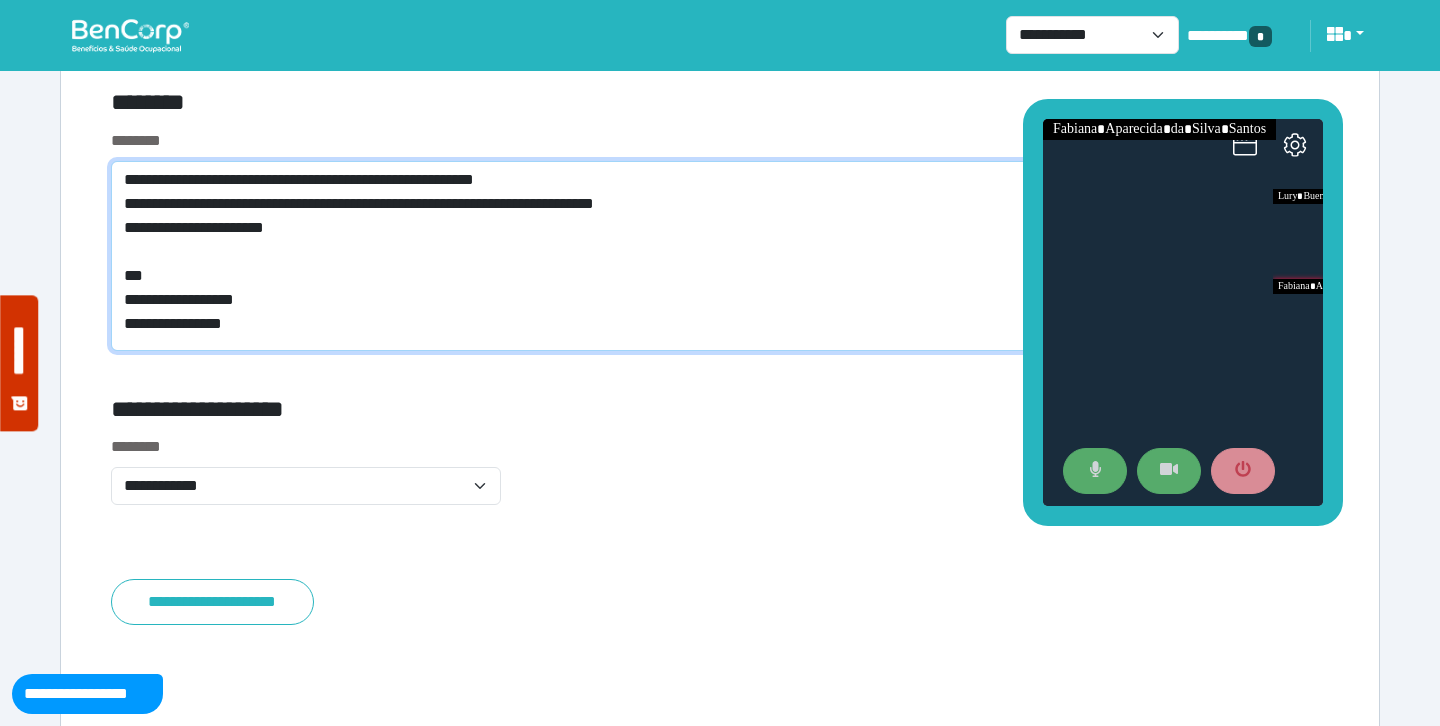 click on "**********" at bounding box center [720, 256] 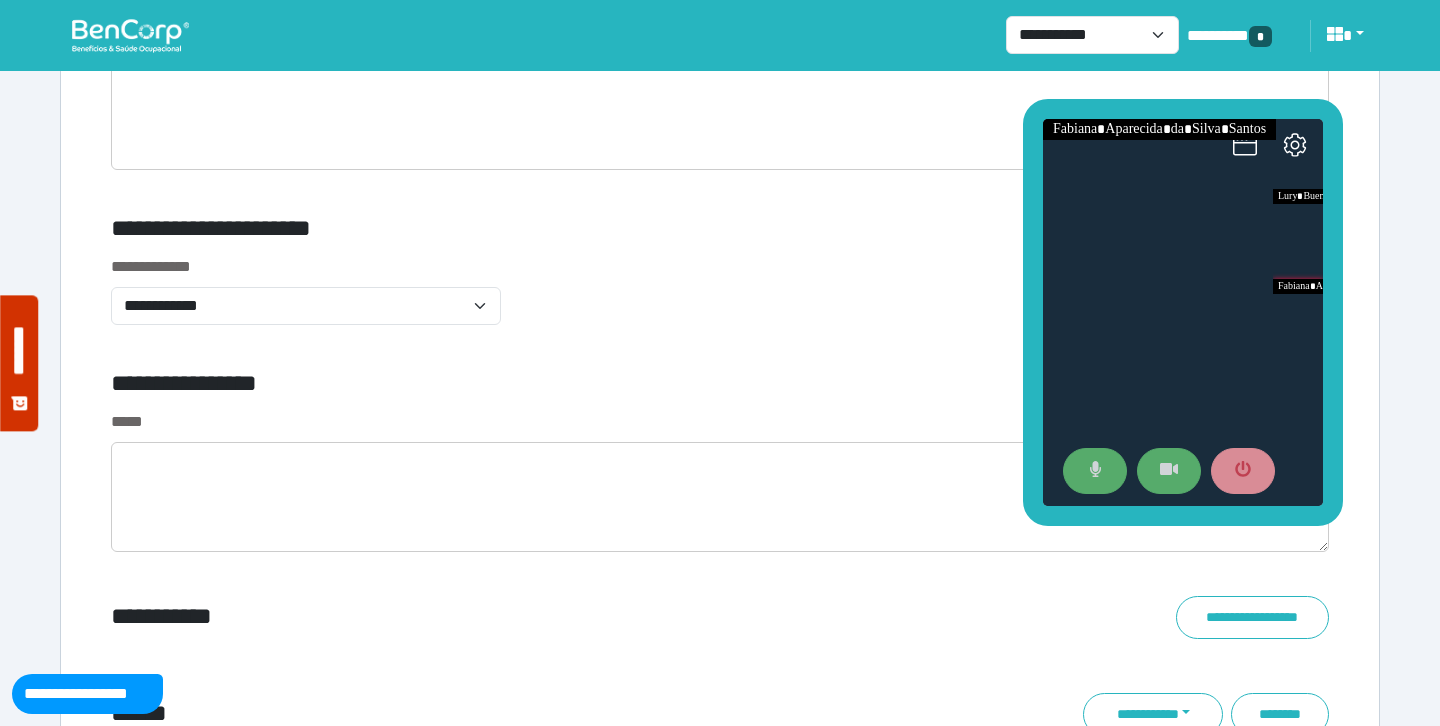 scroll, scrollTop: 6804, scrollLeft: 0, axis: vertical 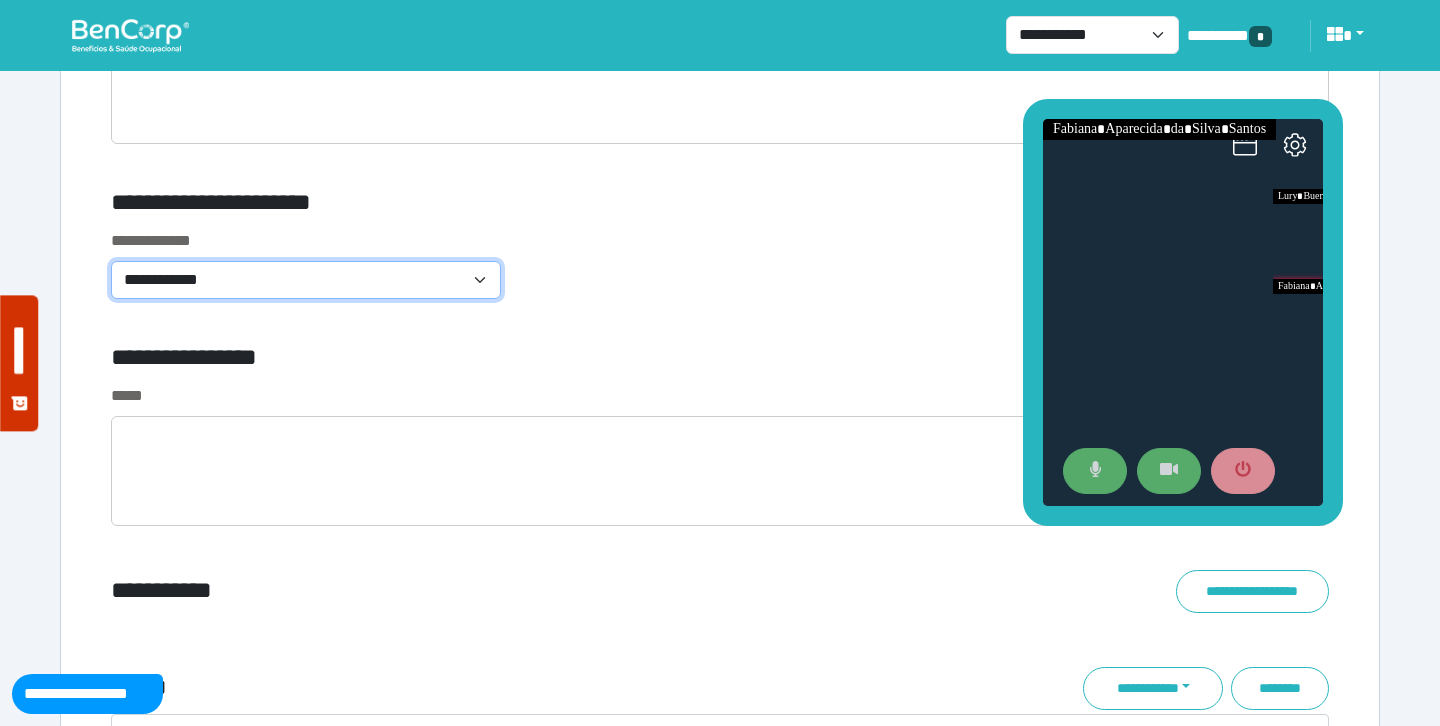 click on "**********" at bounding box center [306, 280] 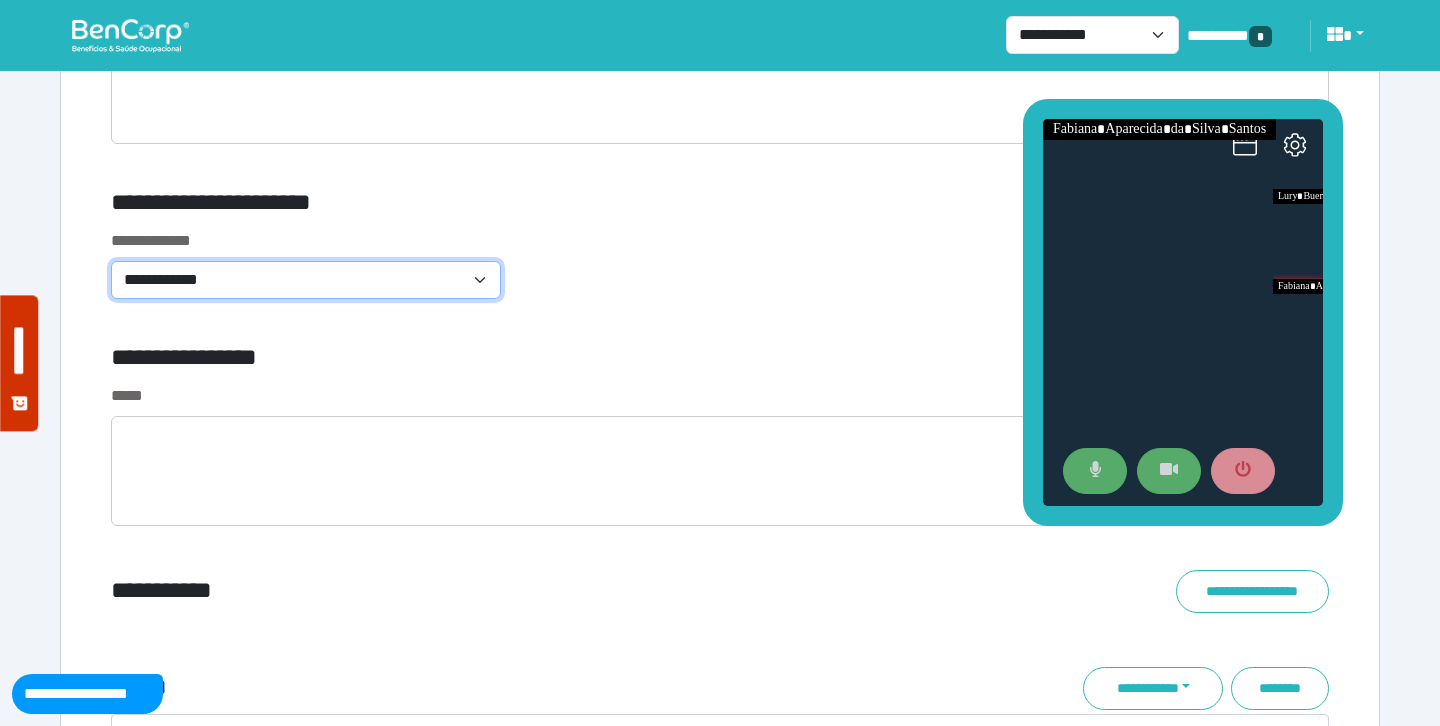 select on "**********" 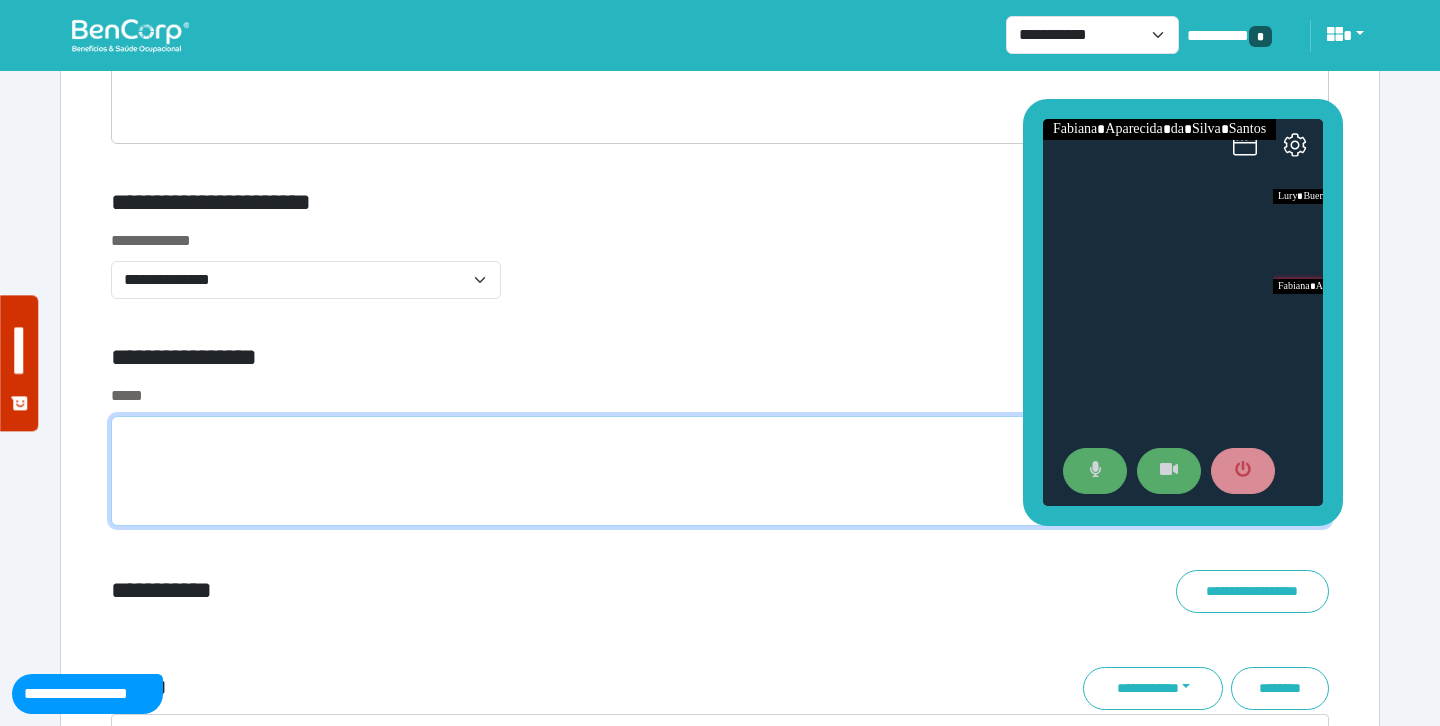 click at bounding box center [720, 471] 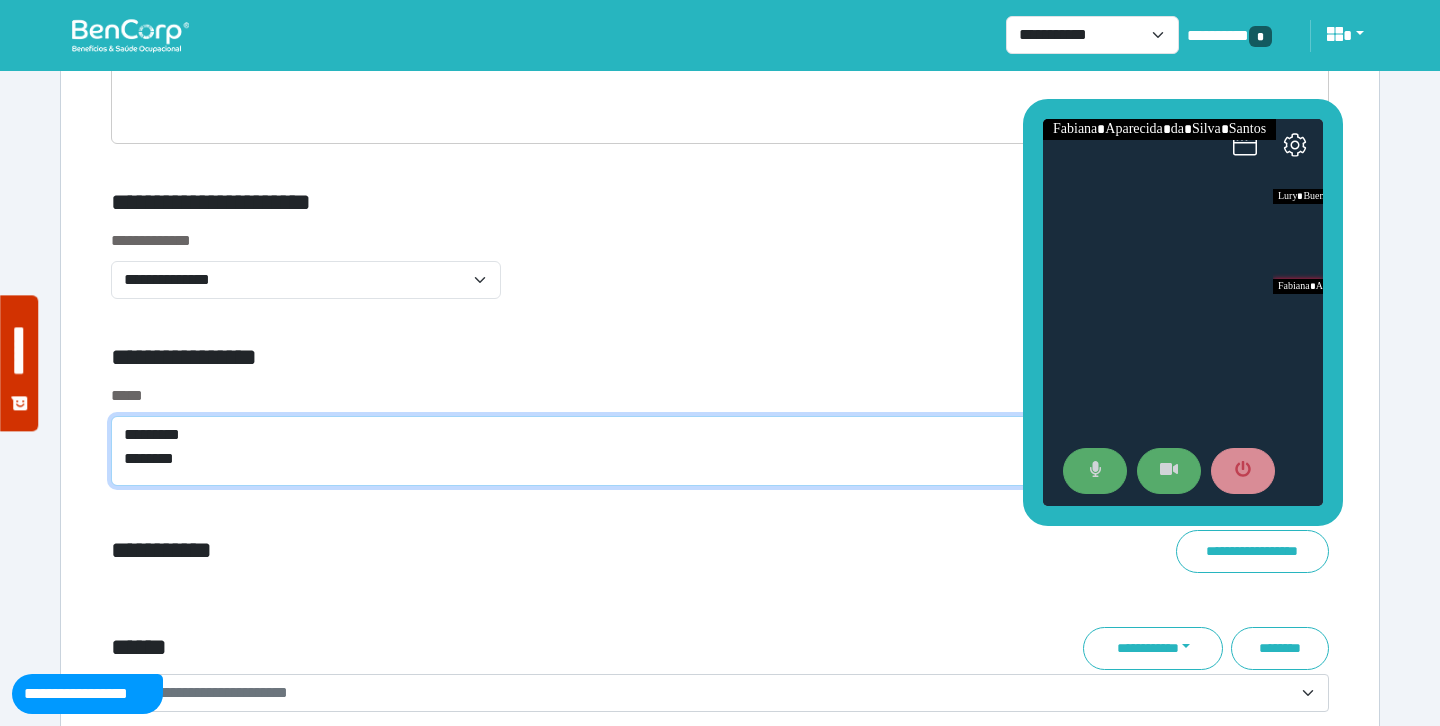 scroll, scrollTop: 0, scrollLeft: 0, axis: both 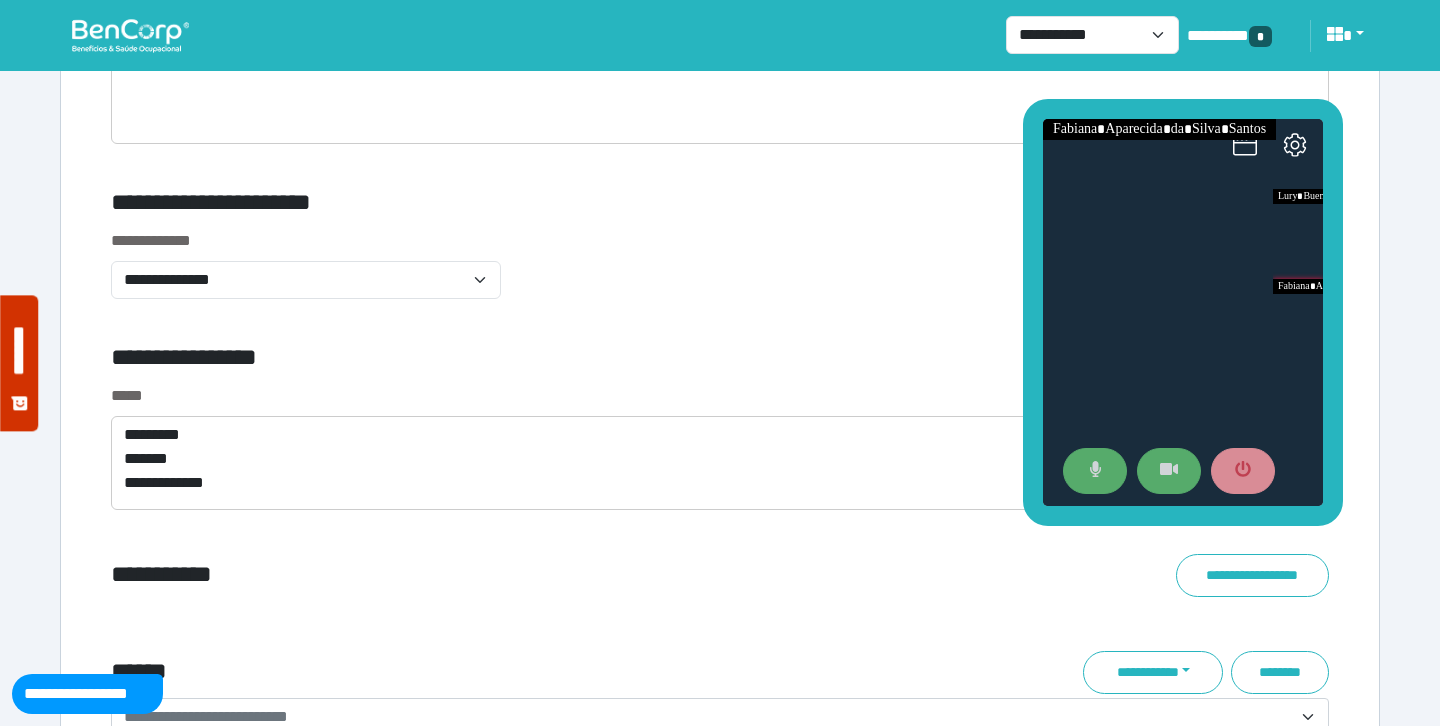 click on "**********" at bounding box center [720, 276] 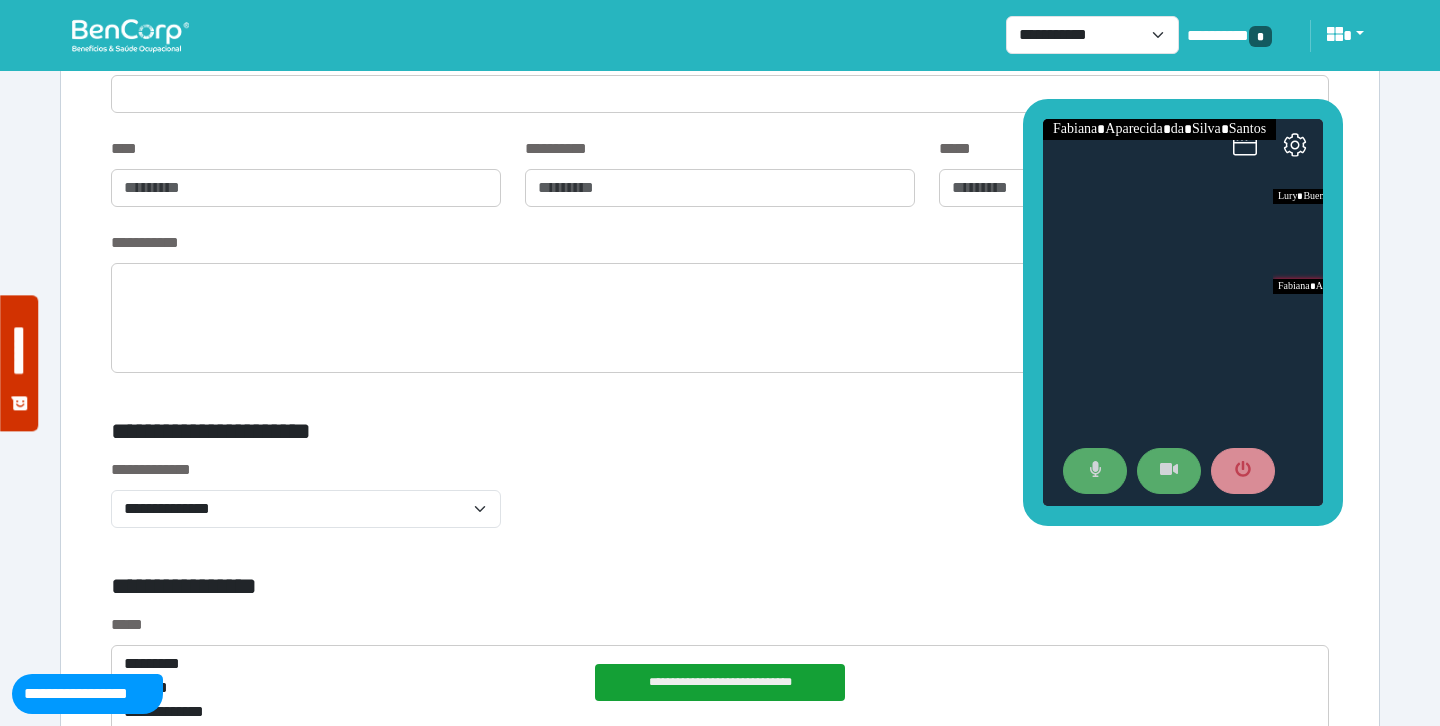 scroll, scrollTop: 6572, scrollLeft: 0, axis: vertical 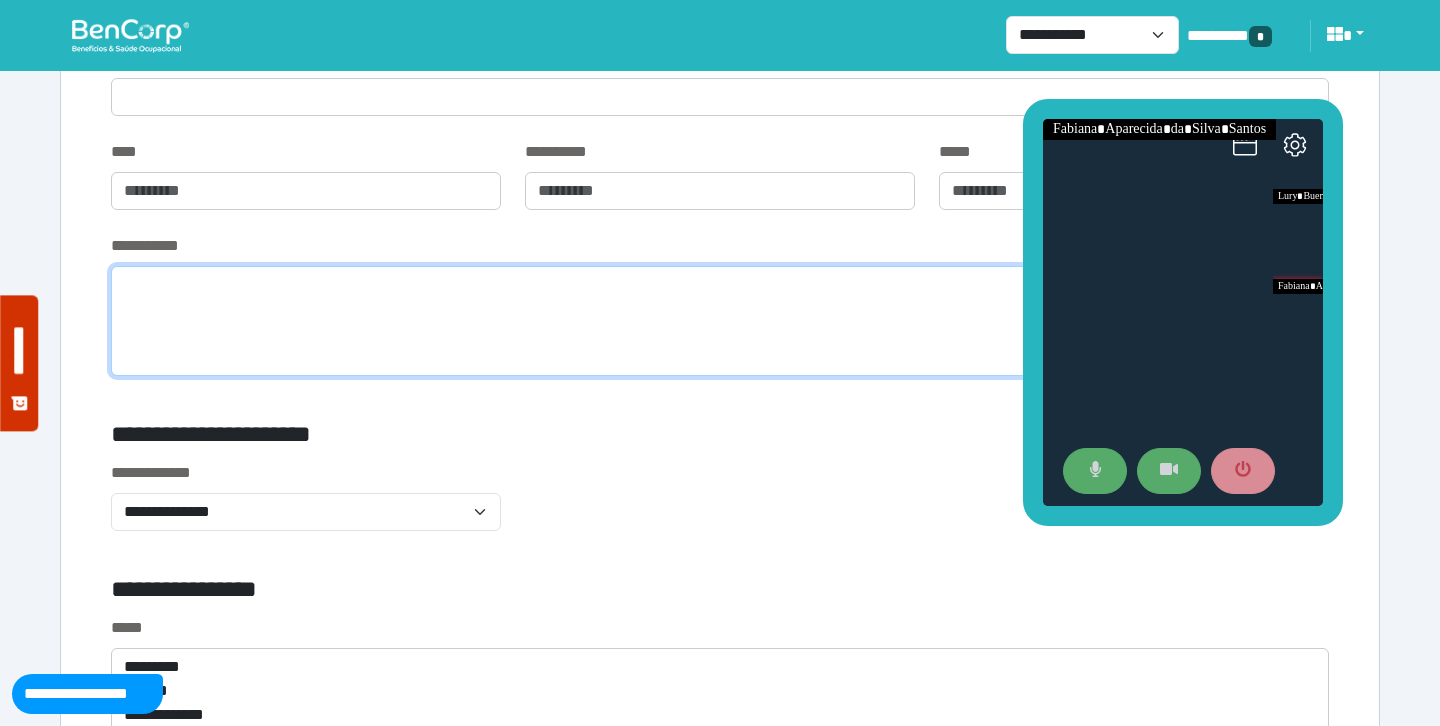 click at bounding box center (720, 321) 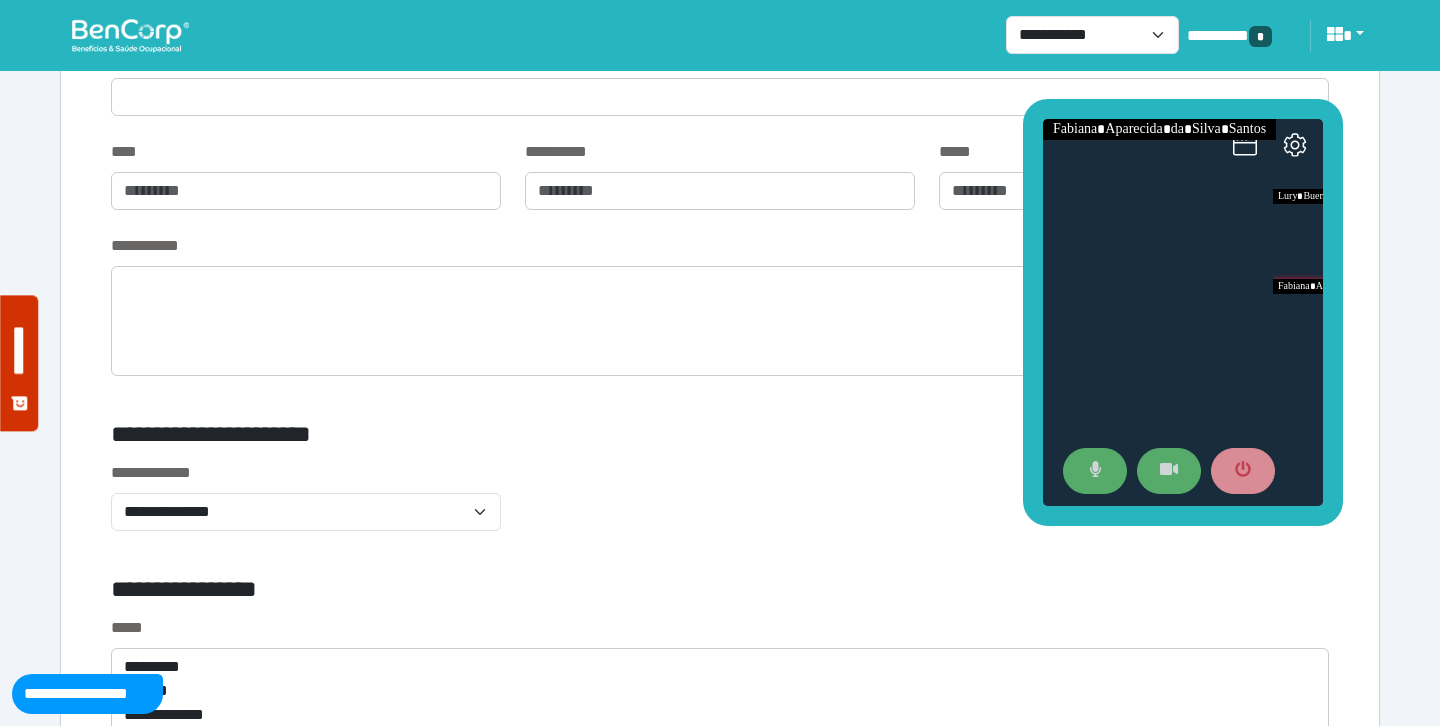 click on "**********" at bounding box center (720, 487) 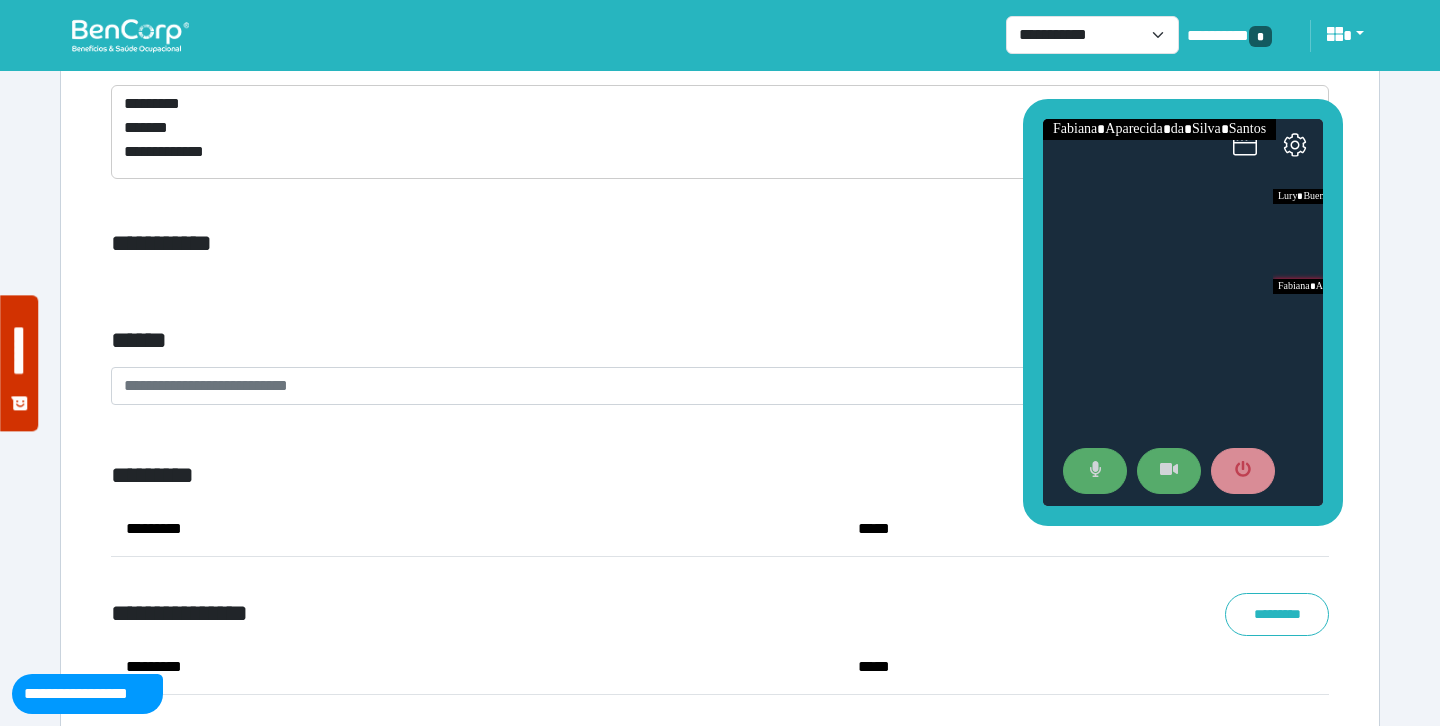 scroll, scrollTop: 7138, scrollLeft: 0, axis: vertical 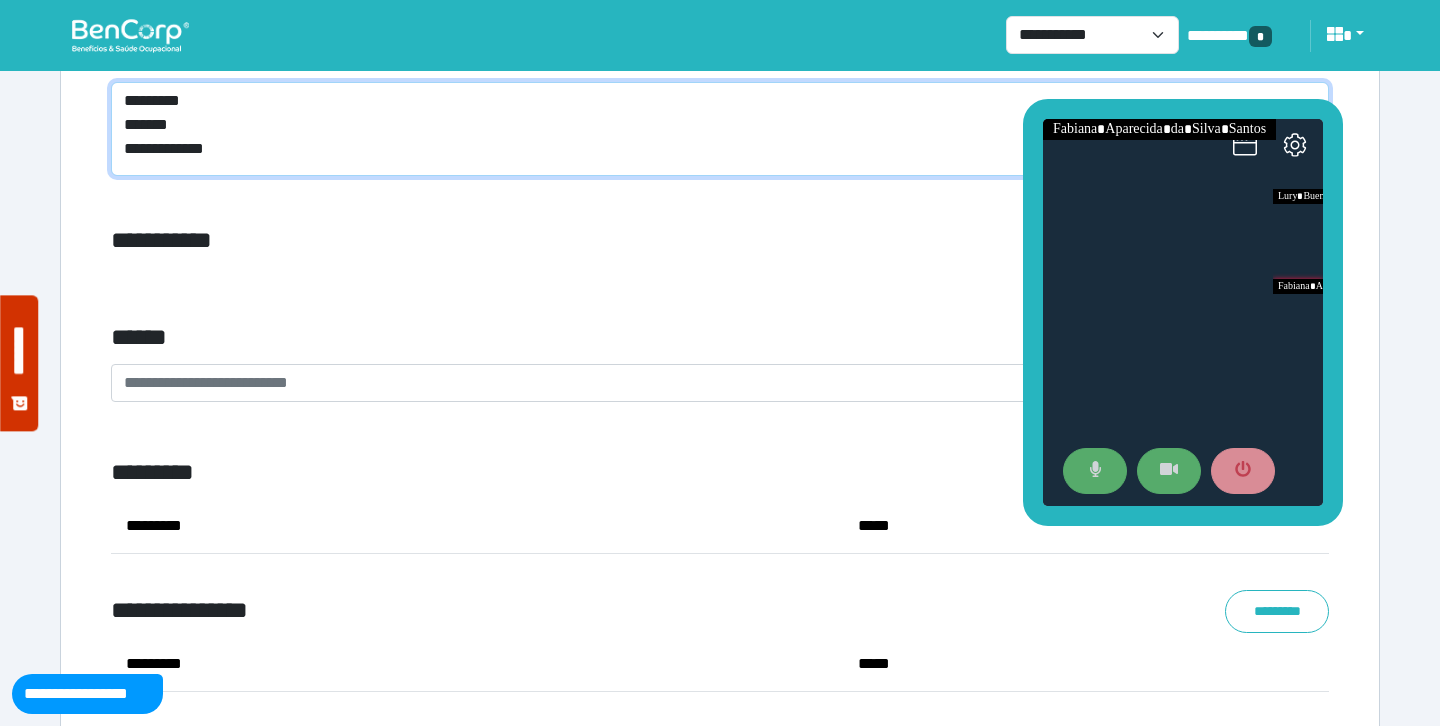 drag, startPoint x: 194, startPoint y: 124, endPoint x: 106, endPoint y: 122, distance: 88.02273 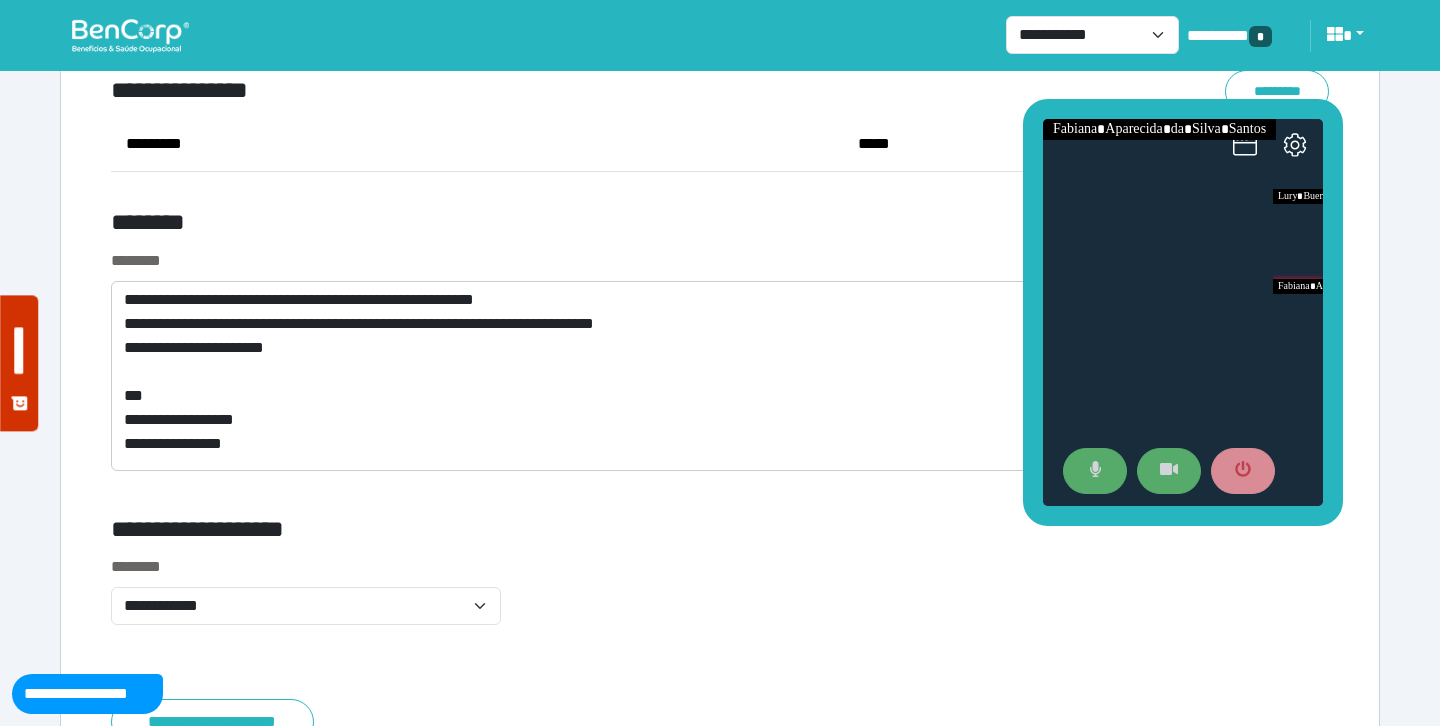 scroll, scrollTop: 7680, scrollLeft: 0, axis: vertical 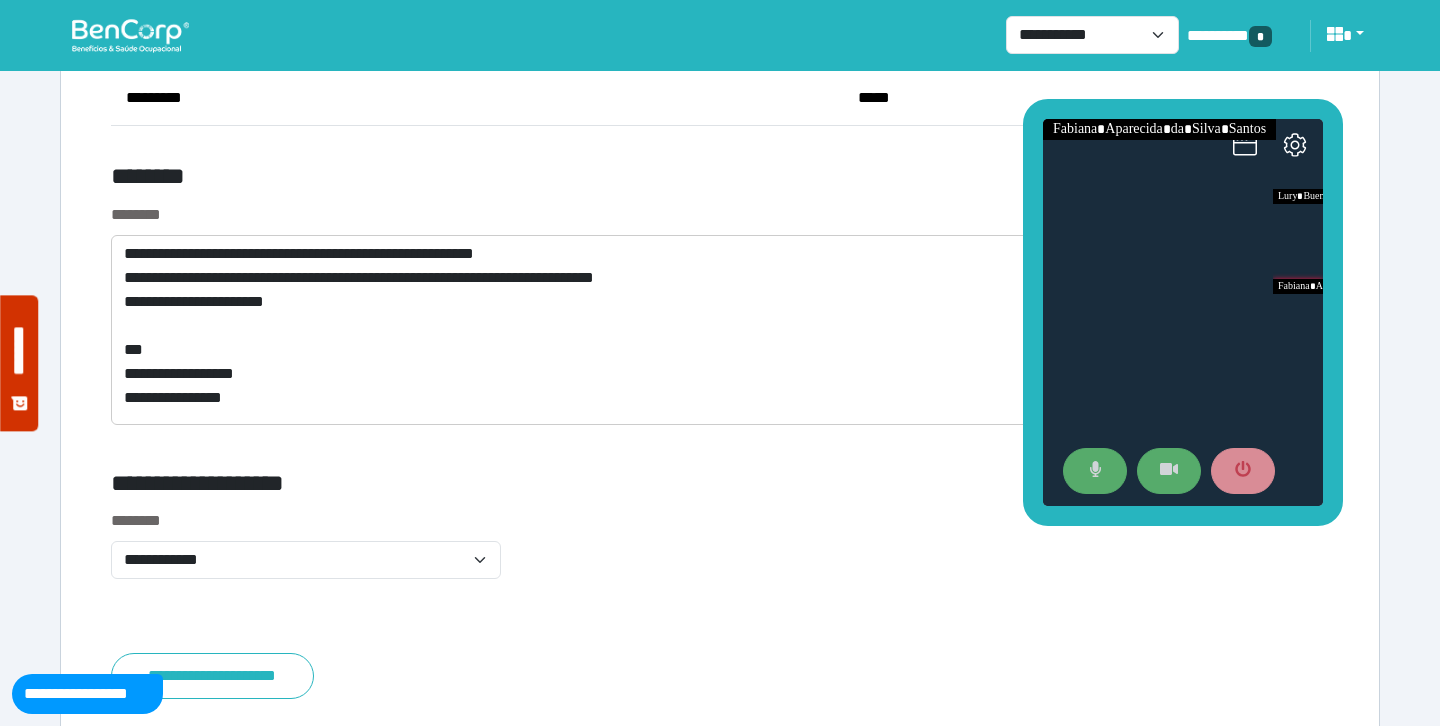 type on "**********" 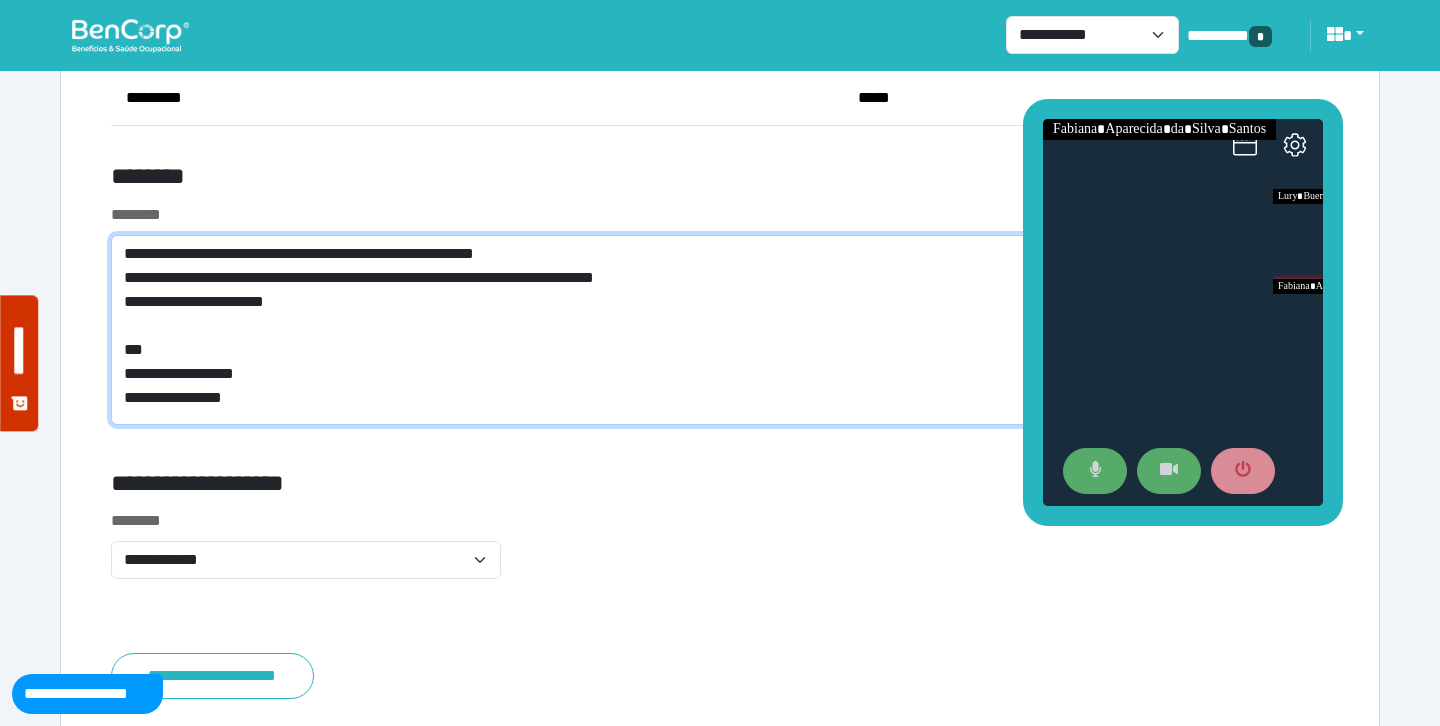 click on "**********" at bounding box center (720, 330) 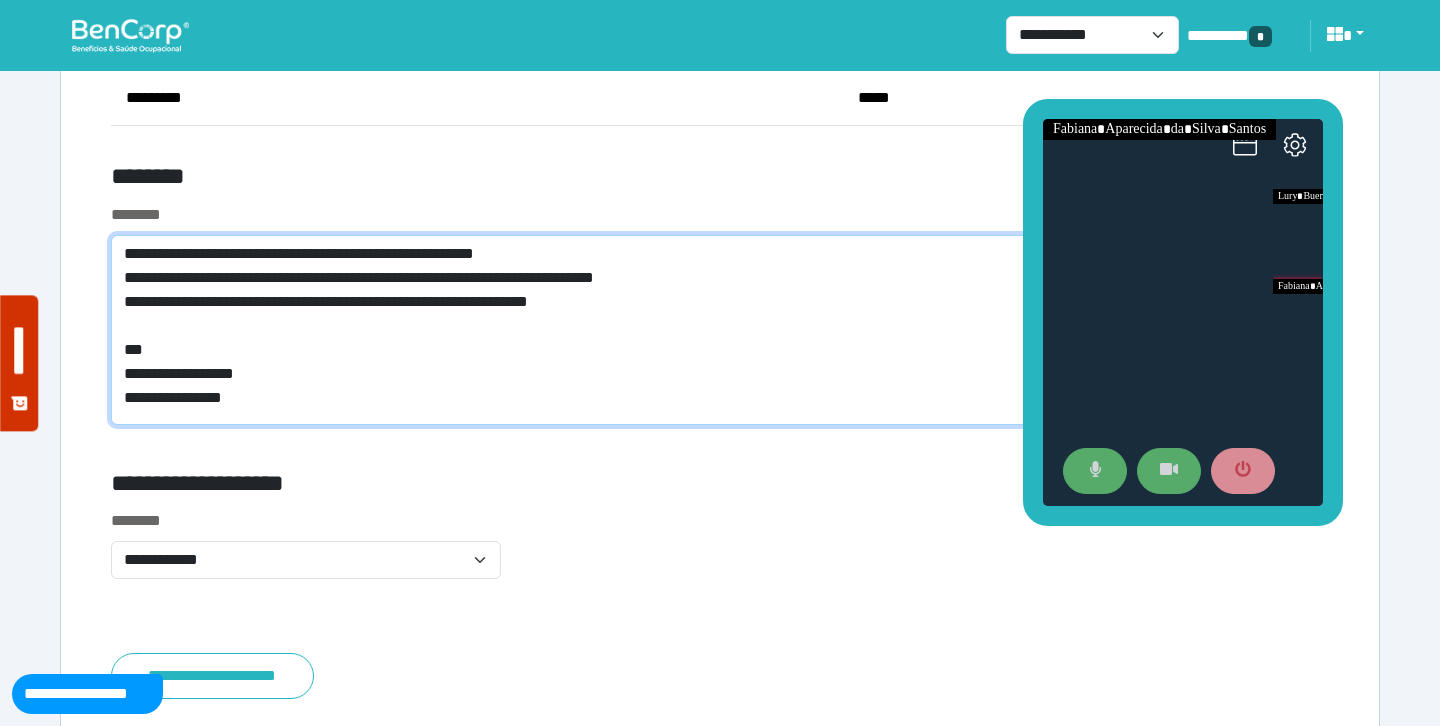 click on "**********" at bounding box center (720, 330) 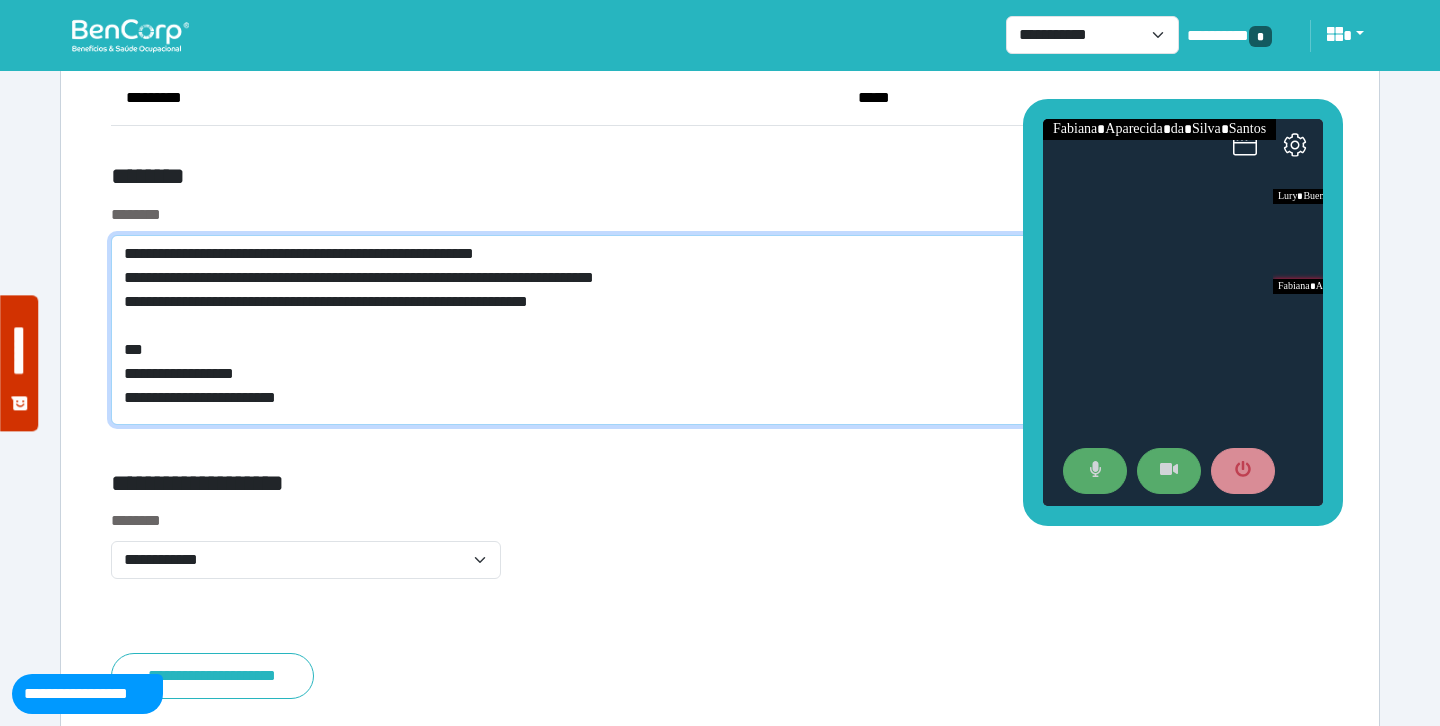 click on "**********" at bounding box center [720, 330] 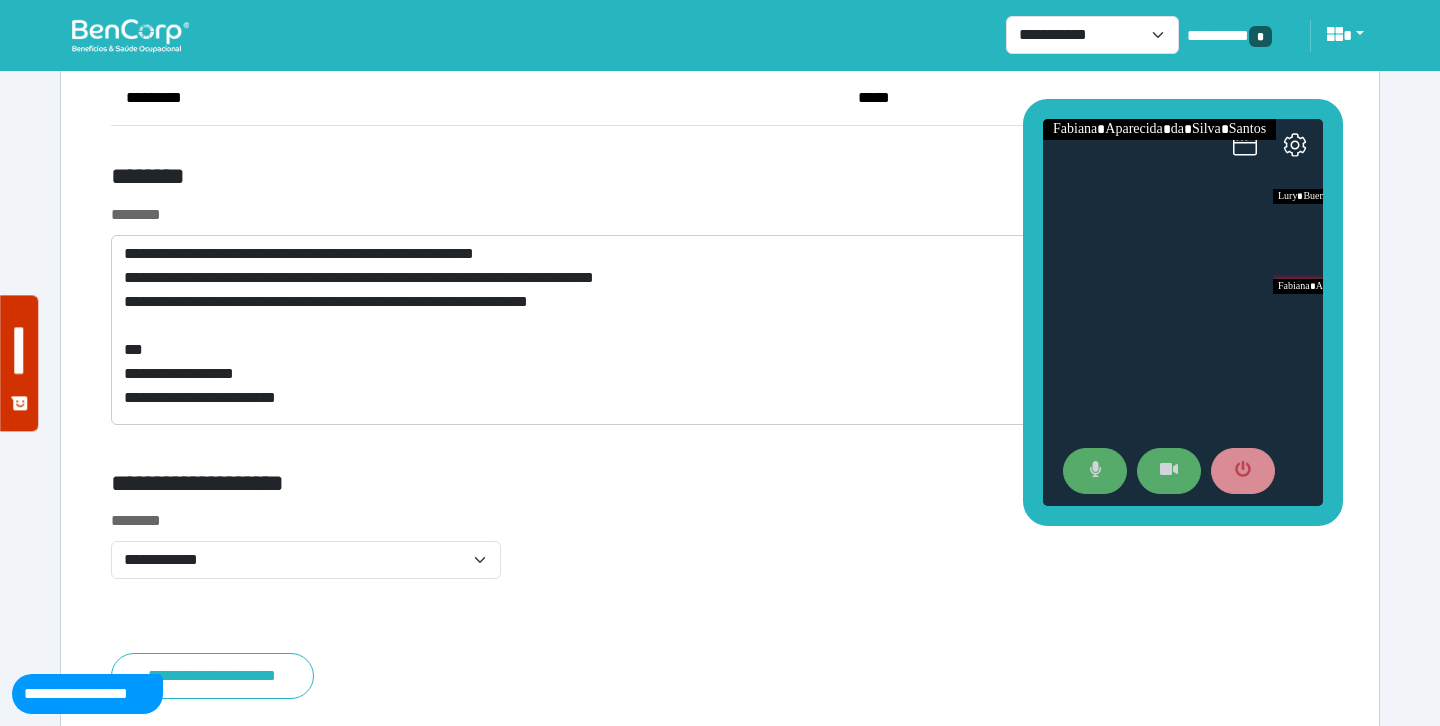 click on "**********" at bounding box center [720, -3135] 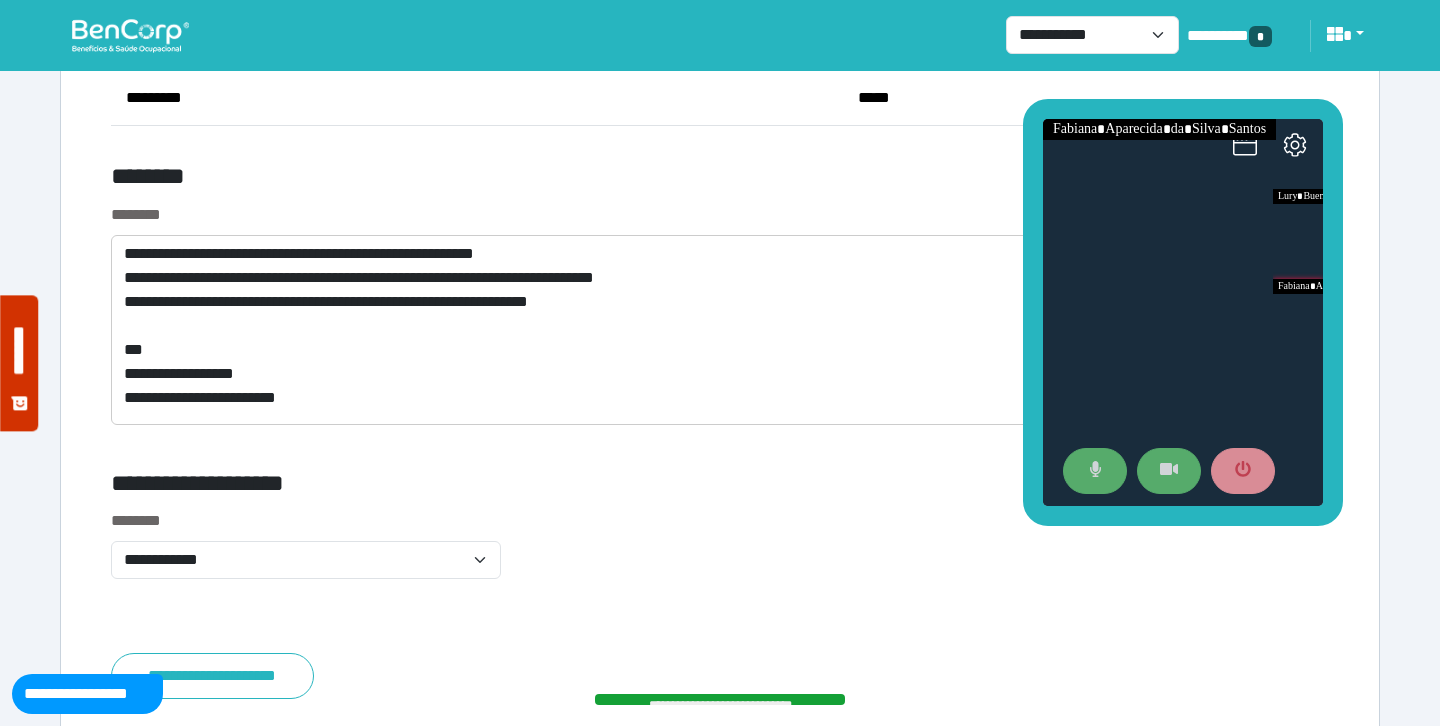 click on "**********" at bounding box center (720, -3135) 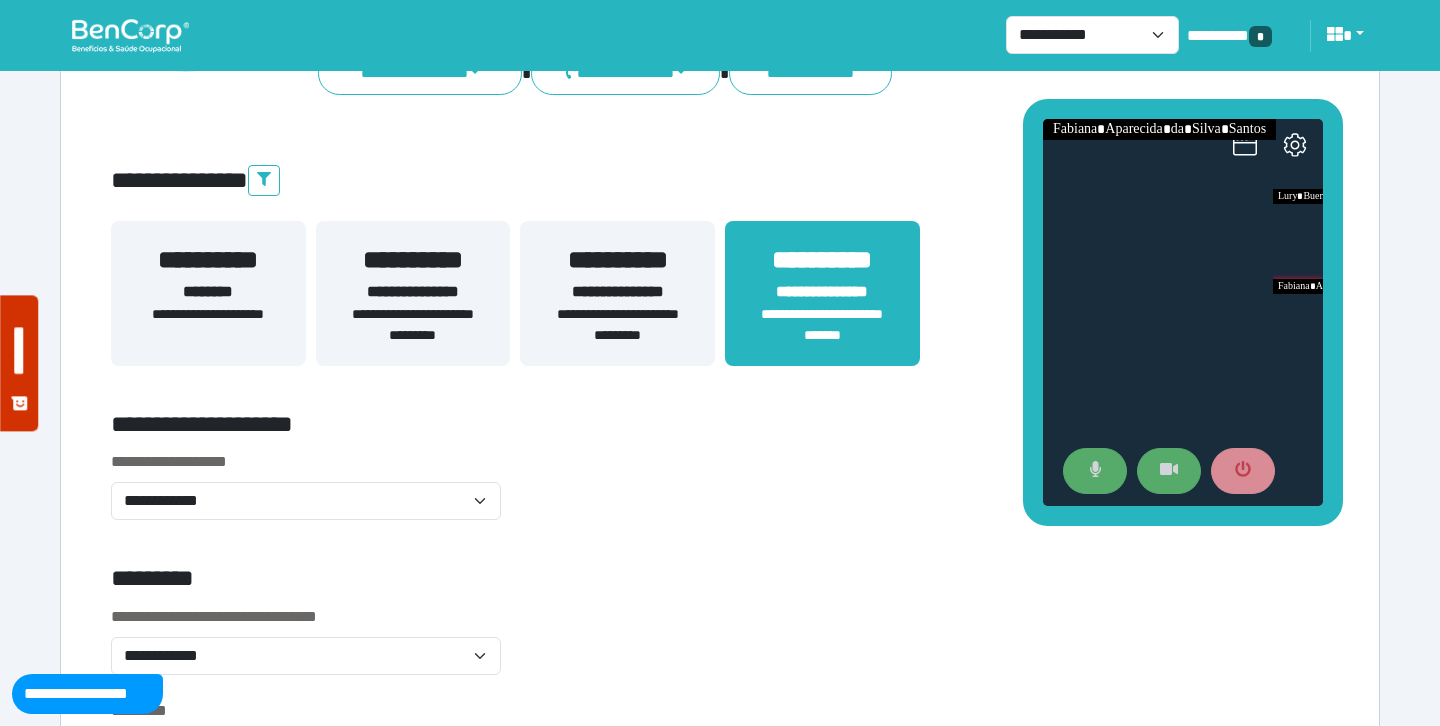 scroll, scrollTop: 0, scrollLeft: 0, axis: both 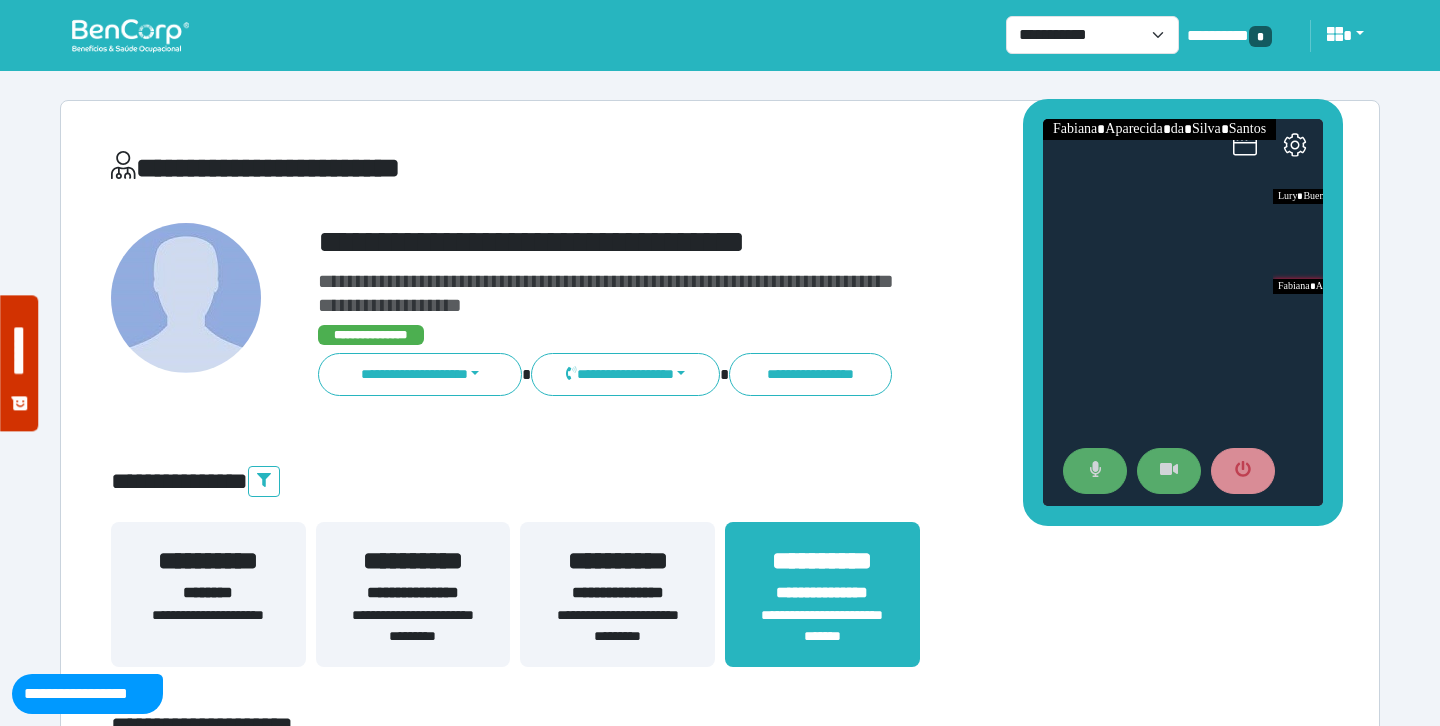 click on "**********" at bounding box center (513, 168) 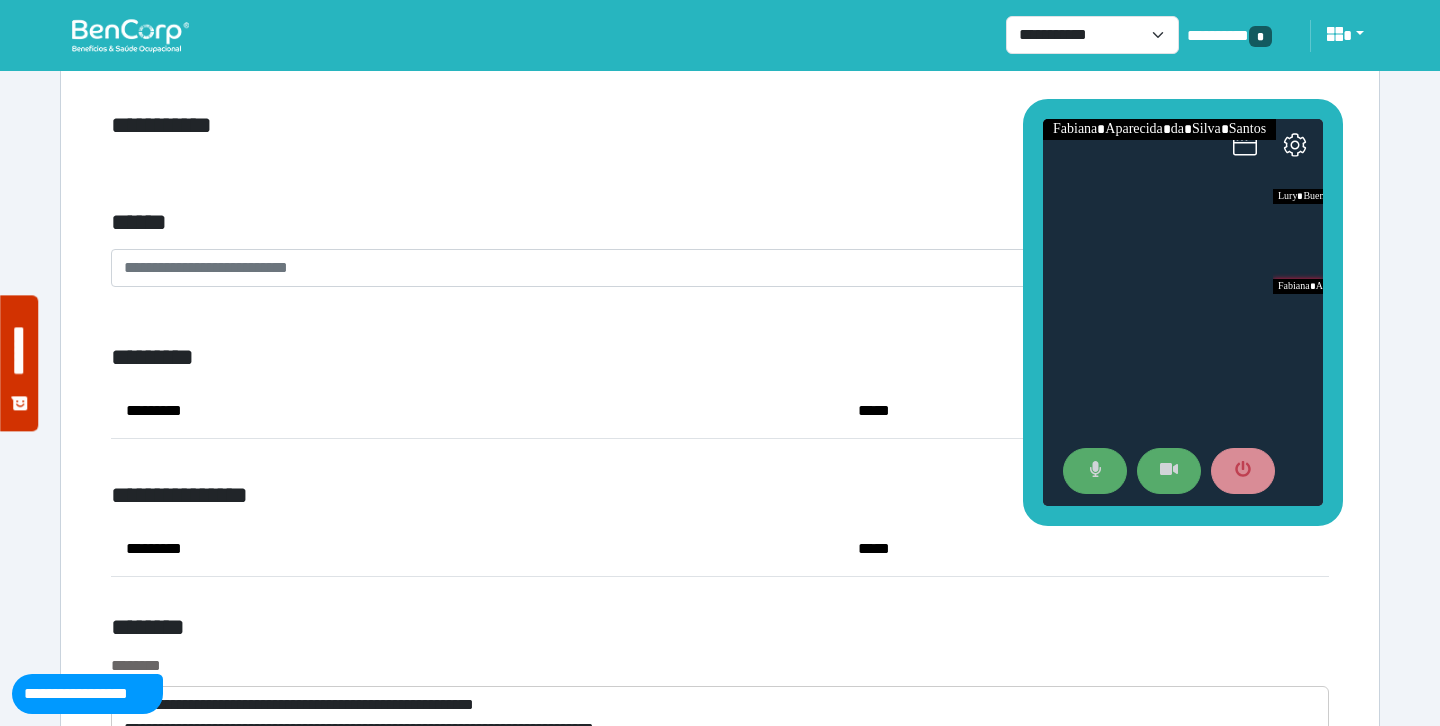 scroll, scrollTop: 7234, scrollLeft: 0, axis: vertical 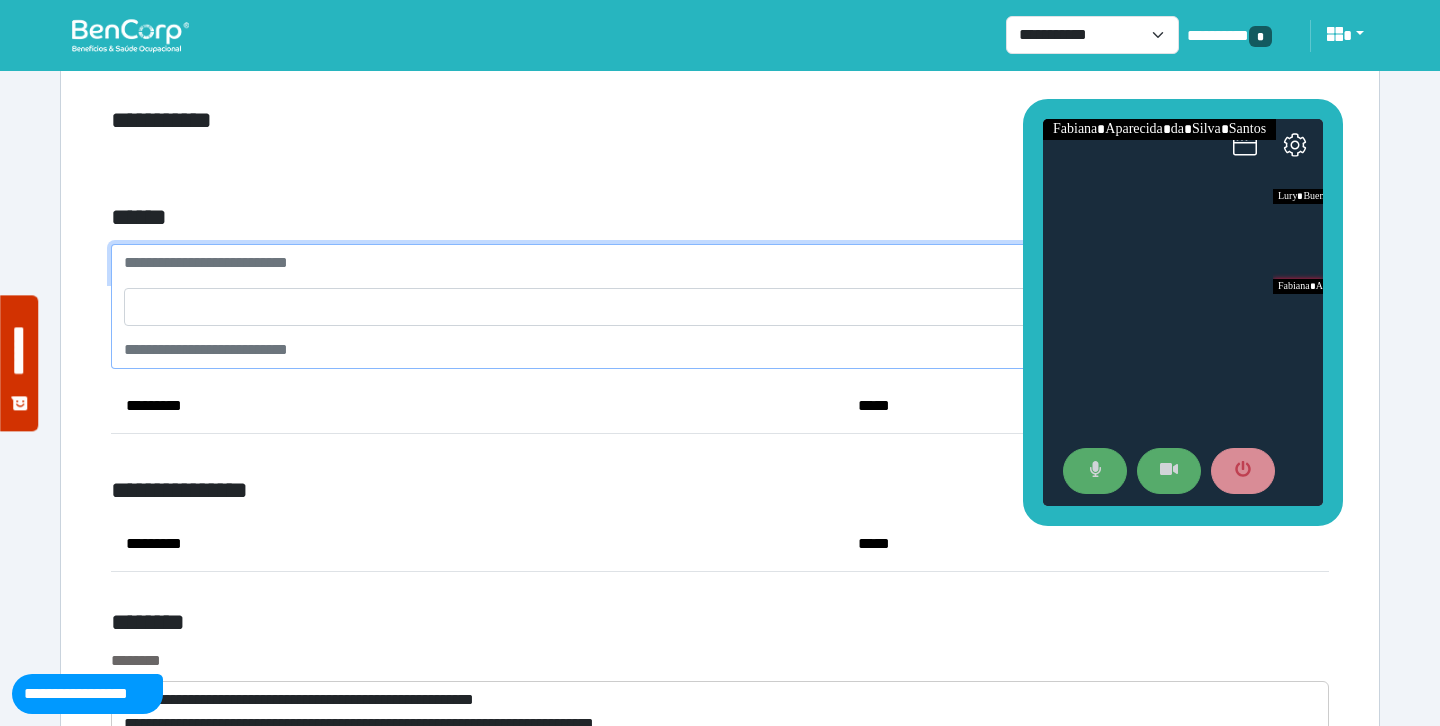 click on "**********" at bounding box center (708, 263) 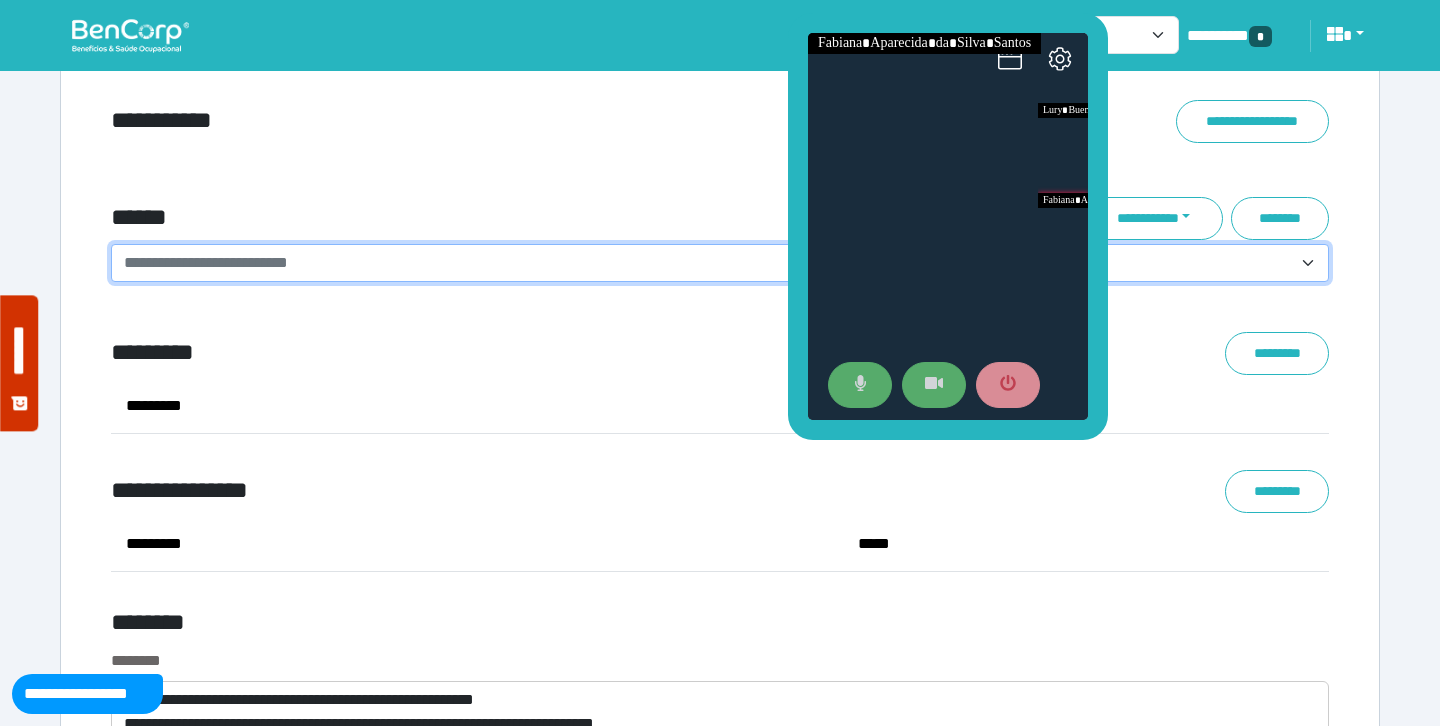 drag, startPoint x: 1032, startPoint y: 174, endPoint x: 770, endPoint y: 71, distance: 281.5191 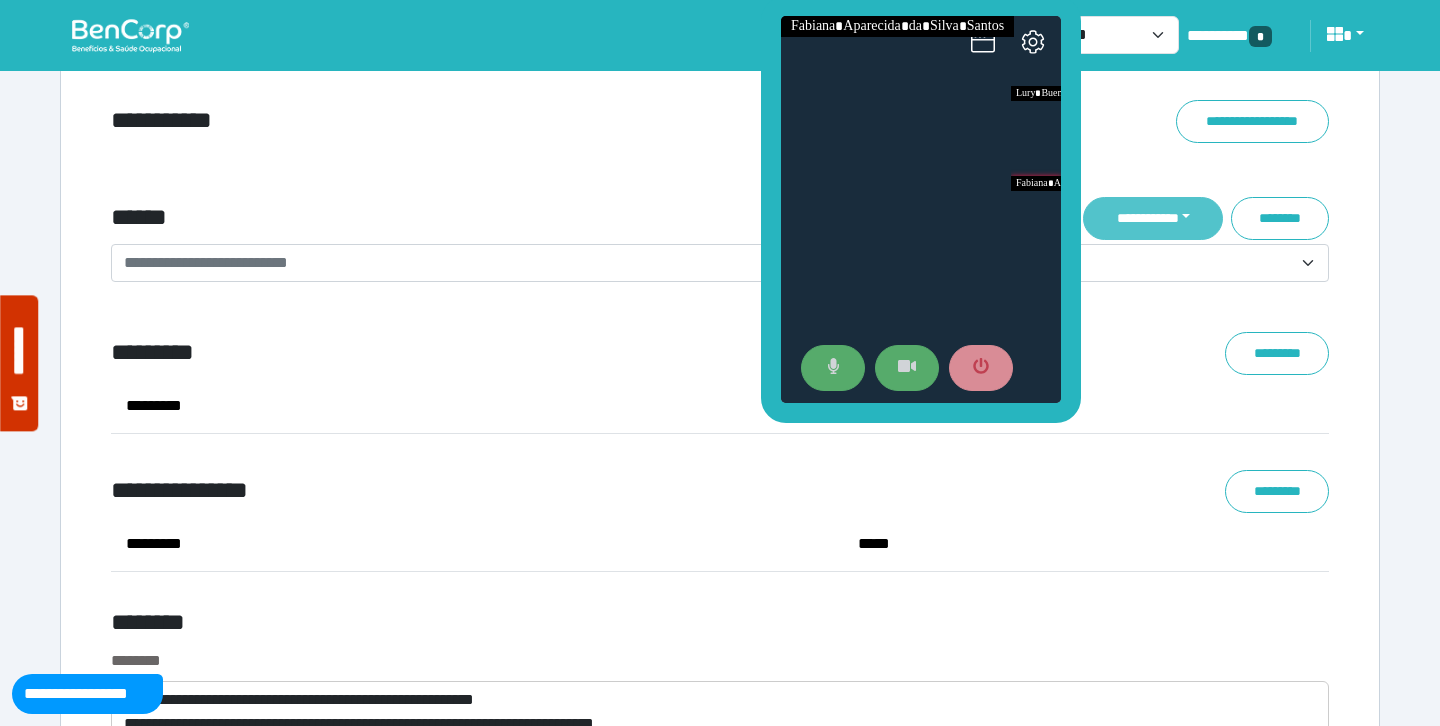 click on "**********" at bounding box center [1153, 218] 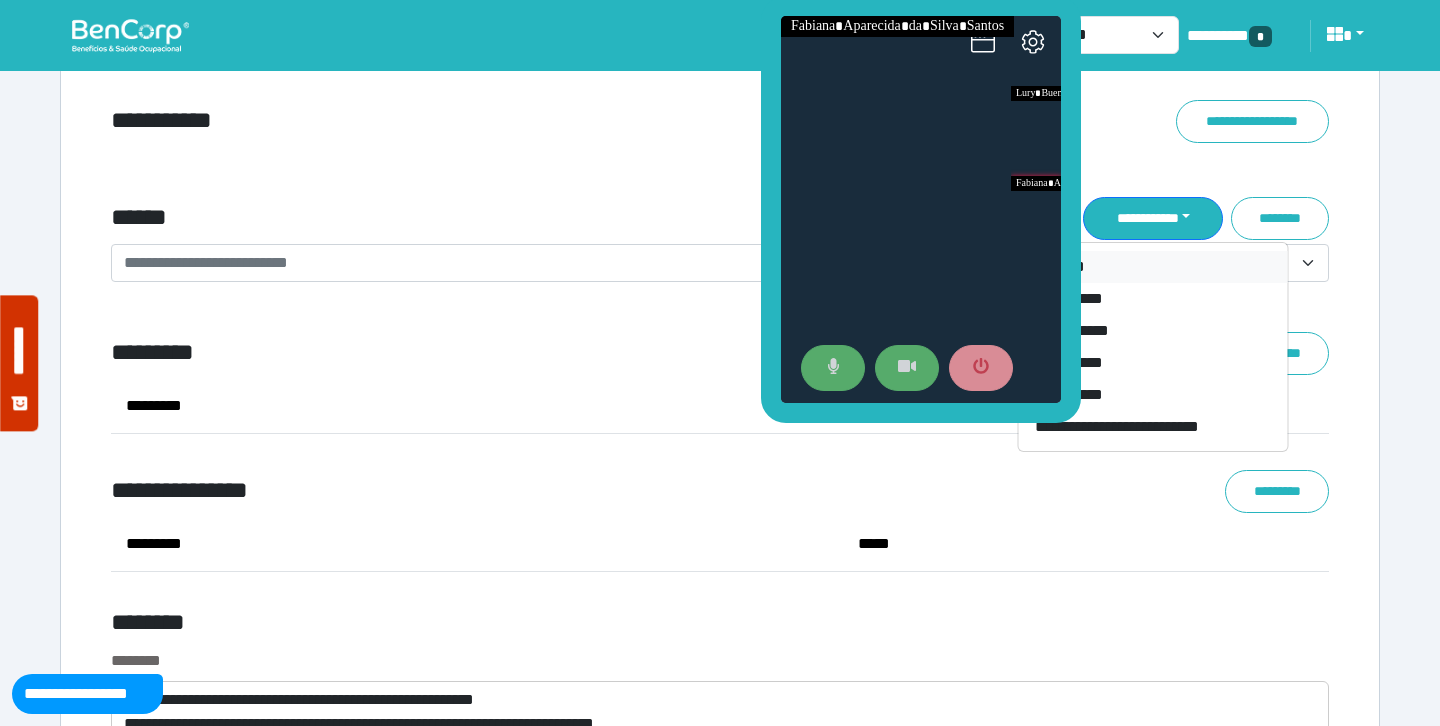 click on "********" at bounding box center [1153, 267] 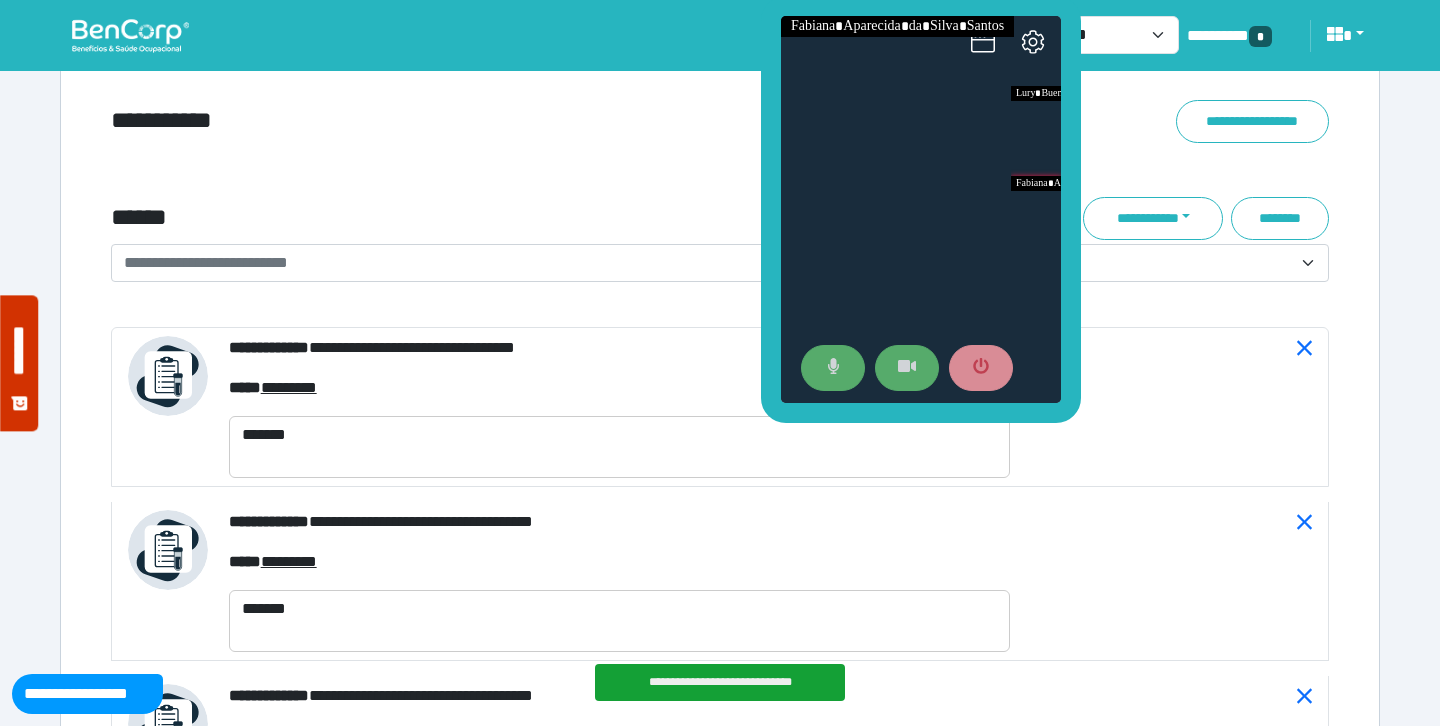 click on "**********" at bounding box center [720, 162] 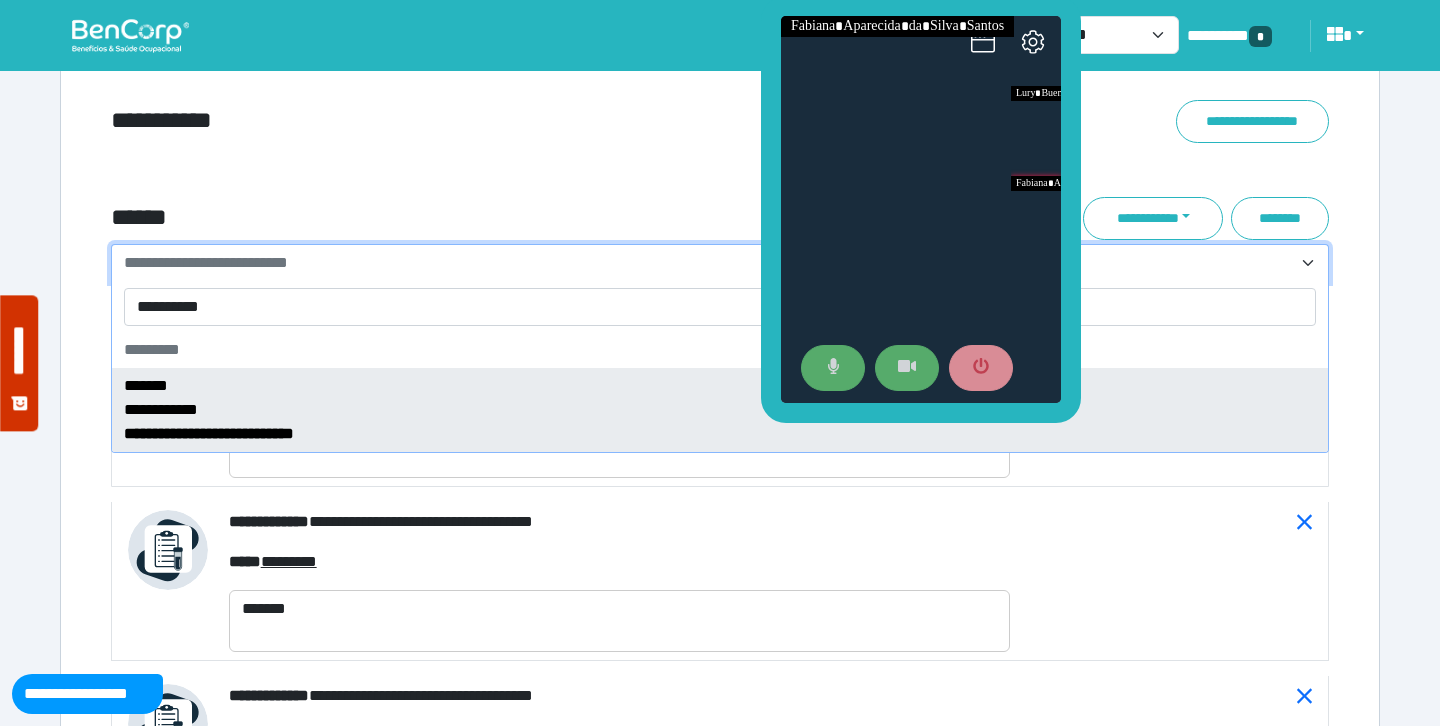 type on "**********" 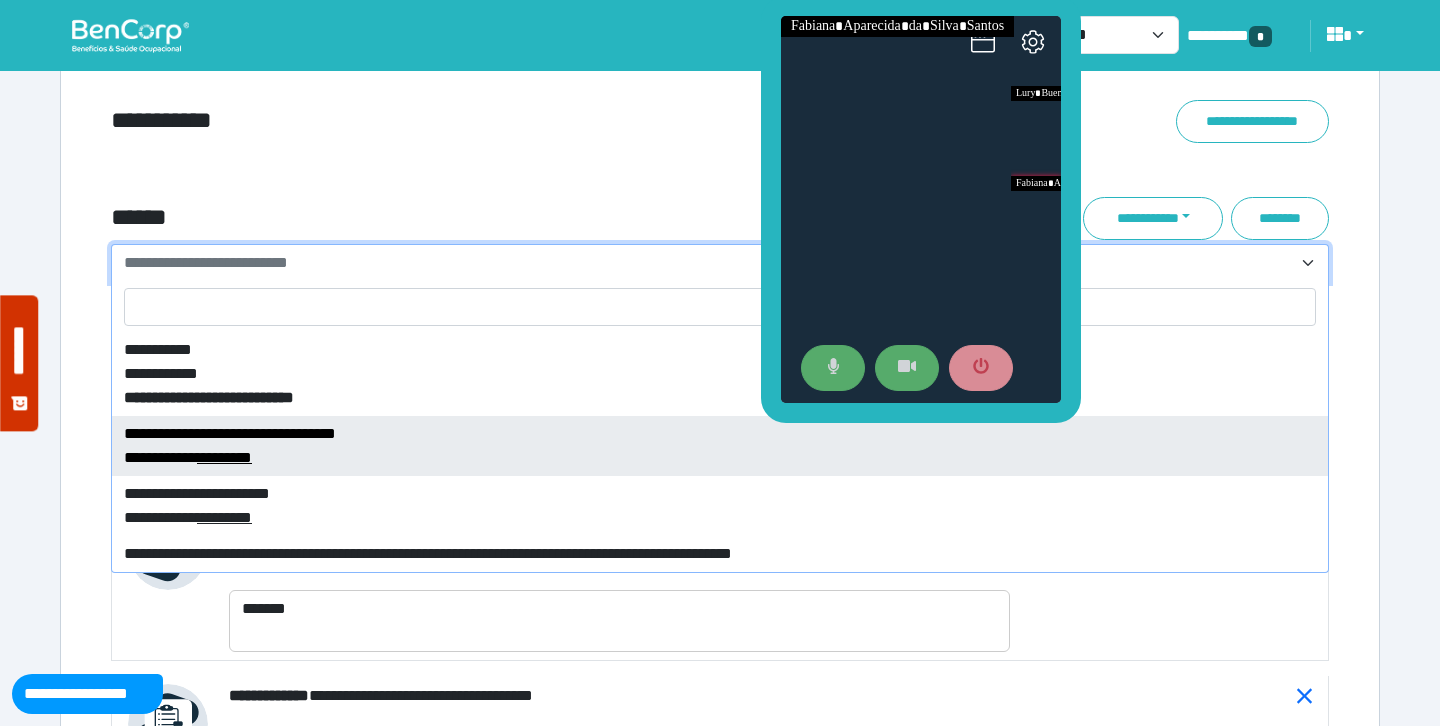 select on "****" 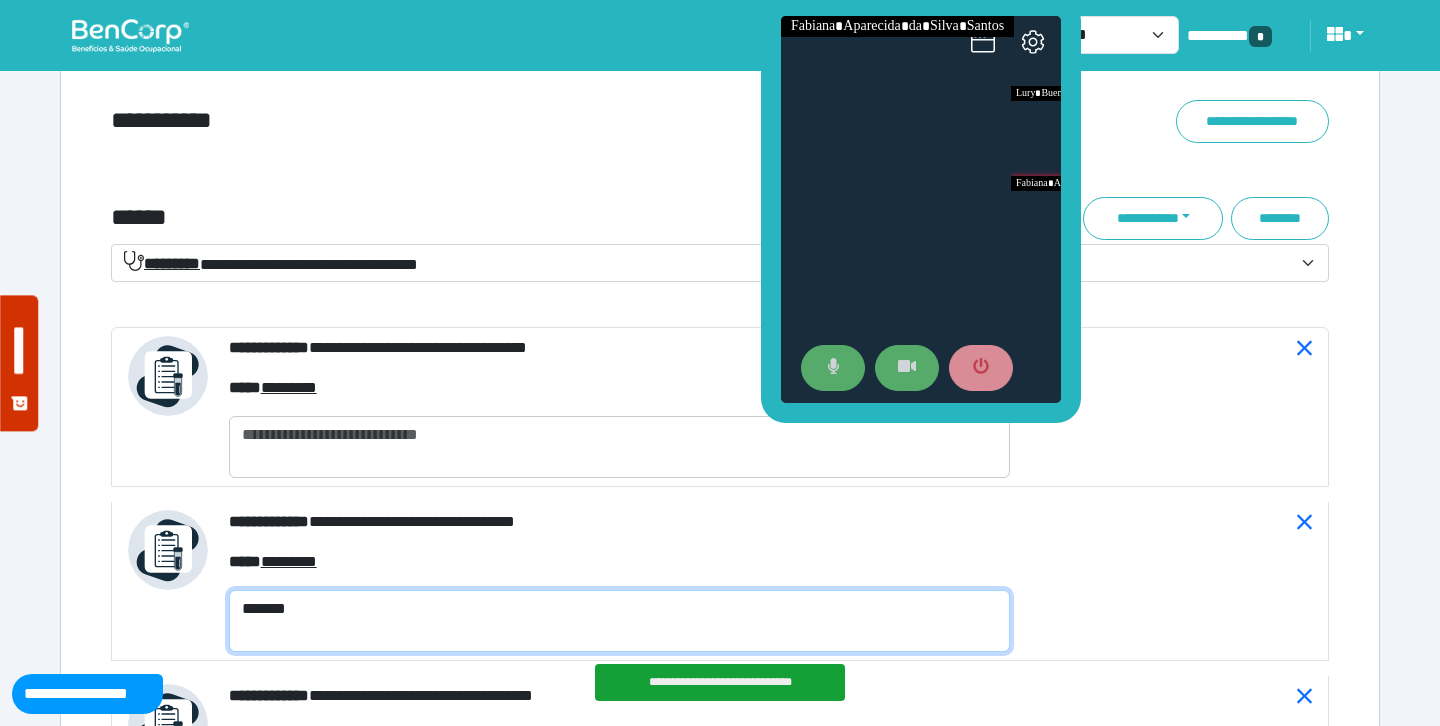 click on "*******" at bounding box center (619, 621) 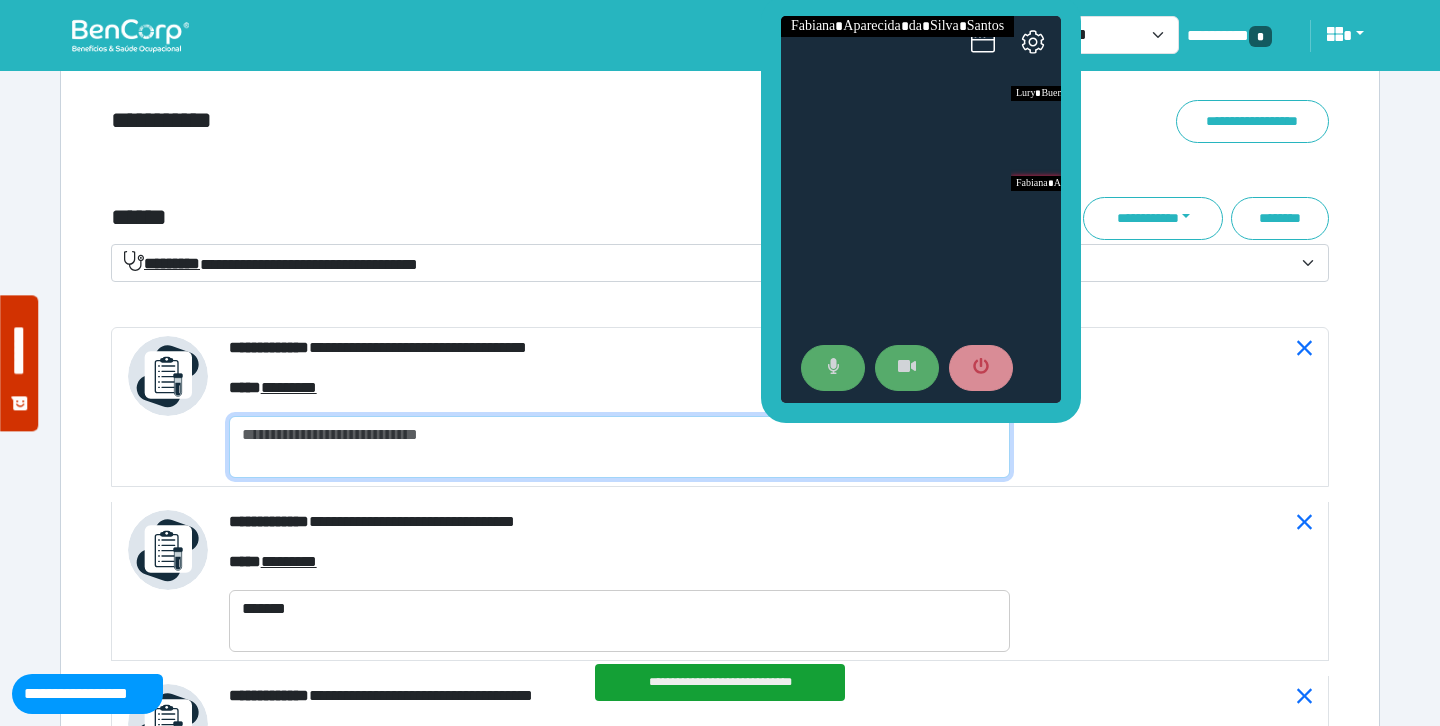 click at bounding box center (619, 447) 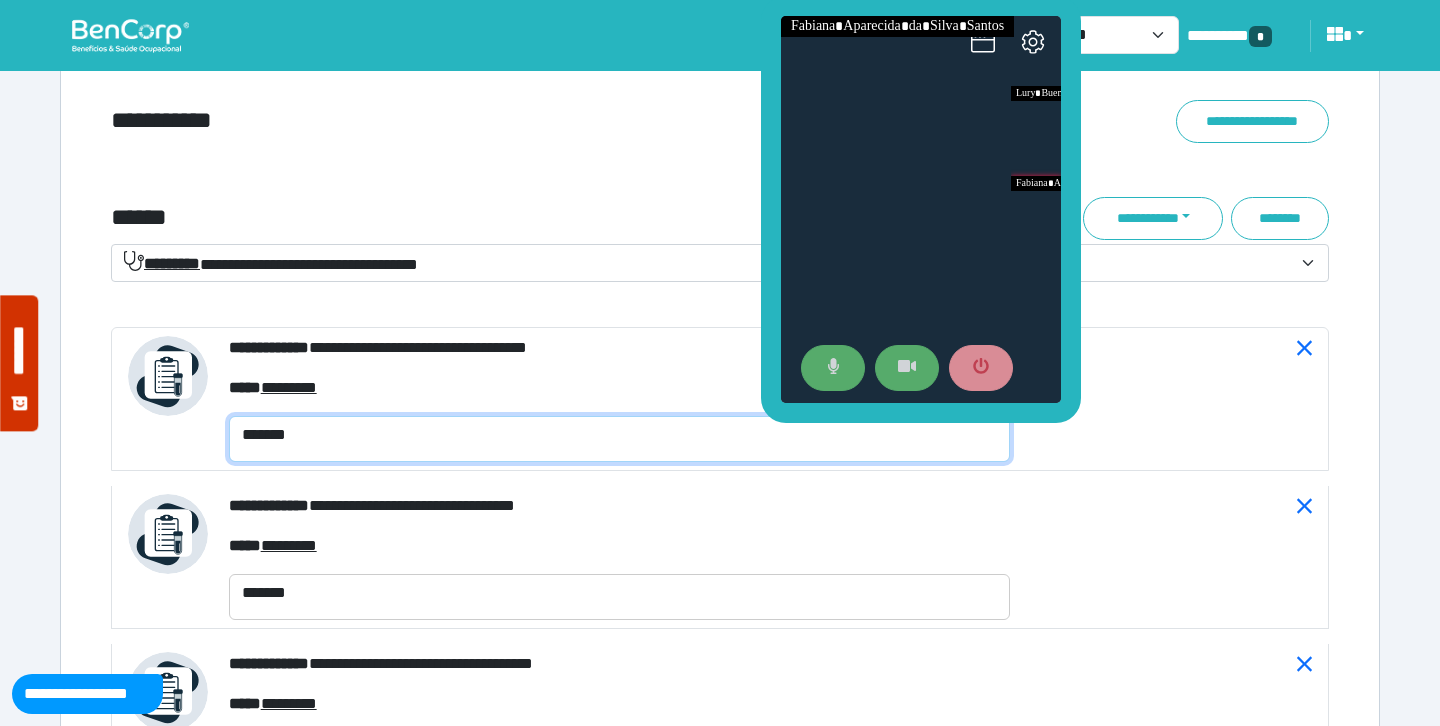 type on "*******" 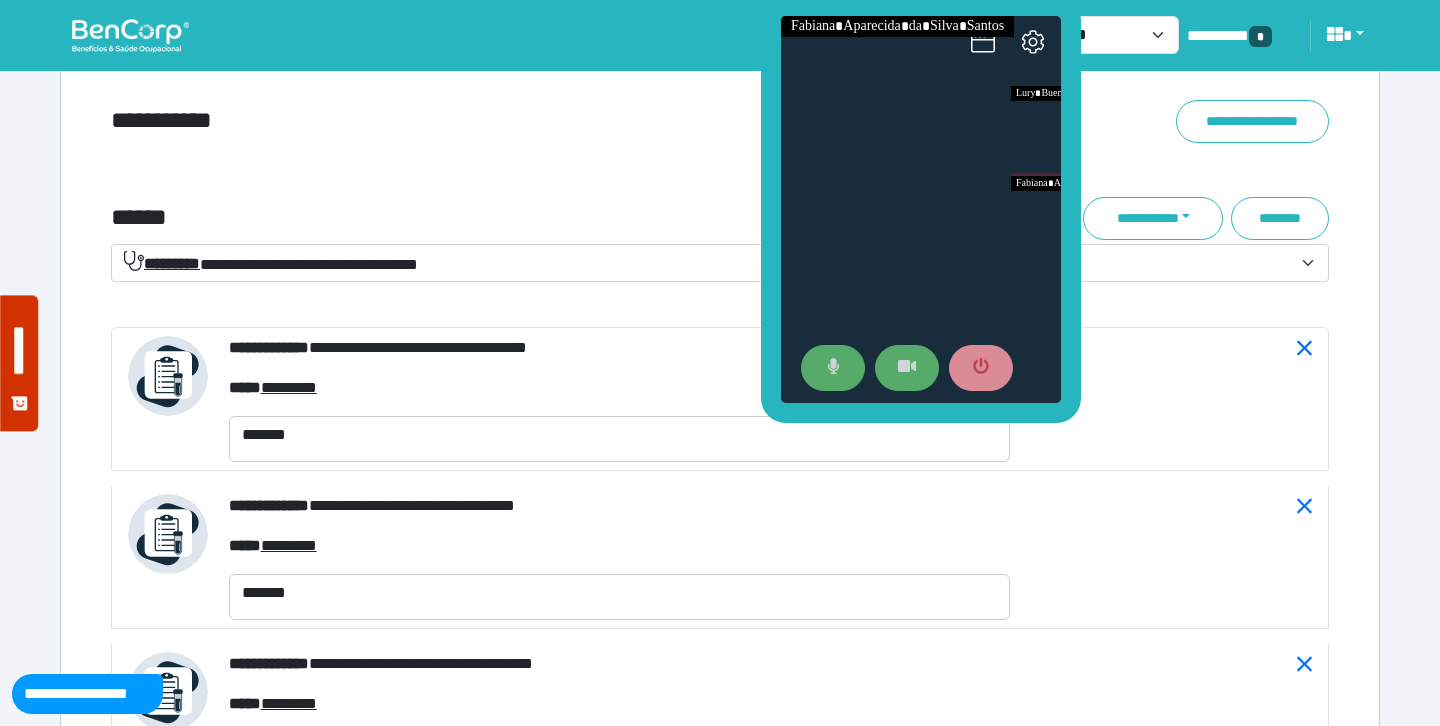 click on "**********" at bounding box center [720, -1363] 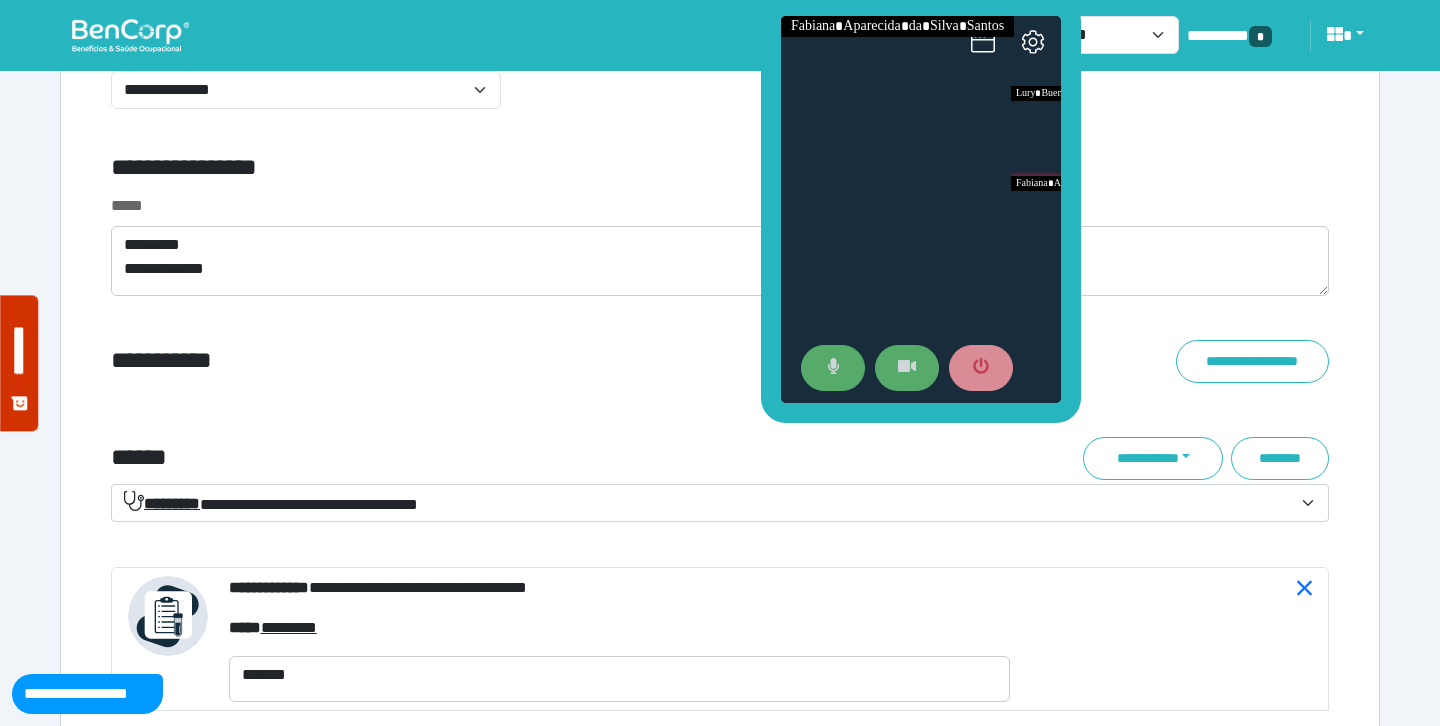 scroll, scrollTop: 7014, scrollLeft: 0, axis: vertical 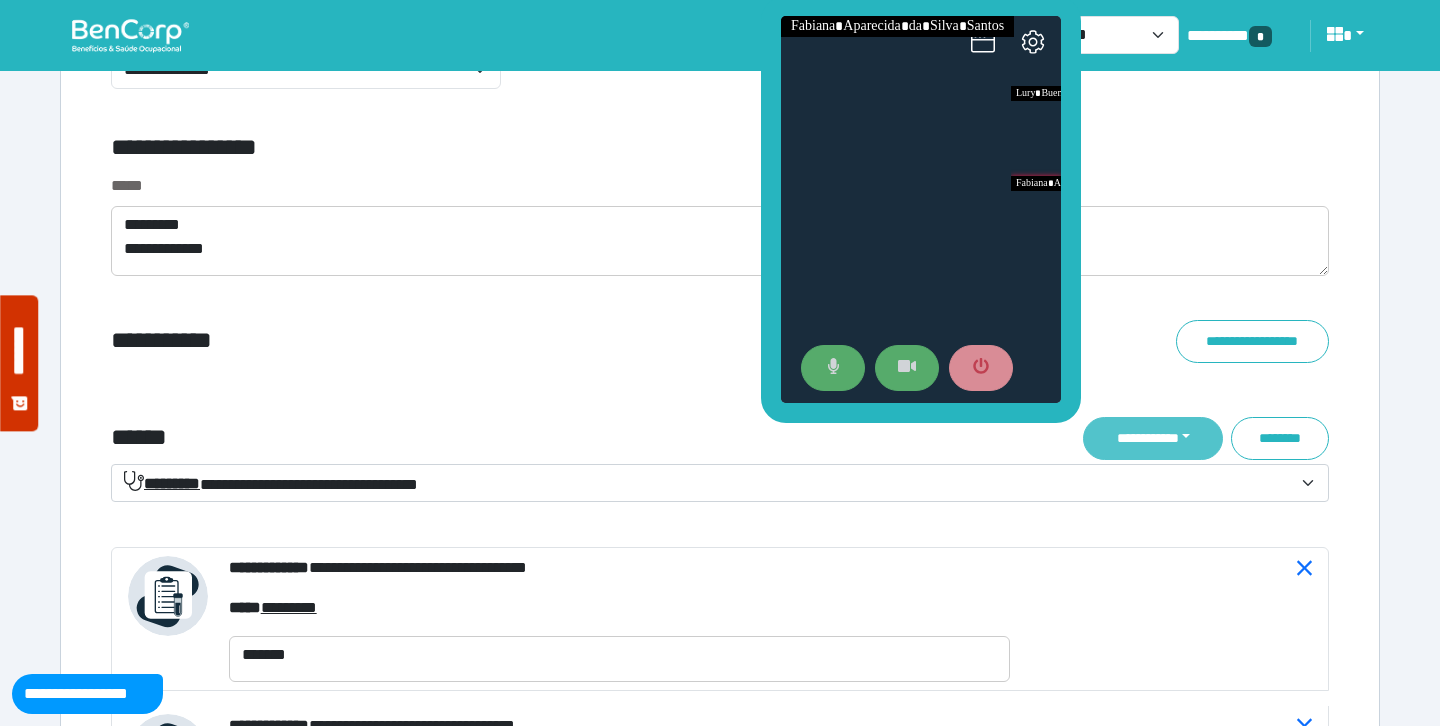 click on "**********" at bounding box center [1153, 438] 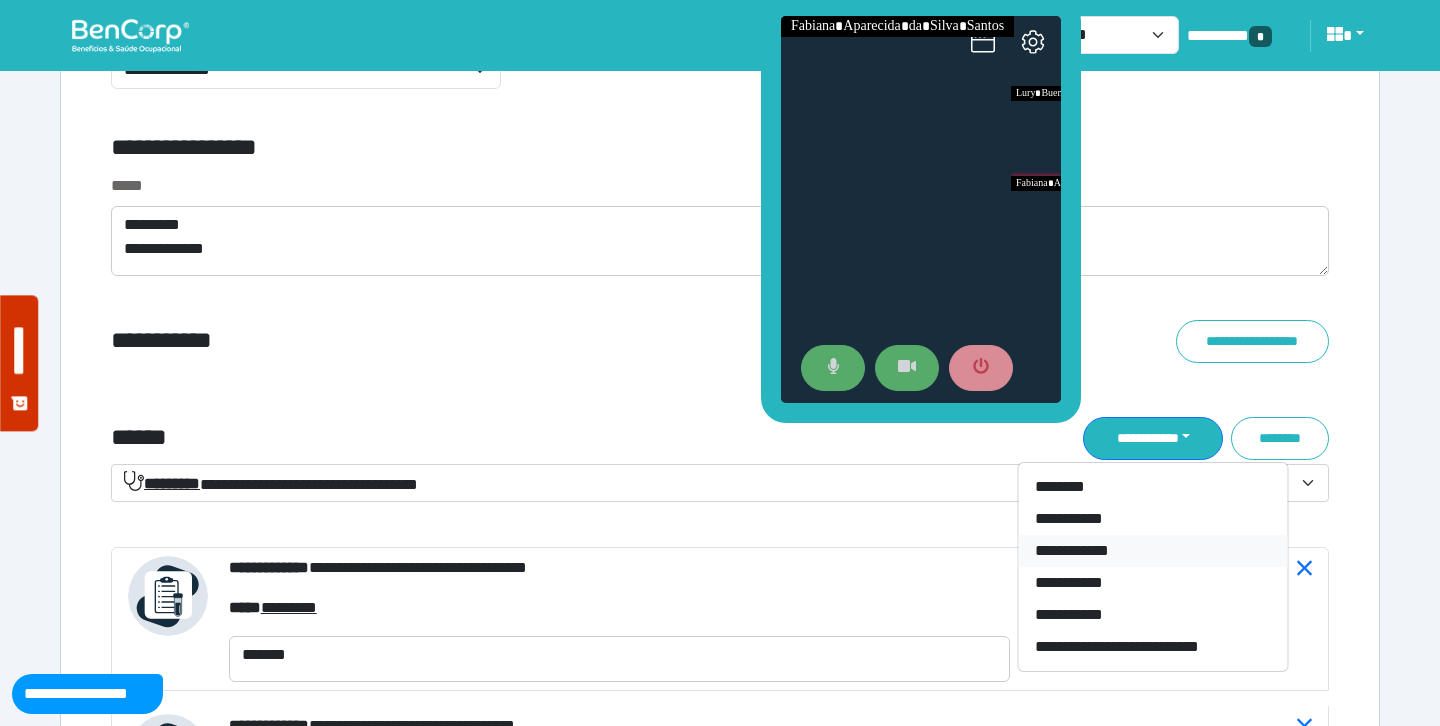 click on "**********" at bounding box center (1153, 551) 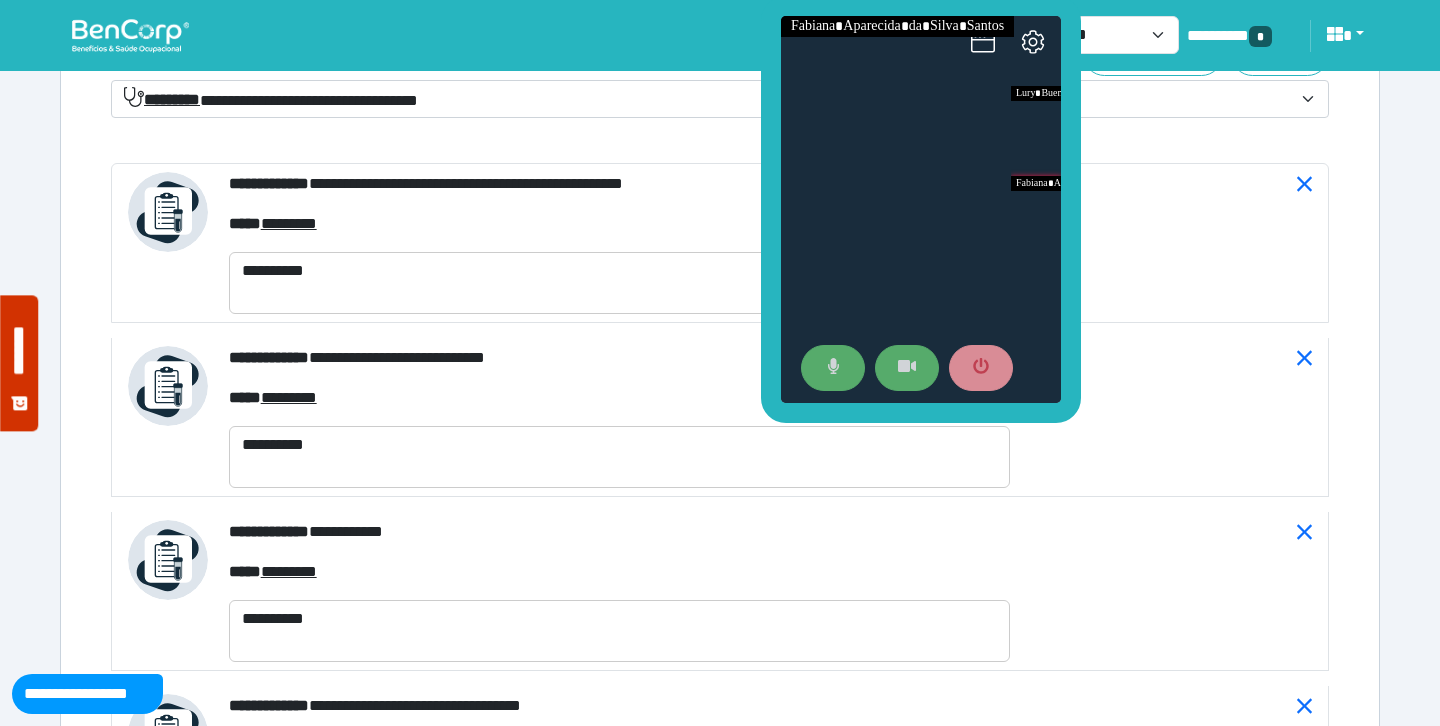 scroll, scrollTop: 7465, scrollLeft: 0, axis: vertical 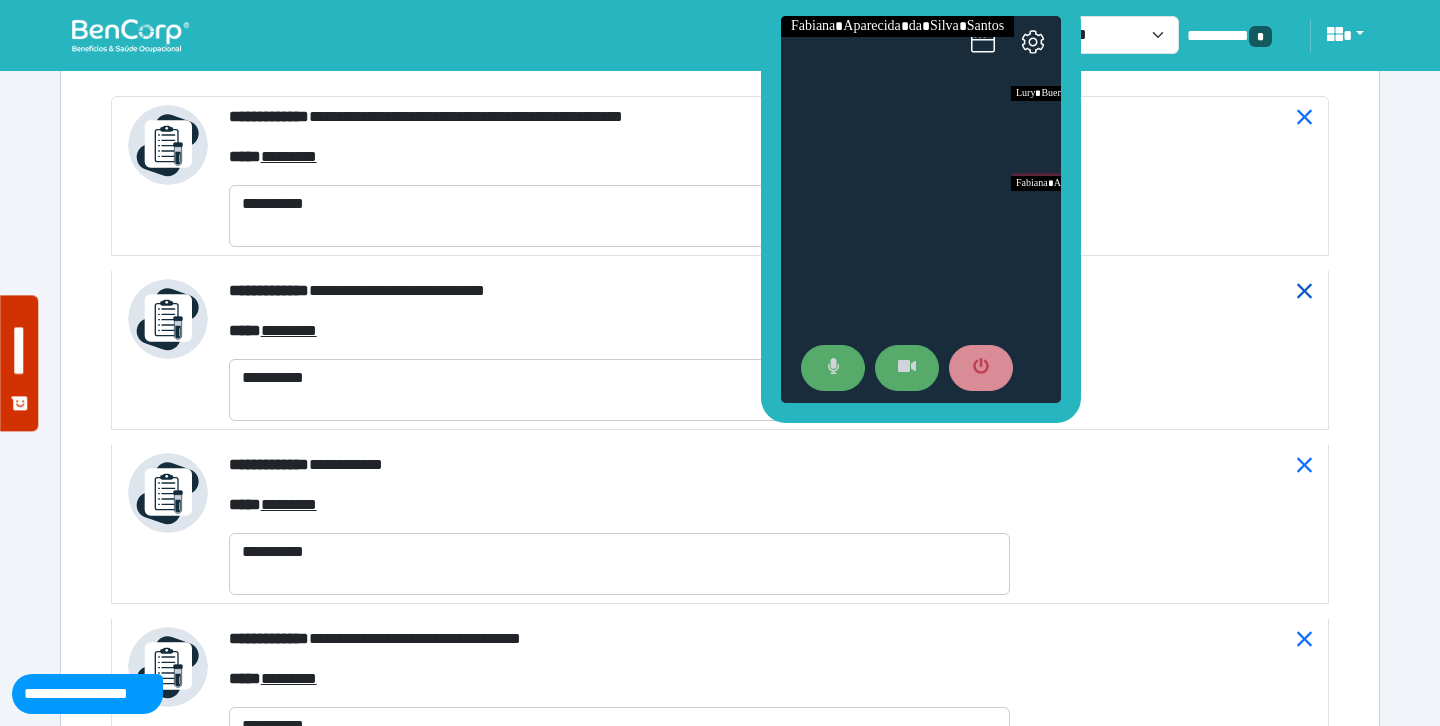 click 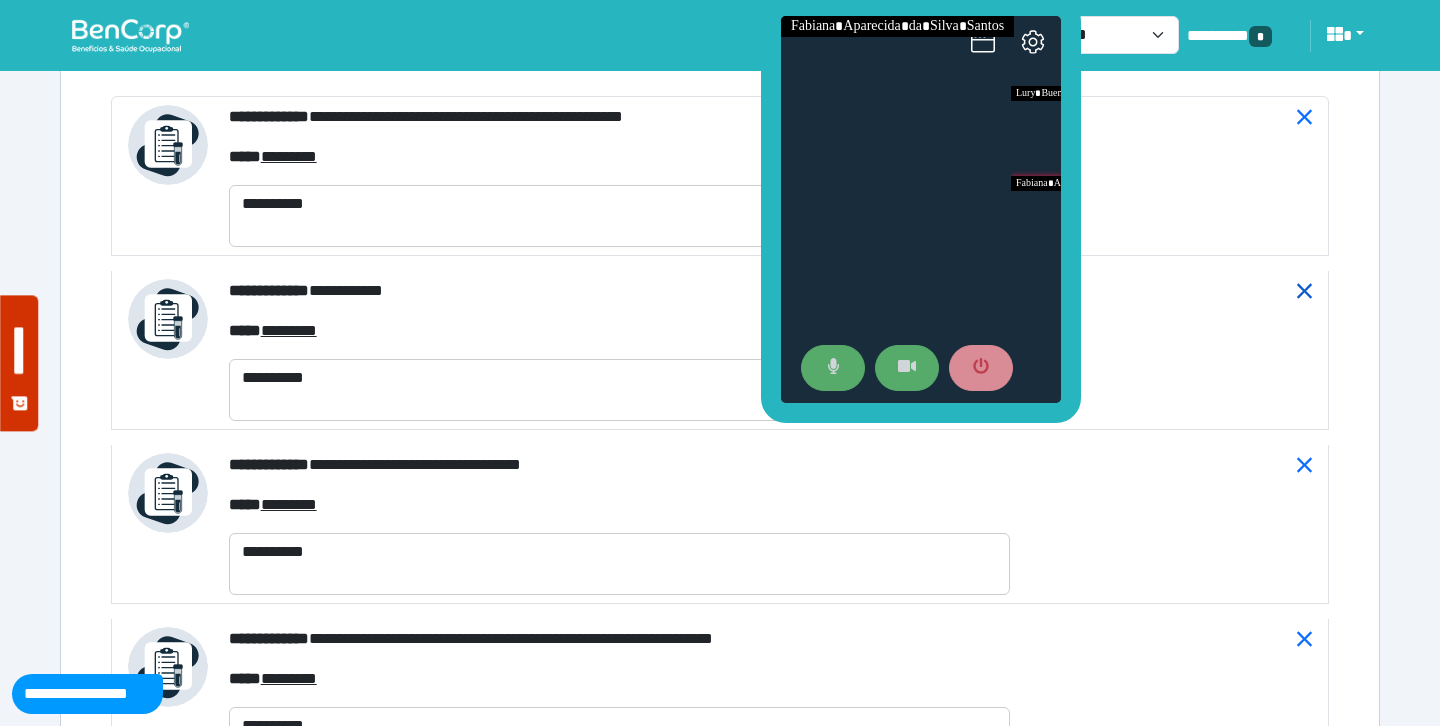 click 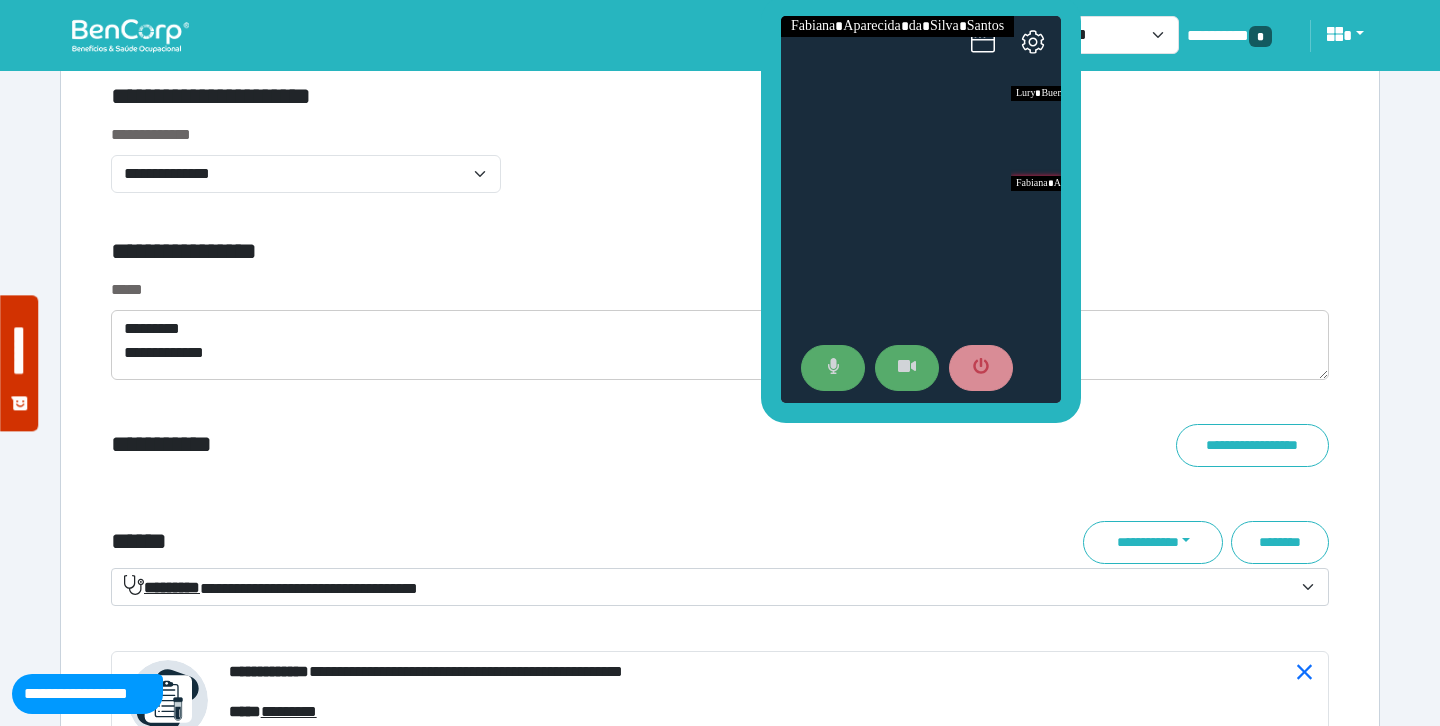 scroll, scrollTop: 6894, scrollLeft: 0, axis: vertical 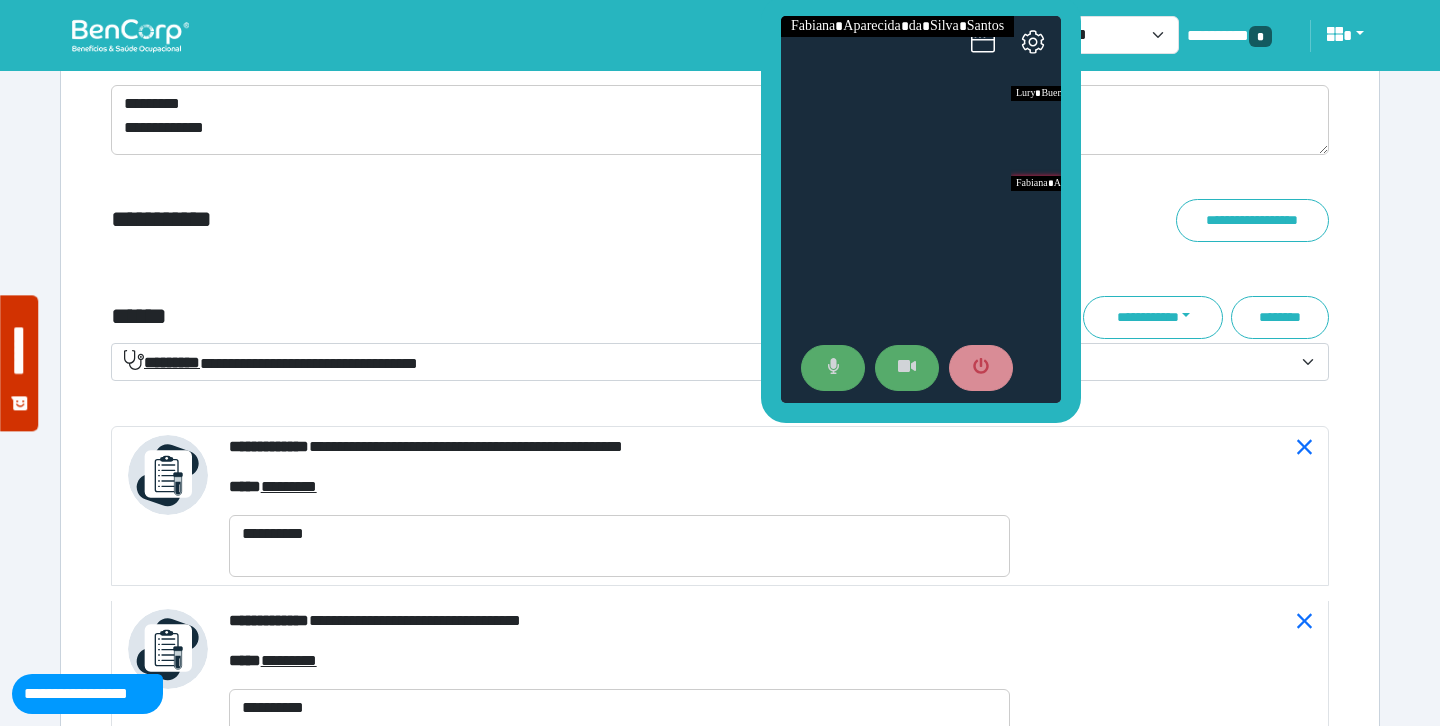 click on "**********" at bounding box center [720, 1963] 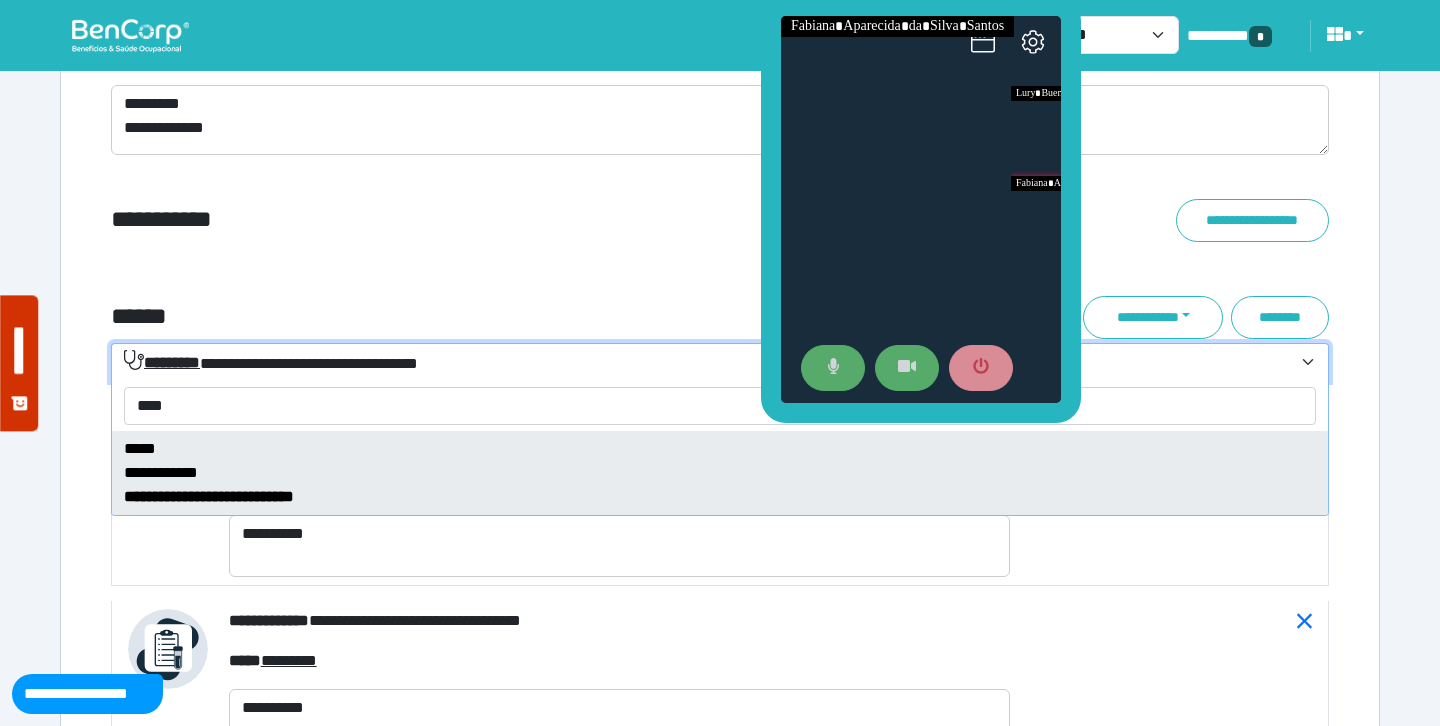 type on "**" 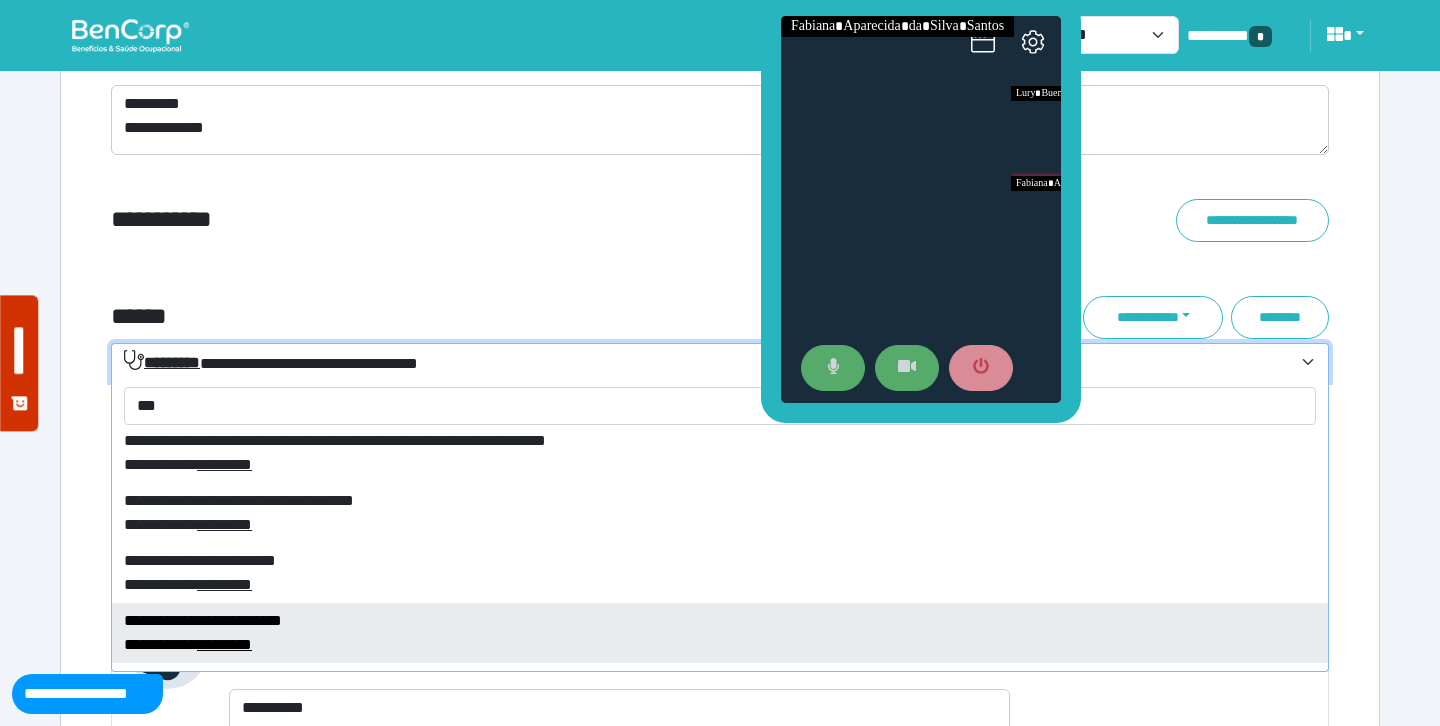 scroll, scrollTop: 507, scrollLeft: 0, axis: vertical 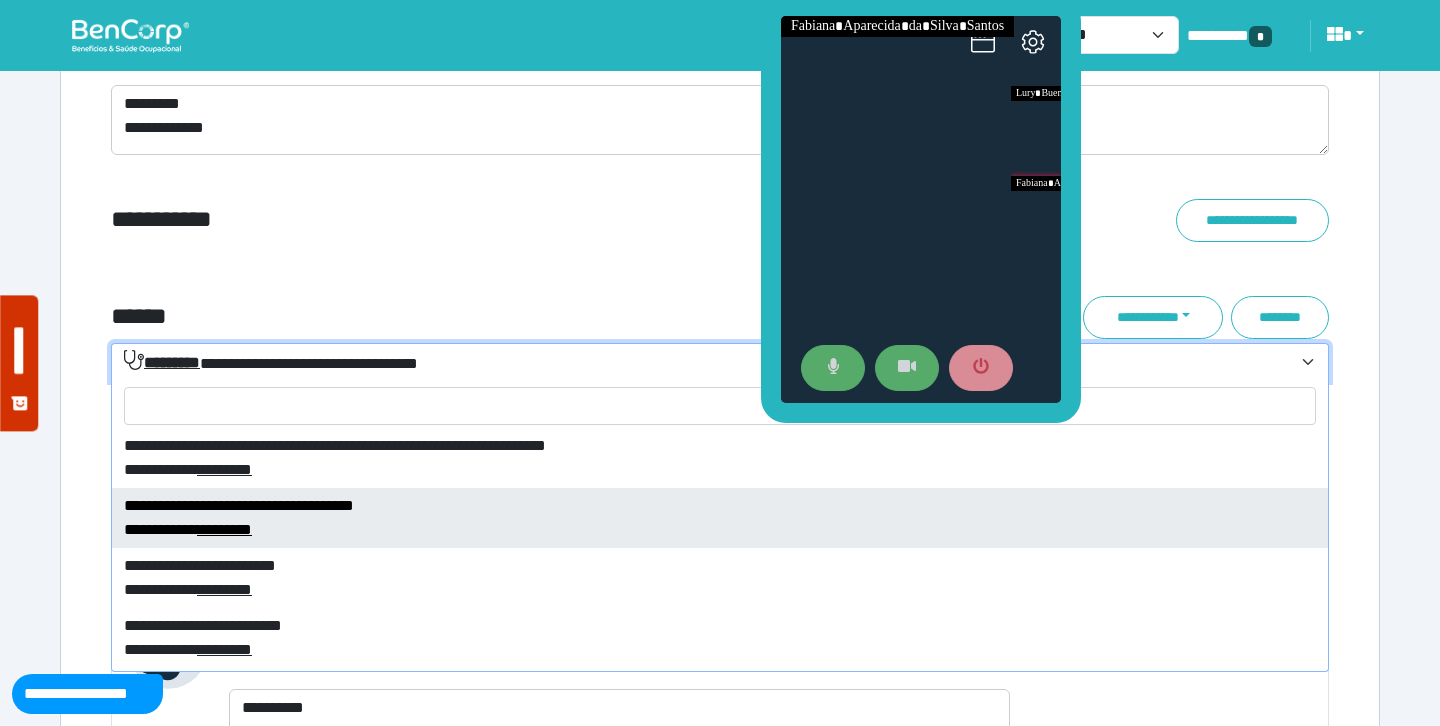 select on "****" 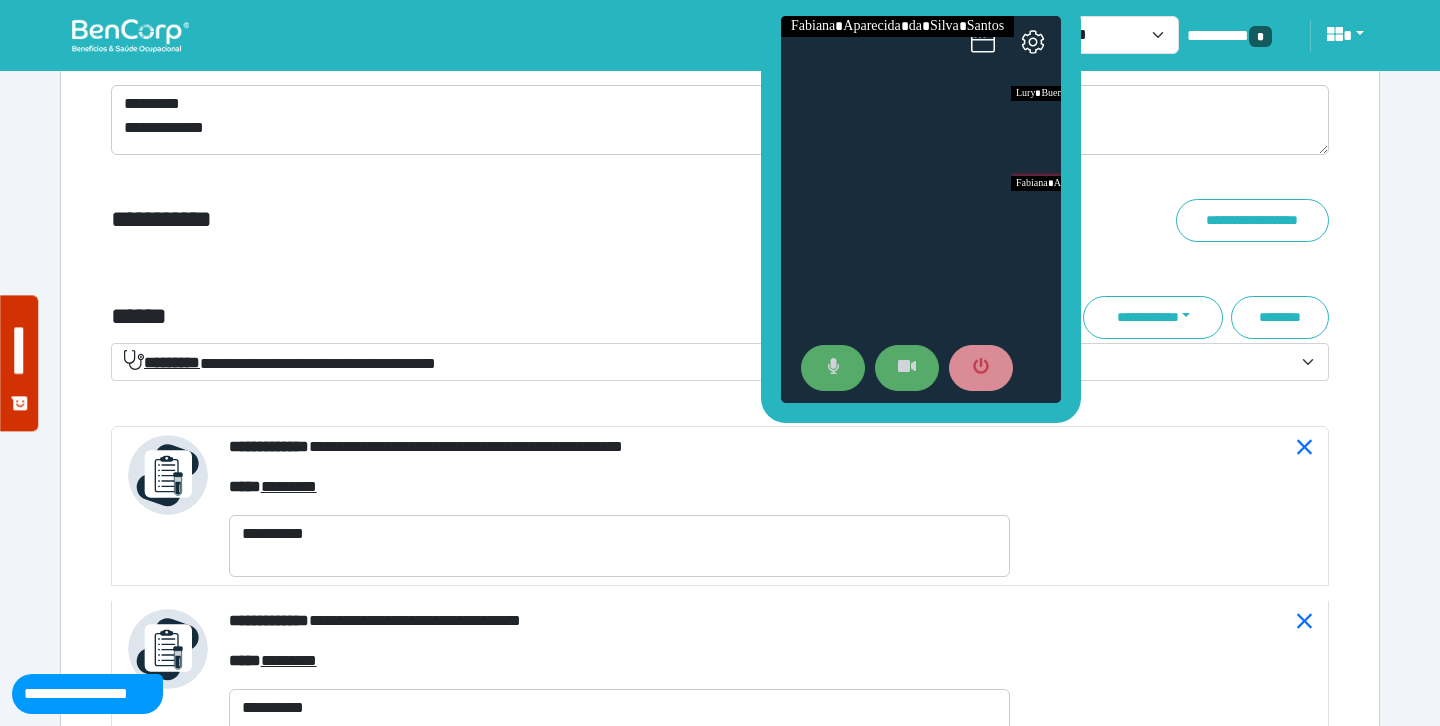 click on "******" at bounding box center [513, 317] 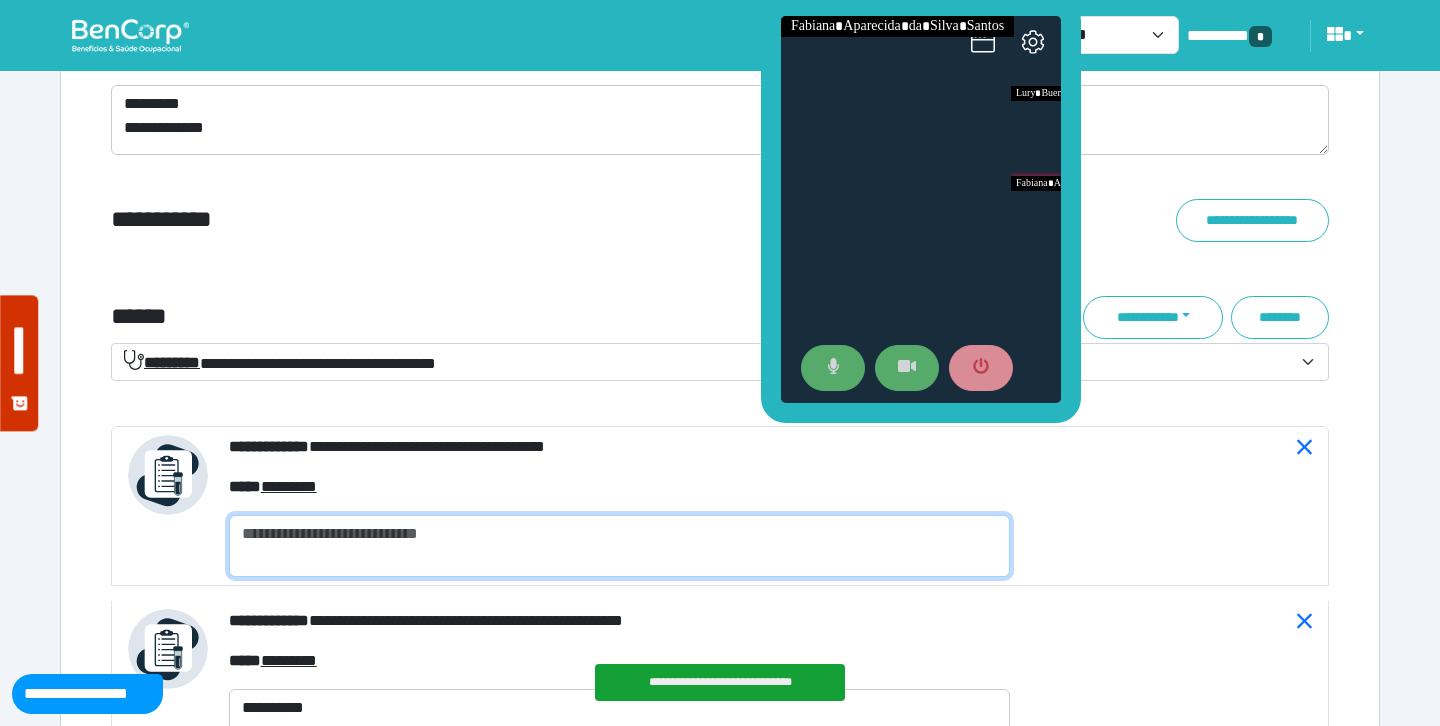 click at bounding box center (619, 546) 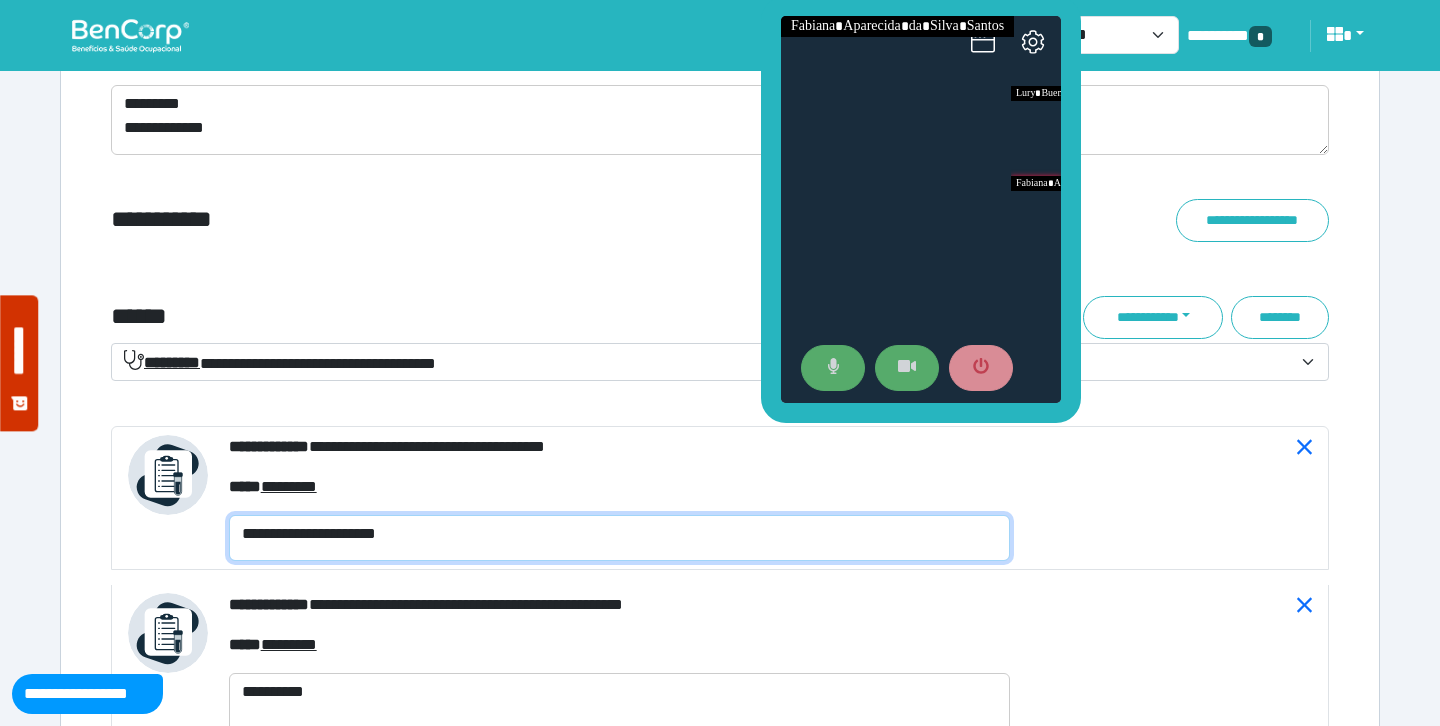 scroll, scrollTop: 0, scrollLeft: 0, axis: both 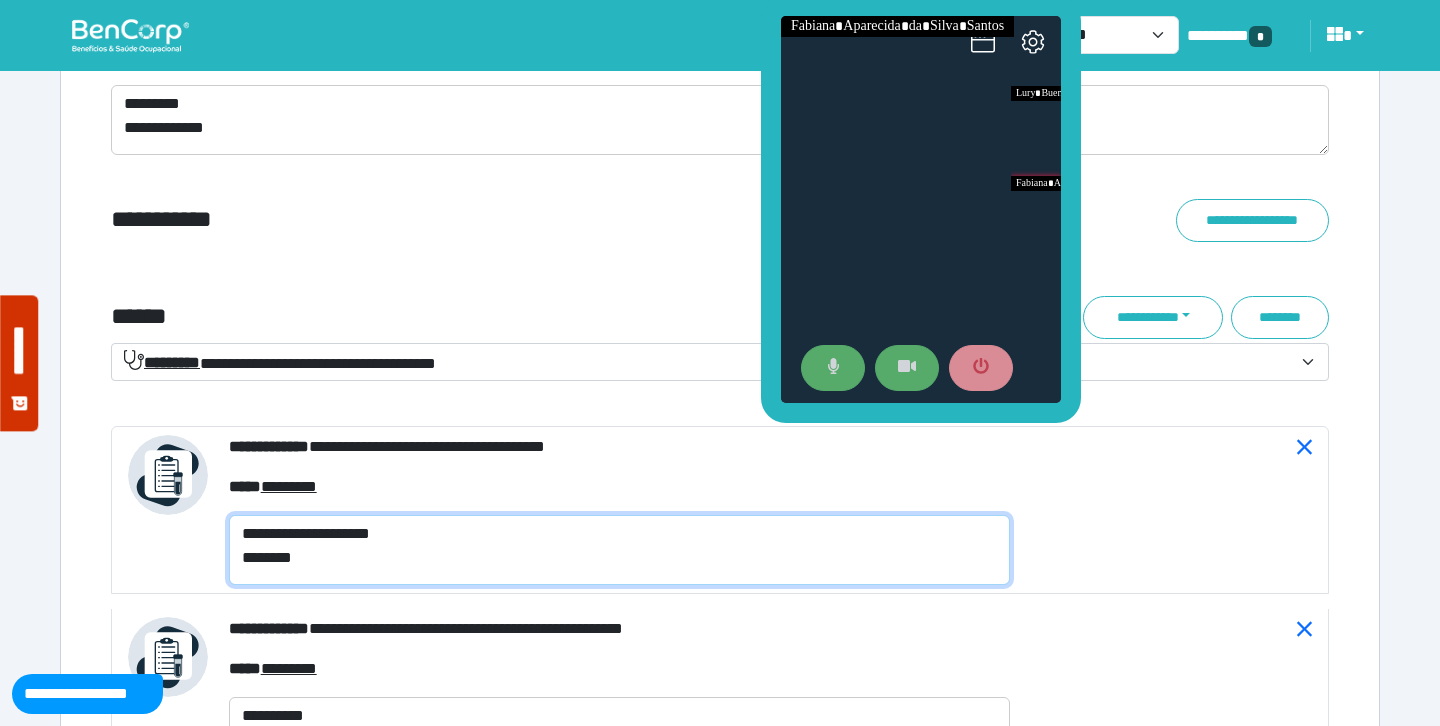 type on "**********" 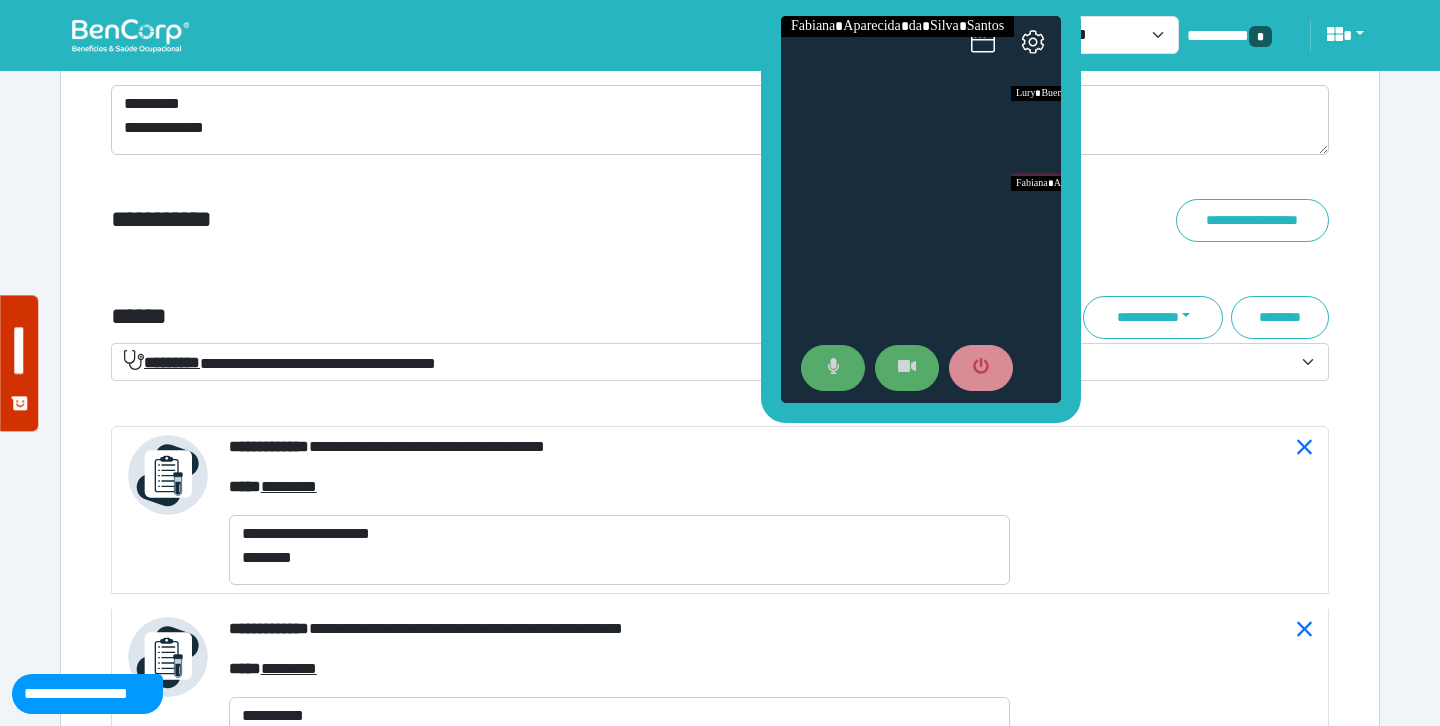 click on "**********" at bounding box center [720, -912] 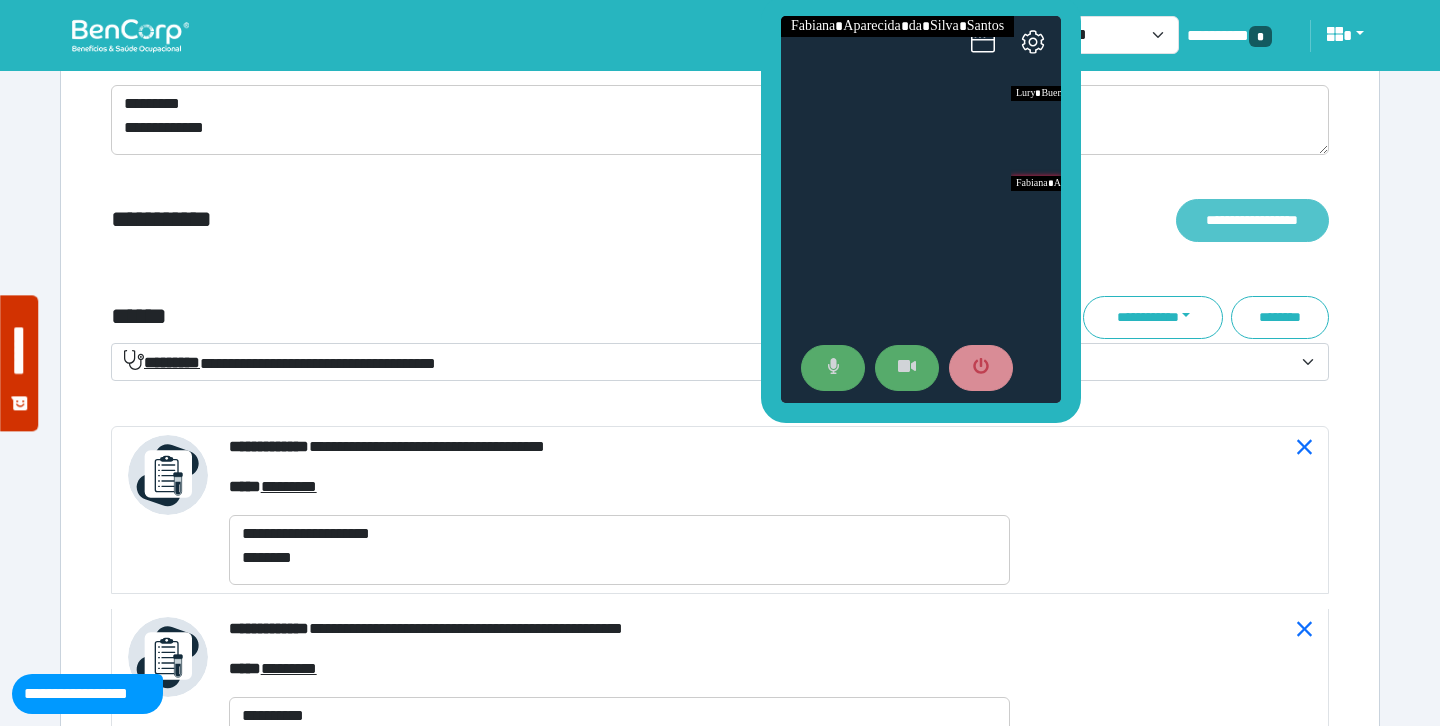 click on "**********" at bounding box center (1252, 220) 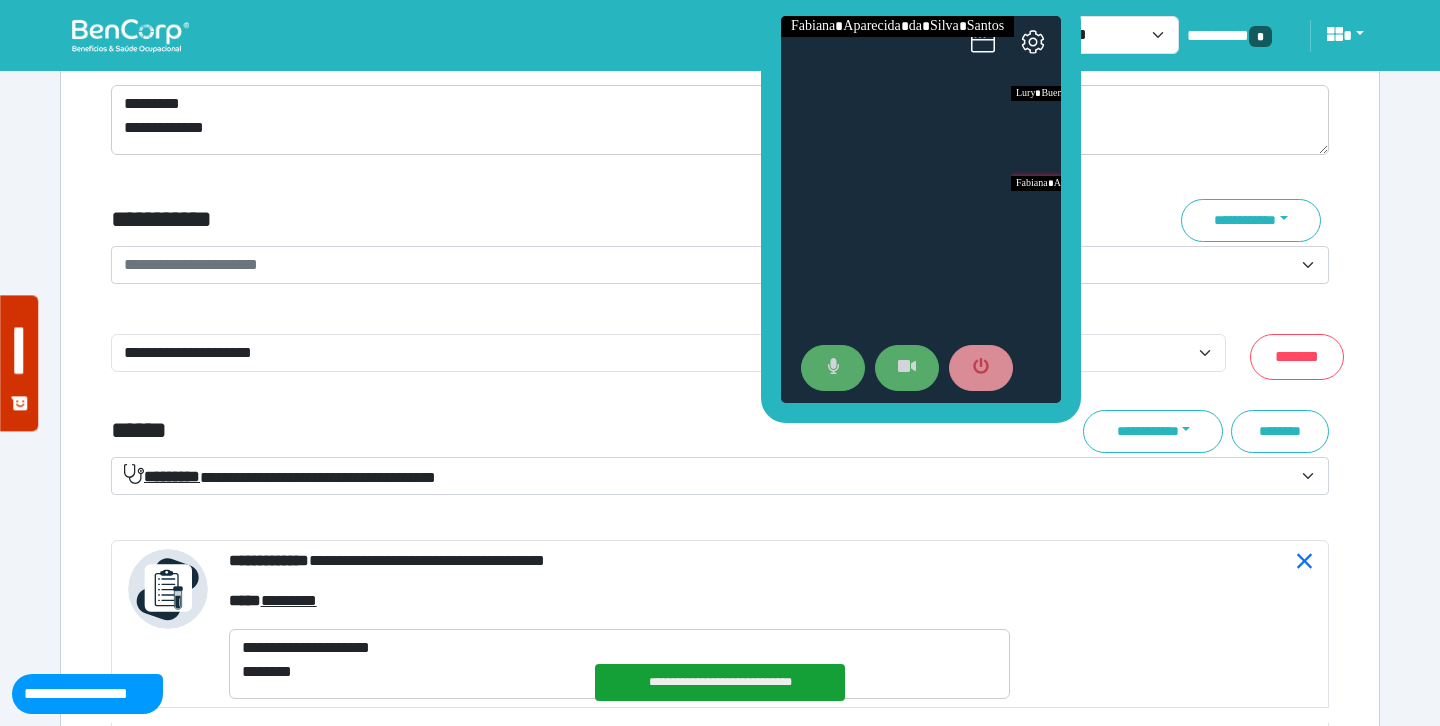 click on "**********" at bounding box center [708, 265] 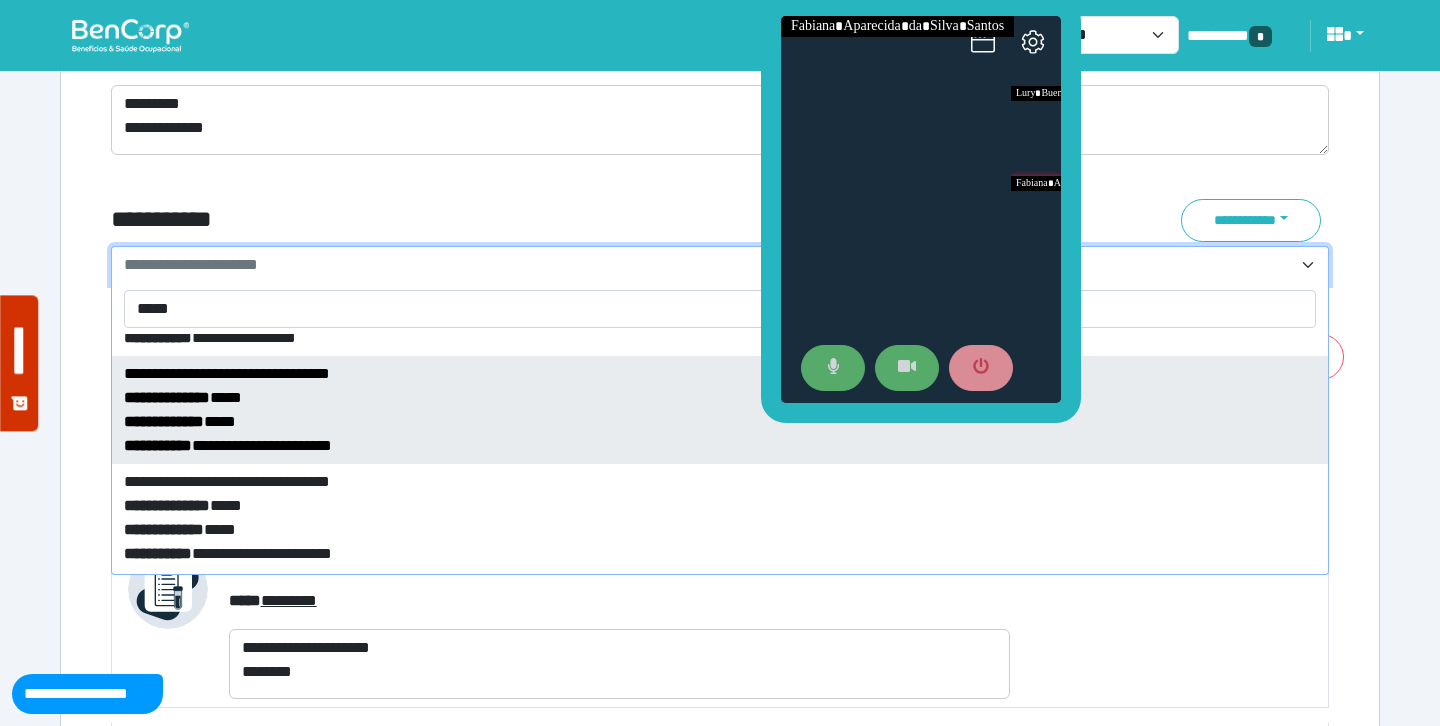 scroll, scrollTop: 88, scrollLeft: 0, axis: vertical 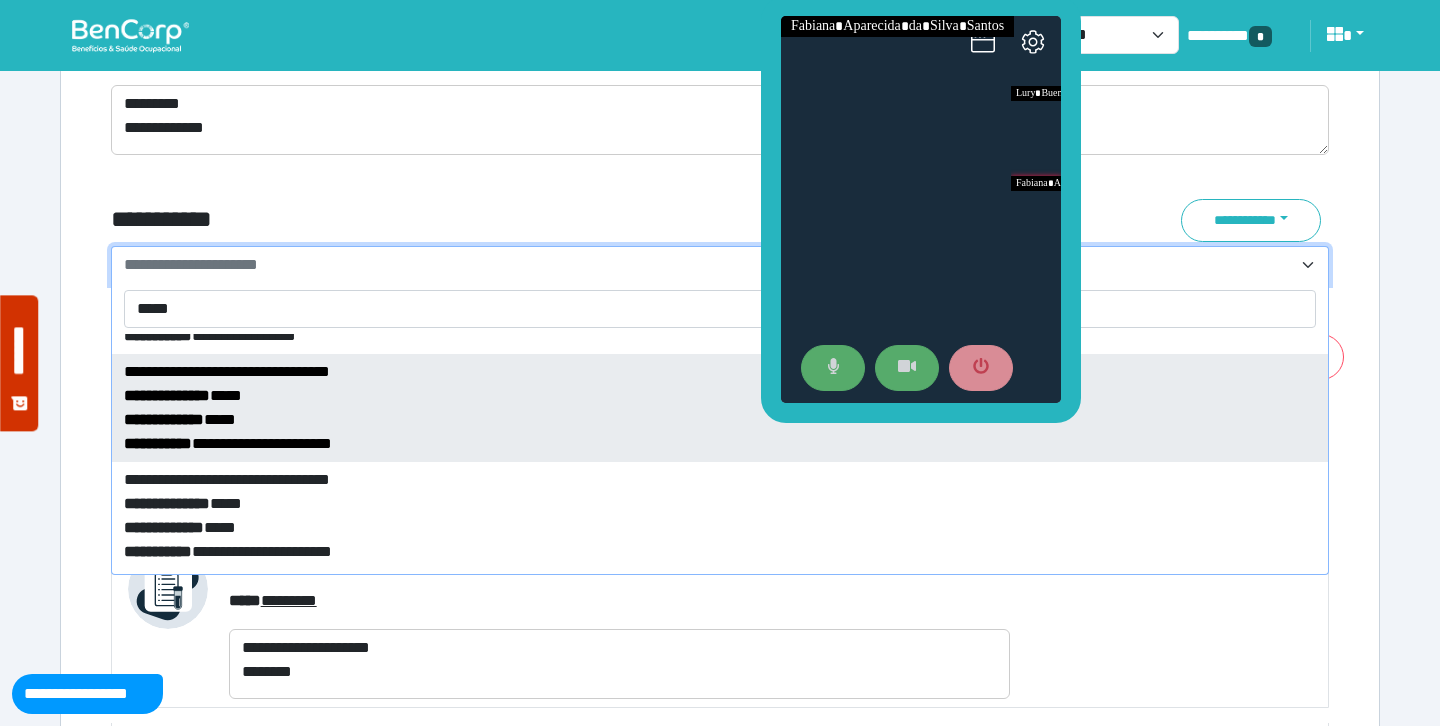 type on "*****" 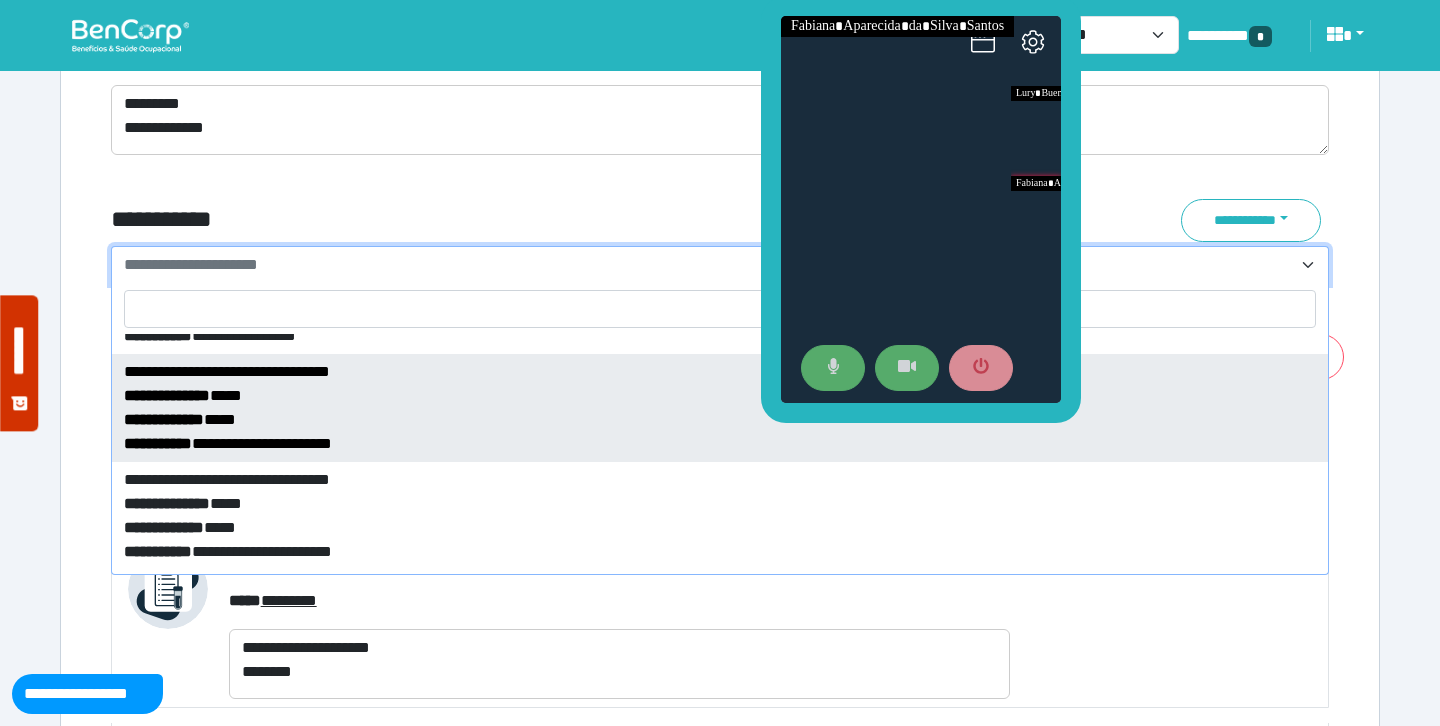 select on "*****" 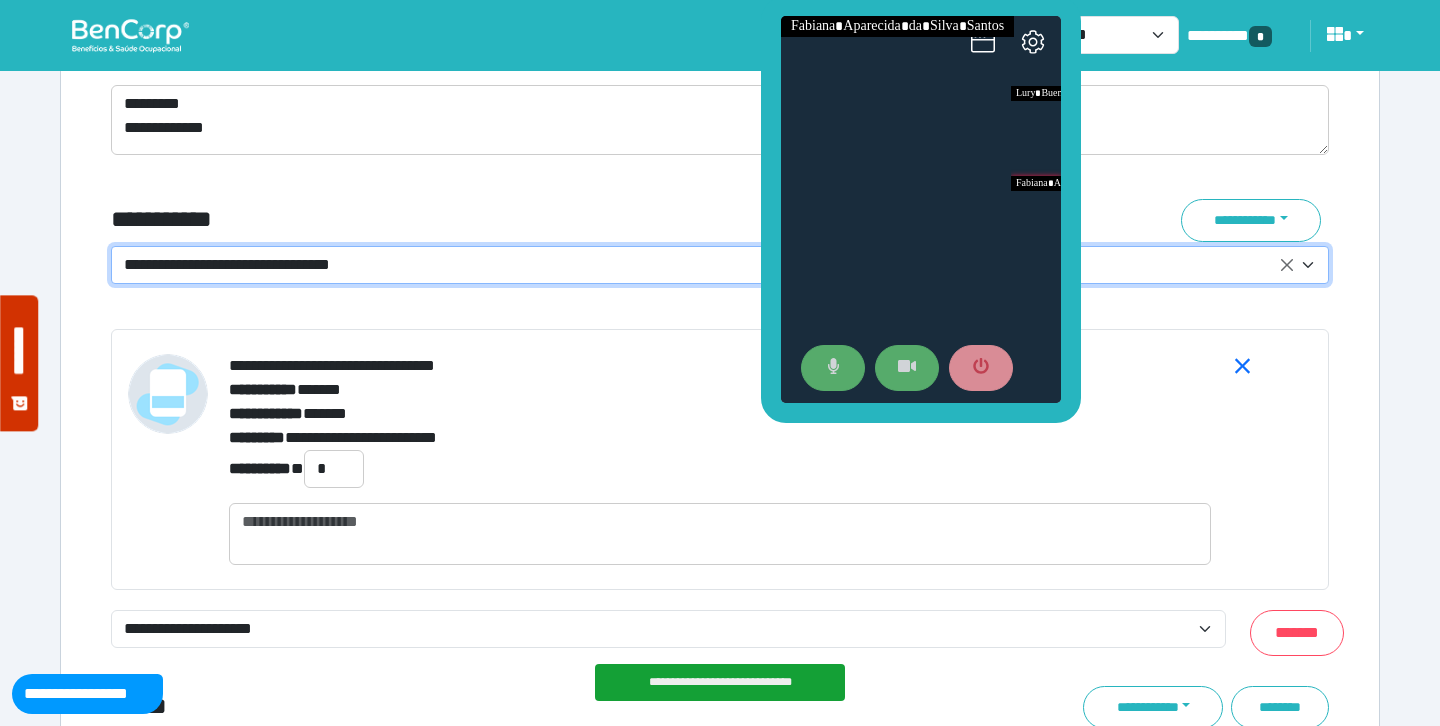 click on "**********" at bounding box center (513, 220) 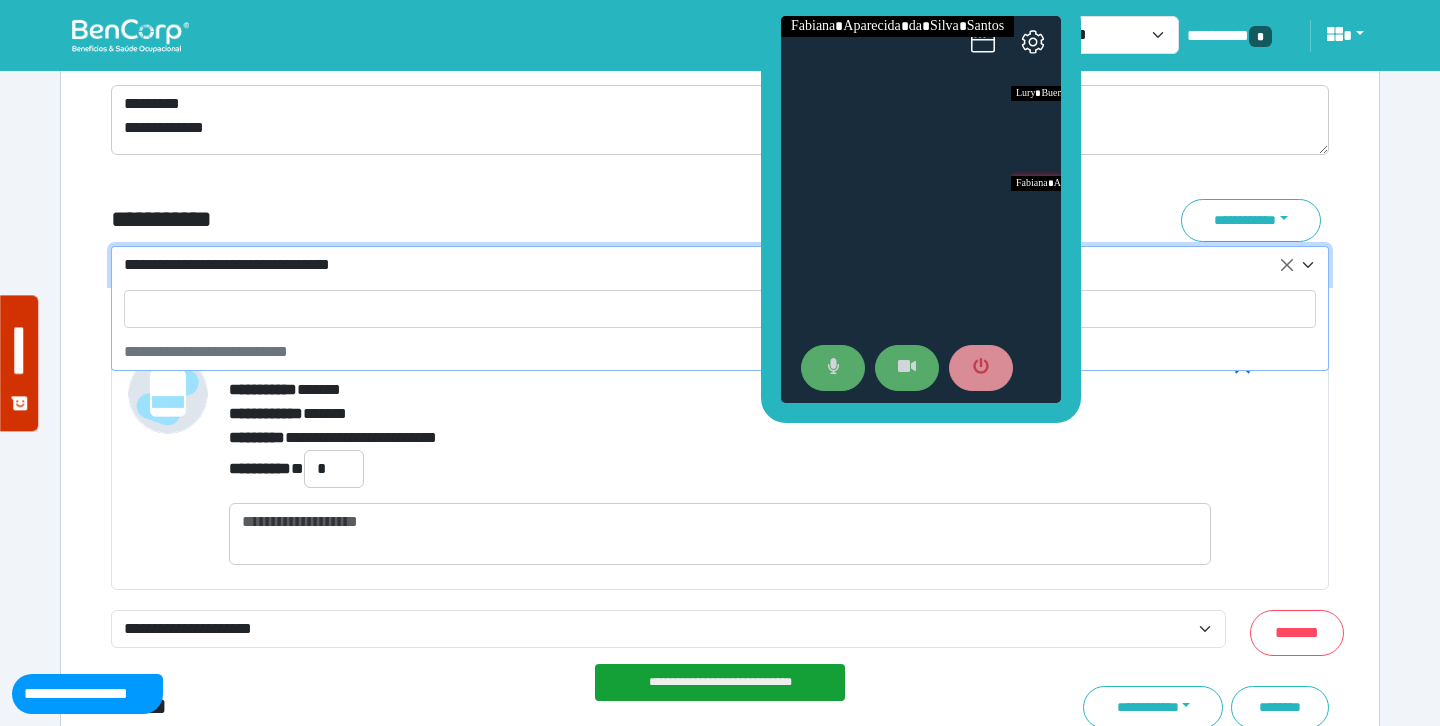 click on "**********" at bounding box center [708, 265] 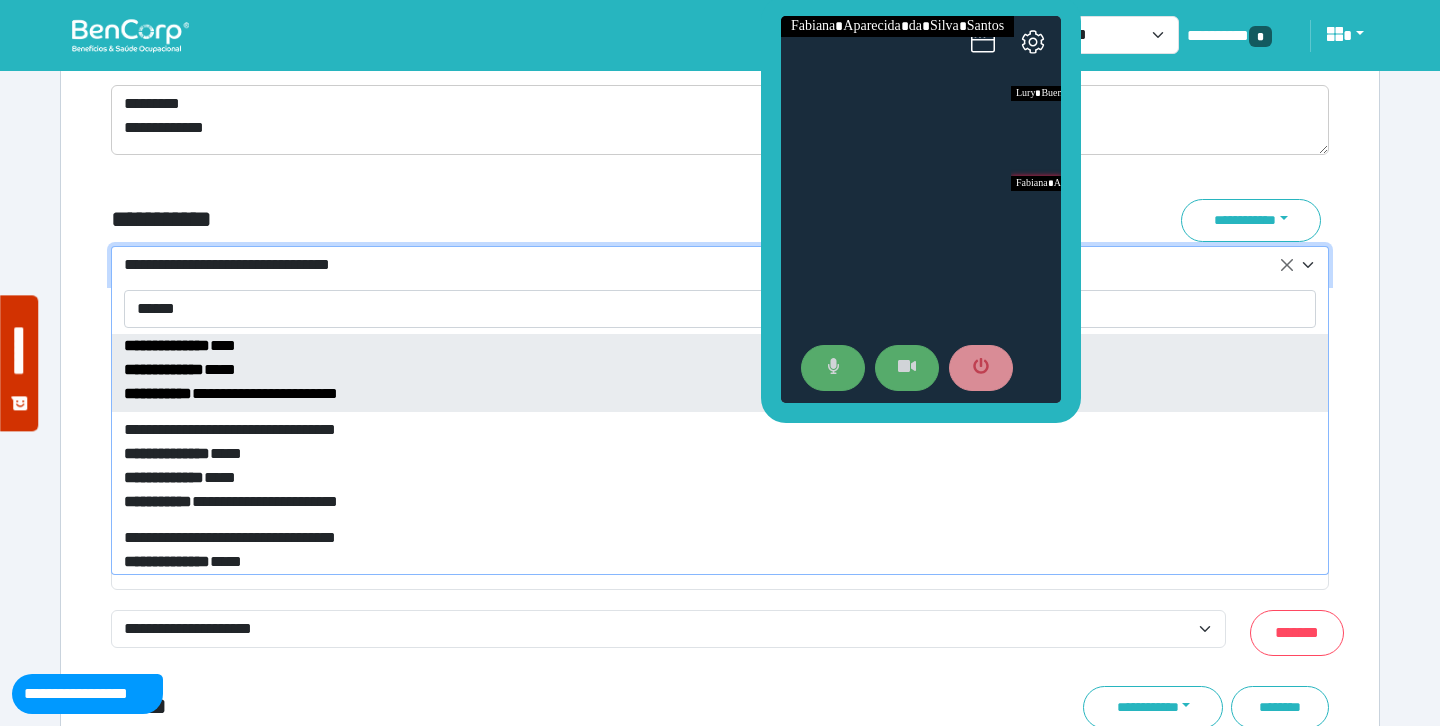 scroll, scrollTop: 140, scrollLeft: 0, axis: vertical 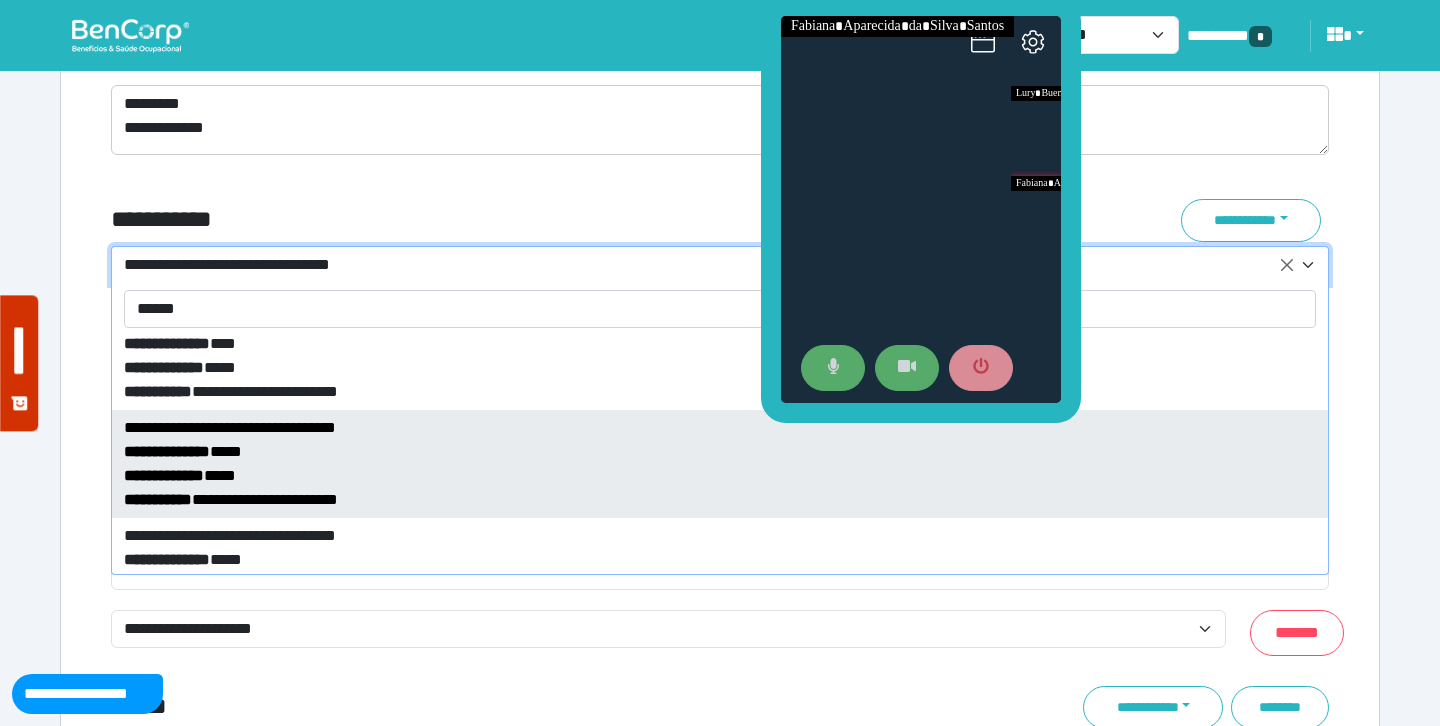 type on "******" 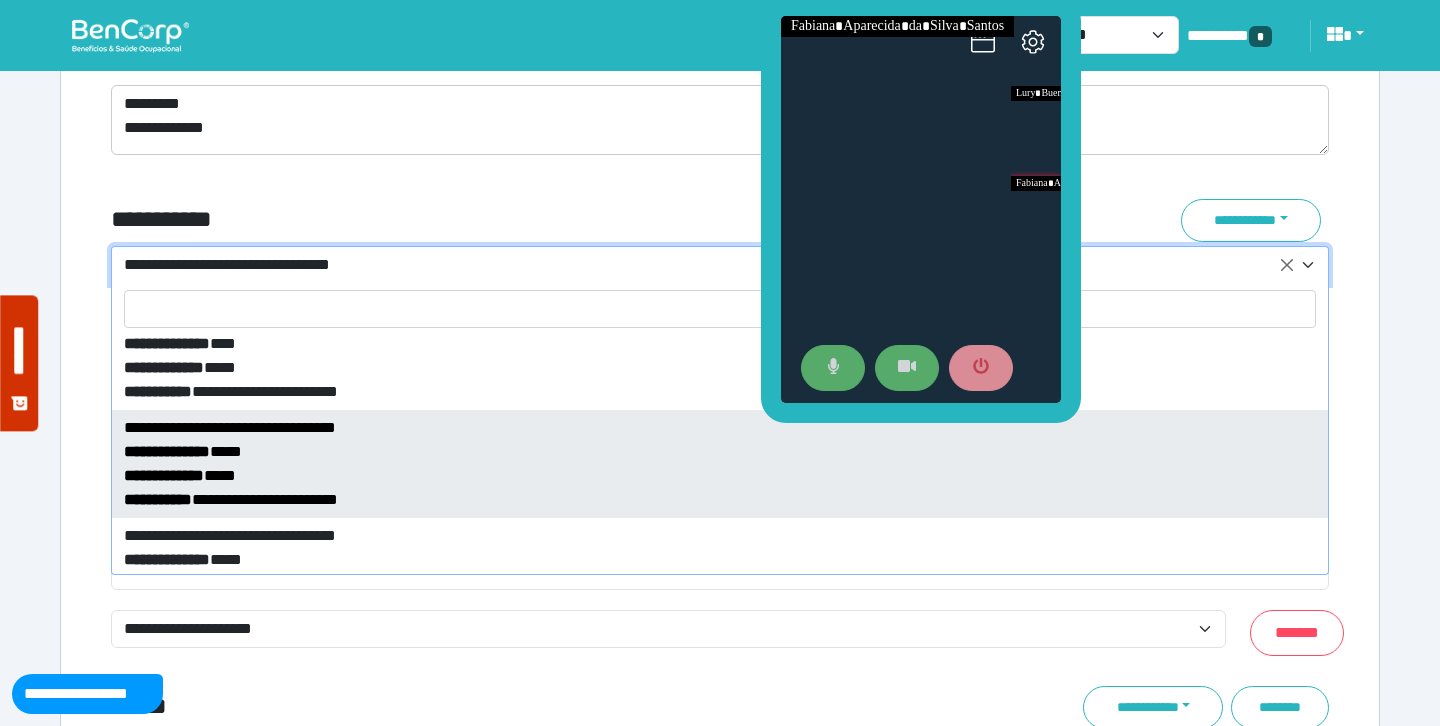 select on "*****" 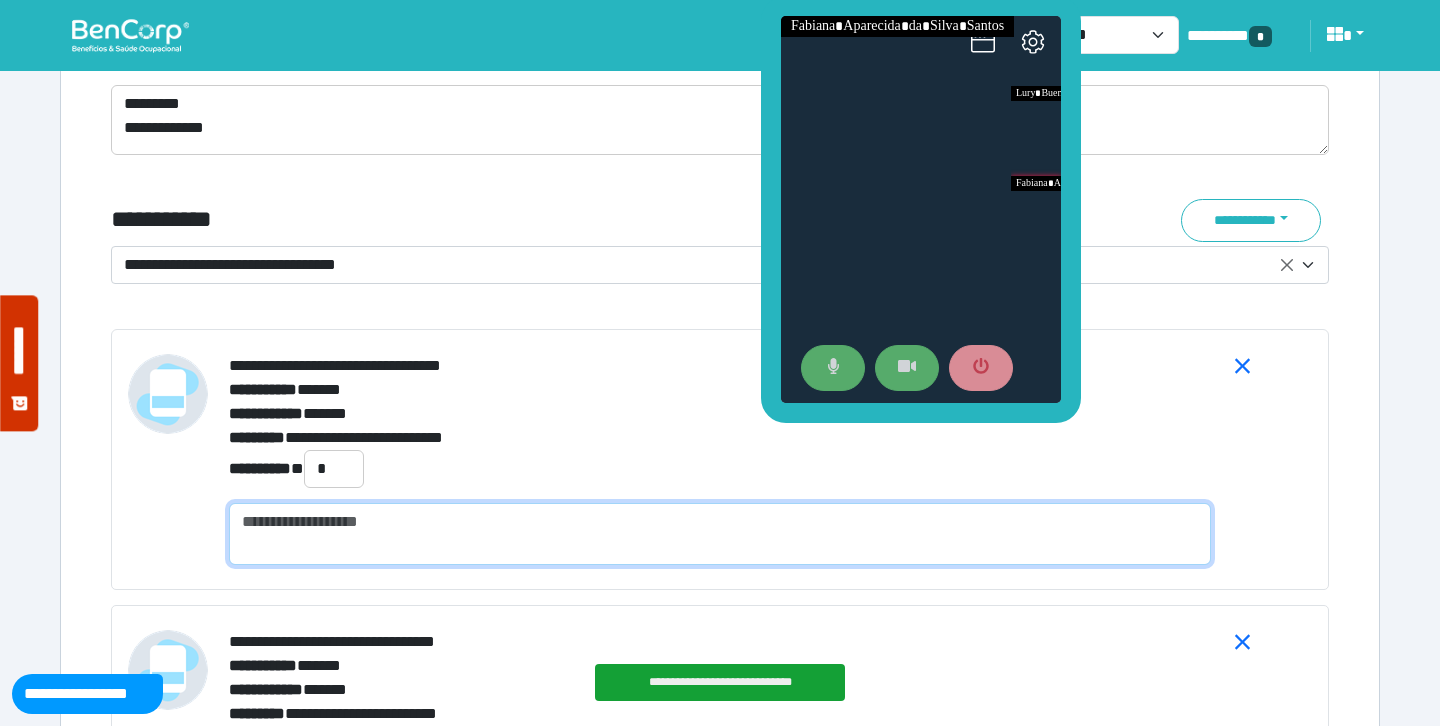 click at bounding box center [720, 534] 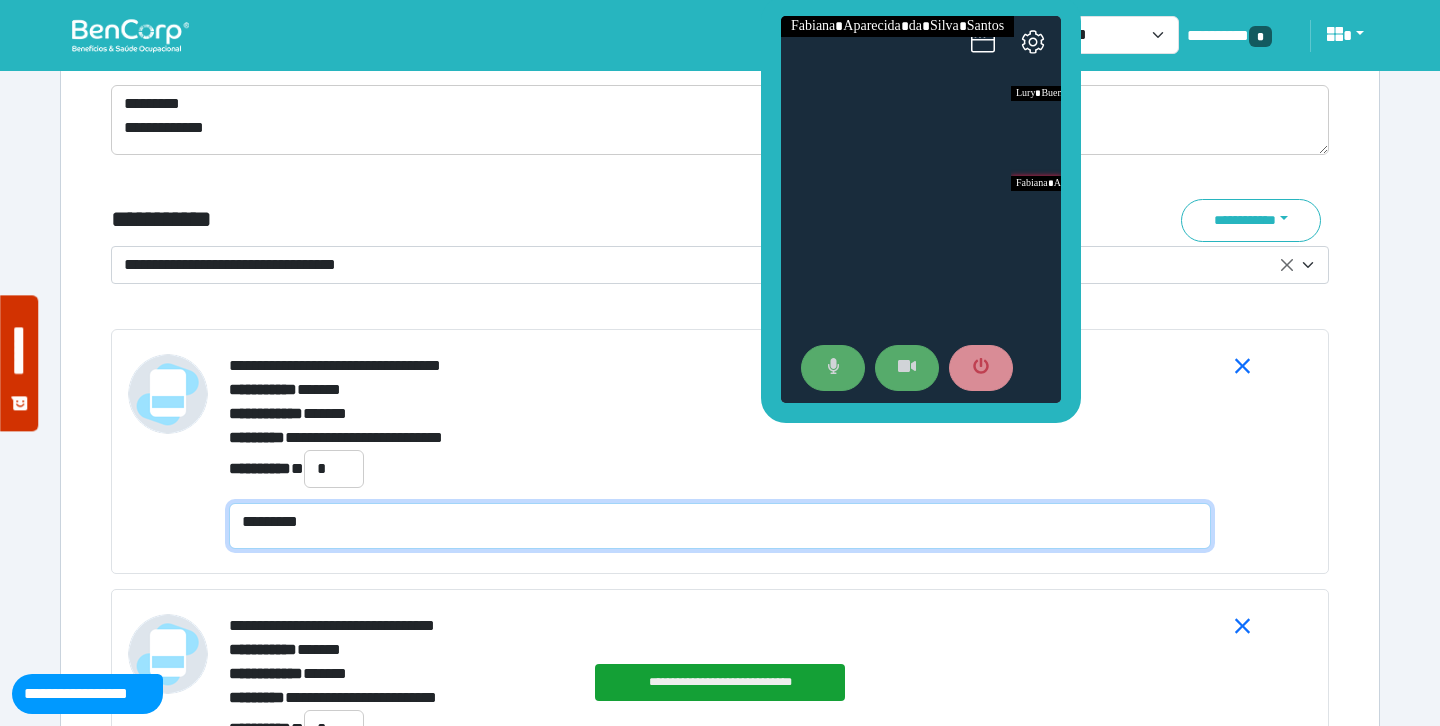 scroll, scrollTop: 0, scrollLeft: 0, axis: both 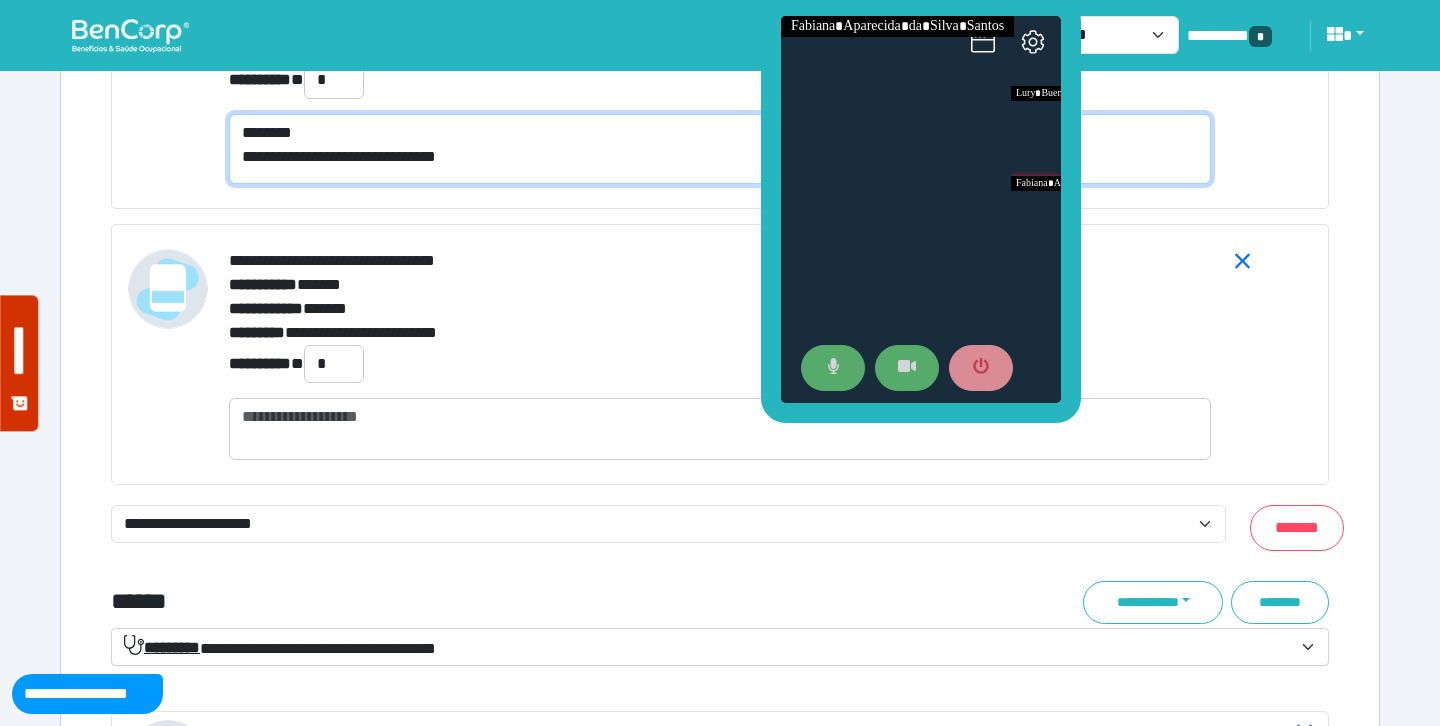 type on "**********" 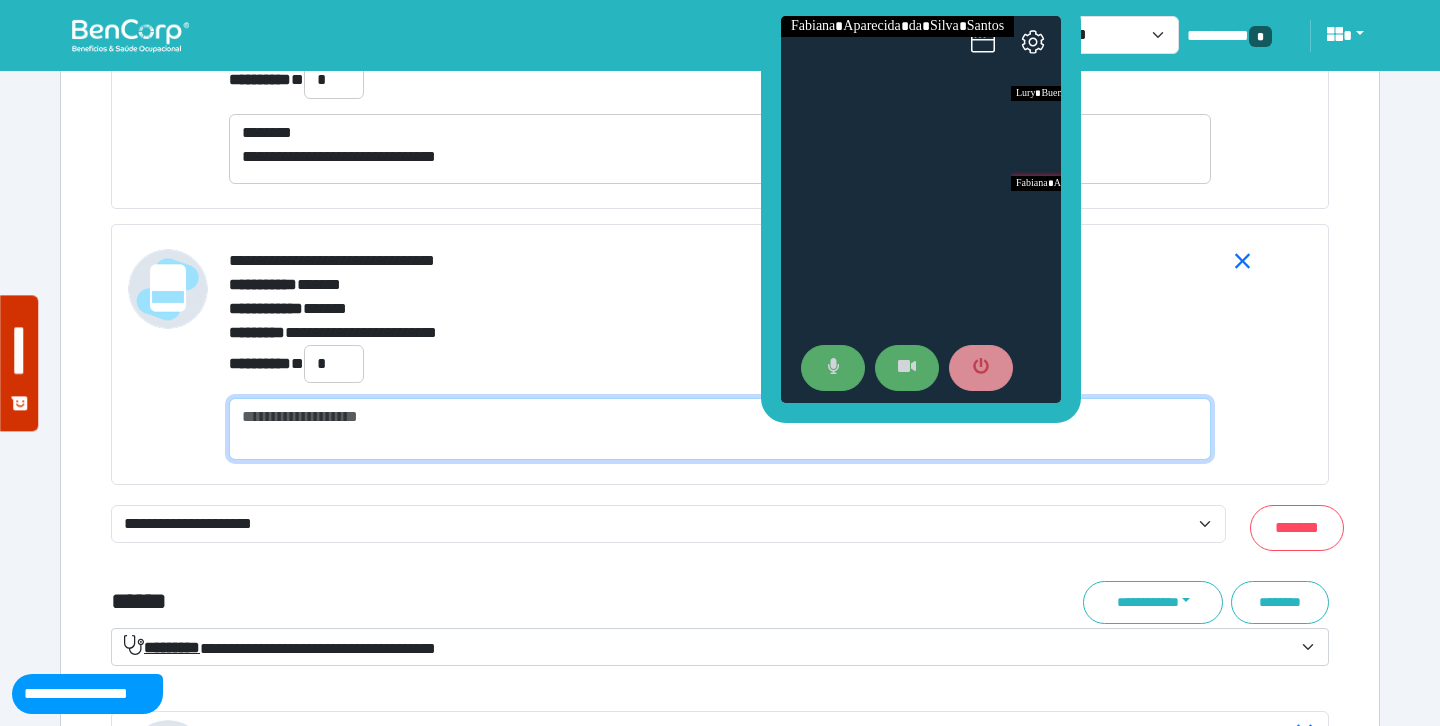 click at bounding box center [720, 429] 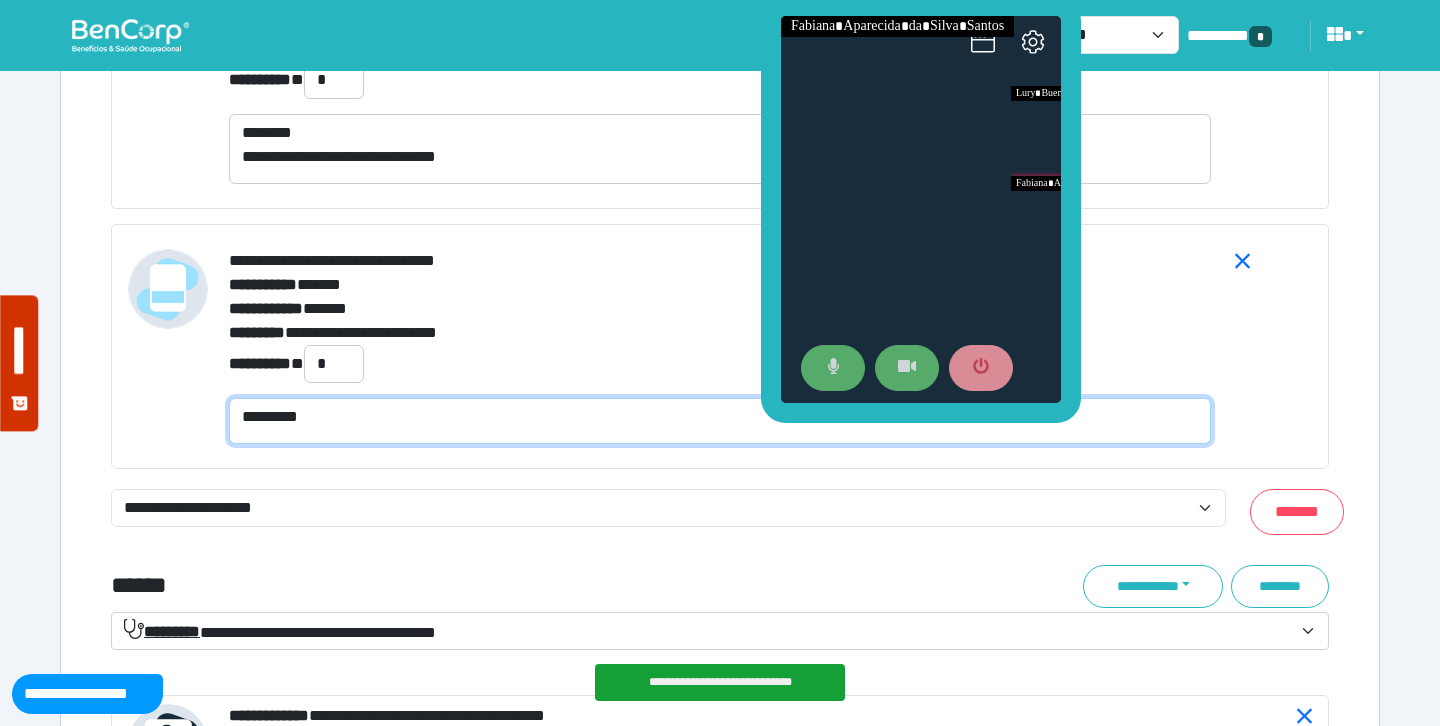scroll, scrollTop: 0, scrollLeft: 0, axis: both 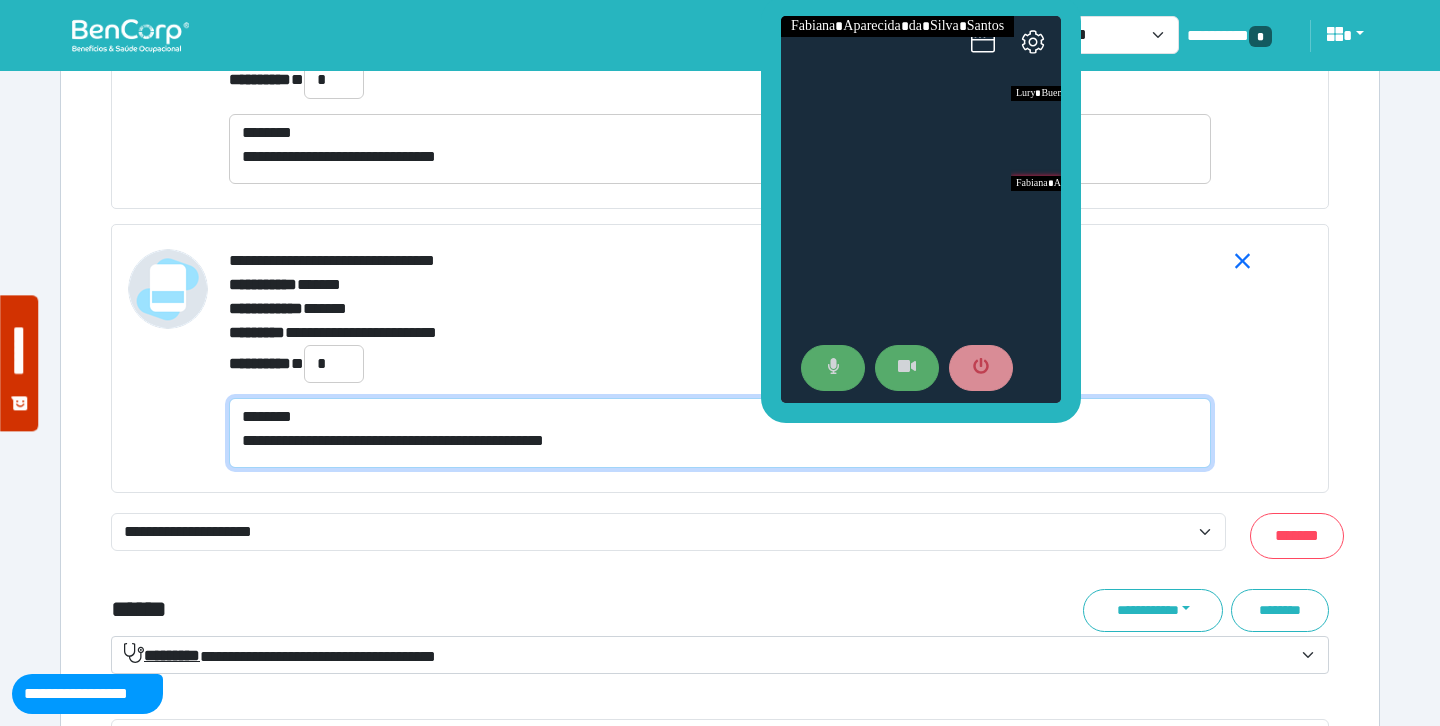 type on "**********" 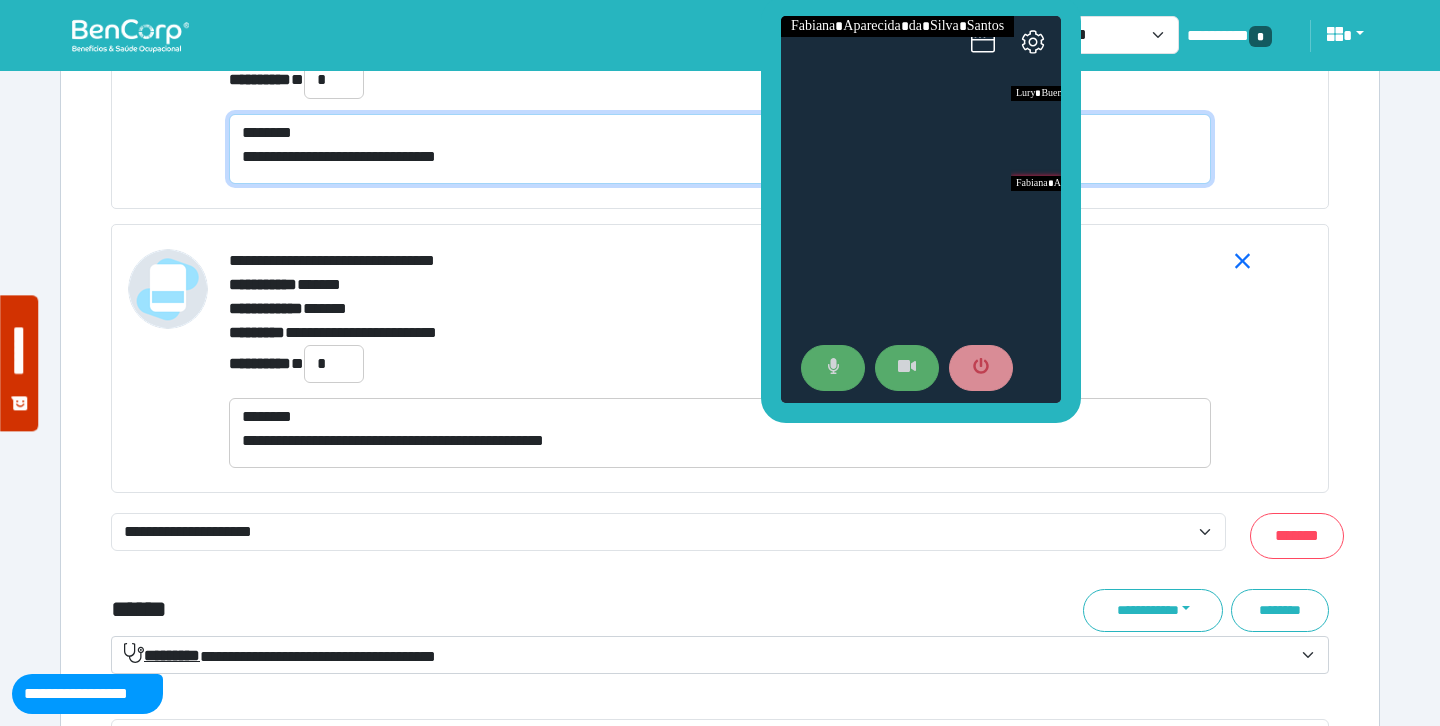click on "**********" at bounding box center (720, 149) 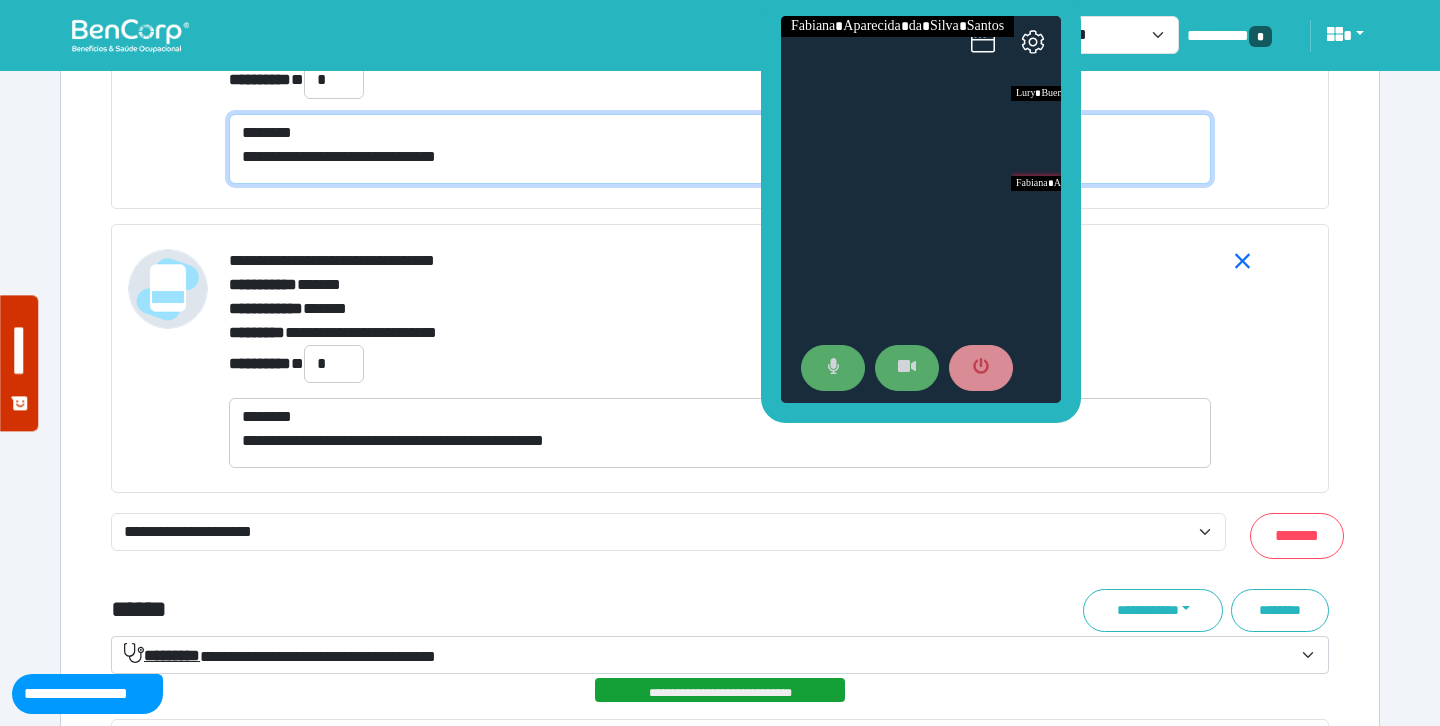 type on "**********" 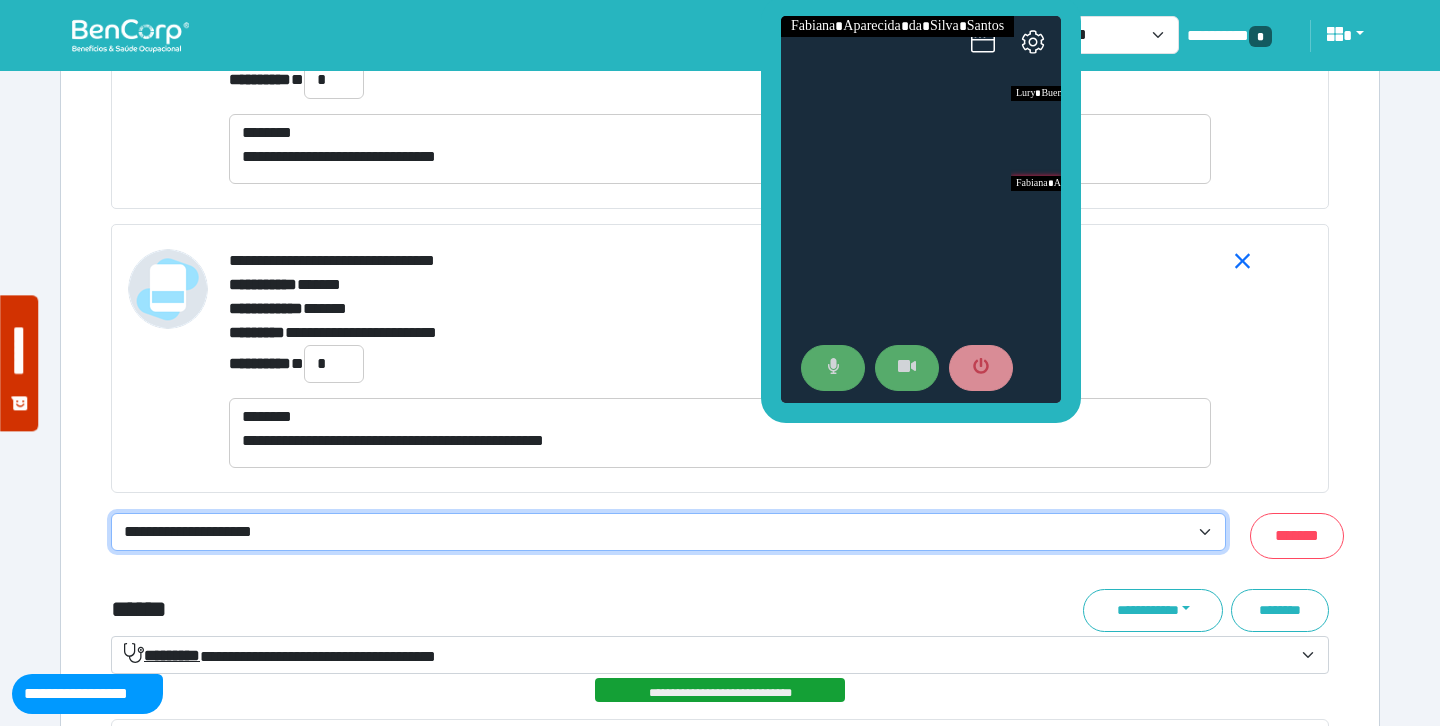 click on "**********" at bounding box center [668, 532] 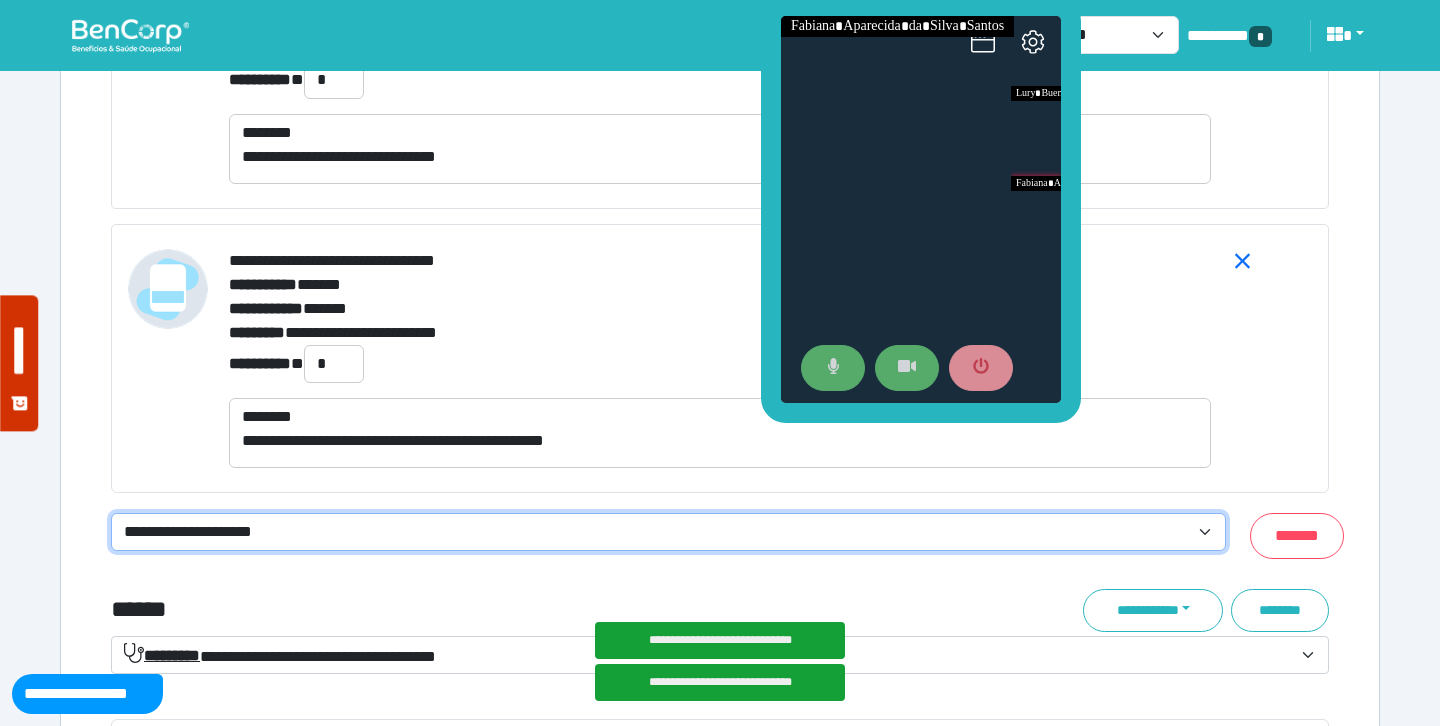 select on "**********" 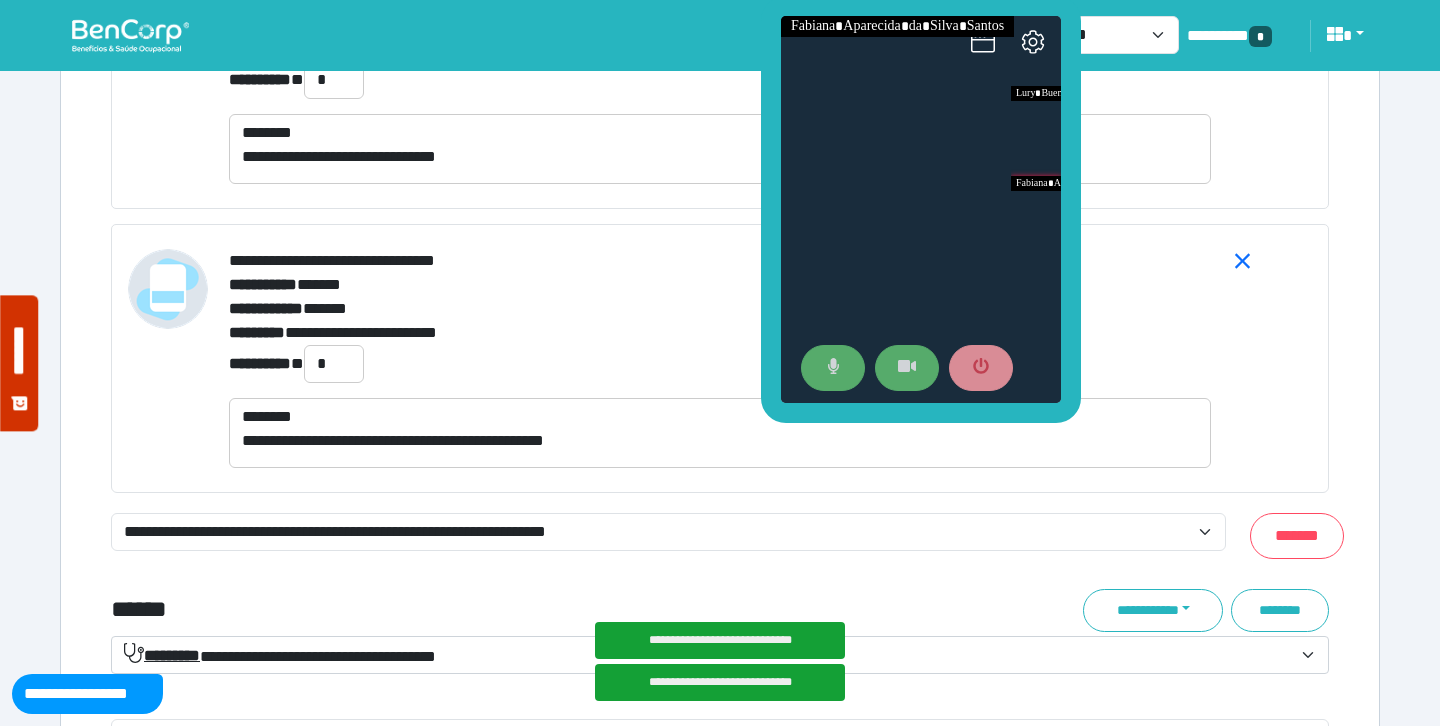 click on "******" at bounding box center (513, 610) 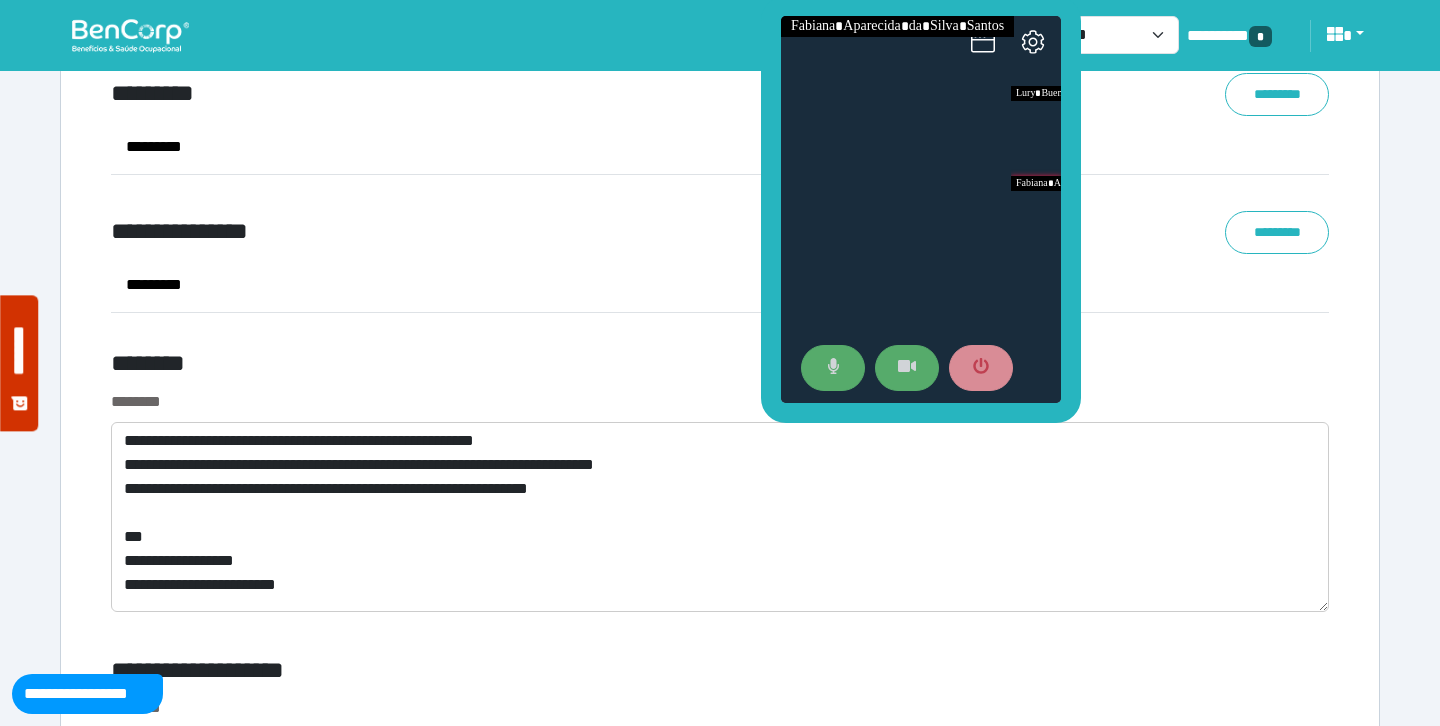 scroll, scrollTop: 11427, scrollLeft: 0, axis: vertical 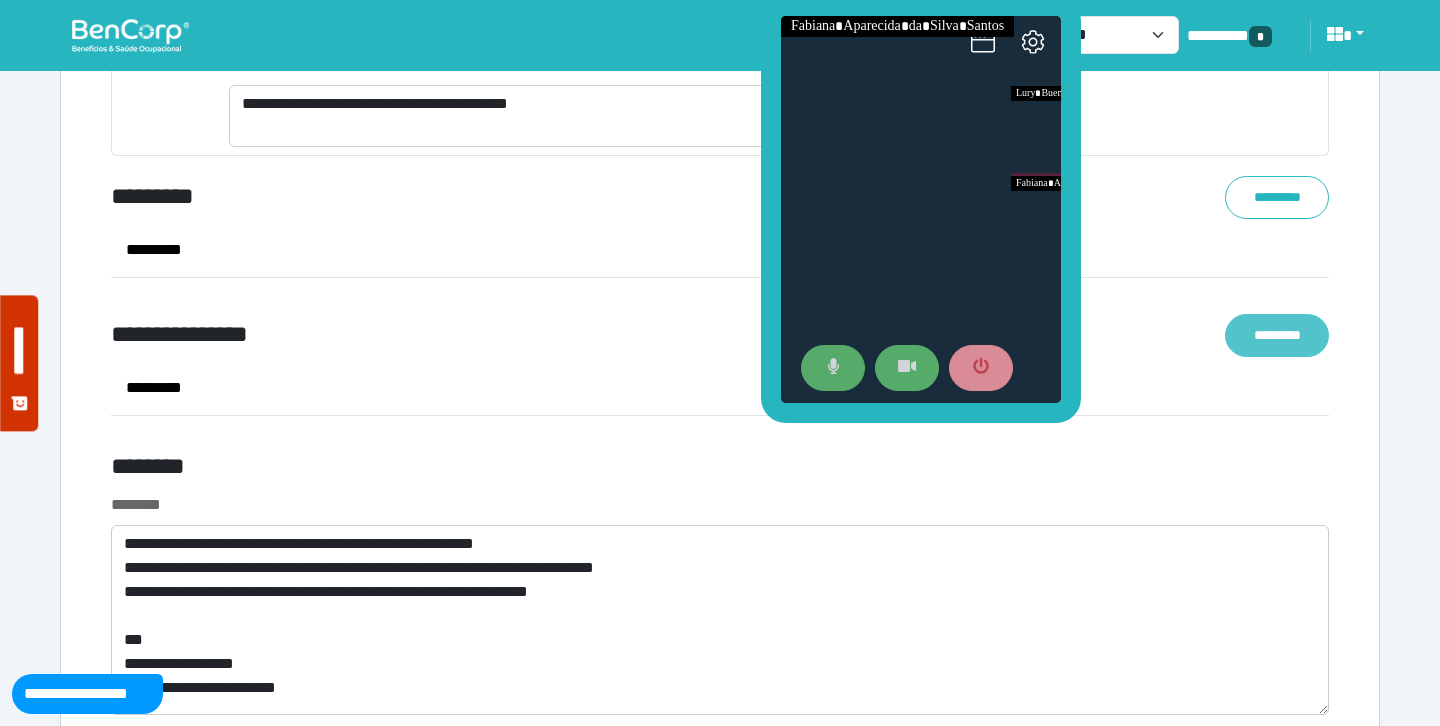 click on "*********" at bounding box center [1277, 335] 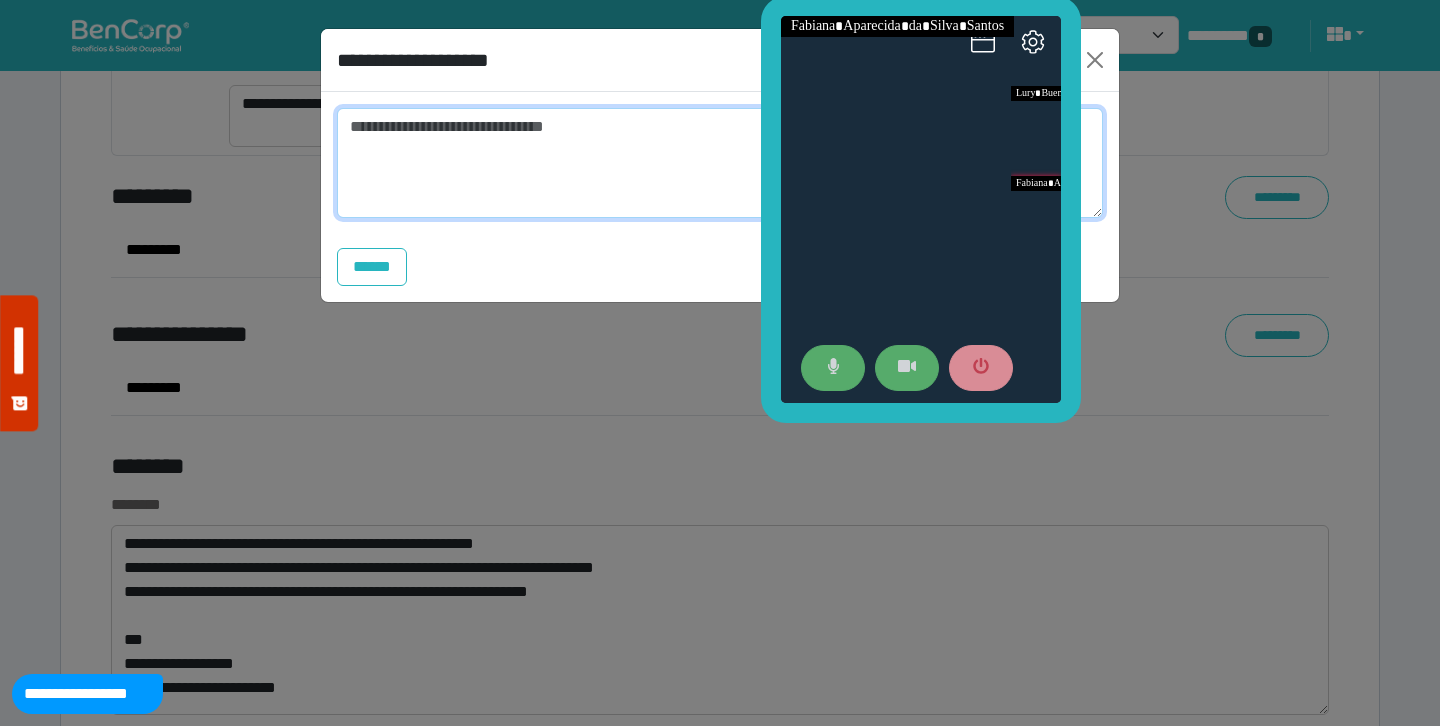 click at bounding box center [720, 163] 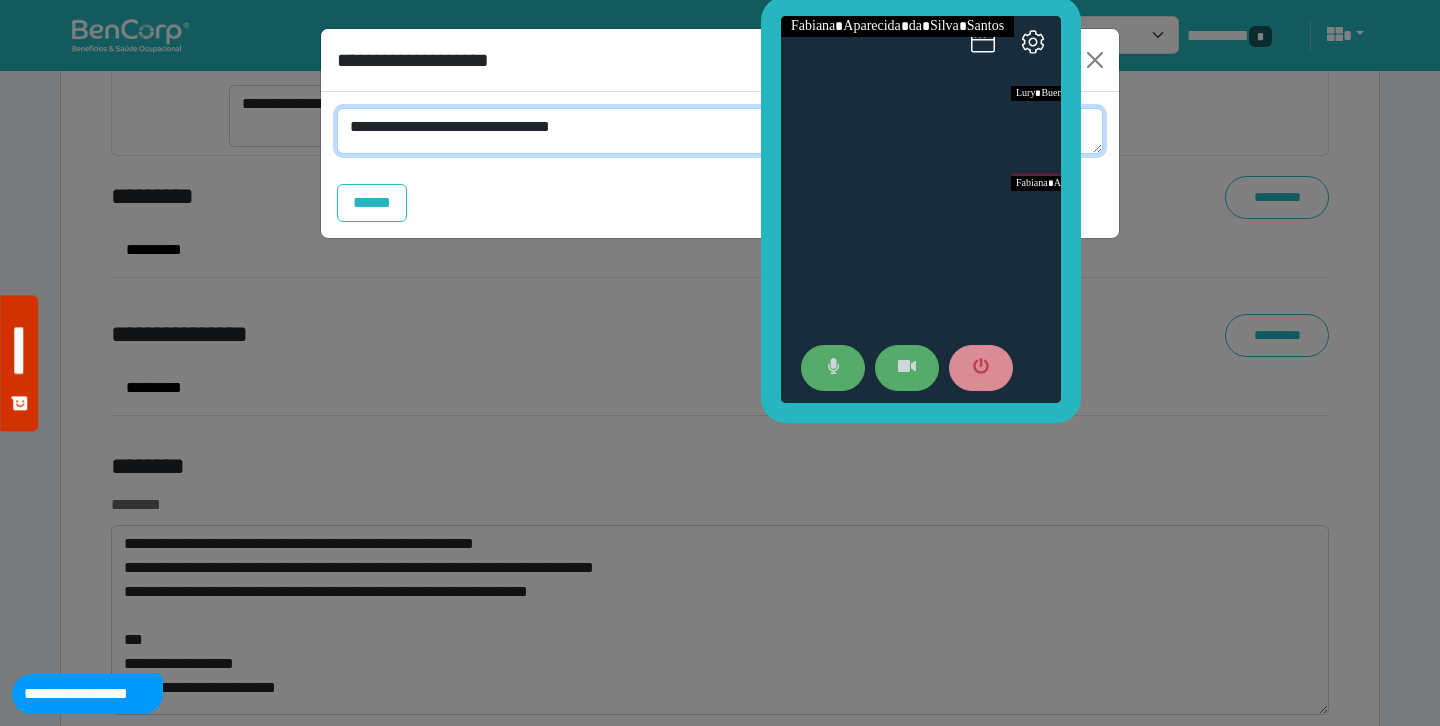 click on "**********" at bounding box center [720, 131] 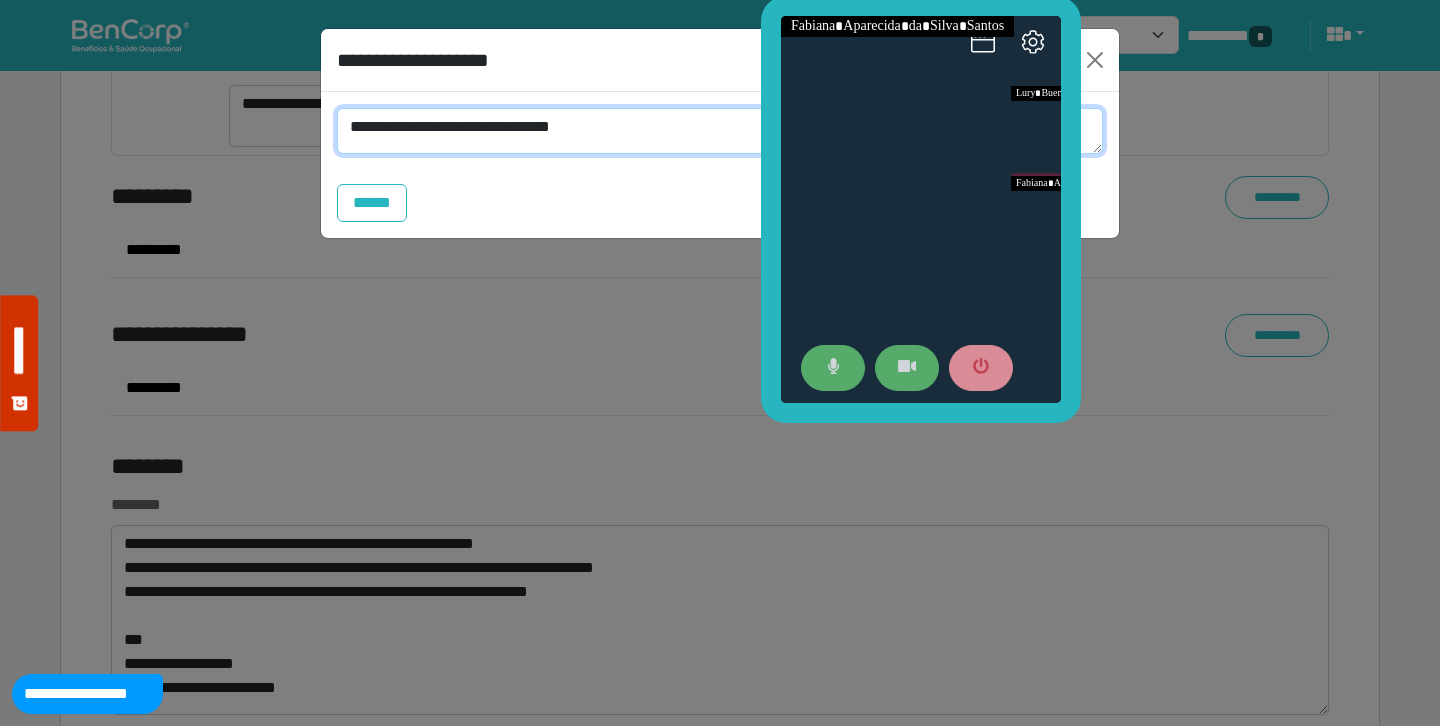 click on "**********" at bounding box center [720, 131] 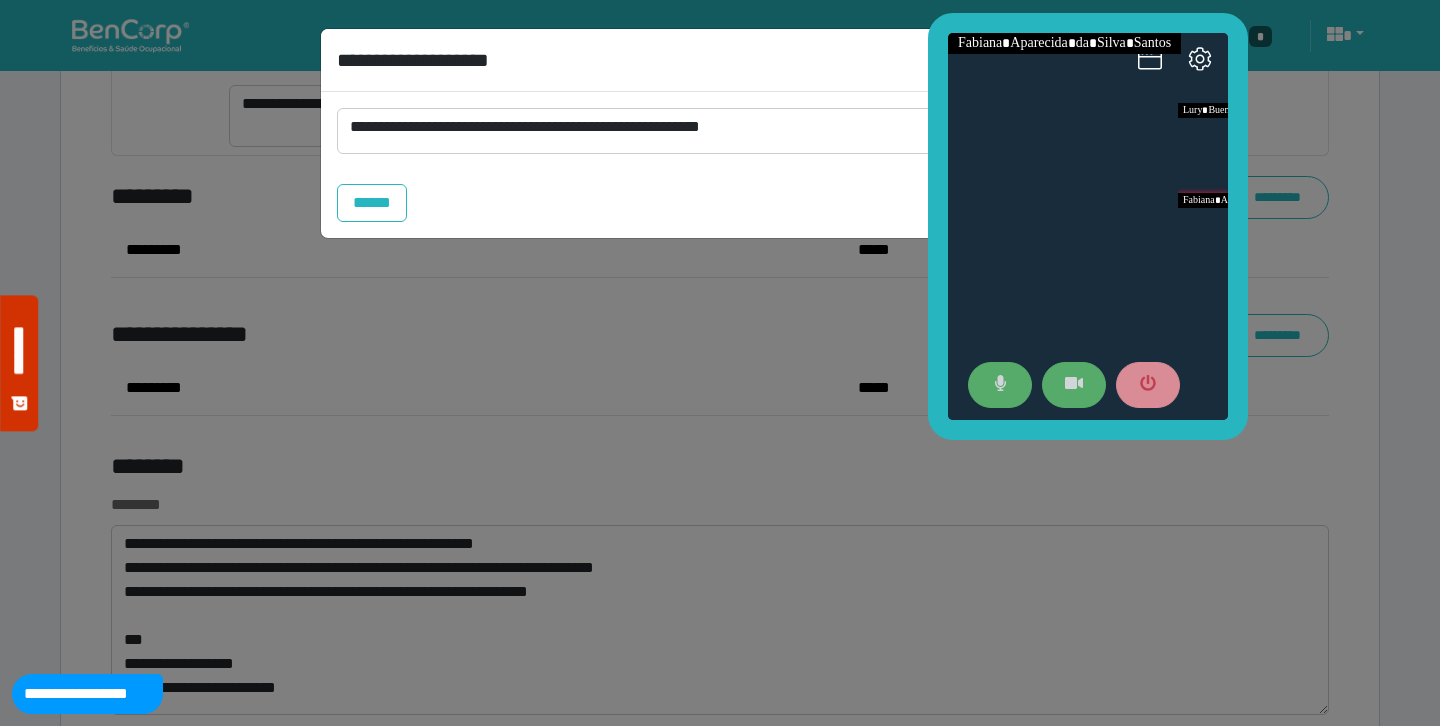 drag, startPoint x: 772, startPoint y: 126, endPoint x: 951, endPoint y: 117, distance: 179.22612 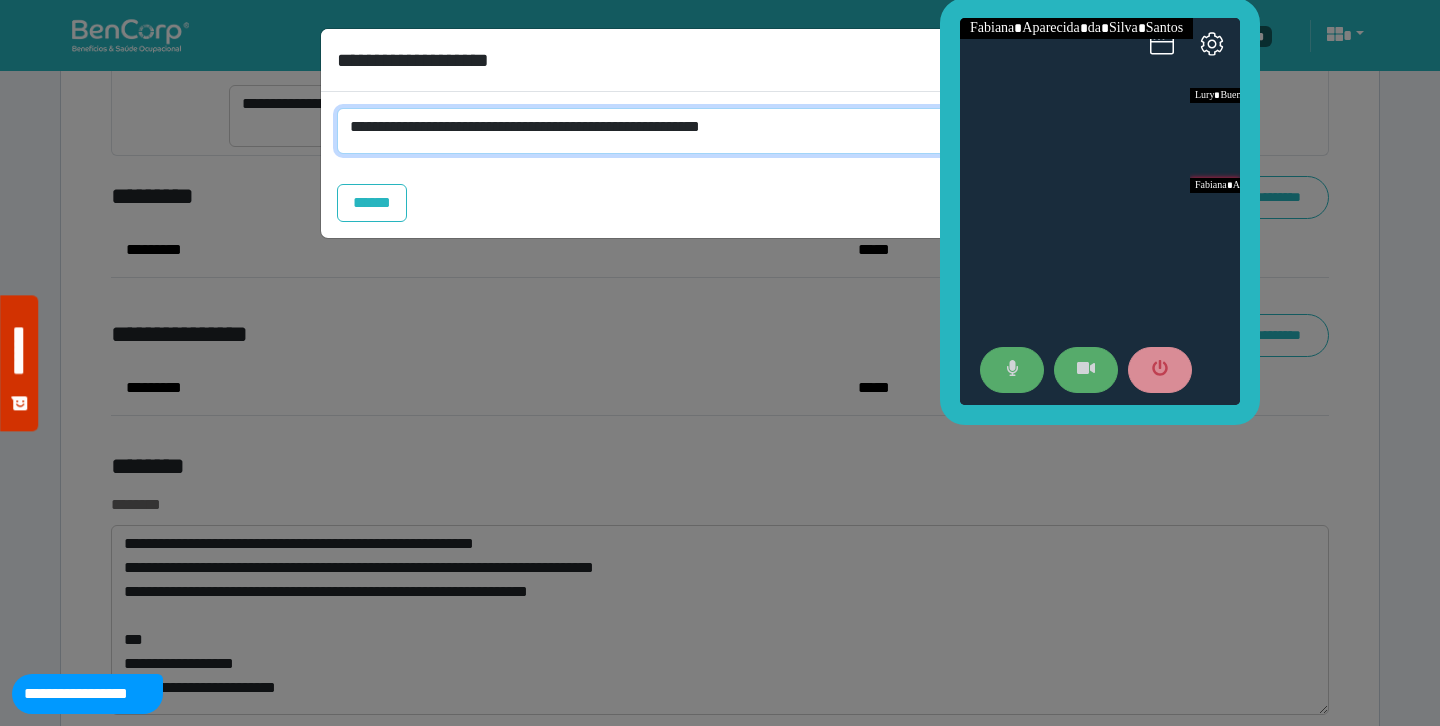 click on "**********" at bounding box center [720, 131] 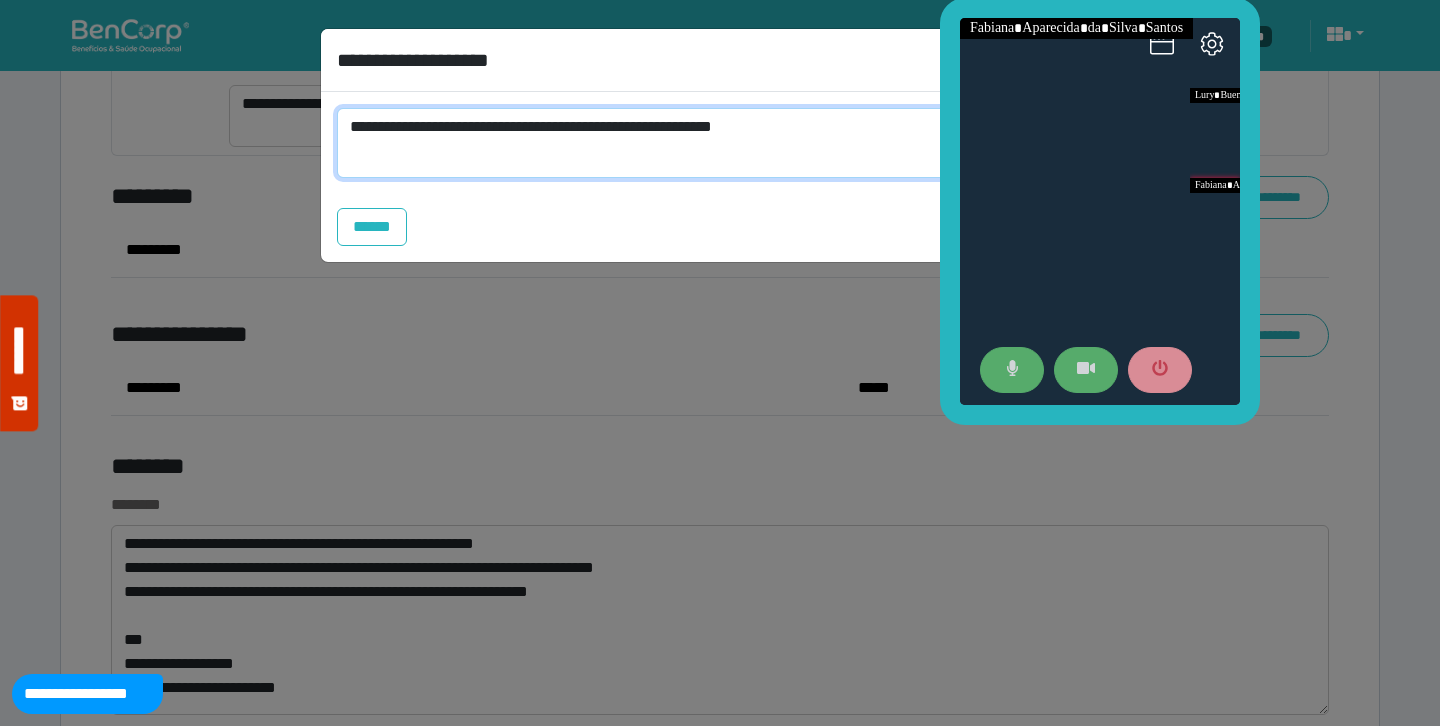 scroll, scrollTop: 0, scrollLeft: 0, axis: both 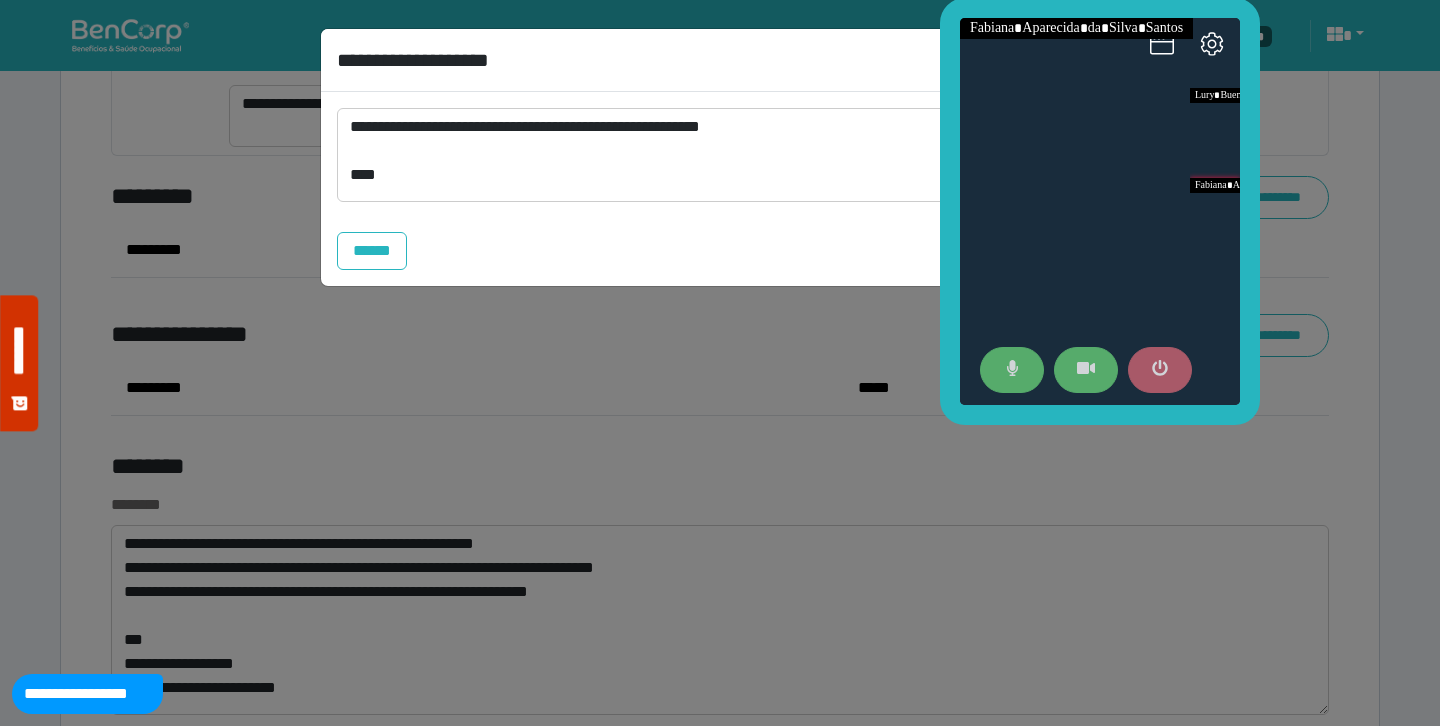 click 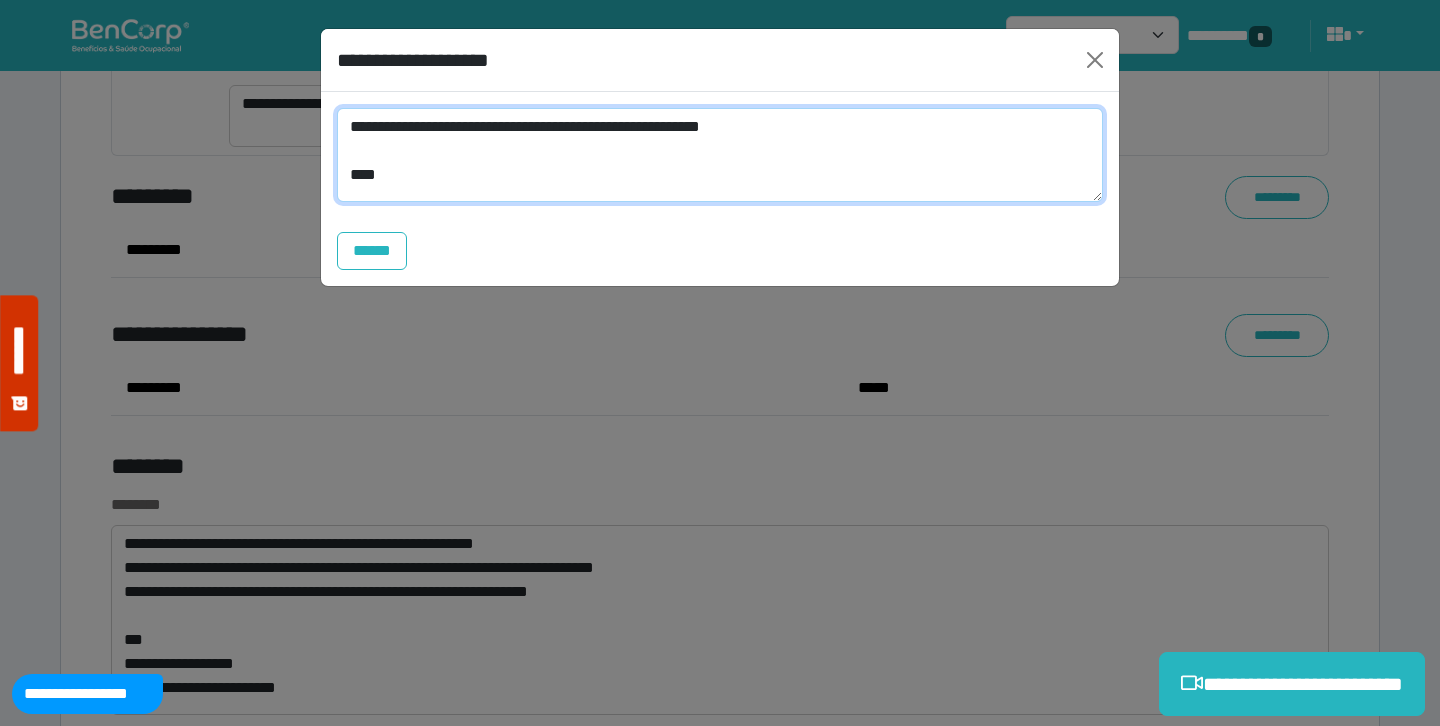 click on "**********" at bounding box center (720, 155) 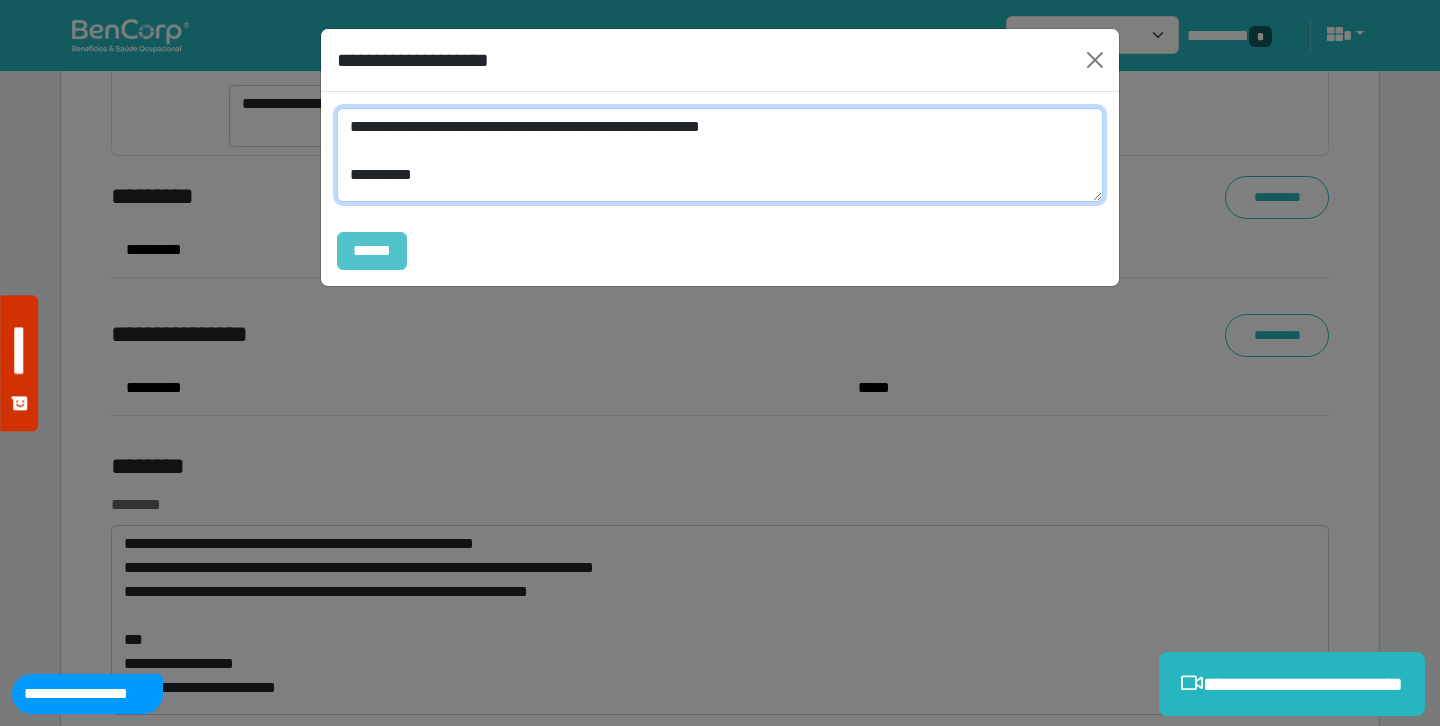 type on "**********" 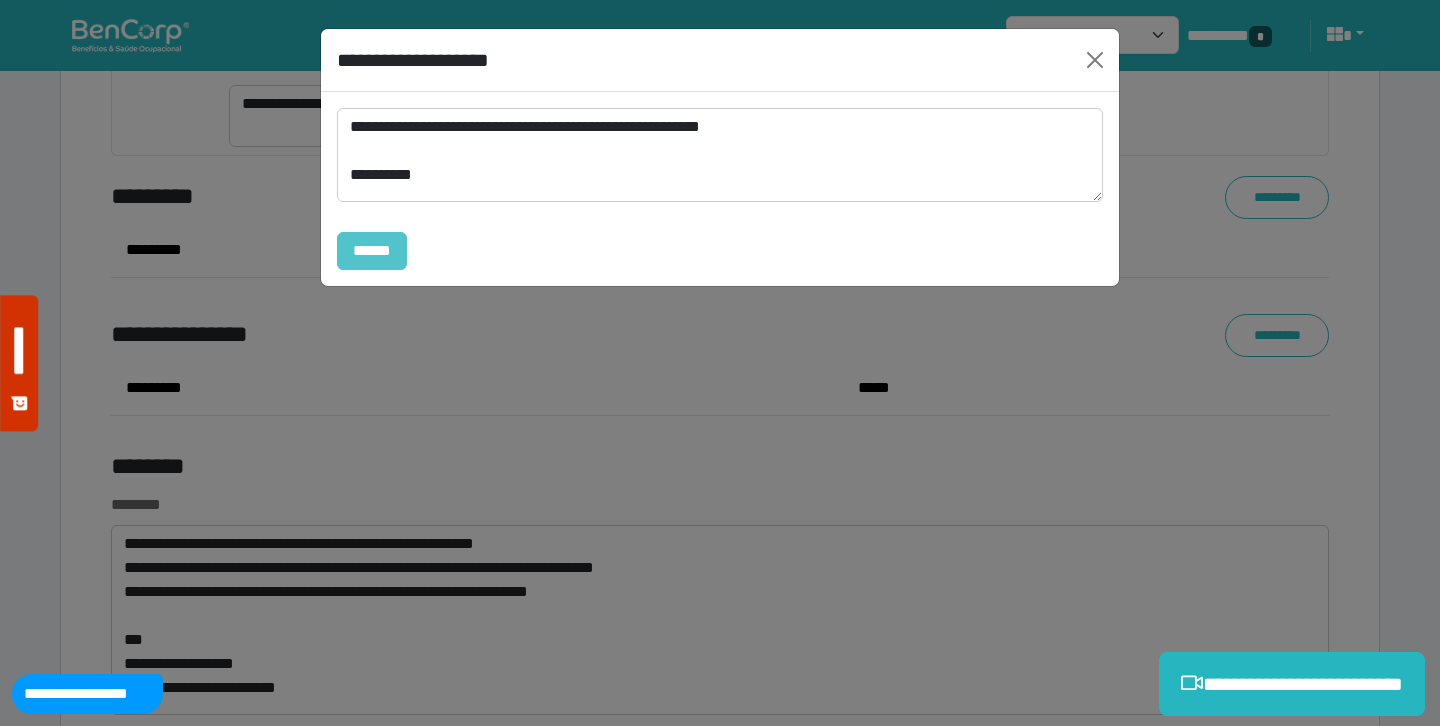 click on "******" at bounding box center [372, 251] 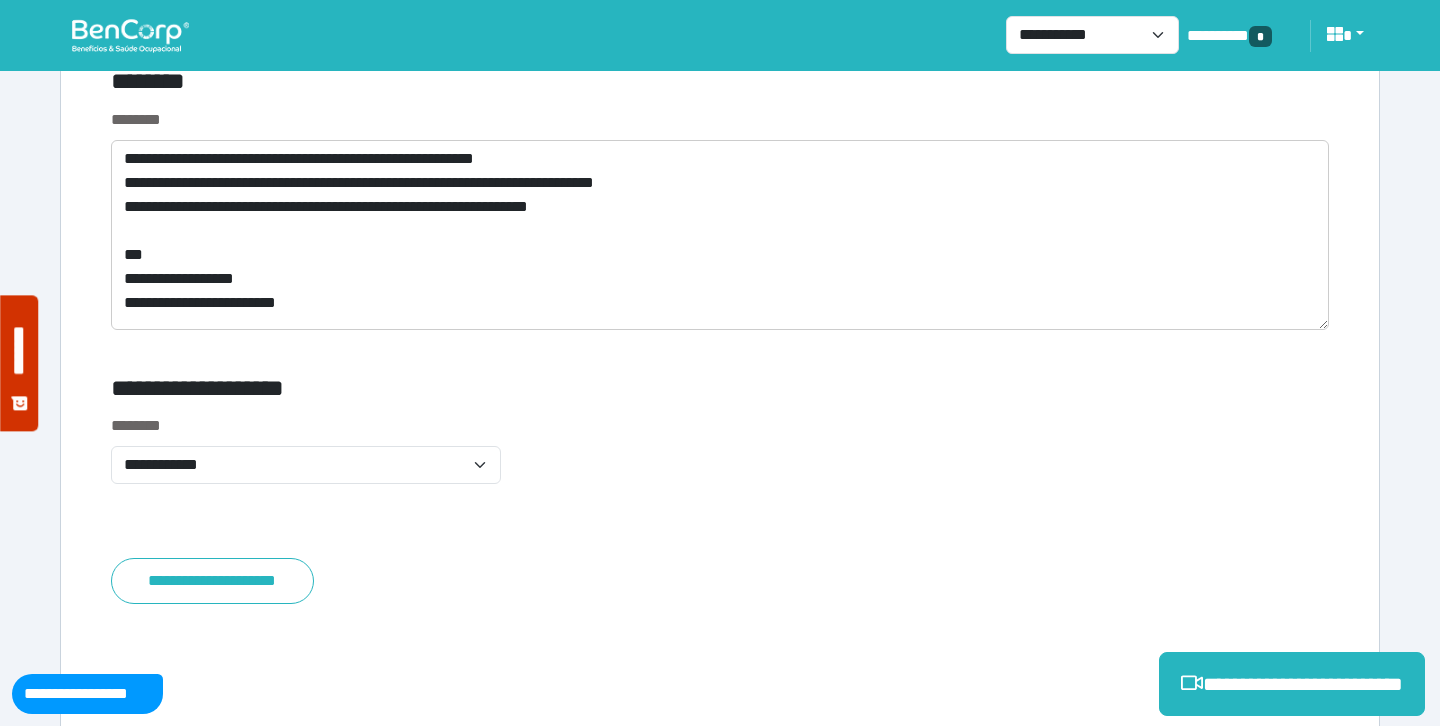 scroll, scrollTop: 11973, scrollLeft: 0, axis: vertical 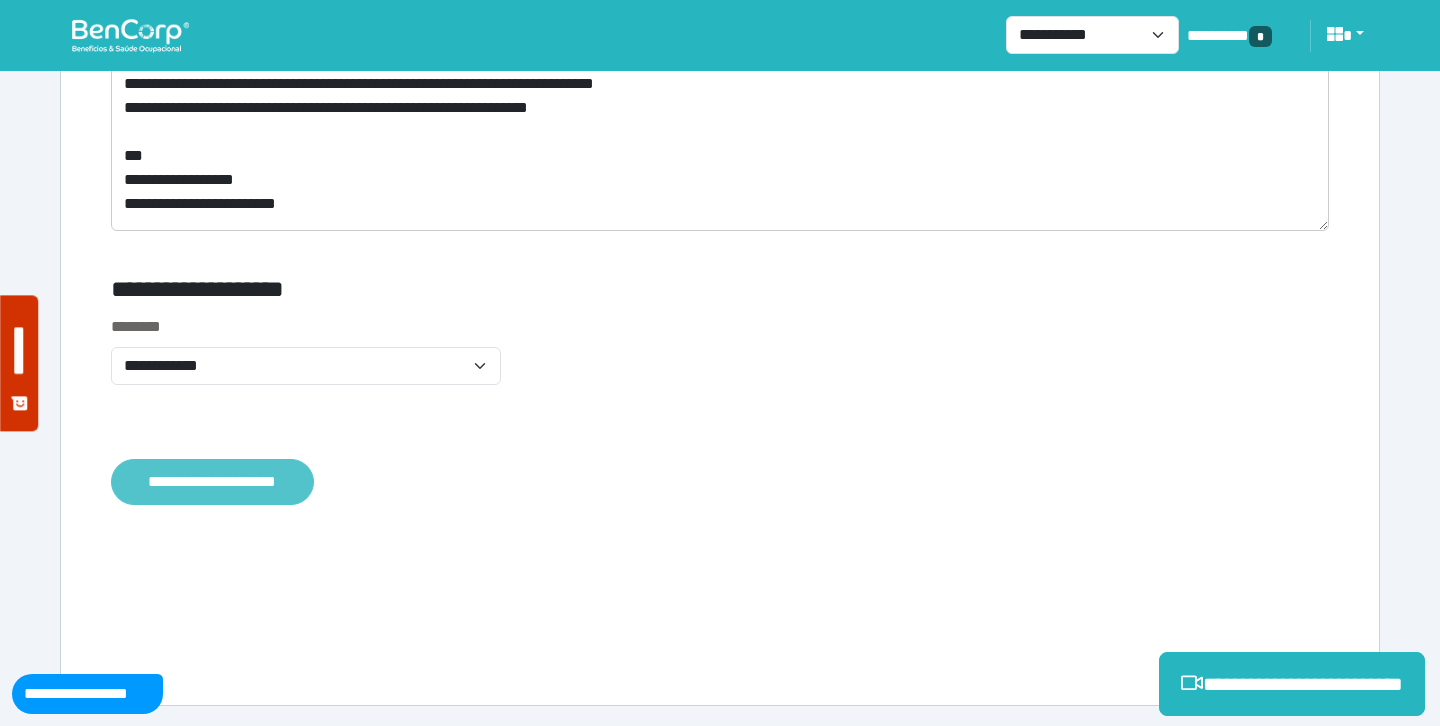 click on "**********" at bounding box center (212, 482) 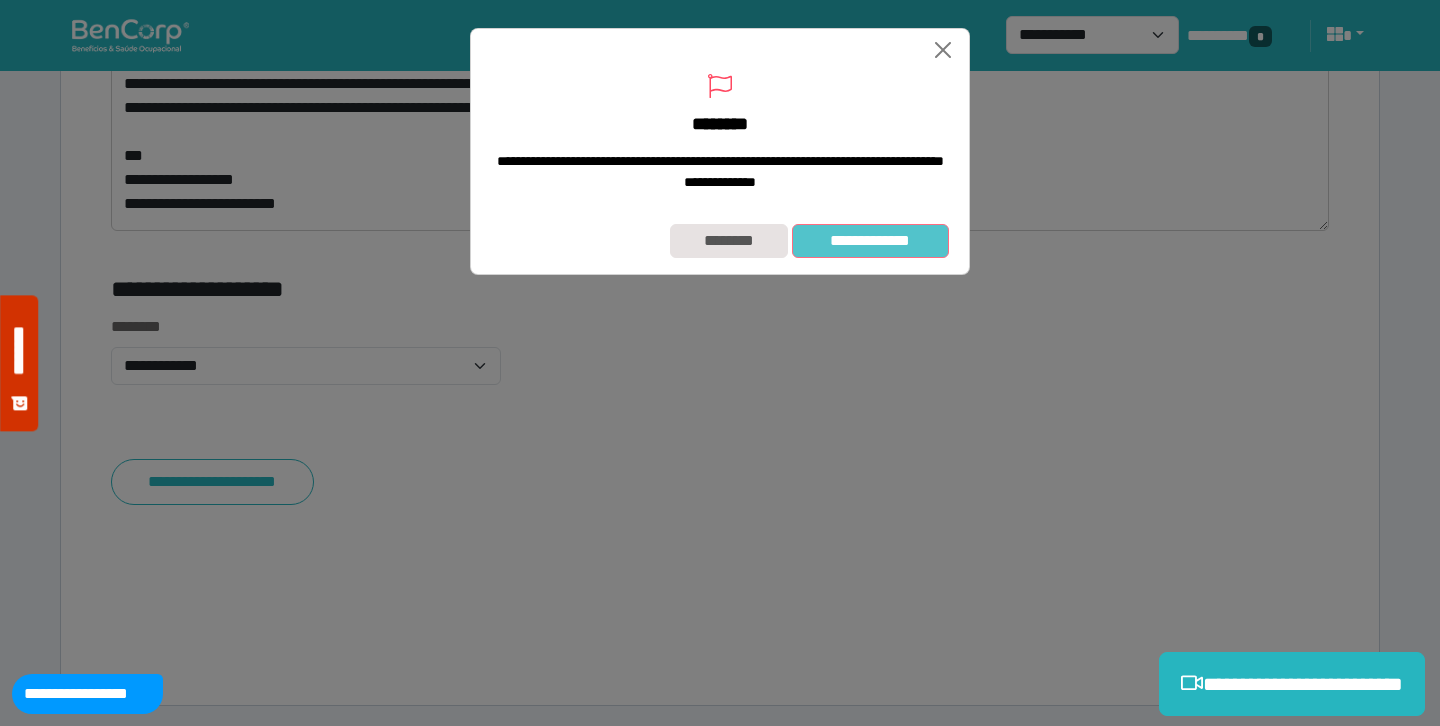 click on "**********" at bounding box center (870, 241) 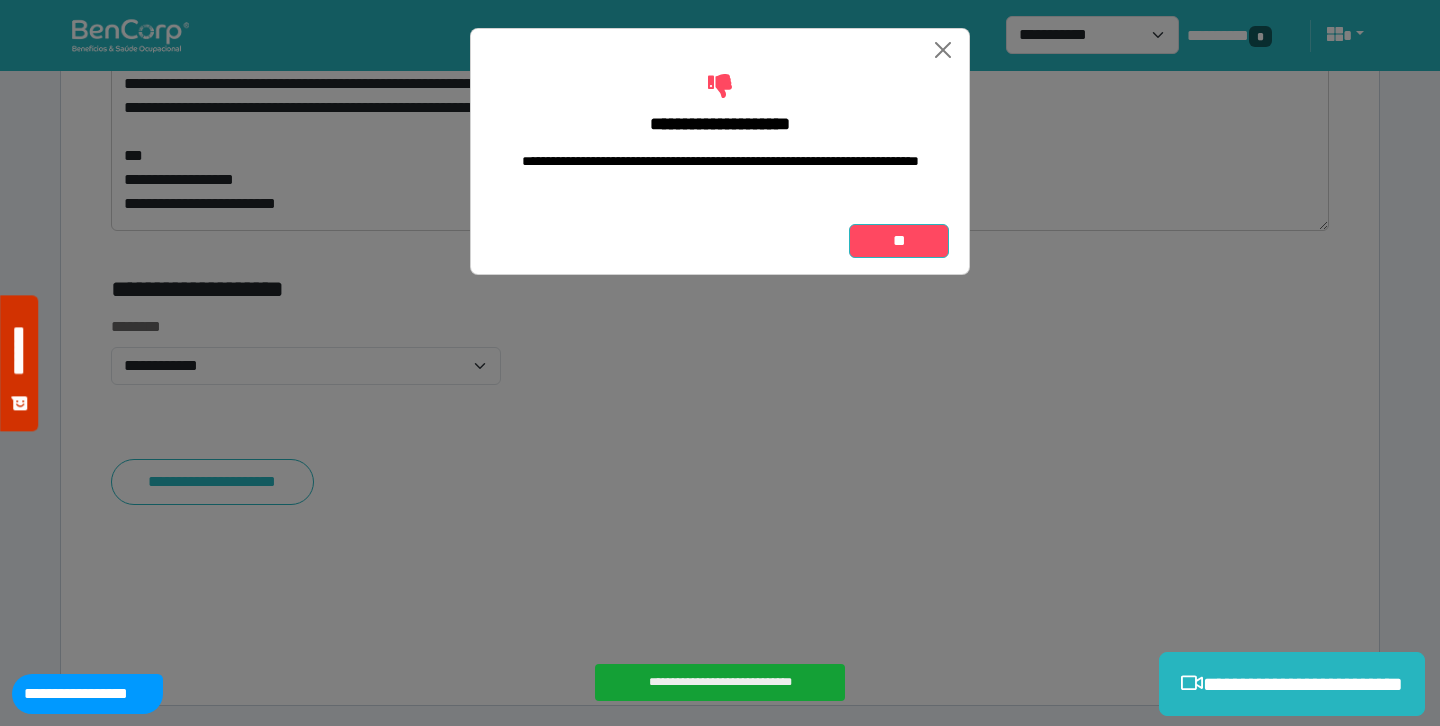 click on "**" at bounding box center [899, 241] 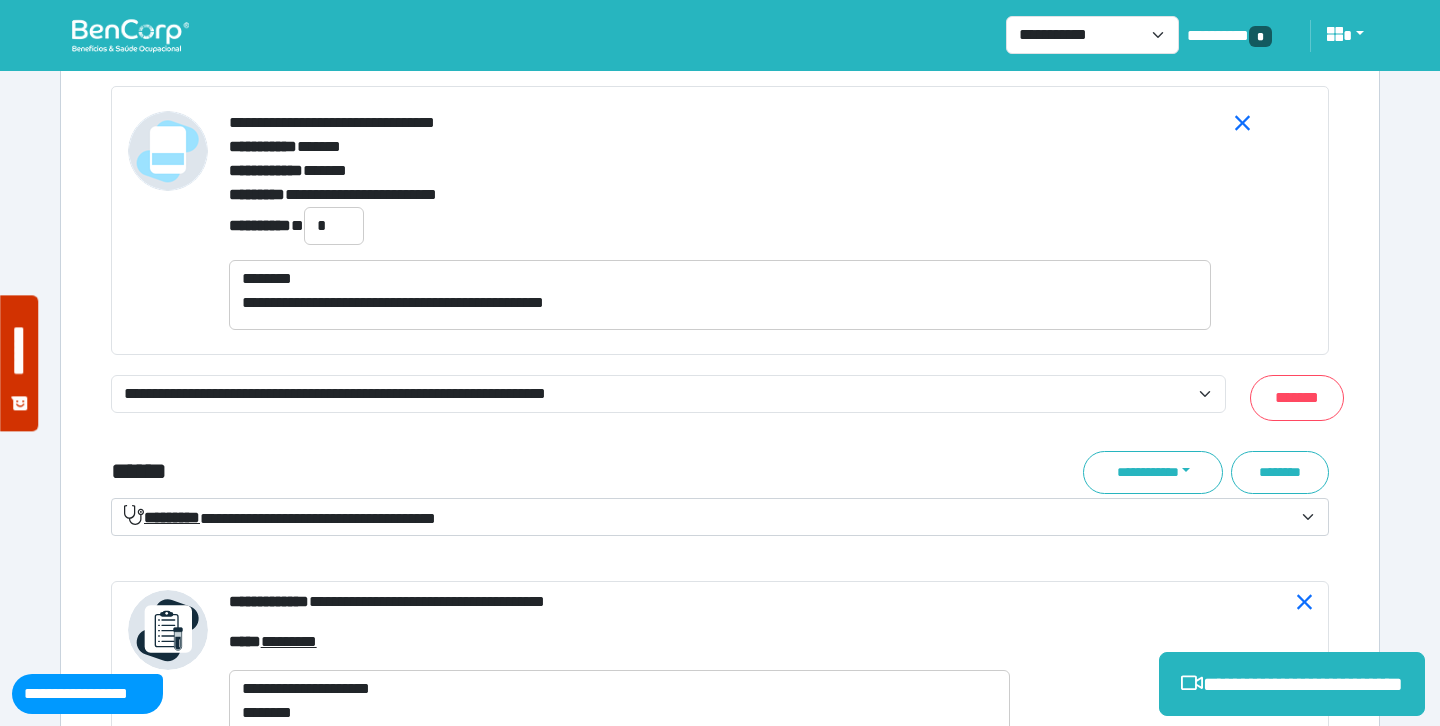 scroll, scrollTop: 7677, scrollLeft: 0, axis: vertical 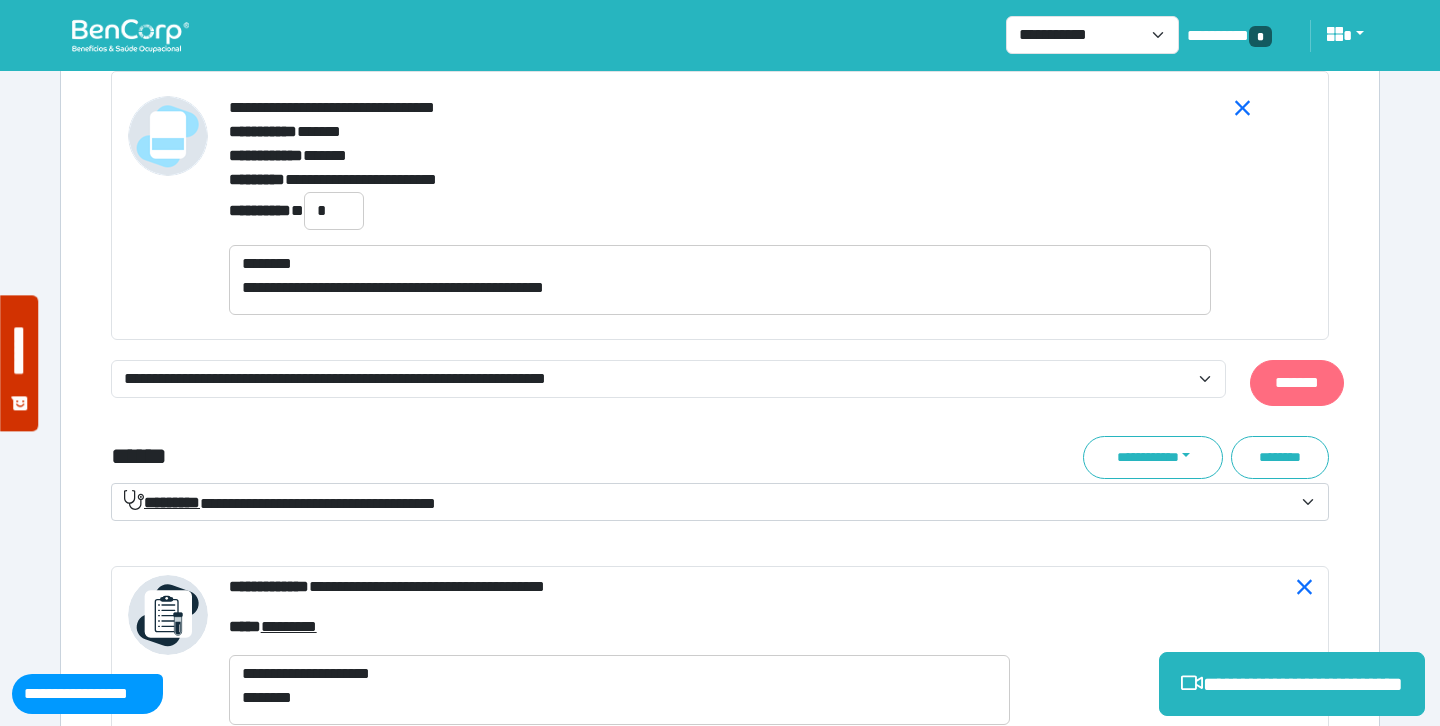 click on "*******" at bounding box center [1297, 383] 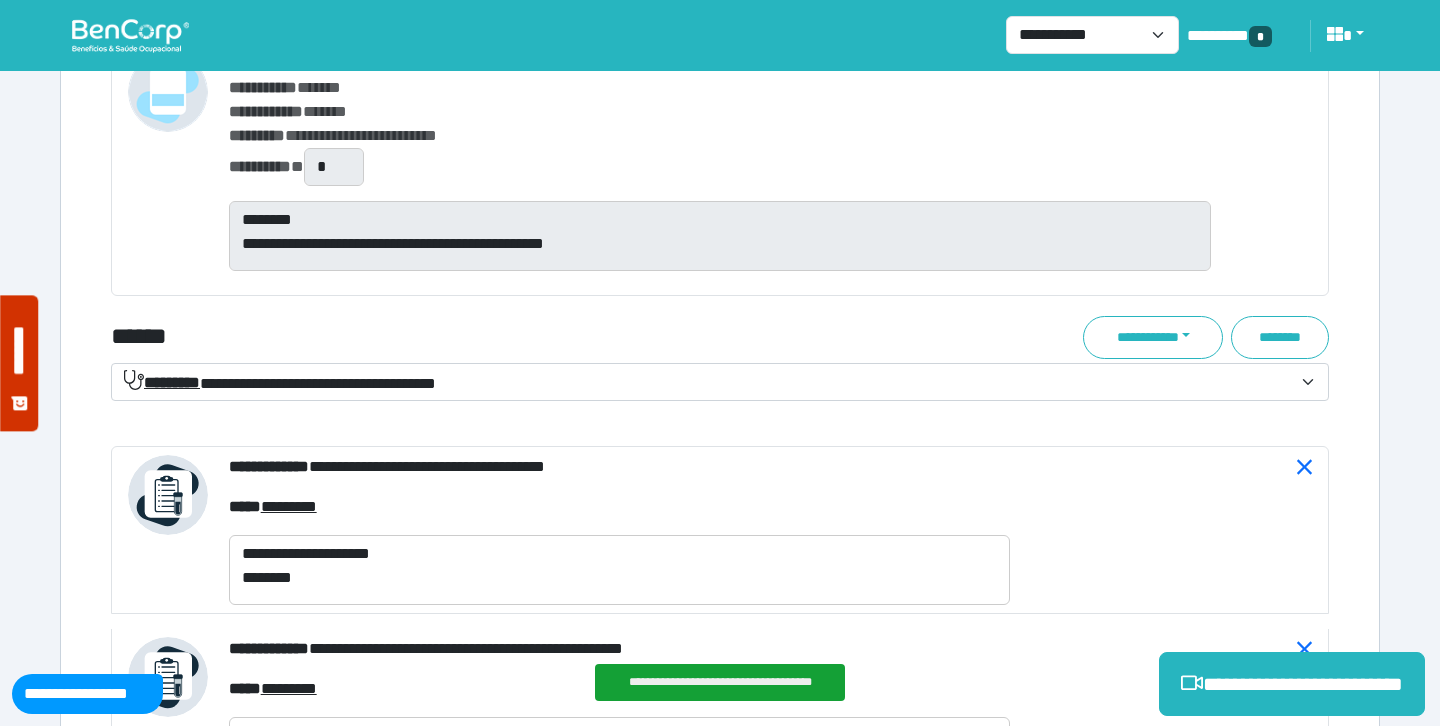 scroll, scrollTop: 7633, scrollLeft: 0, axis: vertical 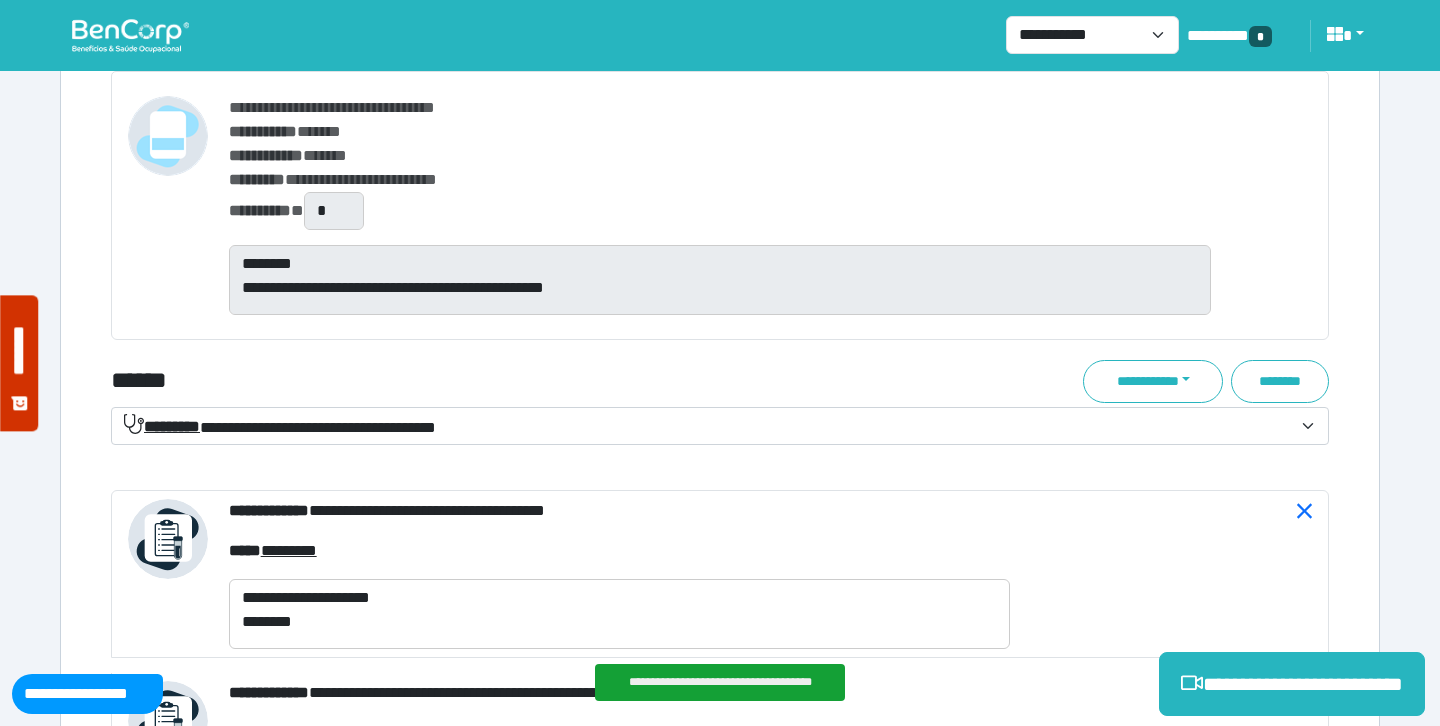 click on "******" at bounding box center [513, 381] 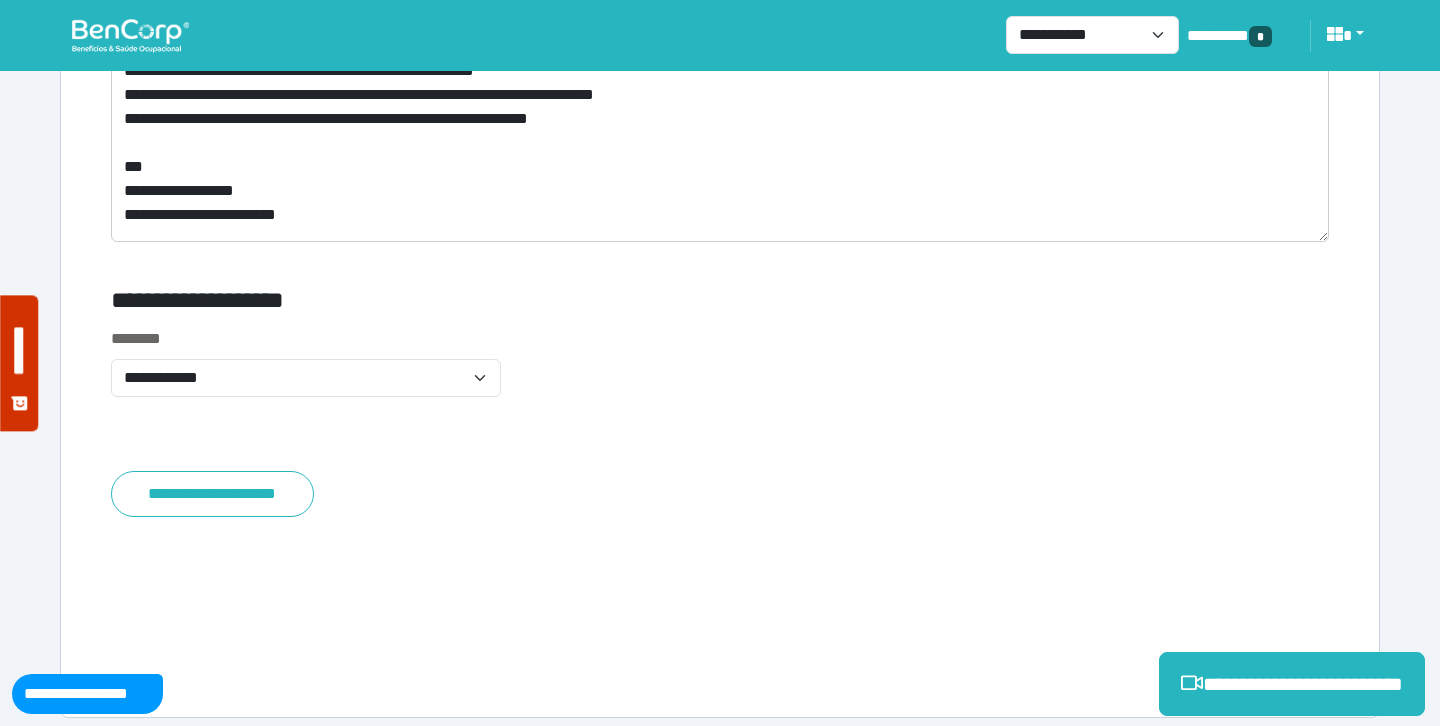 scroll, scrollTop: 11853, scrollLeft: 0, axis: vertical 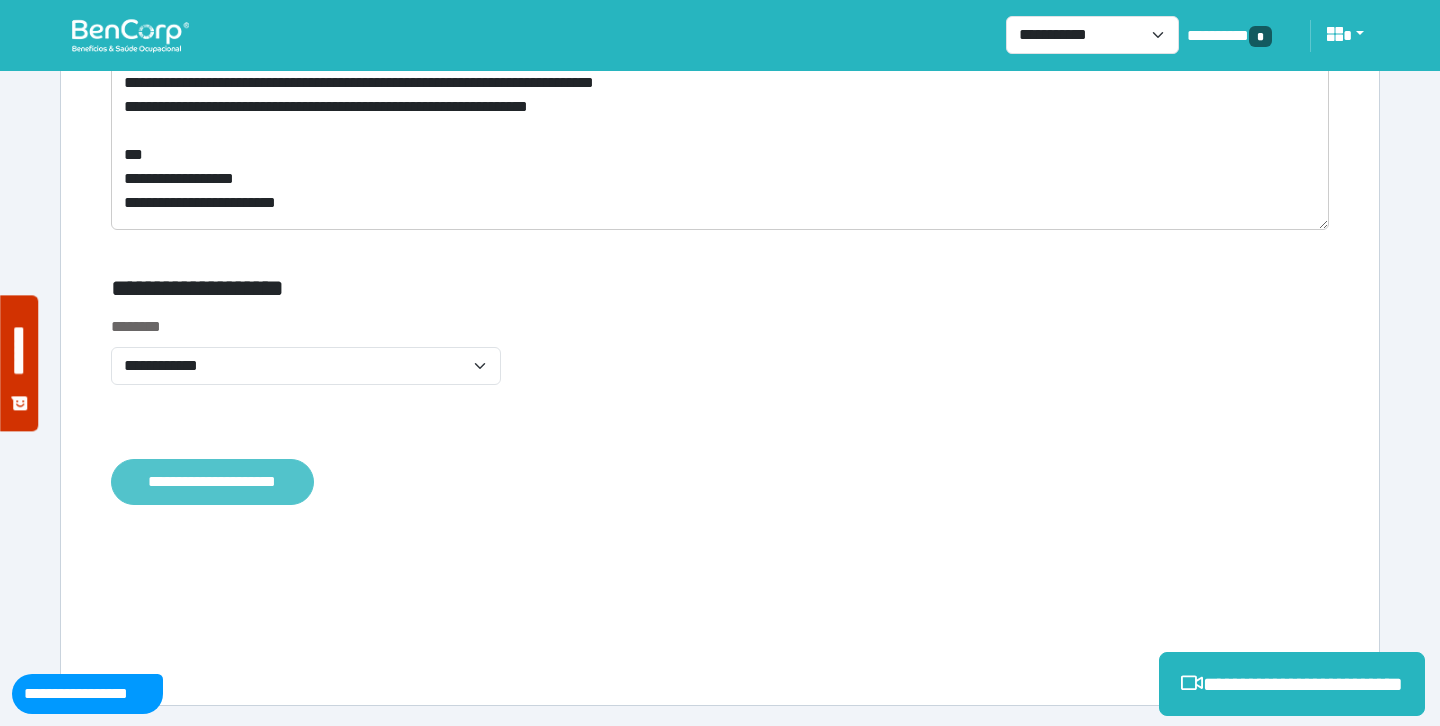 click on "**********" at bounding box center (212, 482) 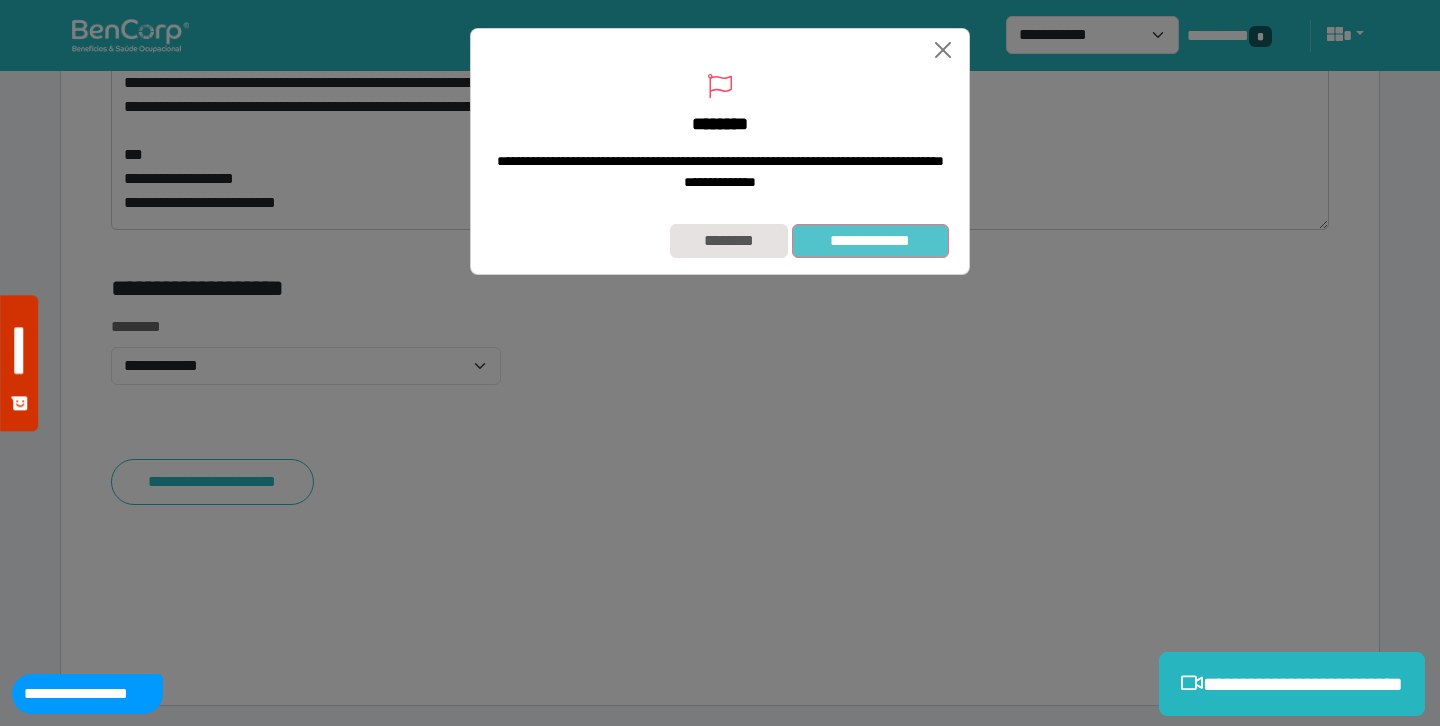 click on "**********" at bounding box center [870, 241] 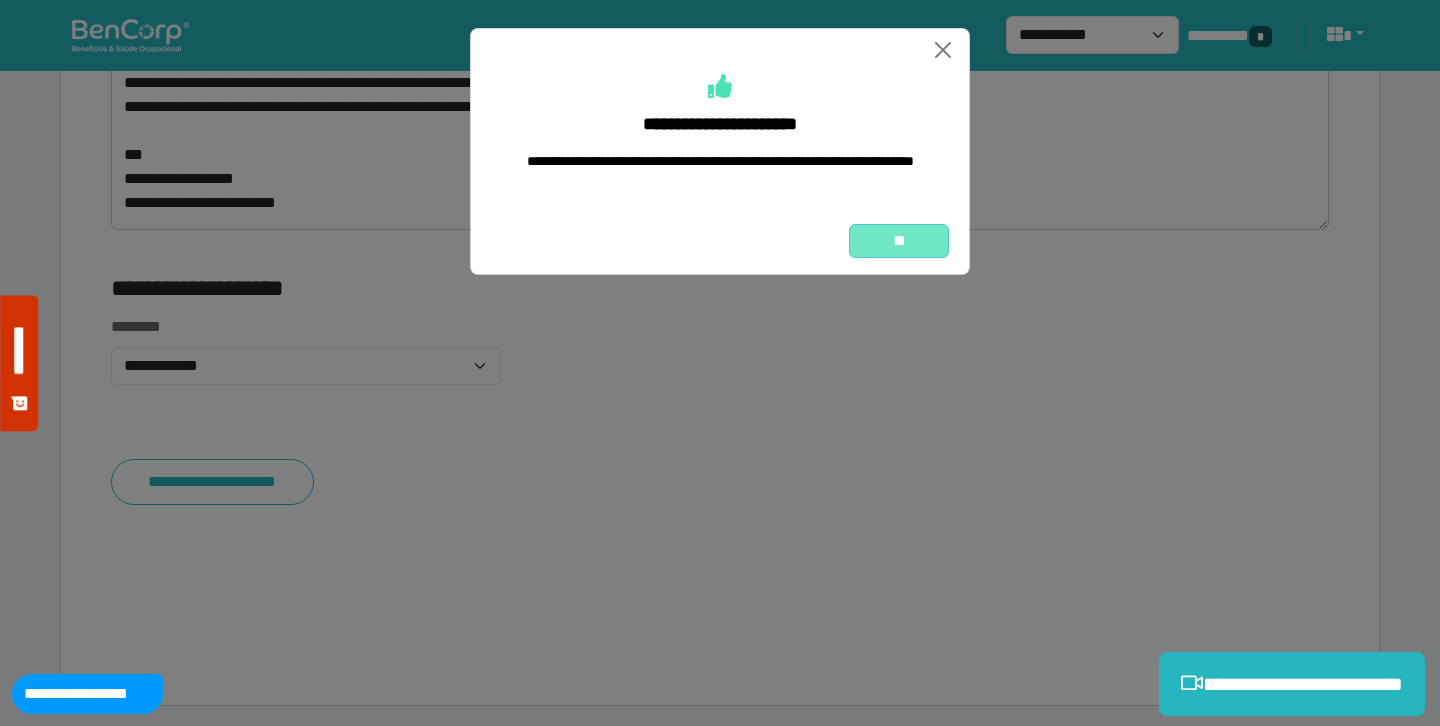 click on "**" at bounding box center (899, 241) 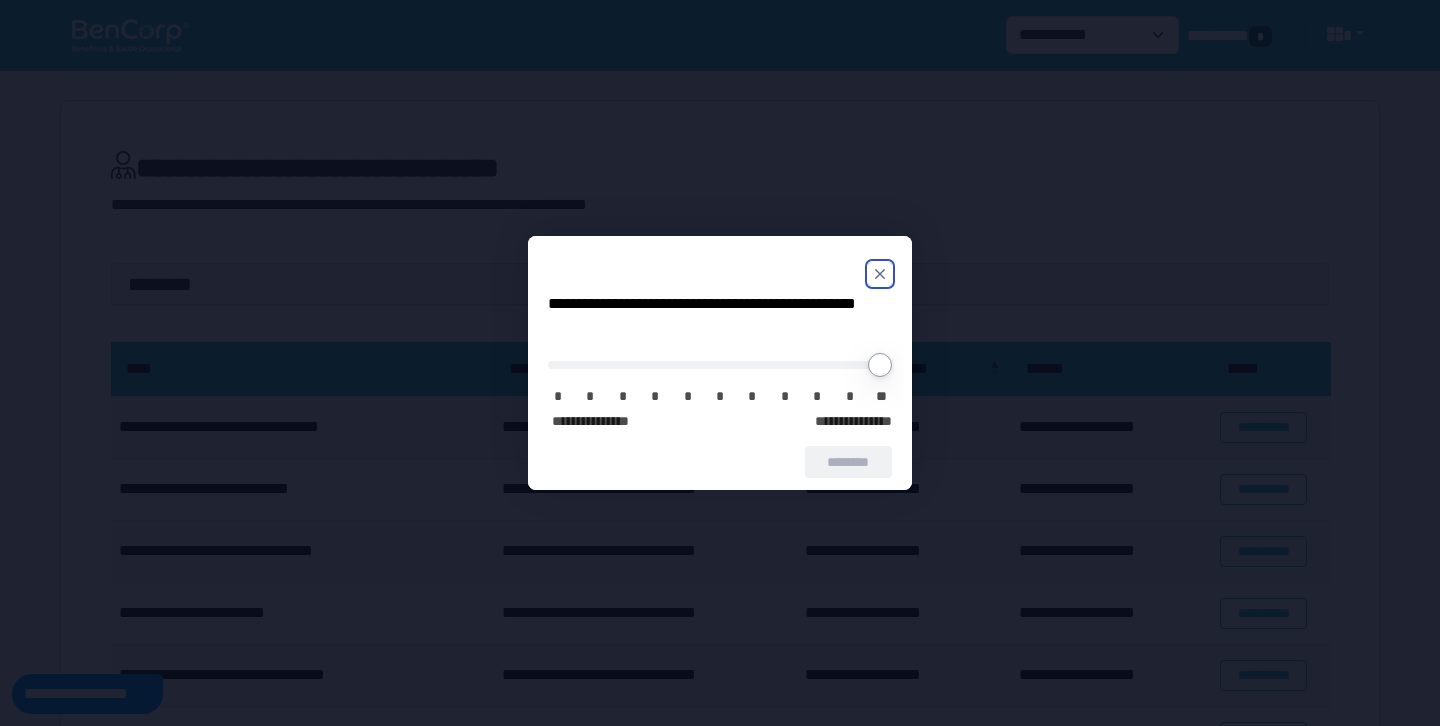 scroll, scrollTop: 0, scrollLeft: 0, axis: both 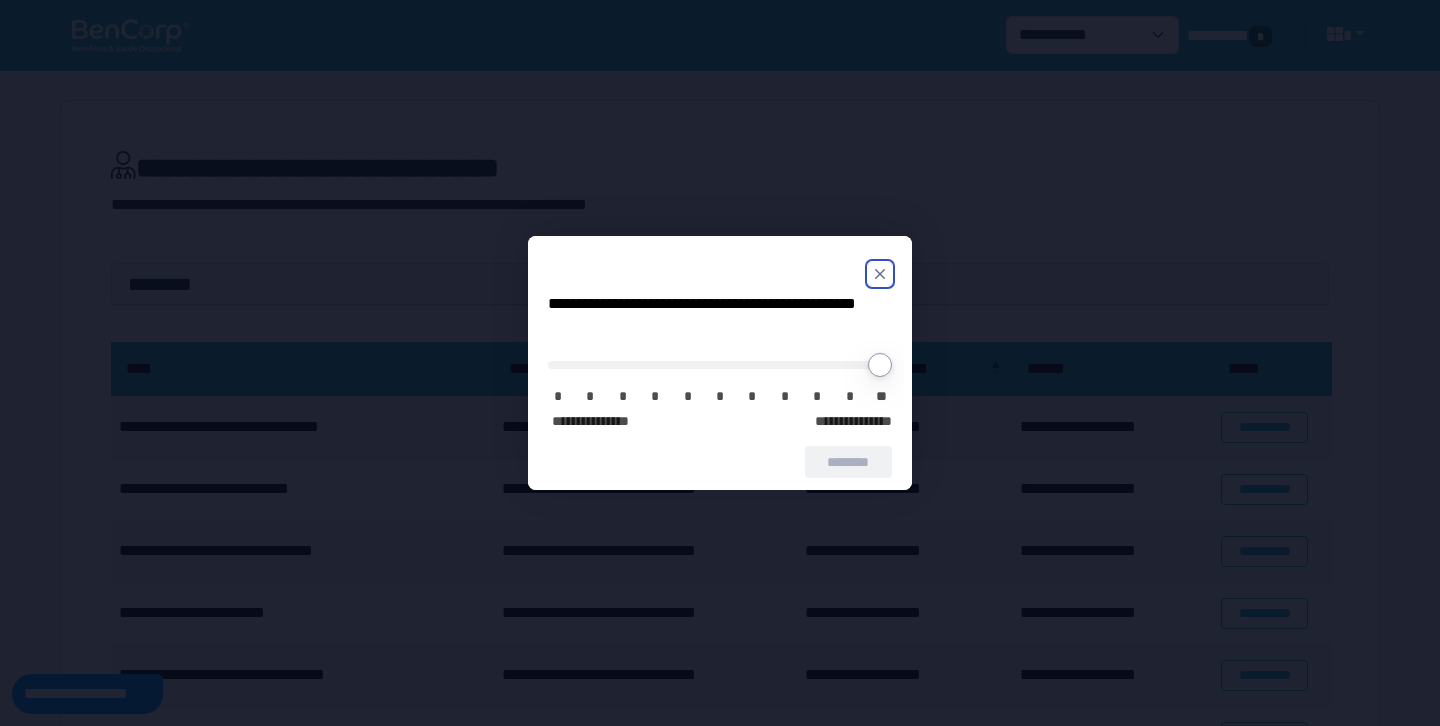 click 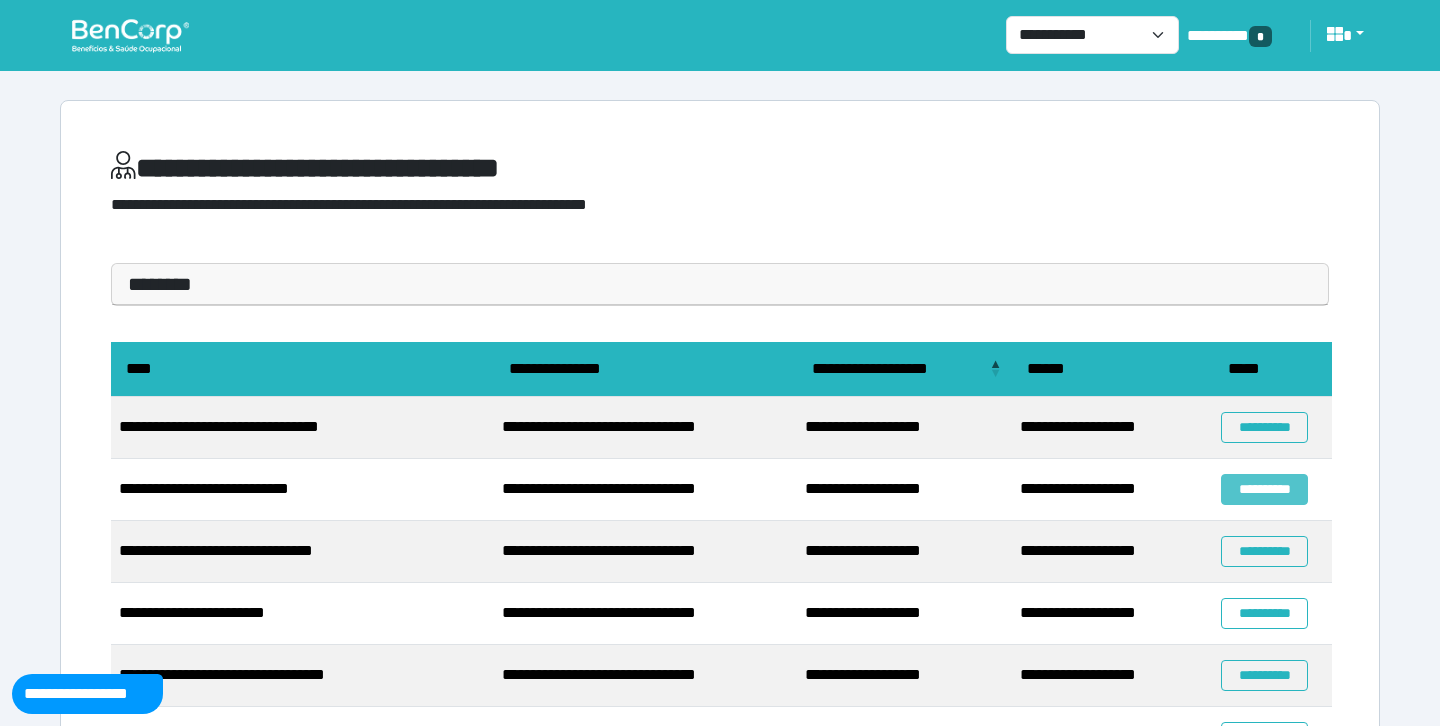 click on "**********" at bounding box center (1264, 489) 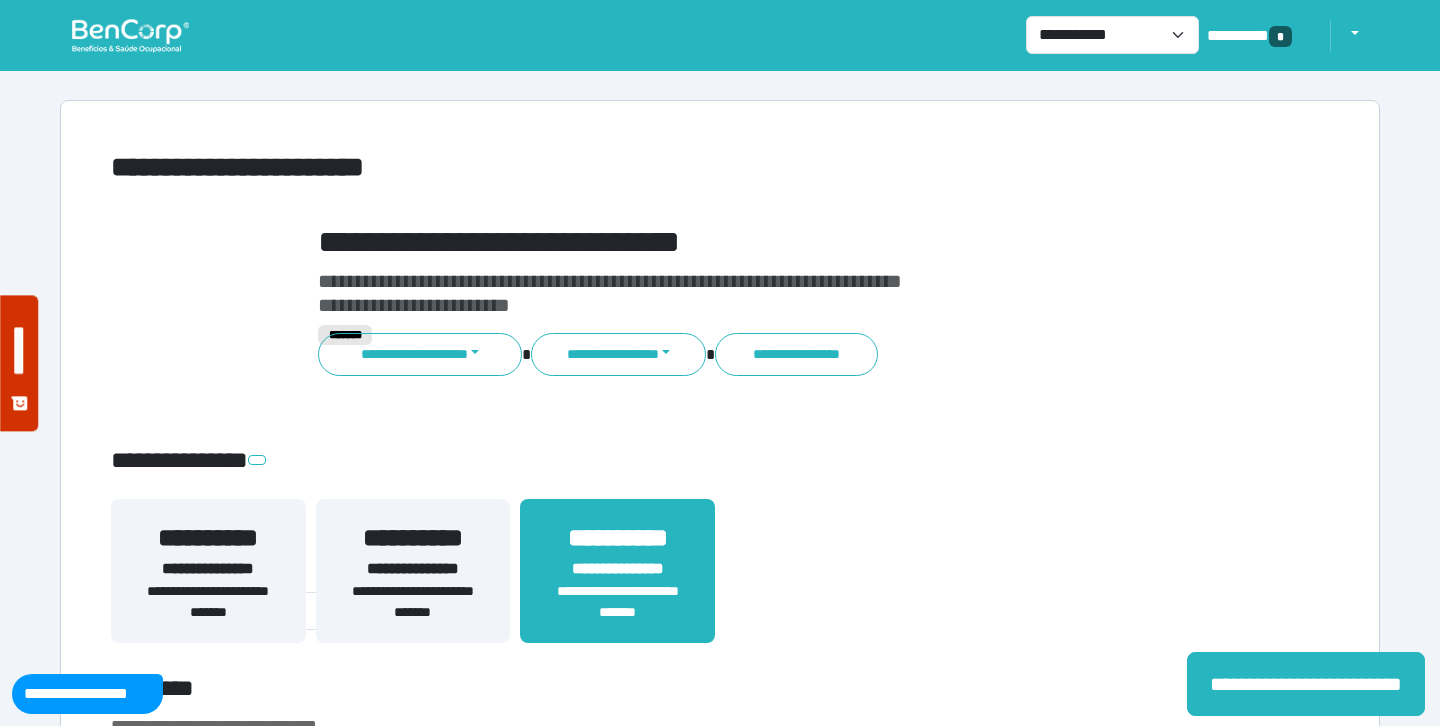 scroll, scrollTop: 0, scrollLeft: 0, axis: both 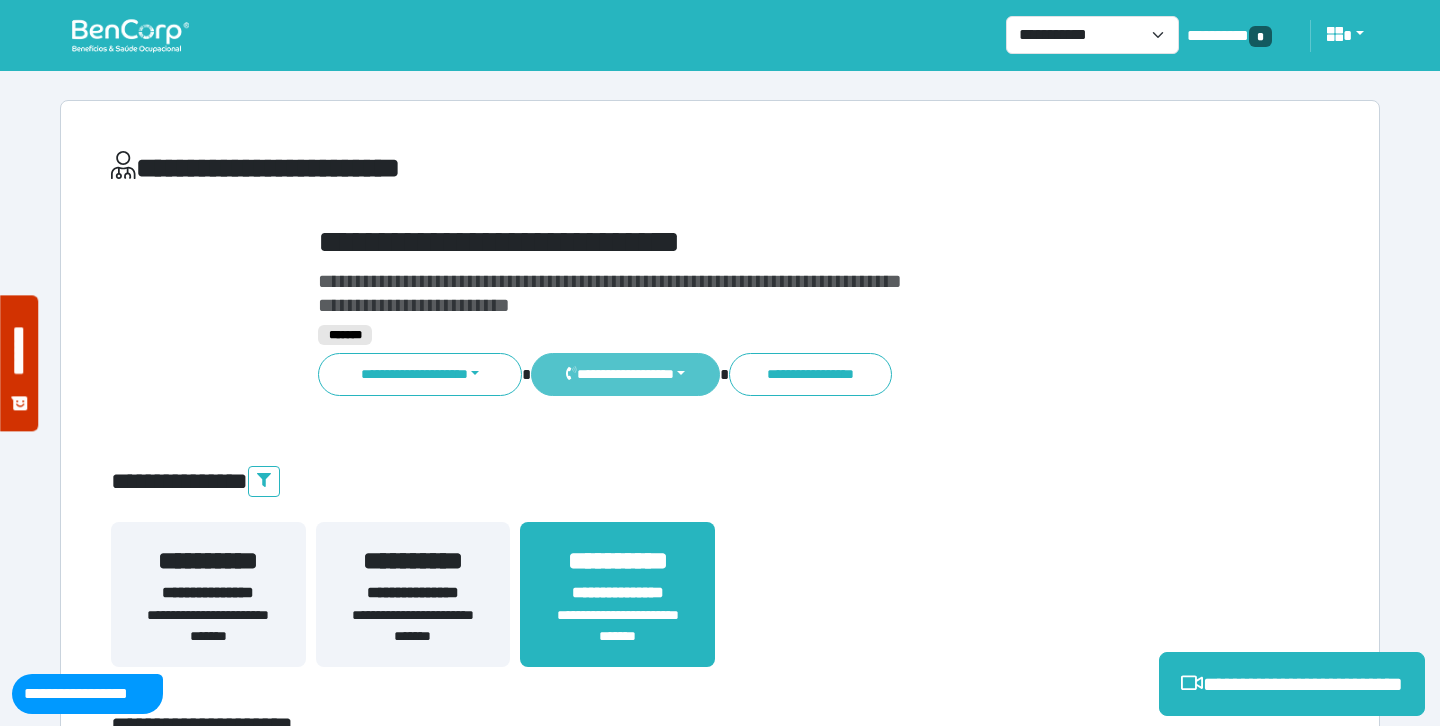 click on "**********" at bounding box center (625, 374) 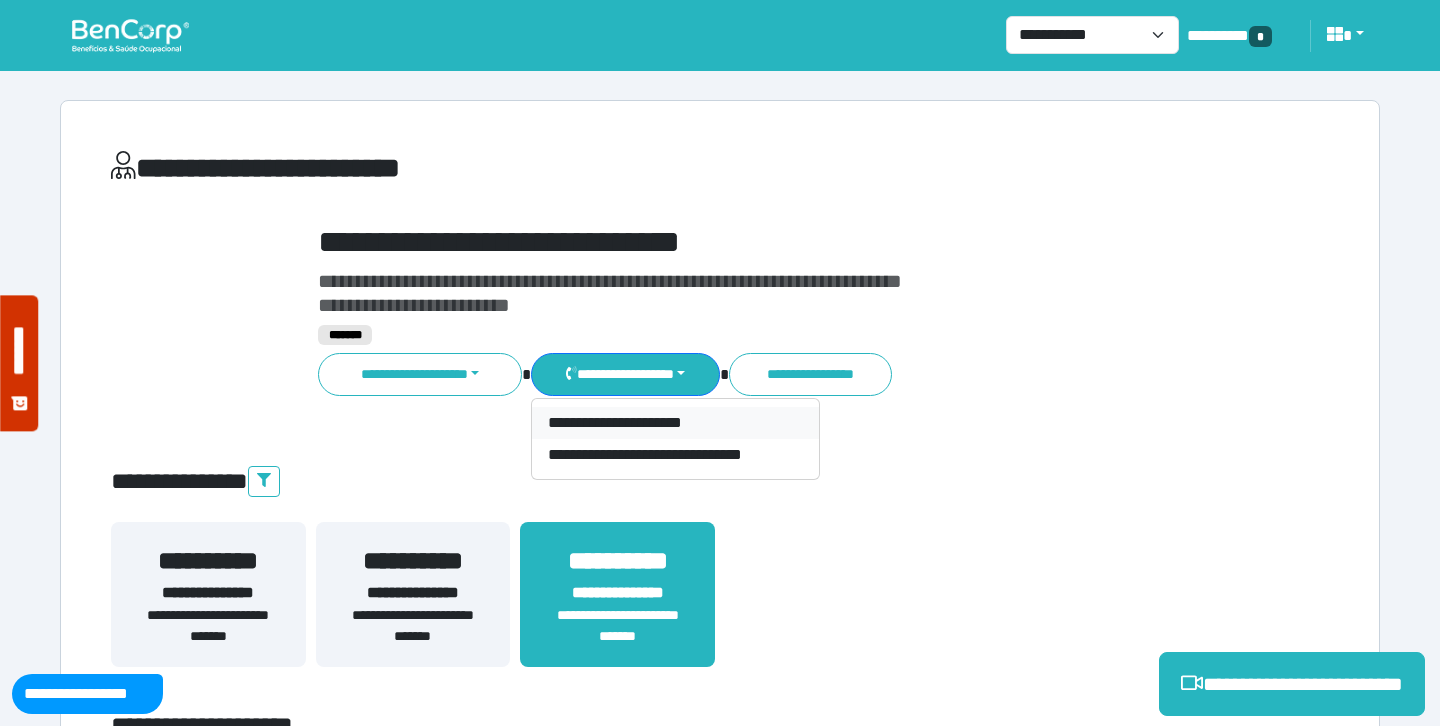 click on "**********" at bounding box center (675, 423) 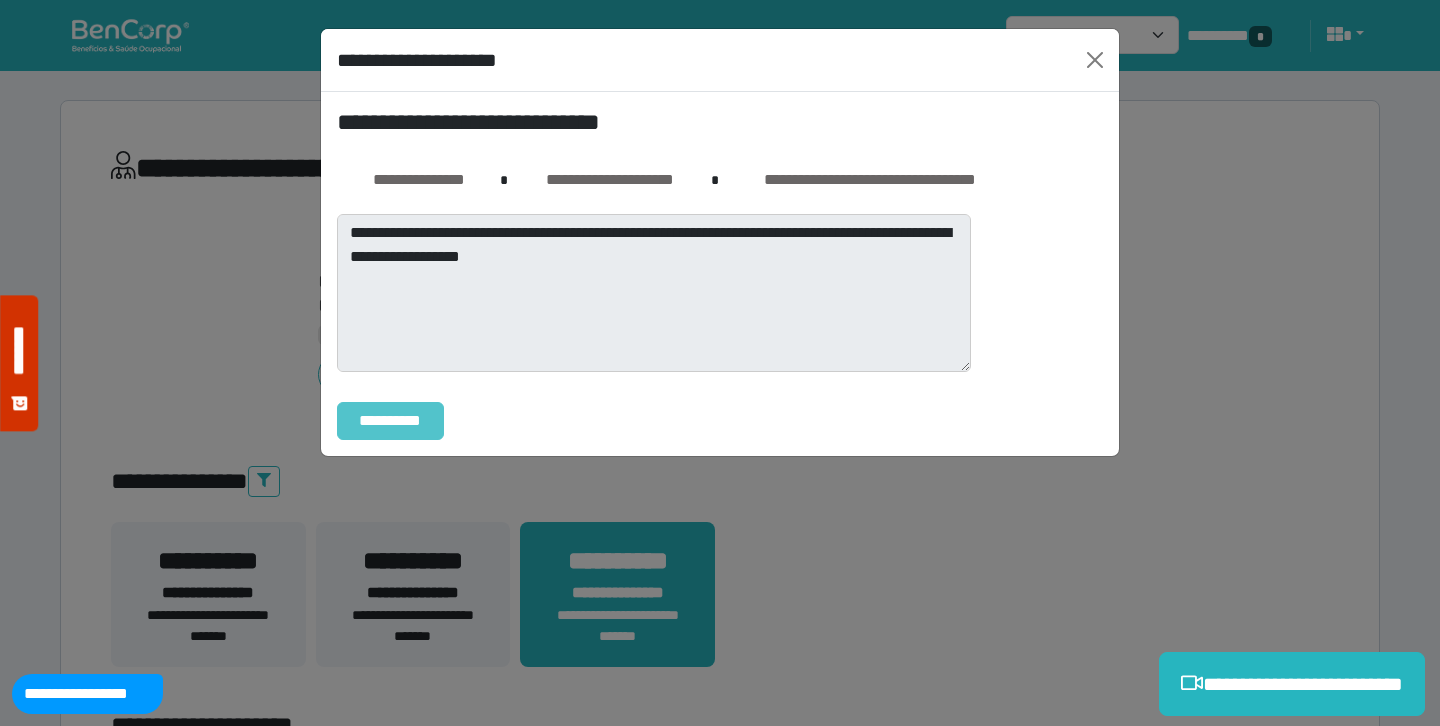 click on "**********" at bounding box center (390, 421) 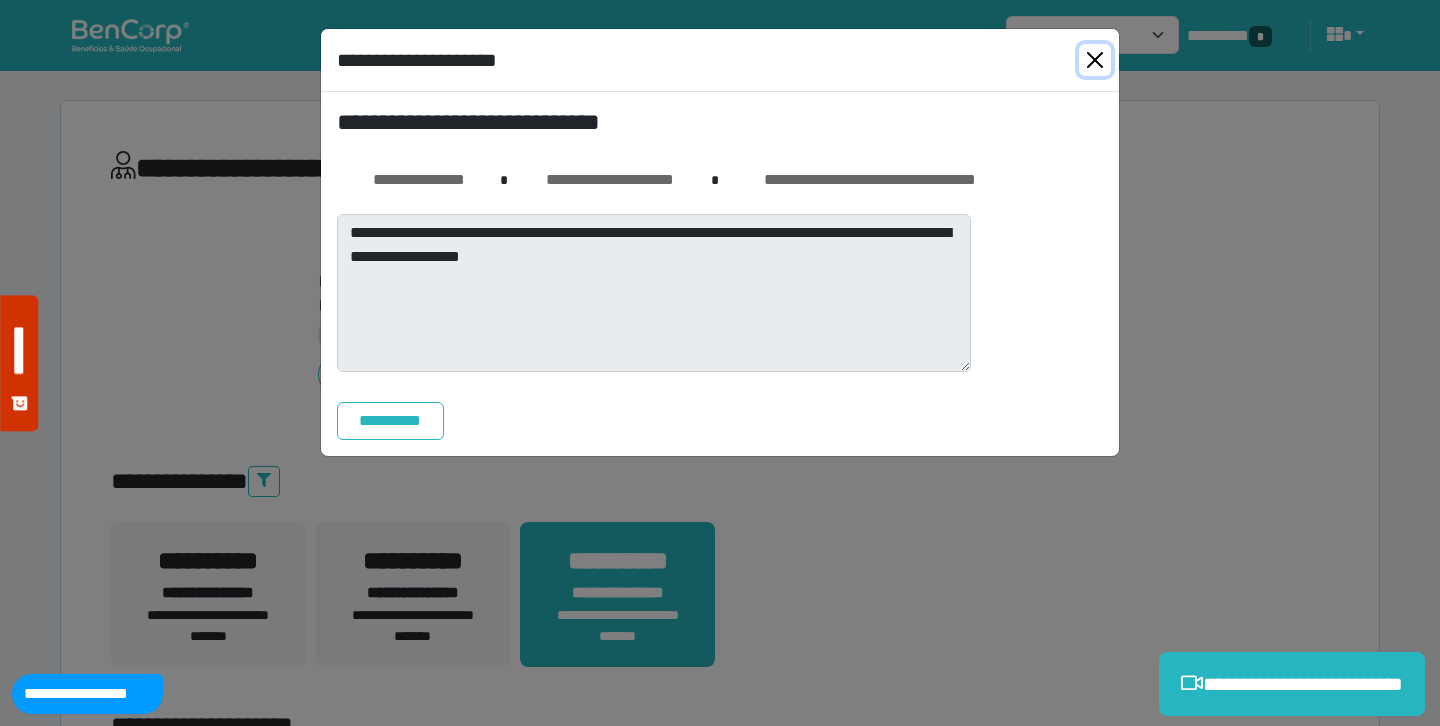 click at bounding box center (1095, 60) 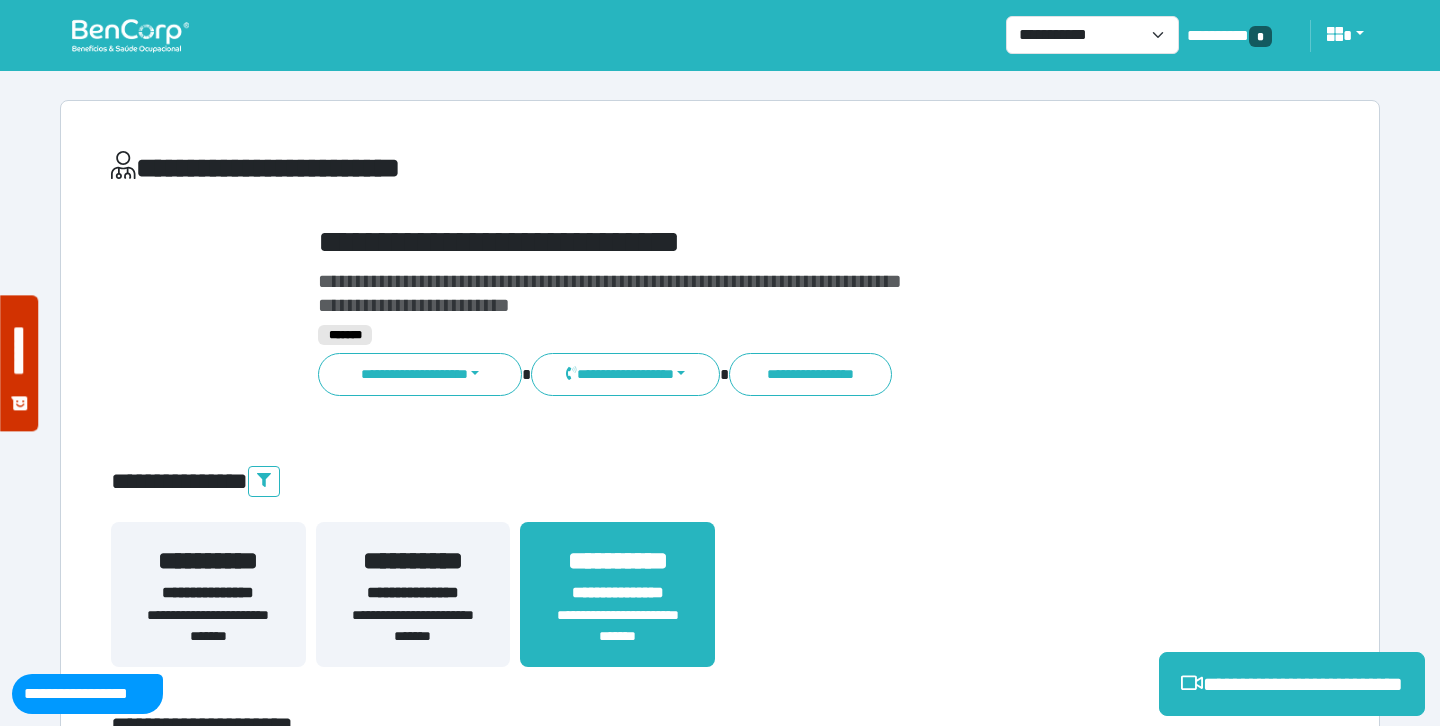 click on "**********" at bounding box center [772, 242] 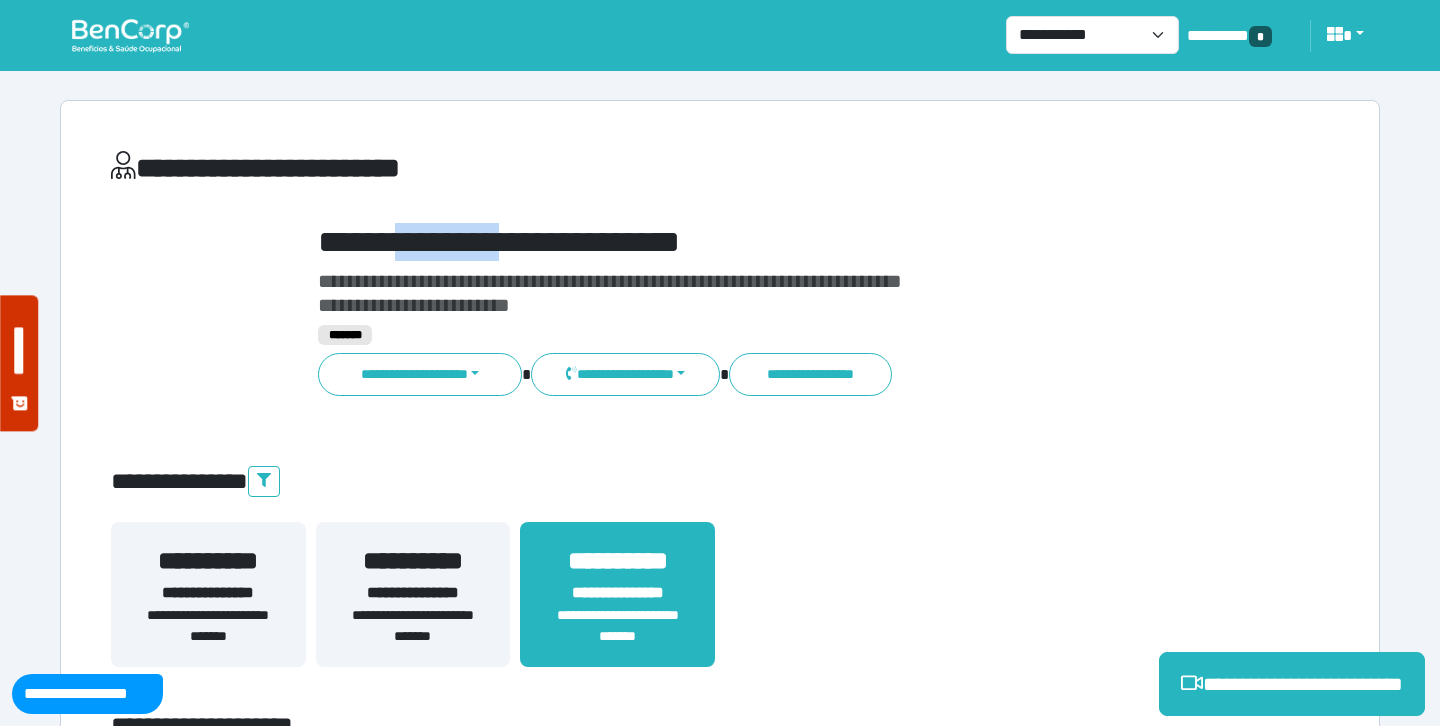 click on "**********" at bounding box center (772, 242) 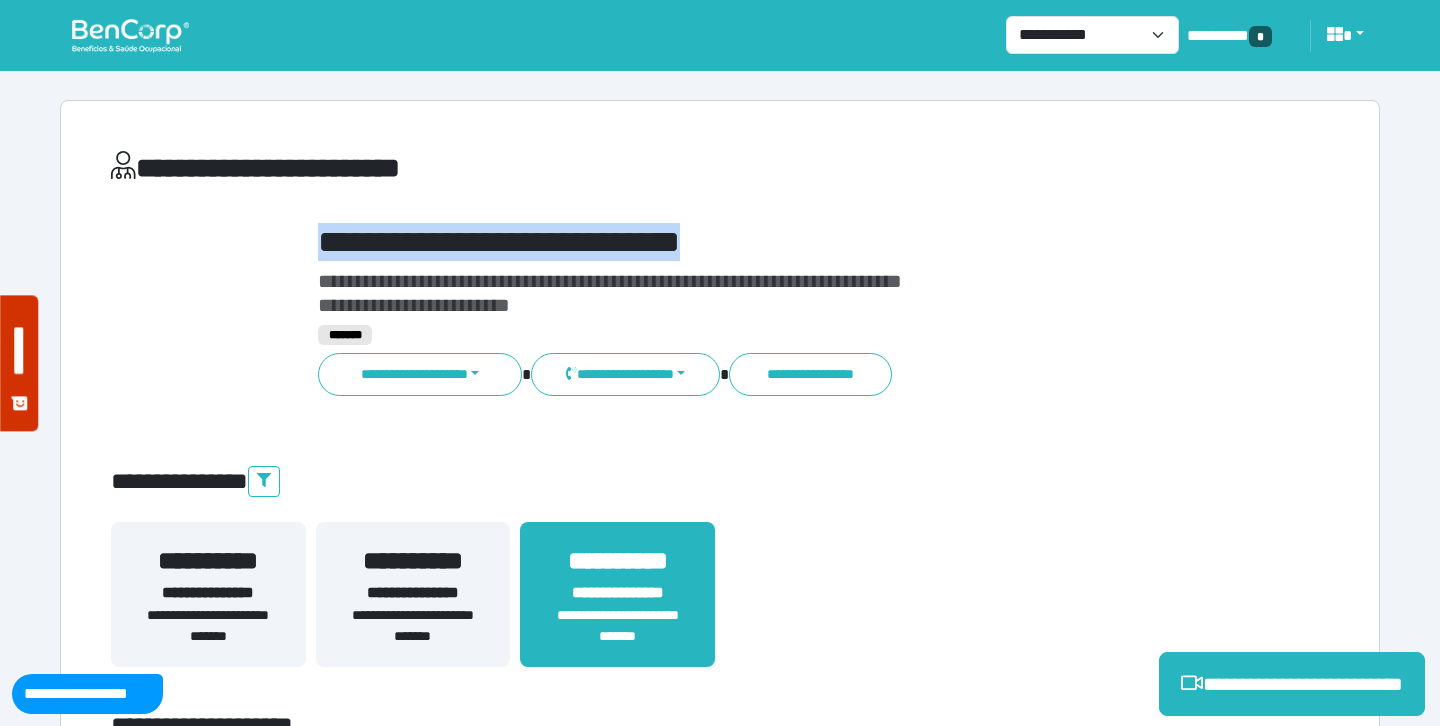 click on "**********" at bounding box center [772, 242] 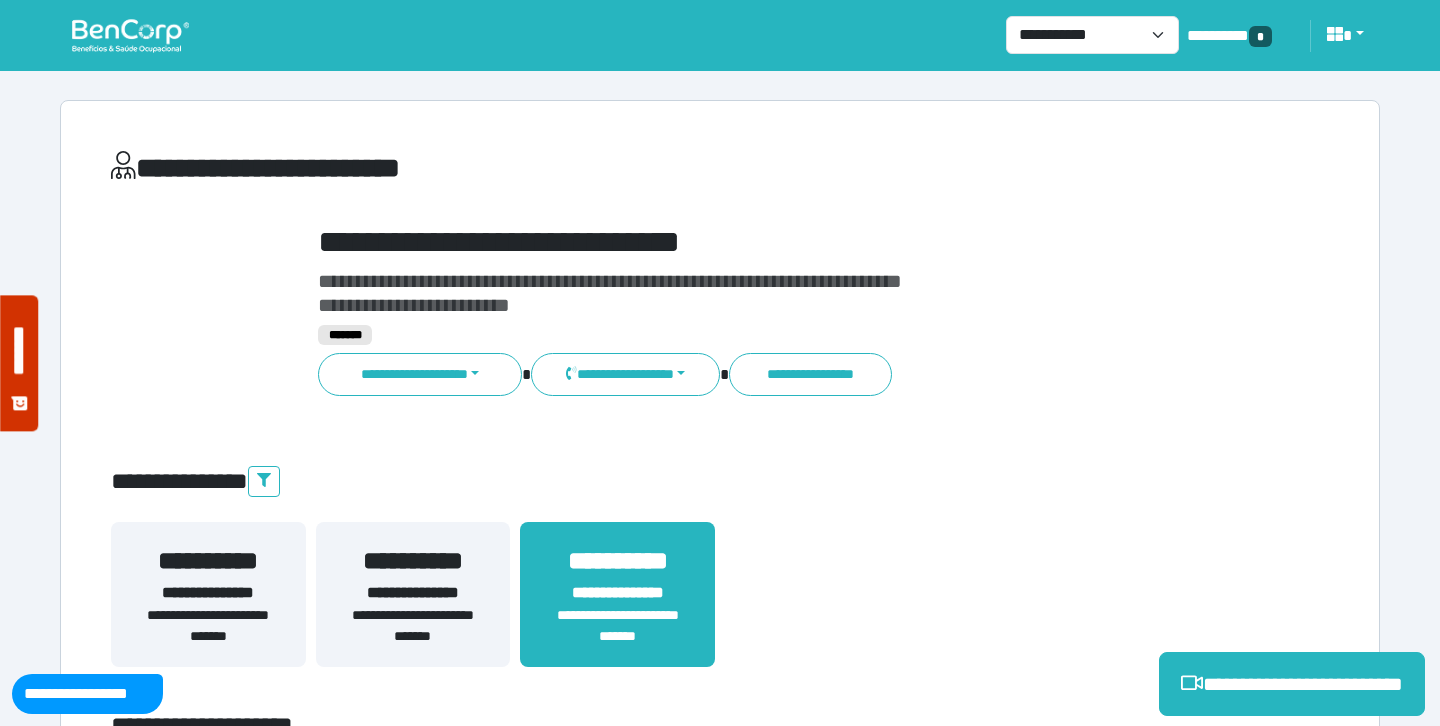 click on "**********" at bounding box center [513, 168] 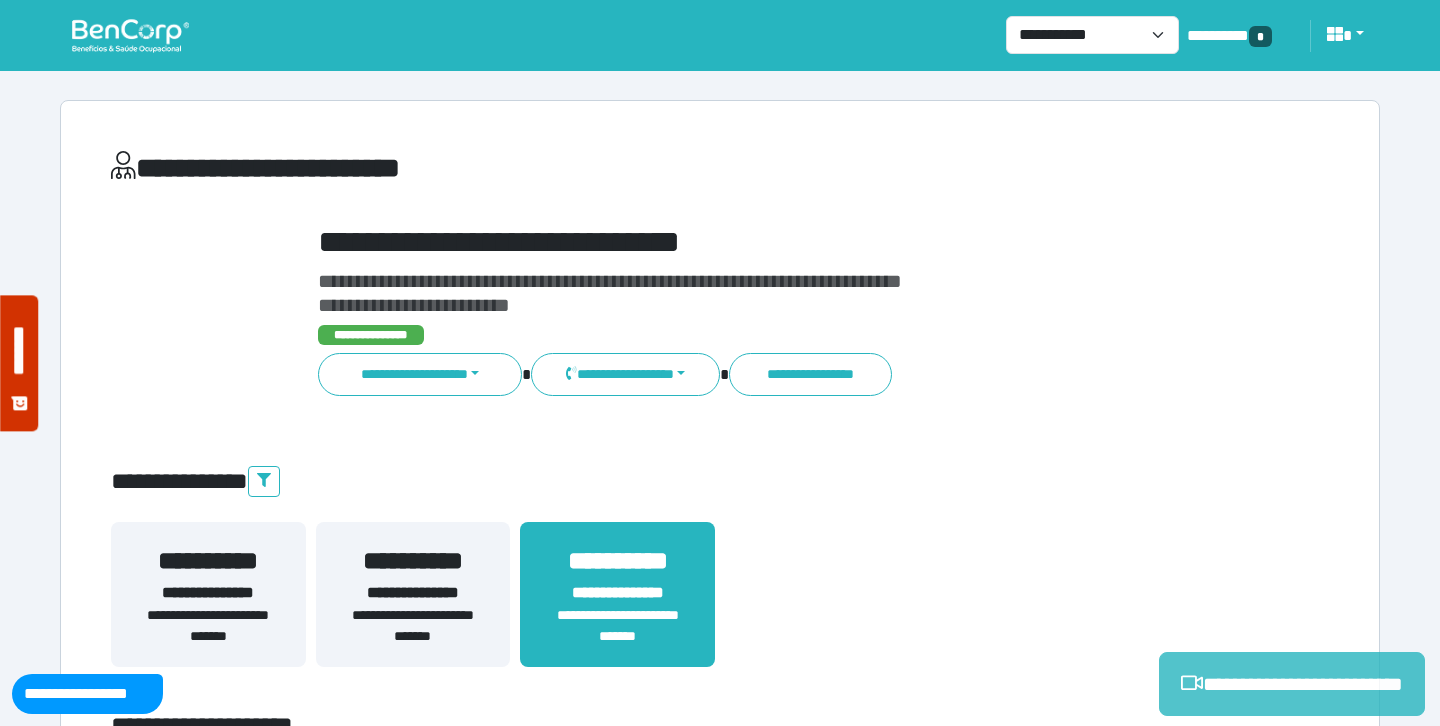 click on "**********" at bounding box center (1292, 684) 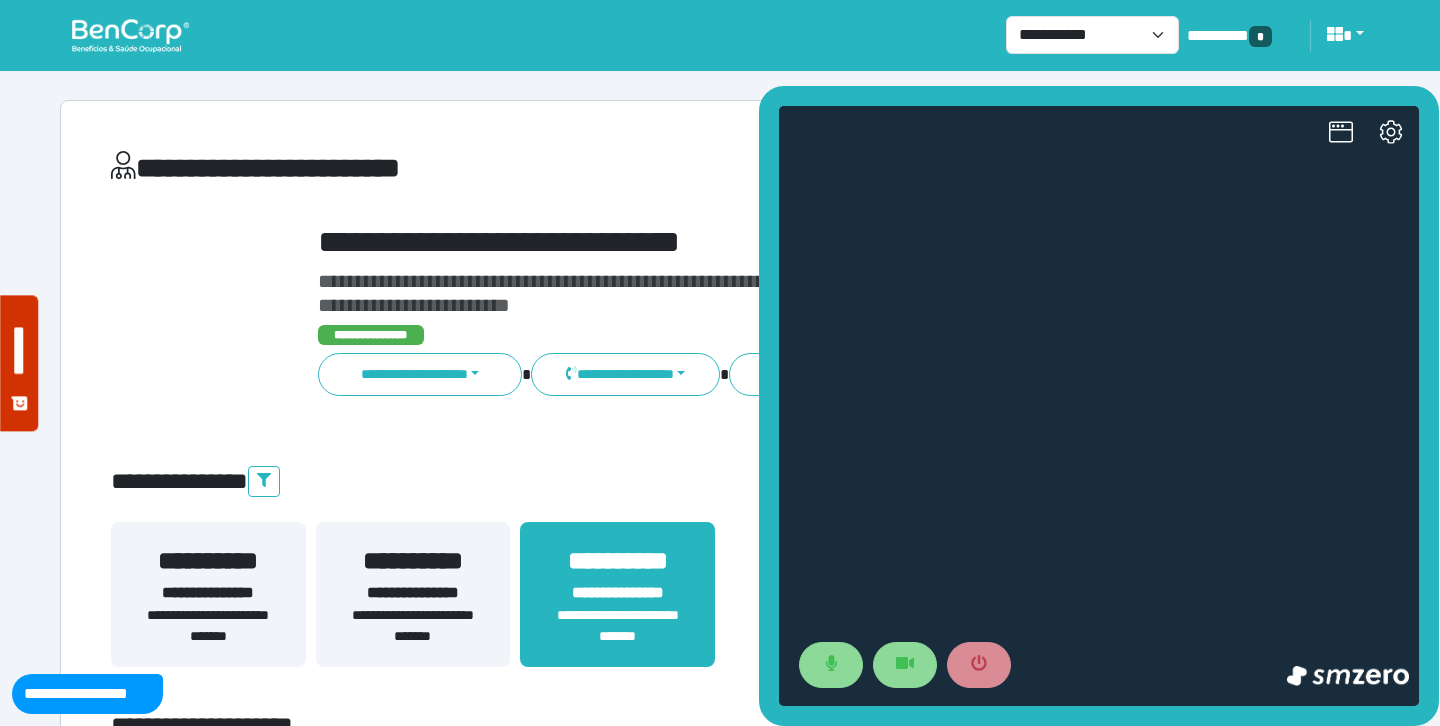 scroll, scrollTop: 0, scrollLeft: 0, axis: both 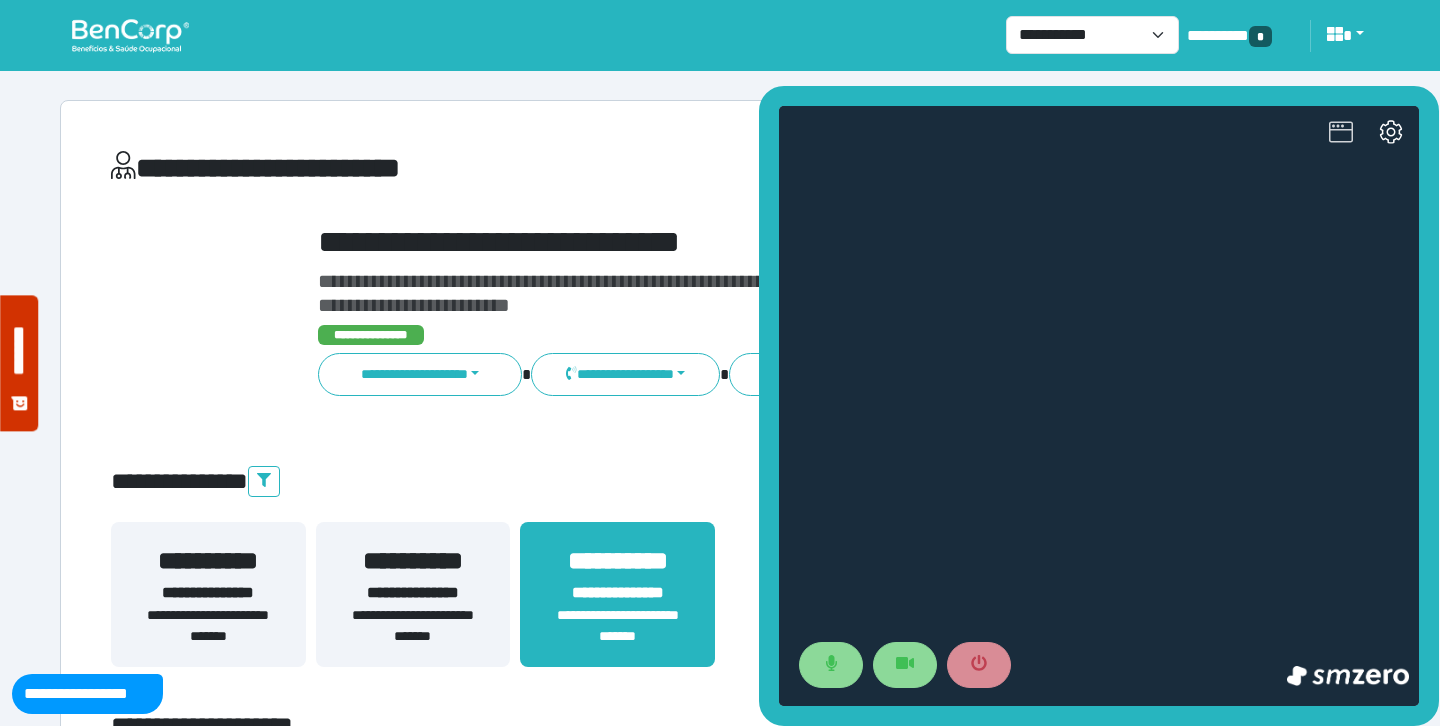 click 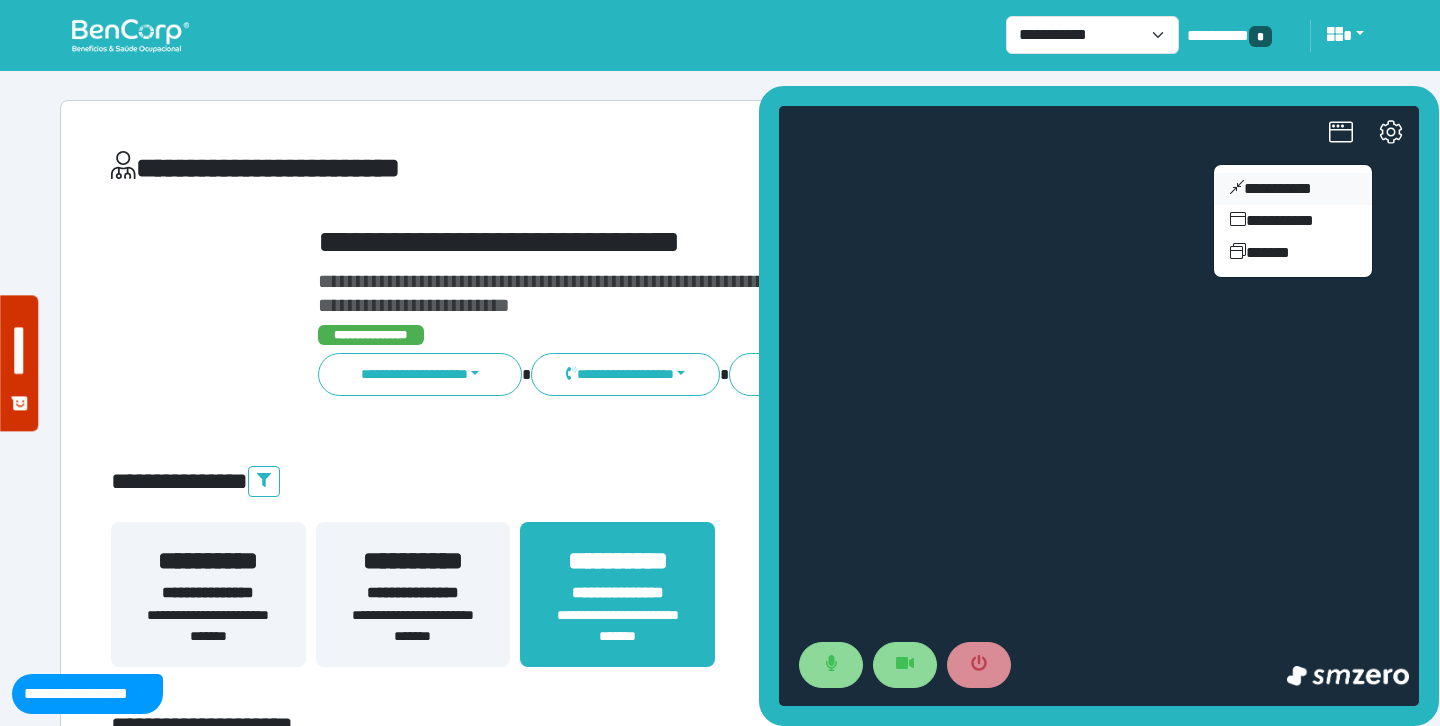 click on "**********" at bounding box center [1293, 189] 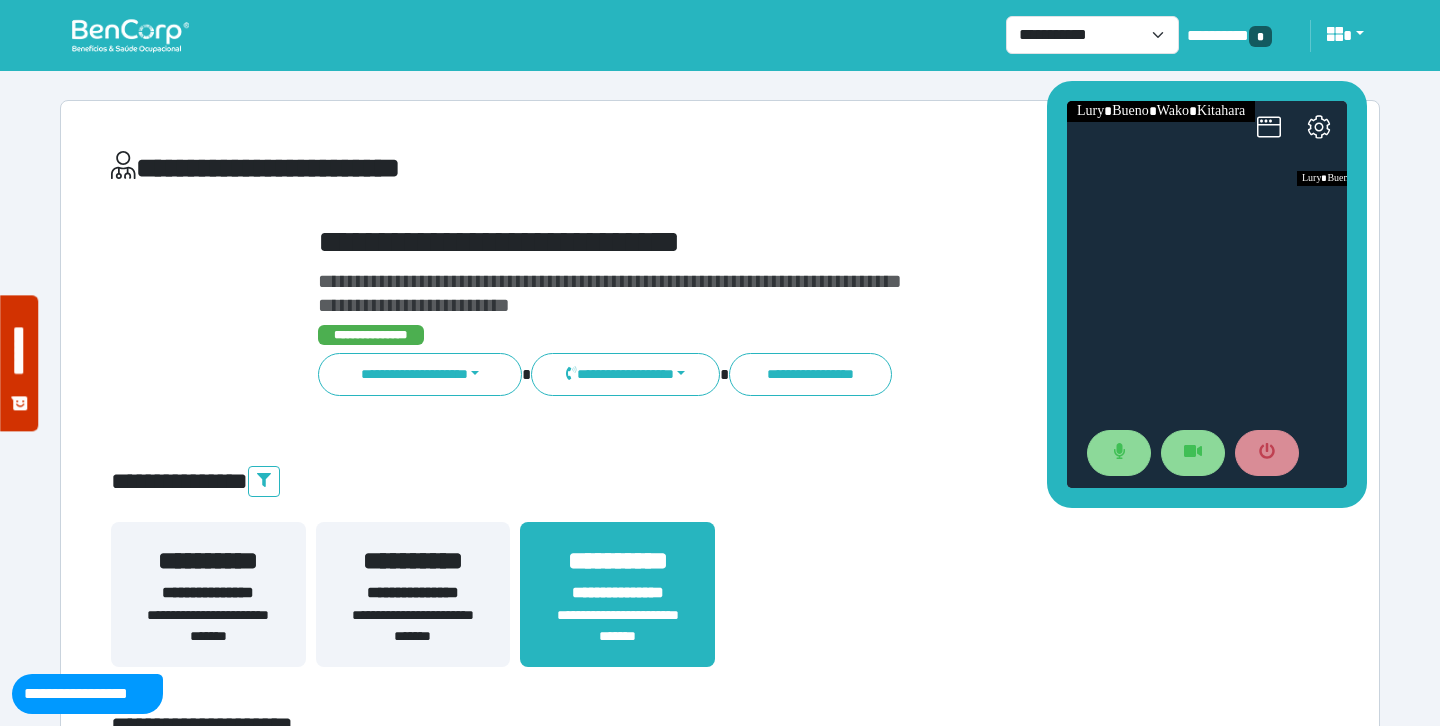 drag, startPoint x: 1255, startPoint y: 312, endPoint x: 1181, endPoint y: 85, distance: 238.7572 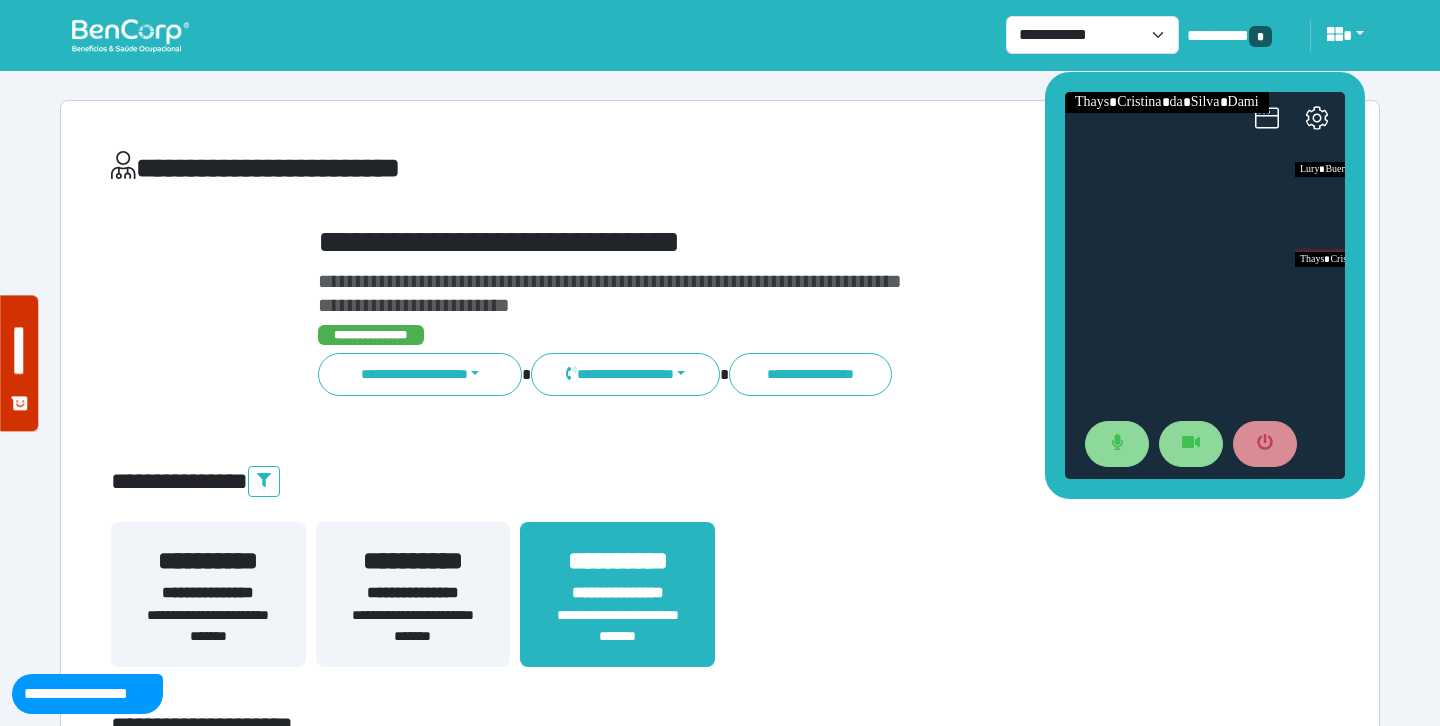 click on "**********" at bounding box center [720, 172] 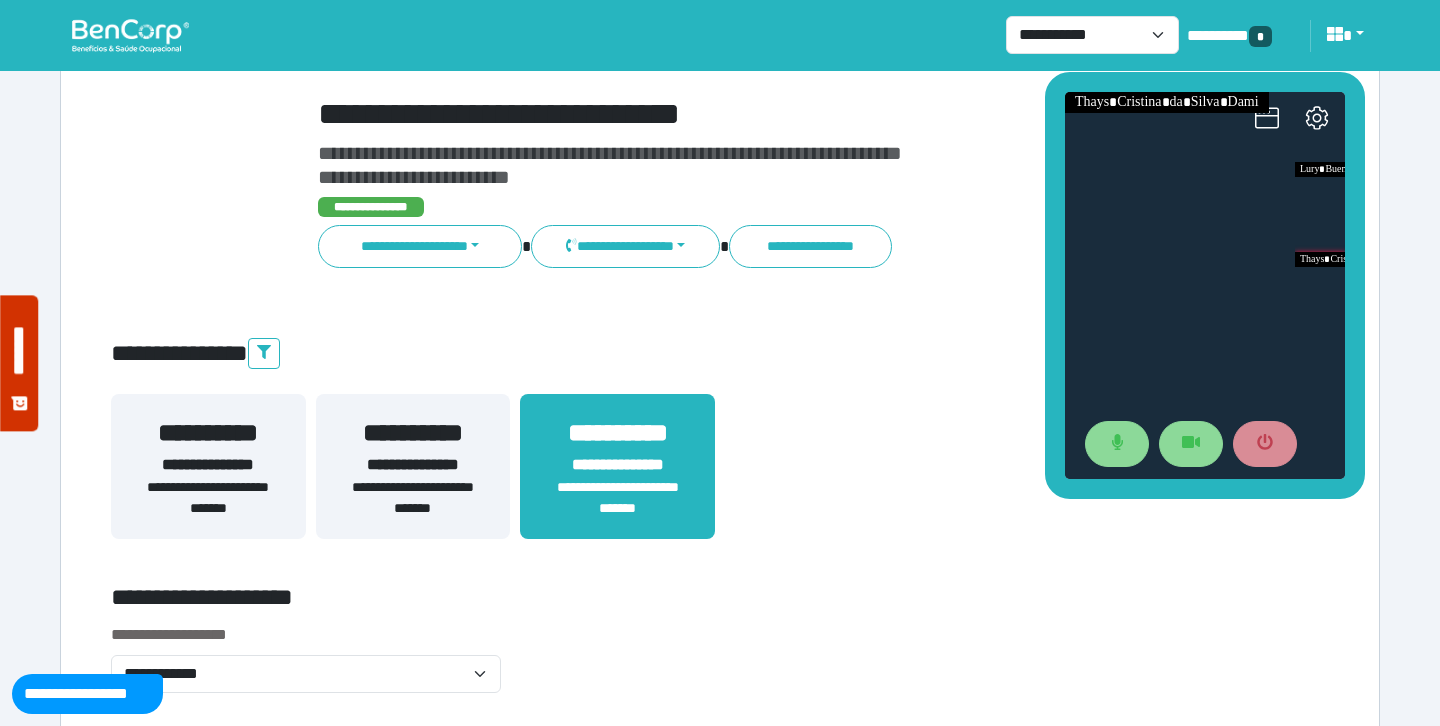 scroll, scrollTop: 133, scrollLeft: 0, axis: vertical 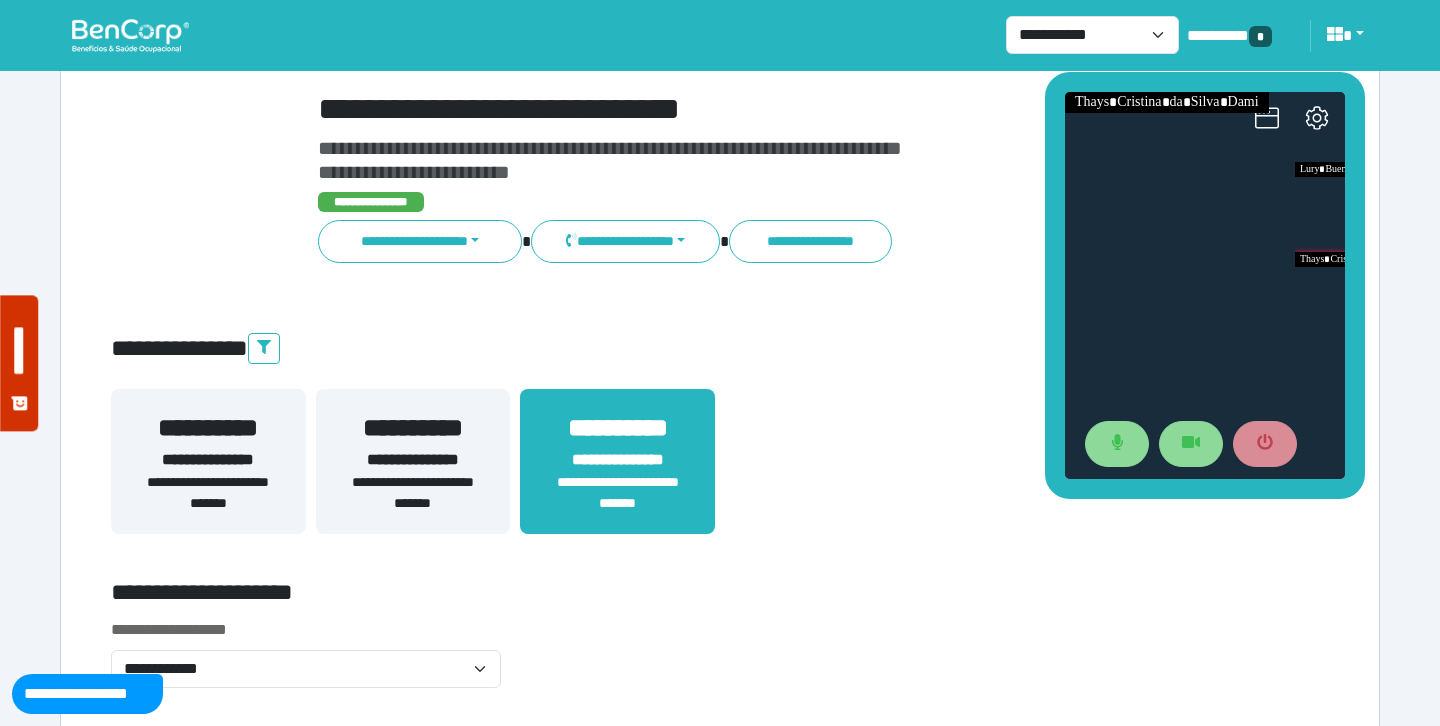 click on "**********" at bounding box center [413, 460] 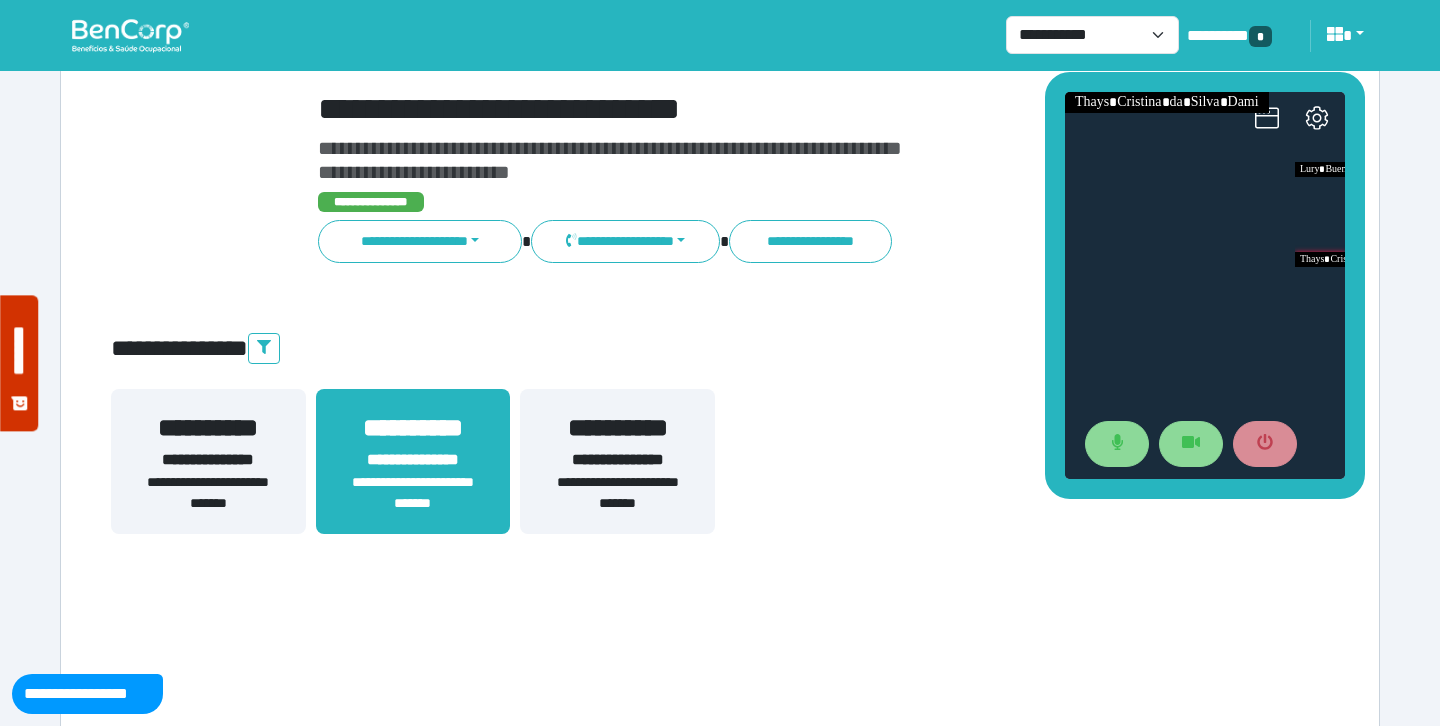 click on "**********" at bounding box center (208, 493) 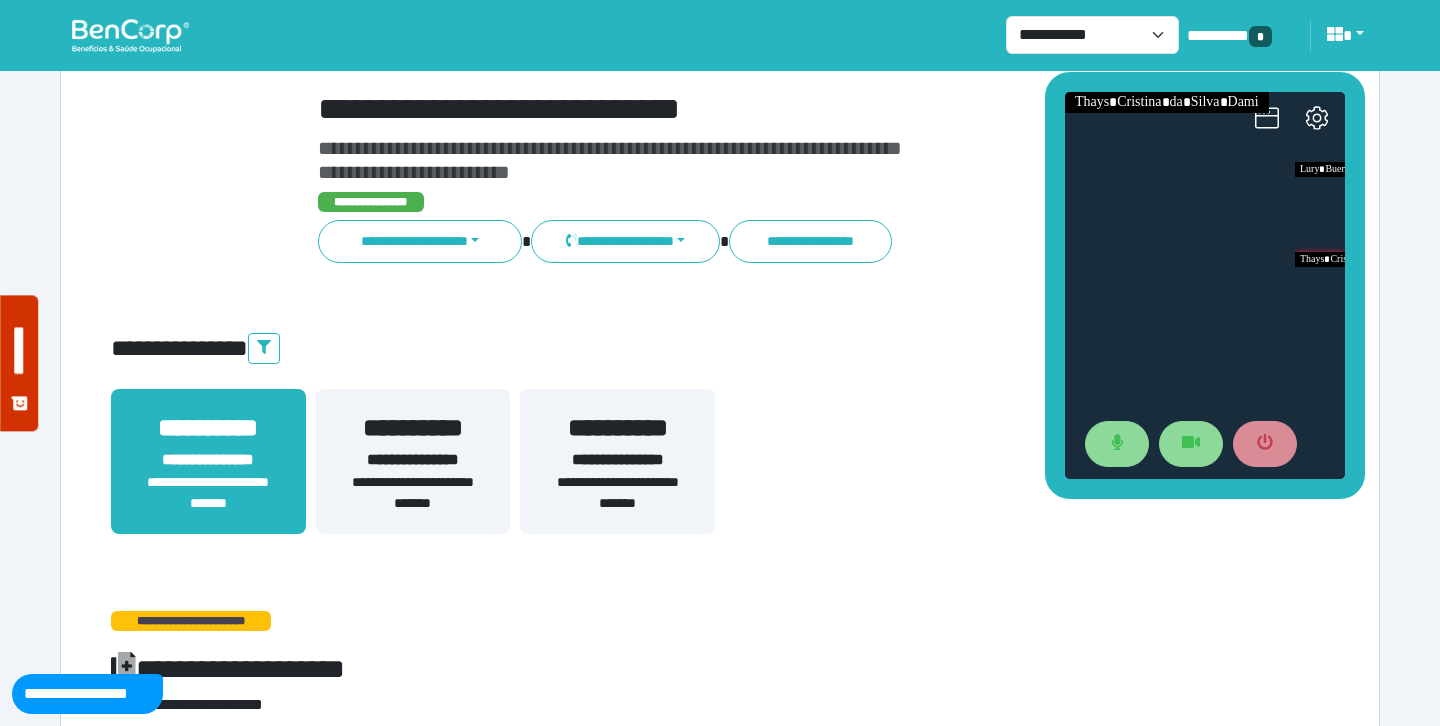 click on "**********" at bounding box center [617, 460] 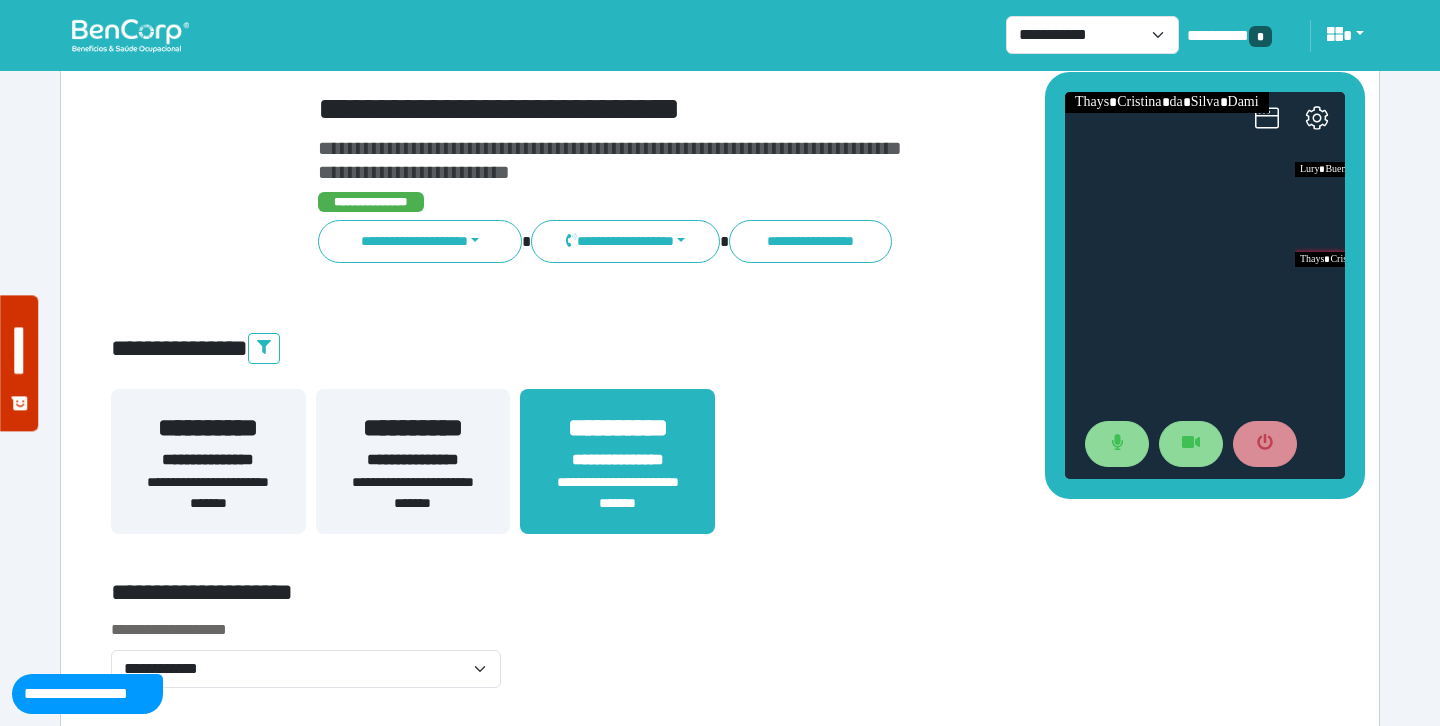 click on "**********" at bounding box center [720, 473] 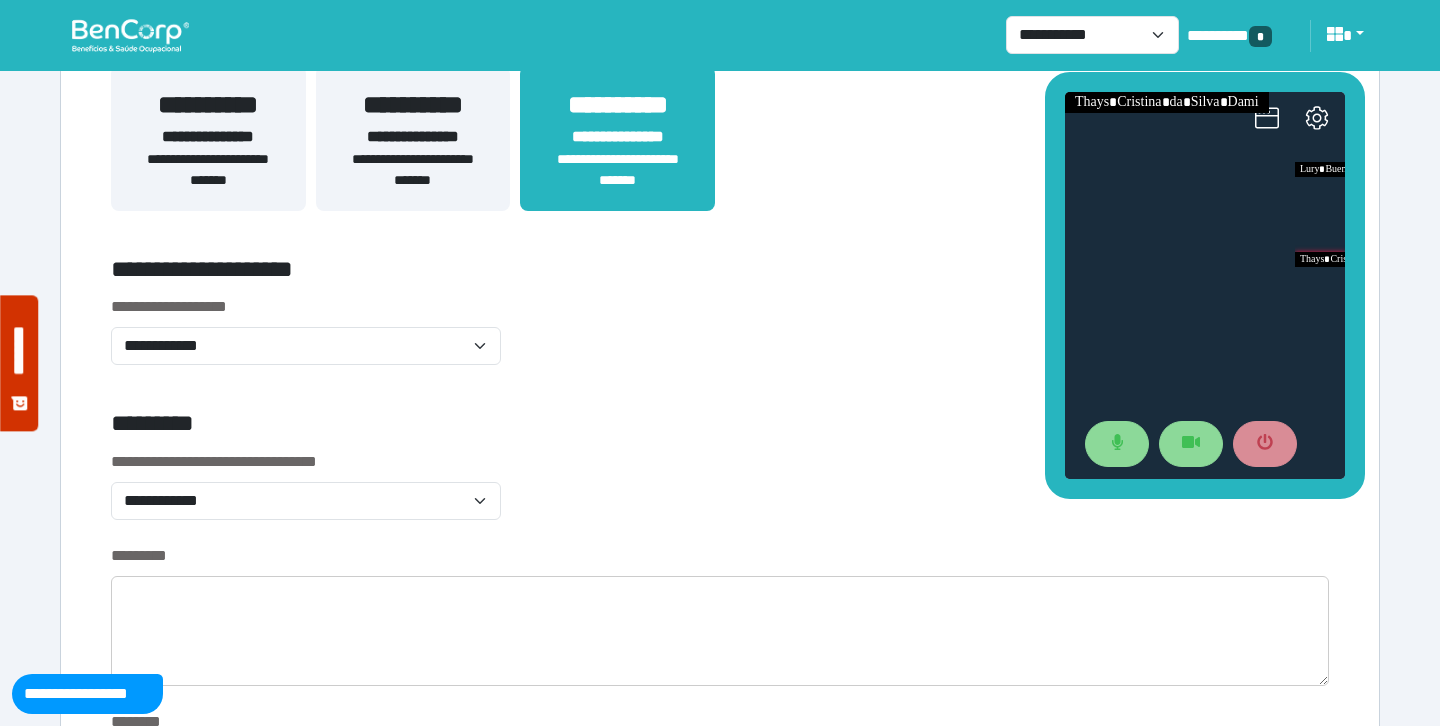 scroll, scrollTop: 535, scrollLeft: 0, axis: vertical 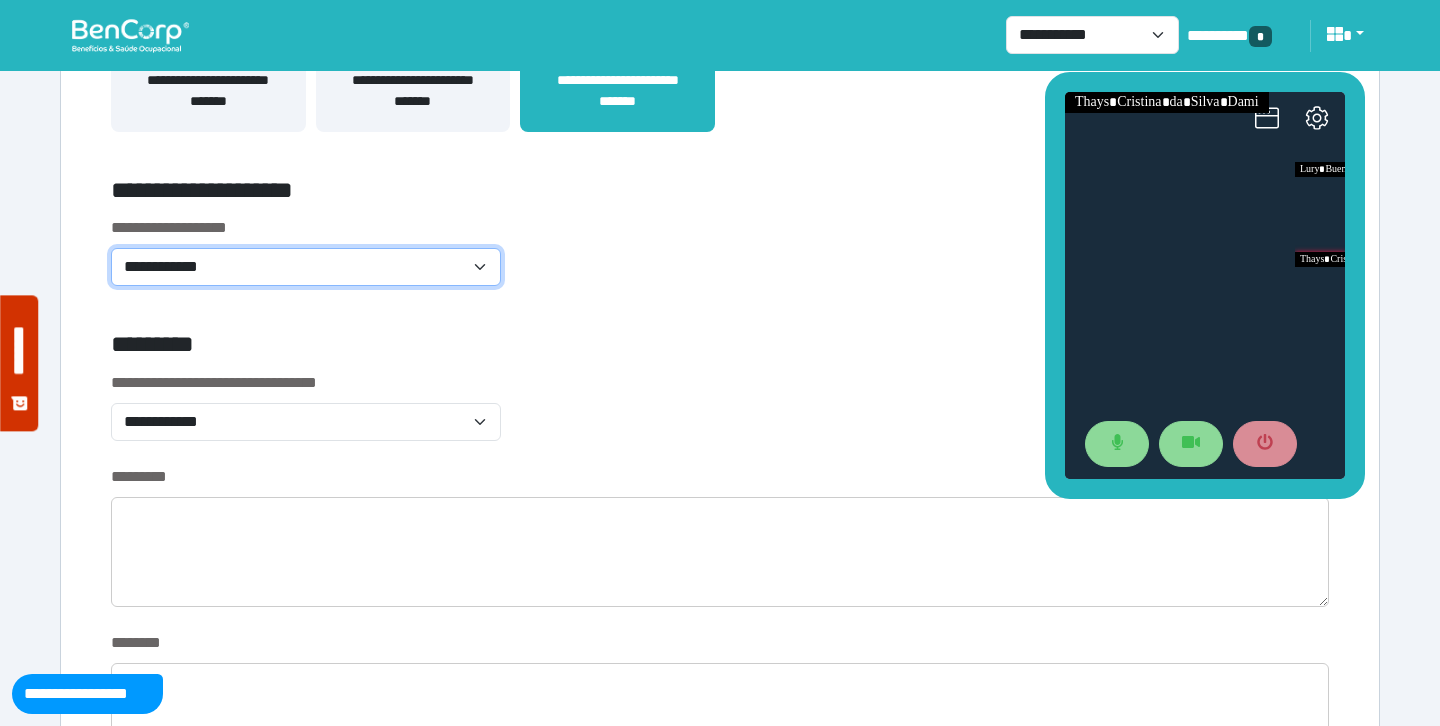click on "**********" at bounding box center (306, 267) 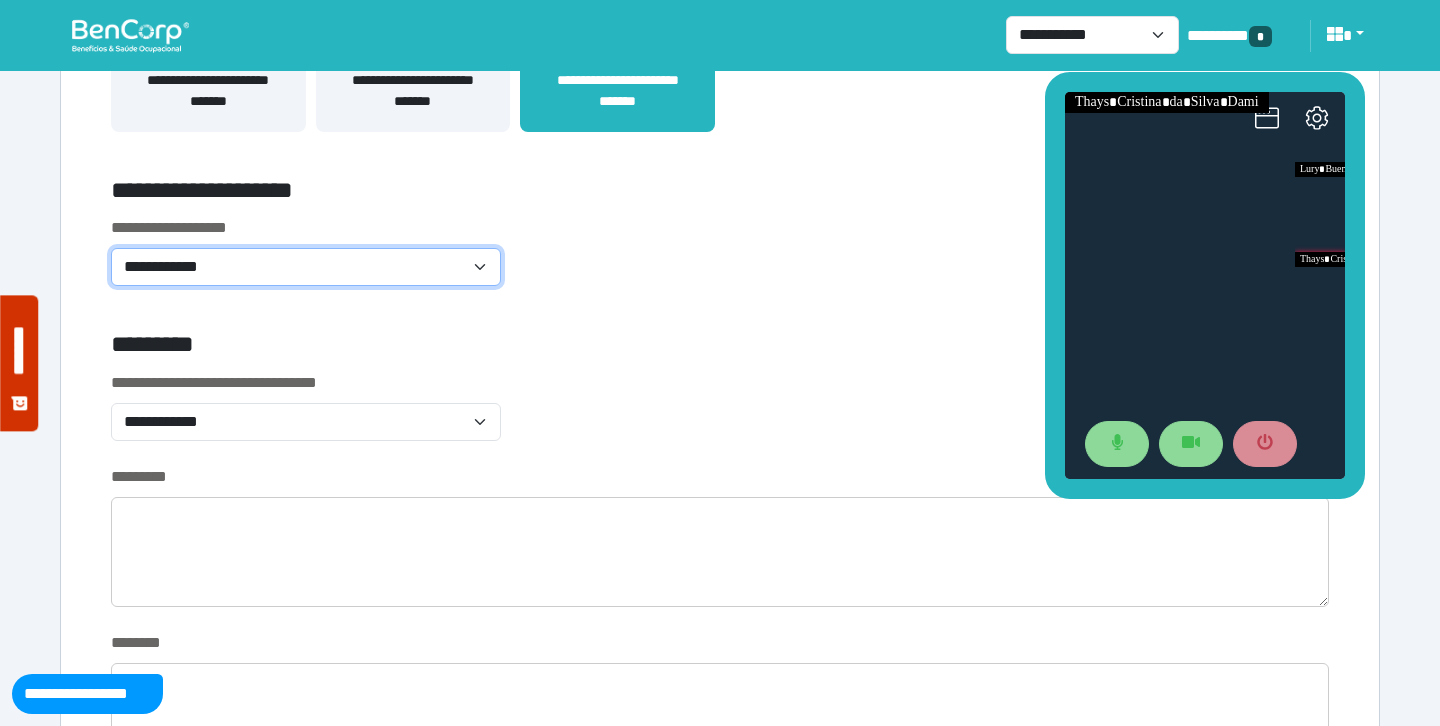 select on "**********" 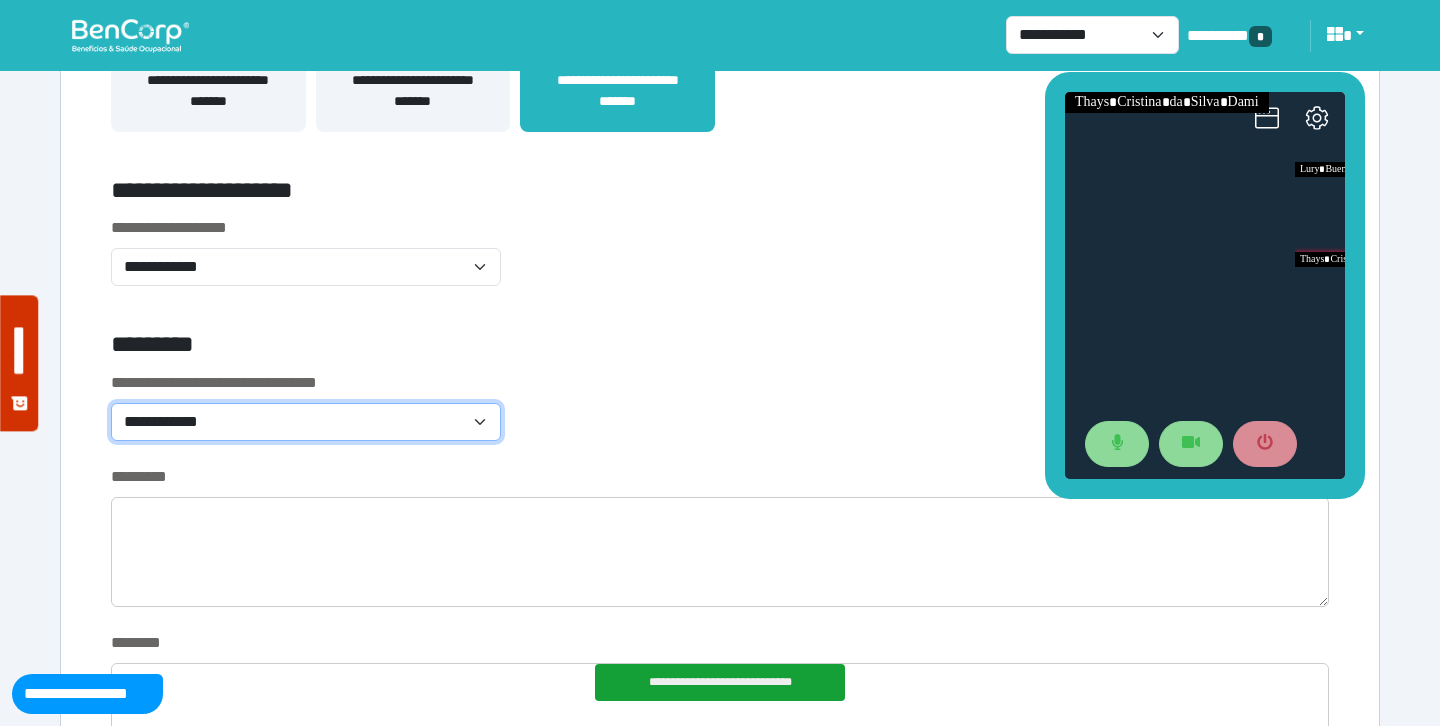 click on "**********" at bounding box center (306, 422) 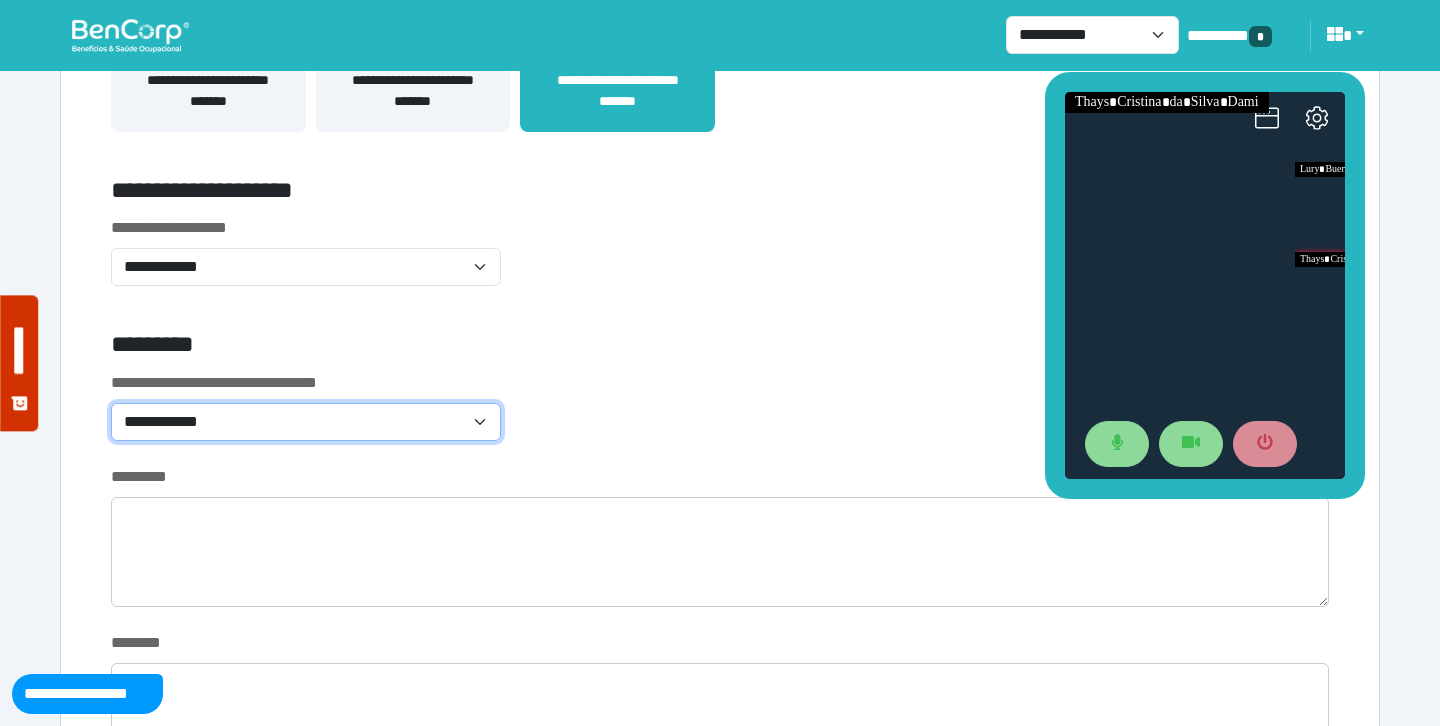 select on "*******" 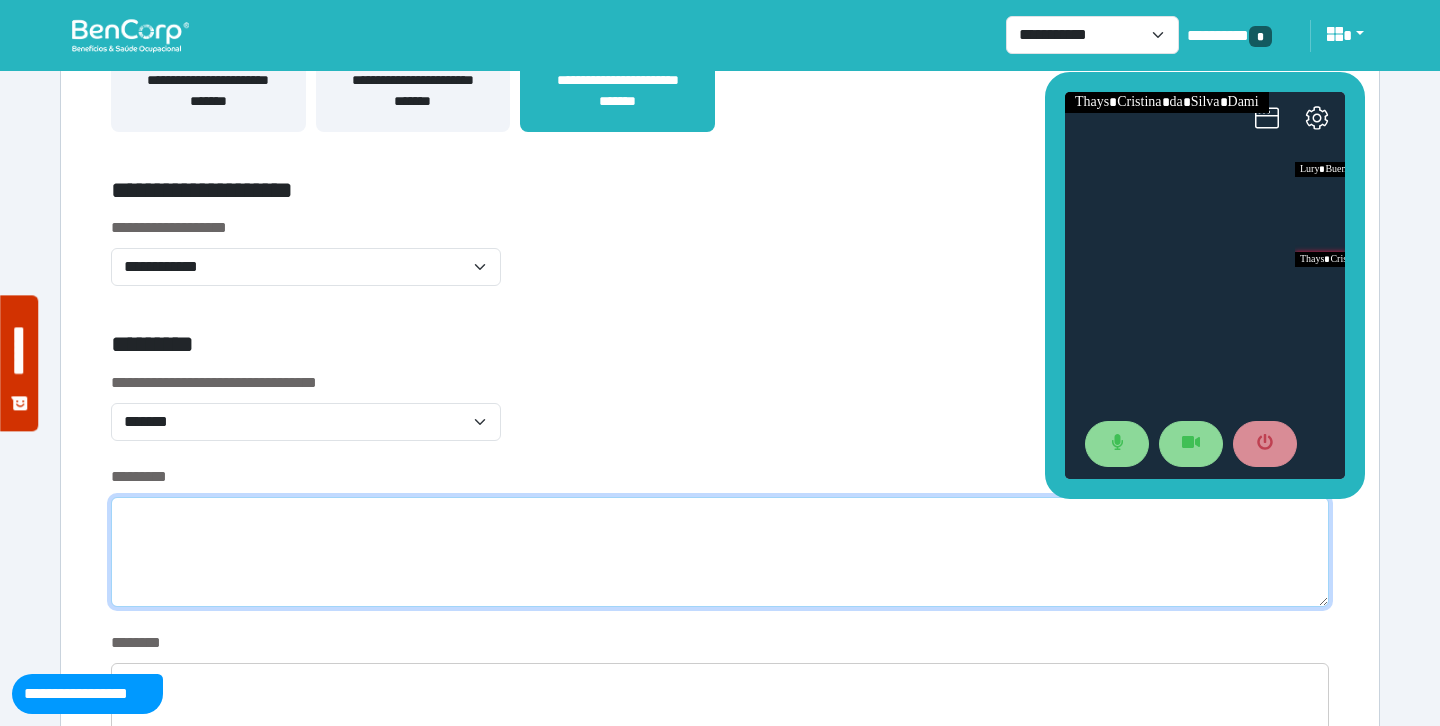 click at bounding box center [720, 552] 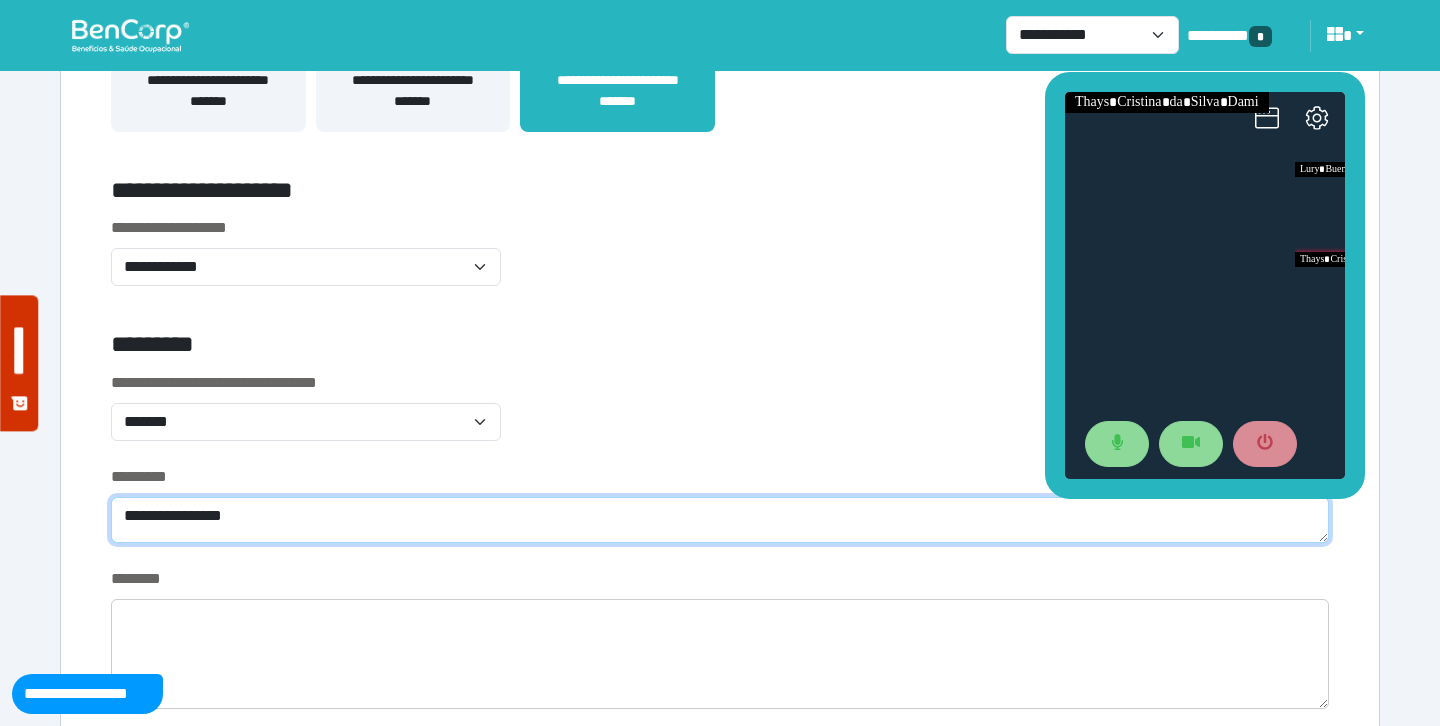 type on "**********" 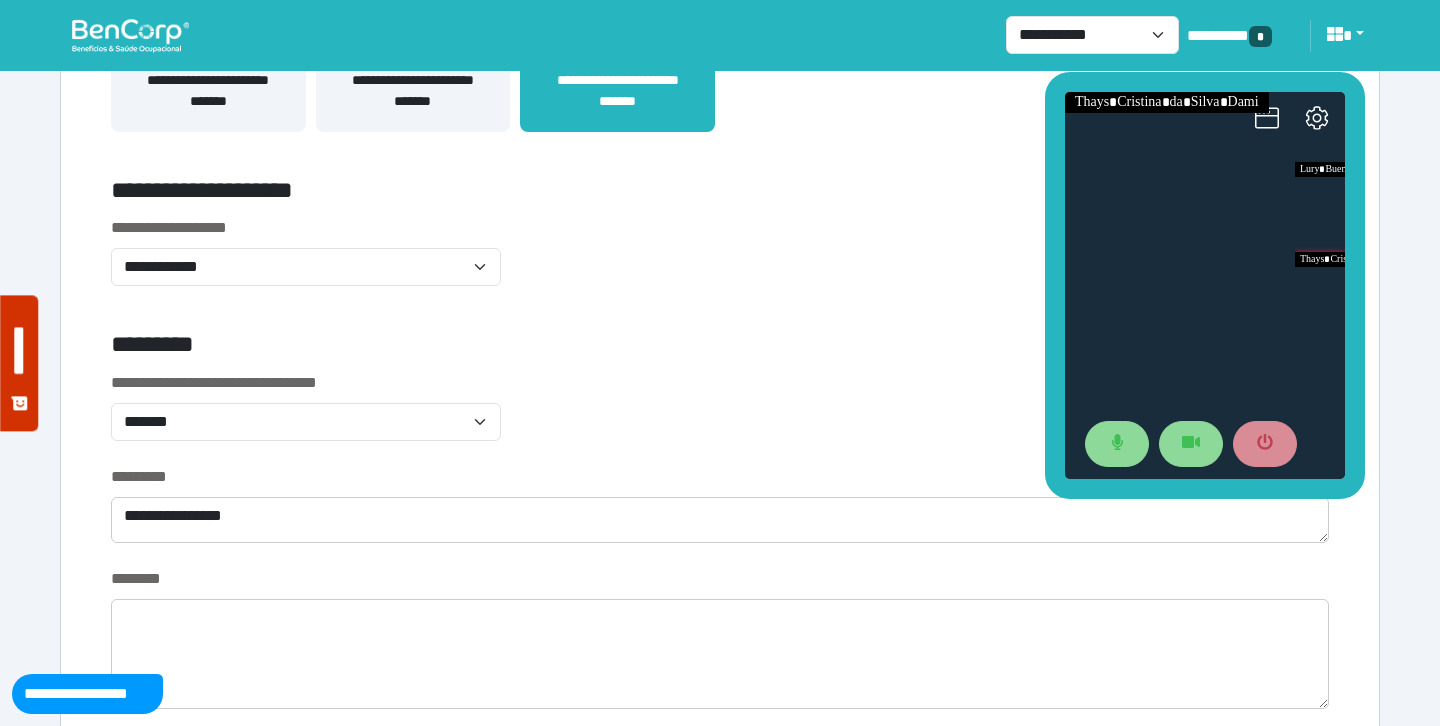click on "**********" at bounding box center [720, 418] 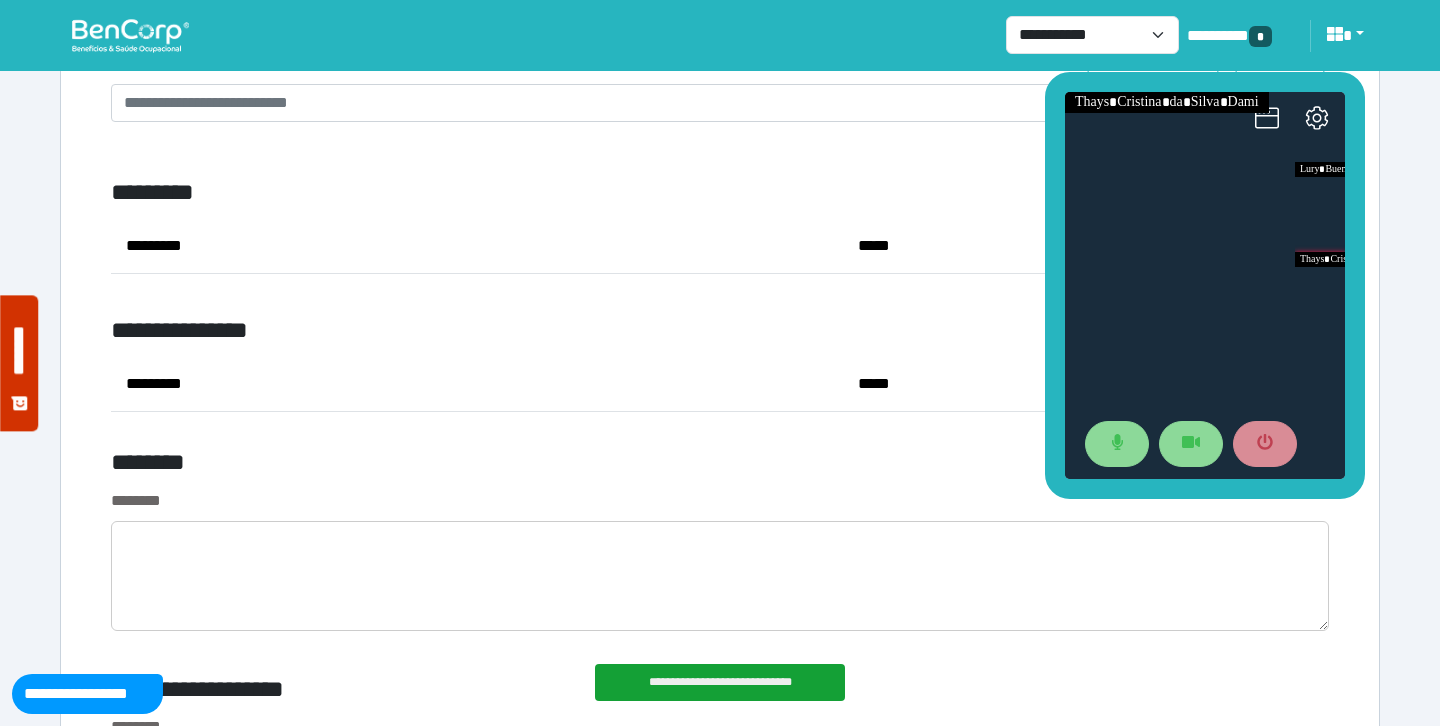 scroll, scrollTop: 7300, scrollLeft: 0, axis: vertical 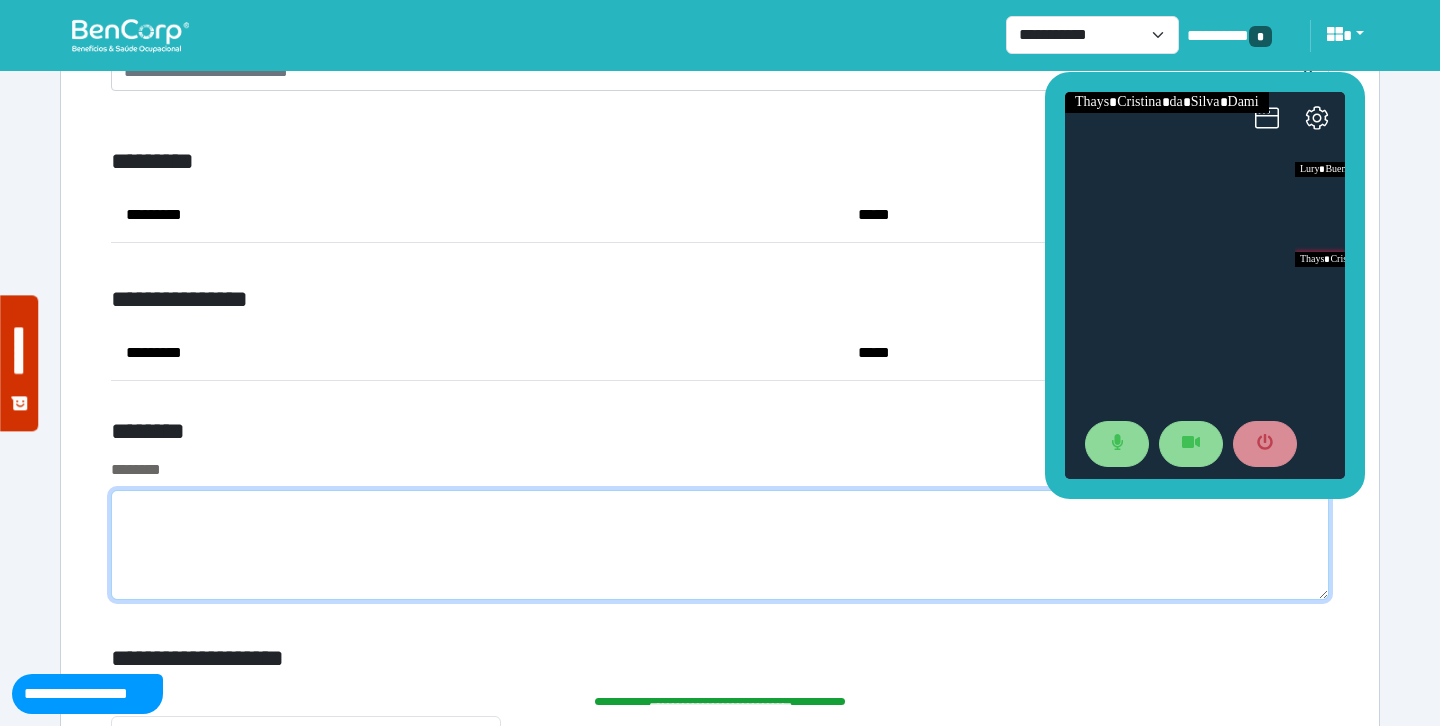 click at bounding box center [720, 545] 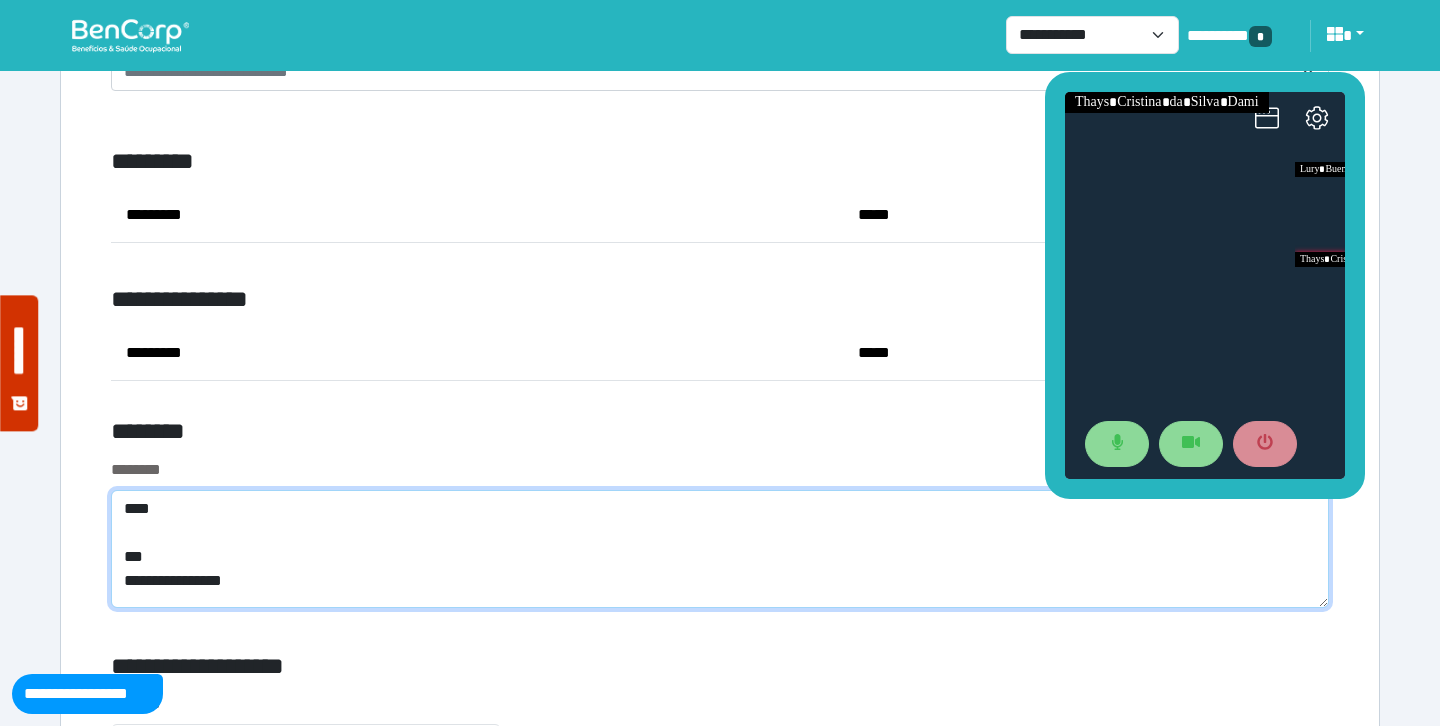 scroll, scrollTop: 0, scrollLeft: 0, axis: both 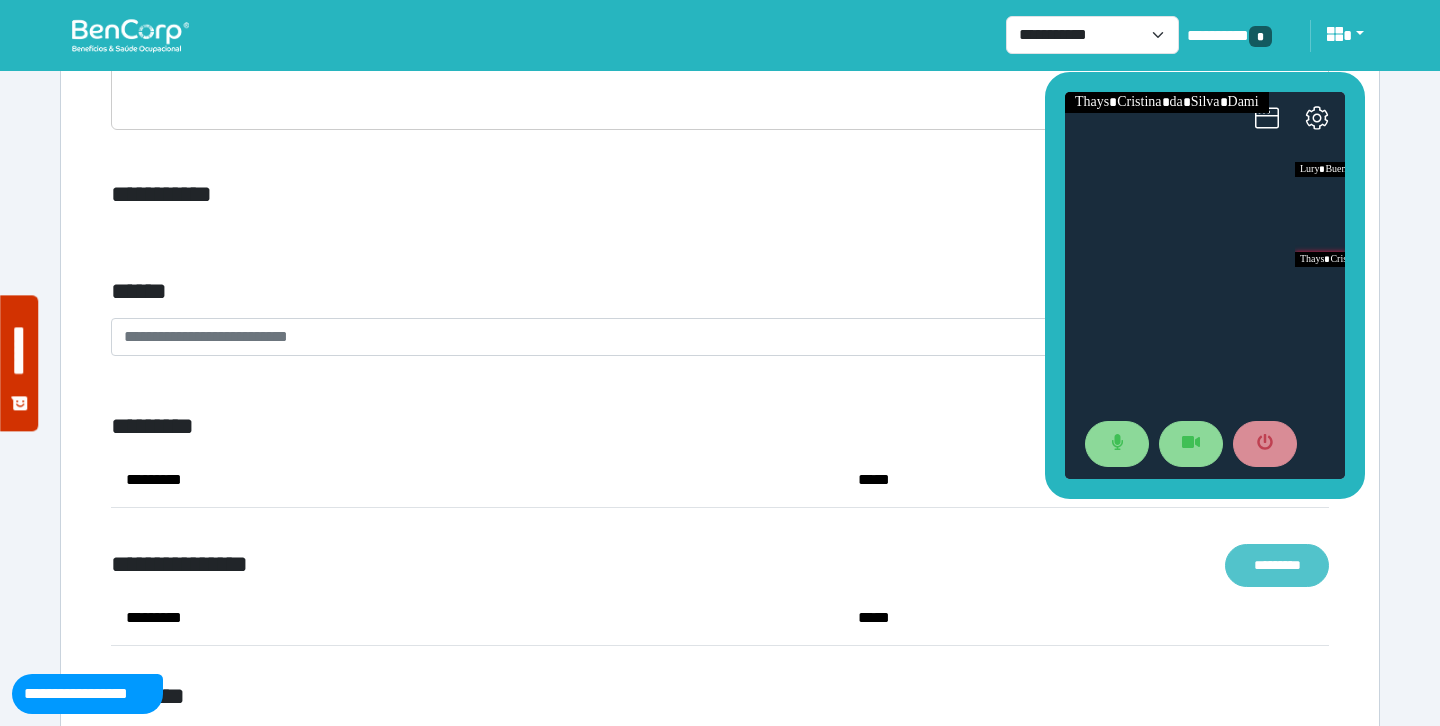 type on "**********" 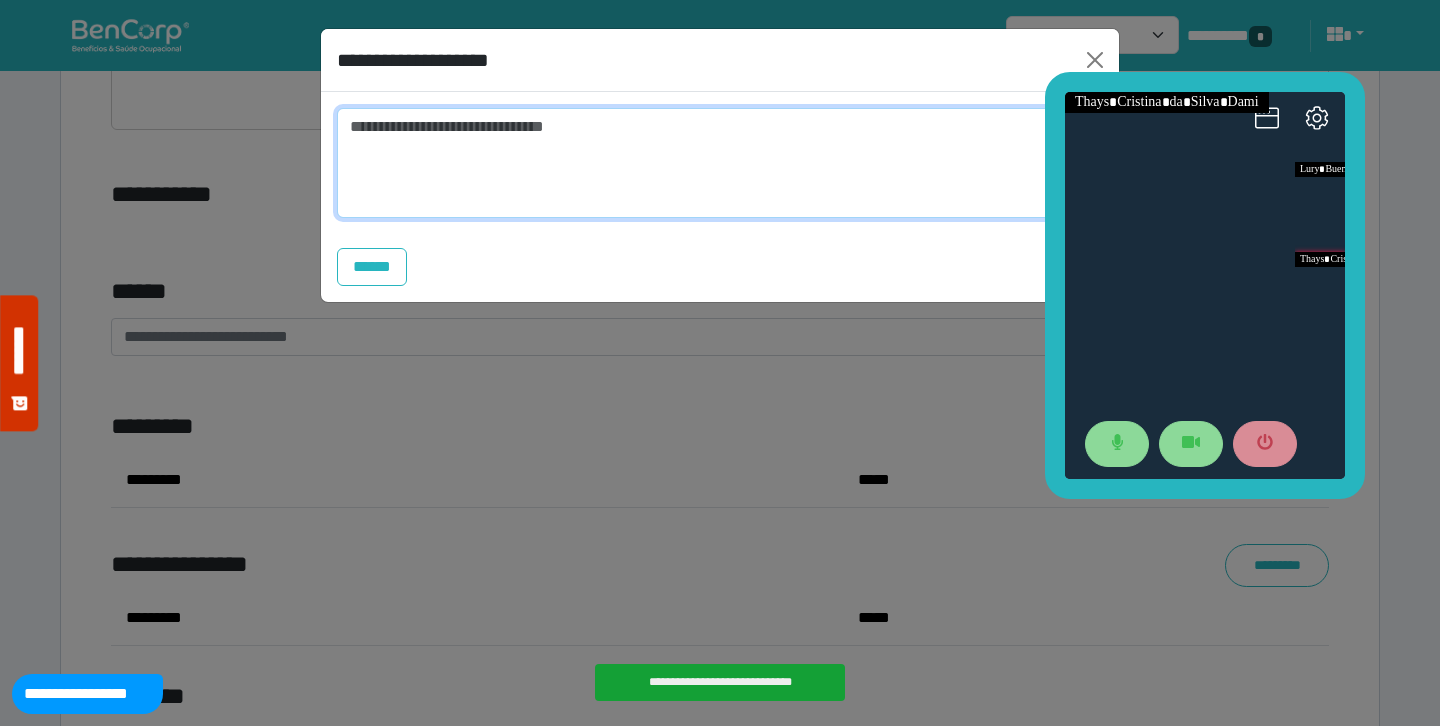 click at bounding box center (720, 163) 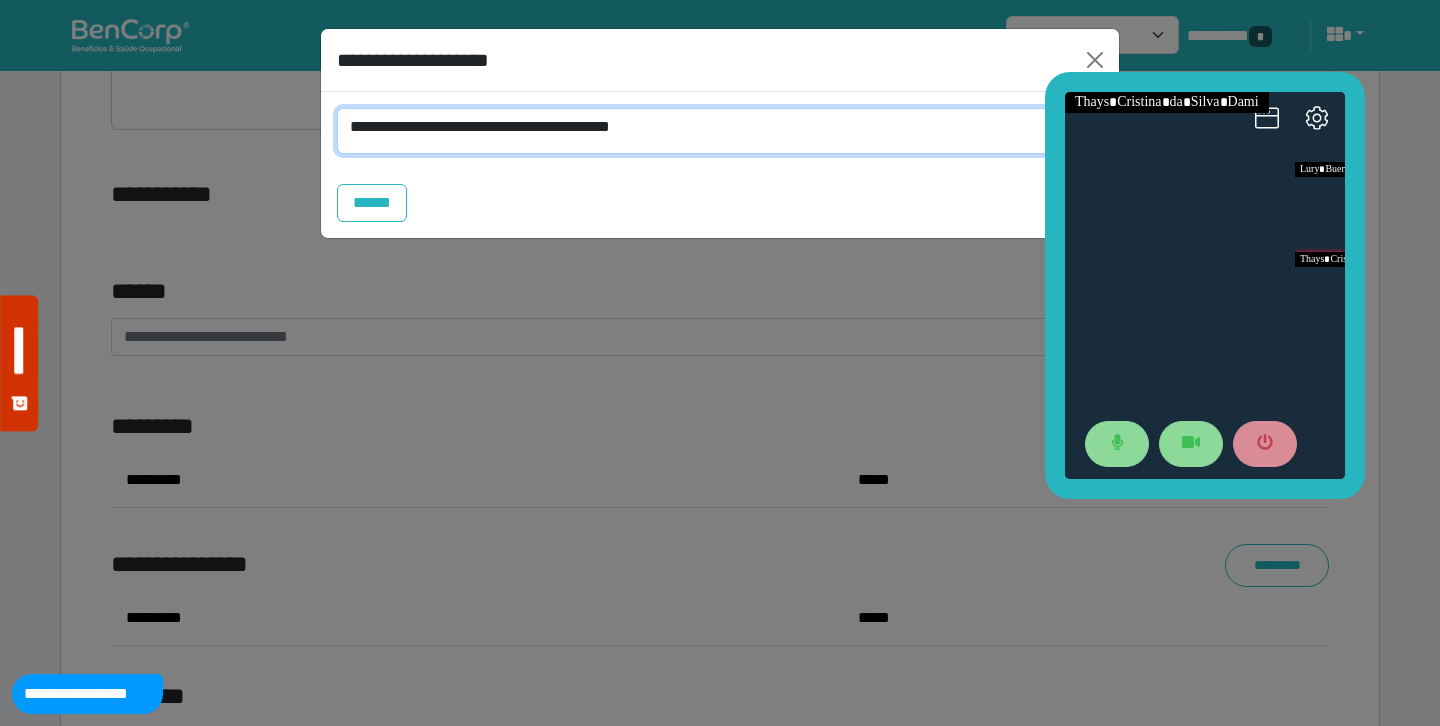 scroll, scrollTop: 0, scrollLeft: 0, axis: both 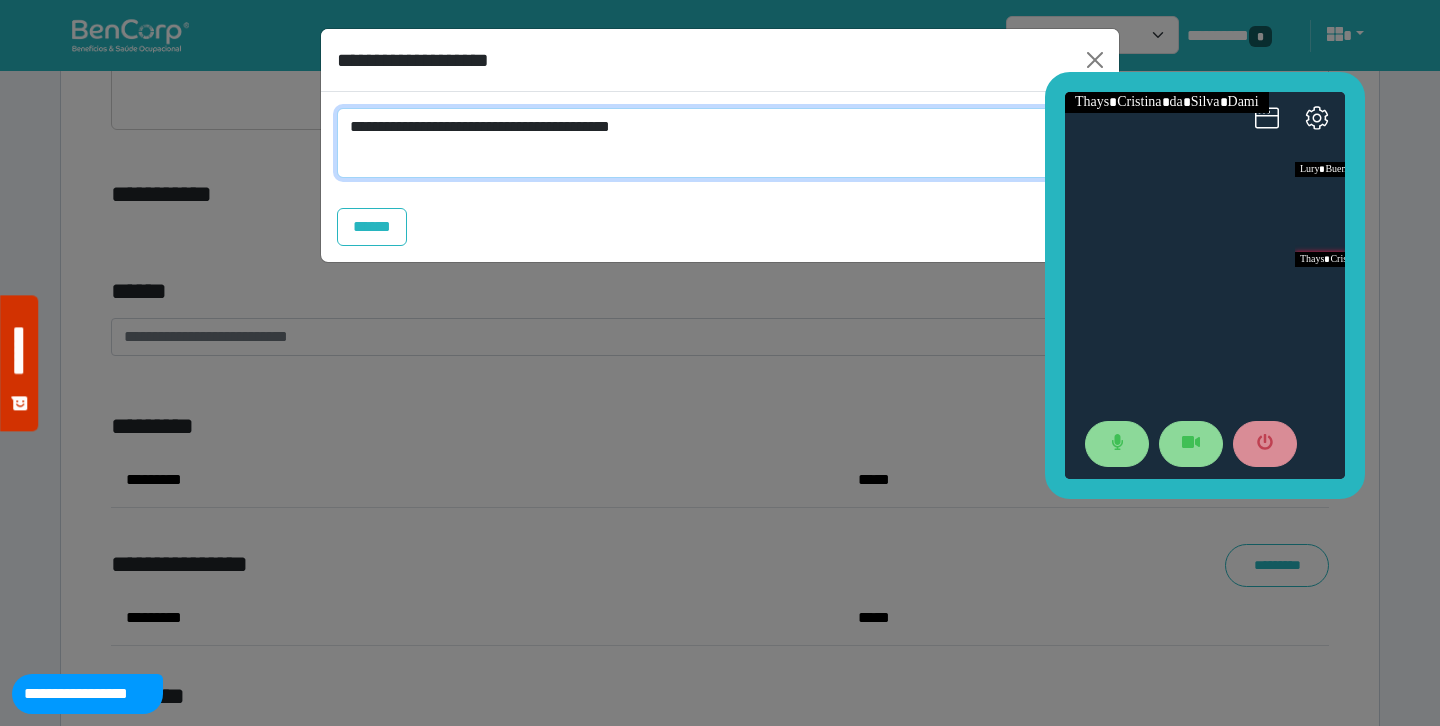 click on "**********" at bounding box center (720, 143) 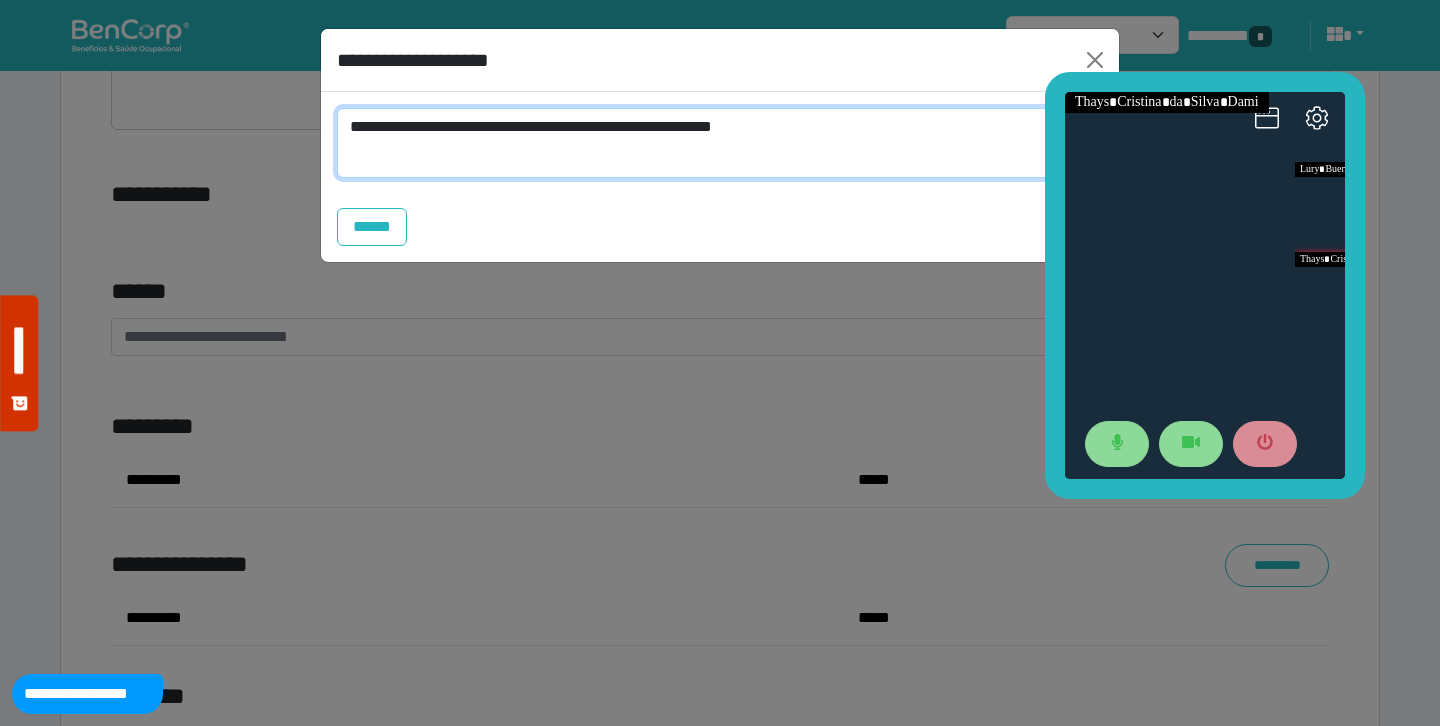 click on "**********" at bounding box center [720, 143] 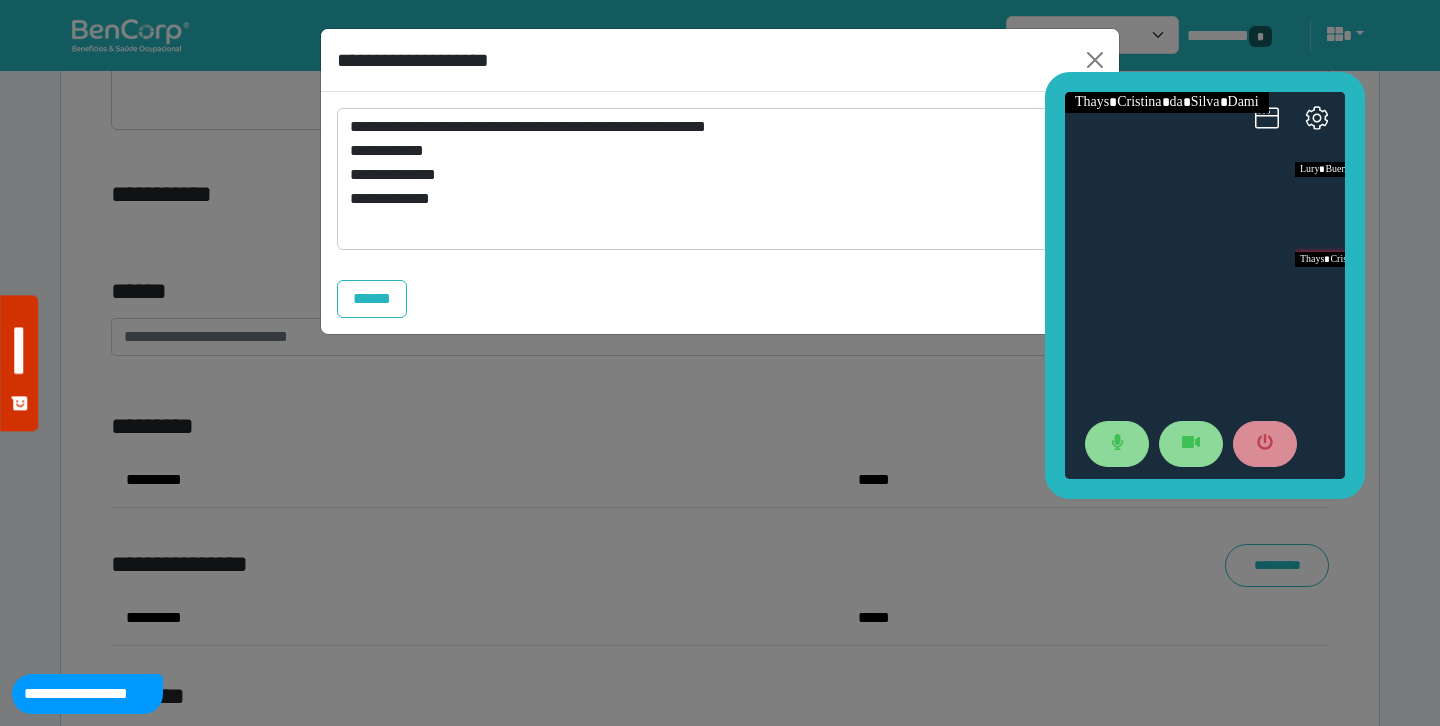 click on "**********" at bounding box center (720, 213) 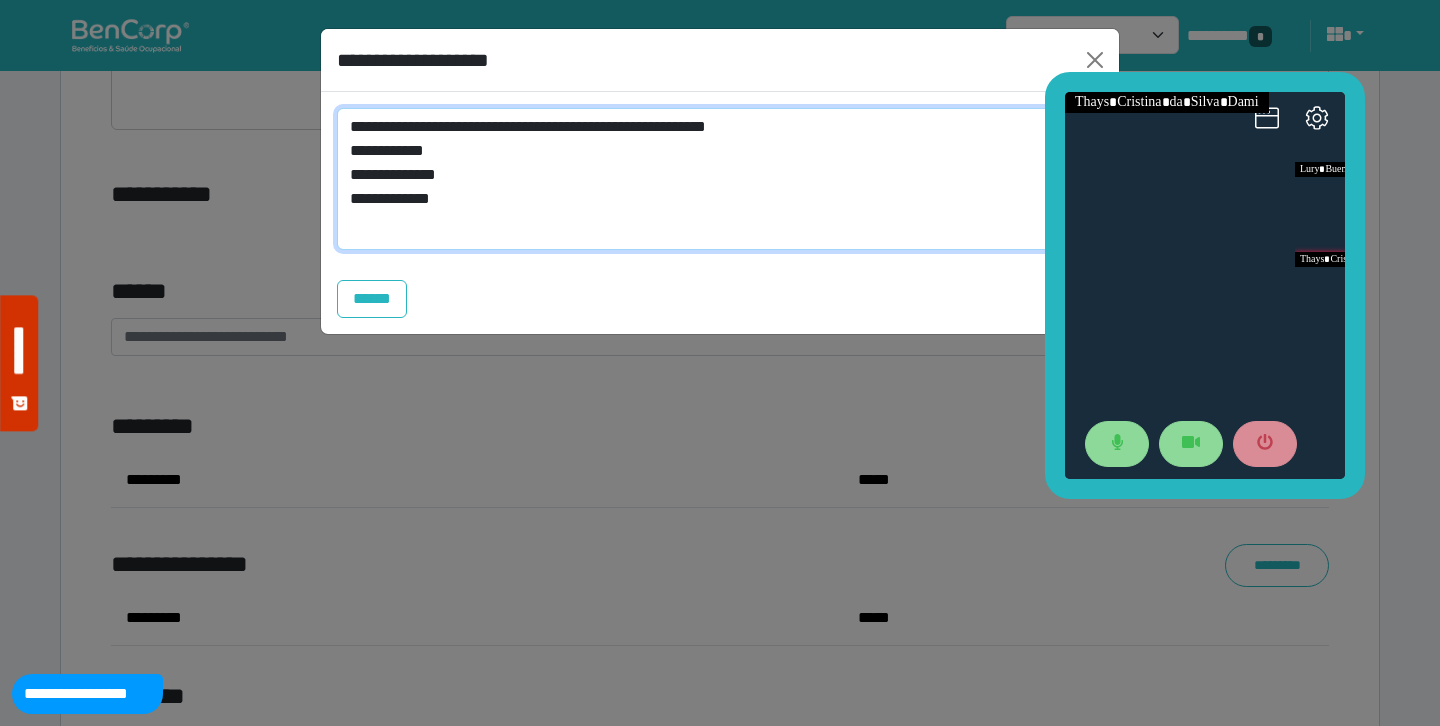 click on "**********" at bounding box center (720, 179) 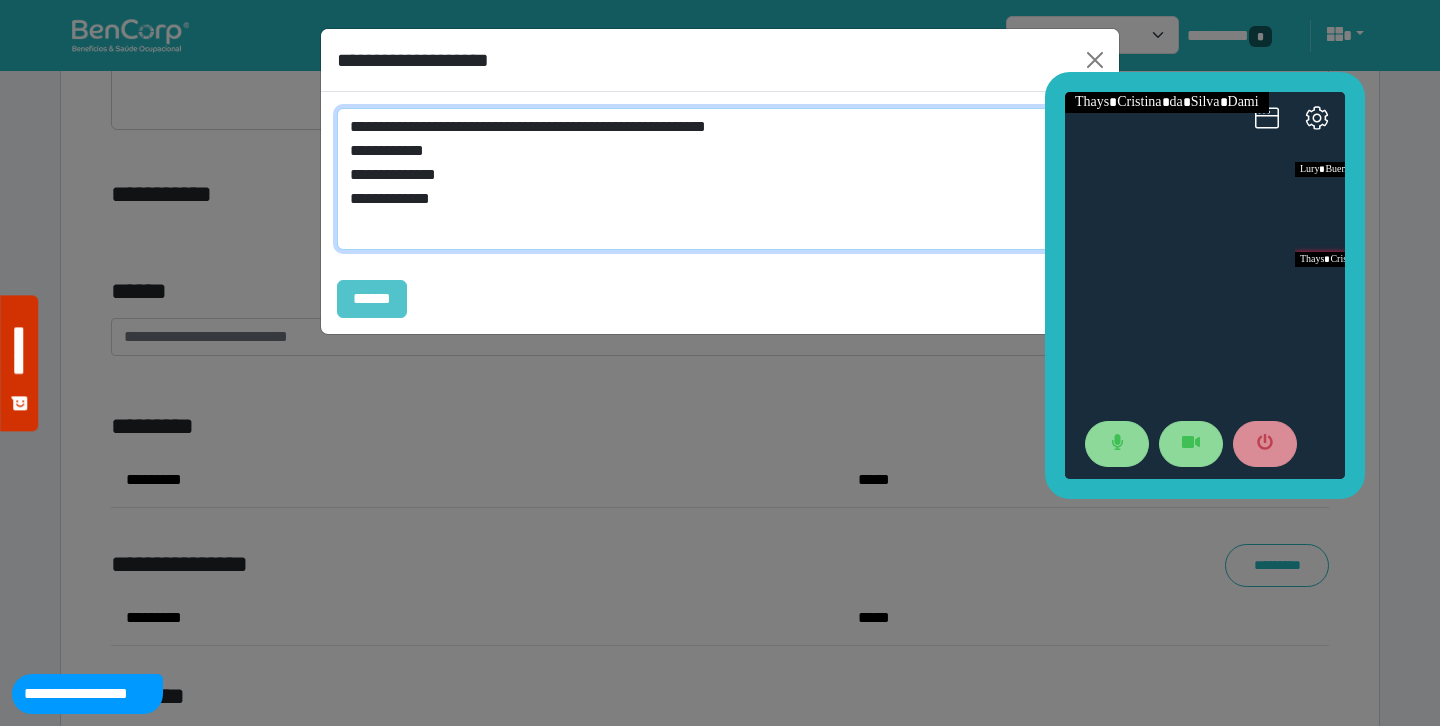 type on "**********" 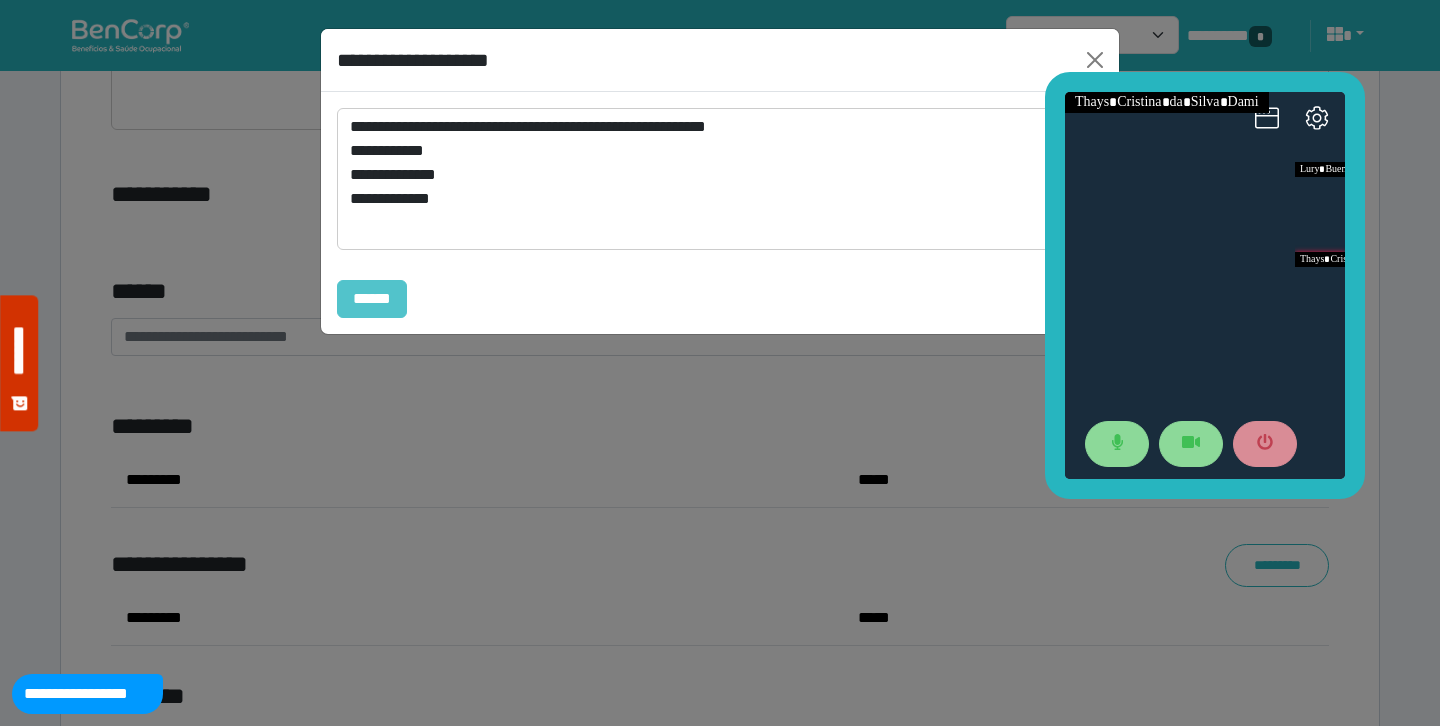 click on "******" at bounding box center [372, 299] 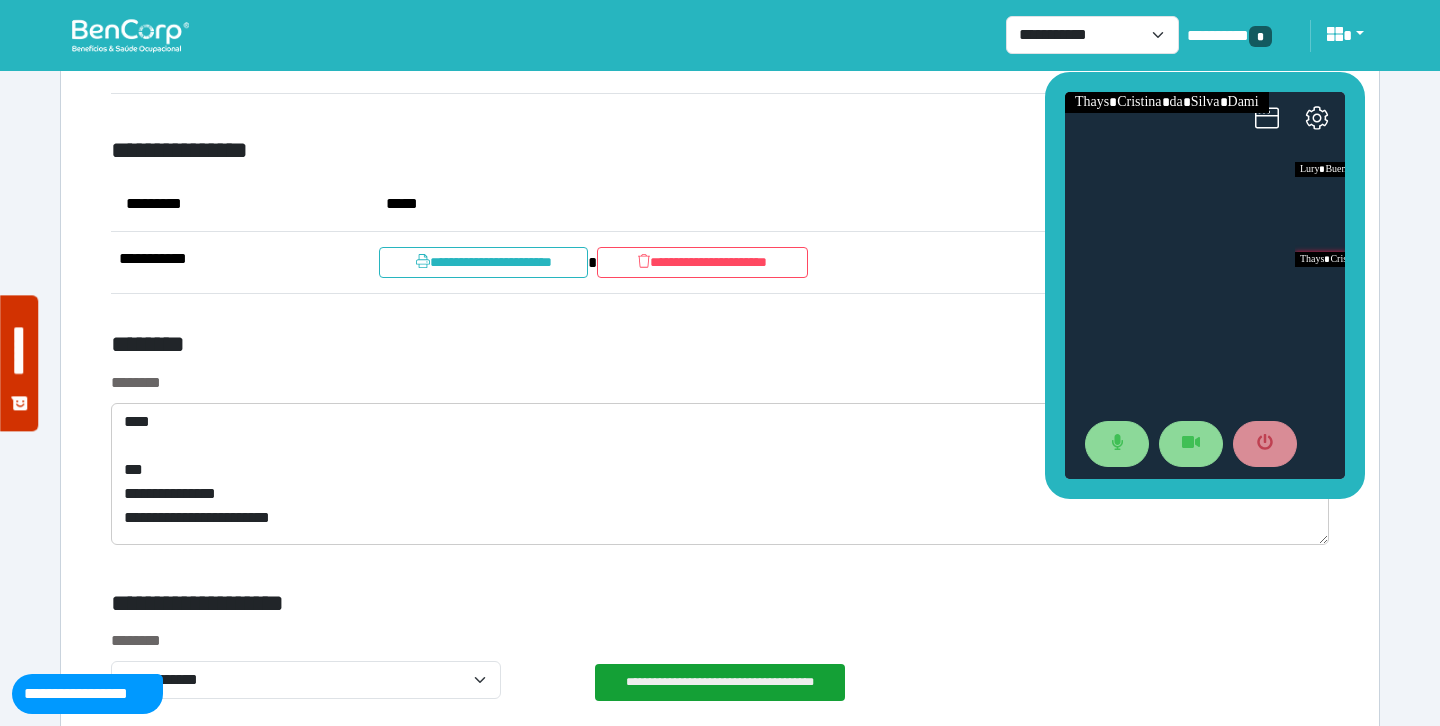 scroll, scrollTop: 7577, scrollLeft: 0, axis: vertical 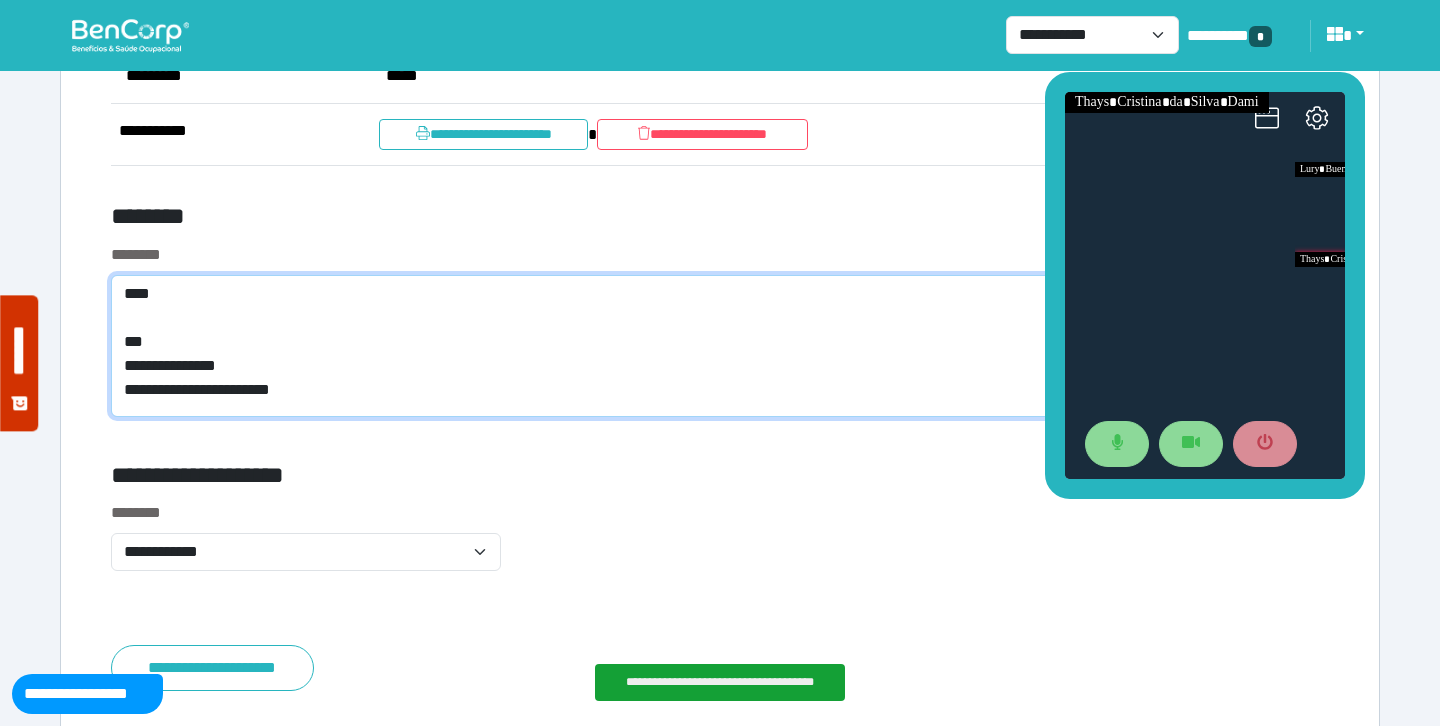 click on "**********" at bounding box center [720, 346] 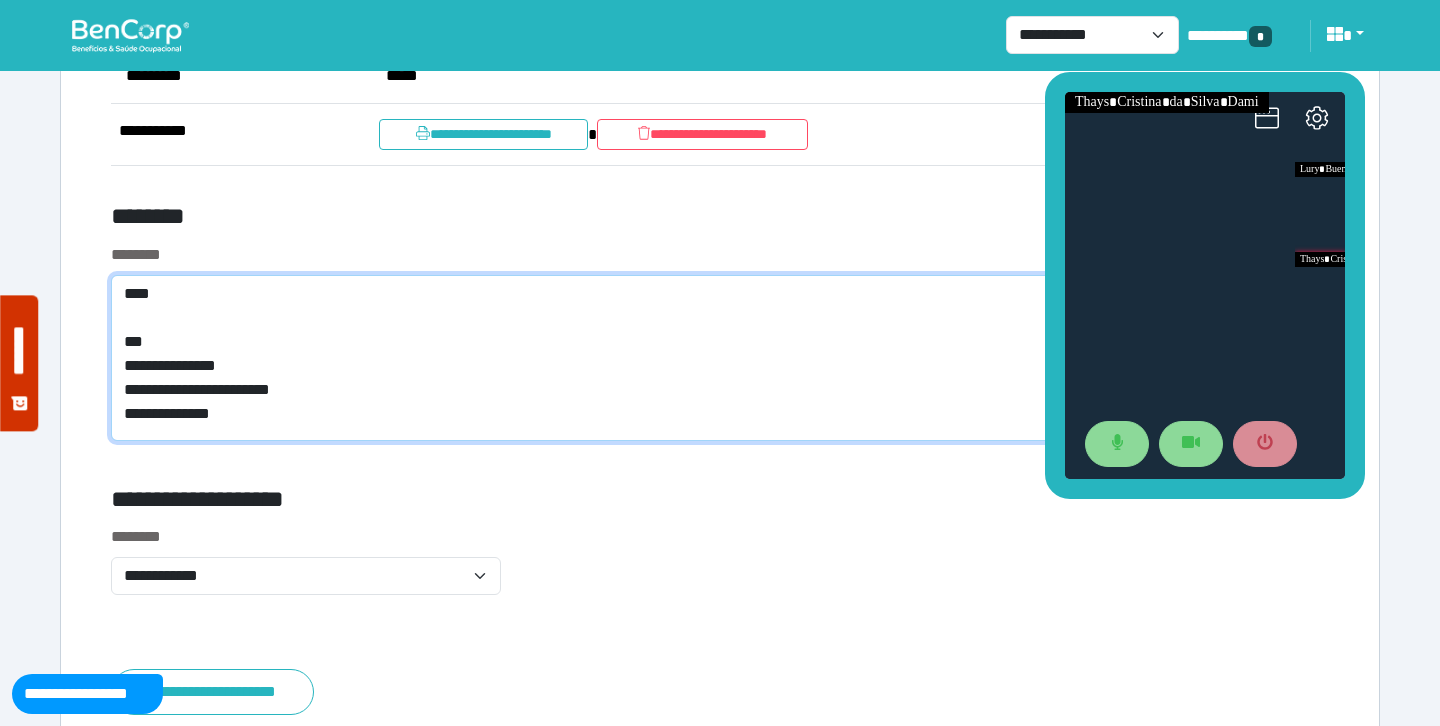 scroll, scrollTop: 0, scrollLeft: 0, axis: both 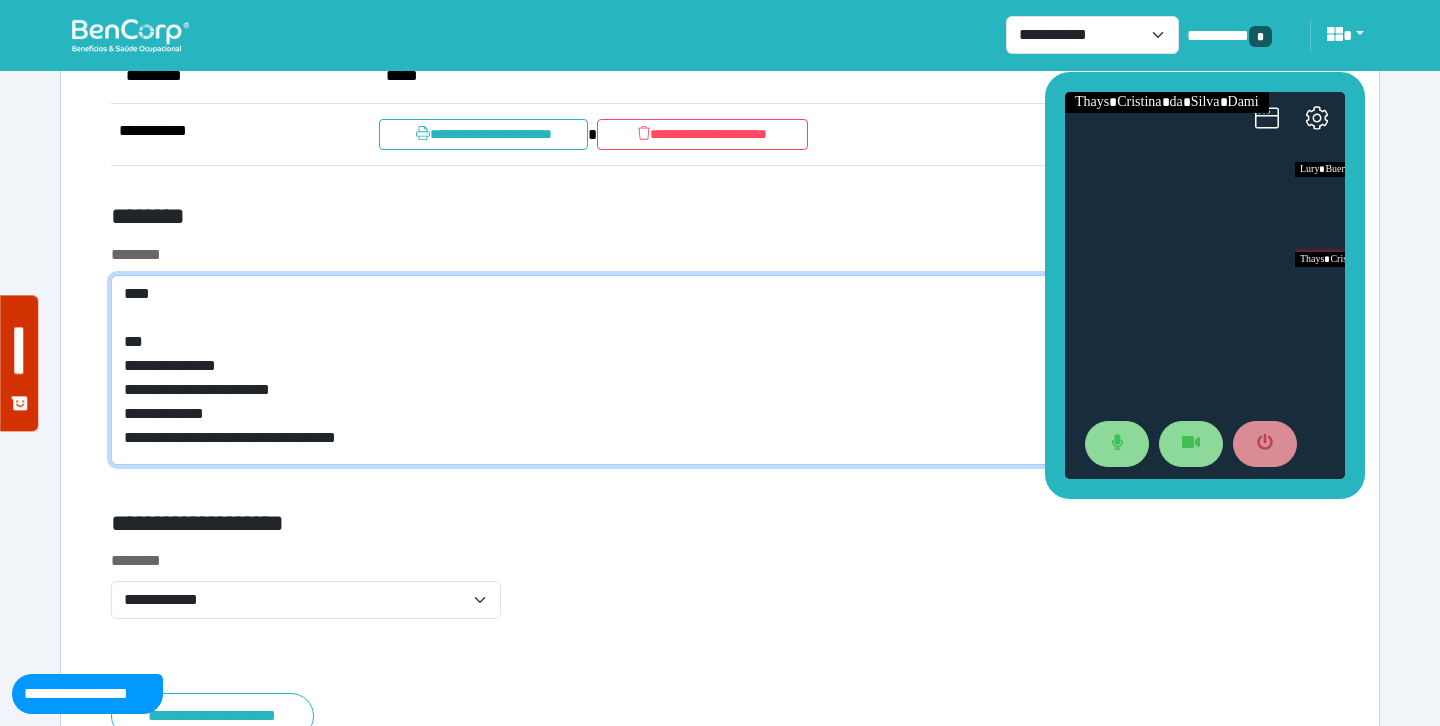 click on "**********" at bounding box center (720, 370) 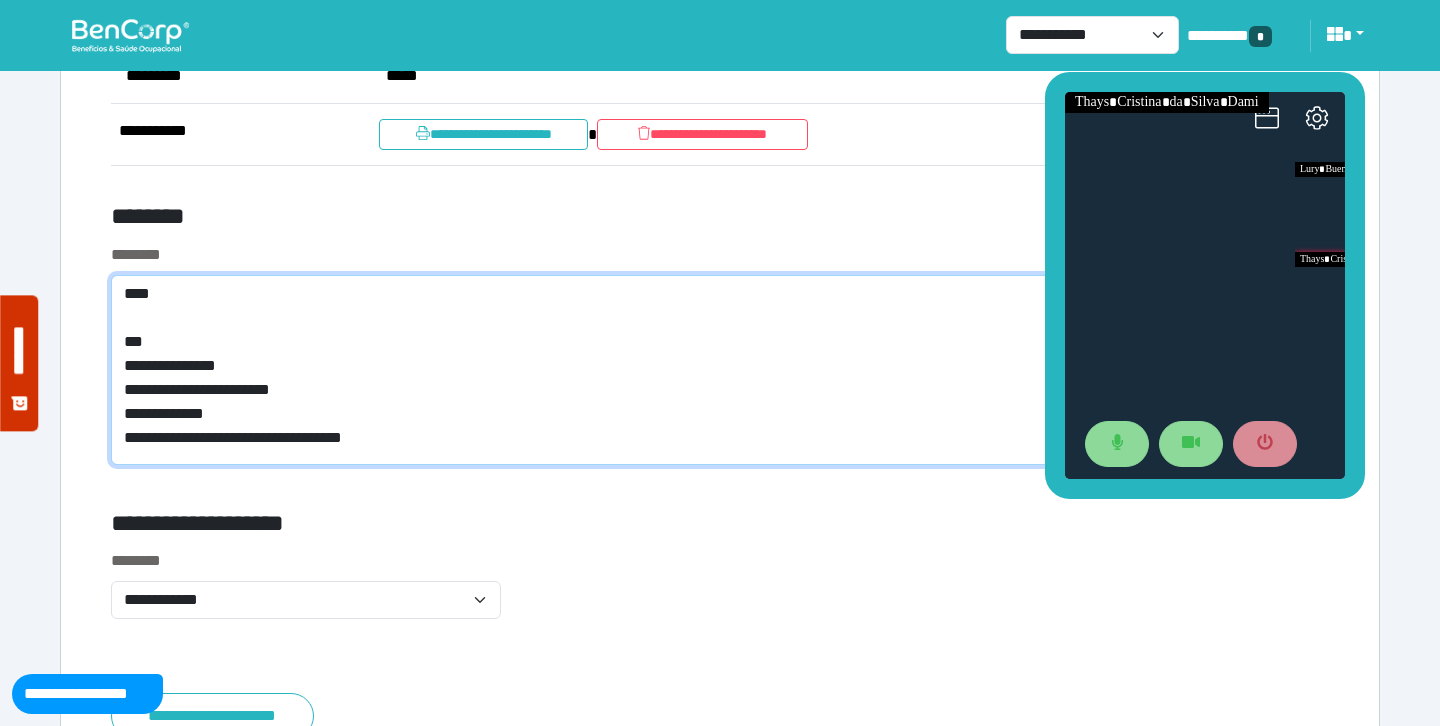 scroll, scrollTop: 0, scrollLeft: 0, axis: both 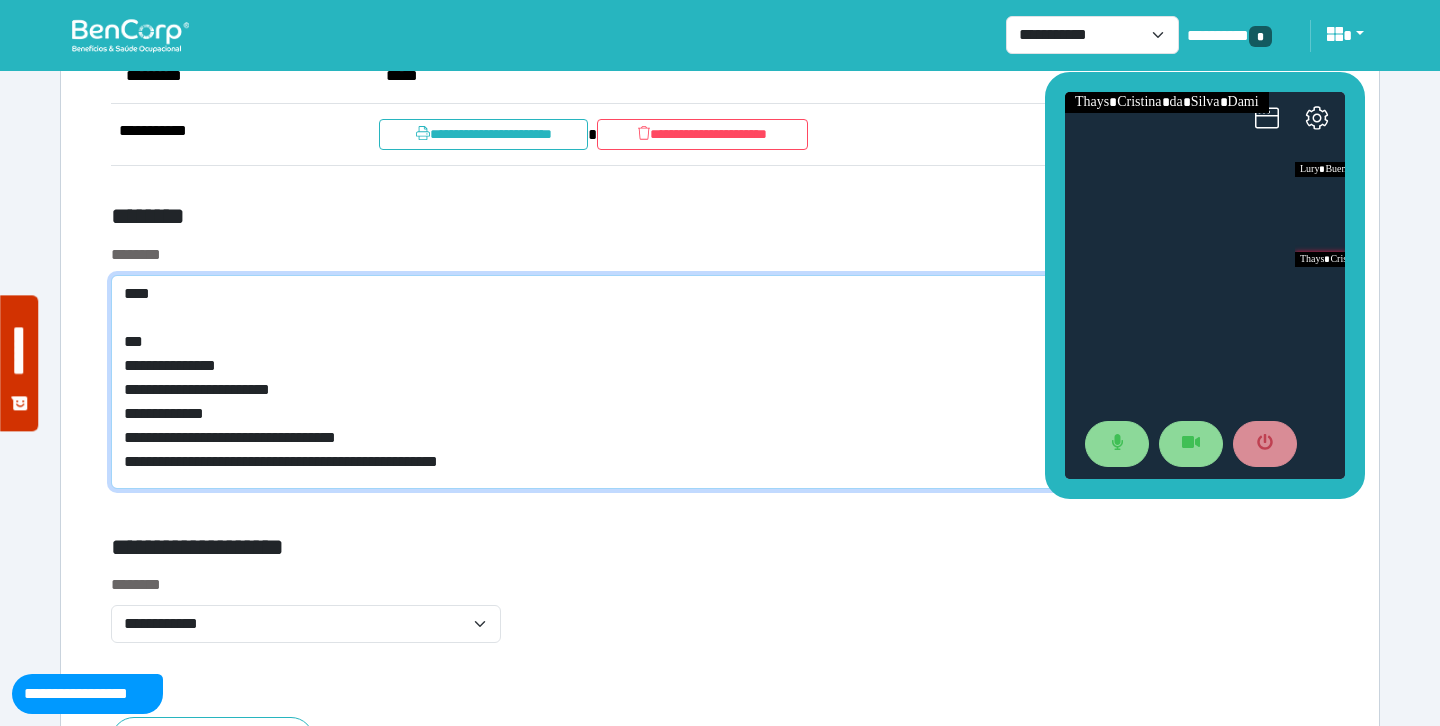 click on "**********" at bounding box center (720, 382) 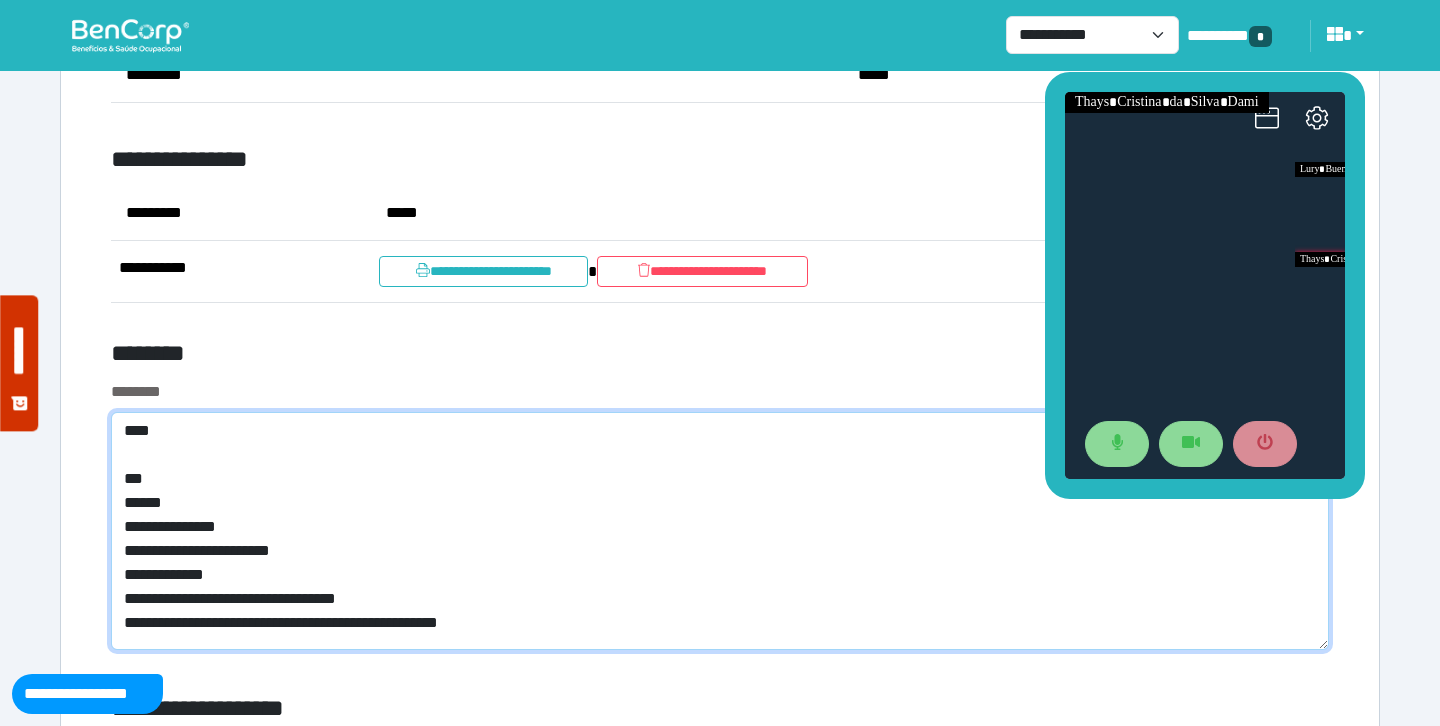 scroll, scrollTop: 7505, scrollLeft: 0, axis: vertical 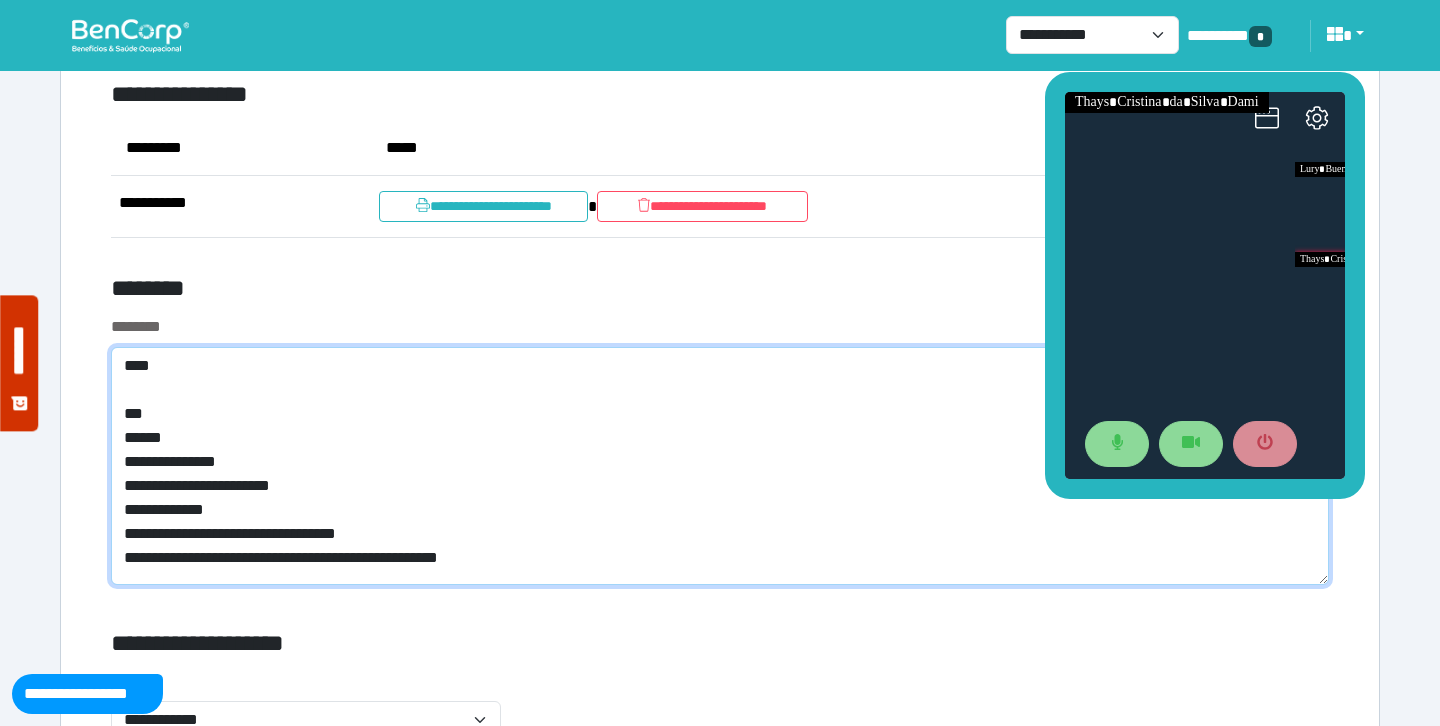 click on "**********" at bounding box center (720, 466) 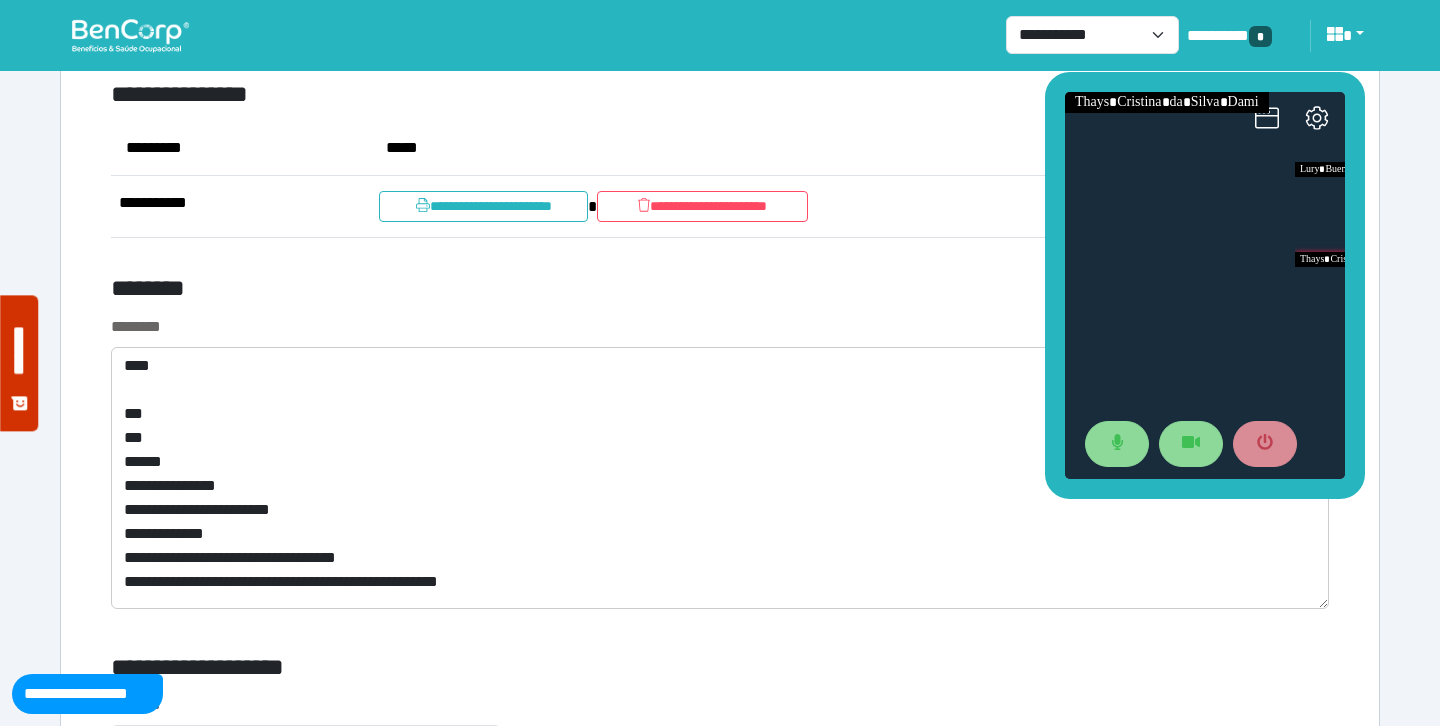 click on "**********" at bounding box center [720, 453] 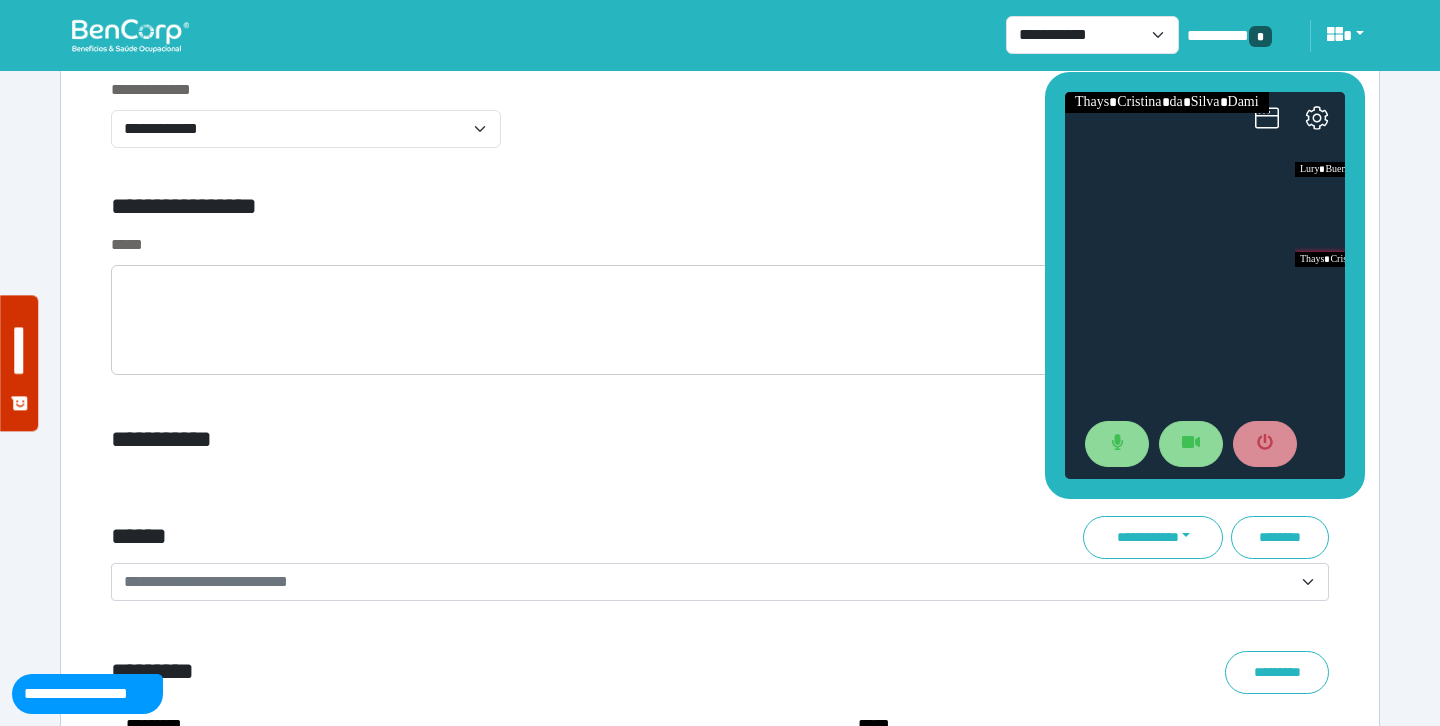 scroll, scrollTop: 6789, scrollLeft: 0, axis: vertical 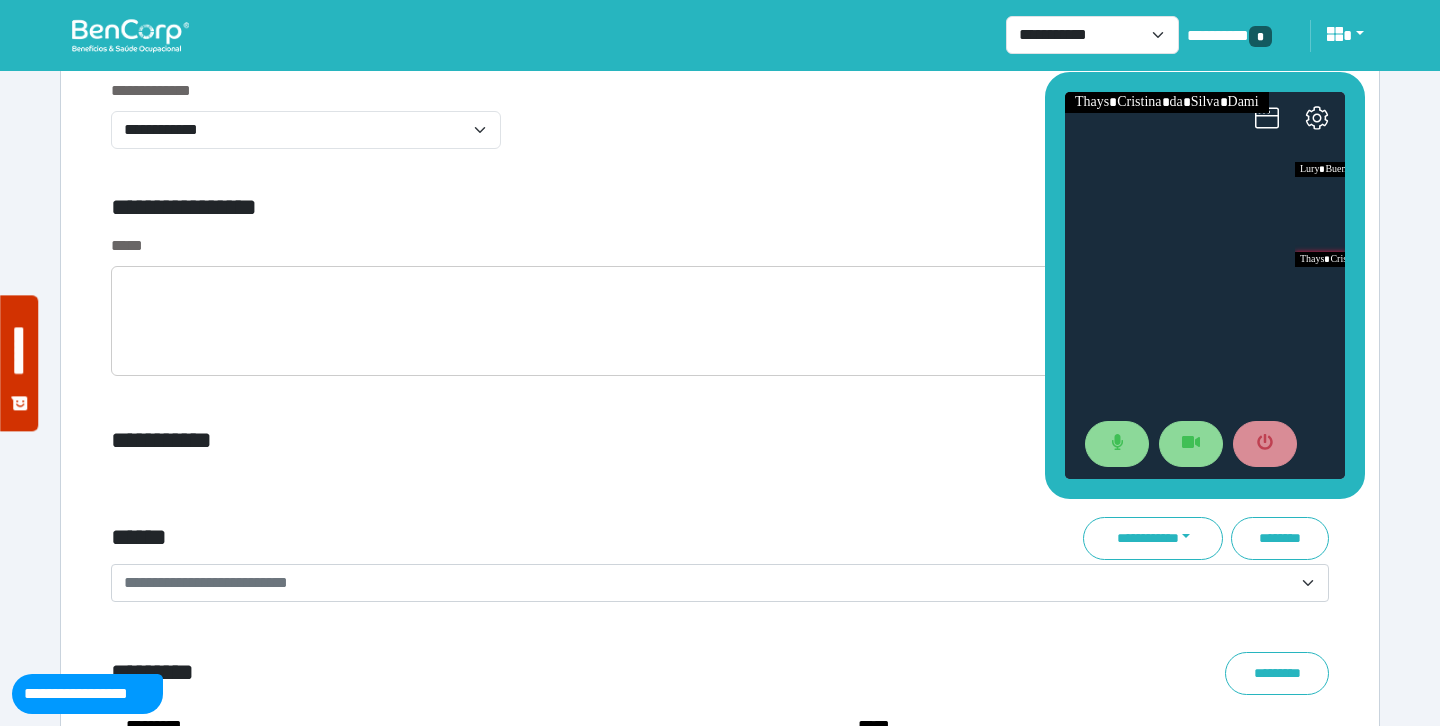 click on "**********" at bounding box center (720, 482) 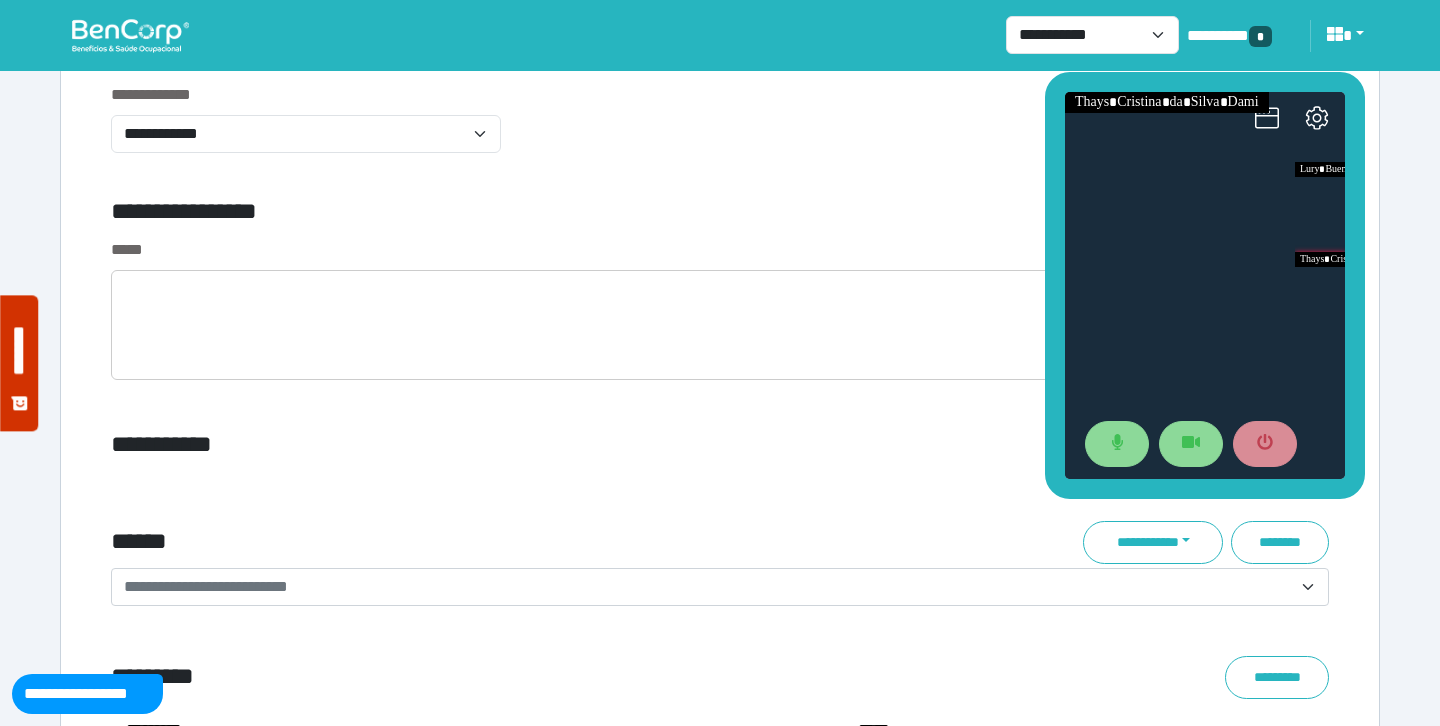 scroll, scrollTop: 6782, scrollLeft: 0, axis: vertical 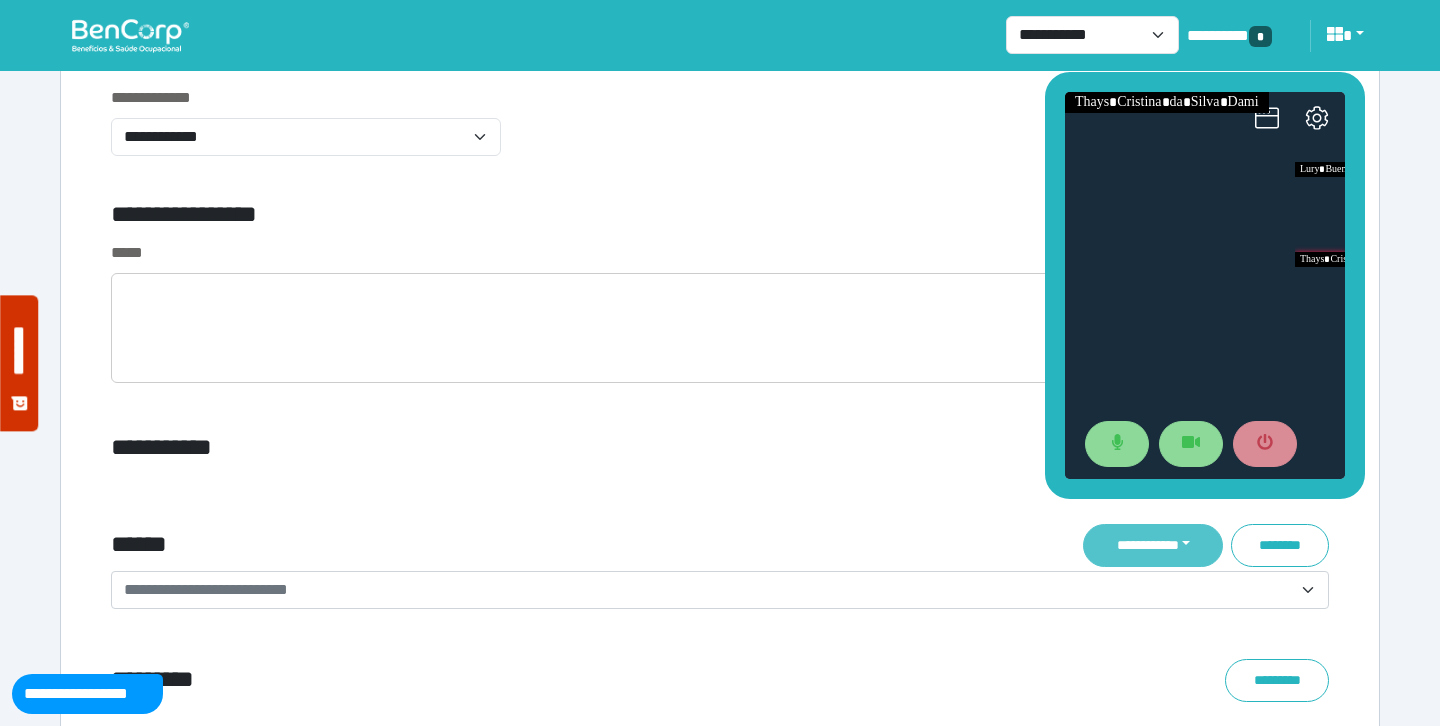 click on "**********" at bounding box center [1153, 545] 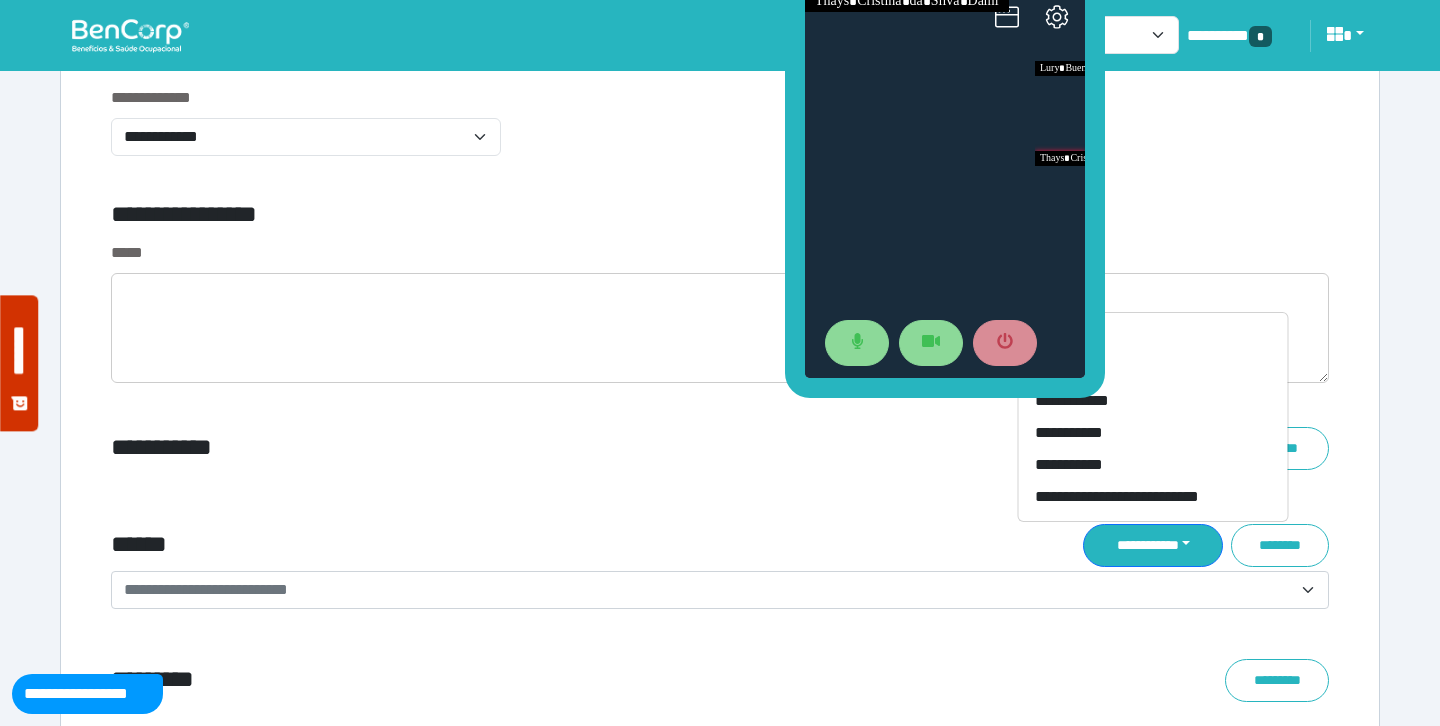 drag, startPoint x: 1059, startPoint y: 269, endPoint x: 671, endPoint y: 162, distance: 402.48355 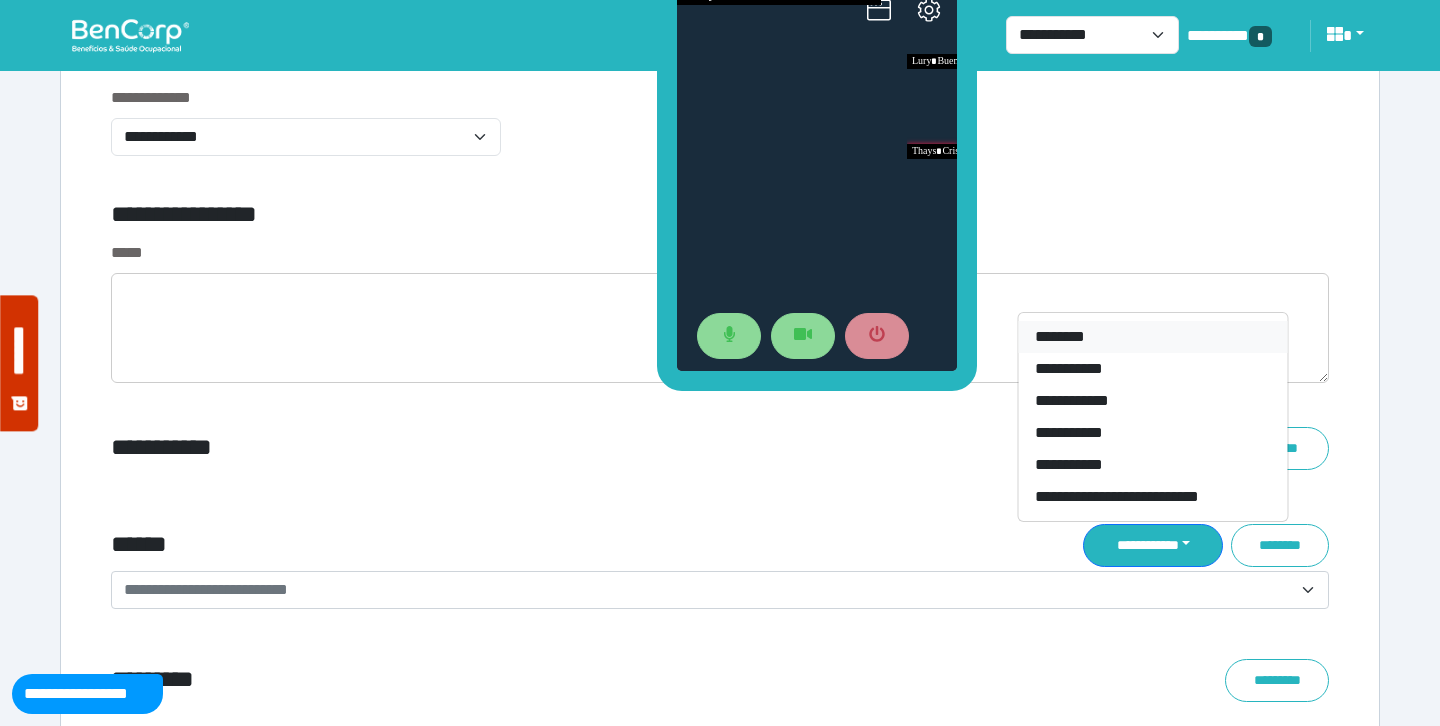 click on "********" at bounding box center [1153, 337] 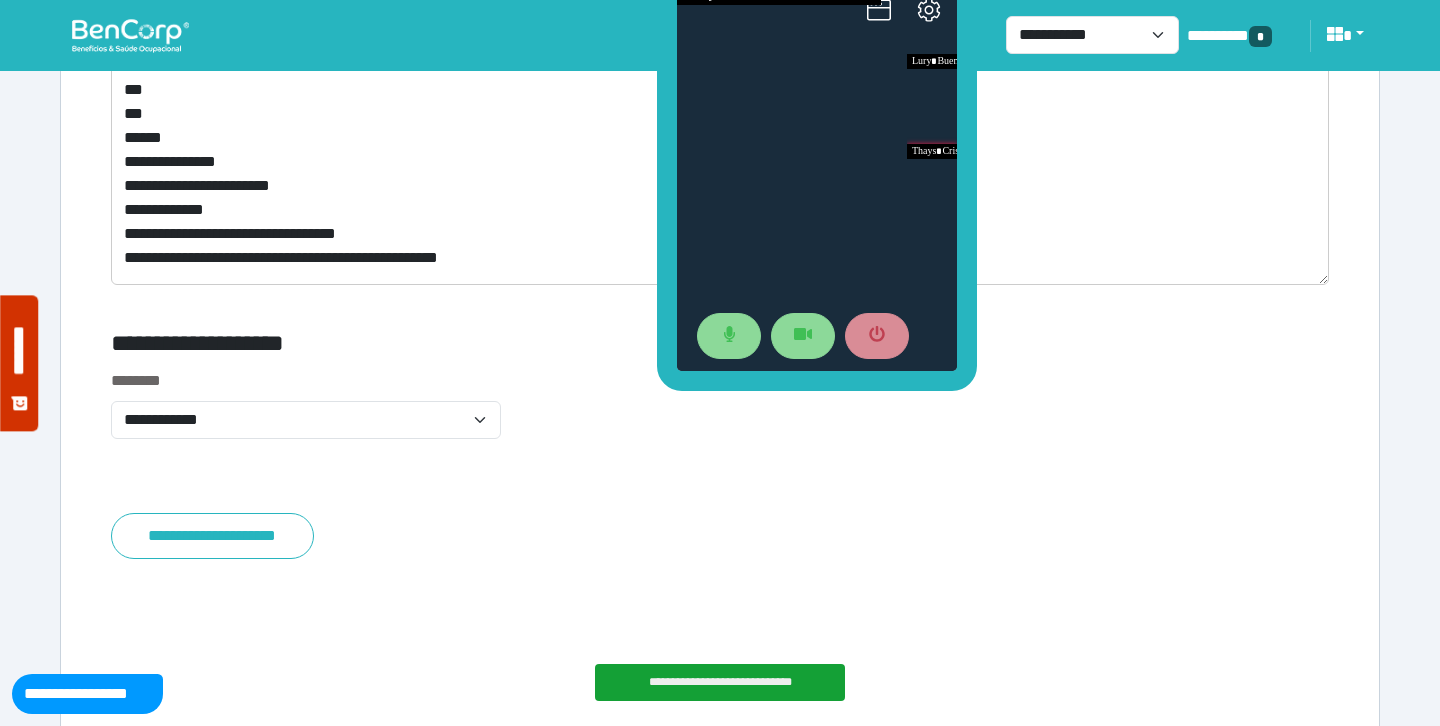 scroll, scrollTop: 10392, scrollLeft: 0, axis: vertical 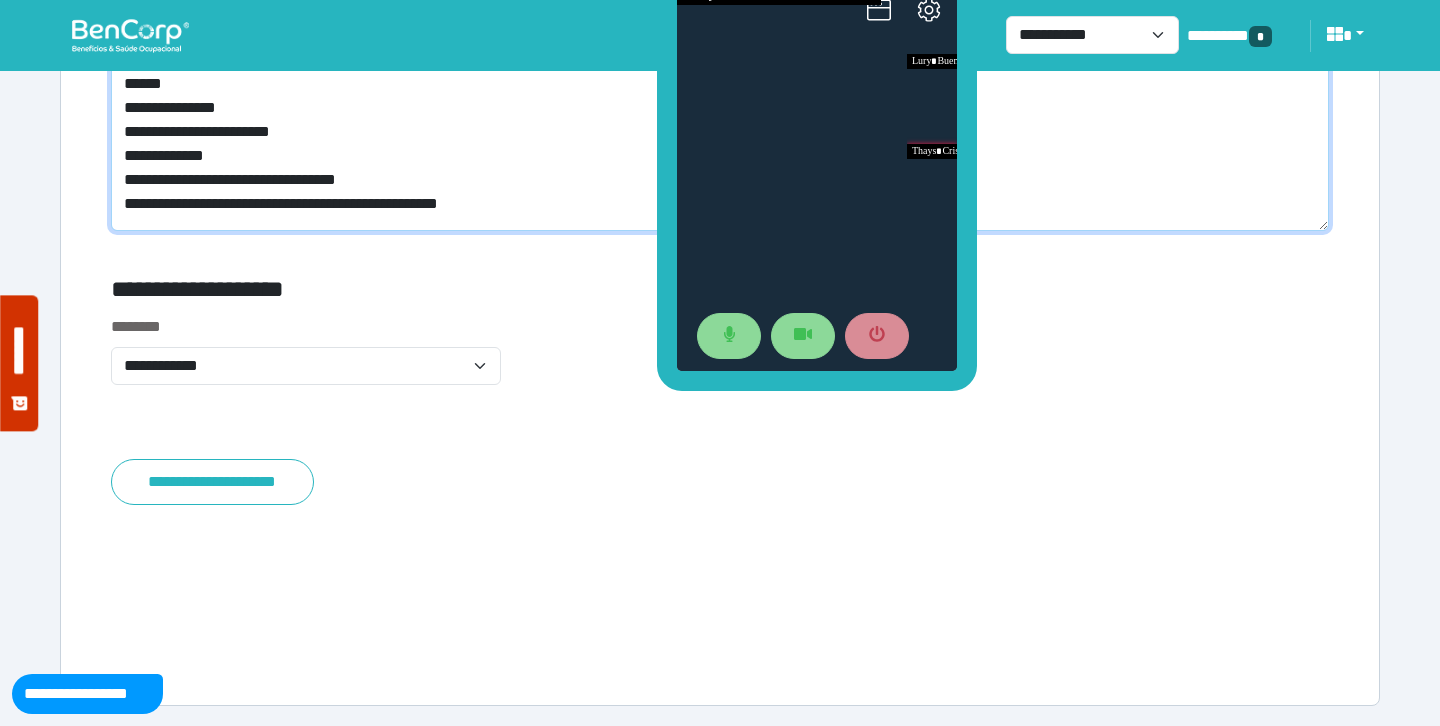 click on "**********" at bounding box center [720, 100] 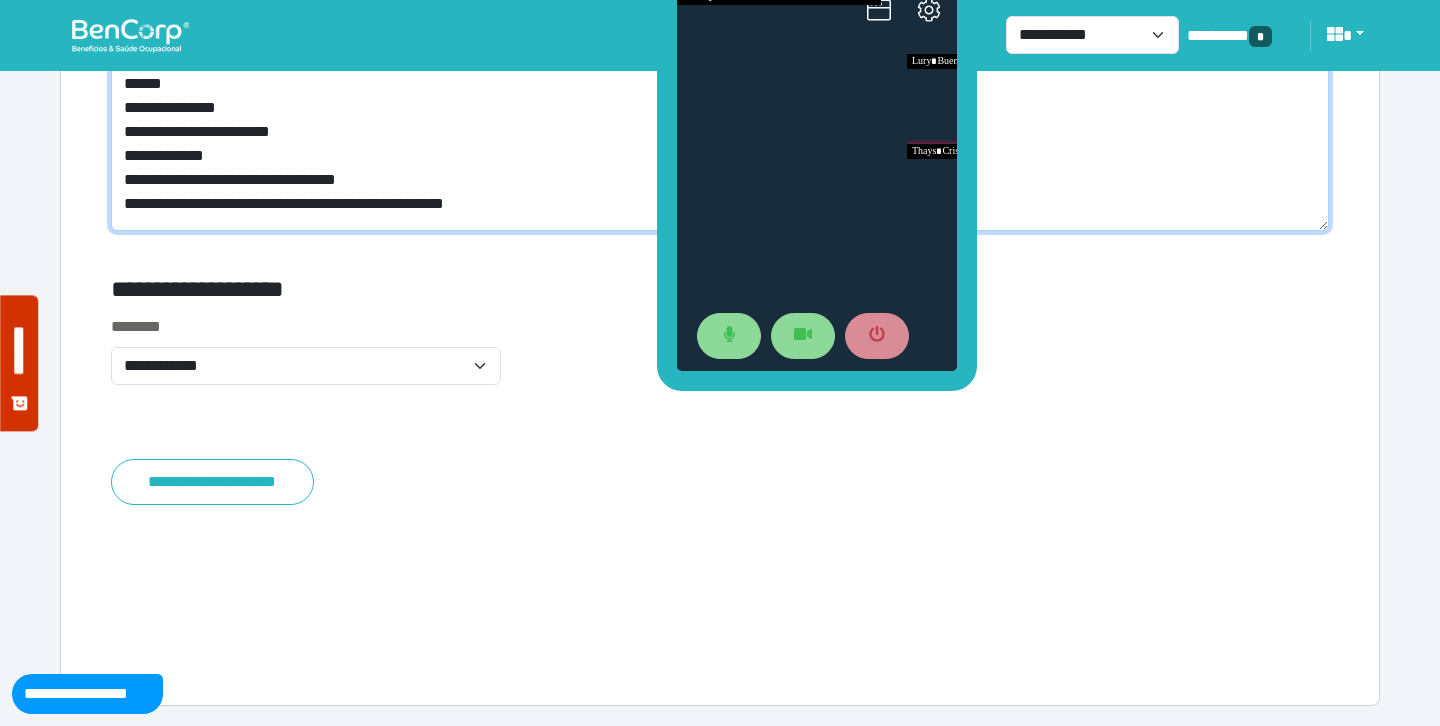 scroll, scrollTop: 0, scrollLeft: 0, axis: both 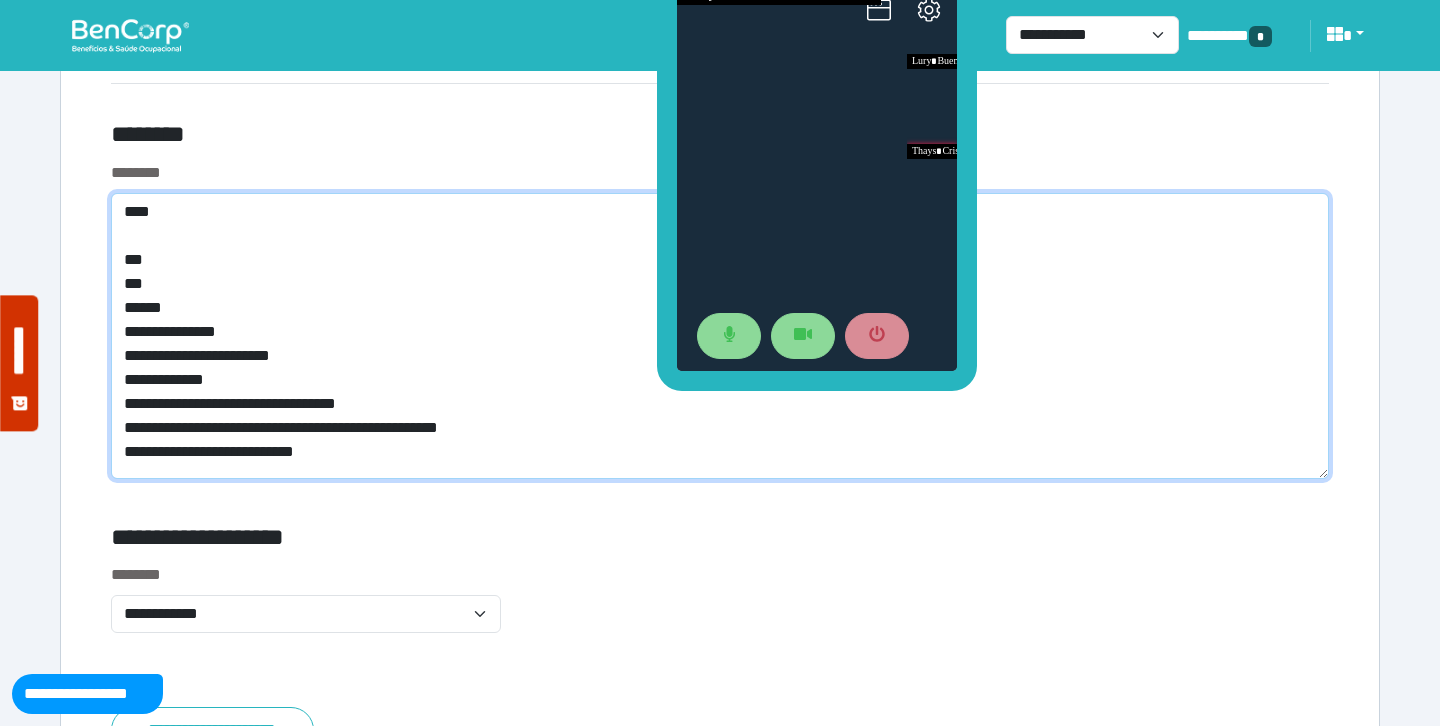 click on "**********" at bounding box center (720, 336) 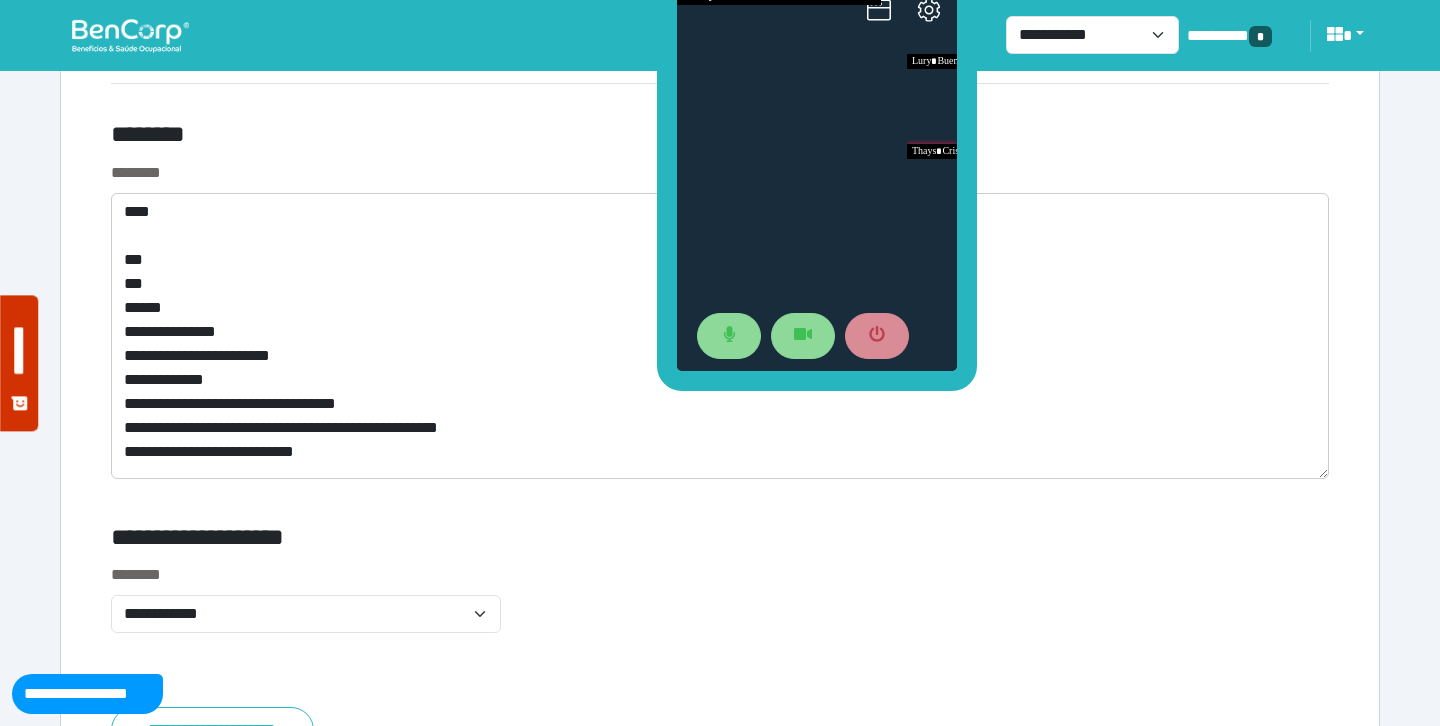 click on "********" at bounding box center (513, 138) 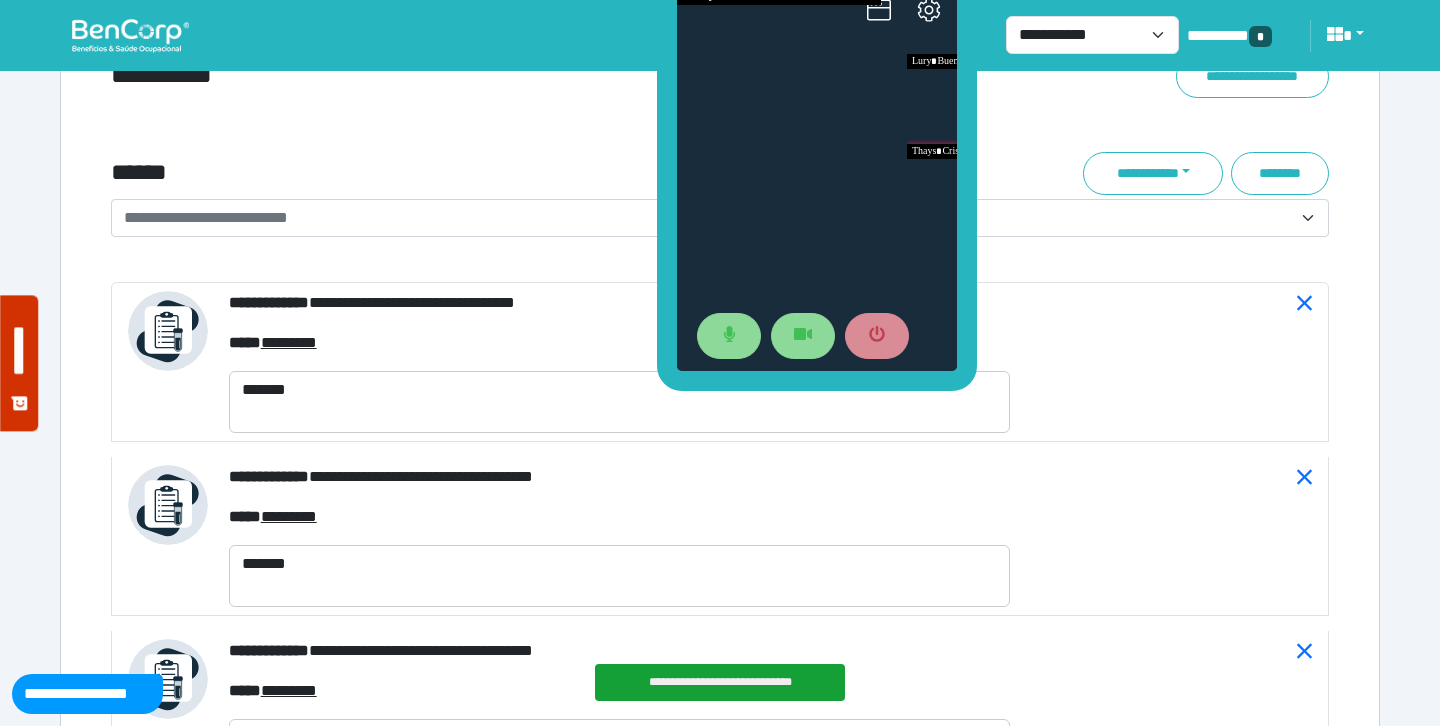 scroll, scrollTop: 7109, scrollLeft: 0, axis: vertical 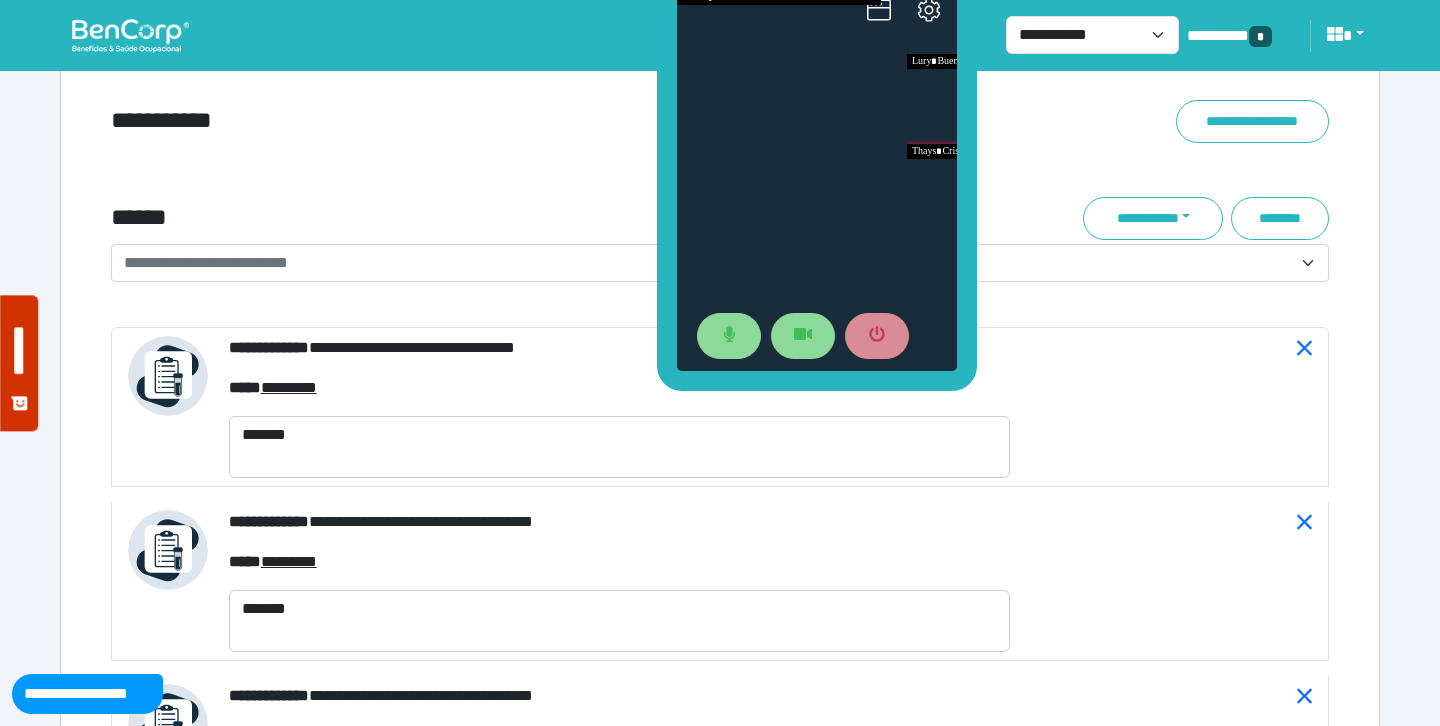 click on "**********" at bounding box center (720, 162) 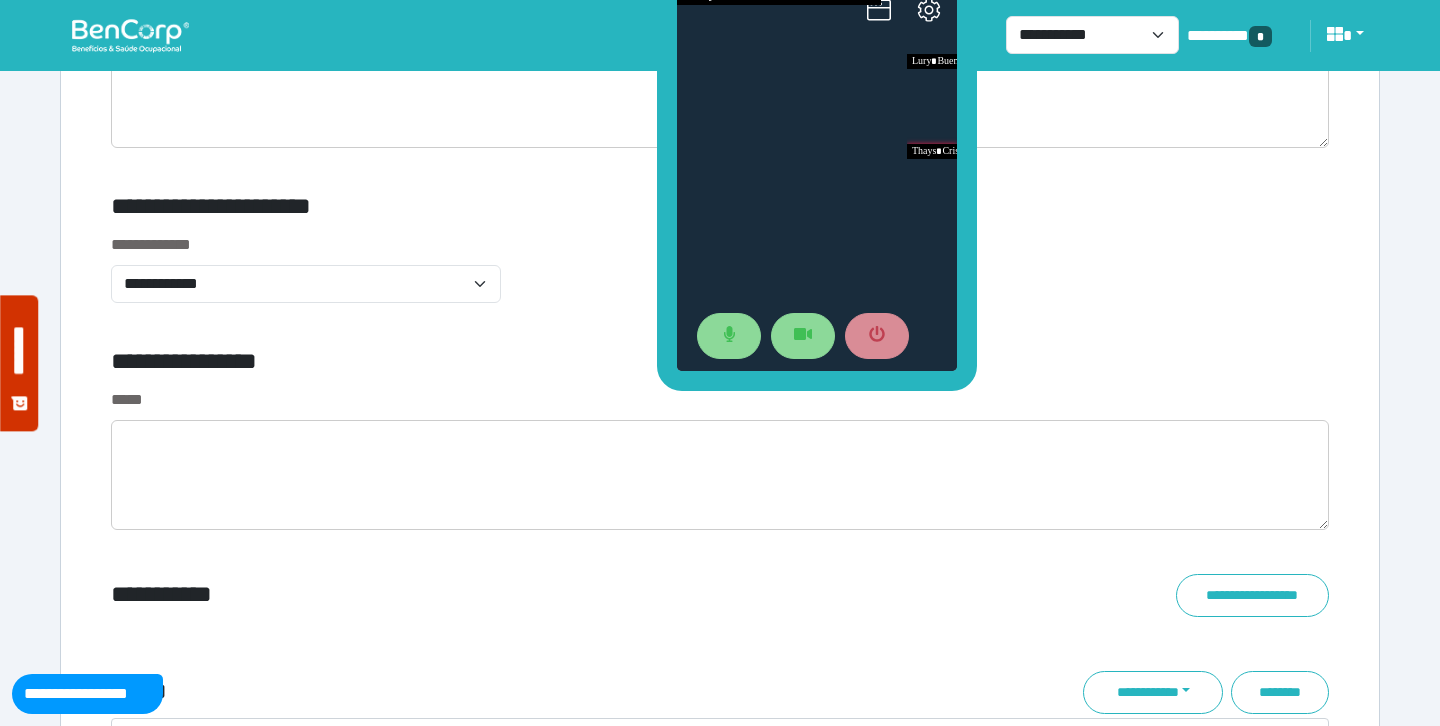 scroll, scrollTop: 6740, scrollLeft: 0, axis: vertical 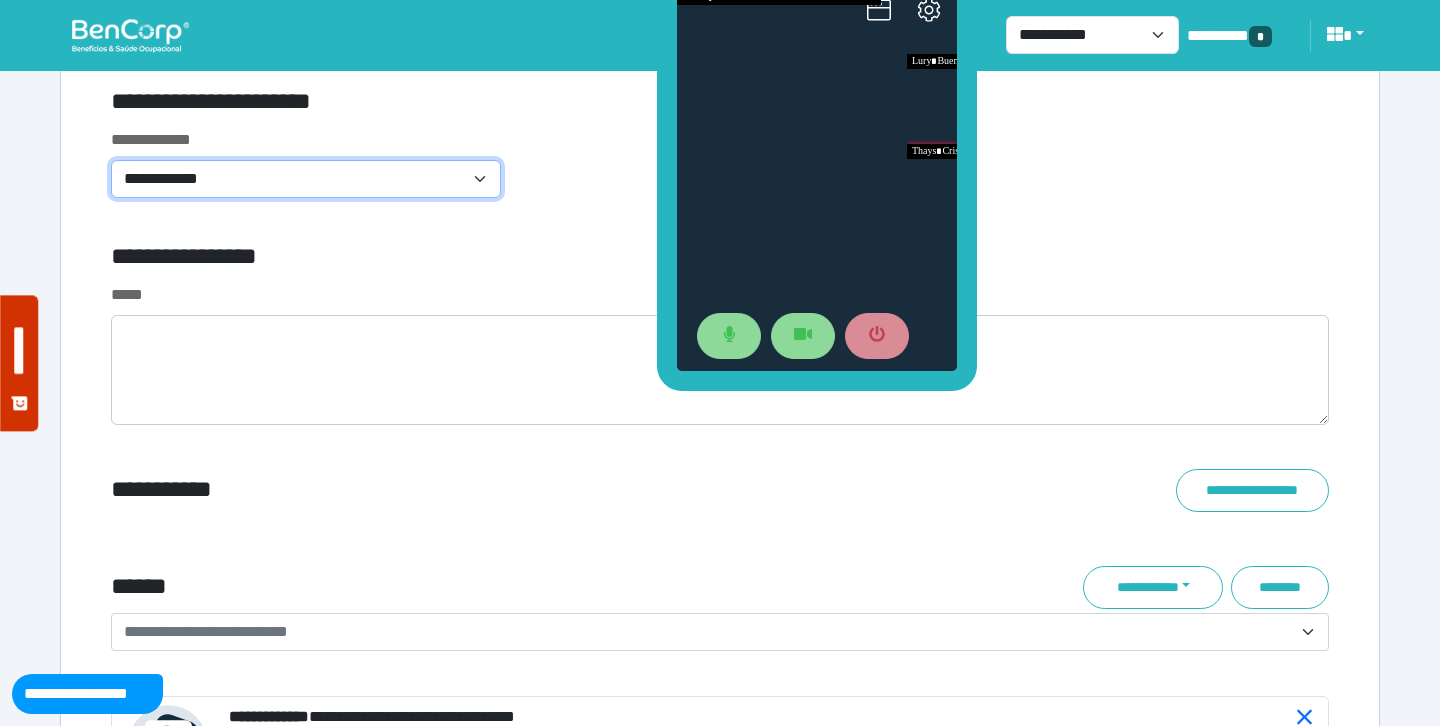 click on "**********" at bounding box center (306, 179) 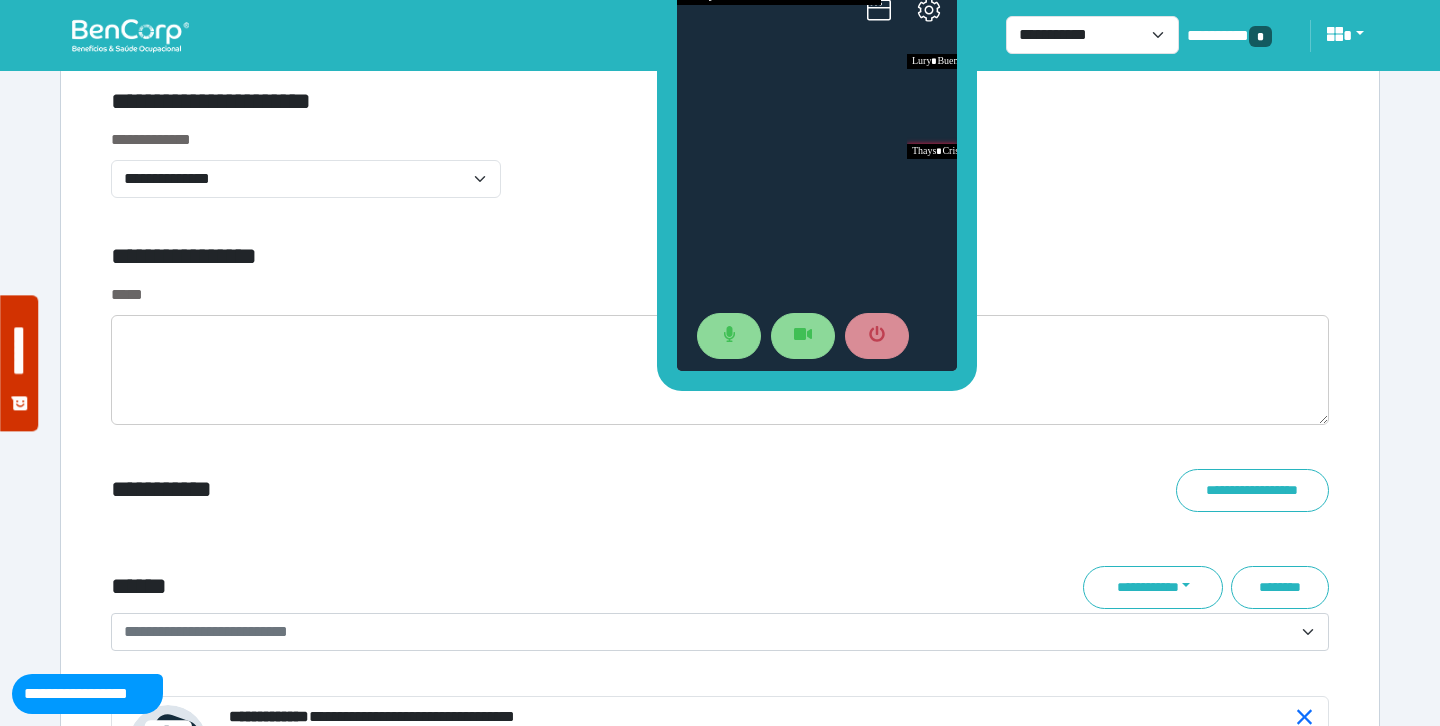 click on "**********" at bounding box center [513, 260] 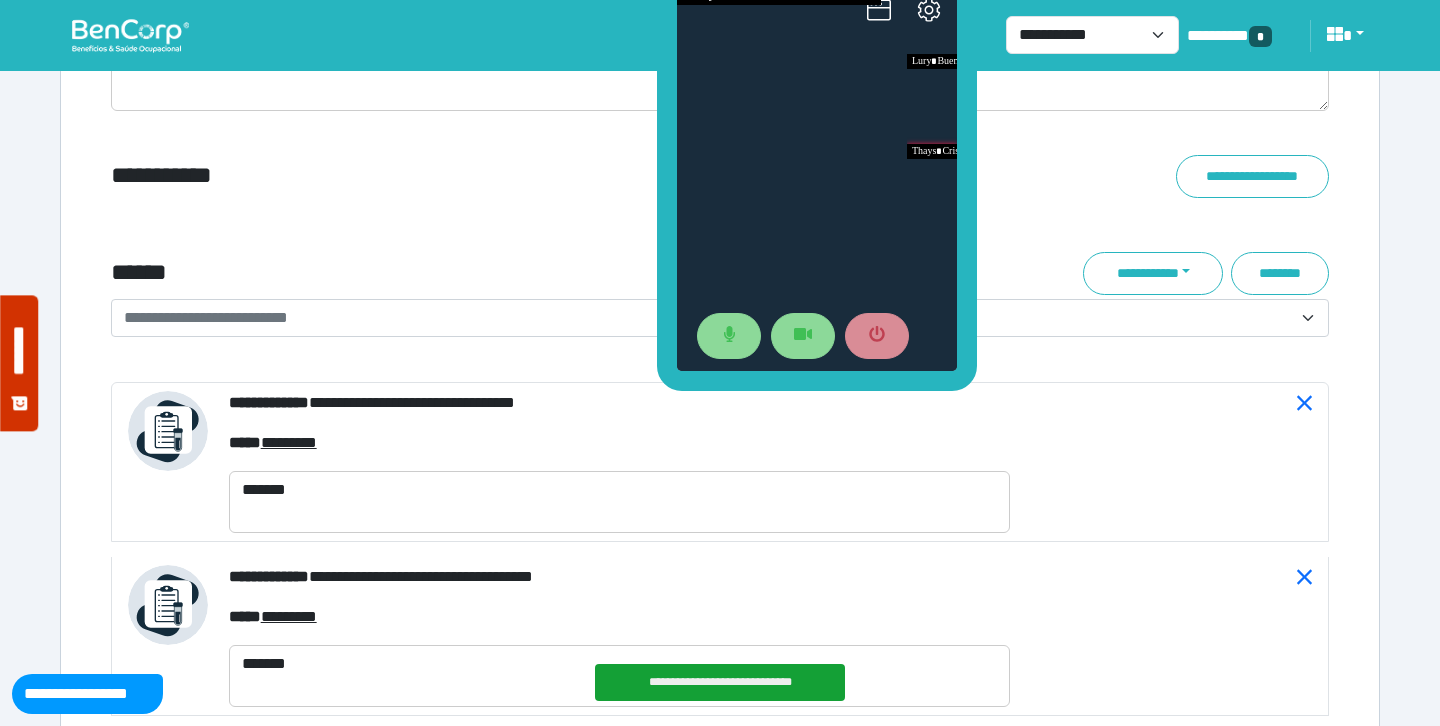 scroll, scrollTop: 7061, scrollLeft: 0, axis: vertical 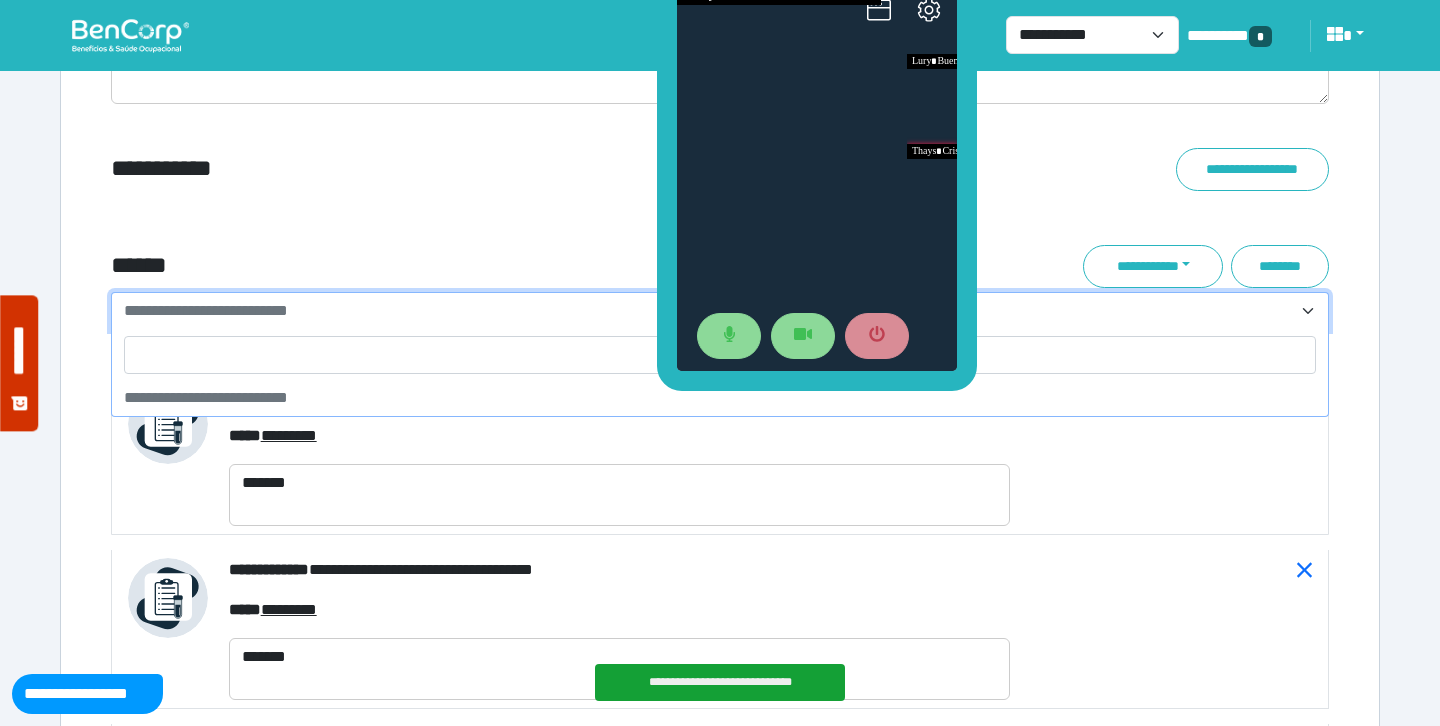 click on "**********" at bounding box center [708, 311] 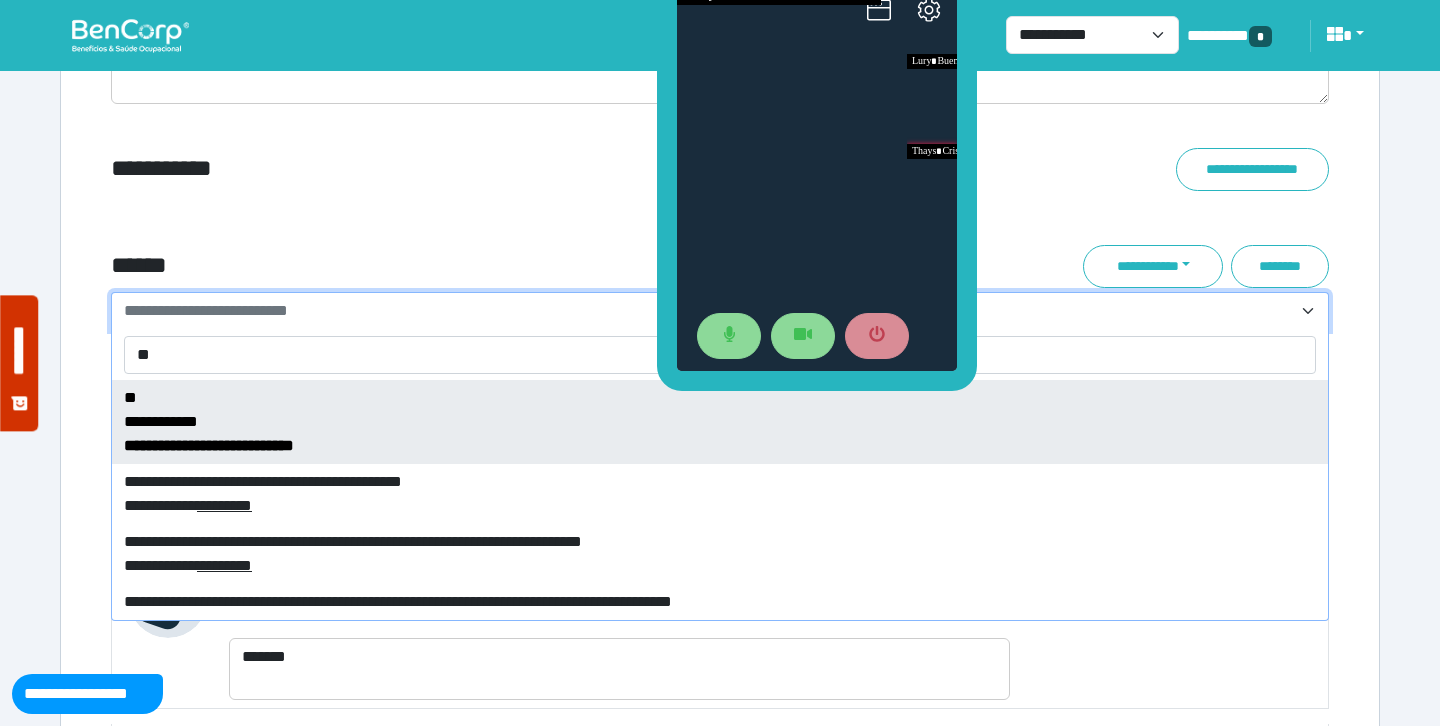 type on "*" 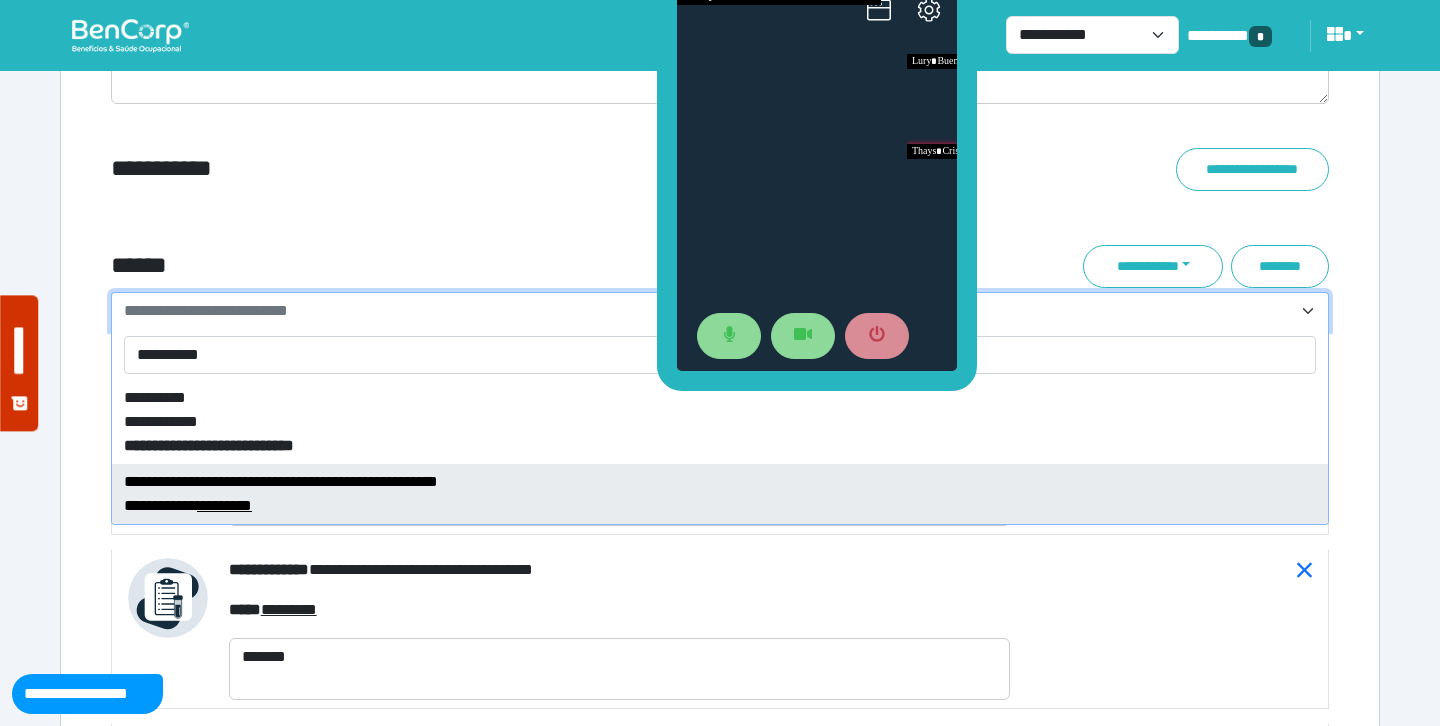 type on "**********" 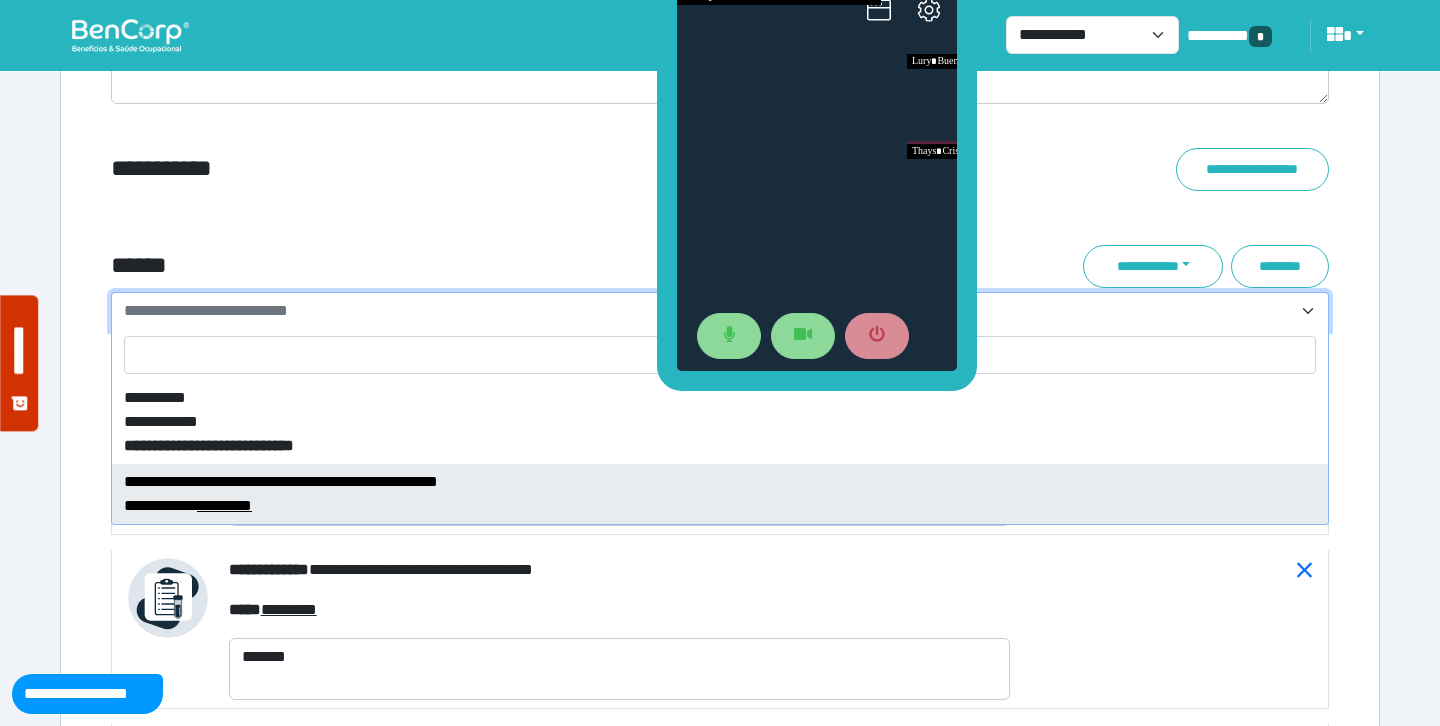 select on "****" 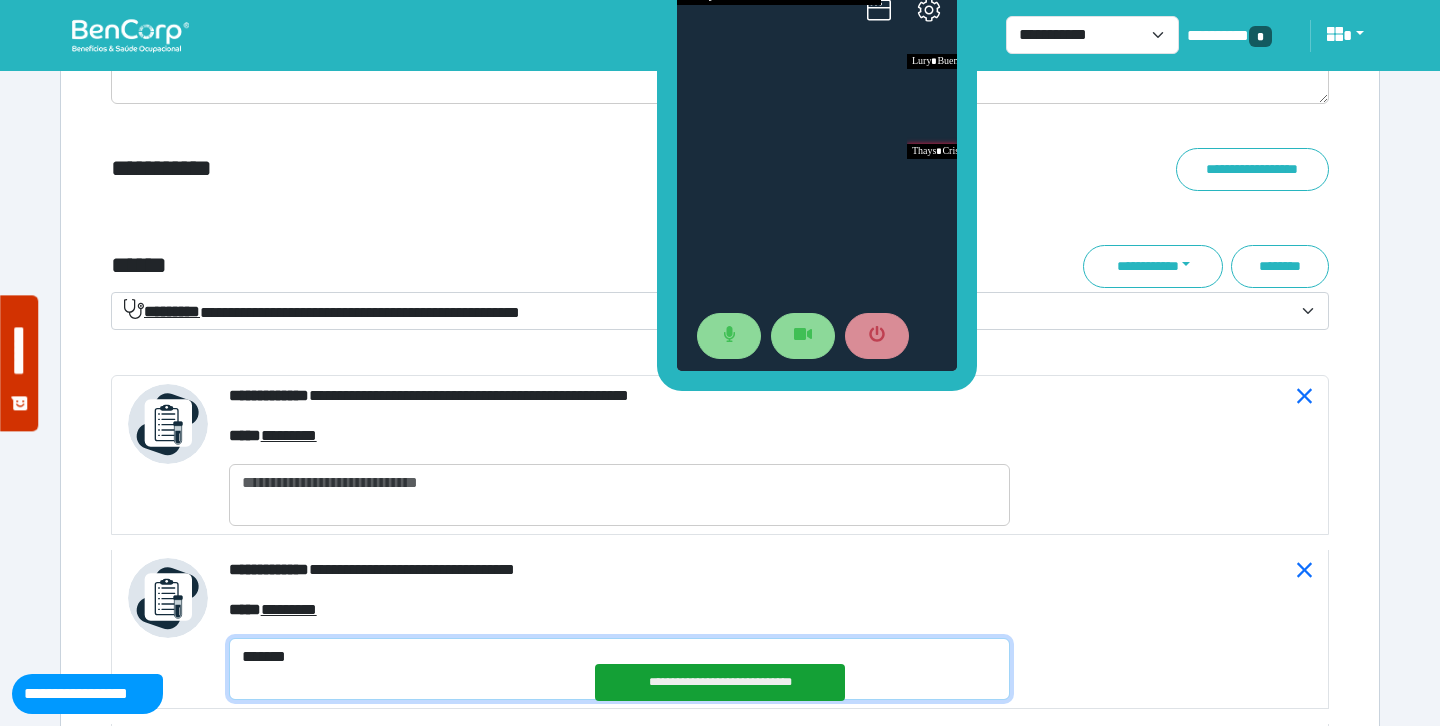 click on "*******" at bounding box center [619, 669] 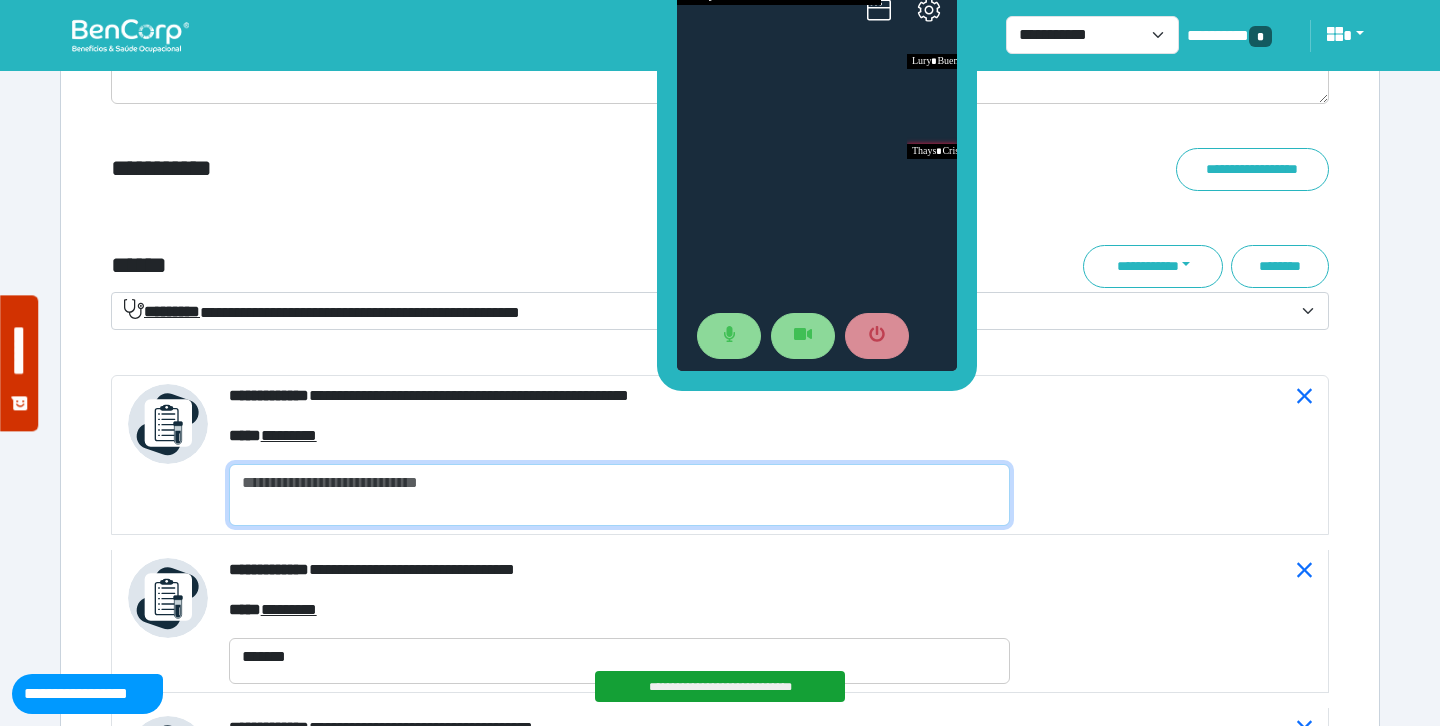 click at bounding box center (619, 495) 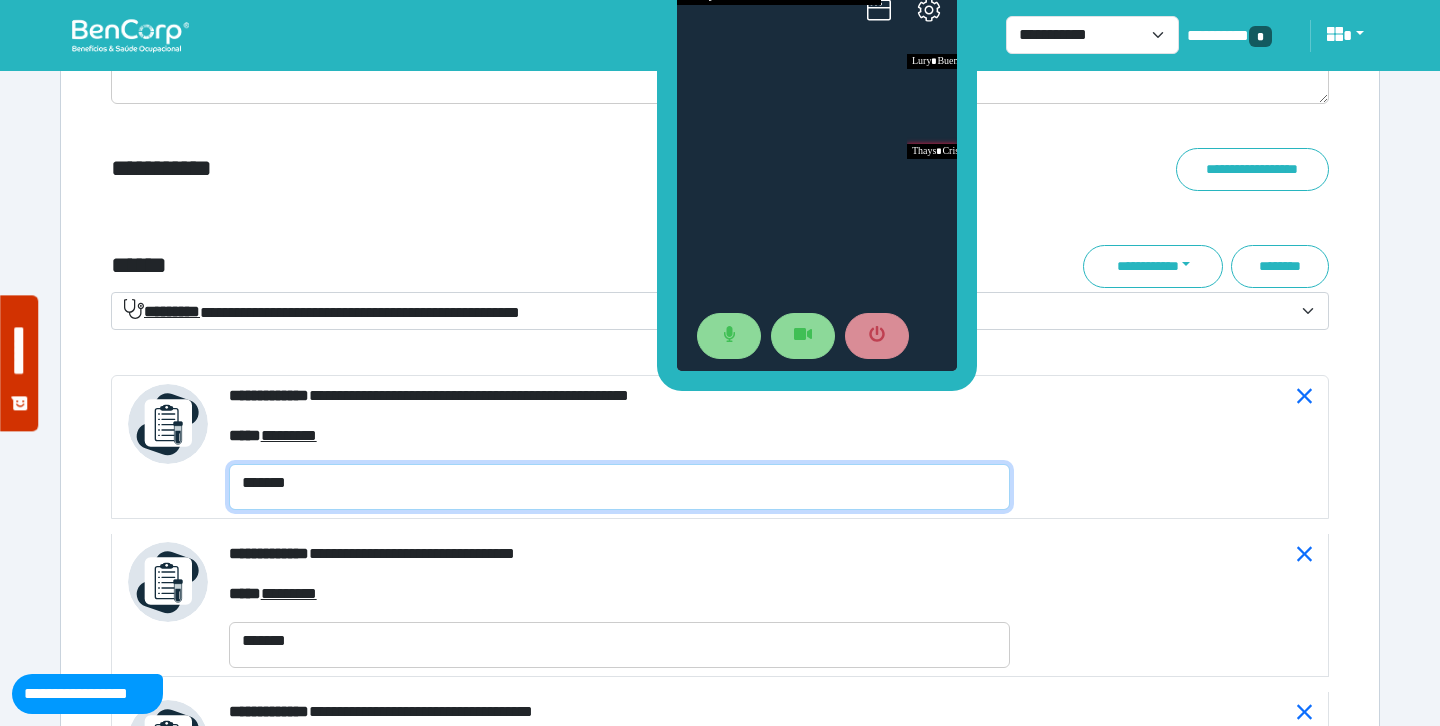 type on "*******" 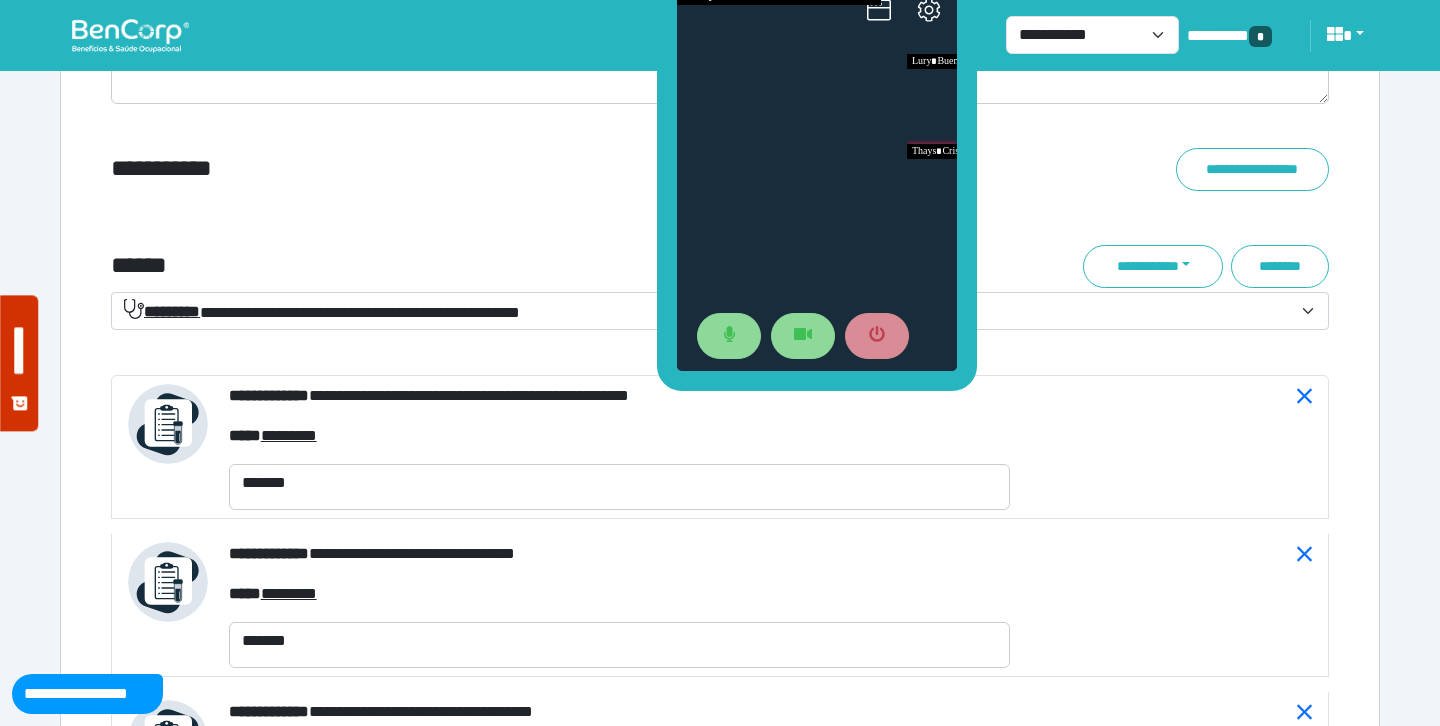 click on "**********" at bounding box center [513, 169] 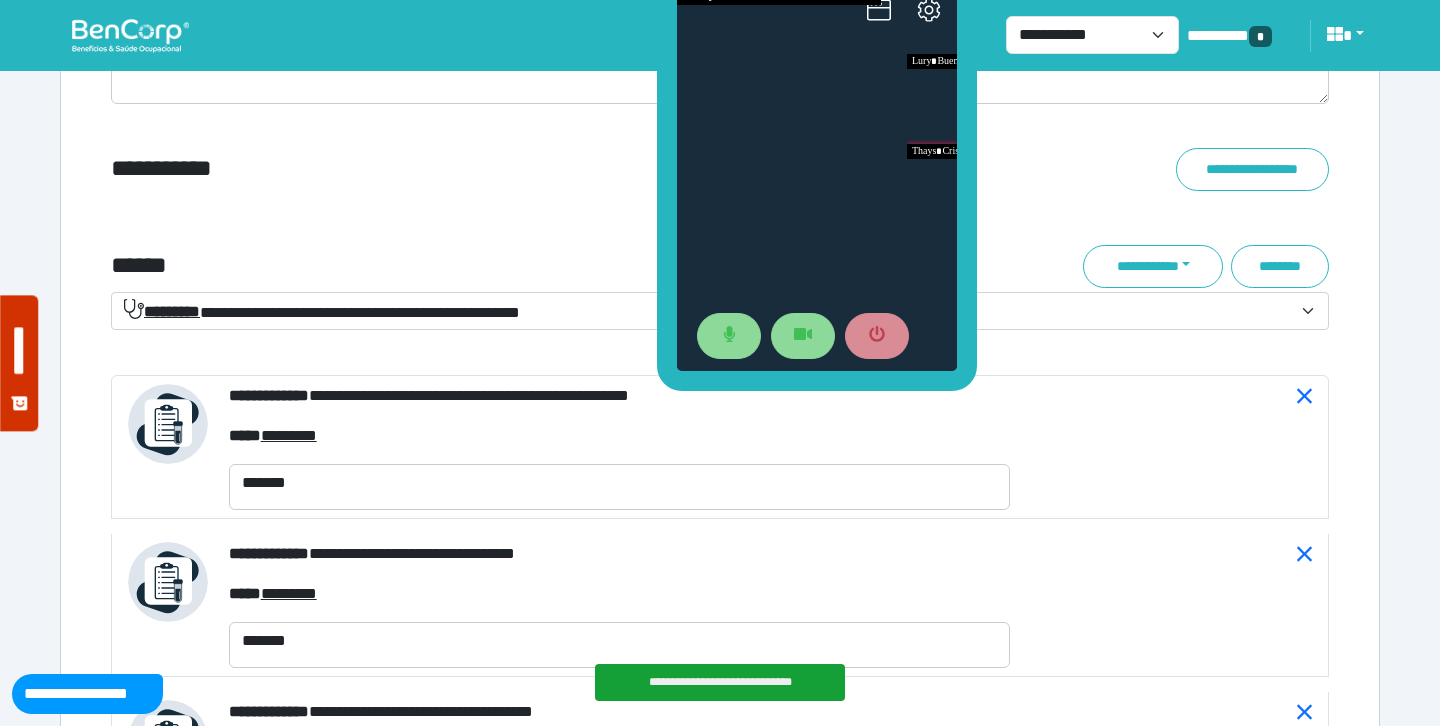 click on "**********" at bounding box center [322, 311] 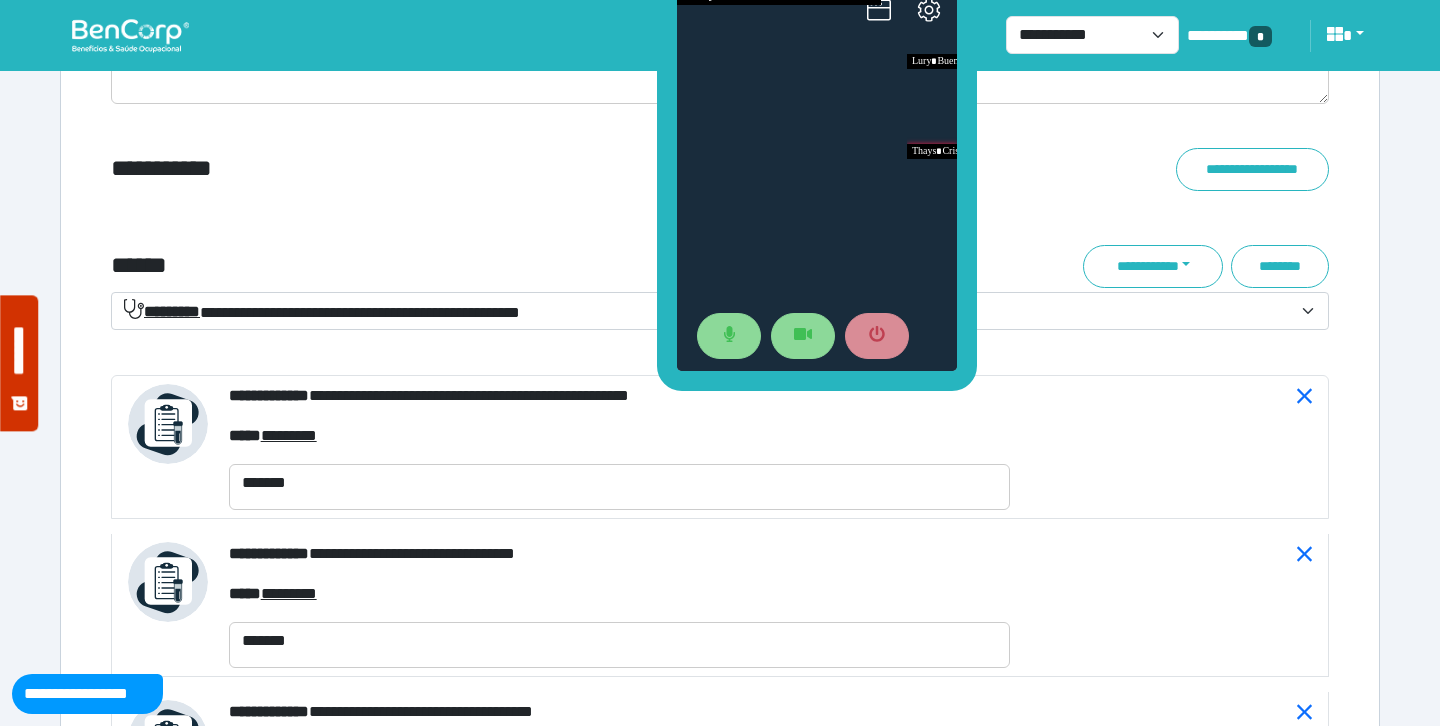 drag, startPoint x: 1420, startPoint y: 398, endPoint x: 1391, endPoint y: 398, distance: 29 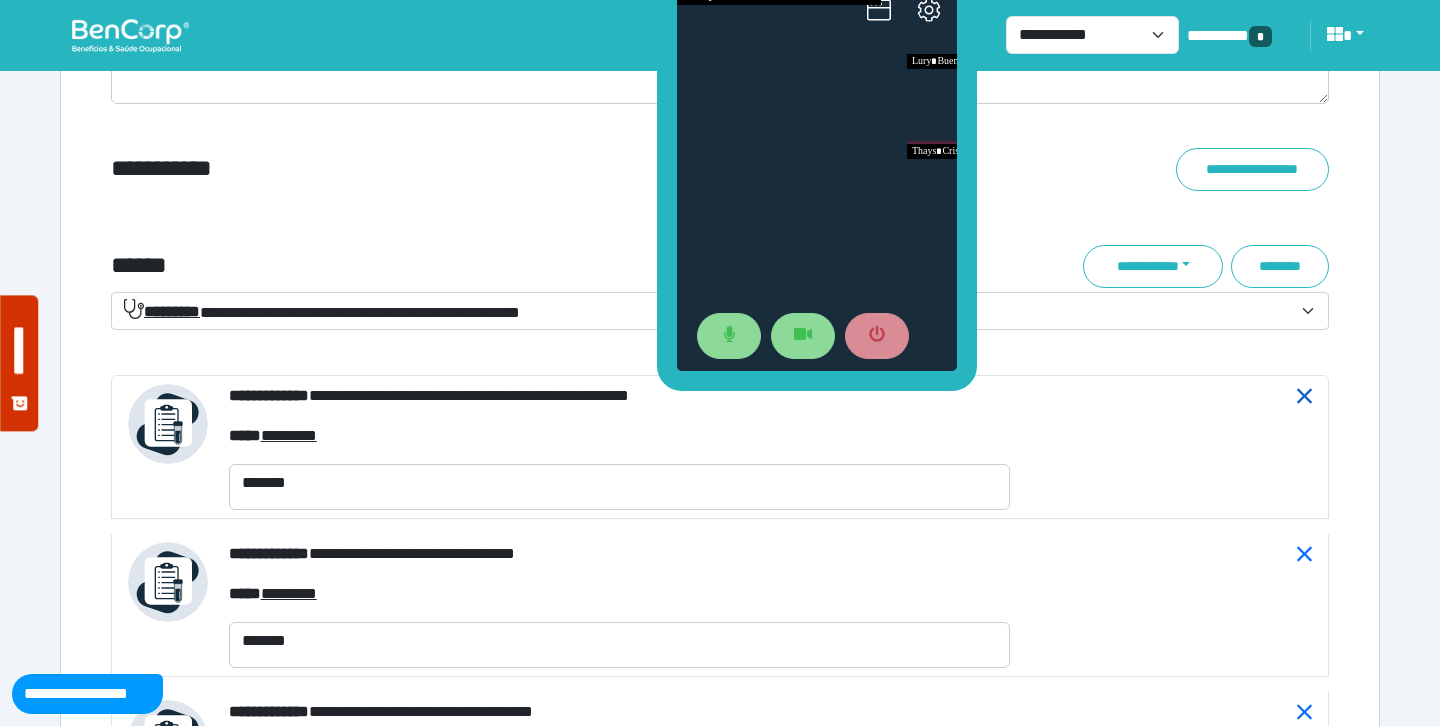 click 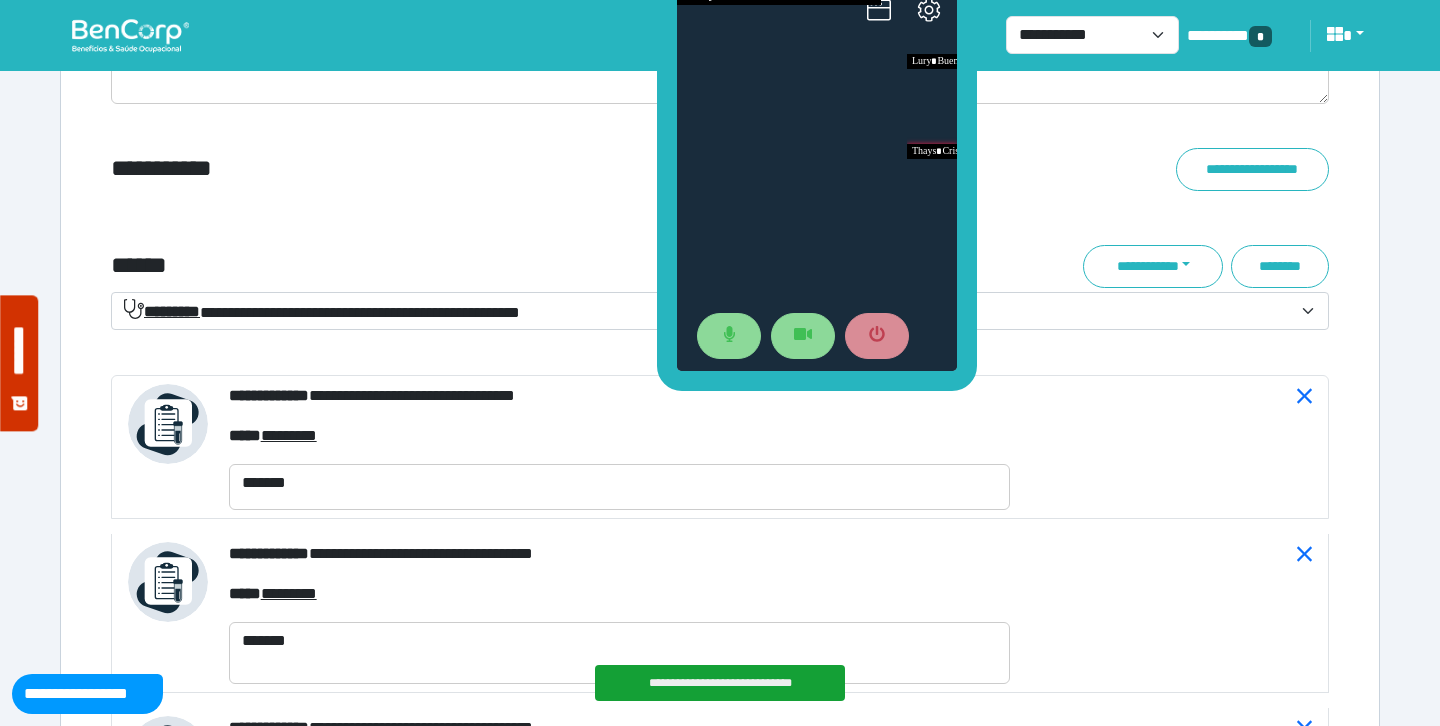 click on "**********" at bounding box center (720, 210) 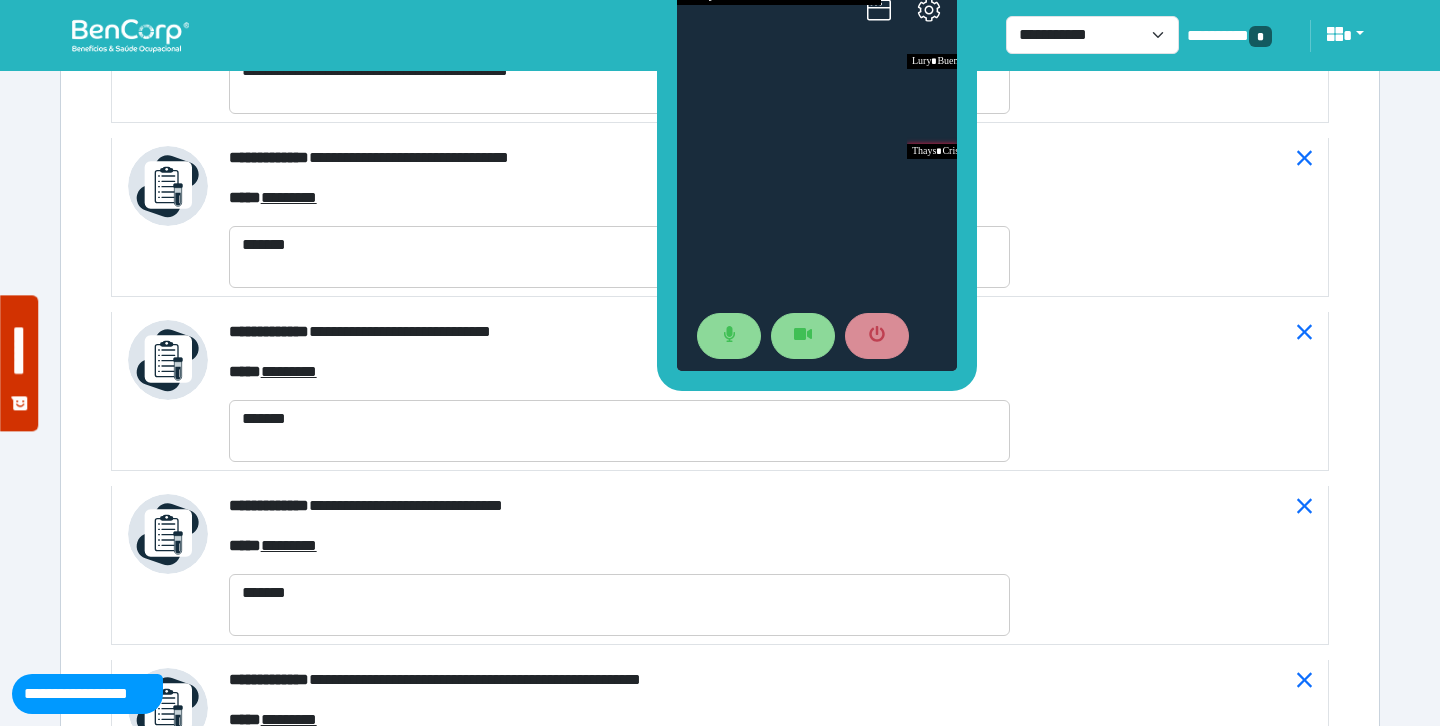 scroll, scrollTop: 8860, scrollLeft: 0, axis: vertical 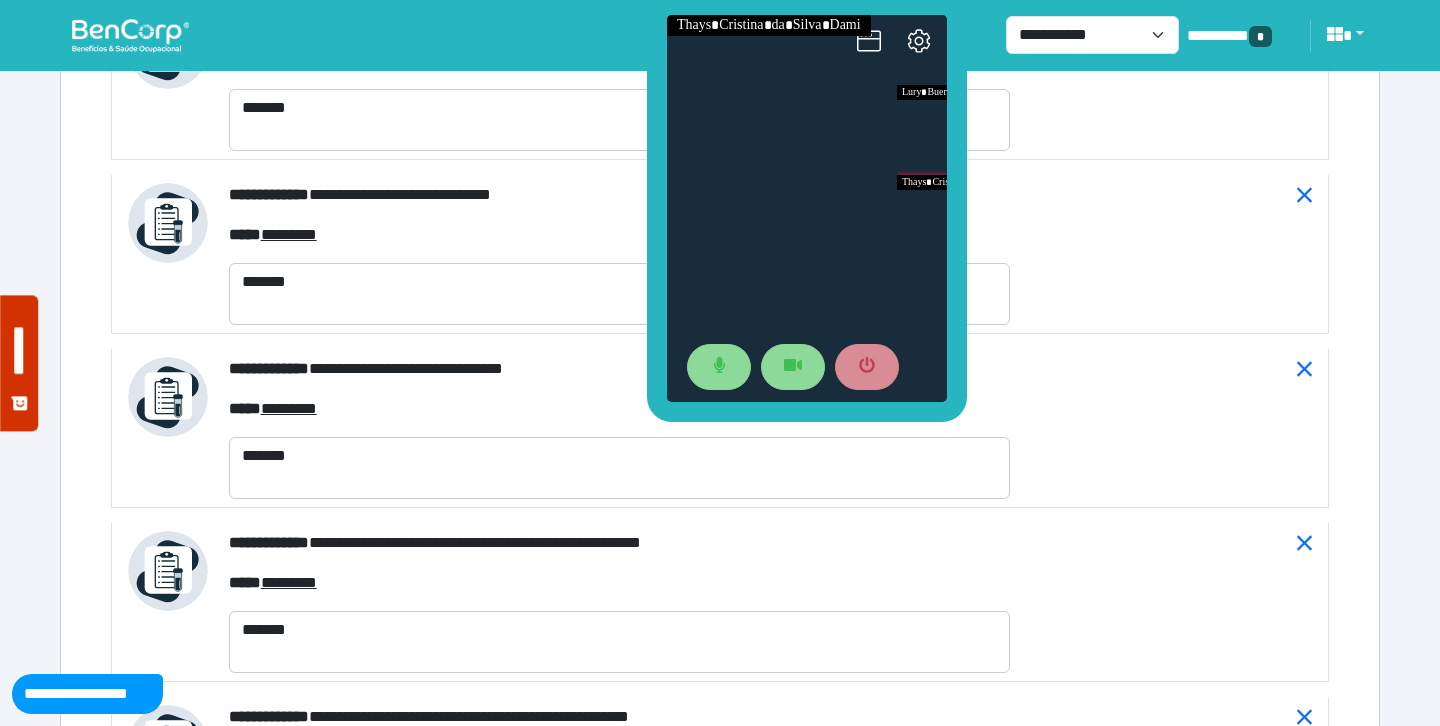 drag, startPoint x: 668, startPoint y: 185, endPoint x: 633, endPoint y: 274, distance: 95.63472 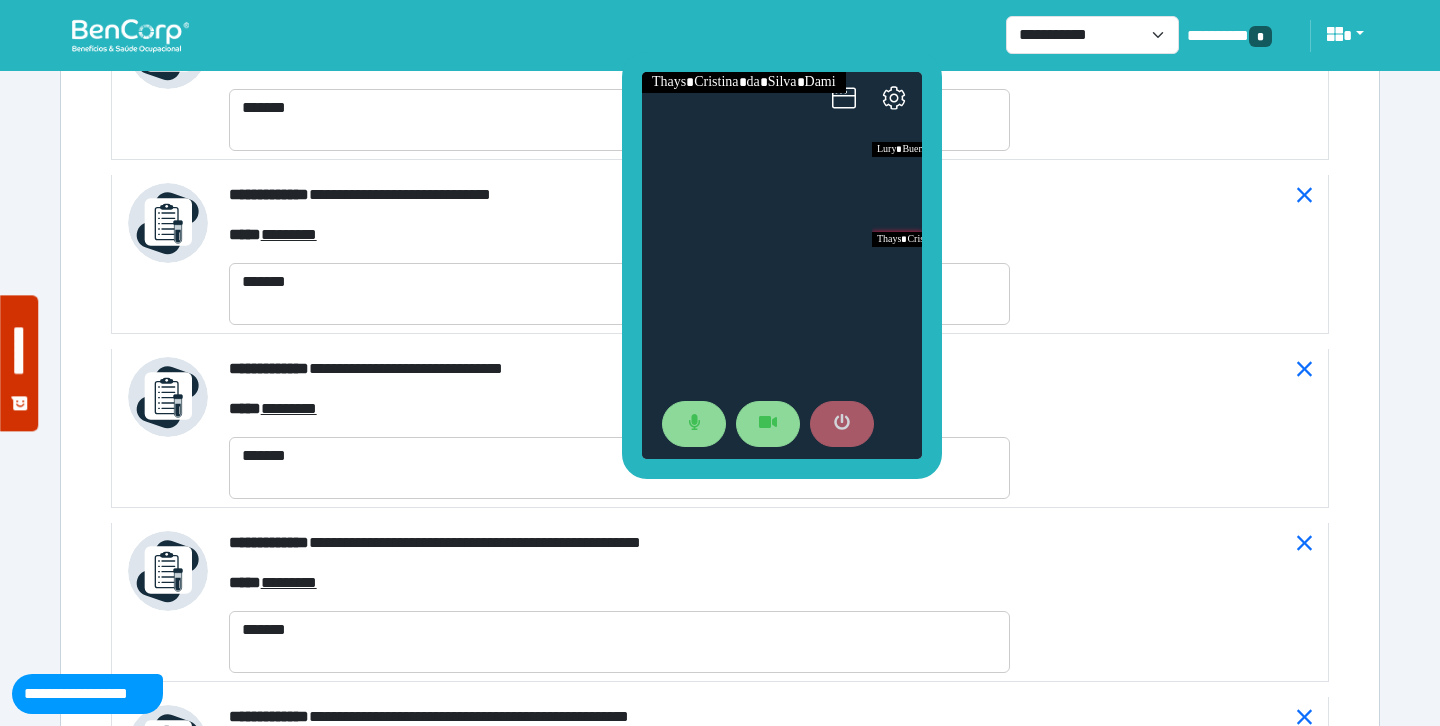 click 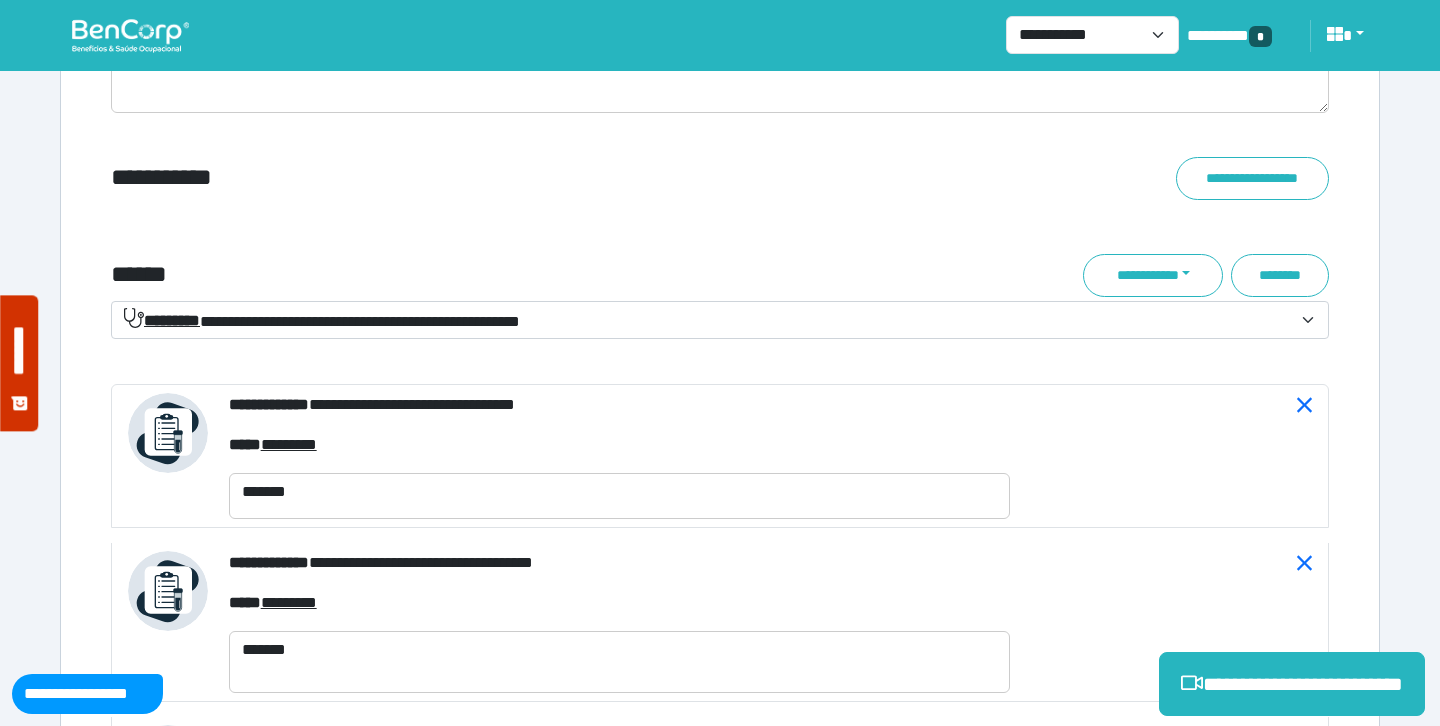 scroll, scrollTop: 7028, scrollLeft: 0, axis: vertical 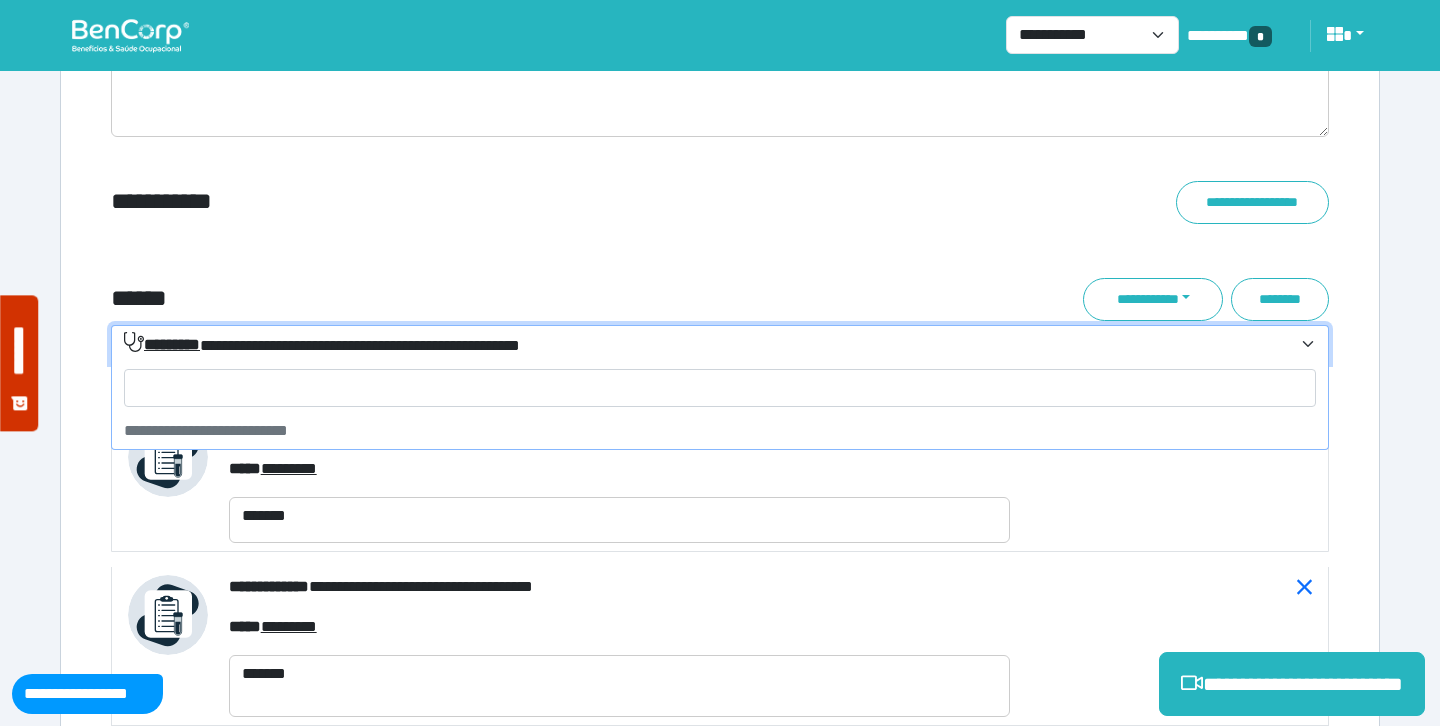 click on "**********" at bounding box center [322, 344] 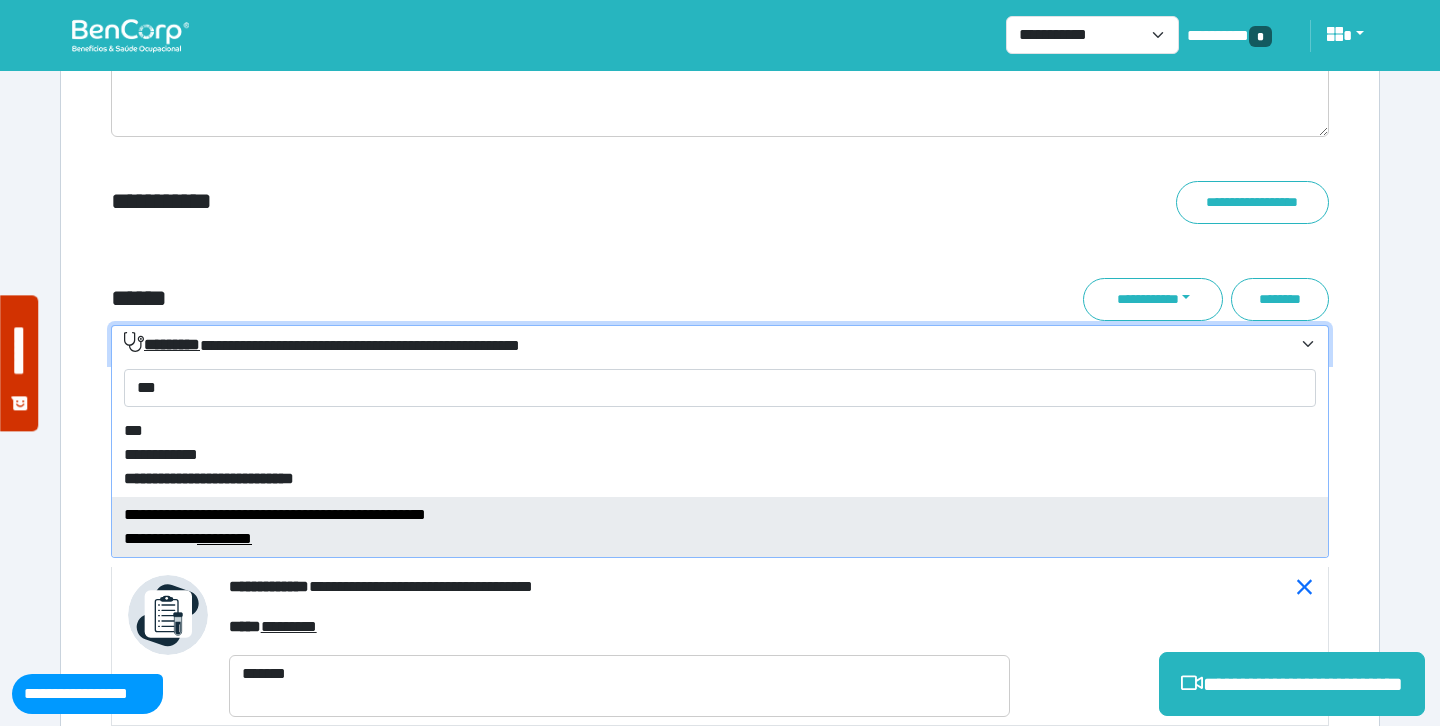 type on "***" 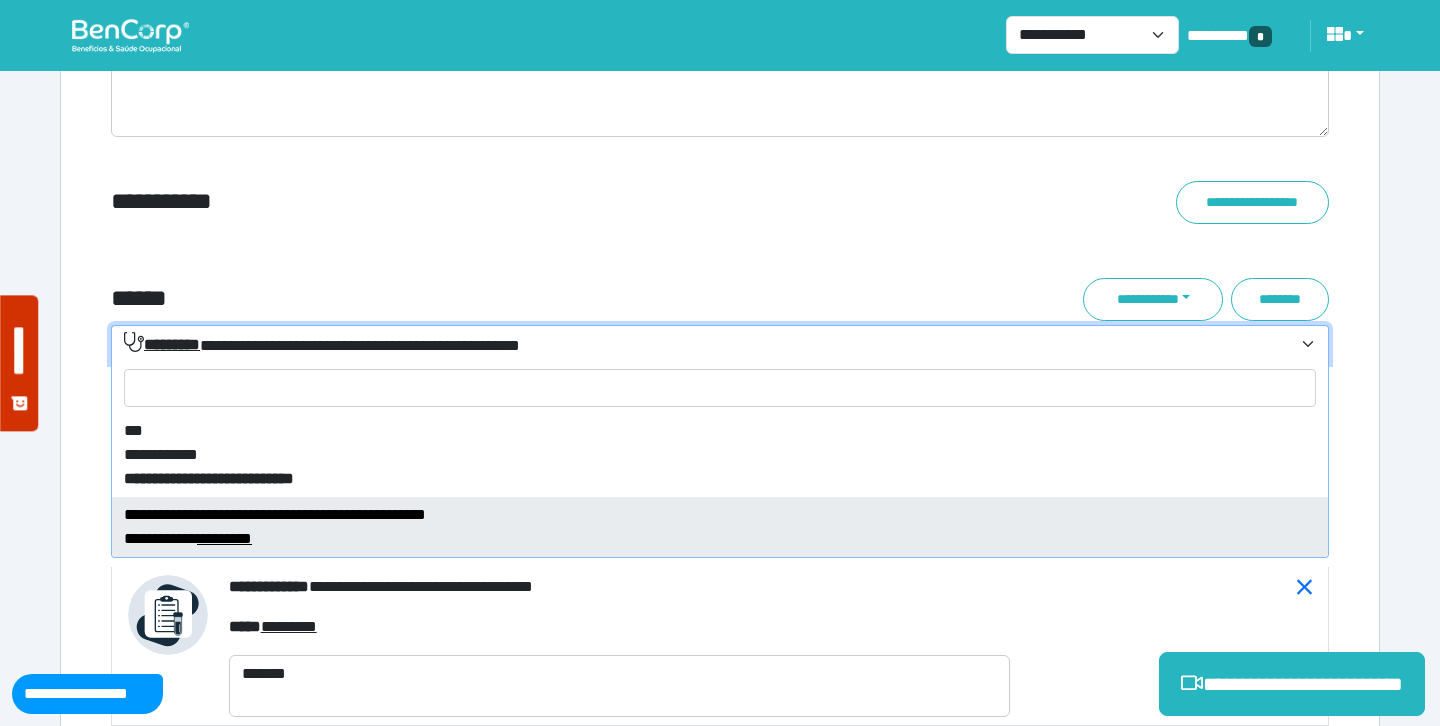 select on "****" 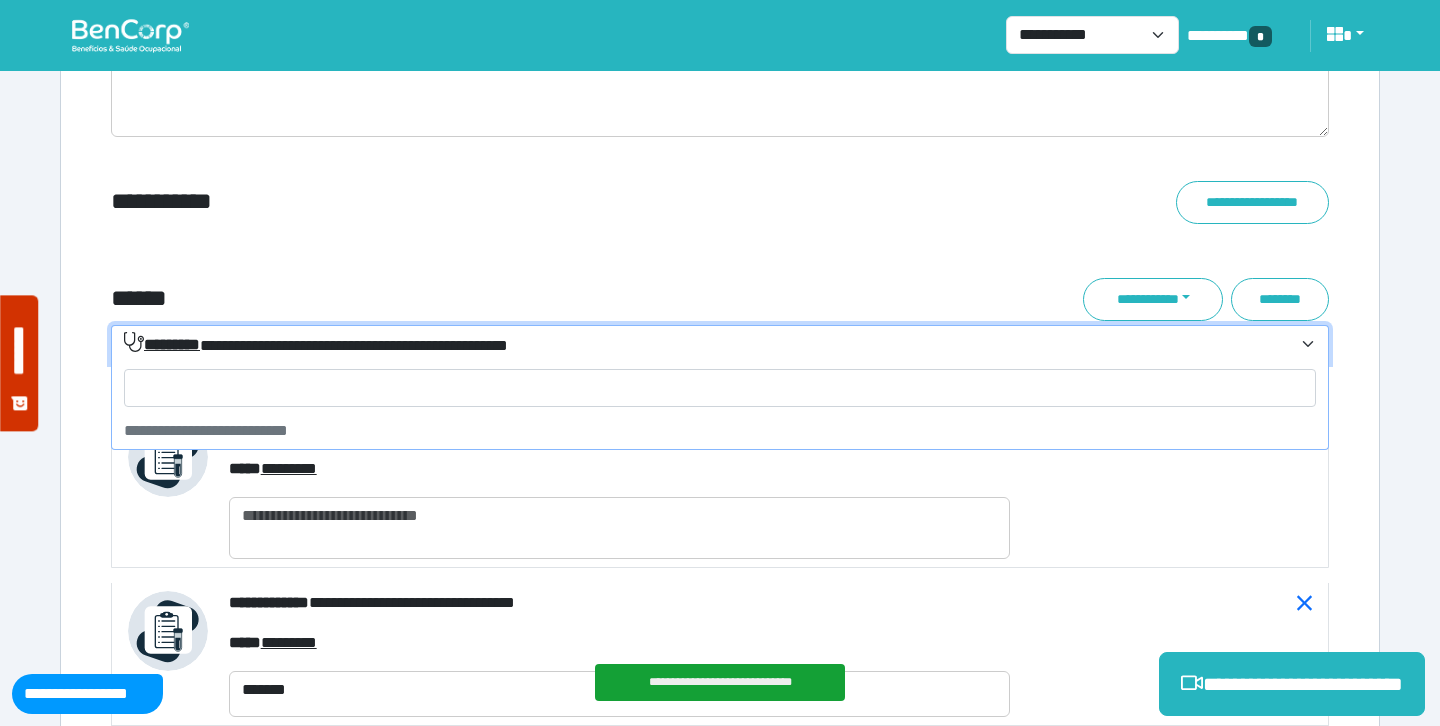 click on "**********" at bounding box center [316, 344] 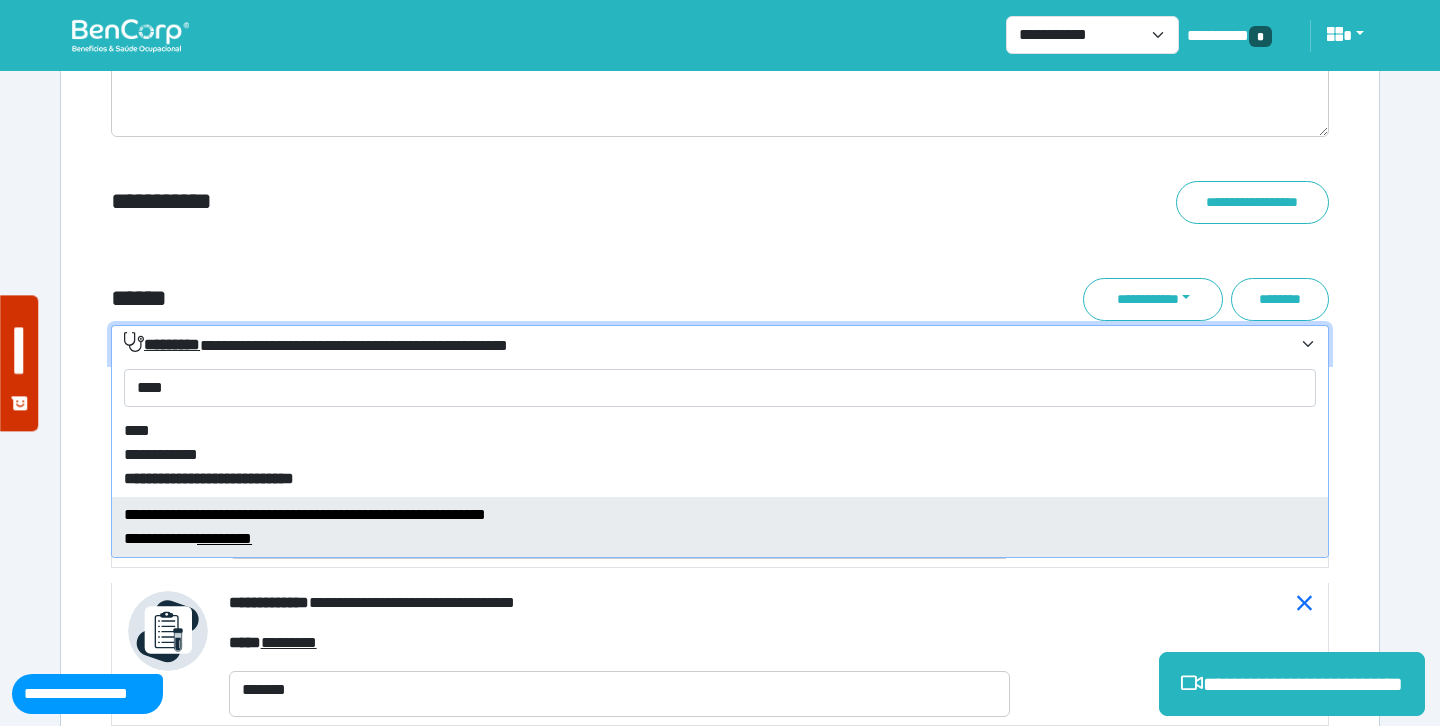 type on "****" 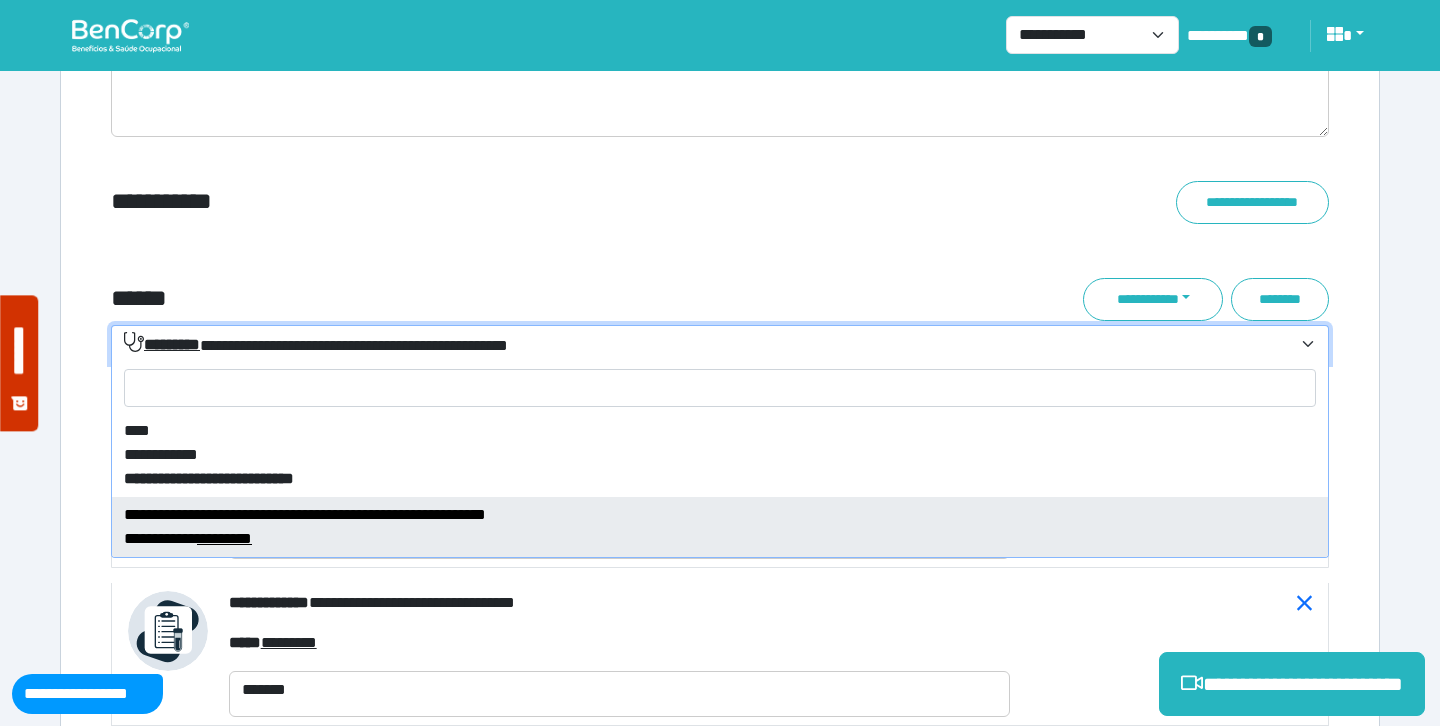 select on "****" 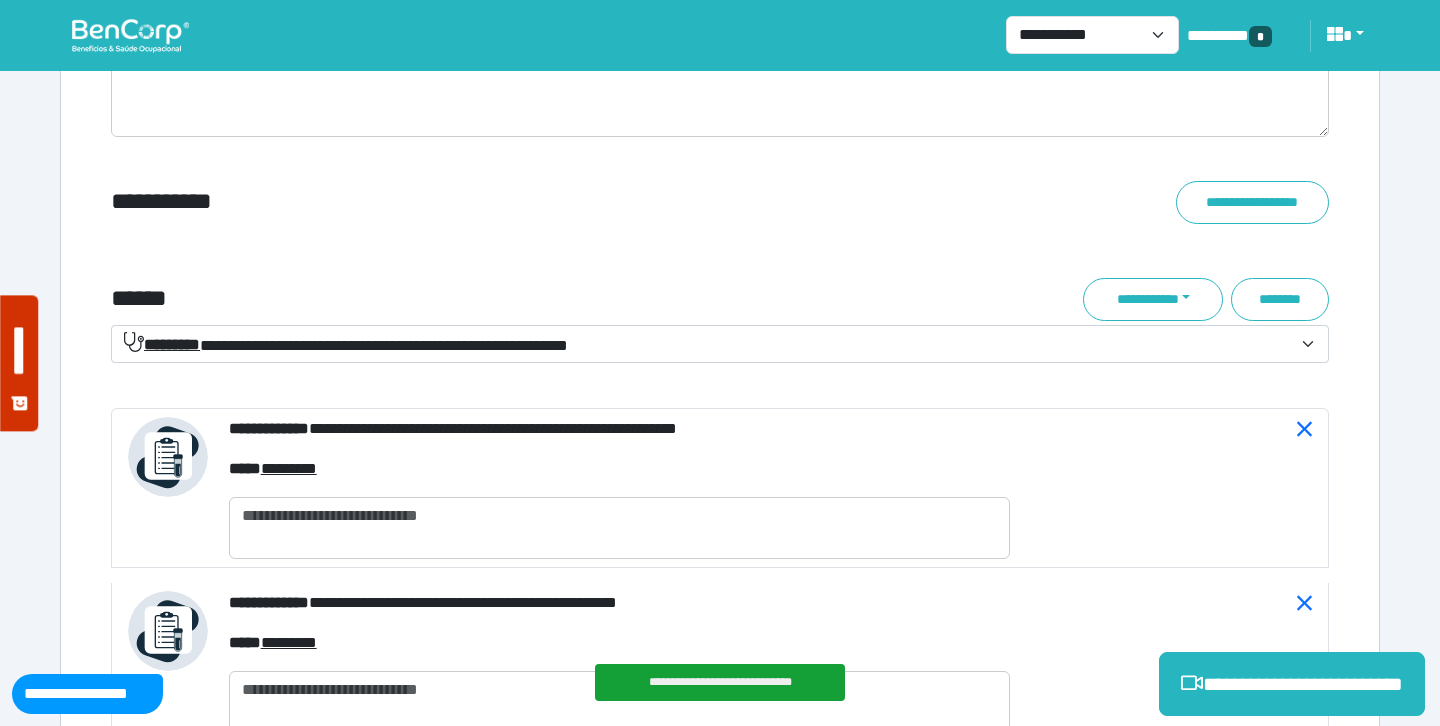 click on "**********" at bounding box center (346, 344) 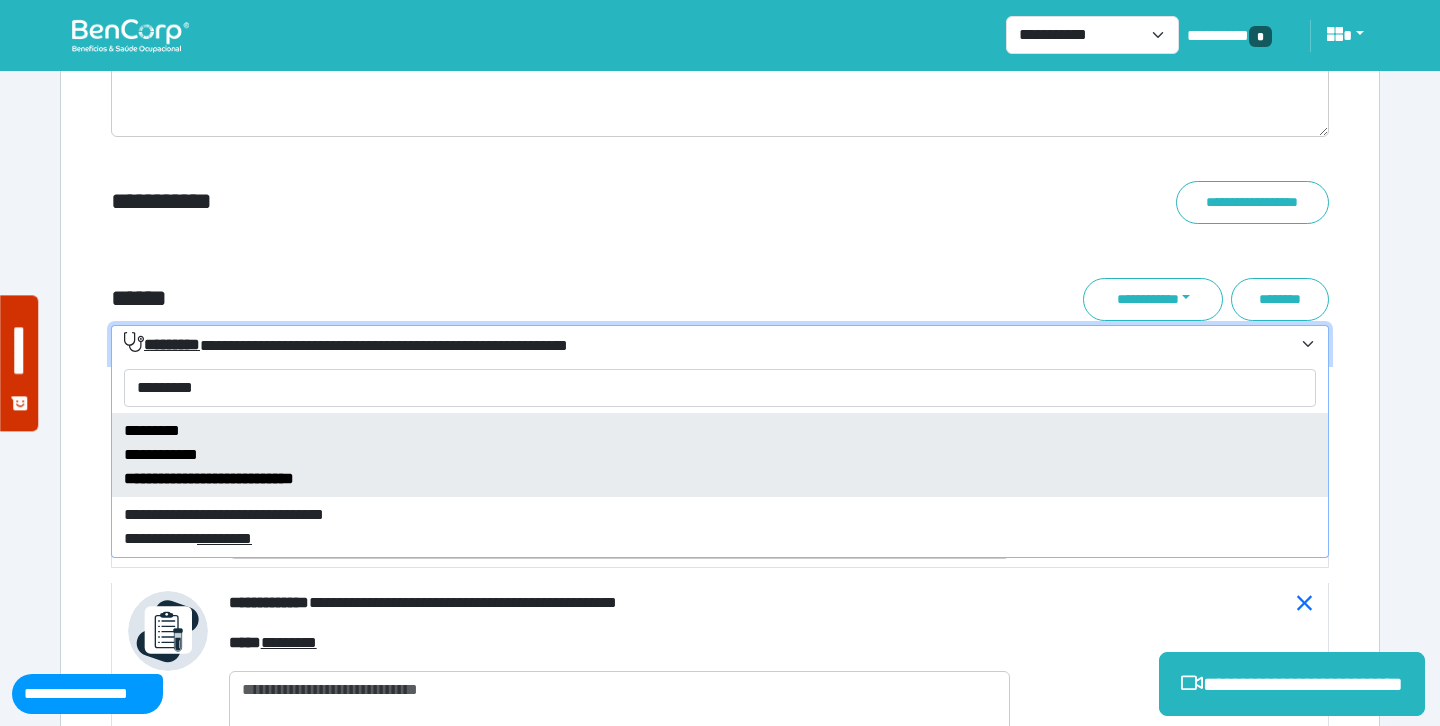 type on "*********" 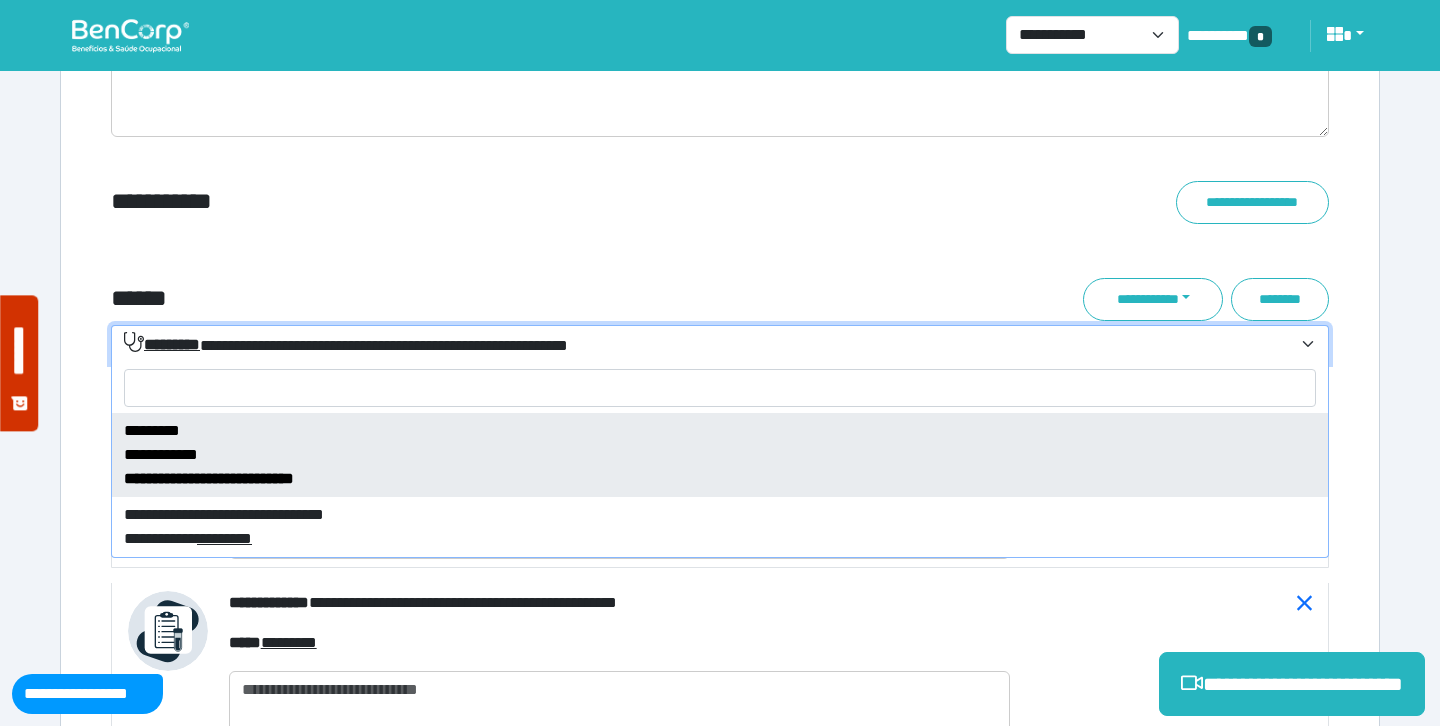 select on "****" 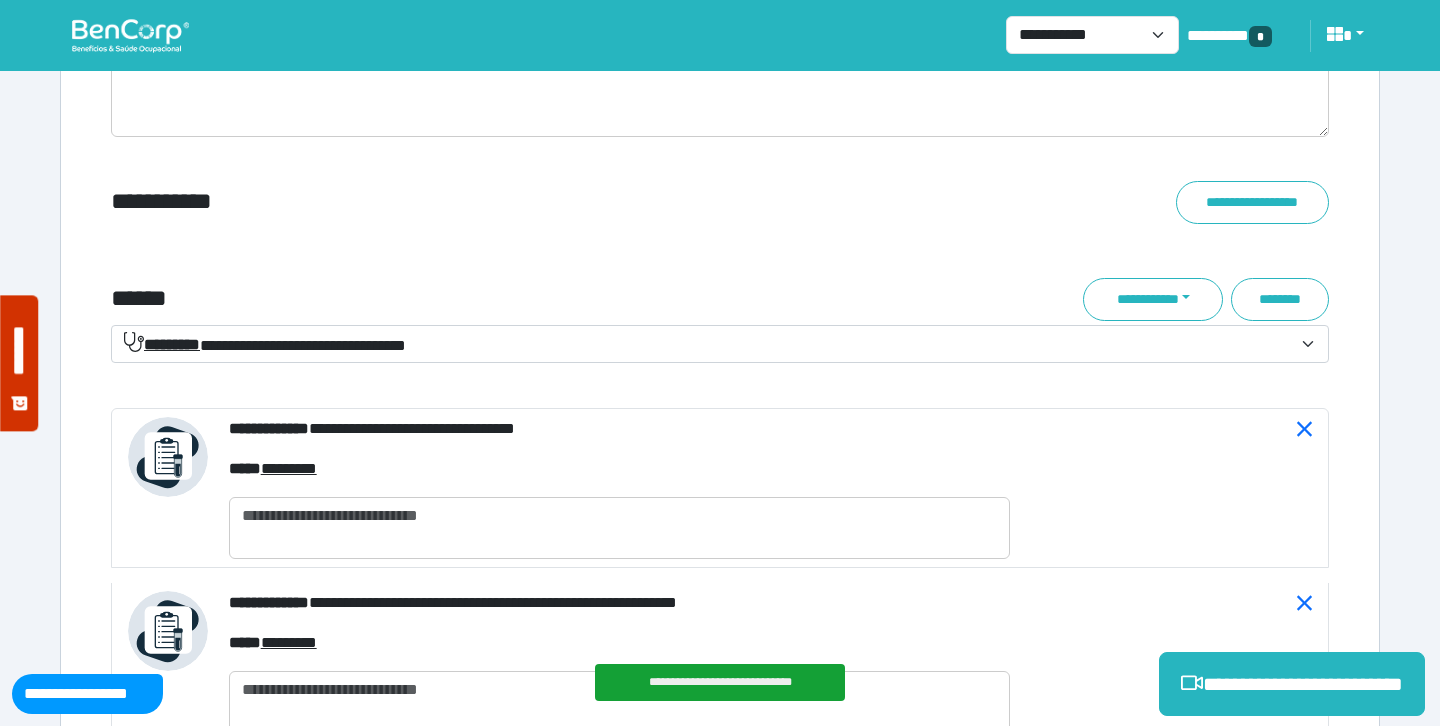 click on "**********" at bounding box center [265, 344] 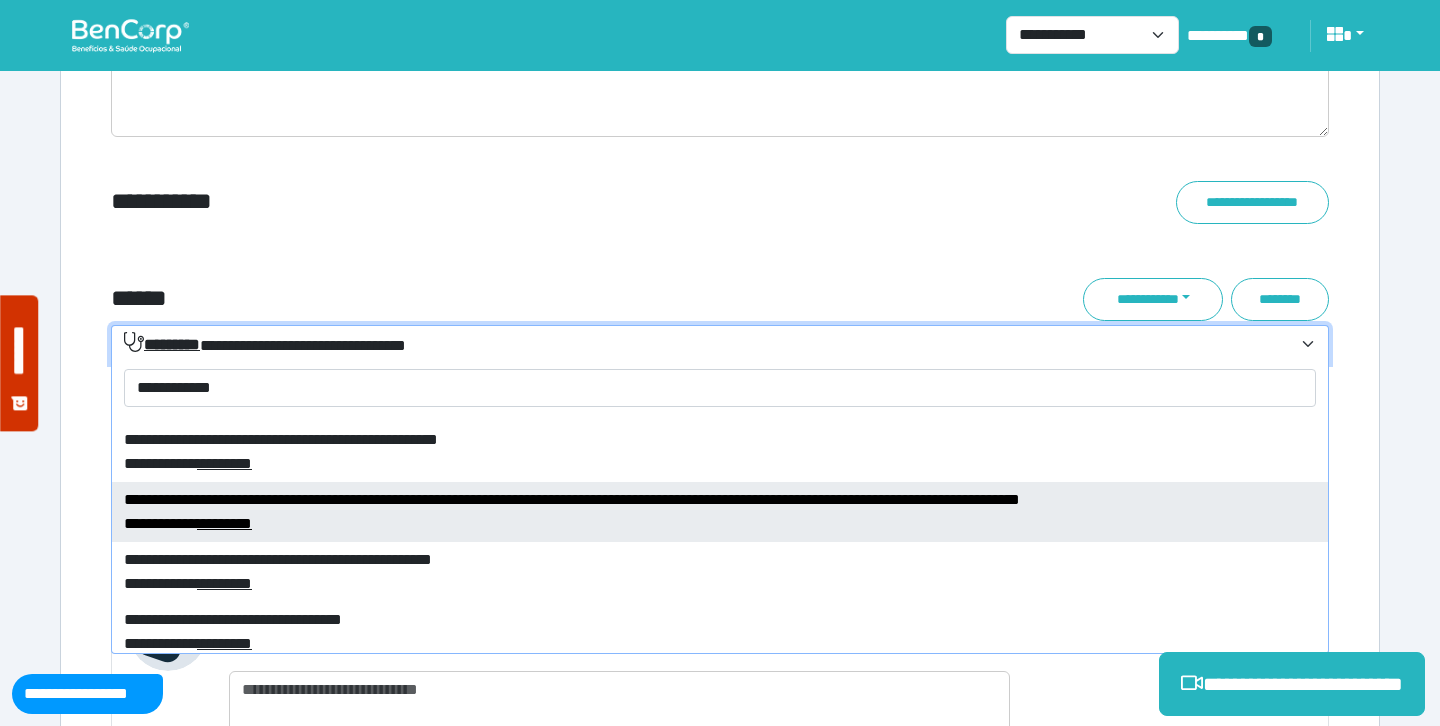 scroll, scrollTop: 89, scrollLeft: 0, axis: vertical 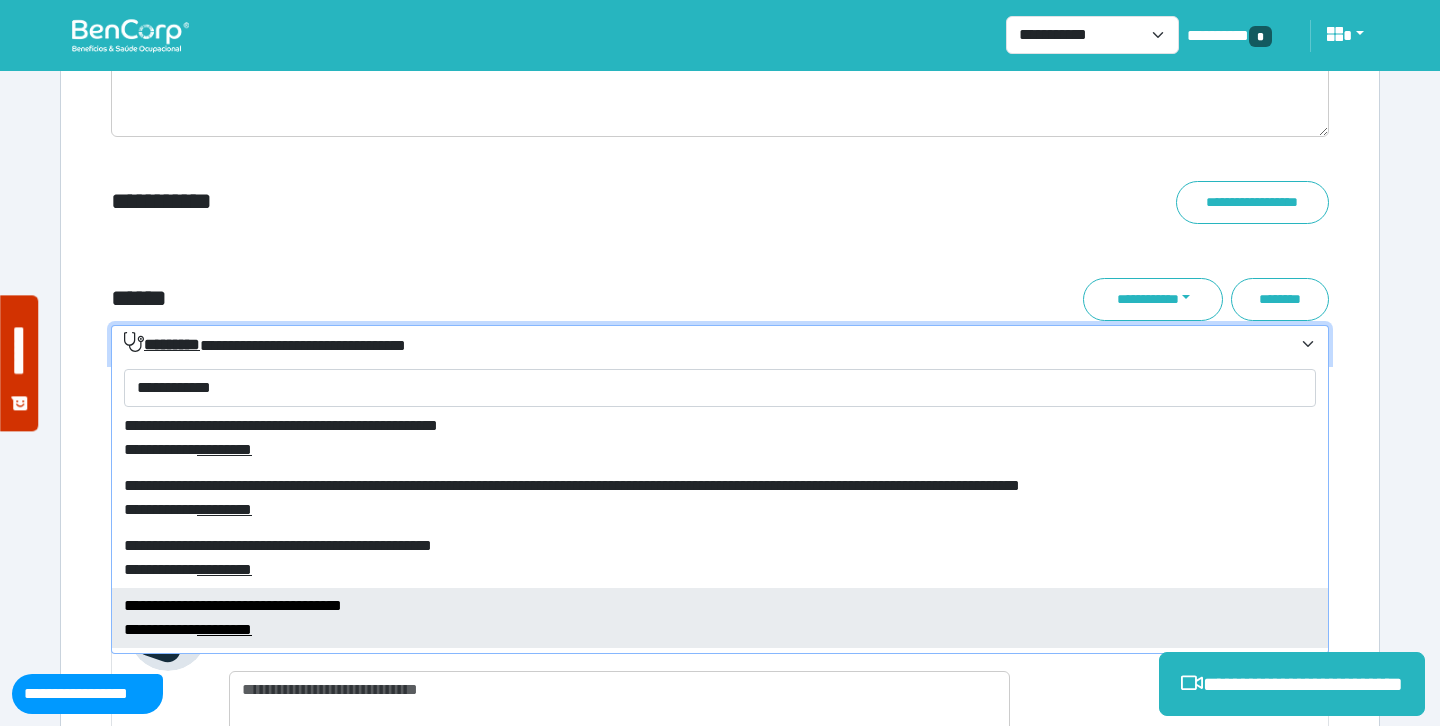 type on "**********" 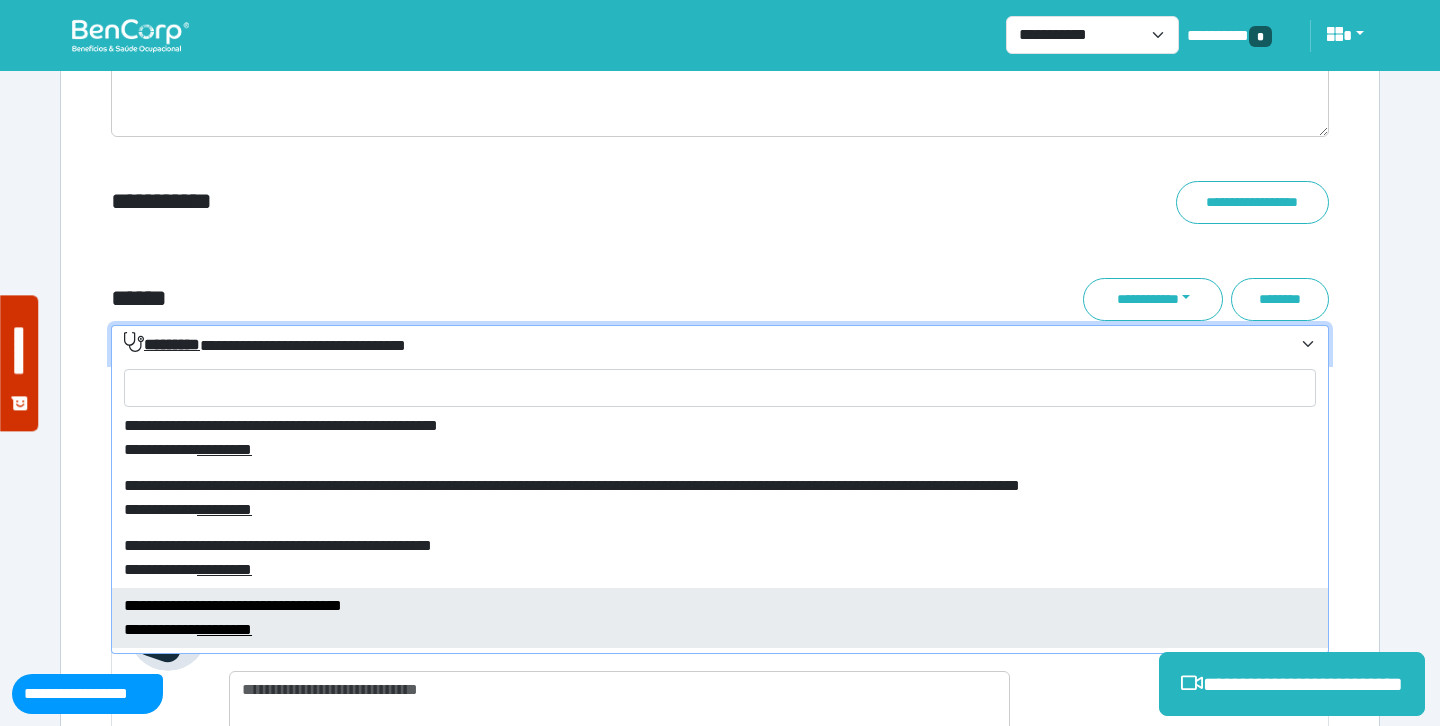 select on "****" 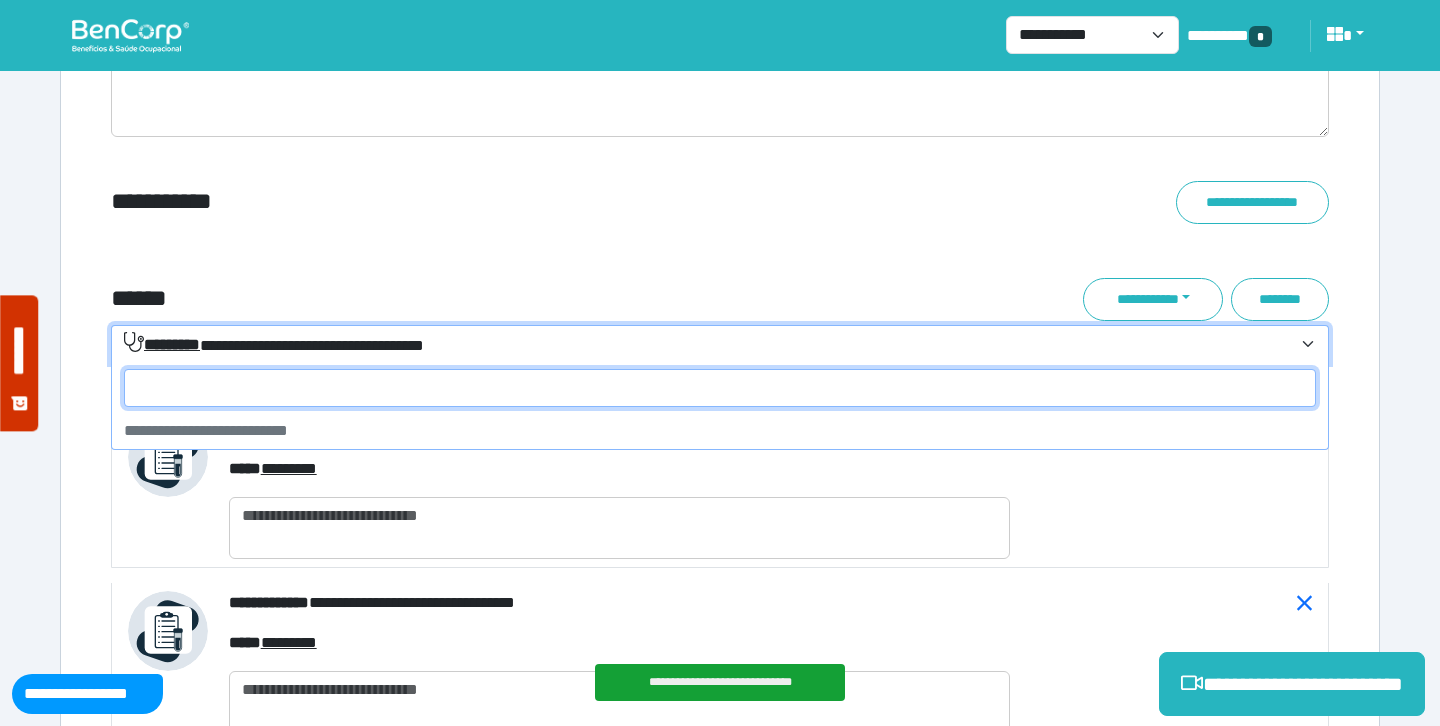 click on "**********" at bounding box center (274, 344) 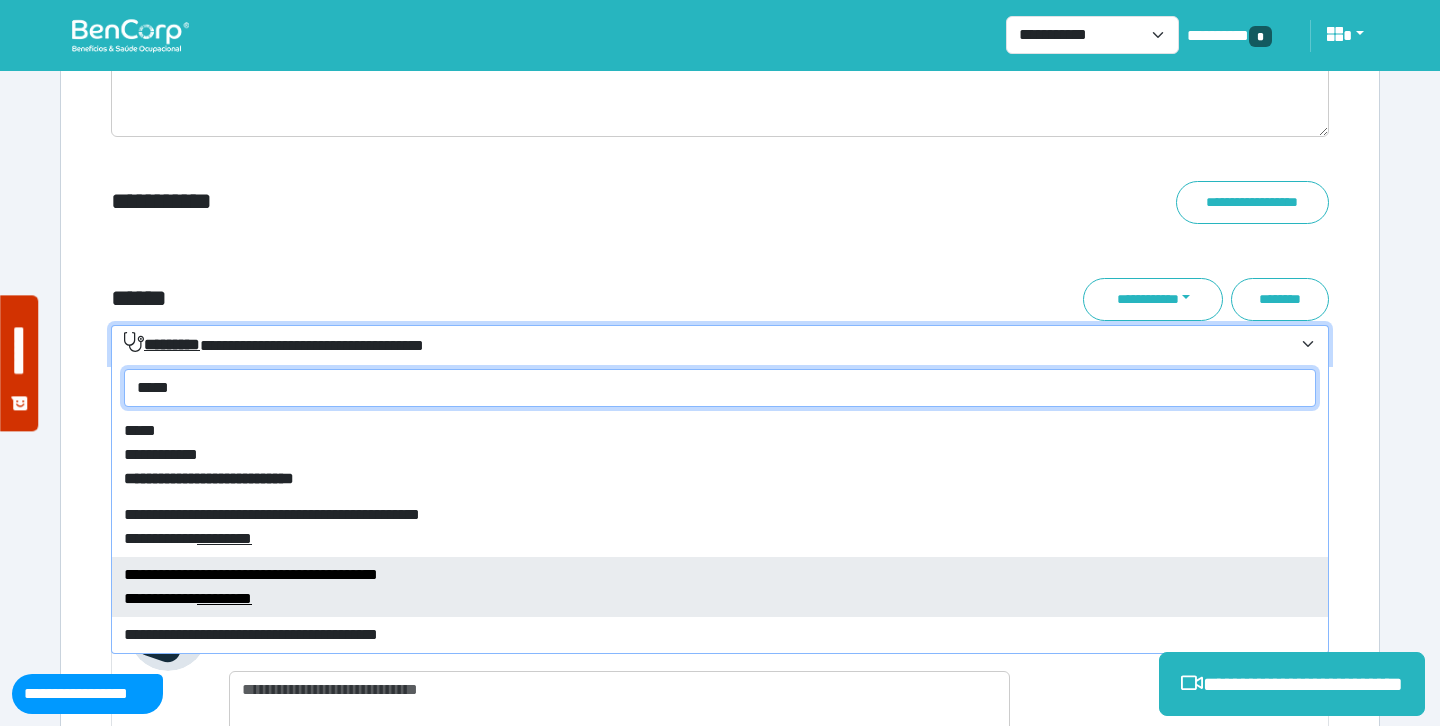type on "*****" 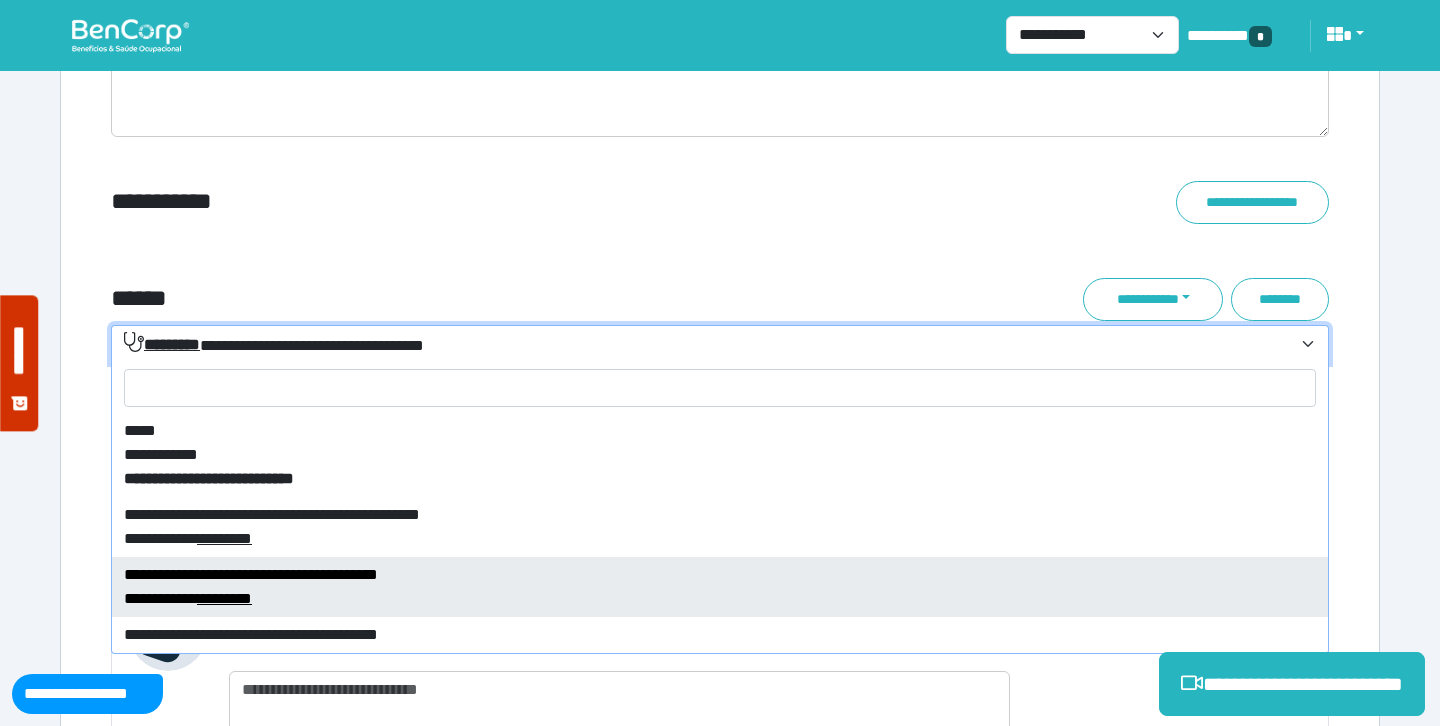 select on "****" 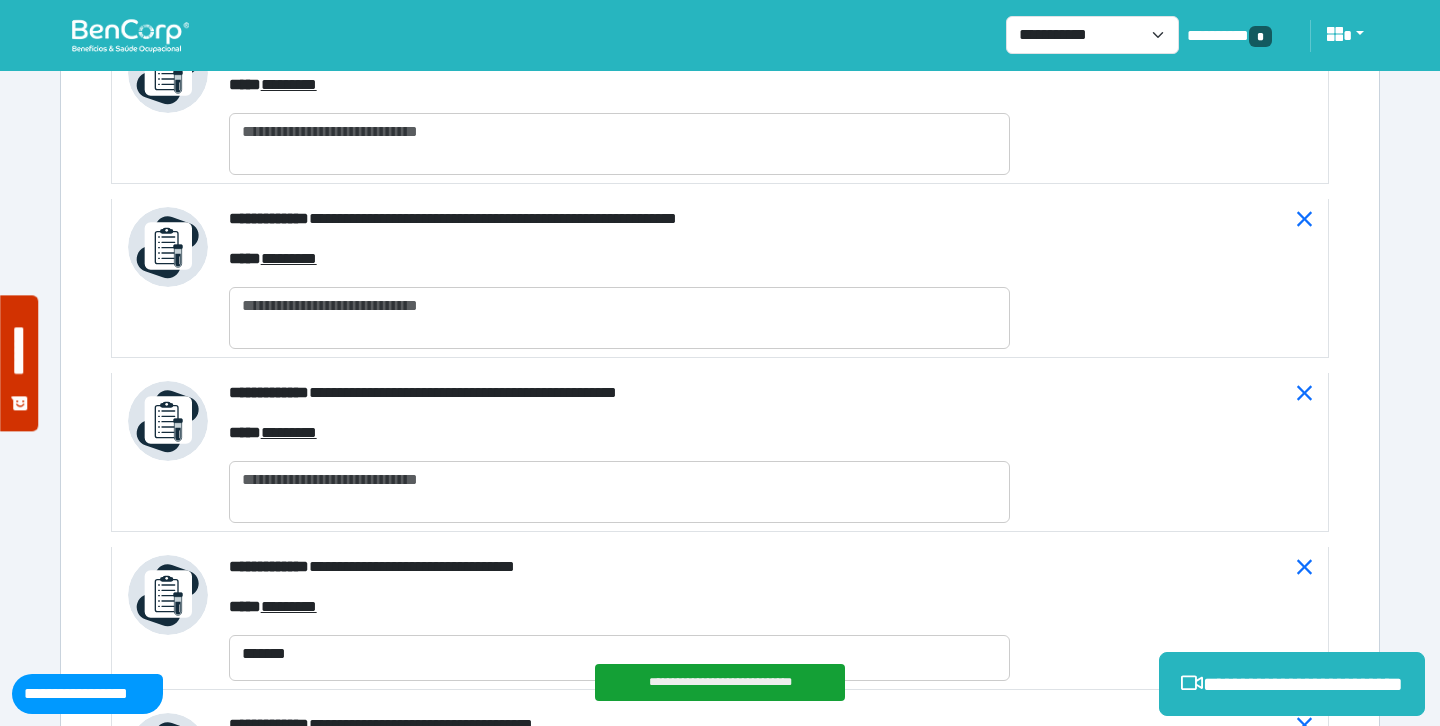 scroll, scrollTop: 7871, scrollLeft: 0, axis: vertical 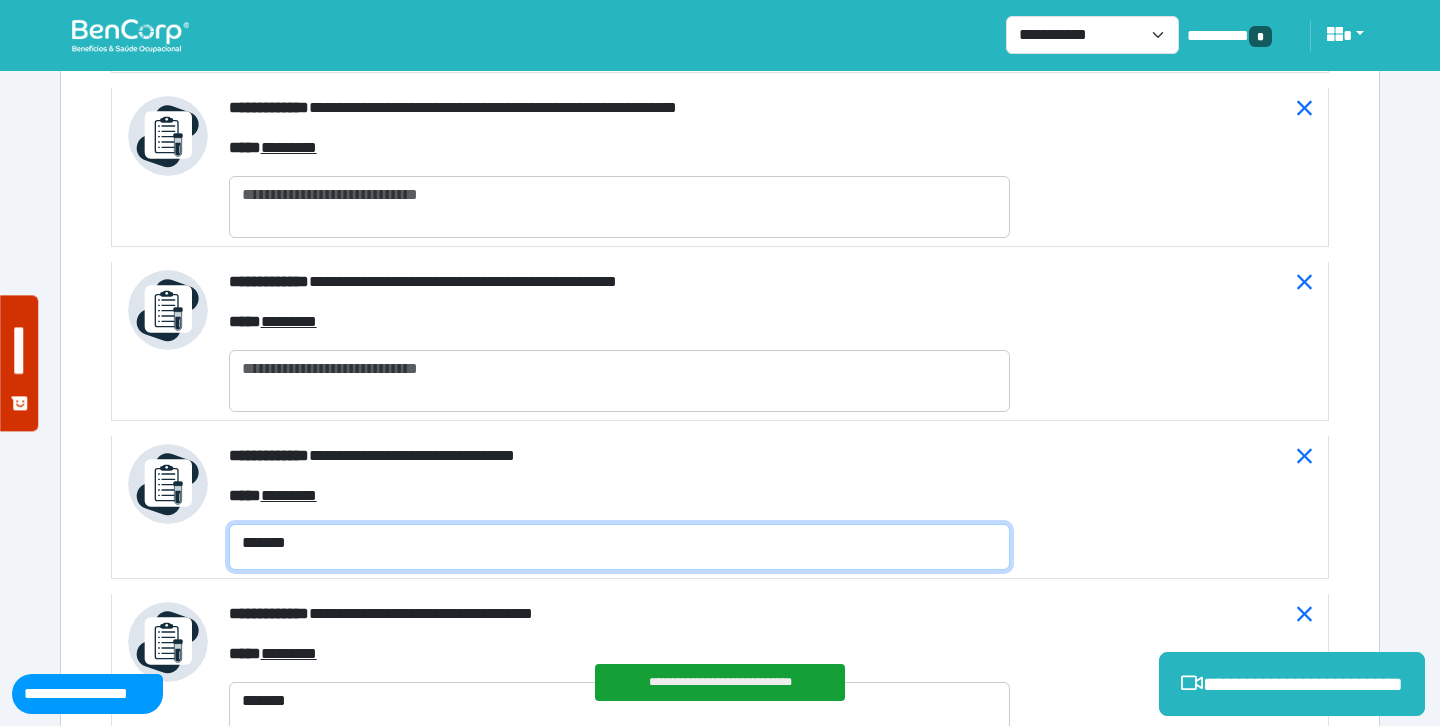 click on "*******" at bounding box center (619, 547) 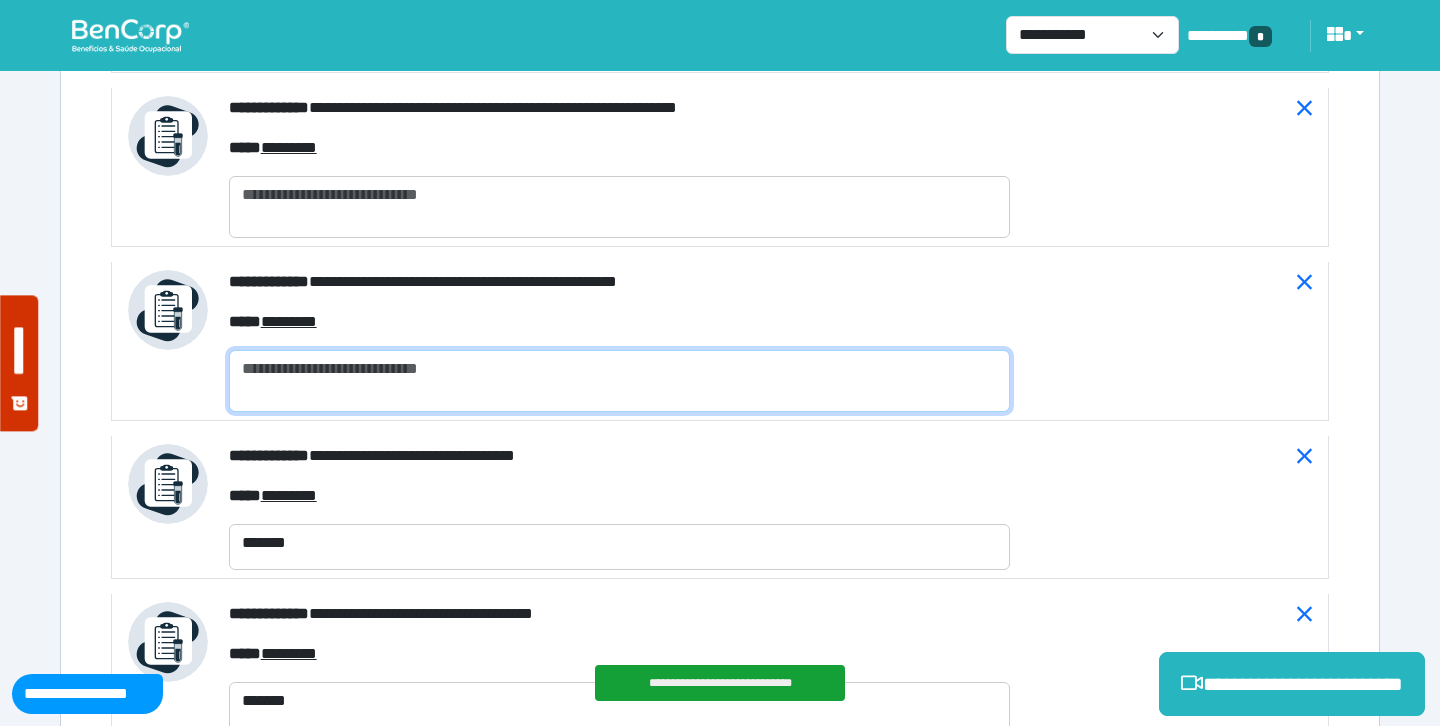 click at bounding box center [619, 381] 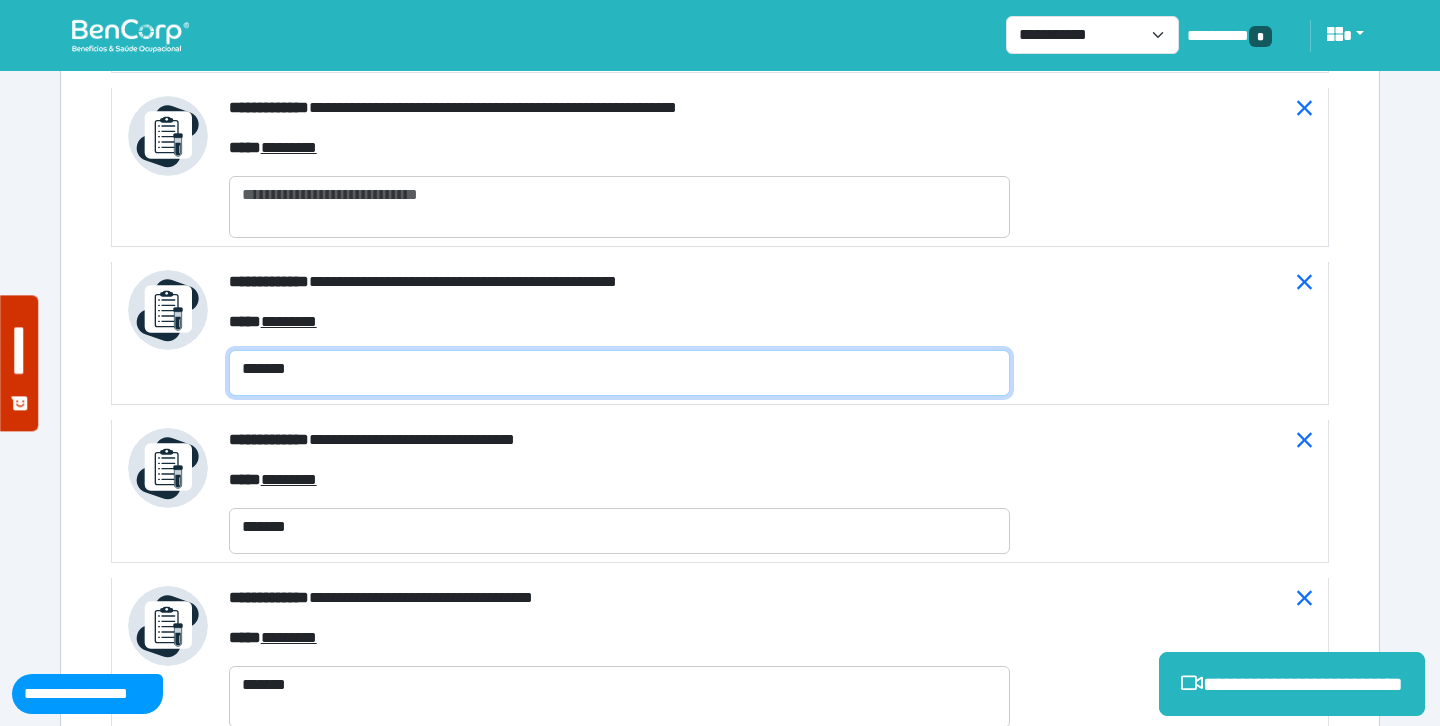 type on "*******" 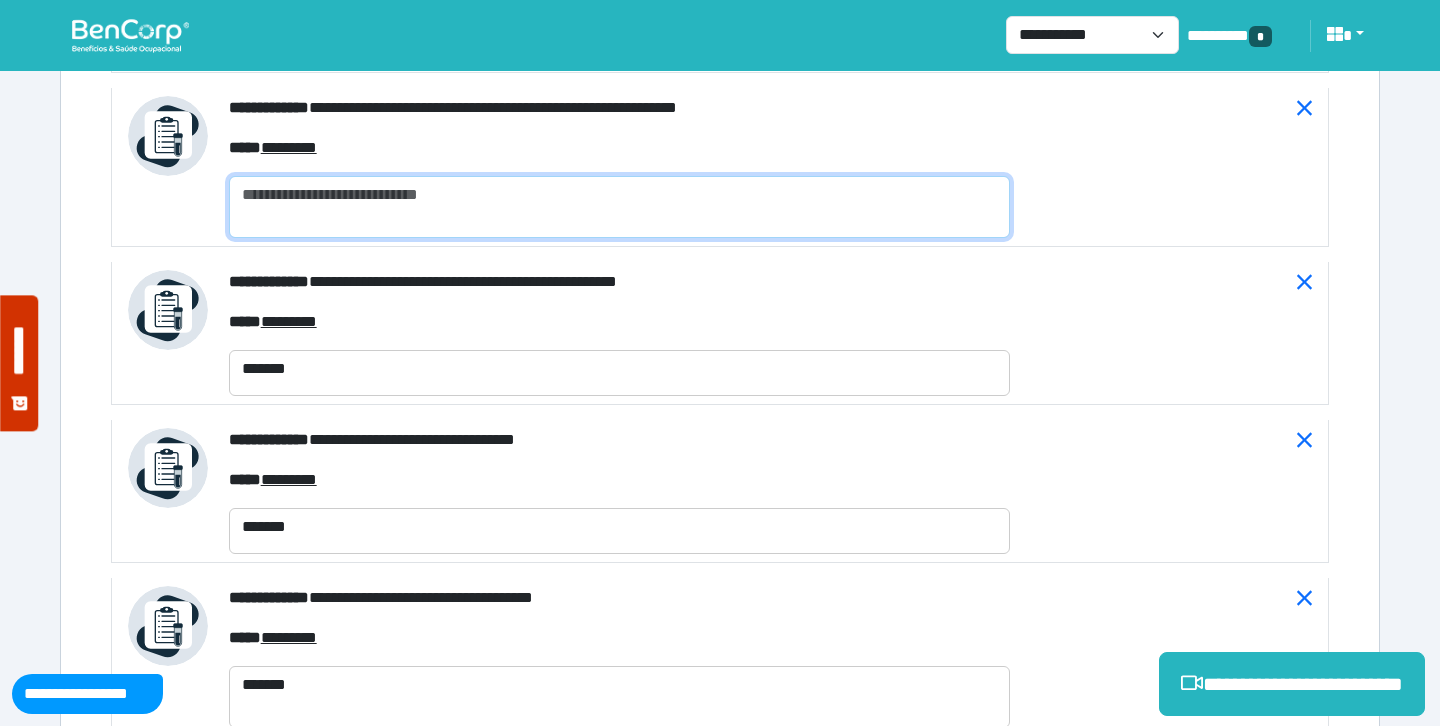 click at bounding box center [619, 207] 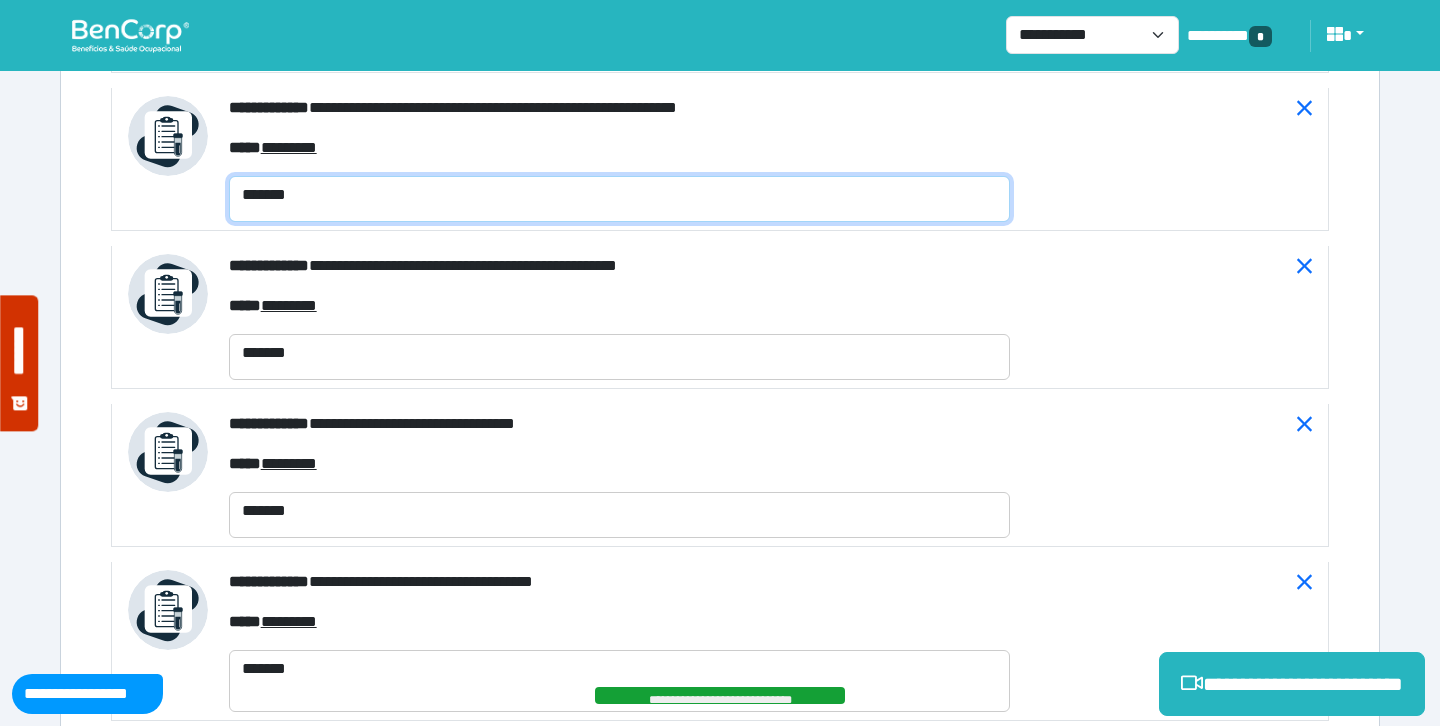 scroll, scrollTop: 7617, scrollLeft: 0, axis: vertical 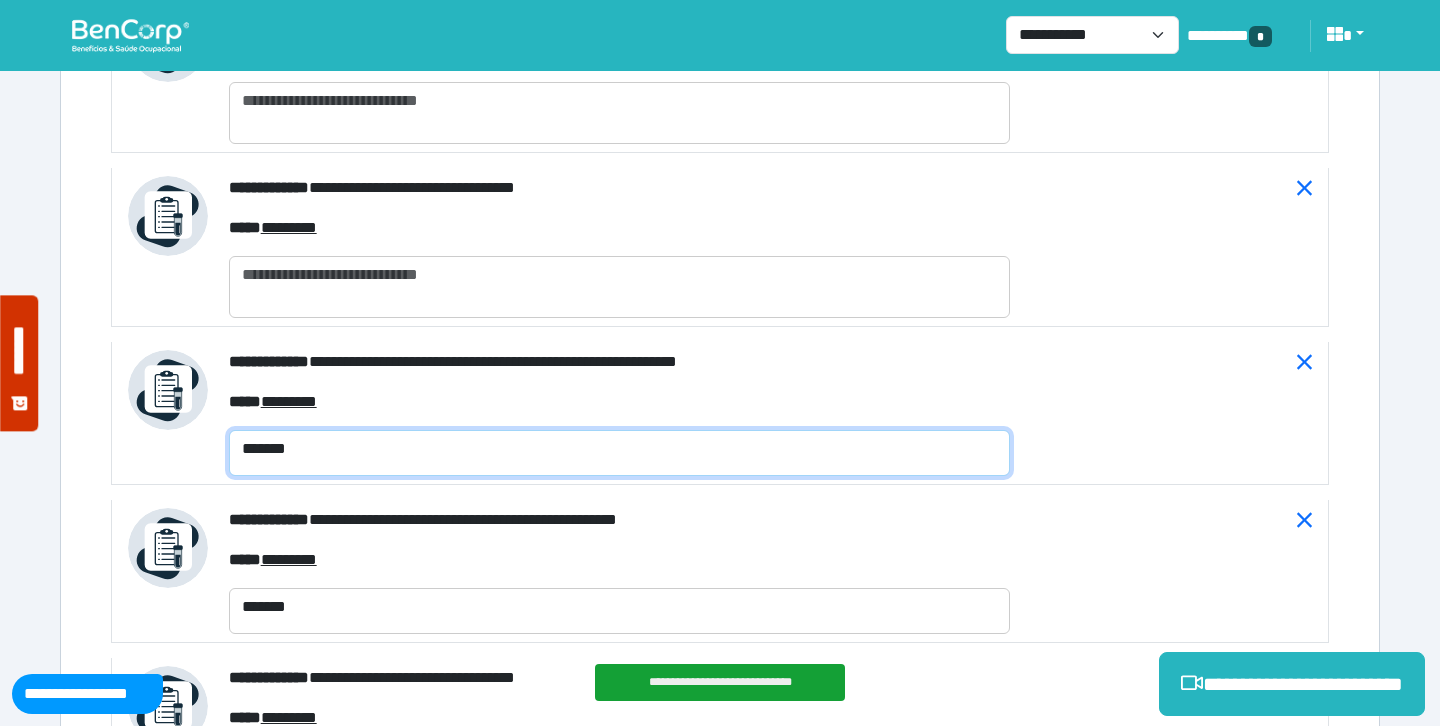type on "*******" 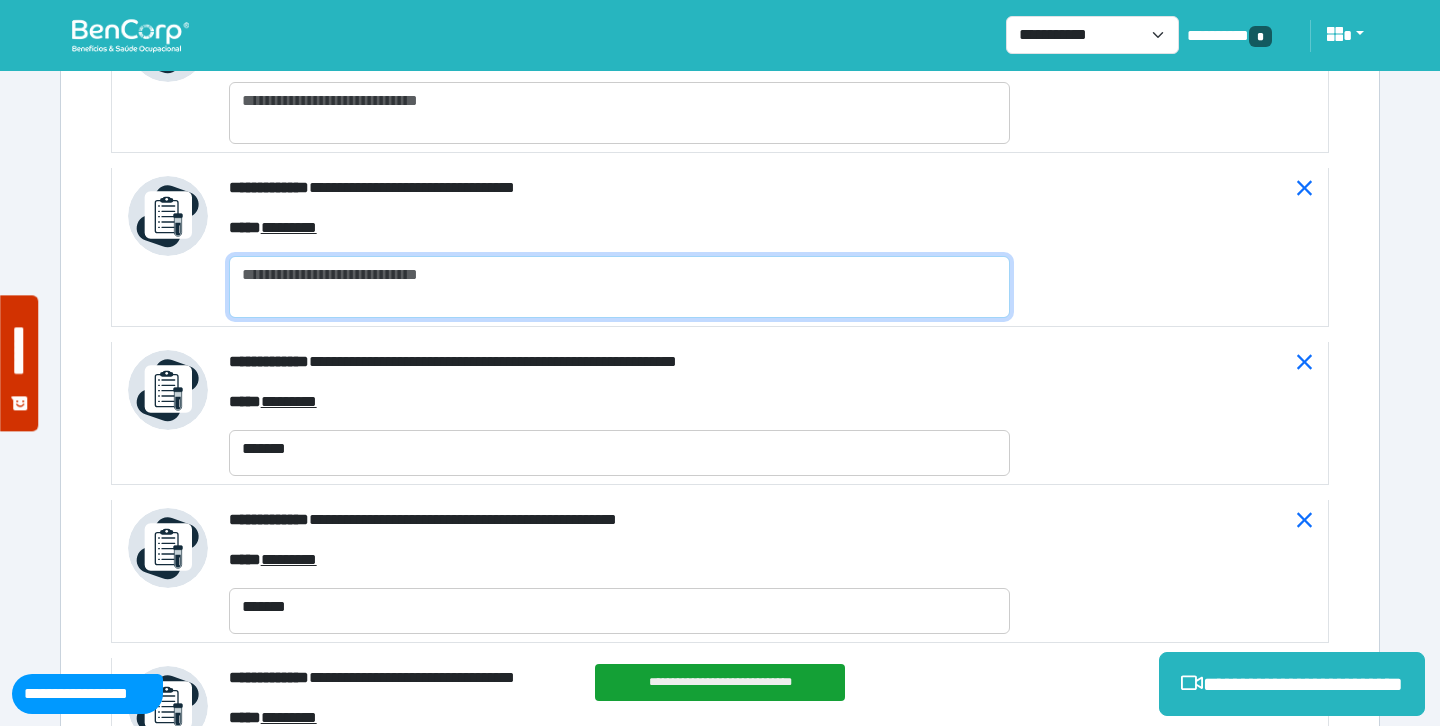 click at bounding box center [619, 287] 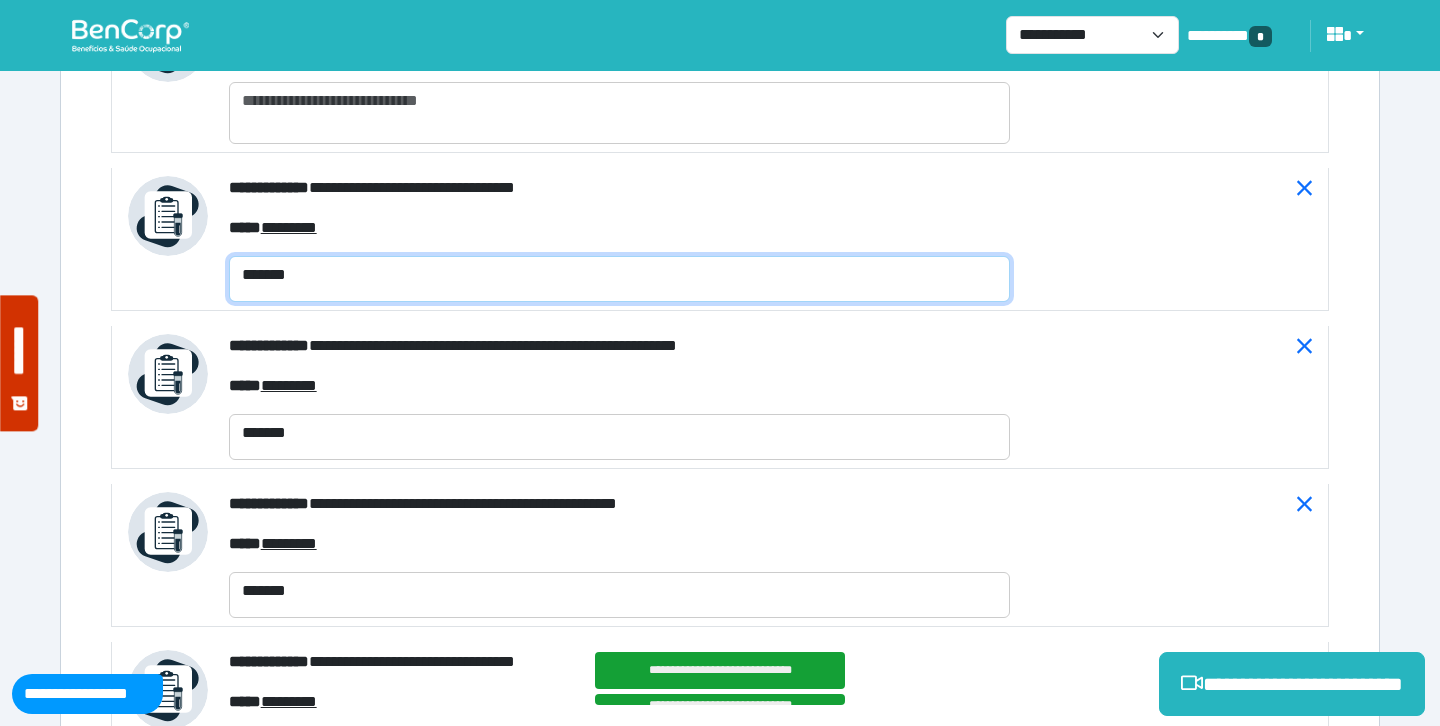 type on "*******" 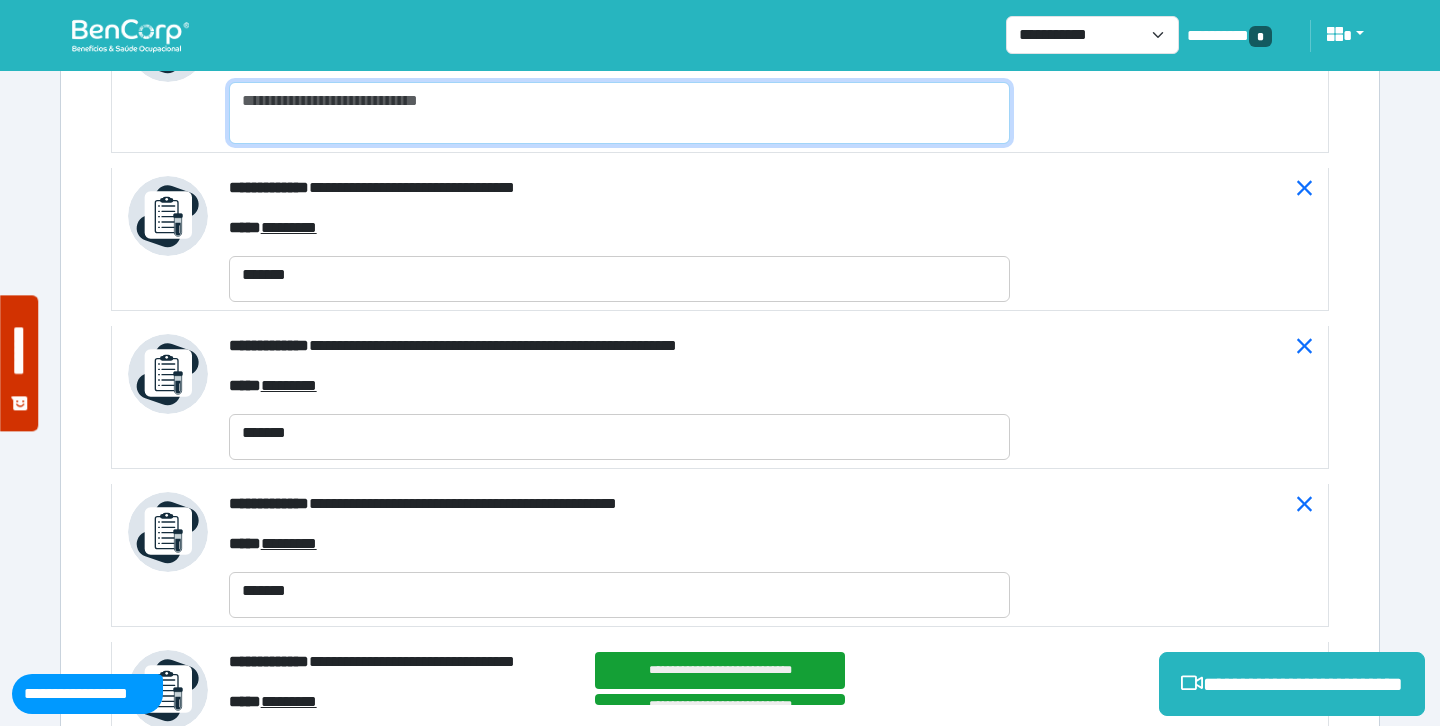 click at bounding box center [619, 113] 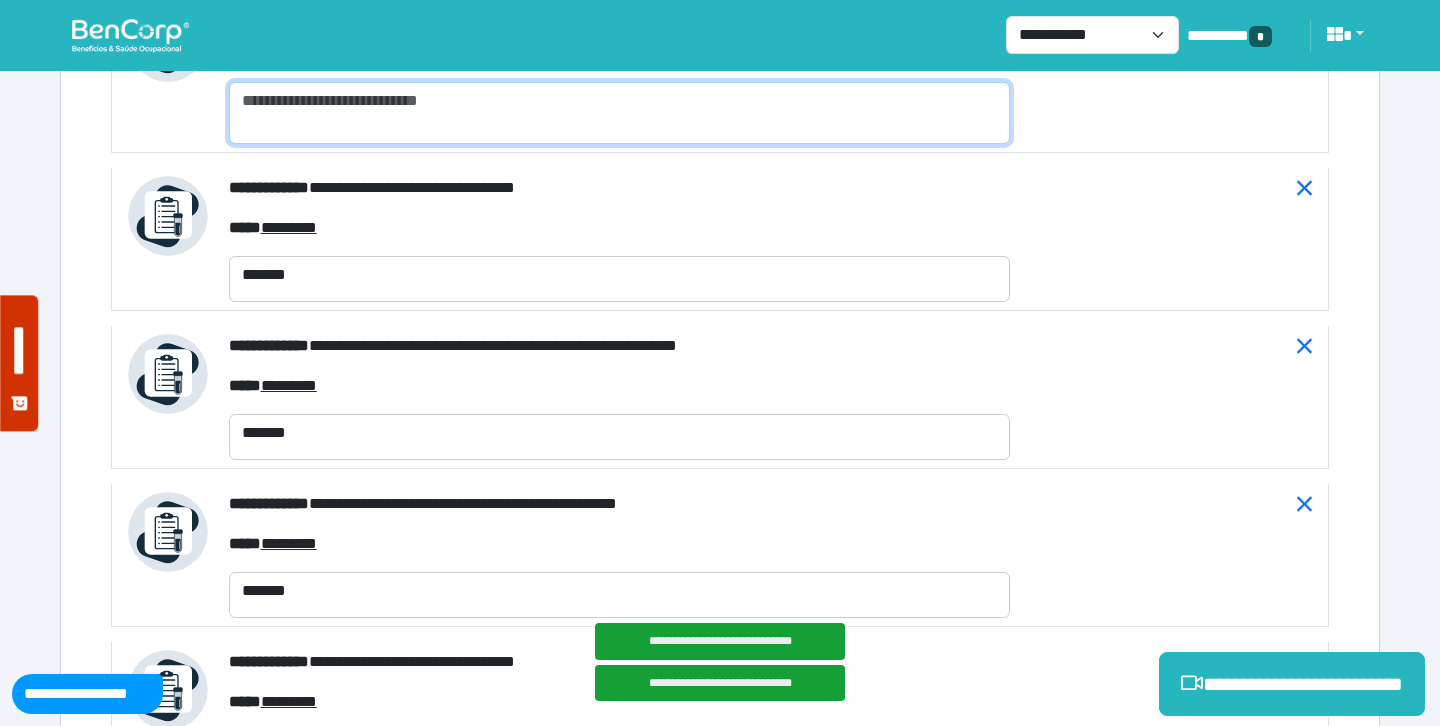 paste on "*******" 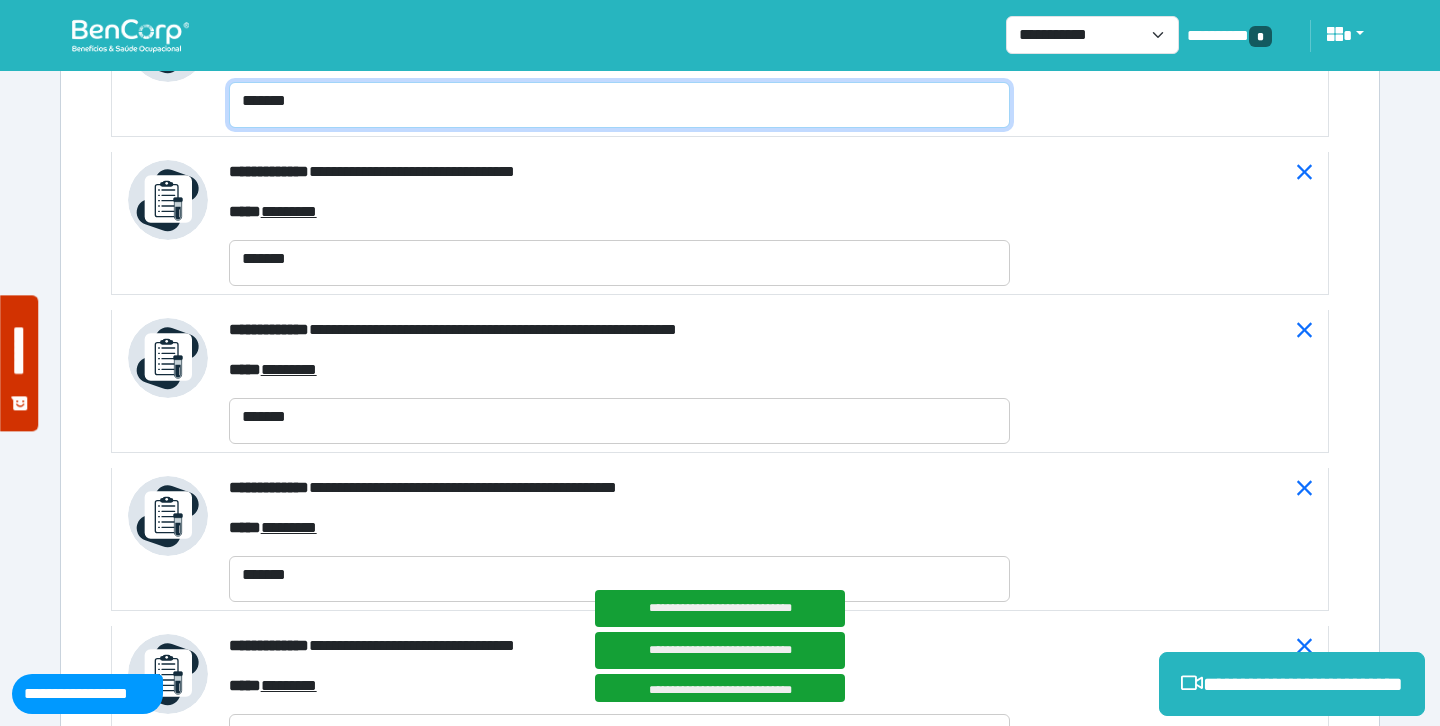scroll, scrollTop: 7321, scrollLeft: 0, axis: vertical 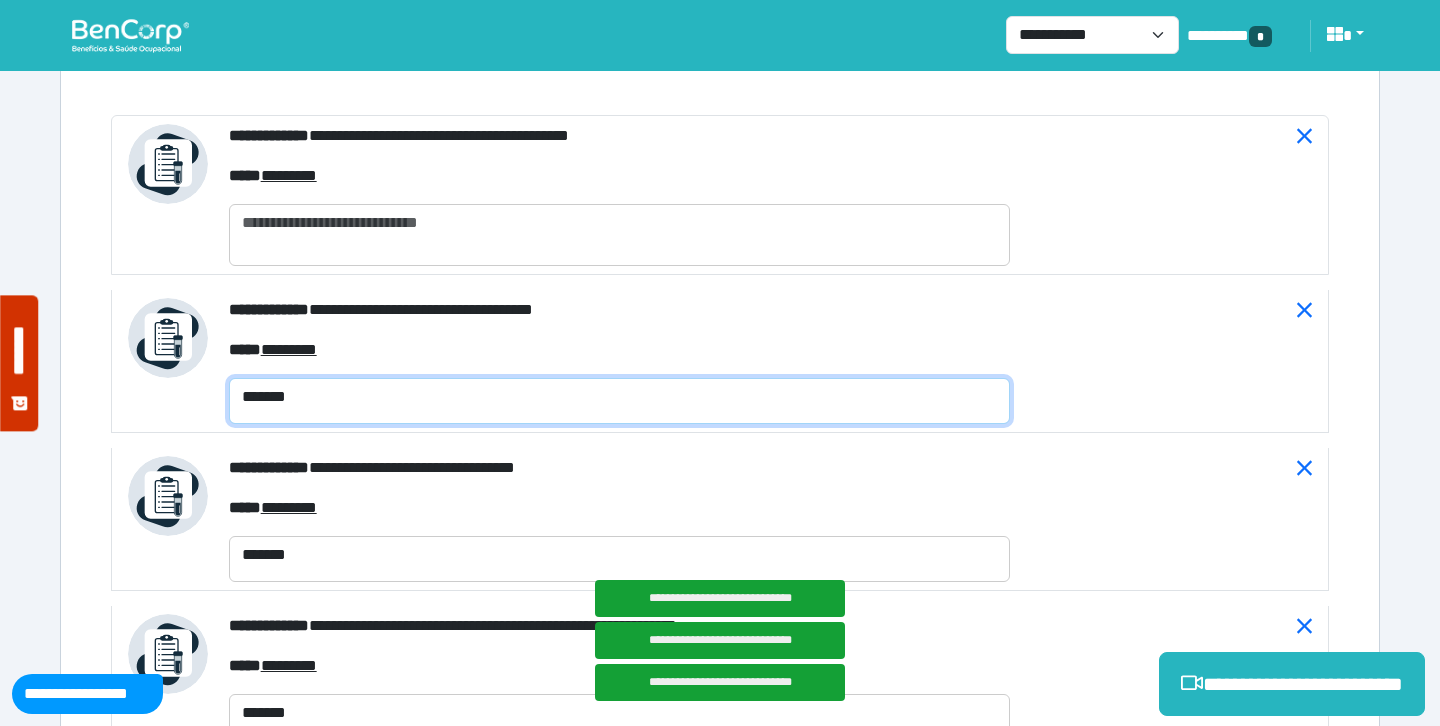 type on "*******" 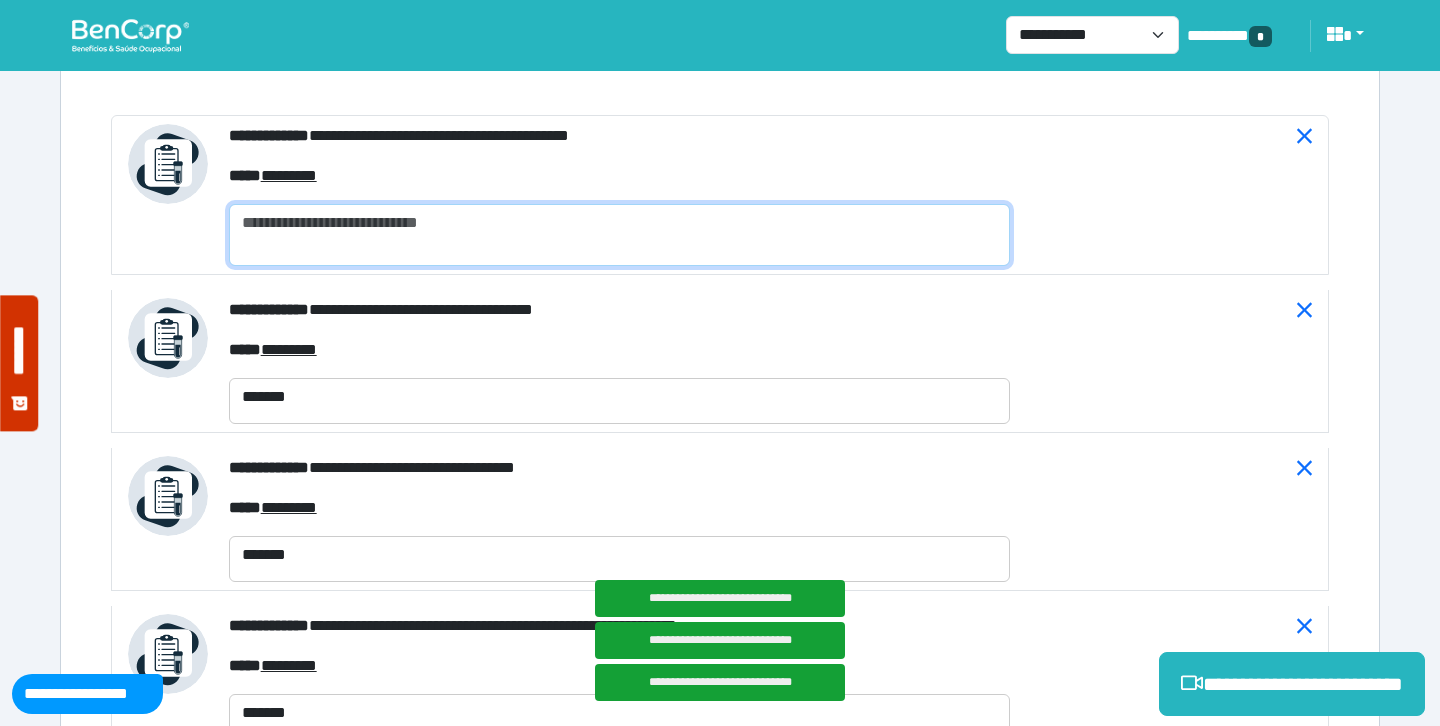 click at bounding box center [619, 235] 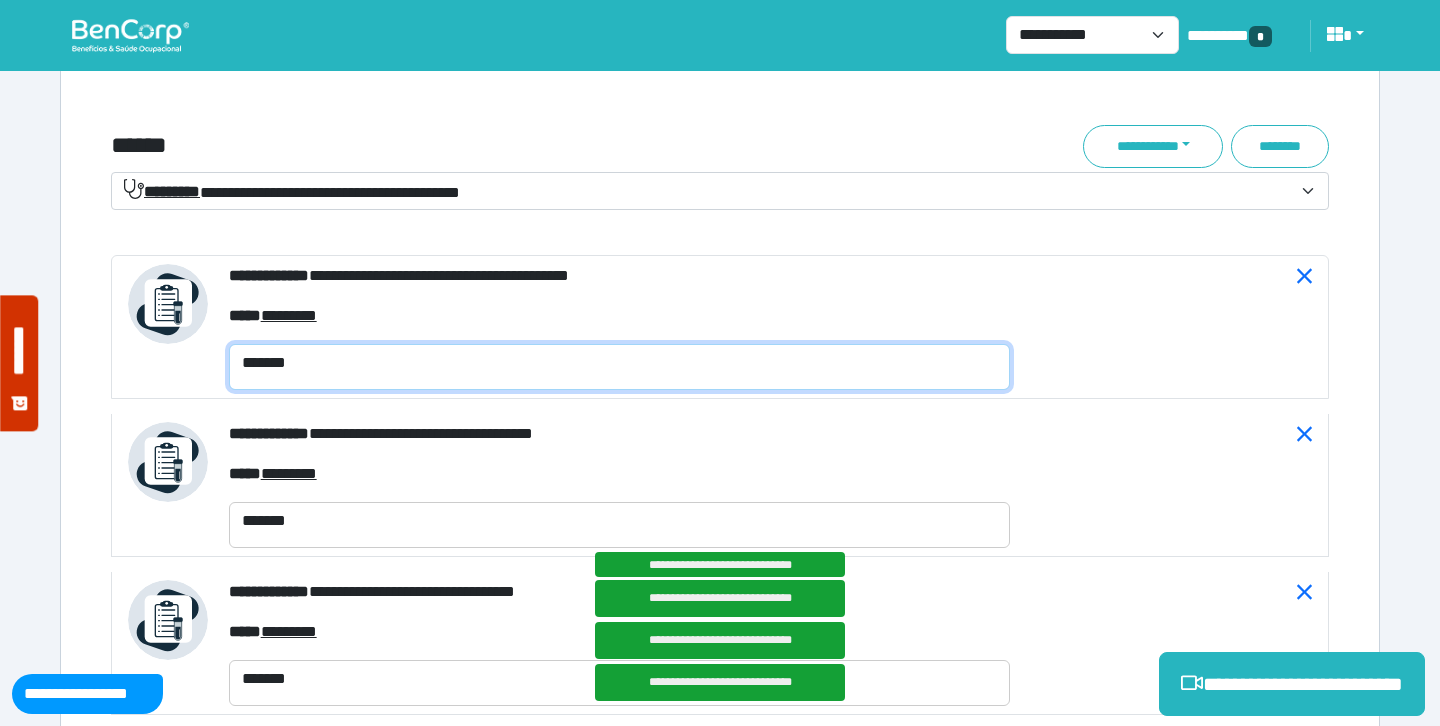 scroll, scrollTop: 7084, scrollLeft: 0, axis: vertical 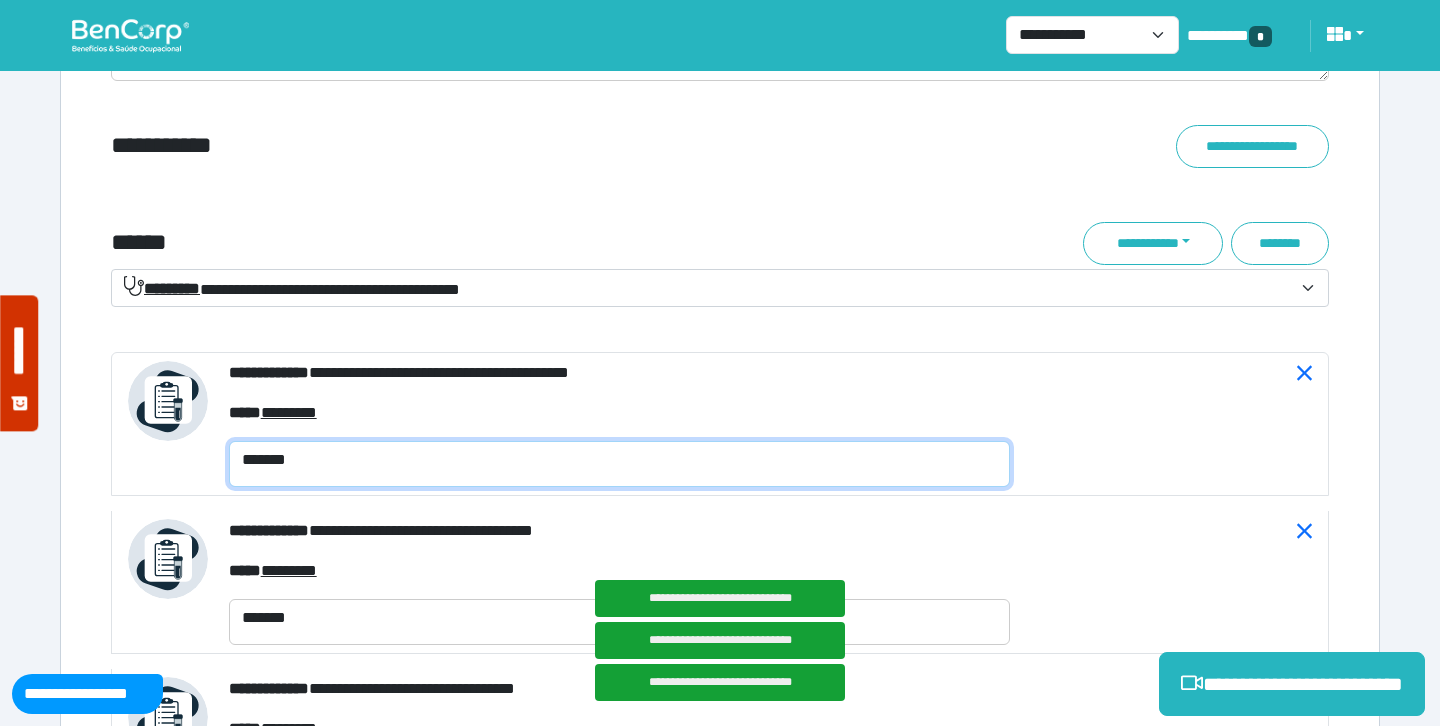 type on "*******" 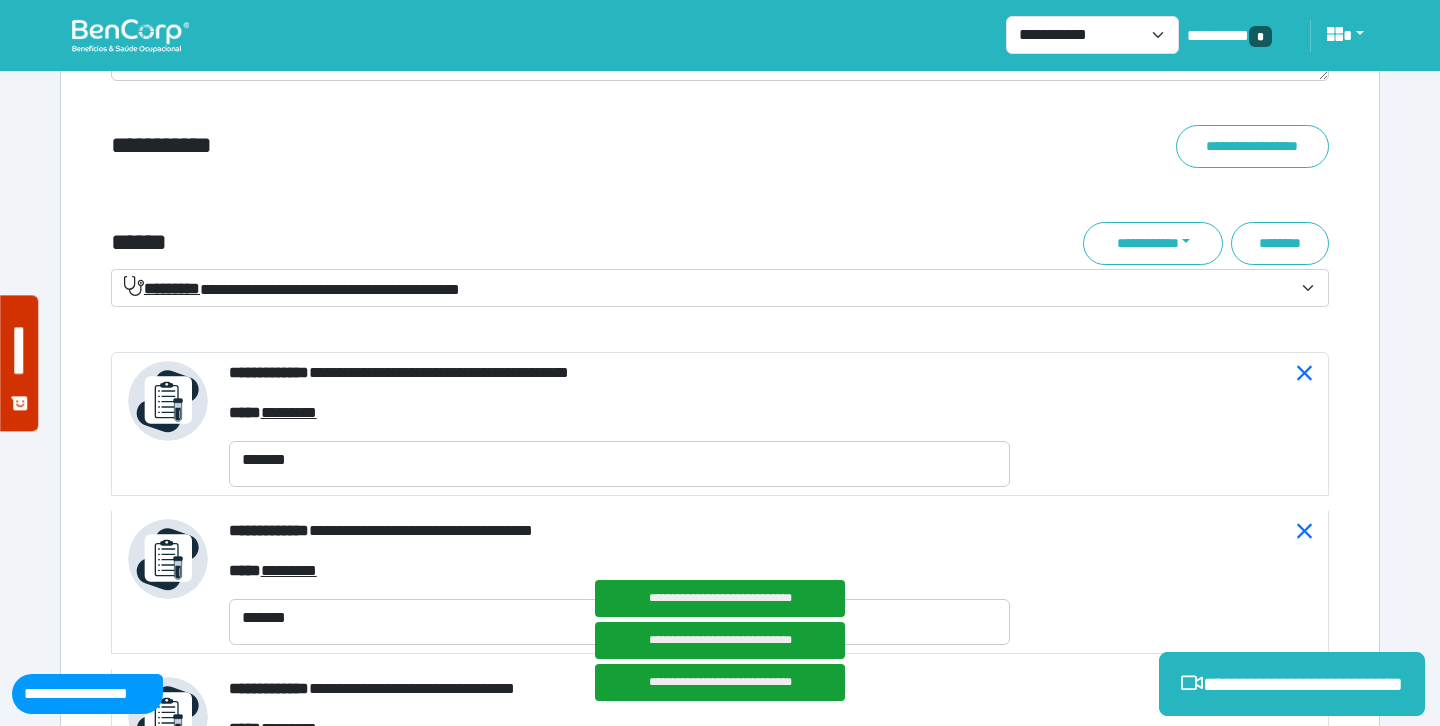 click on "**********" at bounding box center (720, 187) 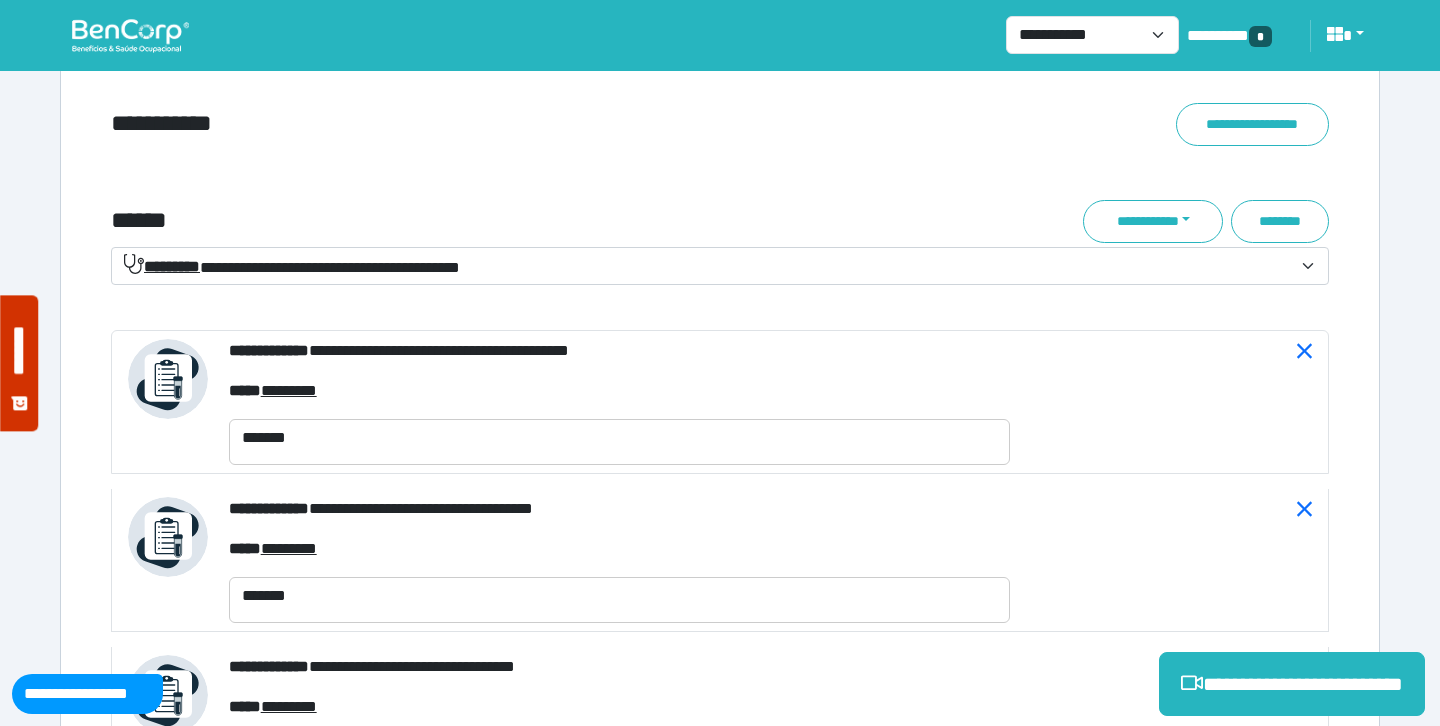 scroll, scrollTop: 7112, scrollLeft: 0, axis: vertical 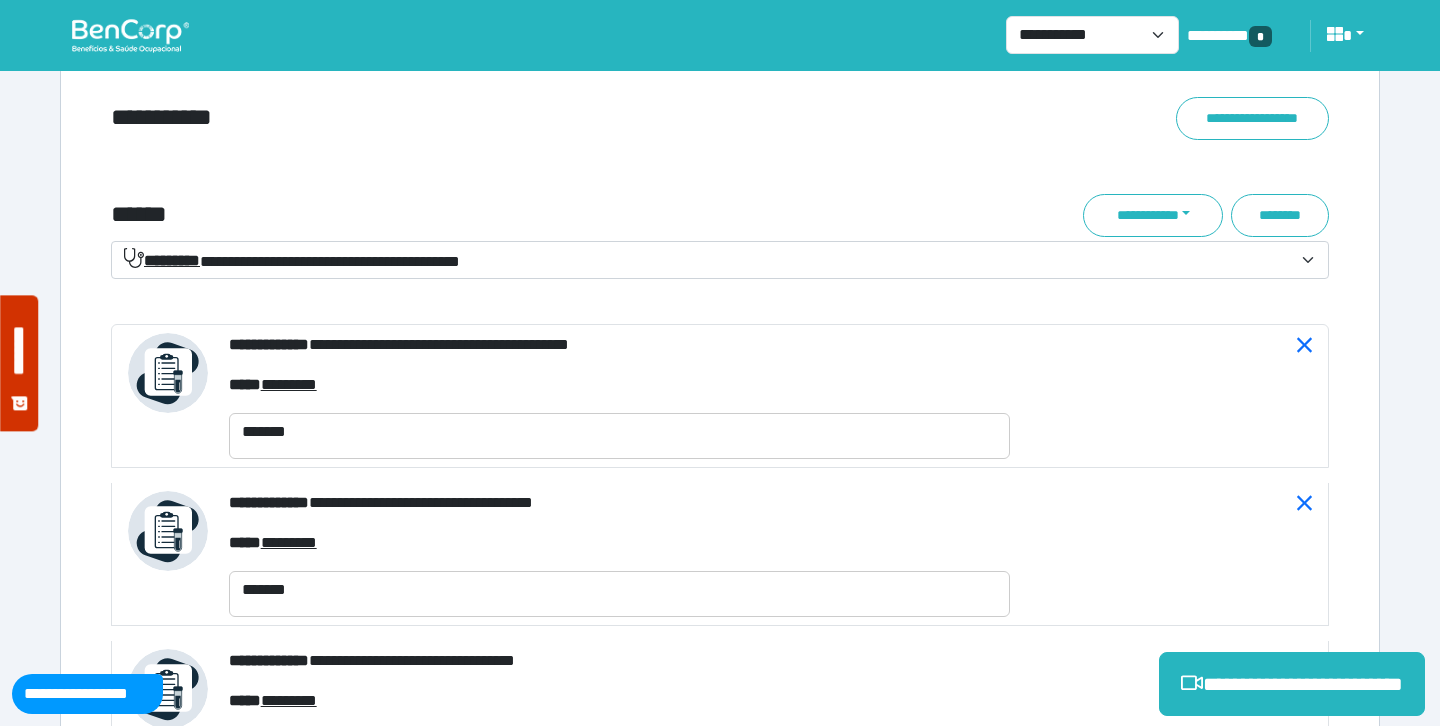 click on "**********" at bounding box center (292, 260) 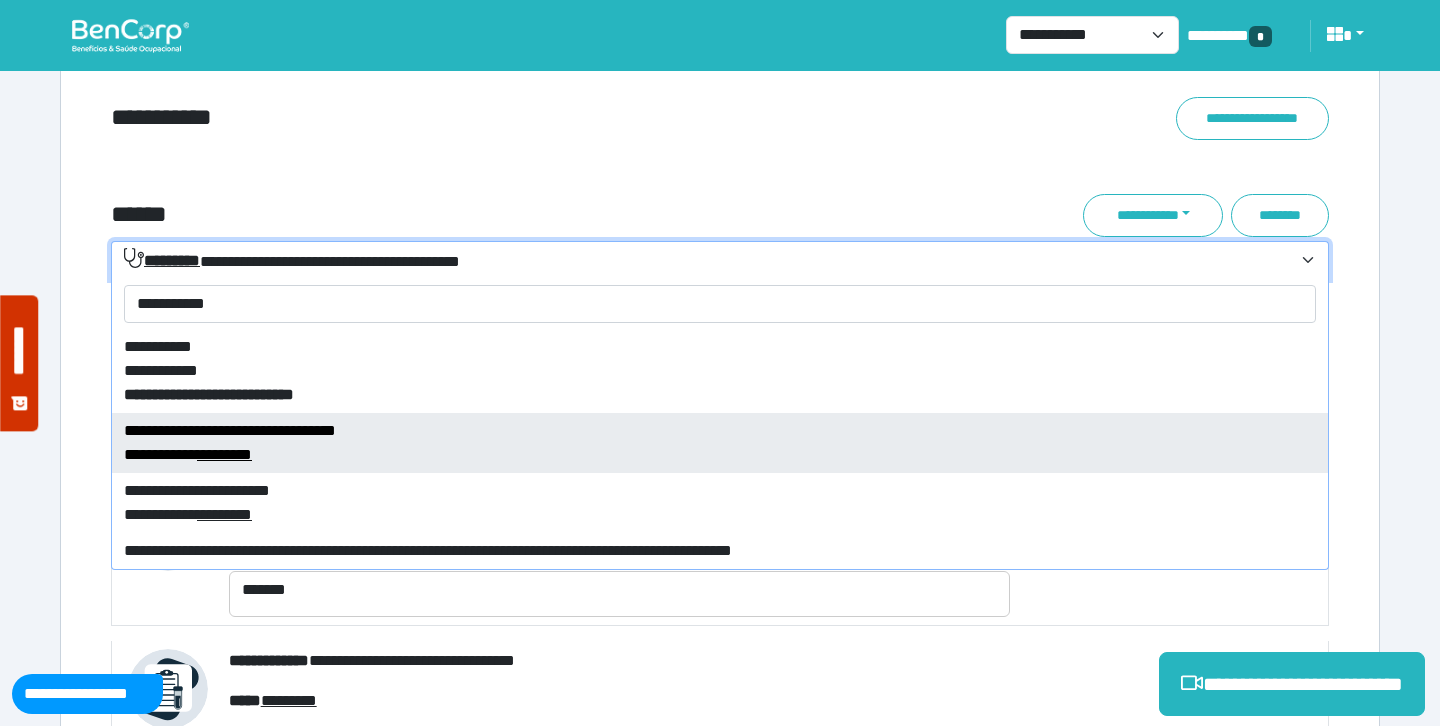 type on "**********" 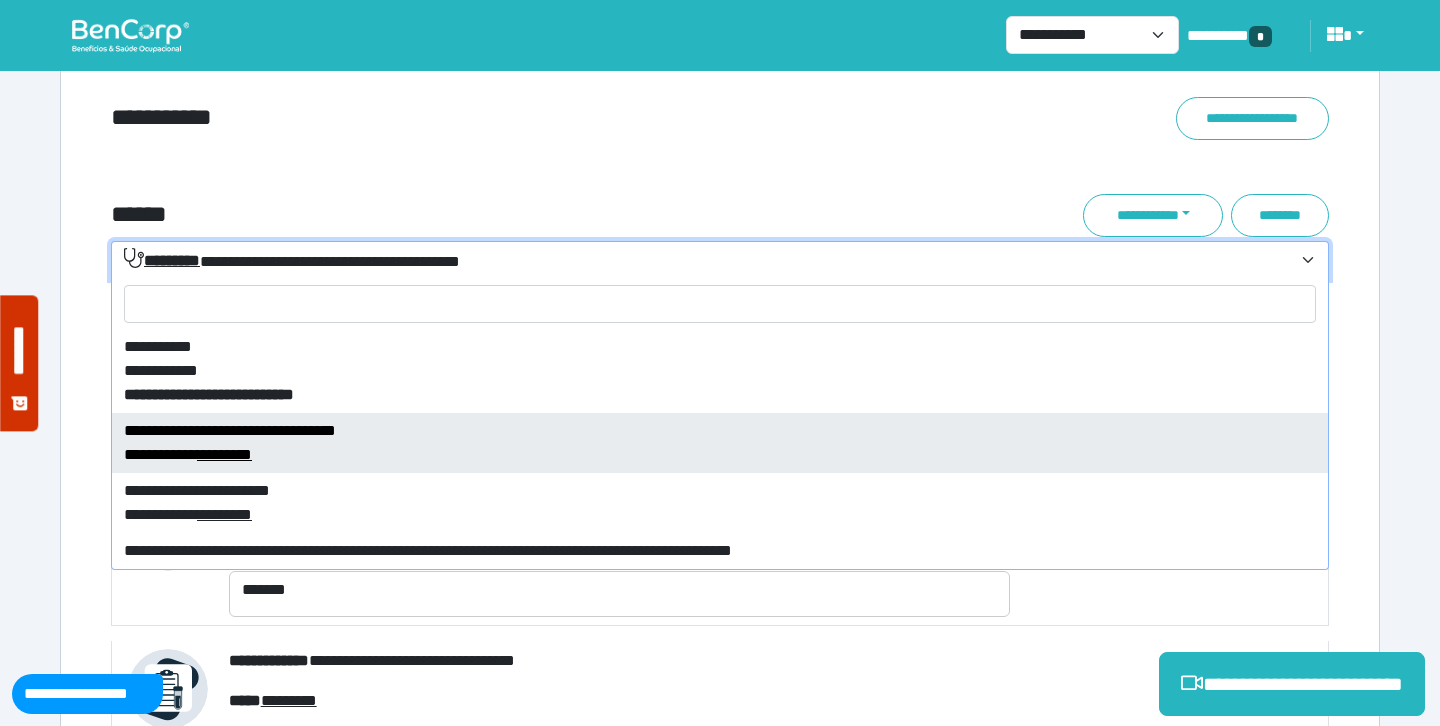 select on "****" 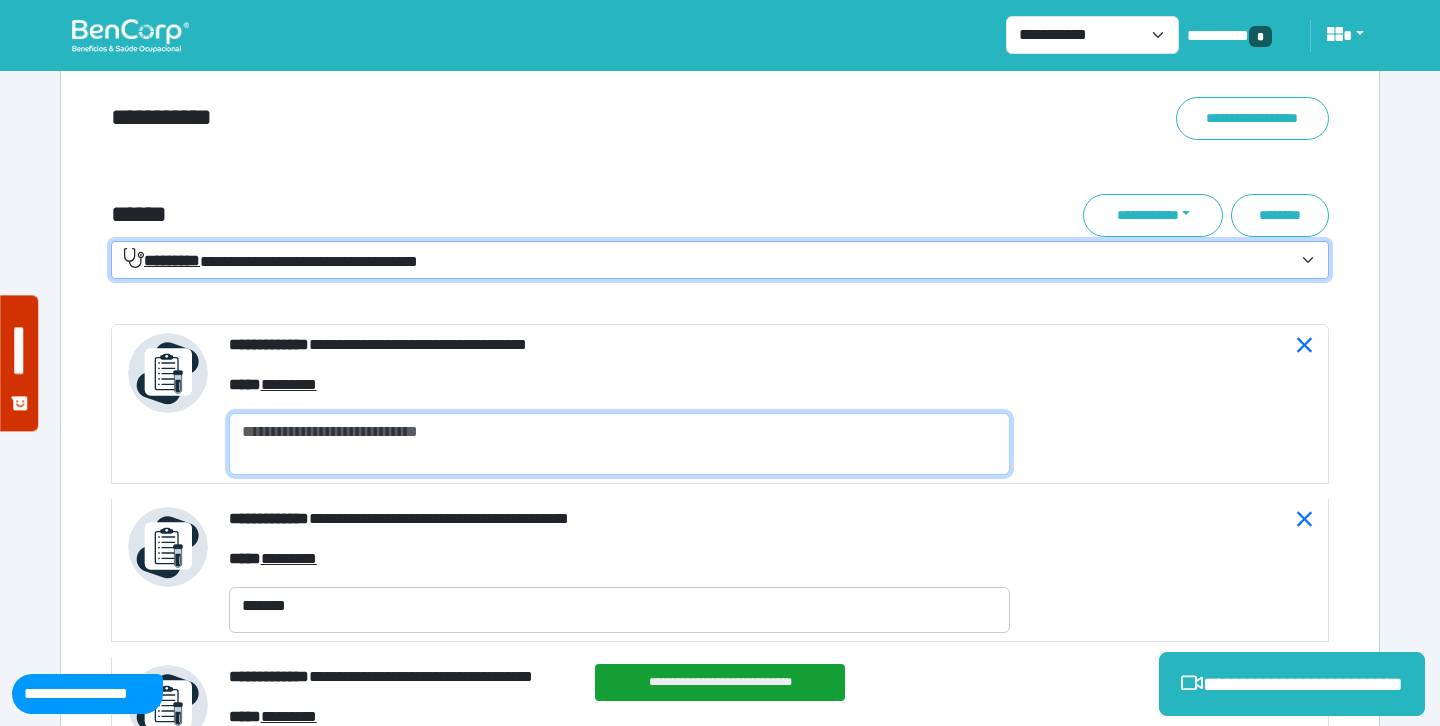 click at bounding box center (619, 444) 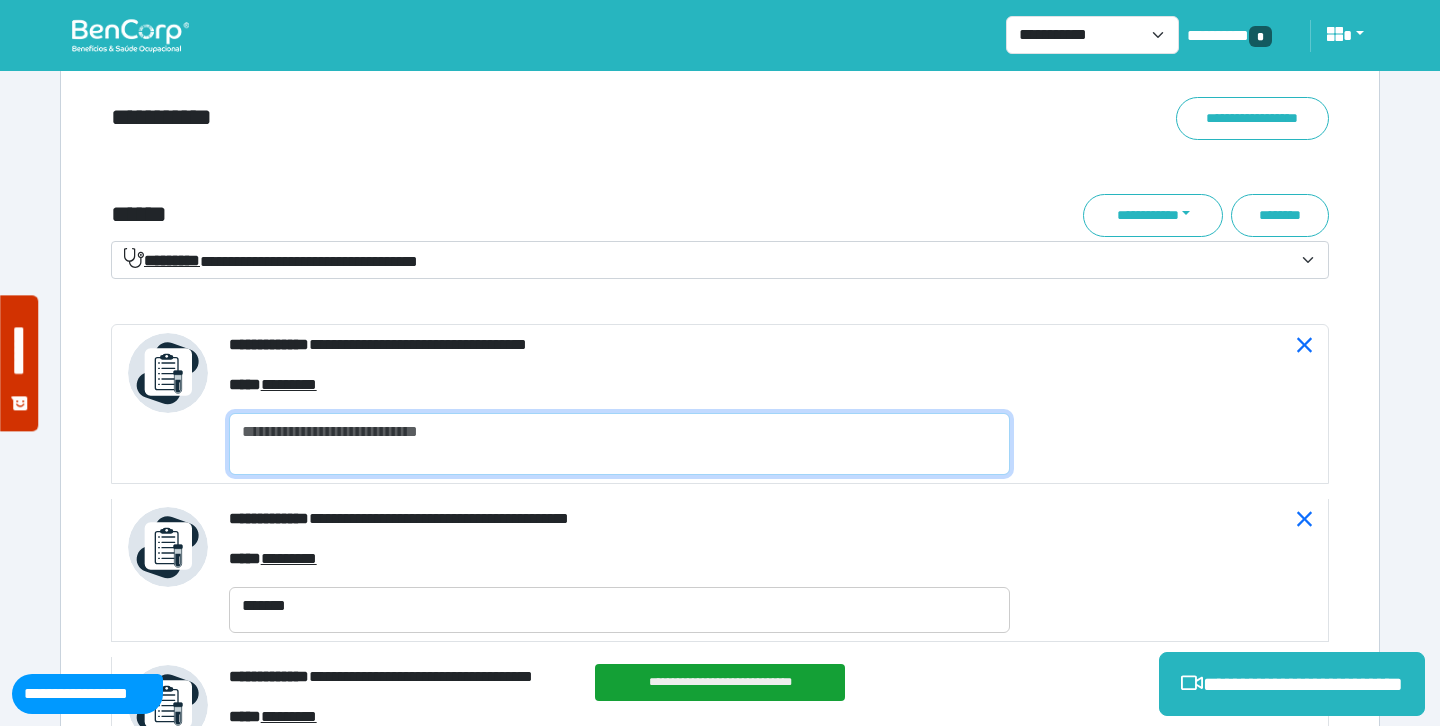 paste on "*******" 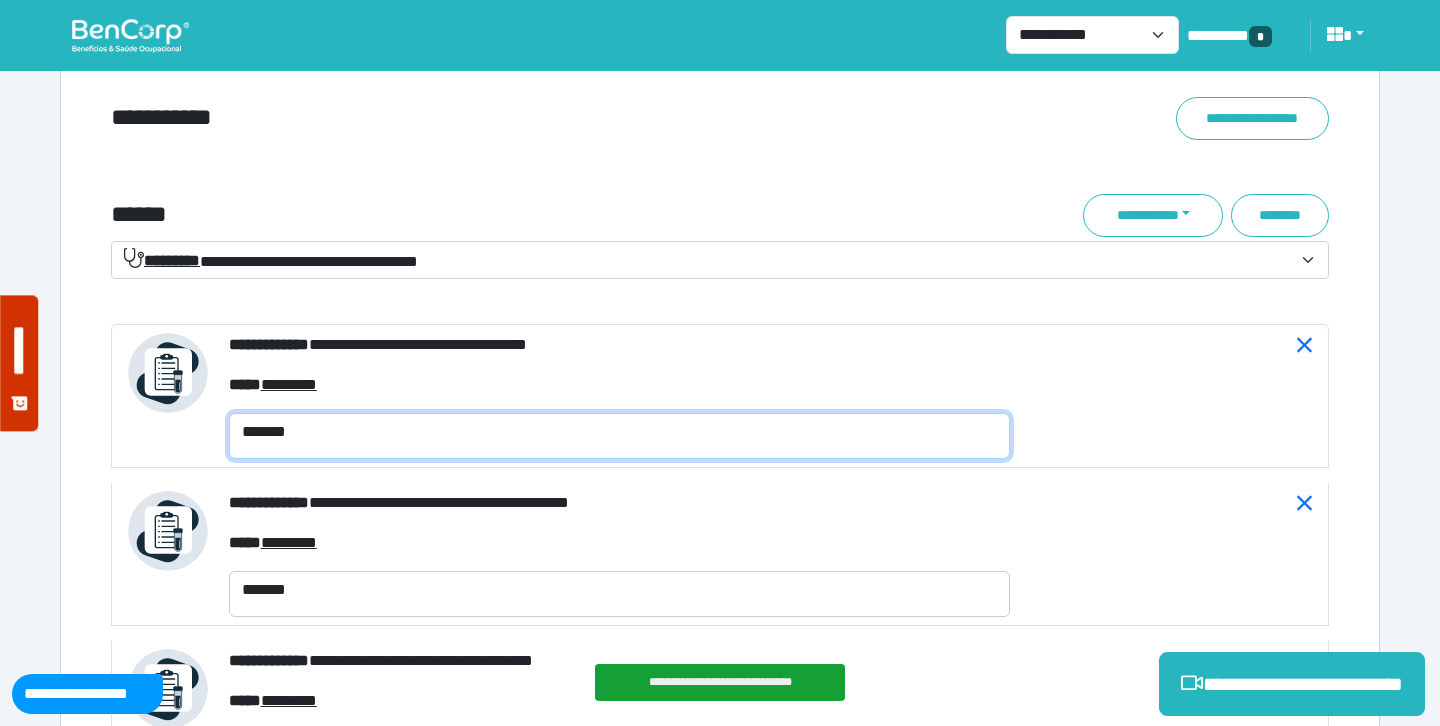 type on "*******" 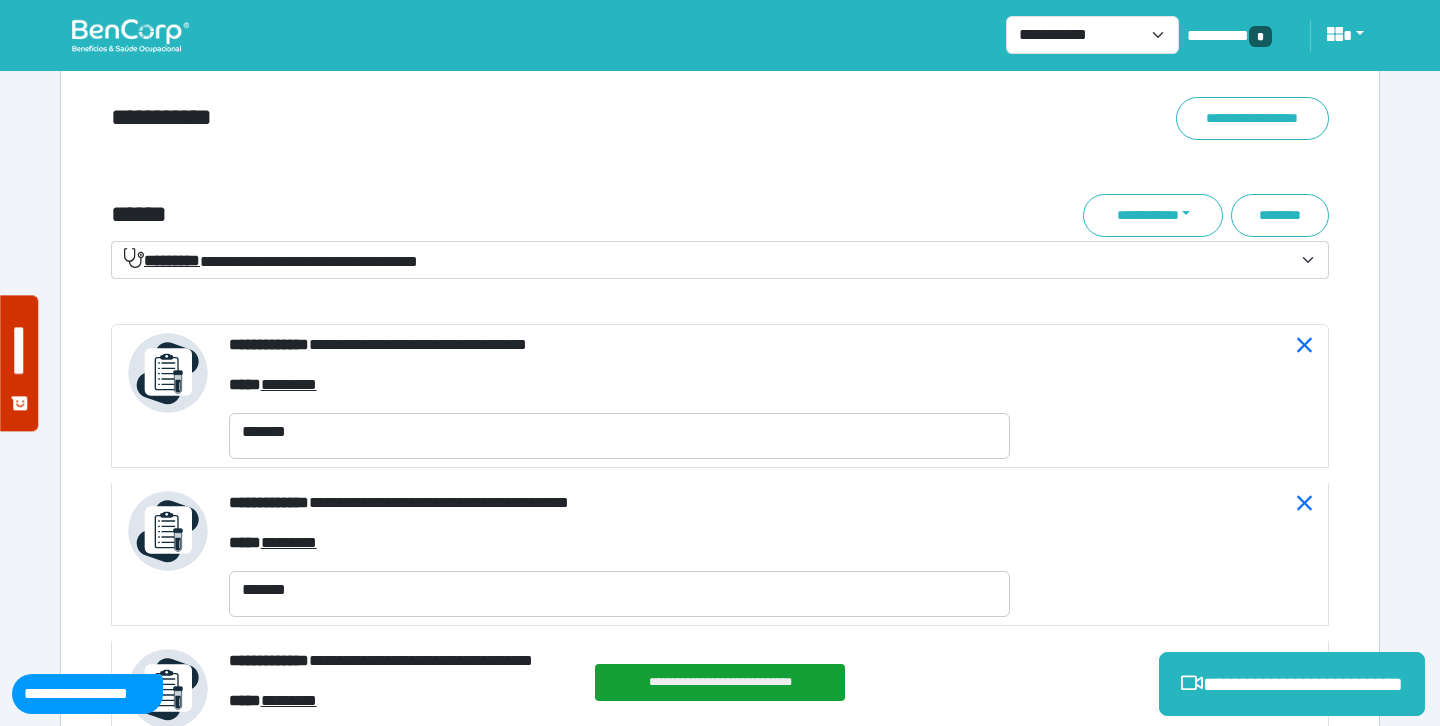 click on "**********" at bounding box center (720, 159) 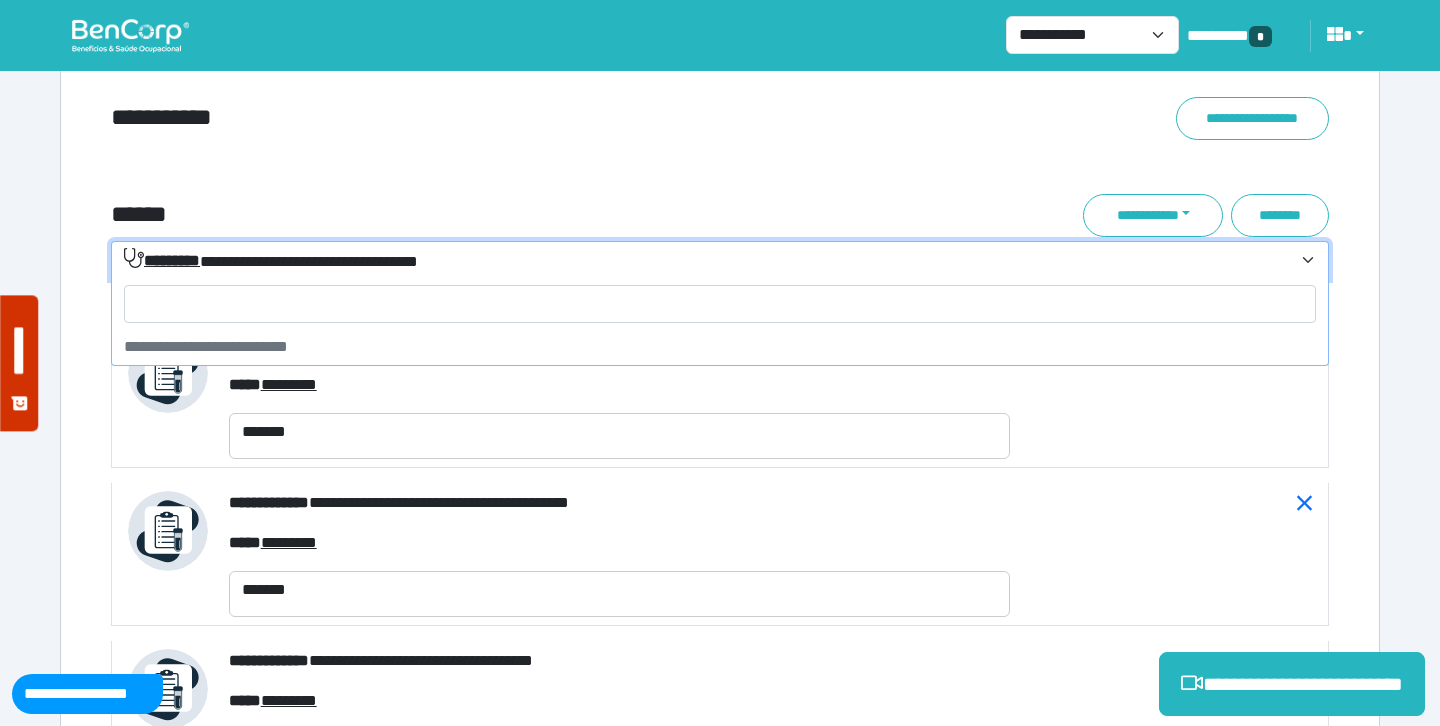 click on "**********" at bounding box center (708, 261) 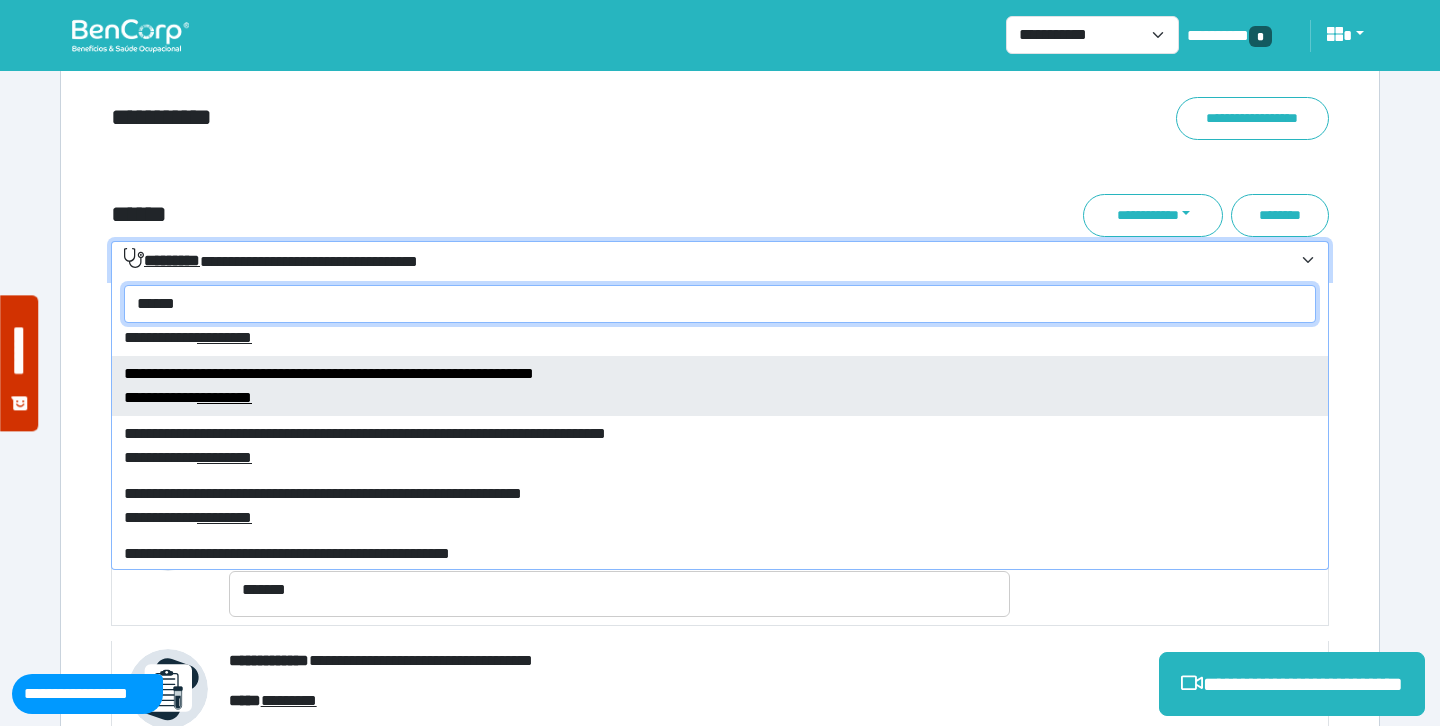 scroll, scrollTop: 118, scrollLeft: 0, axis: vertical 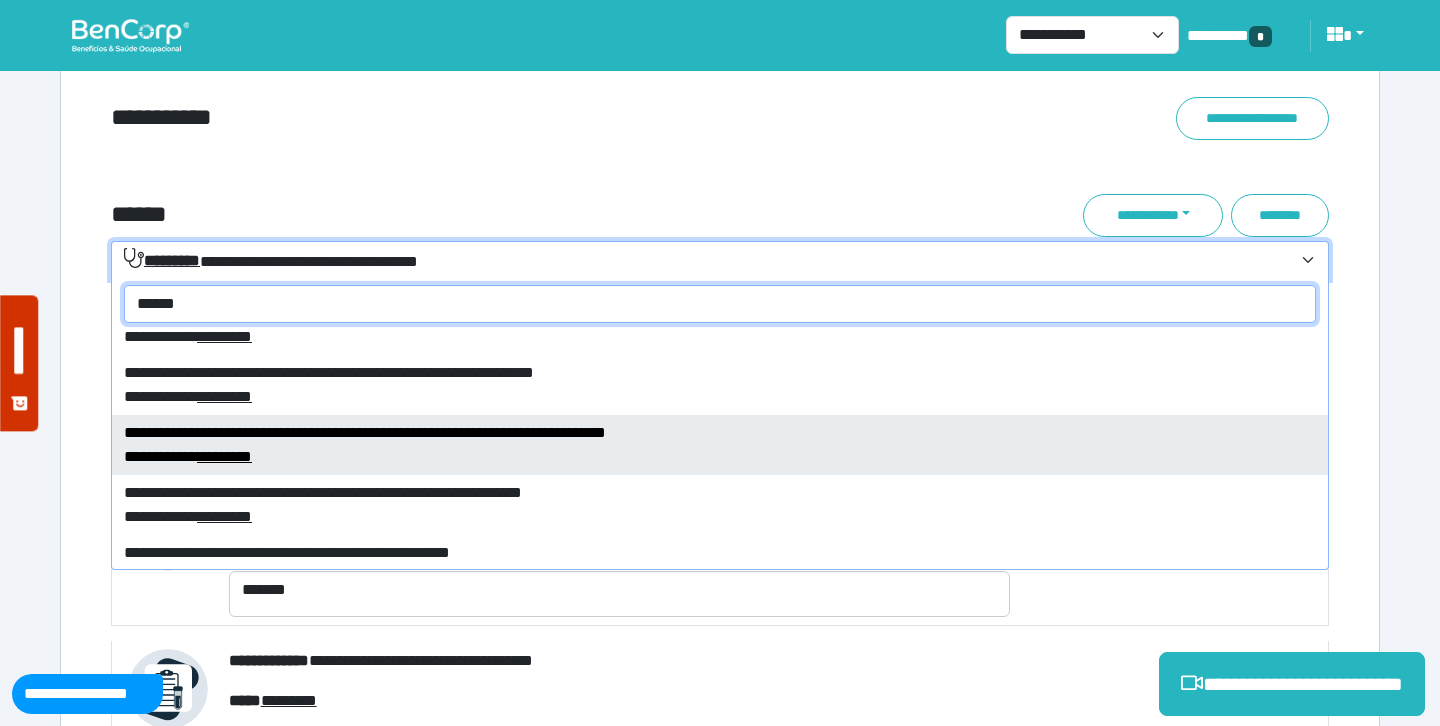 type on "******" 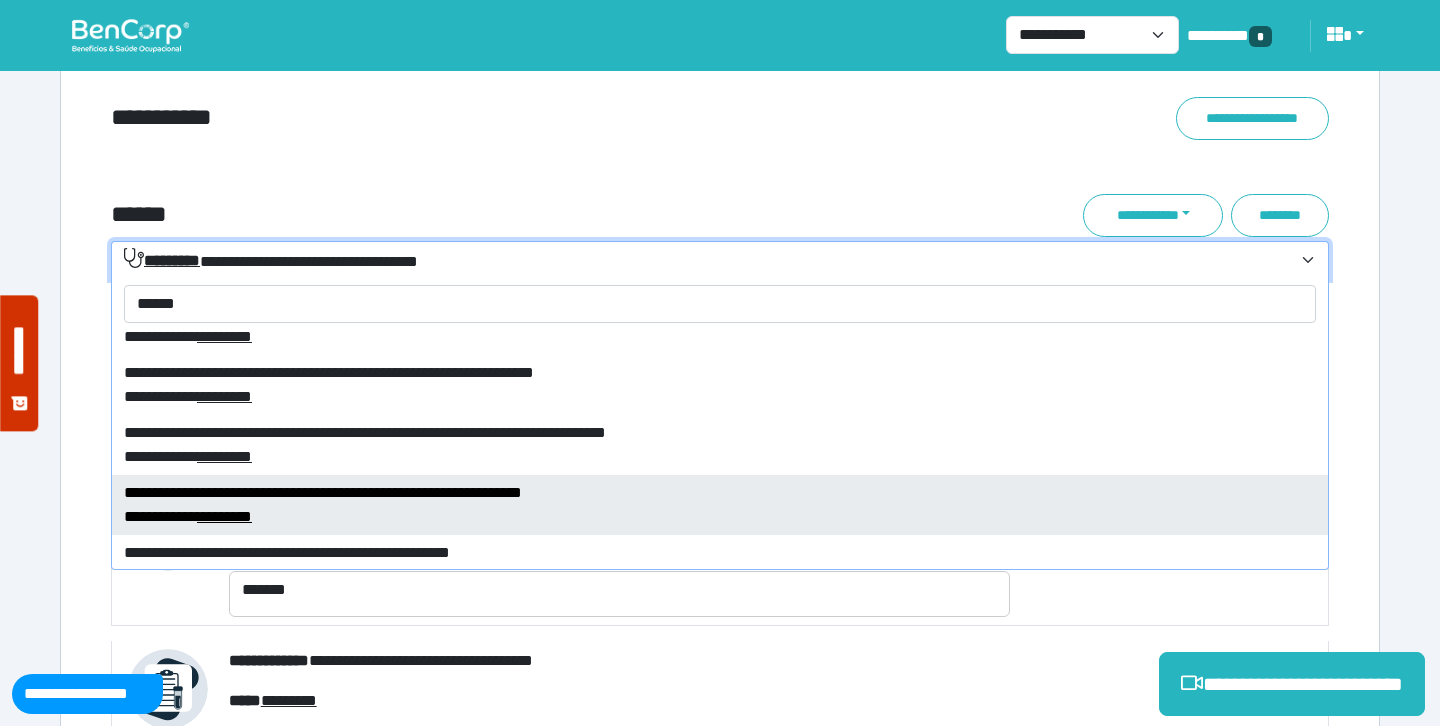 type 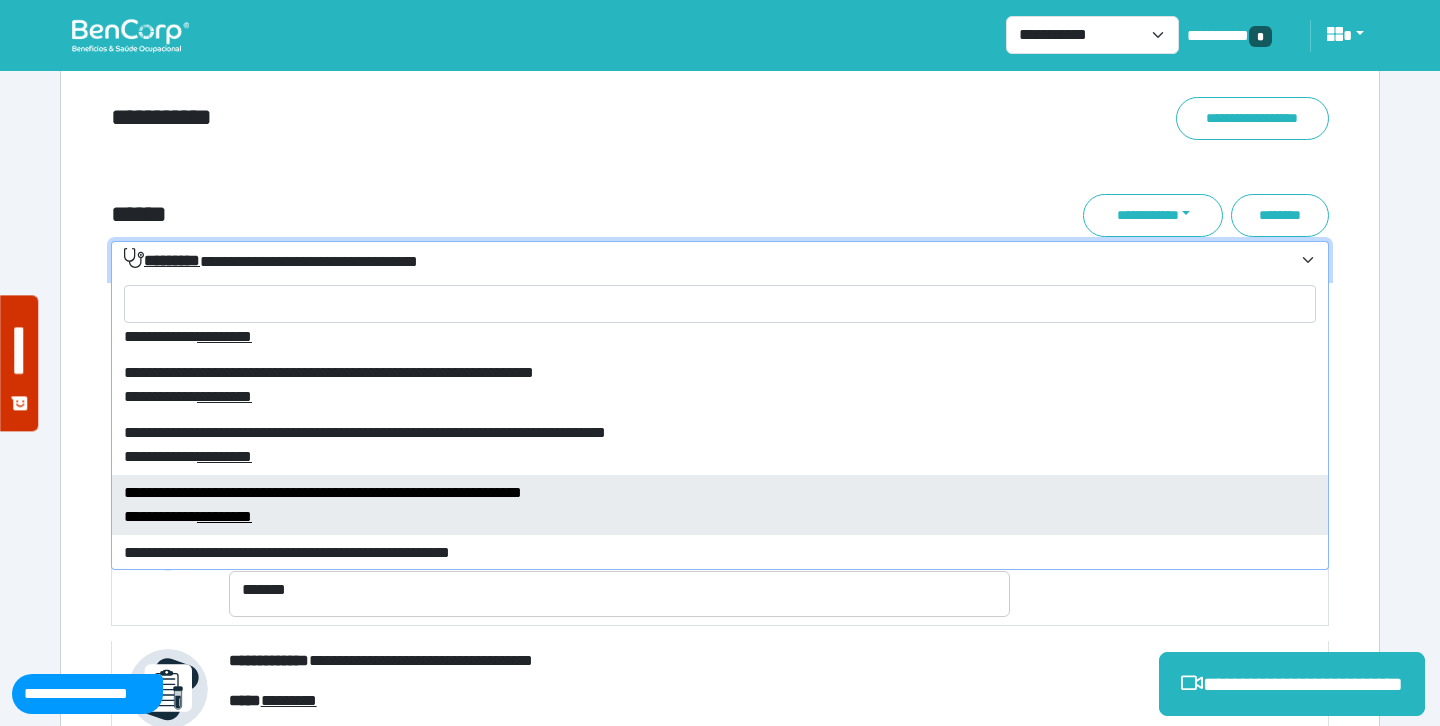 select on "****" 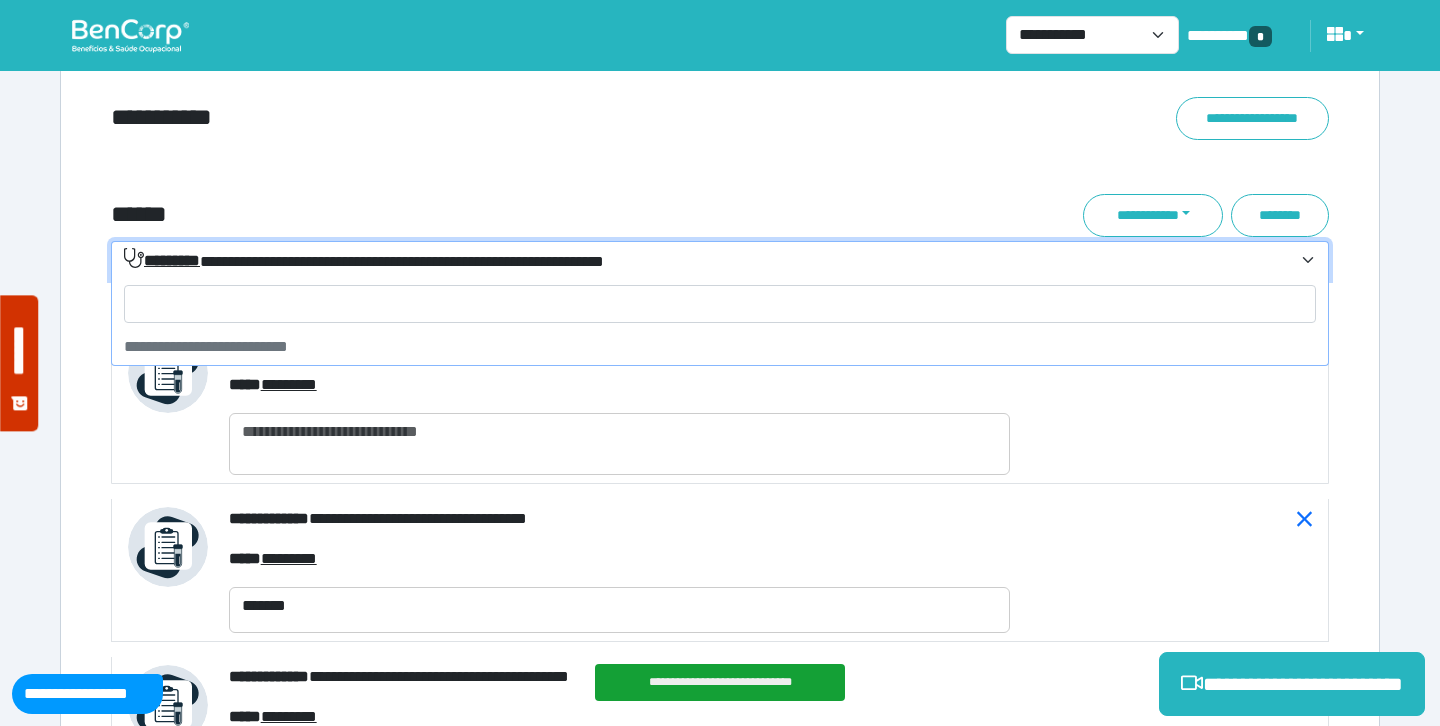 click on "**********" at bounding box center (364, 260) 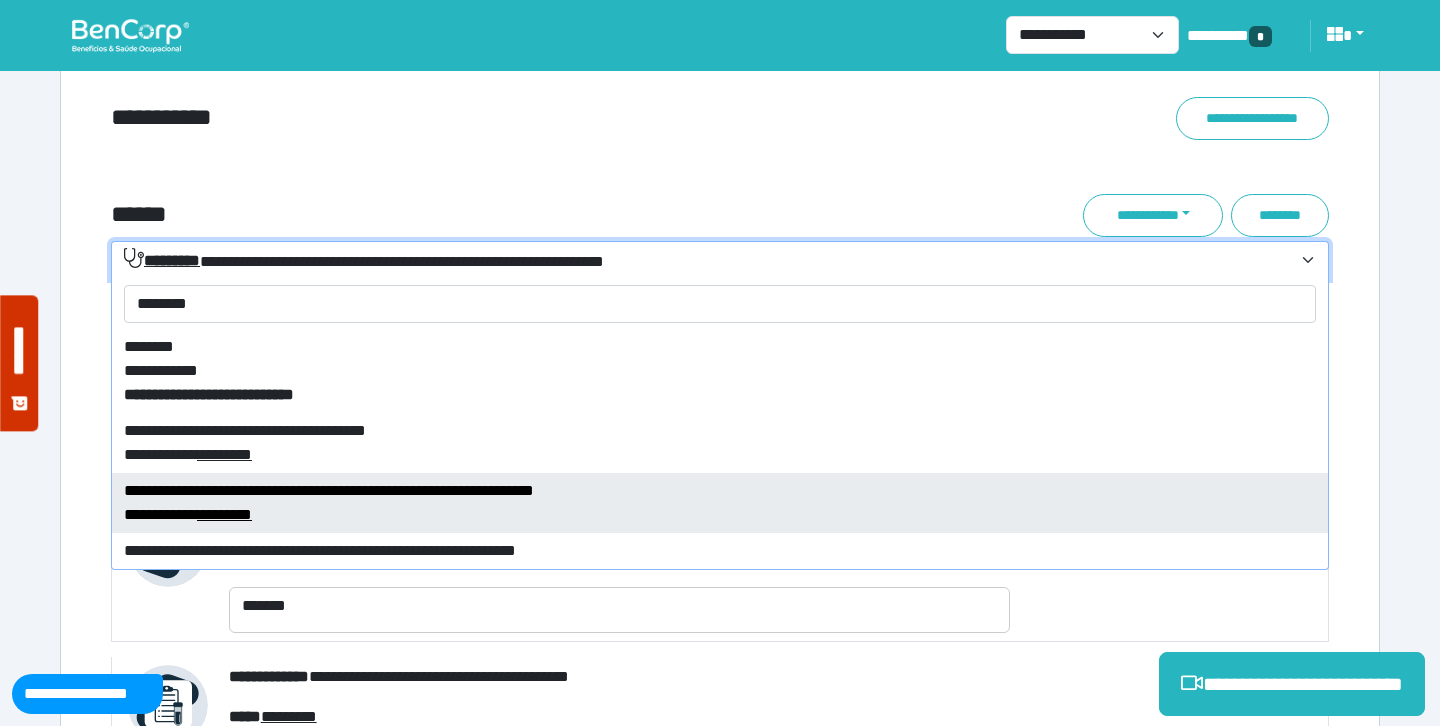 scroll, scrollTop: 264, scrollLeft: 0, axis: vertical 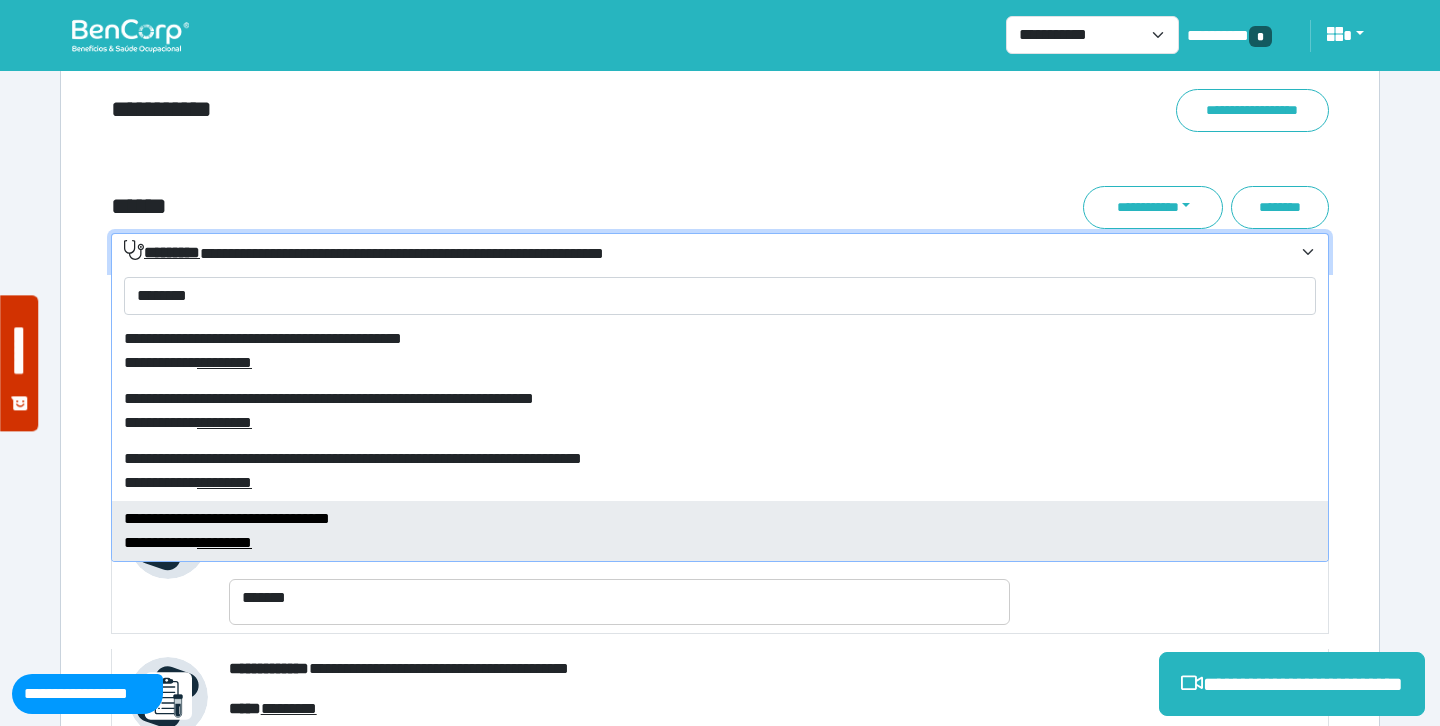 type on "********" 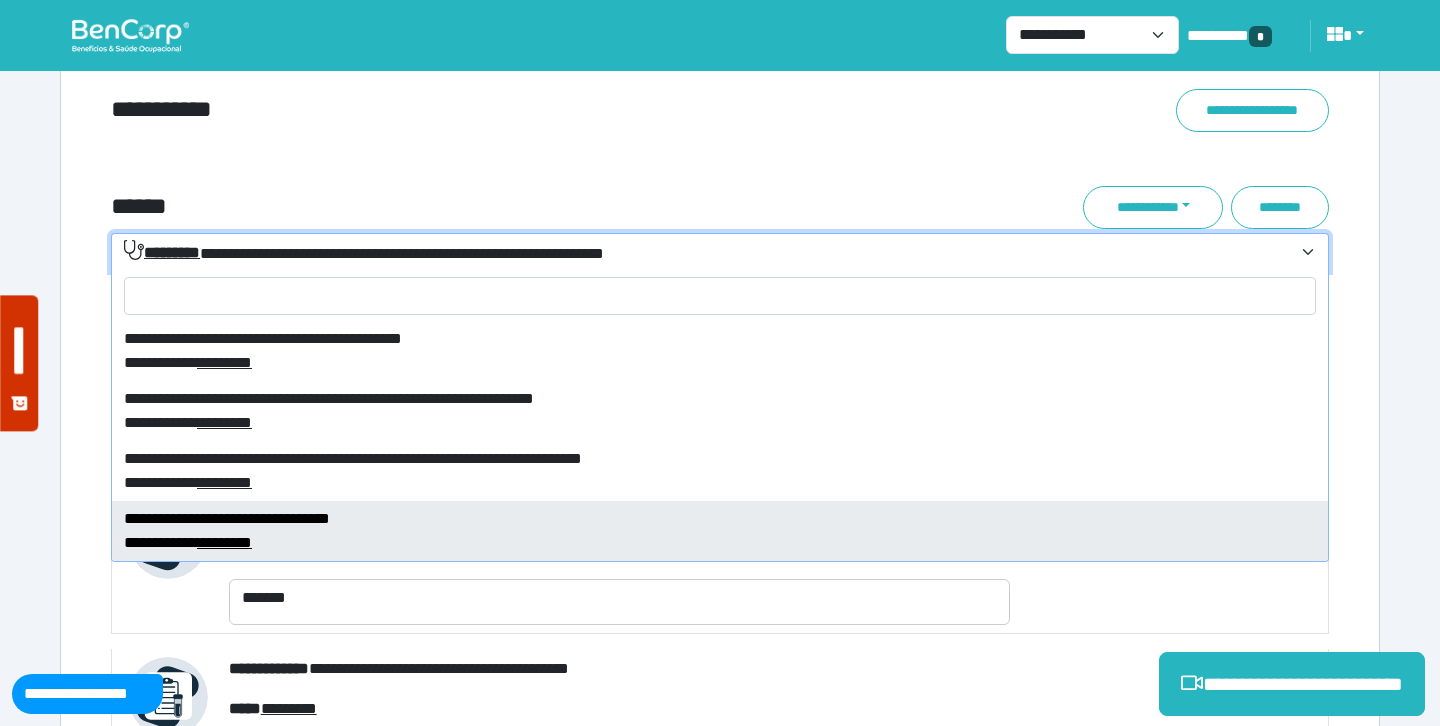 select on "****" 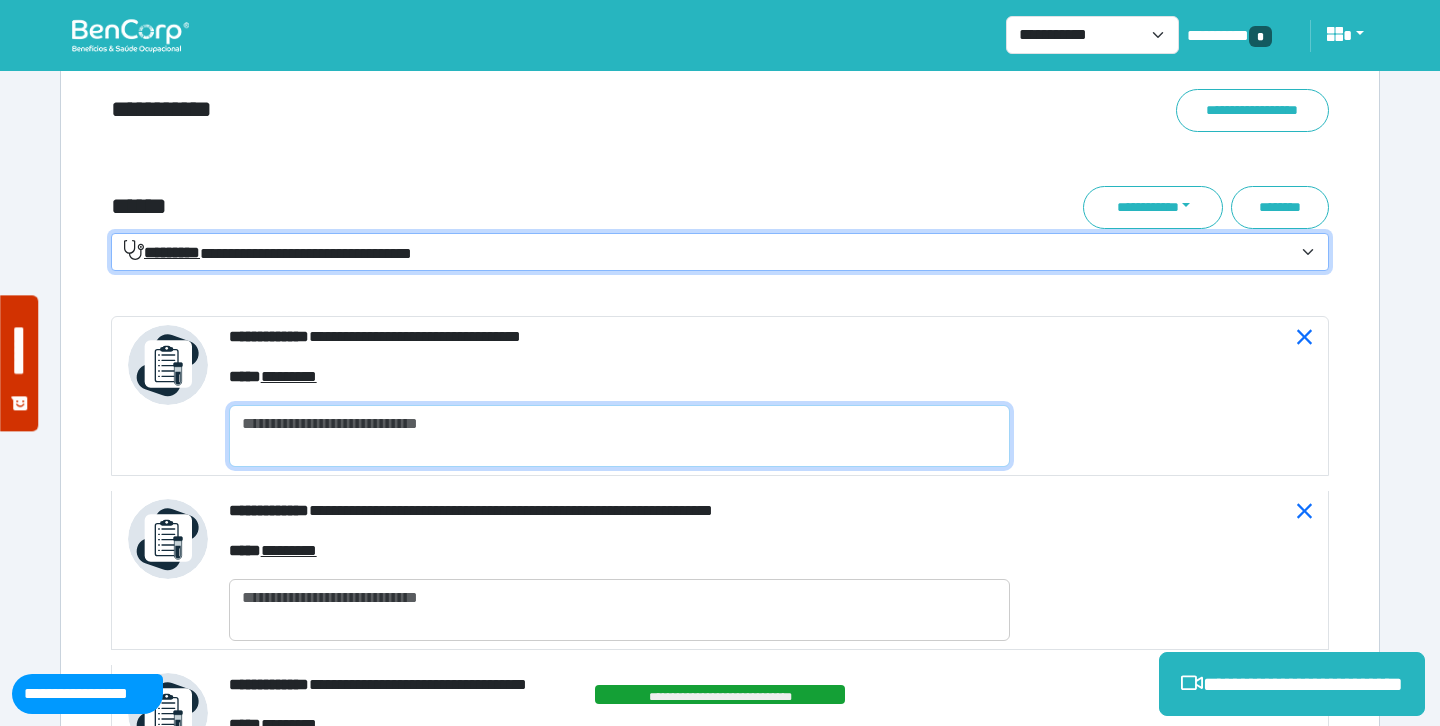 click at bounding box center (619, 436) 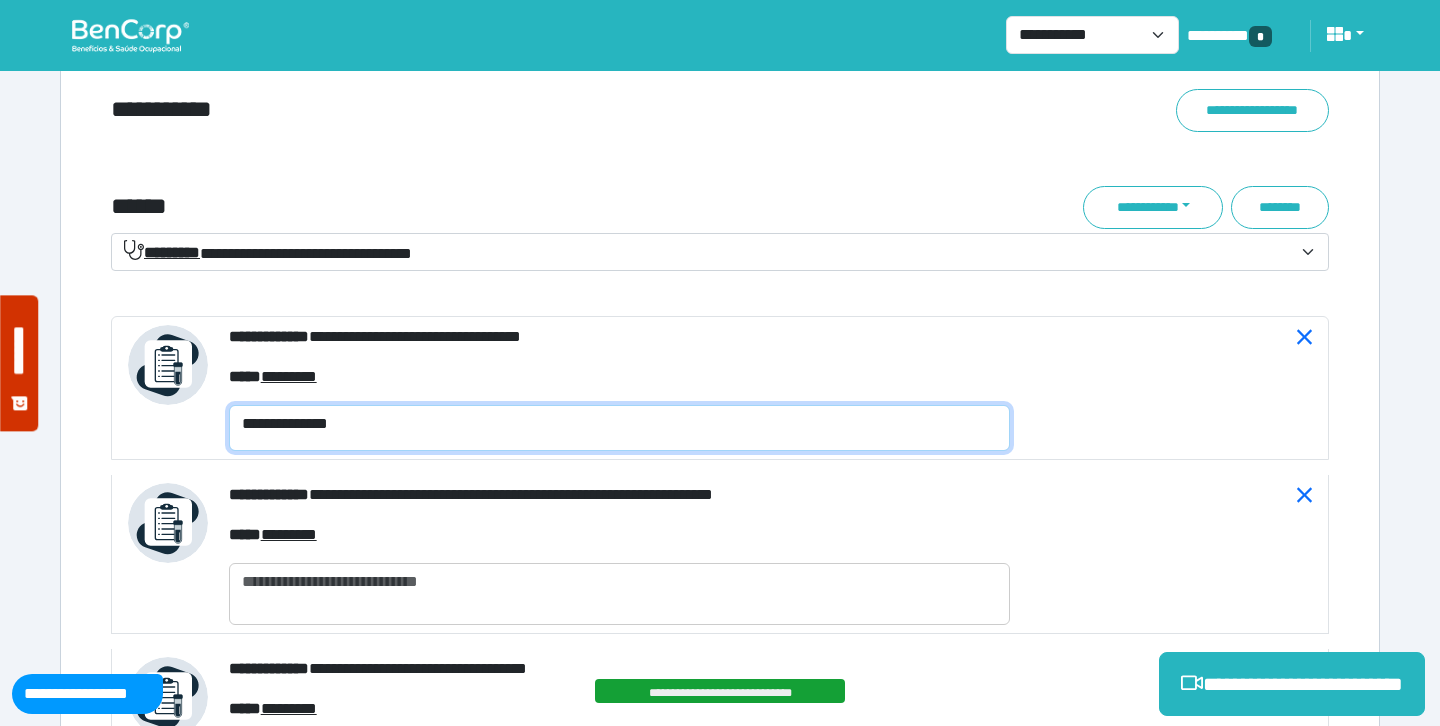 scroll, scrollTop: 0, scrollLeft: 0, axis: both 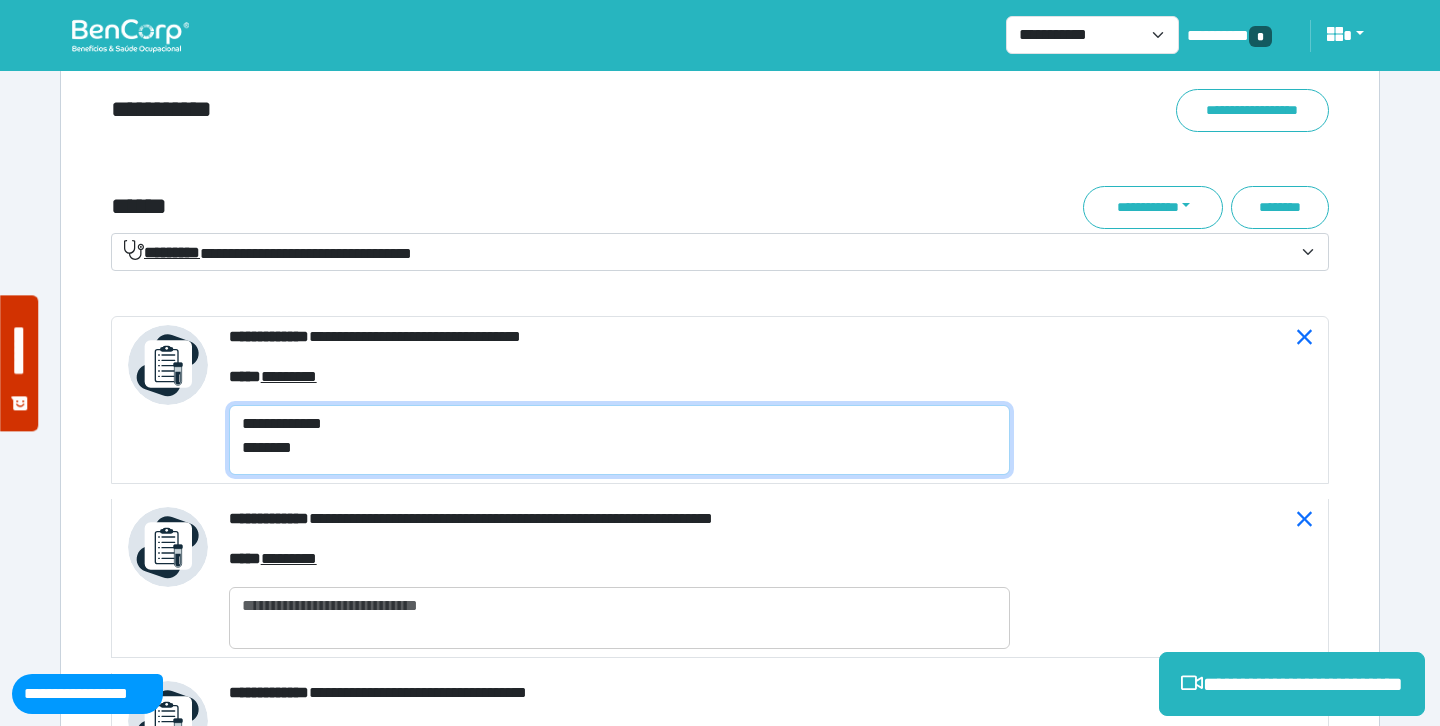 type on "**********" 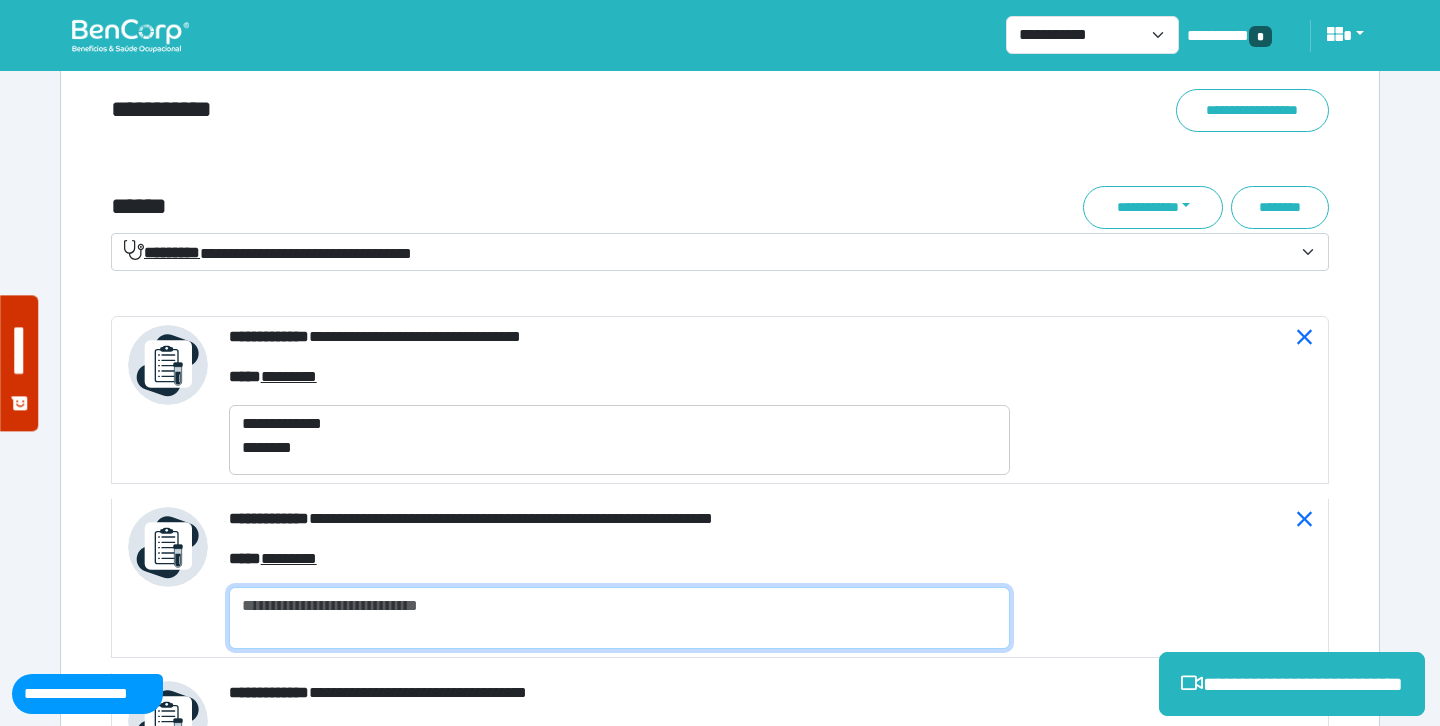 click at bounding box center (619, 618) 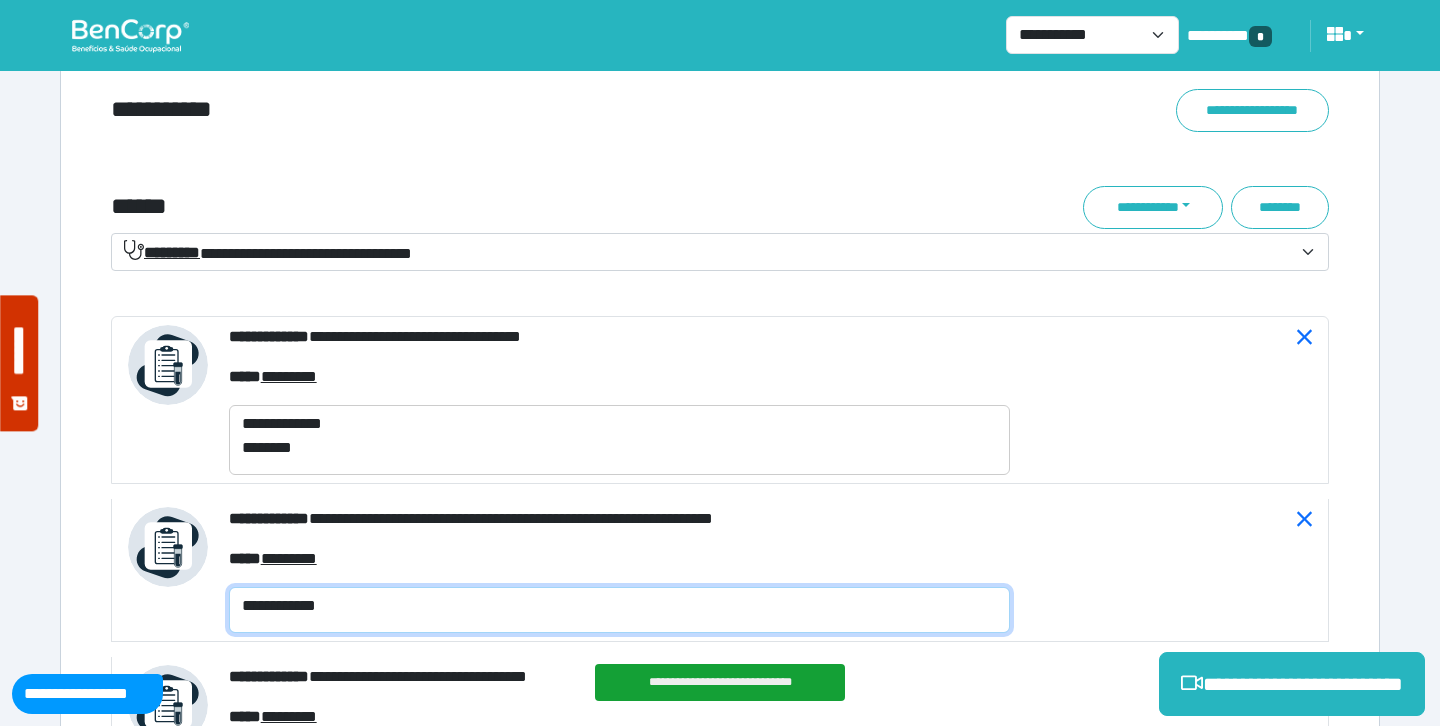 scroll, scrollTop: 0, scrollLeft: 0, axis: both 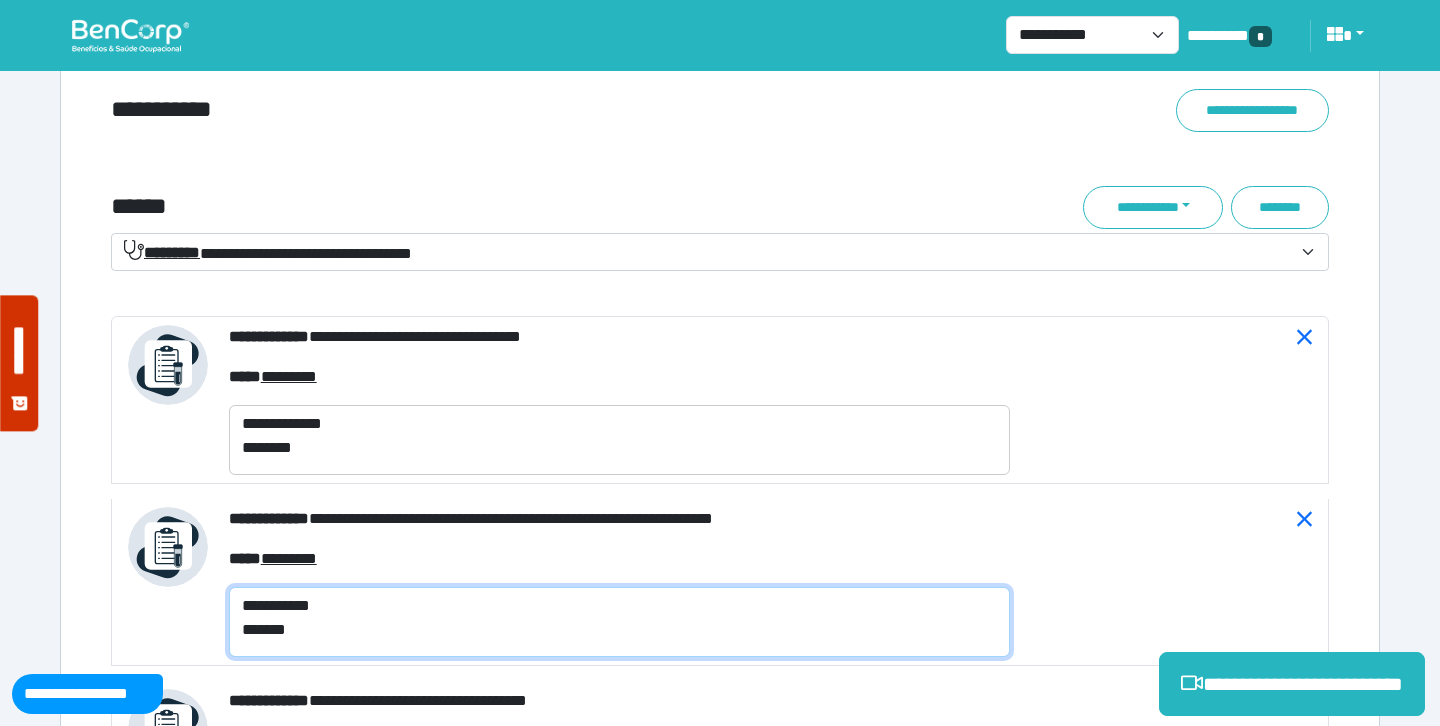 type on "**********" 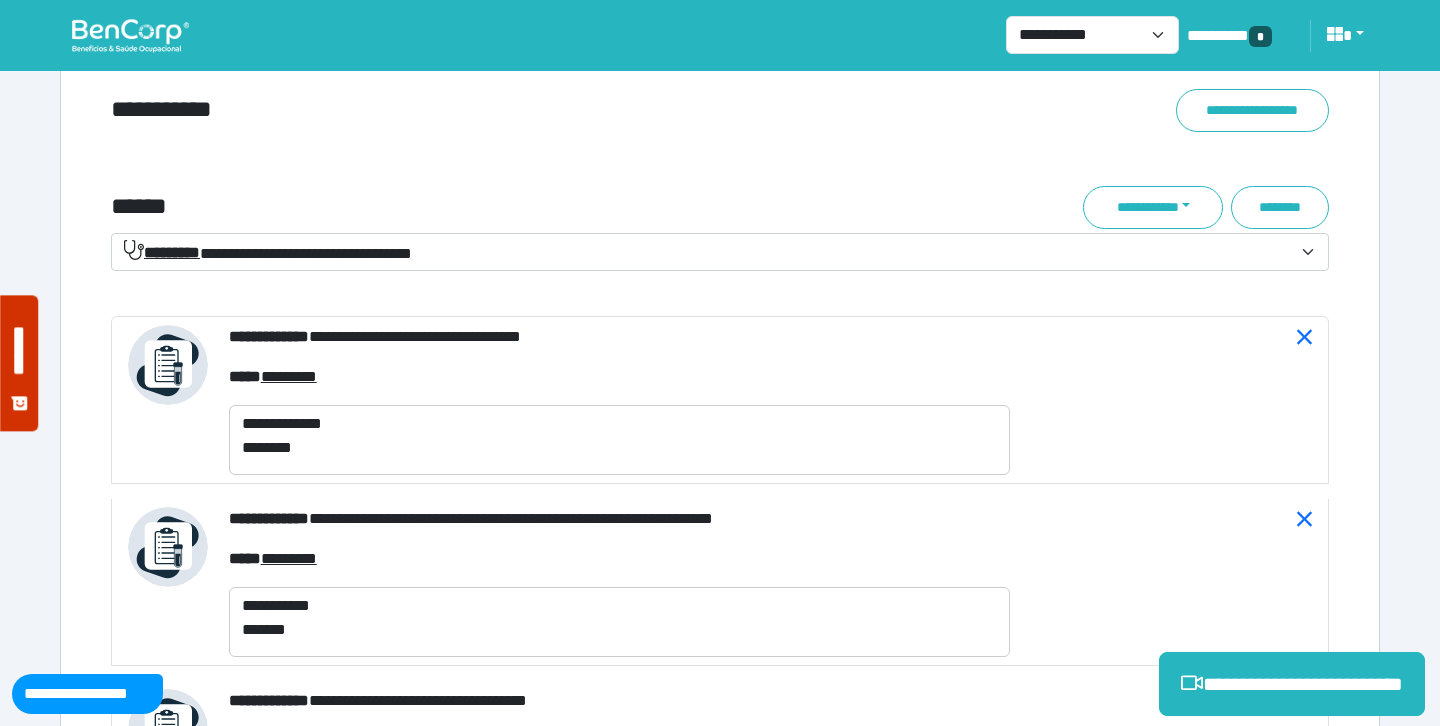 click on "**********" at bounding box center [268, 252] 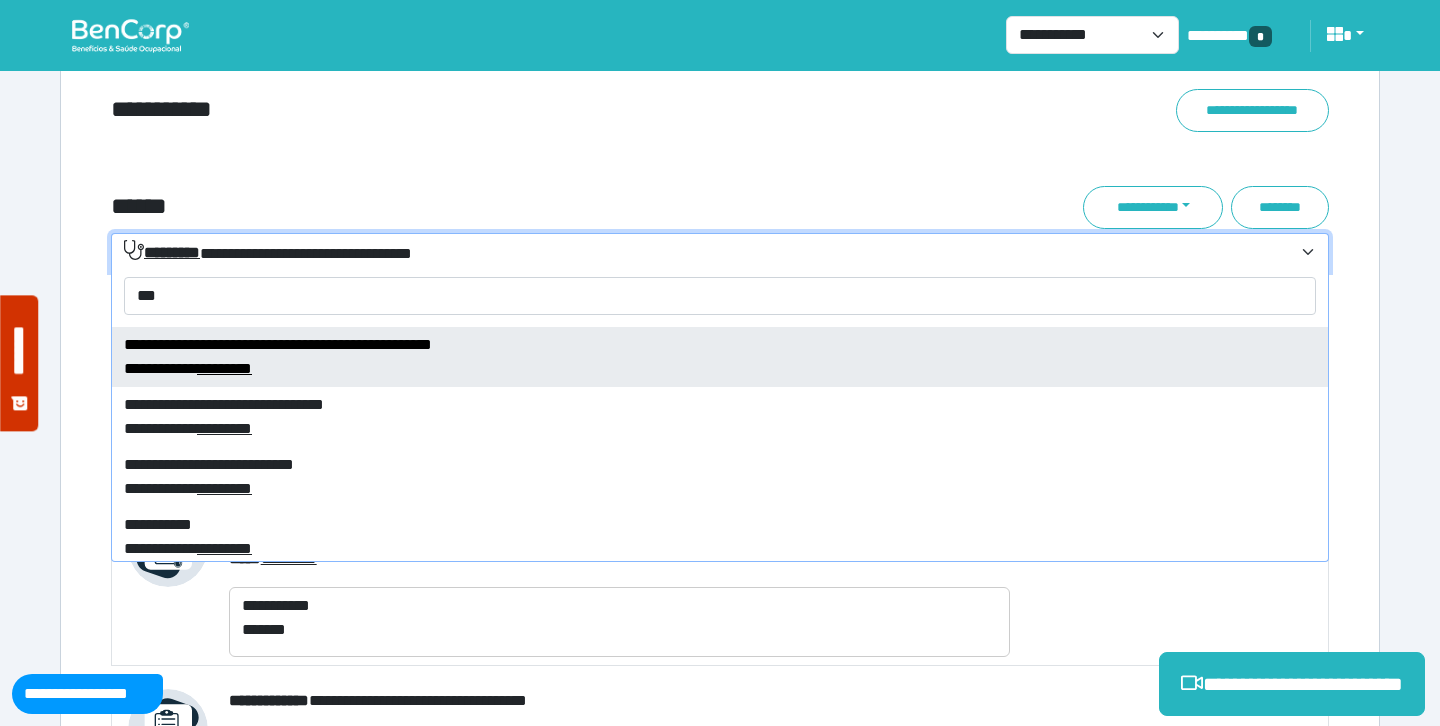 scroll, scrollTop: 178, scrollLeft: 0, axis: vertical 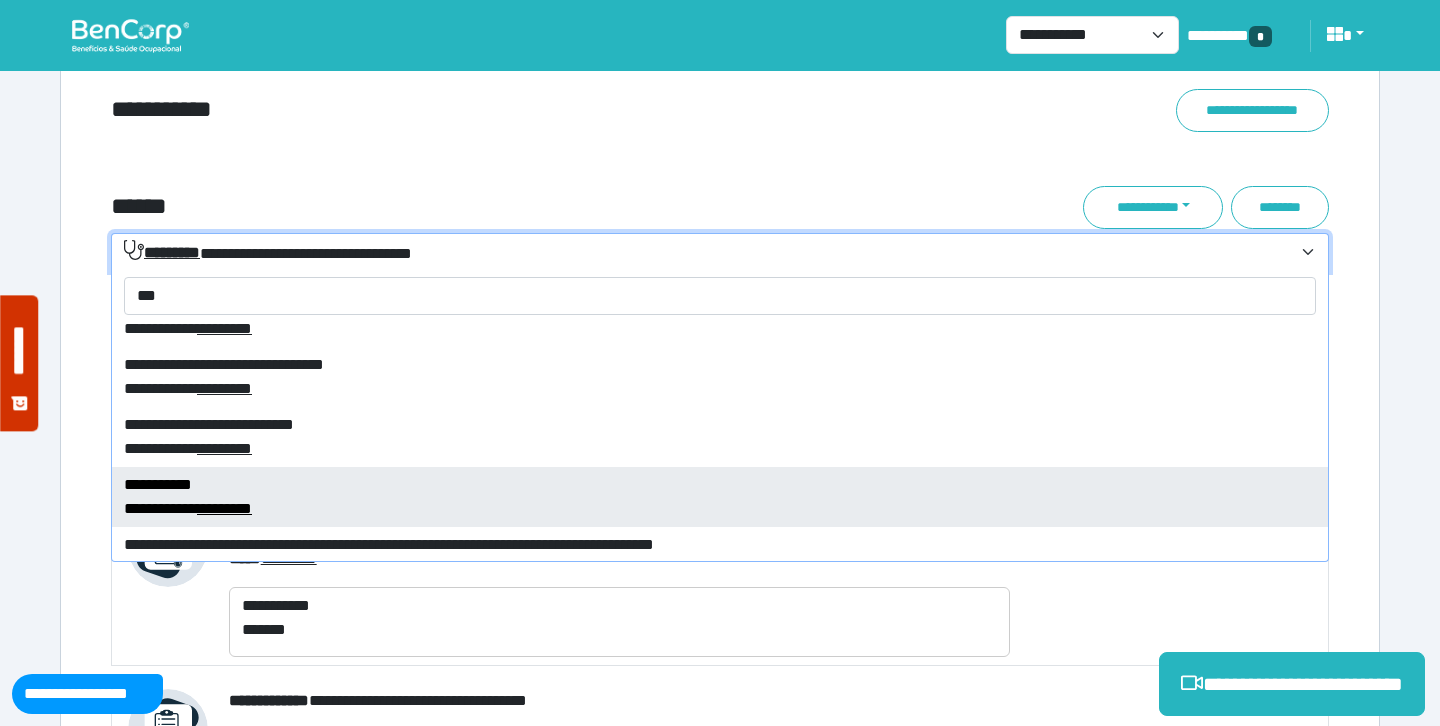 type on "***" 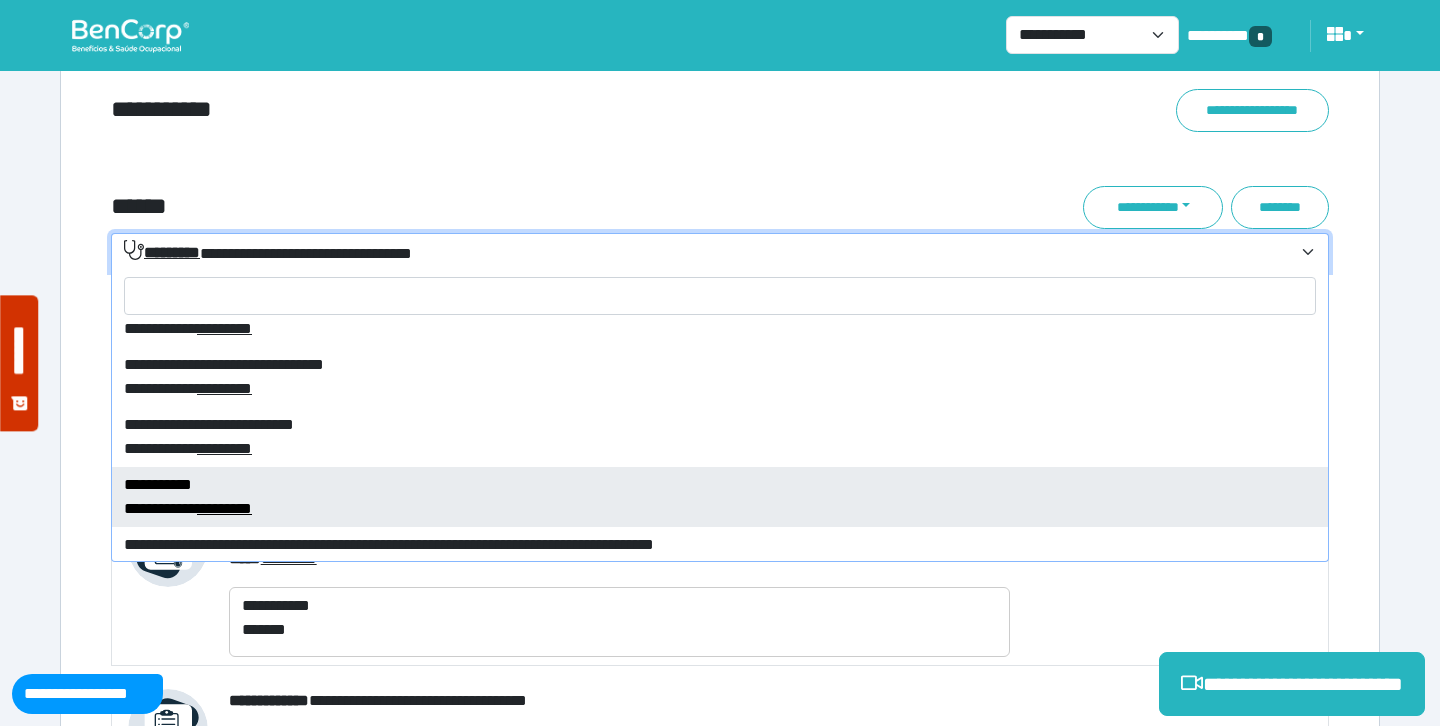 select on "****" 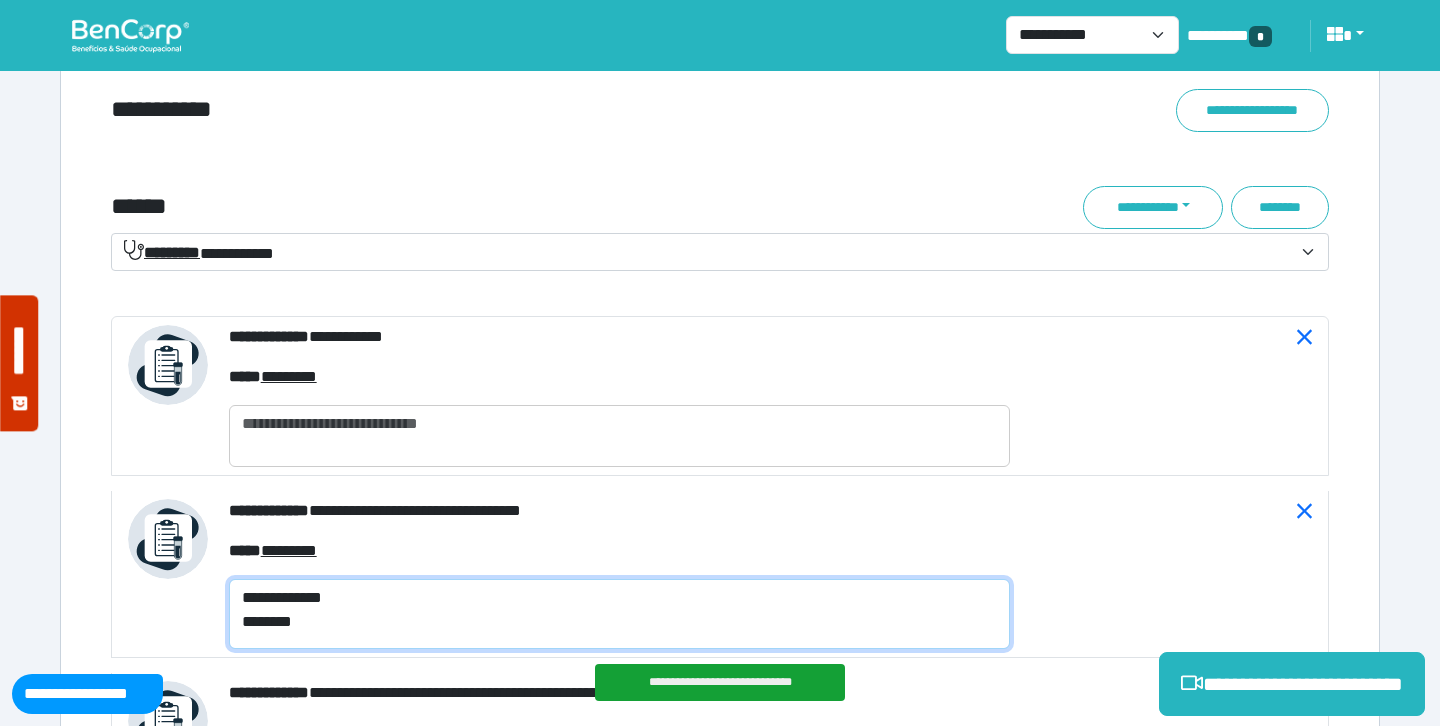 drag, startPoint x: 306, startPoint y: 624, endPoint x: 223, endPoint y: 617, distance: 83.294655 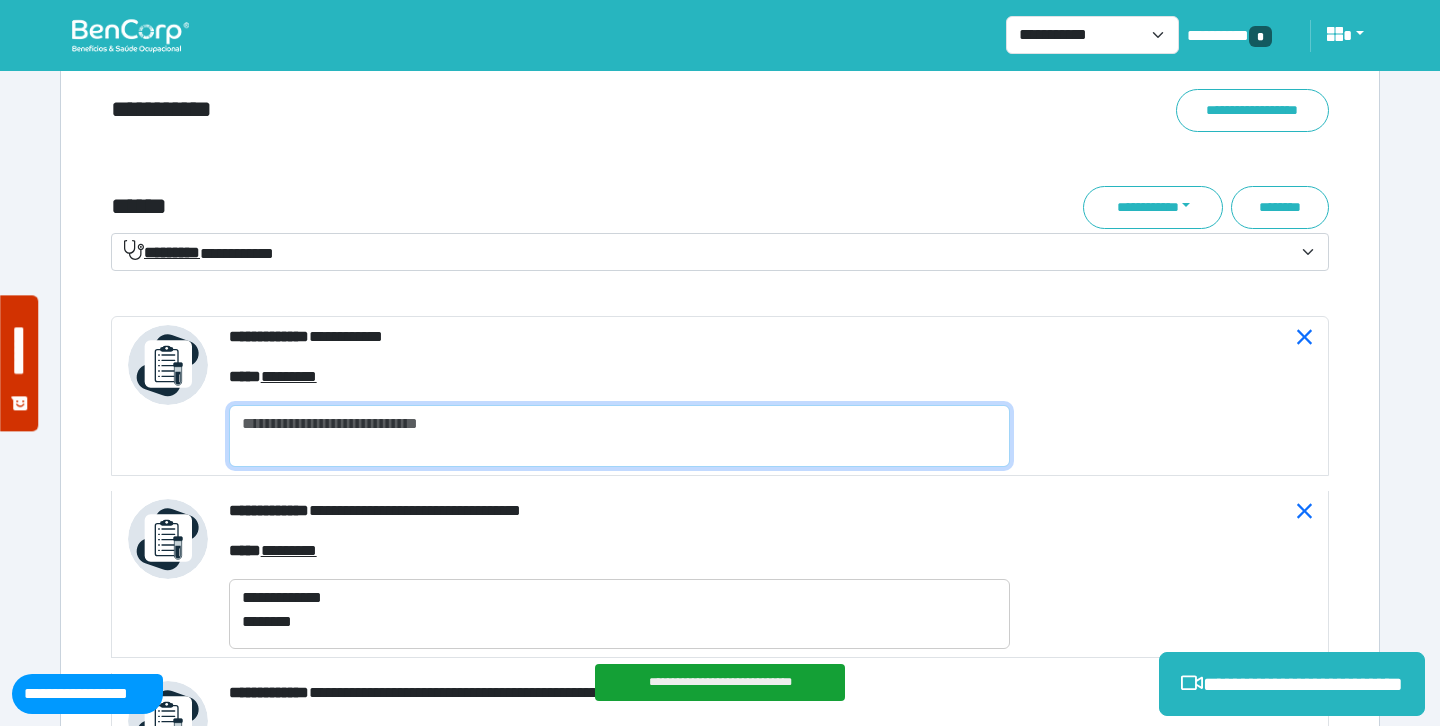 click at bounding box center [619, 436] 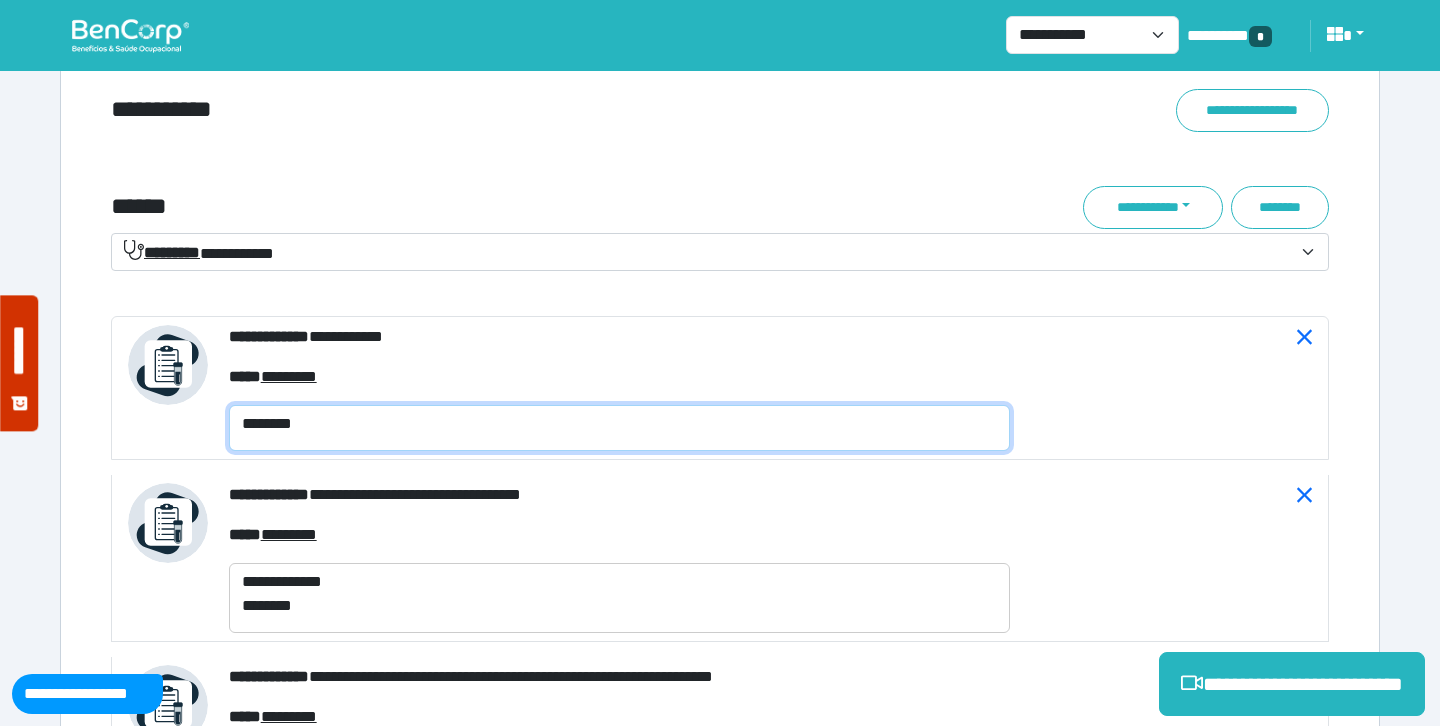 type on "********" 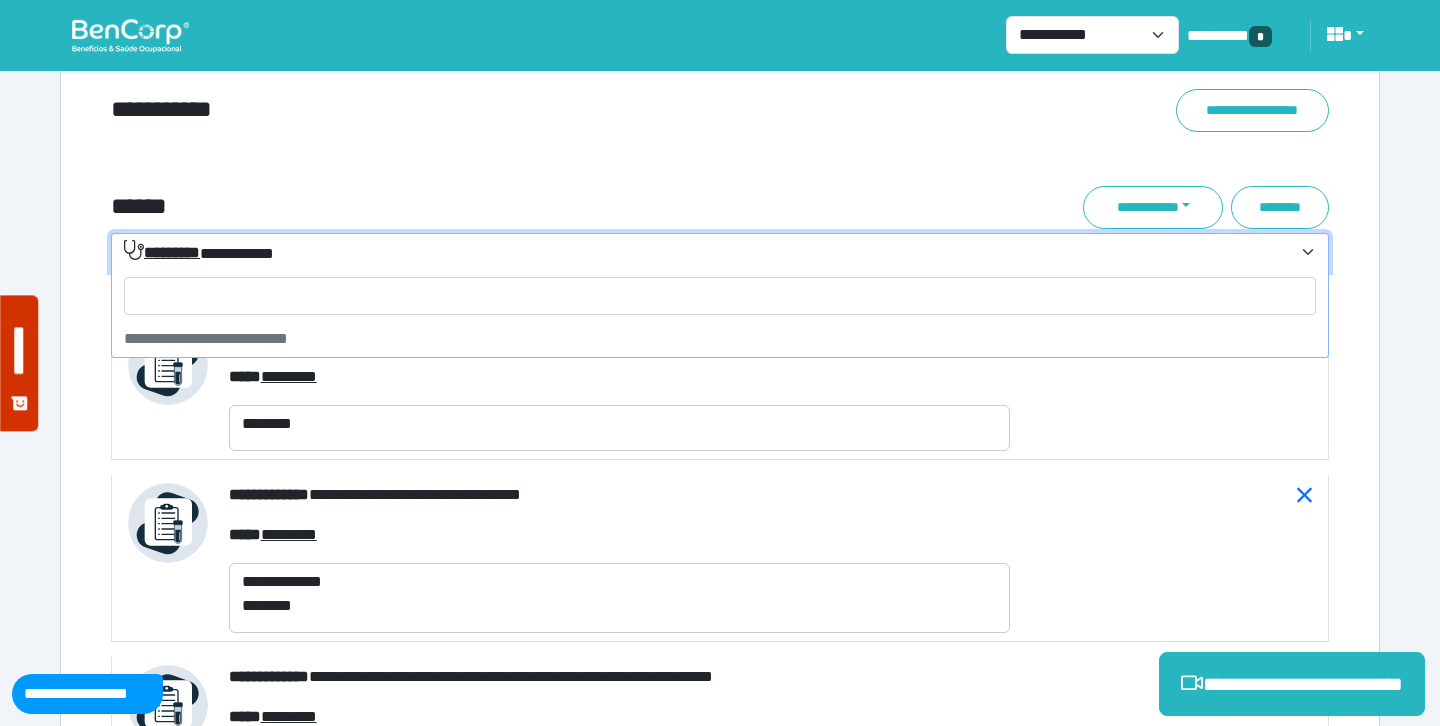 click on "**********" at bounding box center (708, 253) 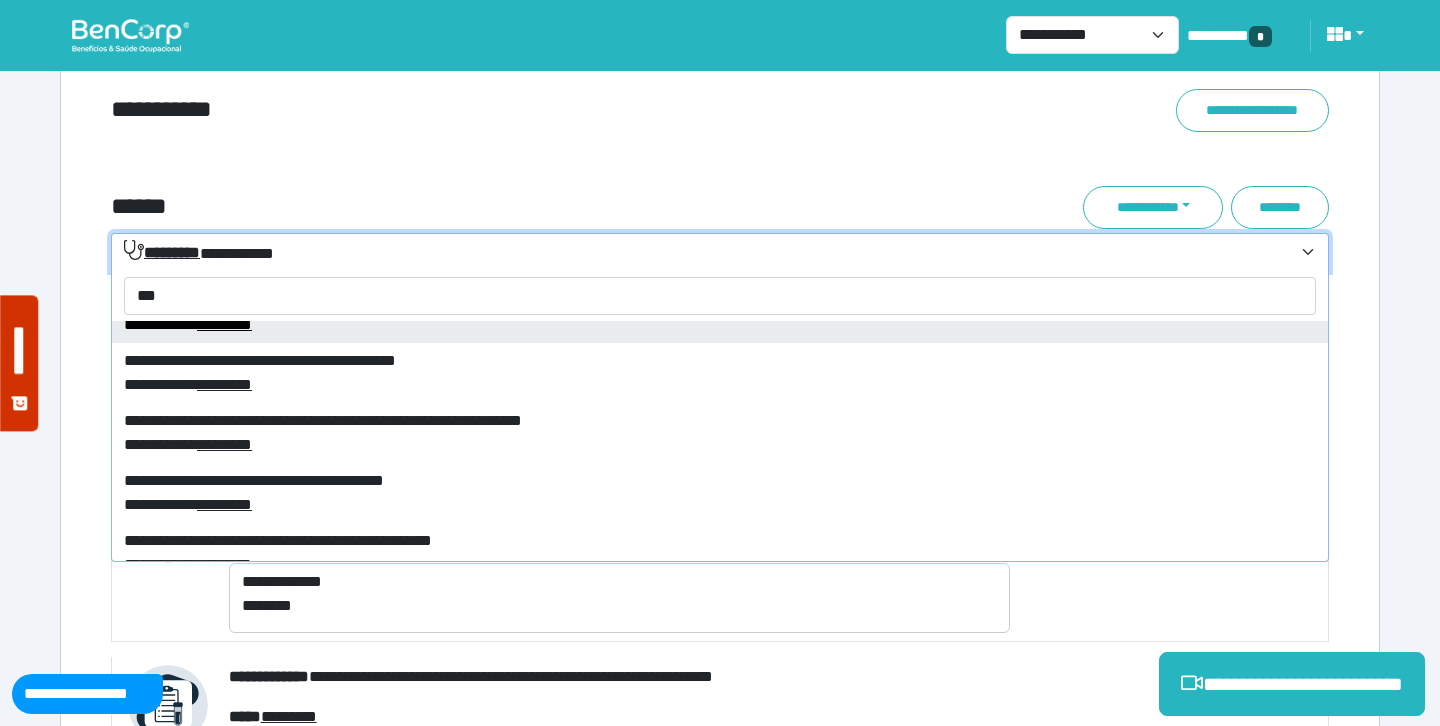 scroll, scrollTop: 1169, scrollLeft: 0, axis: vertical 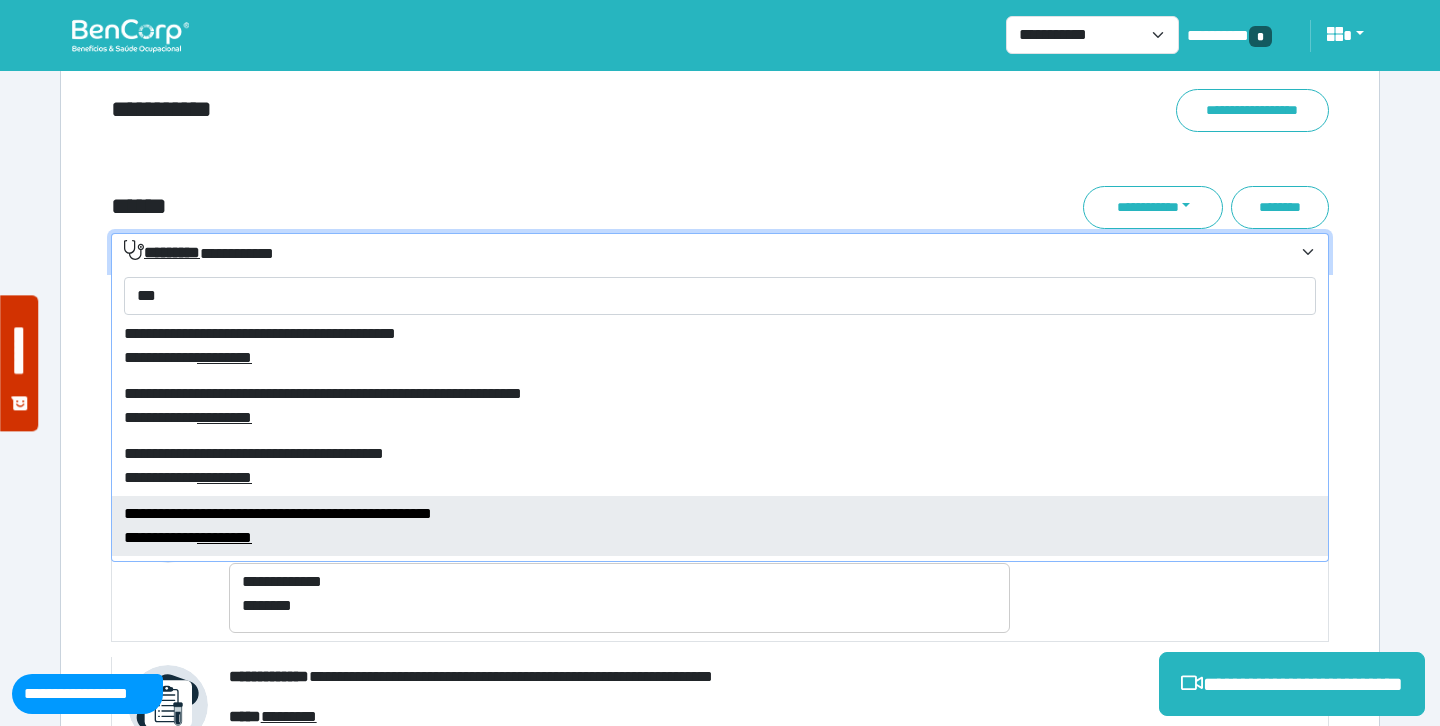 type on "***" 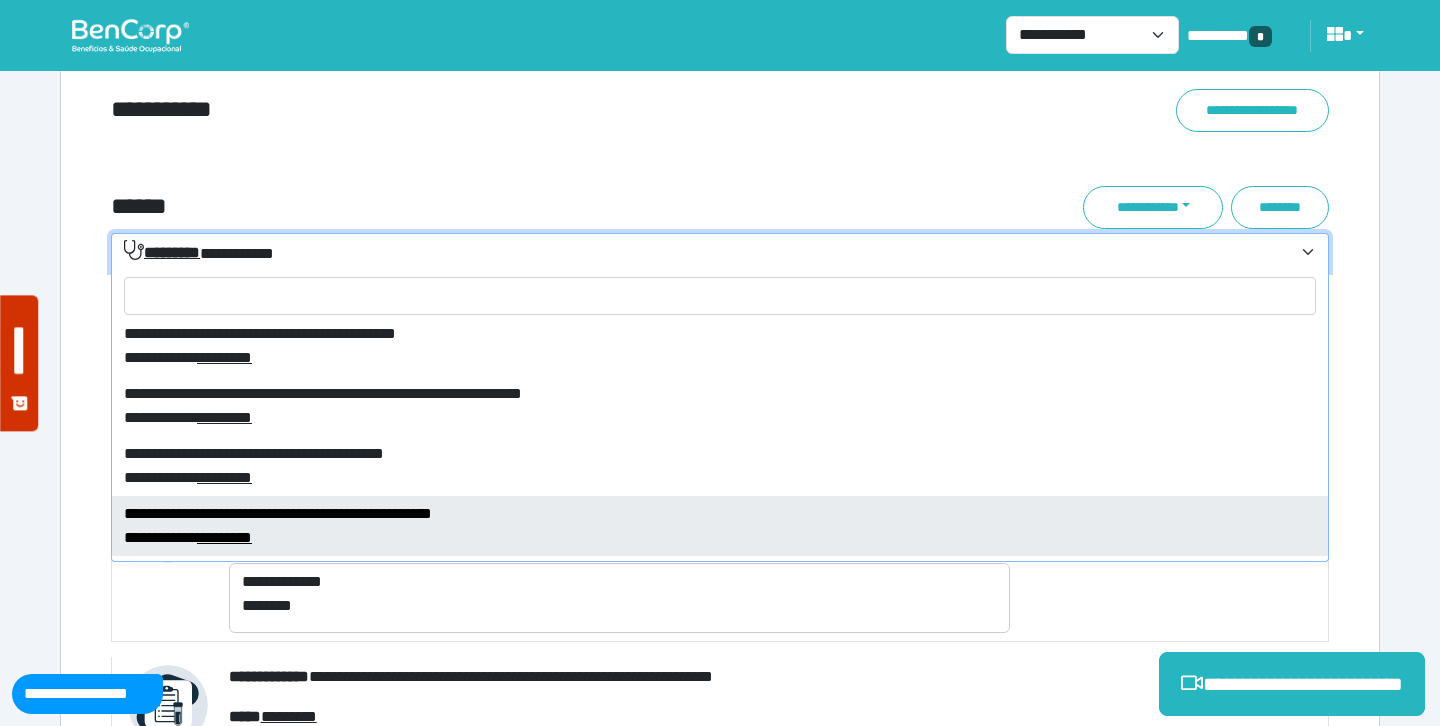 select on "****" 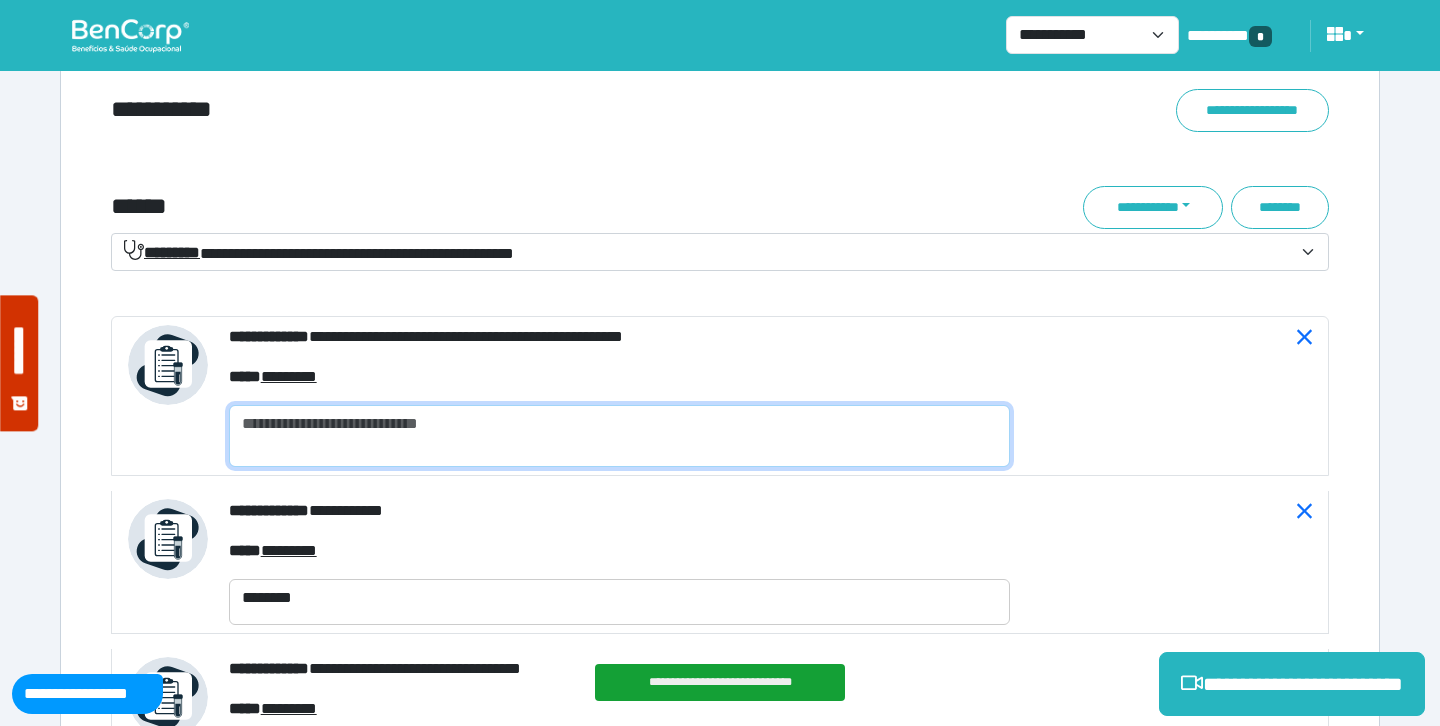 click at bounding box center (619, 436) 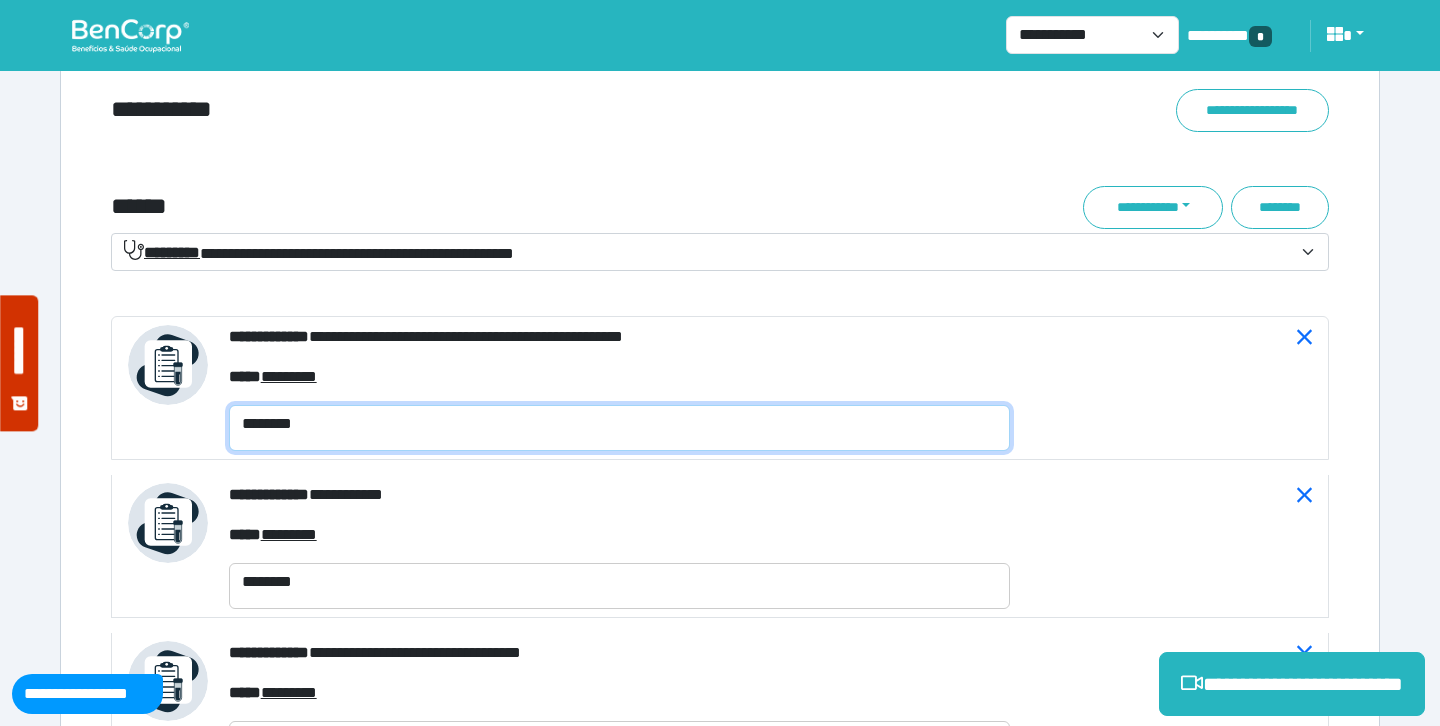type on "********" 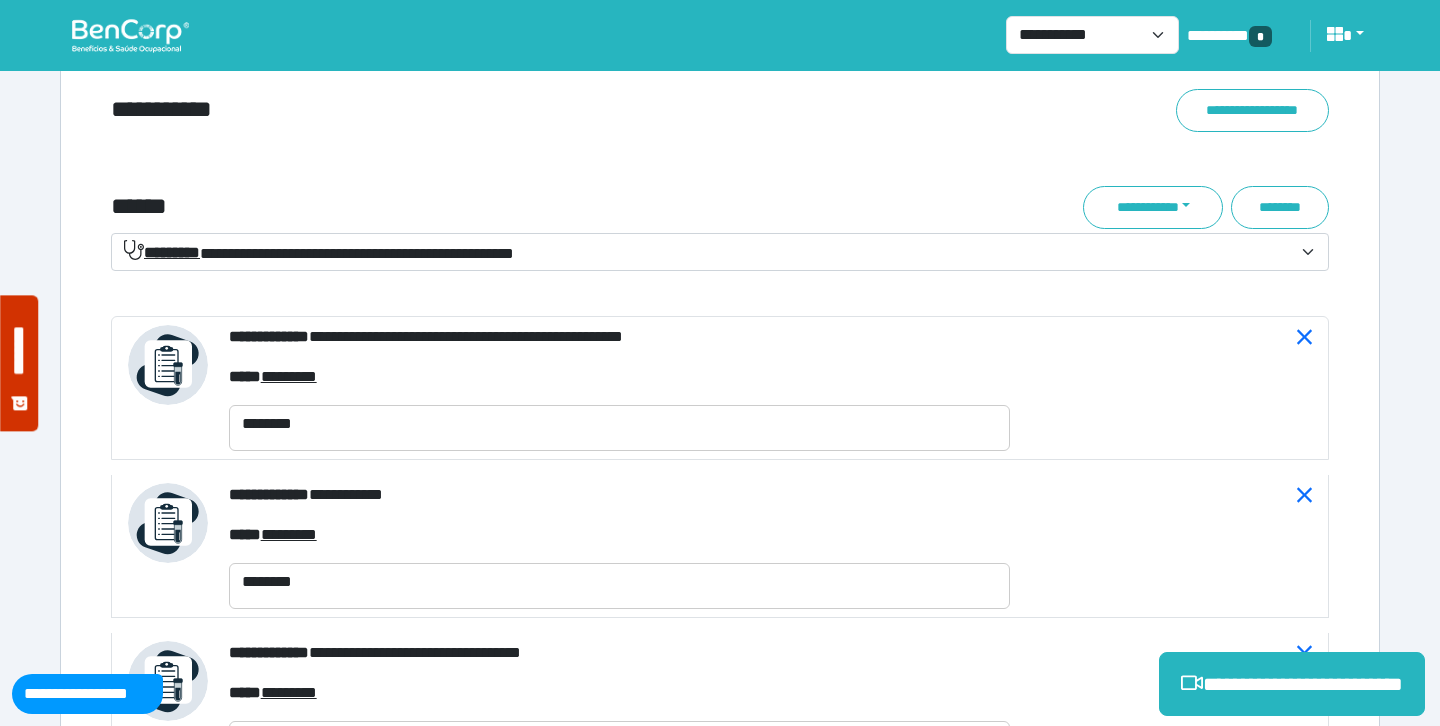 click on "**********" at bounding box center [513, 110] 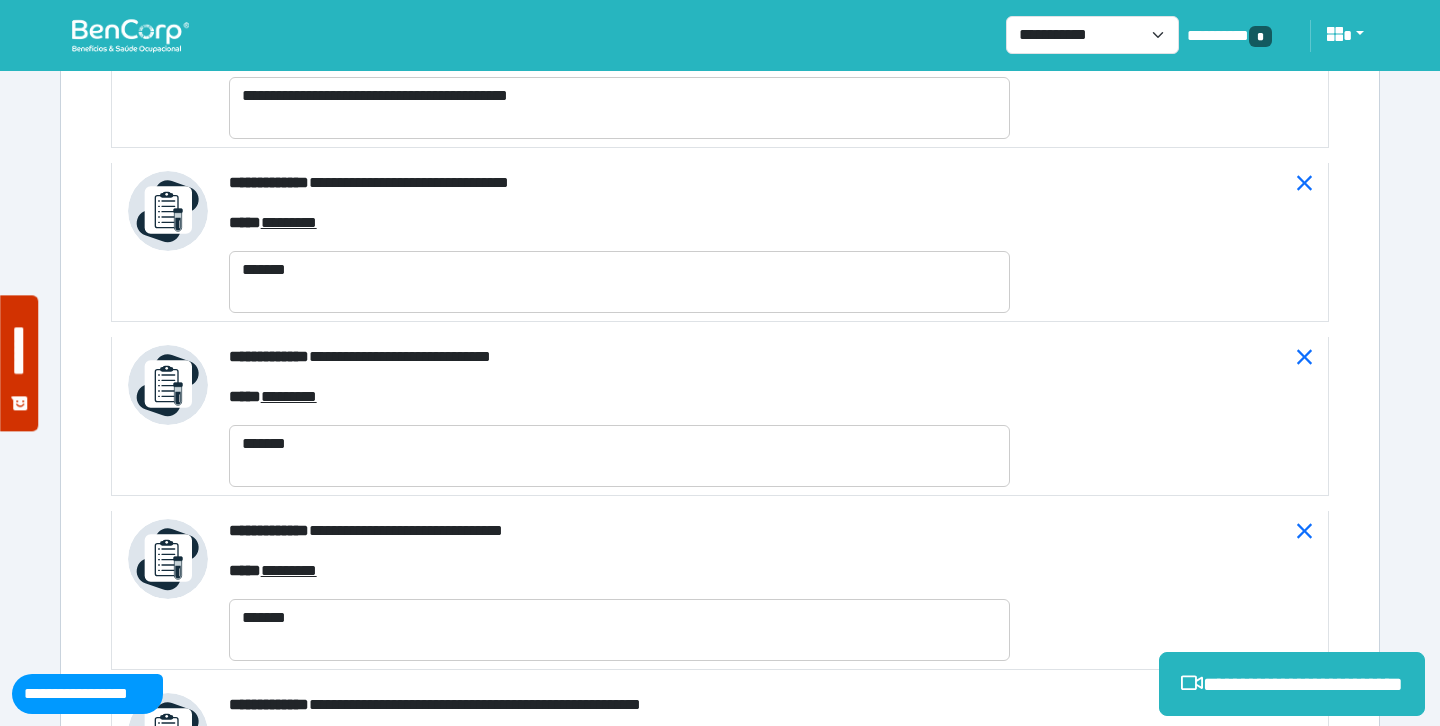 scroll, scrollTop: 10186, scrollLeft: 0, axis: vertical 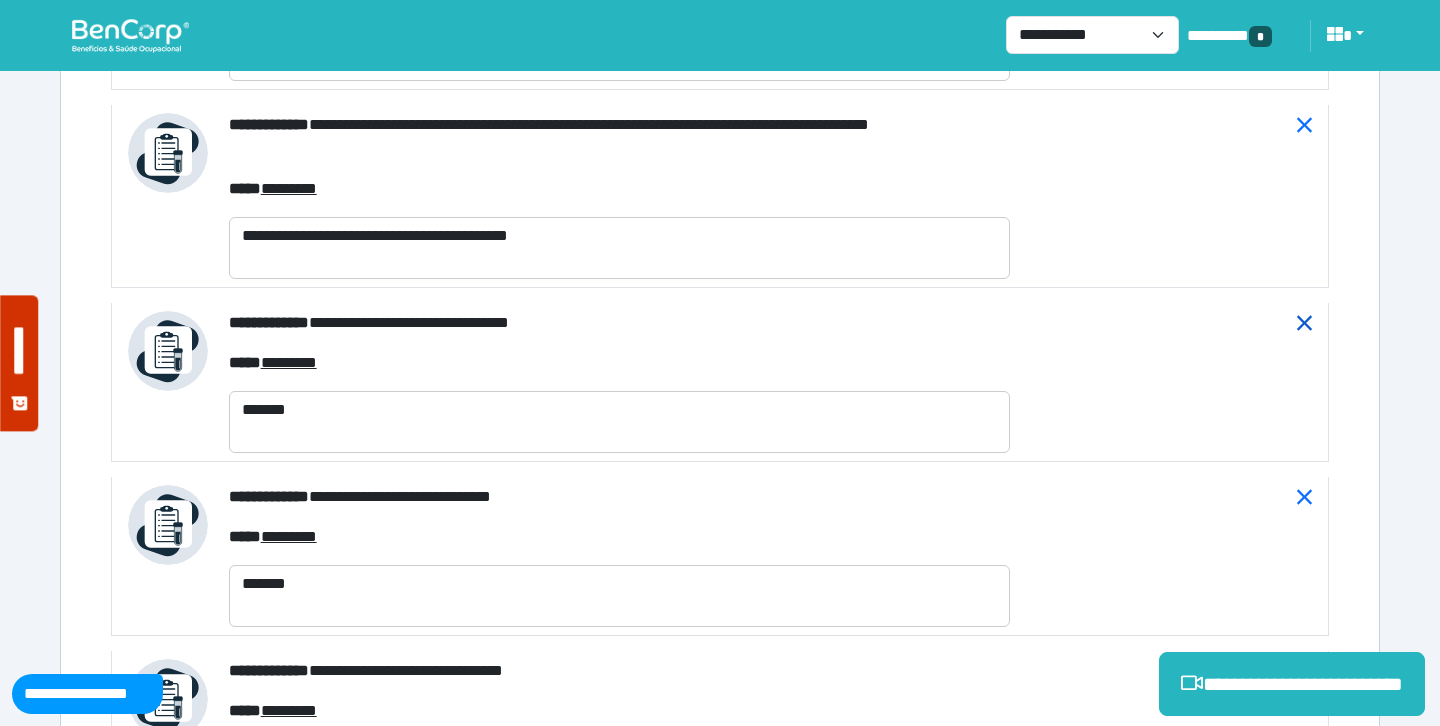click 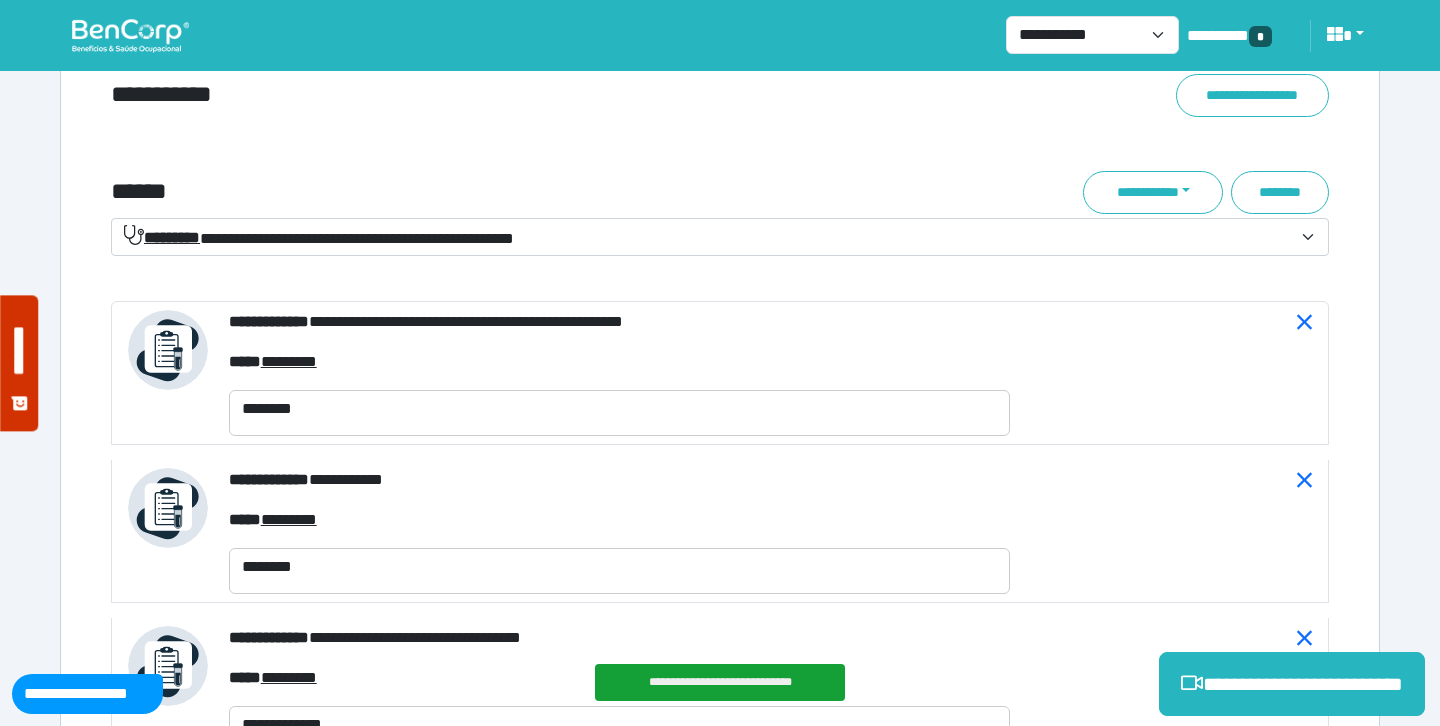 scroll, scrollTop: 7211, scrollLeft: 0, axis: vertical 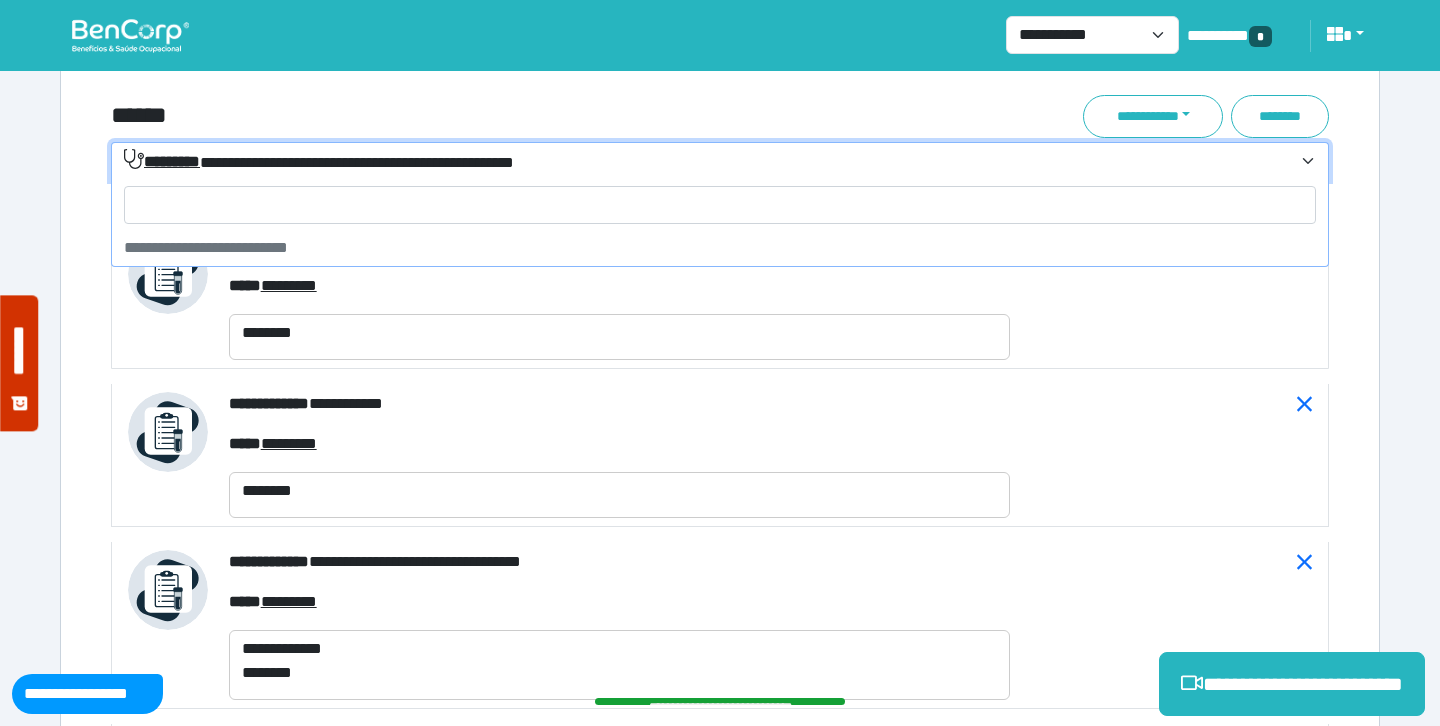 click on "**********" at bounding box center (708, 162) 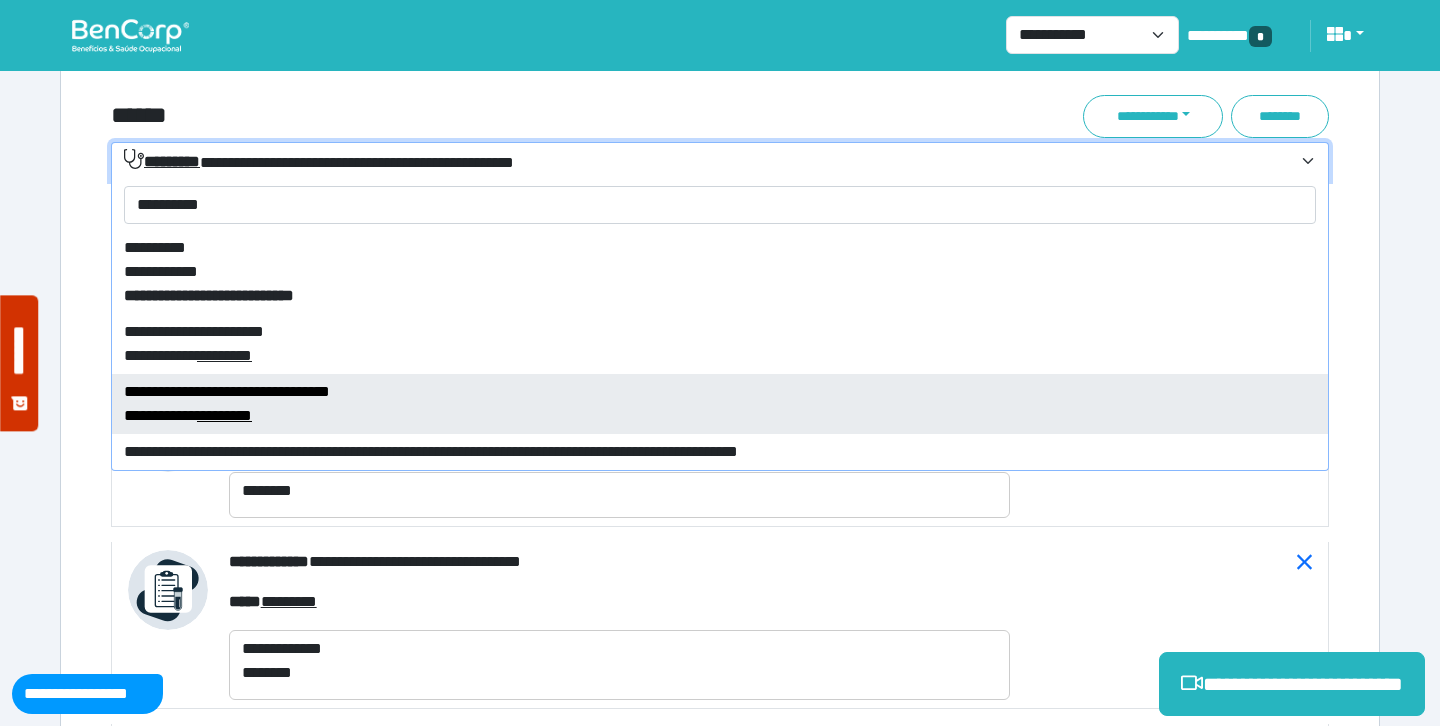 type on "**********" 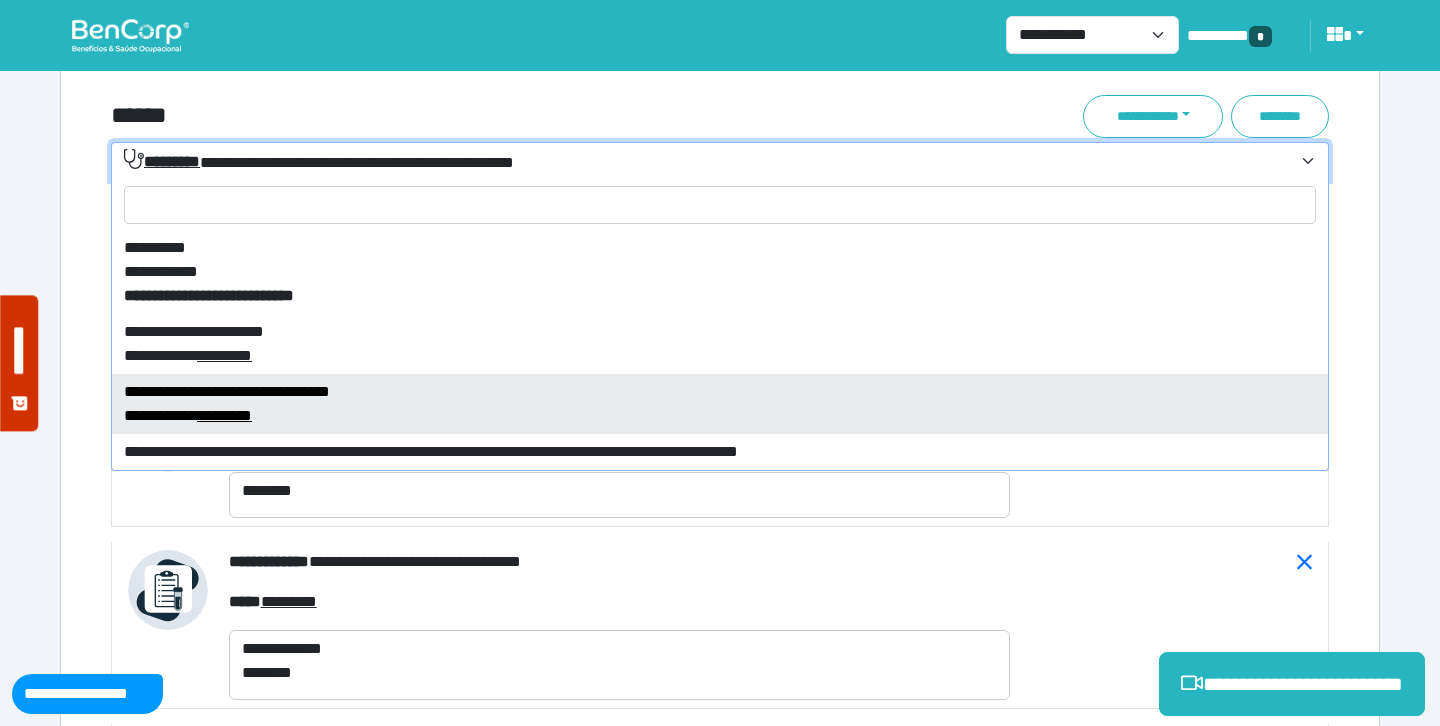 select on "****" 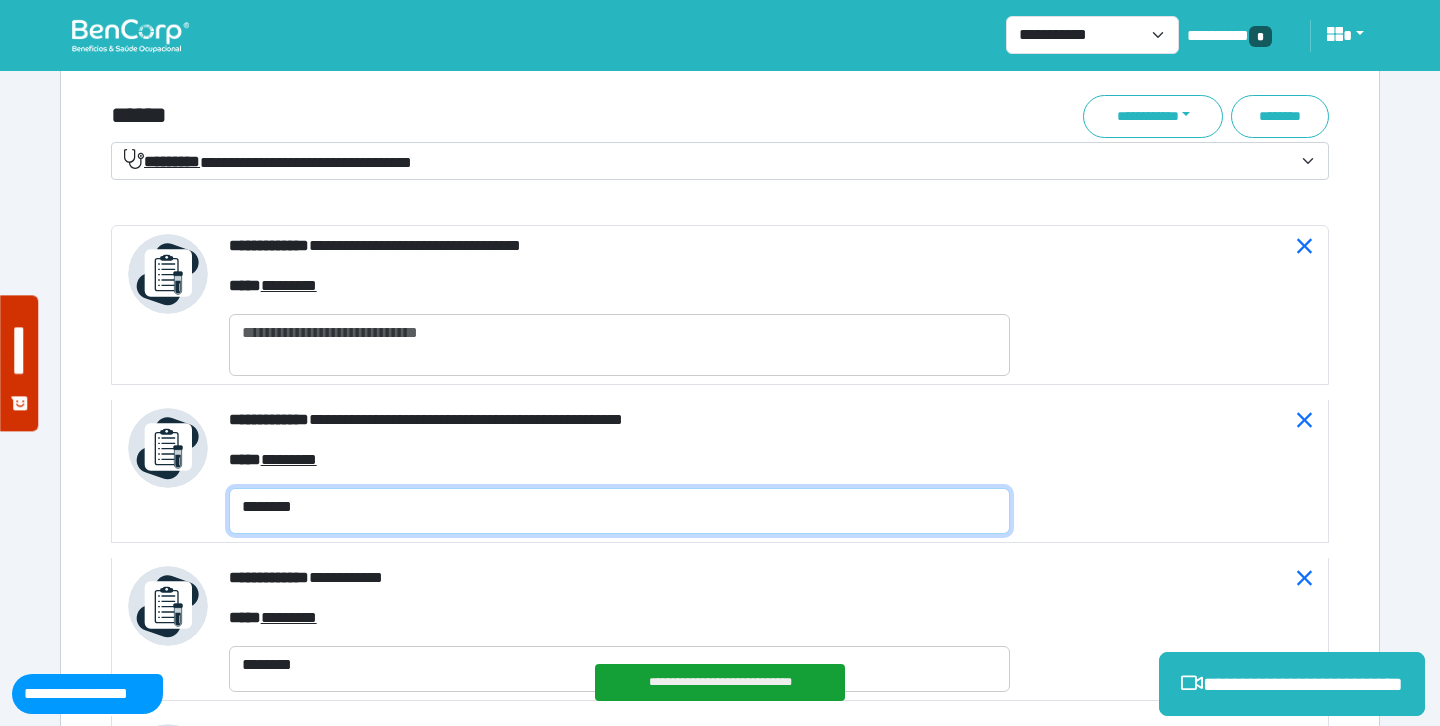 click on "********" at bounding box center (619, 511) 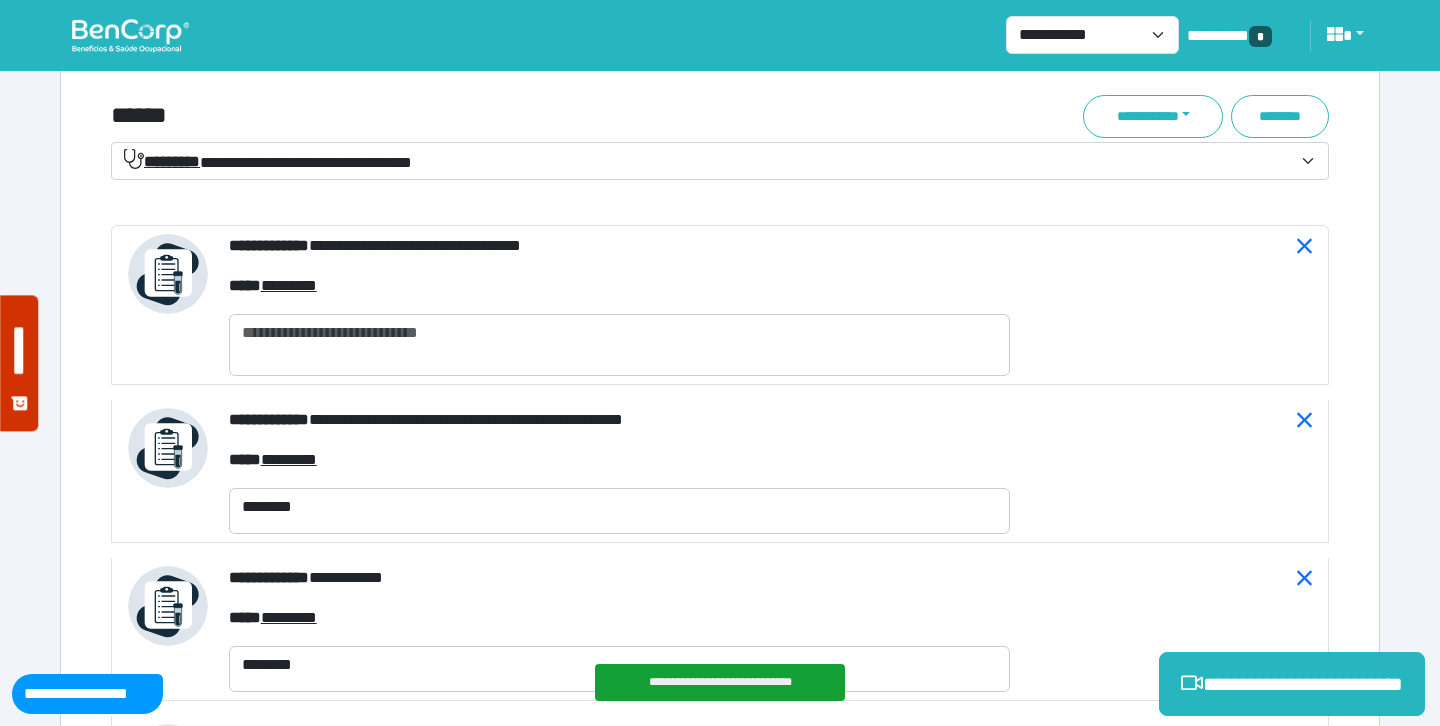click on "**********" at bounding box center [619, 305] 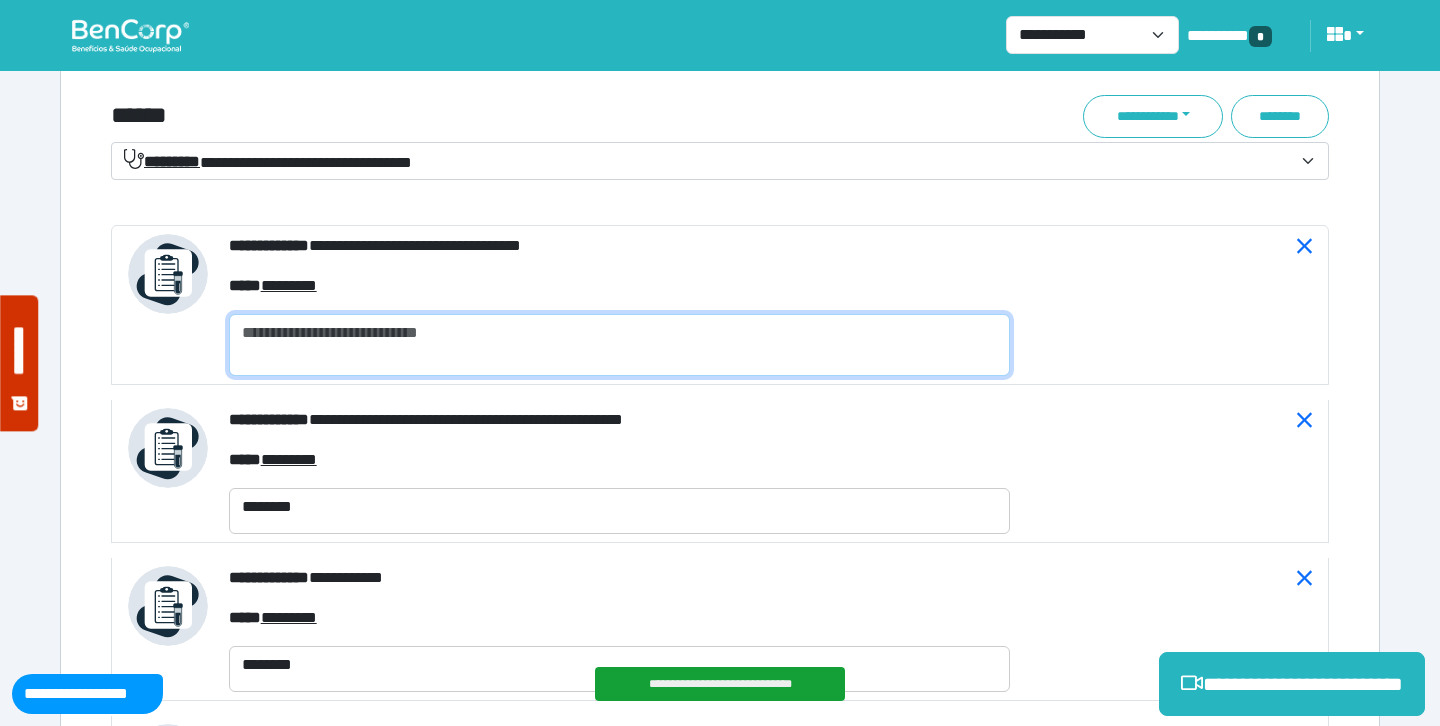 click at bounding box center [619, 345] 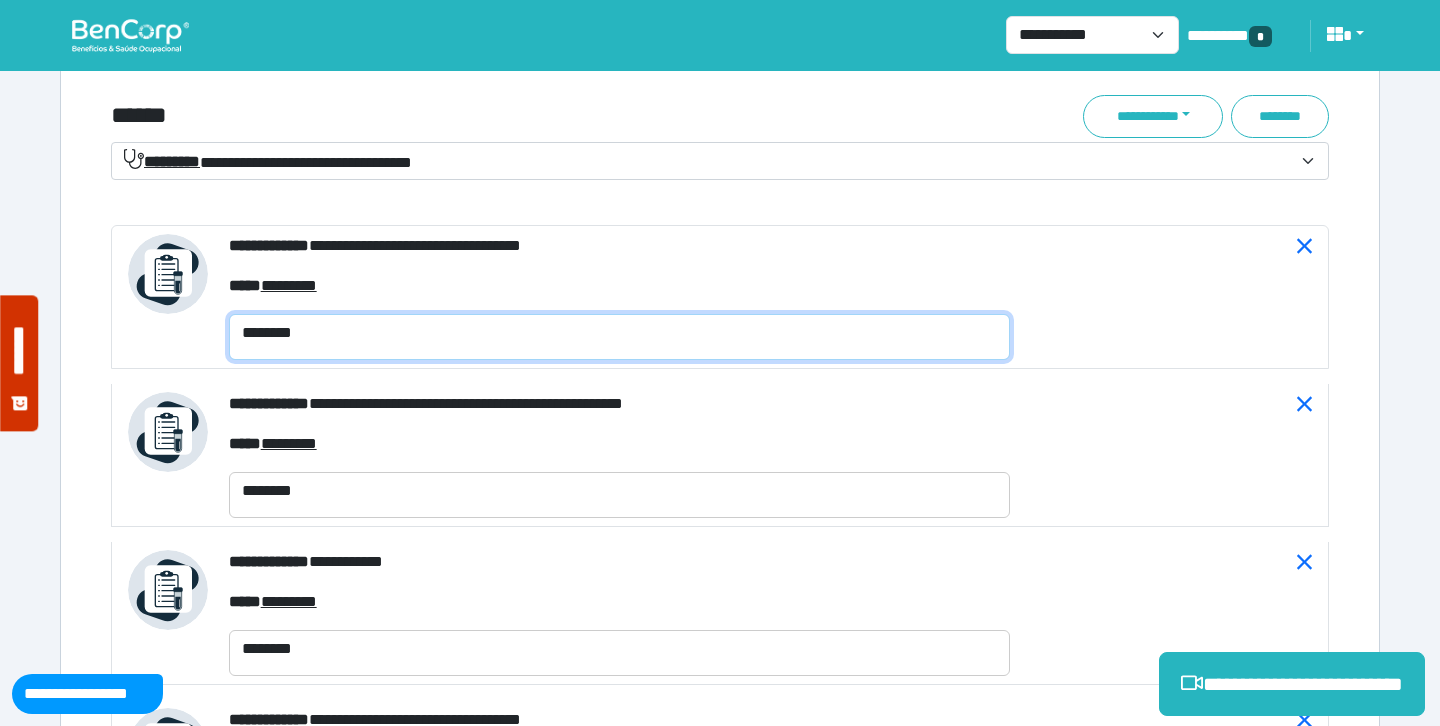 type on "********" 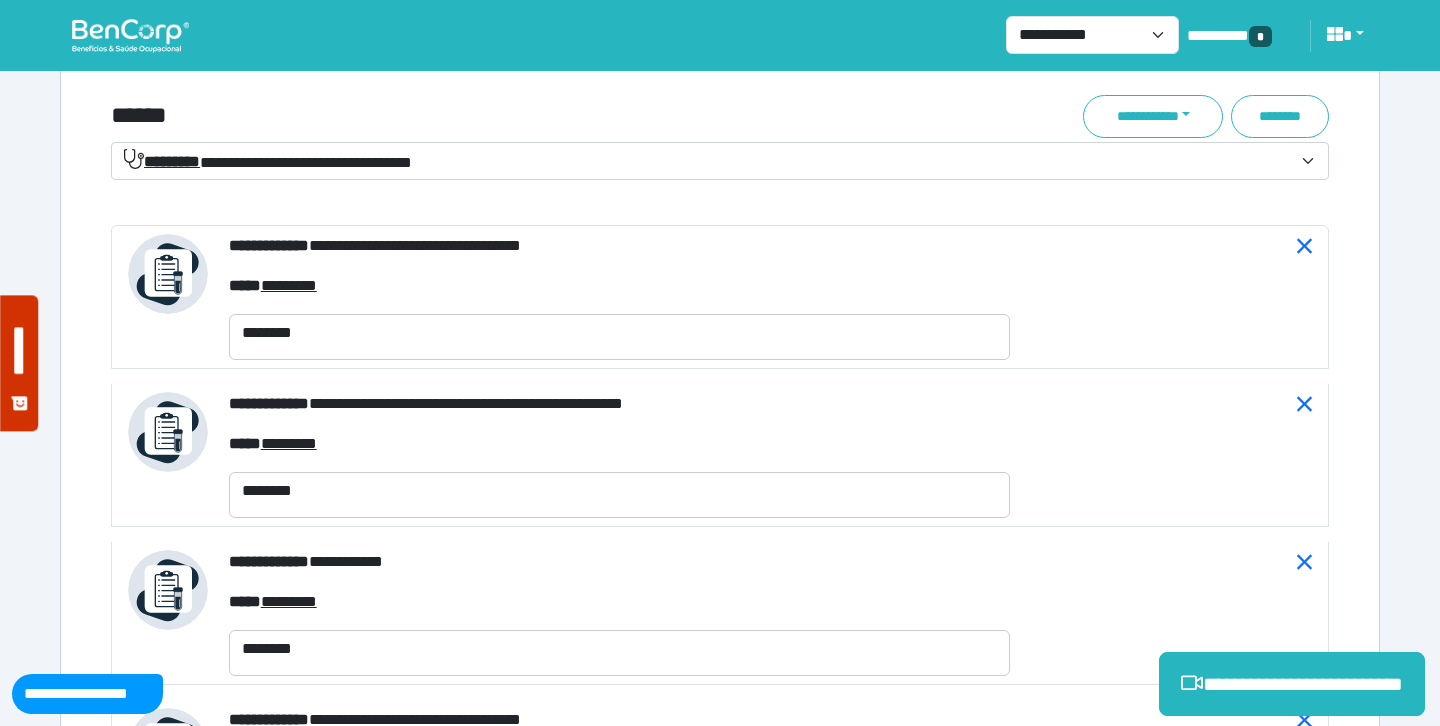 click on "**********" at bounding box center [708, 162] 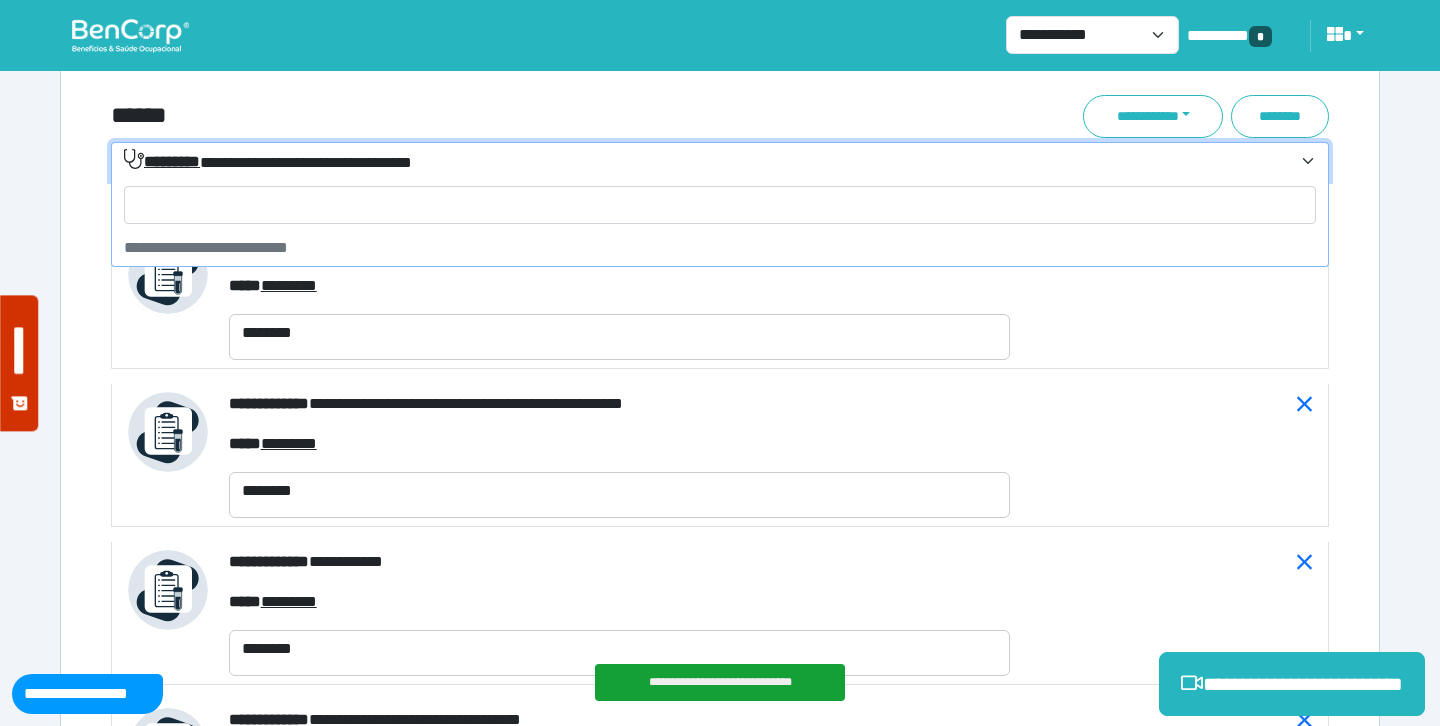 type on "*" 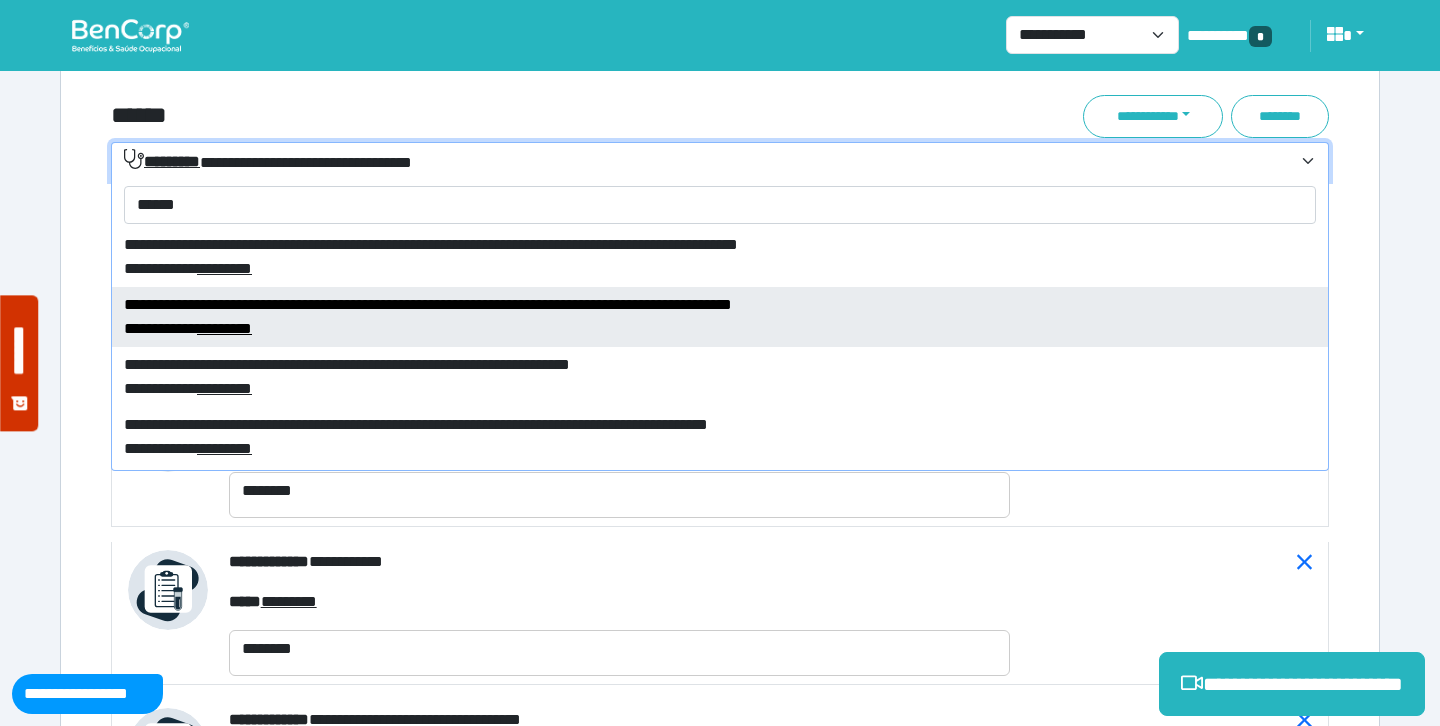 scroll, scrollTop: 232, scrollLeft: 0, axis: vertical 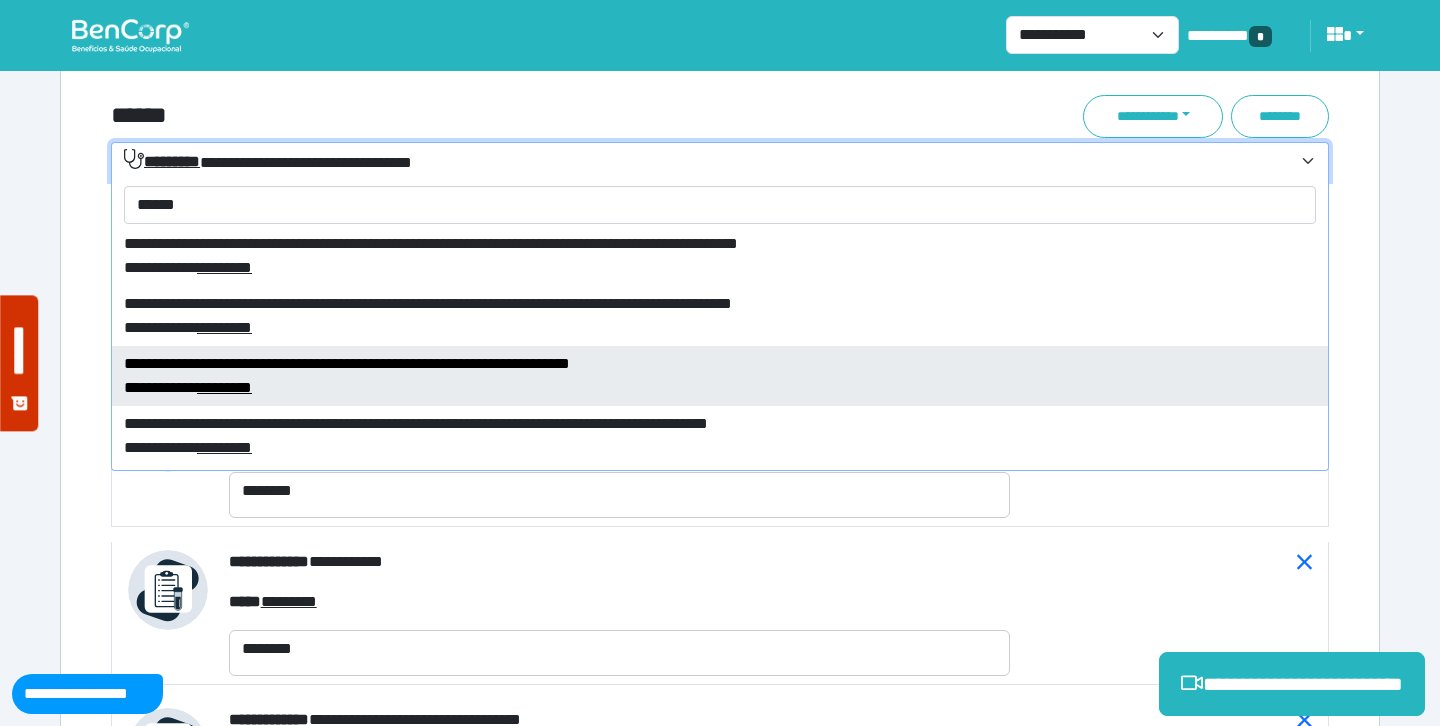 type on "******" 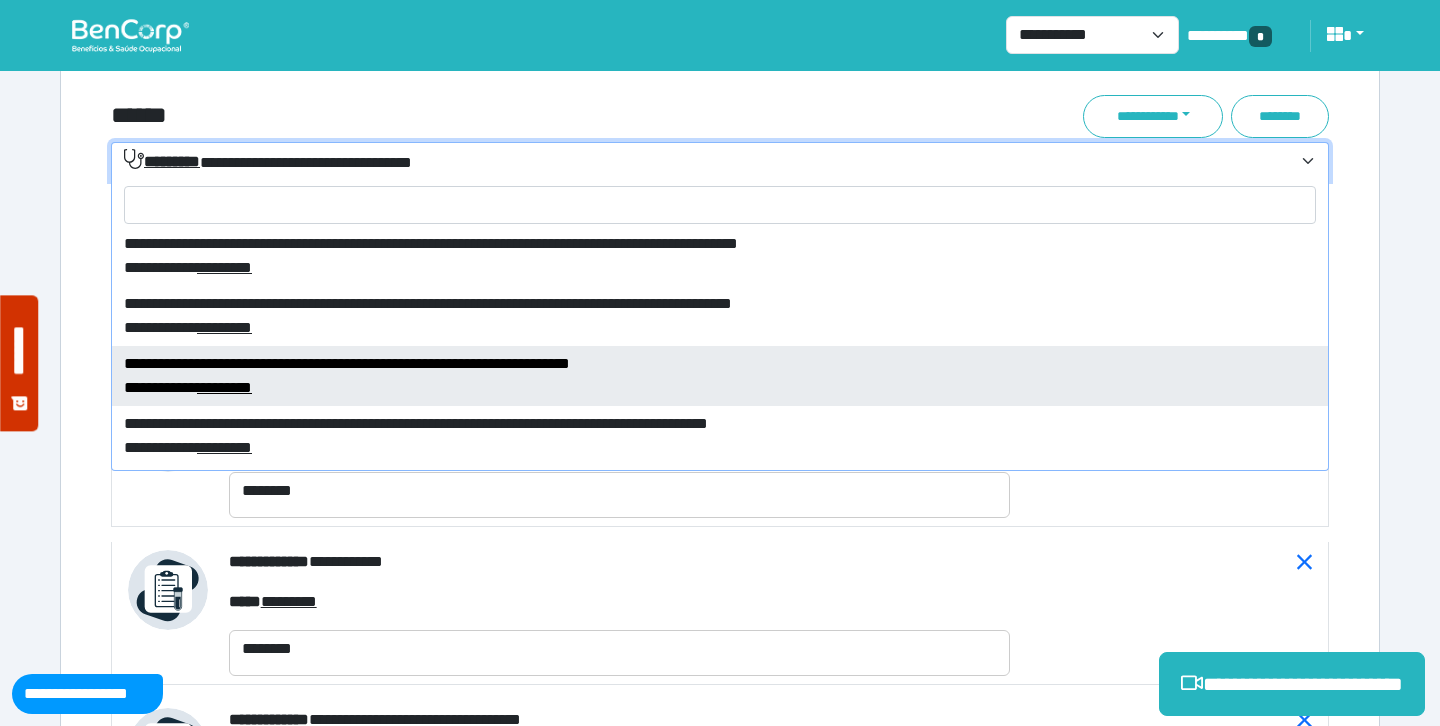select on "****" 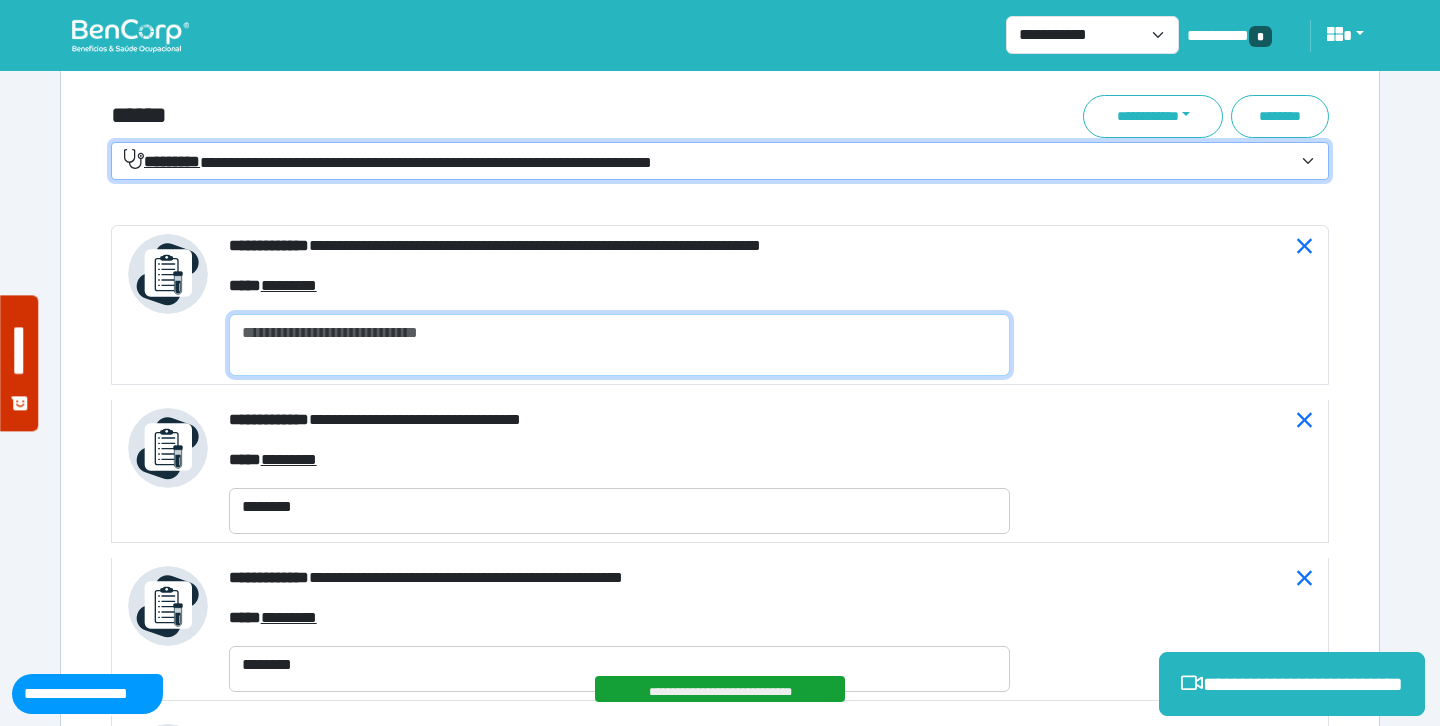 click at bounding box center (619, 345) 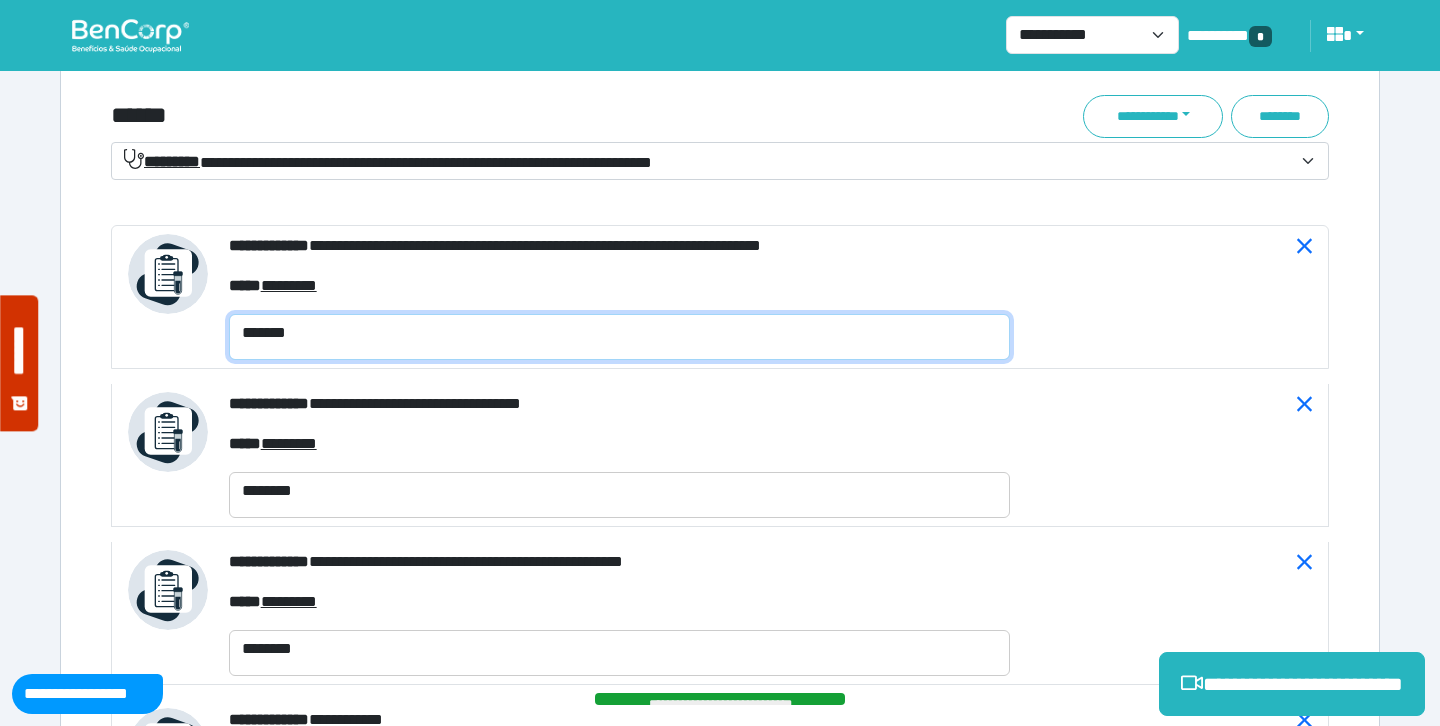type on "*******" 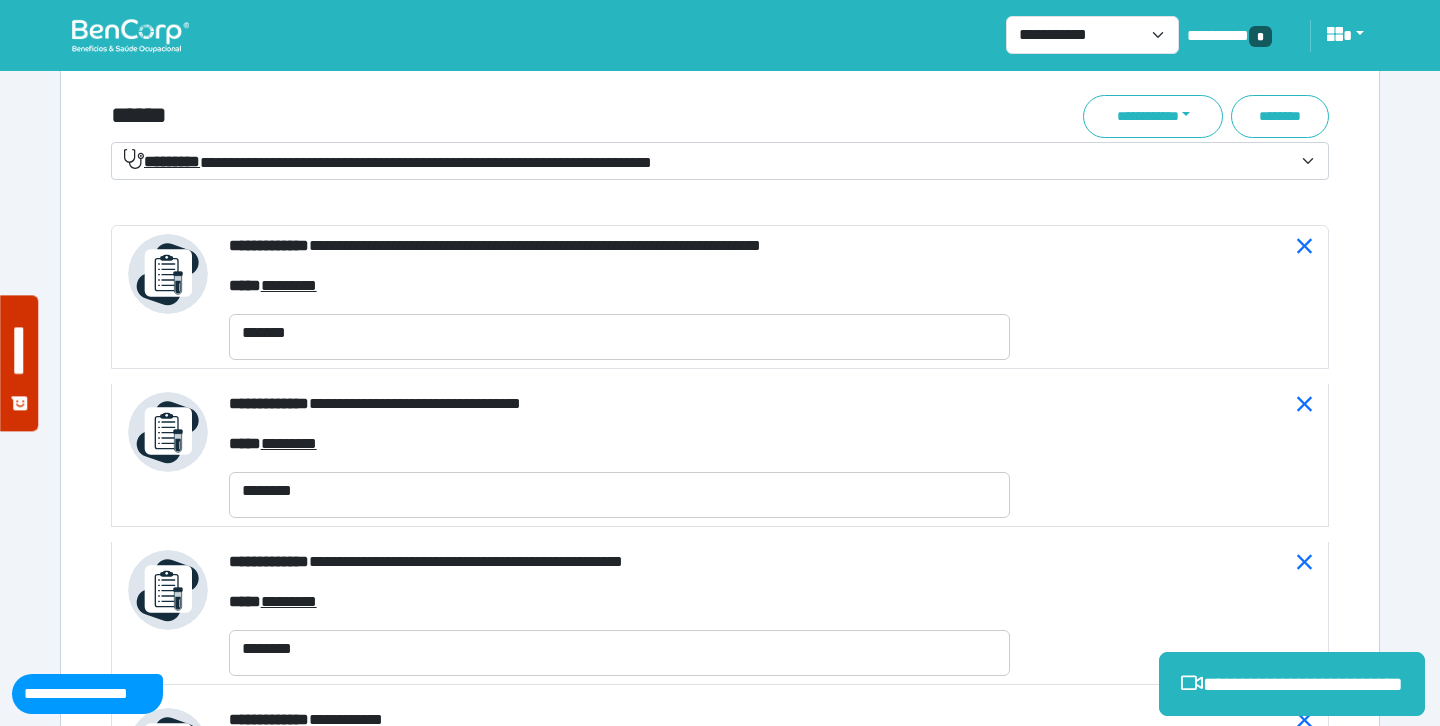 click on "******" at bounding box center (513, 116) 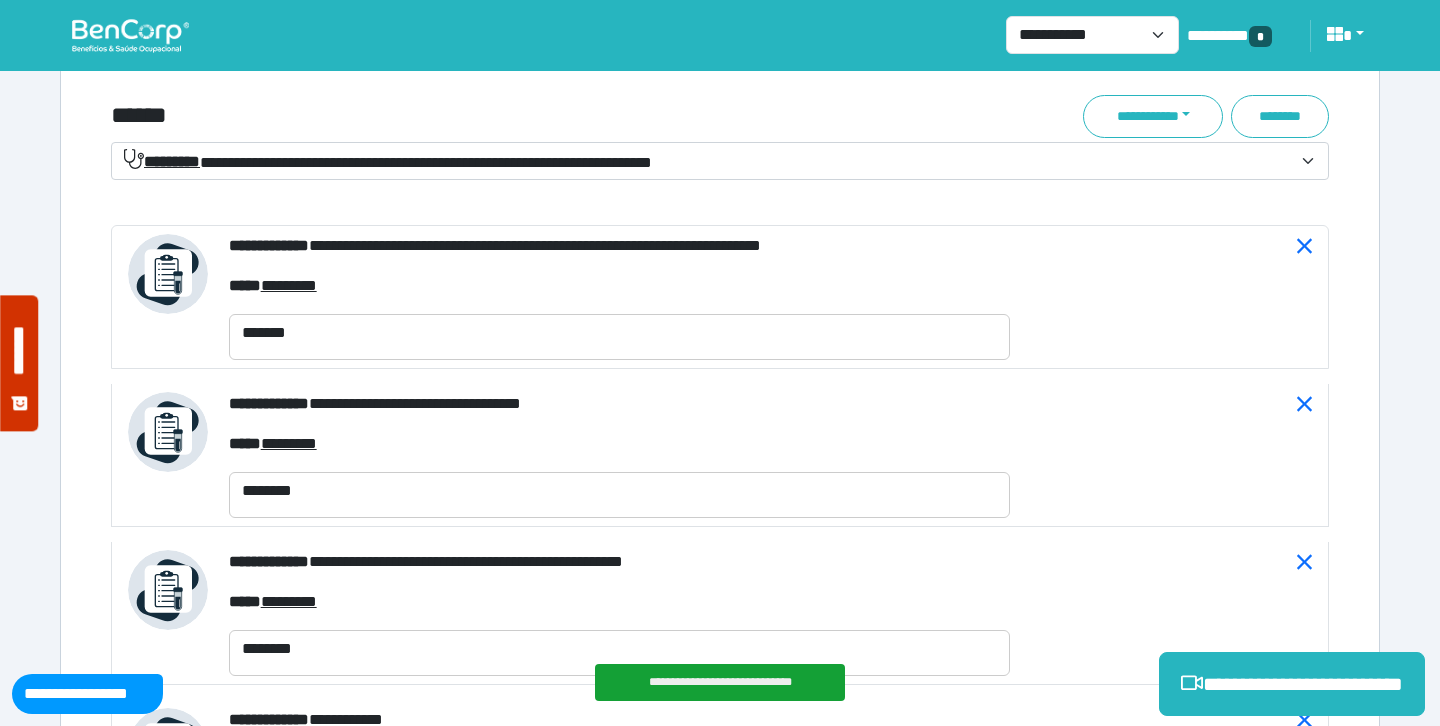 click on "**********" at bounding box center [388, 161] 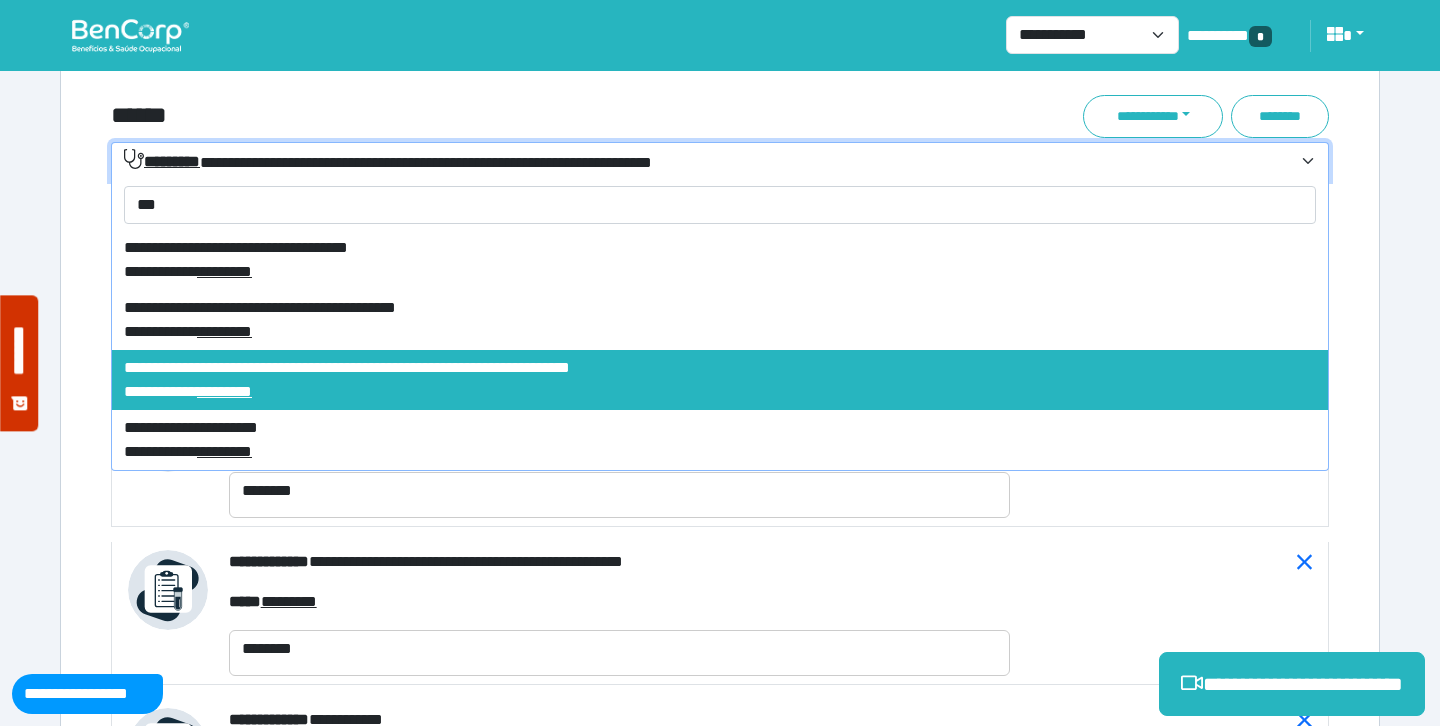 scroll, scrollTop: 0, scrollLeft: 0, axis: both 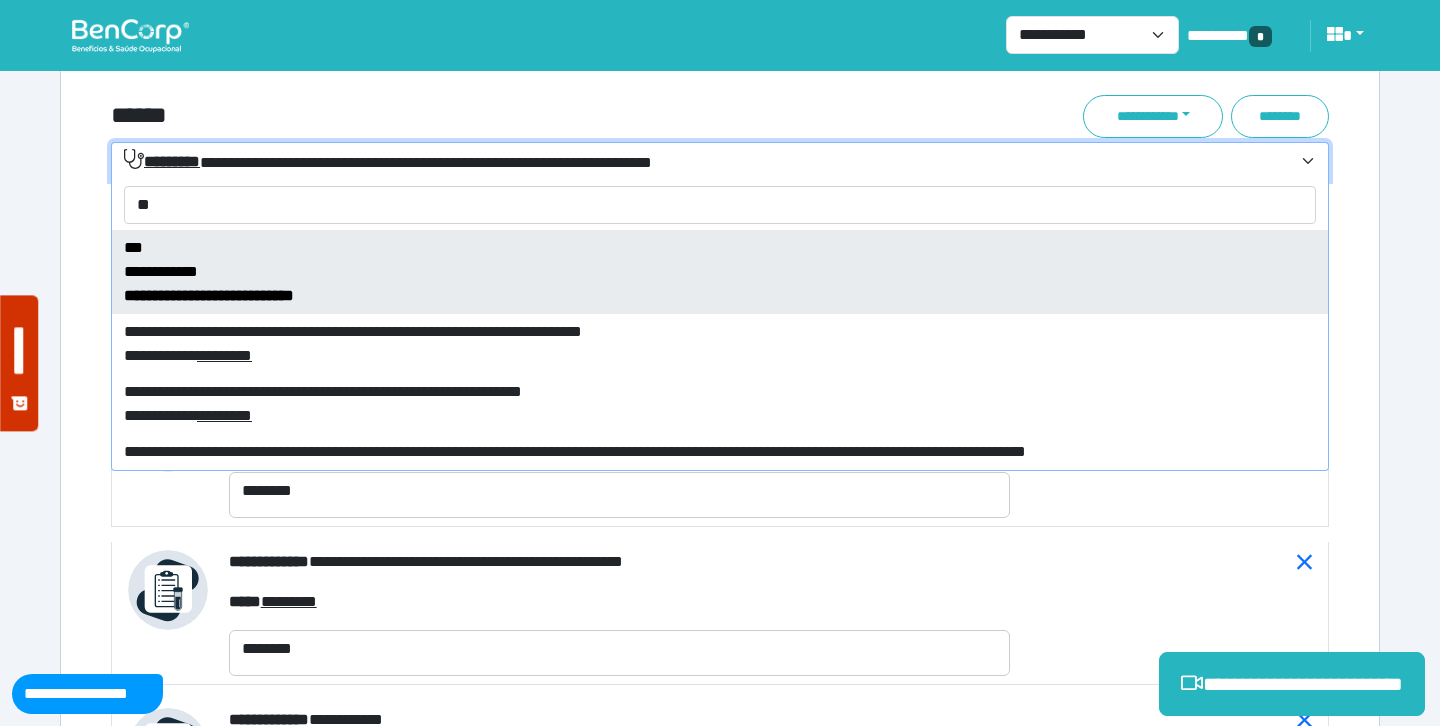 type on "*" 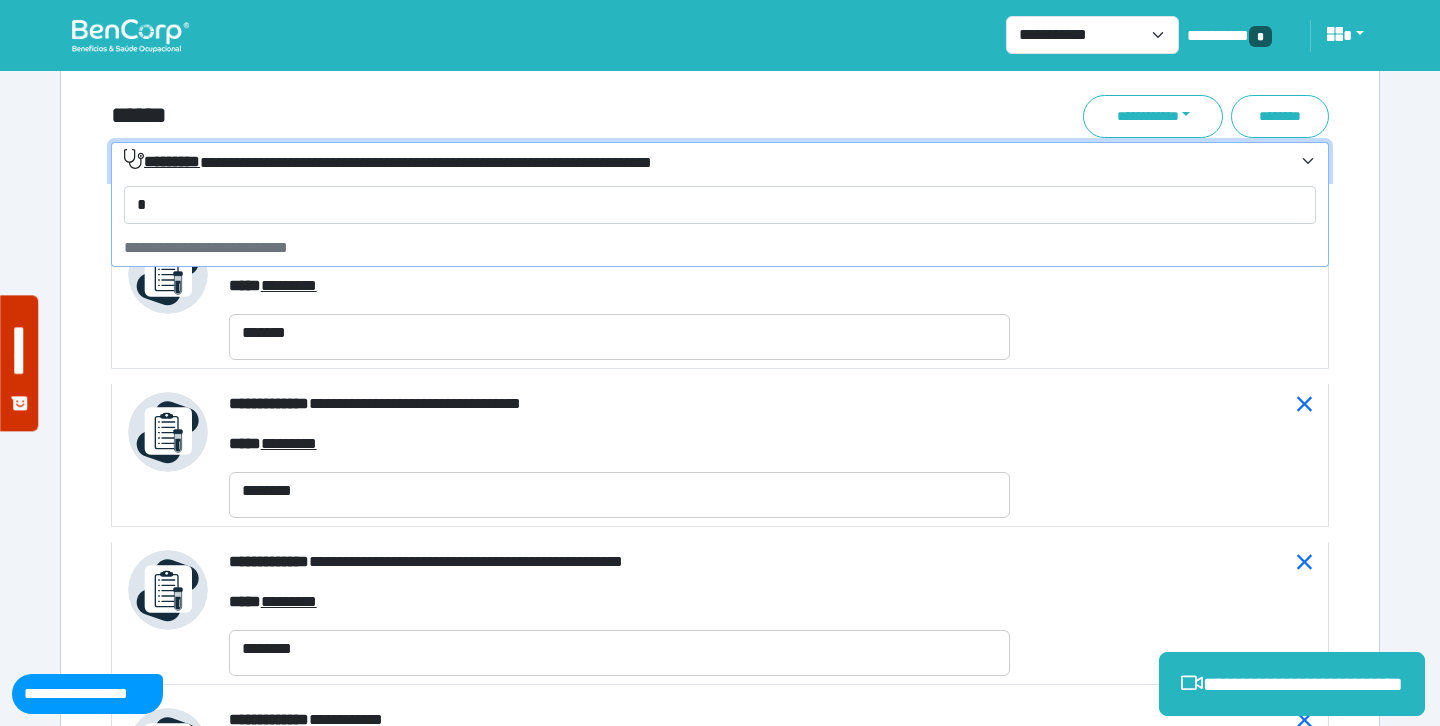 scroll, scrollTop: 0, scrollLeft: 0, axis: both 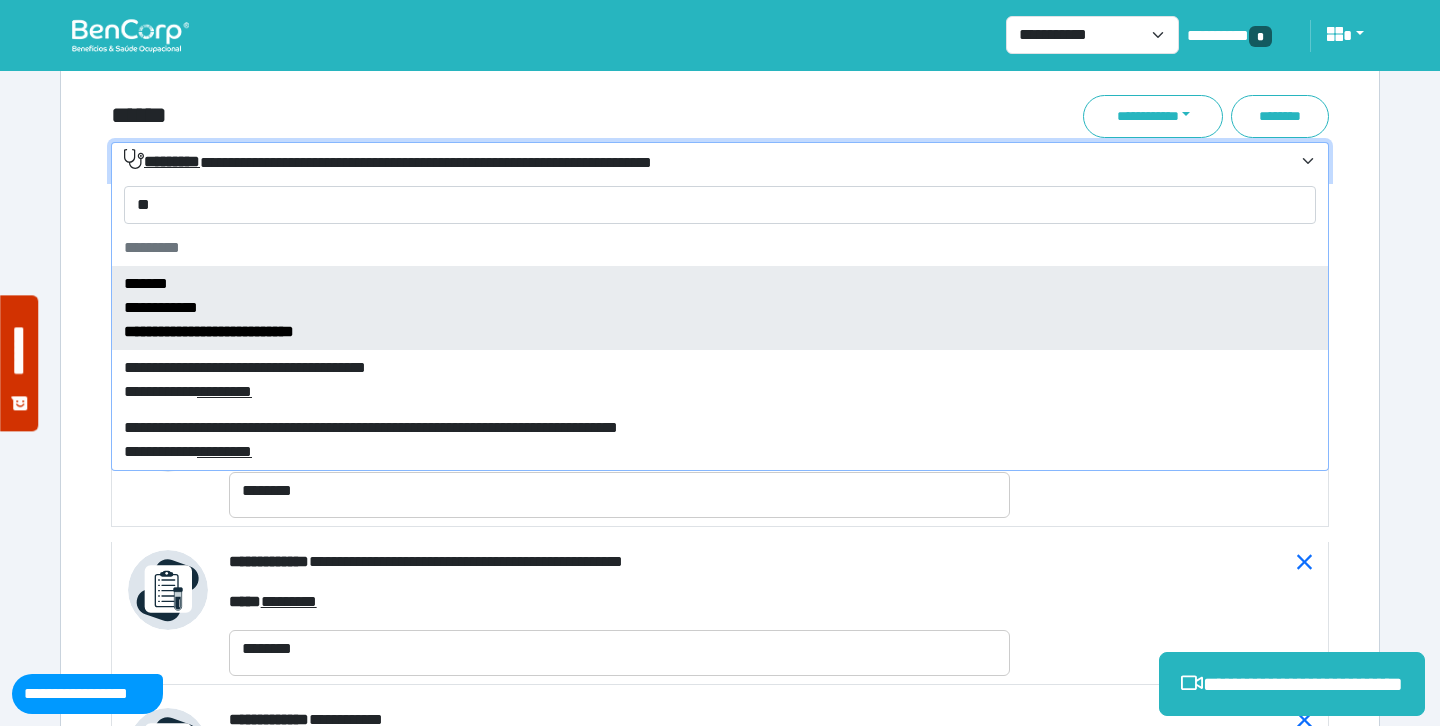 type on "*" 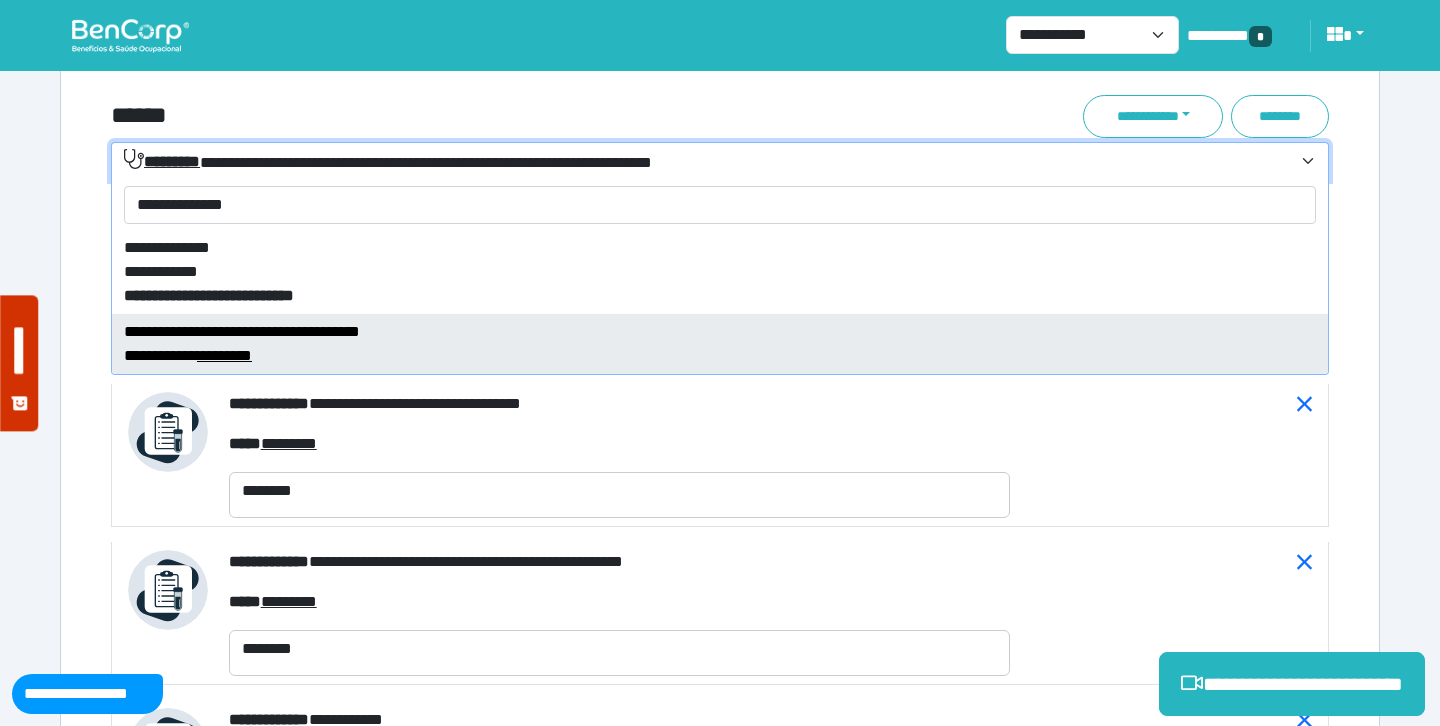 type on "**********" 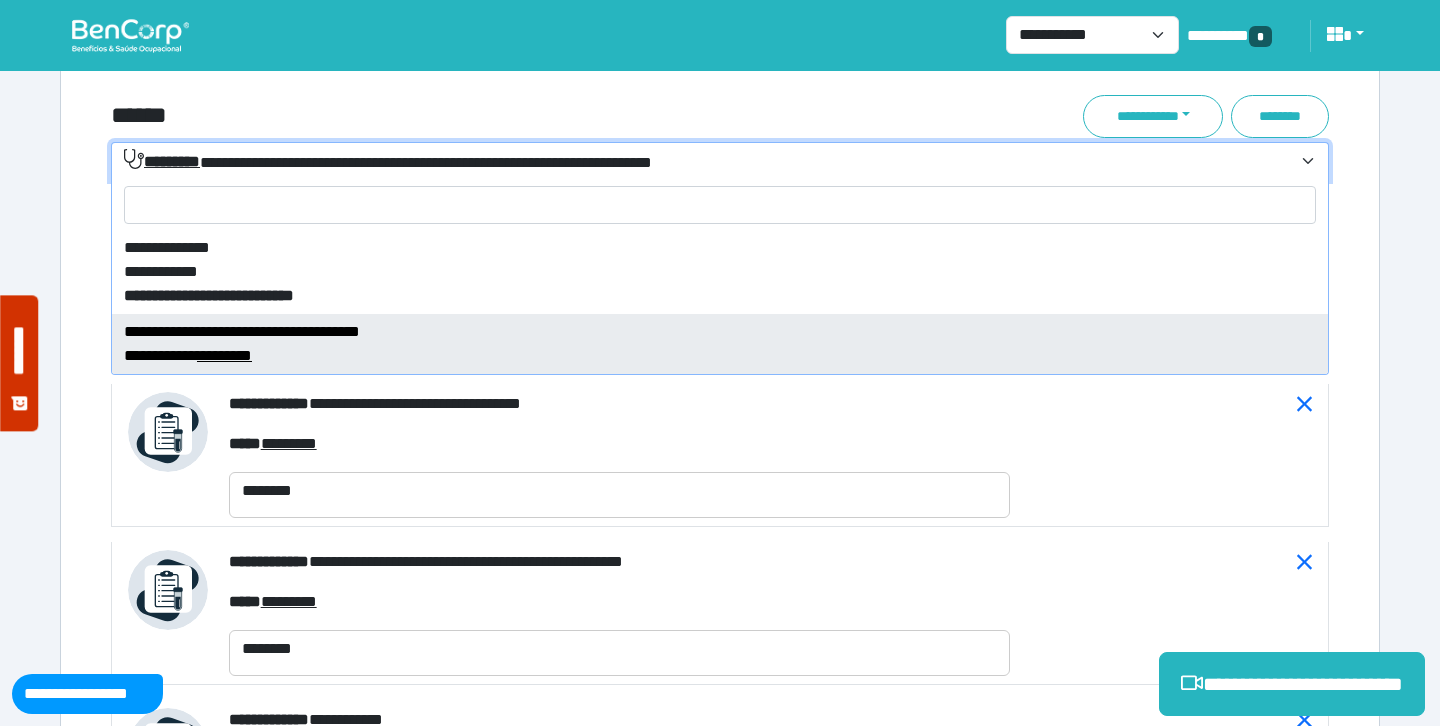select on "****" 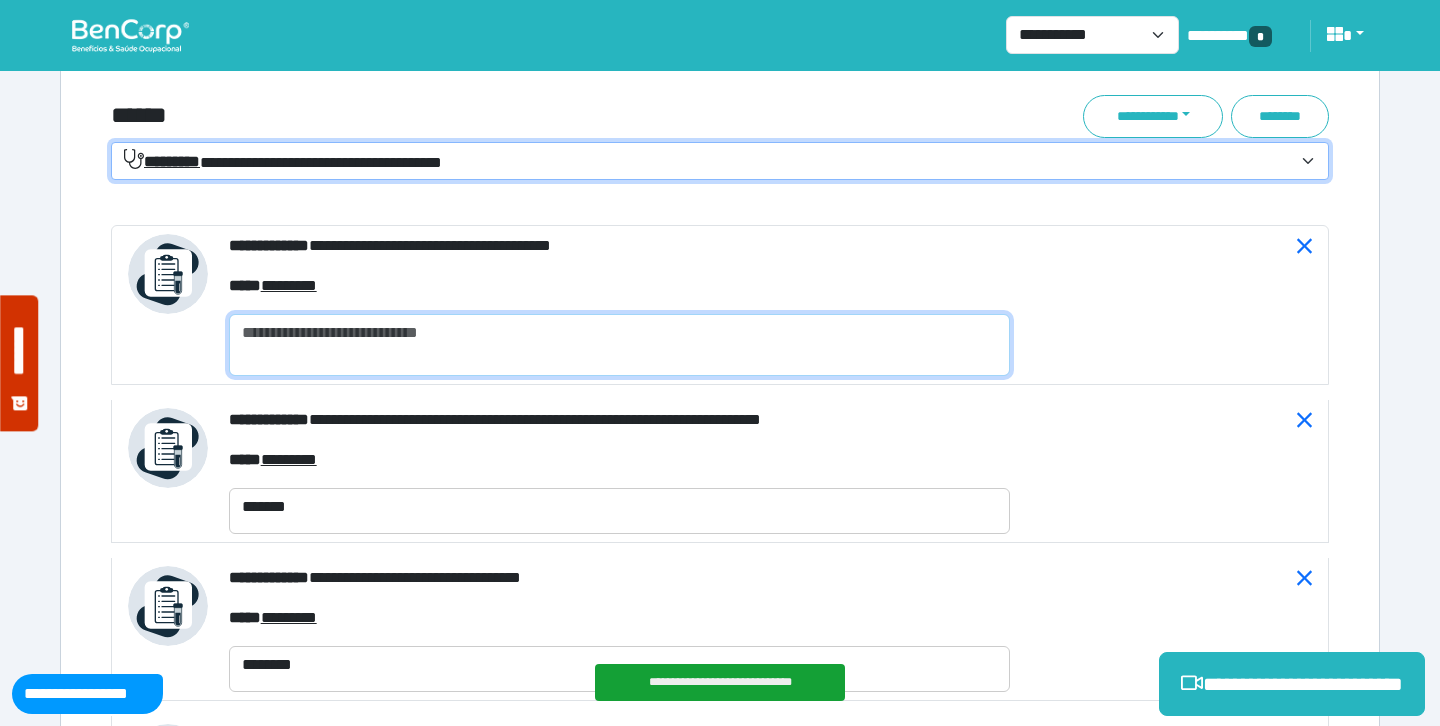click at bounding box center [619, 345] 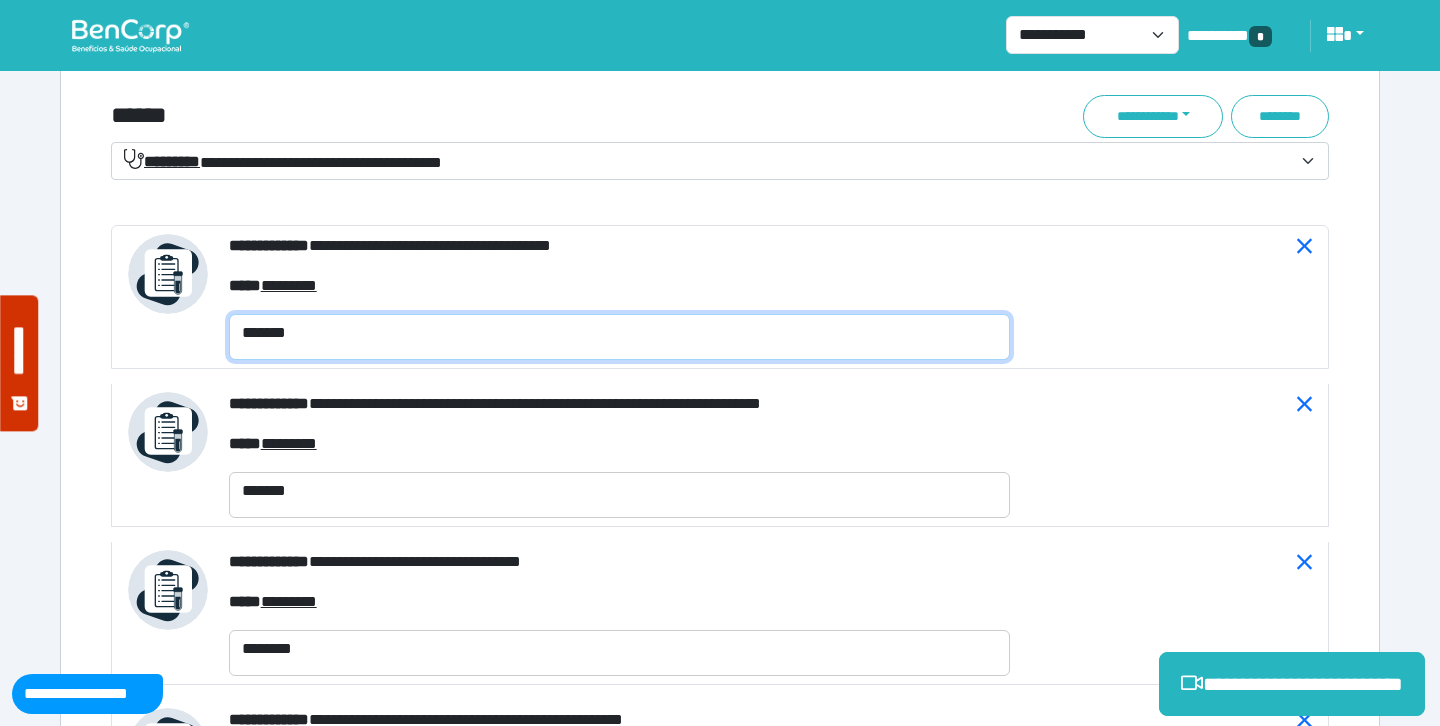 type on "*******" 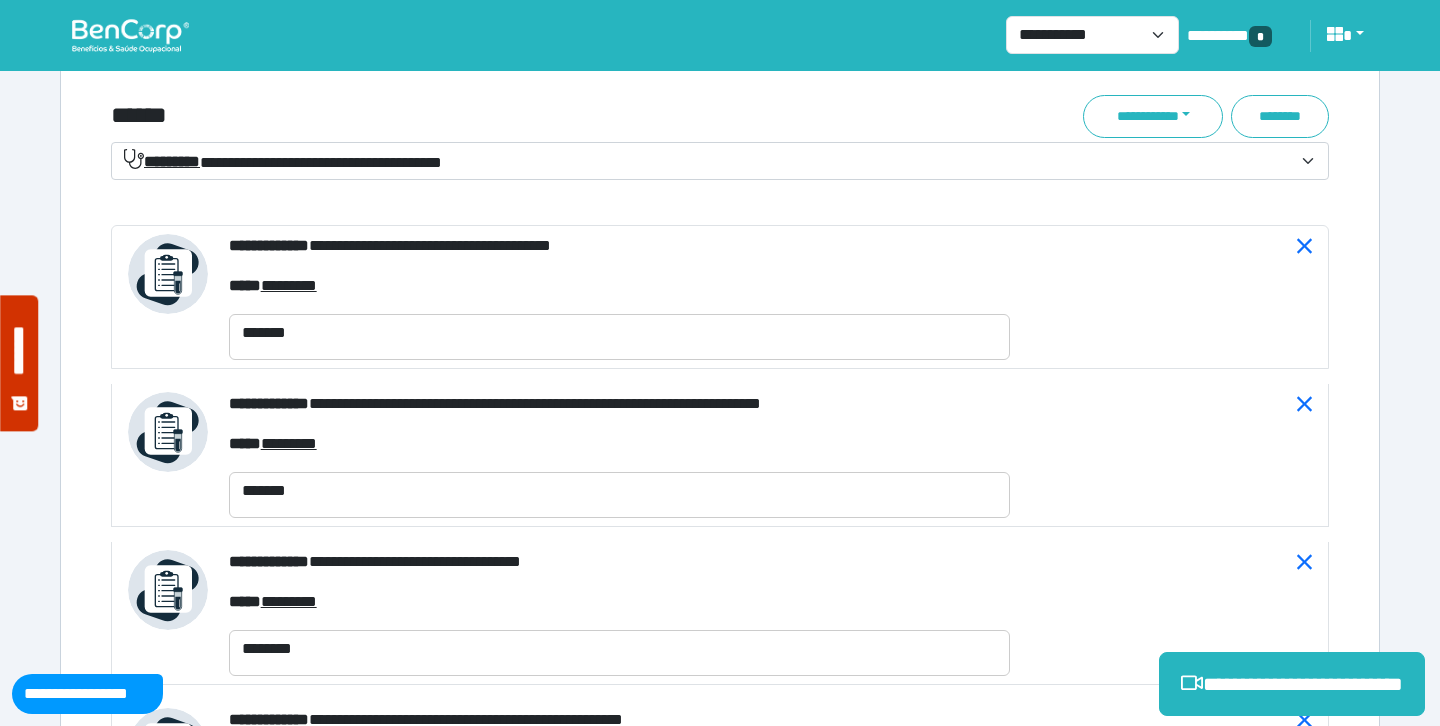 click on "**********" at bounding box center (720, -439) 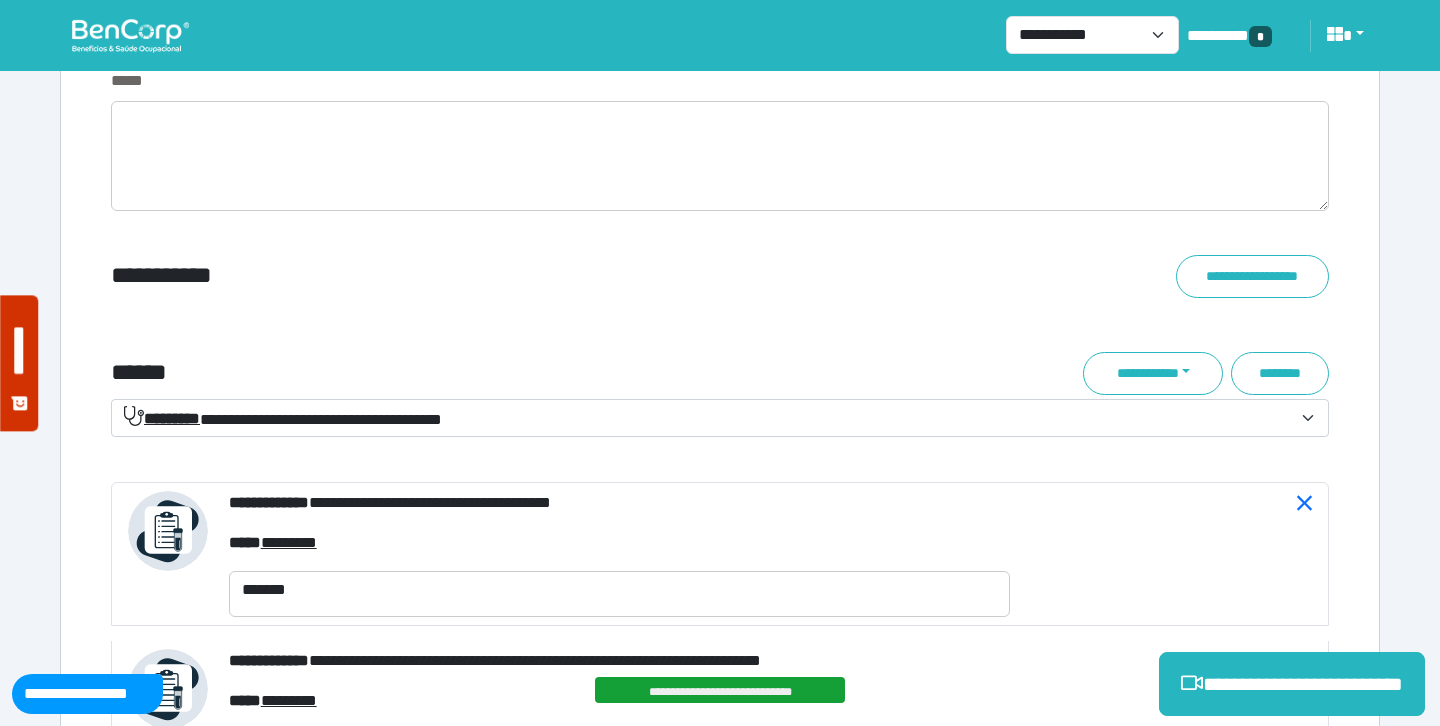 scroll, scrollTop: 6873, scrollLeft: 0, axis: vertical 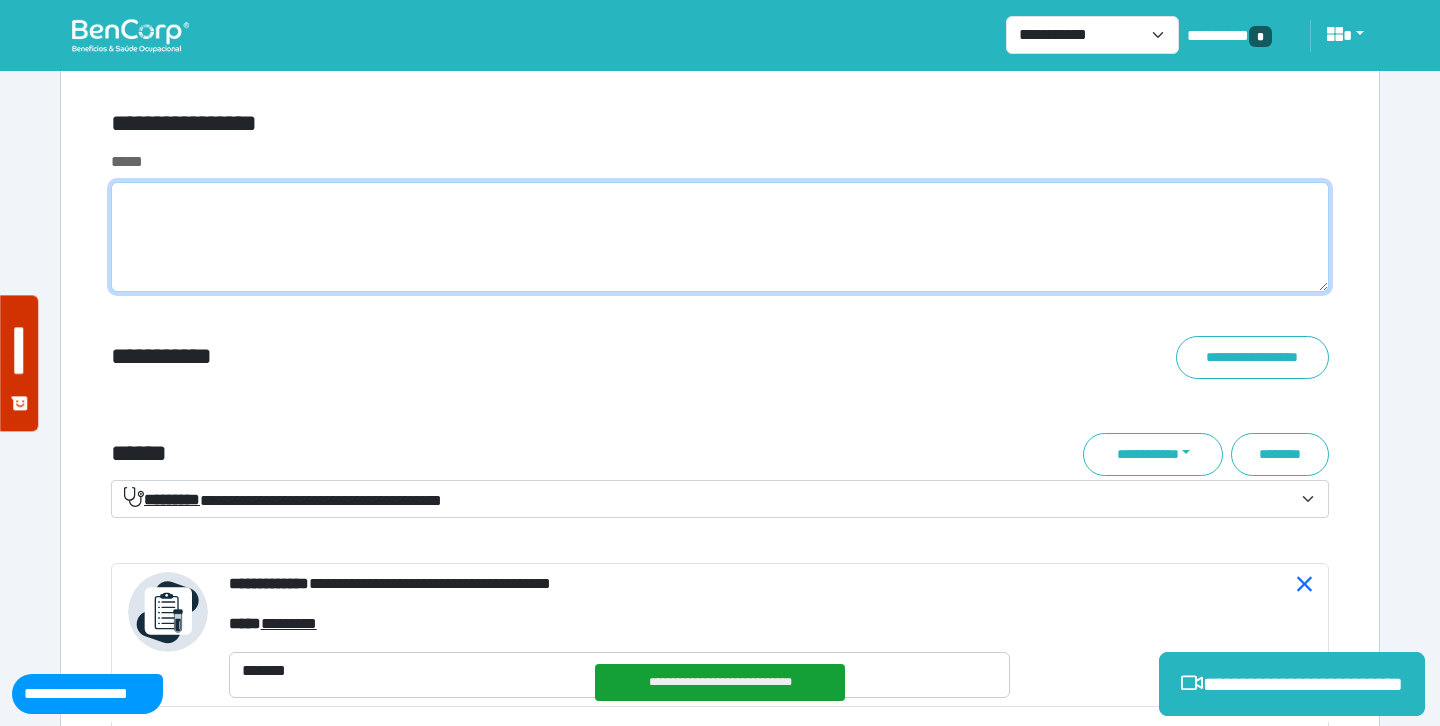 click at bounding box center [720, 237] 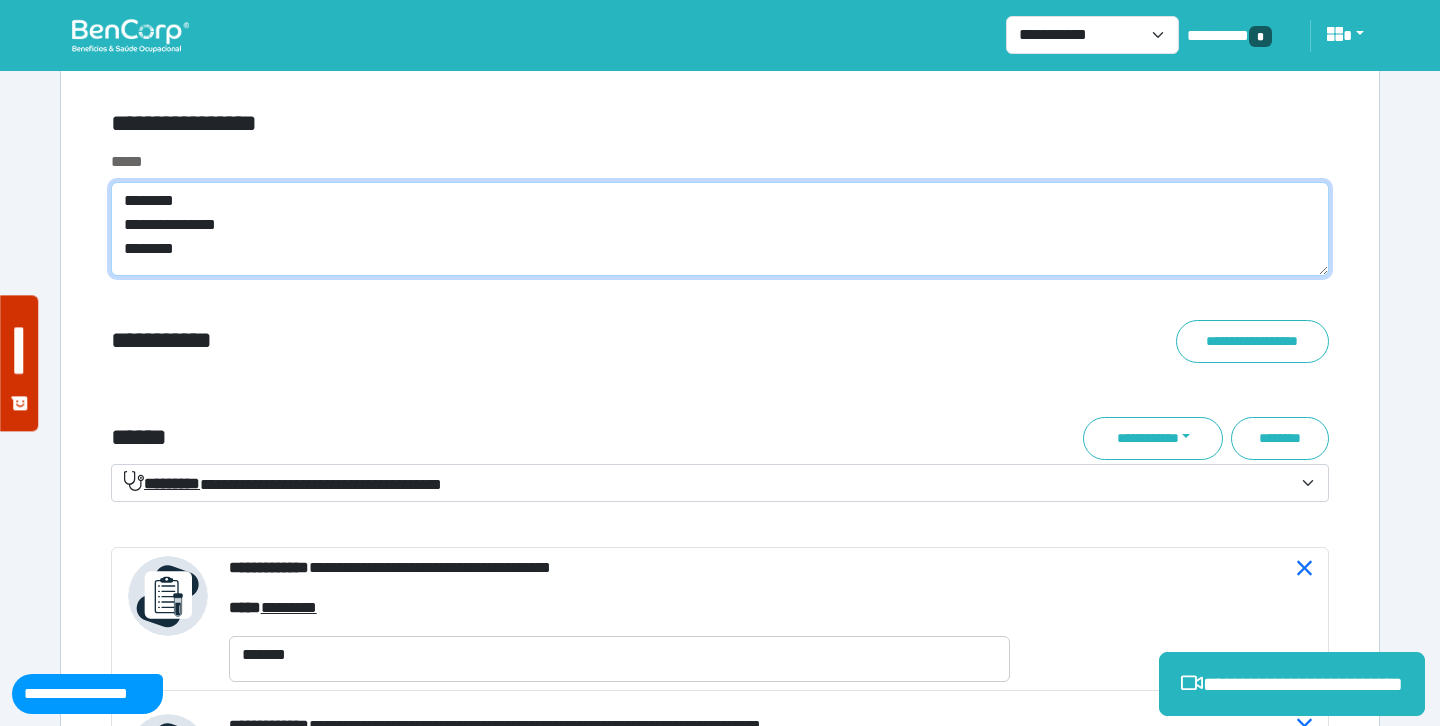 scroll, scrollTop: 0, scrollLeft: 0, axis: both 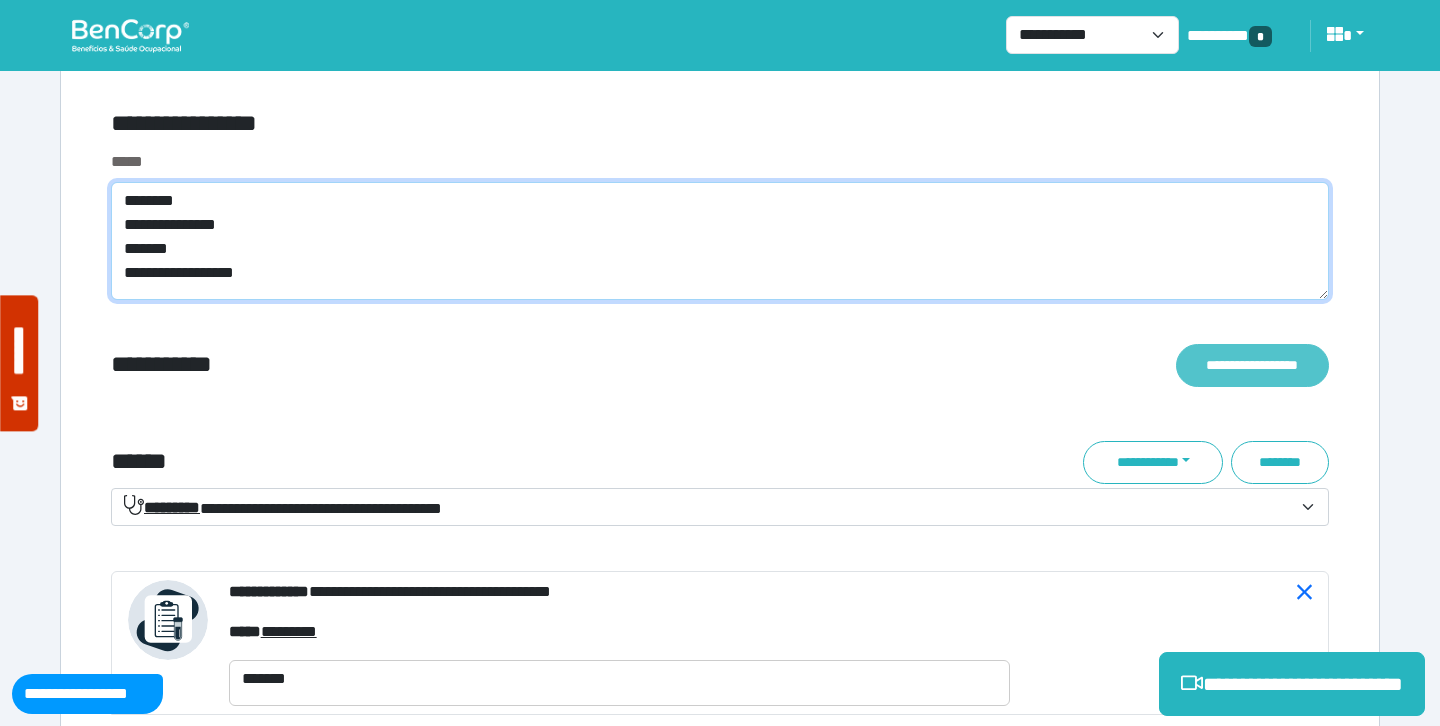 type on "**********" 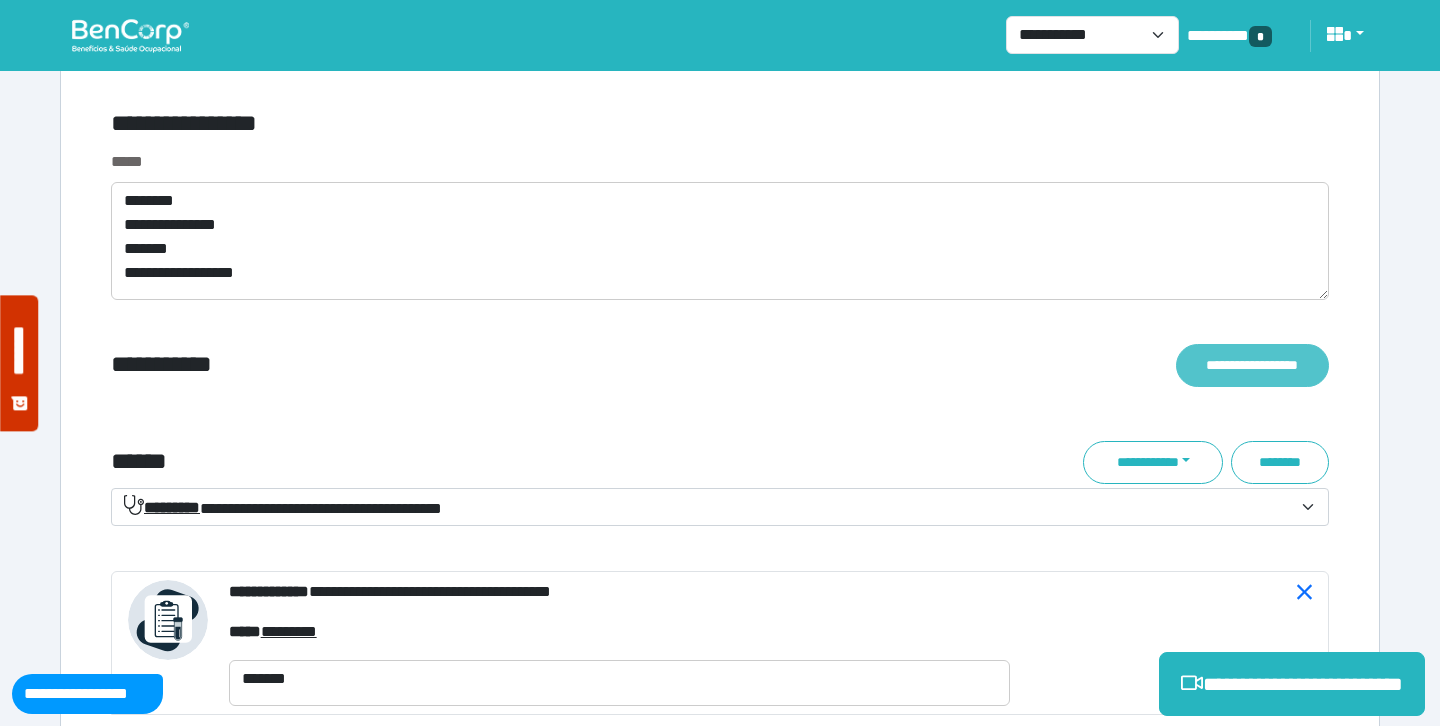 click on "**********" at bounding box center (1252, 365) 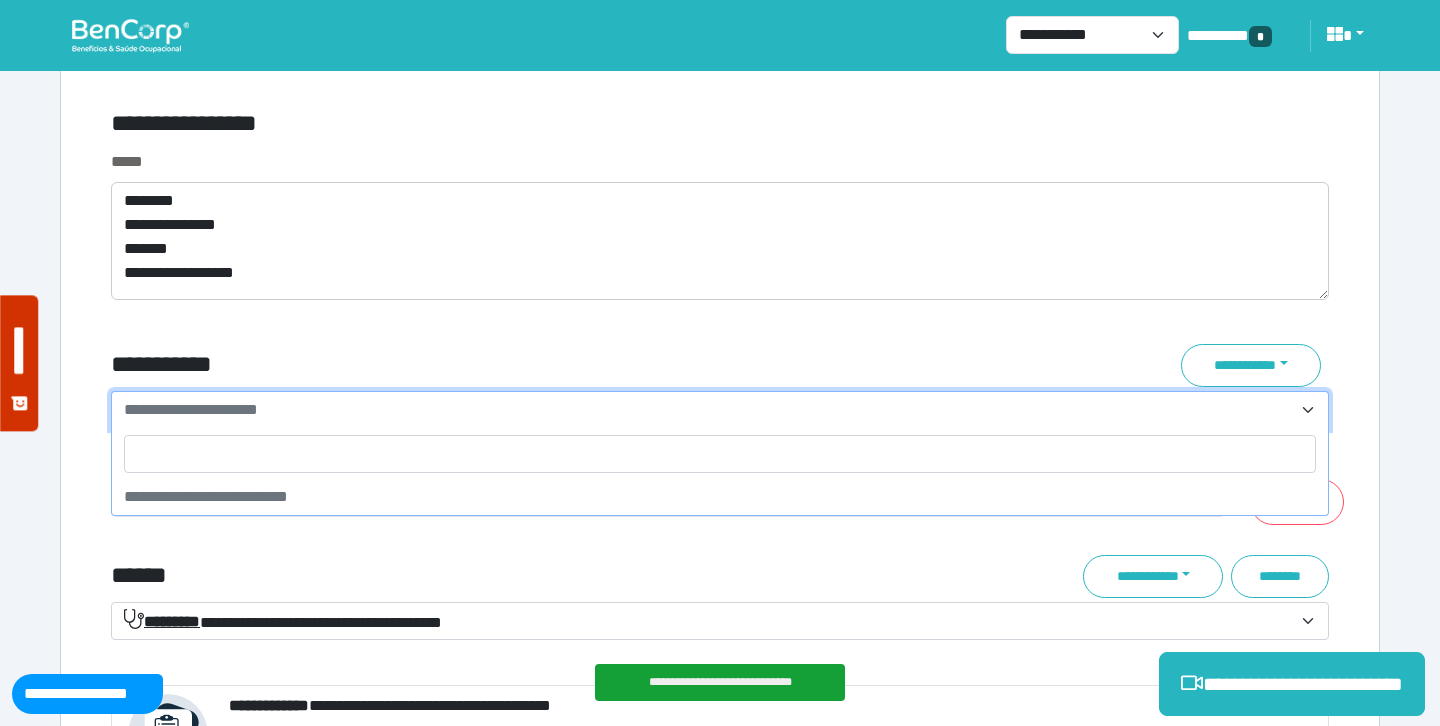 click on "**********" at bounding box center (720, 410) 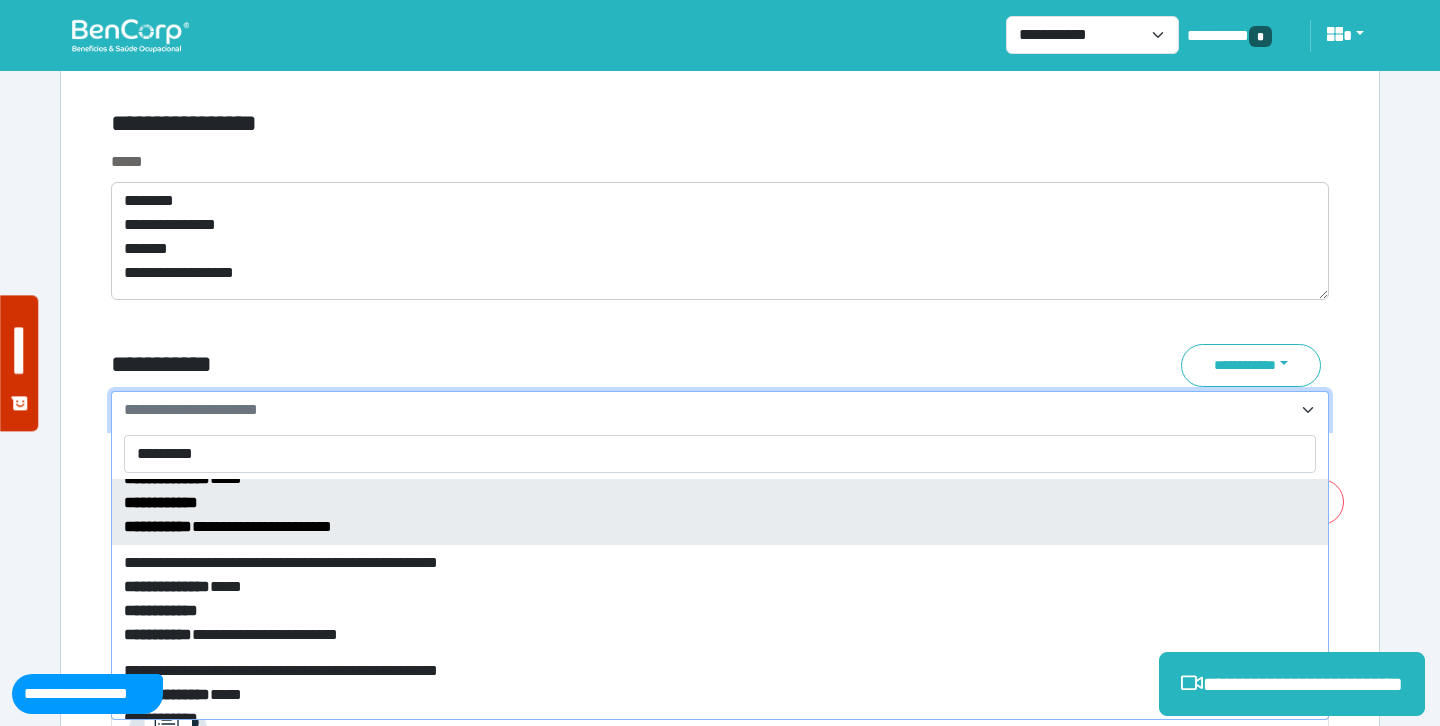 scroll, scrollTop: 152, scrollLeft: 0, axis: vertical 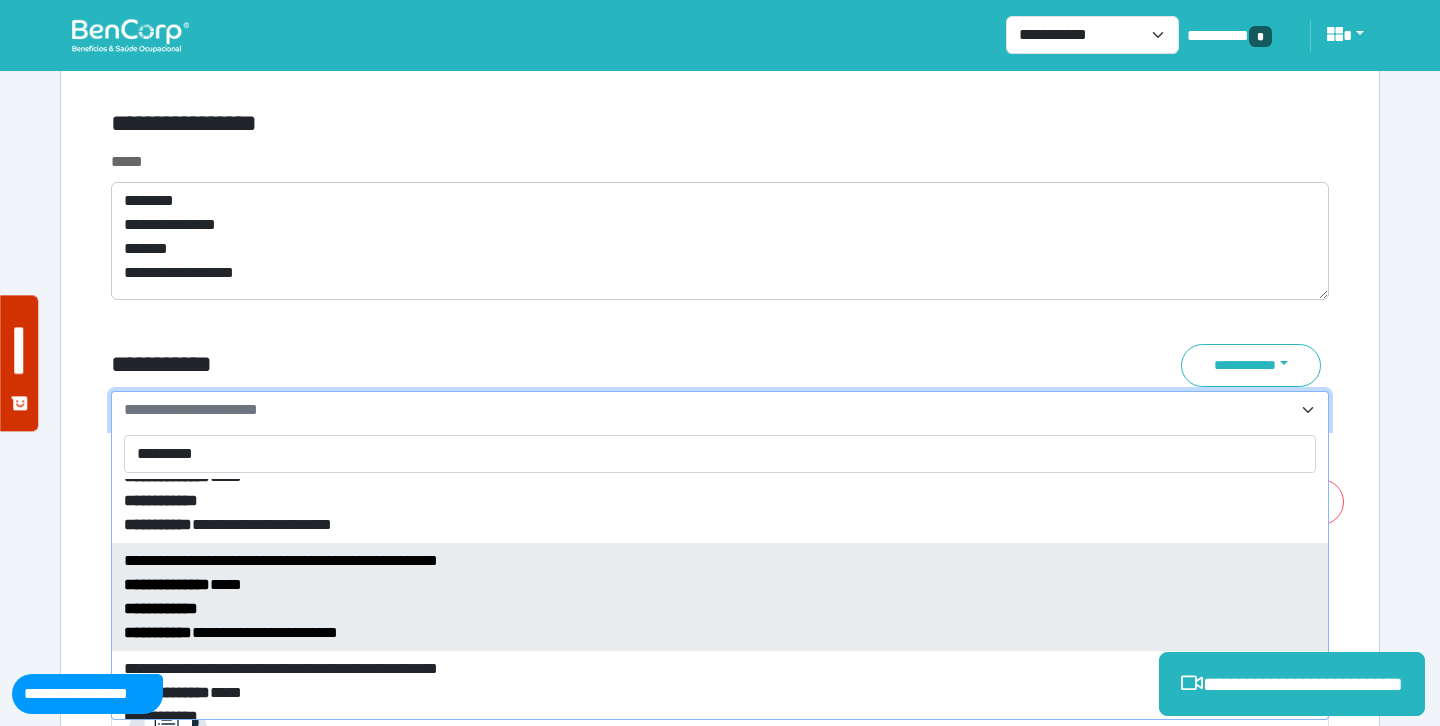 type on "*********" 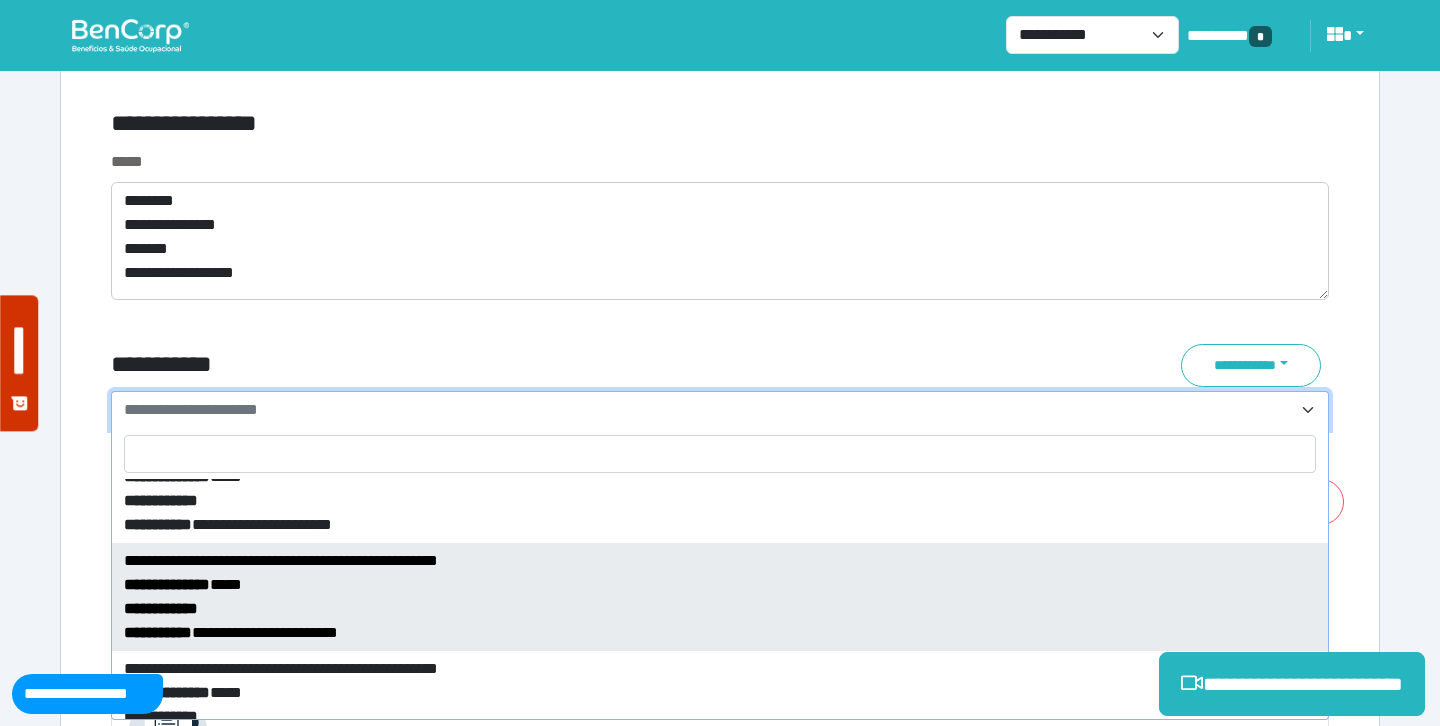 select on "*****" 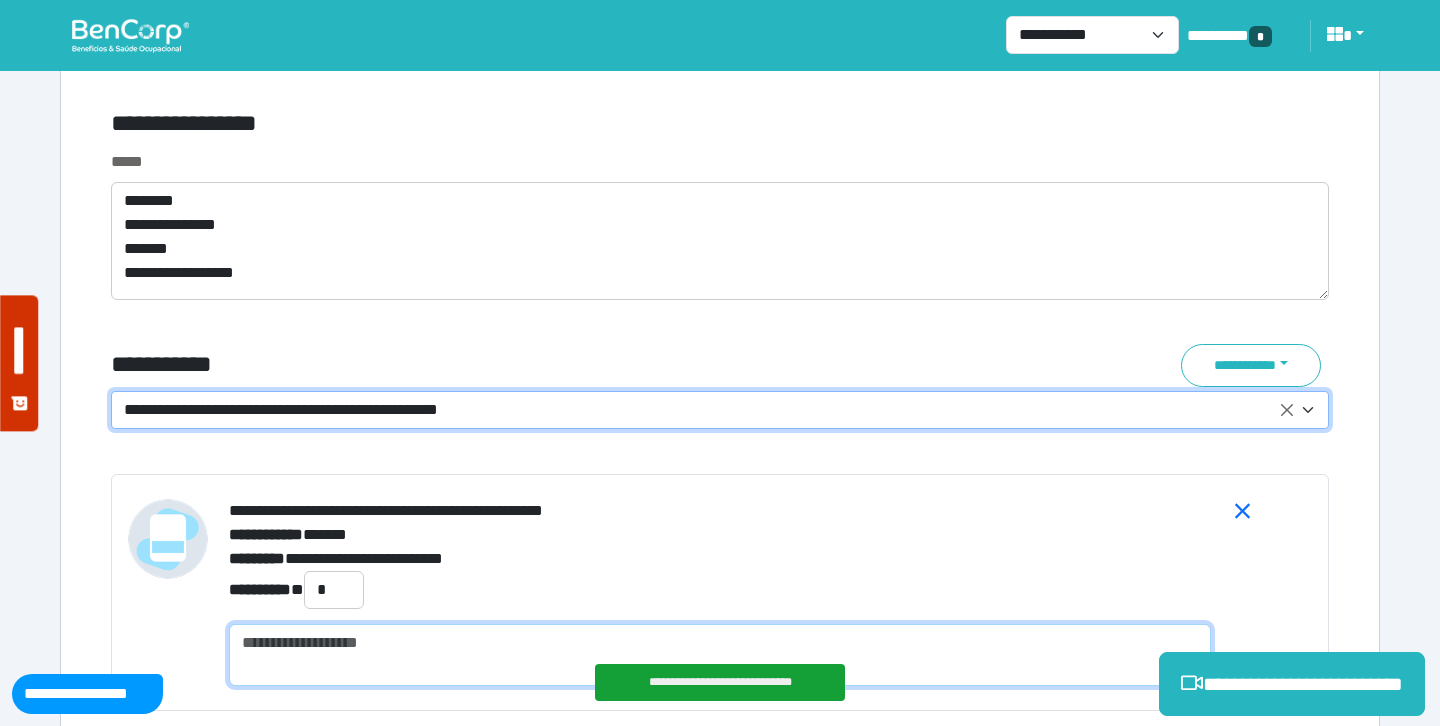 click at bounding box center [720, 655] 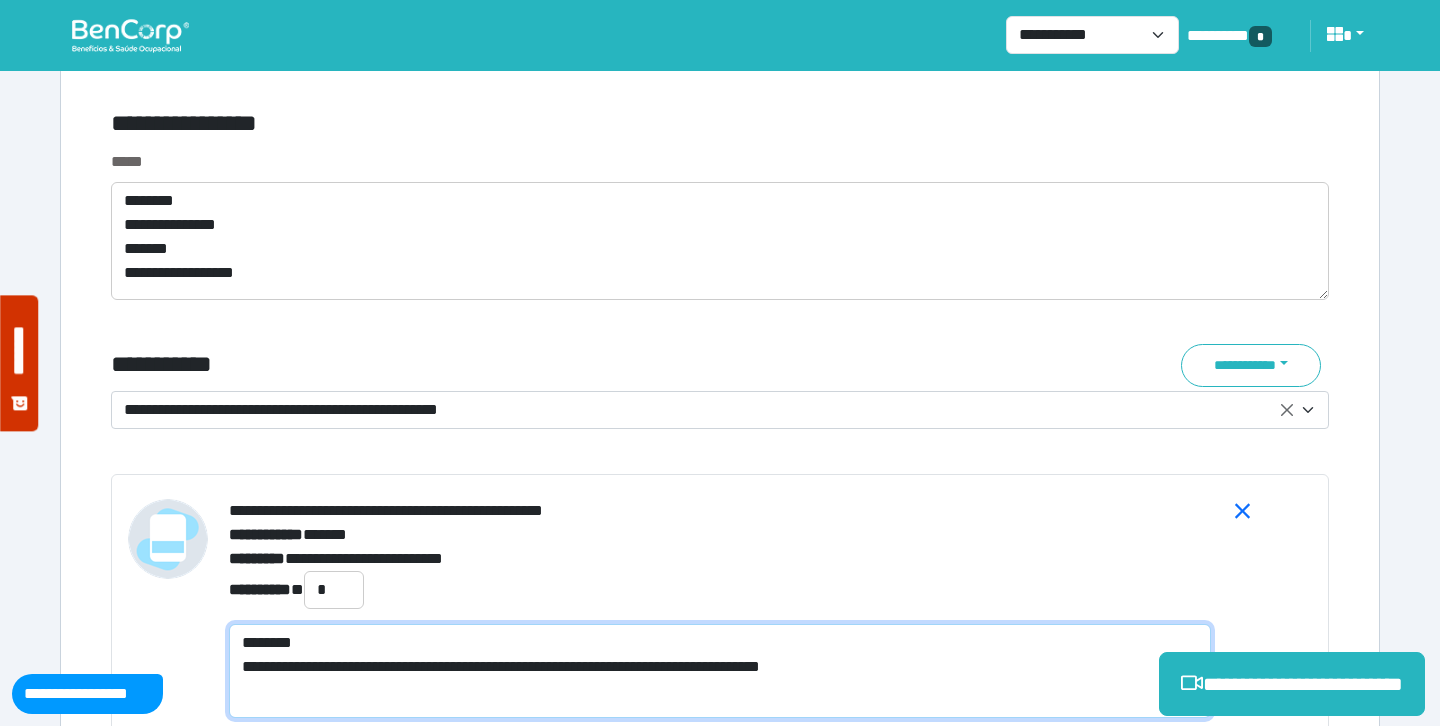 scroll, scrollTop: 0, scrollLeft: 0, axis: both 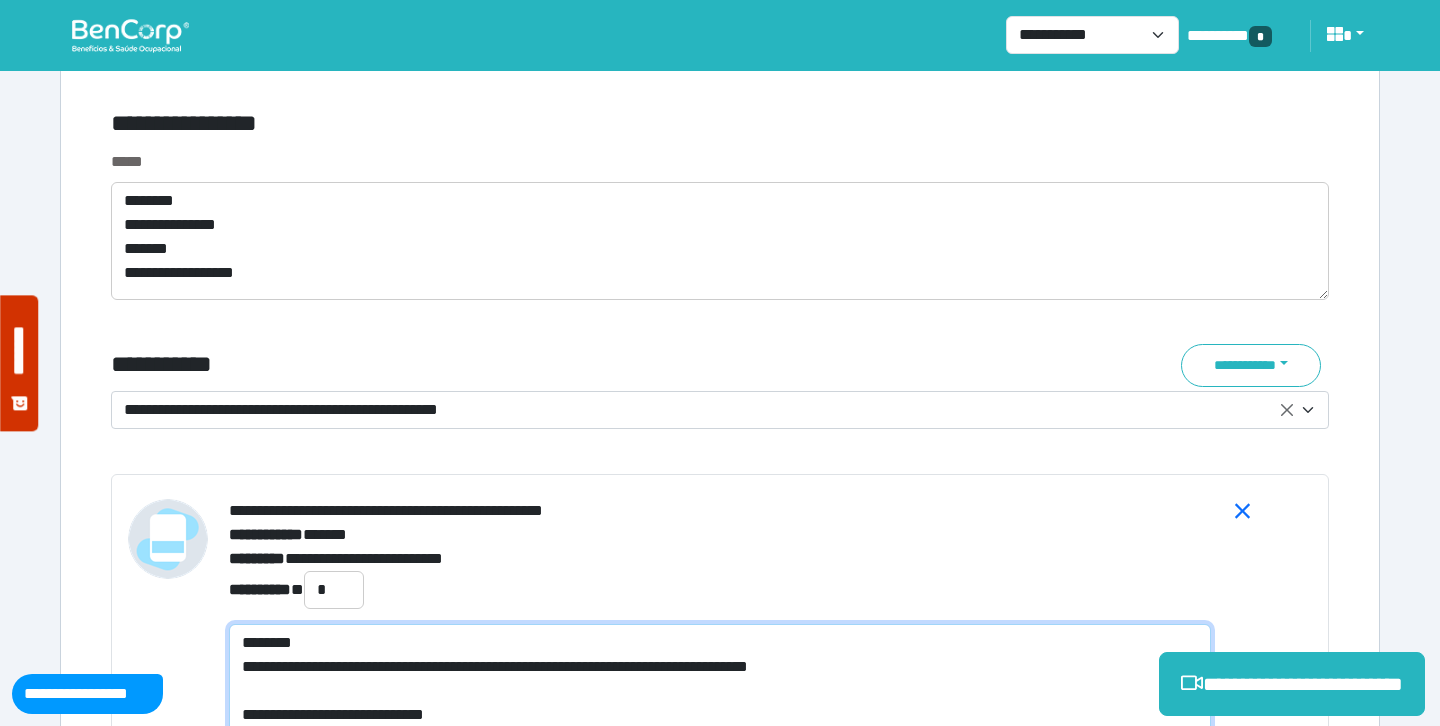 click on "**********" at bounding box center (720, 683) 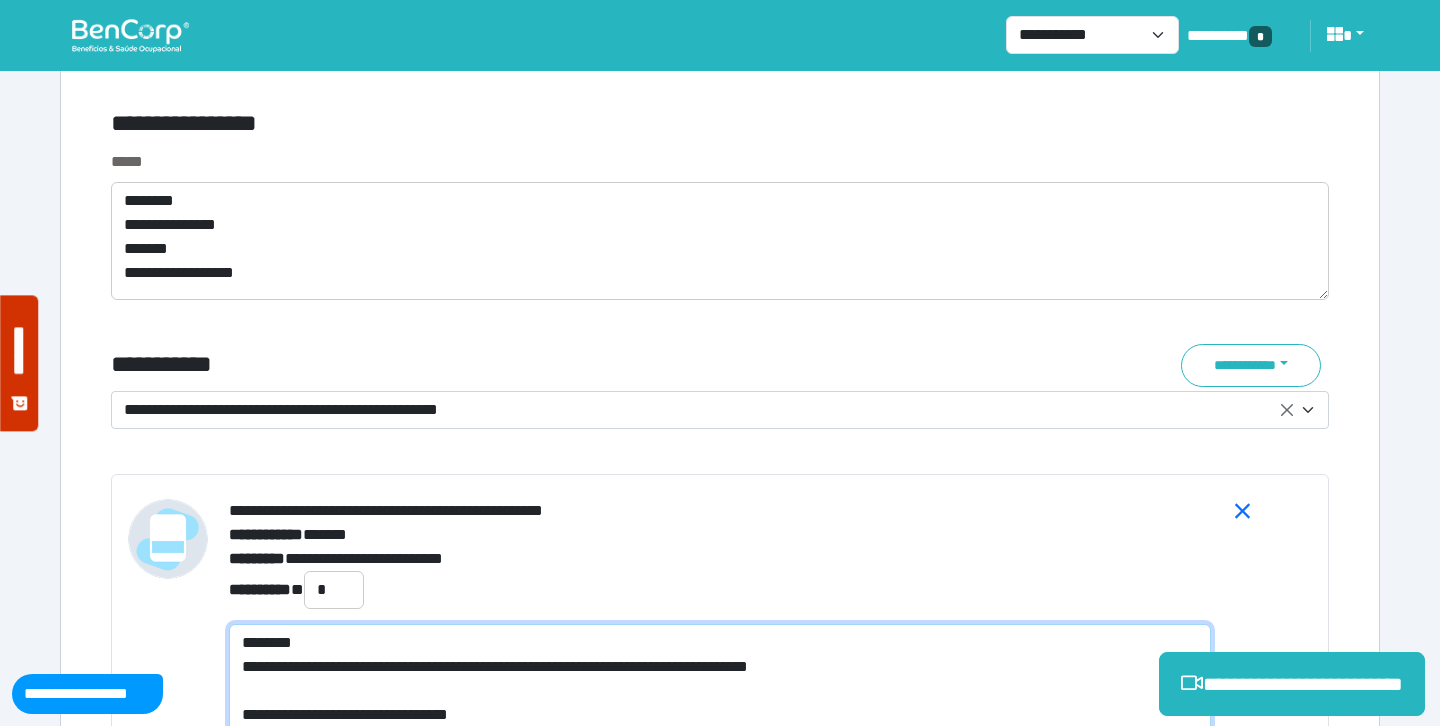 click on "**********" at bounding box center (720, 683) 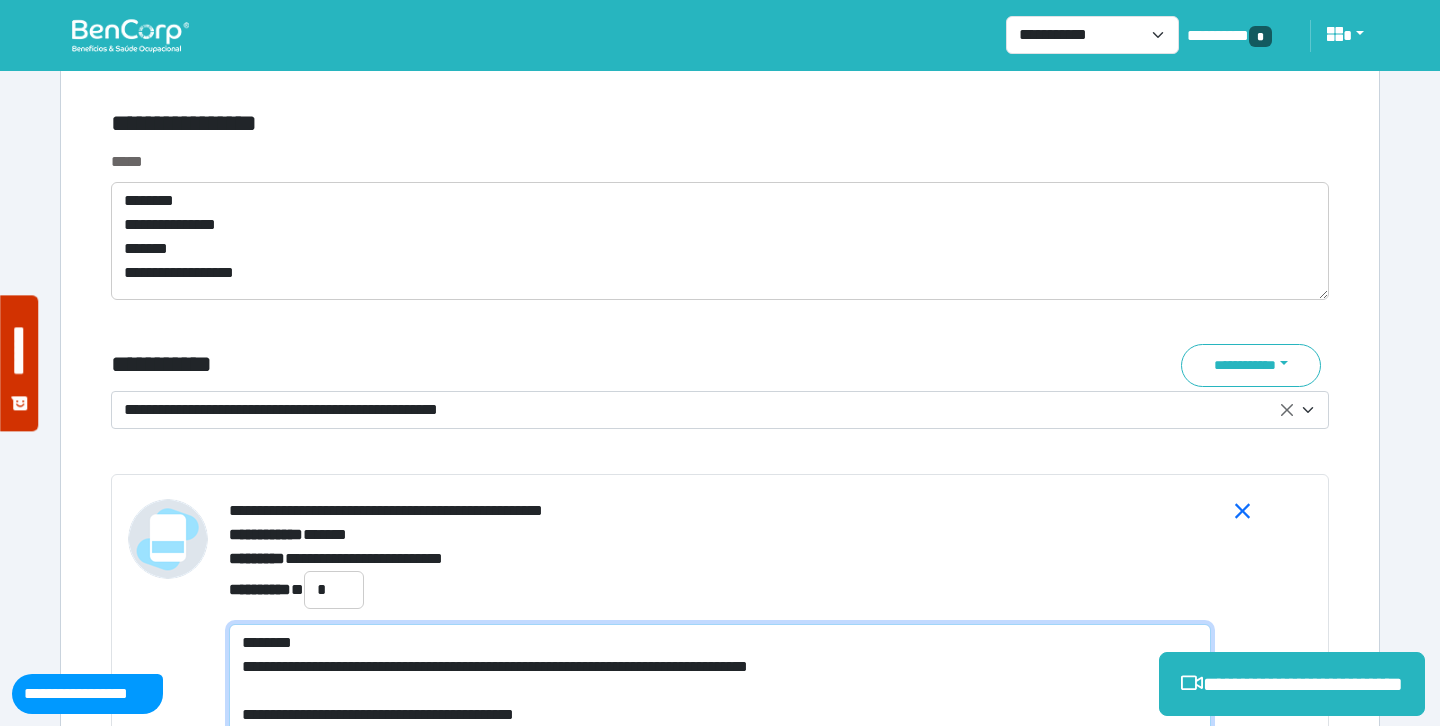 scroll, scrollTop: 0, scrollLeft: 0, axis: both 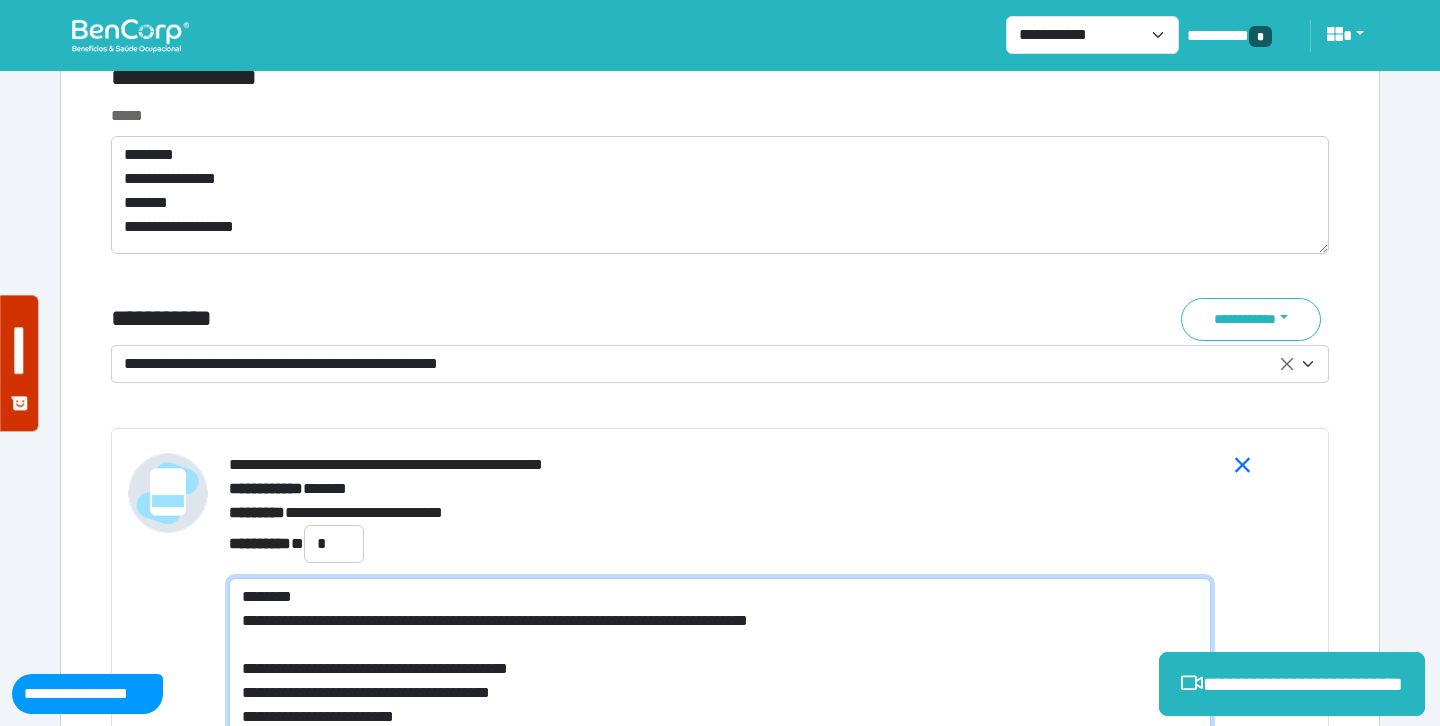 type on "**********" 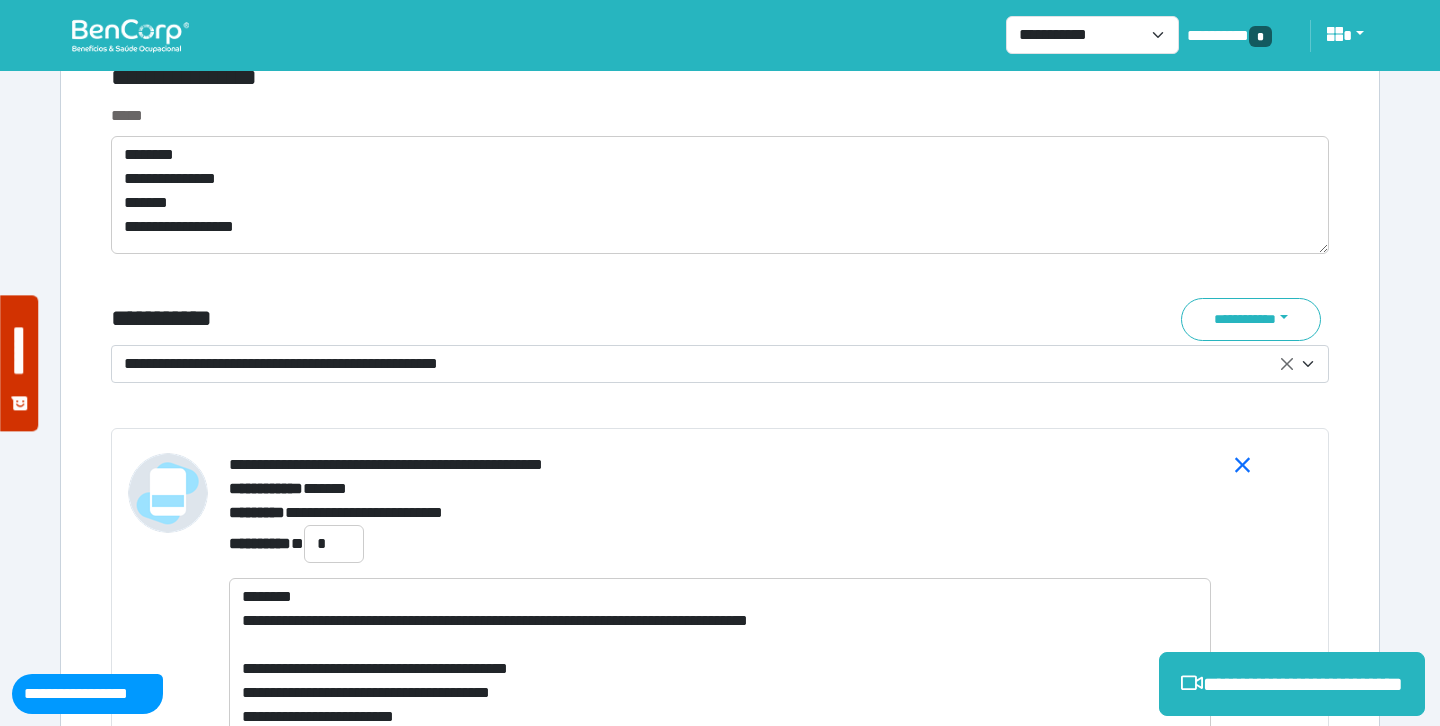 click on "**********" at bounding box center [720, 513] 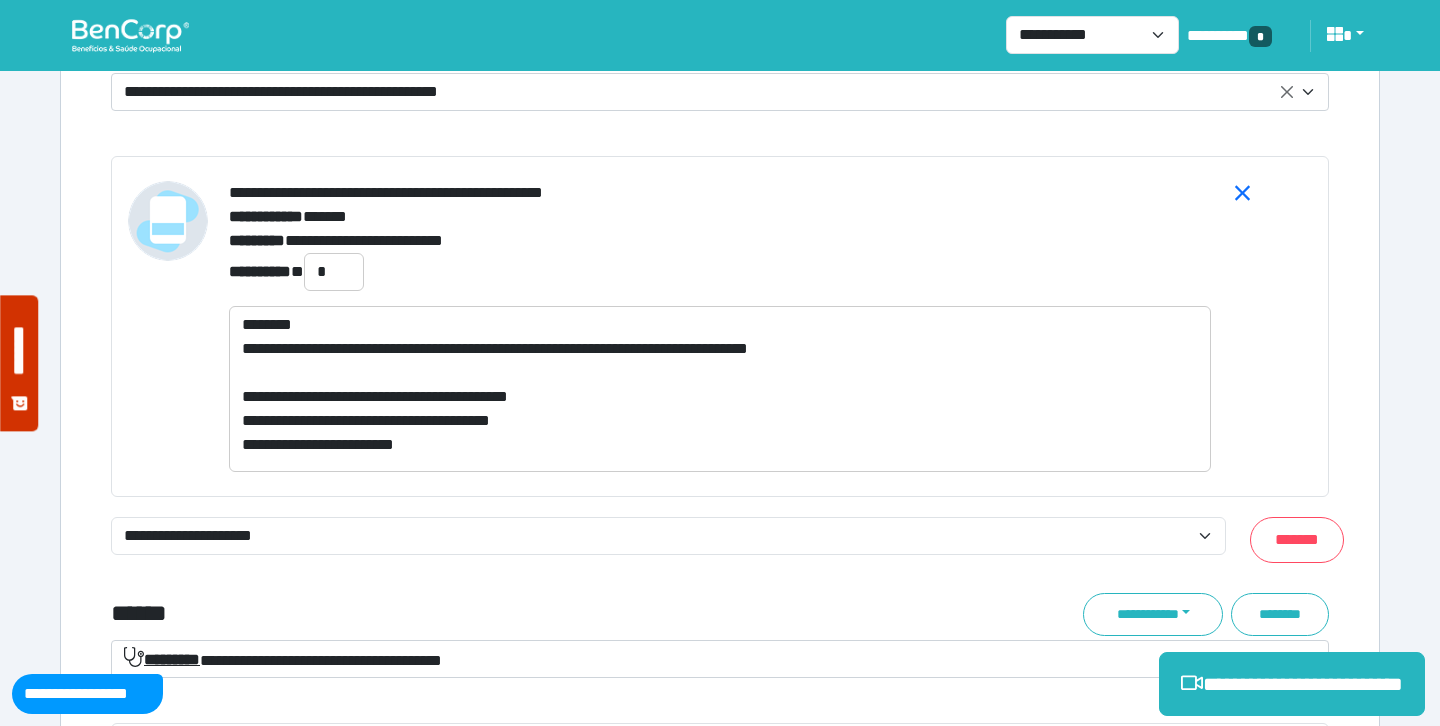 scroll, scrollTop: 7389, scrollLeft: 0, axis: vertical 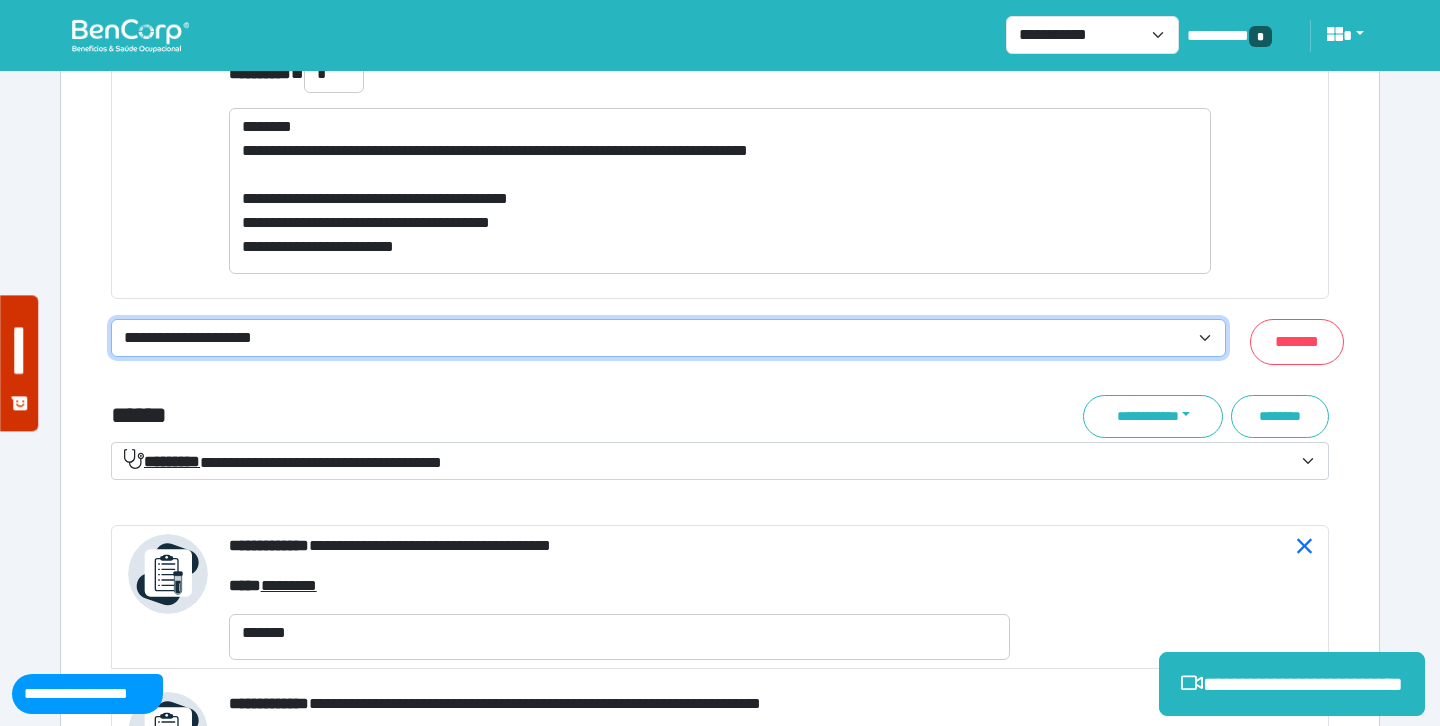 click on "**********" at bounding box center (668, 338) 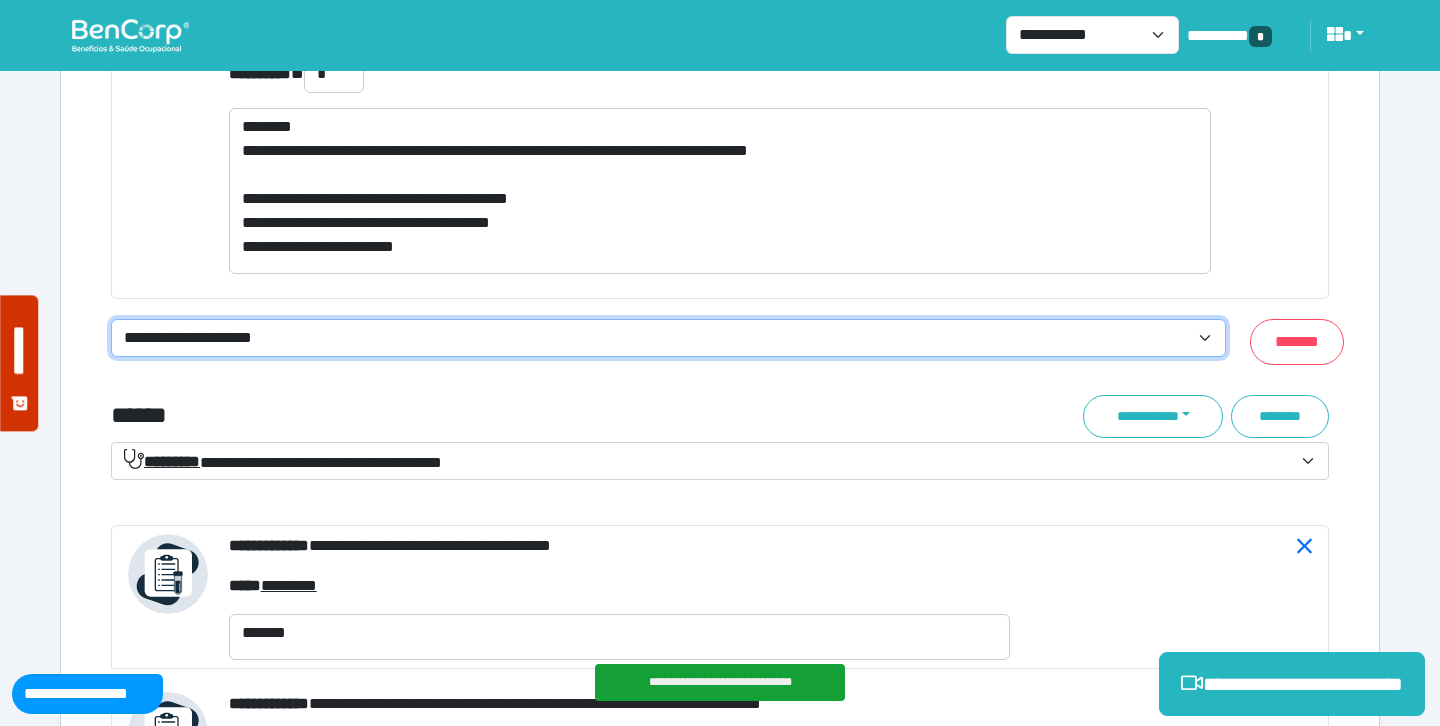 select on "**********" 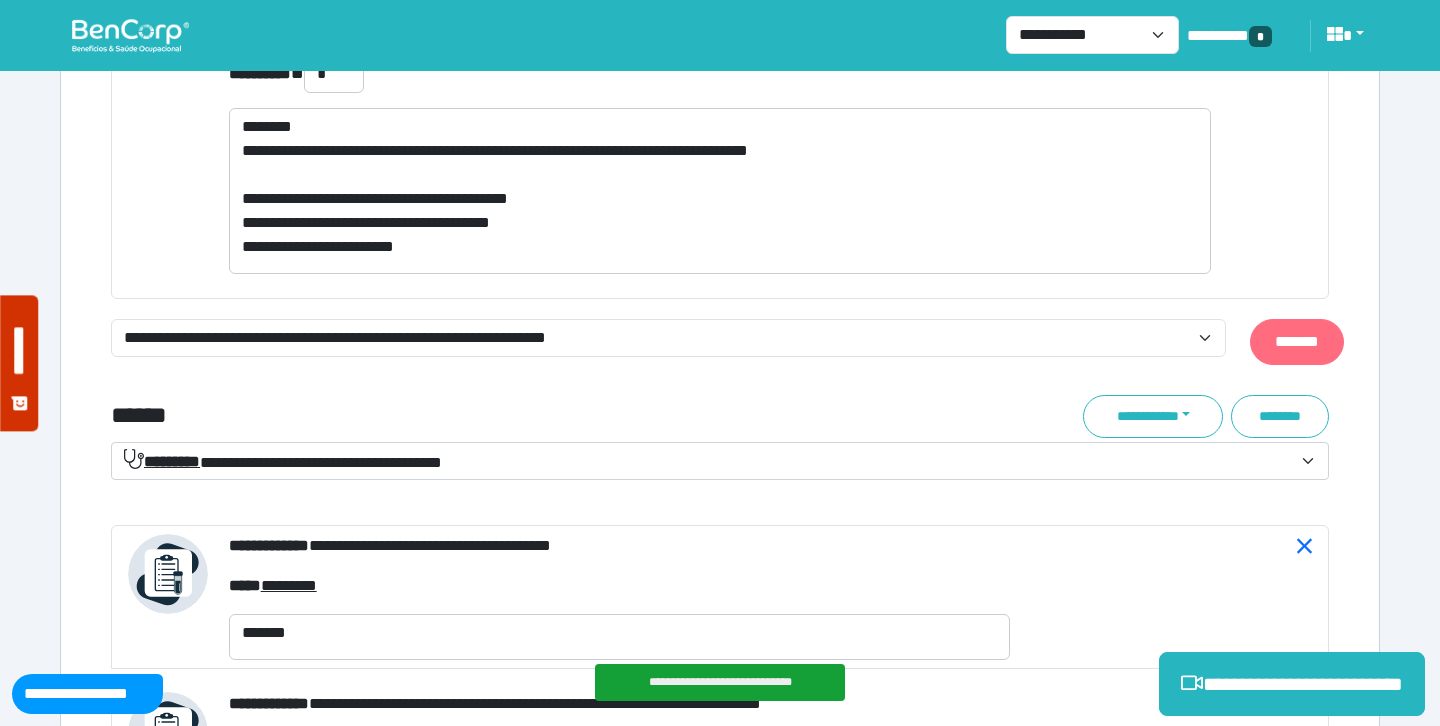 click on "*******" at bounding box center (1297, 342) 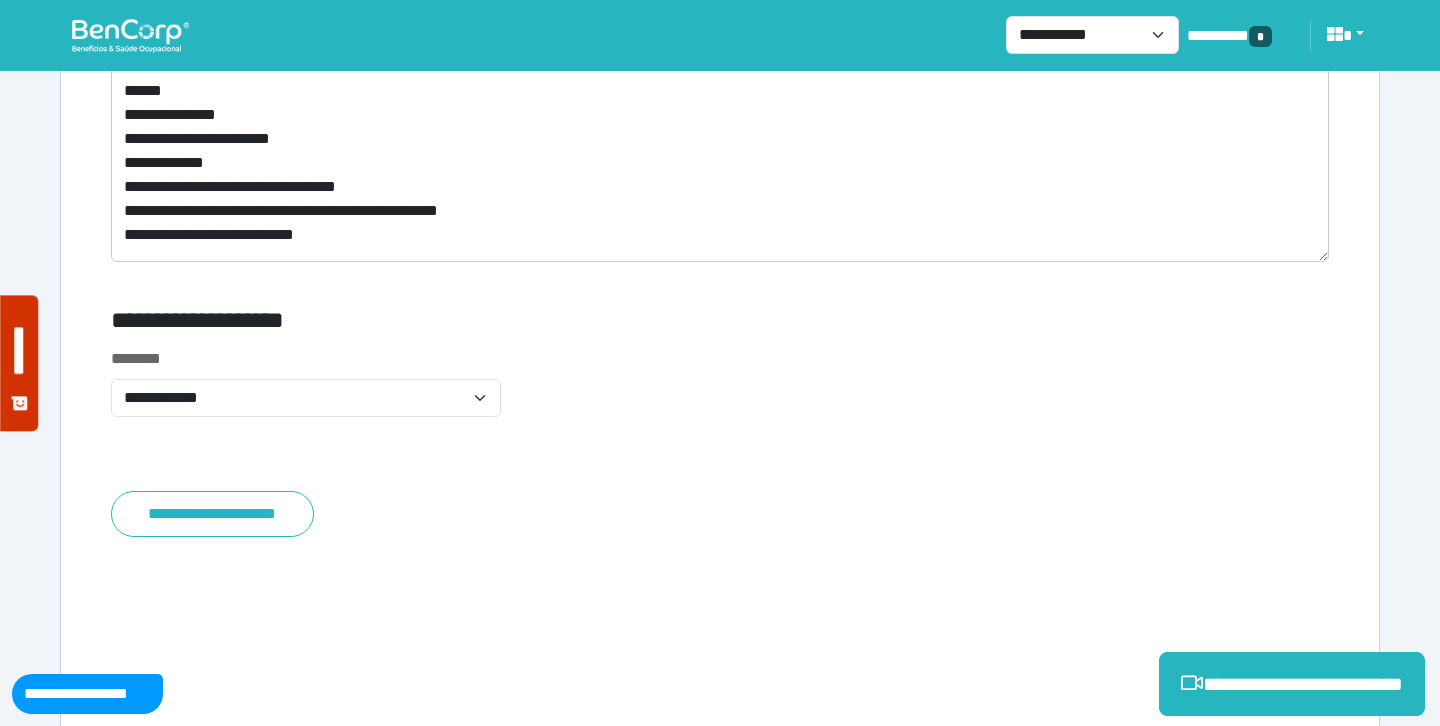 scroll, scrollTop: 12686, scrollLeft: 0, axis: vertical 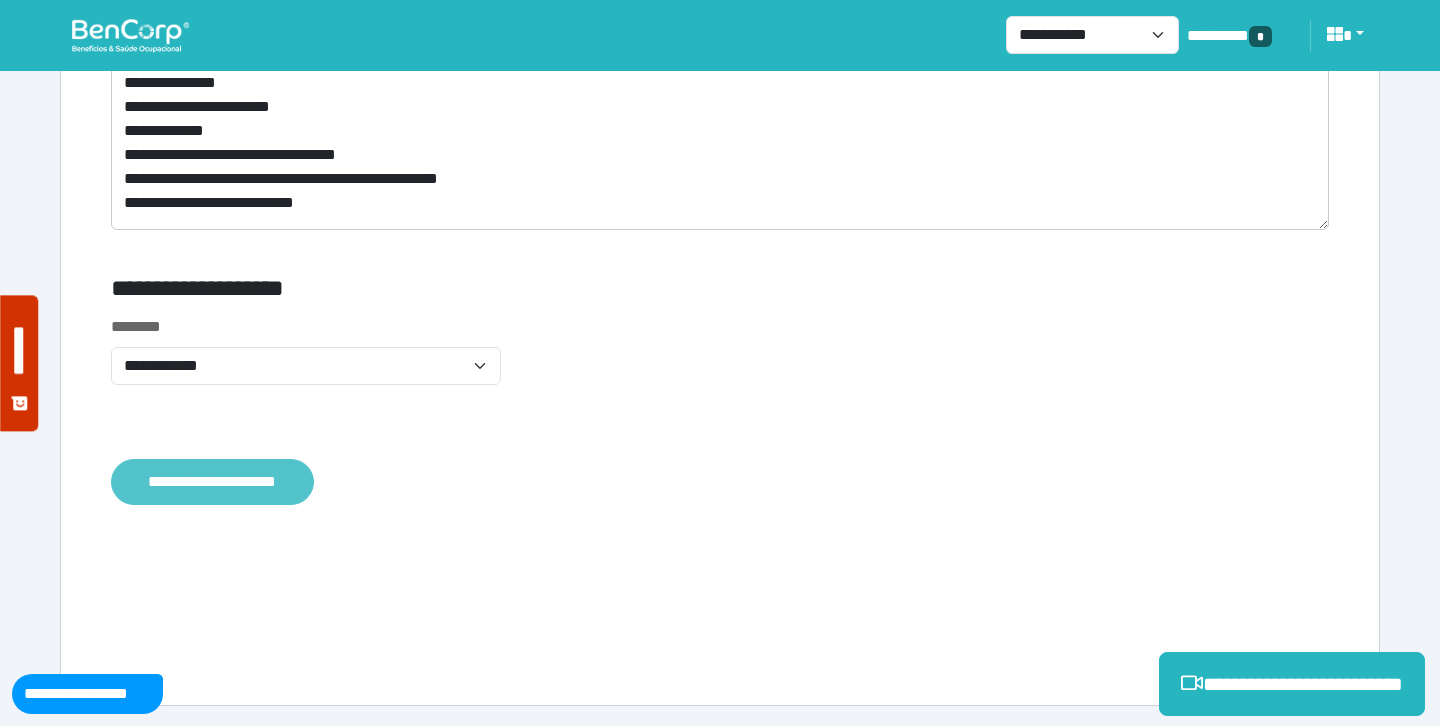 click on "**********" at bounding box center [212, 482] 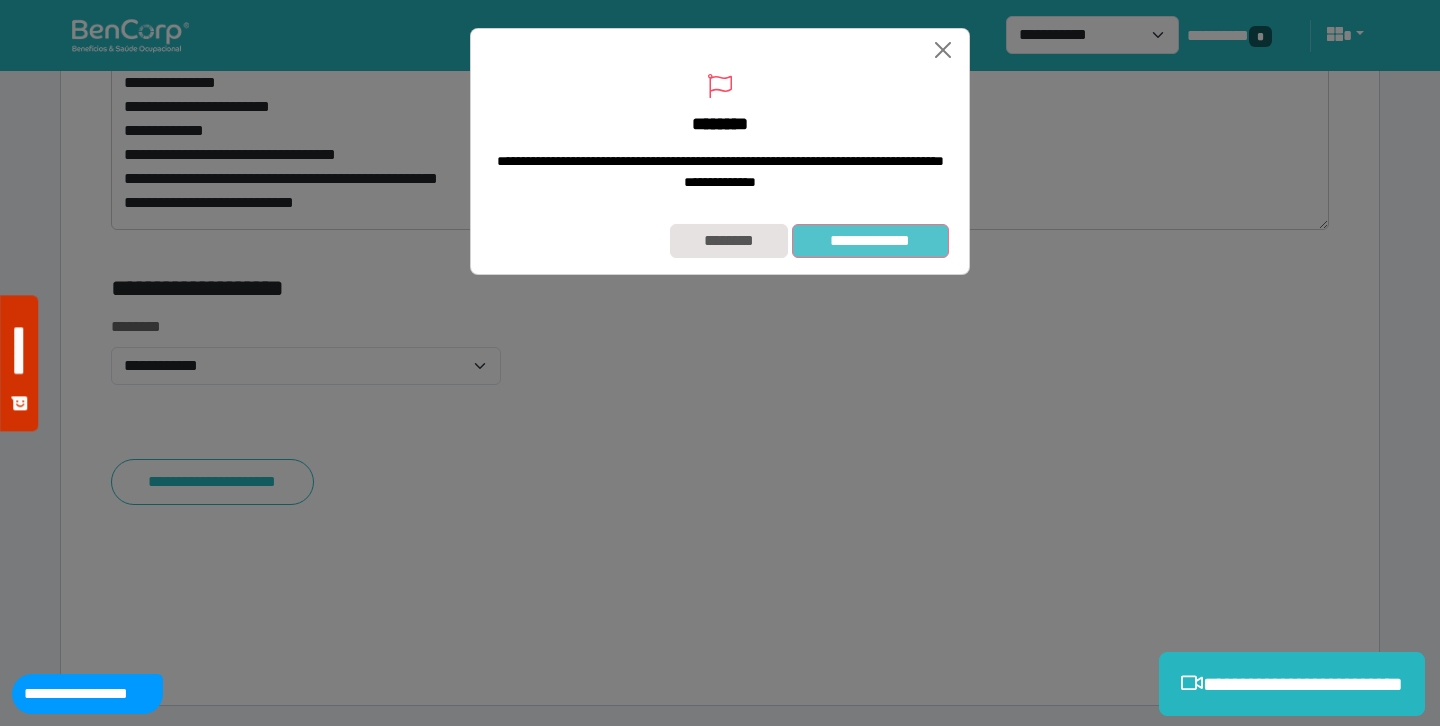 click on "**********" at bounding box center [870, 241] 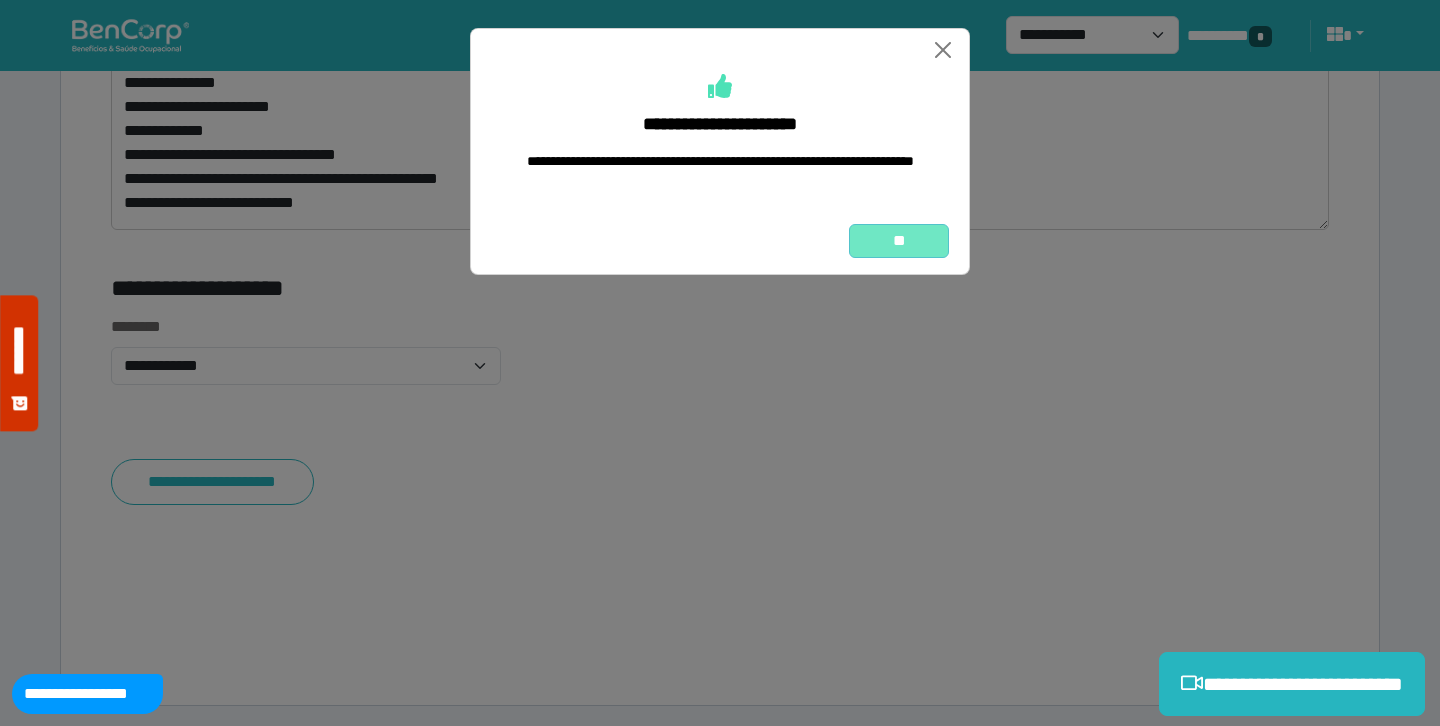 click on "**" at bounding box center (899, 241) 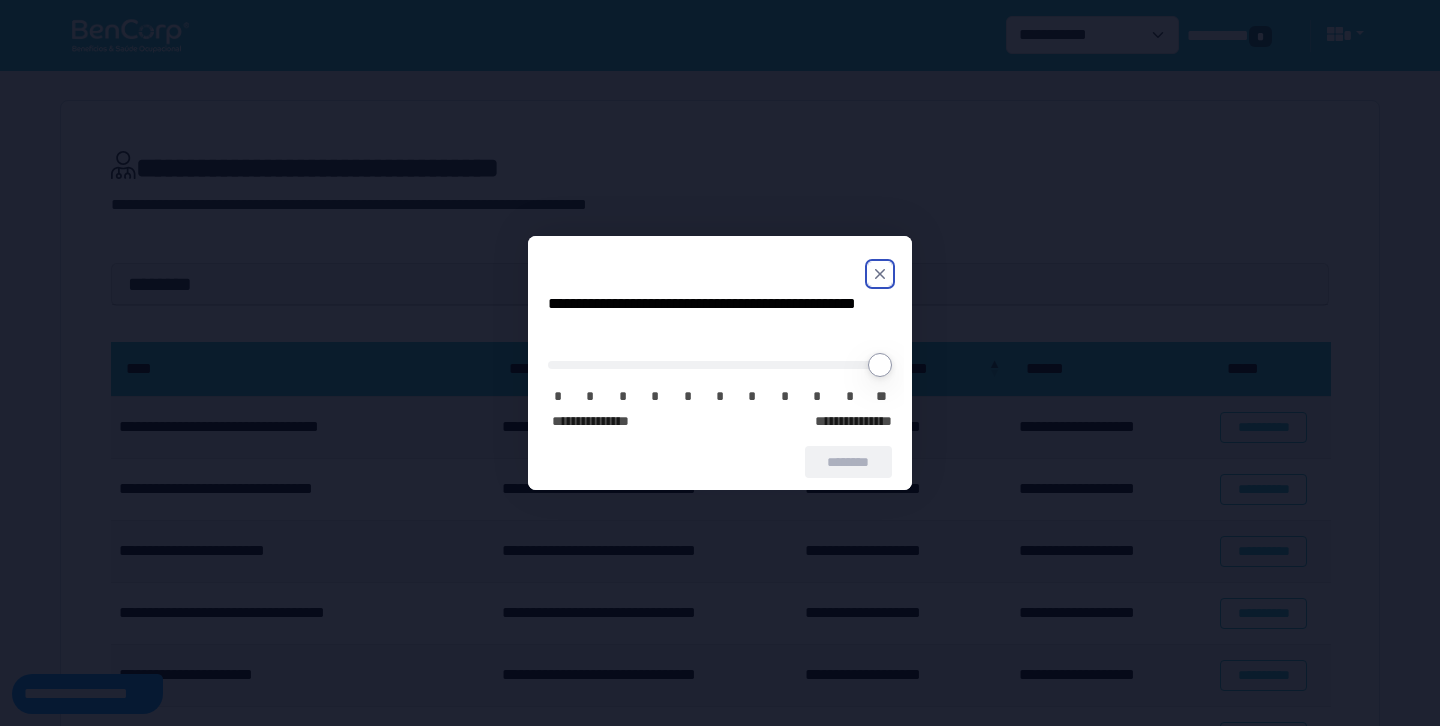 scroll, scrollTop: 0, scrollLeft: 0, axis: both 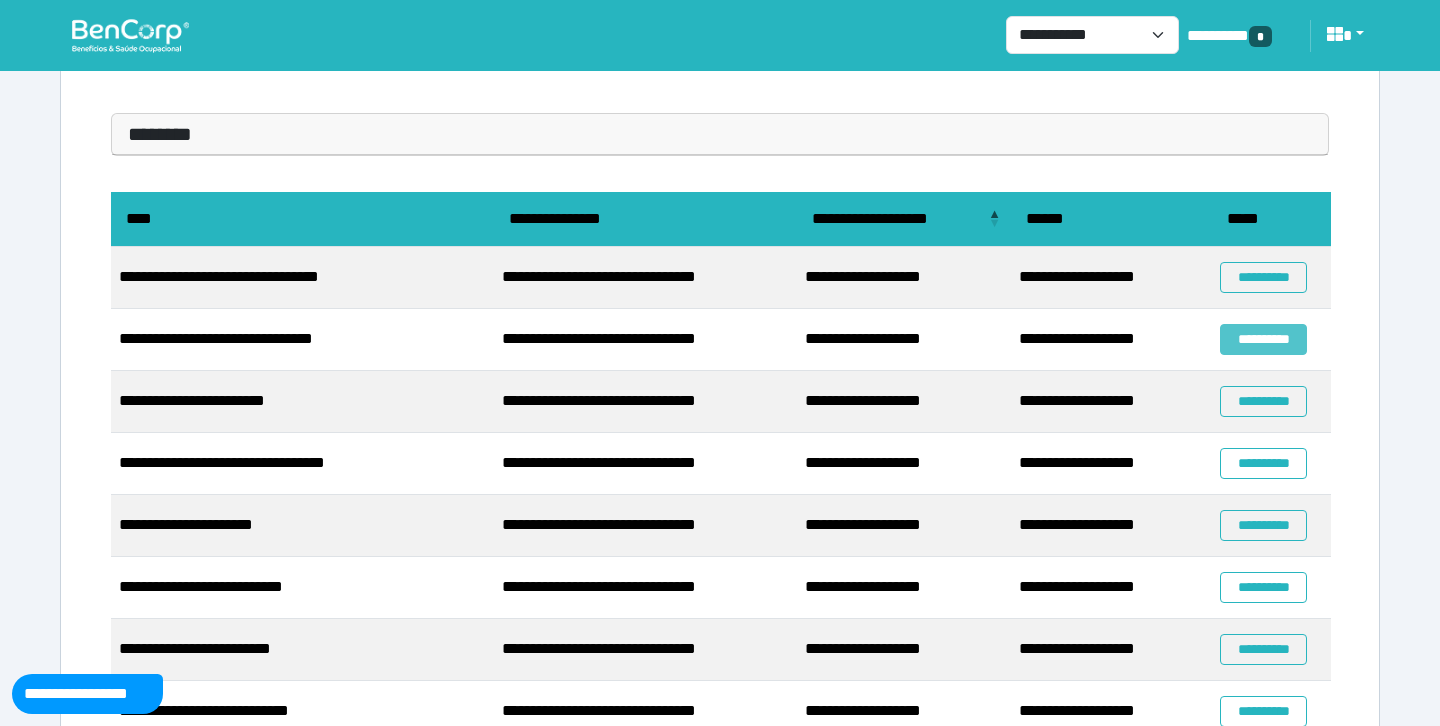 click on "**********" at bounding box center [1263, 339] 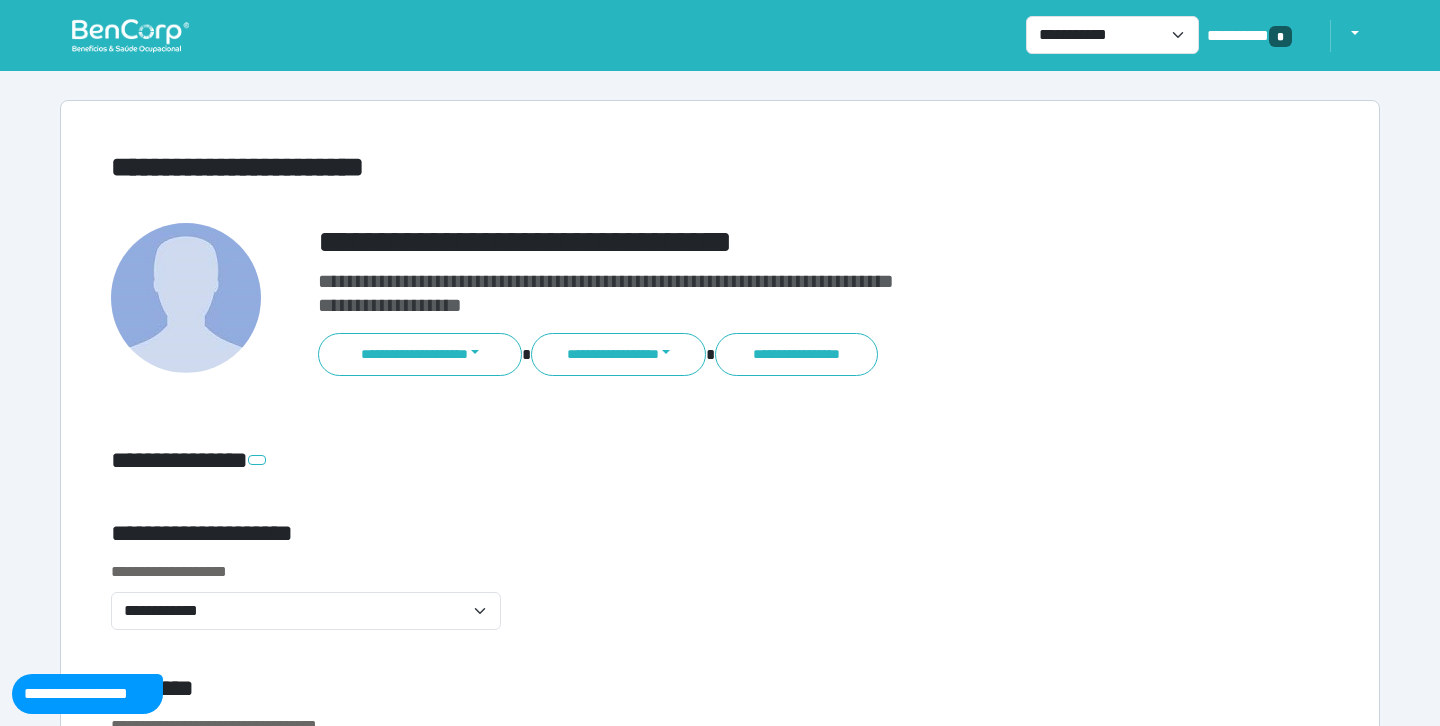 scroll, scrollTop: 0, scrollLeft: 0, axis: both 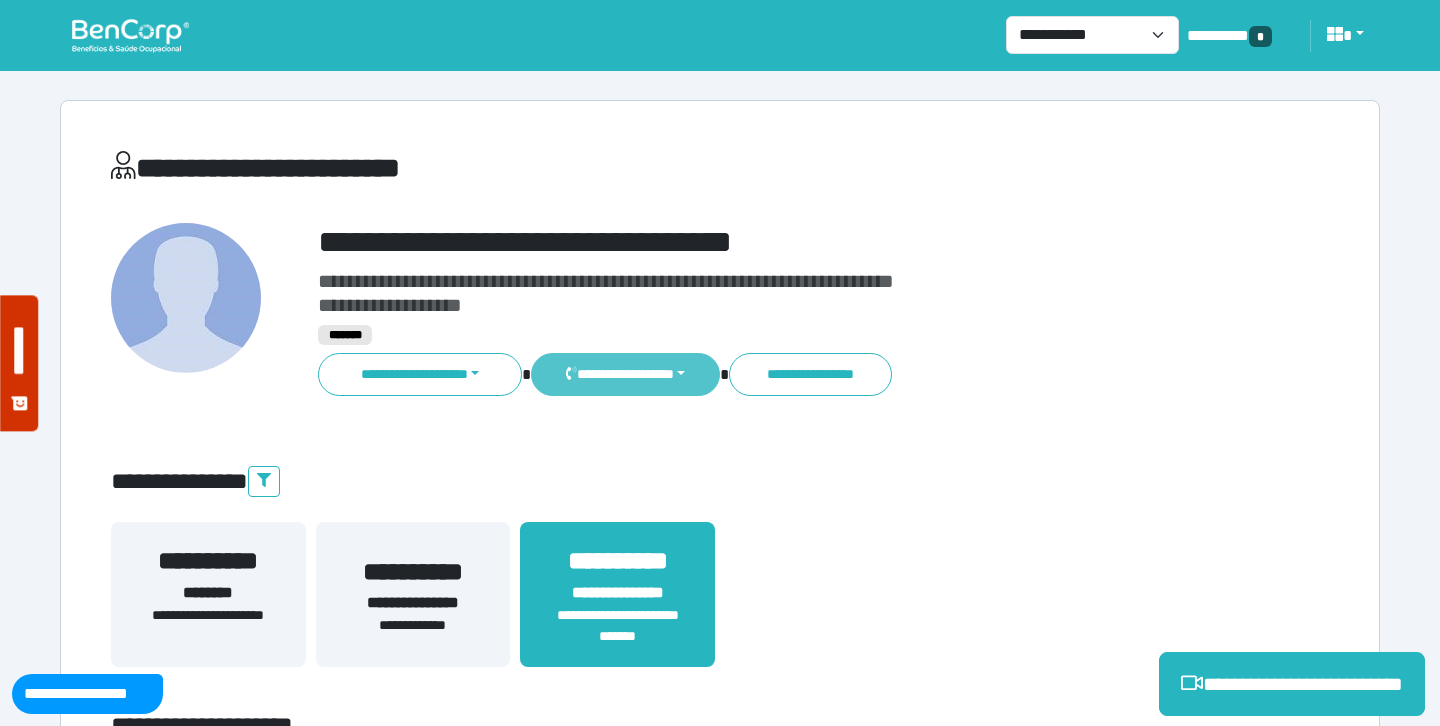 click on "**********" at bounding box center (625, 374) 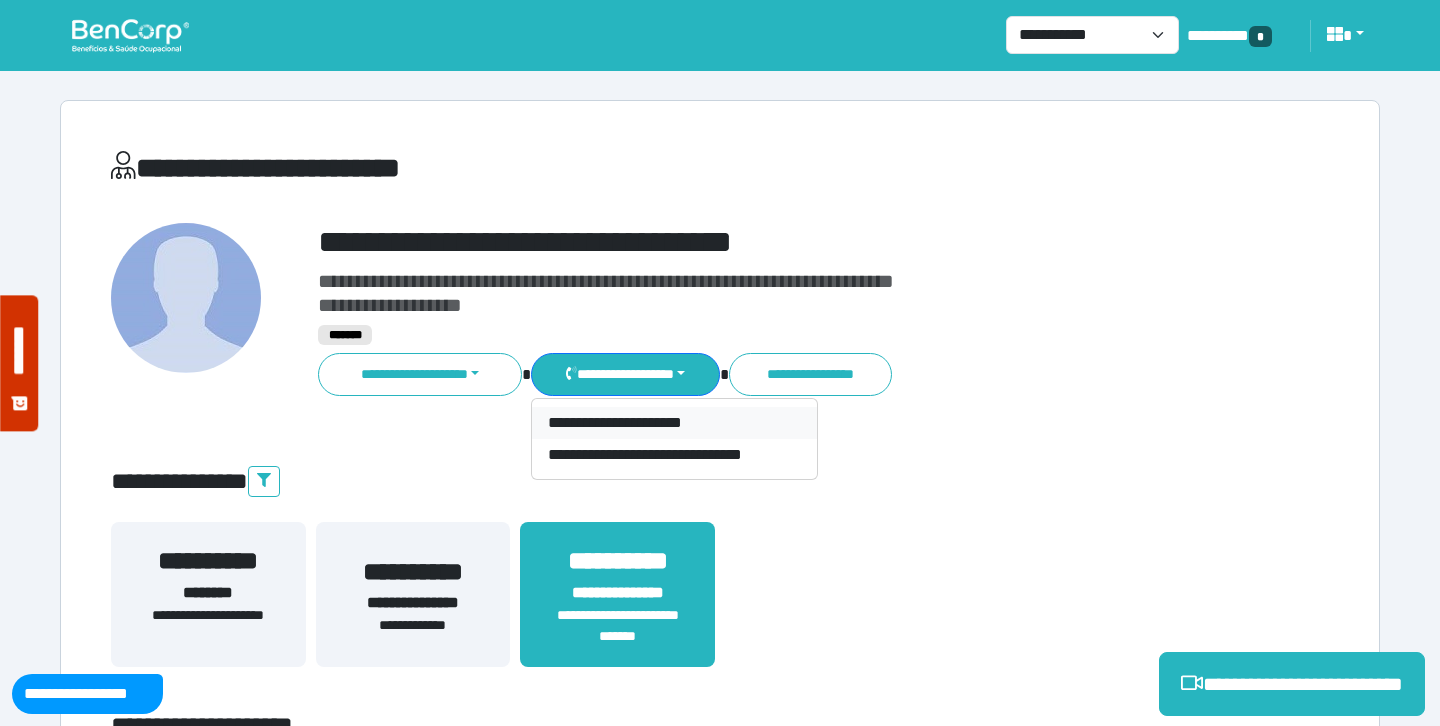 click on "**********" at bounding box center [674, 423] 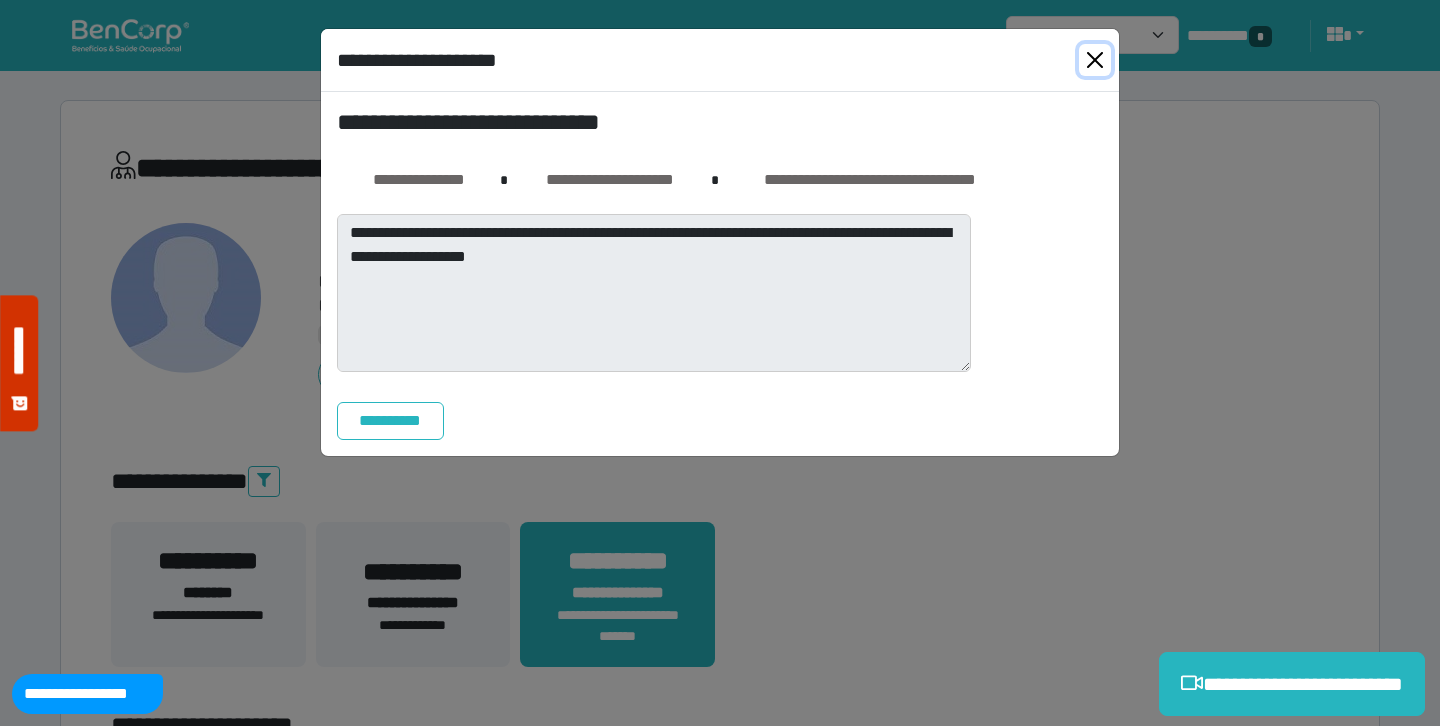 click at bounding box center [1095, 60] 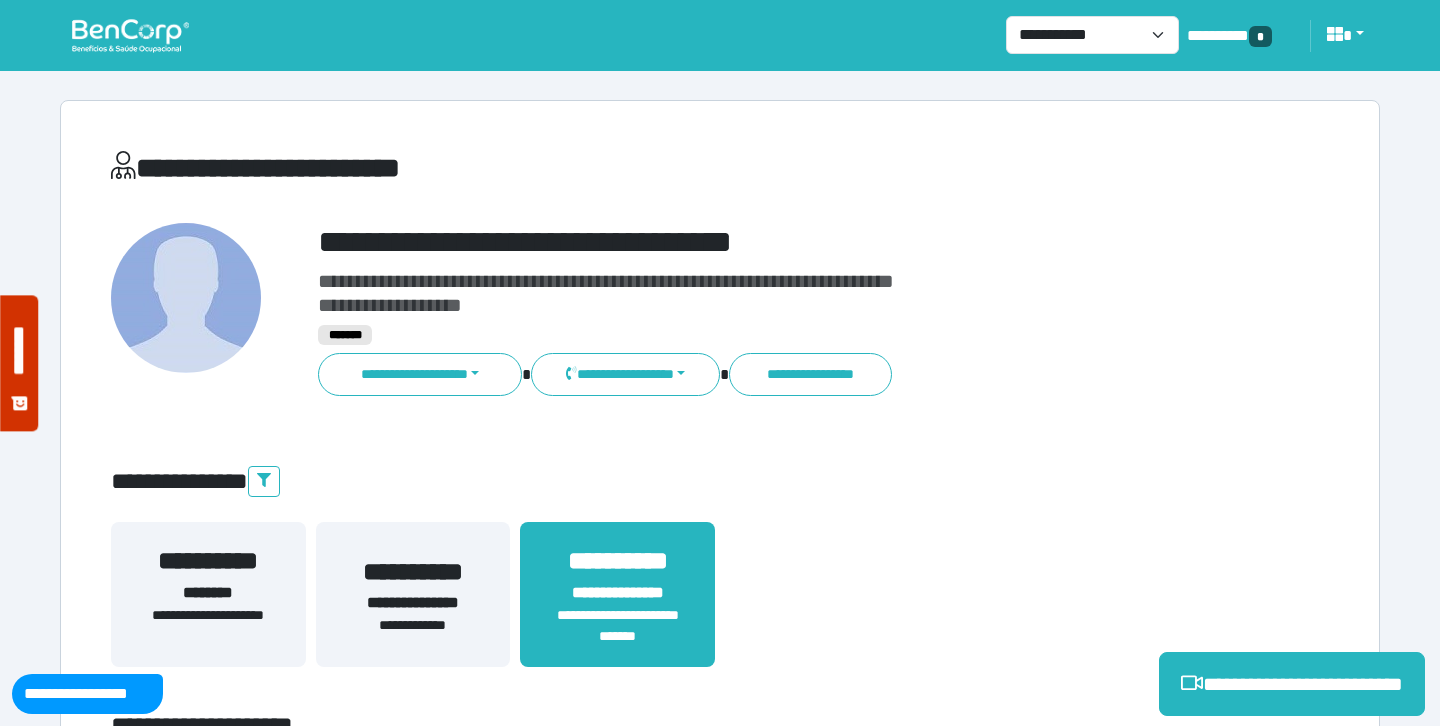 click at bounding box center [130, 35] 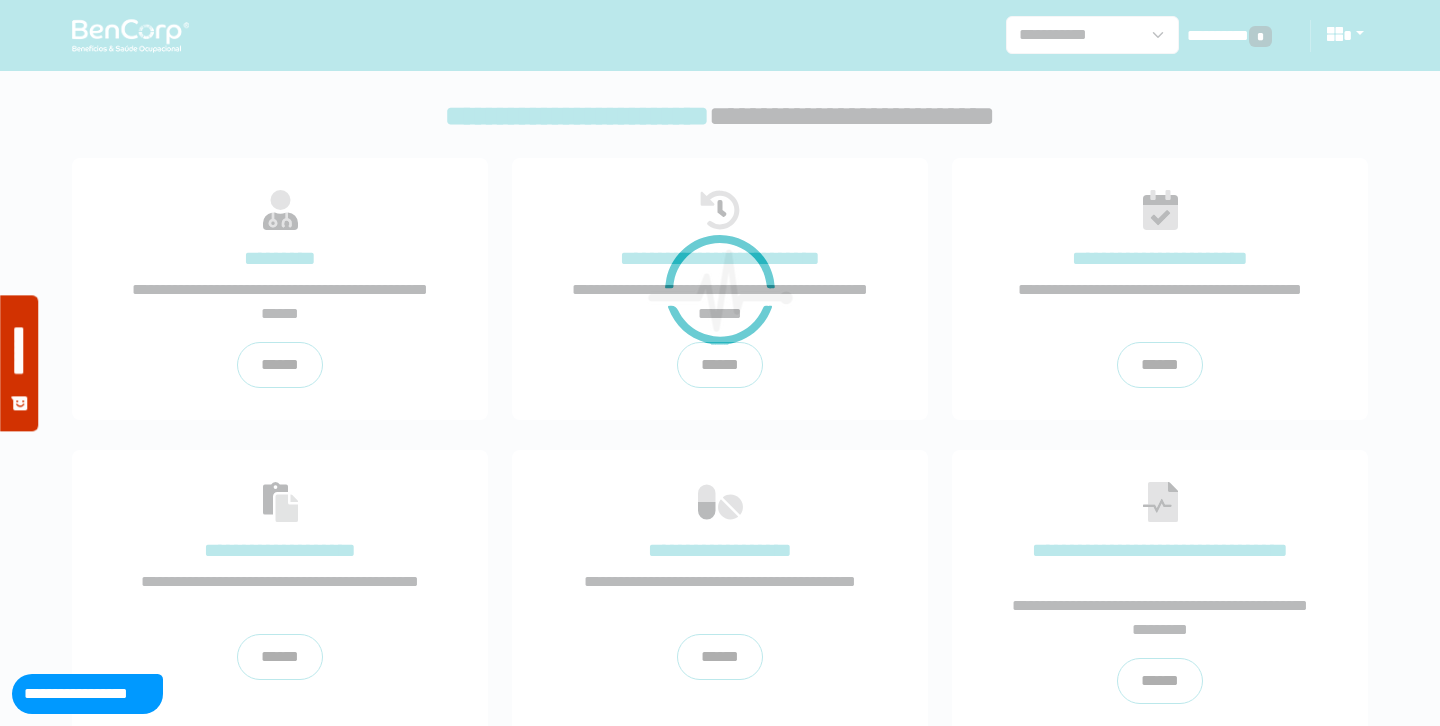 scroll, scrollTop: 0, scrollLeft: 0, axis: both 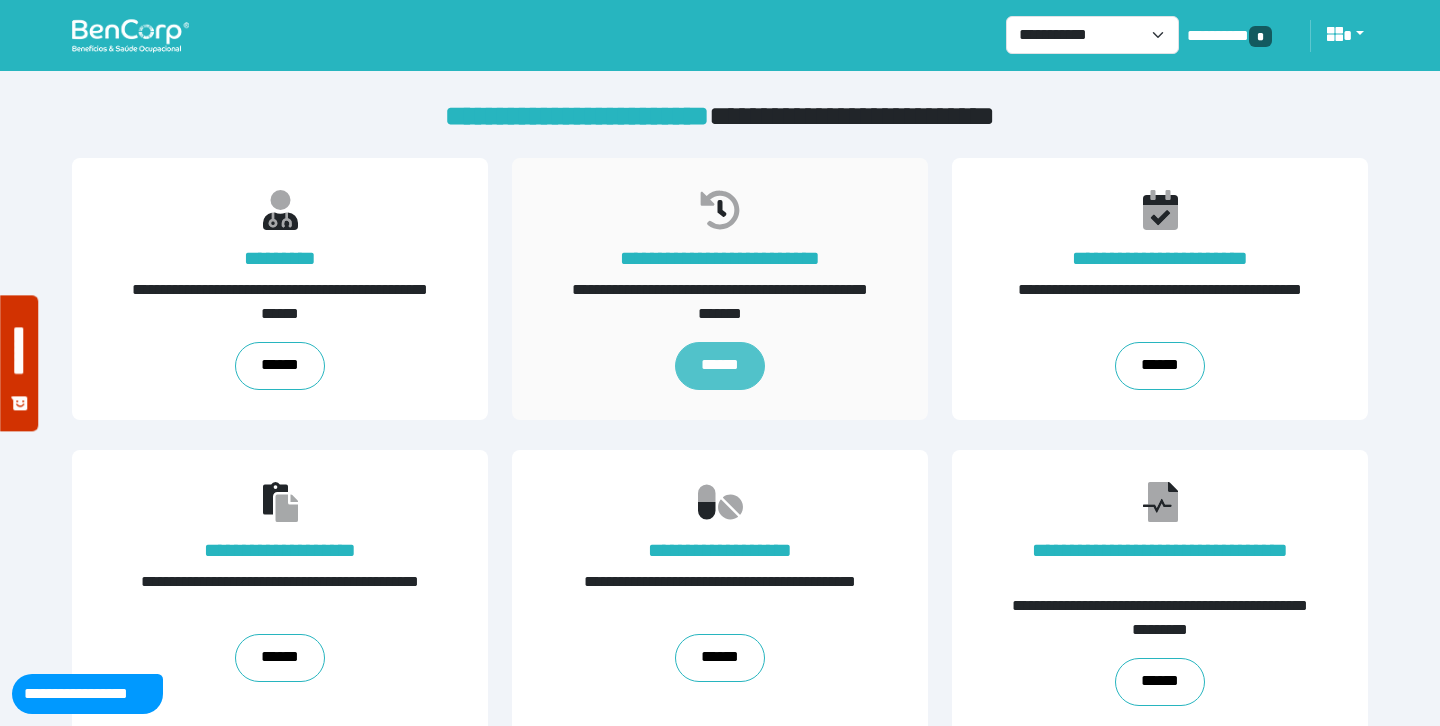 click on "******" at bounding box center (720, 366) 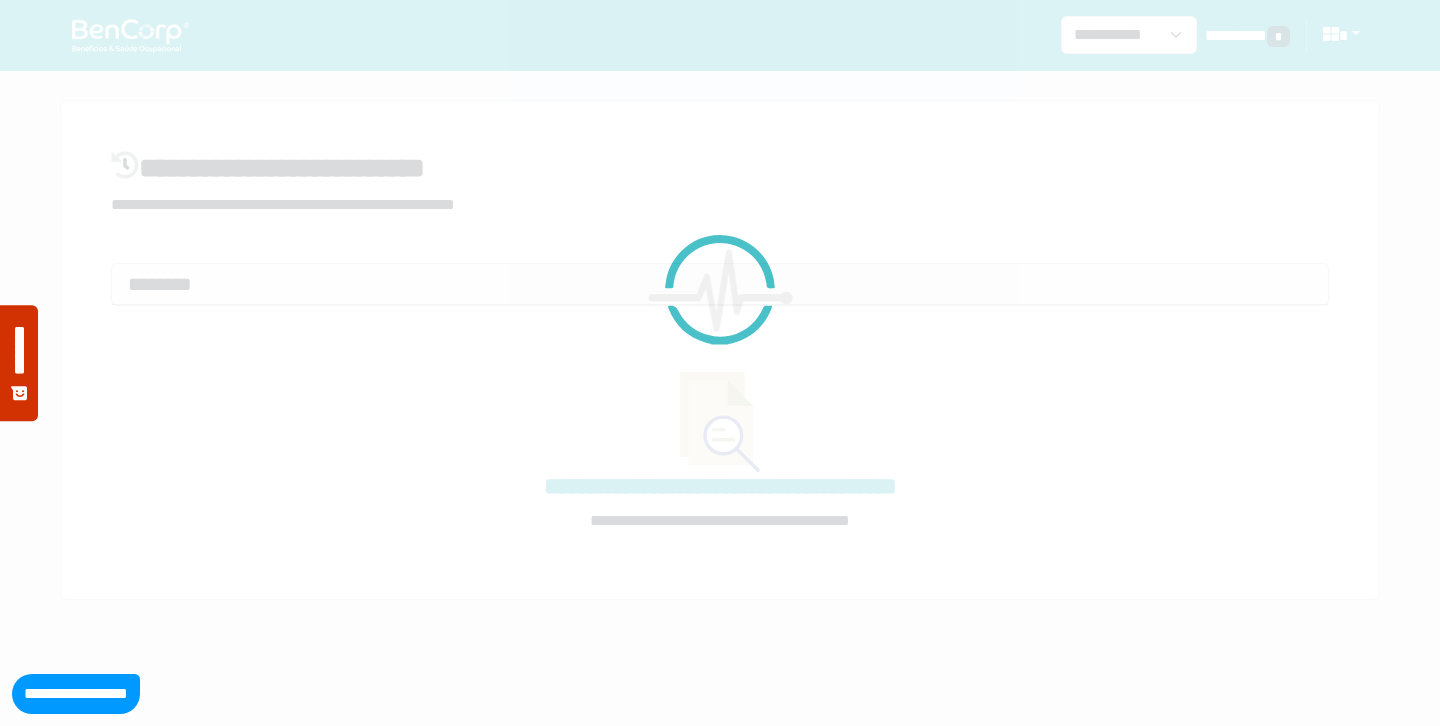select on "**" 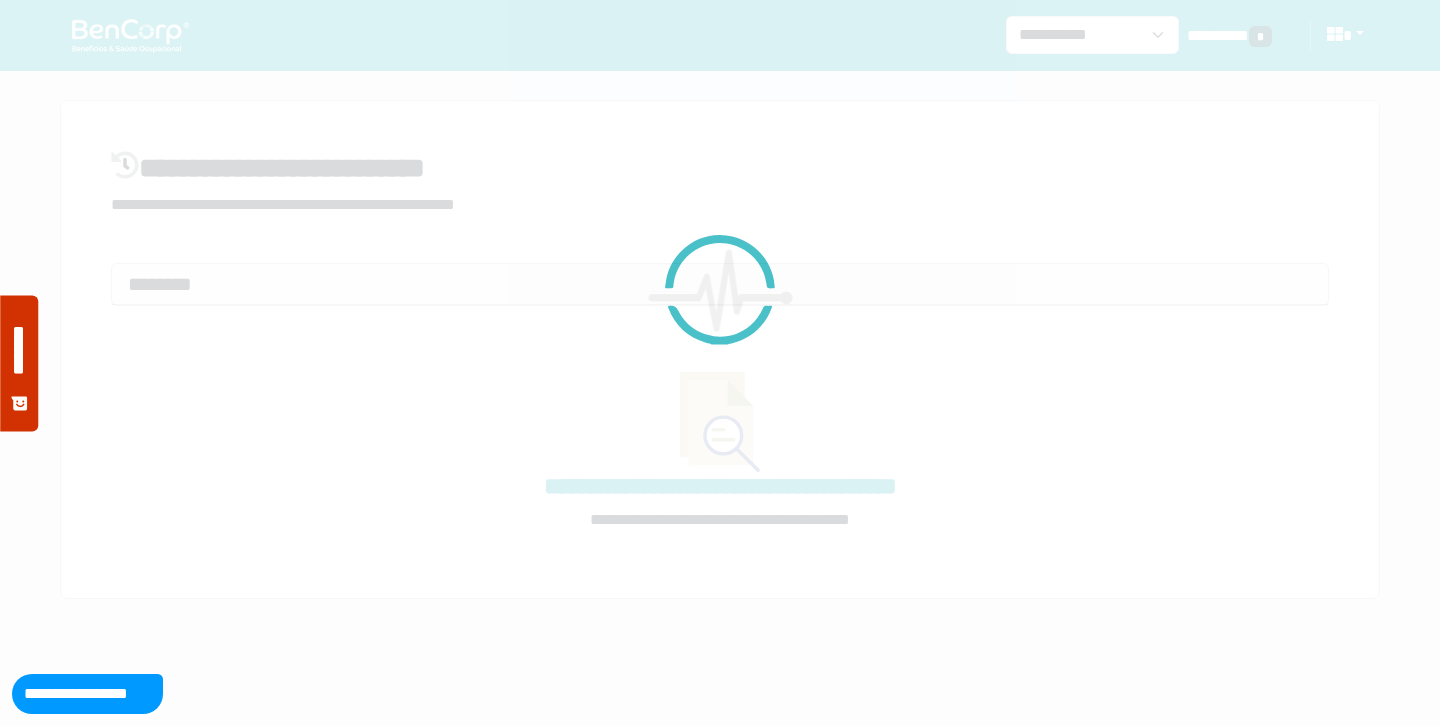 scroll, scrollTop: 0, scrollLeft: 0, axis: both 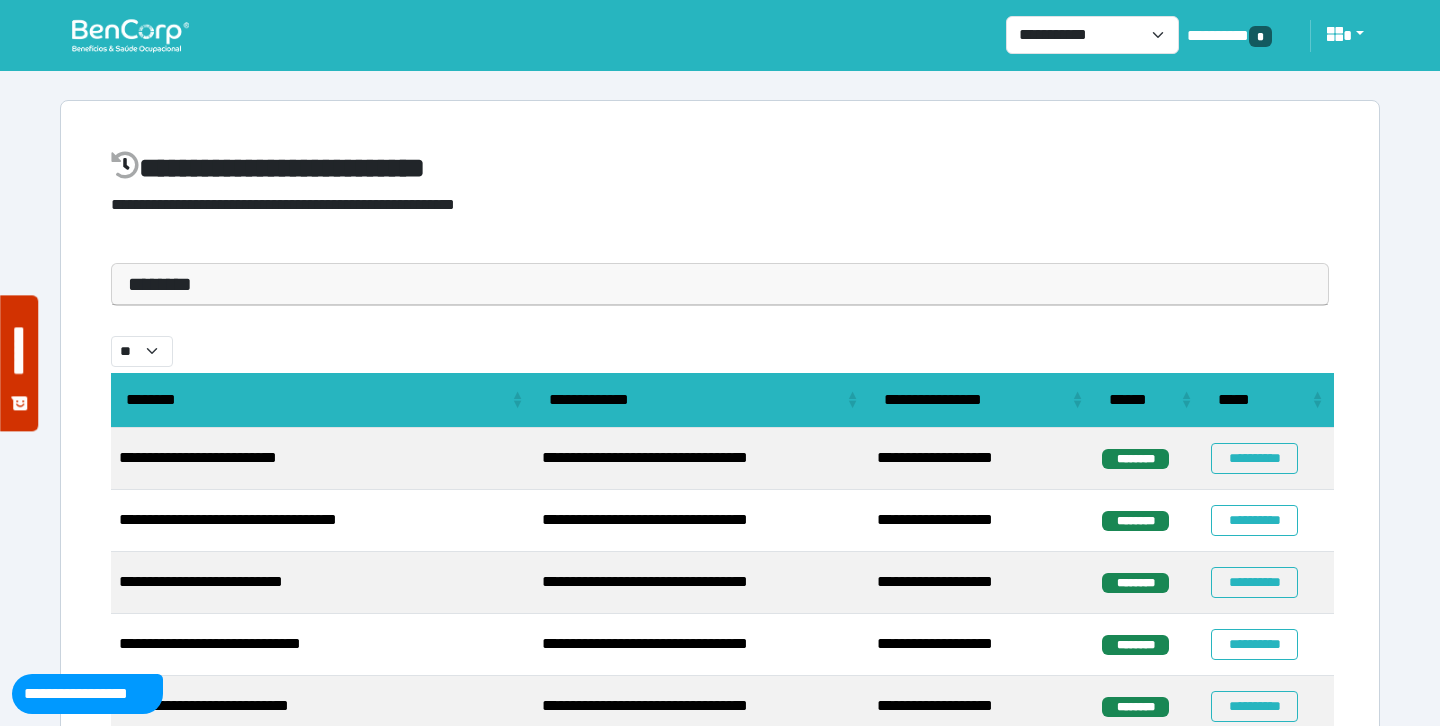click on "********" at bounding box center [720, 284] 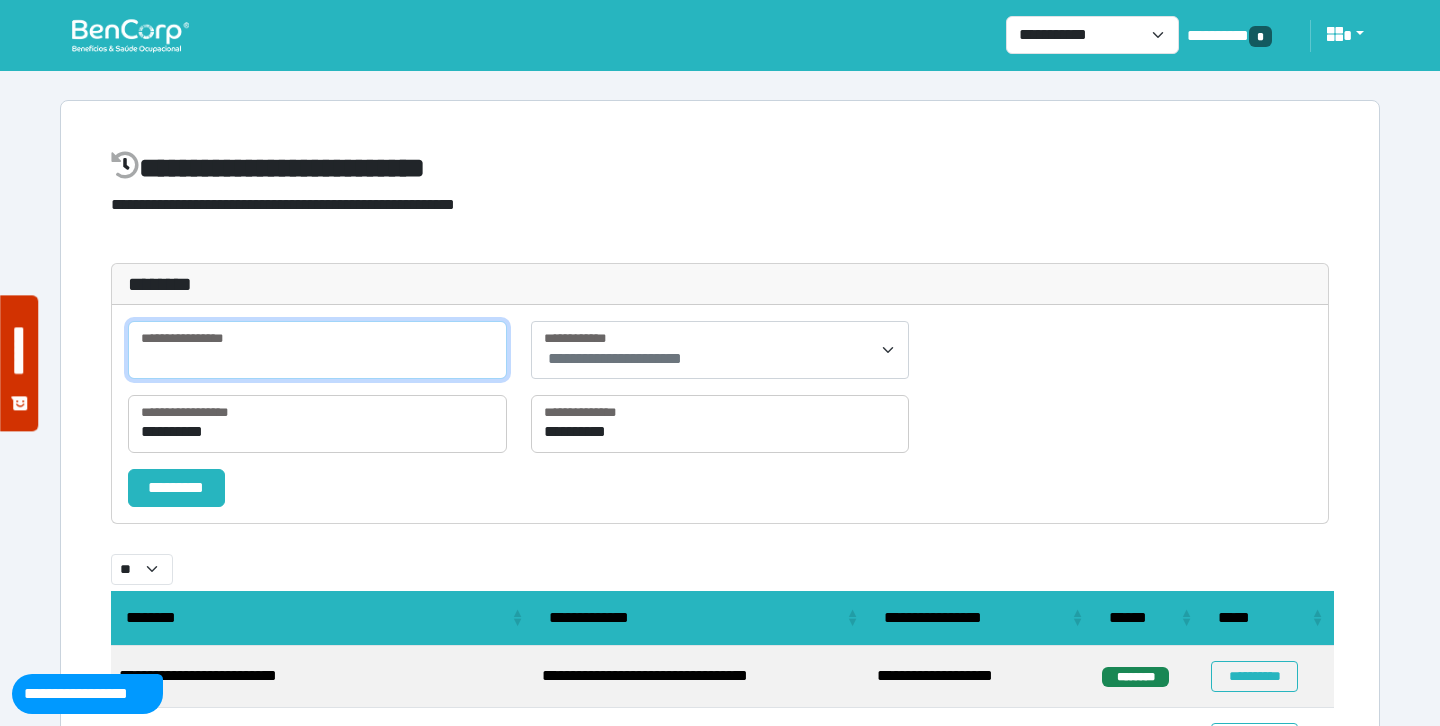 click at bounding box center (317, 350) 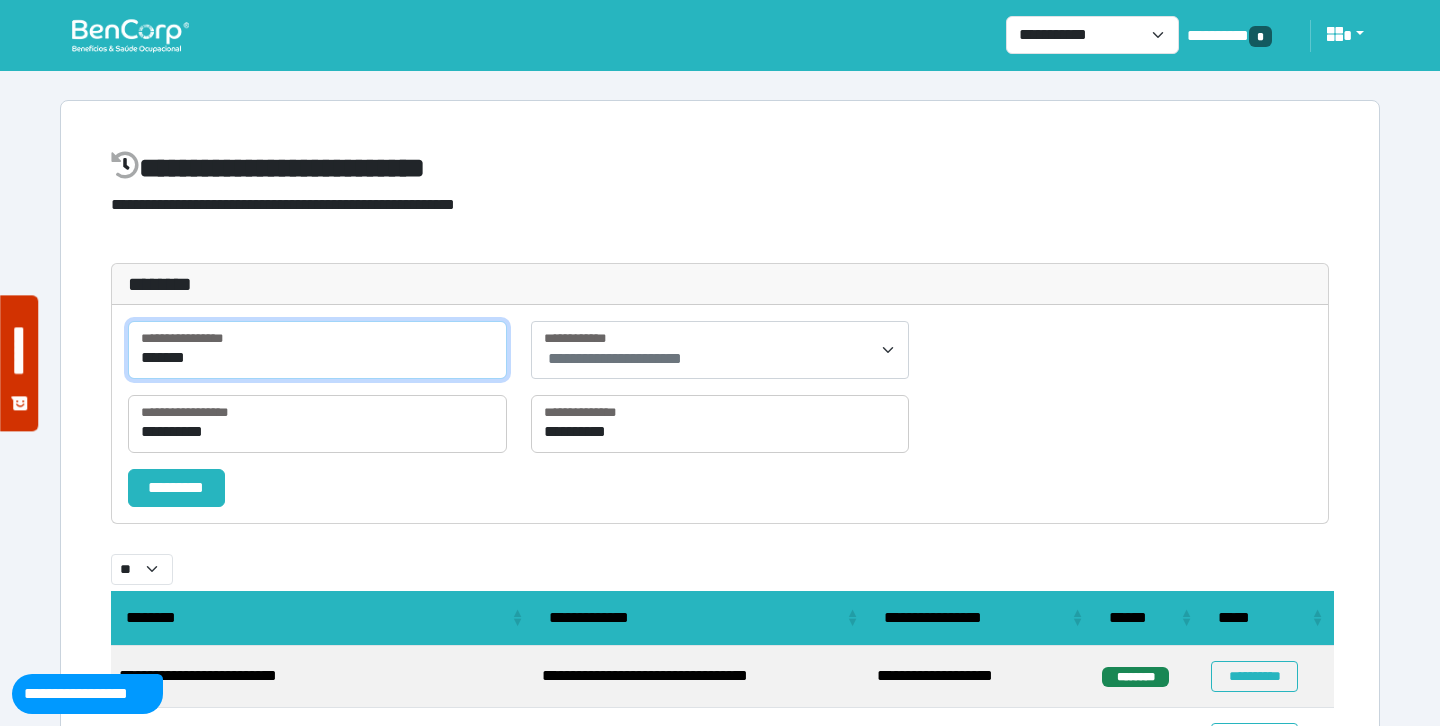 type on "*******" 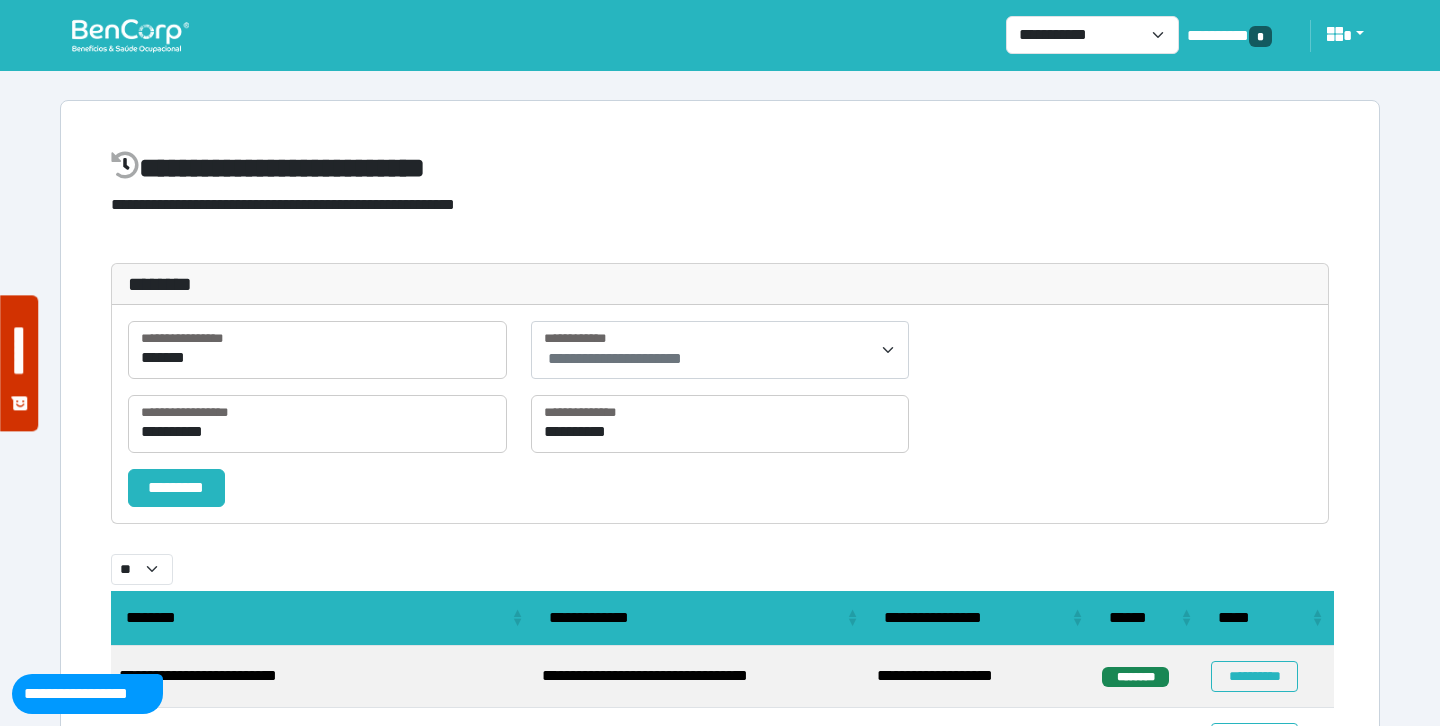 click on "**********" at bounding box center (720, 350) 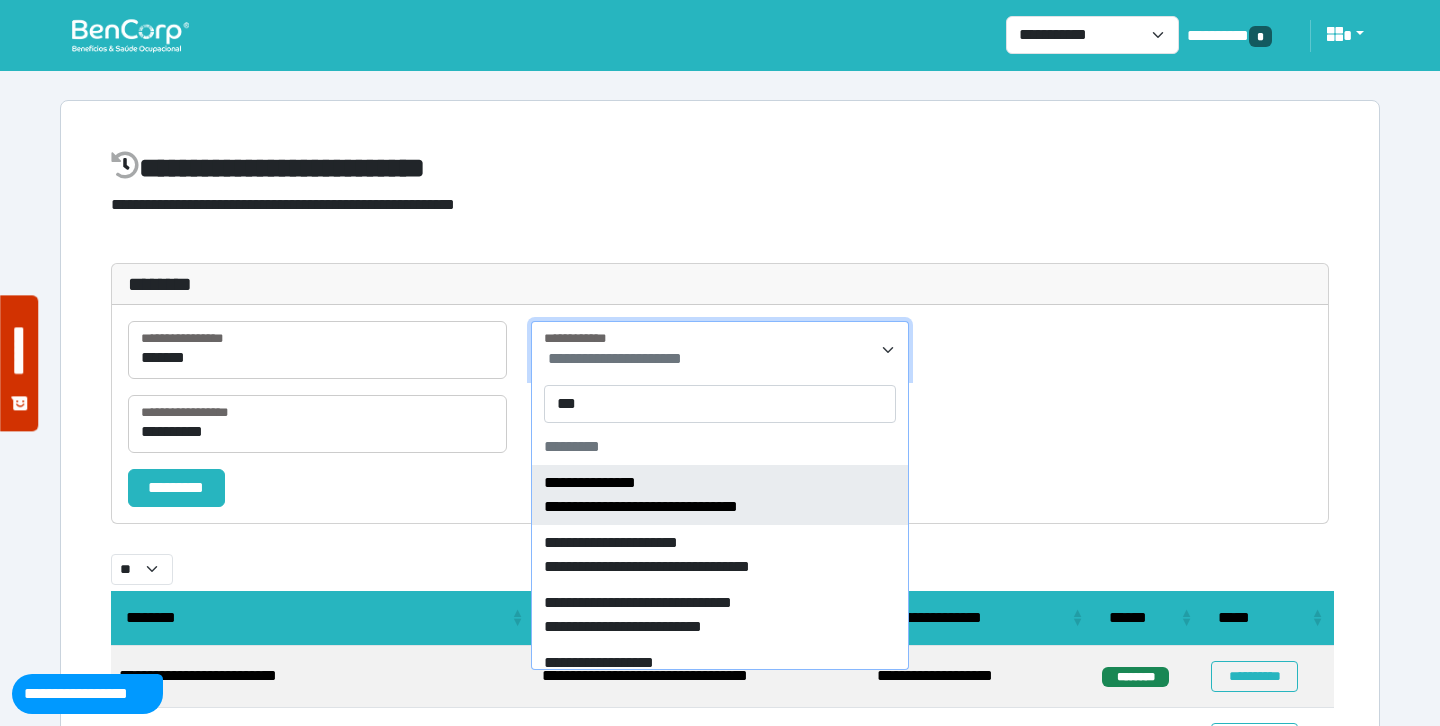 type on "****" 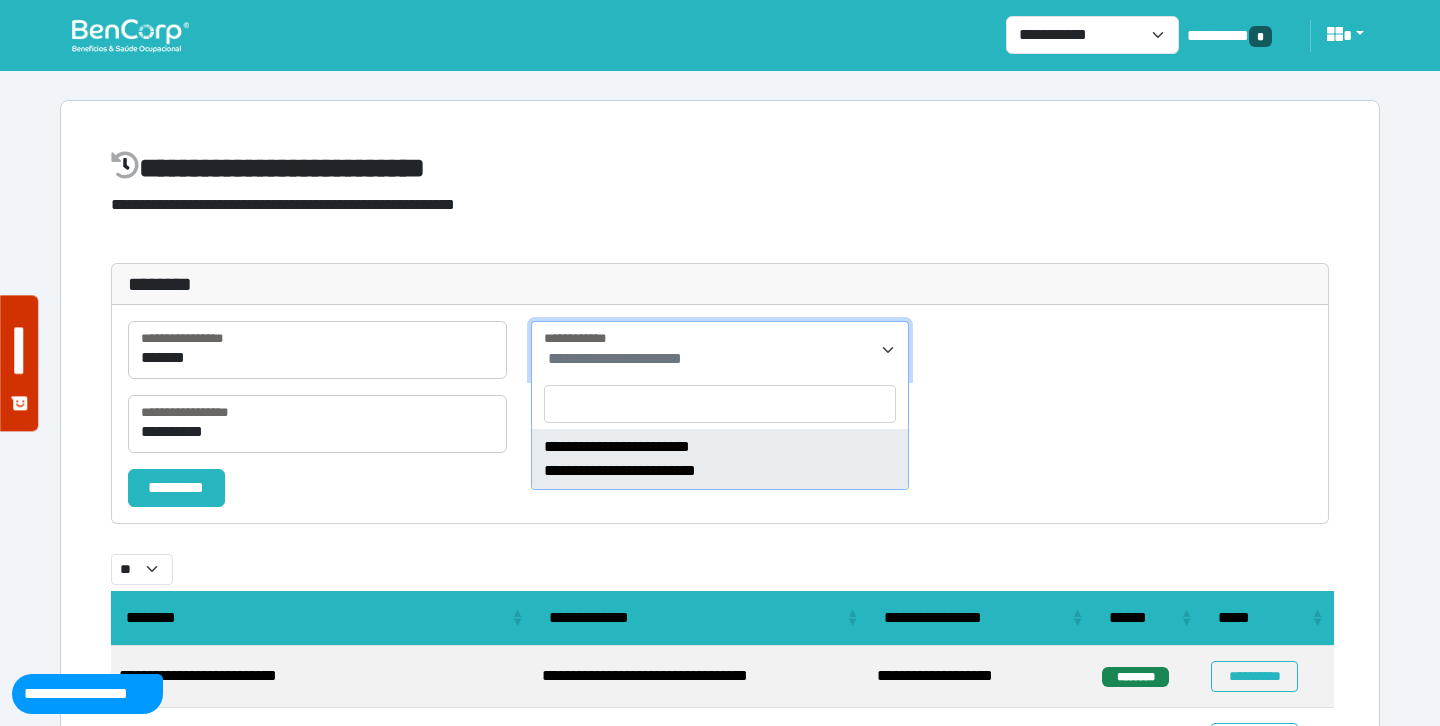 select on "****" 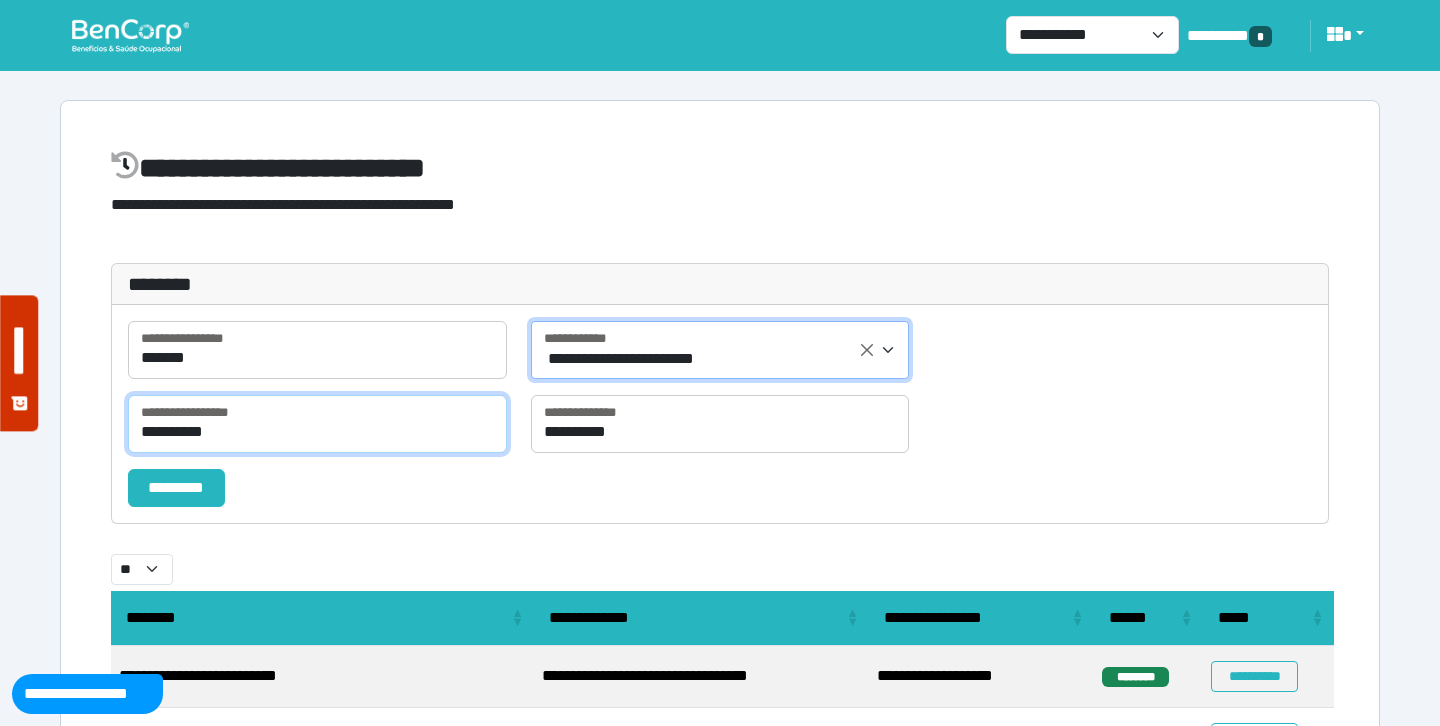 click on "**********" at bounding box center (317, 424) 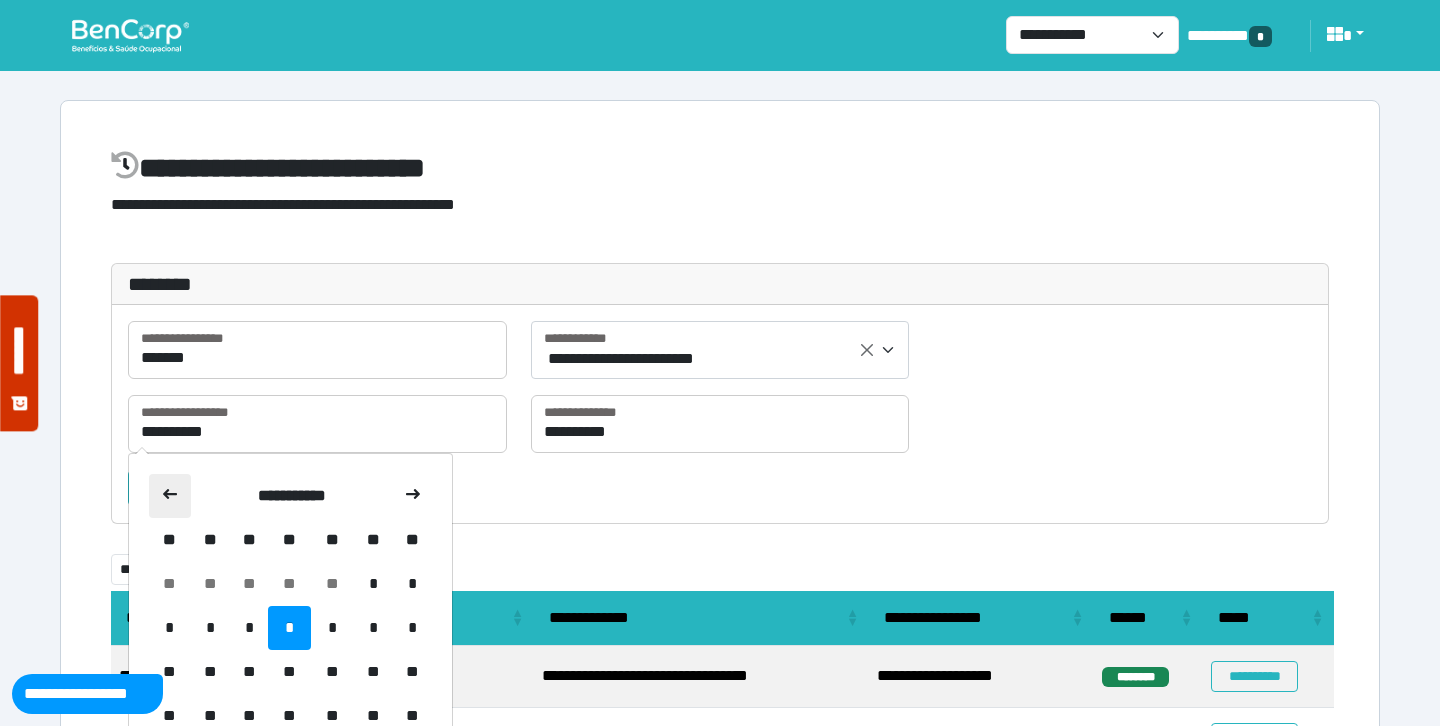 click at bounding box center [170, 496] 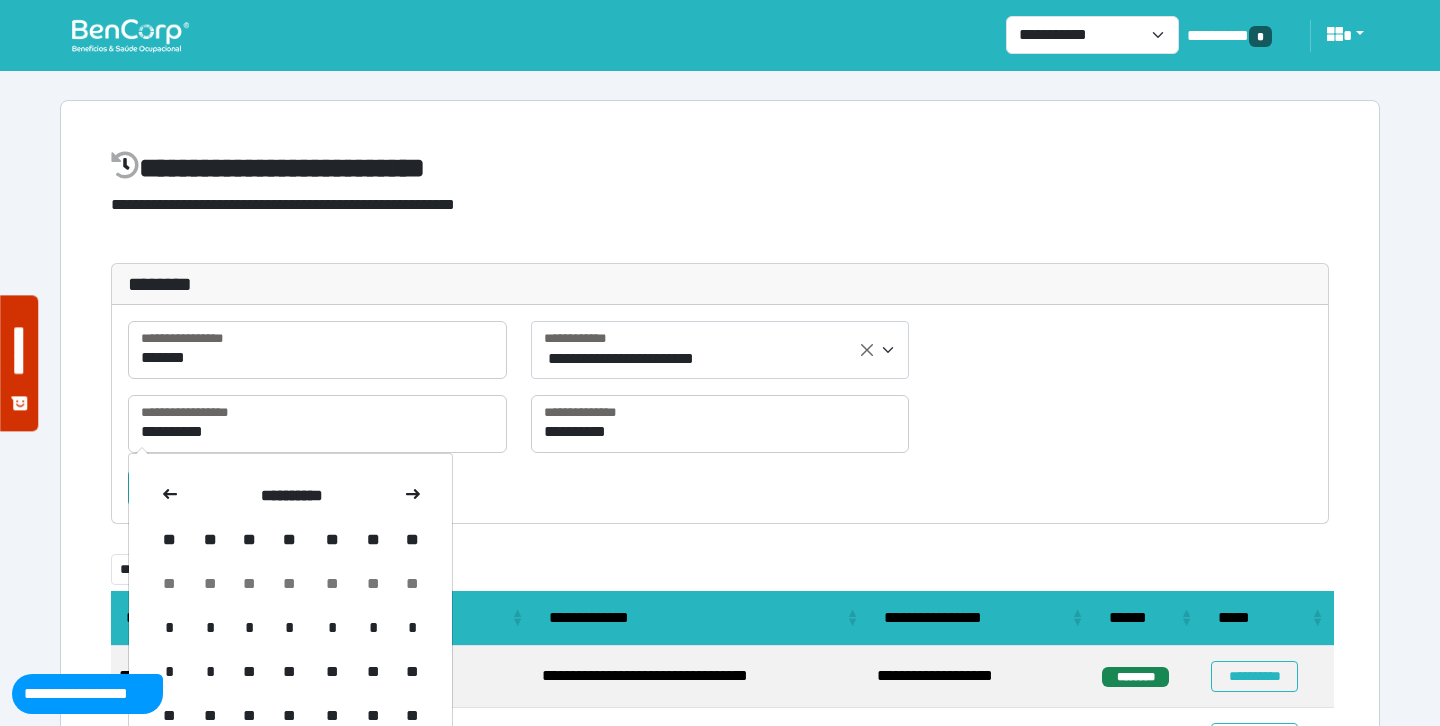click at bounding box center [170, 496] 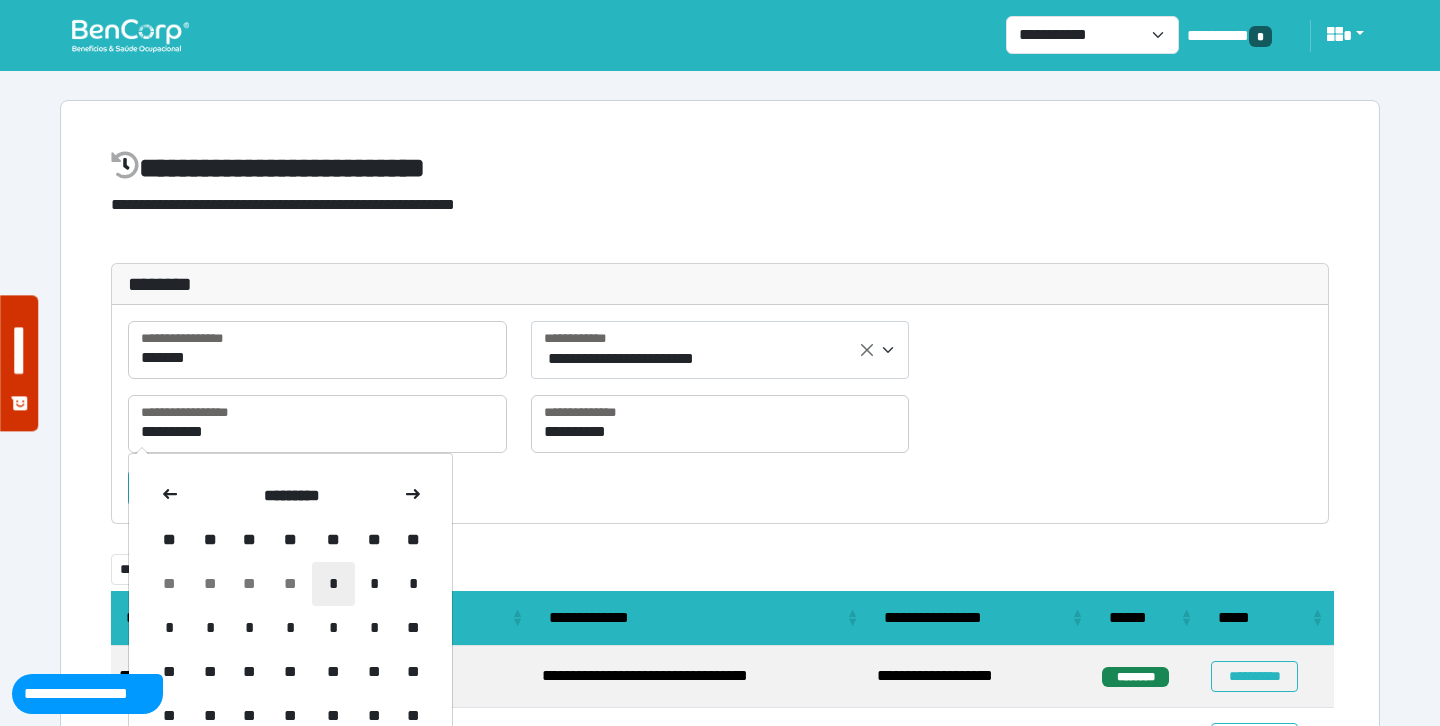 click on "*" at bounding box center (333, 584) 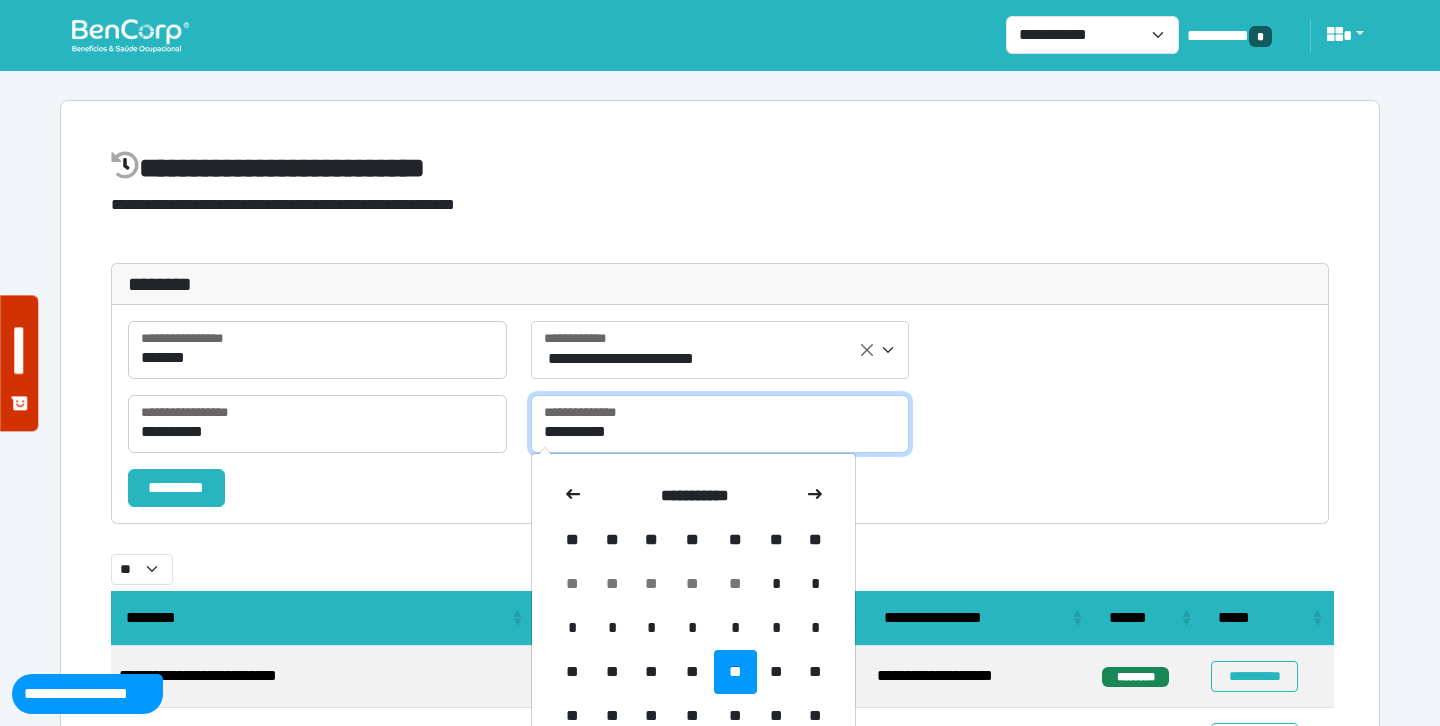 click on "**********" at bounding box center [720, 424] 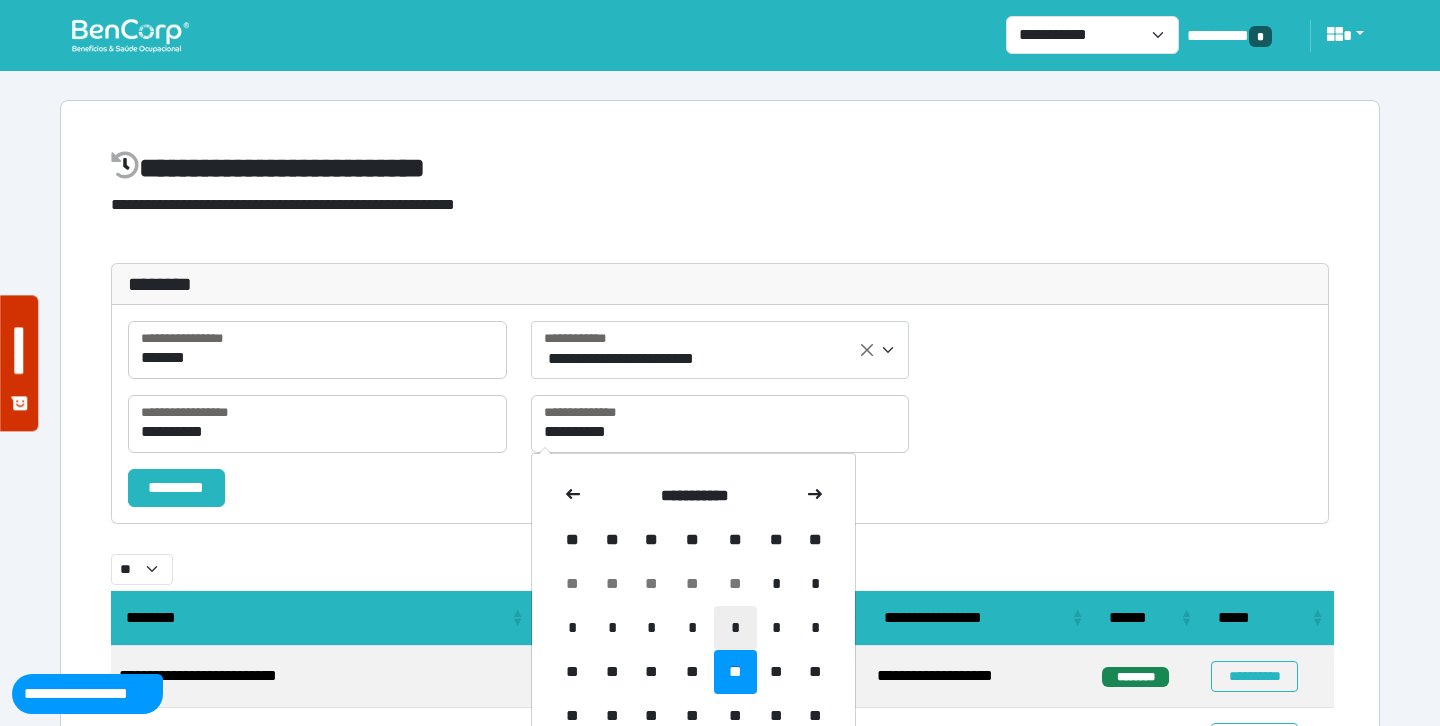 click on "*" at bounding box center [735, 628] 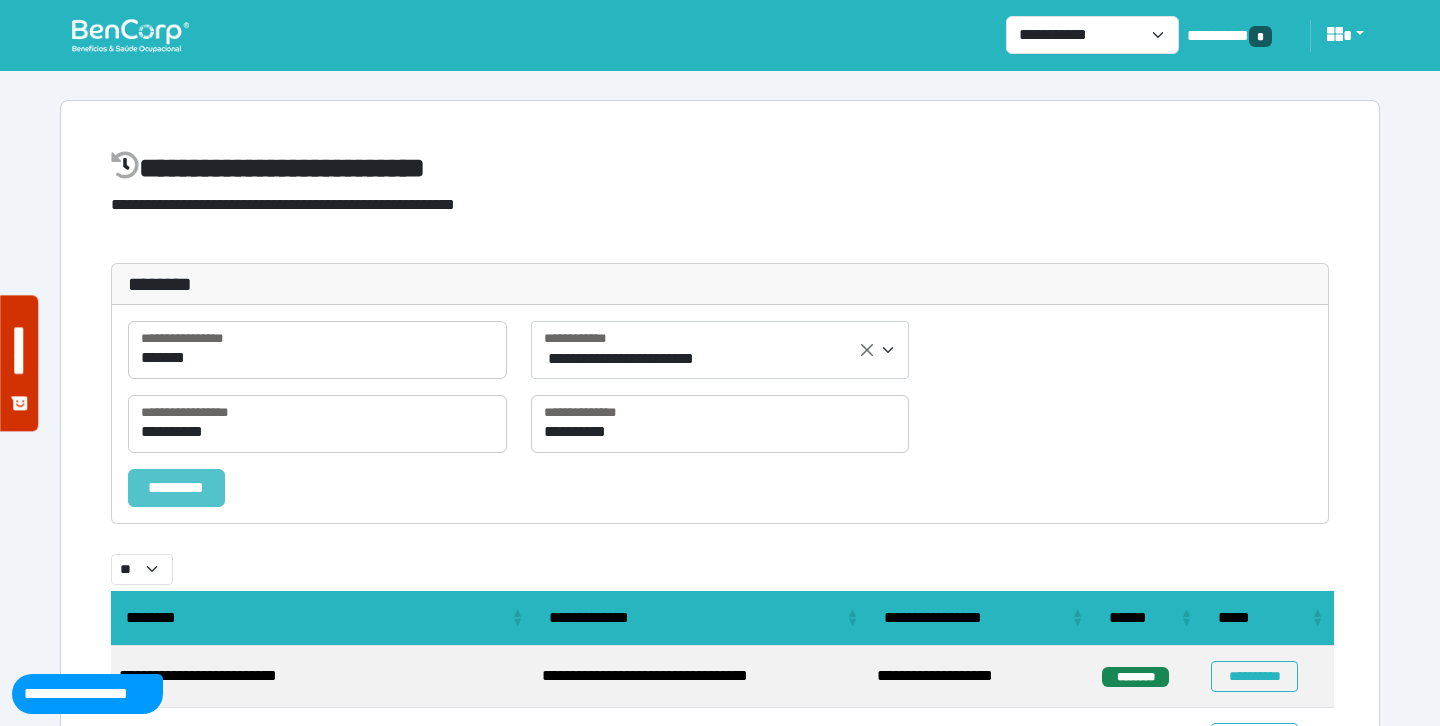 click on "*********" at bounding box center (176, 488) 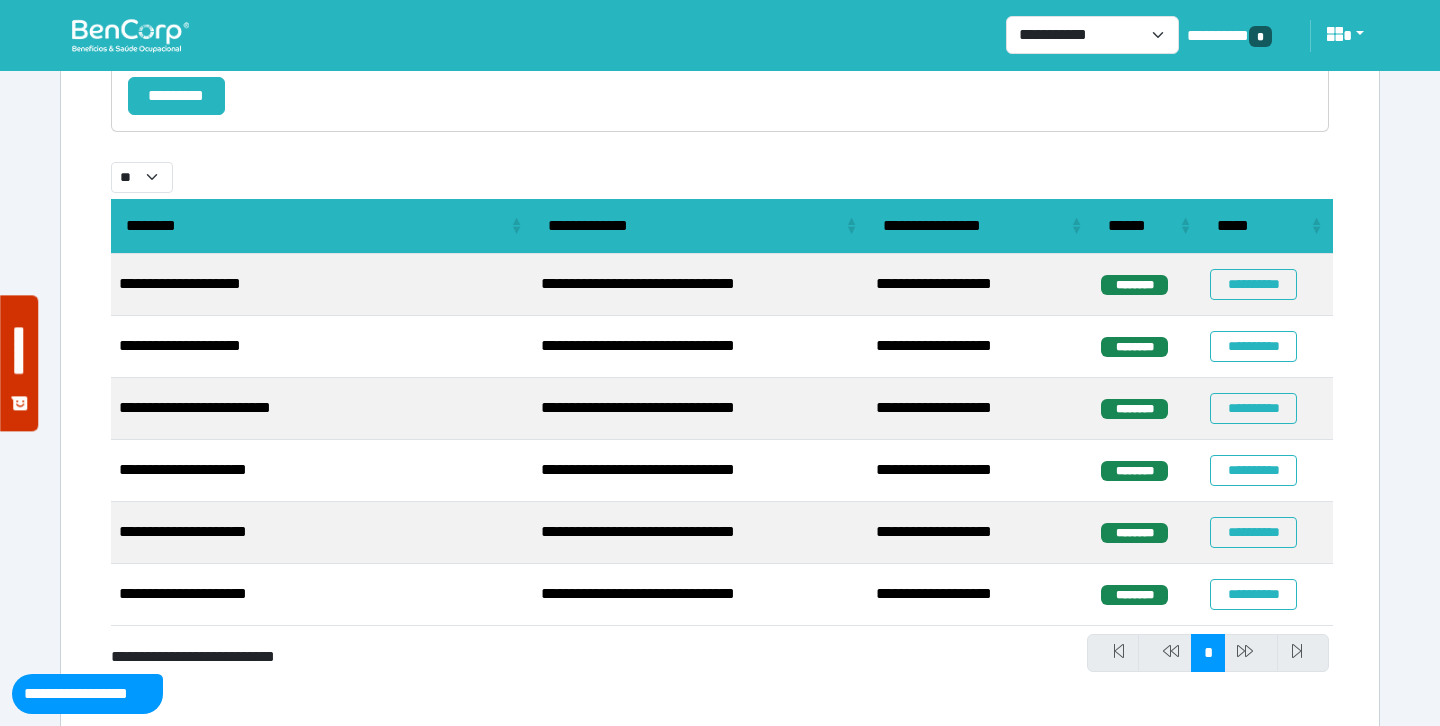 scroll, scrollTop: 412, scrollLeft: 0, axis: vertical 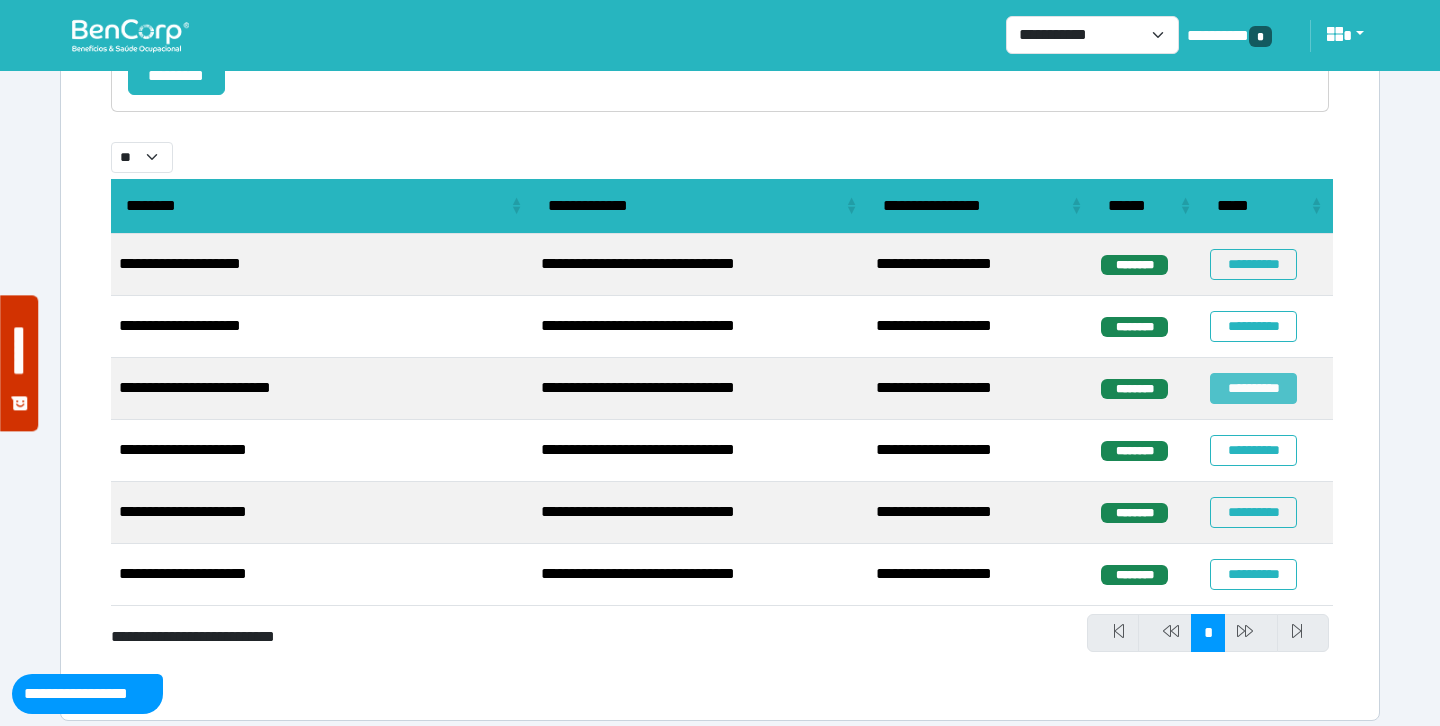click on "**********" at bounding box center [1253, 388] 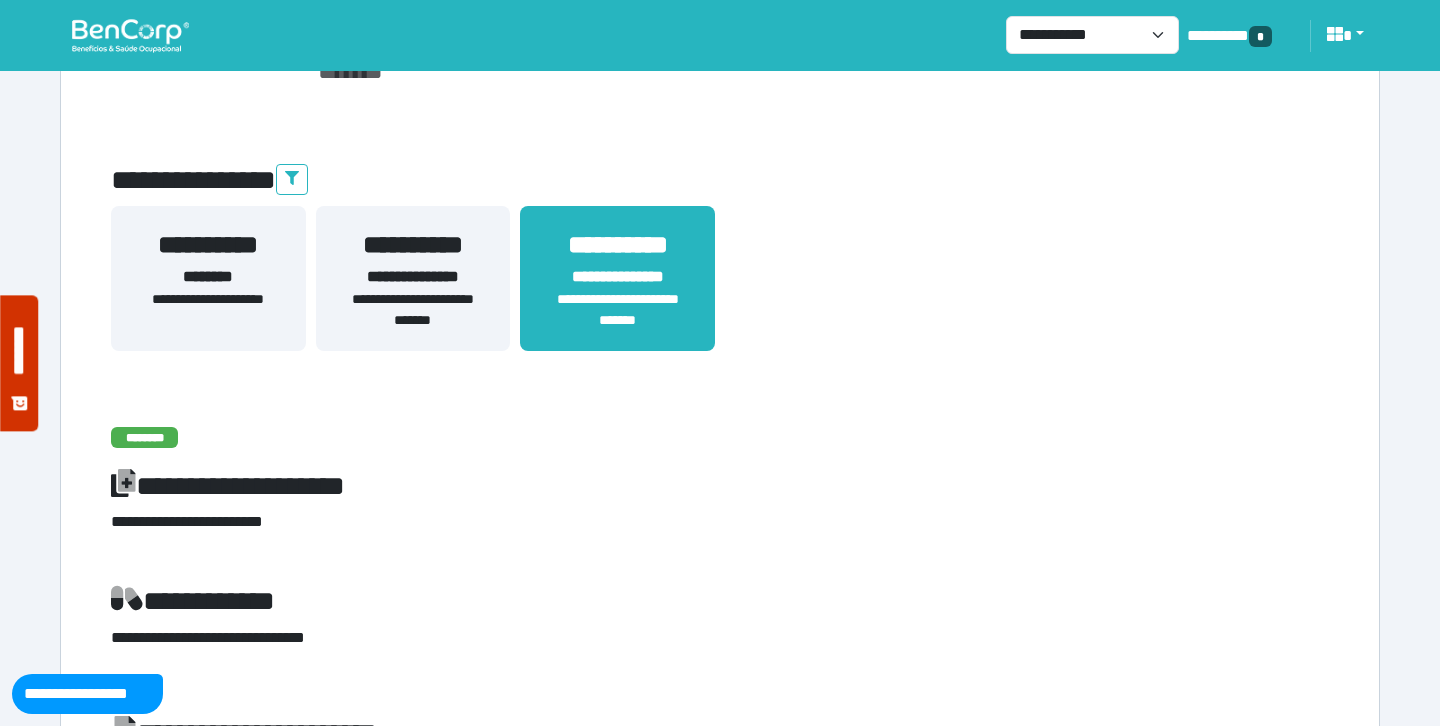 scroll, scrollTop: 336, scrollLeft: 0, axis: vertical 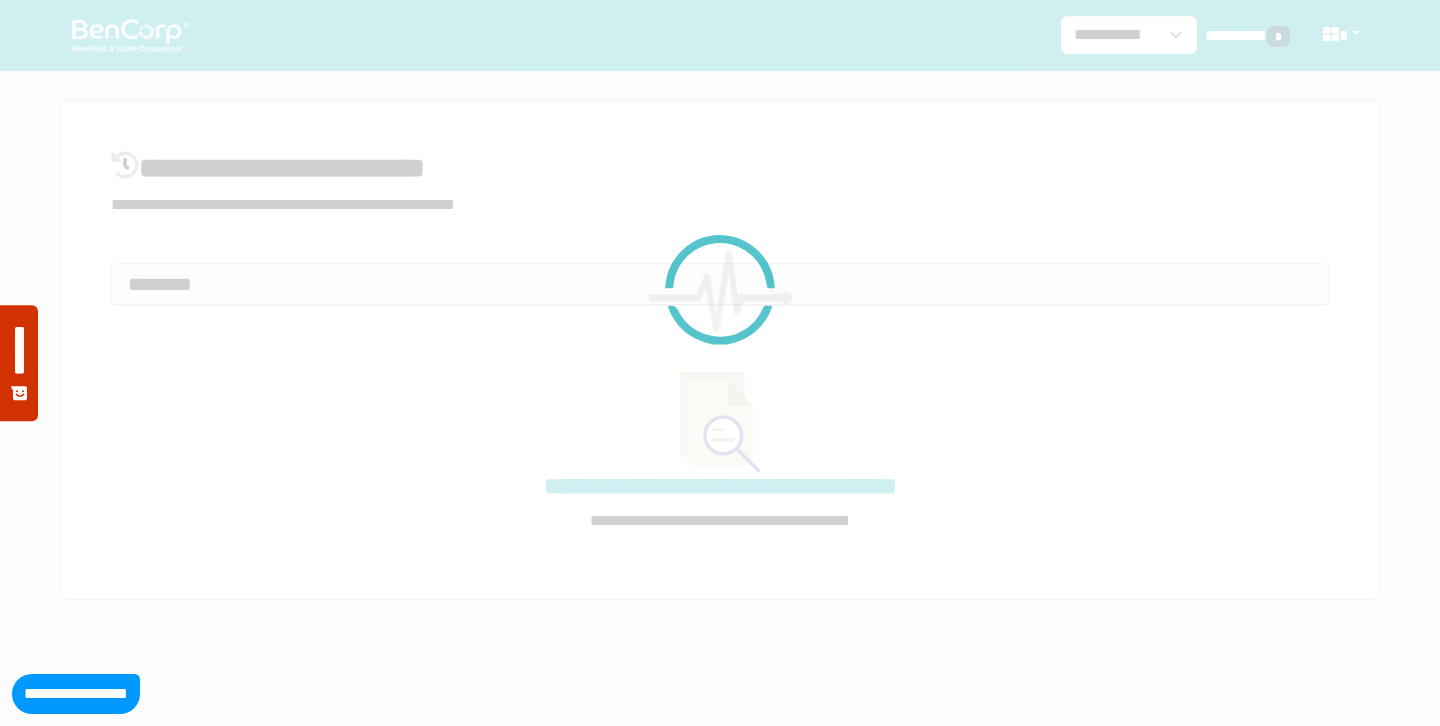 select on "**" 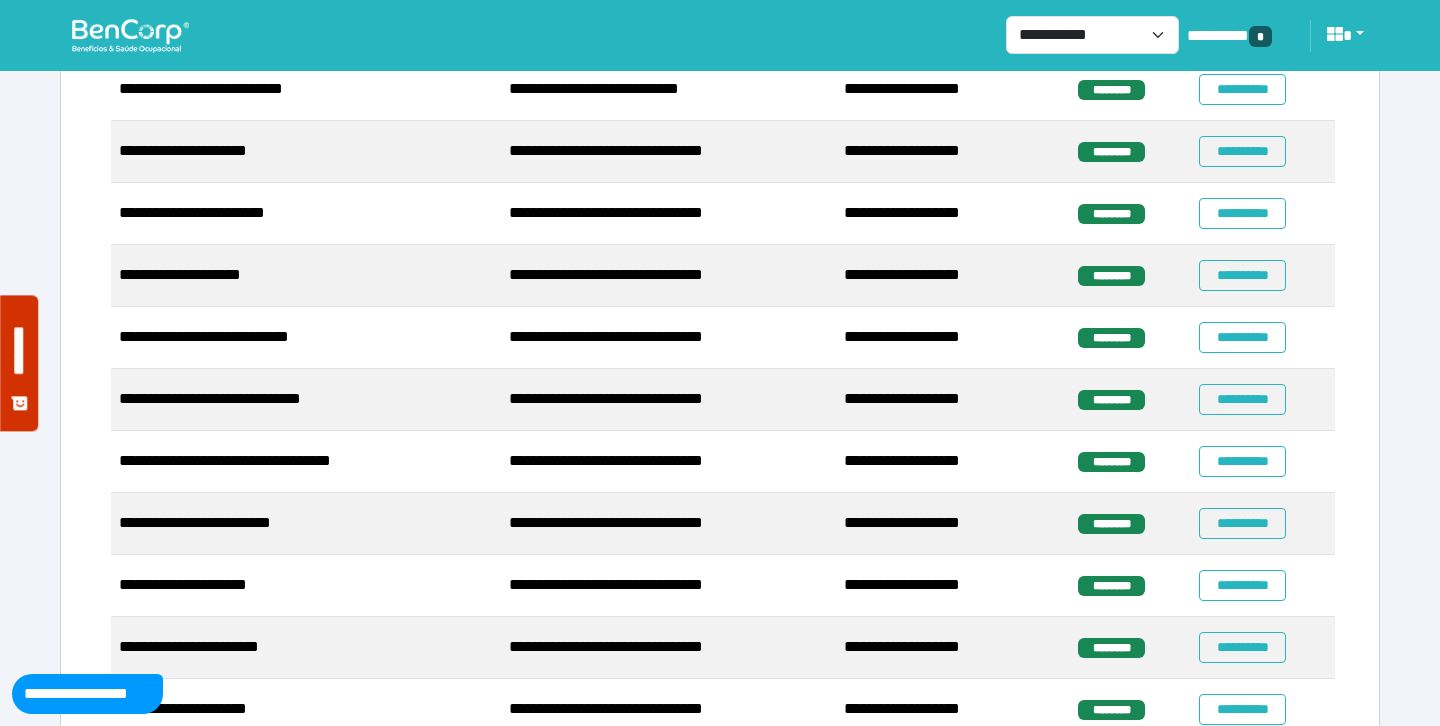 scroll, scrollTop: 0, scrollLeft: 0, axis: both 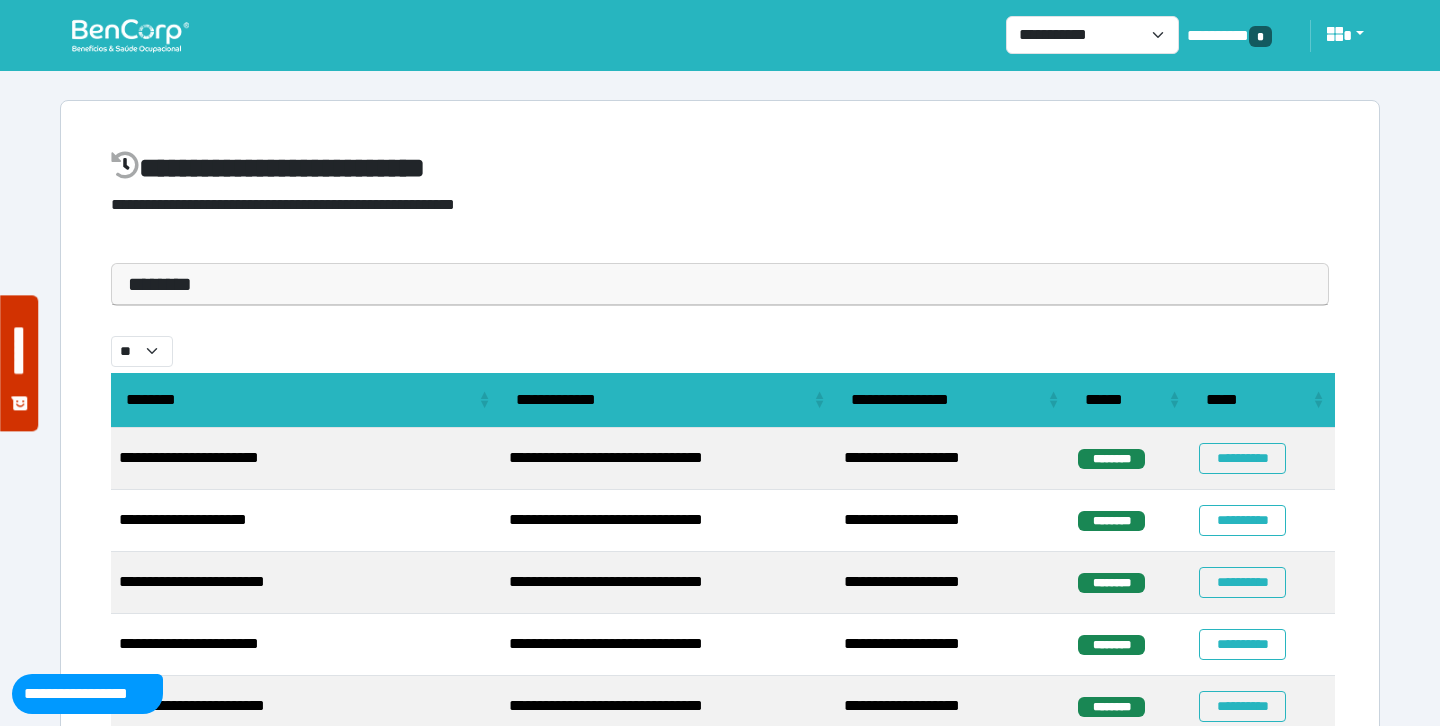 click on "********" at bounding box center (720, 284) 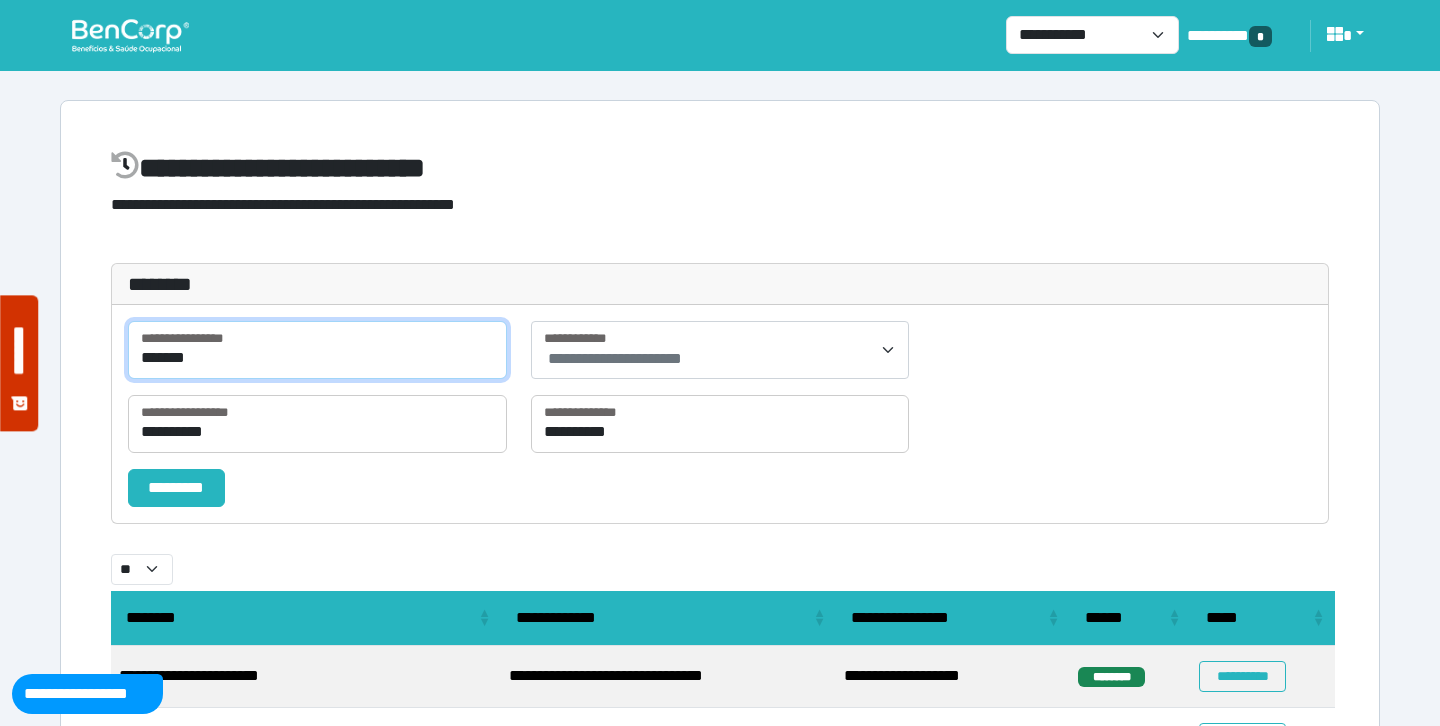click on "*******" at bounding box center (317, 350) 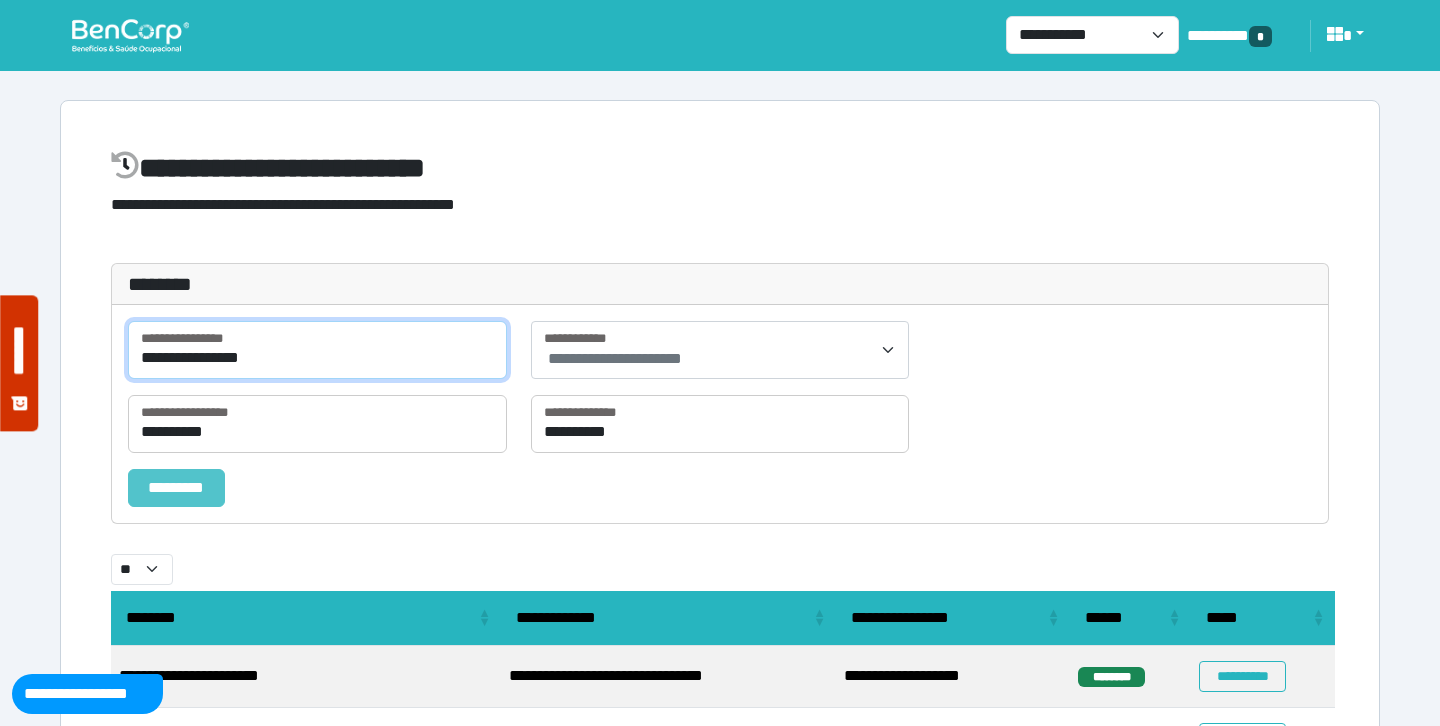 type on "**********" 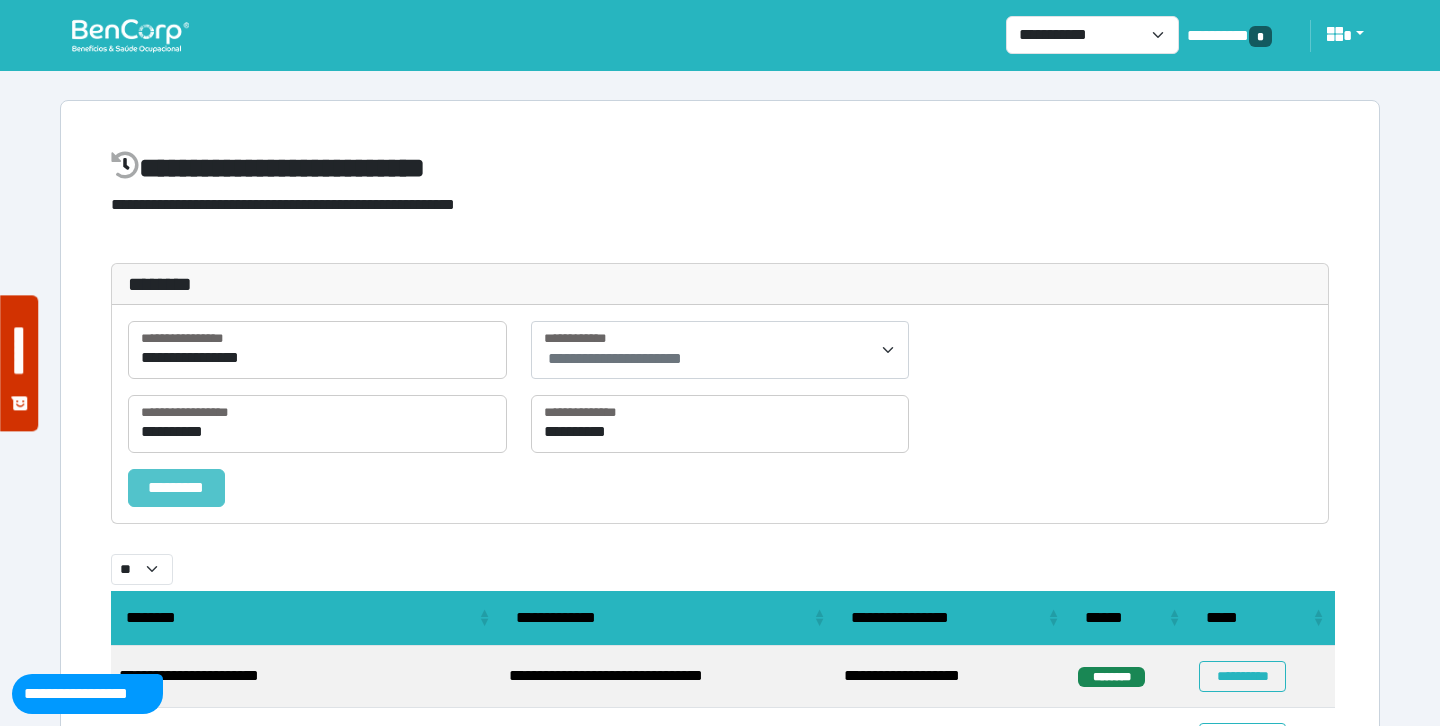 click on "*********" at bounding box center (176, 488) 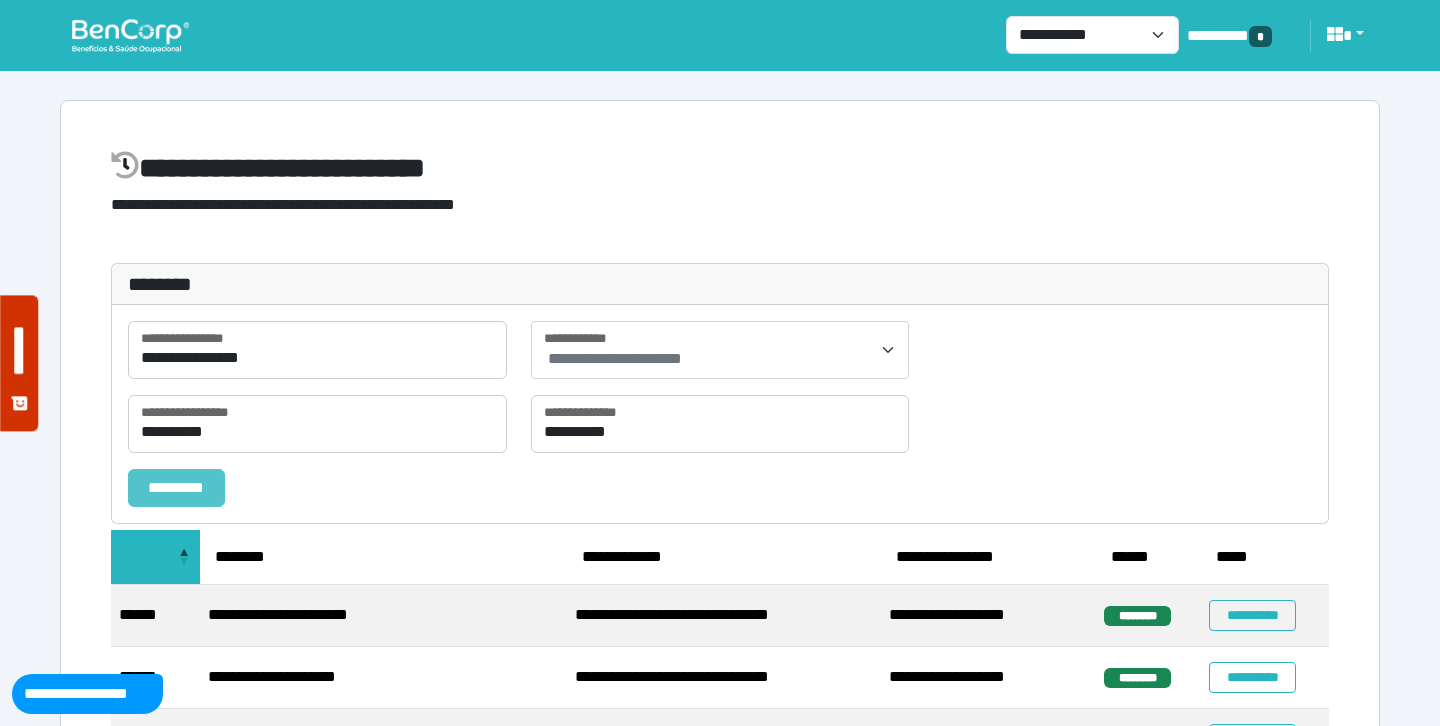select on "**" 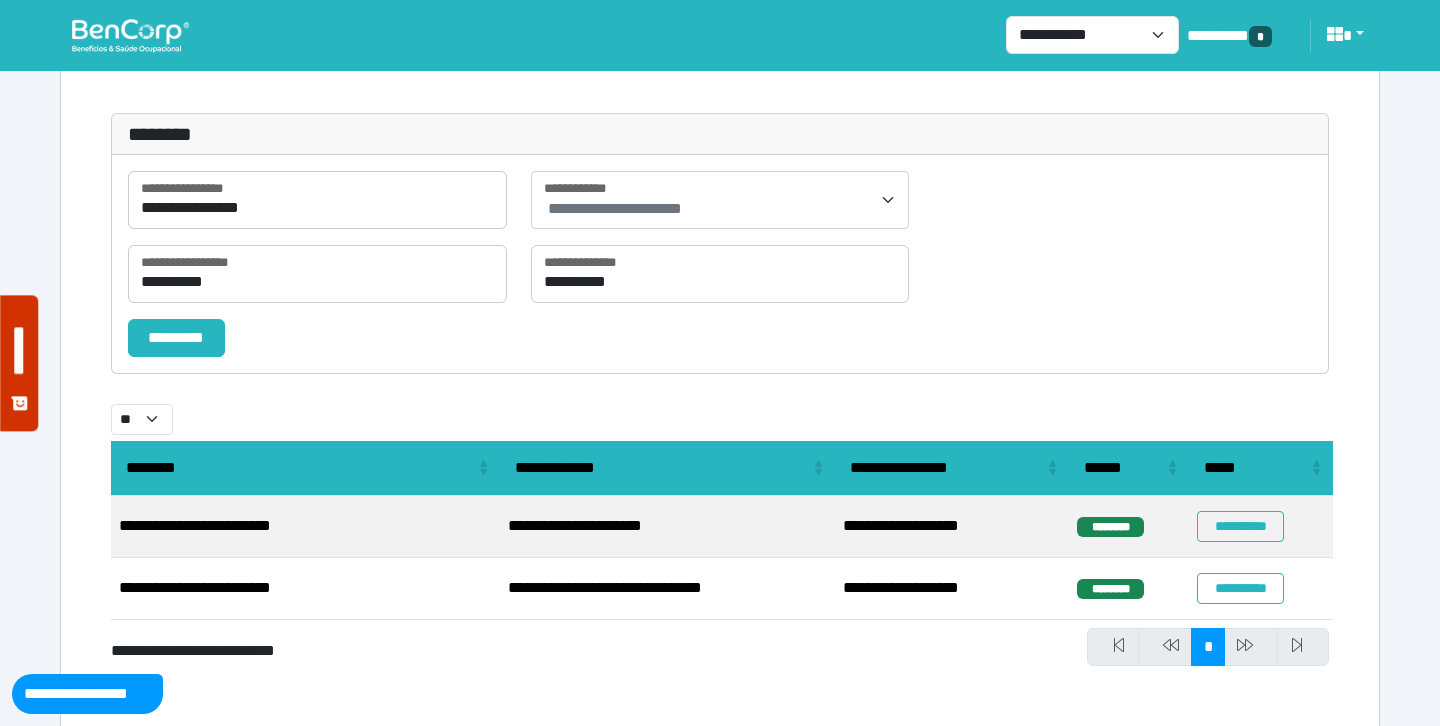 scroll, scrollTop: 161, scrollLeft: 0, axis: vertical 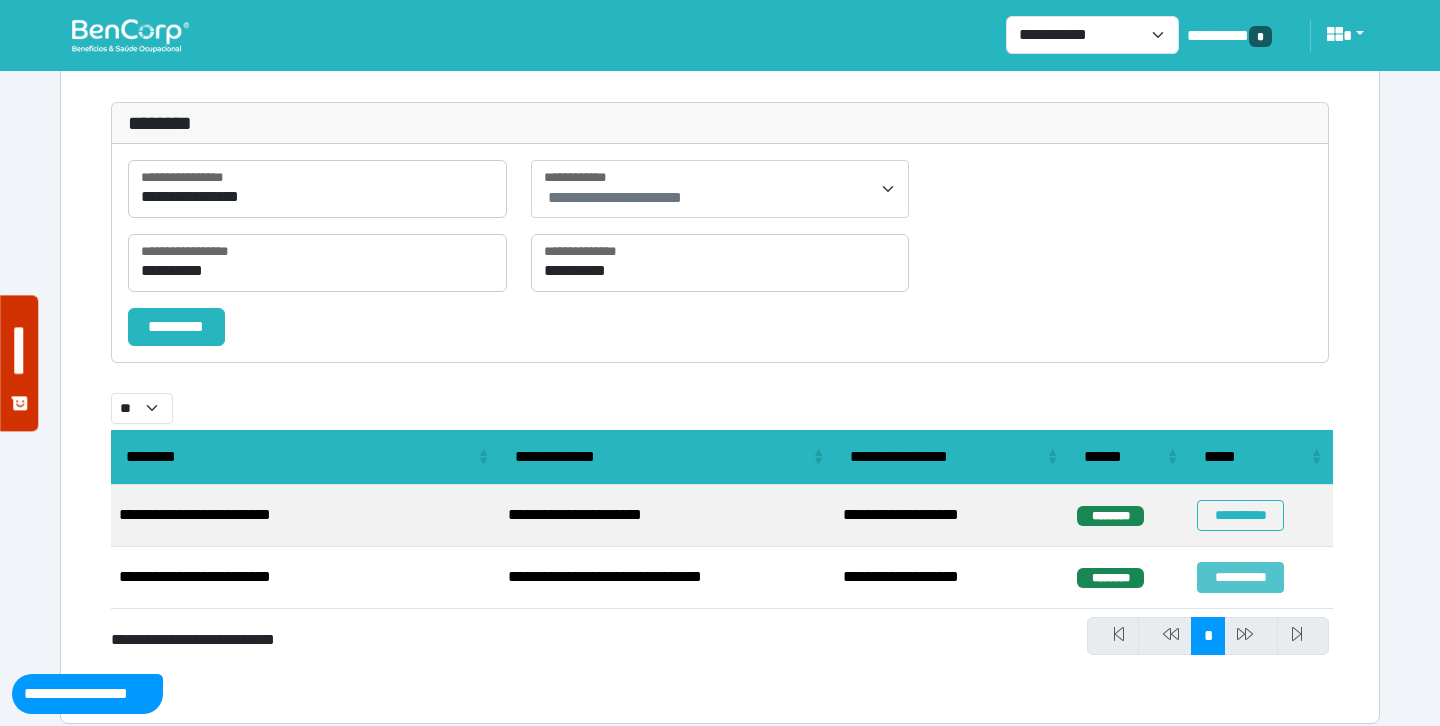 click on "**********" at bounding box center [1240, 577] 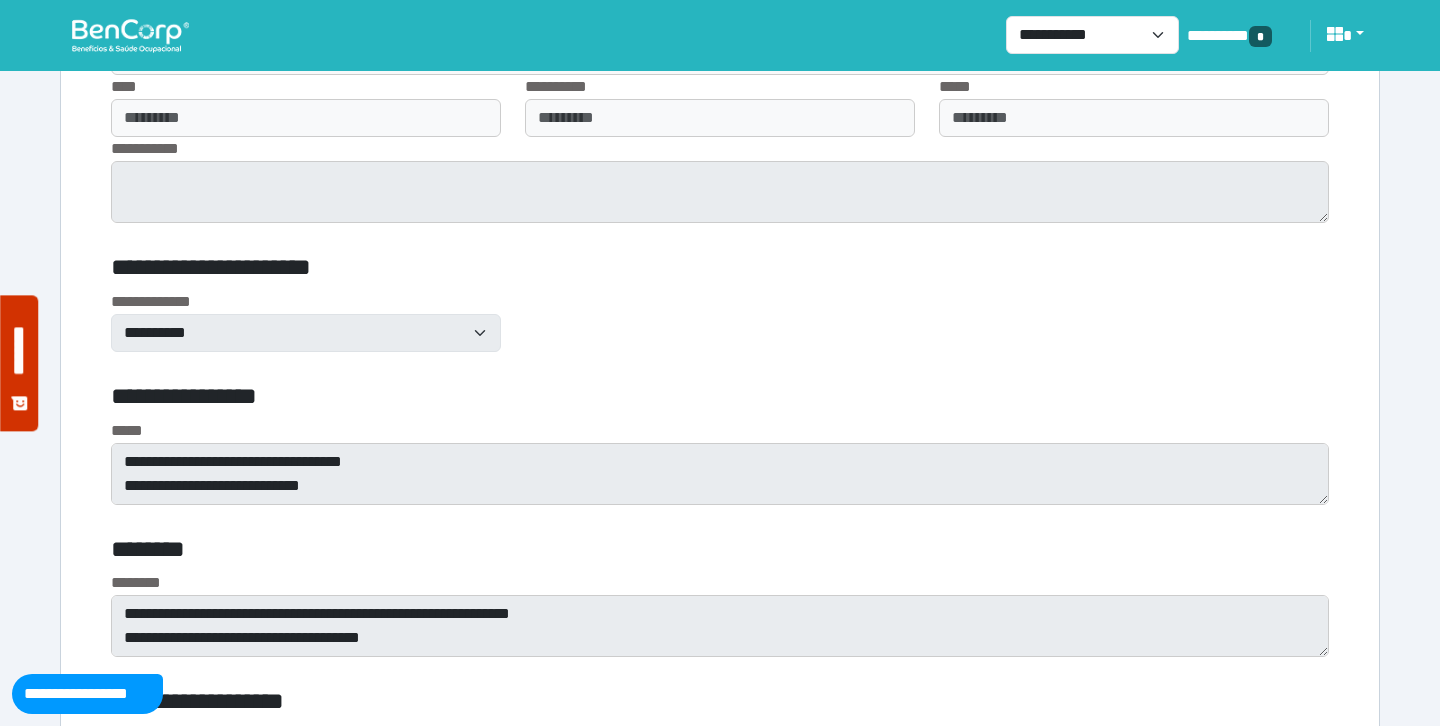 scroll, scrollTop: 5520, scrollLeft: 0, axis: vertical 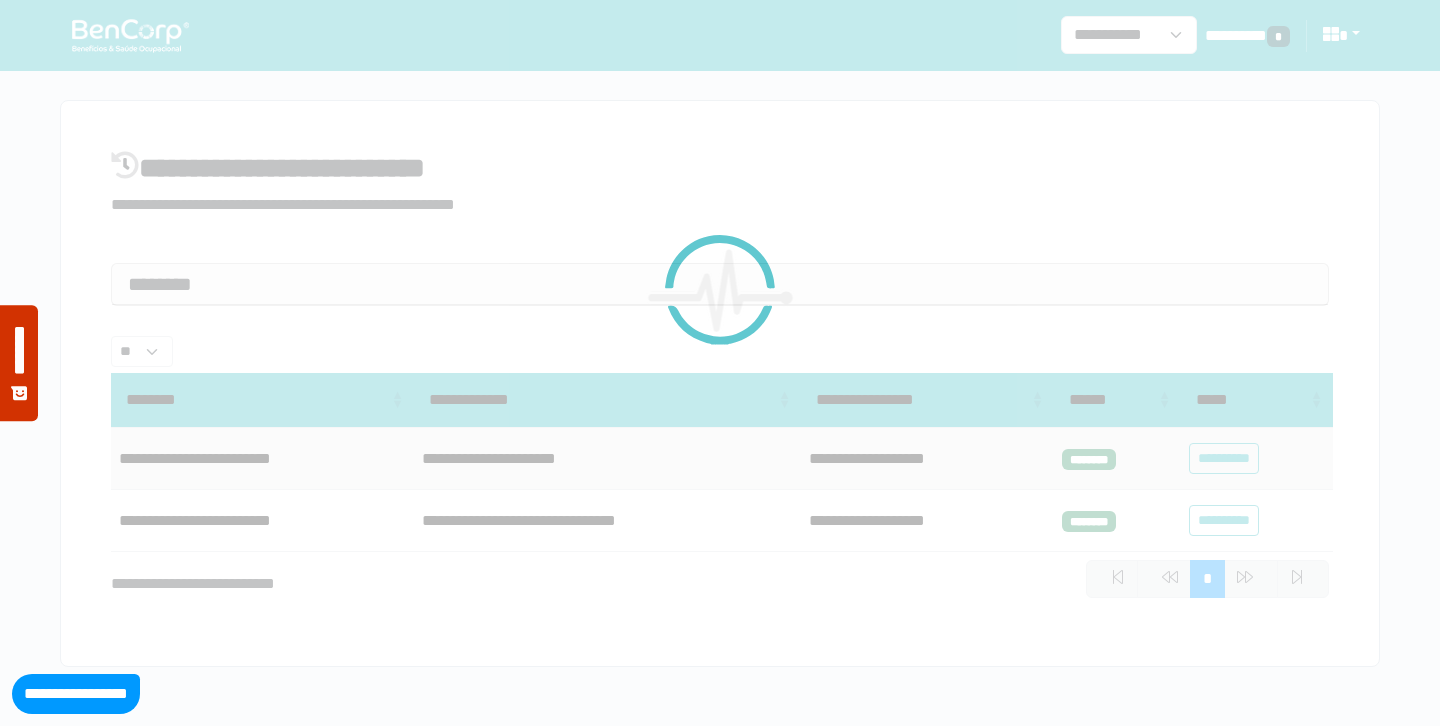 select on "**" 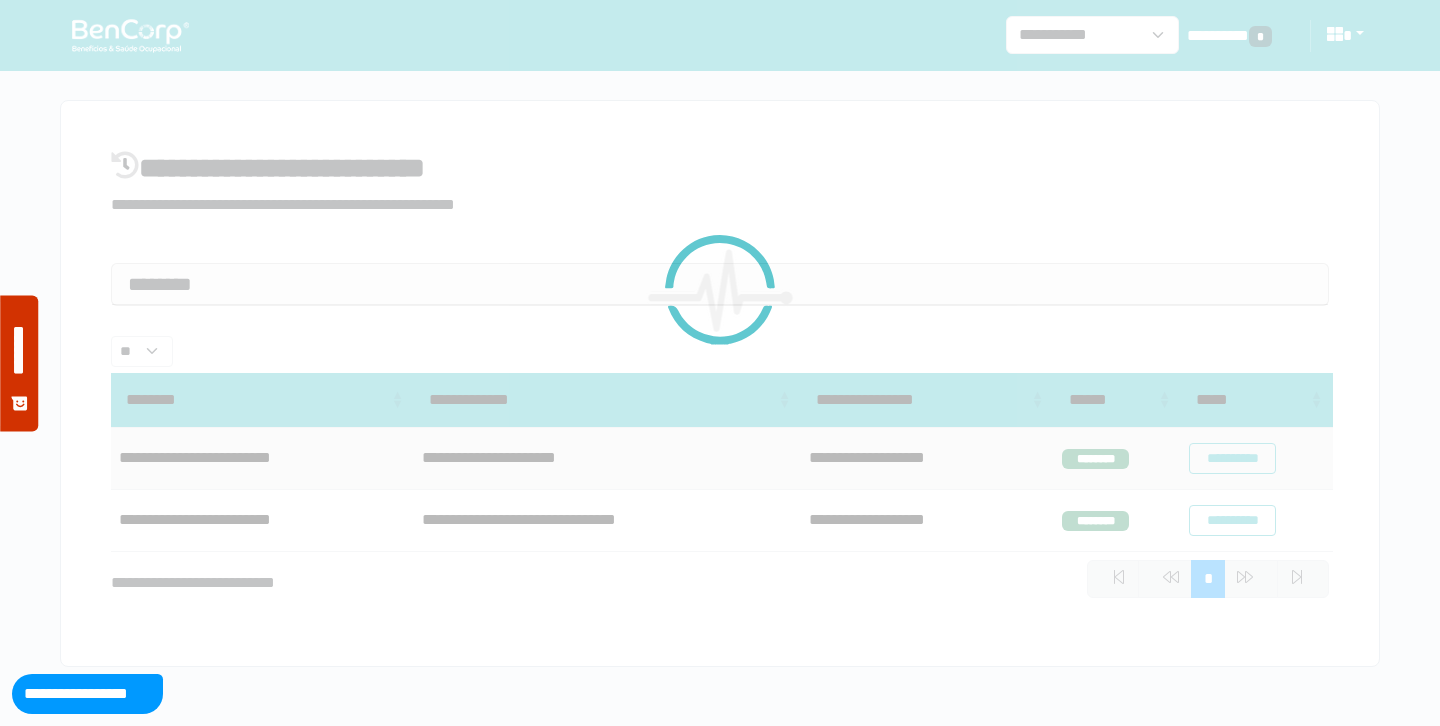 scroll, scrollTop: 0, scrollLeft: 0, axis: both 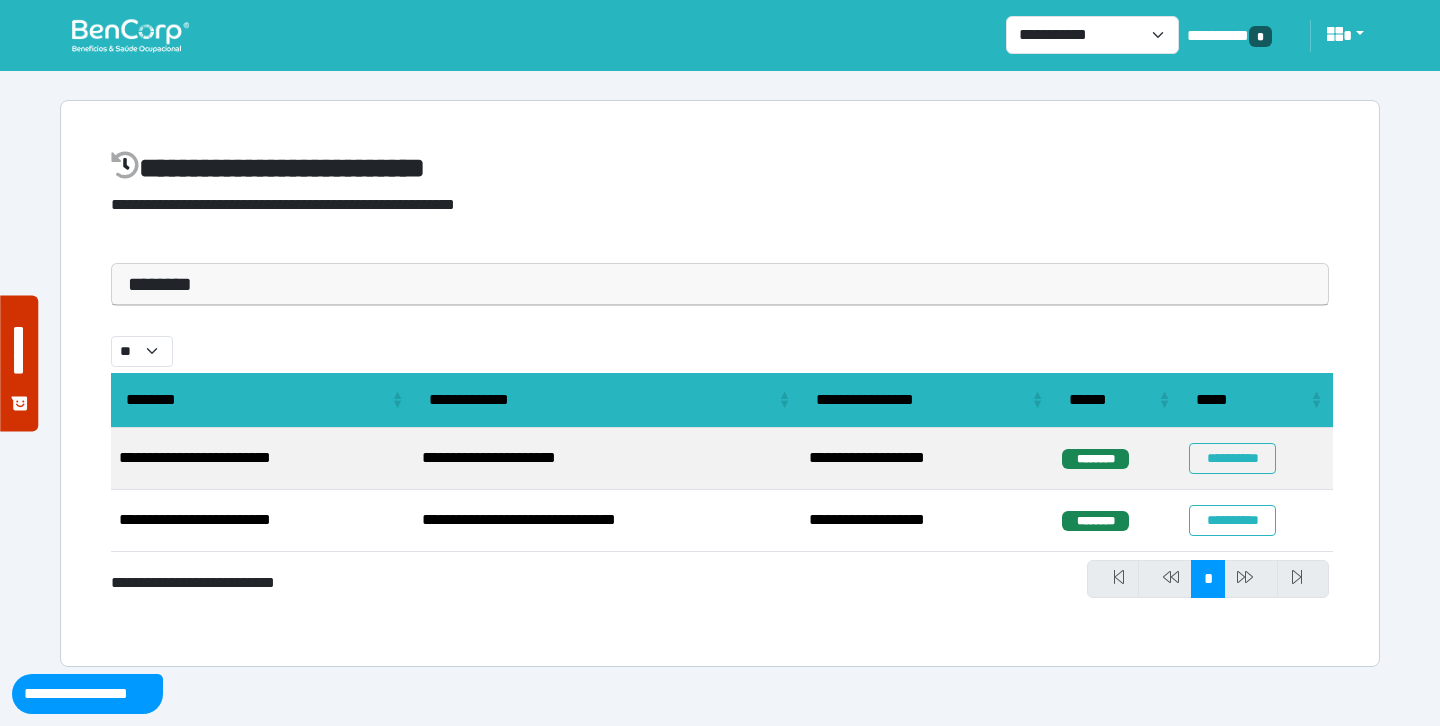 click on "********" at bounding box center (720, 284) 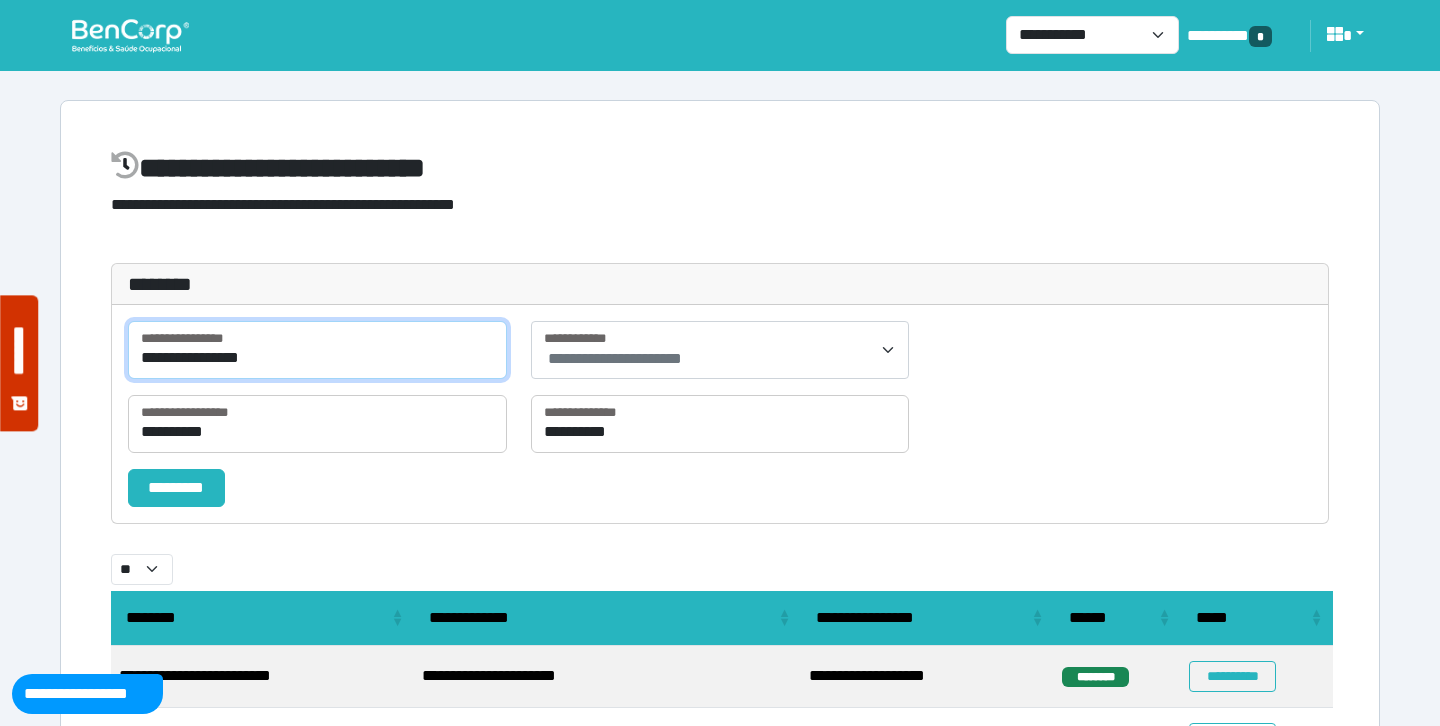 click on "**********" at bounding box center [317, 350] 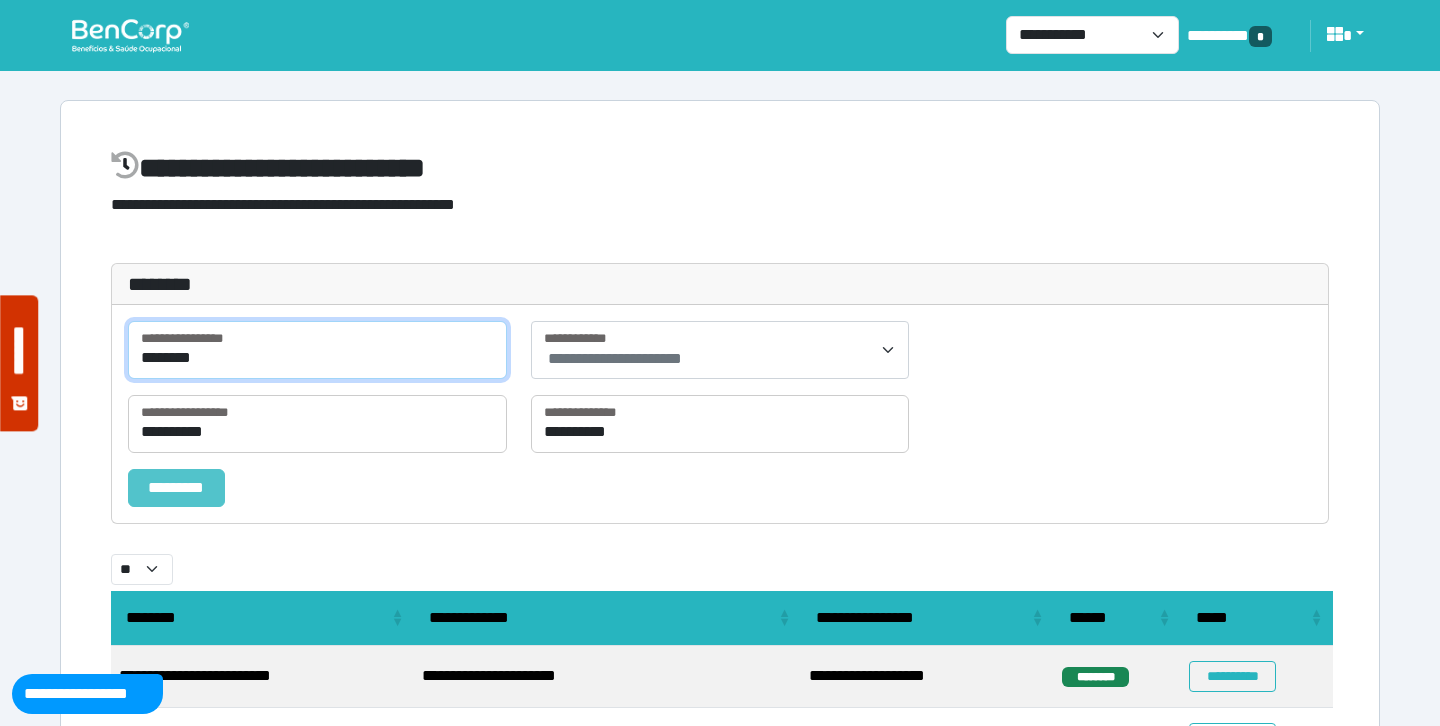 type on "*******" 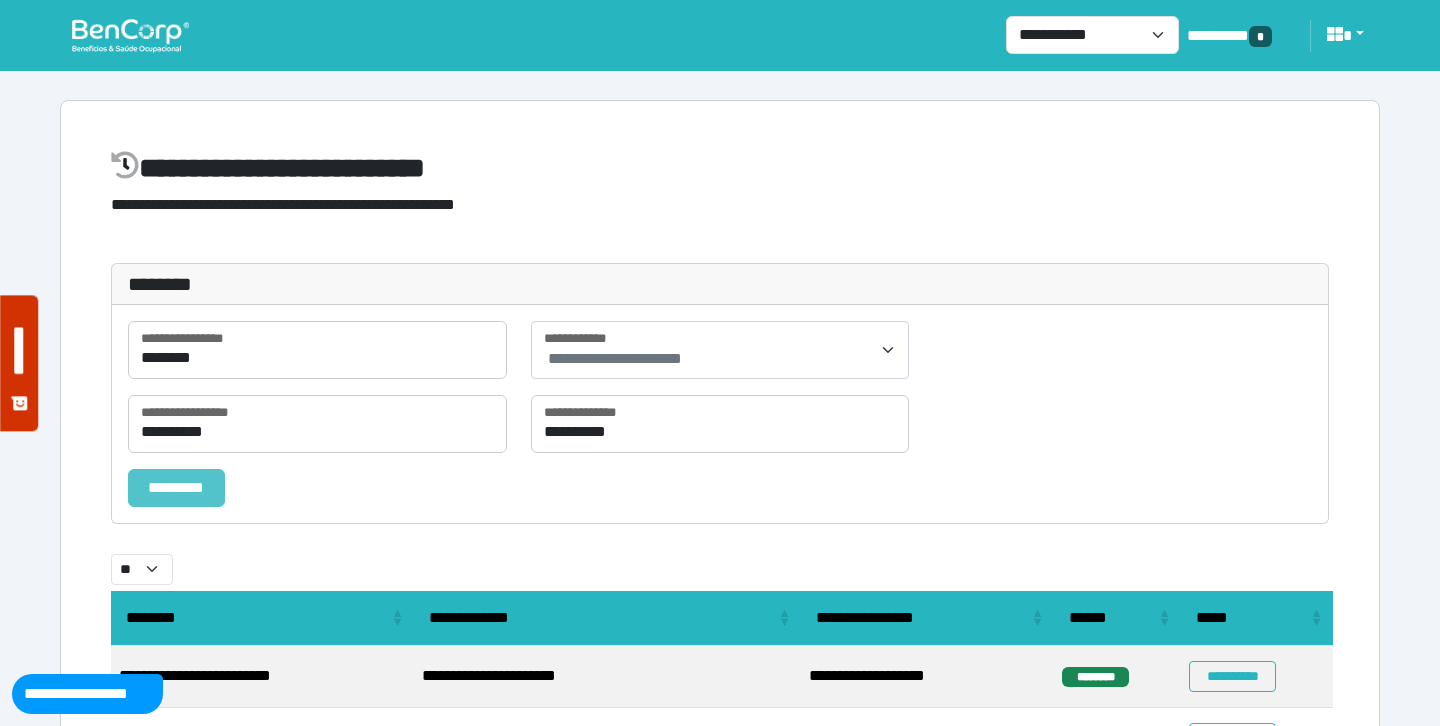 click on "*********" at bounding box center (176, 488) 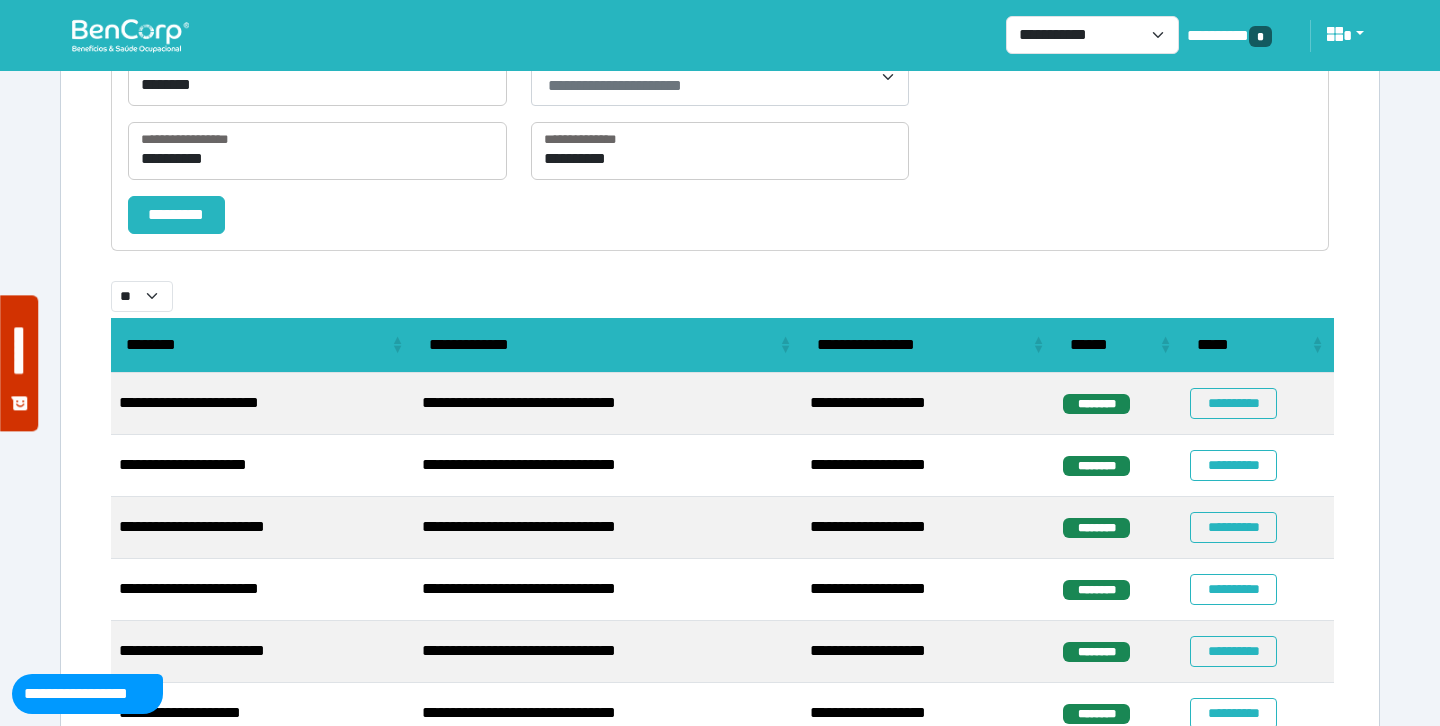 scroll, scrollTop: 0, scrollLeft: 0, axis: both 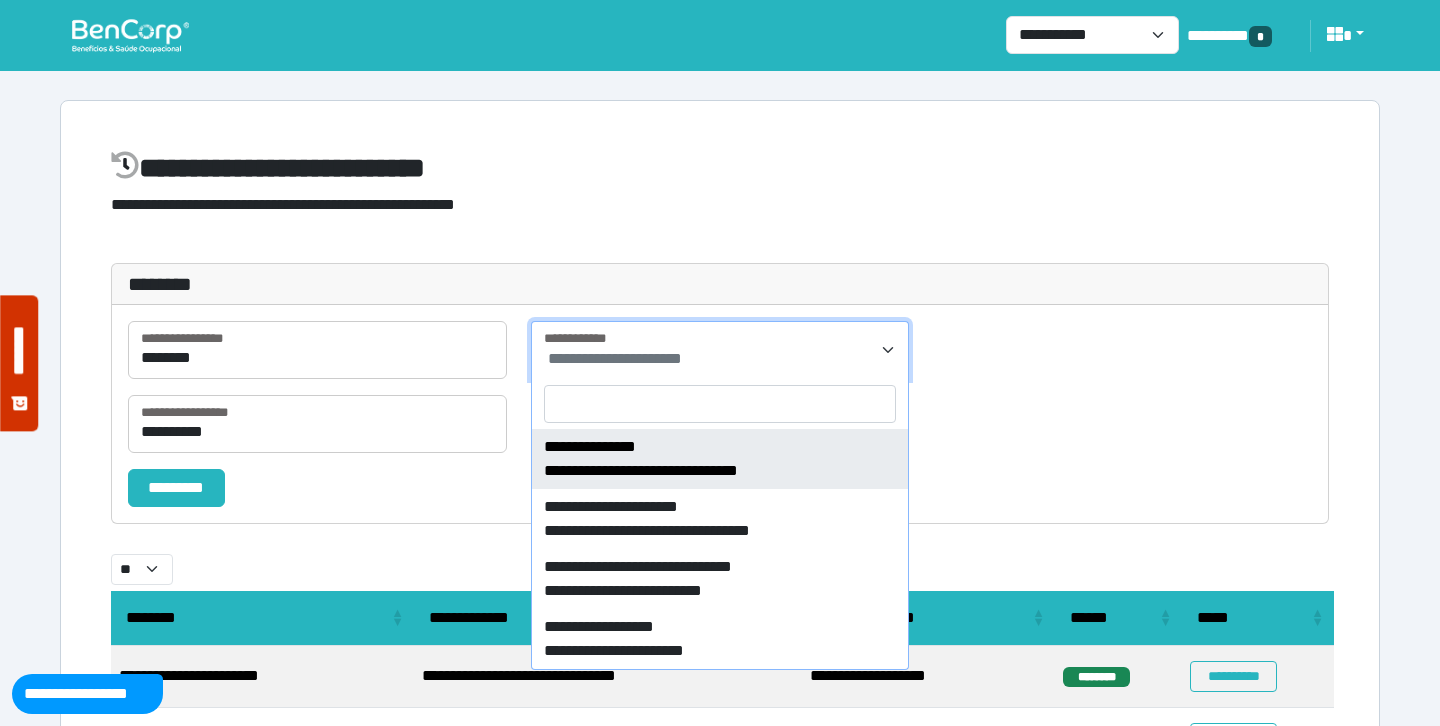click on "**********" at bounding box center [615, 358] 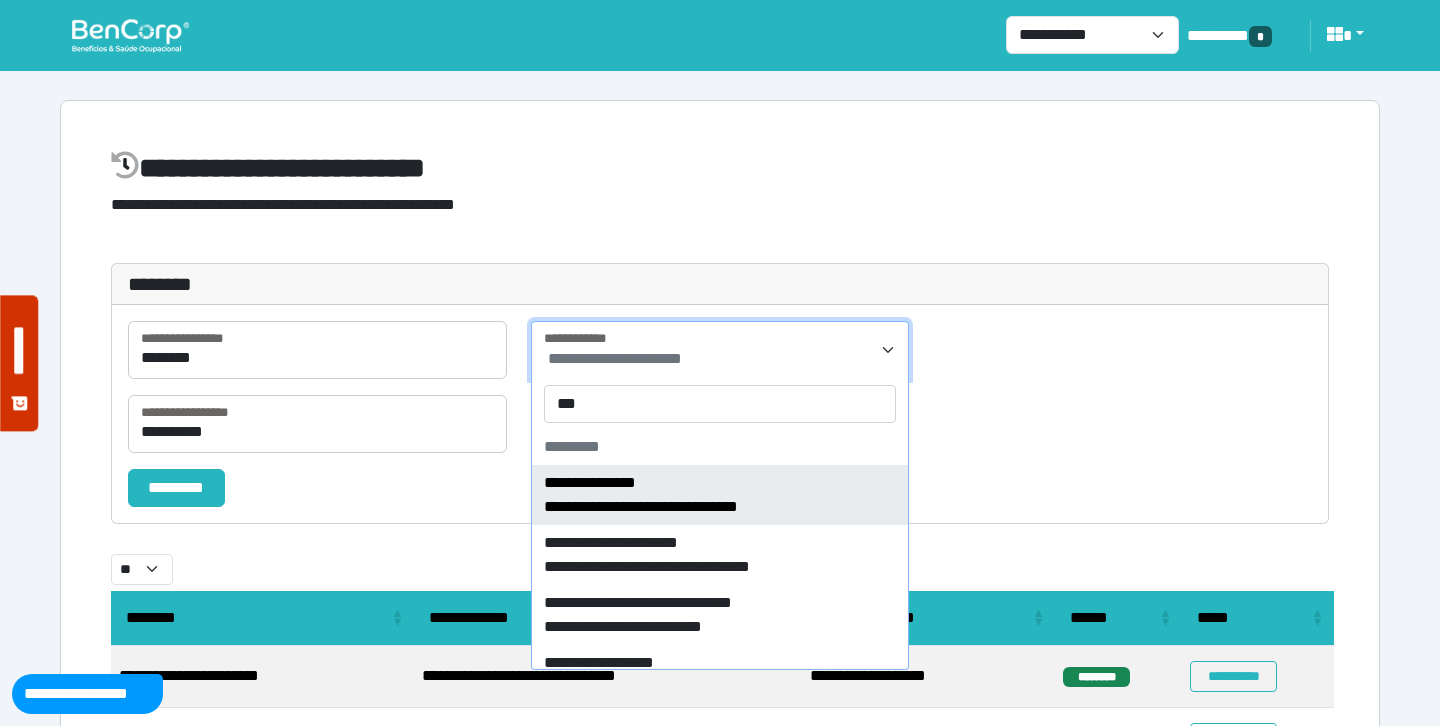 type on "****" 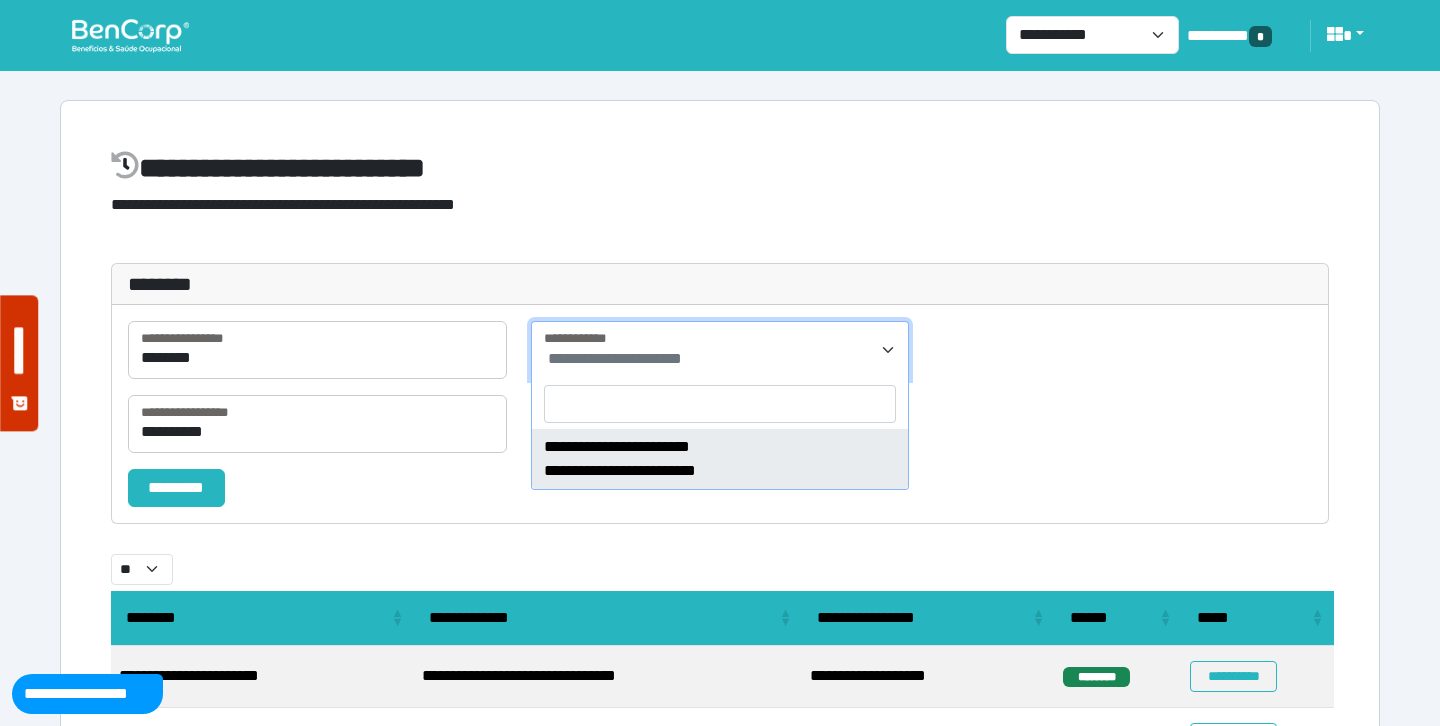 select on "****" 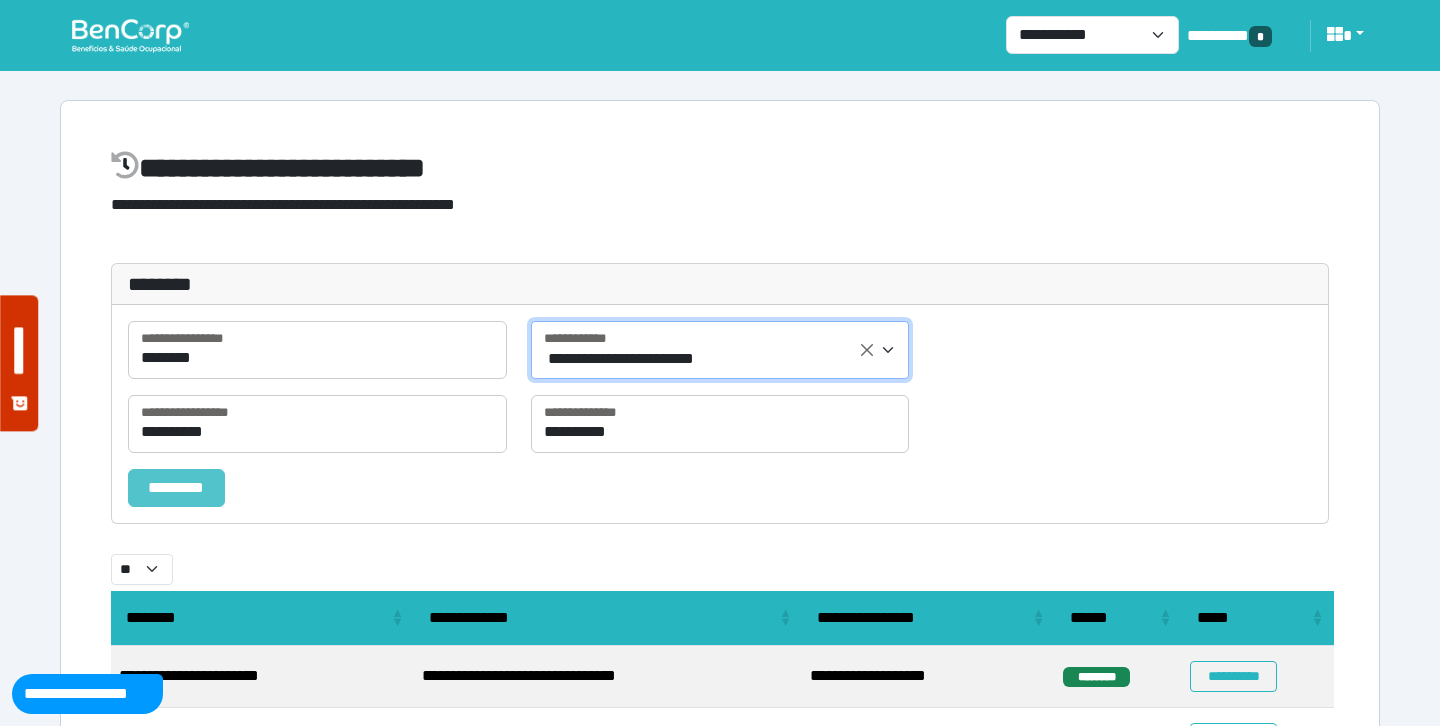 click on "*********" at bounding box center [176, 488] 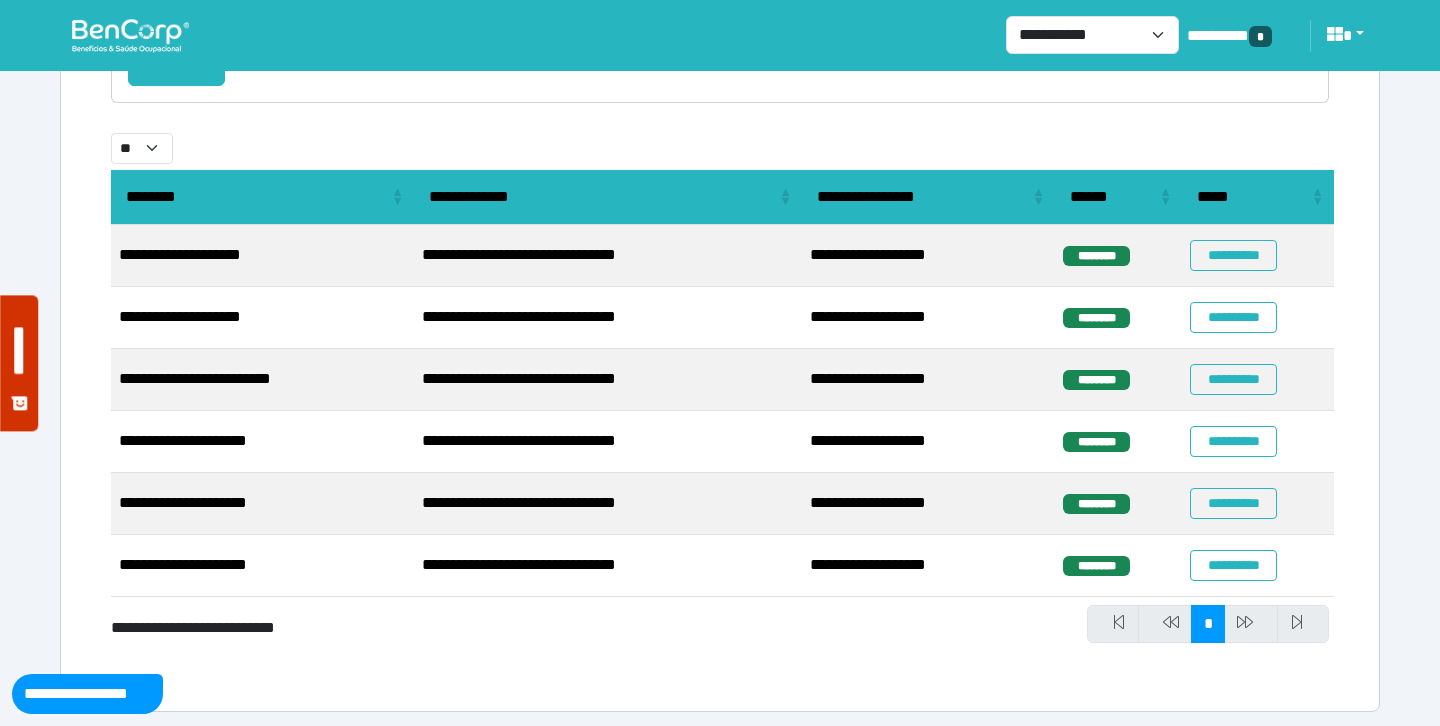 scroll, scrollTop: 423, scrollLeft: 0, axis: vertical 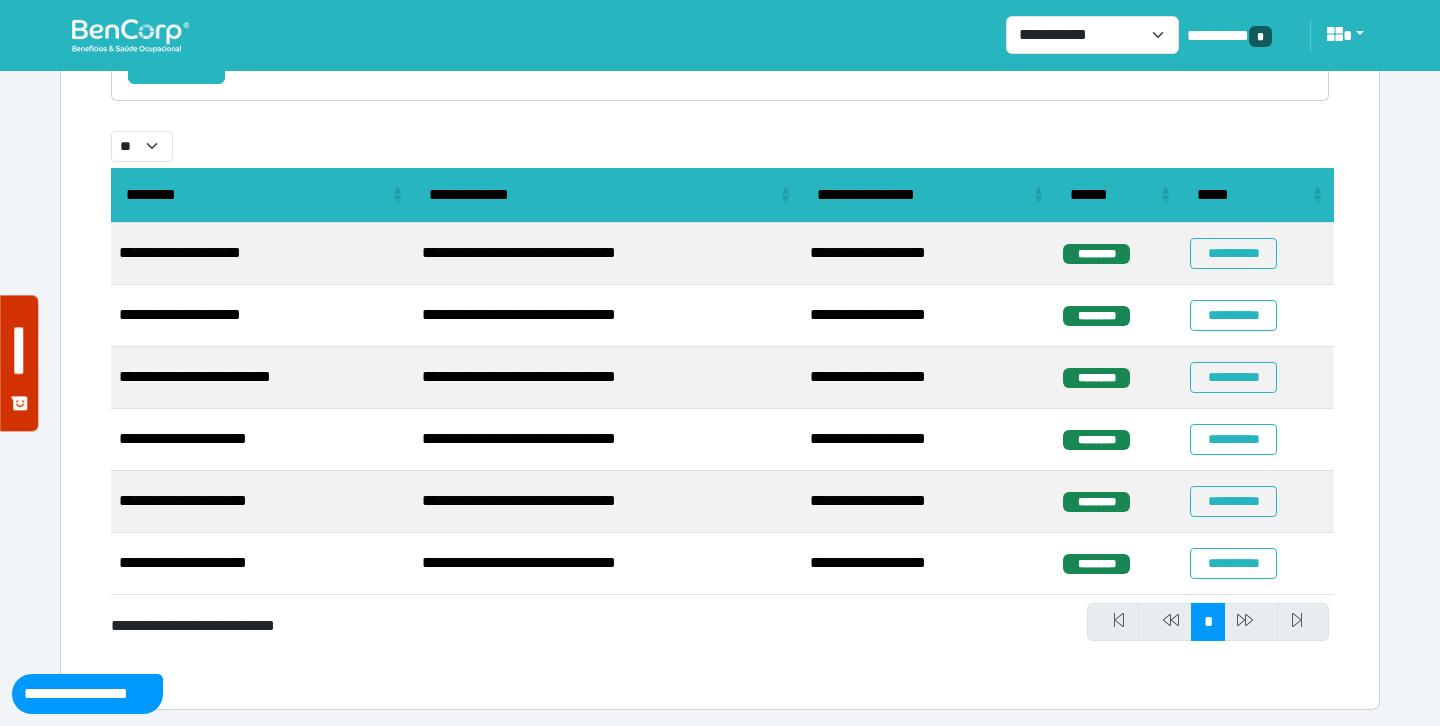 click at bounding box center (1251, 622) 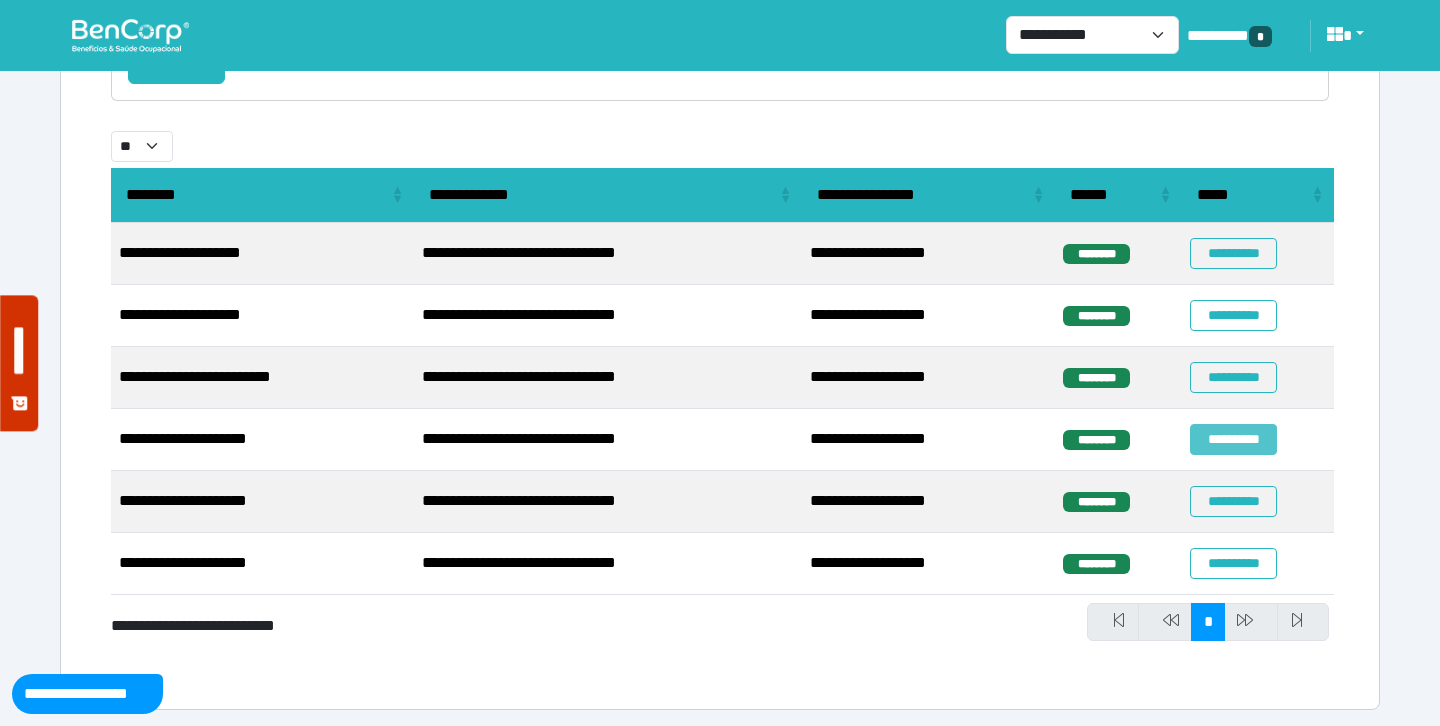 click on "**********" at bounding box center (1233, 439) 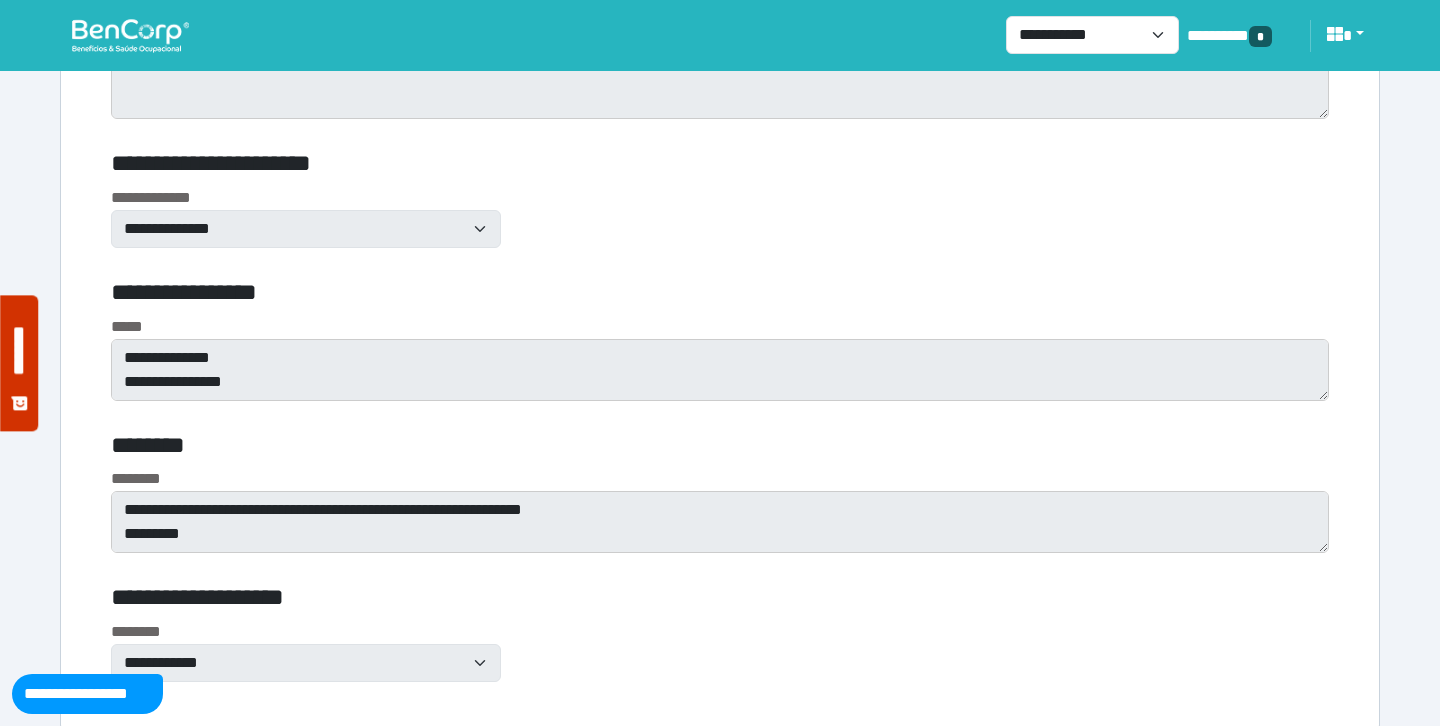 scroll, scrollTop: 5496, scrollLeft: 0, axis: vertical 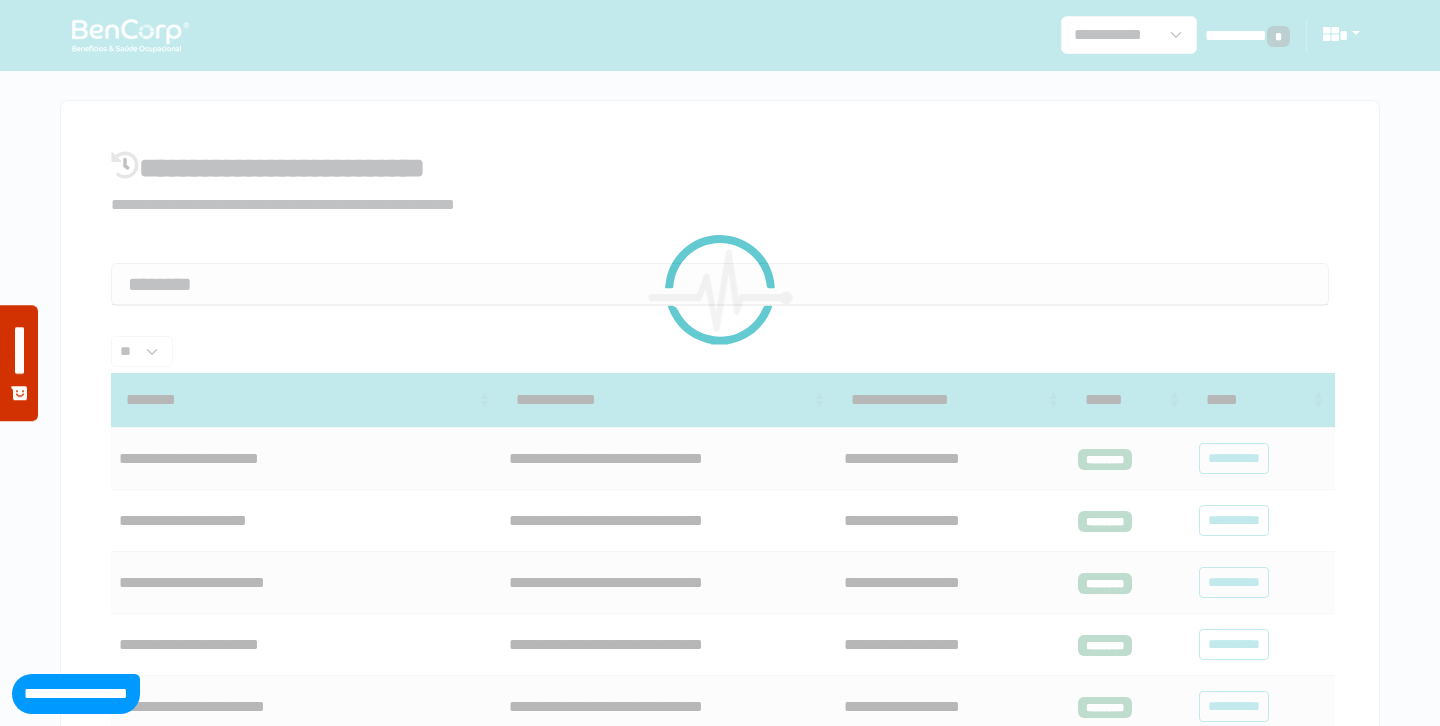 select on "**" 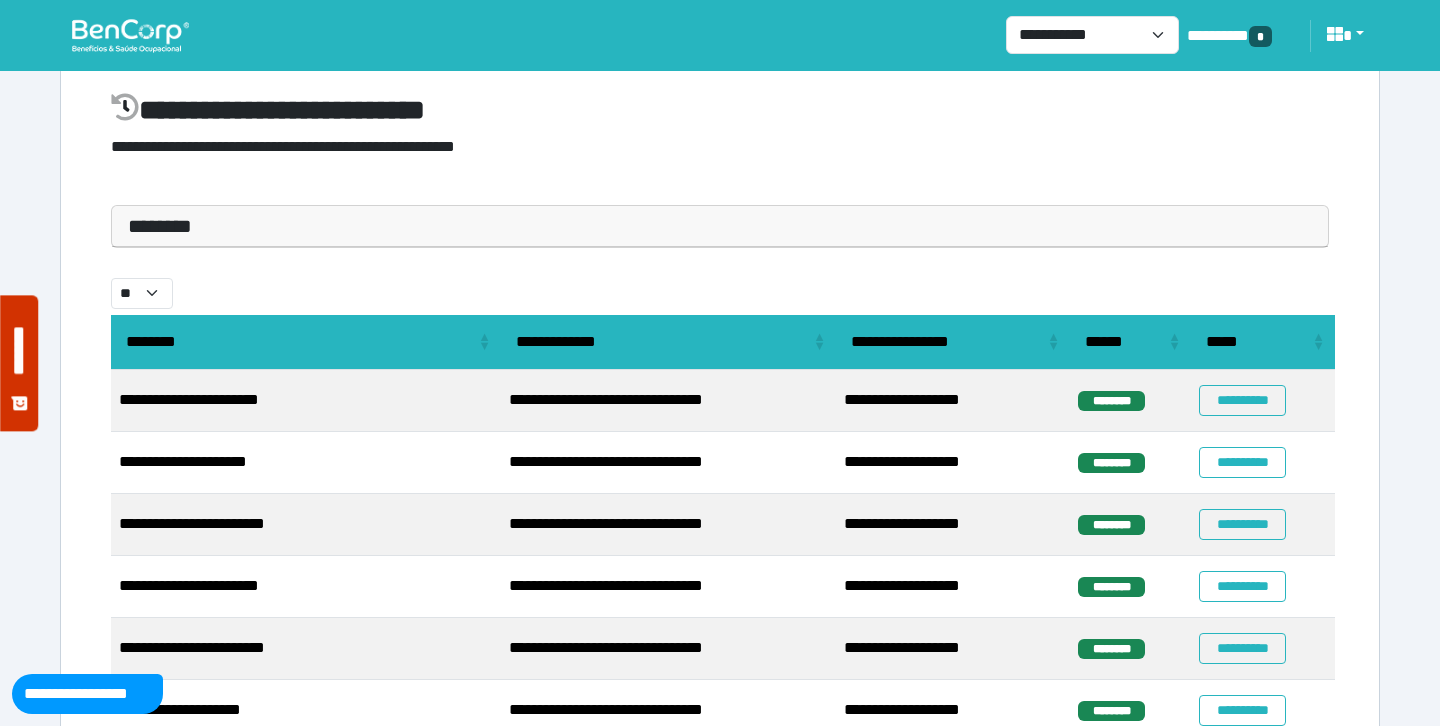 scroll, scrollTop: 0, scrollLeft: 0, axis: both 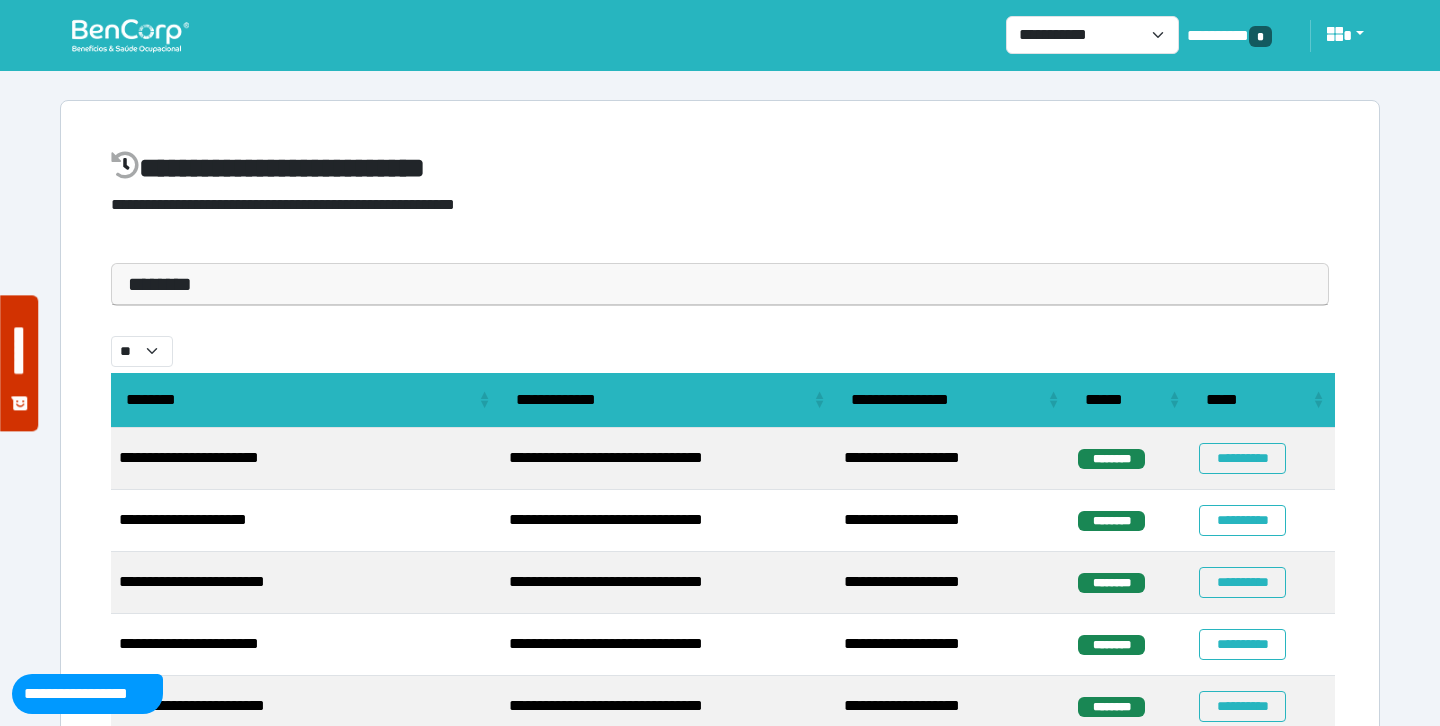 click on "********" at bounding box center (720, 284) 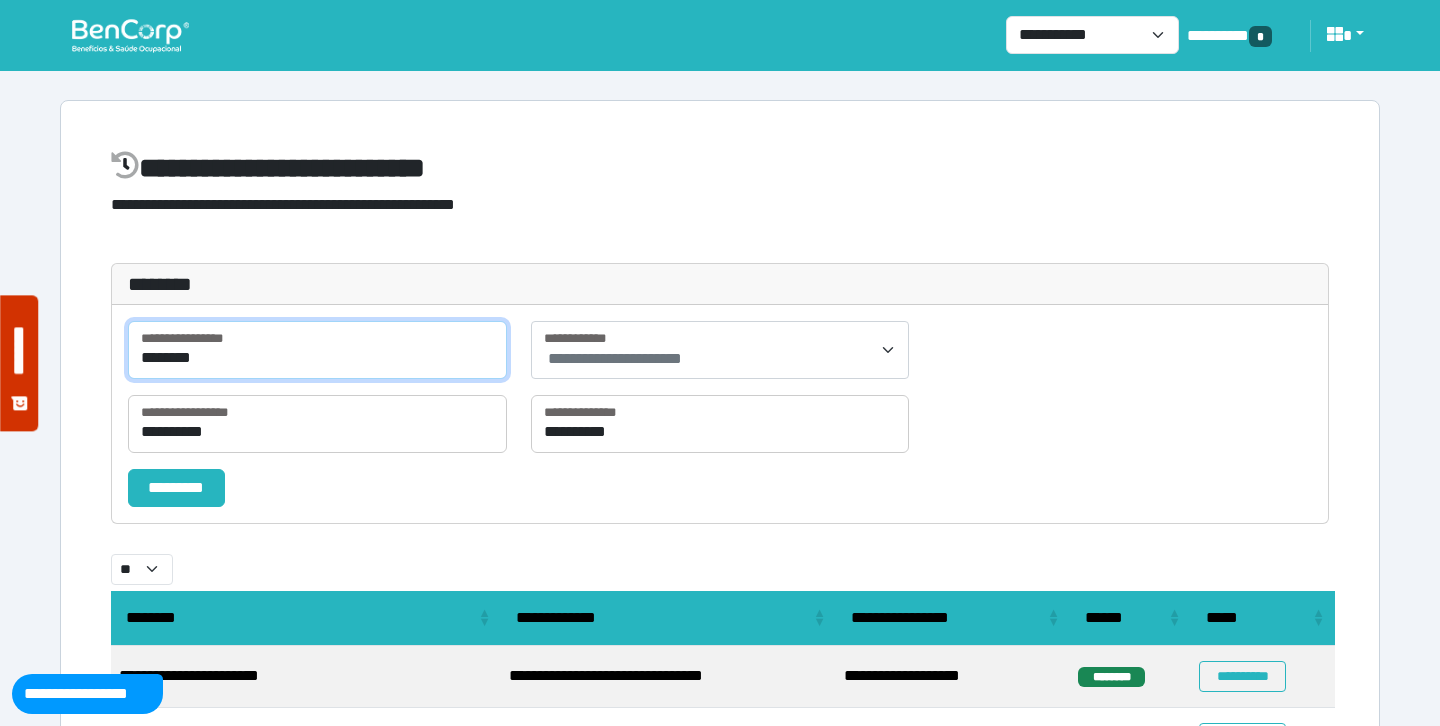 click on "*******" at bounding box center (317, 350) 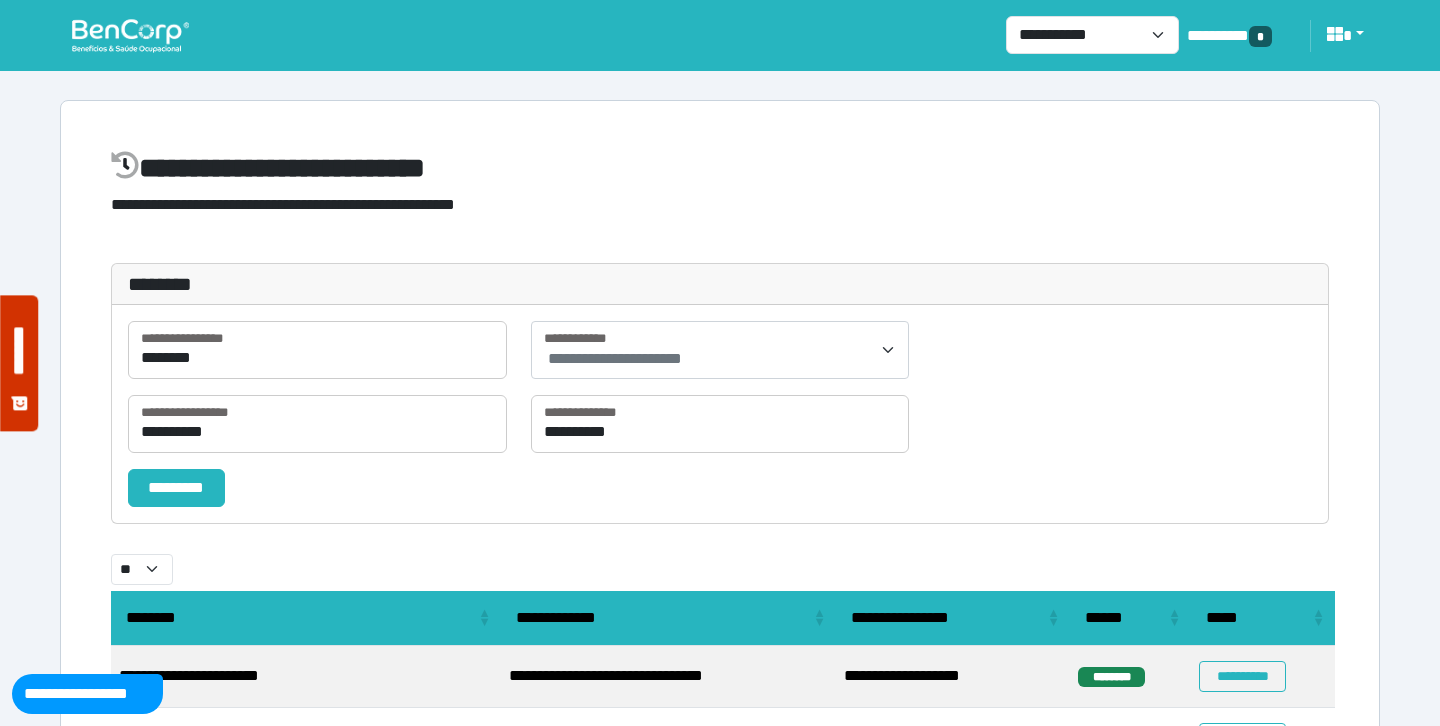 click on "**********" at bounding box center [720, 350] 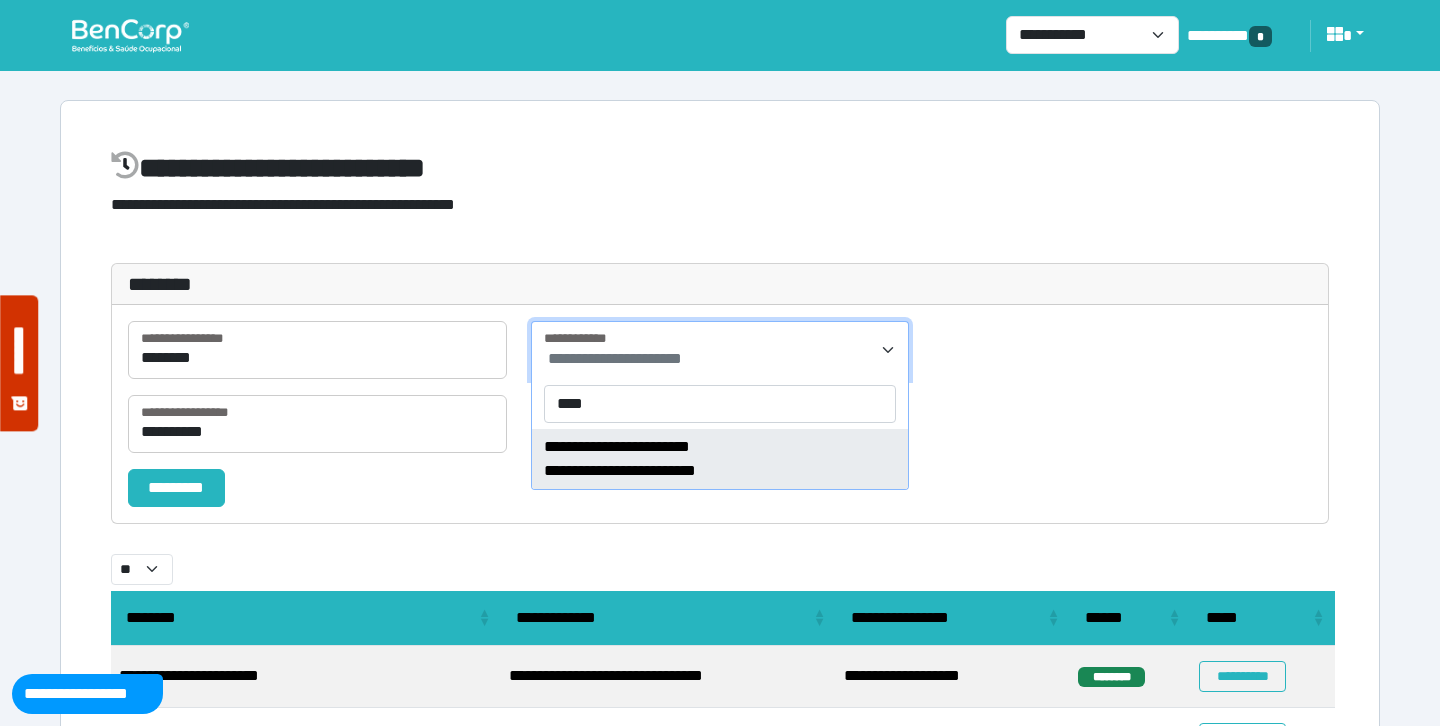 type on "****" 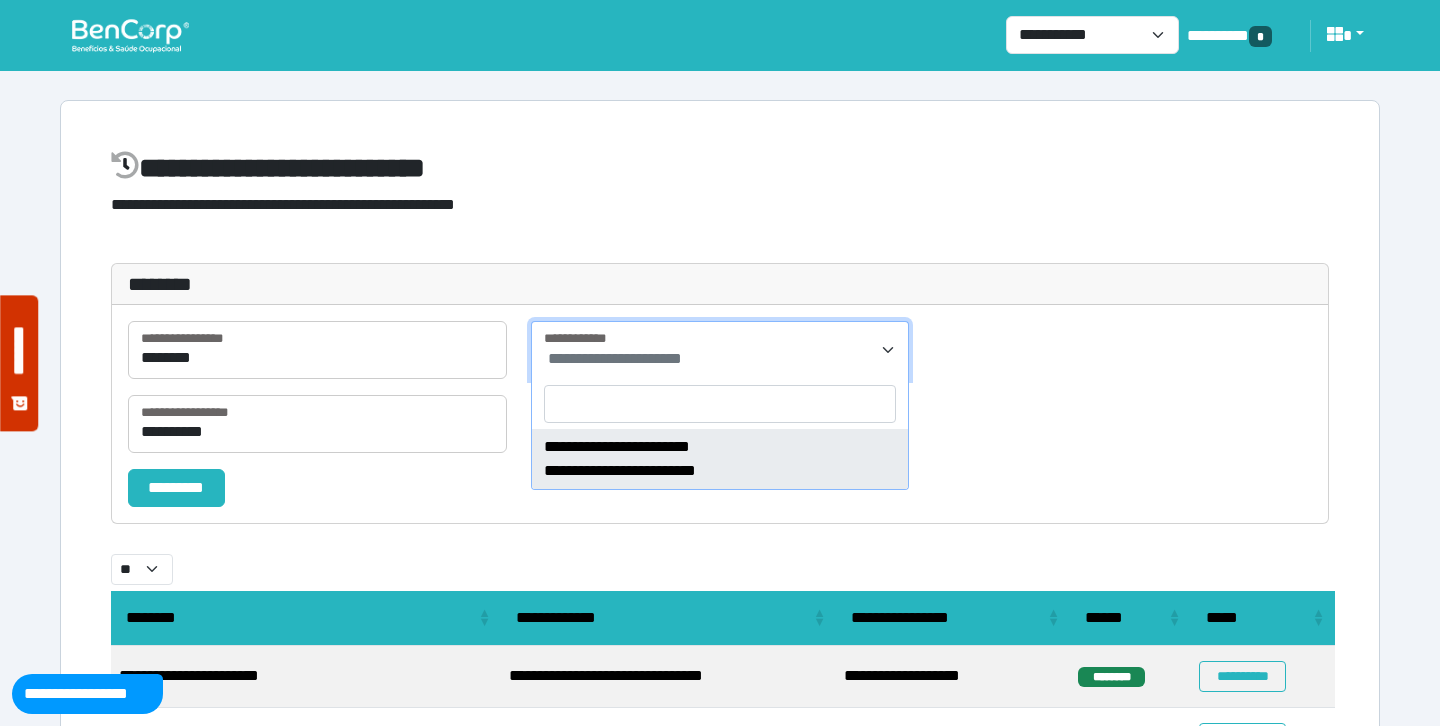 select on "****" 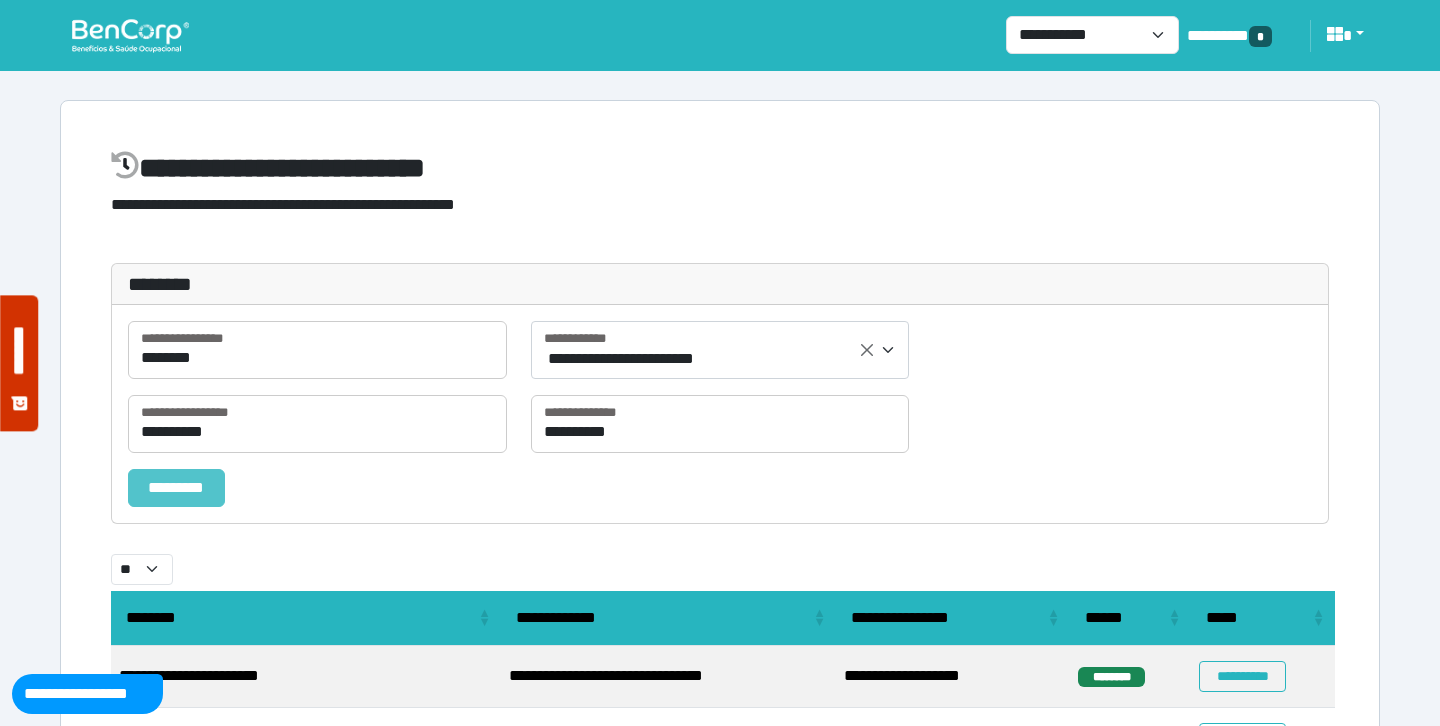 click on "*********" at bounding box center [176, 488] 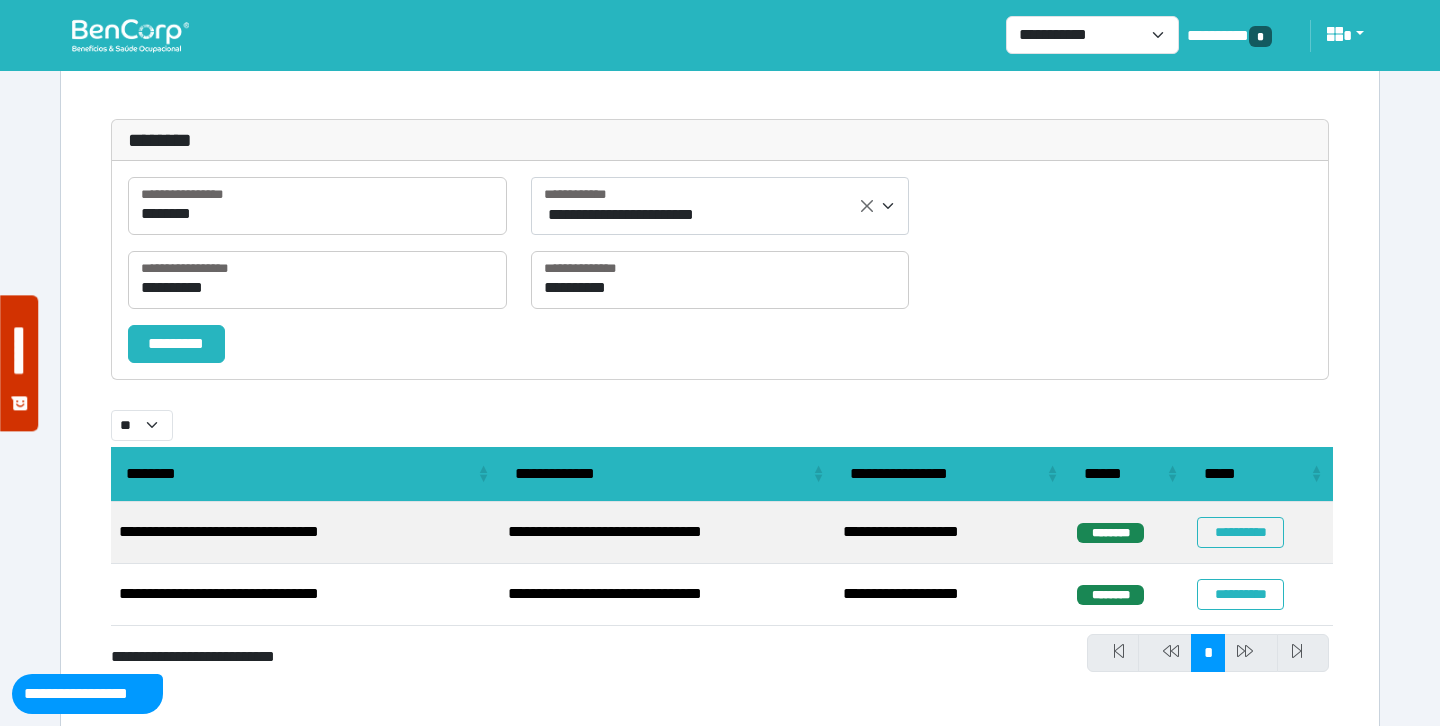 scroll, scrollTop: 145, scrollLeft: 0, axis: vertical 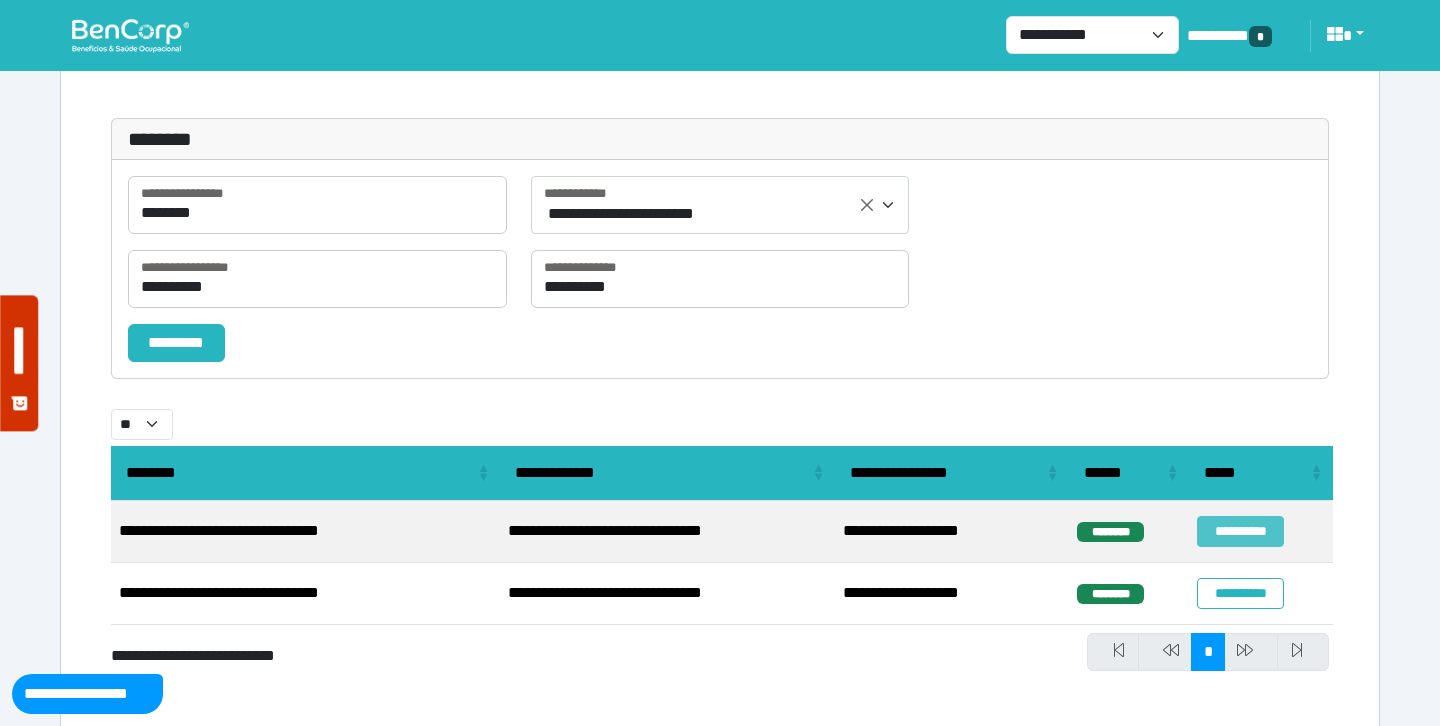 click on "**********" at bounding box center [1240, 531] 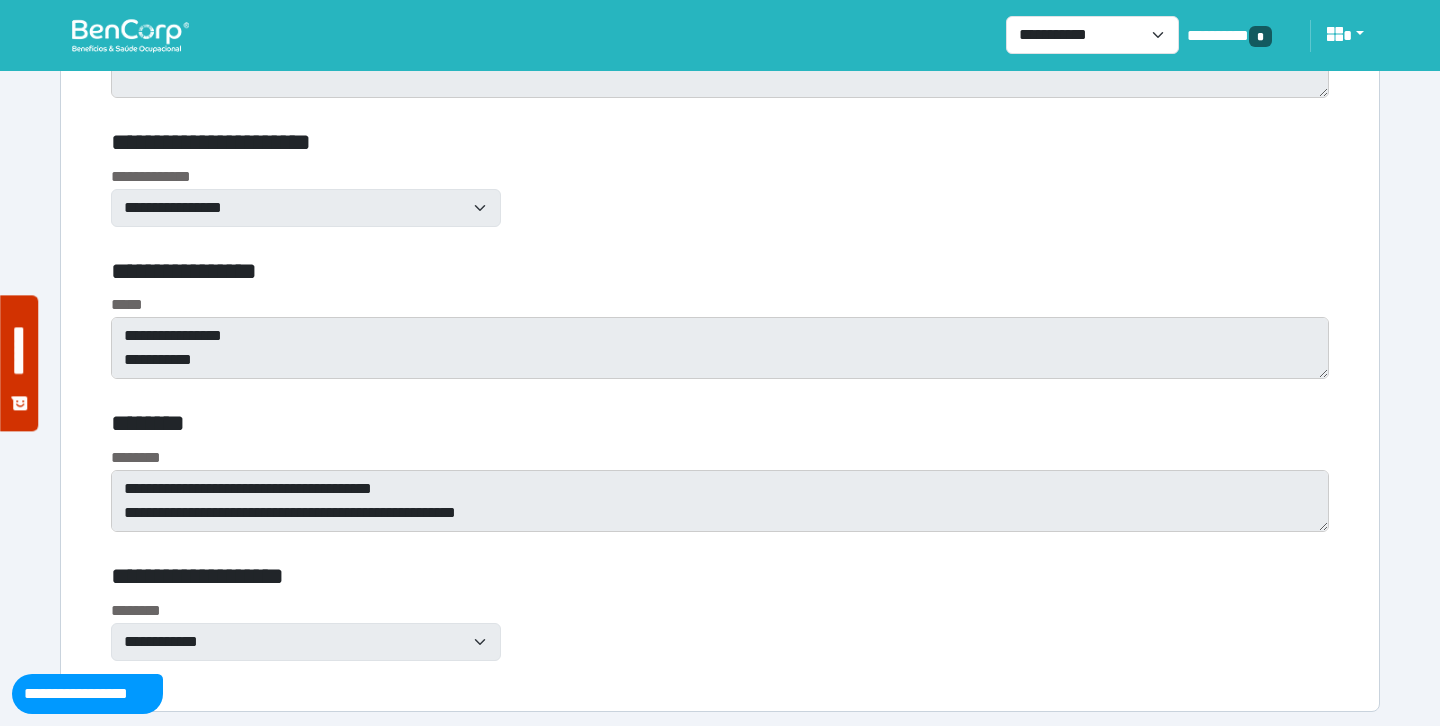 scroll, scrollTop: 9449, scrollLeft: 0, axis: vertical 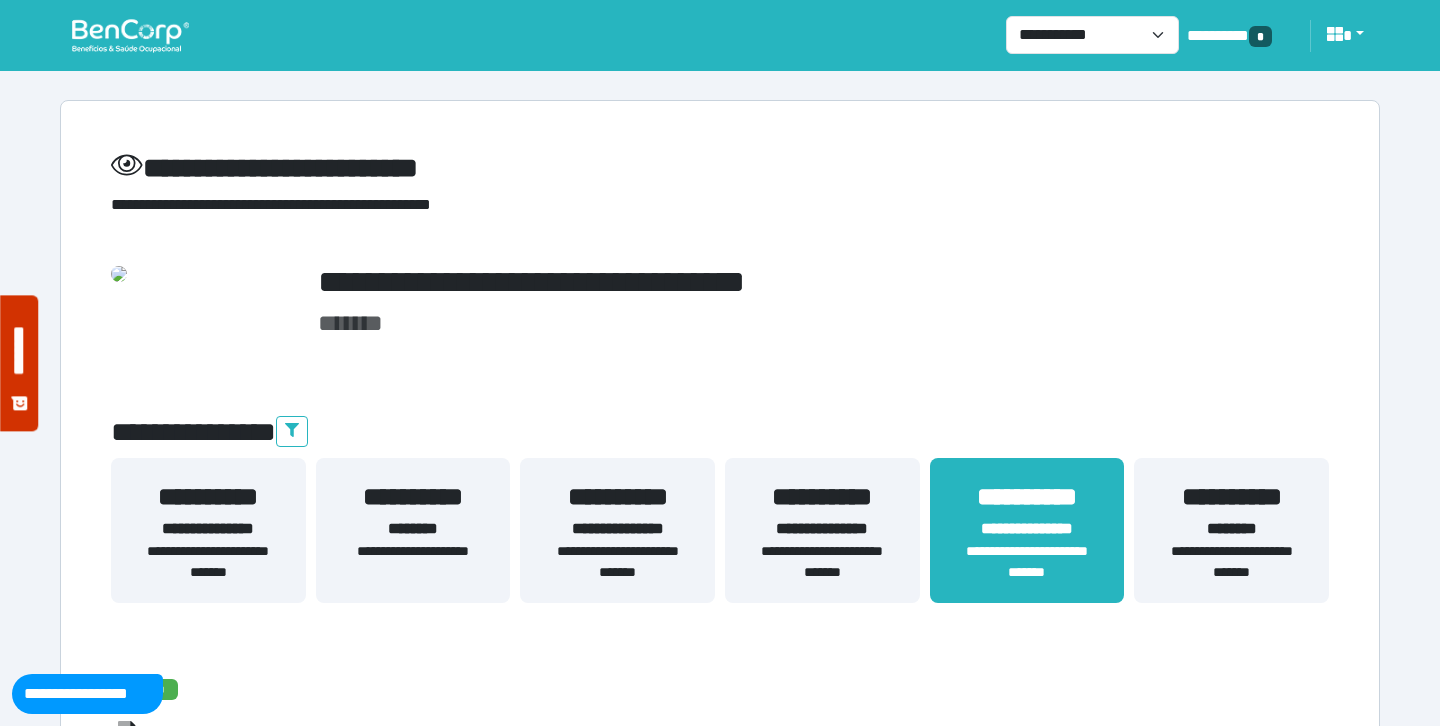 click on "**********" at bounding box center (720, 5127) 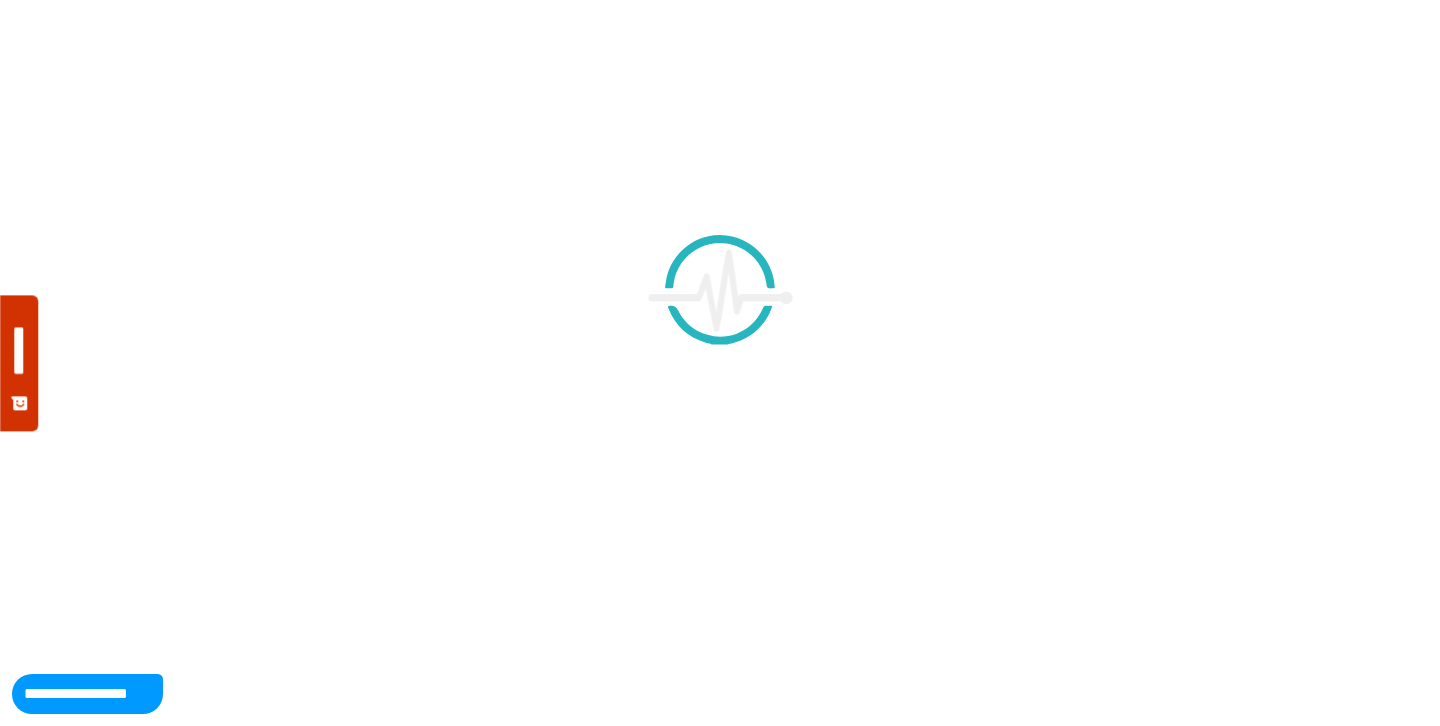 scroll, scrollTop: 0, scrollLeft: 0, axis: both 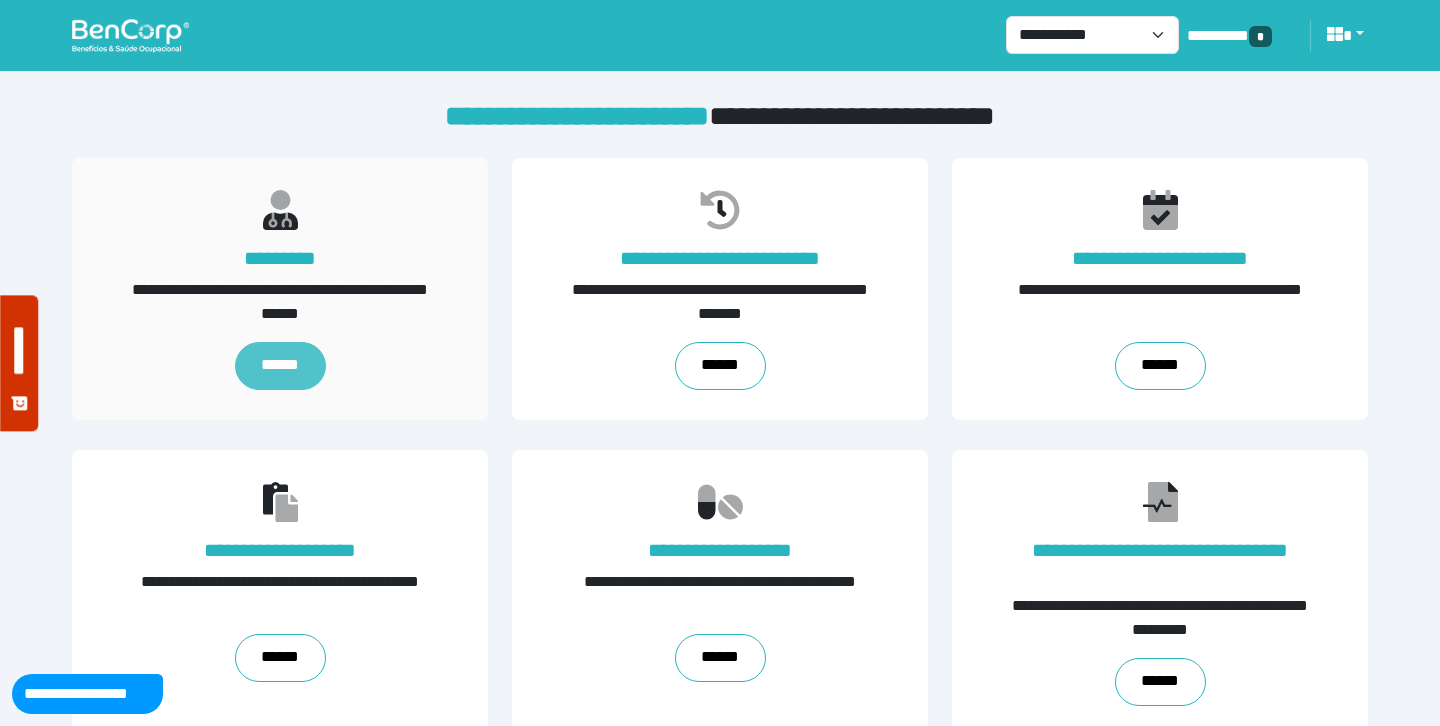 click on "******" at bounding box center (280, 366) 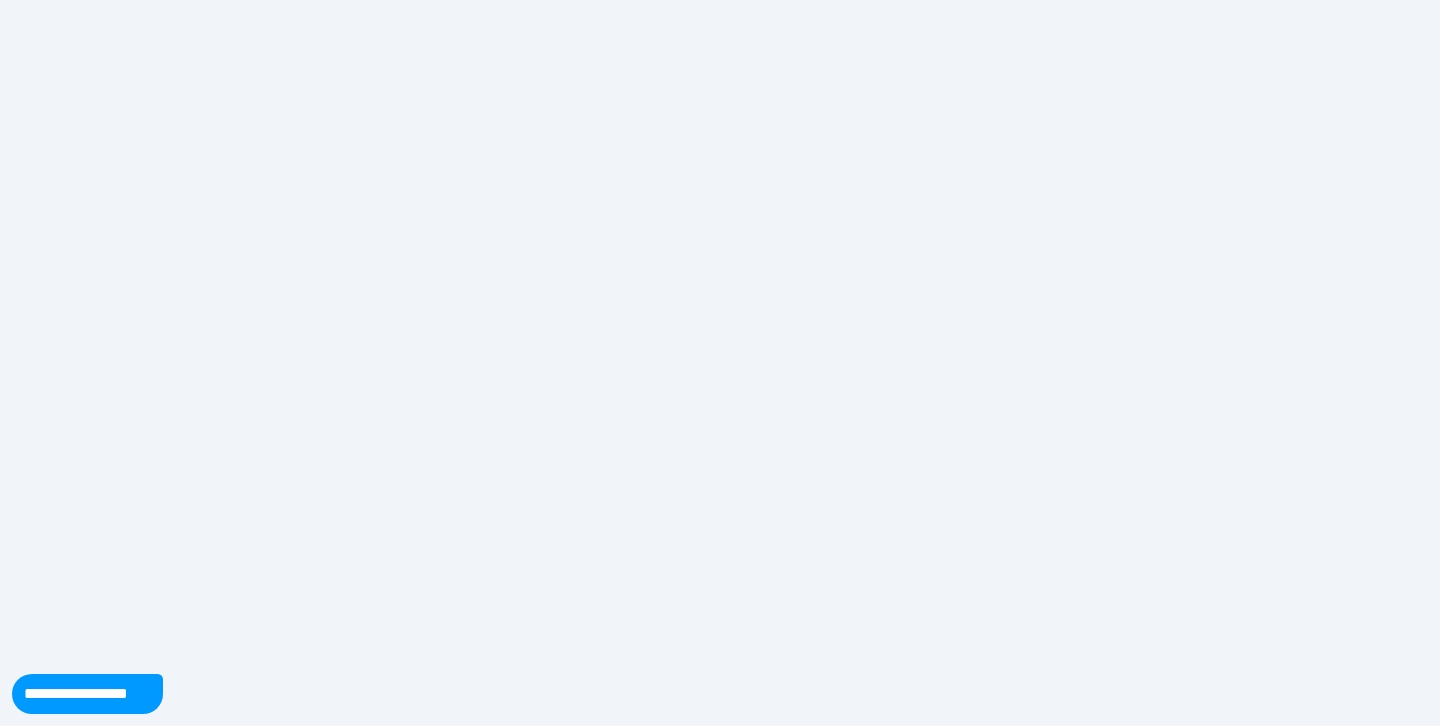 scroll, scrollTop: 0, scrollLeft: 0, axis: both 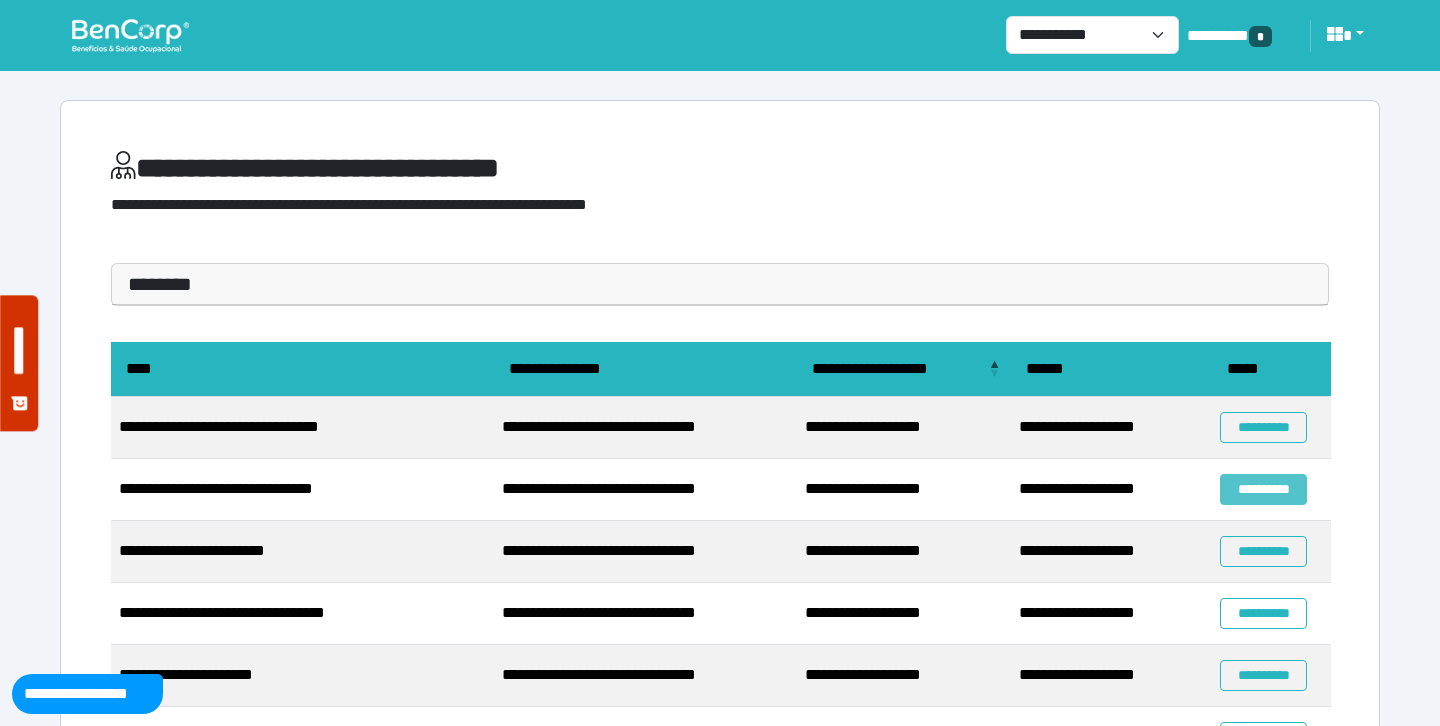click on "**********" at bounding box center (1263, 489) 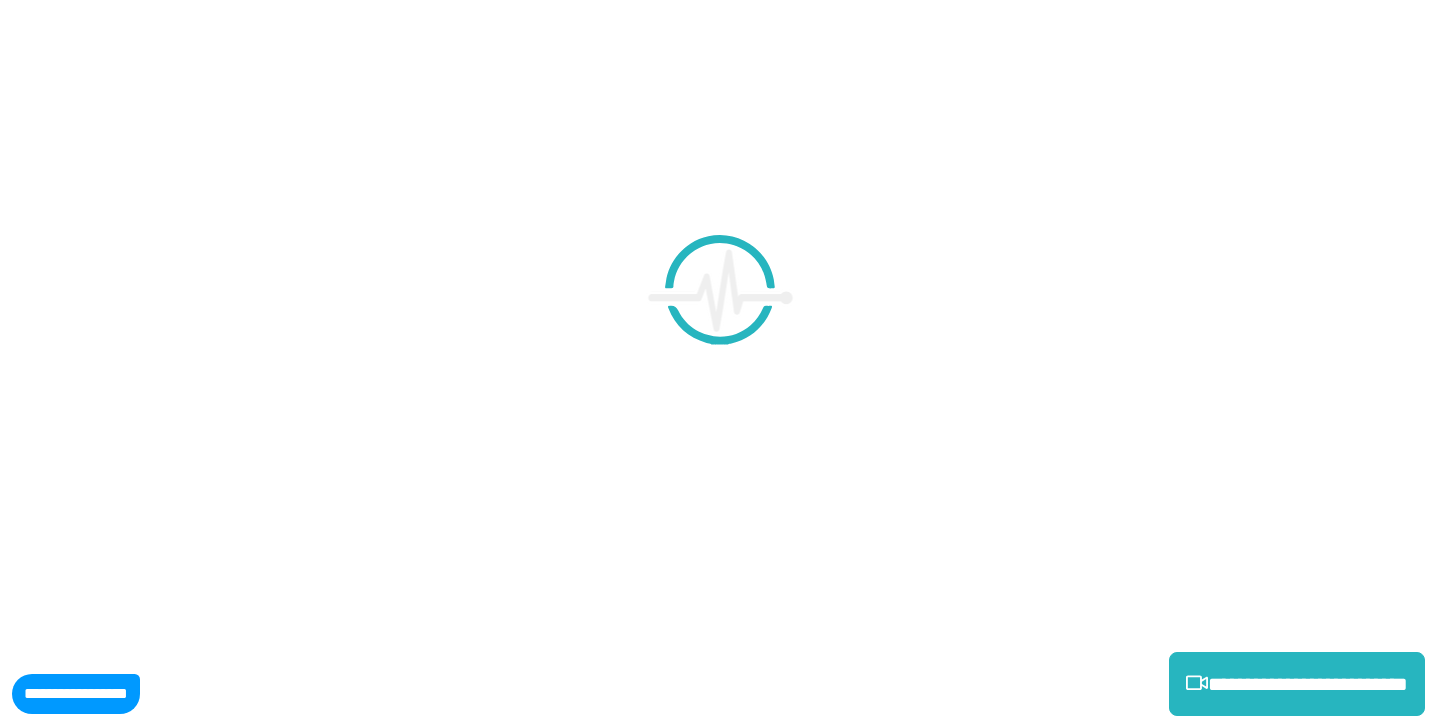 scroll, scrollTop: 0, scrollLeft: 0, axis: both 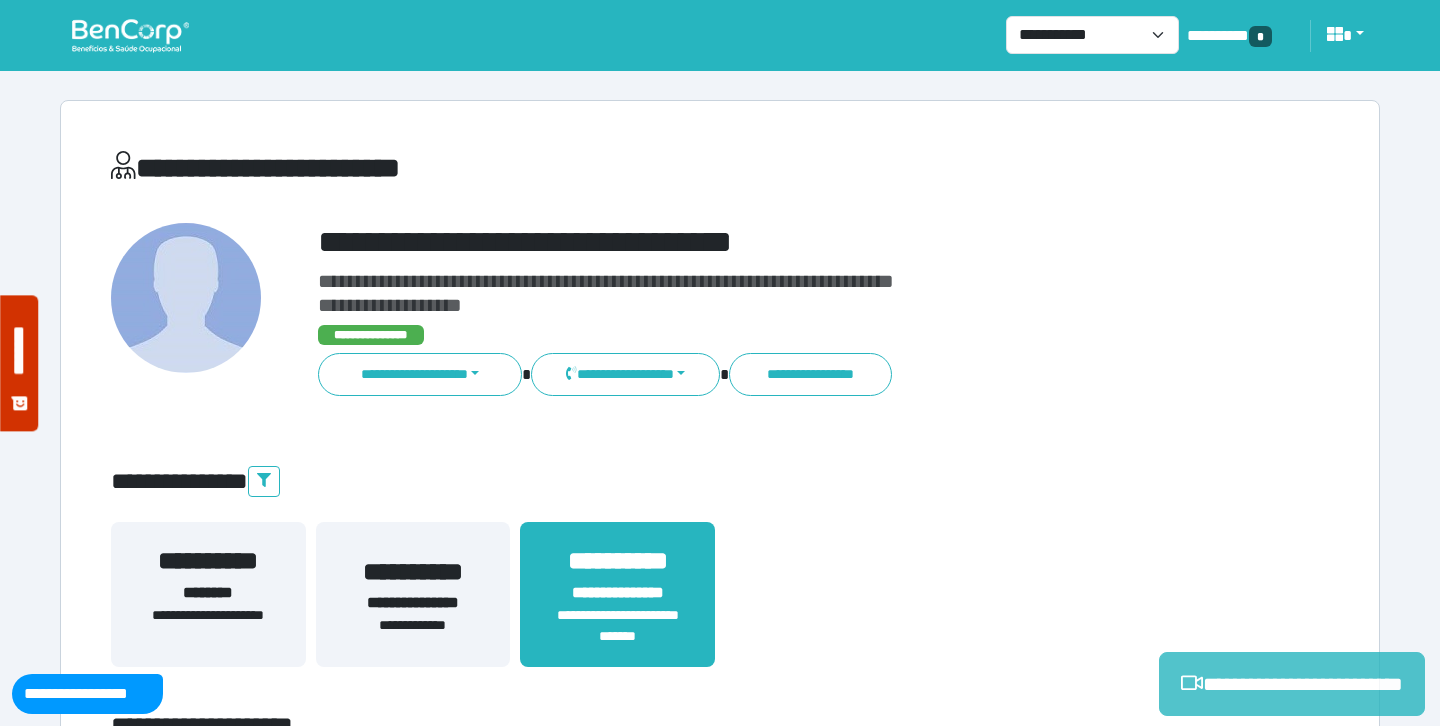 click on "**********" at bounding box center [1292, 684] 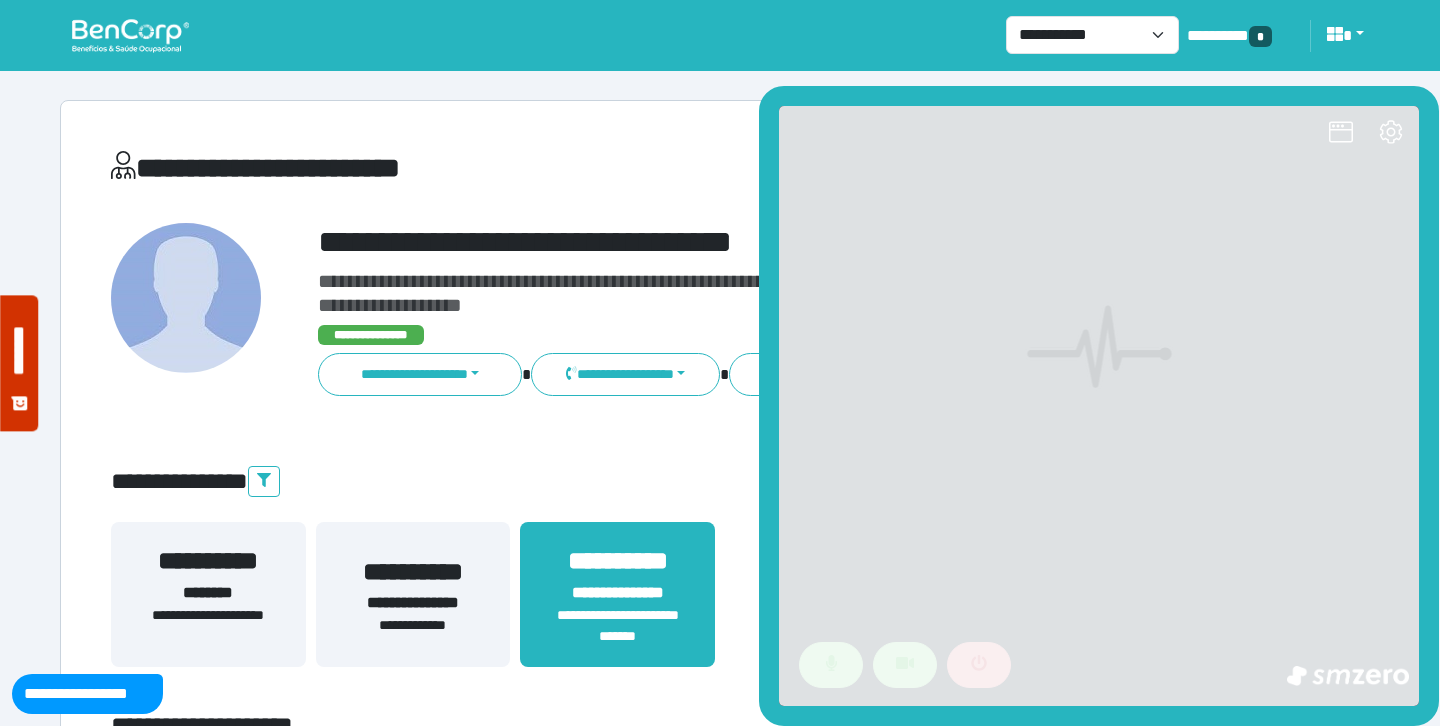 scroll, scrollTop: 0, scrollLeft: 0, axis: both 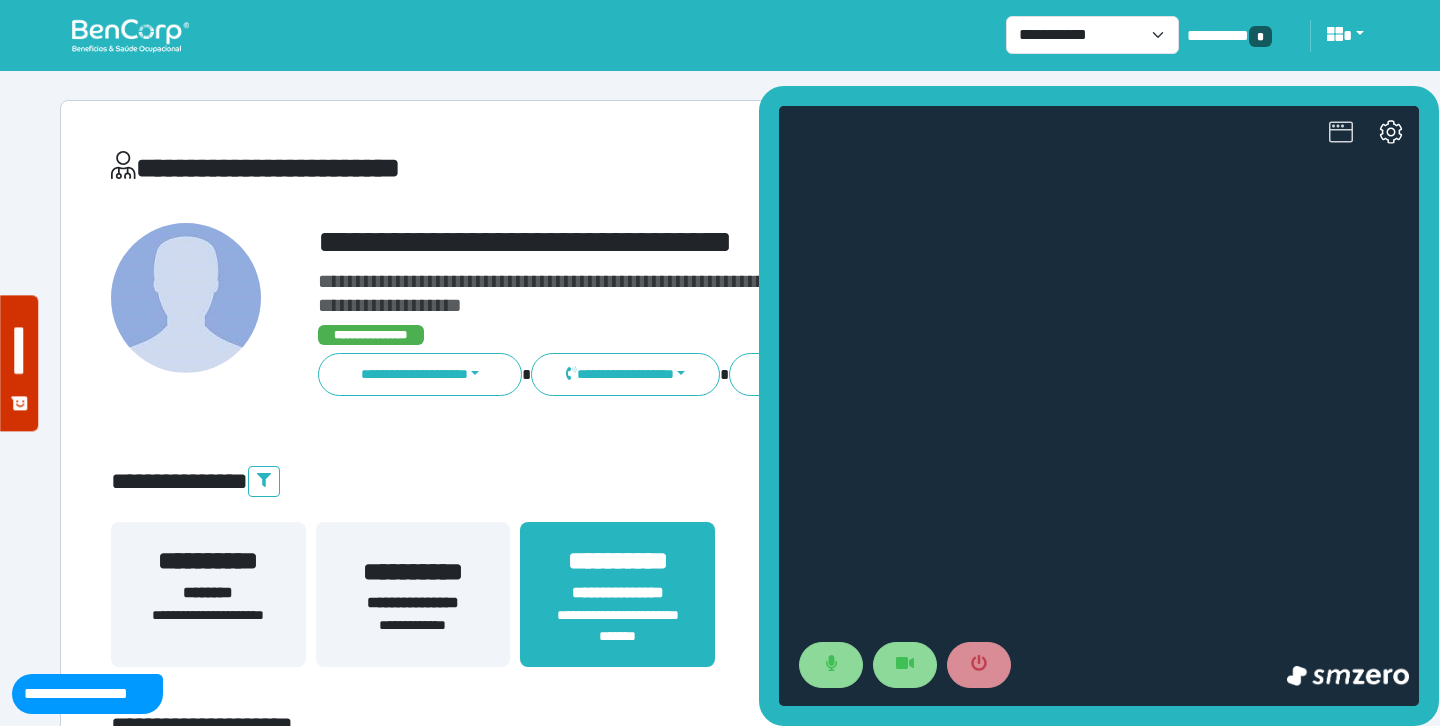 click 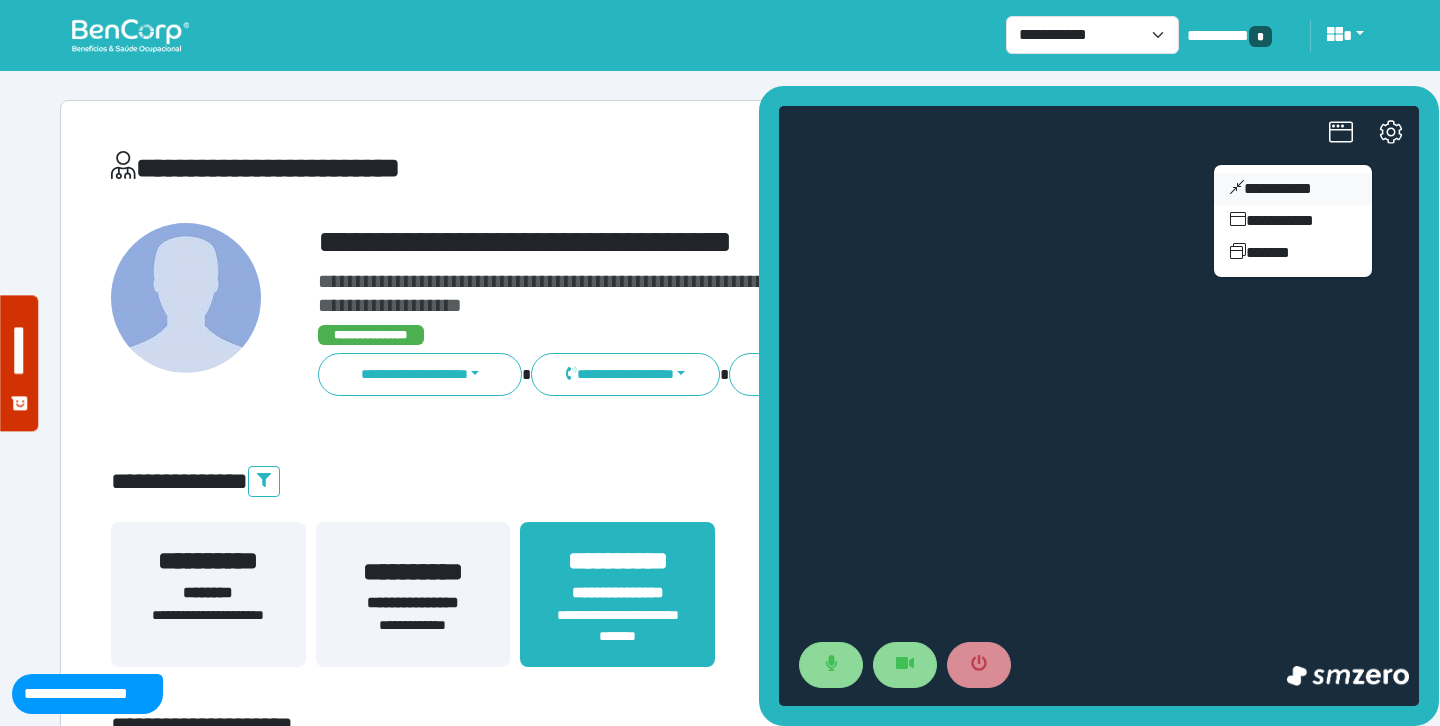 click on "**********" at bounding box center [1293, 189] 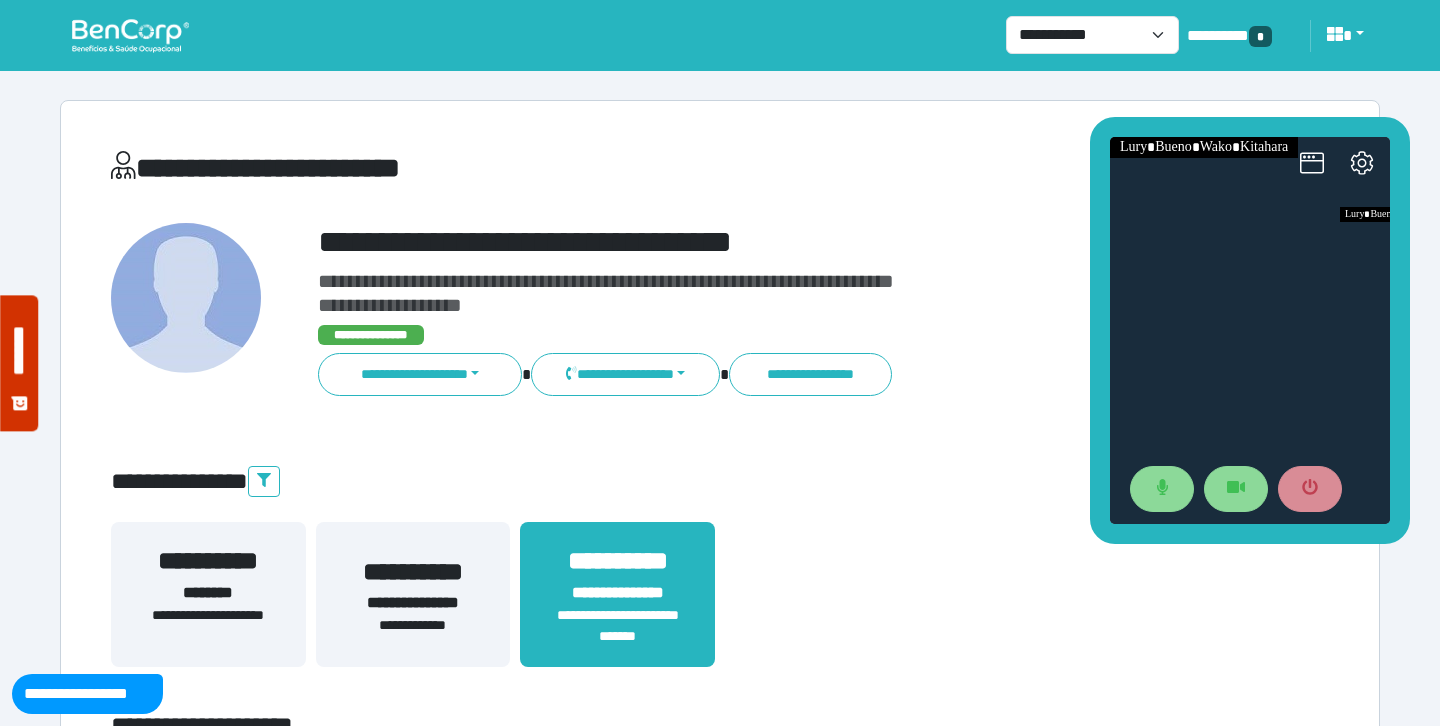 drag, startPoint x: 1263, startPoint y: 302, endPoint x: 1231, endPoint y: 93, distance: 211.43556 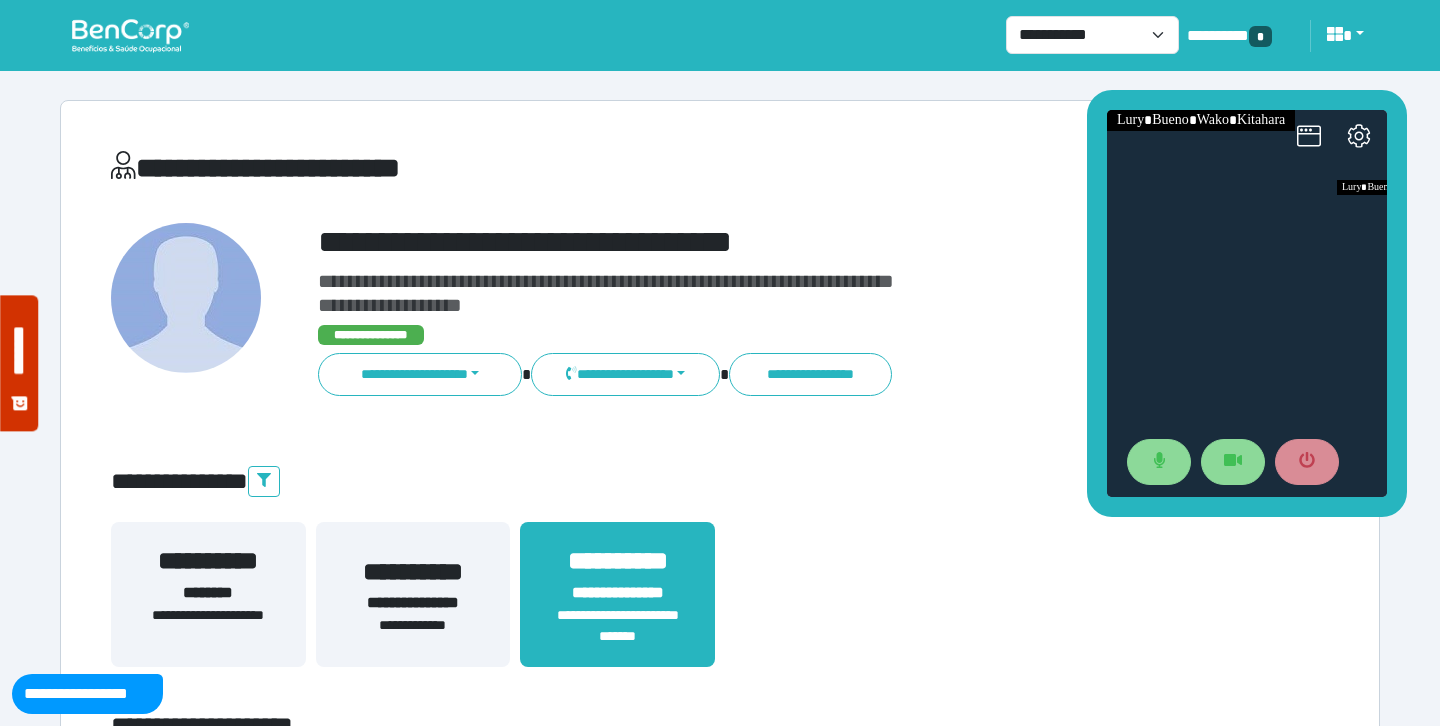 click on "**********" at bounding box center [772, 242] 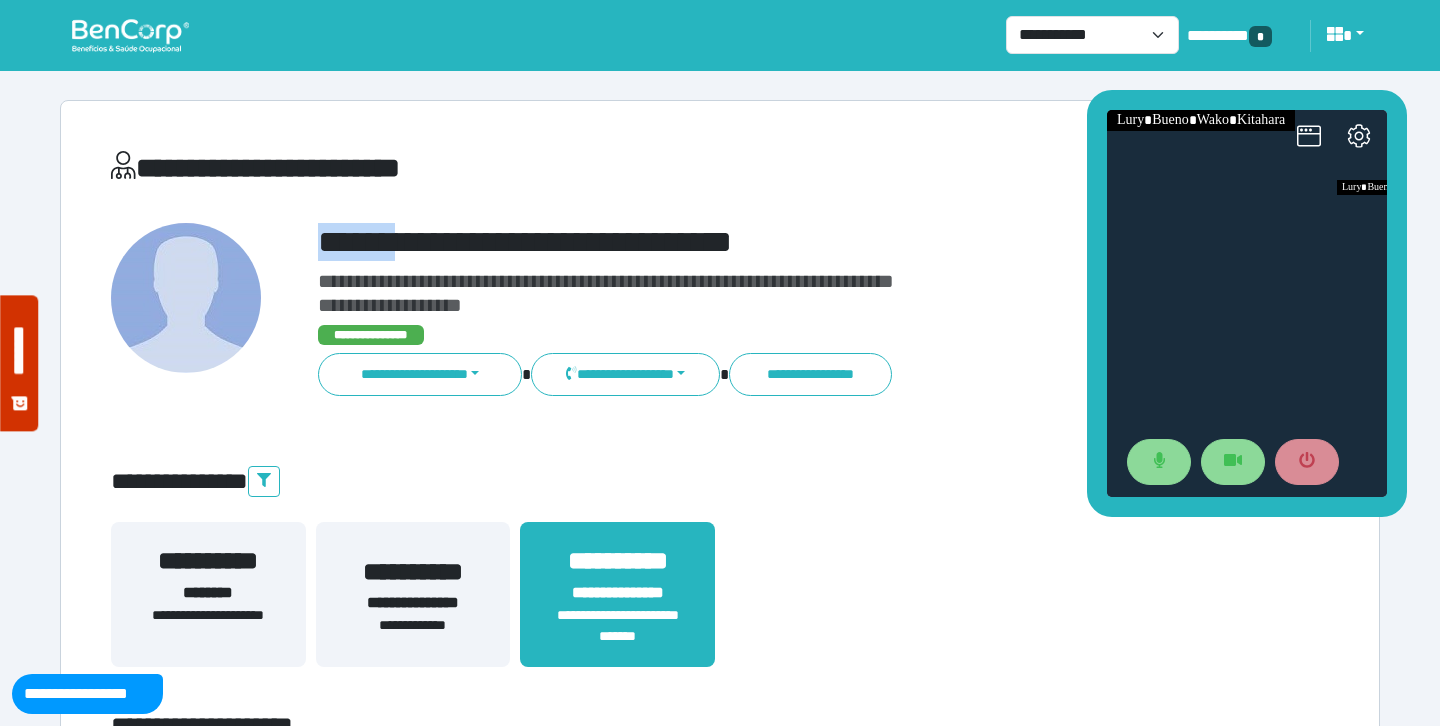 click on "**********" at bounding box center [772, 242] 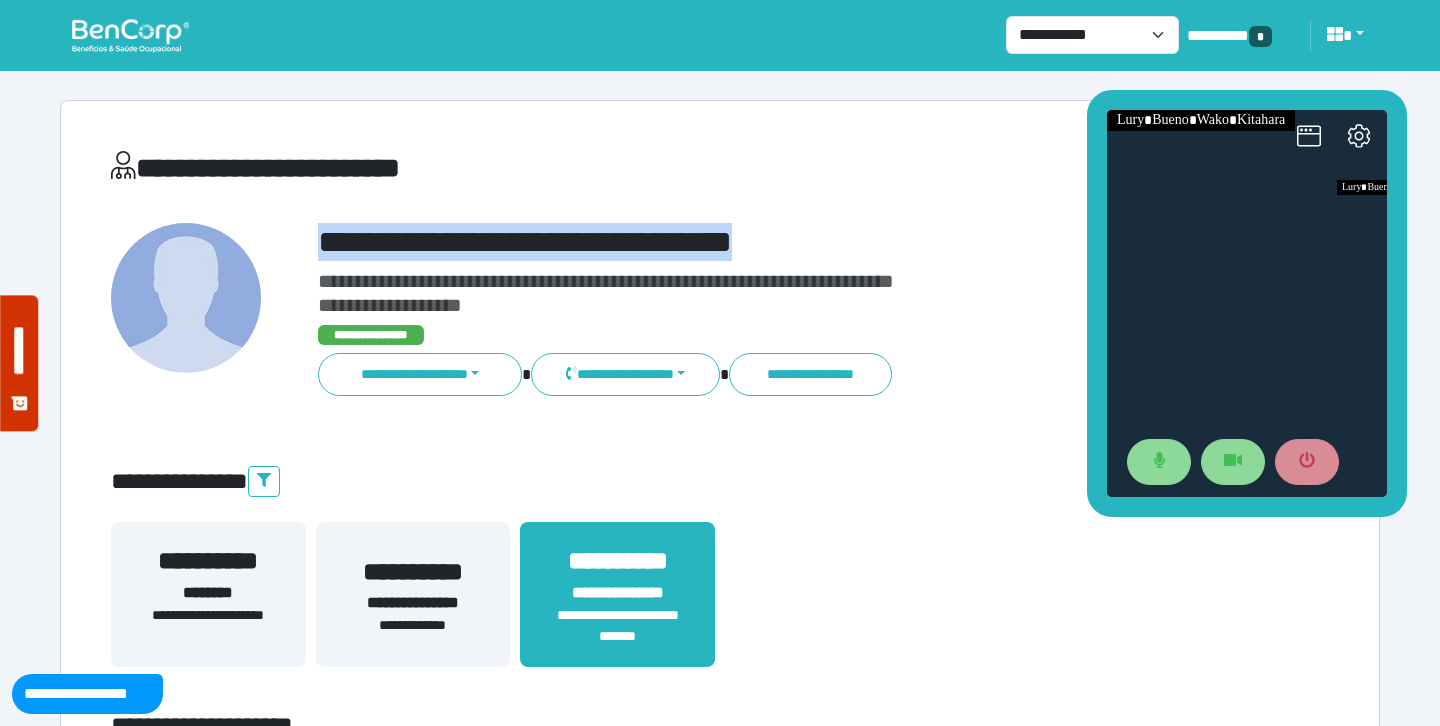 click on "**********" at bounding box center (772, 242) 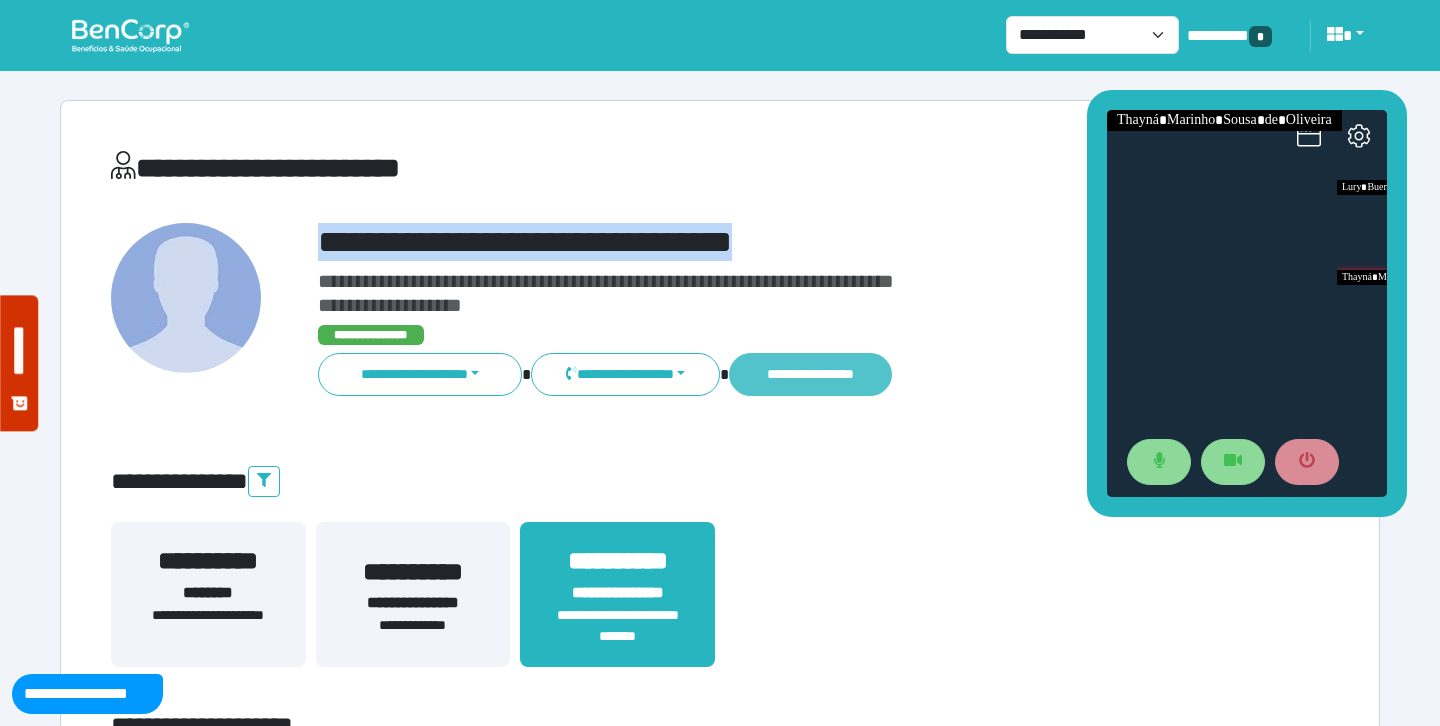 click on "**********" at bounding box center [810, 374] 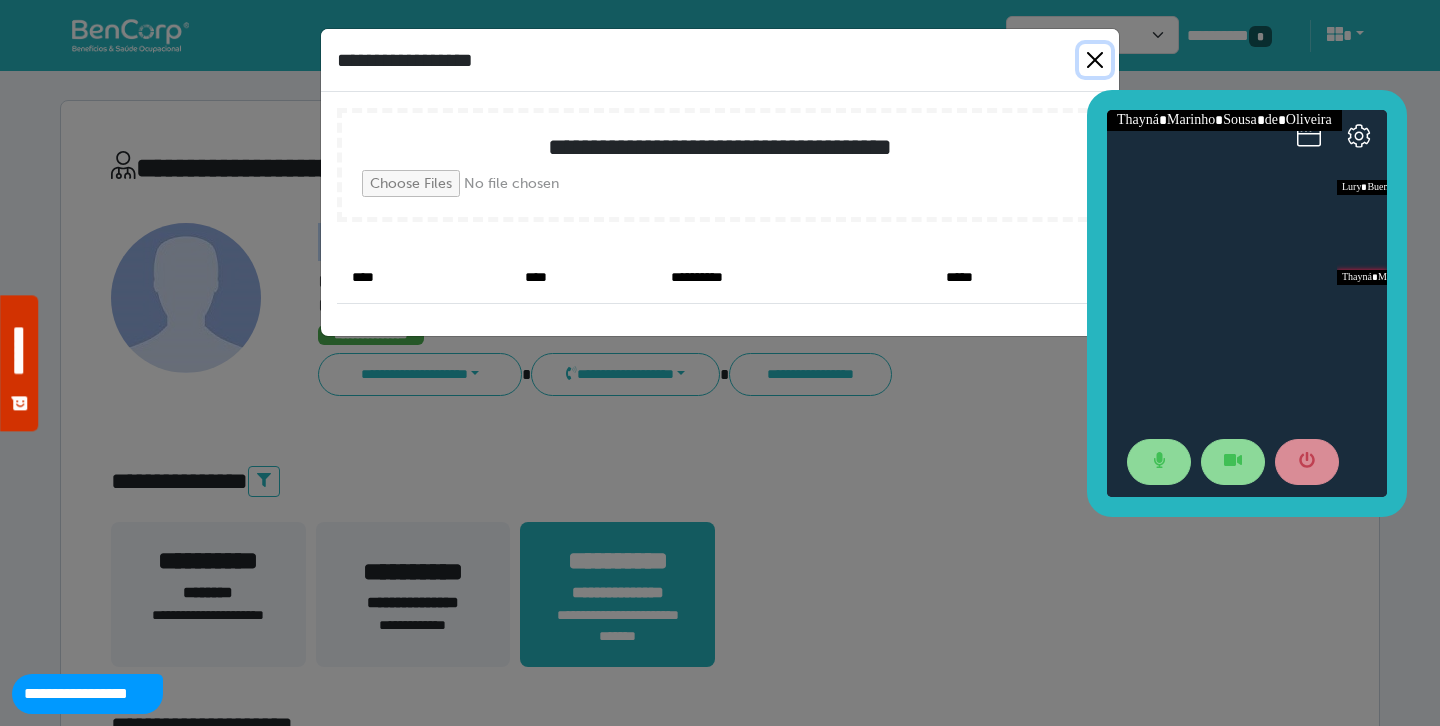 click at bounding box center (1095, 60) 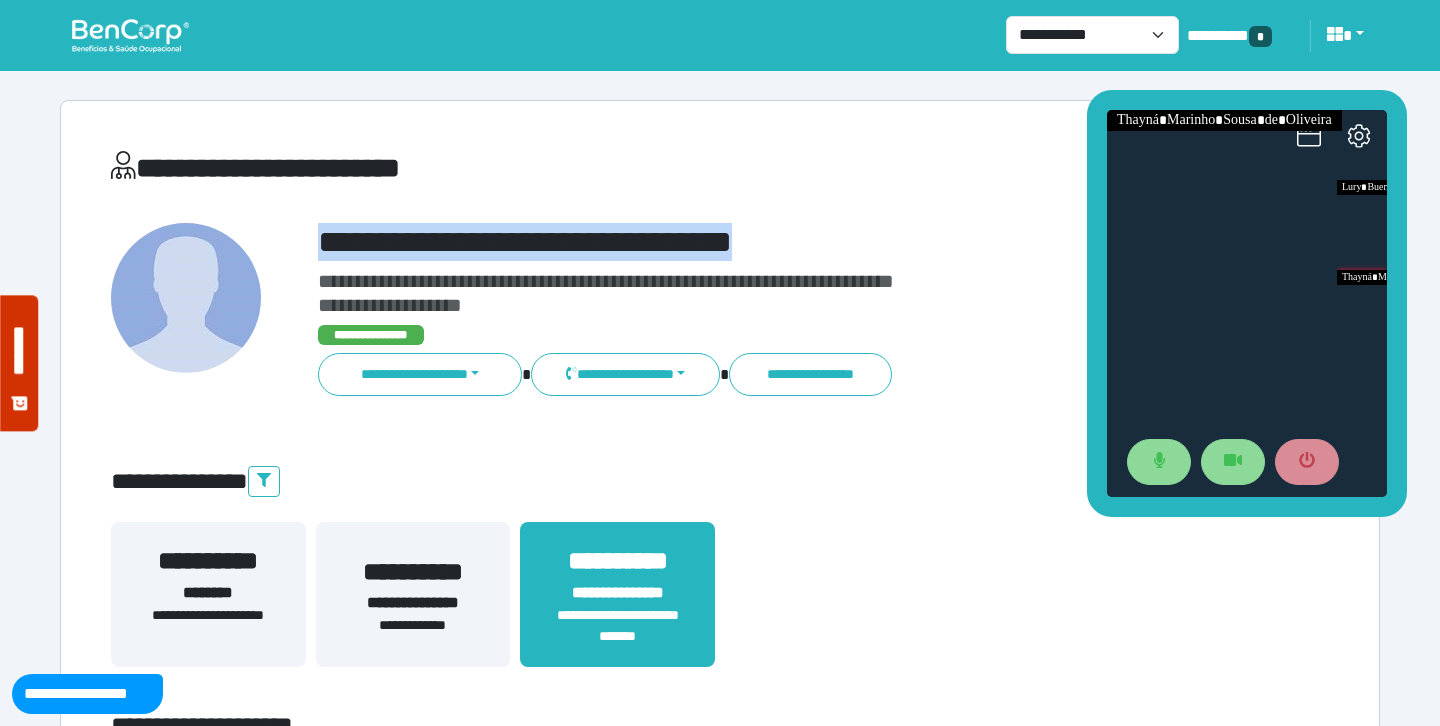 click on "**********" at bounding box center [720, 606] 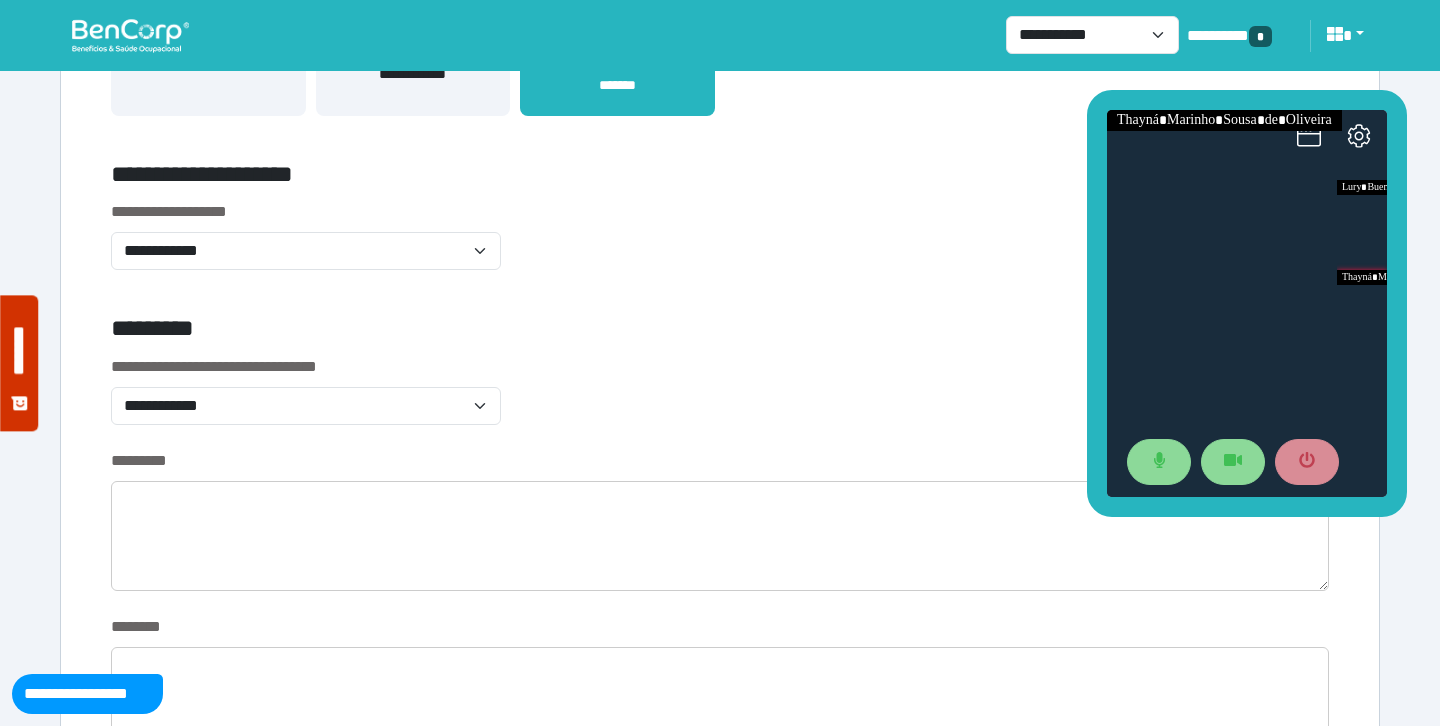 scroll, scrollTop: 535, scrollLeft: 0, axis: vertical 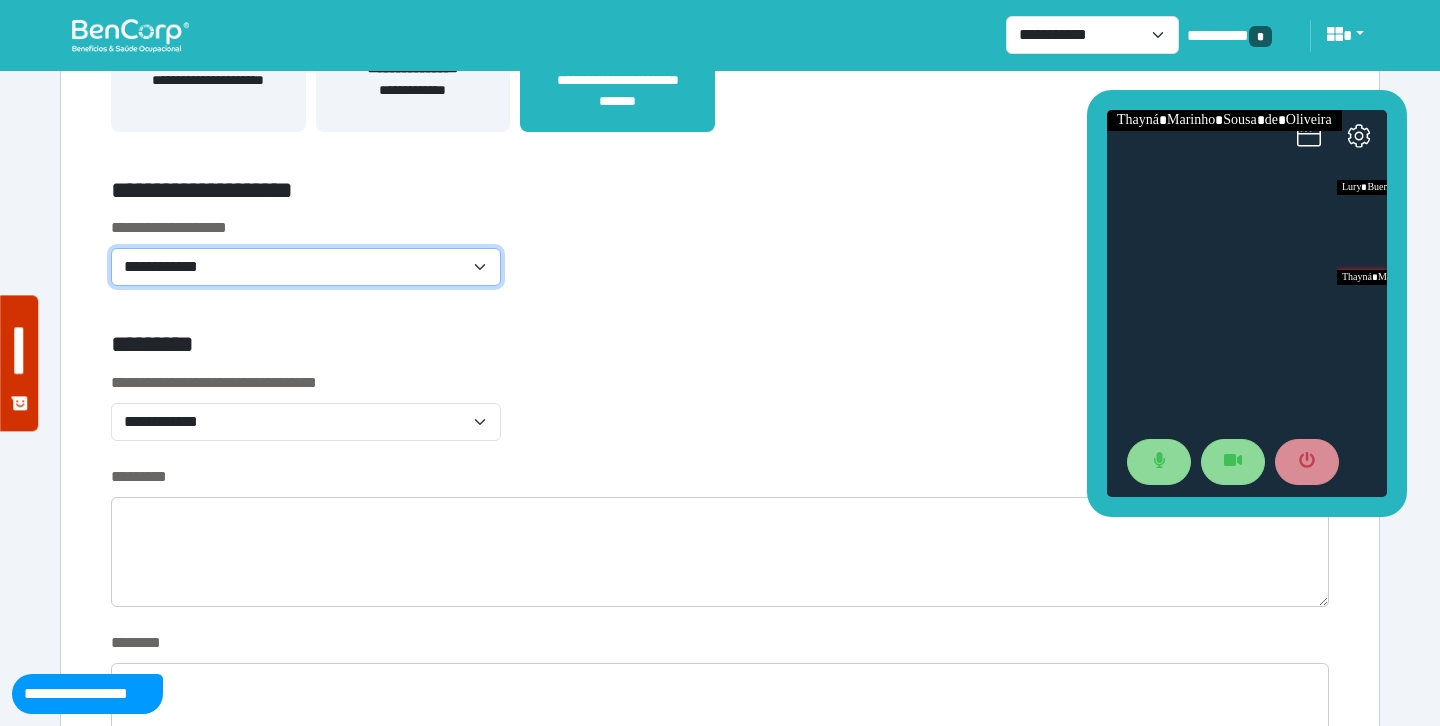 click on "**********" at bounding box center [306, 267] 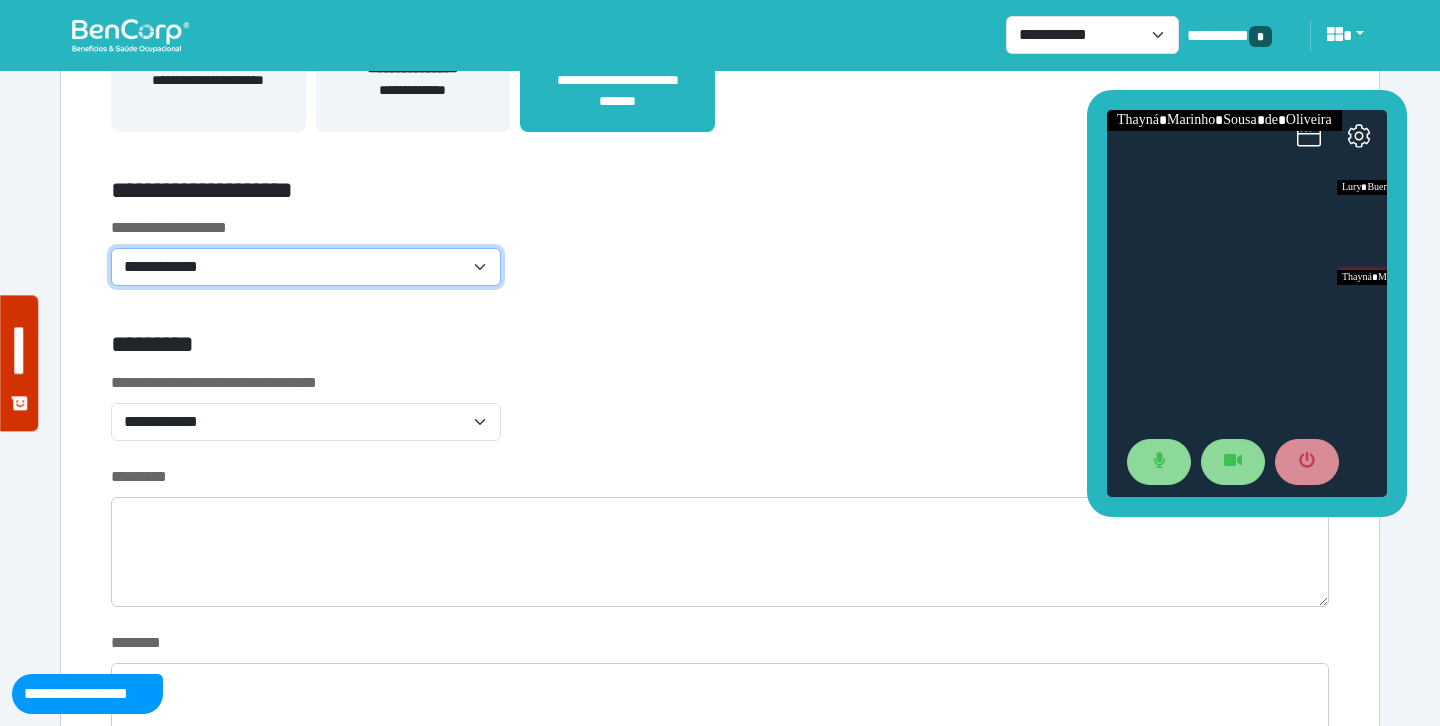select on "**********" 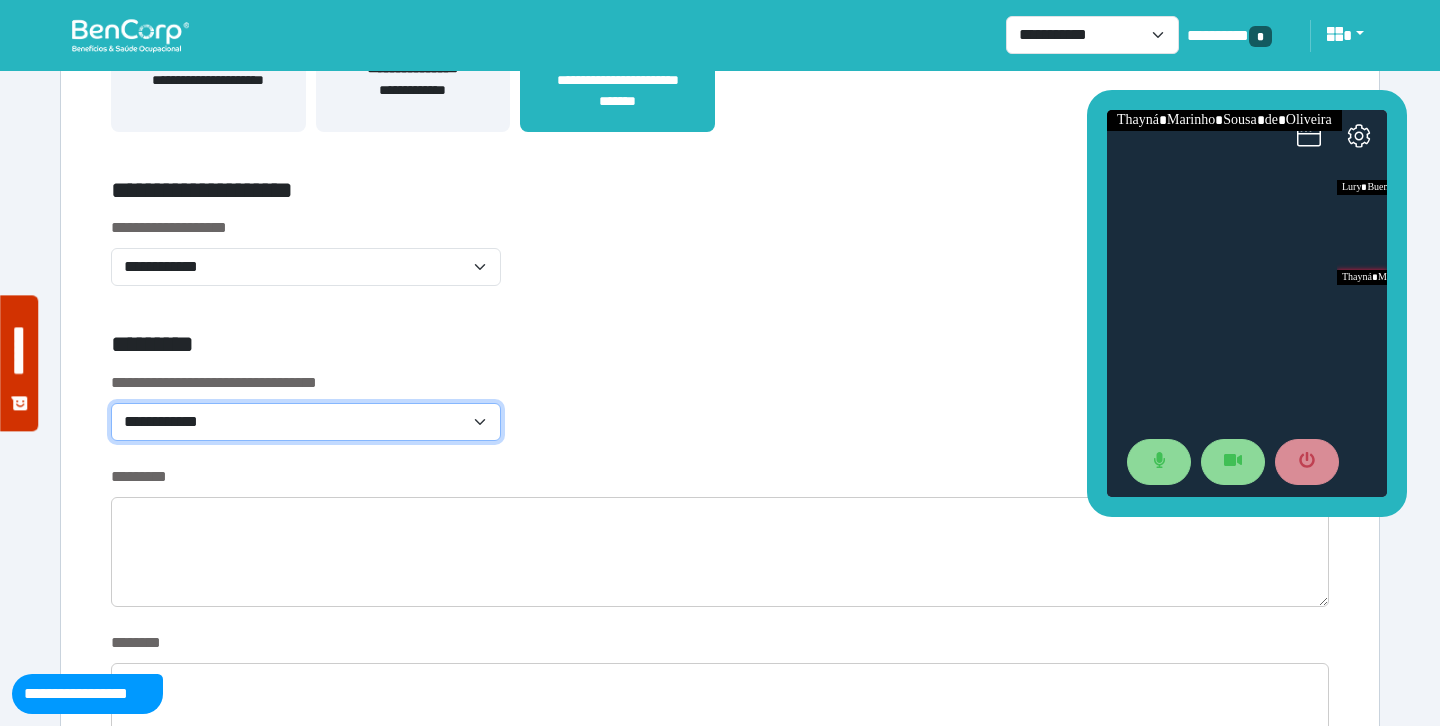 click on "**********" at bounding box center [306, 422] 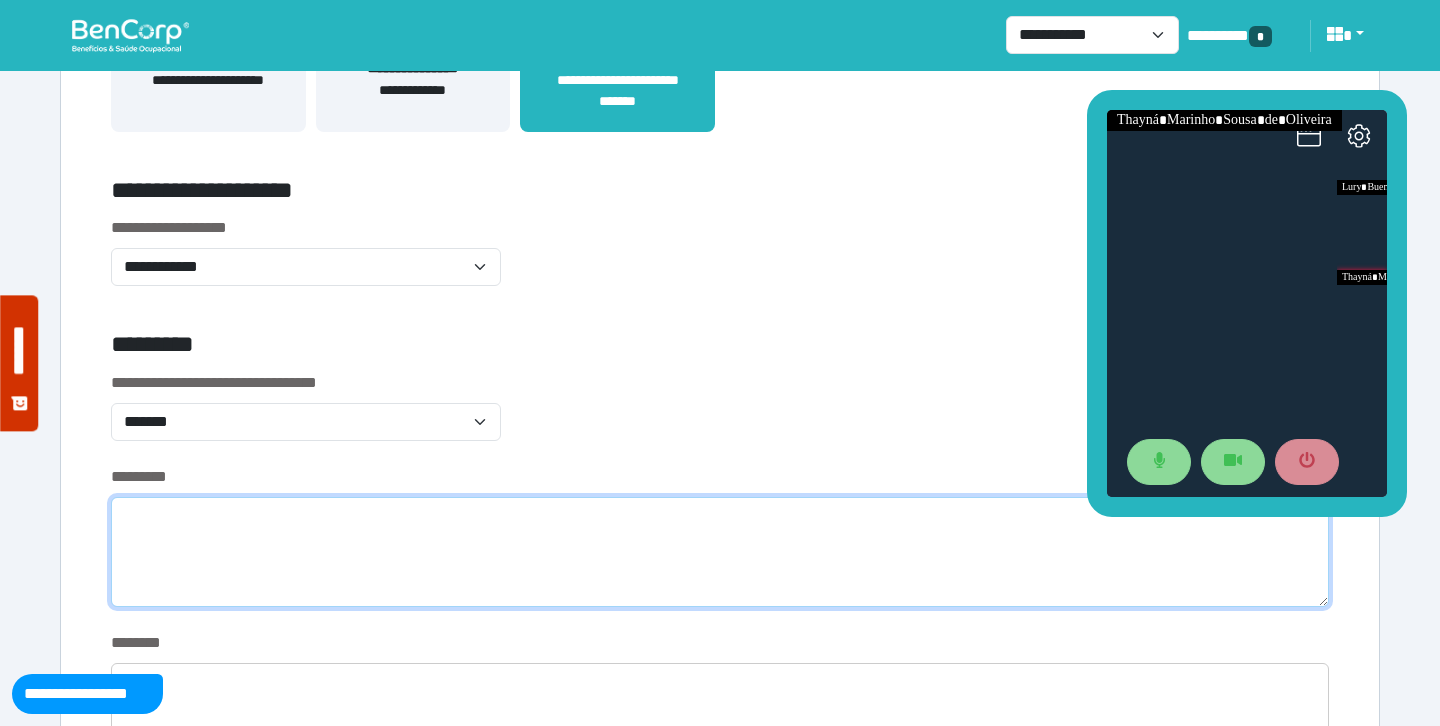click at bounding box center [720, 552] 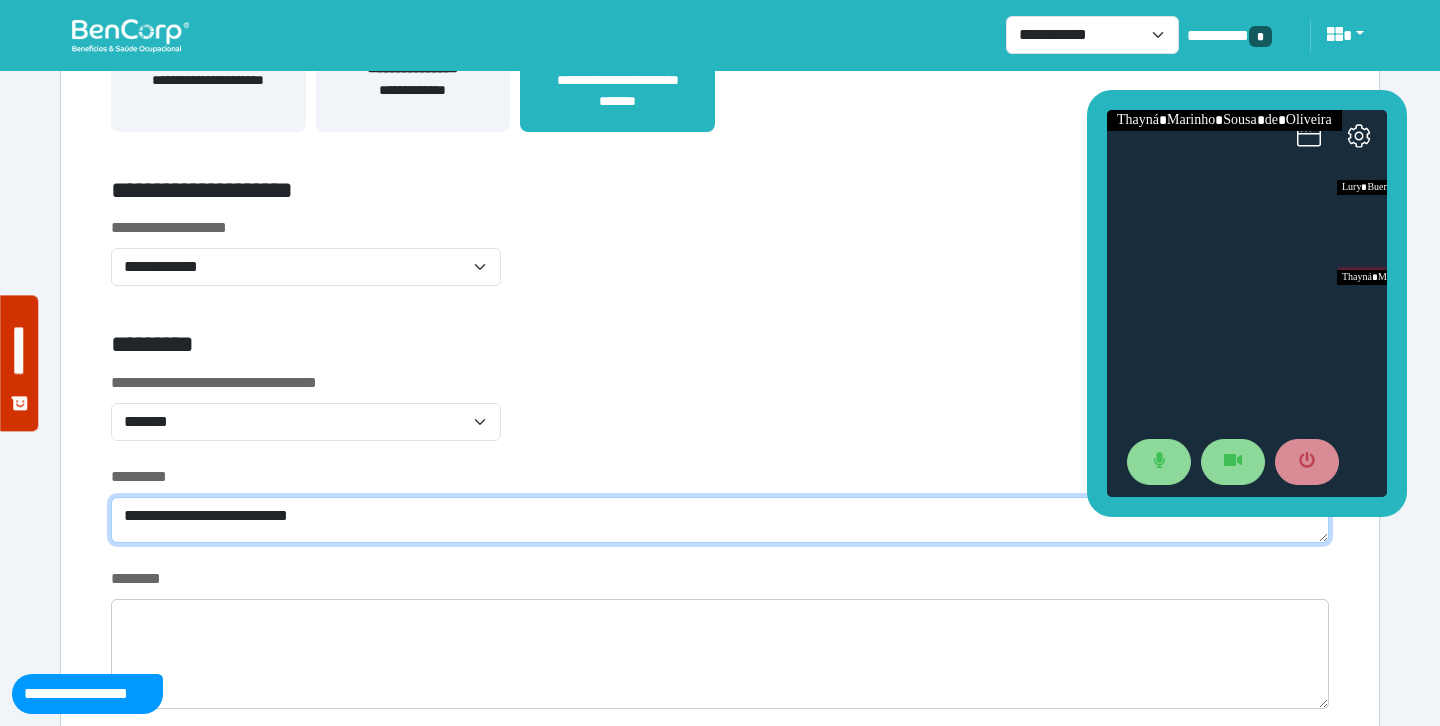 type on "**********" 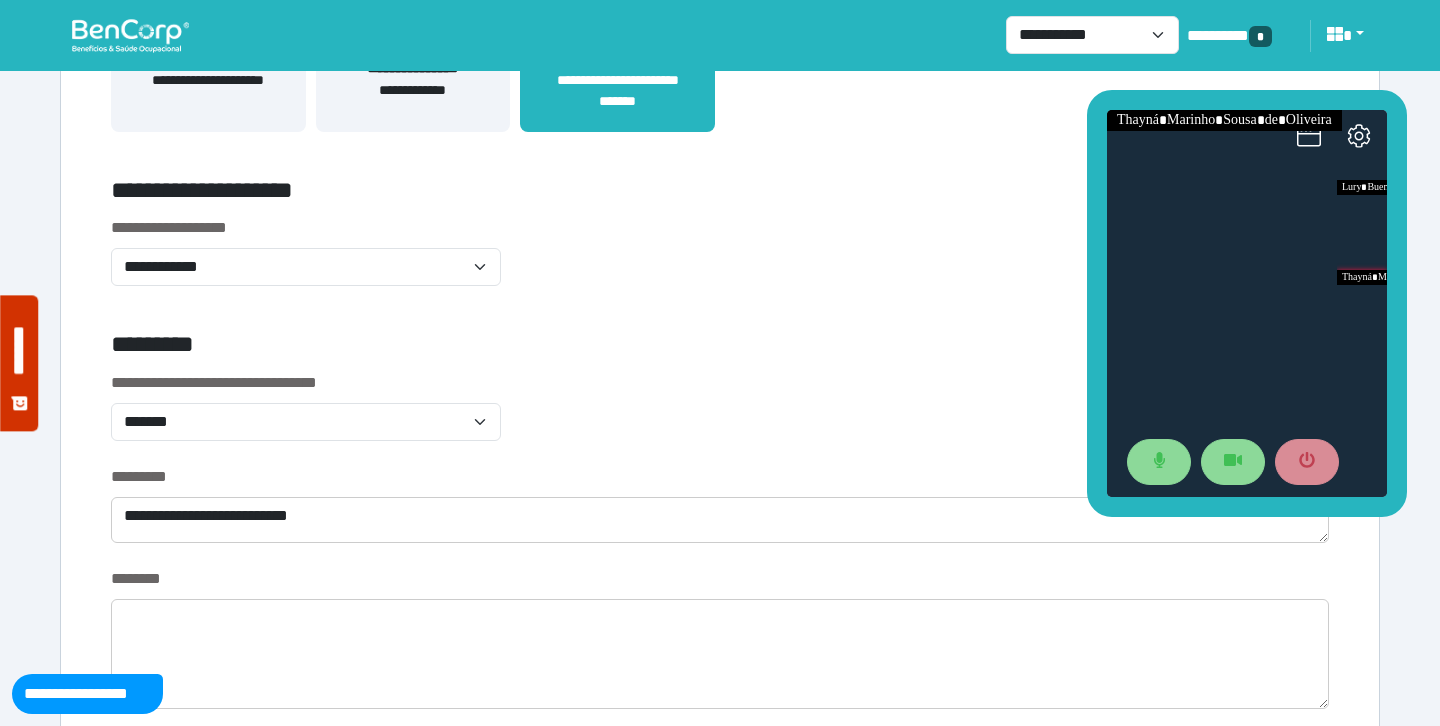 click on "**********" at bounding box center [720, 418] 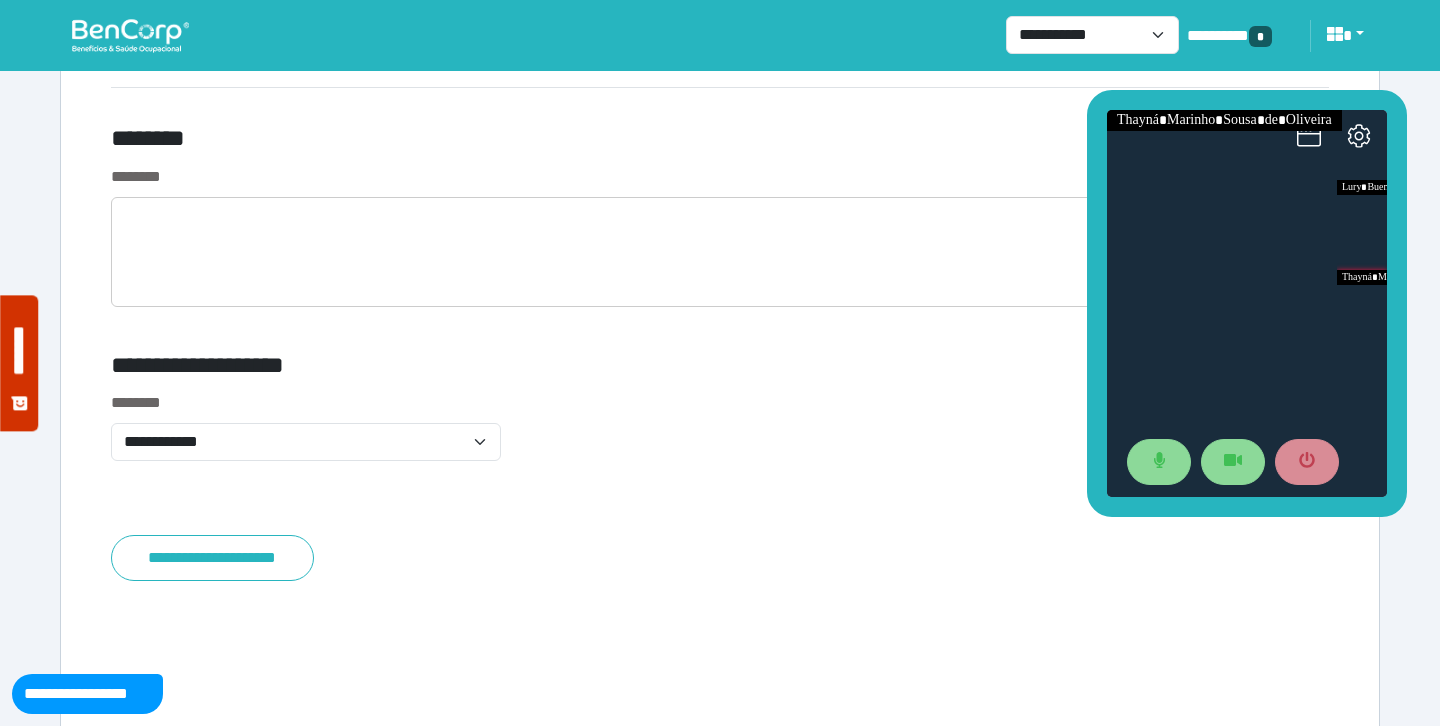 scroll, scrollTop: 7553, scrollLeft: 0, axis: vertical 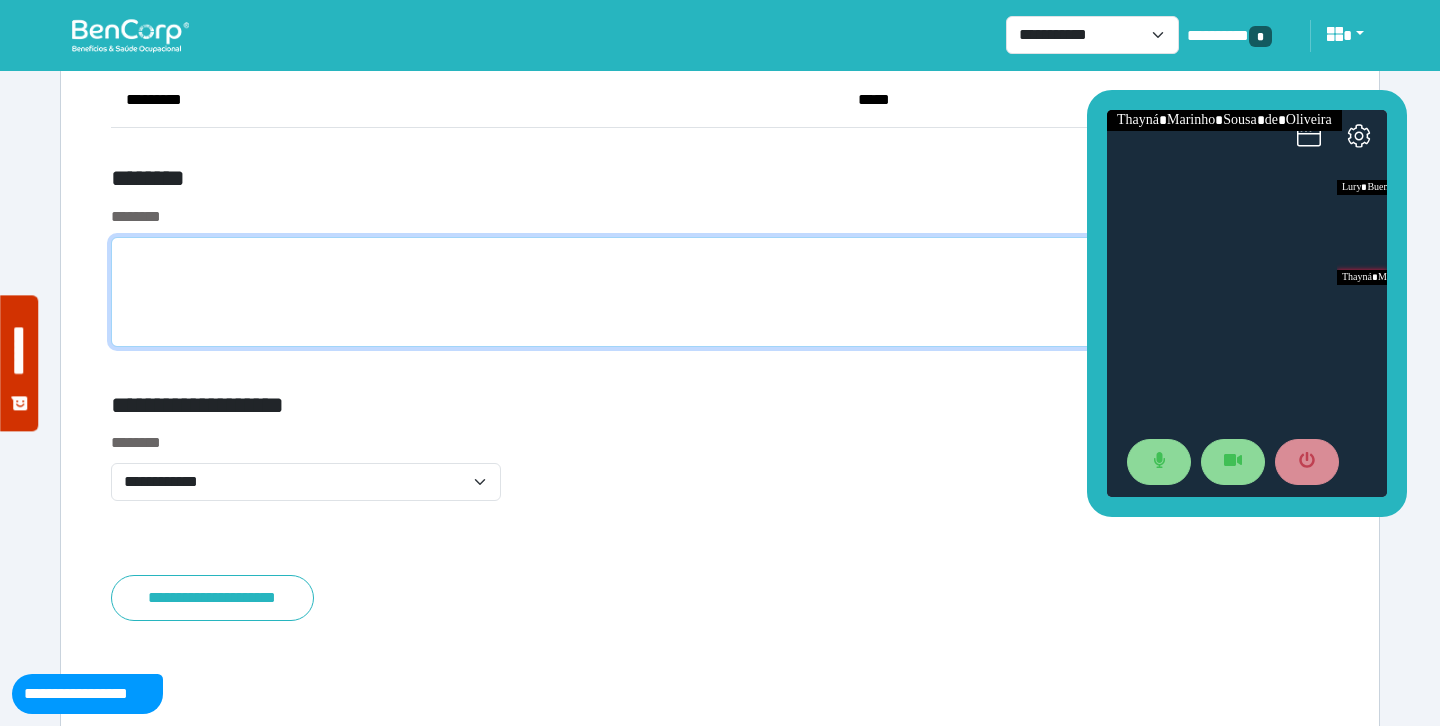 click at bounding box center [720, 292] 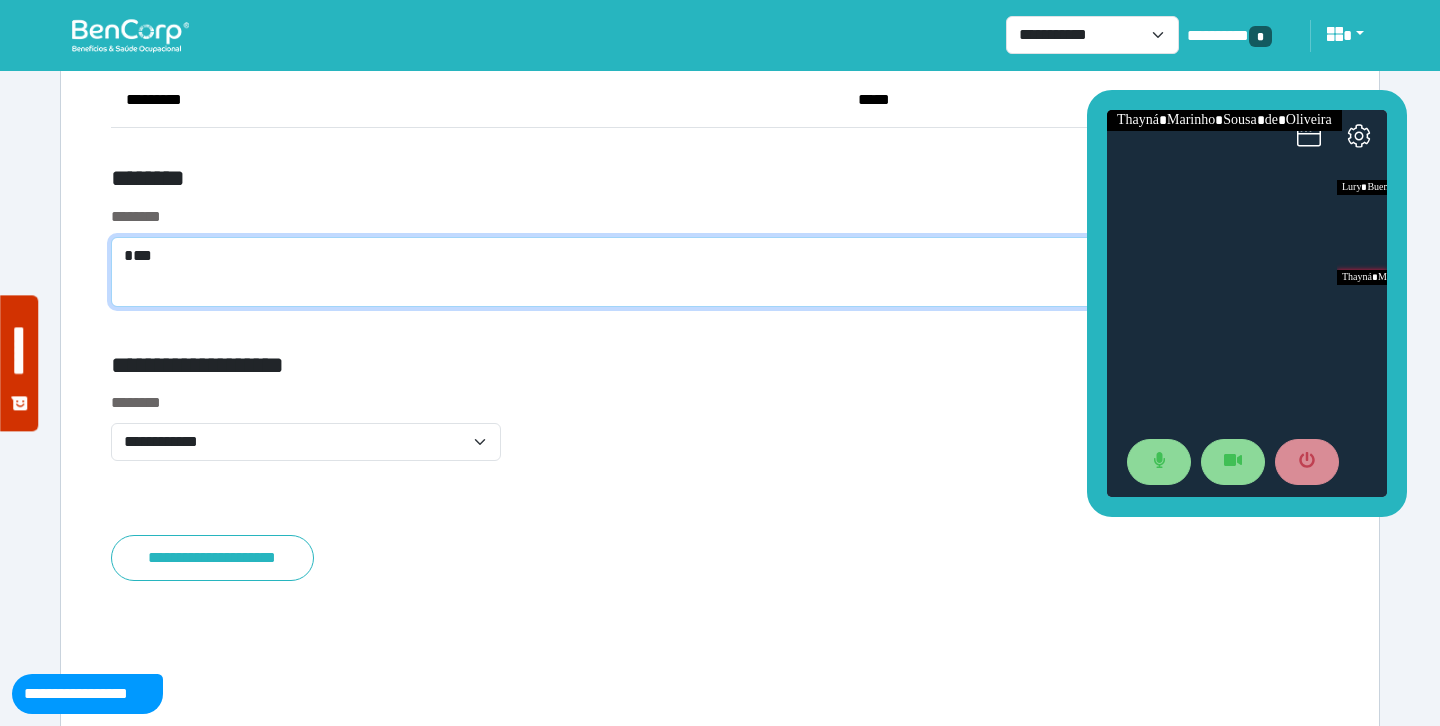 click on "***" at bounding box center (720, 272) 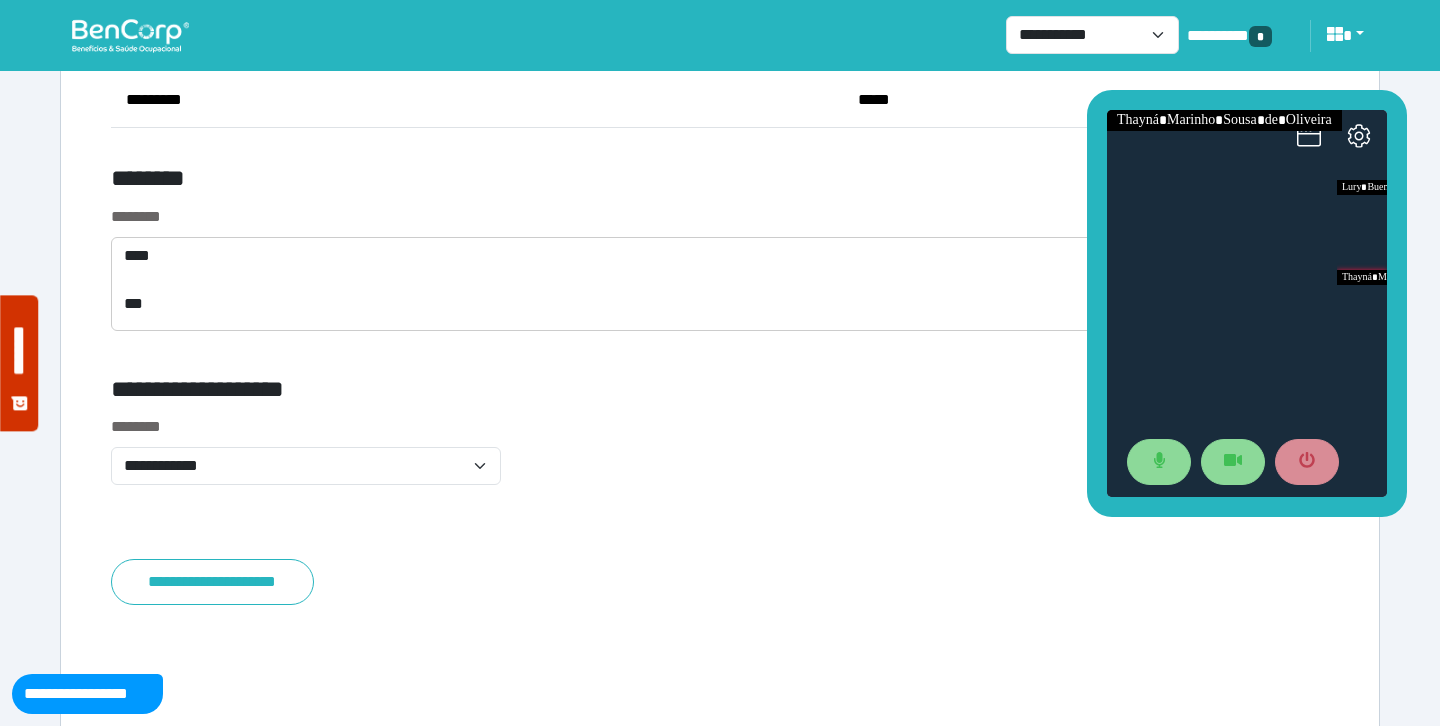 click on "*********
*****" at bounding box center (720, 108) 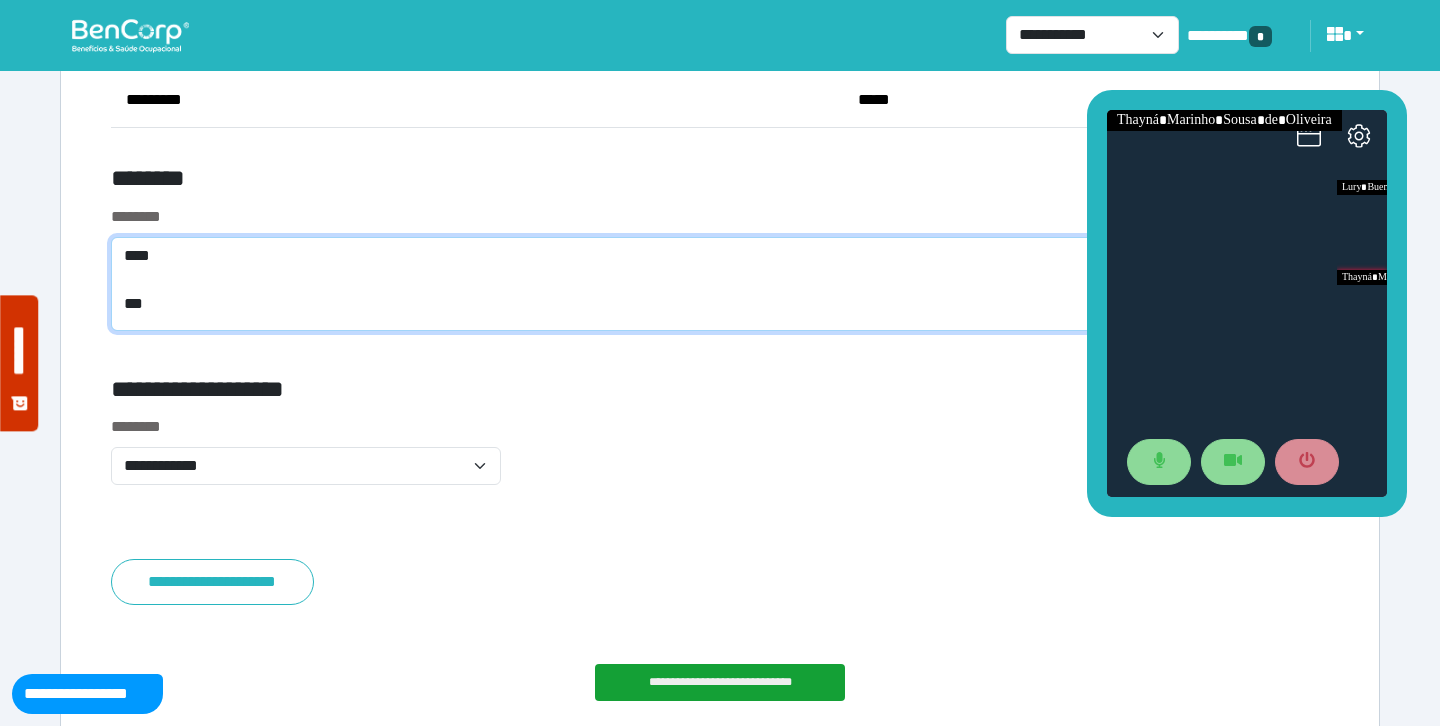click on "****
***" at bounding box center [720, 284] 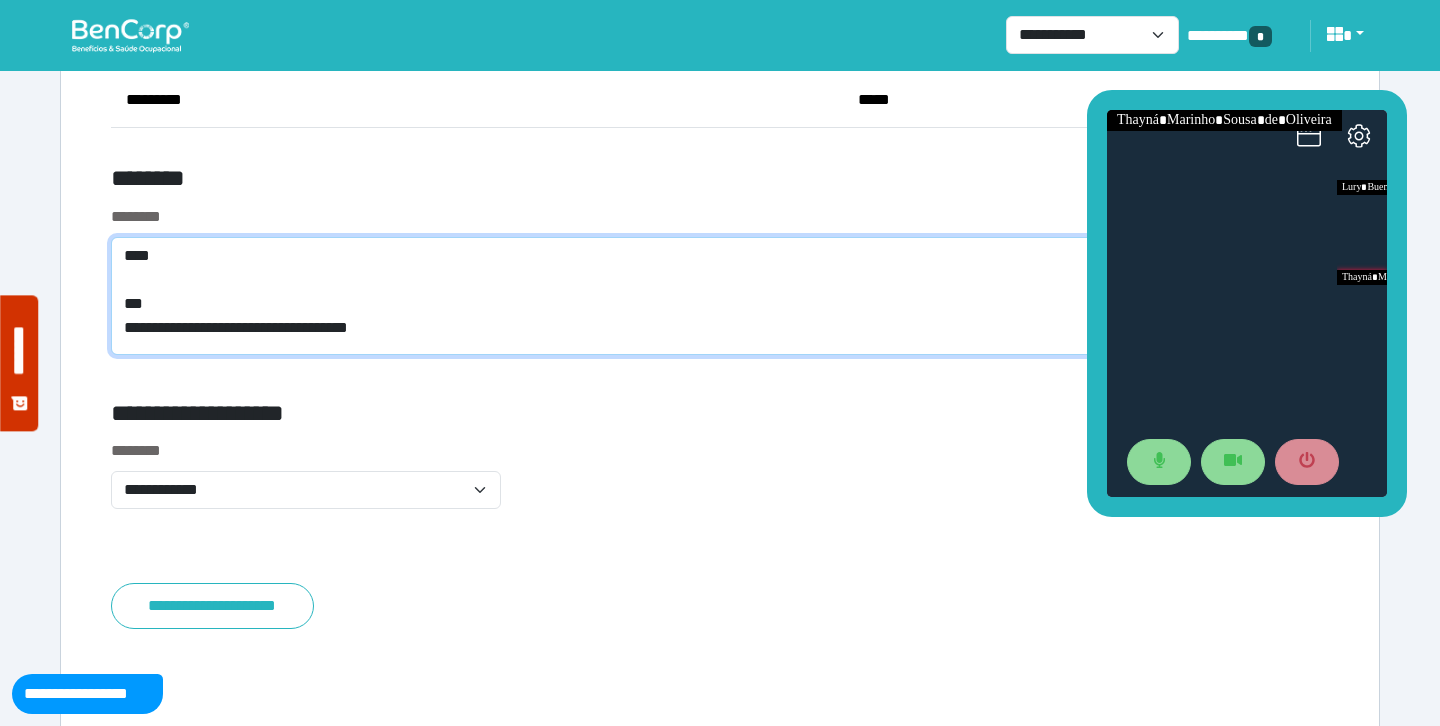 scroll, scrollTop: 0, scrollLeft: 0, axis: both 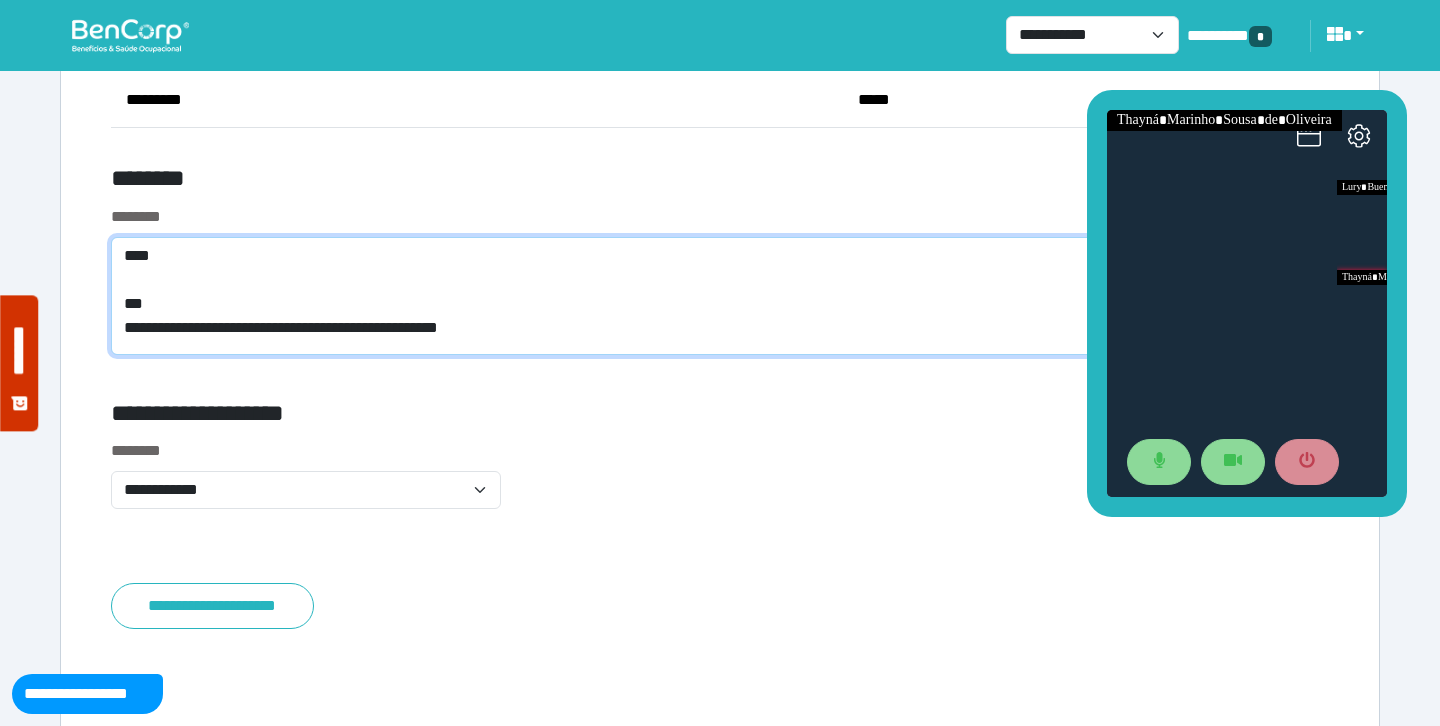 click on "**********" at bounding box center [720, 296] 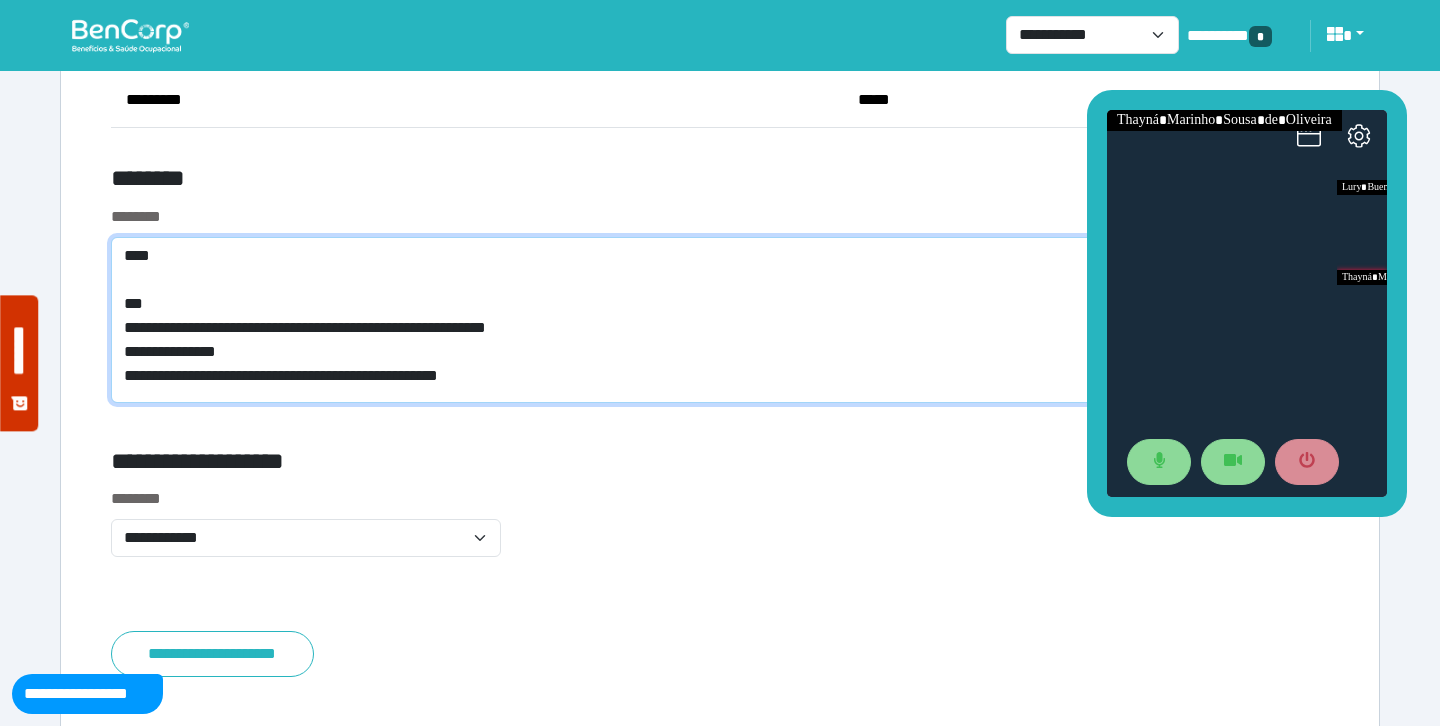 click on "**********" at bounding box center [720, 320] 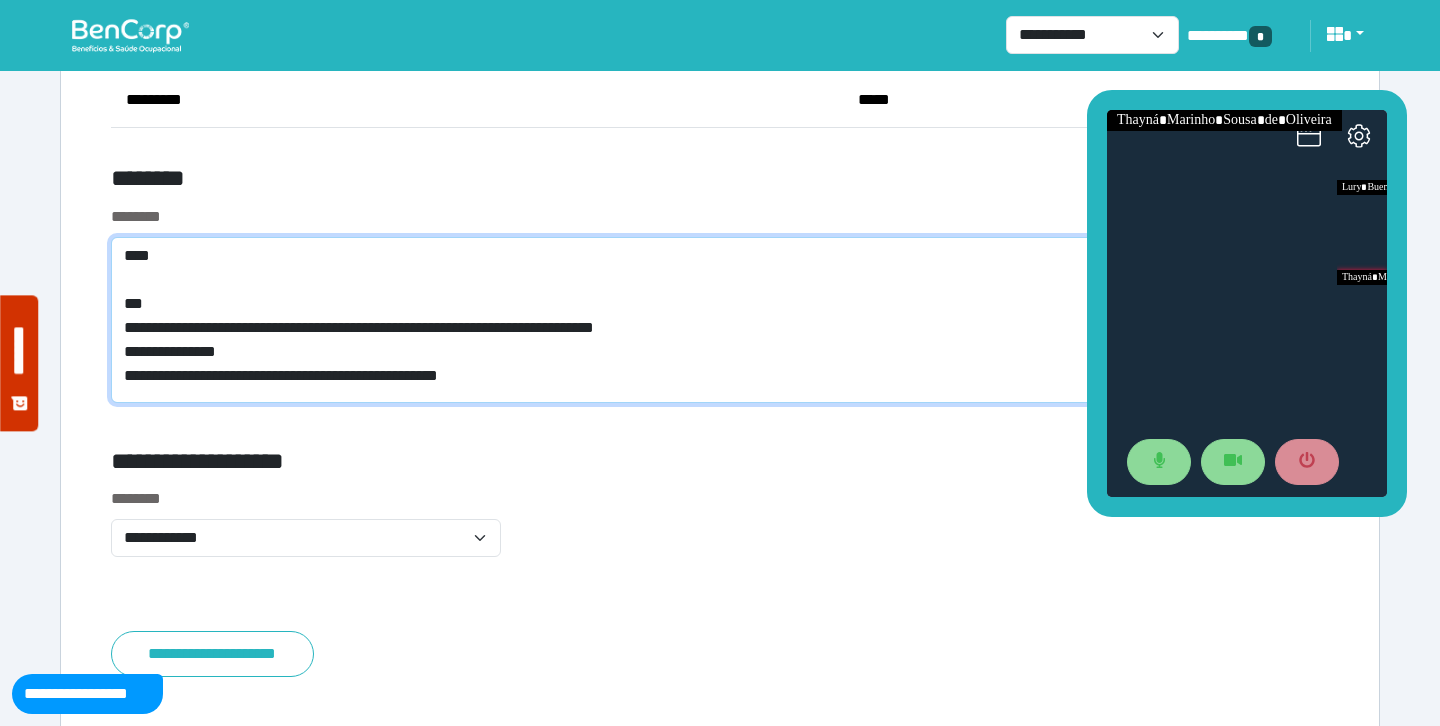 click on "**********" at bounding box center [720, 320] 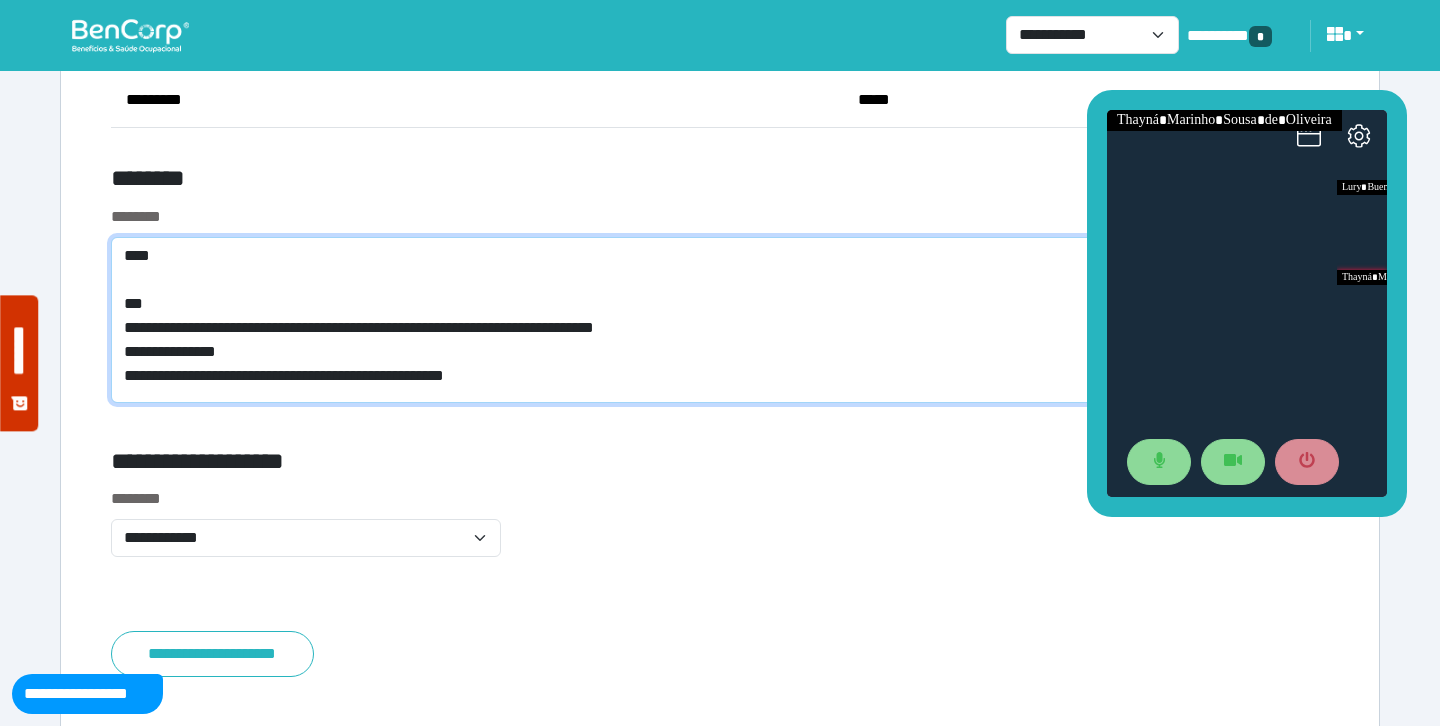 scroll, scrollTop: 0, scrollLeft: 0, axis: both 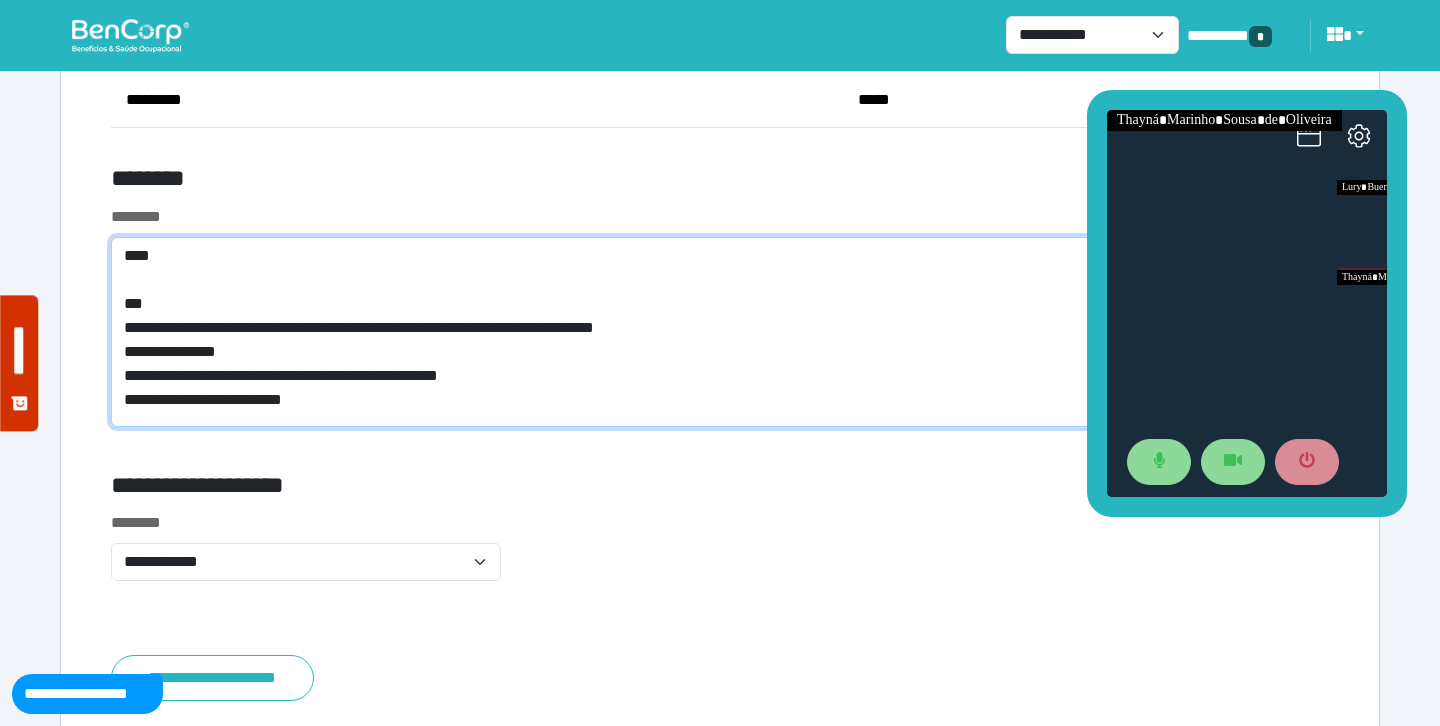 click on "**********" at bounding box center (720, 332) 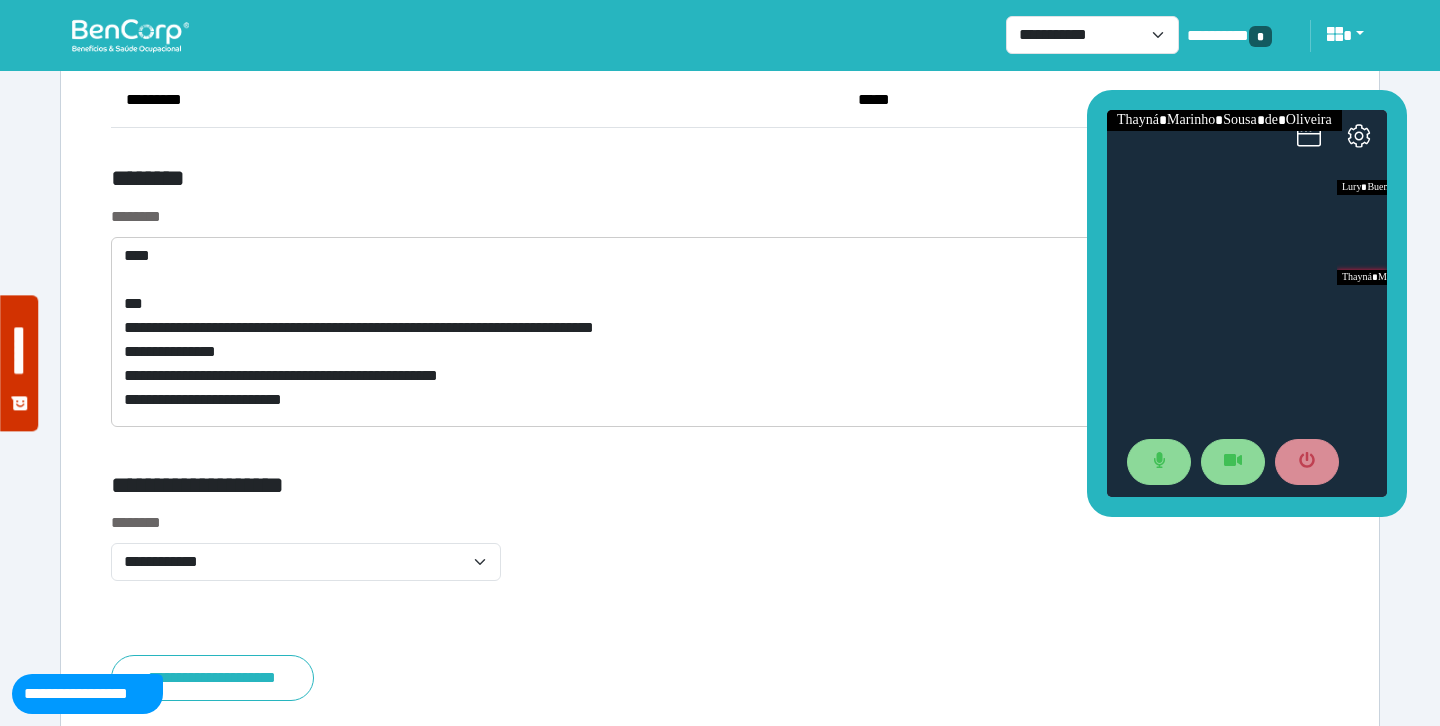 click on "********" at bounding box center [720, 217] 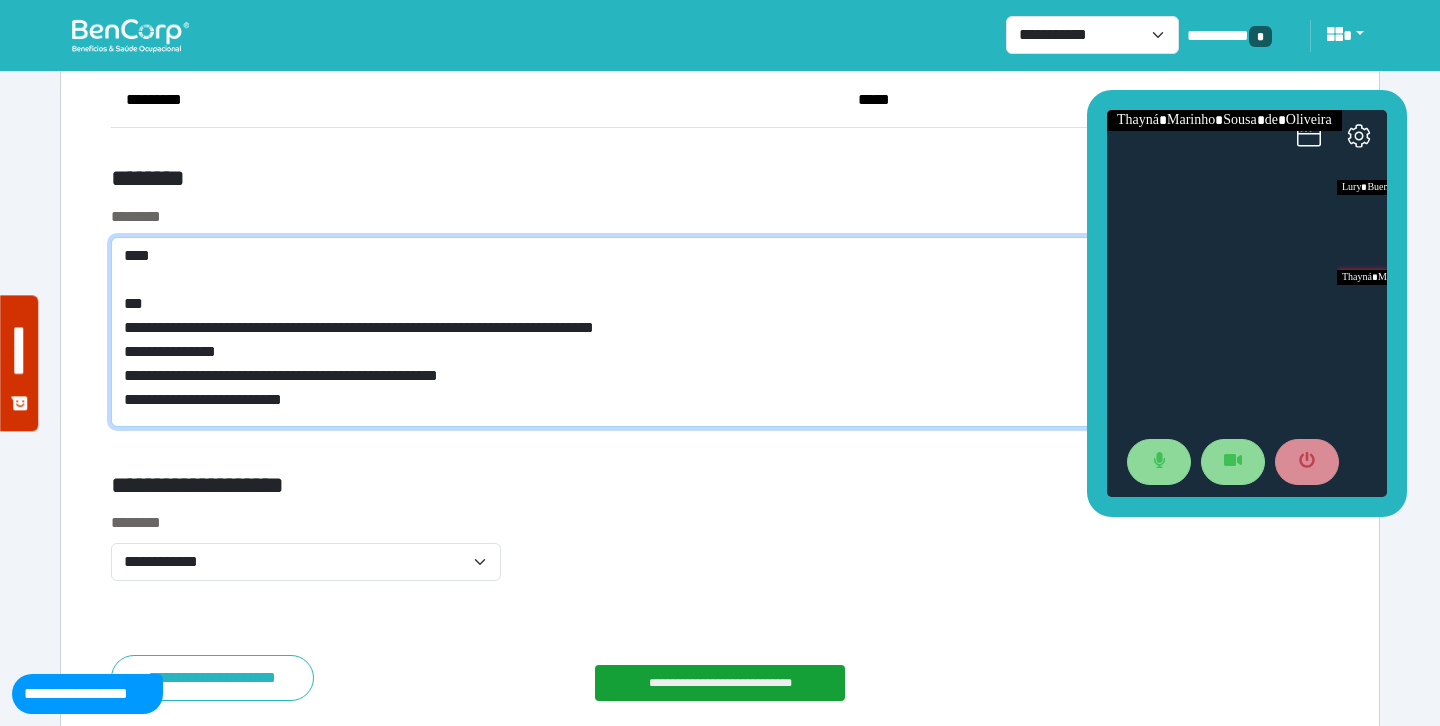 click on "**********" at bounding box center [720, 332] 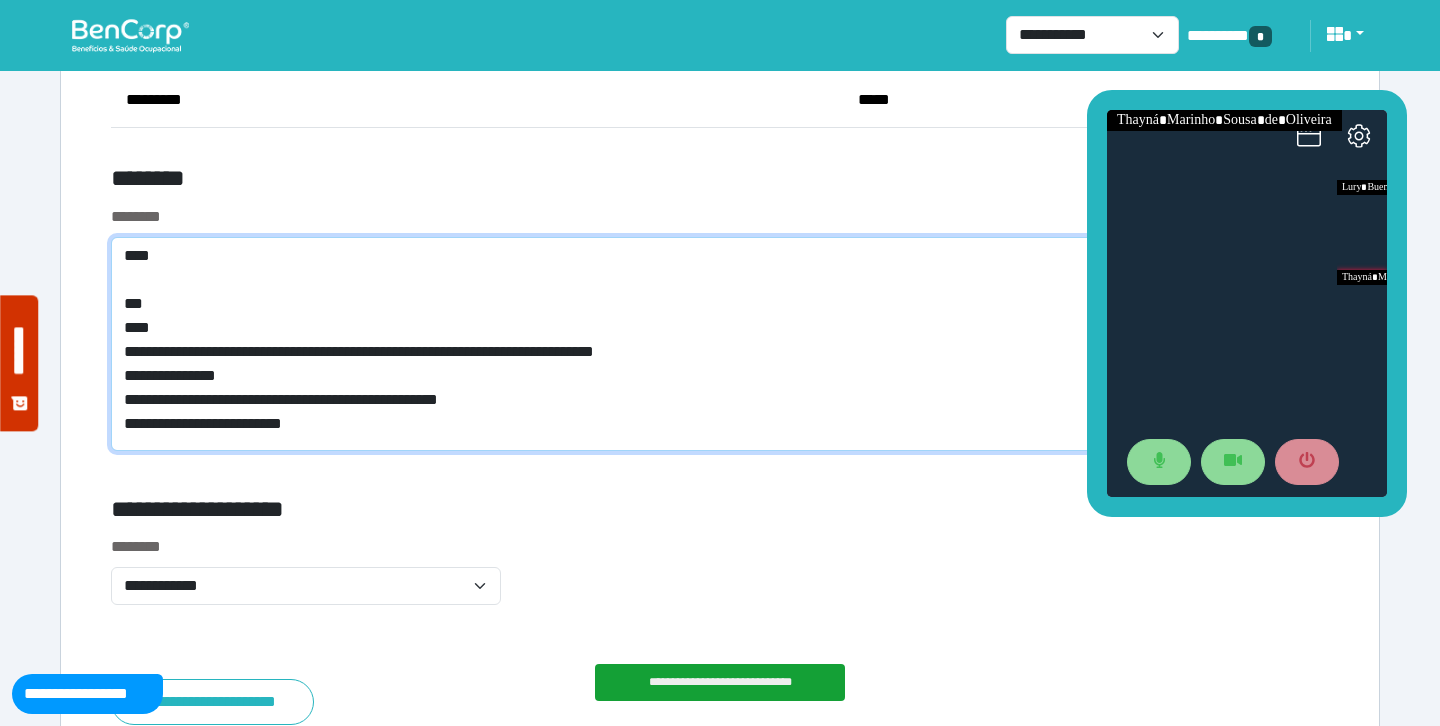 type on "**********" 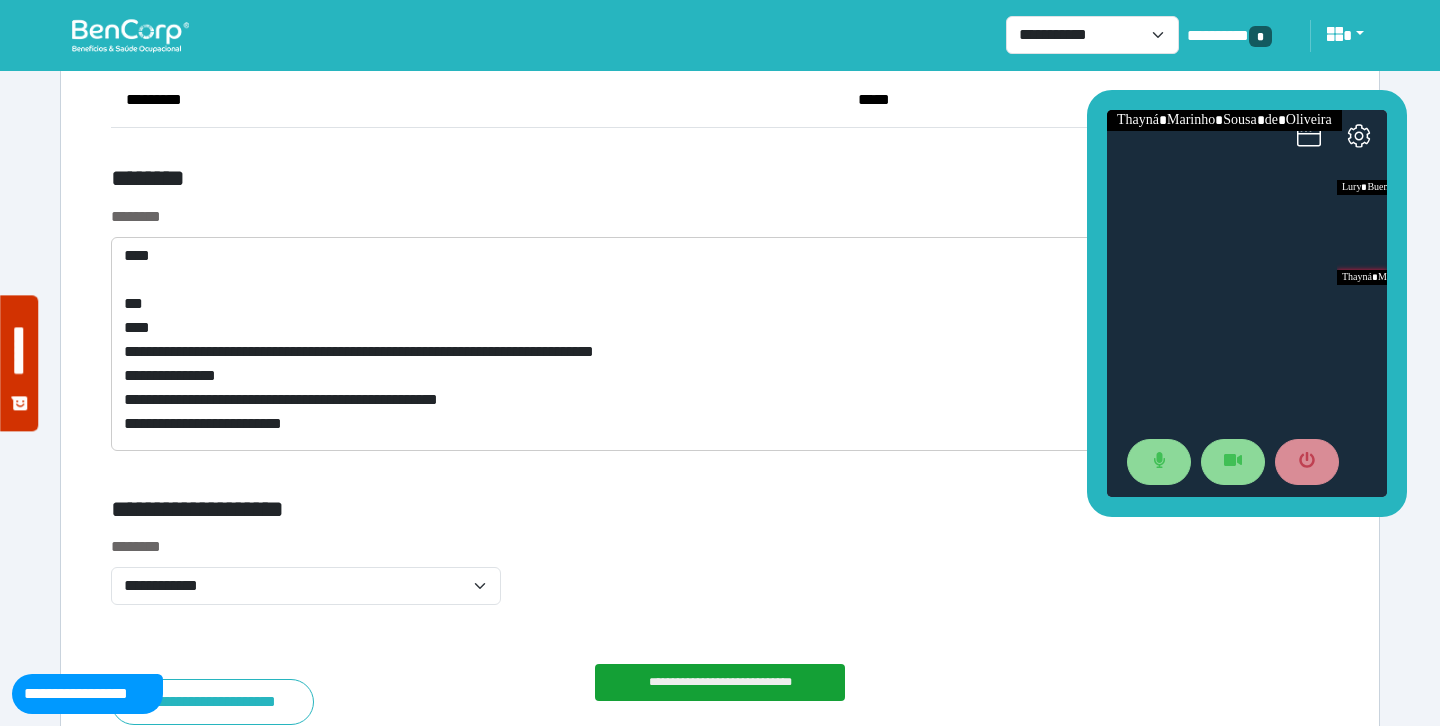 click on "********" at bounding box center [513, 182] 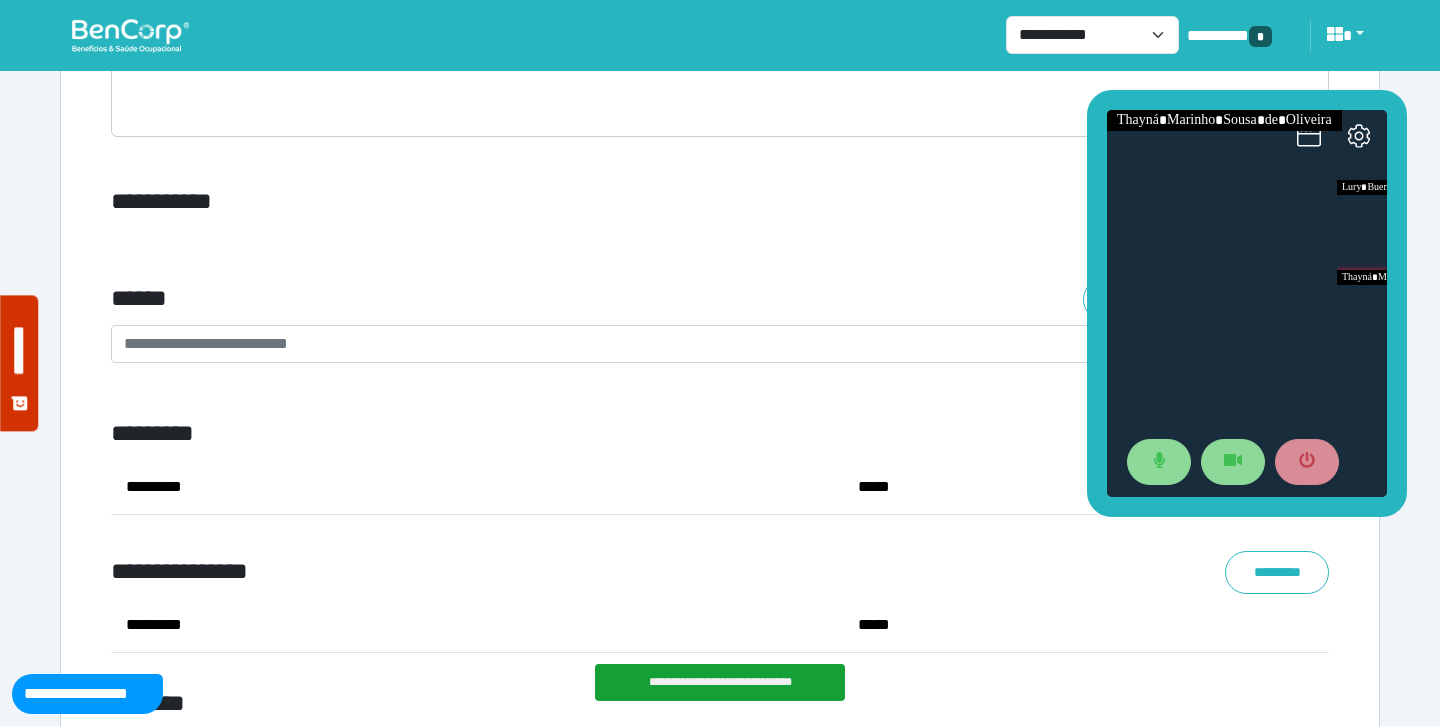scroll, scrollTop: 7023, scrollLeft: 0, axis: vertical 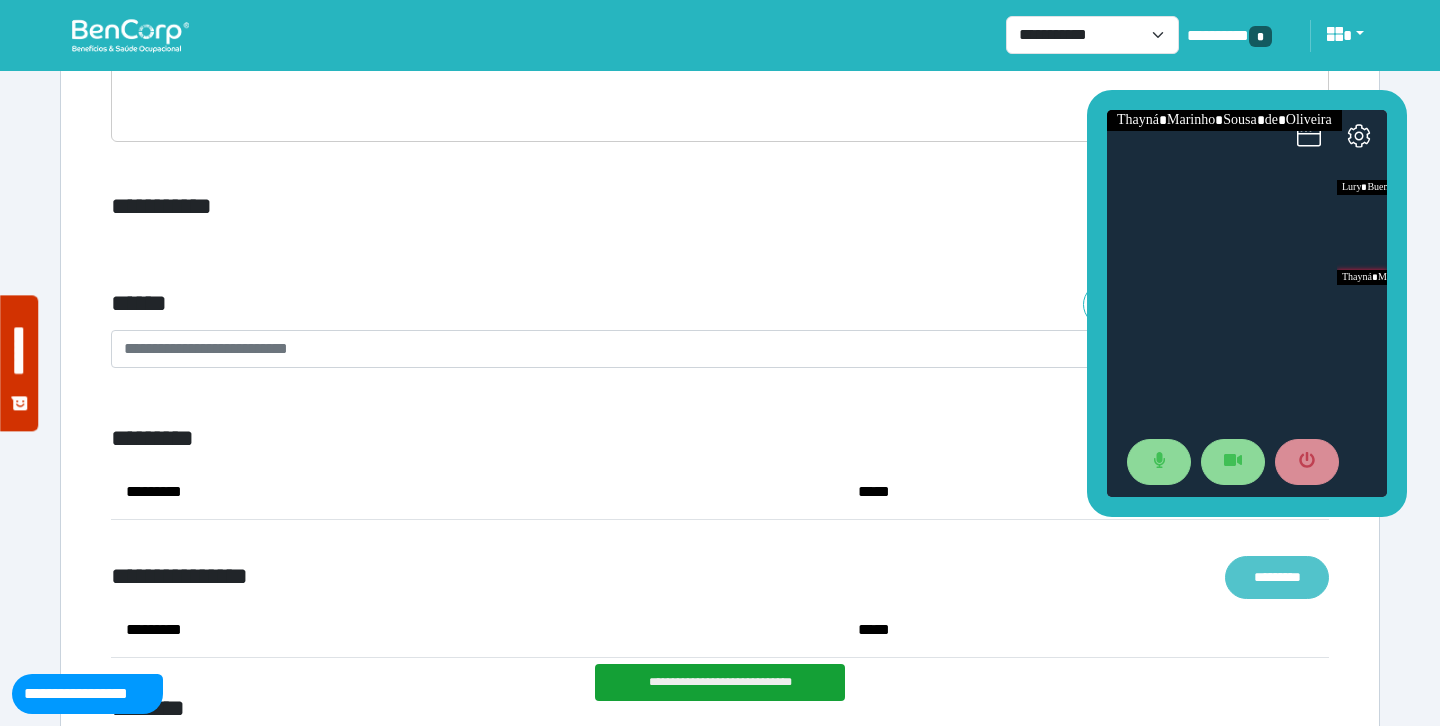 click on "*********" at bounding box center [1277, 577] 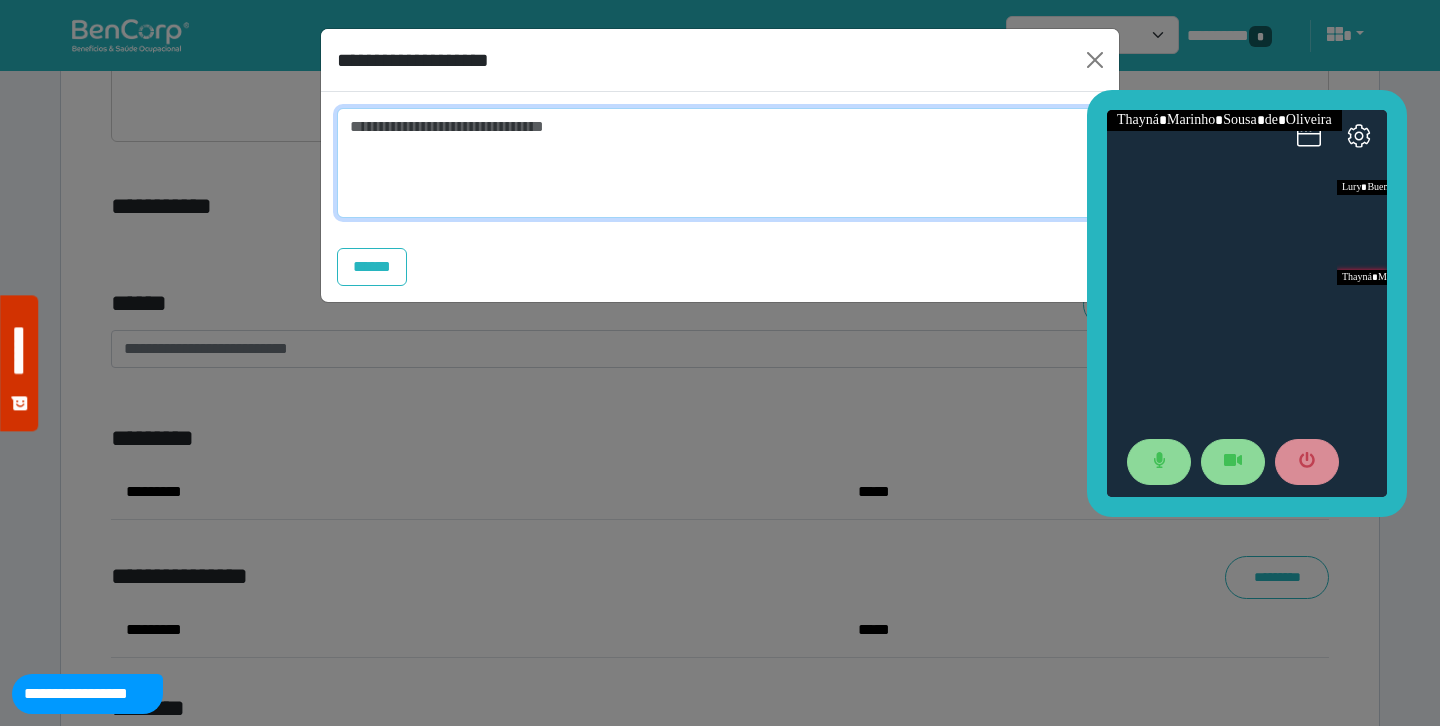 click at bounding box center [720, 163] 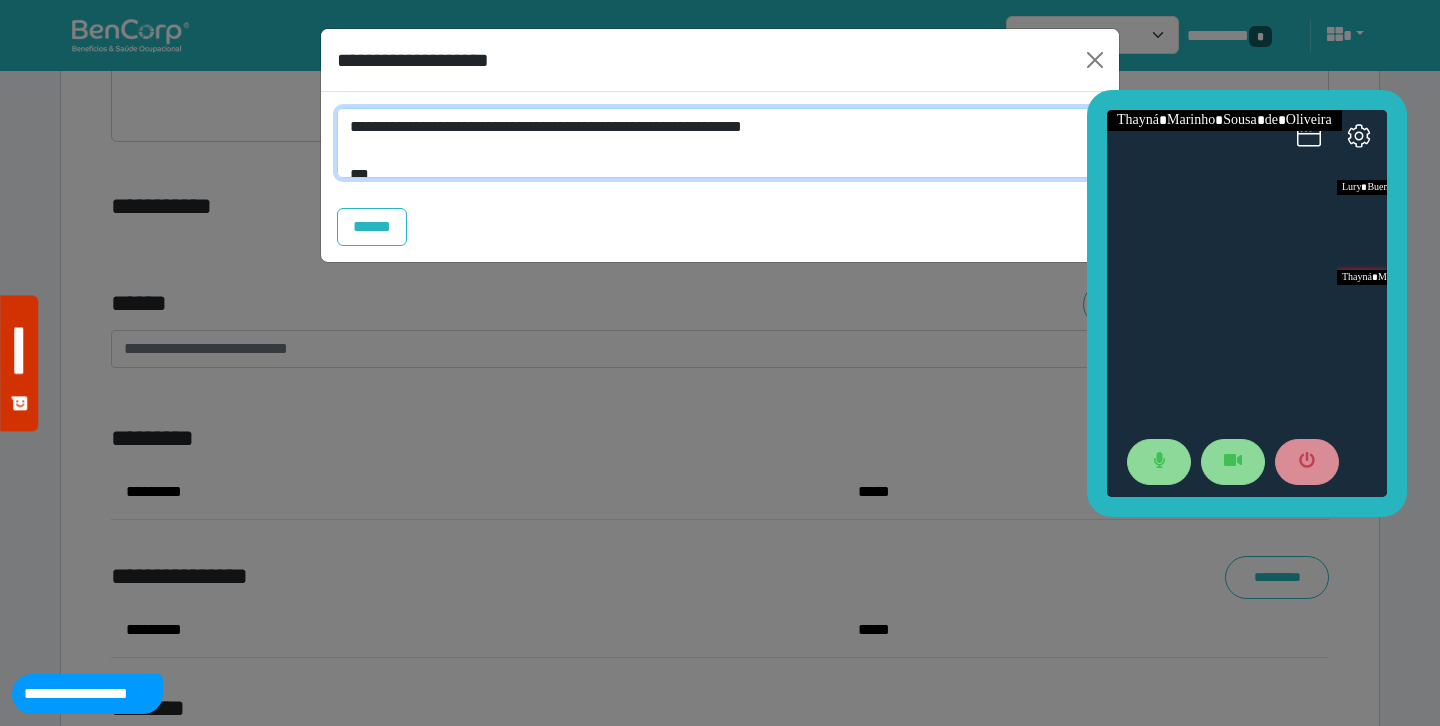 scroll, scrollTop: 0, scrollLeft: 0, axis: both 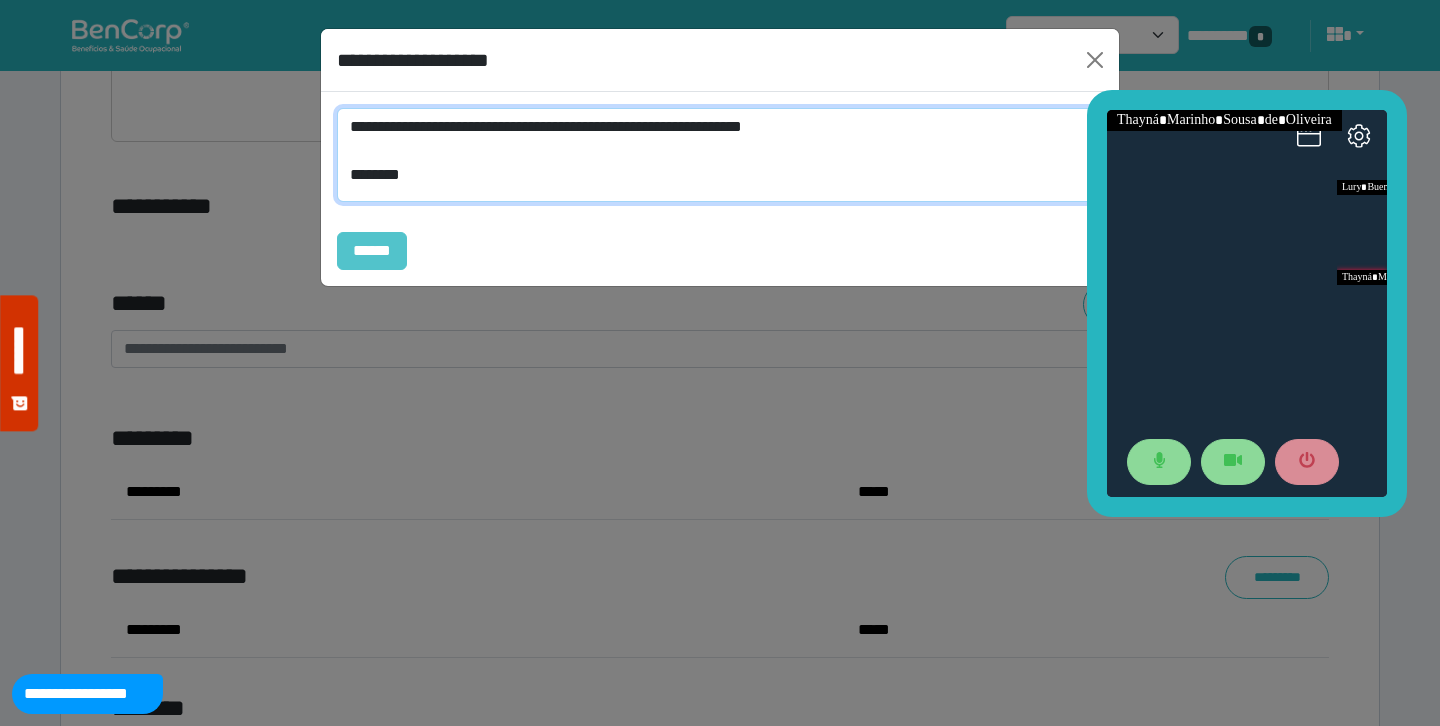type on "**********" 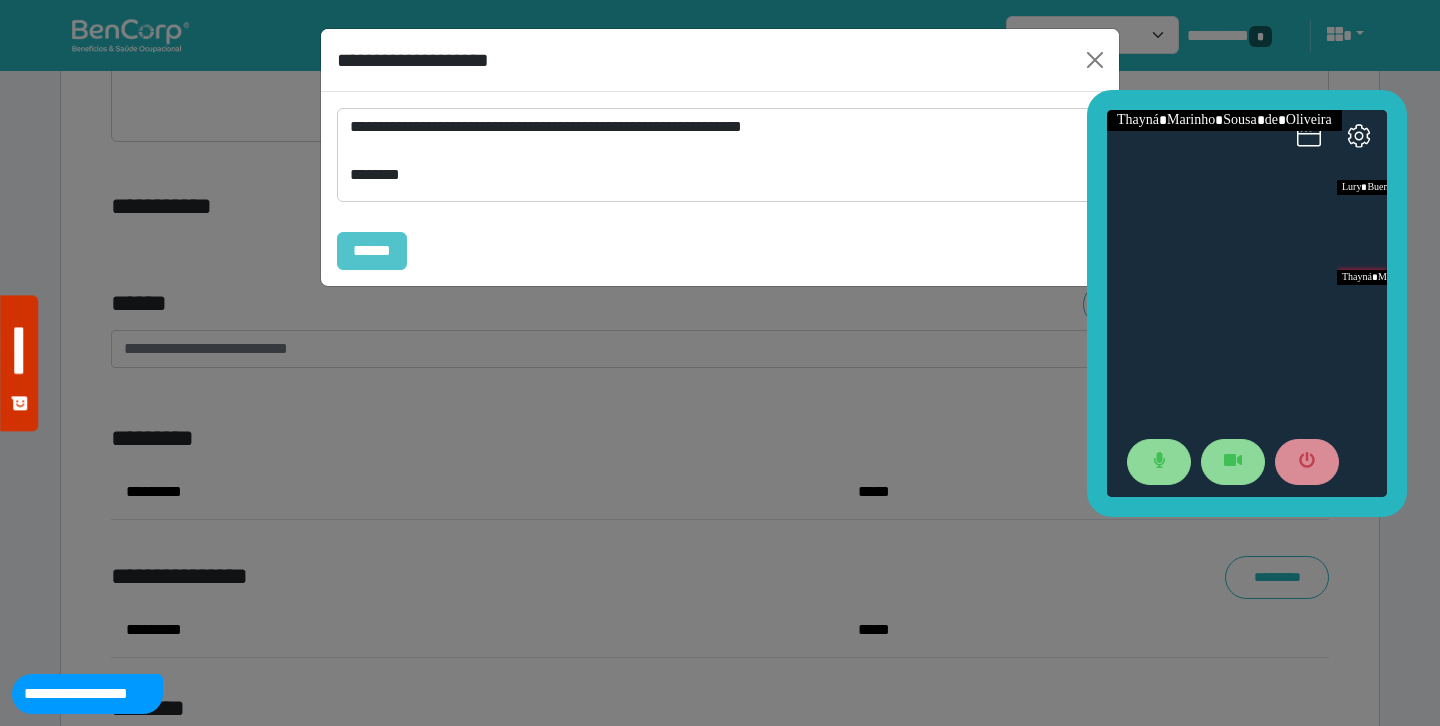 click on "******" at bounding box center [372, 251] 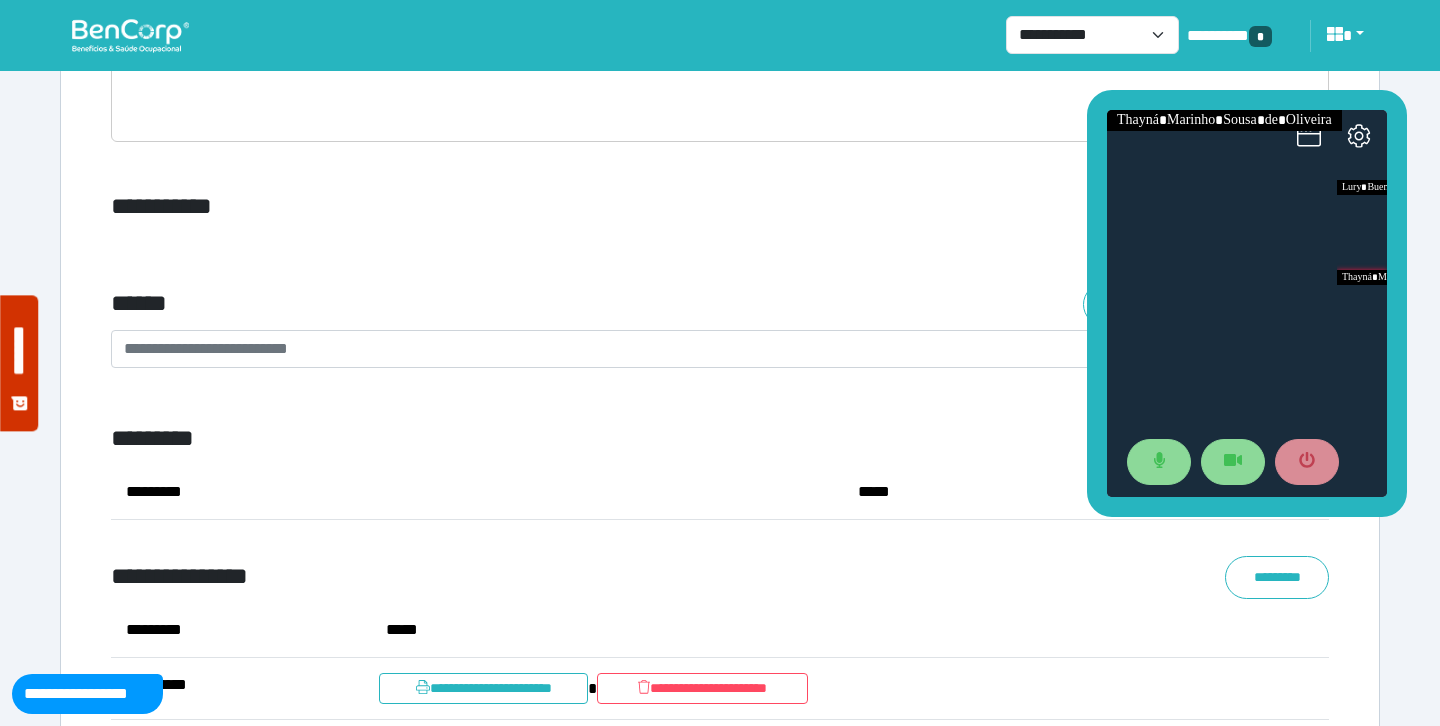 click on "*********" at bounding box center [477, 492] 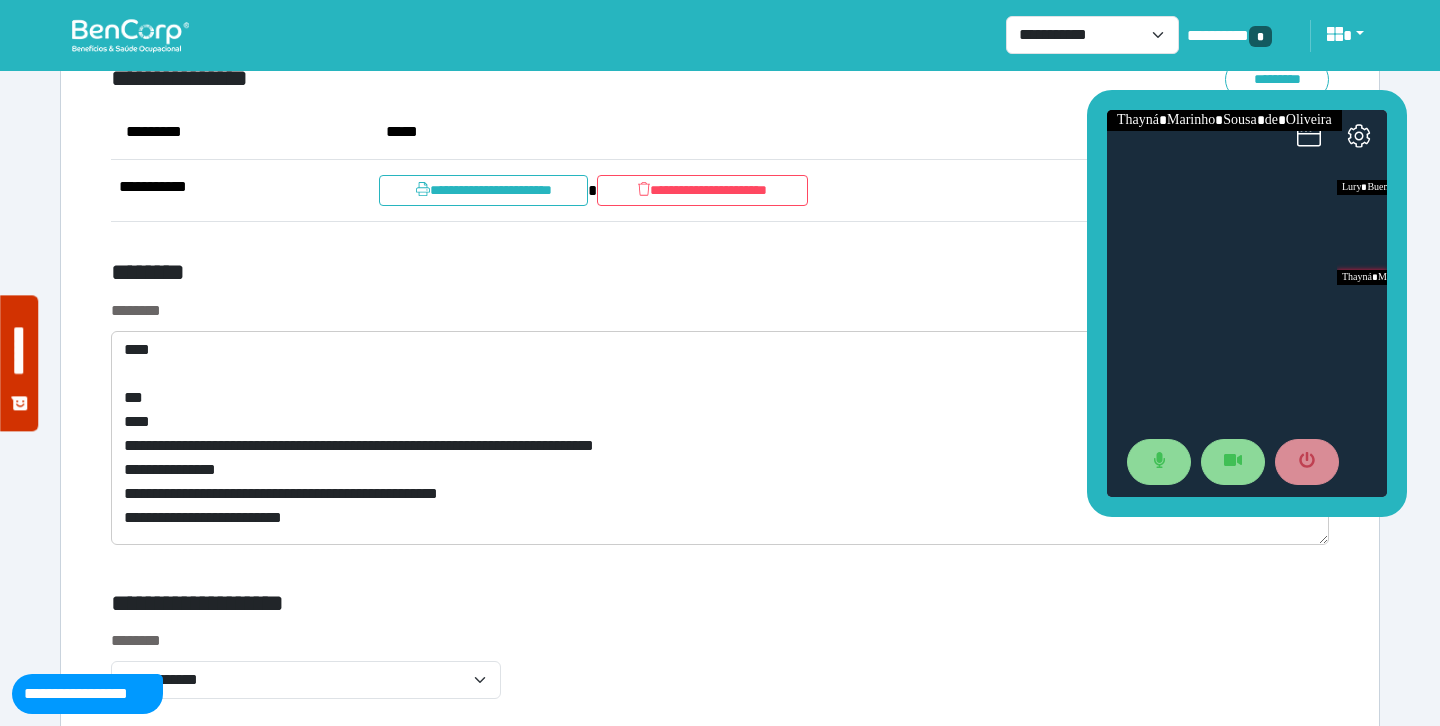 scroll, scrollTop: 7523, scrollLeft: 0, axis: vertical 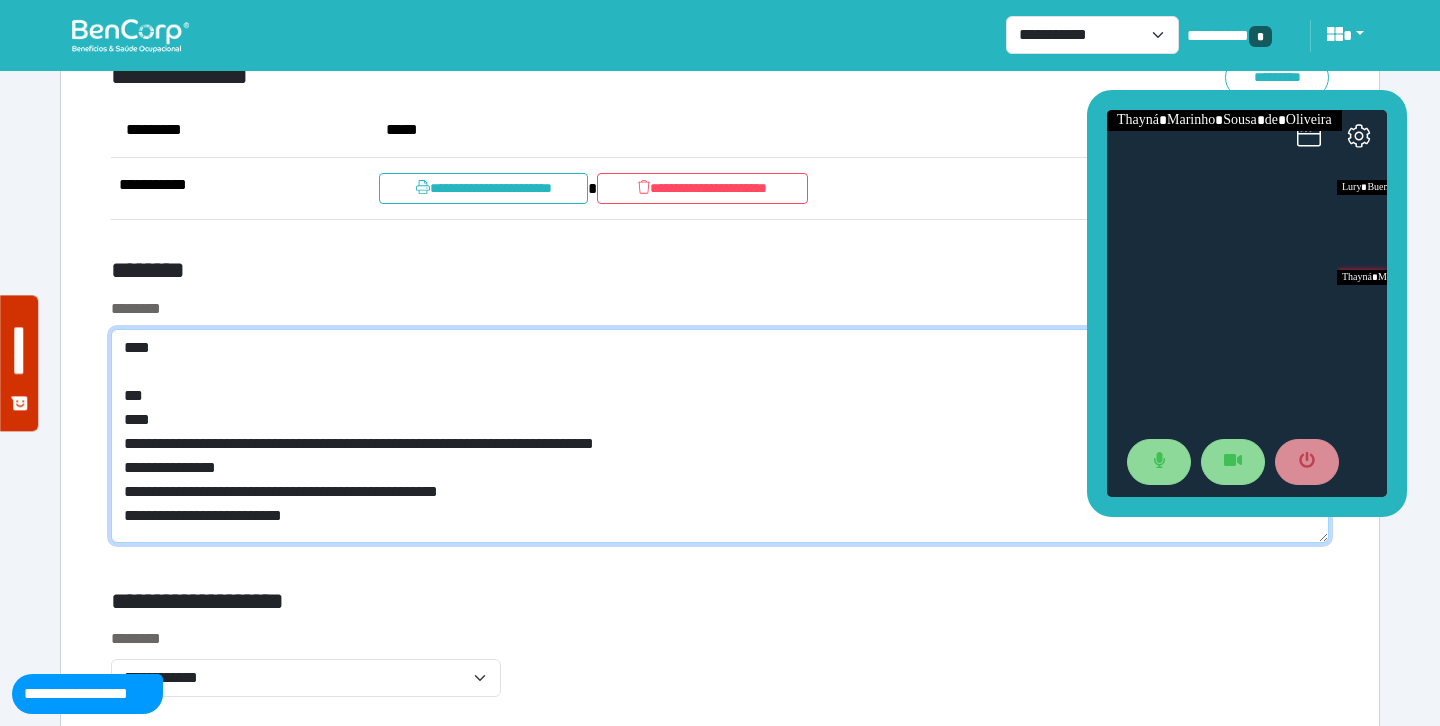 click on "**********" at bounding box center [720, 436] 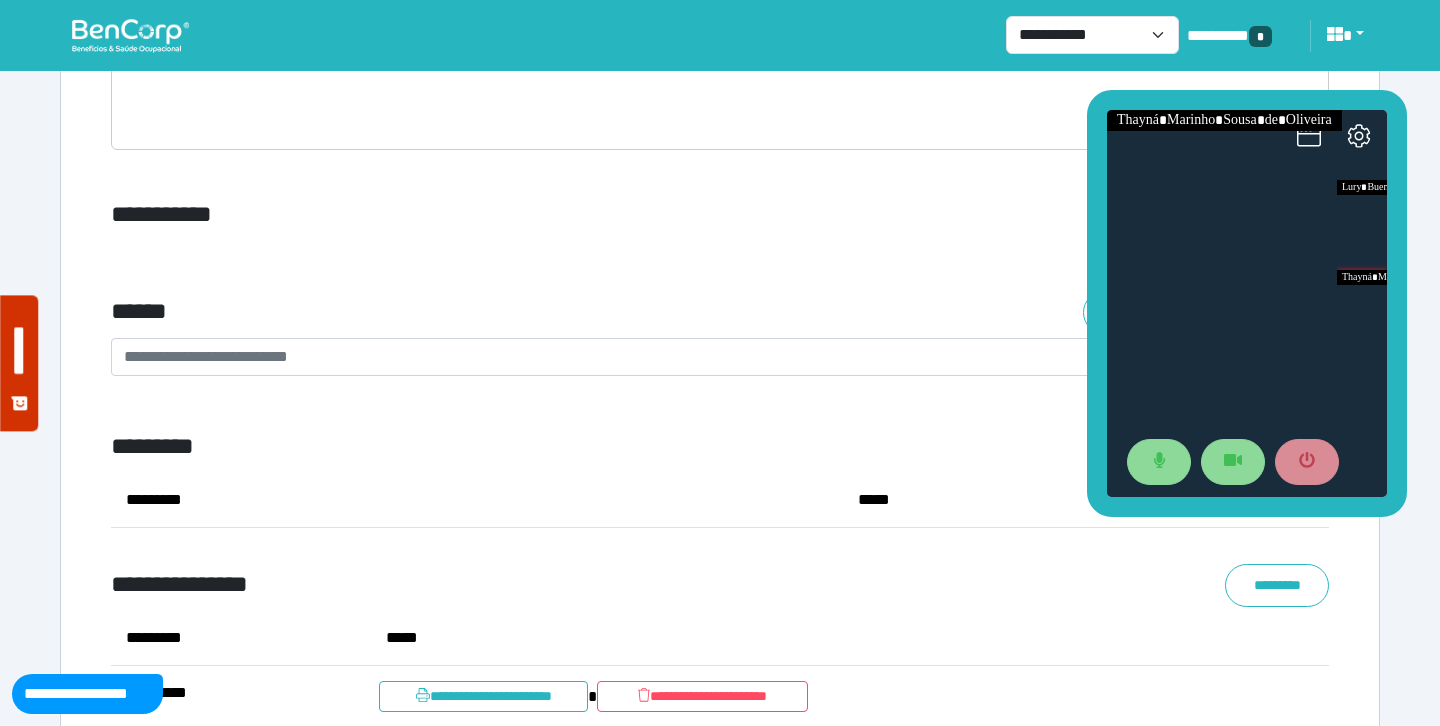scroll, scrollTop: 7011, scrollLeft: 0, axis: vertical 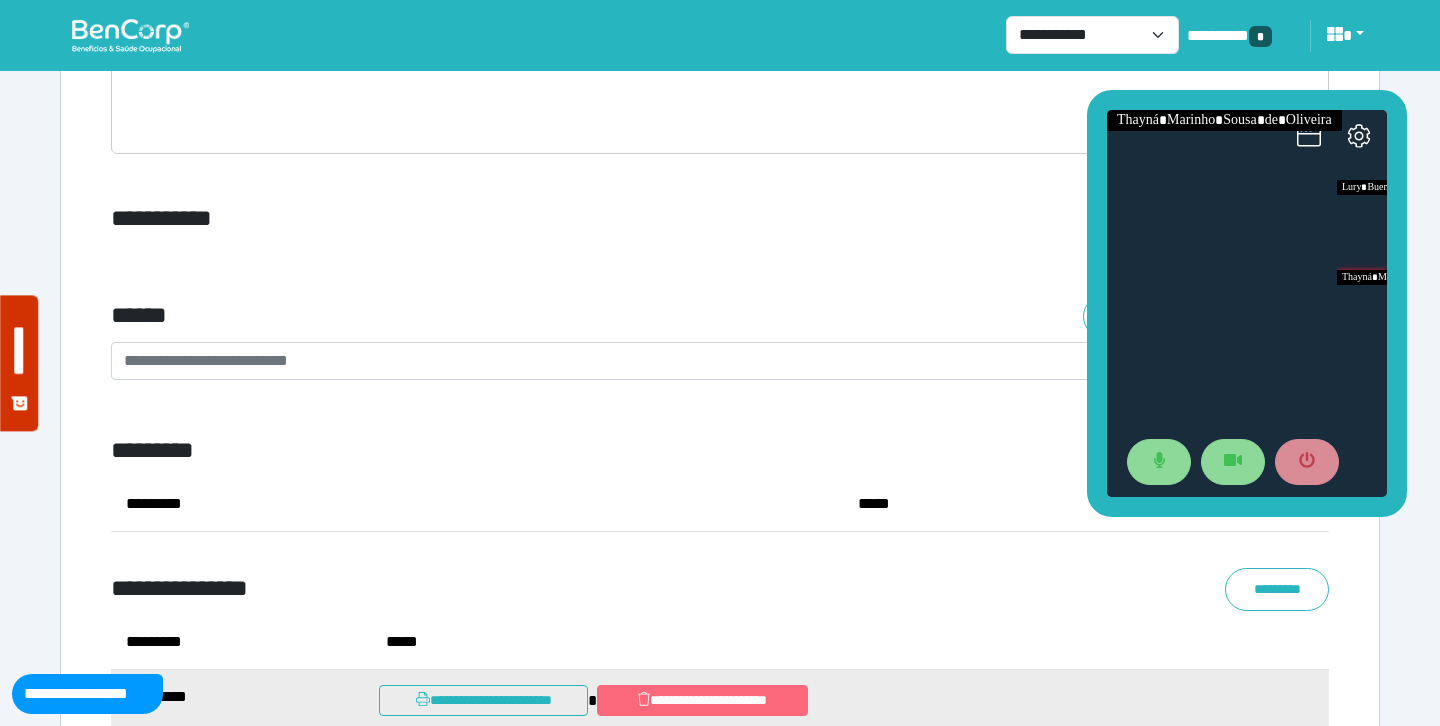 click on "**********" at bounding box center (702, 700) 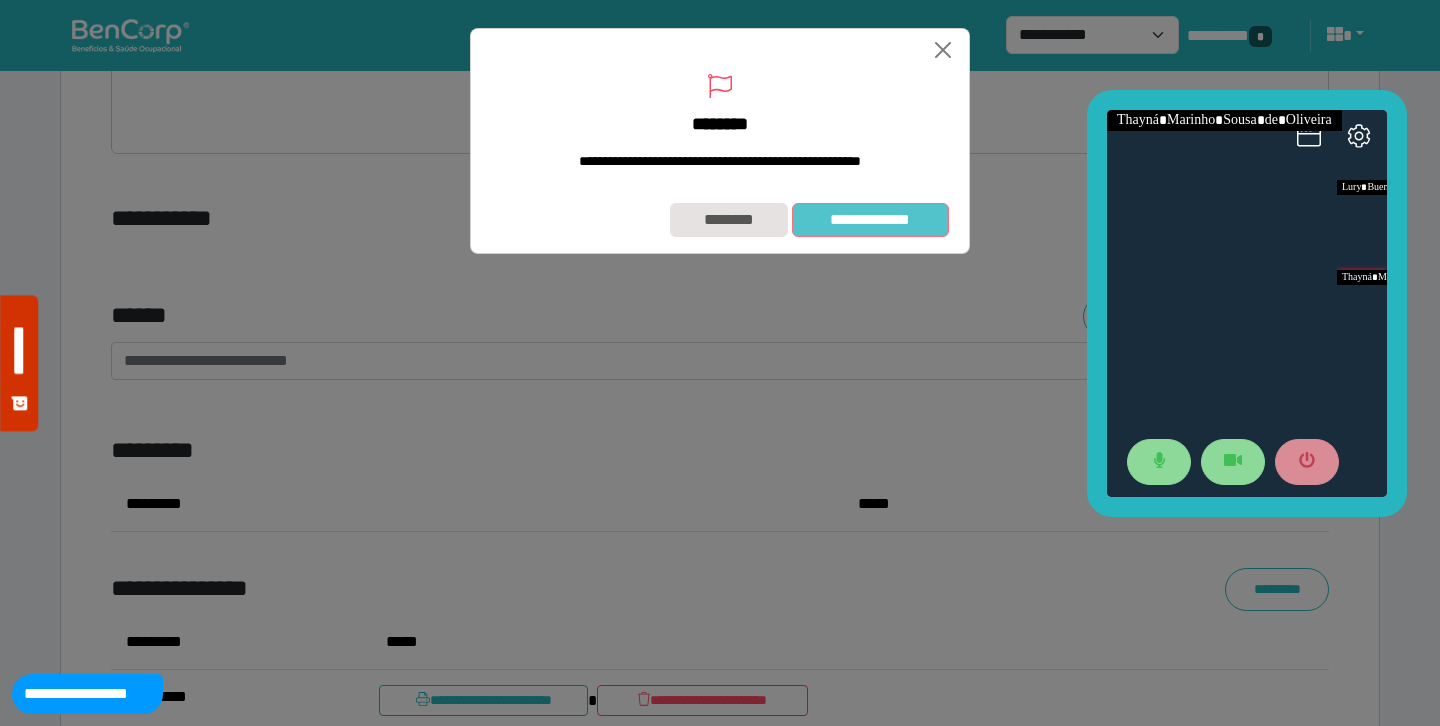 click on "**********" at bounding box center [870, 220] 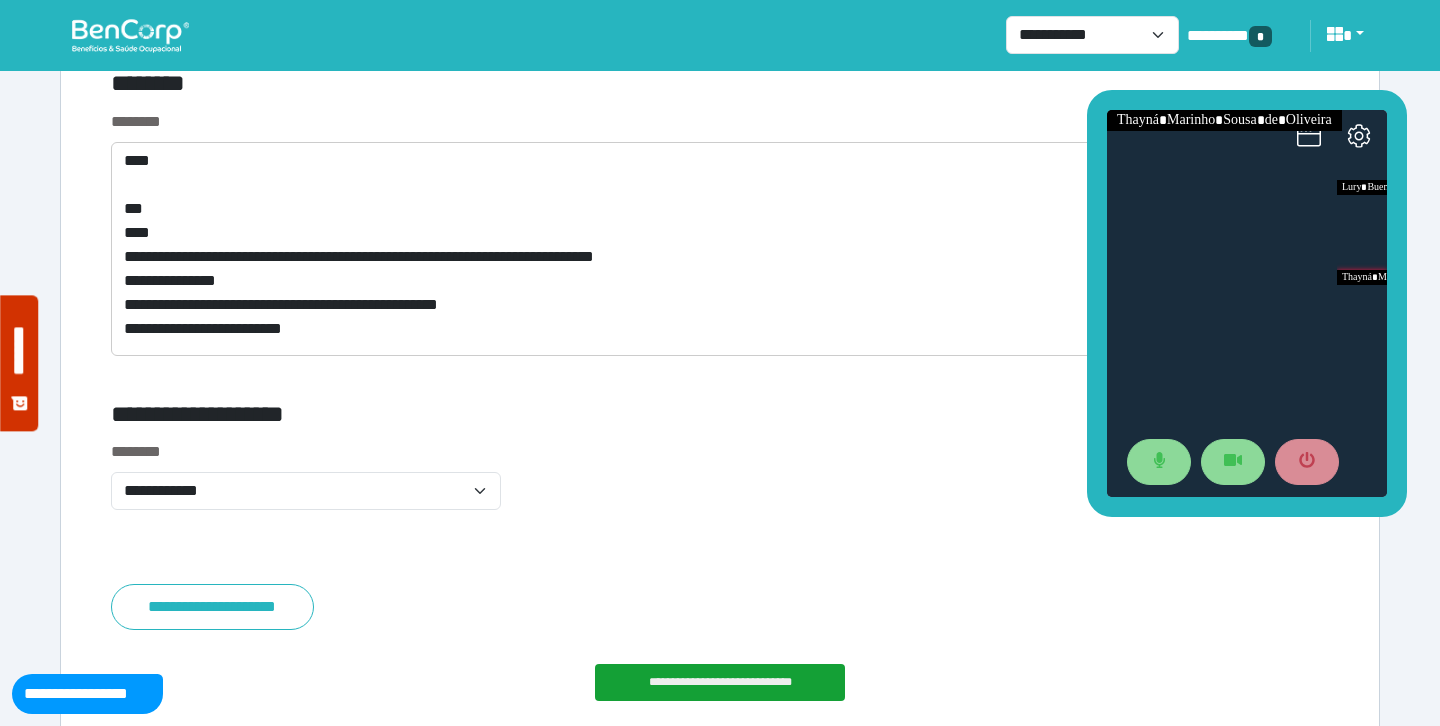 scroll, scrollTop: 7662, scrollLeft: 0, axis: vertical 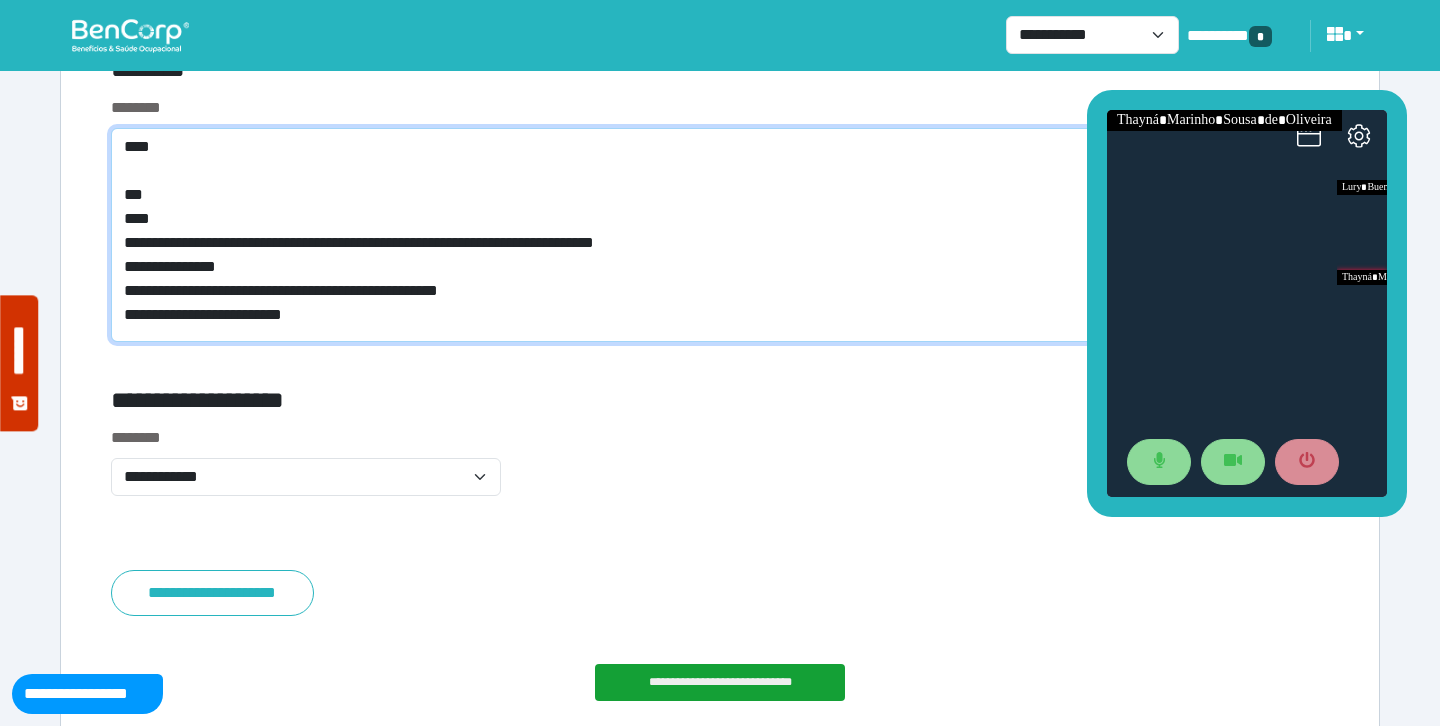 click on "**********" at bounding box center (720, 235) 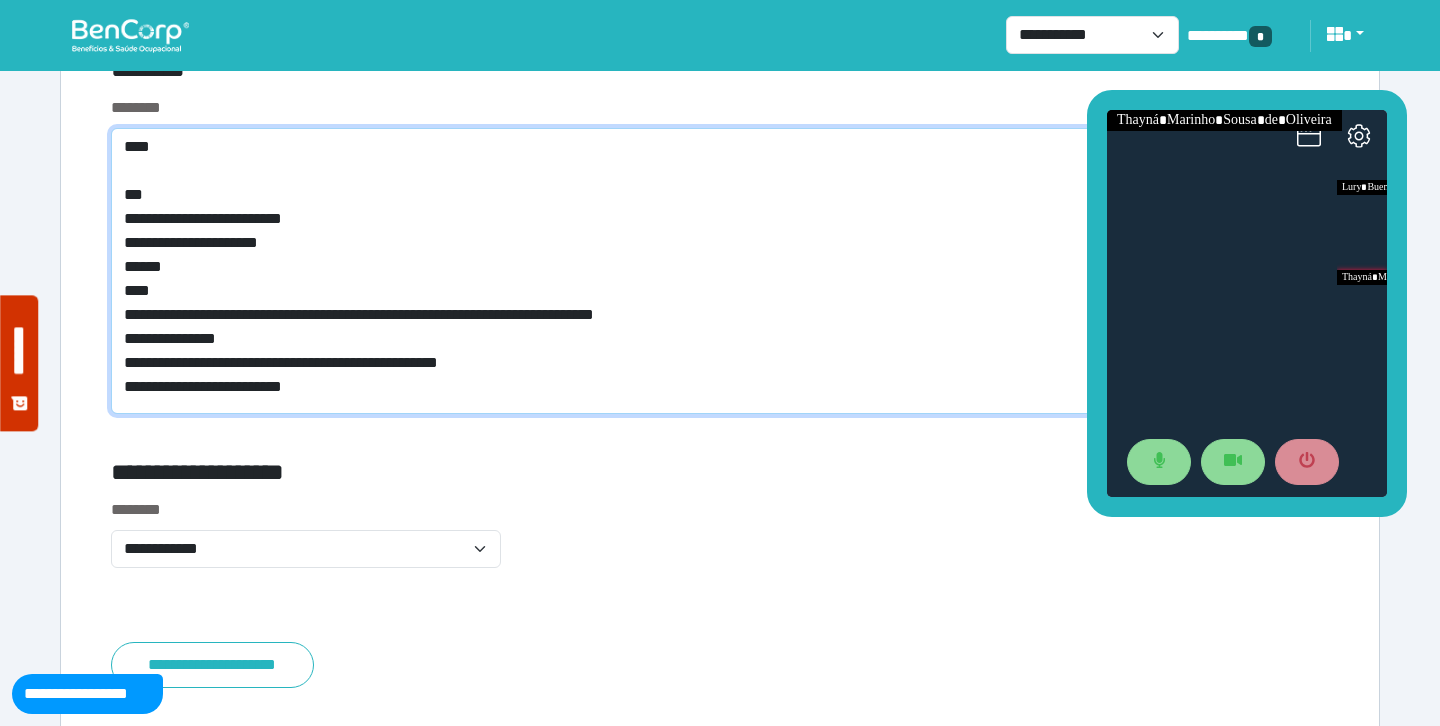 click on "**********" at bounding box center [720, 271] 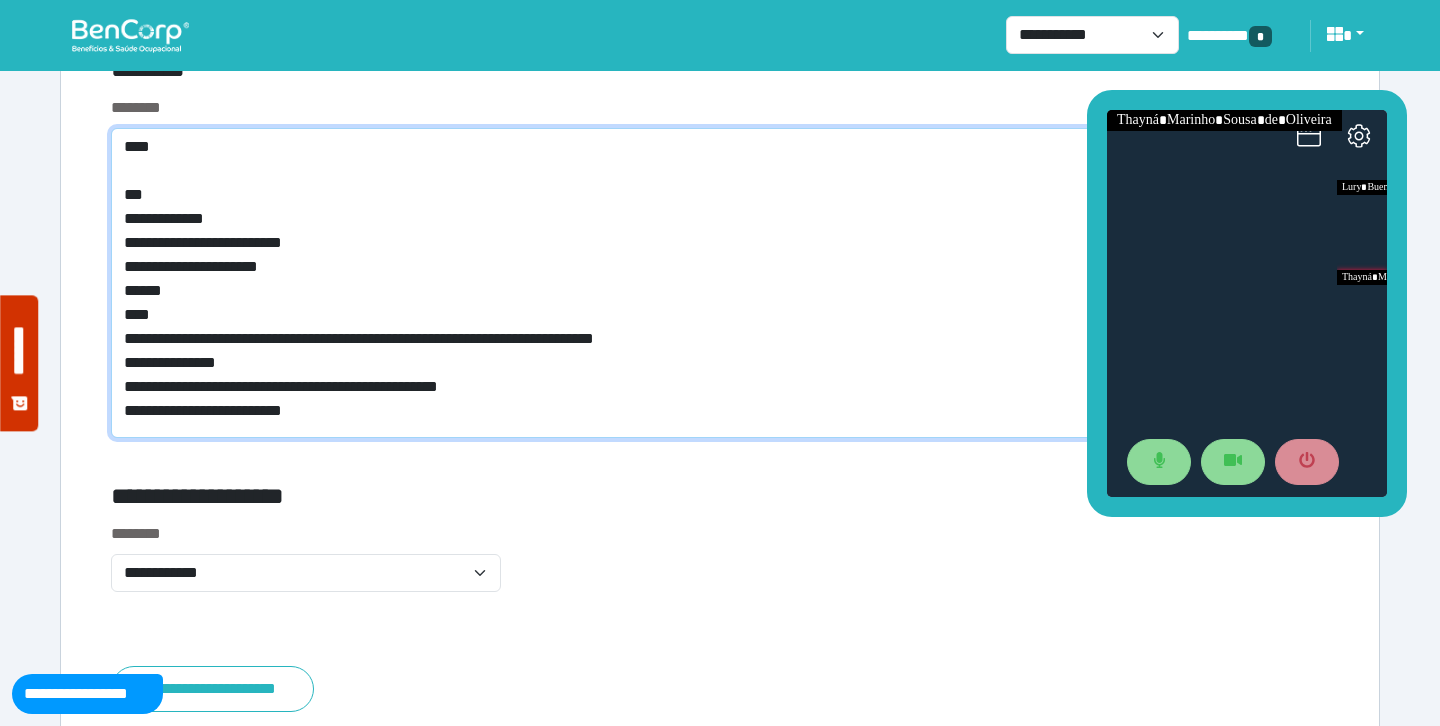 click on "**********" at bounding box center (720, 283) 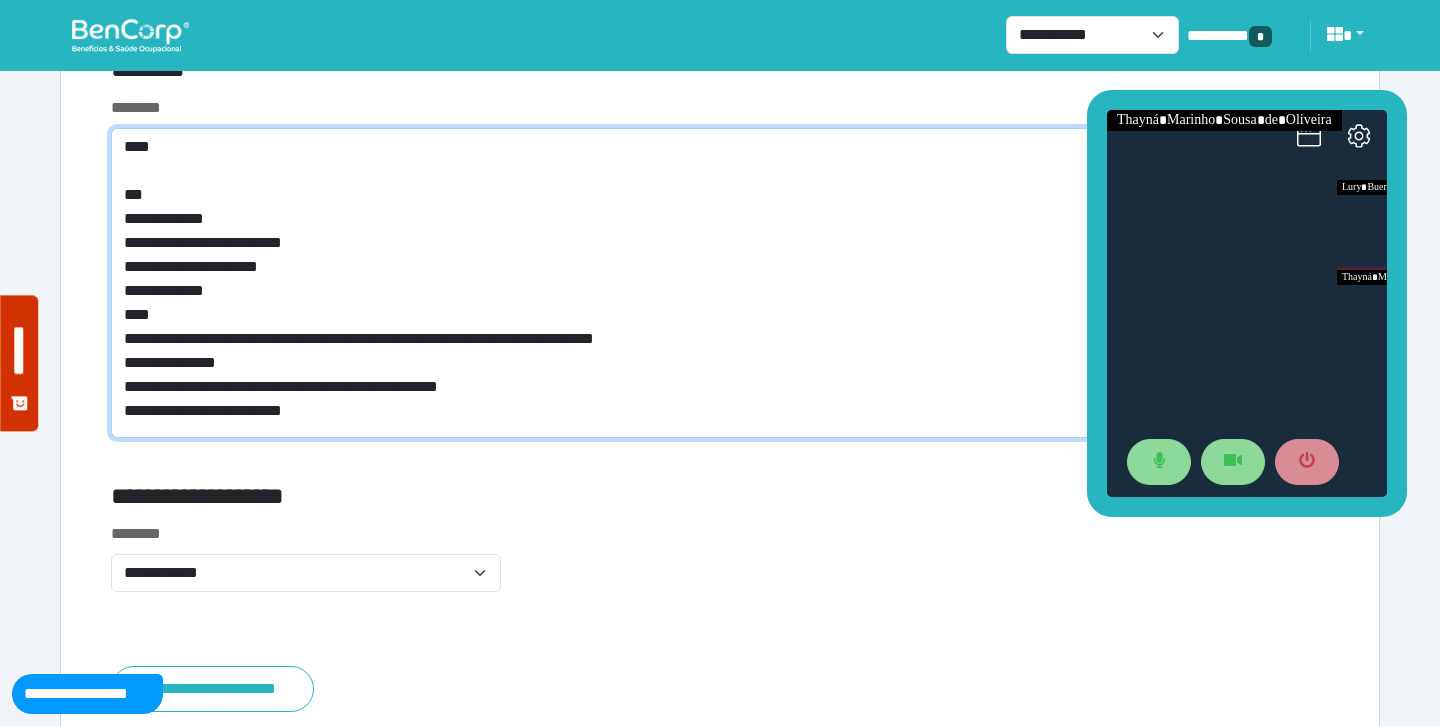 click on "**********" at bounding box center [720, 283] 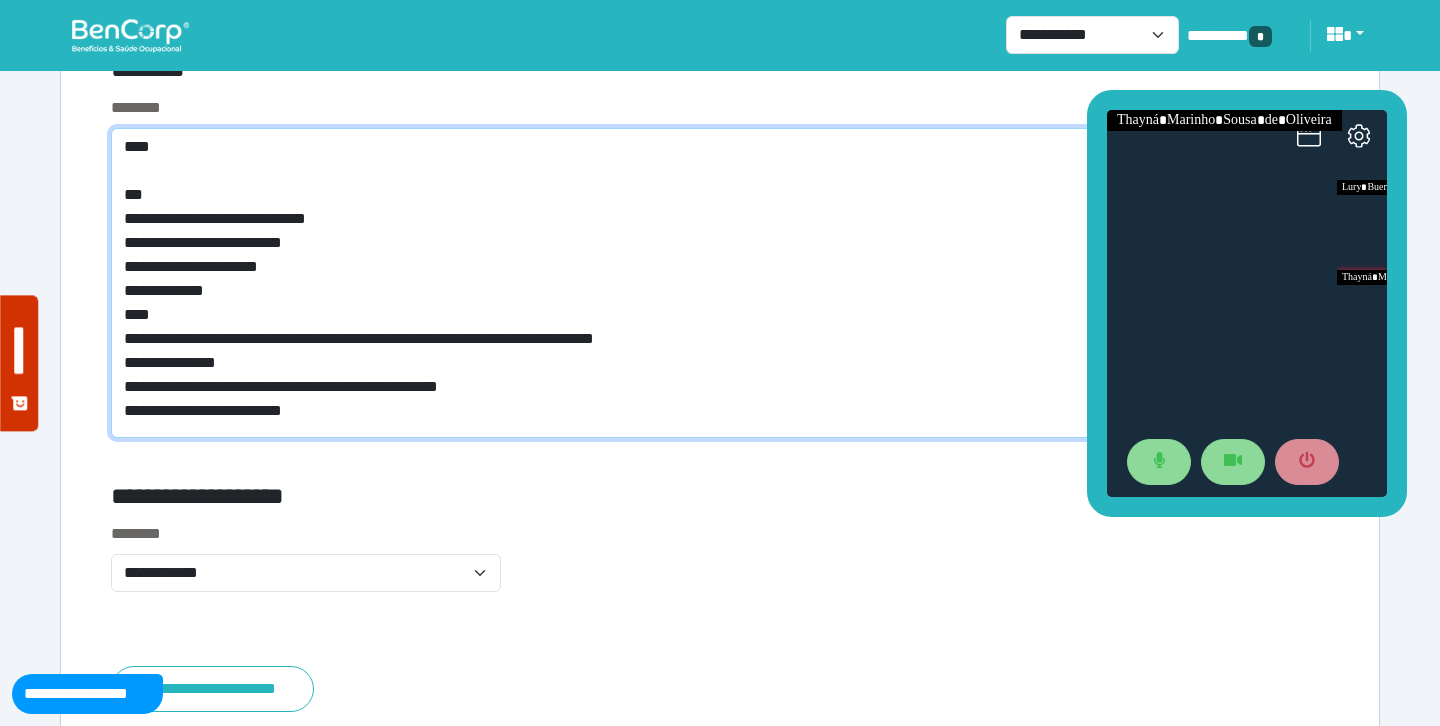click on "**********" at bounding box center [720, 283] 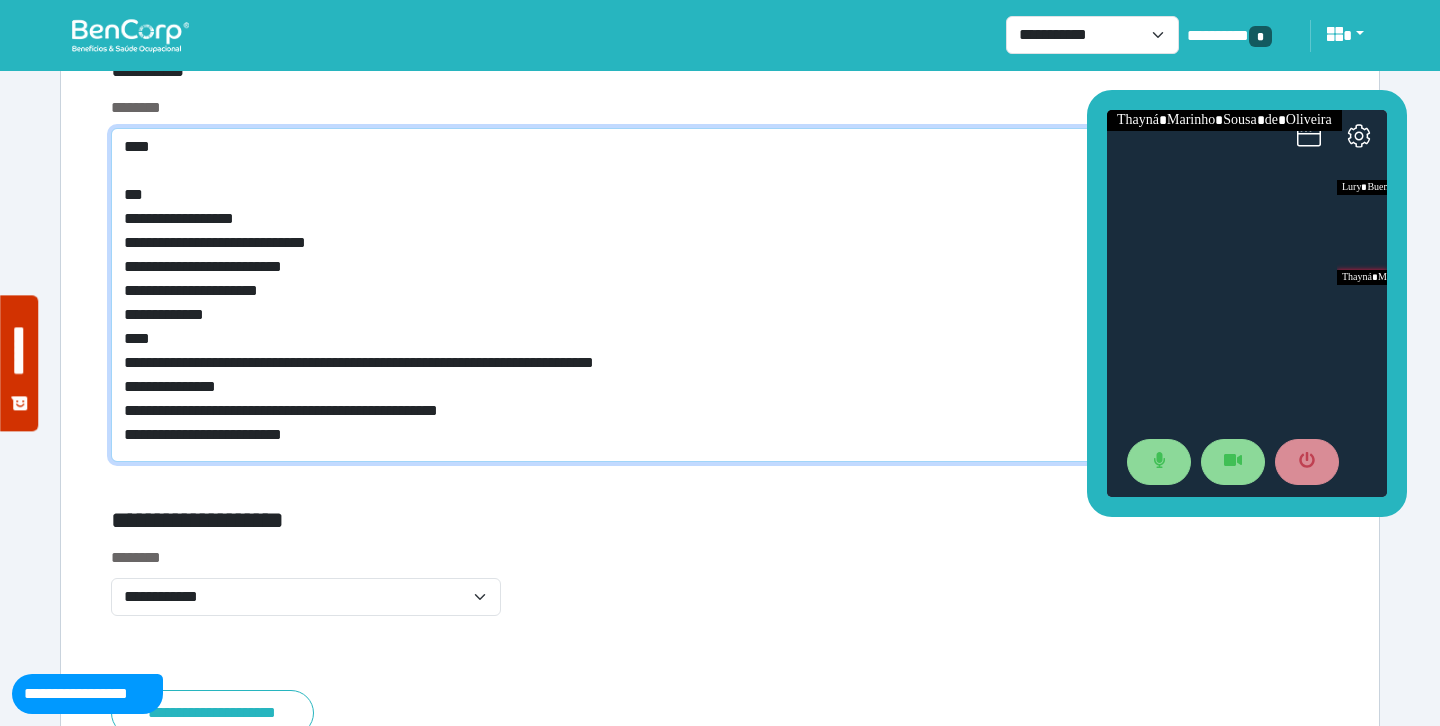click on "**********" at bounding box center [720, 295] 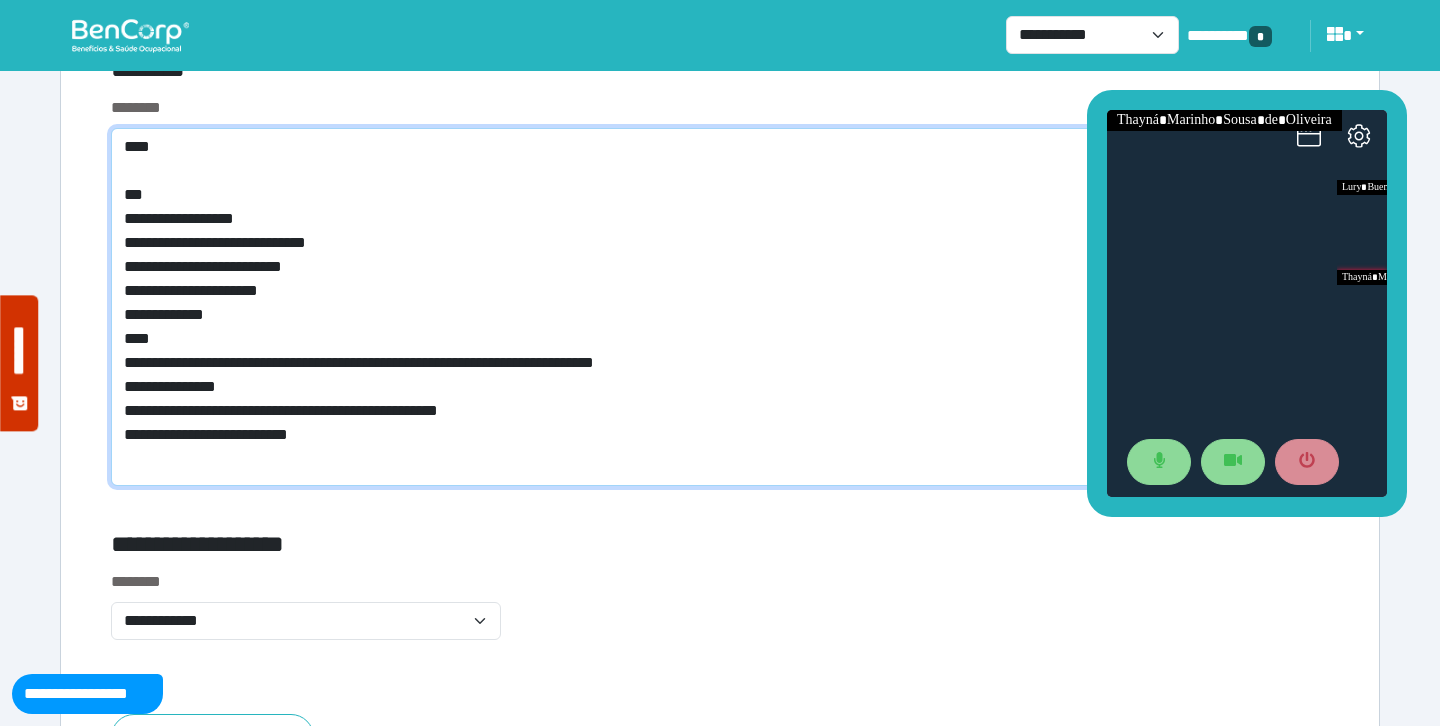 scroll, scrollTop: 0, scrollLeft: 0, axis: both 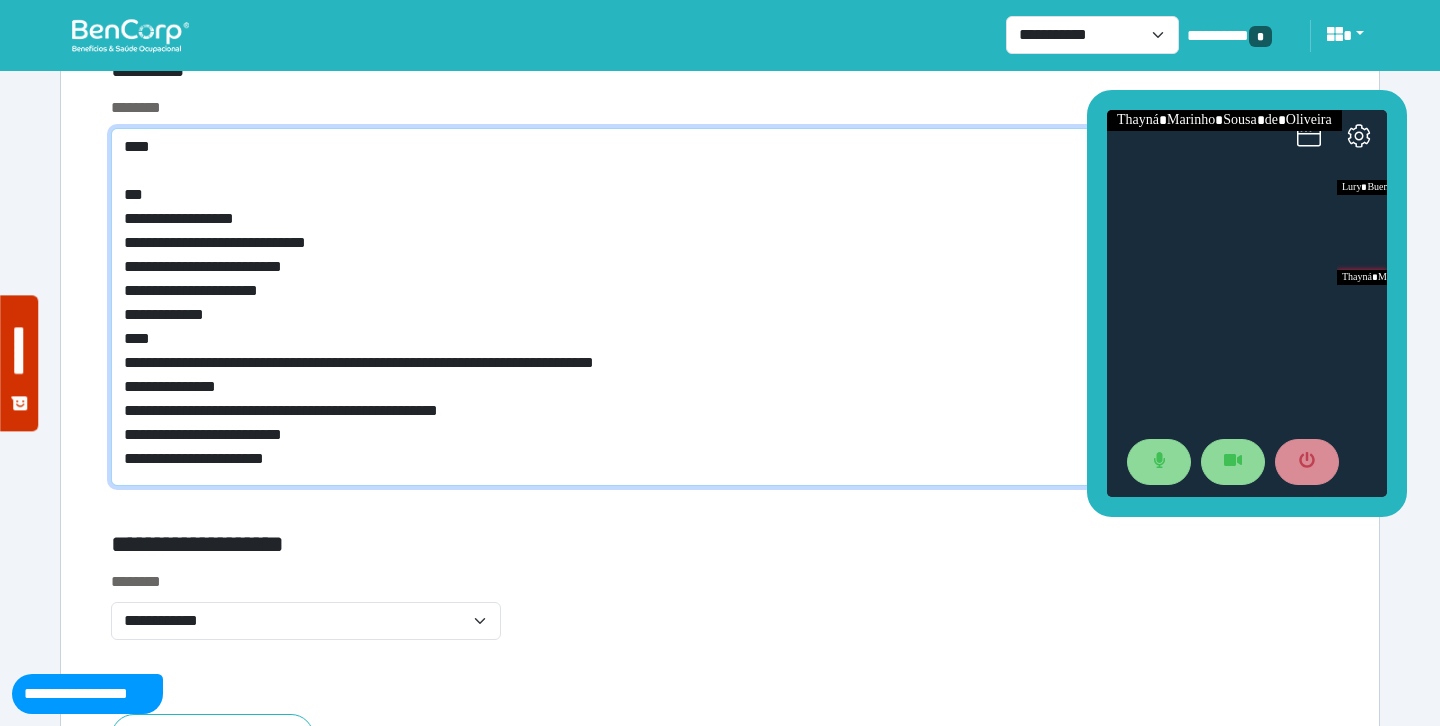 click on "**********" at bounding box center [720, 307] 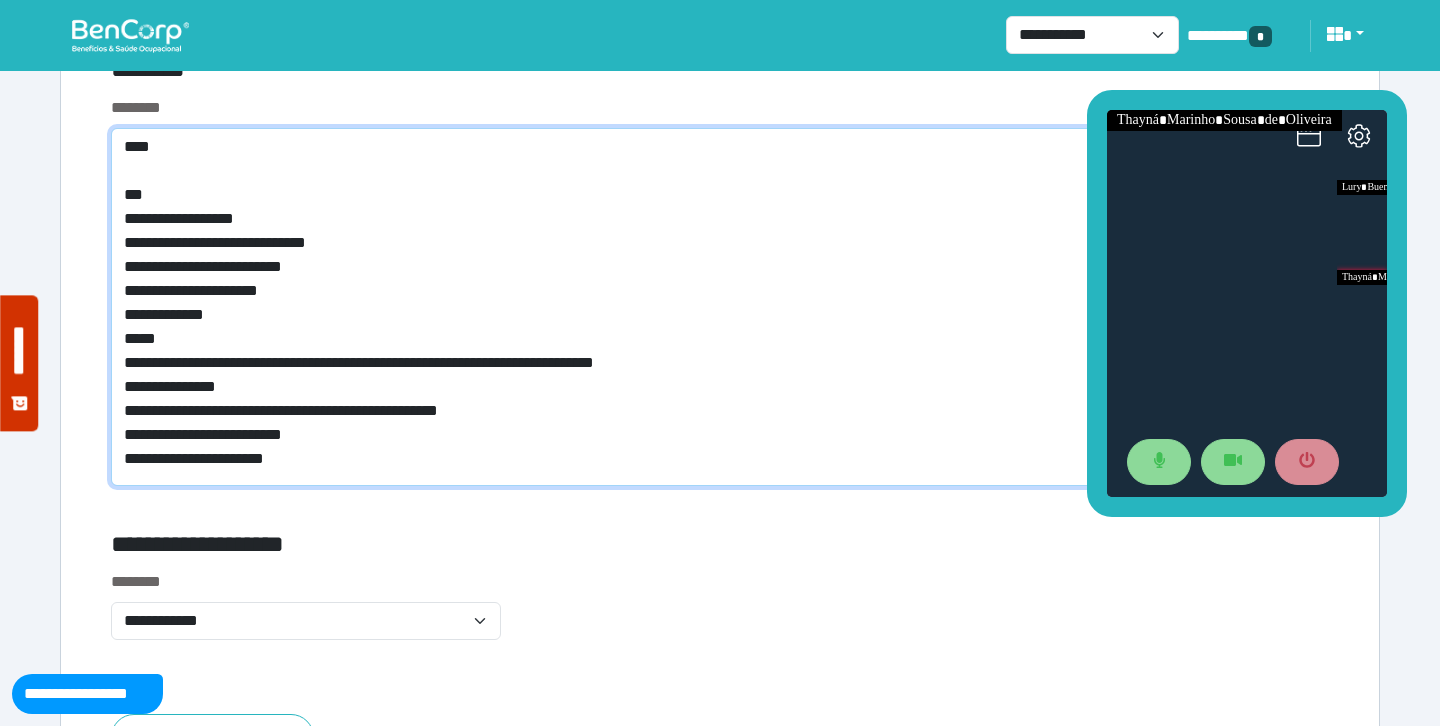 click on "**********" at bounding box center (720, 307) 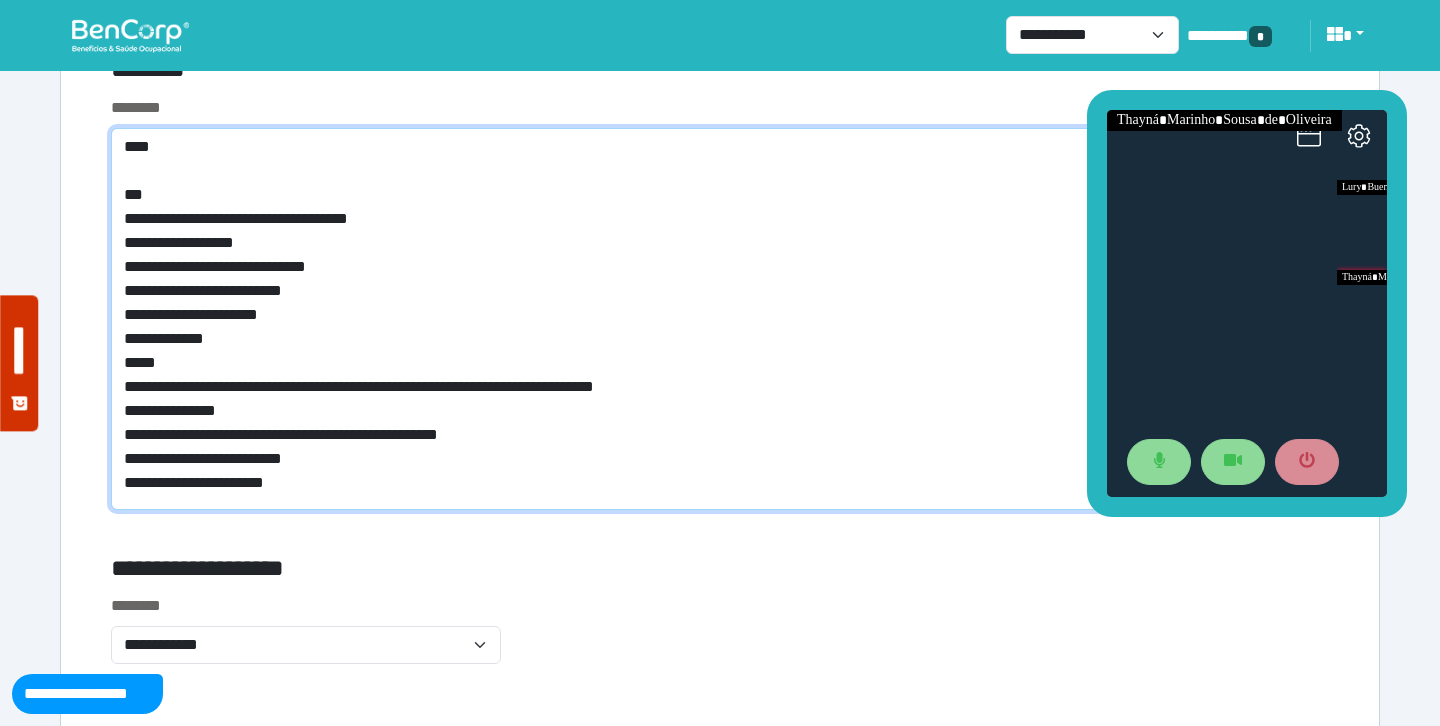 click on "**********" at bounding box center (720, 319) 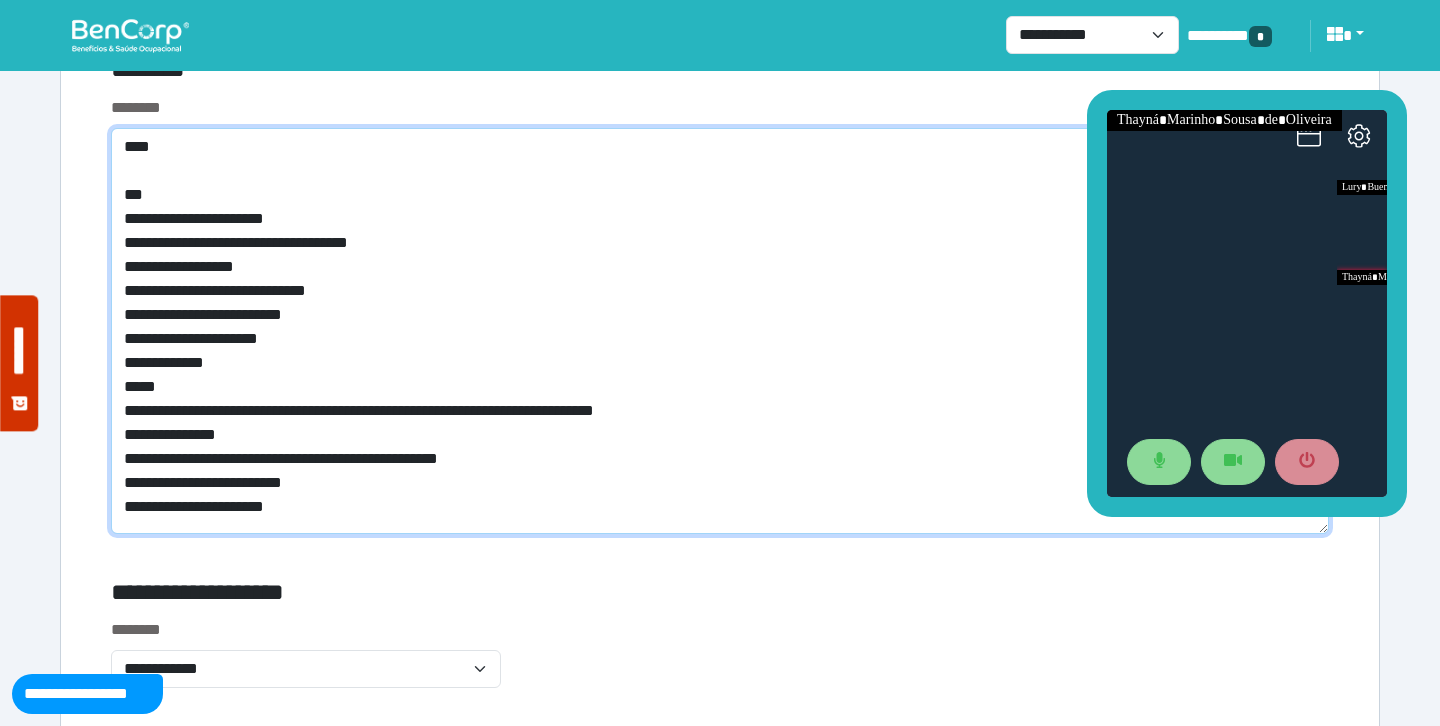 click on "**********" at bounding box center (720, 331) 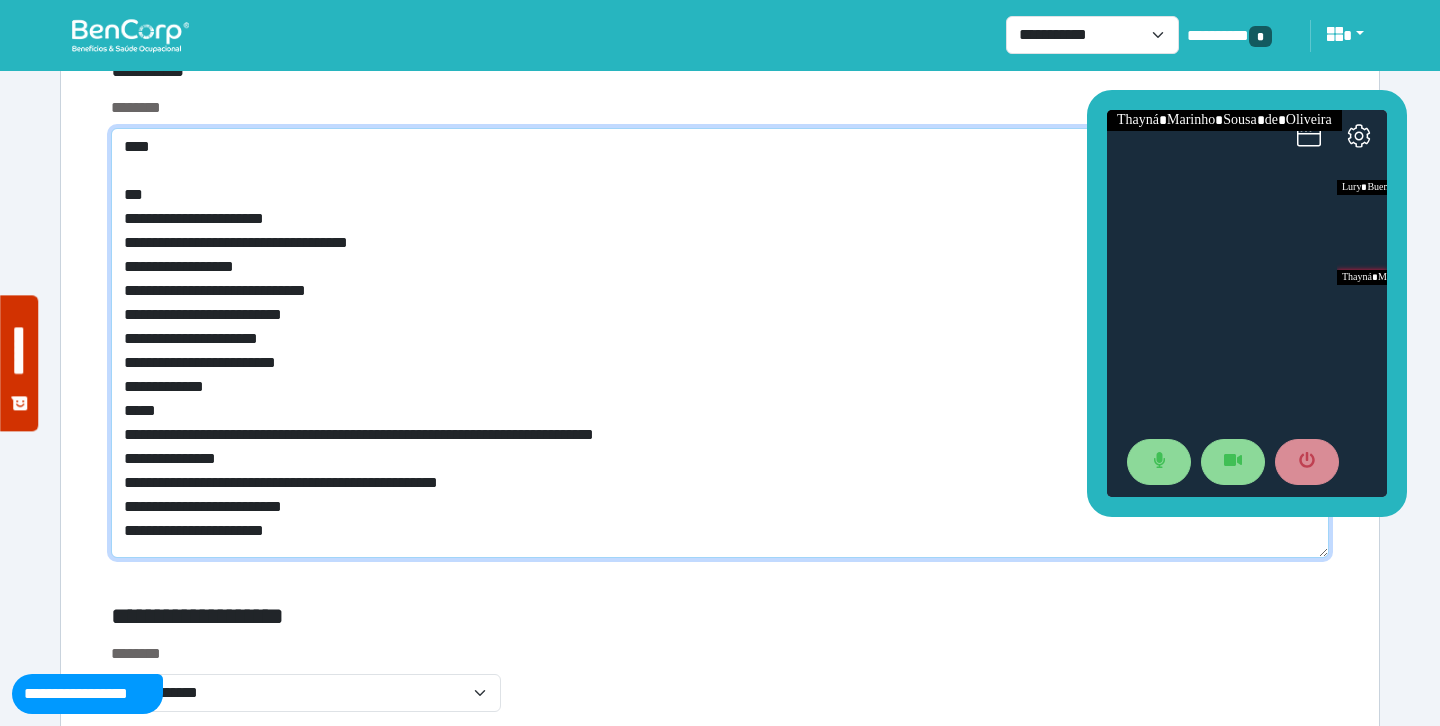 click on "**********" at bounding box center [720, 343] 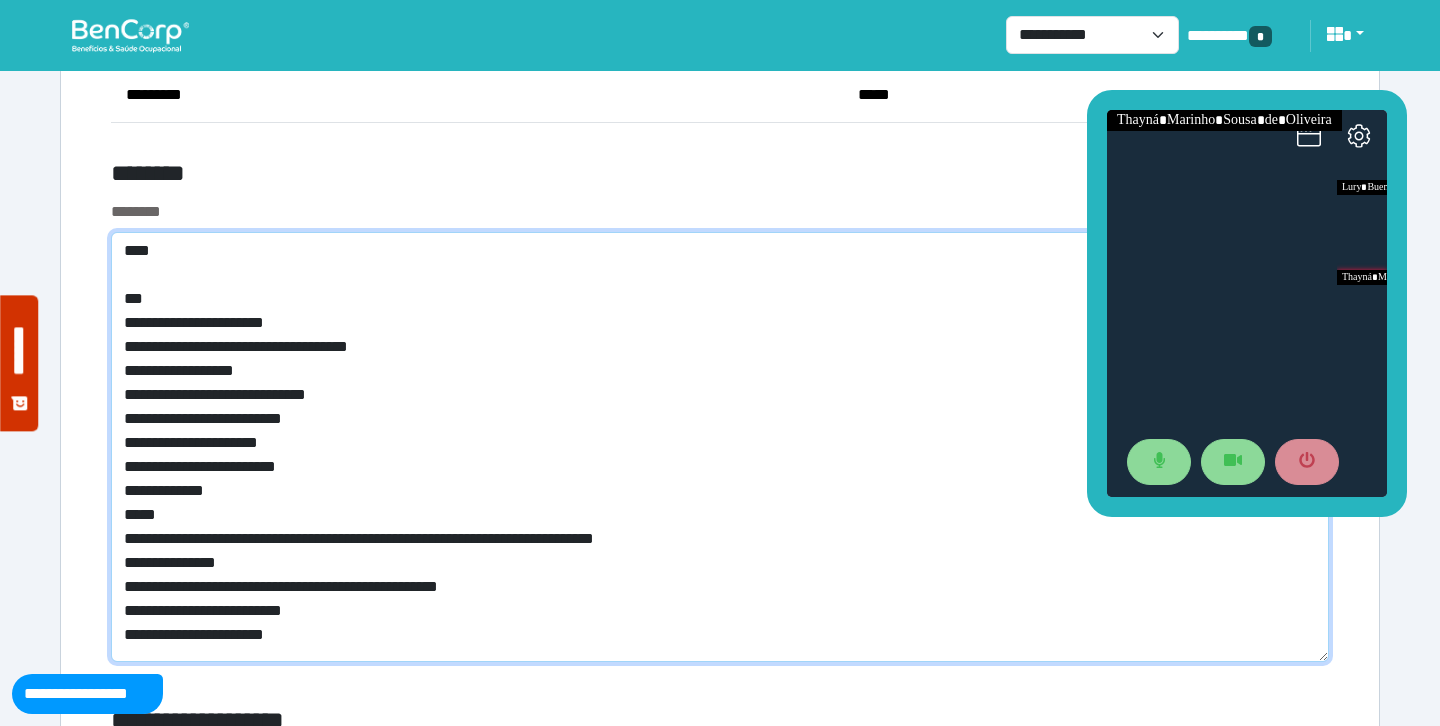 scroll, scrollTop: 7559, scrollLeft: 0, axis: vertical 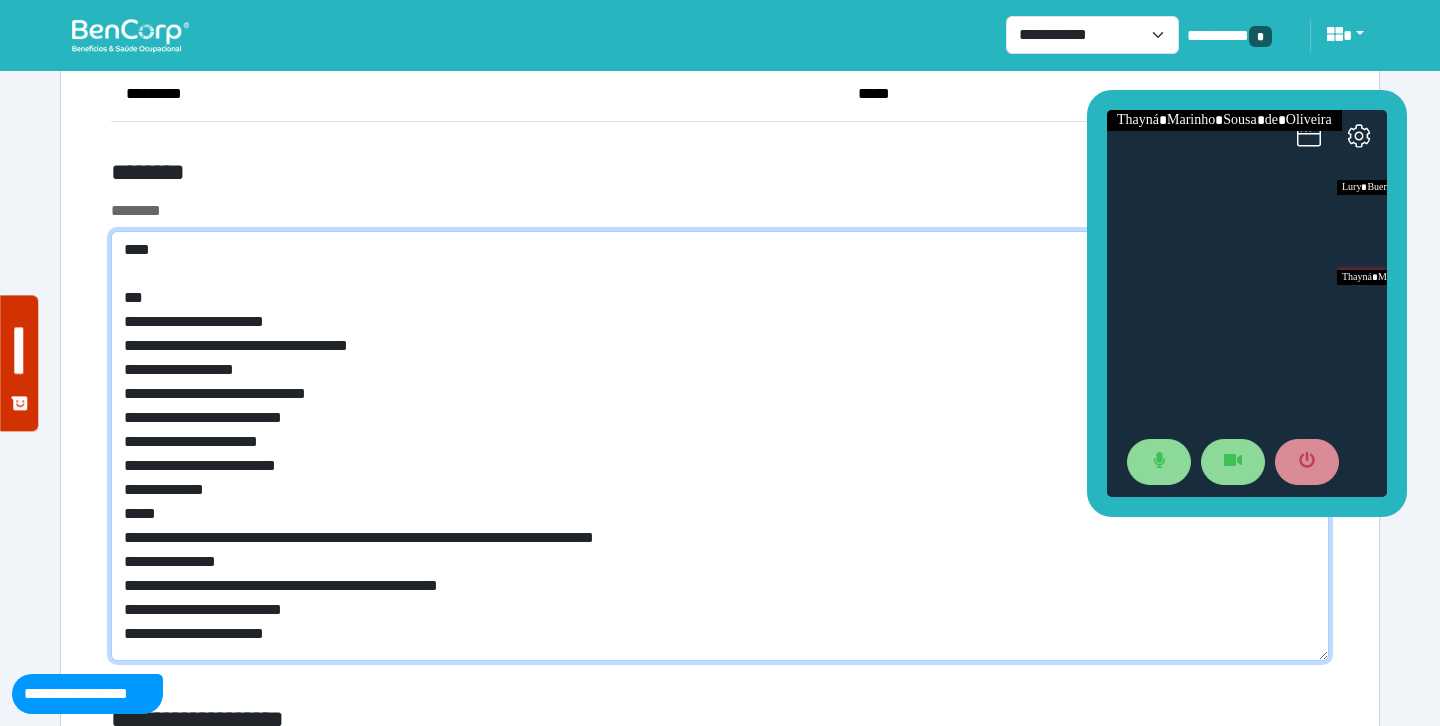 type on "**********" 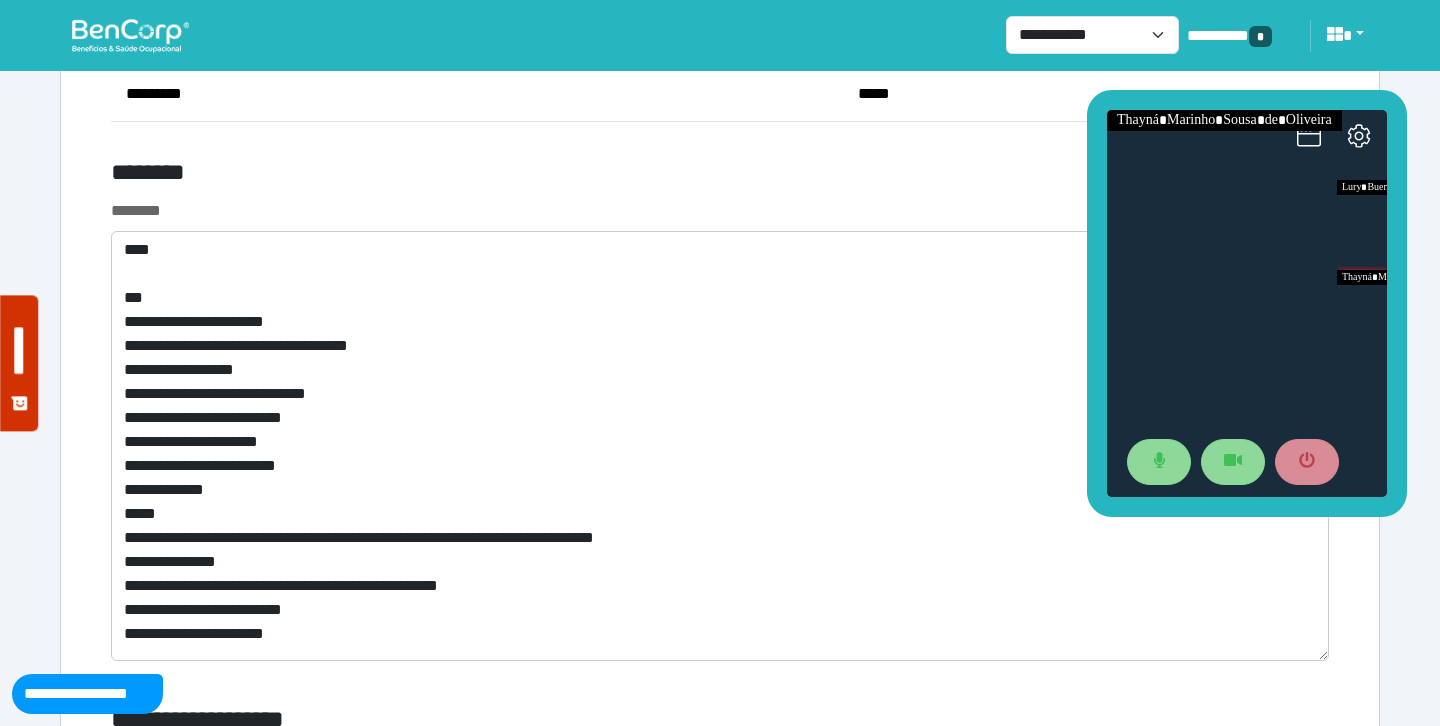 click on "********" at bounding box center [720, 211] 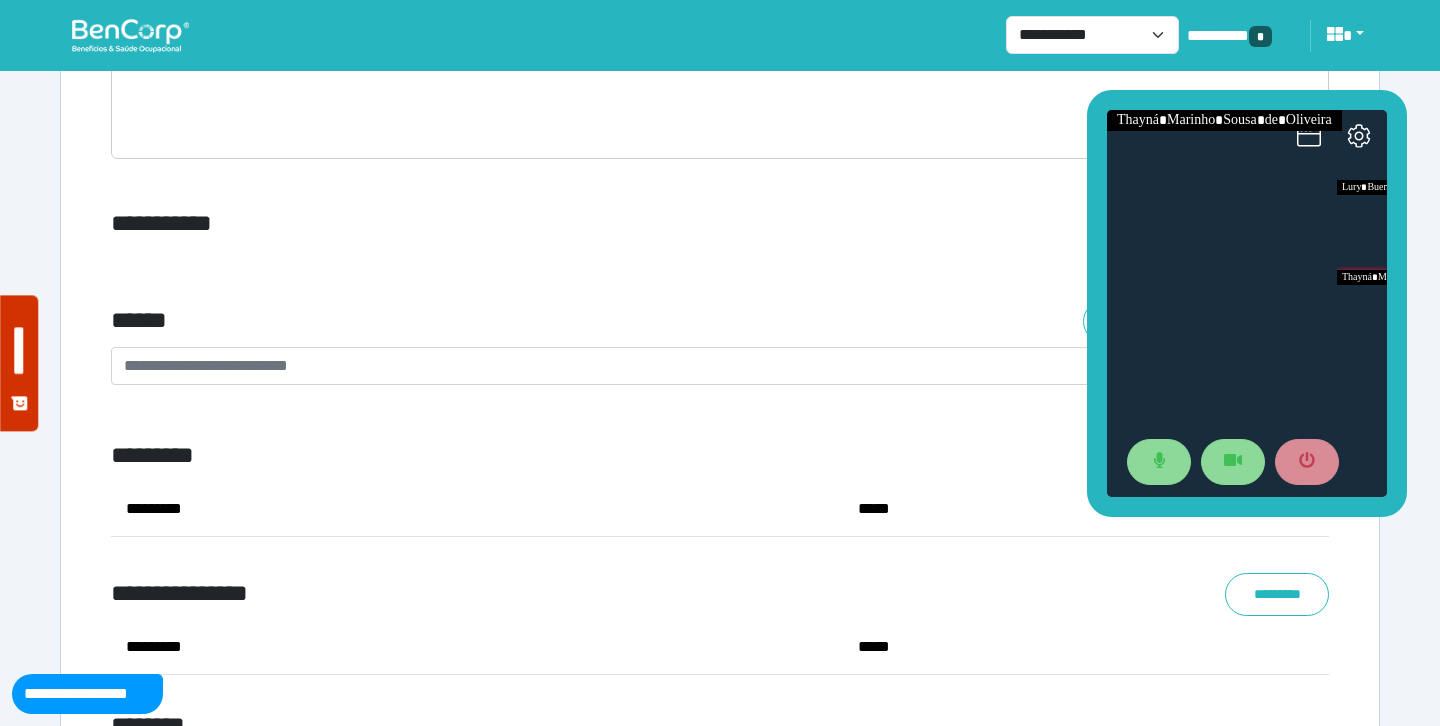 scroll, scrollTop: 6972, scrollLeft: 0, axis: vertical 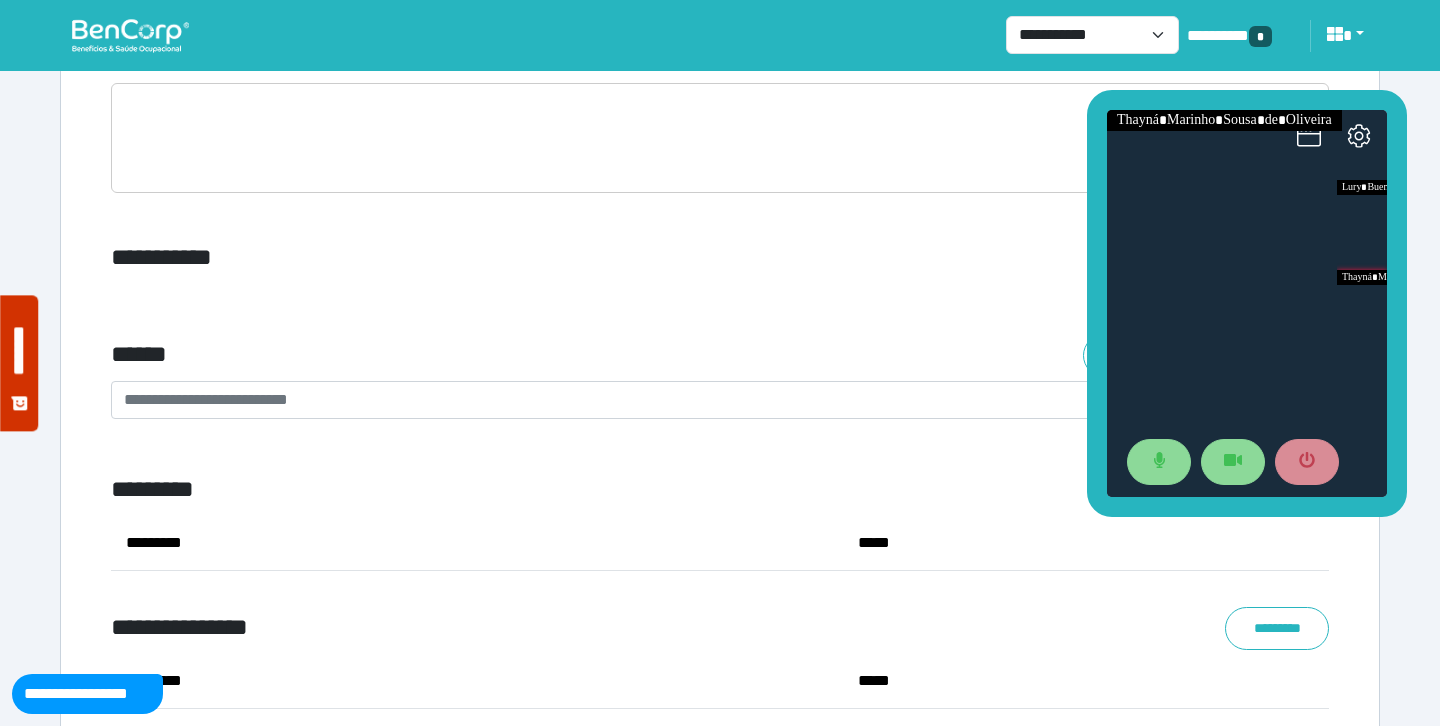 click on "**********" at bounding box center (720, 415) 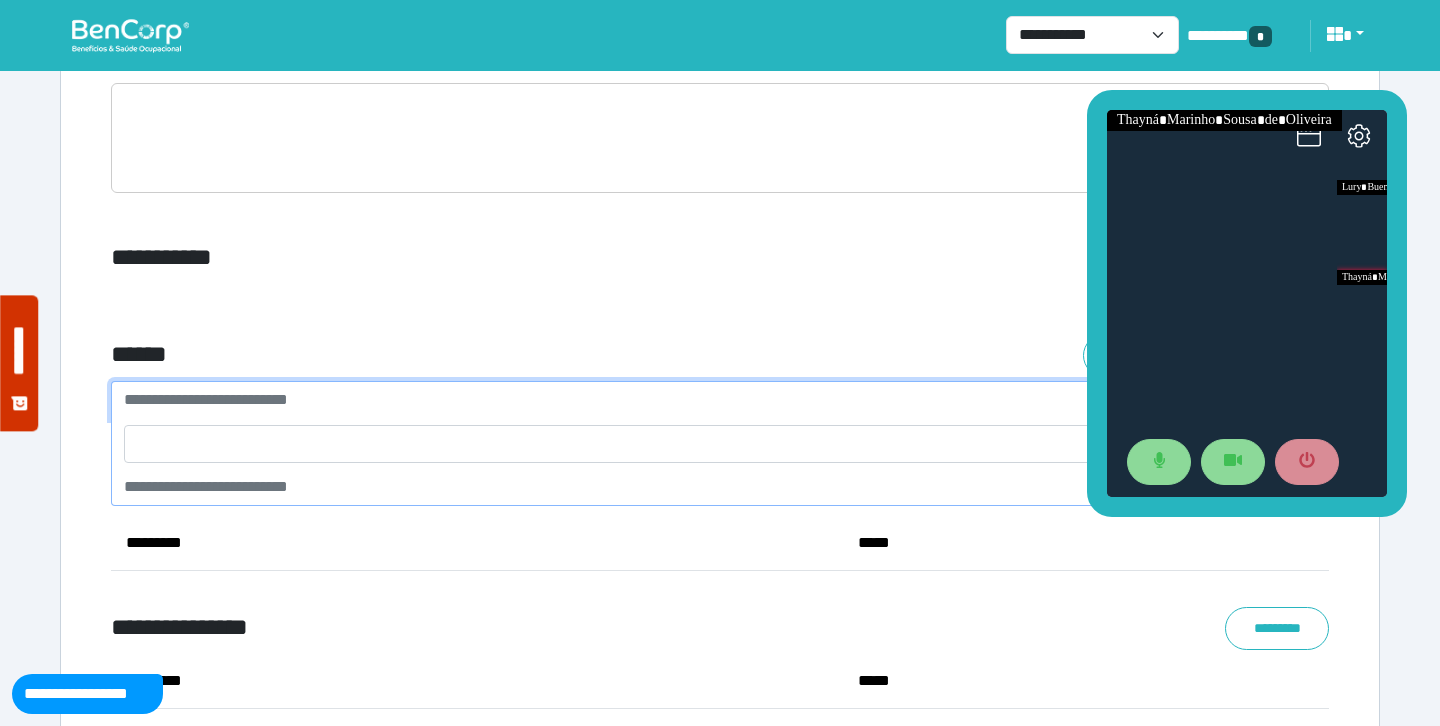click on "**********" at bounding box center (708, 400) 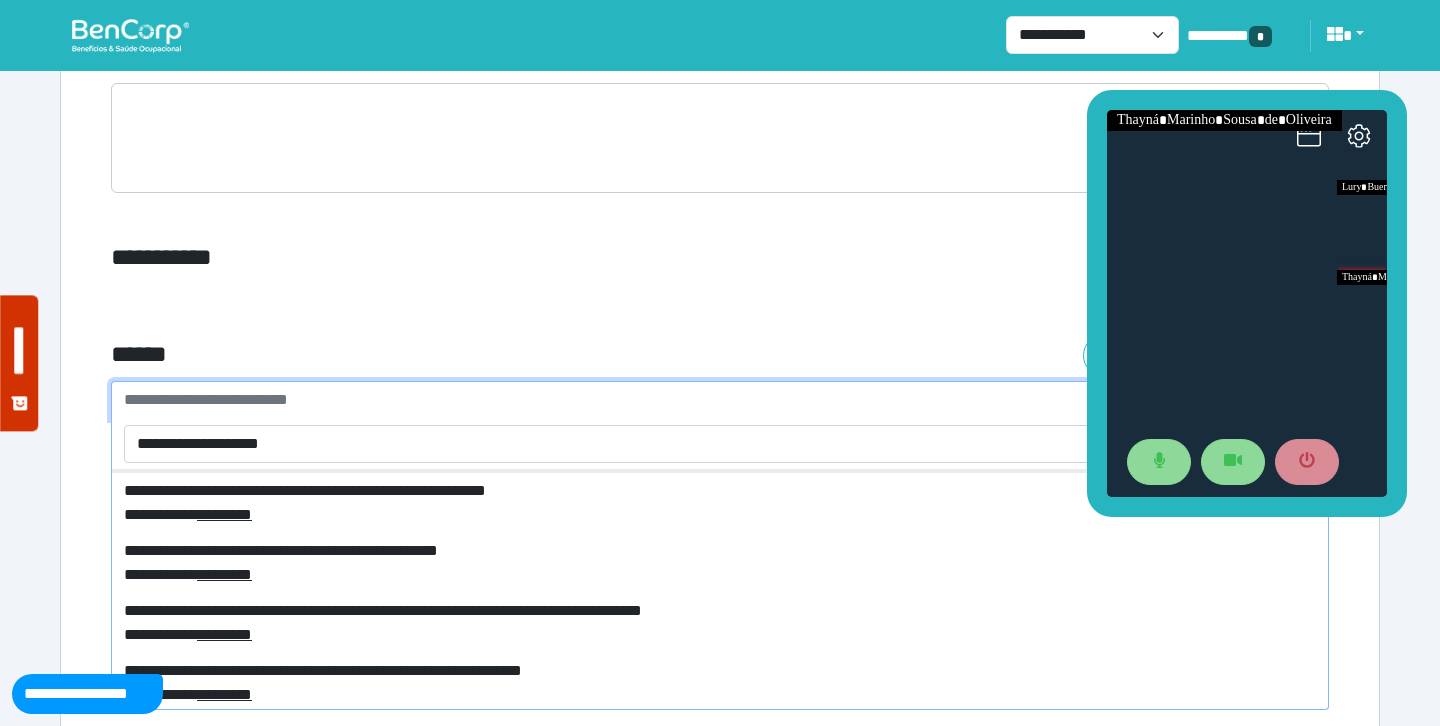 scroll, scrollTop: 264, scrollLeft: 0, axis: vertical 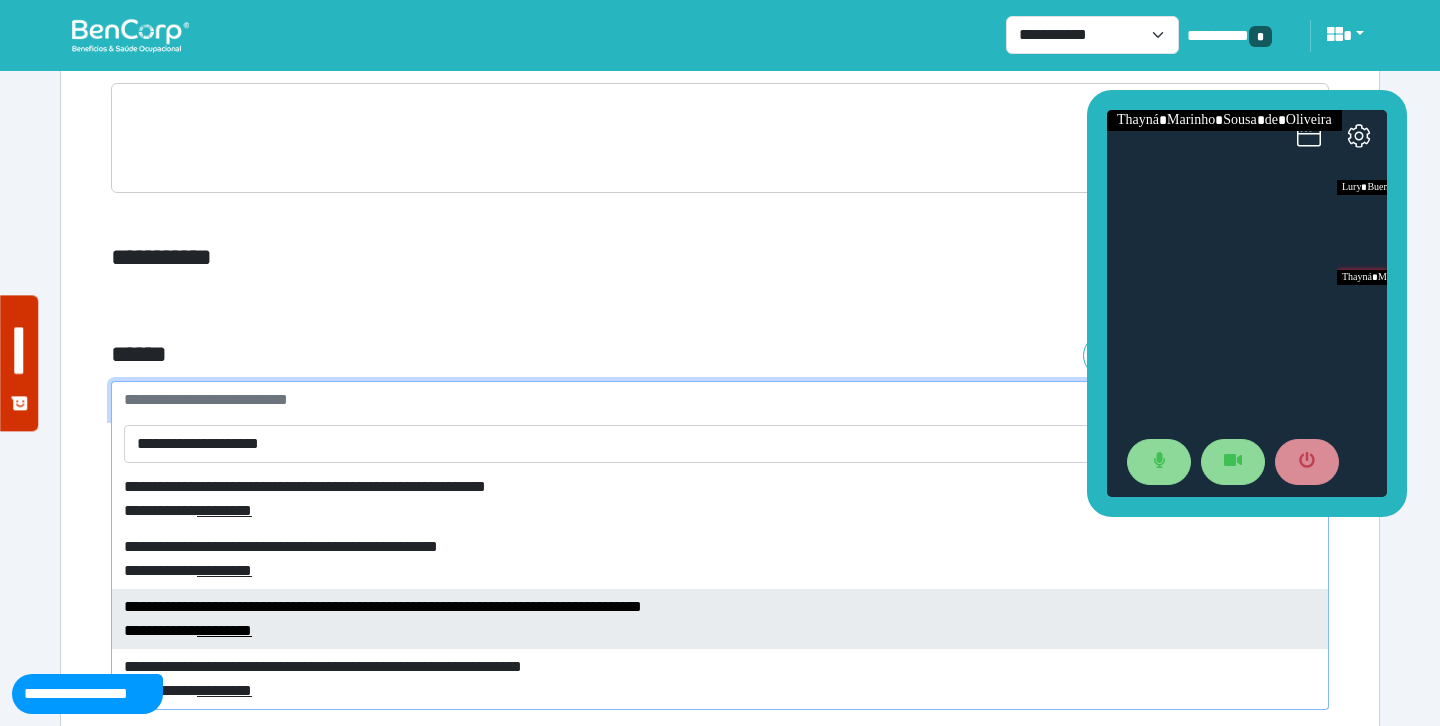 type on "**********" 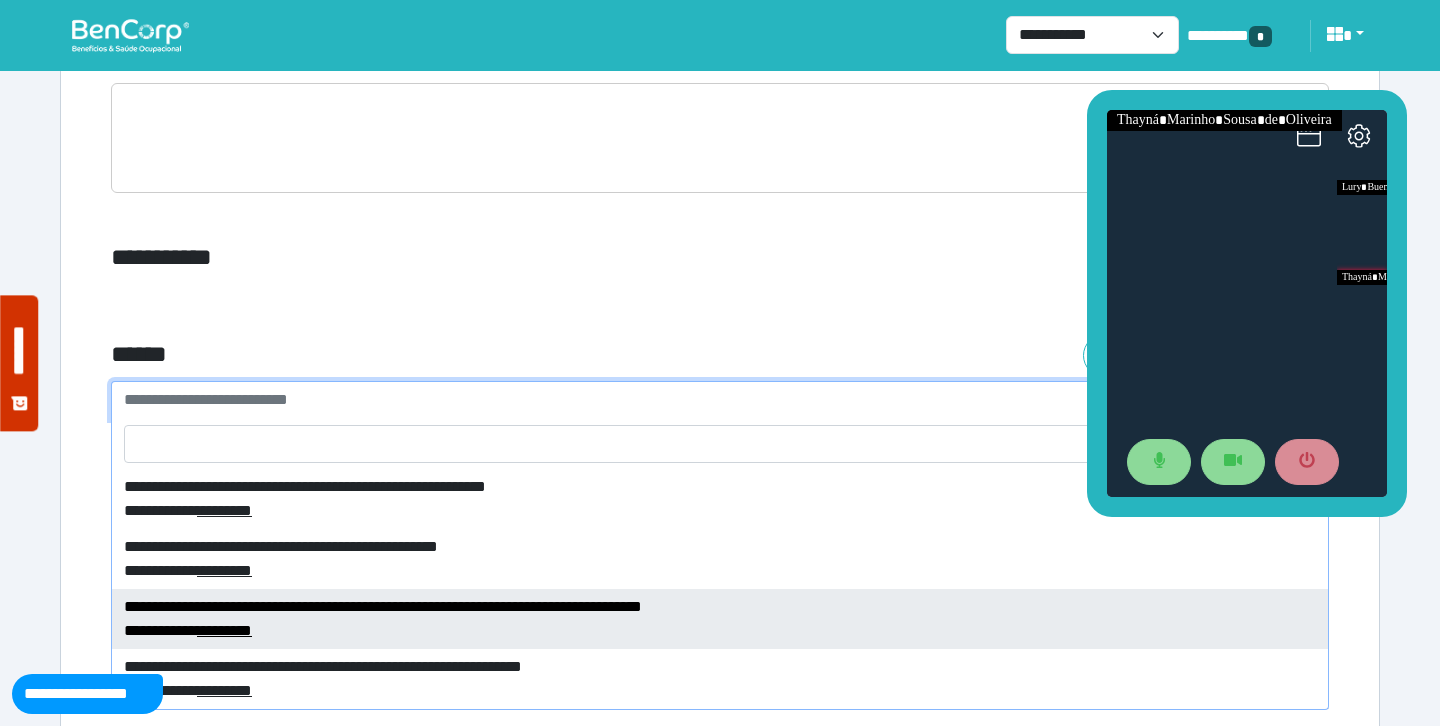 select on "****" 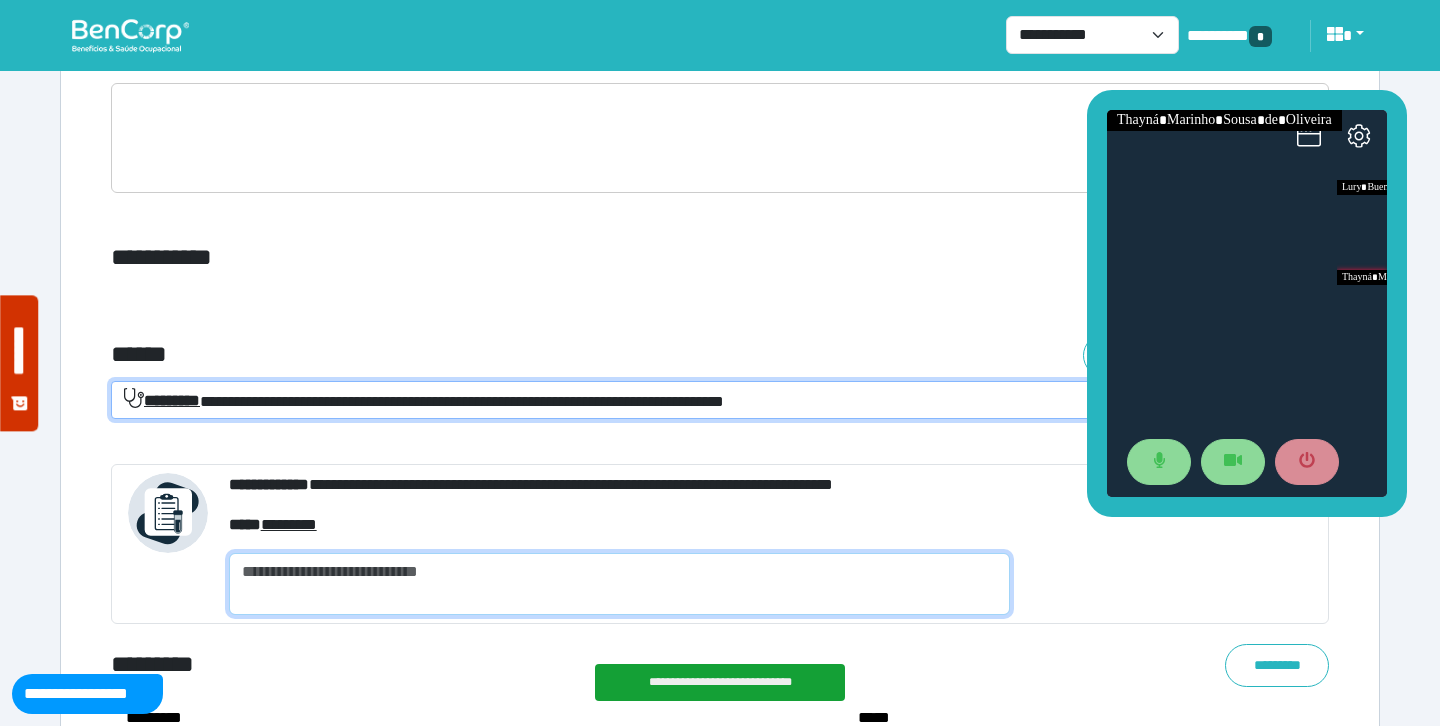click at bounding box center (619, 584) 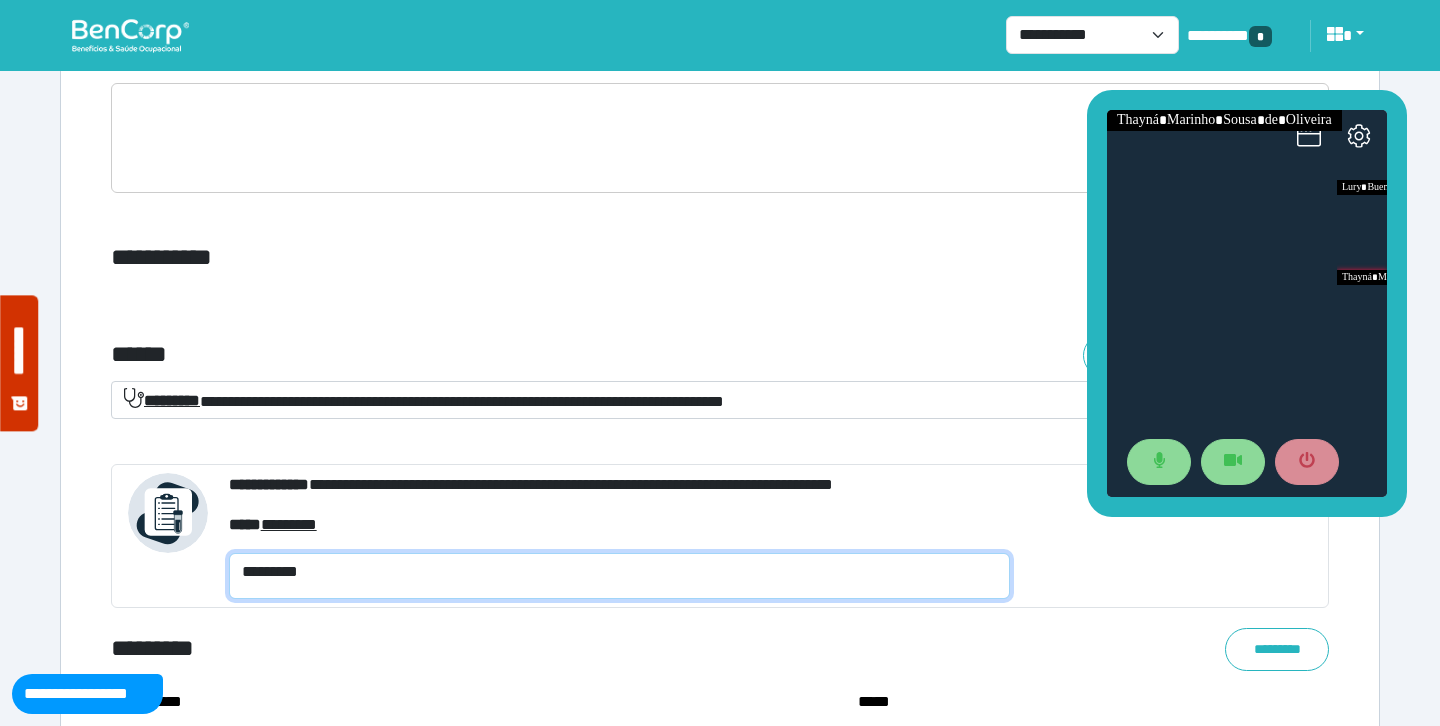 scroll, scrollTop: 0, scrollLeft: 0, axis: both 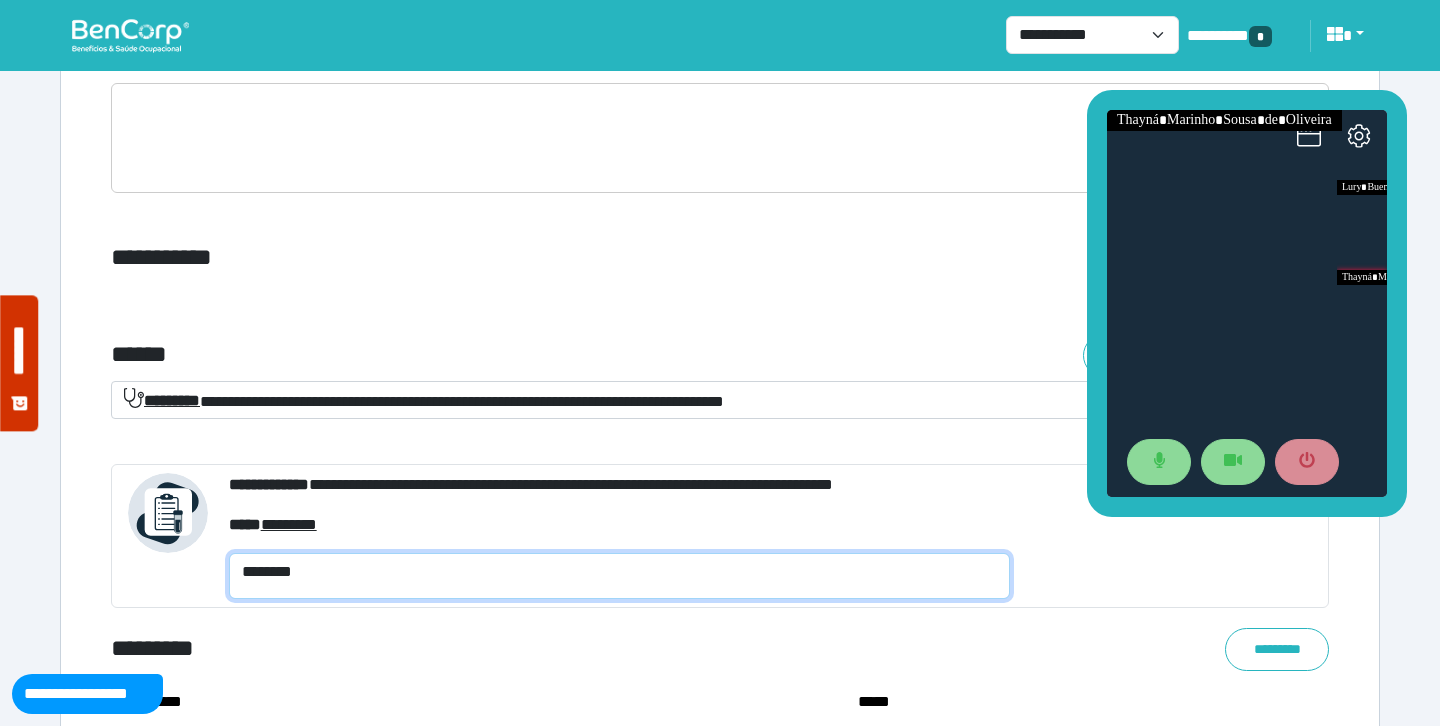 type on "********" 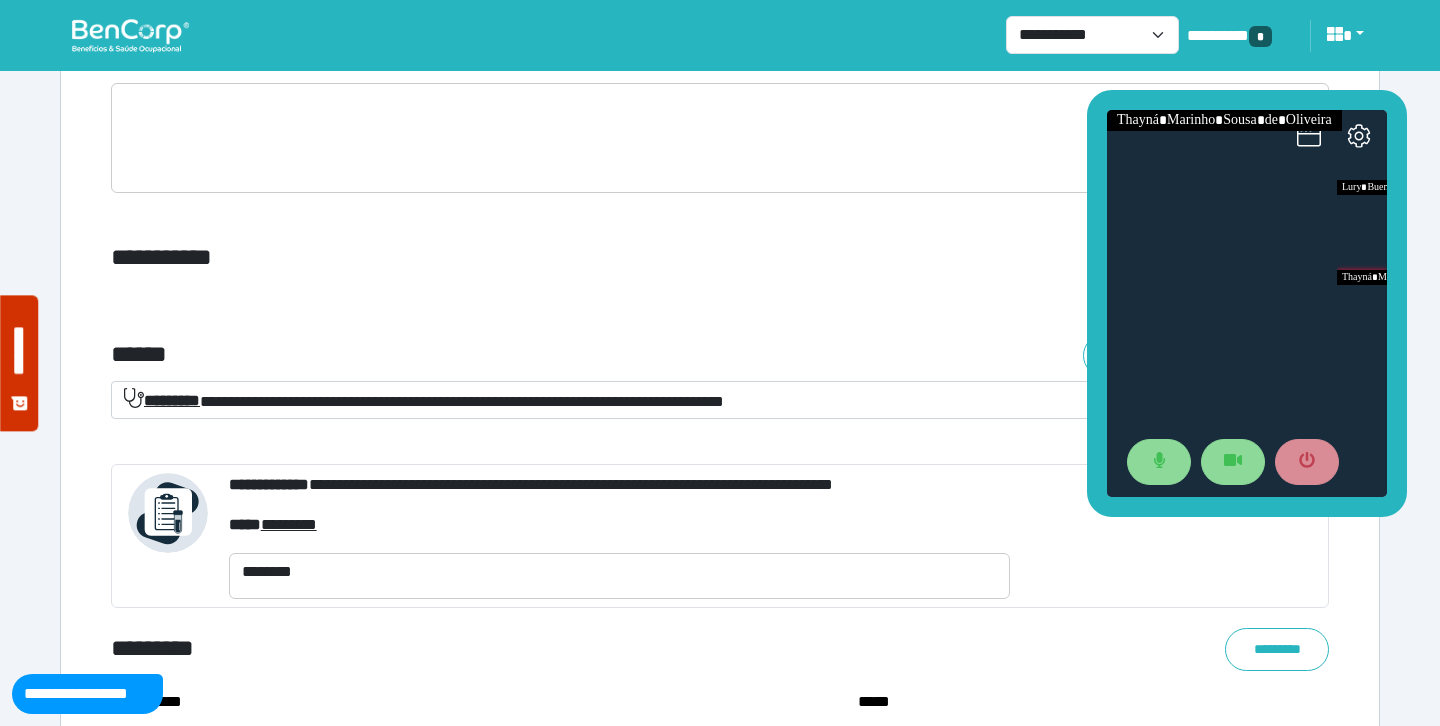 click on "**********" at bounding box center (720, 299) 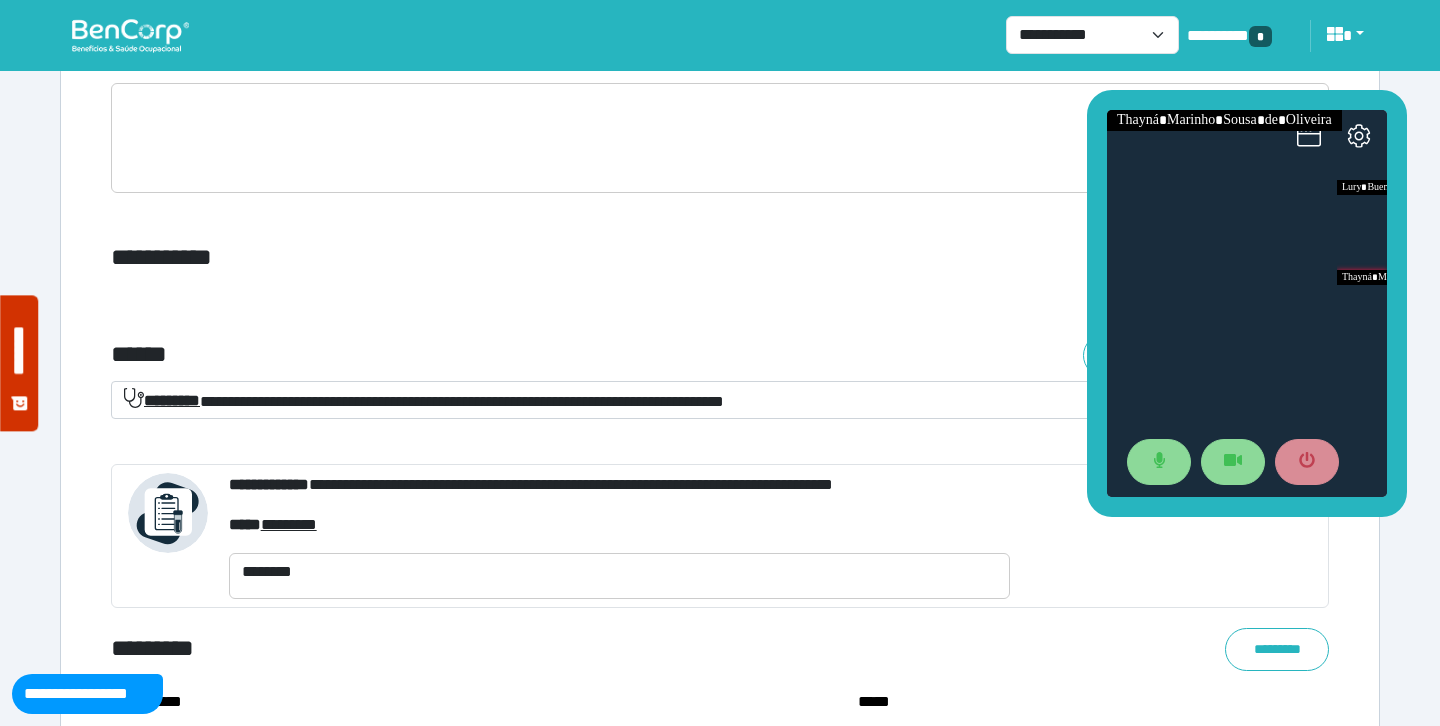 click on "**********" at bounding box center (513, 258) 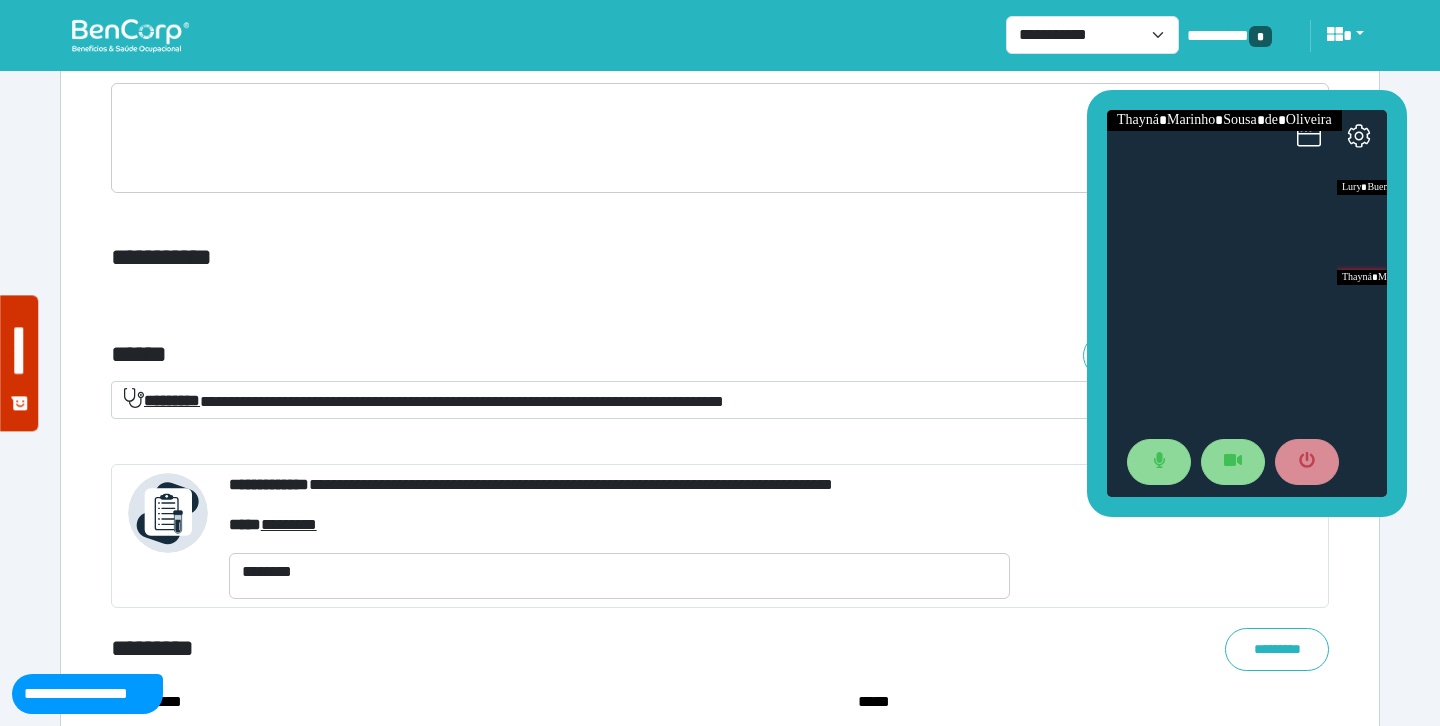 click on "**********" at bounding box center (513, 258) 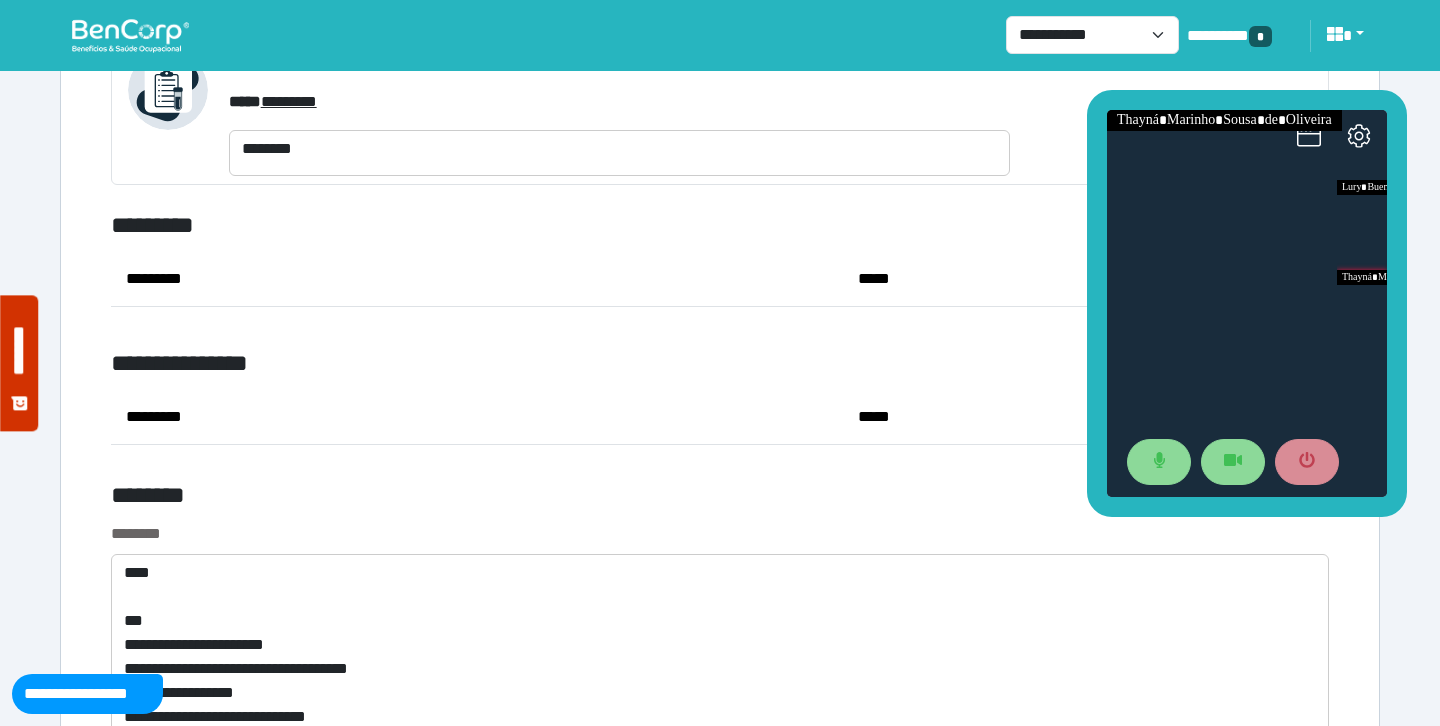 scroll, scrollTop: 7396, scrollLeft: 0, axis: vertical 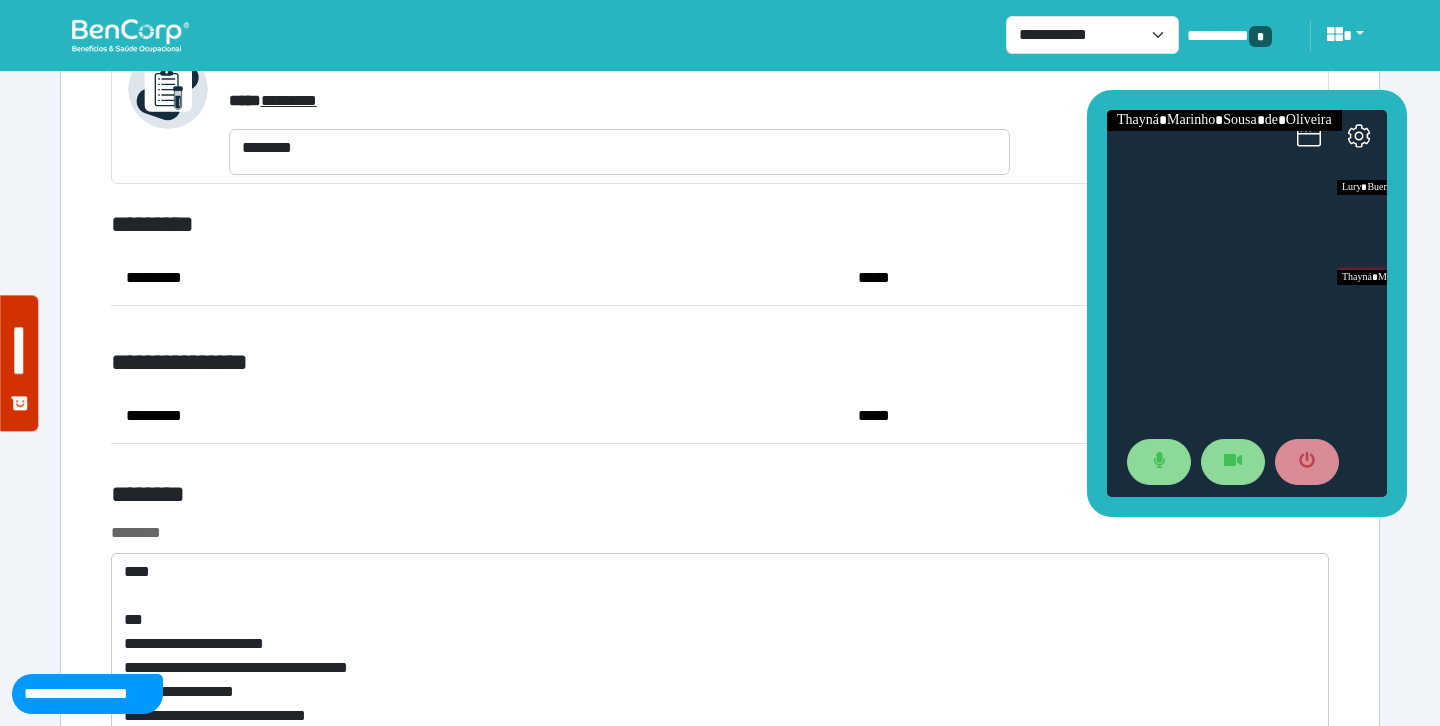 click on "*********
*****" at bounding box center (720, 286) 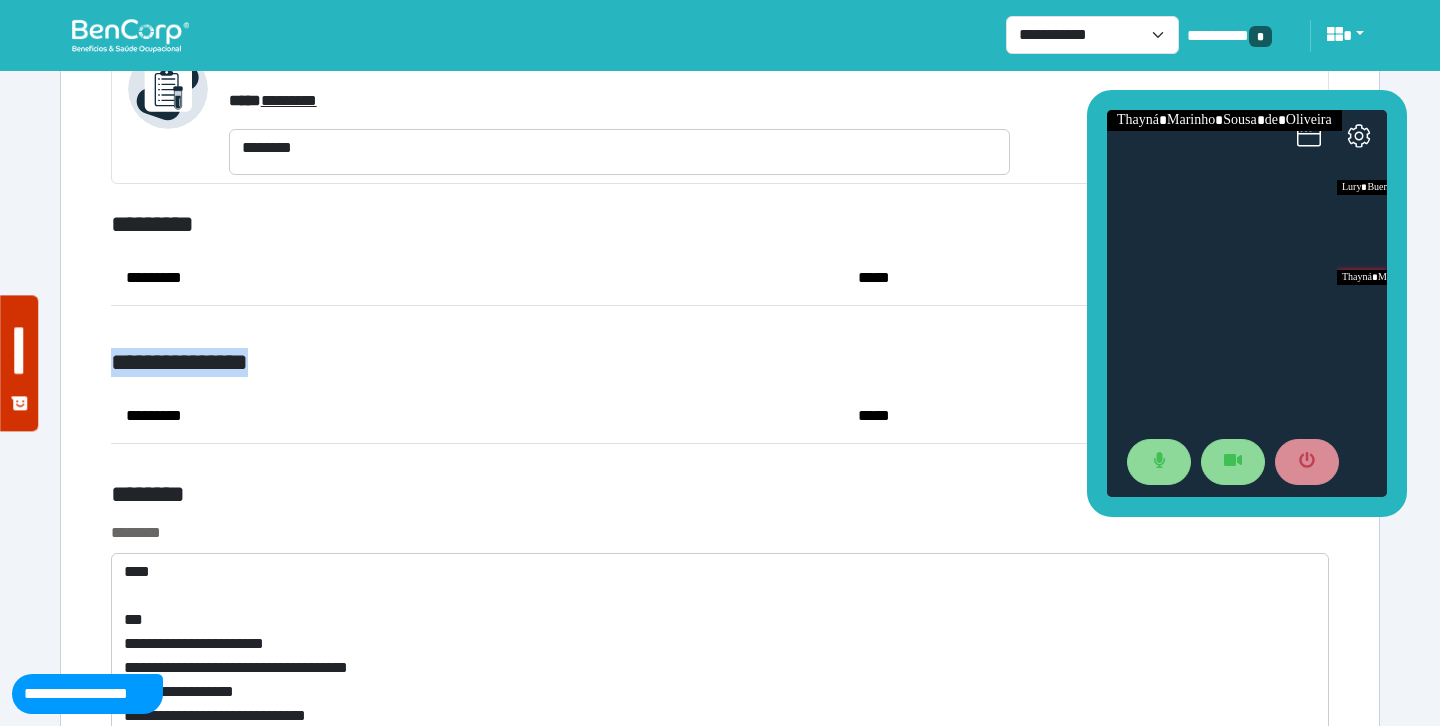 click on "**********" at bounding box center [215, 362] 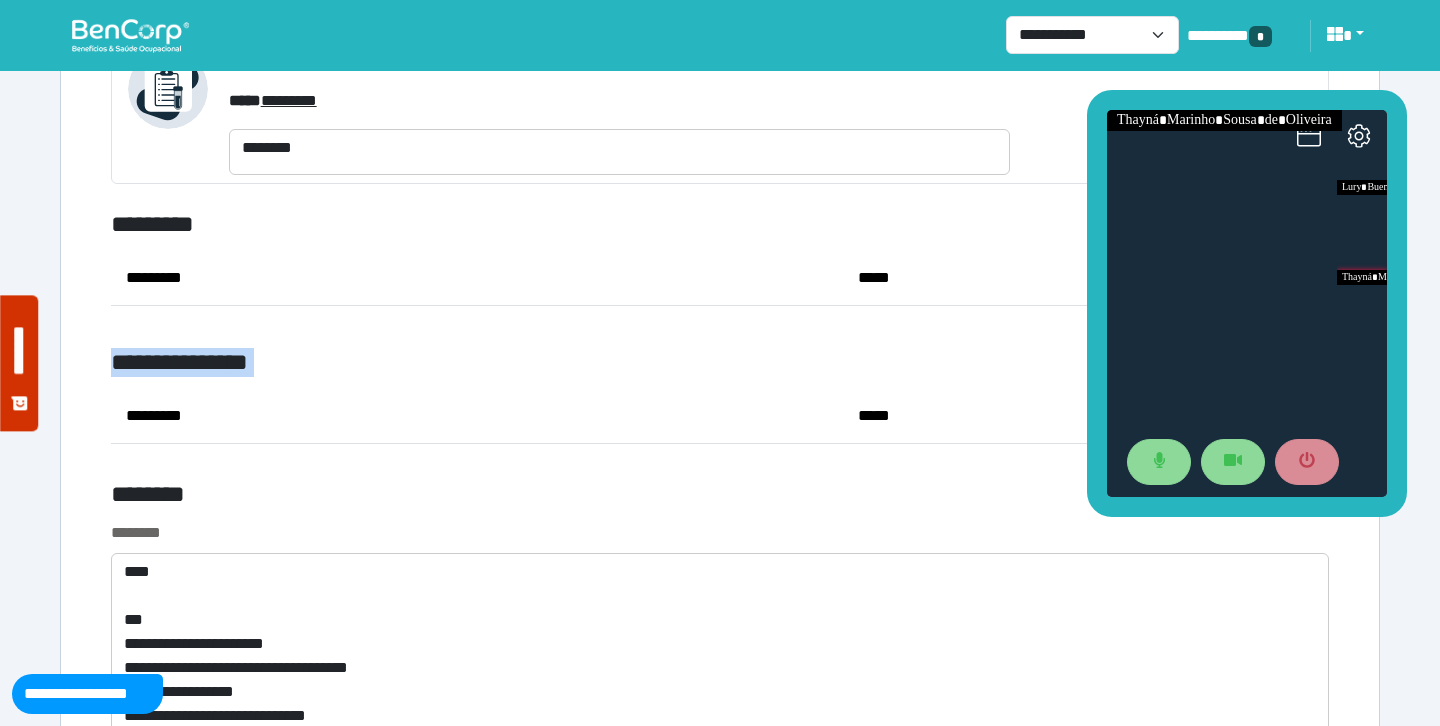 click on "**********" at bounding box center [215, 362] 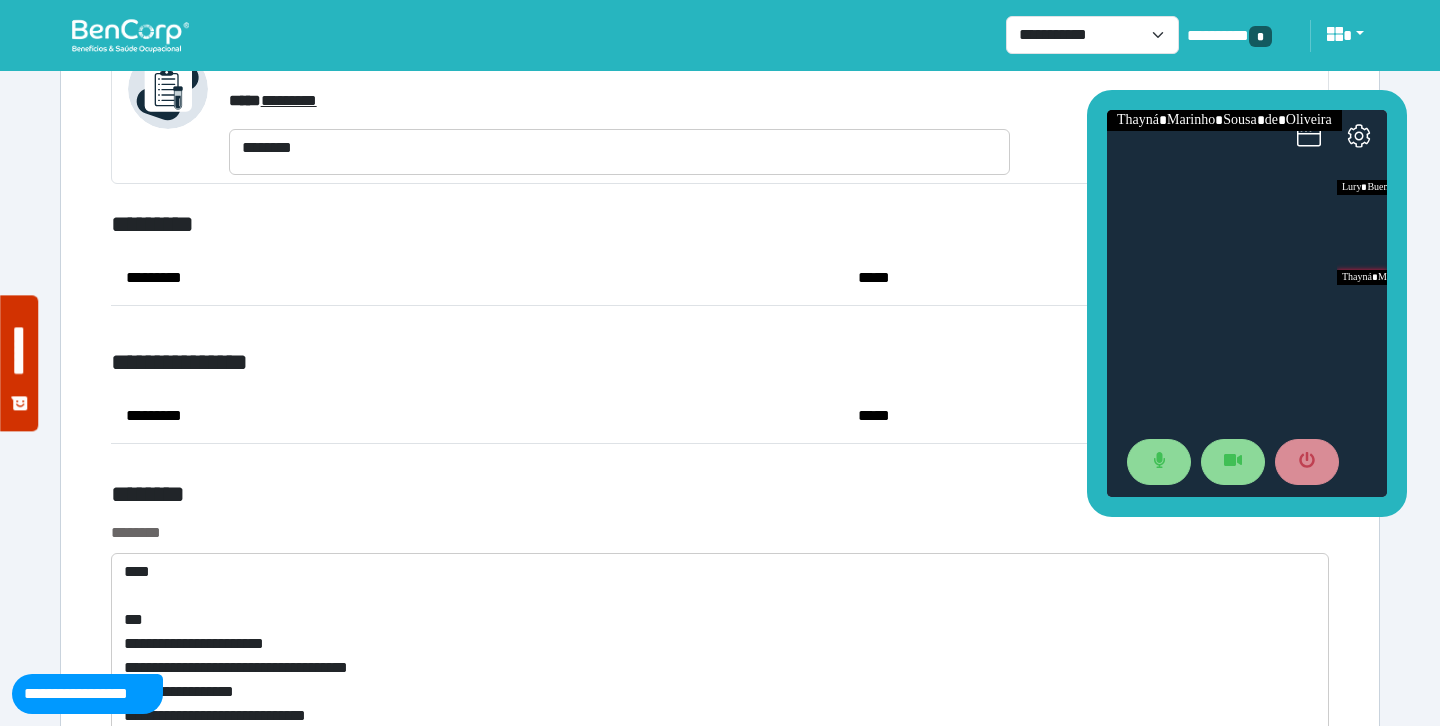 click on "*********" at bounding box center [477, 416] 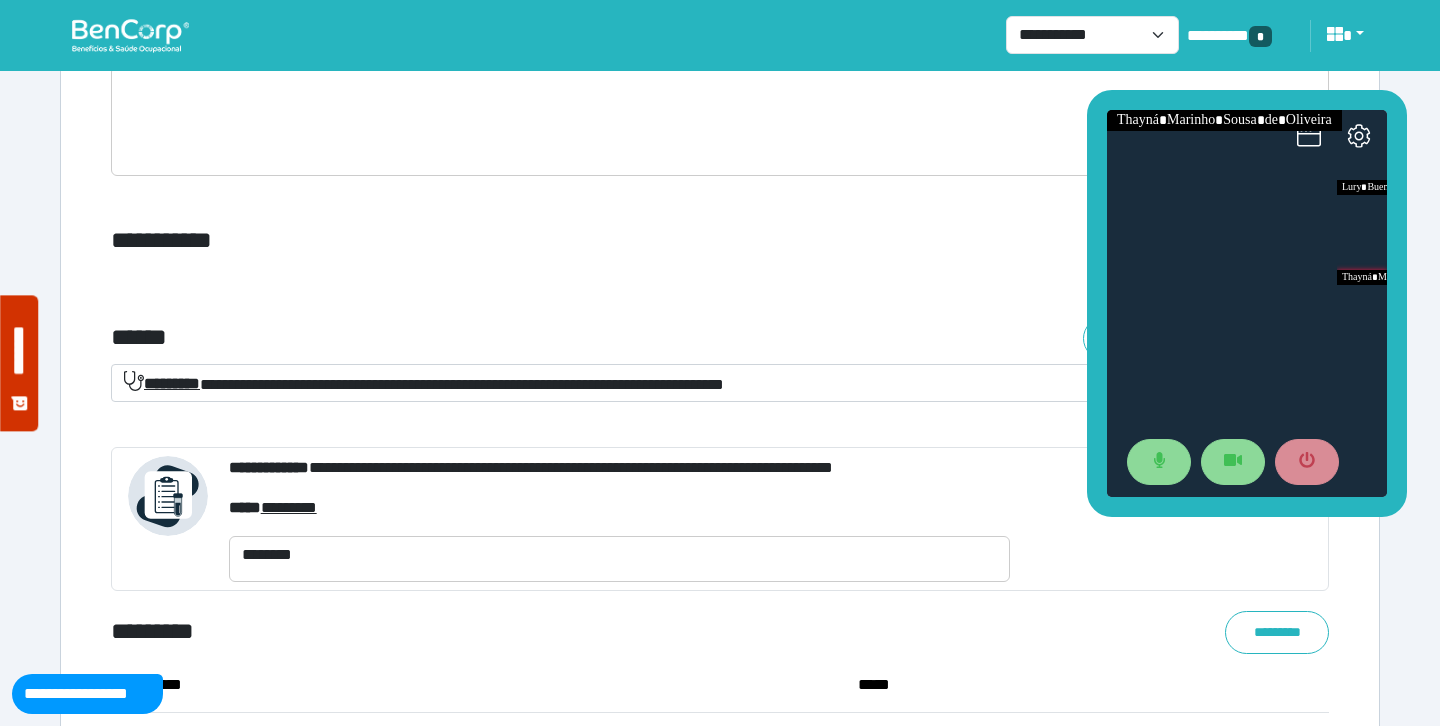 scroll, scrollTop: 6988, scrollLeft: 0, axis: vertical 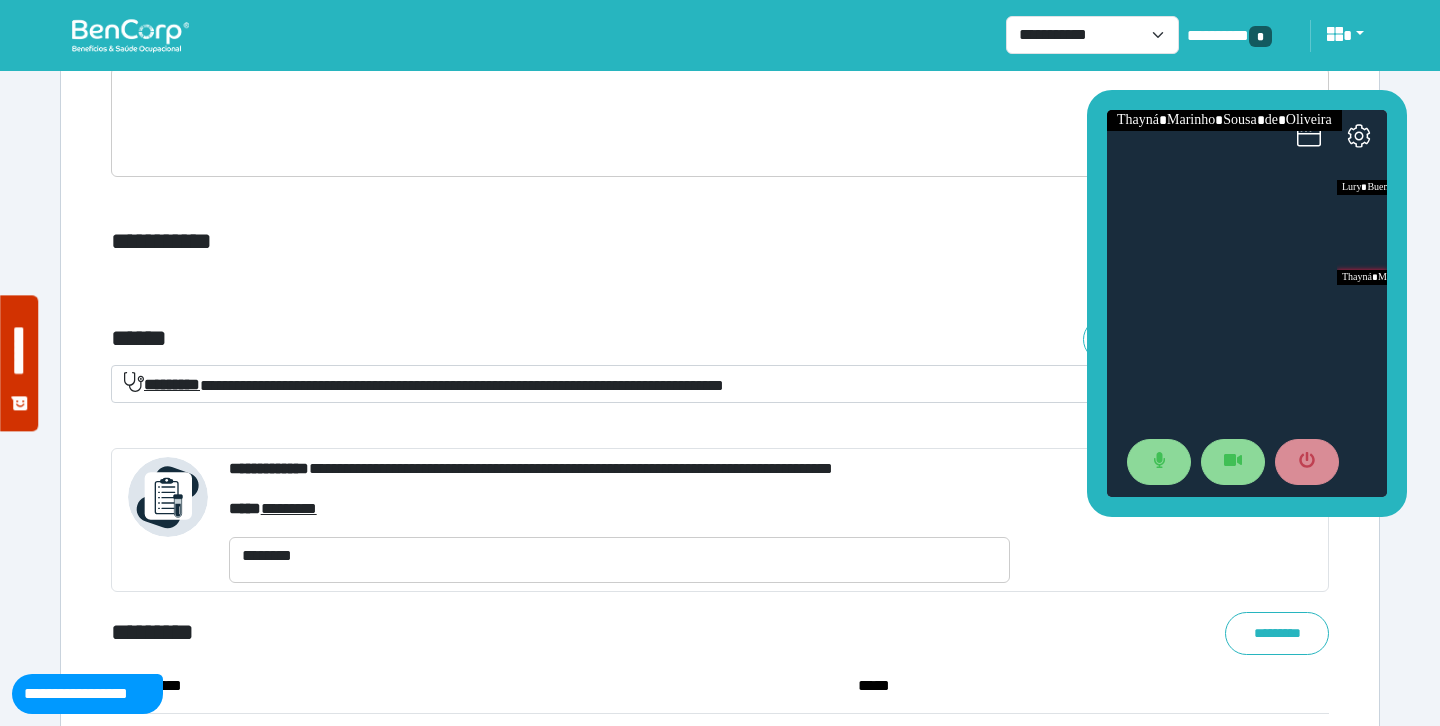 click on "**********" at bounding box center [708, 385] 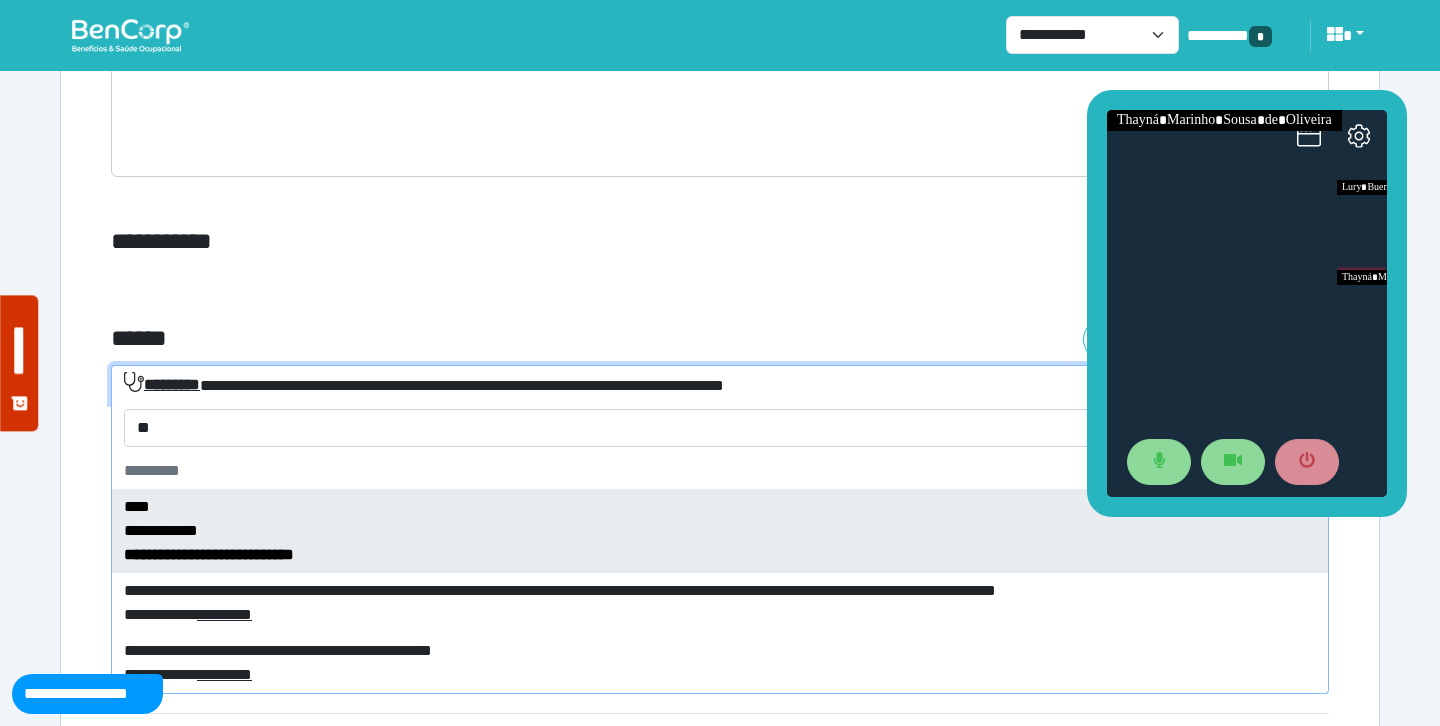 type on "*" 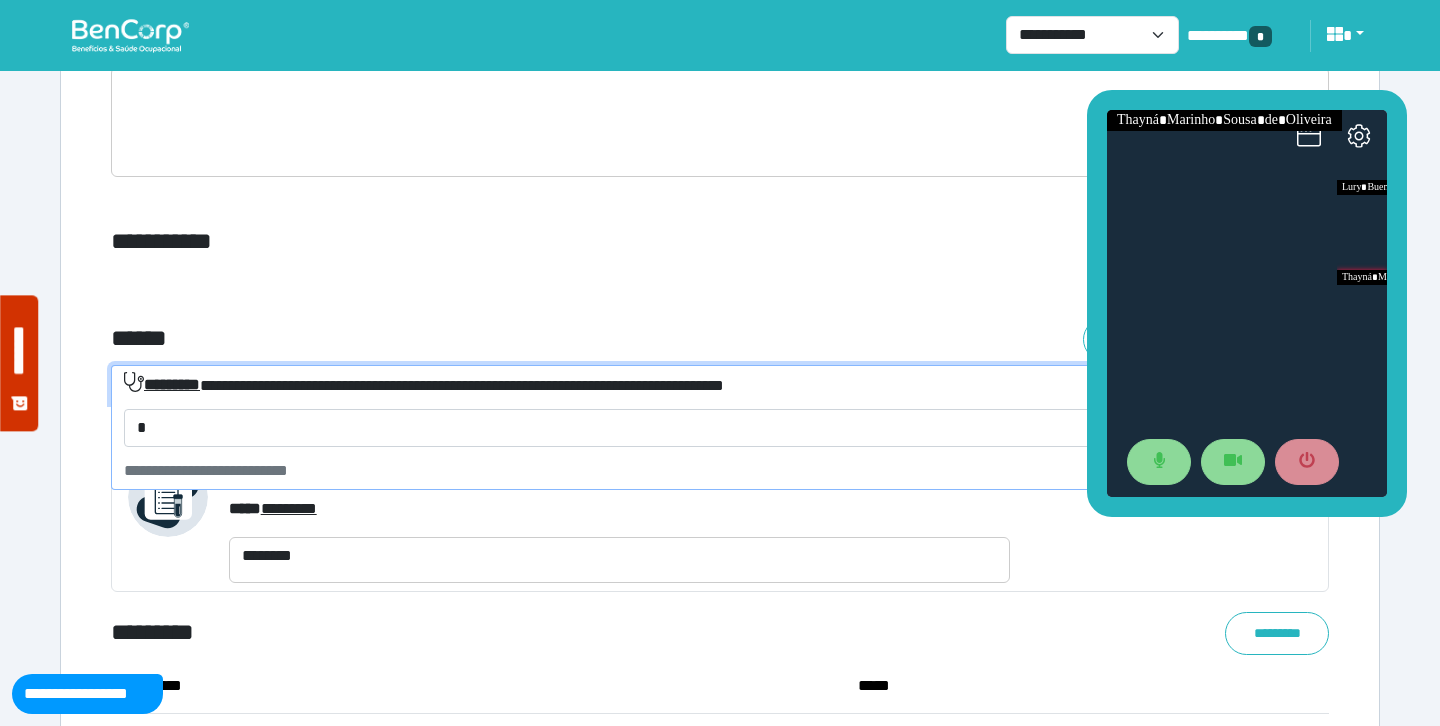 type 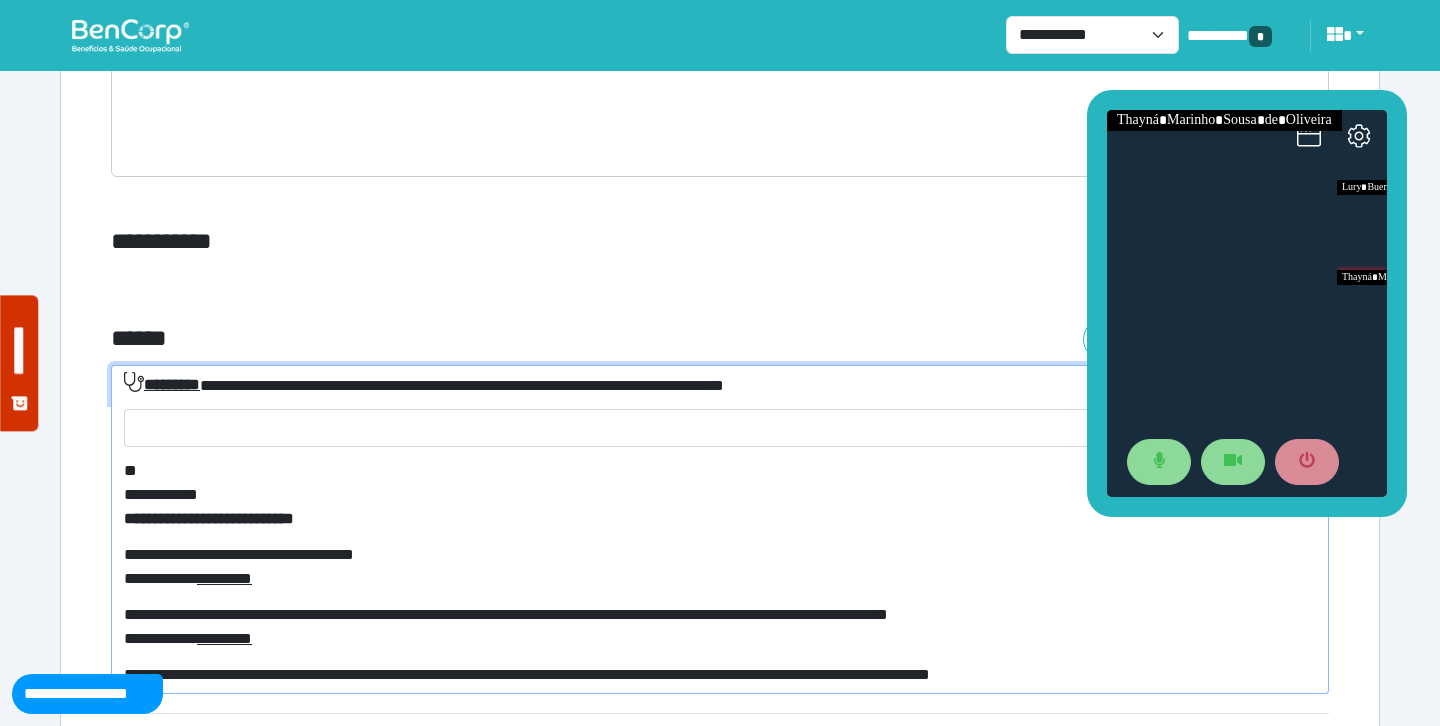 scroll, scrollTop: 31392, scrollLeft: 0, axis: vertical 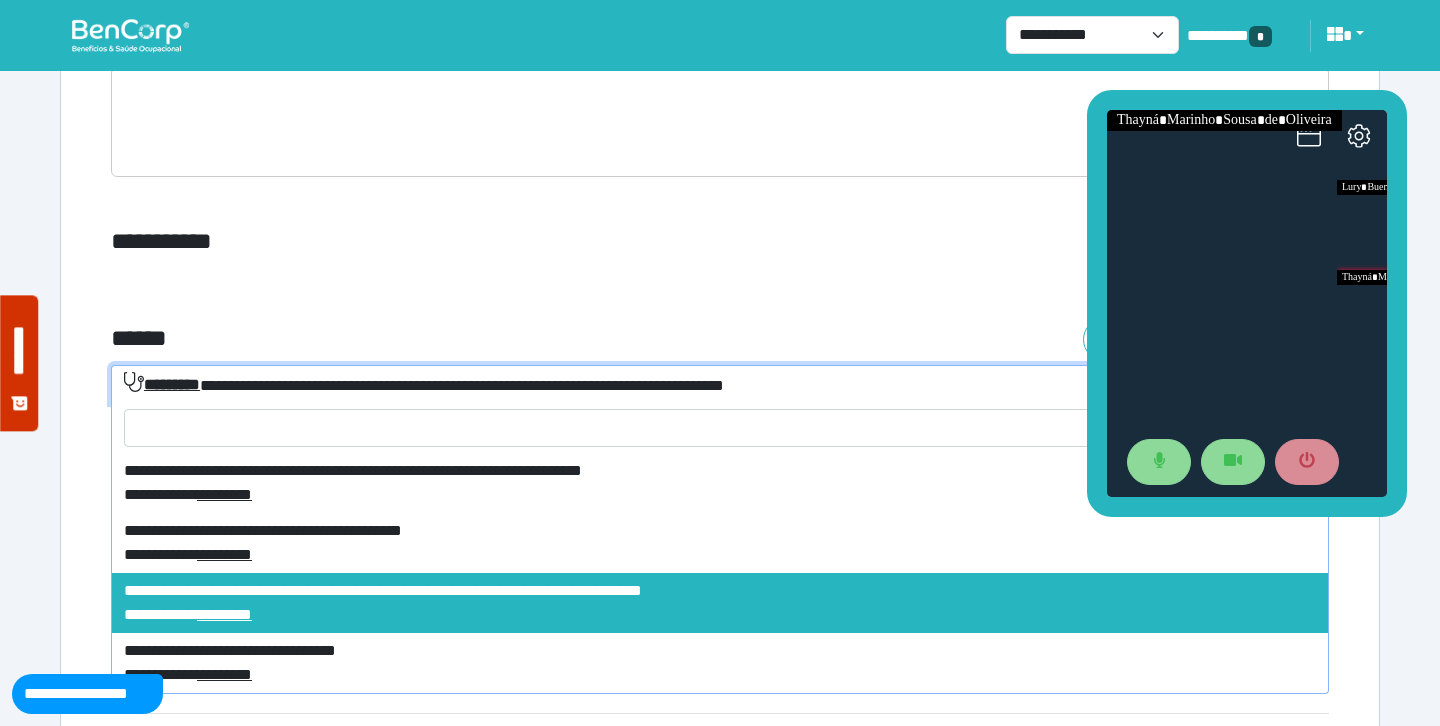 click on "**********" at bounding box center [513, 242] 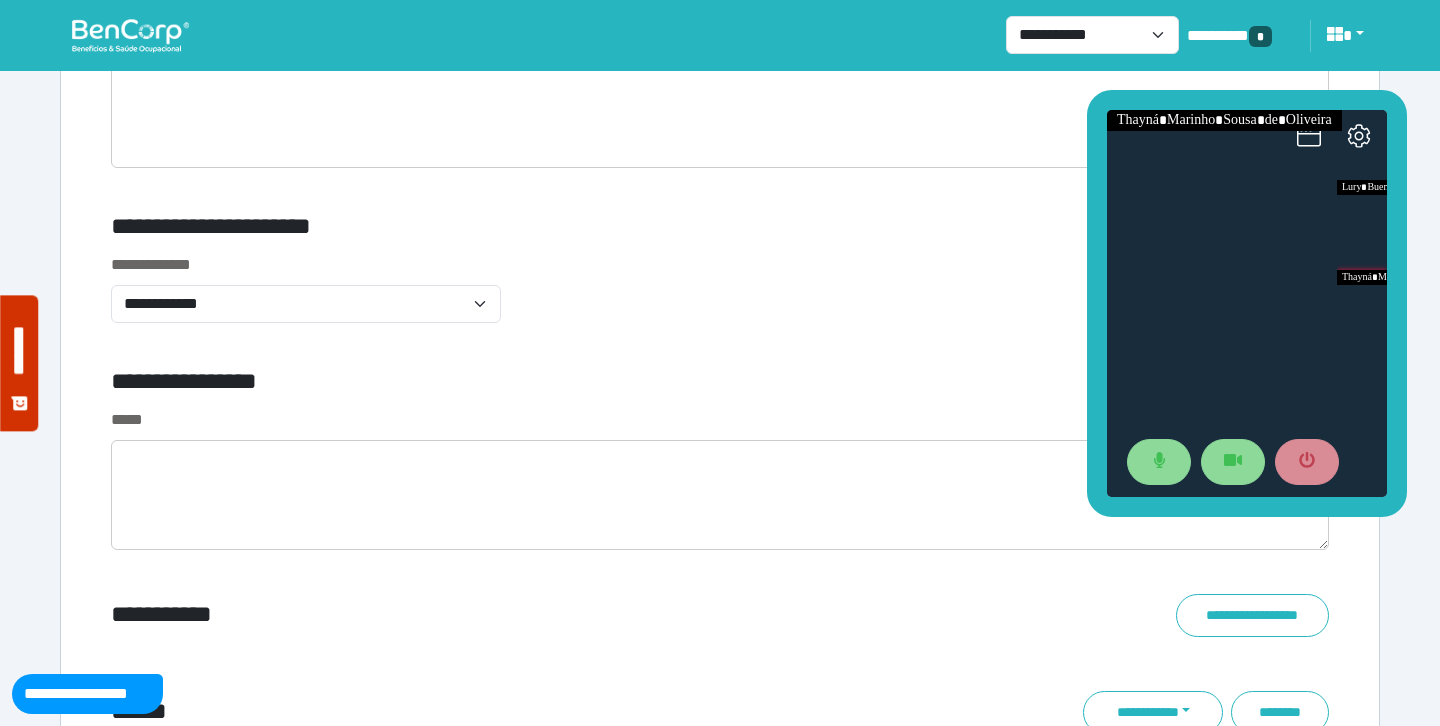 scroll, scrollTop: 6614, scrollLeft: 0, axis: vertical 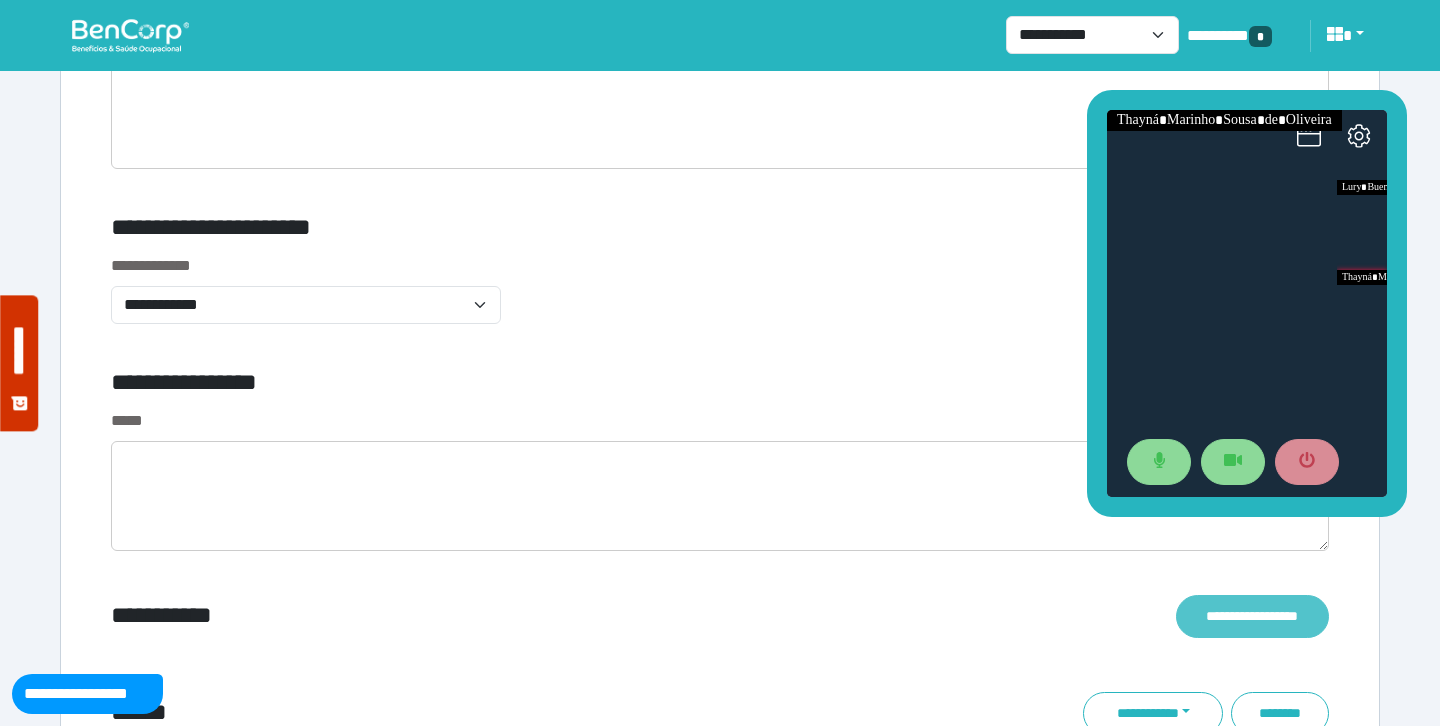 click on "**********" at bounding box center [1252, 616] 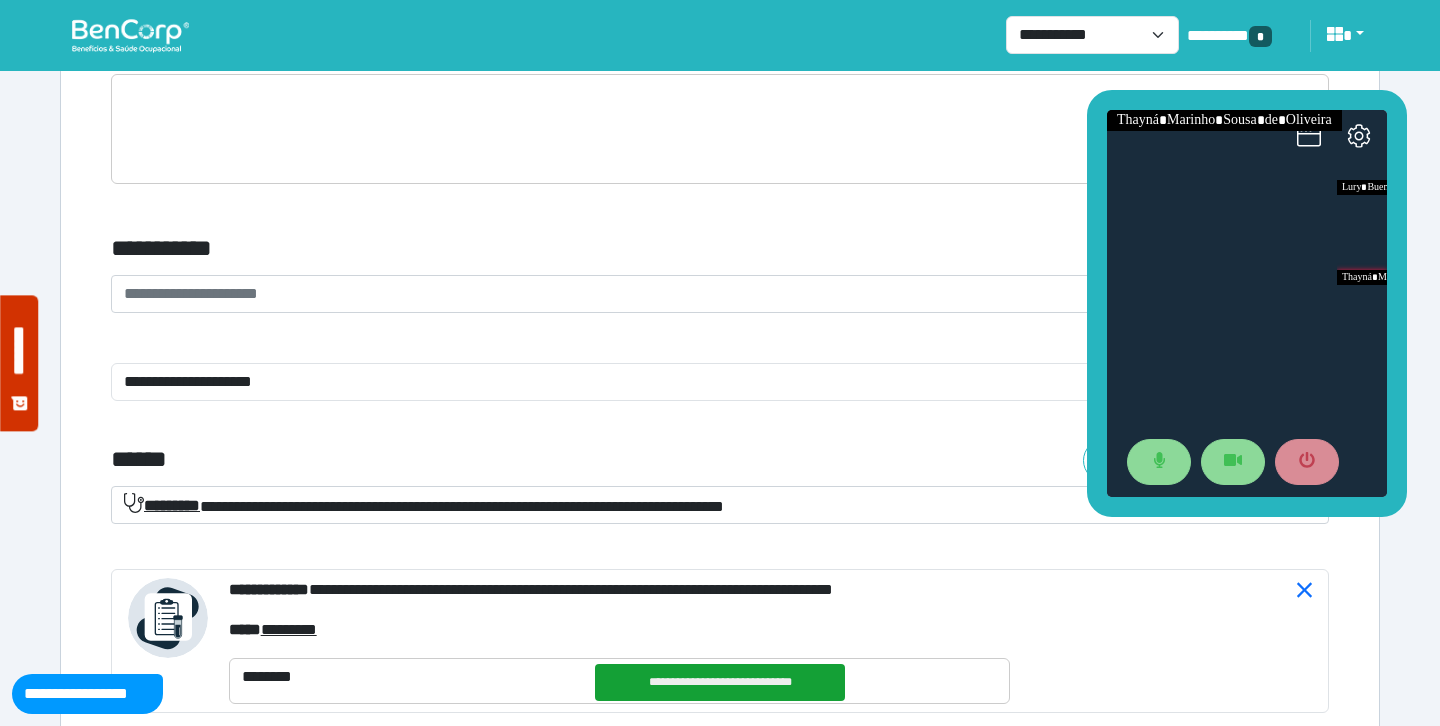 scroll, scrollTop: 6988, scrollLeft: 0, axis: vertical 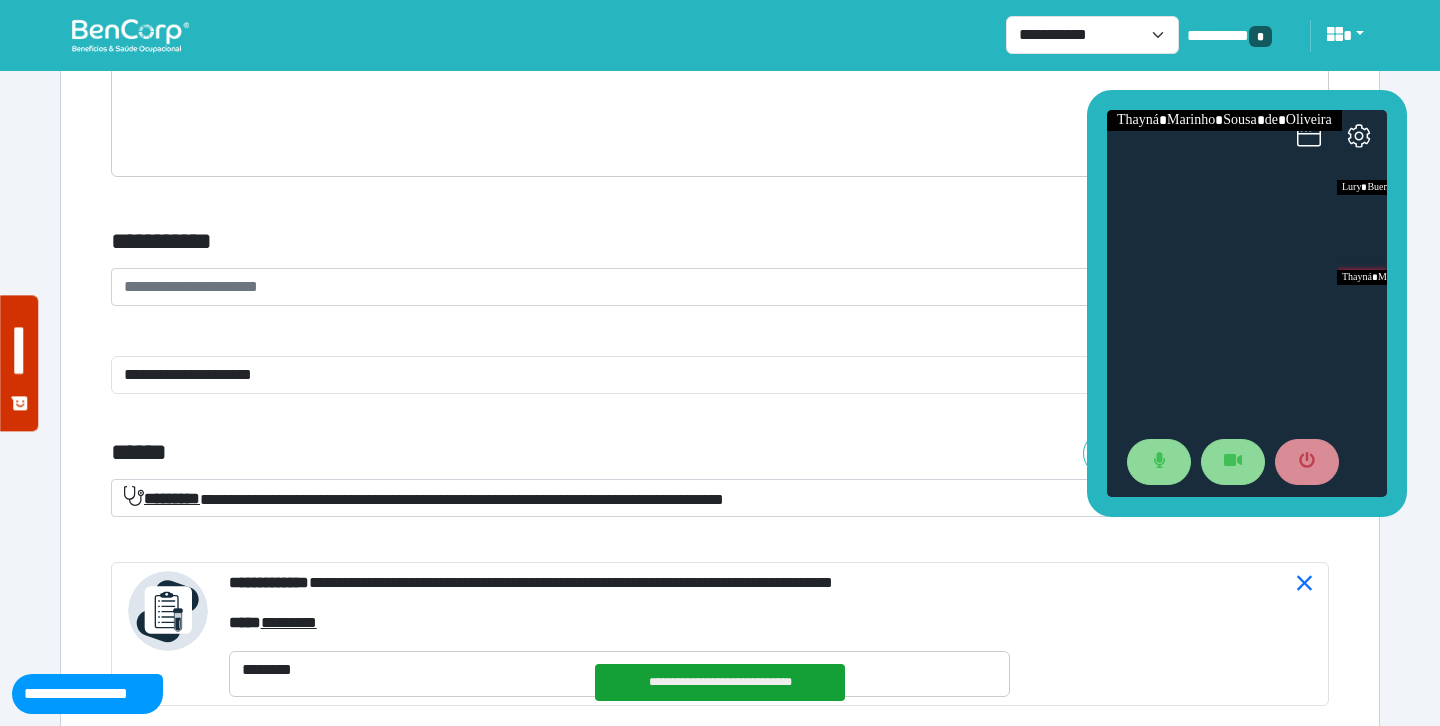 click on "**********" at bounding box center (708, 287) 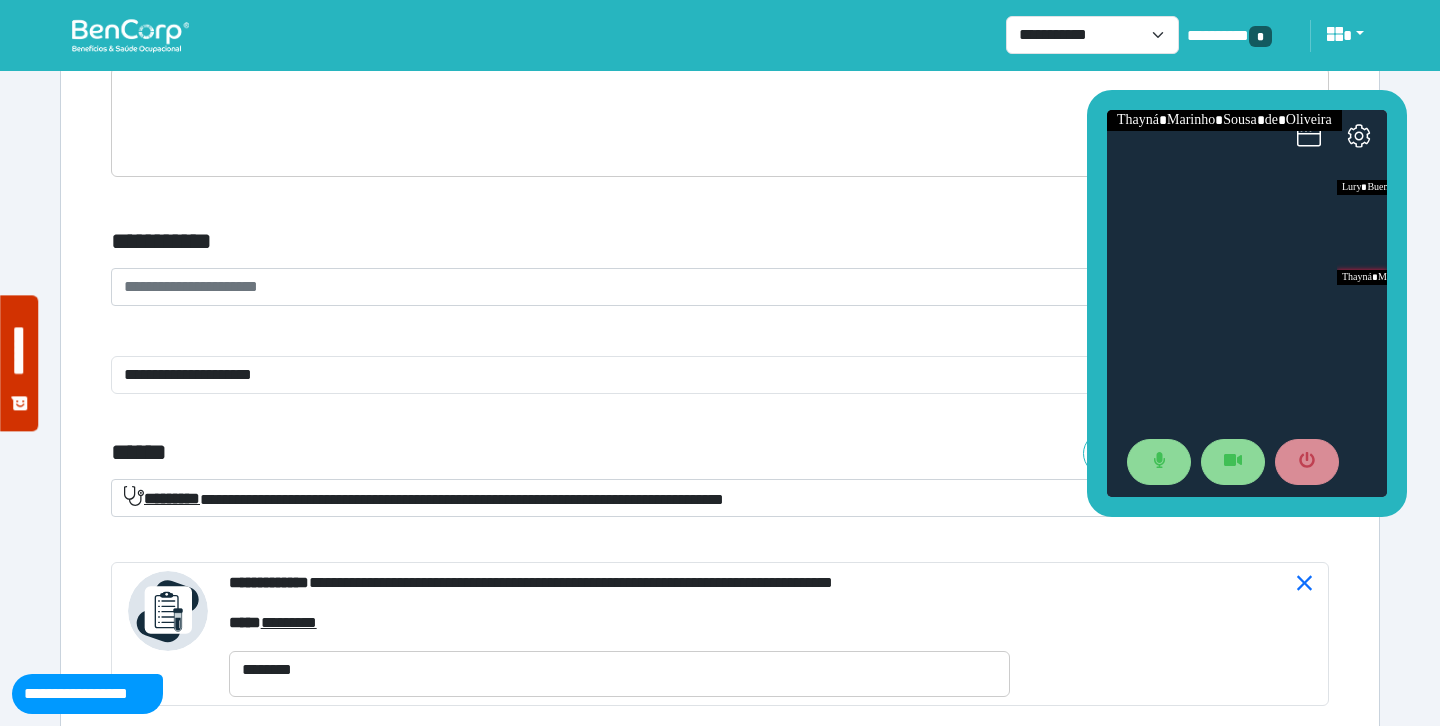 click on "**********" at bounding box center [513, 242] 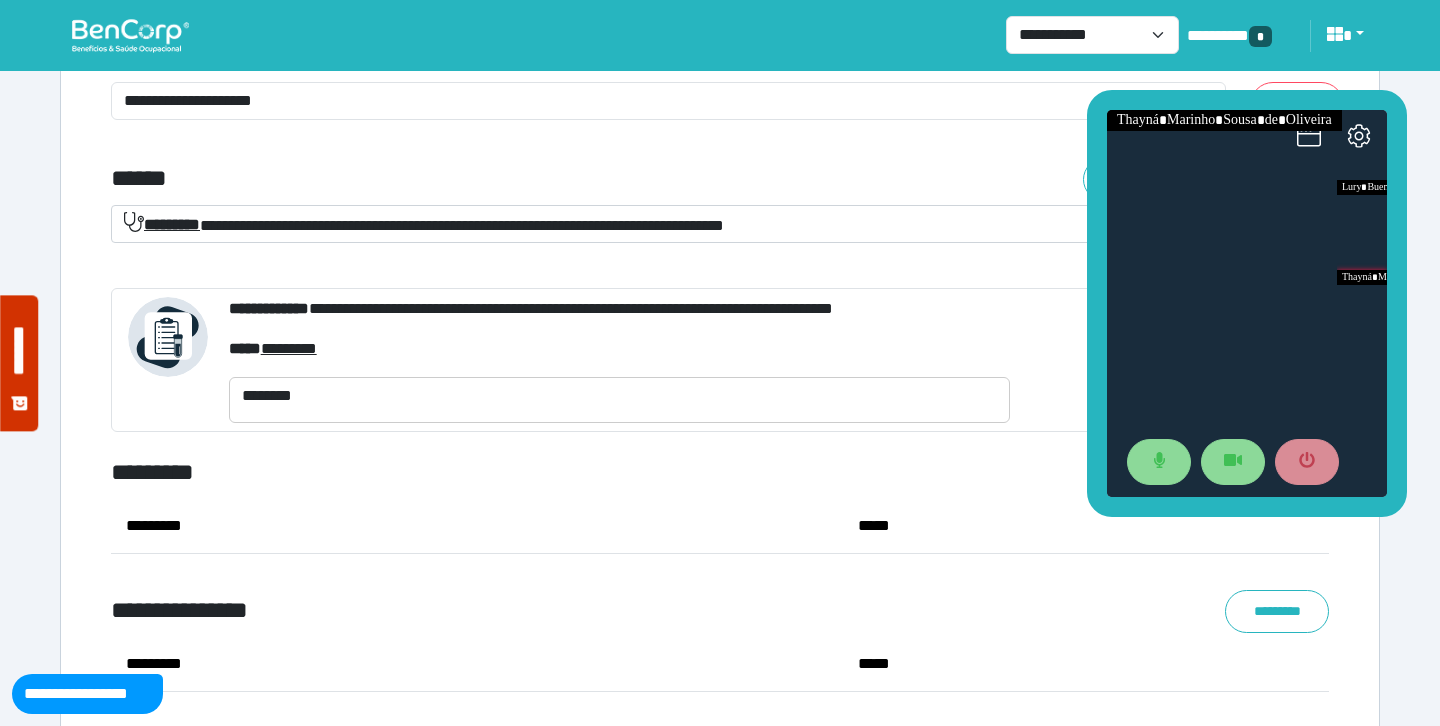 scroll, scrollTop: 7268, scrollLeft: 0, axis: vertical 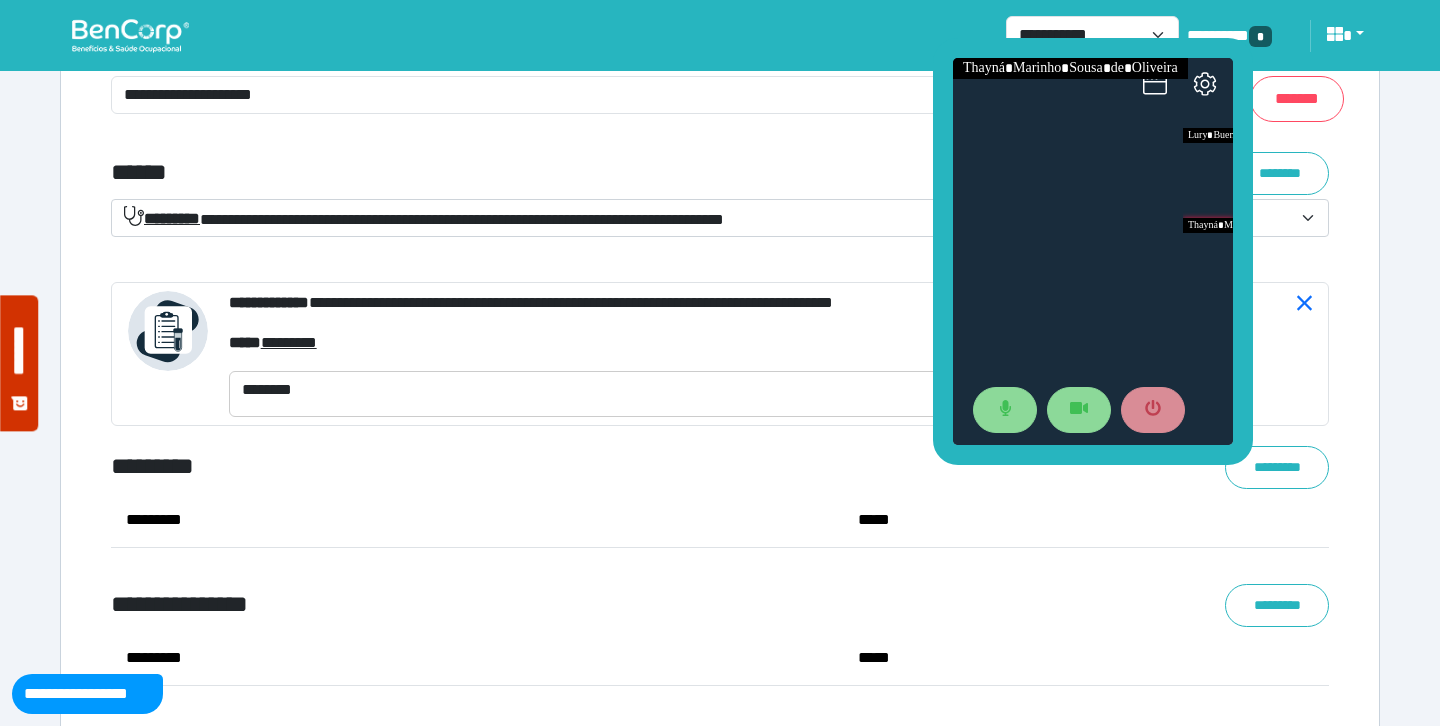 drag, startPoint x: 1012, startPoint y: 271, endPoint x: 940, endPoint y: 213, distance: 92.45539 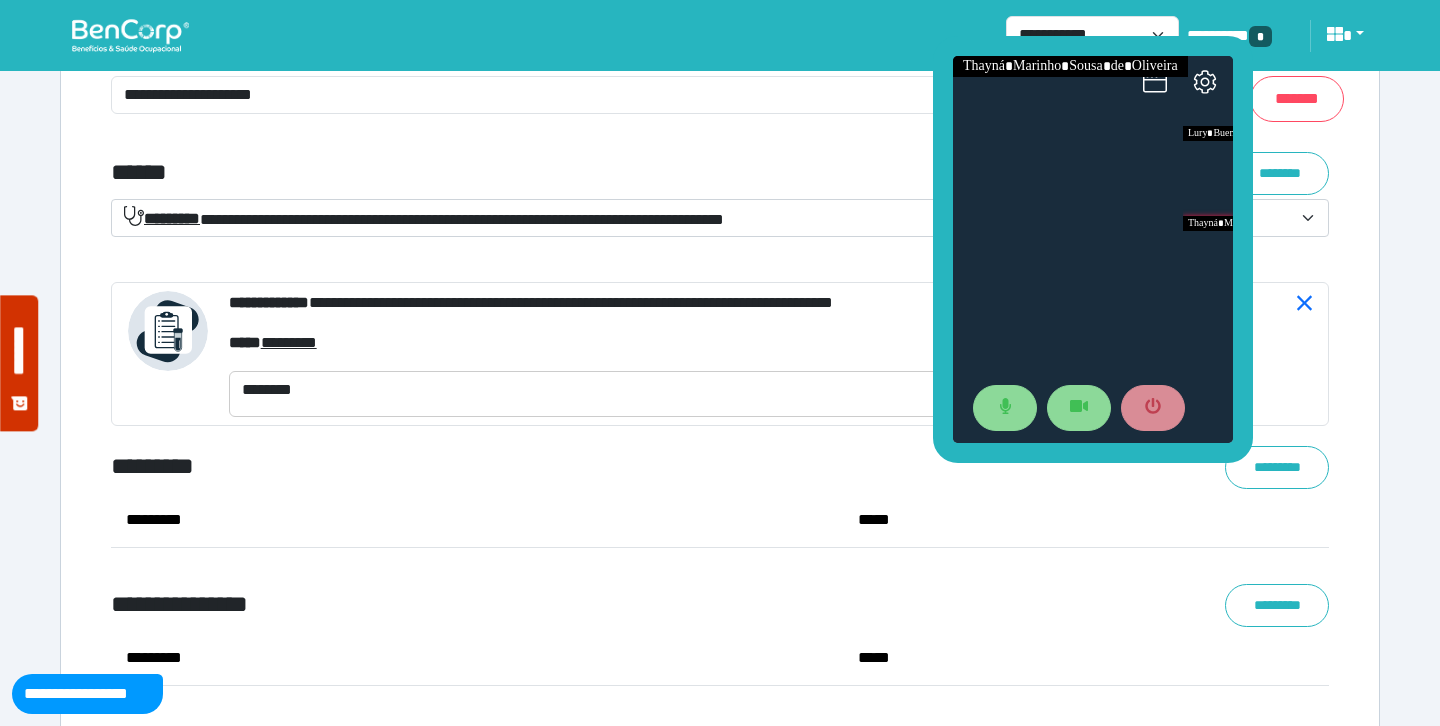 click on "**********" at bounding box center [720, -2529] 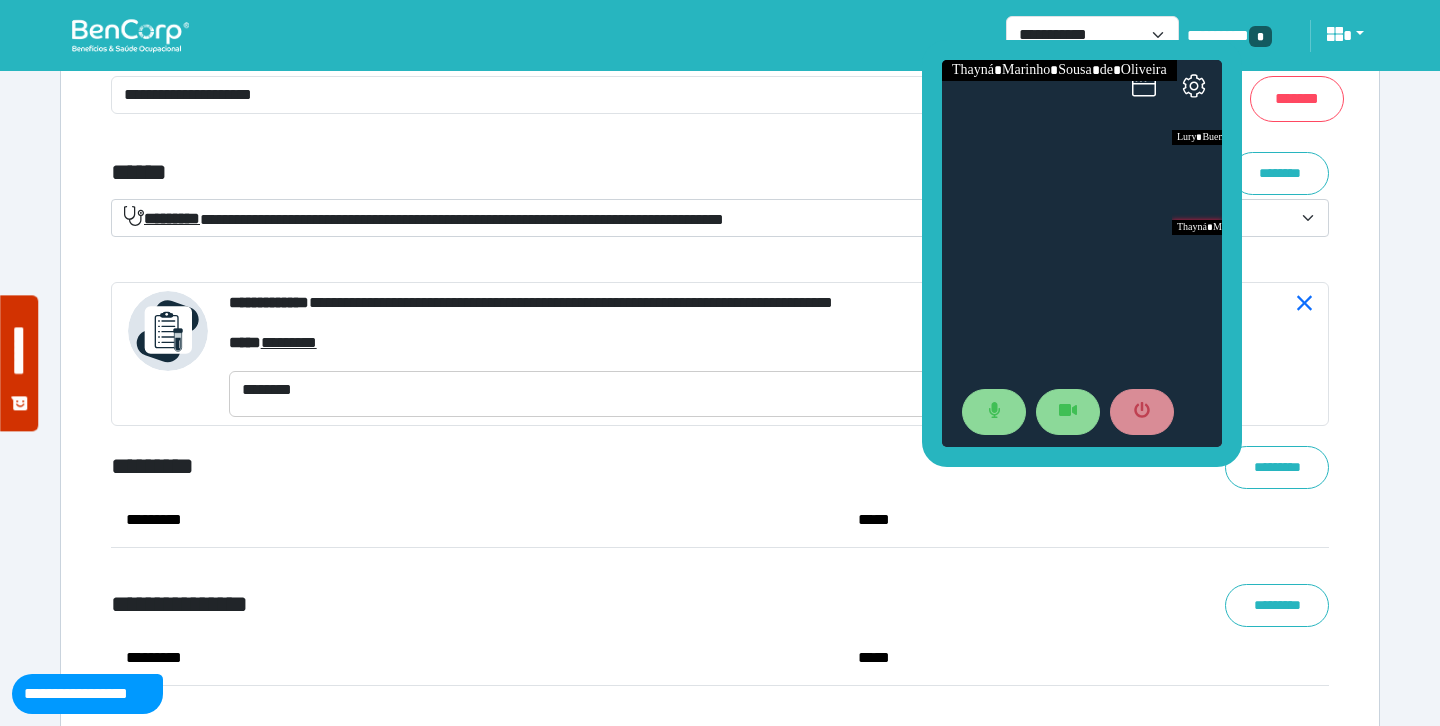 drag, startPoint x: 943, startPoint y: 162, endPoint x: 932, endPoint y: 166, distance: 11.7046995 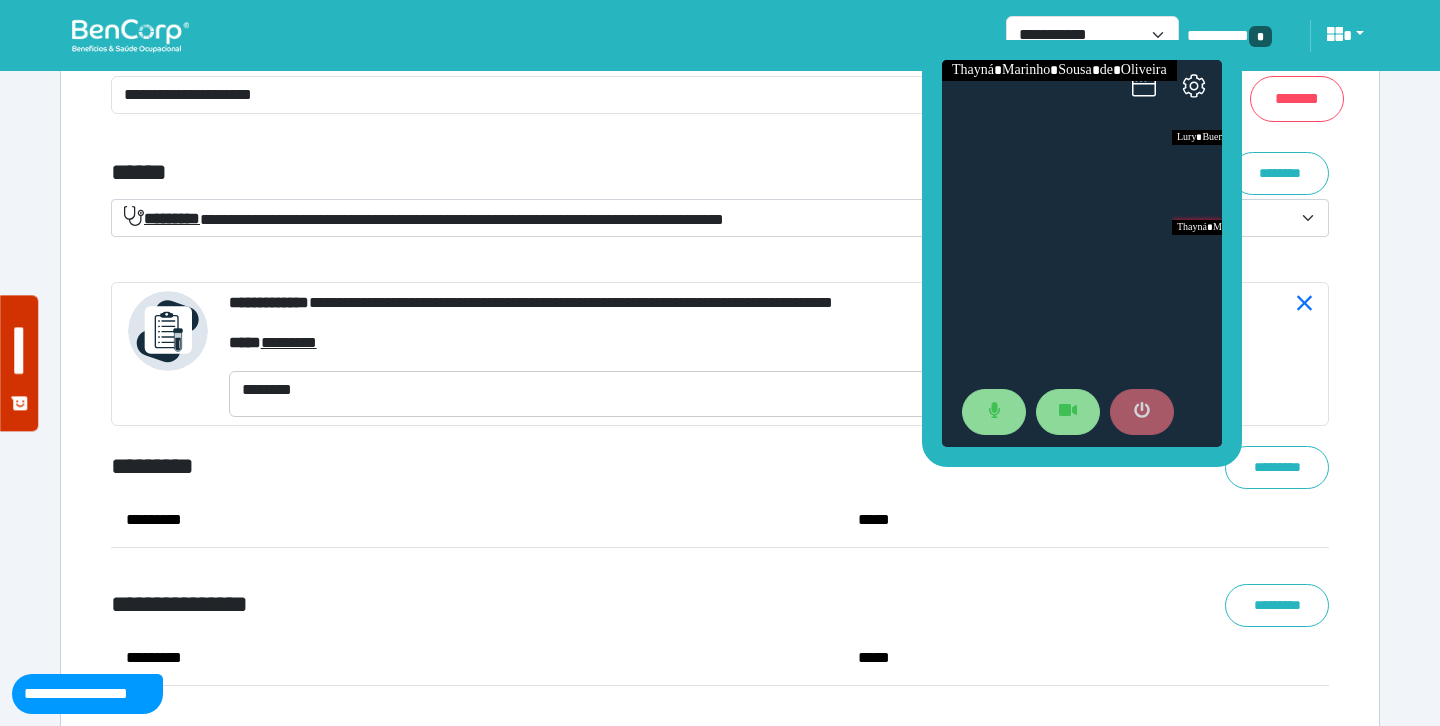 click 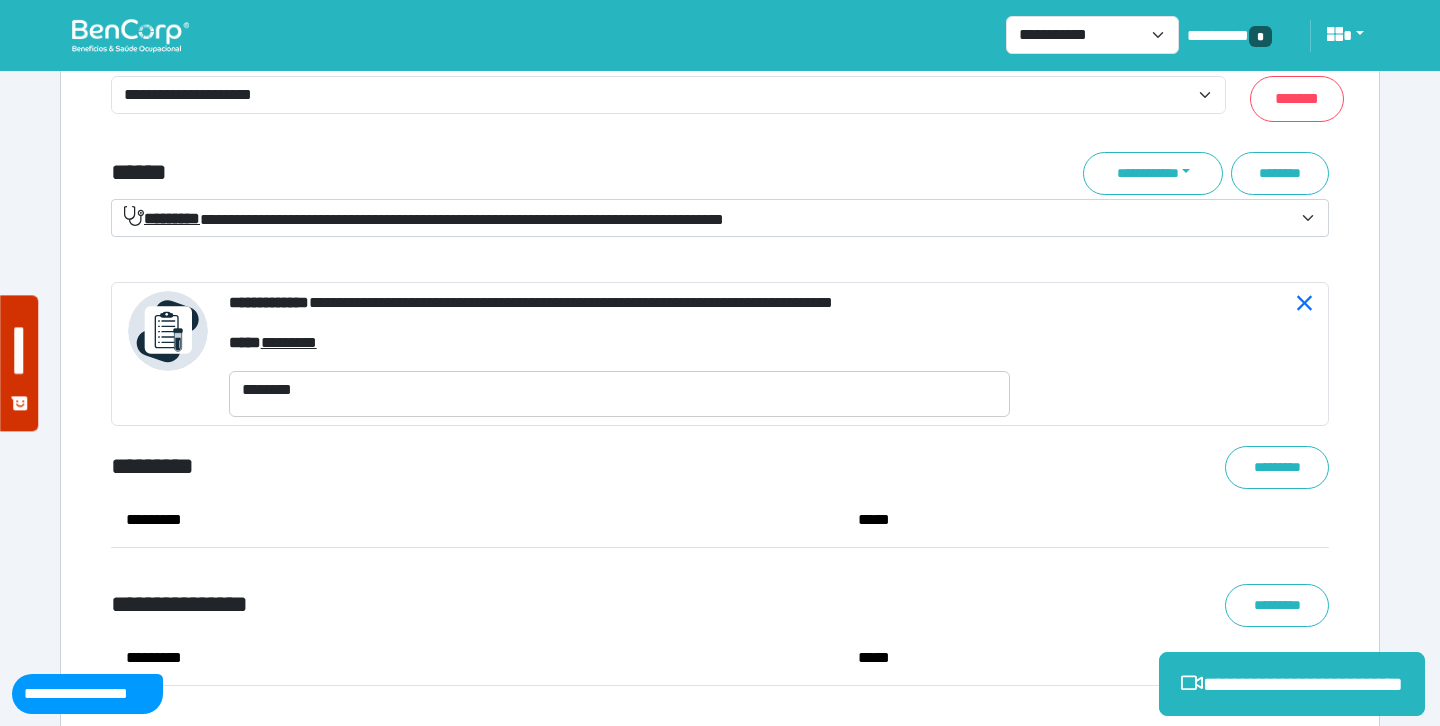 click on "******" at bounding box center [513, 173] 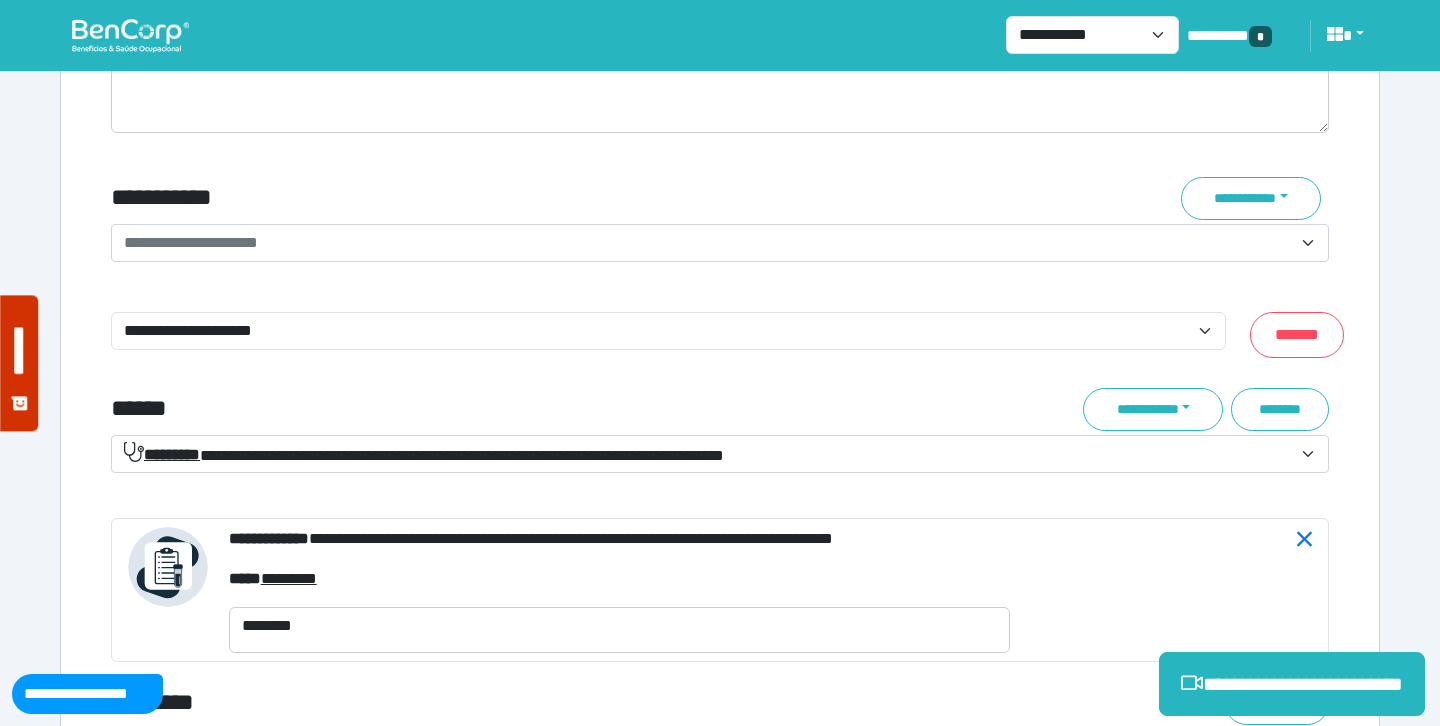scroll, scrollTop: 7016, scrollLeft: 0, axis: vertical 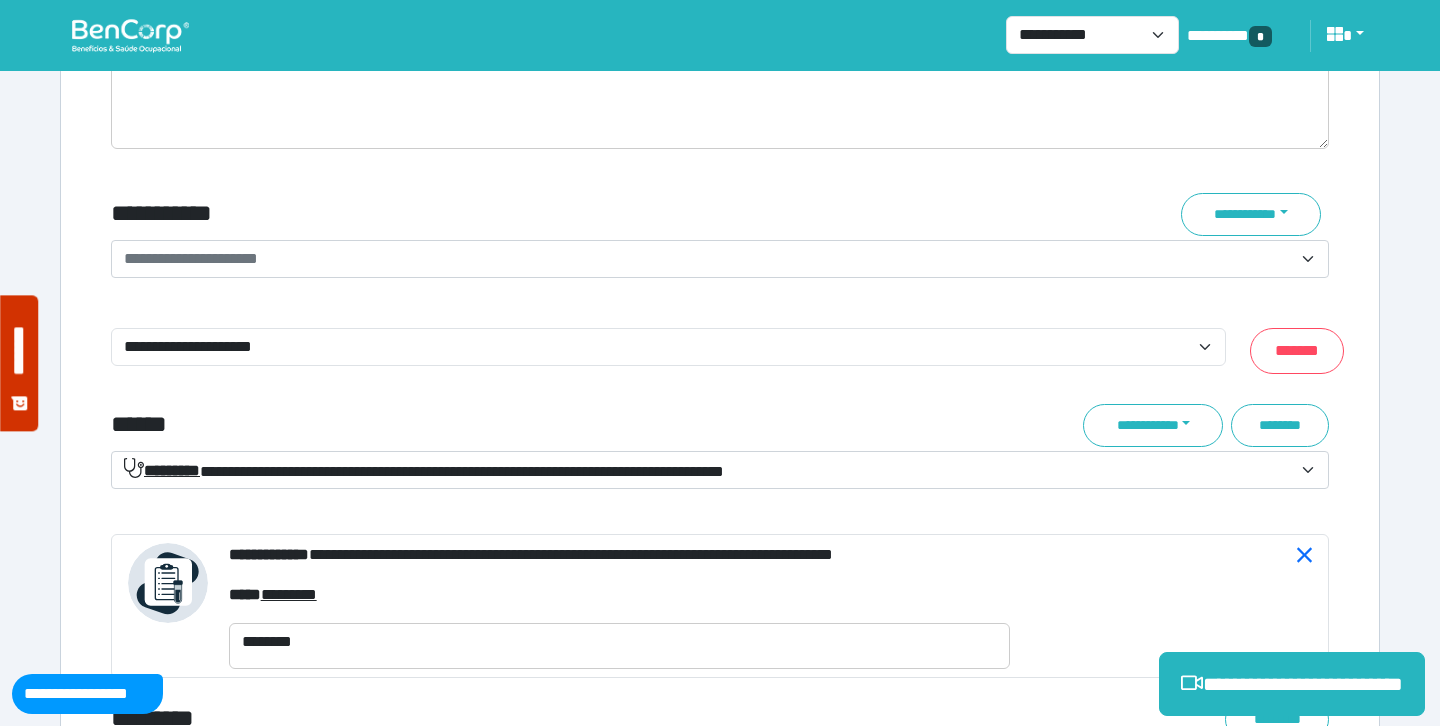click on "**********" at bounding box center (708, 259) 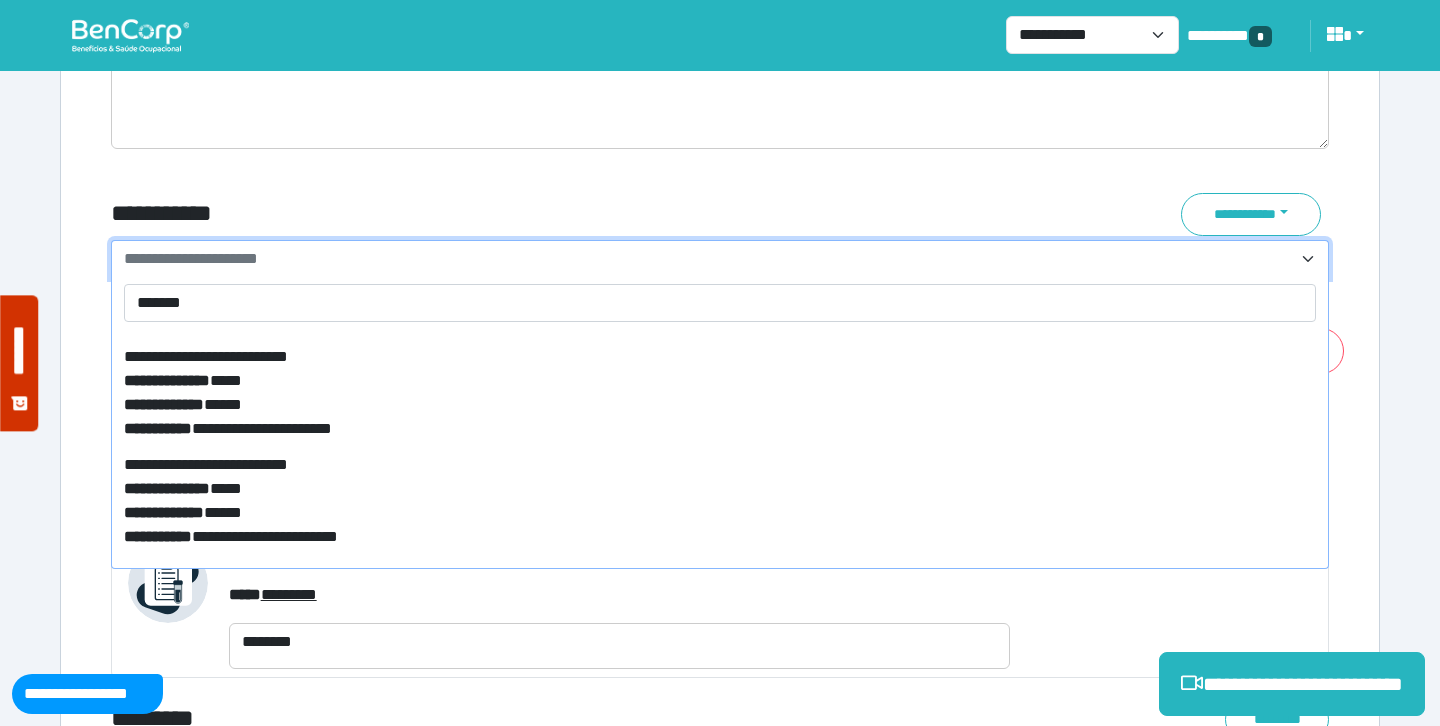 scroll, scrollTop: 0, scrollLeft: 0, axis: both 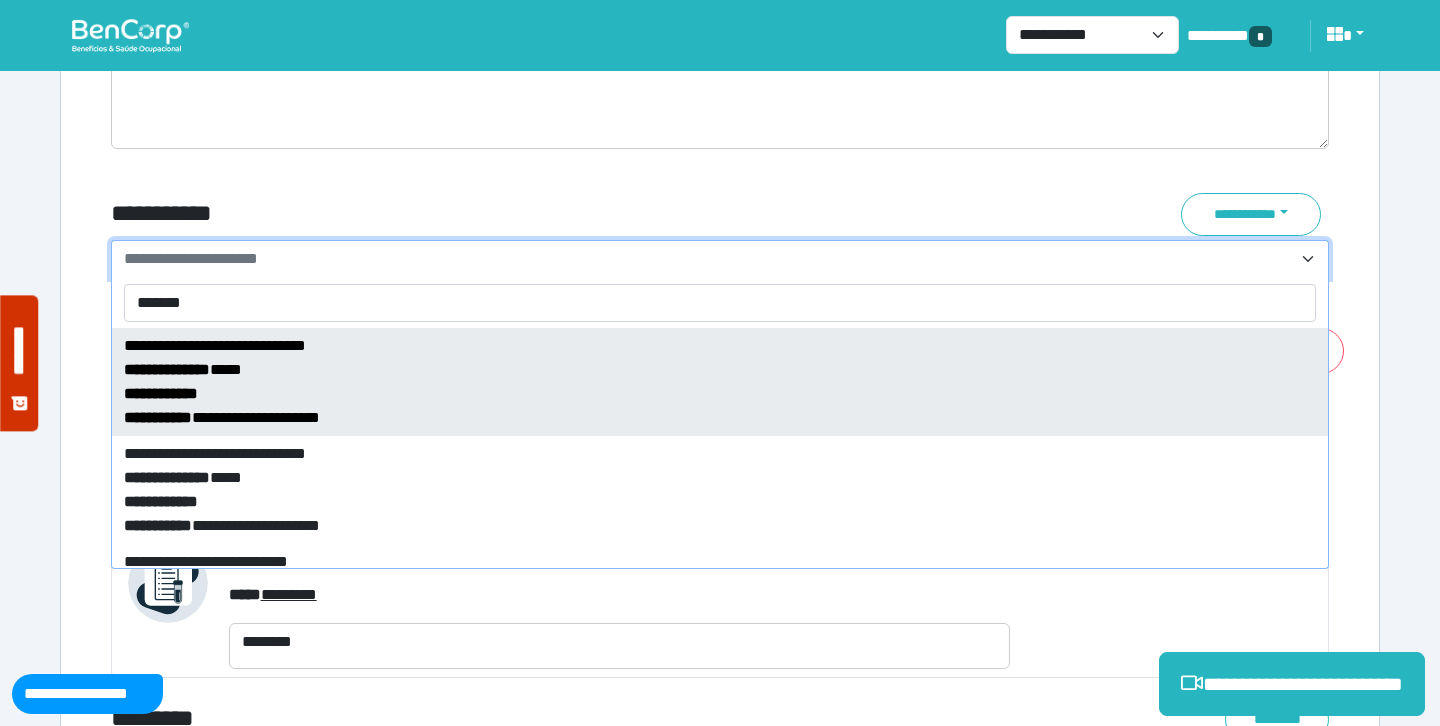 type on "*******" 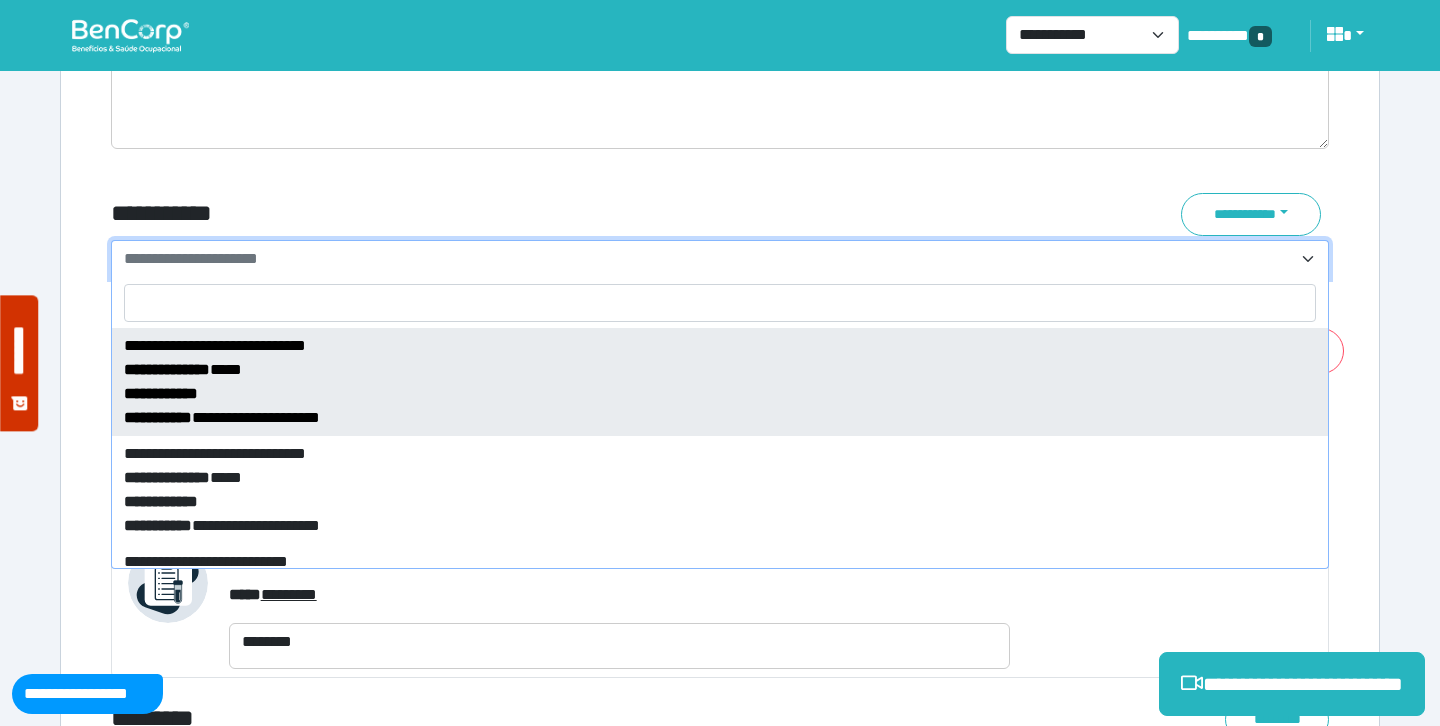 select on "*****" 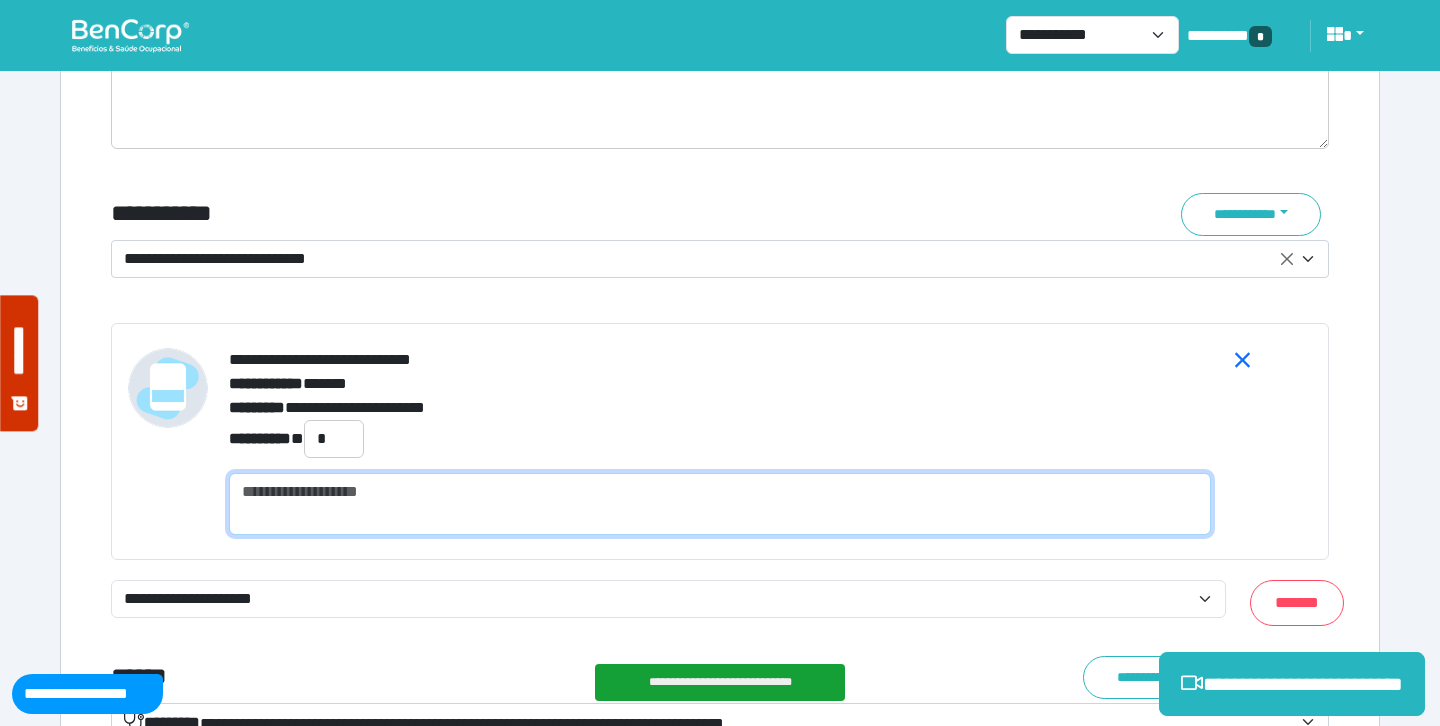 click at bounding box center [720, 504] 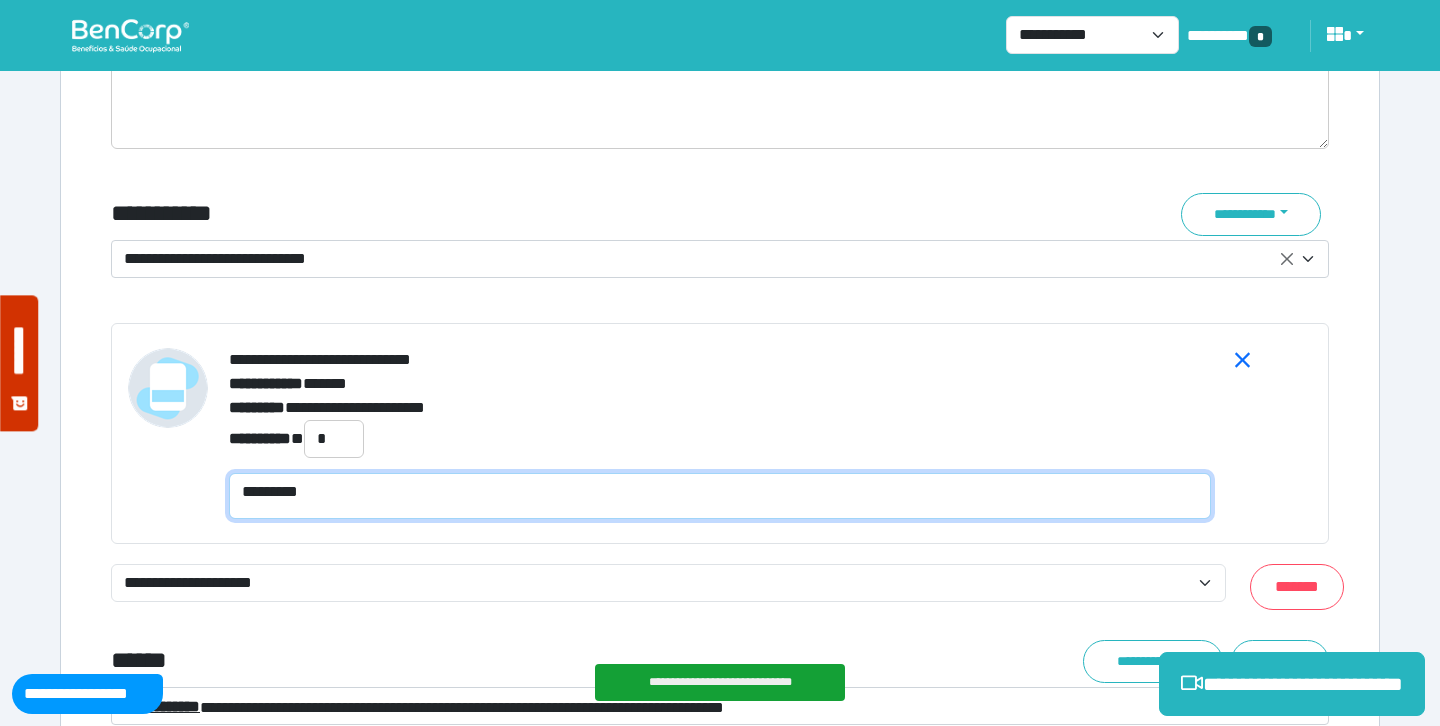 scroll, scrollTop: 0, scrollLeft: 0, axis: both 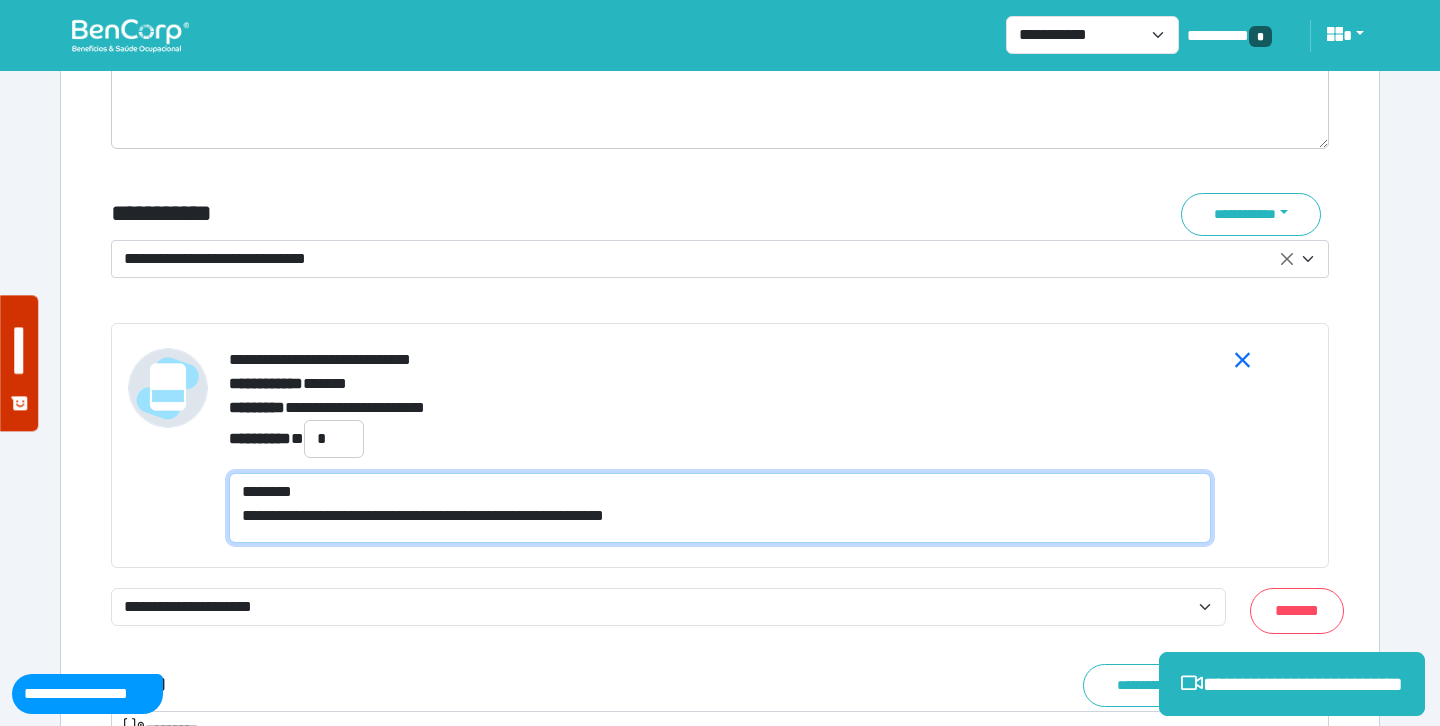 type on "**********" 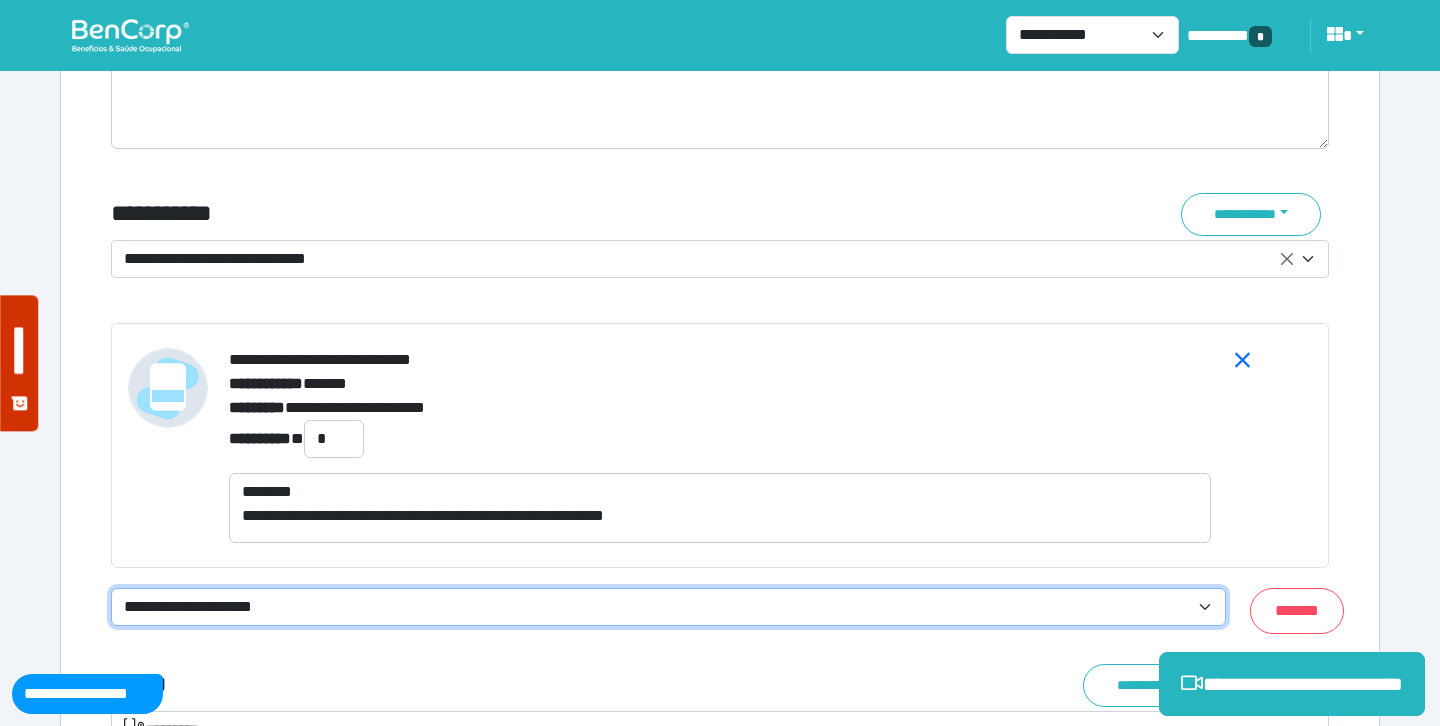 click on "**********" at bounding box center [668, 607] 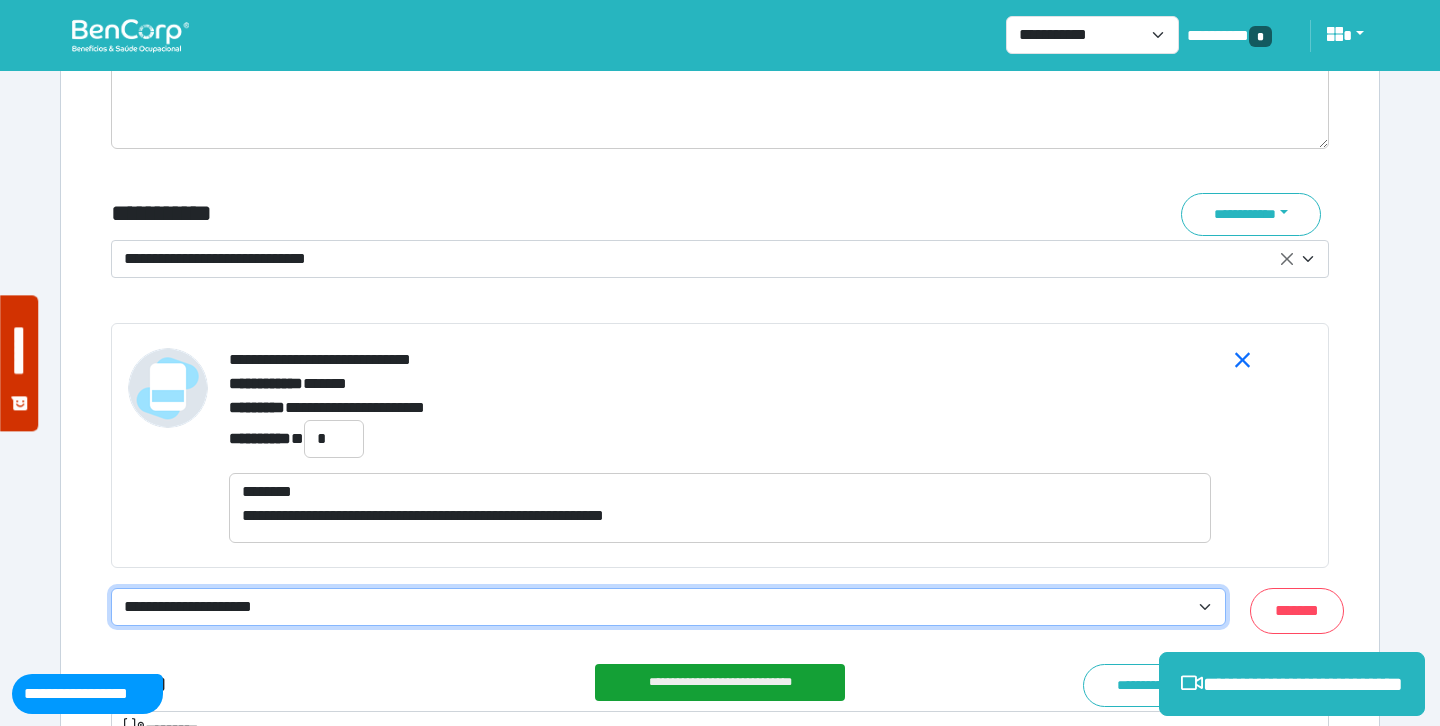 select on "**********" 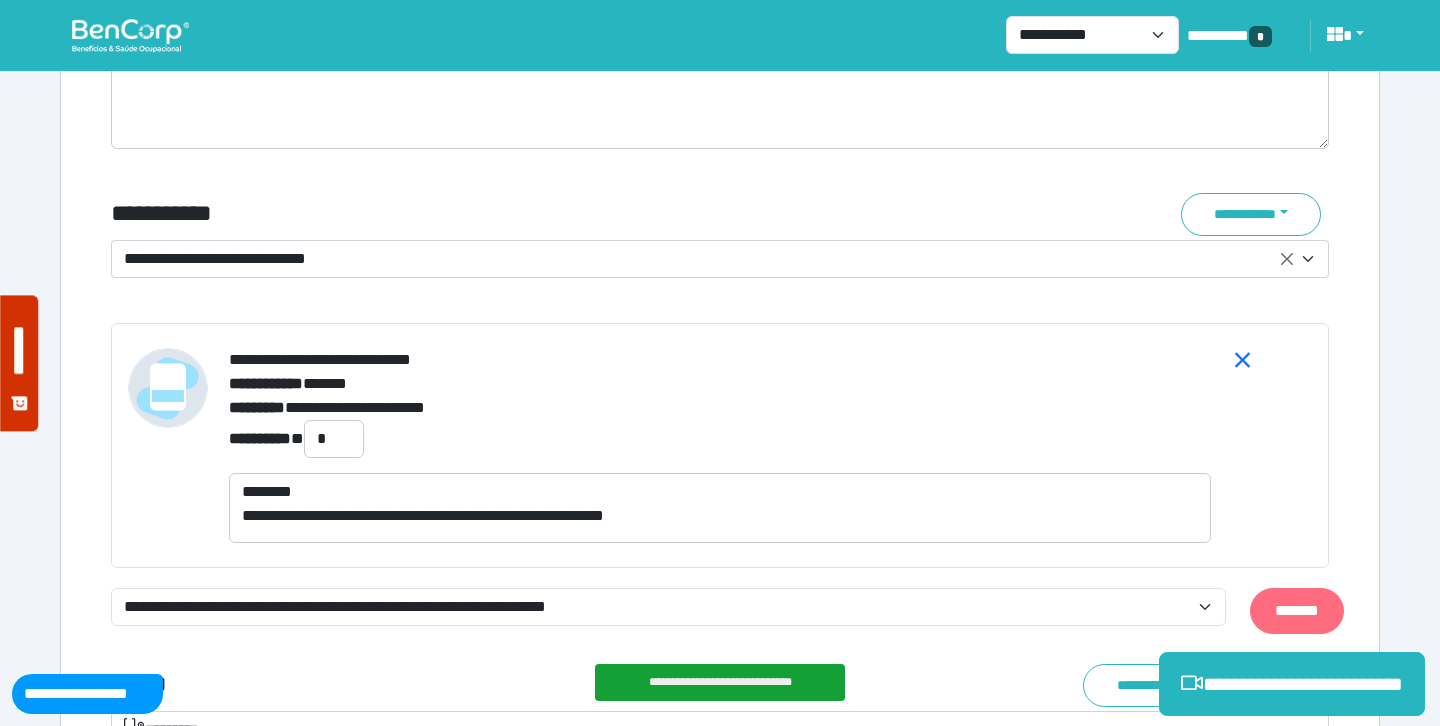 click on "*******" at bounding box center [1297, 611] 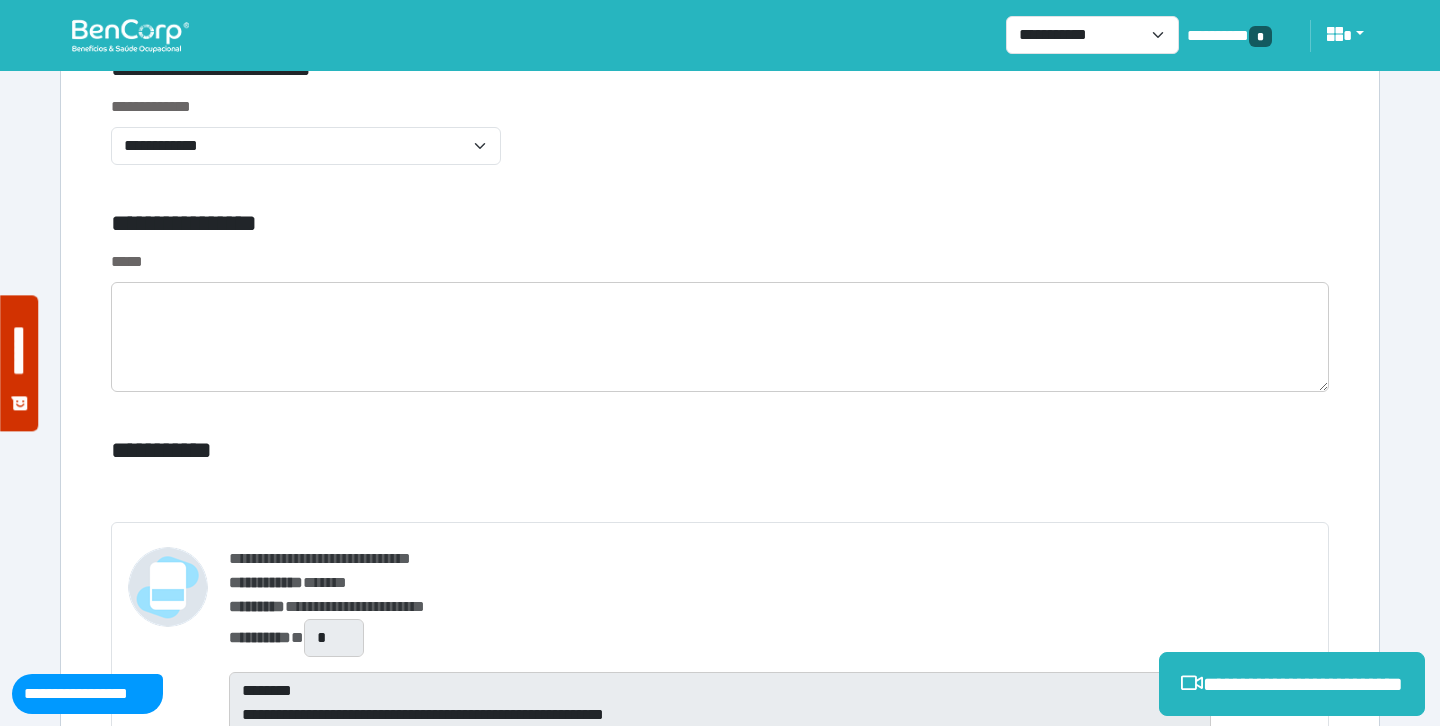 scroll, scrollTop: 6743, scrollLeft: 0, axis: vertical 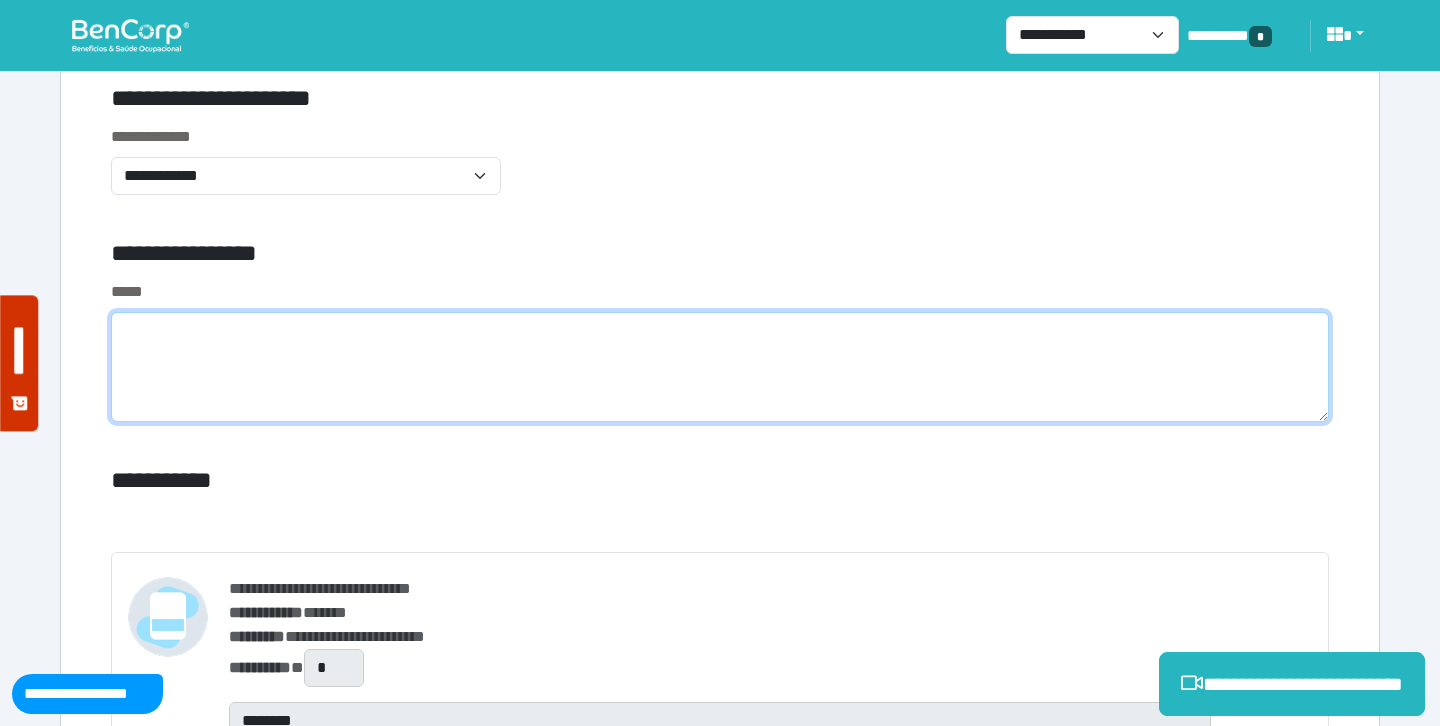 click at bounding box center (720, 367) 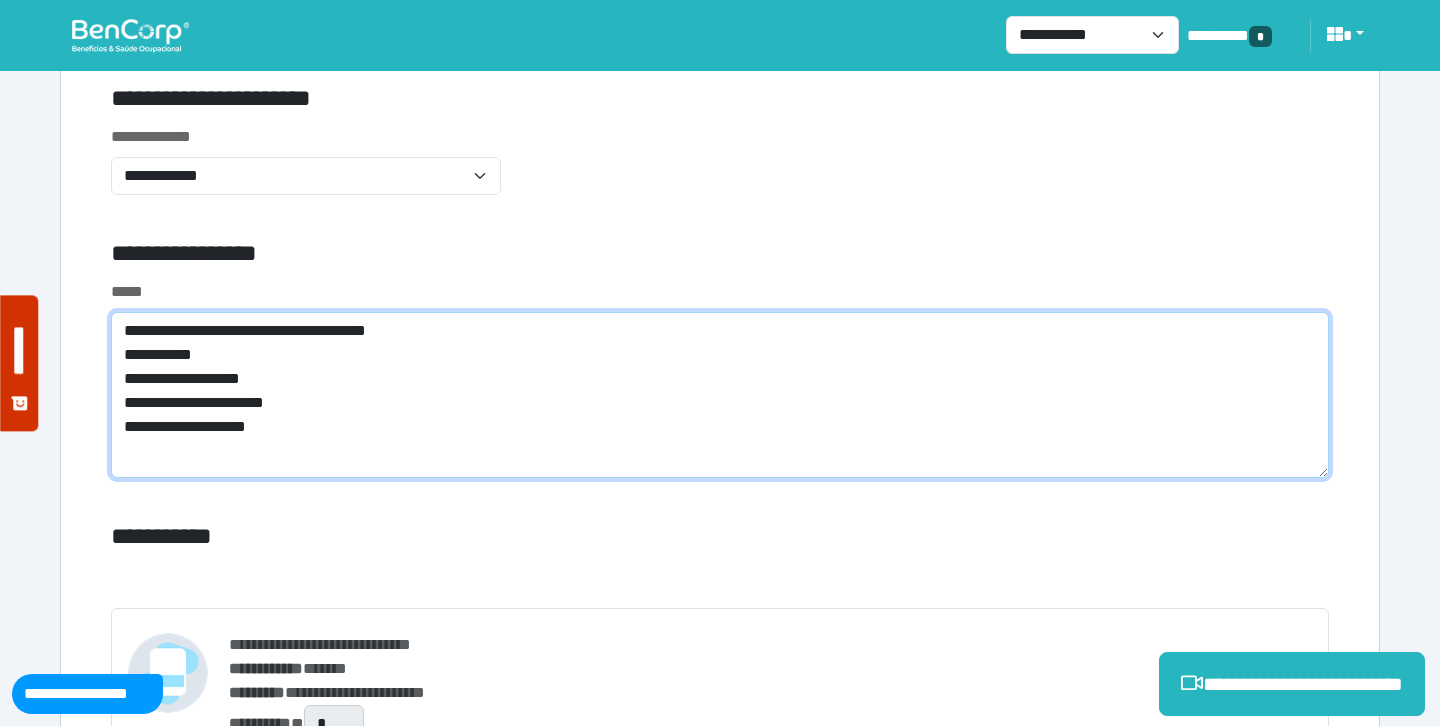 scroll, scrollTop: 0, scrollLeft: 0, axis: both 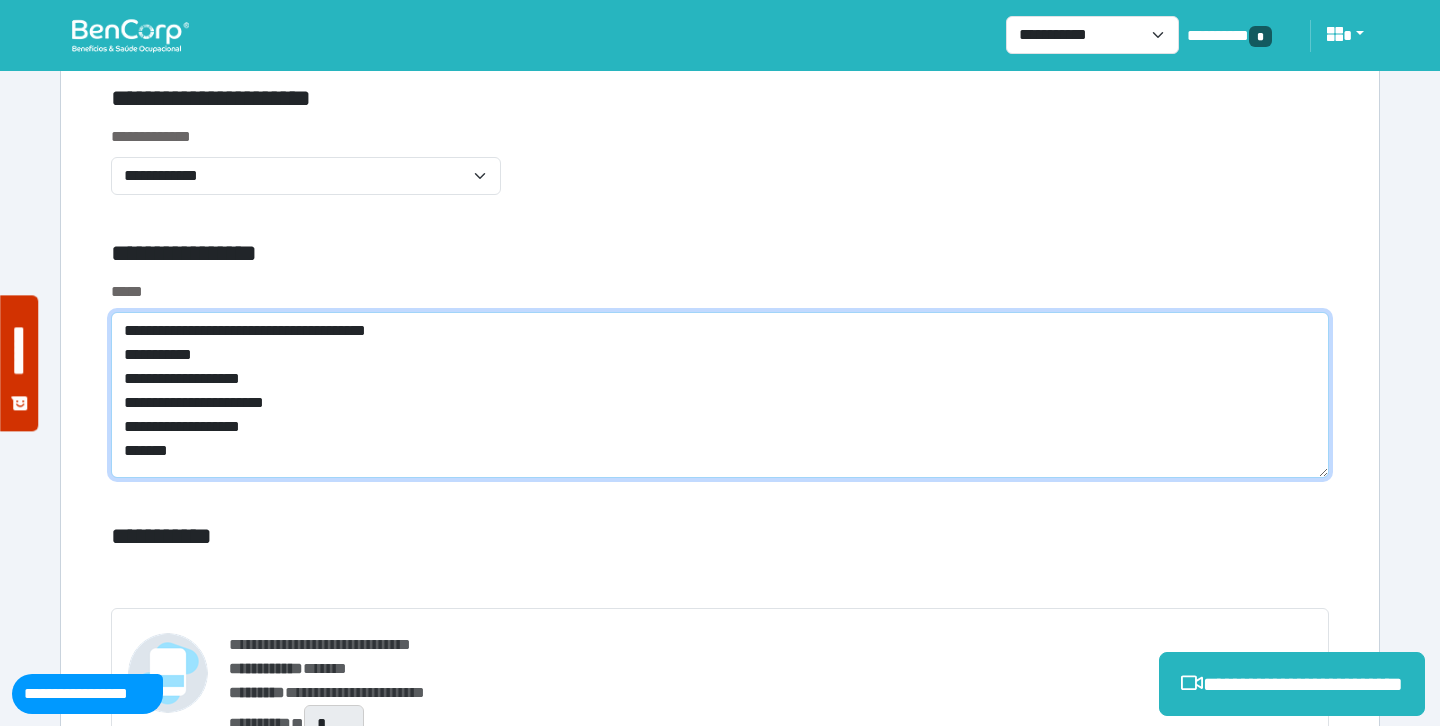 type on "**********" 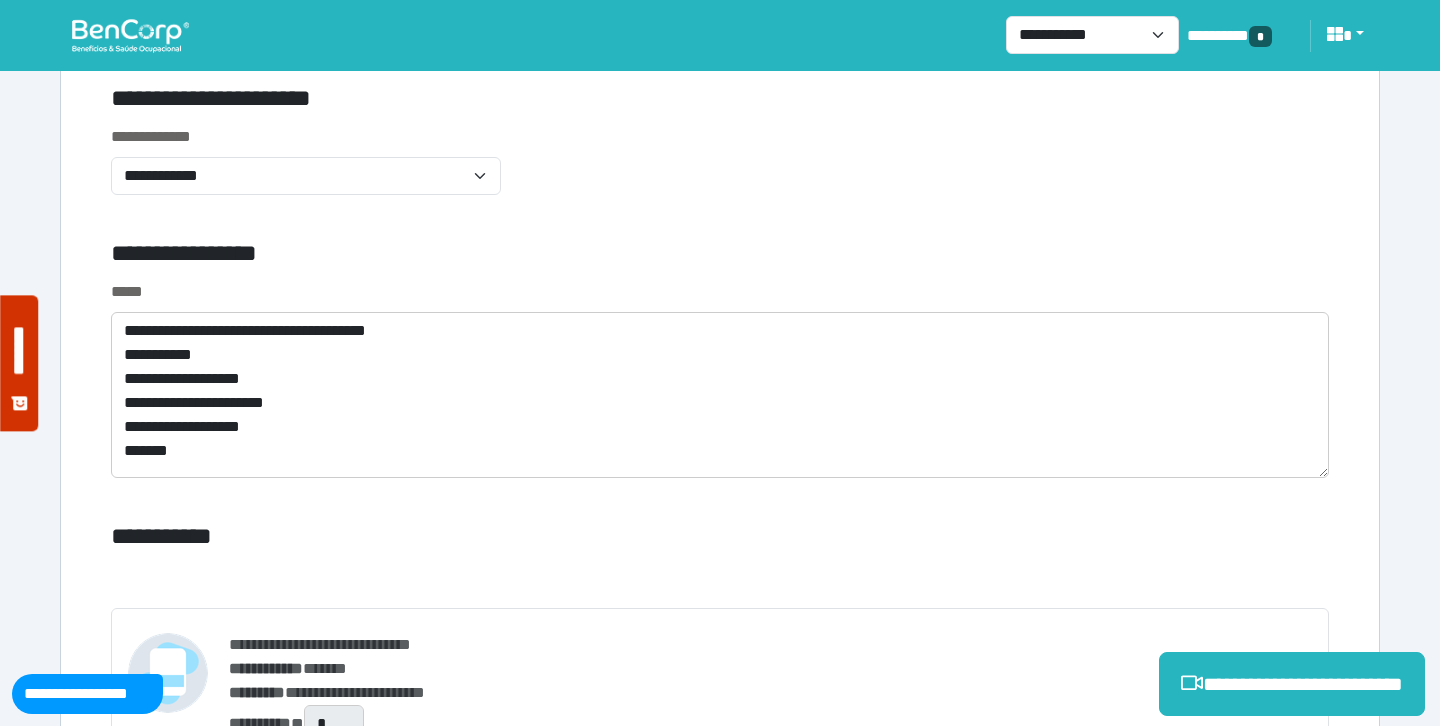 click on "**********" at bounding box center (513, 540) 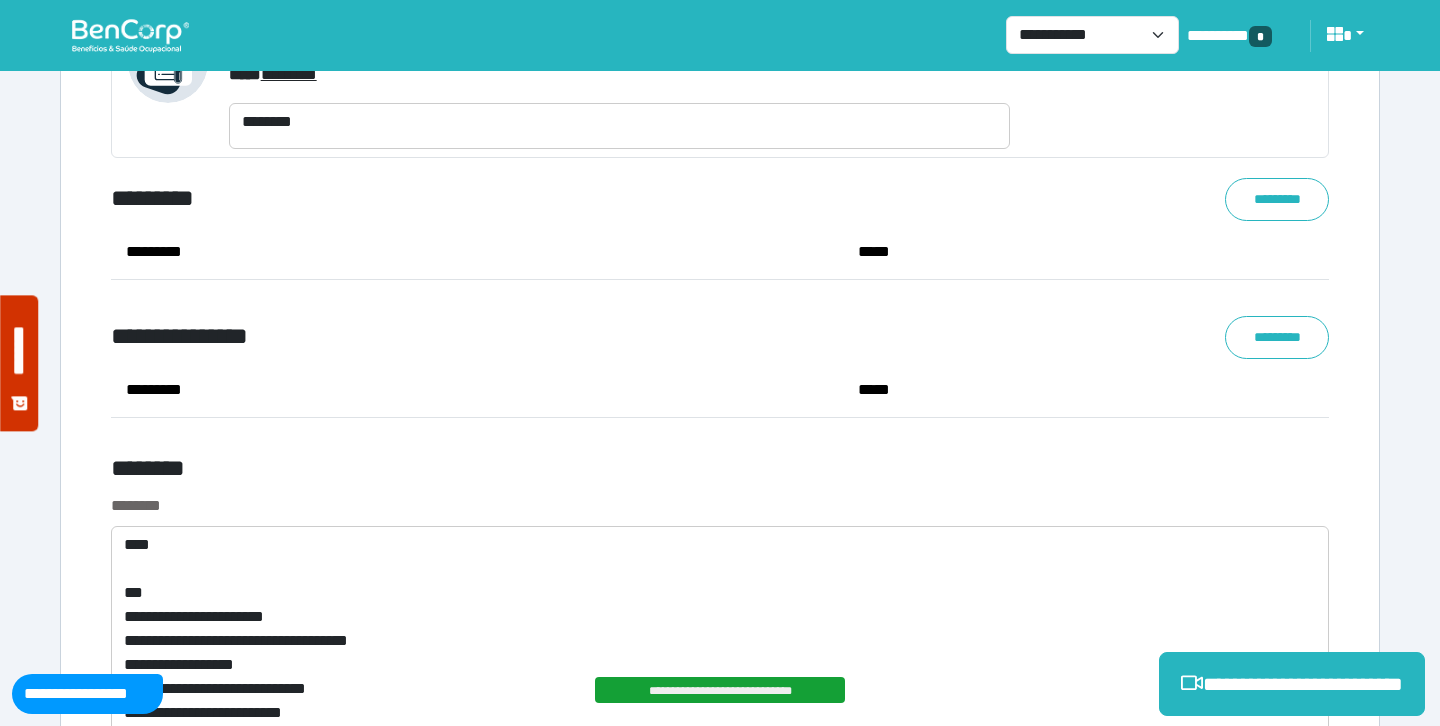 scroll, scrollTop: 7737, scrollLeft: 0, axis: vertical 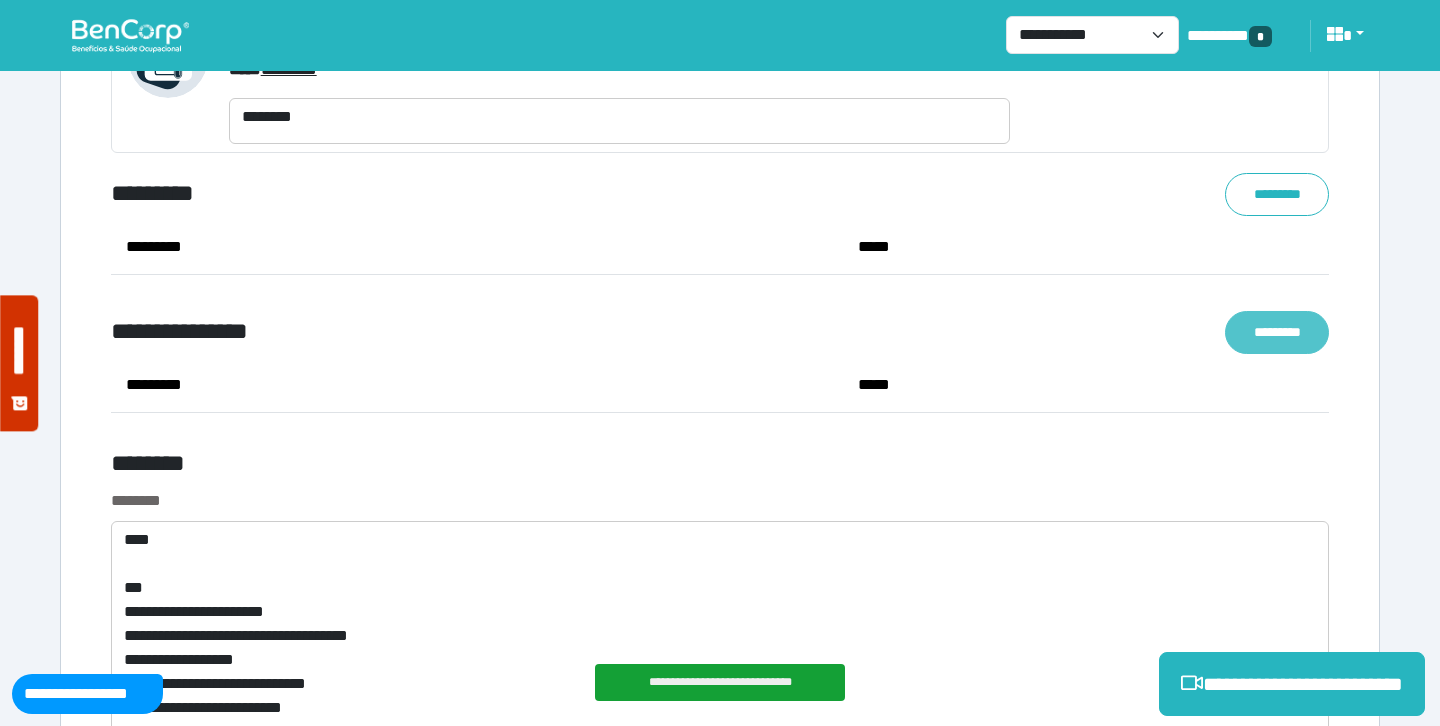 click on "*********" at bounding box center (1277, 332) 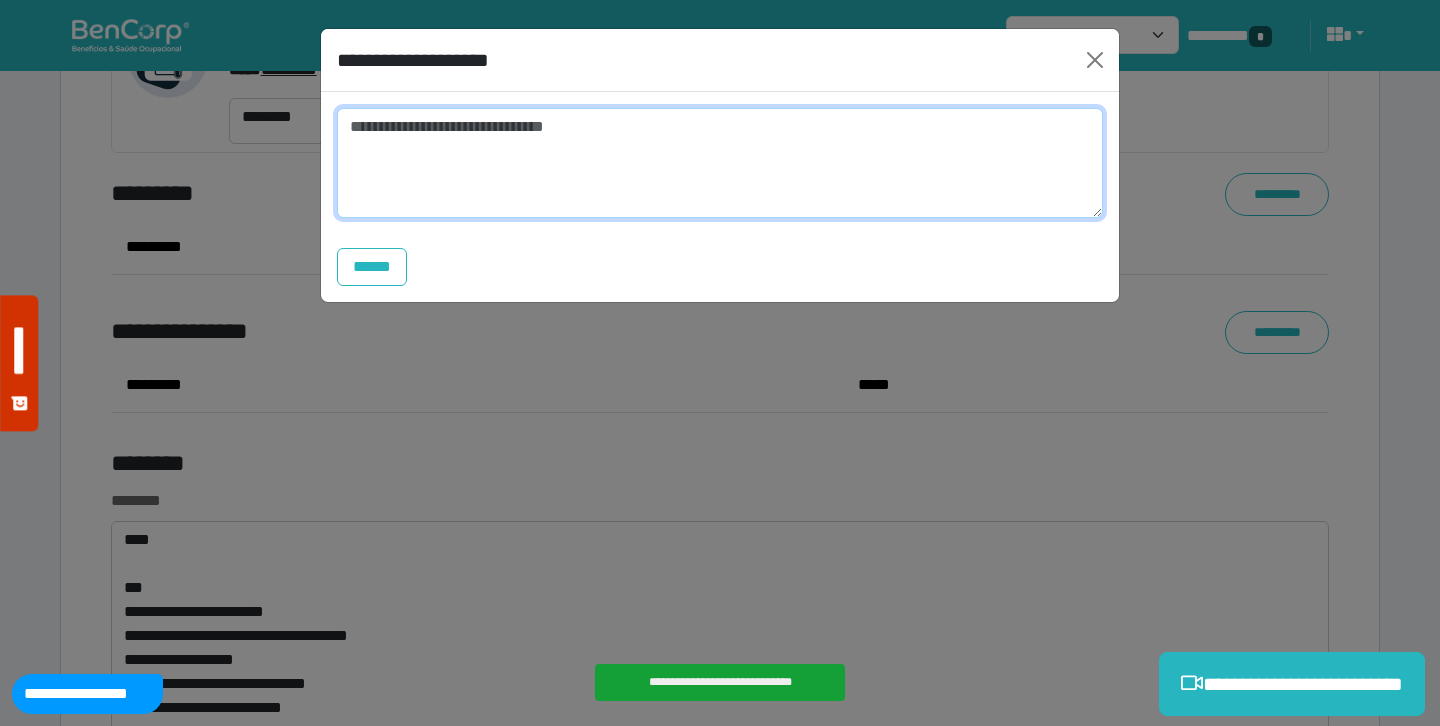 click at bounding box center (720, 163) 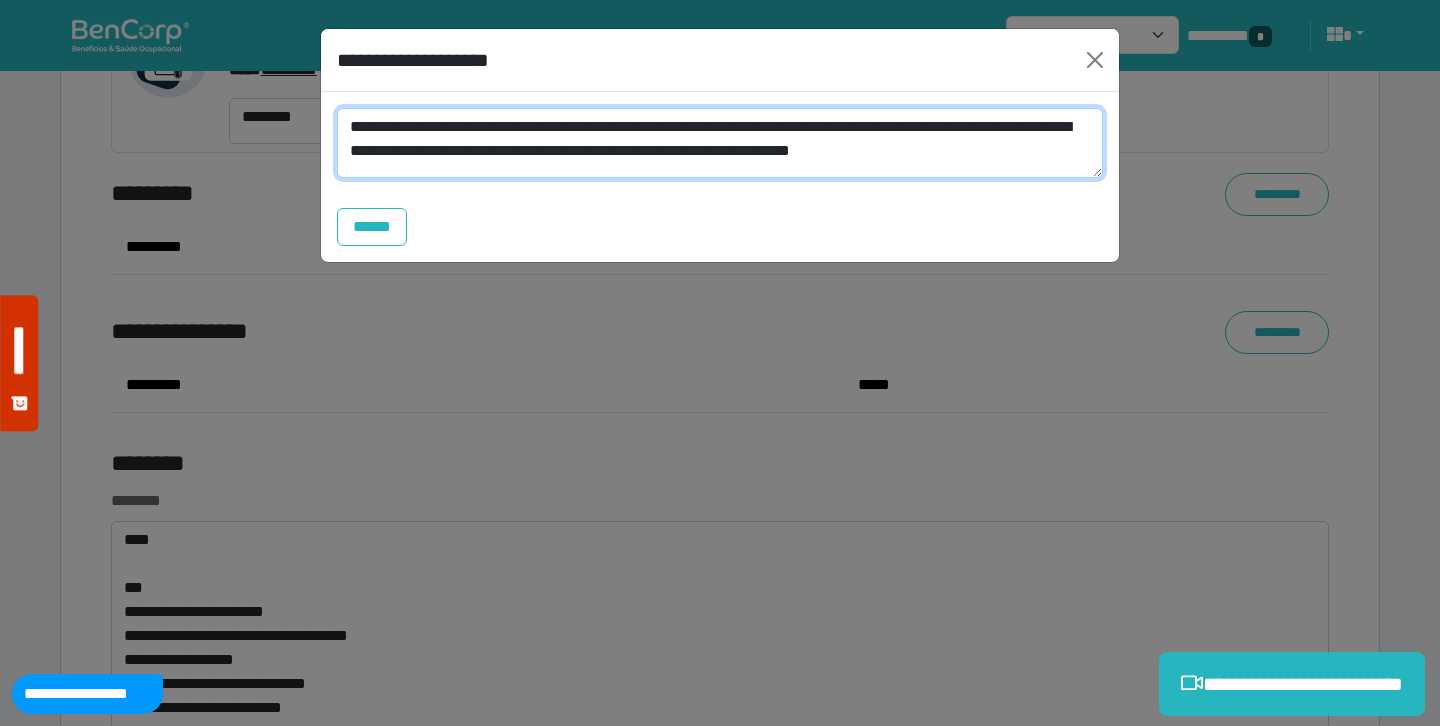 scroll, scrollTop: 0, scrollLeft: 0, axis: both 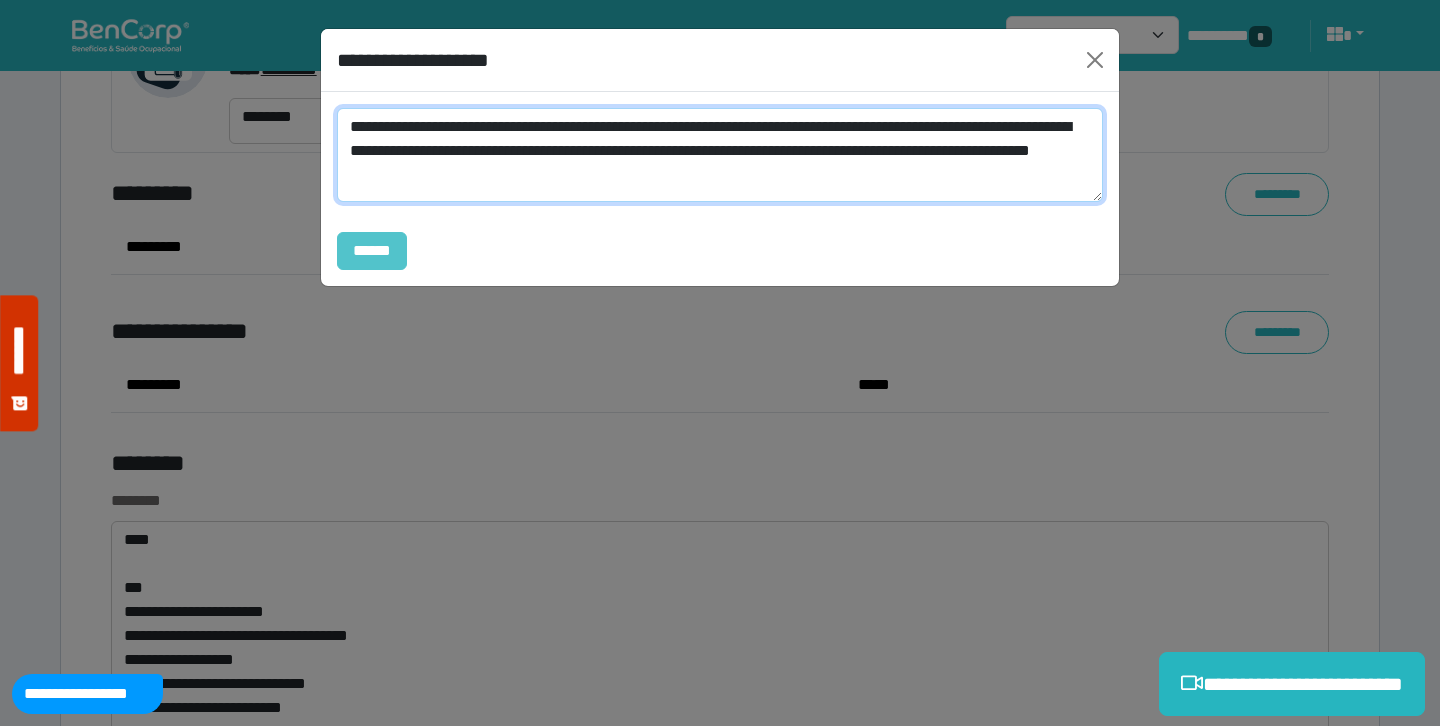type on "**********" 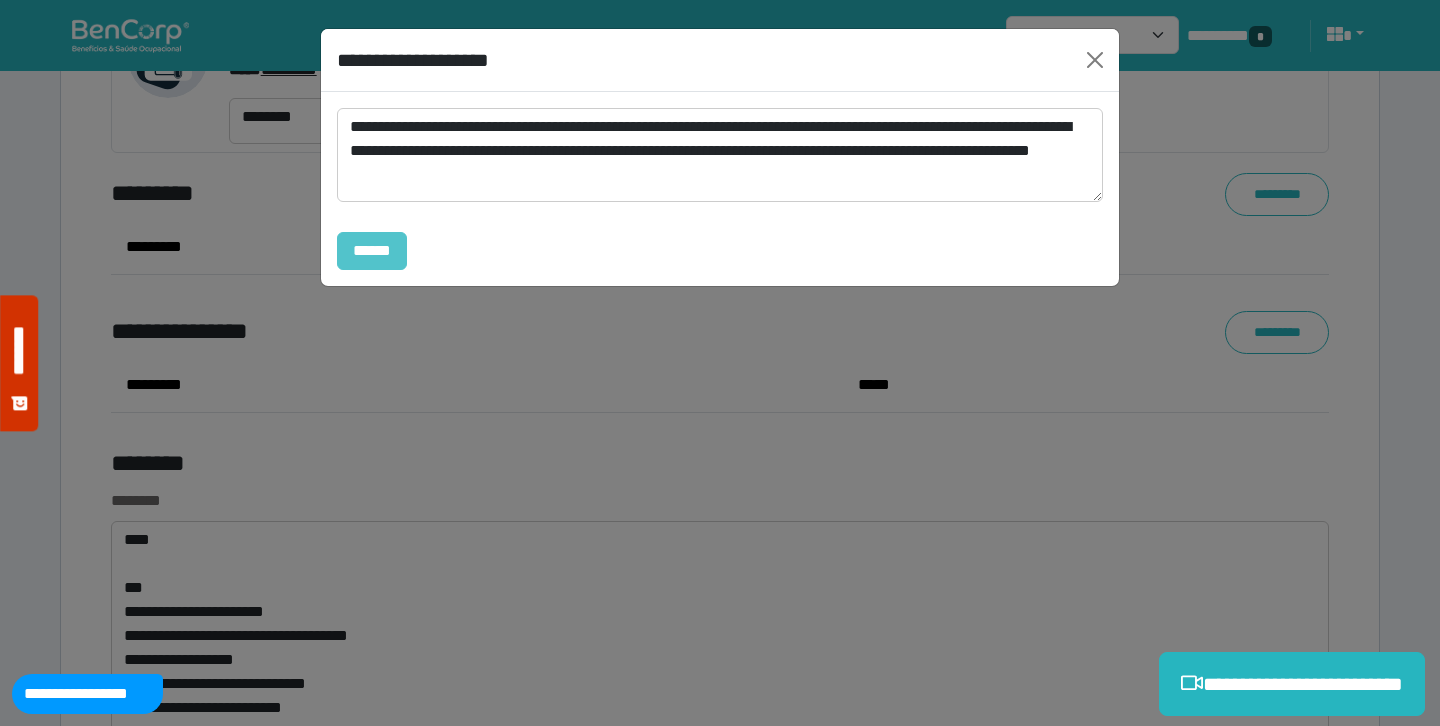 click on "******" at bounding box center [372, 251] 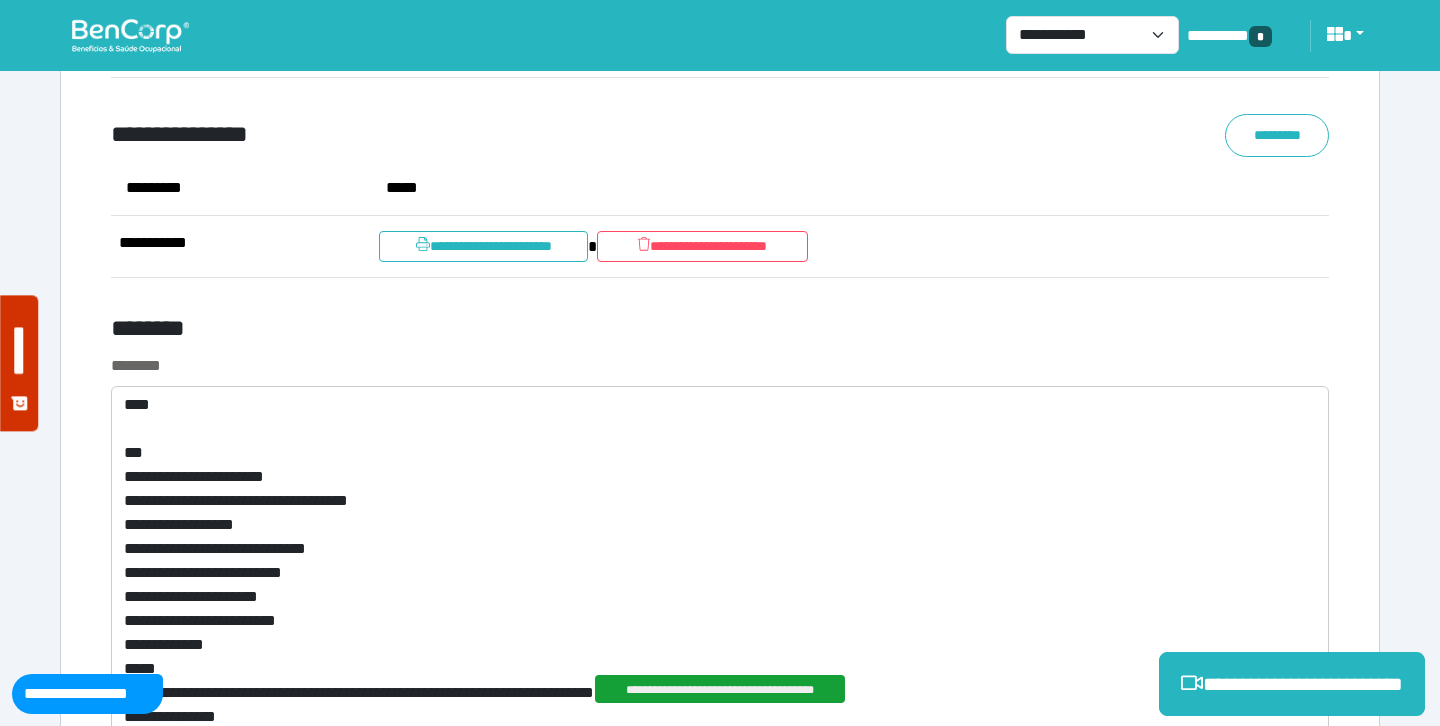 scroll, scrollTop: 8024, scrollLeft: 0, axis: vertical 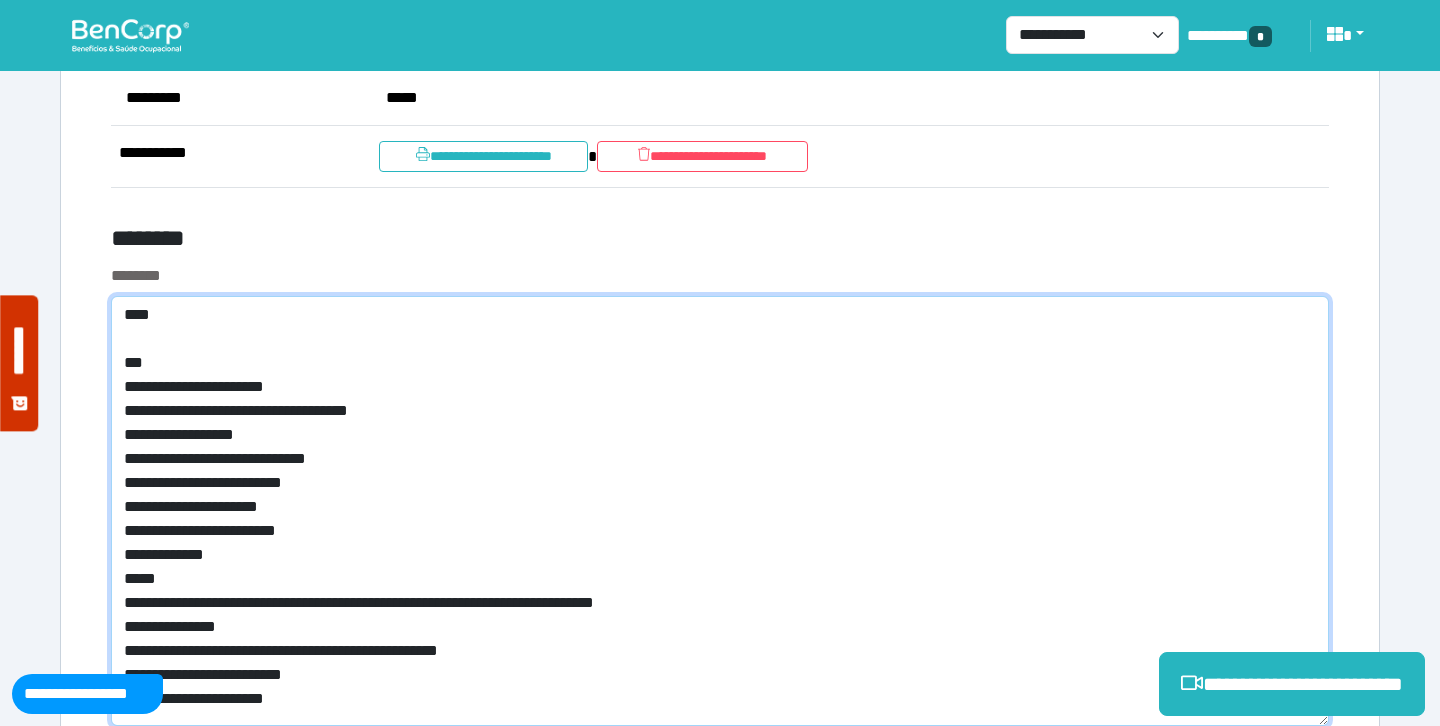 click on "**********" at bounding box center (720, 511) 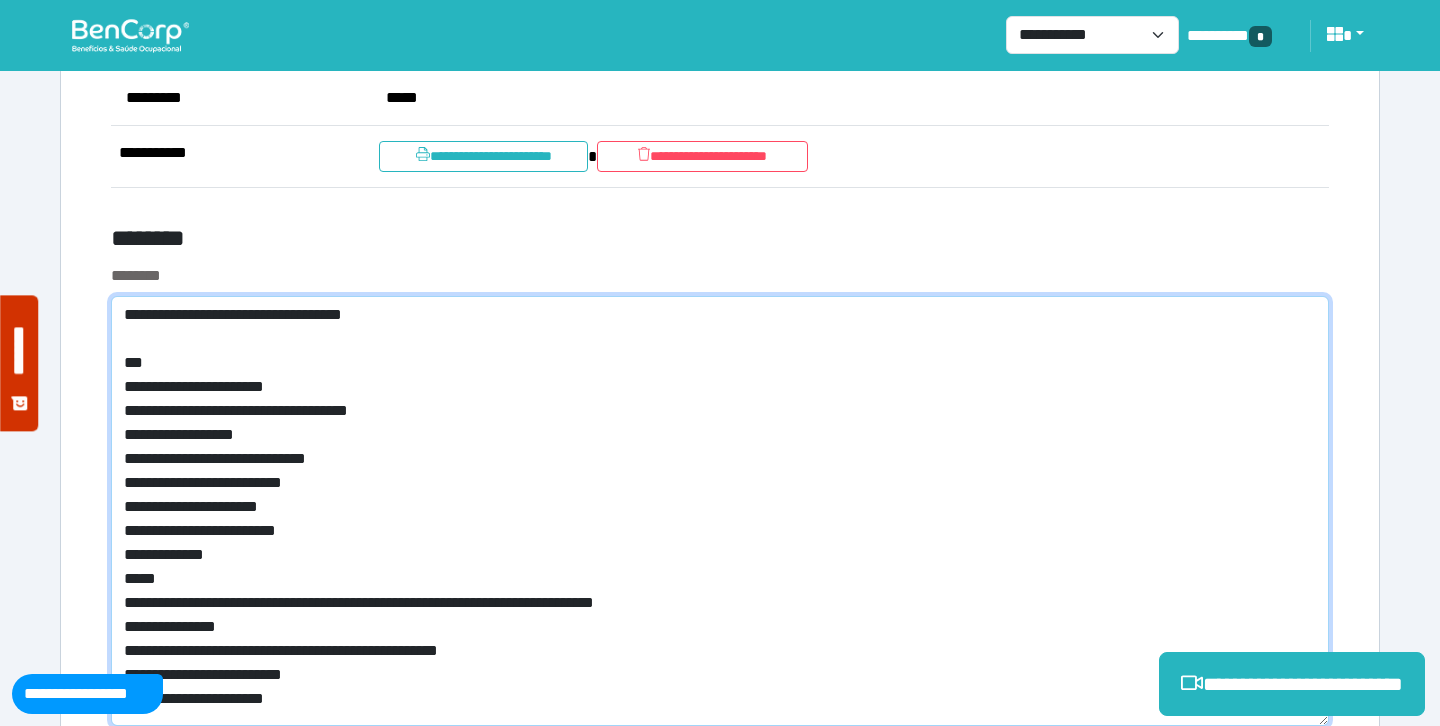 type on "**********" 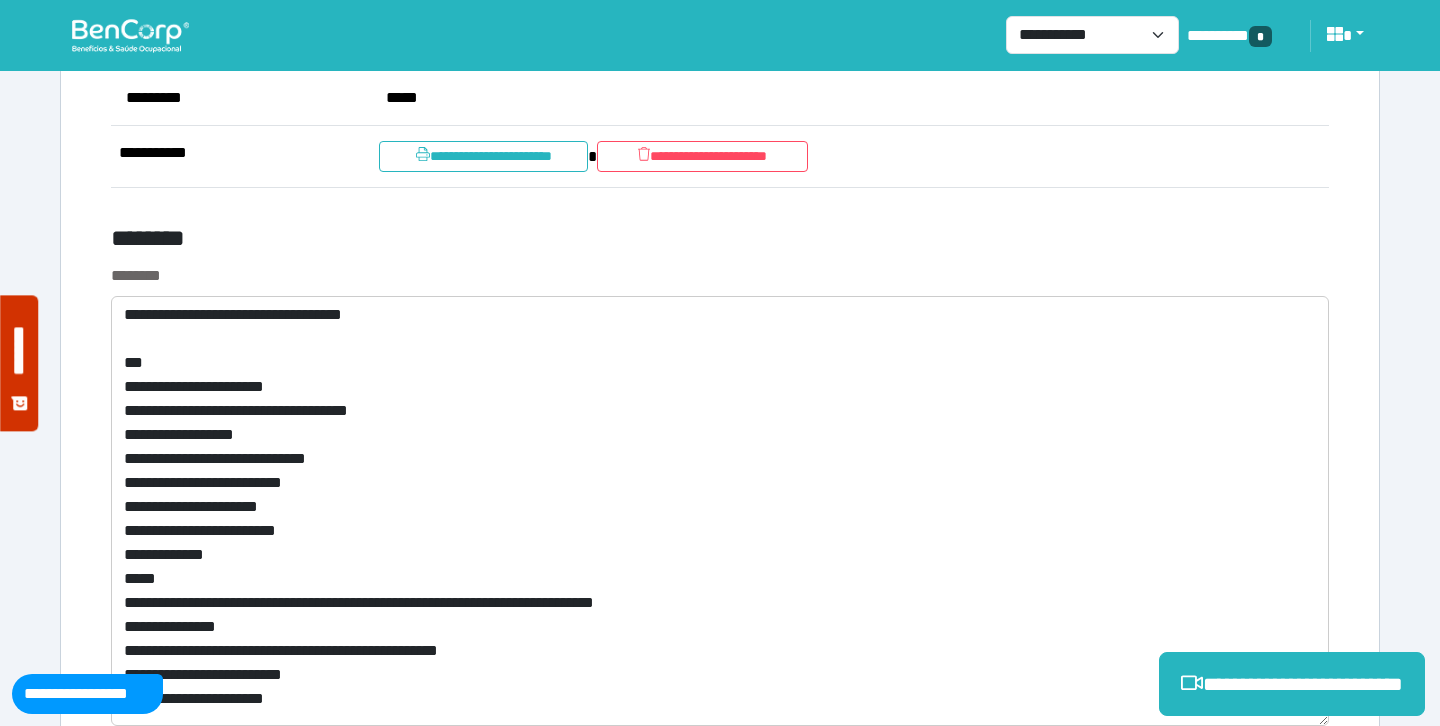 click on "********" at bounding box center [513, 242] 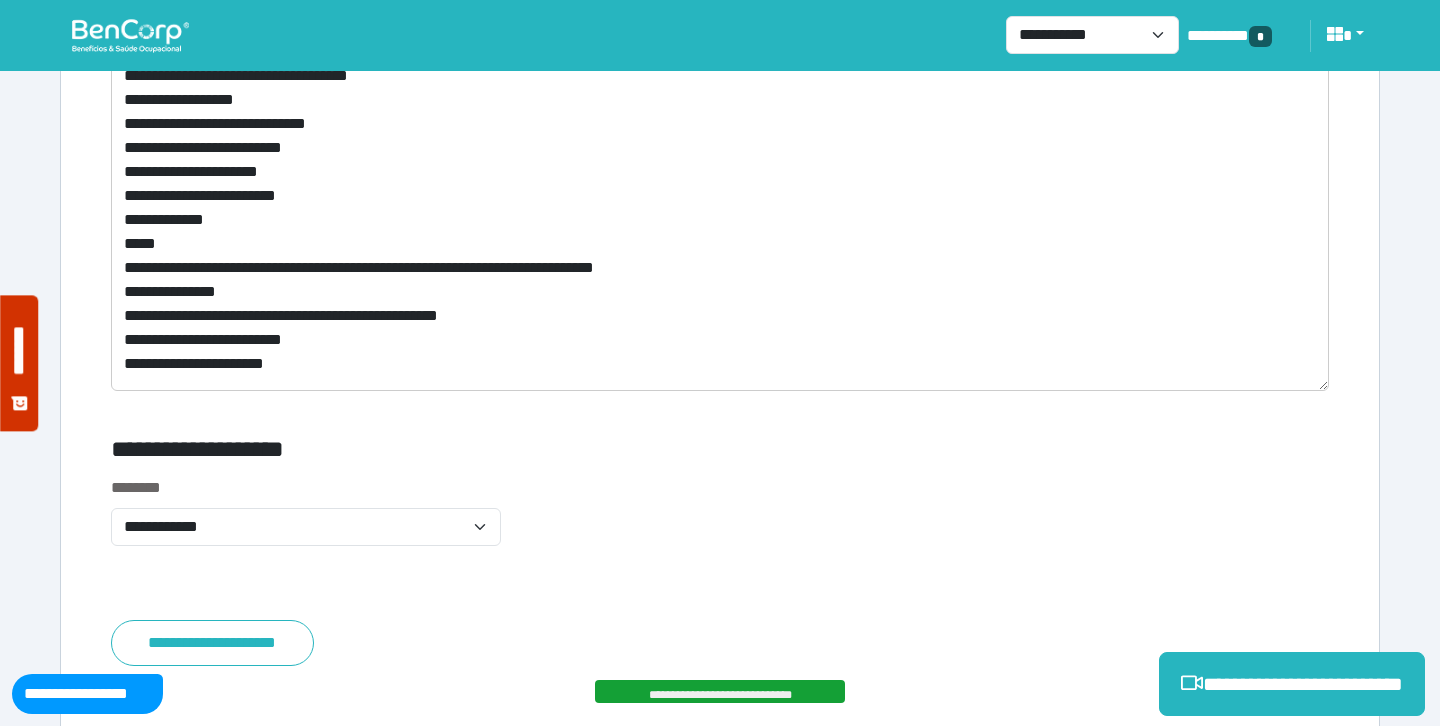 scroll, scrollTop: 8520, scrollLeft: 0, axis: vertical 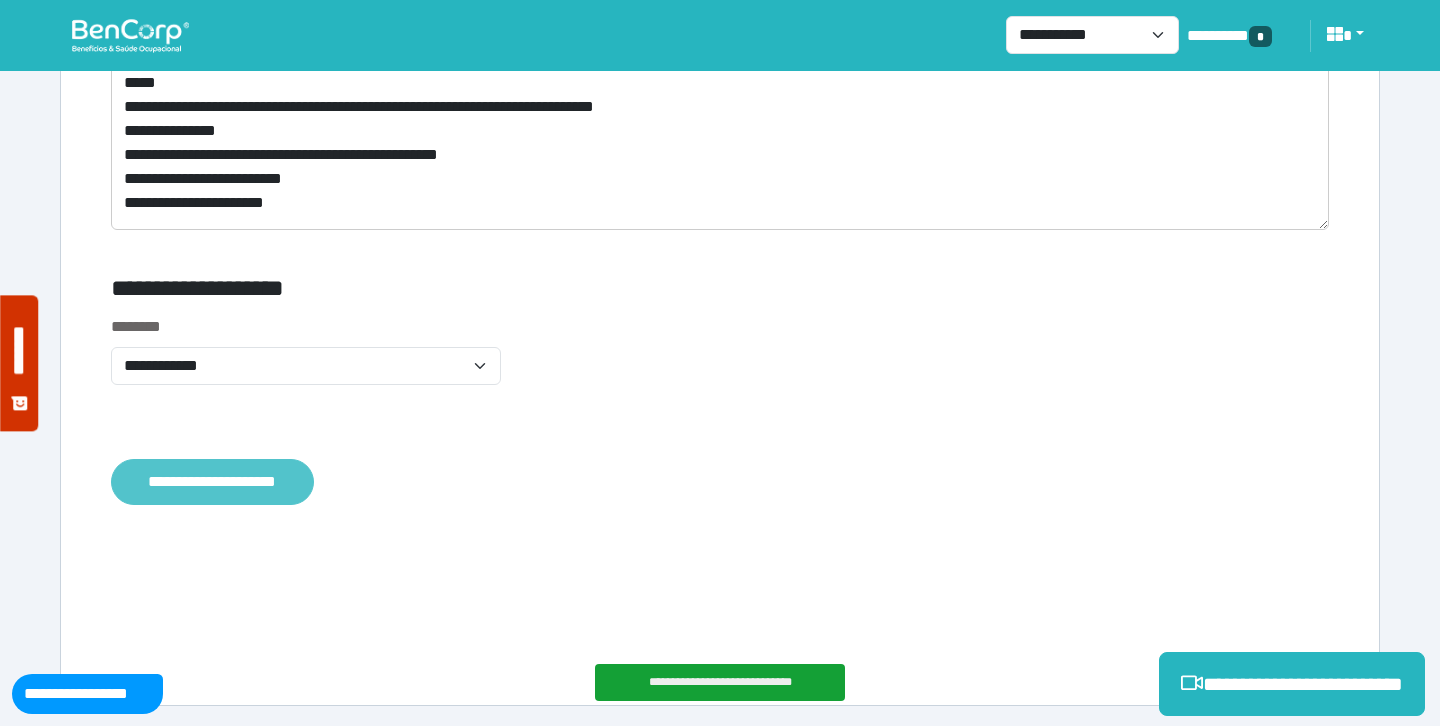 click on "**********" at bounding box center (212, 482) 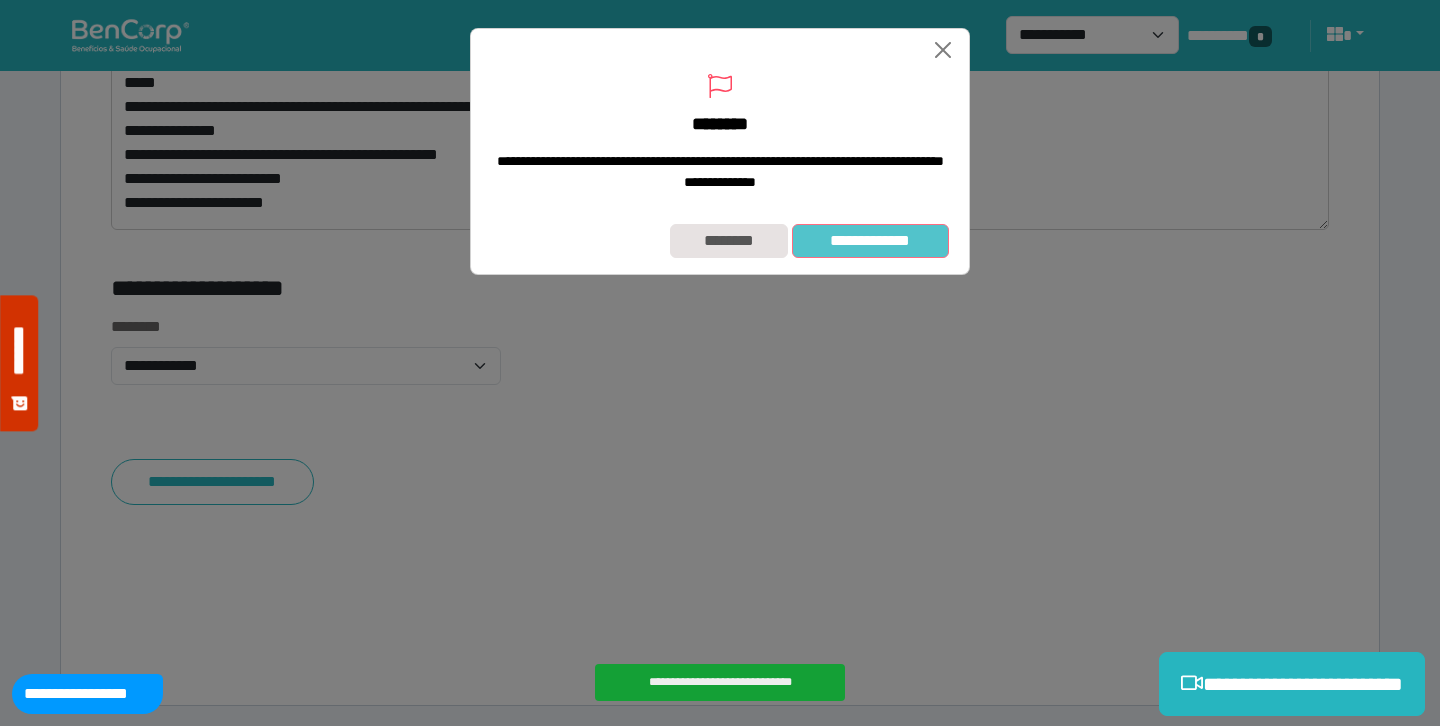 click on "**********" at bounding box center (870, 241) 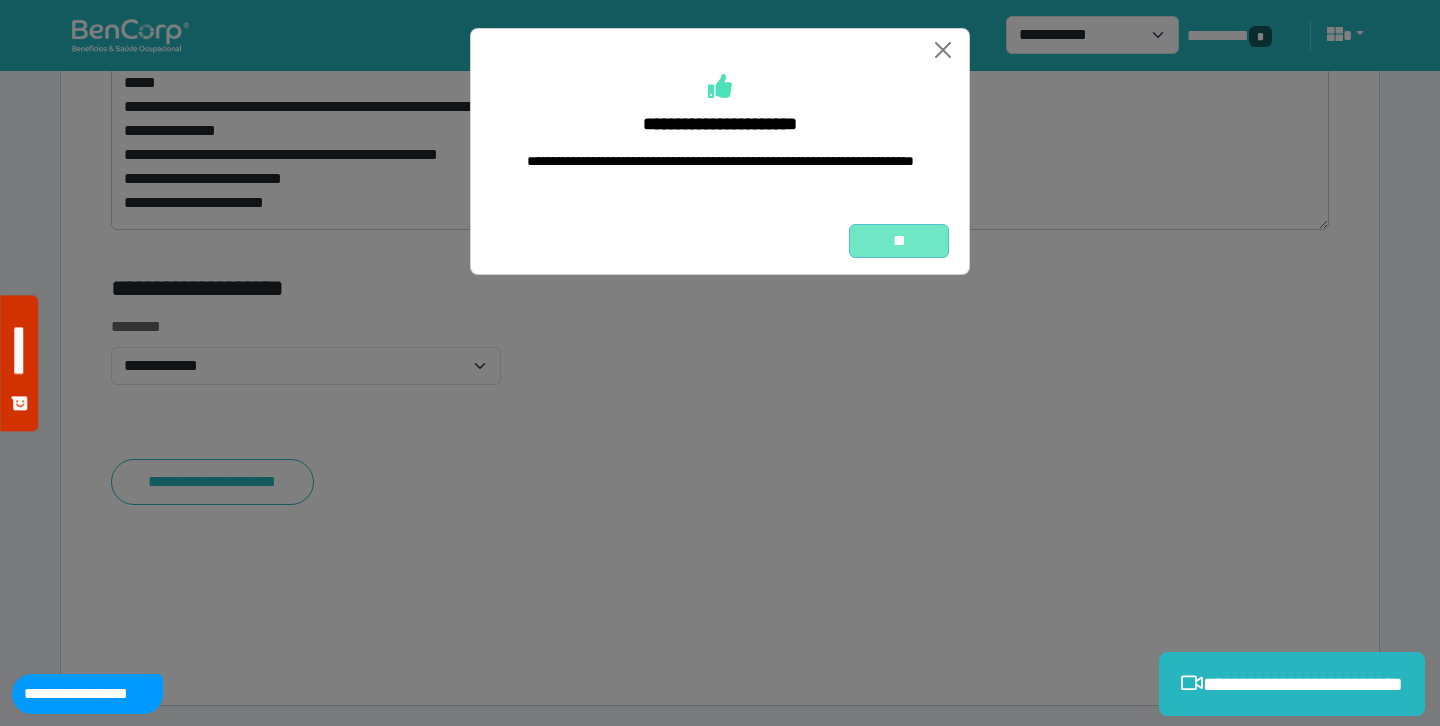 click on "**" at bounding box center [899, 241] 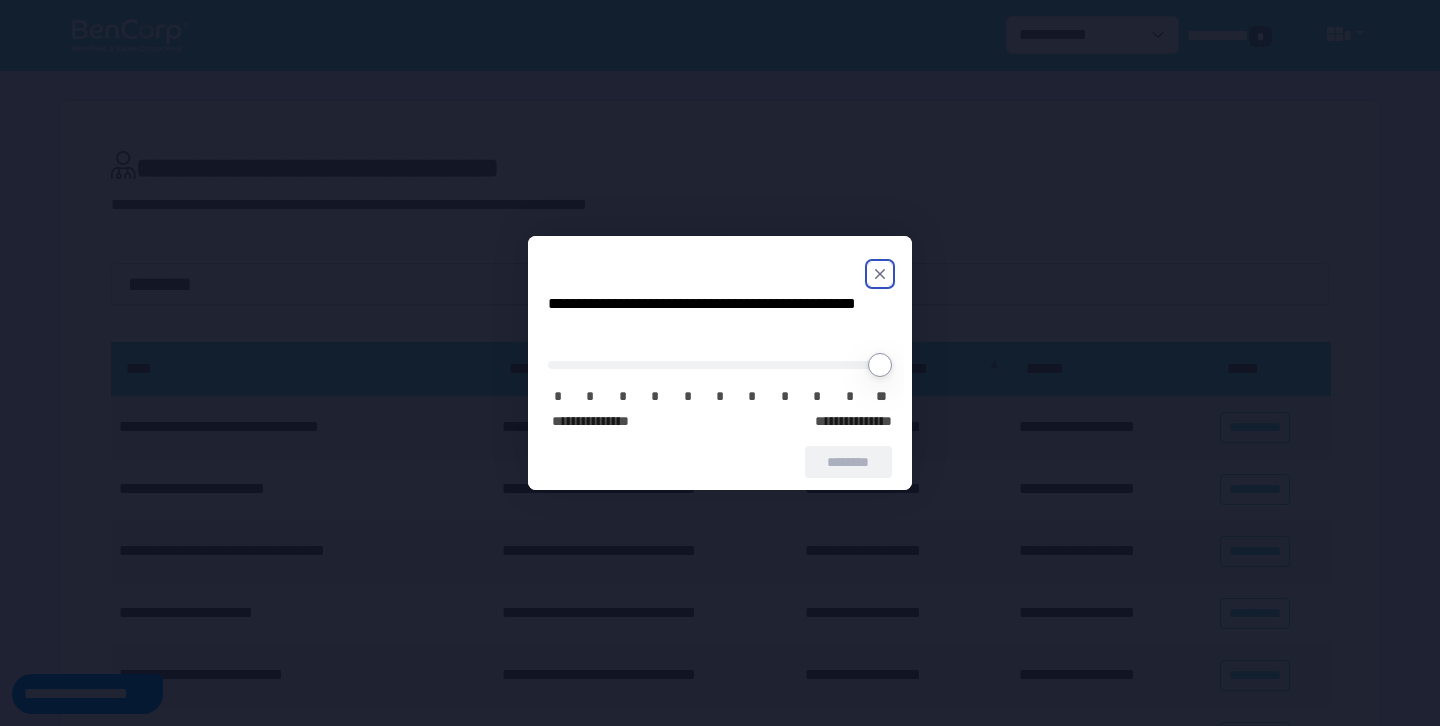 scroll, scrollTop: 0, scrollLeft: 0, axis: both 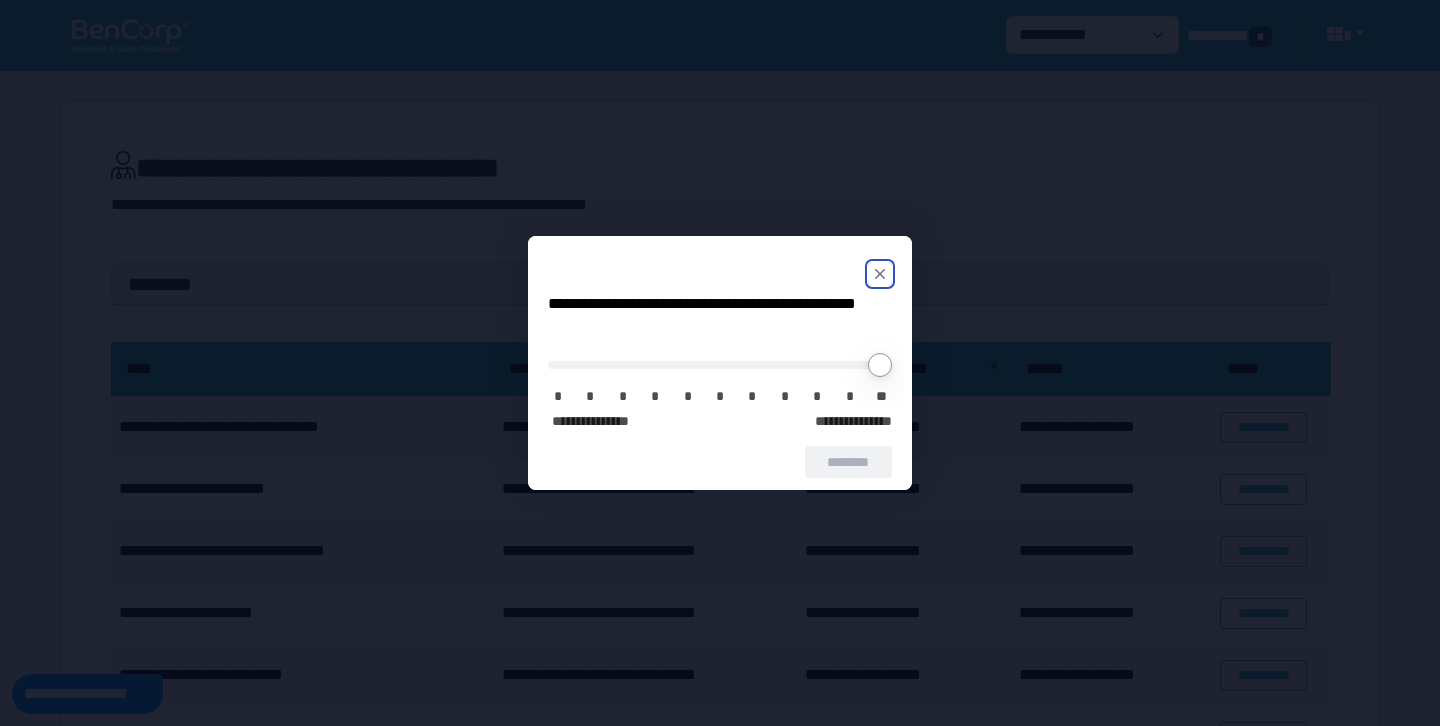 click 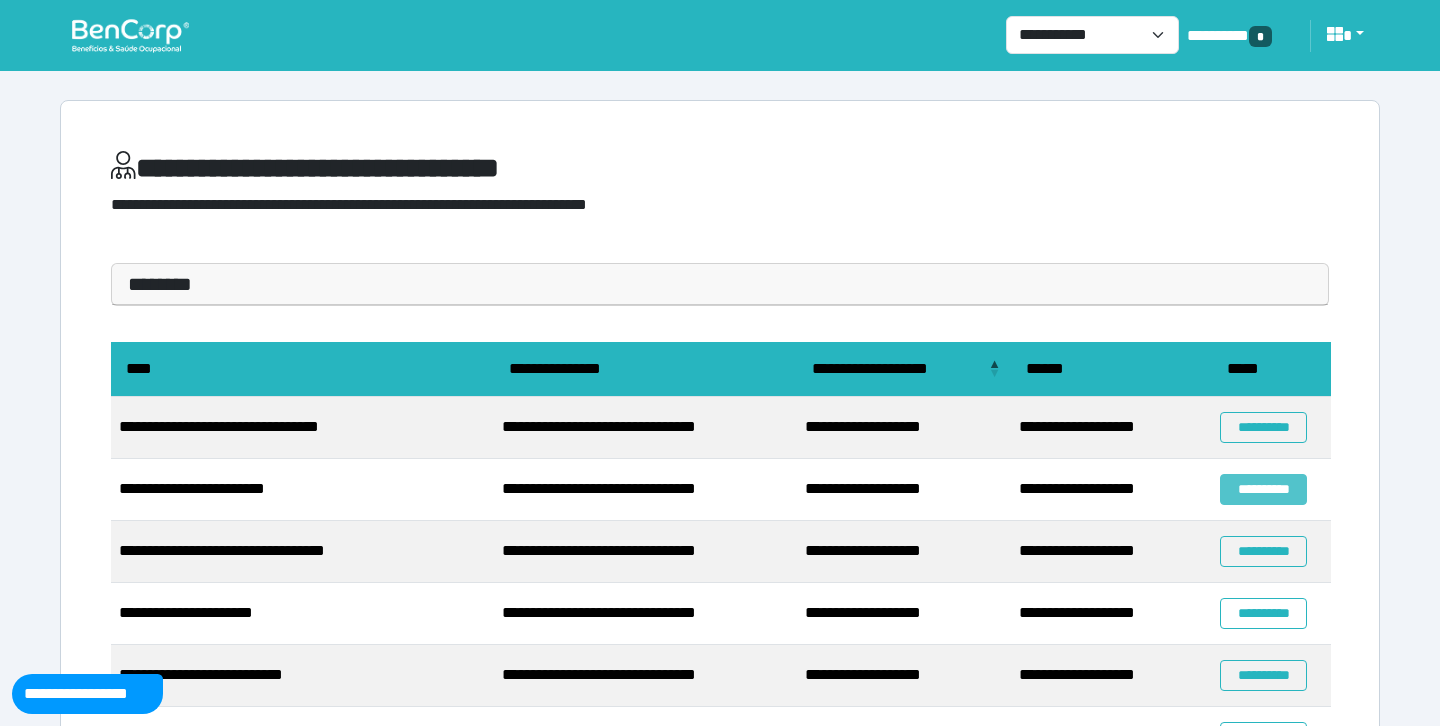click on "**********" at bounding box center [1263, 489] 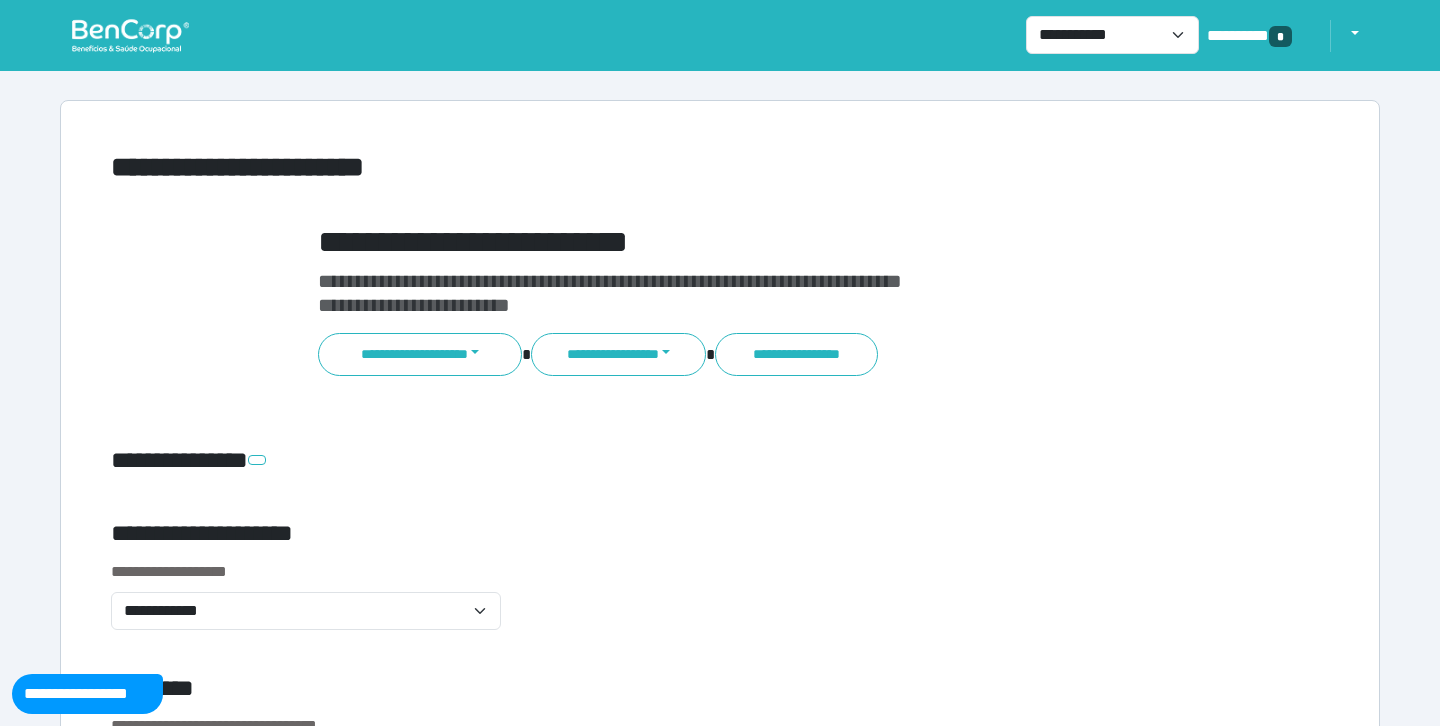 scroll, scrollTop: 0, scrollLeft: 0, axis: both 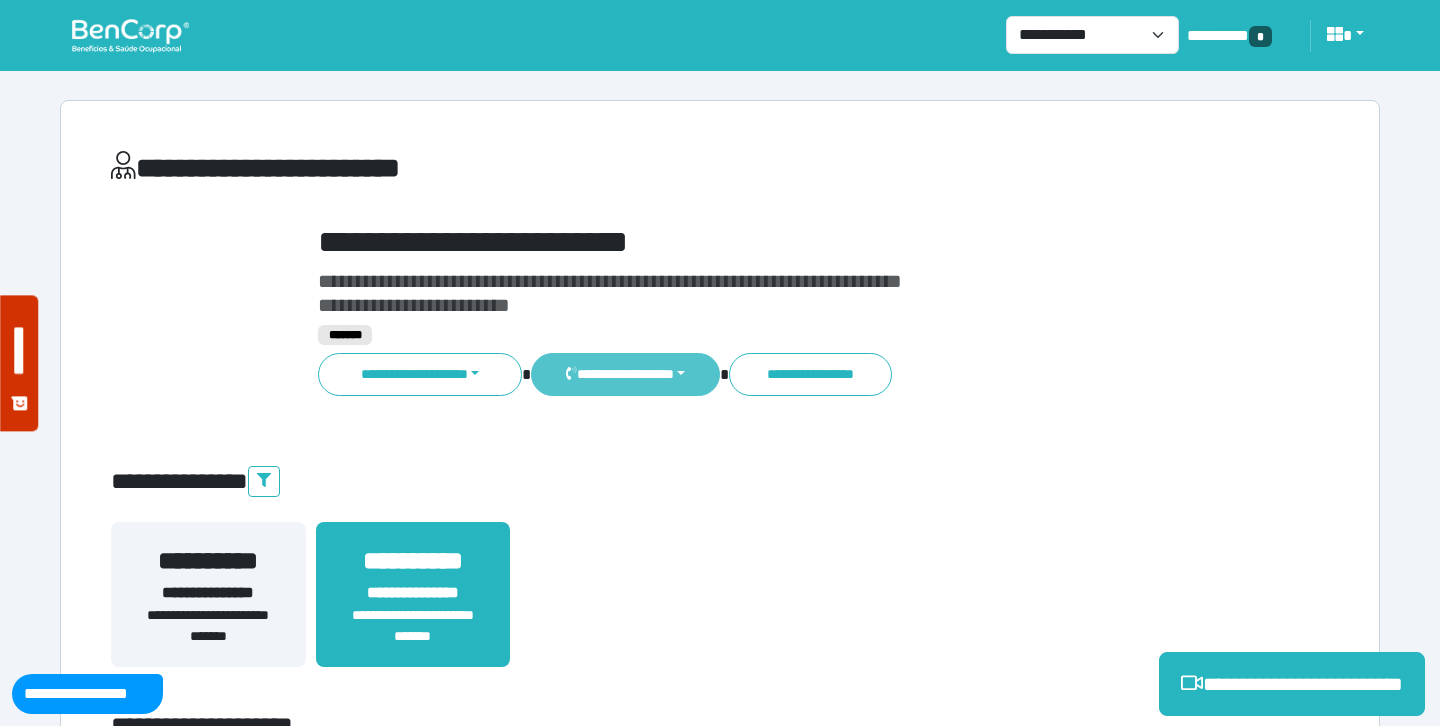 click on "**********" at bounding box center (625, 374) 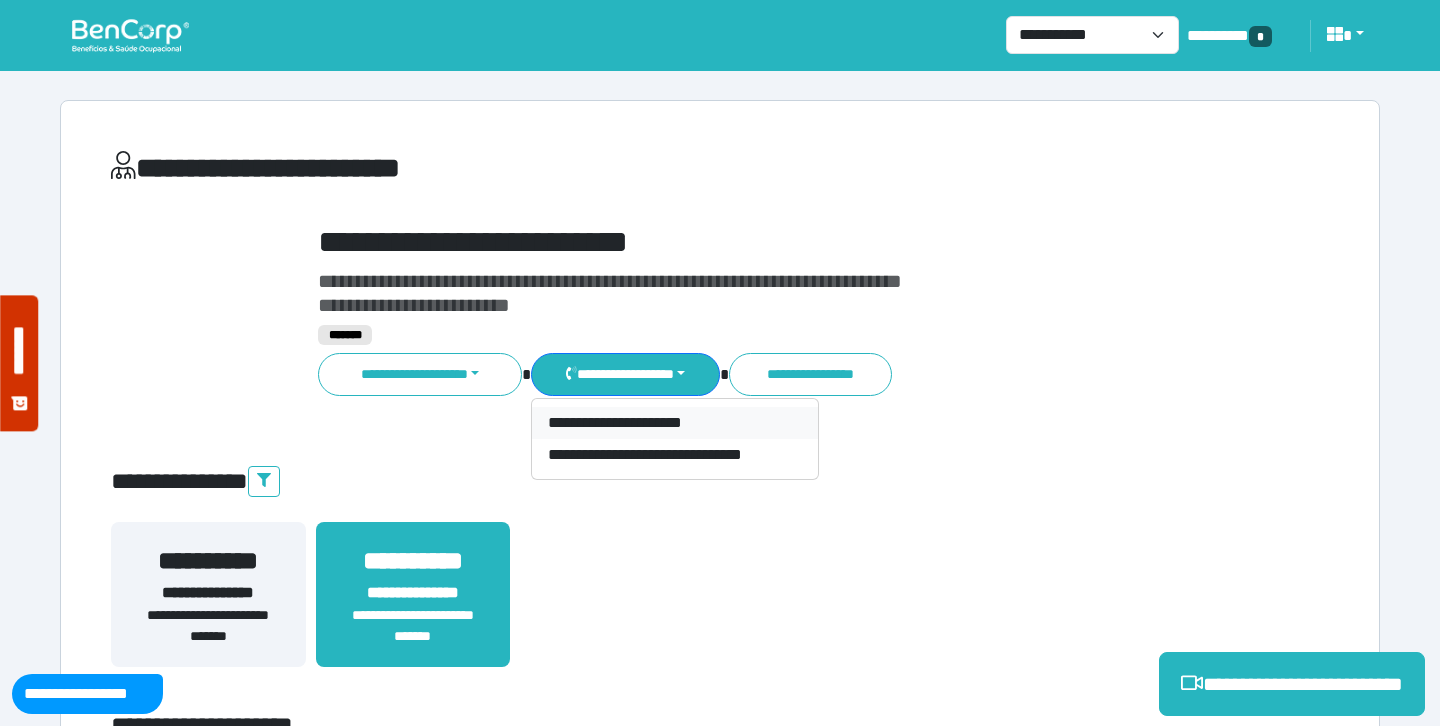 click on "**********" at bounding box center (675, 423) 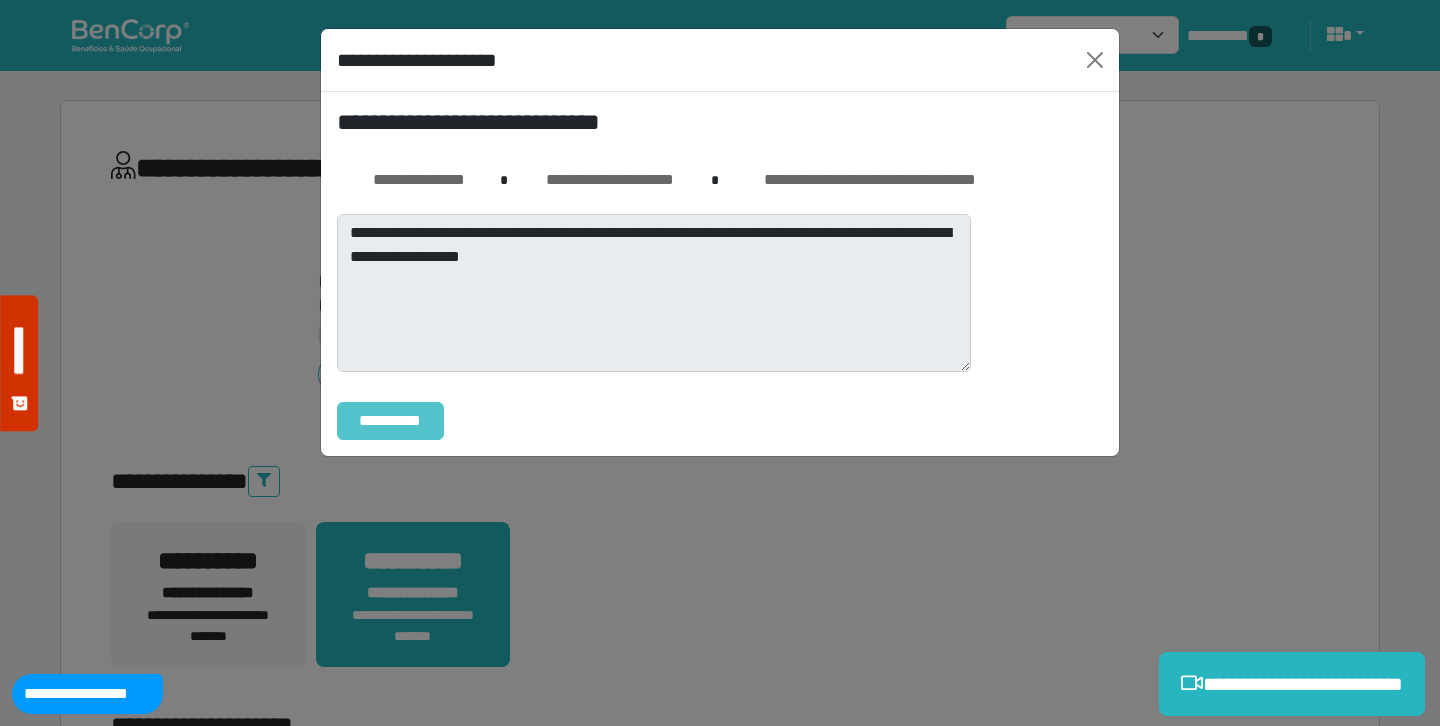 click on "**********" at bounding box center [390, 421] 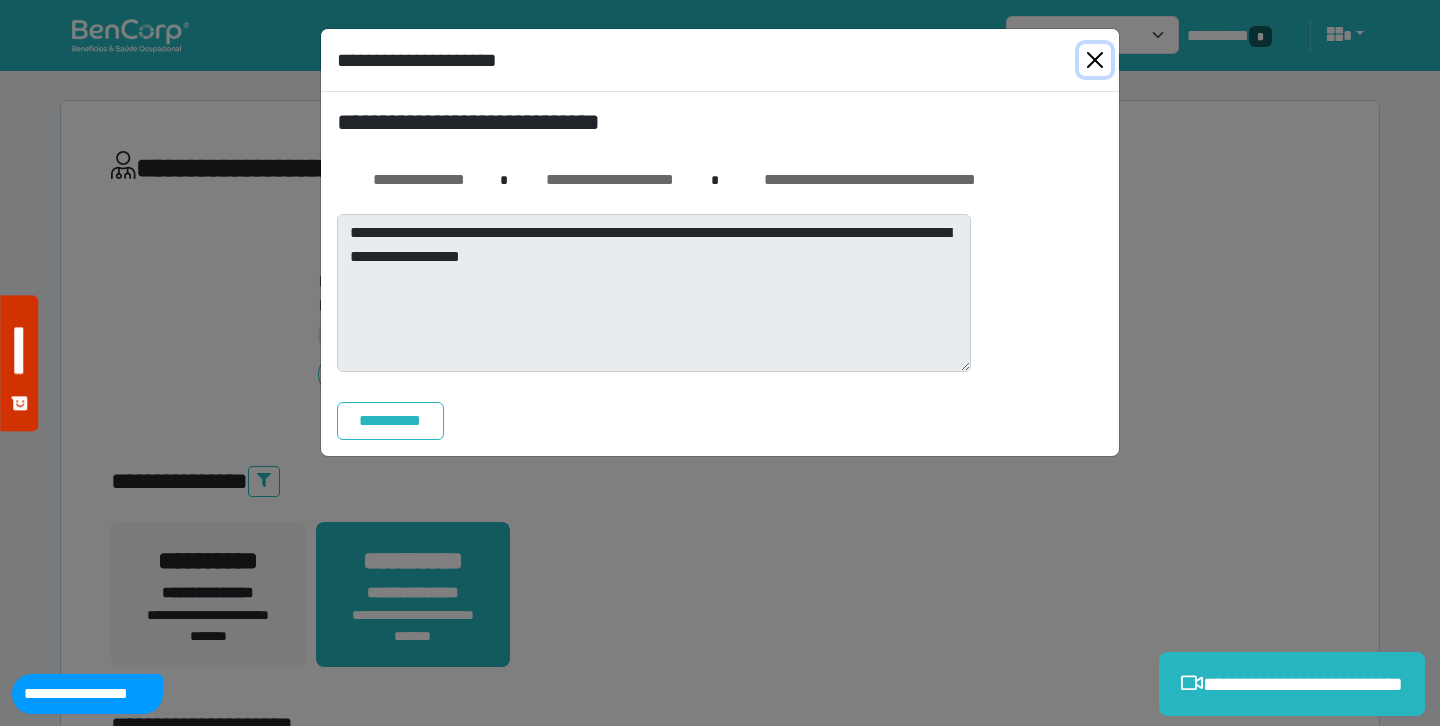 click at bounding box center [1095, 60] 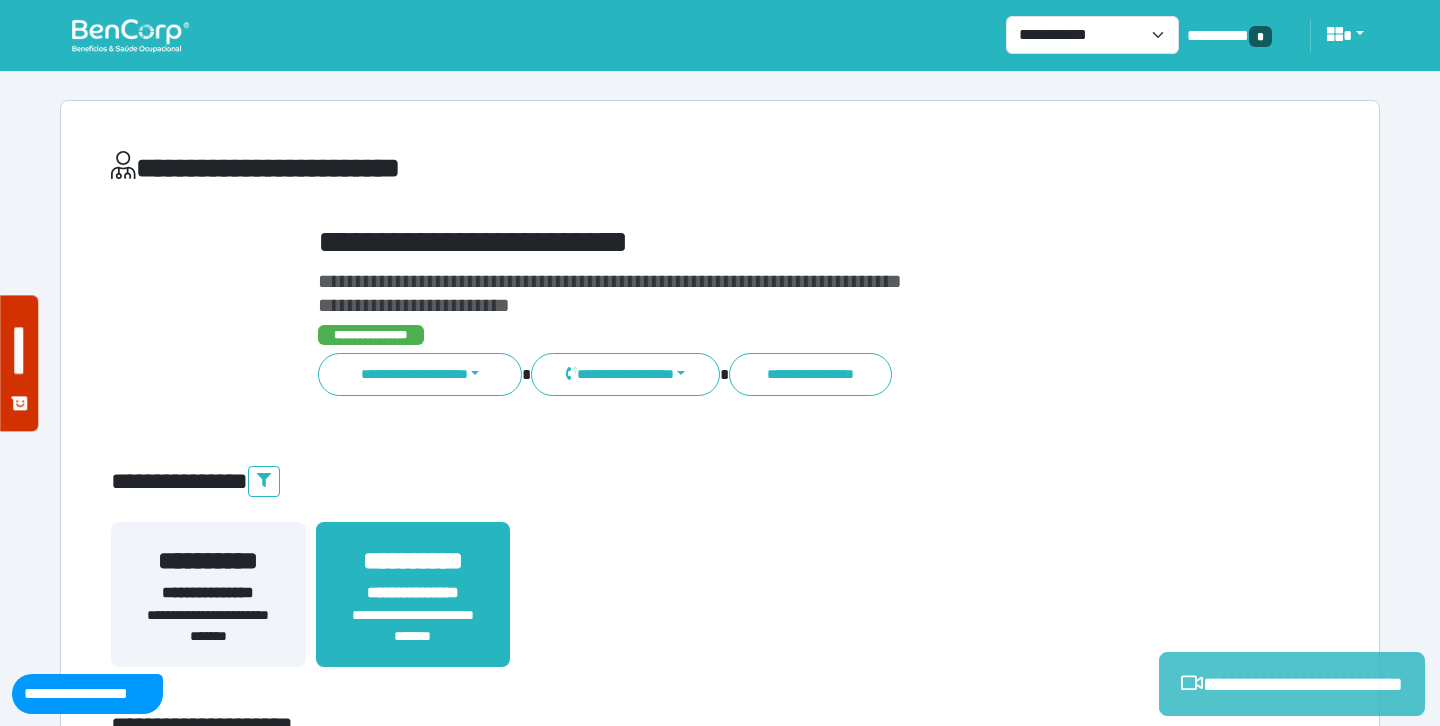 click on "**********" at bounding box center (1292, 684) 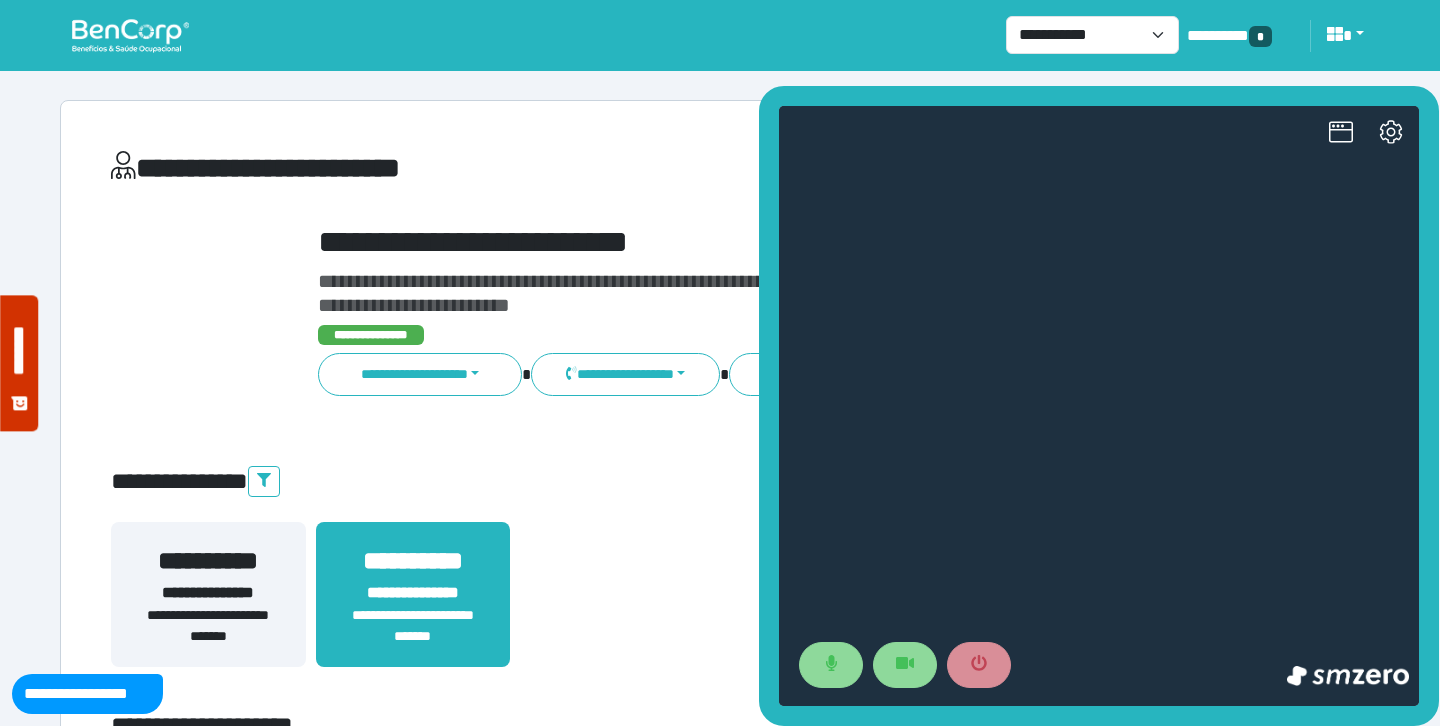 scroll, scrollTop: 0, scrollLeft: 0, axis: both 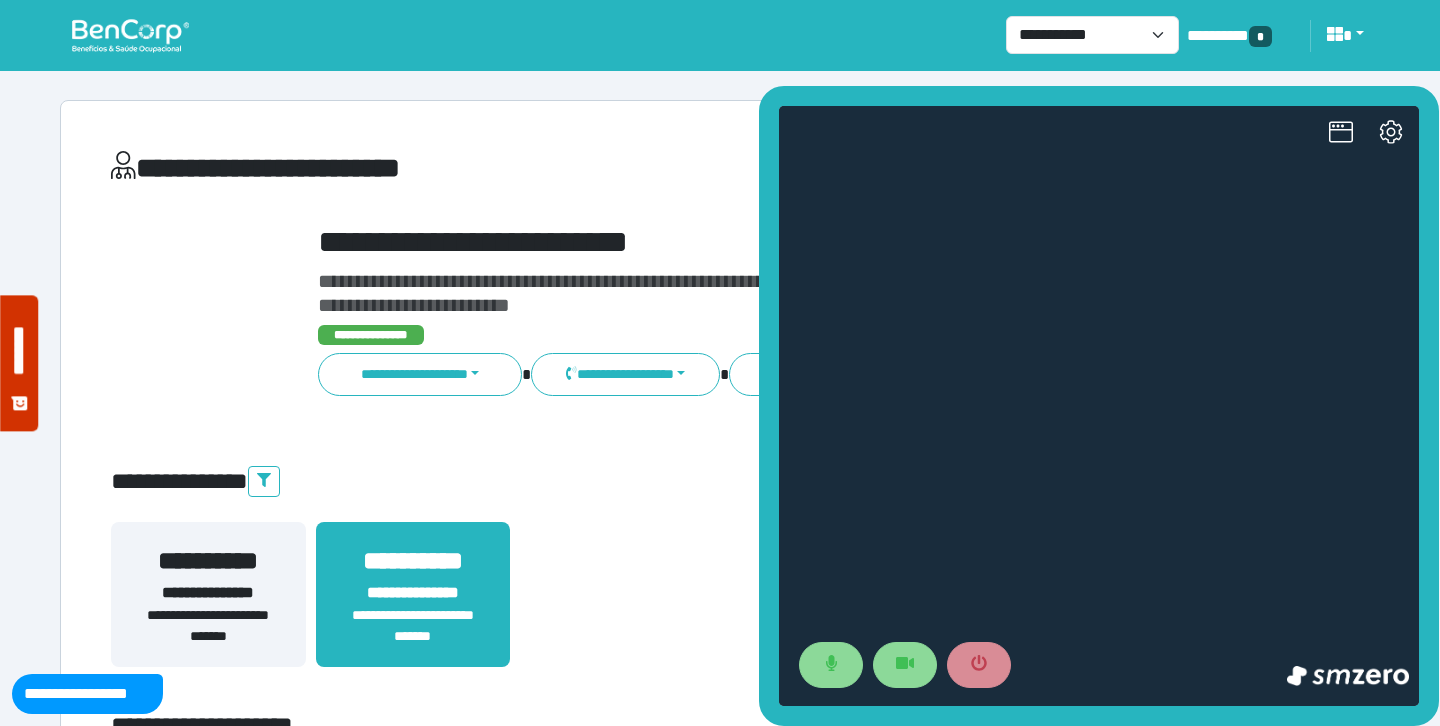 click on "**********" at bounding box center [772, 242] 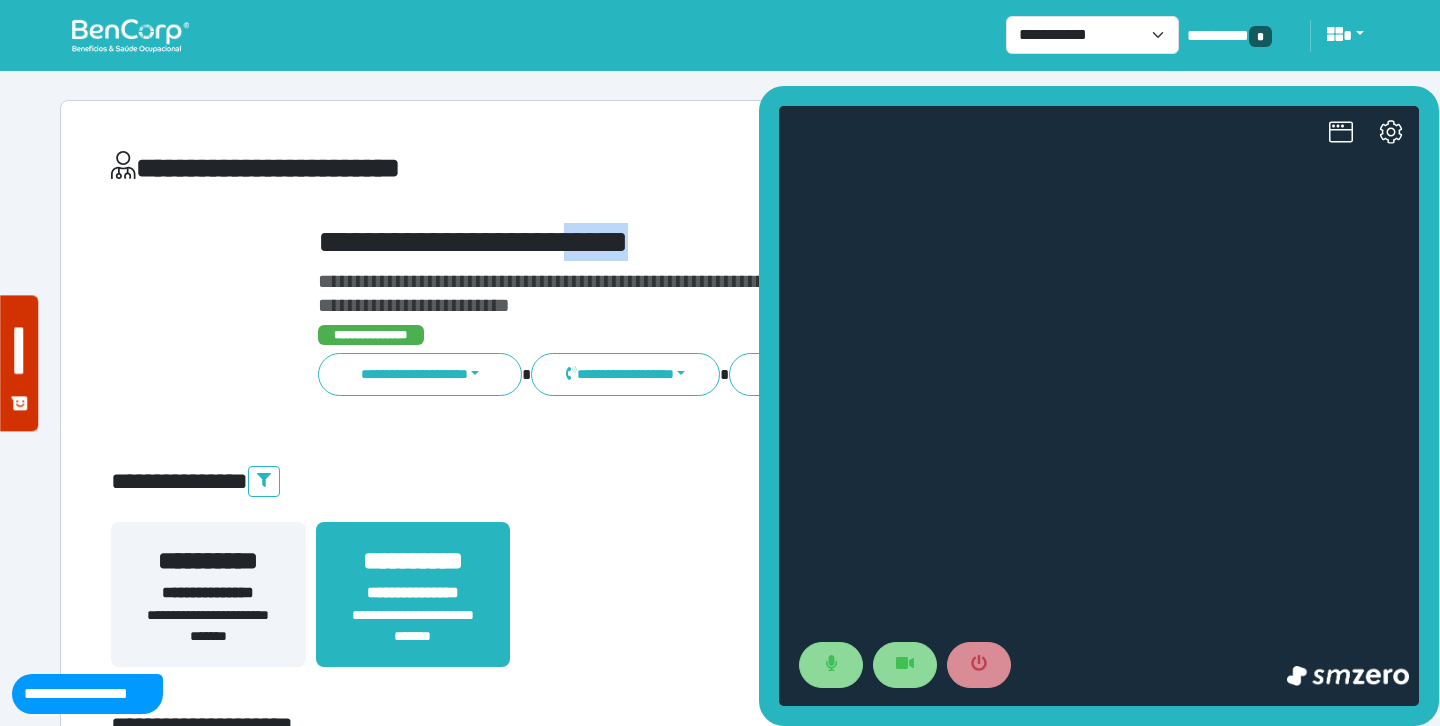 click on "**********" at bounding box center [772, 242] 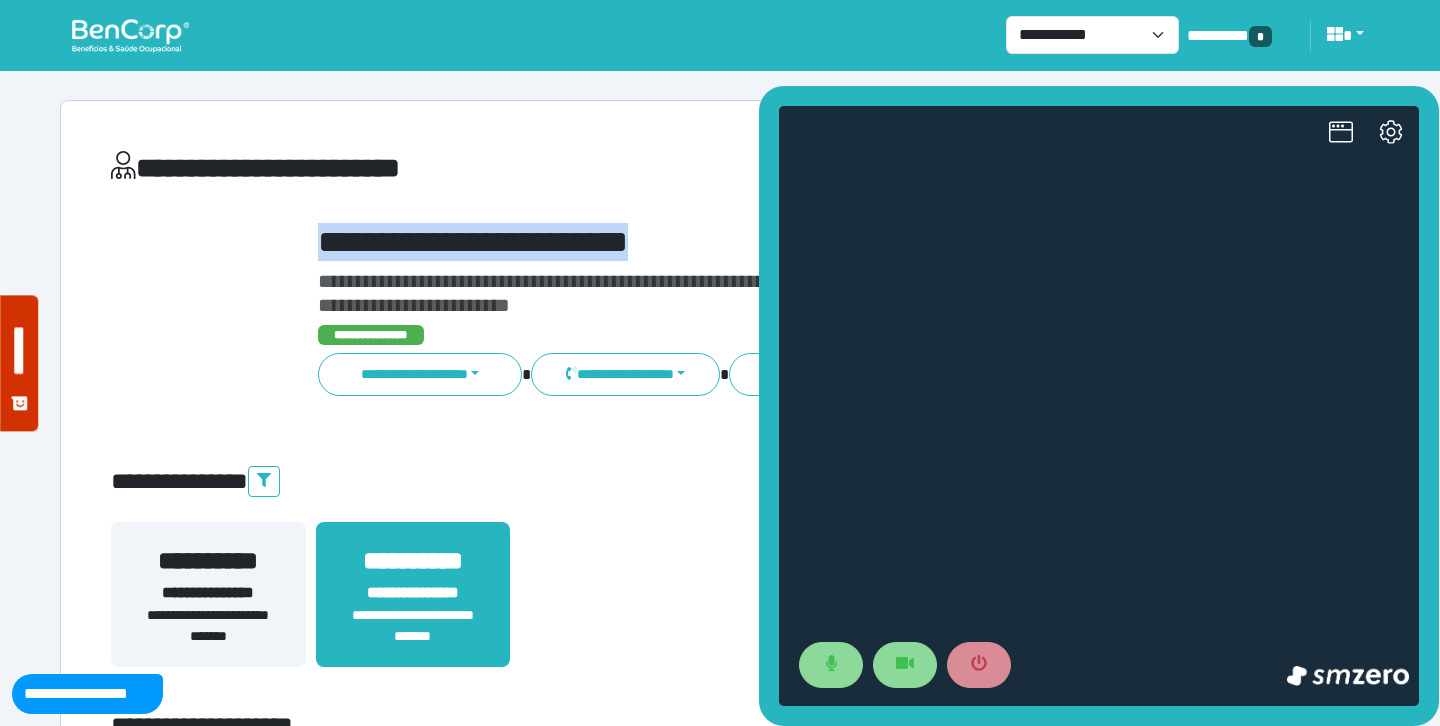 copy on "**********" 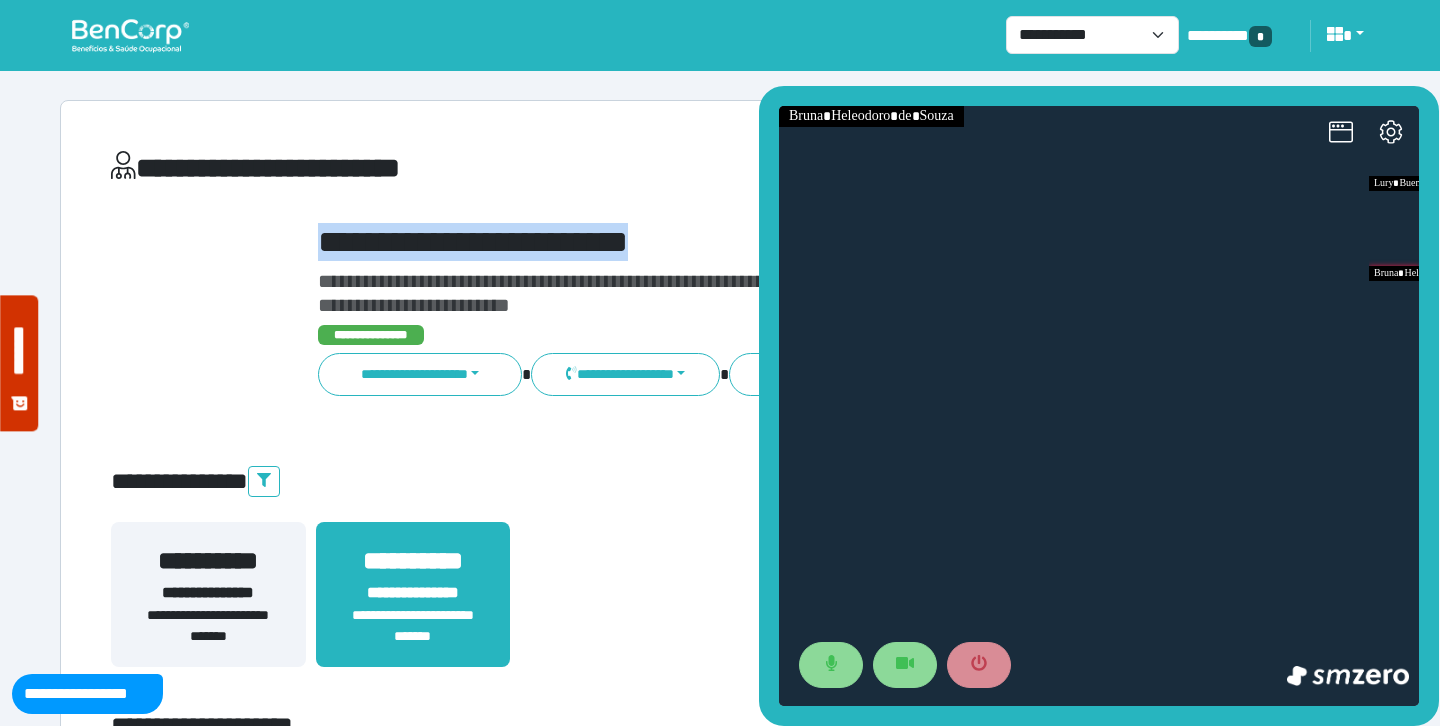 click on "**********" at bounding box center [720, 482] 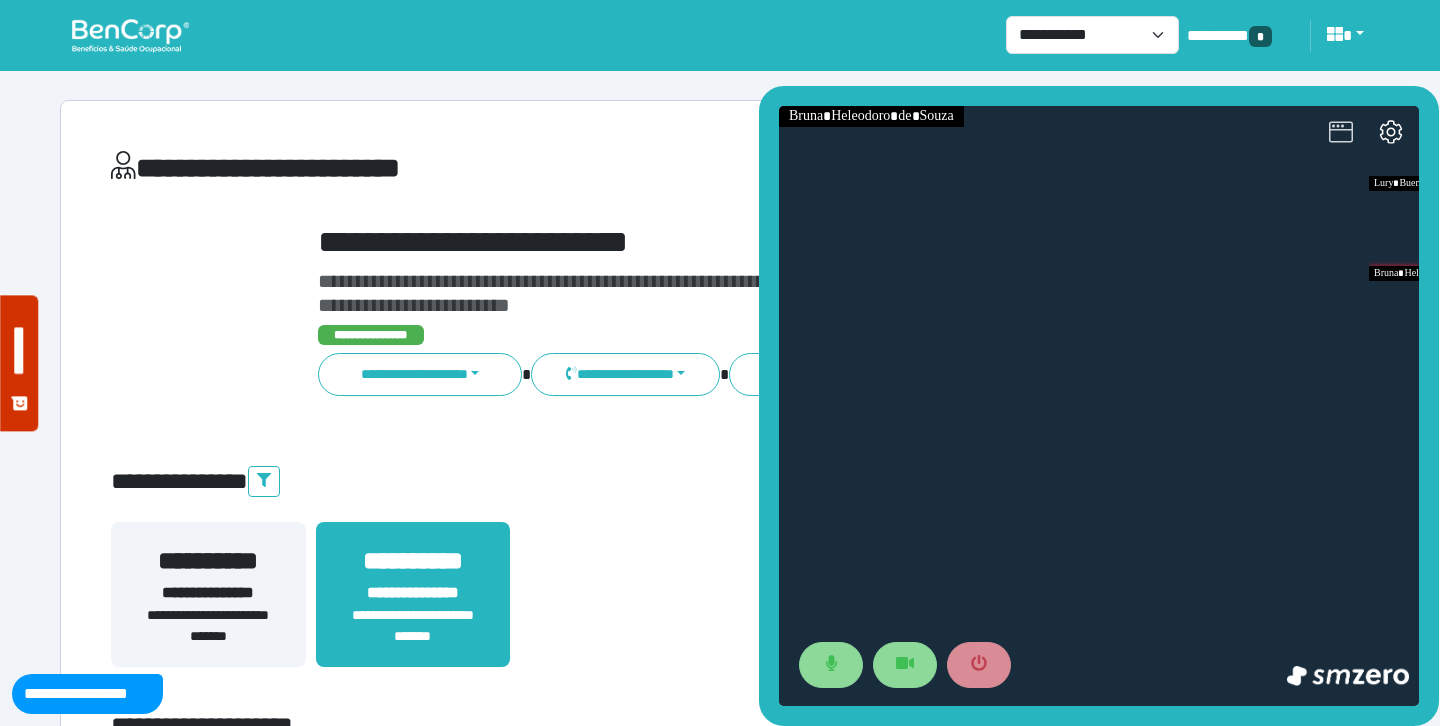 click 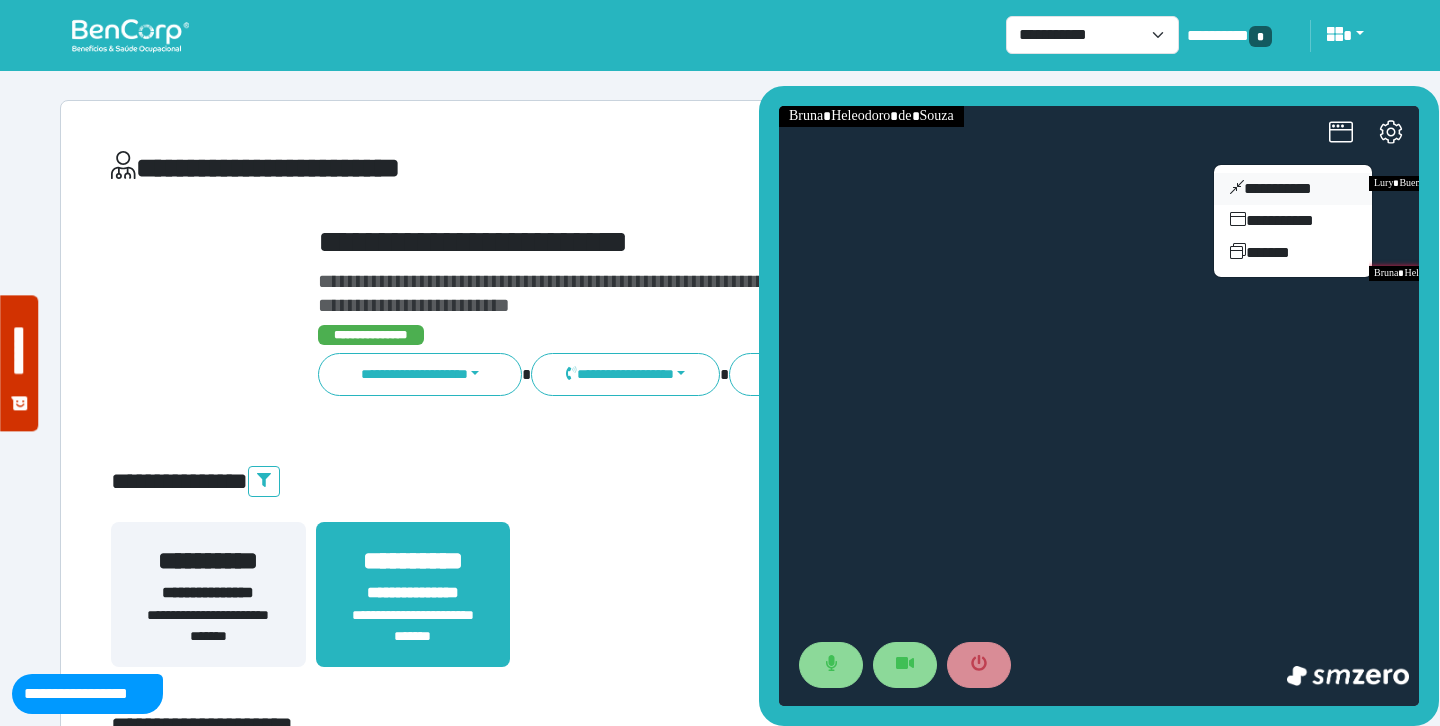 click on "**********" at bounding box center [1293, 189] 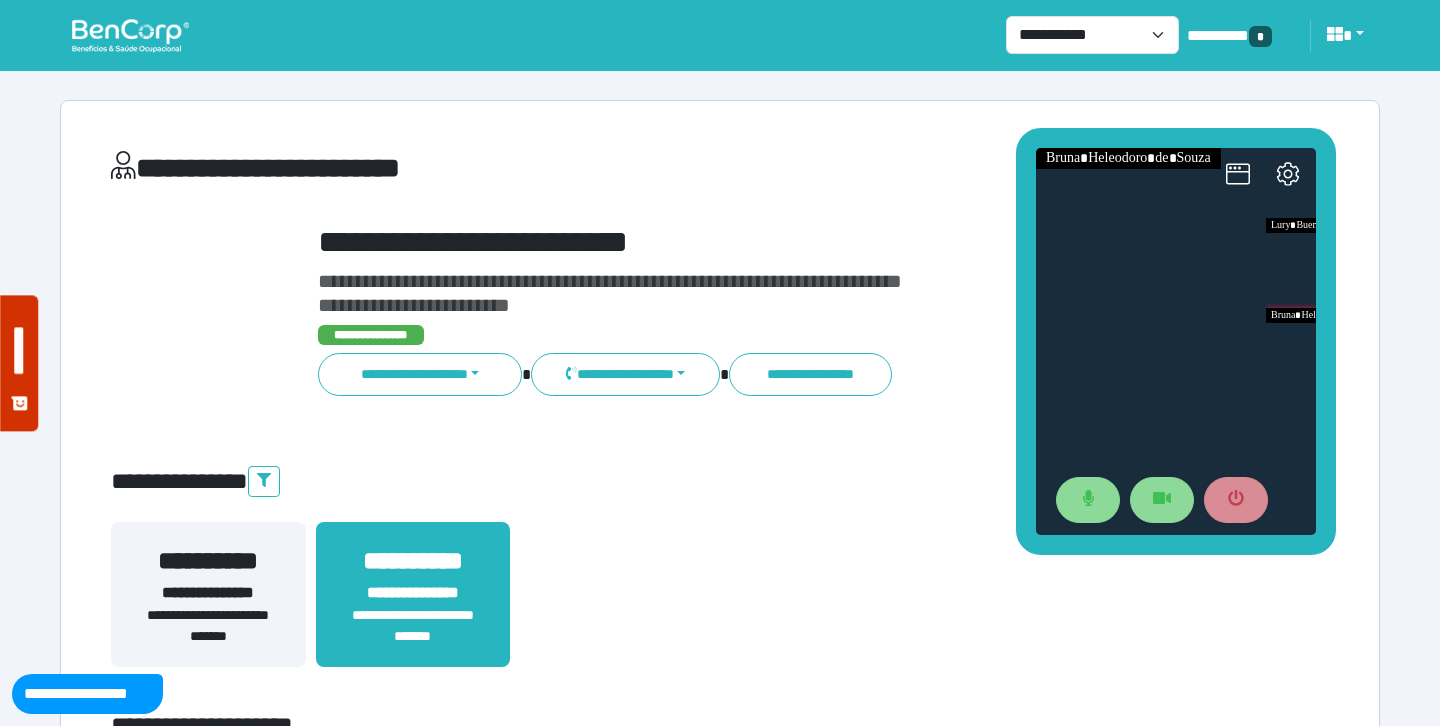 drag, startPoint x: 1301, startPoint y: 310, endPoint x: 1192, endPoint y: 123, distance: 216.44861 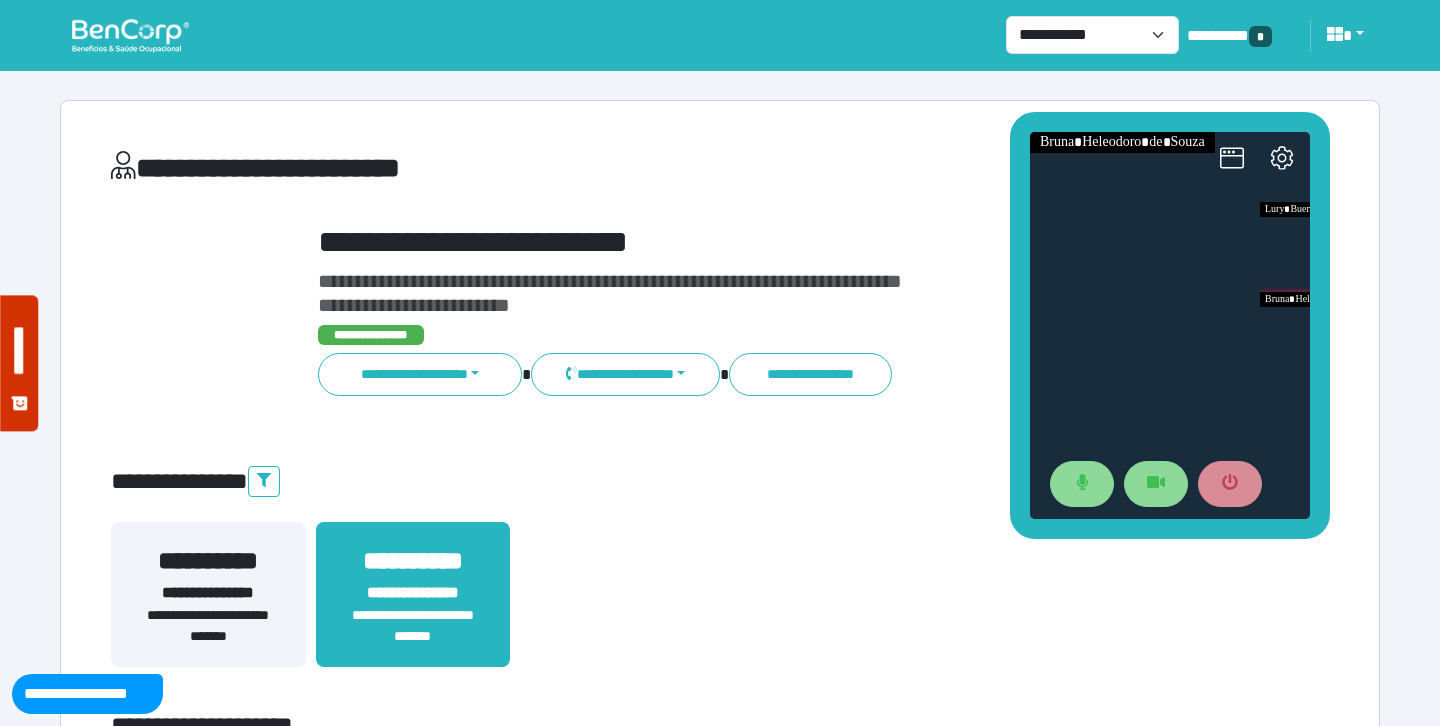 click on "**********" at bounding box center (772, 242) 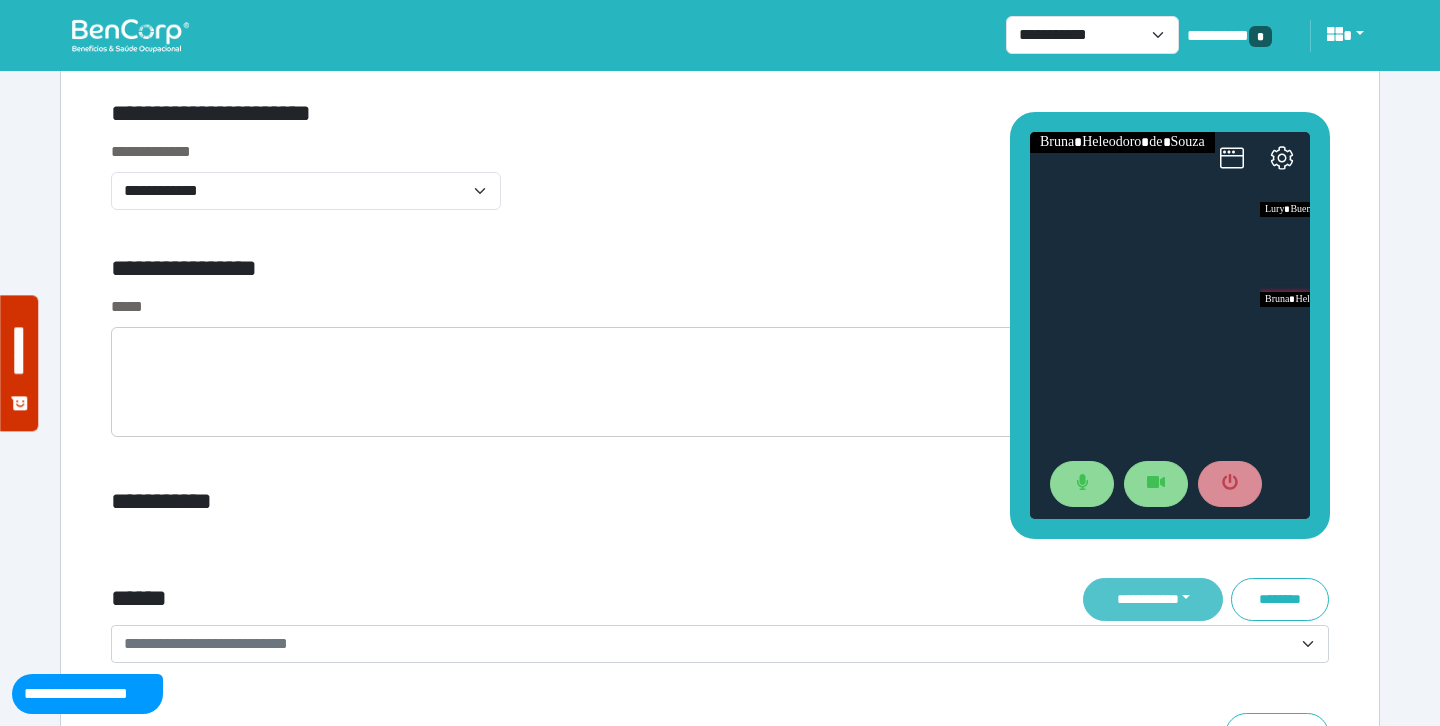 scroll, scrollTop: 6788, scrollLeft: 0, axis: vertical 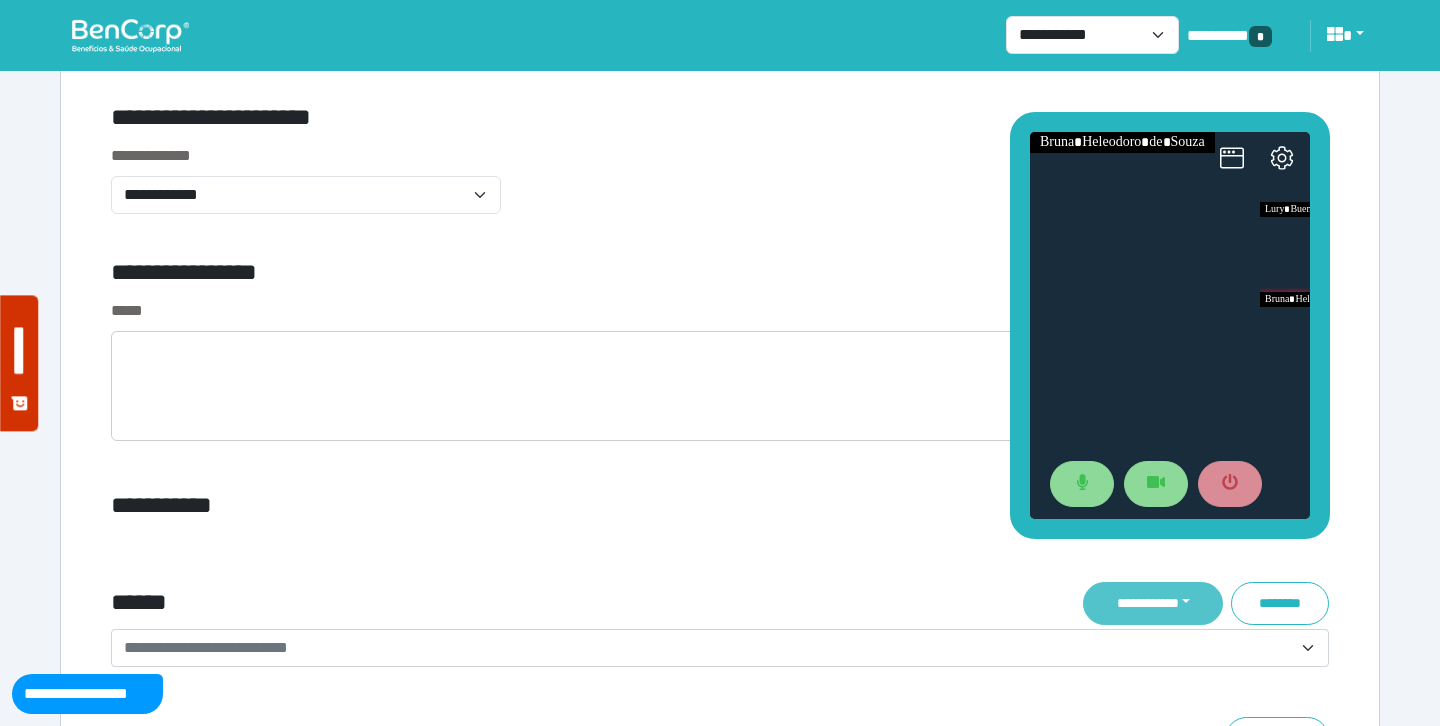 click on "**********" 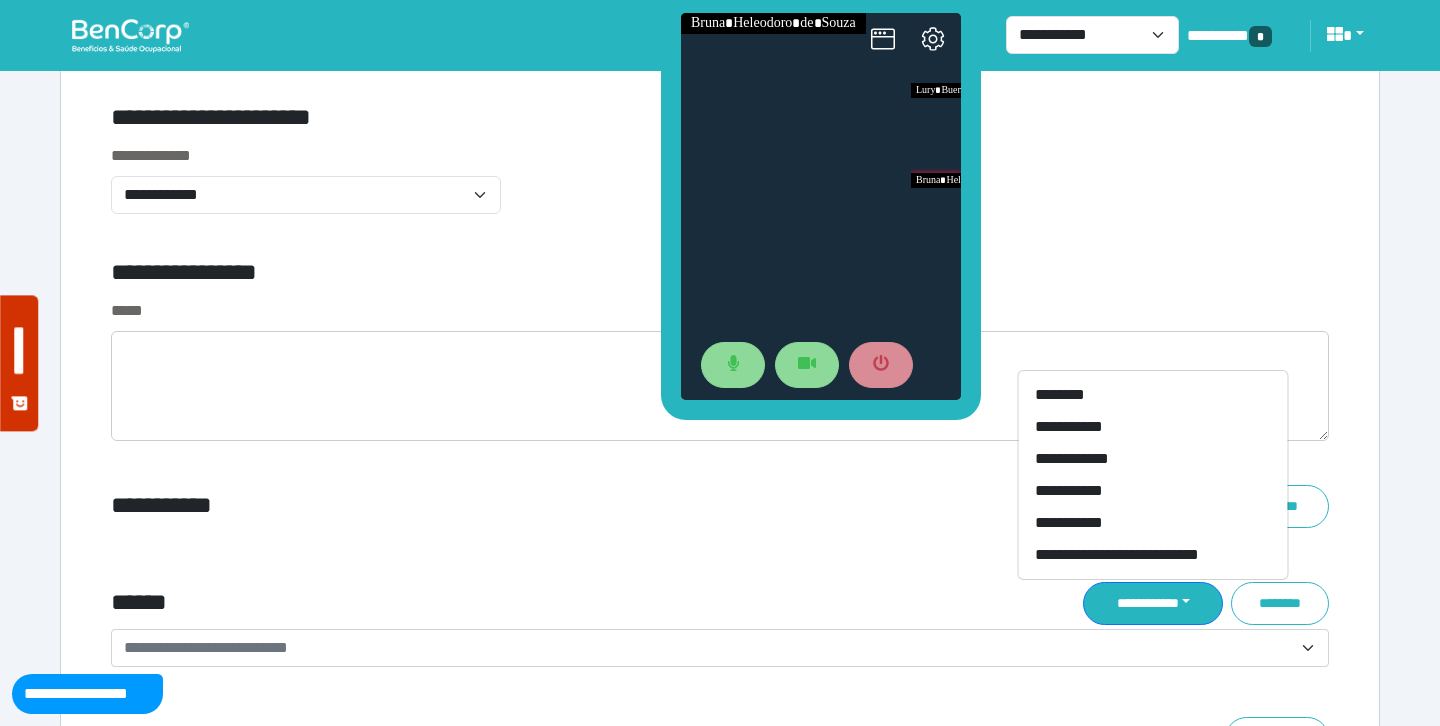 drag, startPoint x: 1018, startPoint y: 323, endPoint x: 596, endPoint y: 157, distance: 453.47546 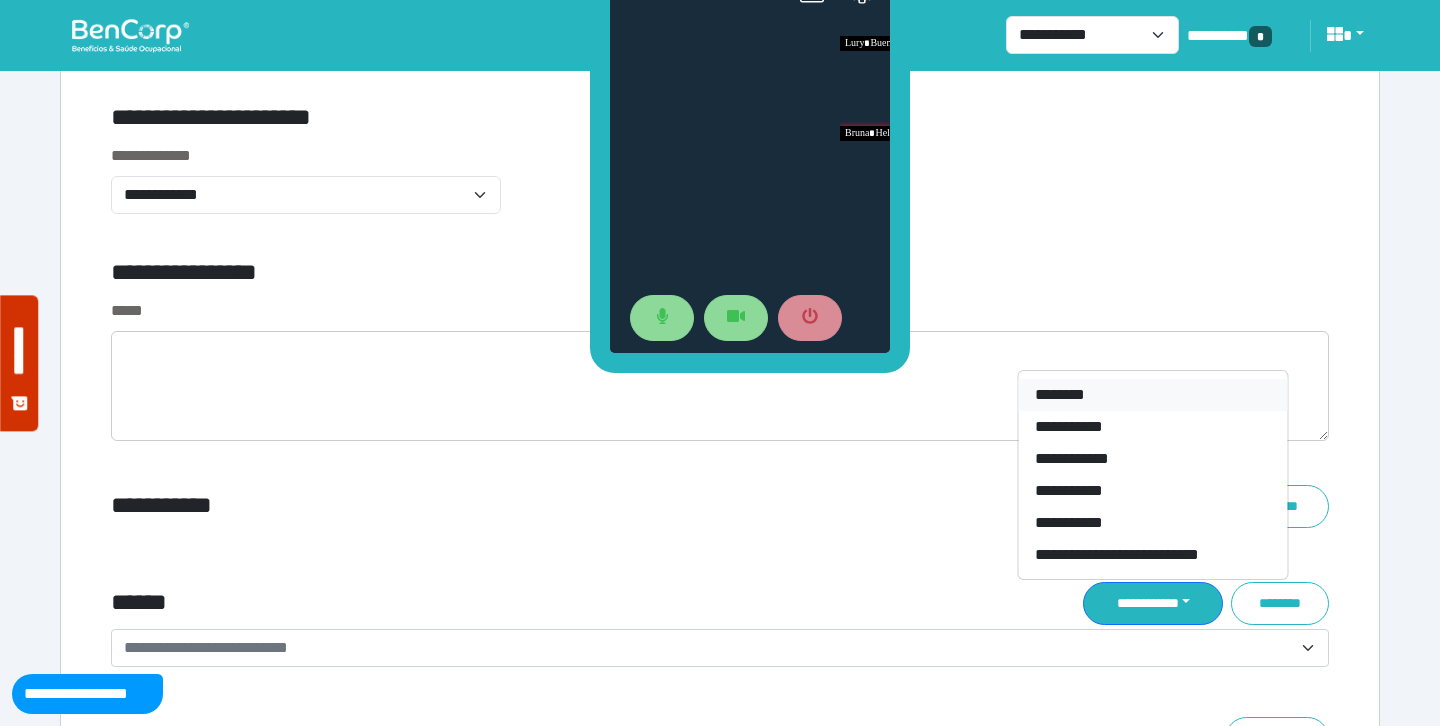 click on "********" 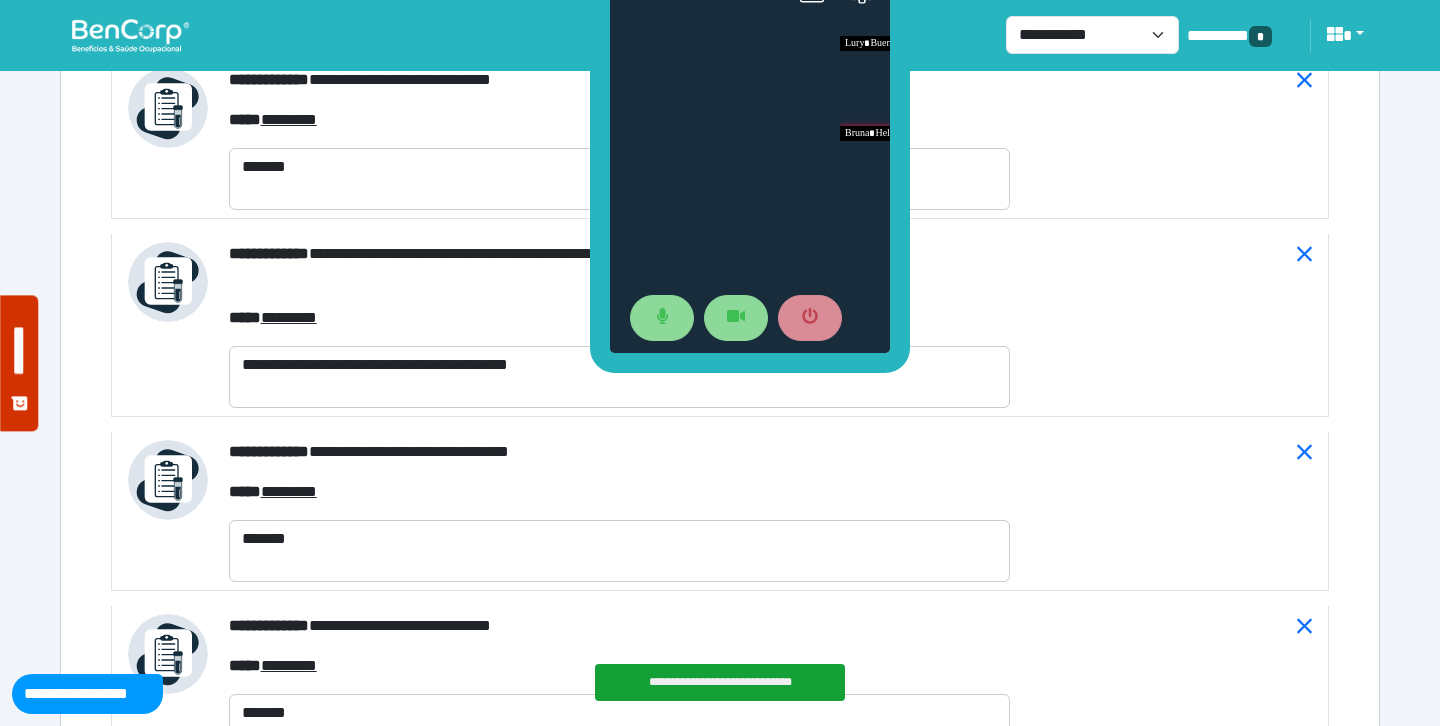 scroll, scrollTop: 8516, scrollLeft: 0, axis: vertical 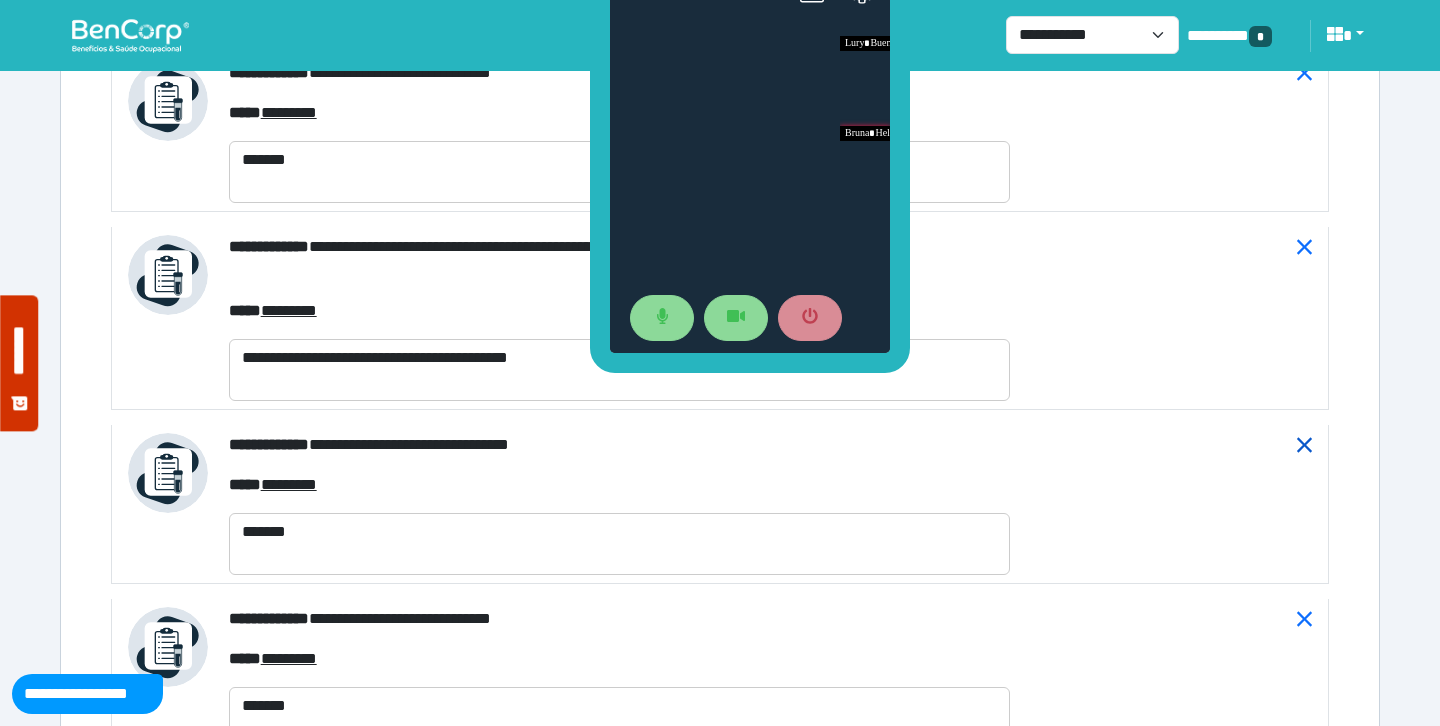 click 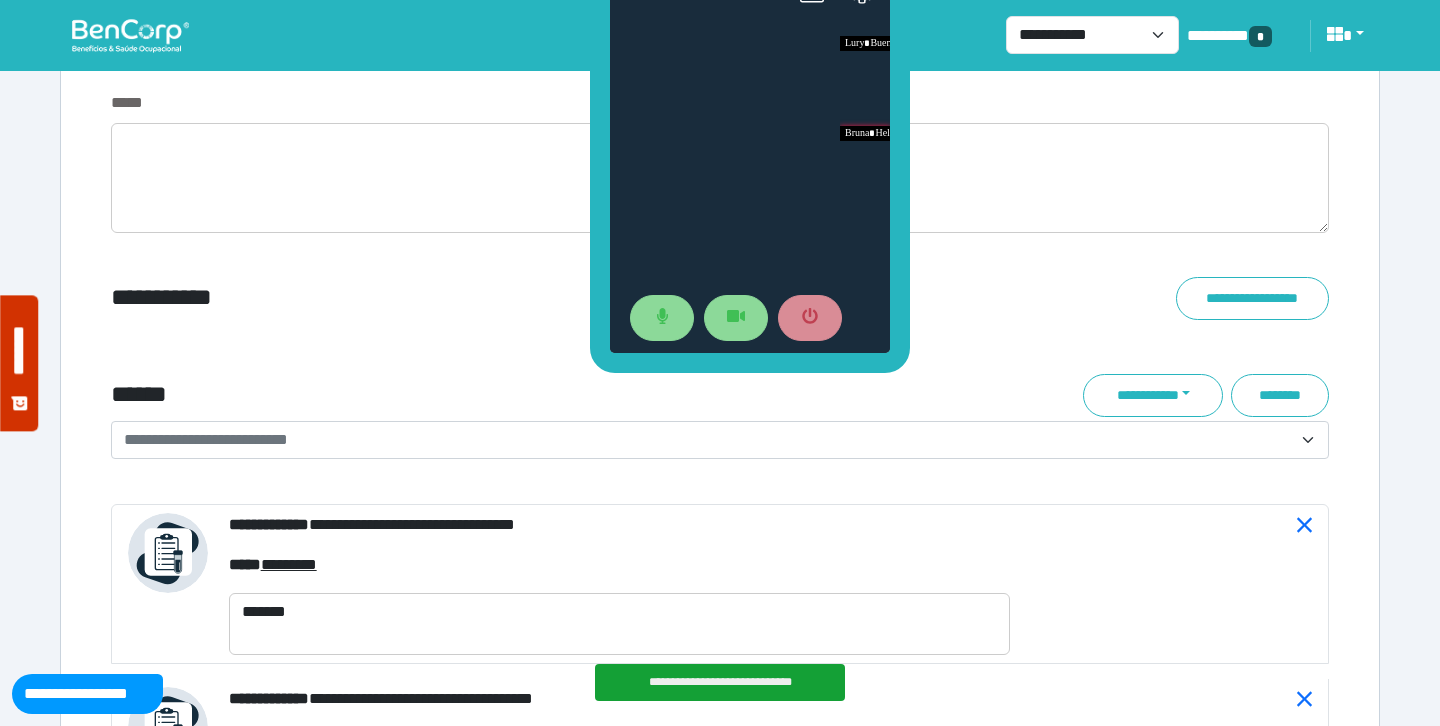 scroll, scrollTop: 6946, scrollLeft: 0, axis: vertical 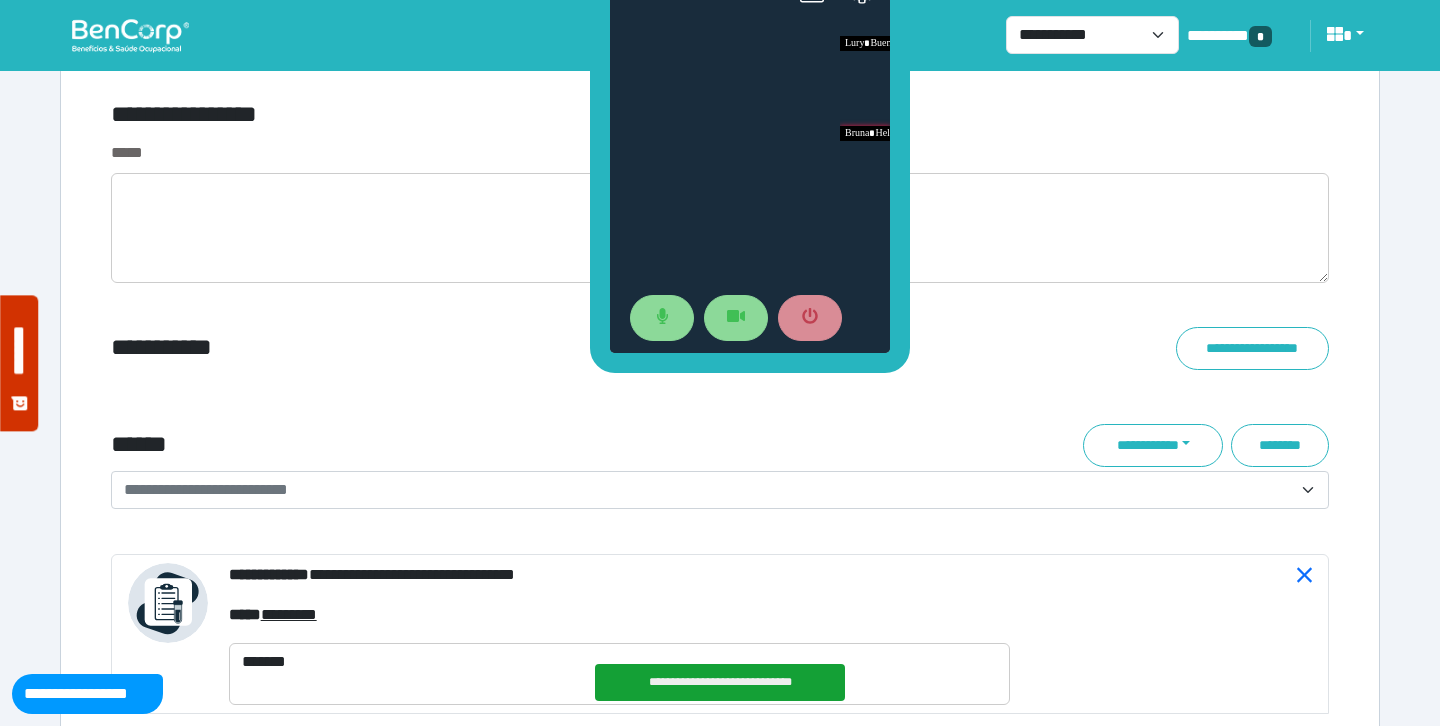 click on "**********" 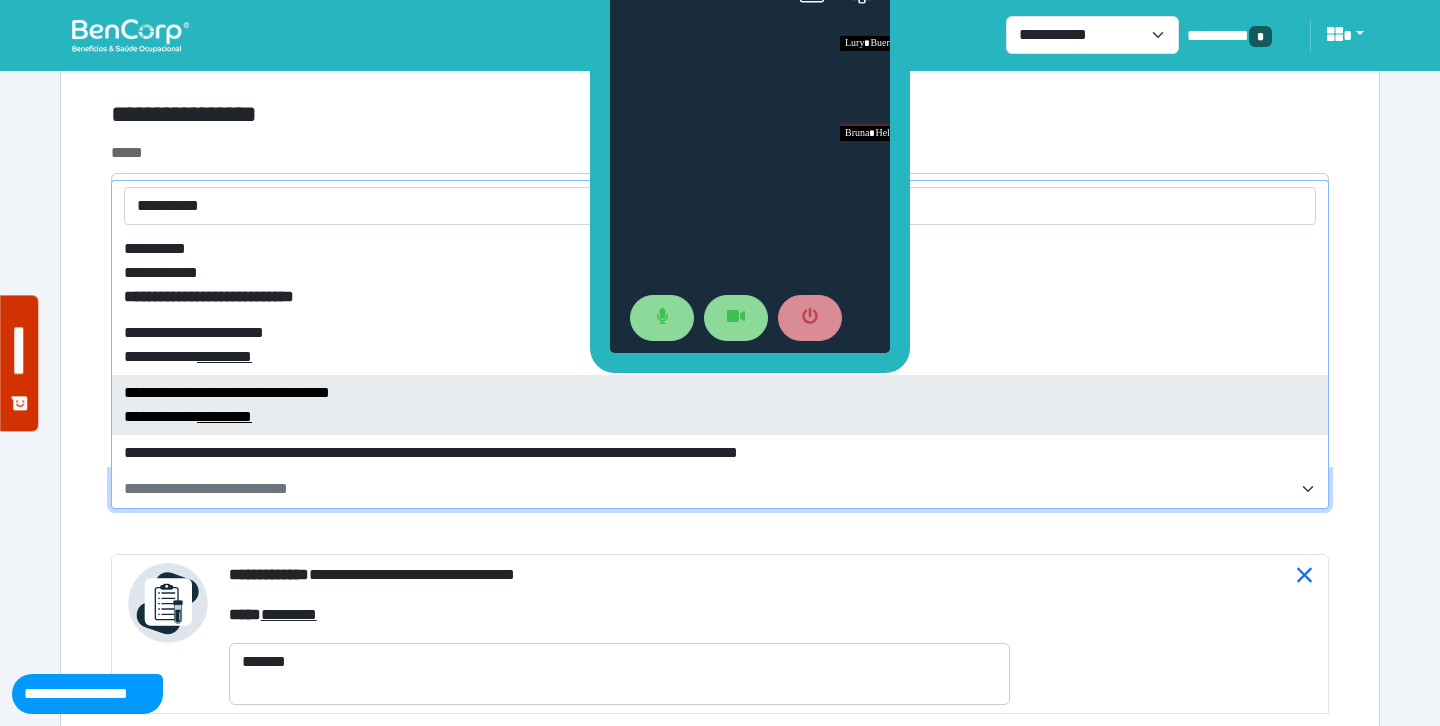 type on "**********" 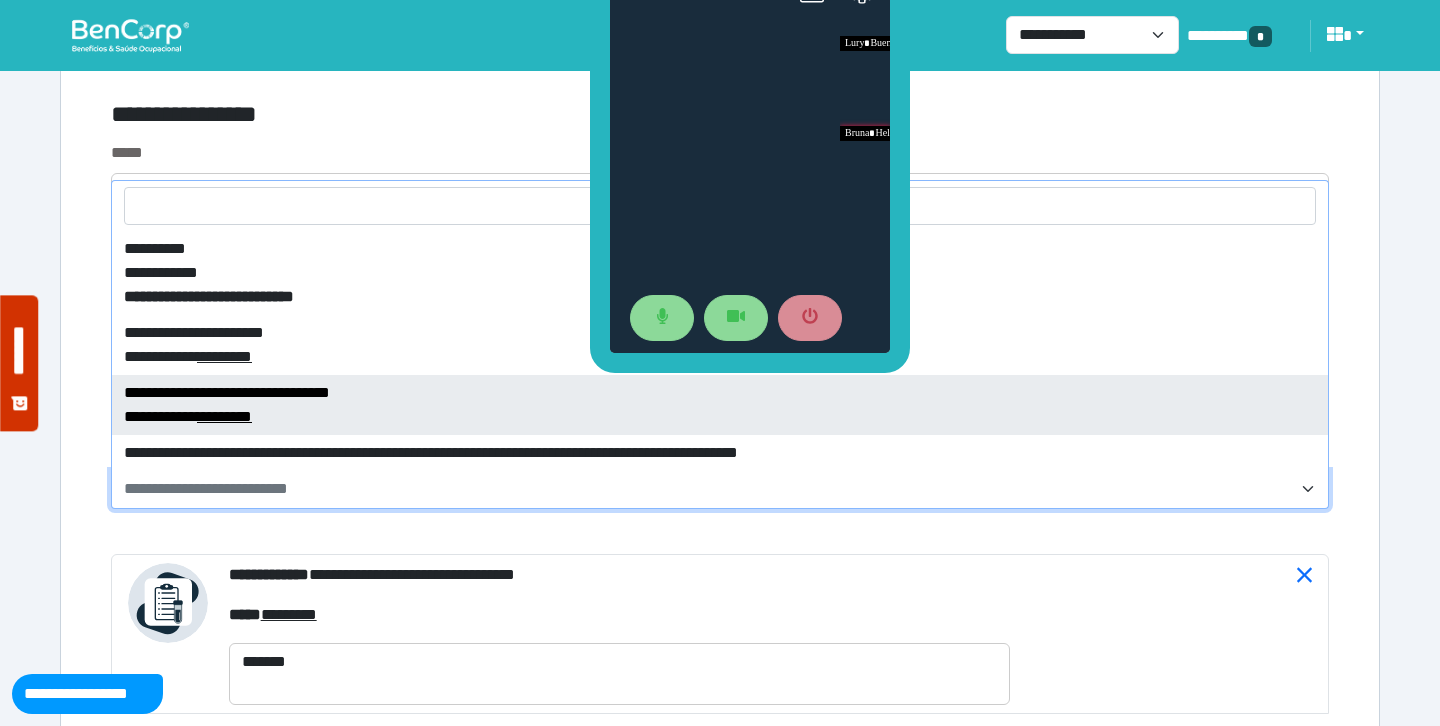 select on "****" 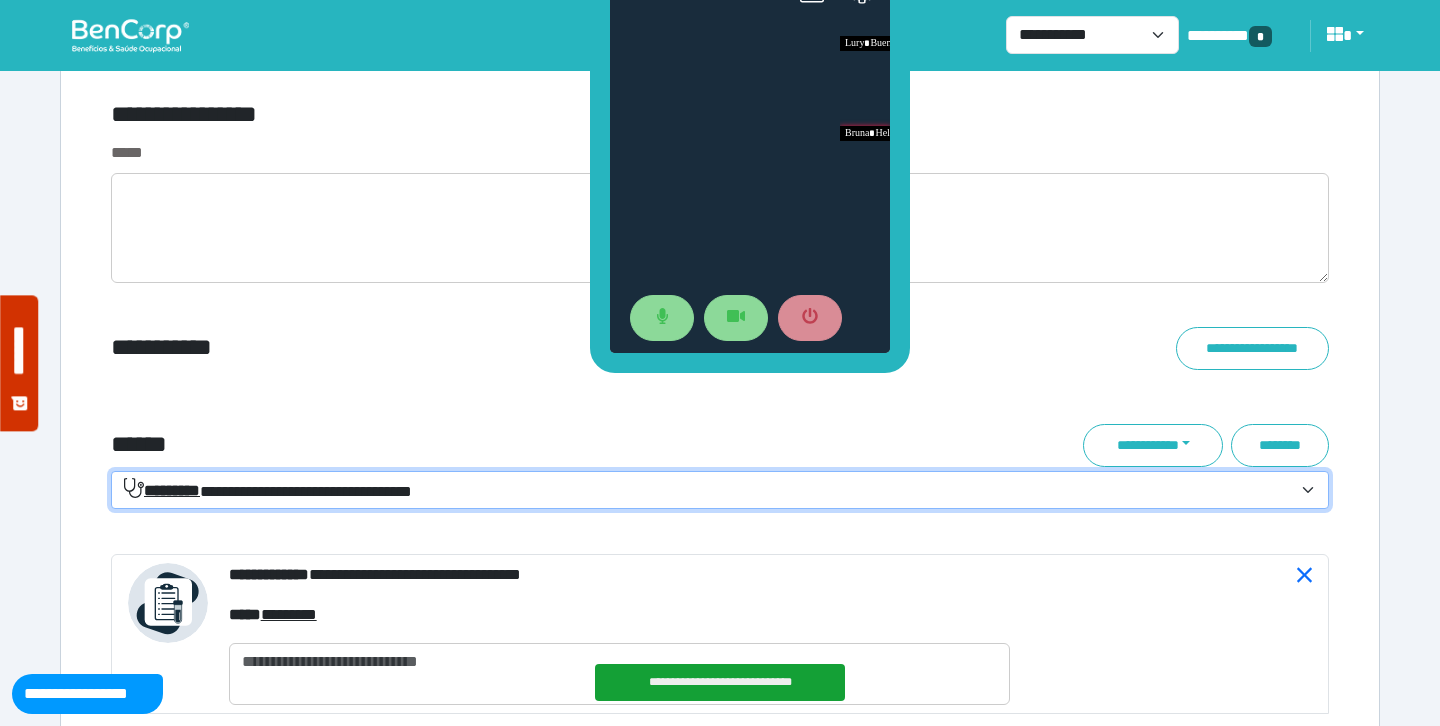 drag, startPoint x: 433, startPoint y: 393, endPoint x: 379, endPoint y: 480, distance: 102.396286 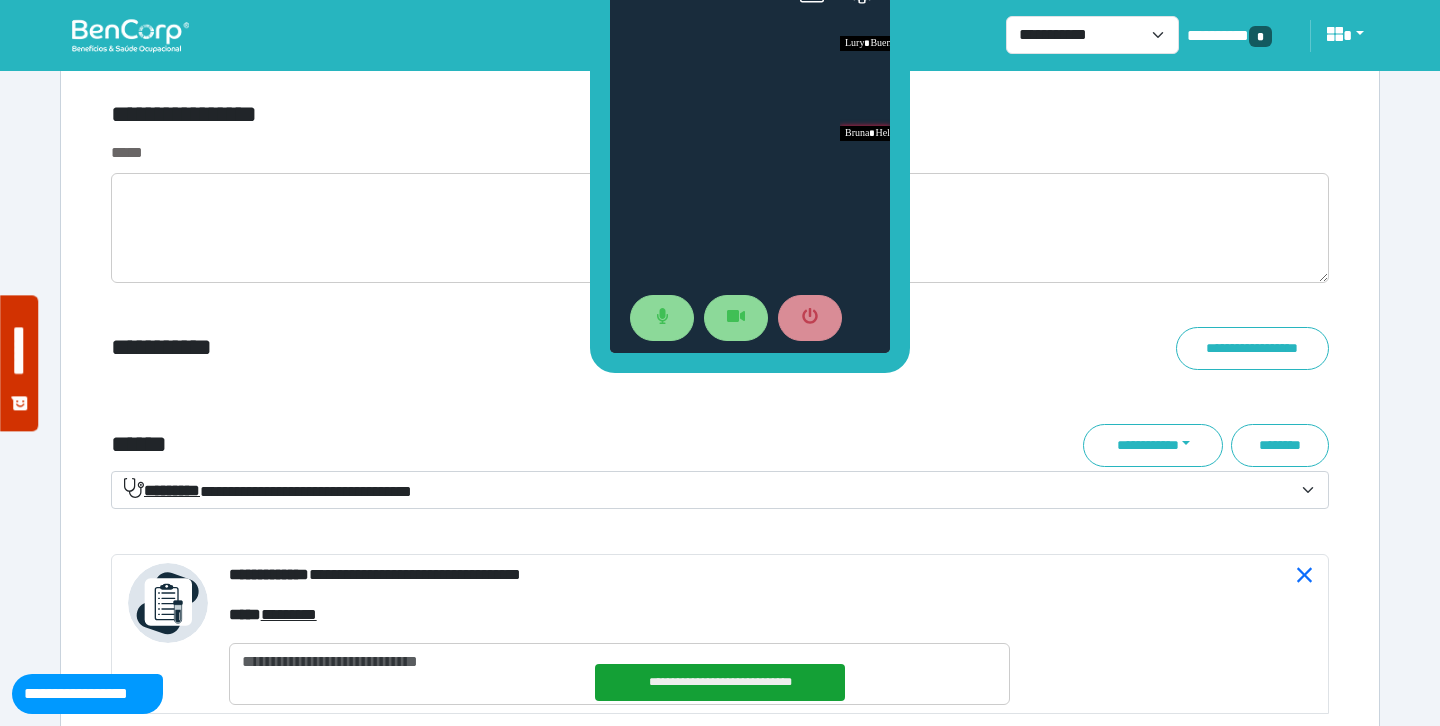 click on "**********" 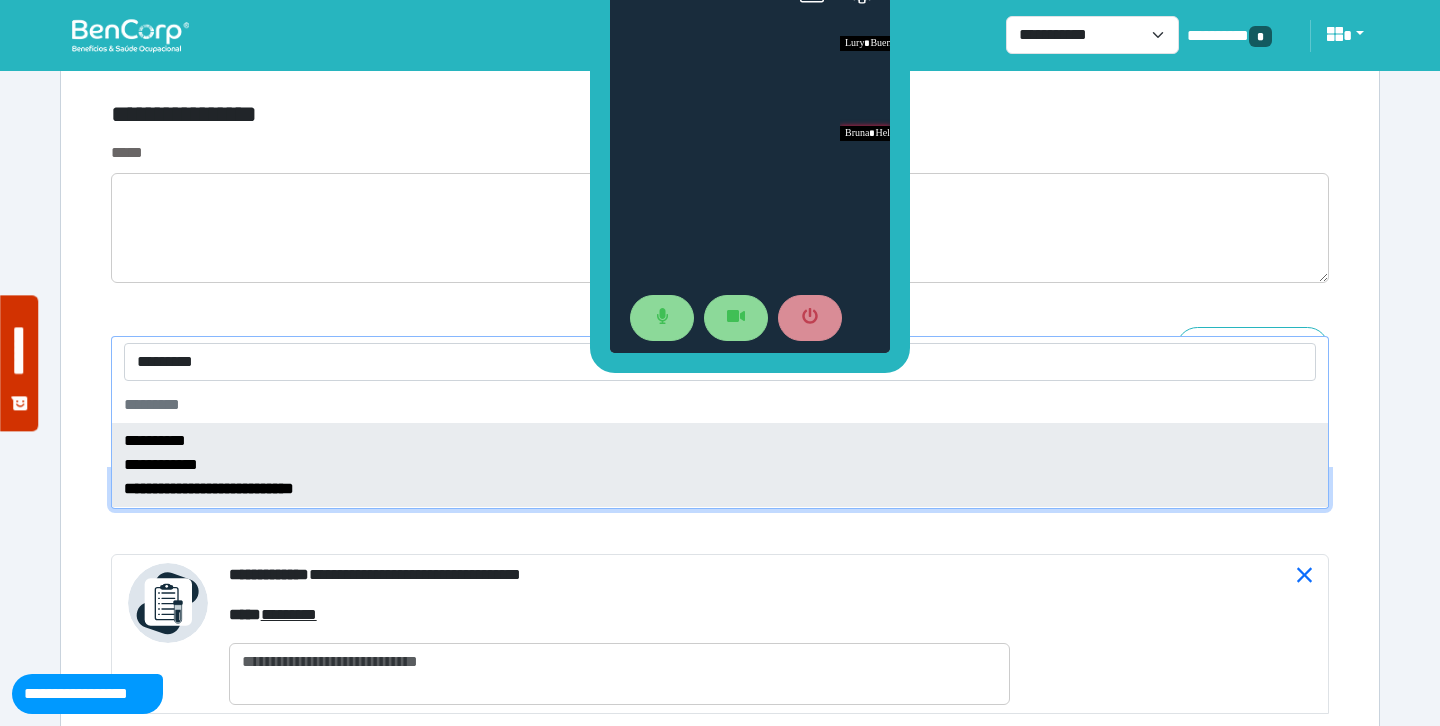 type on "**********" 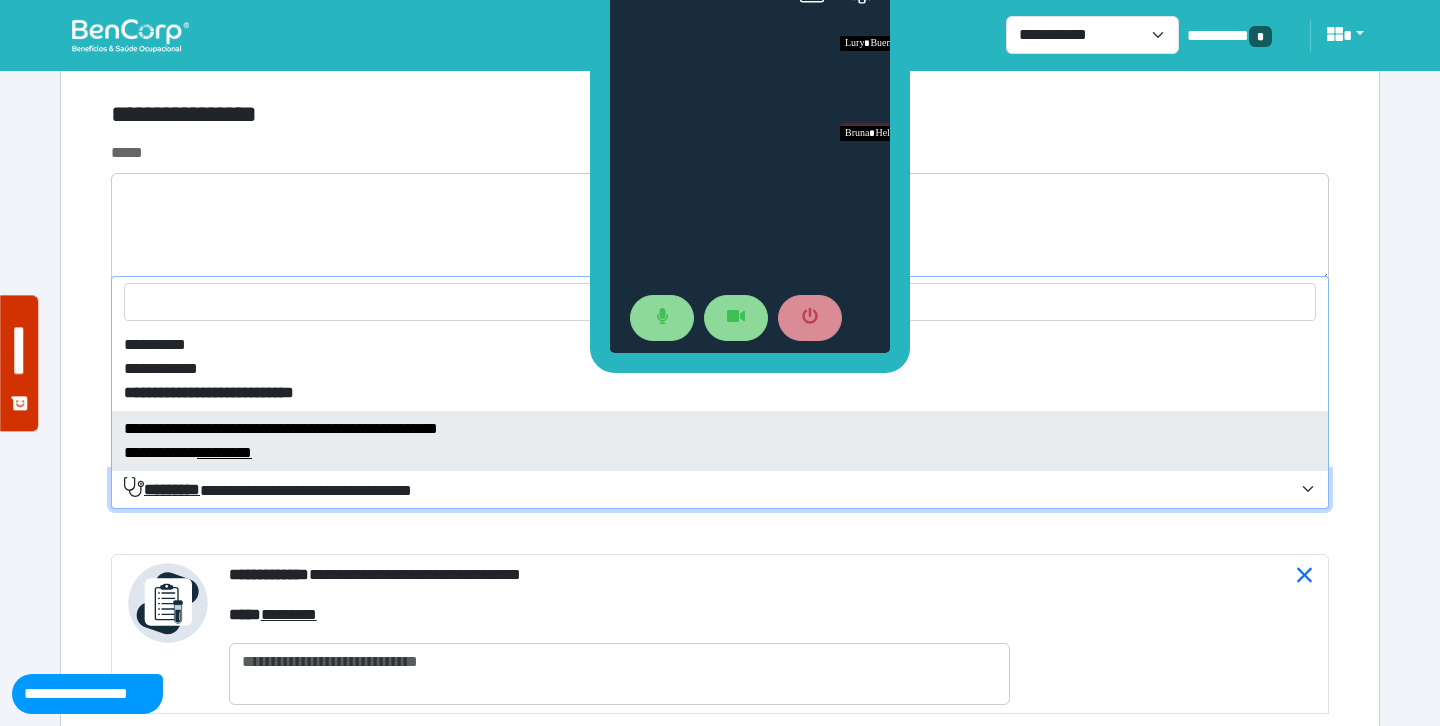 select on "****" 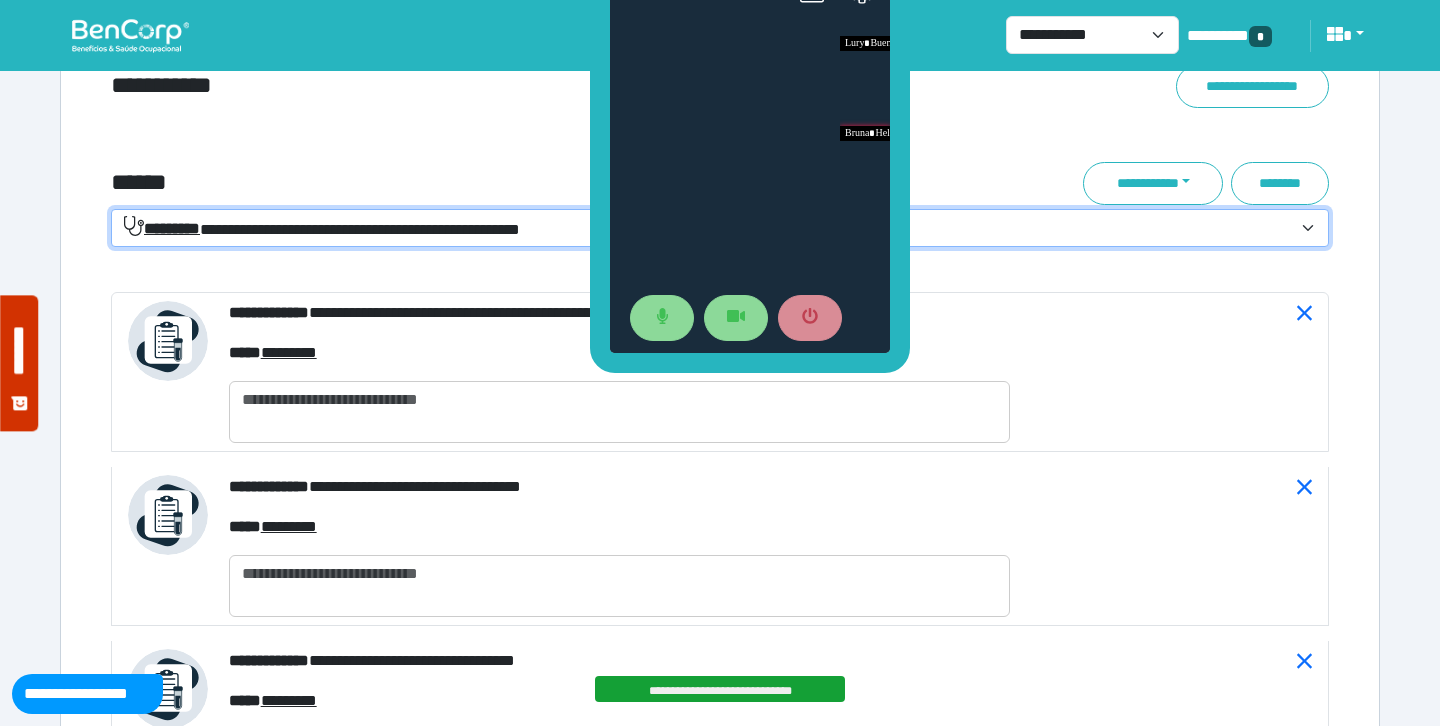 scroll, scrollTop: 7249, scrollLeft: 0, axis: vertical 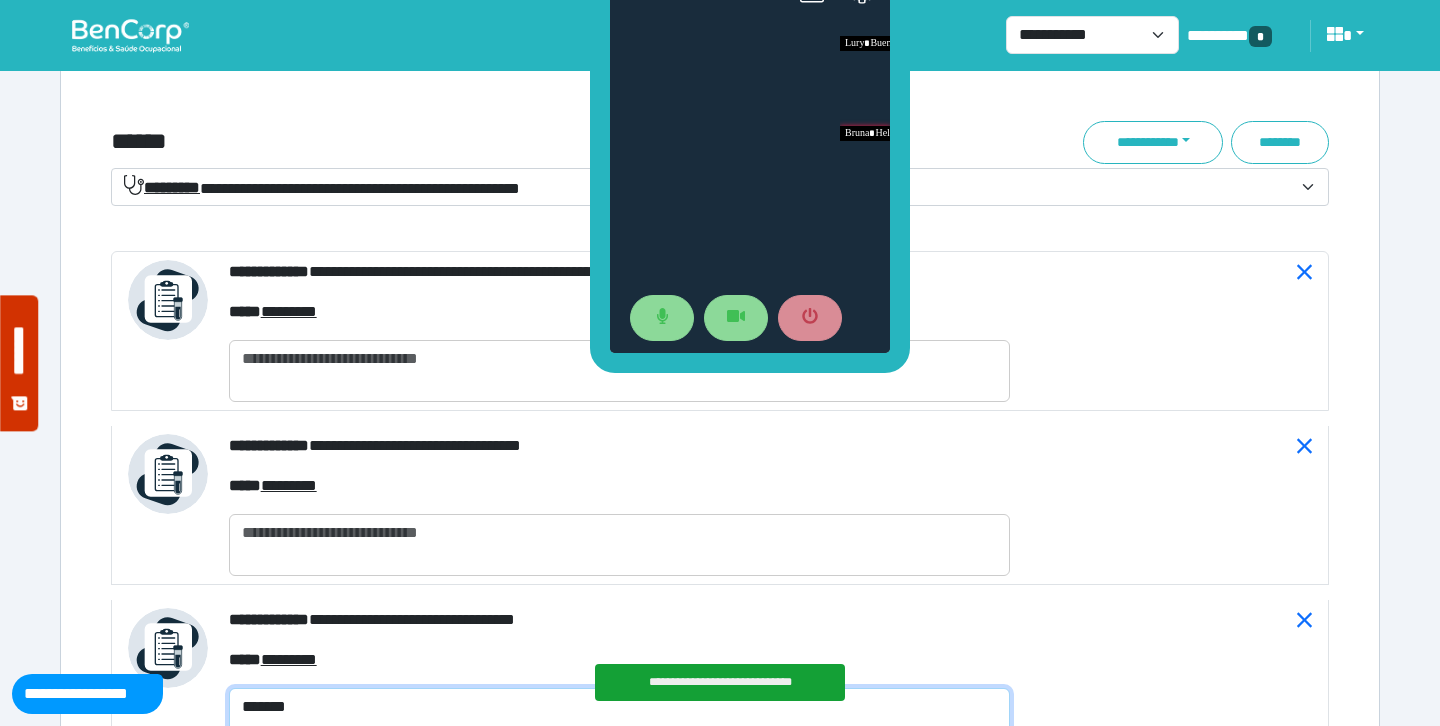 click on "*******" 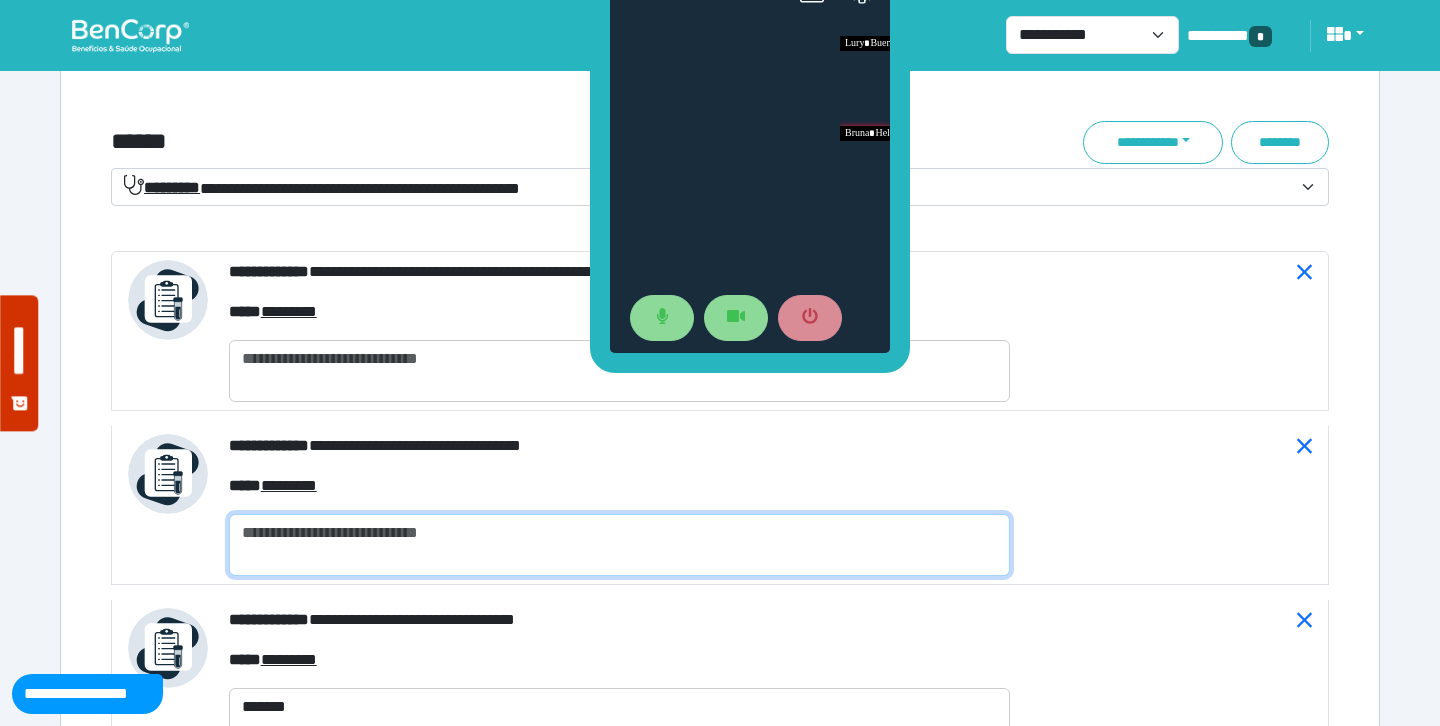 click 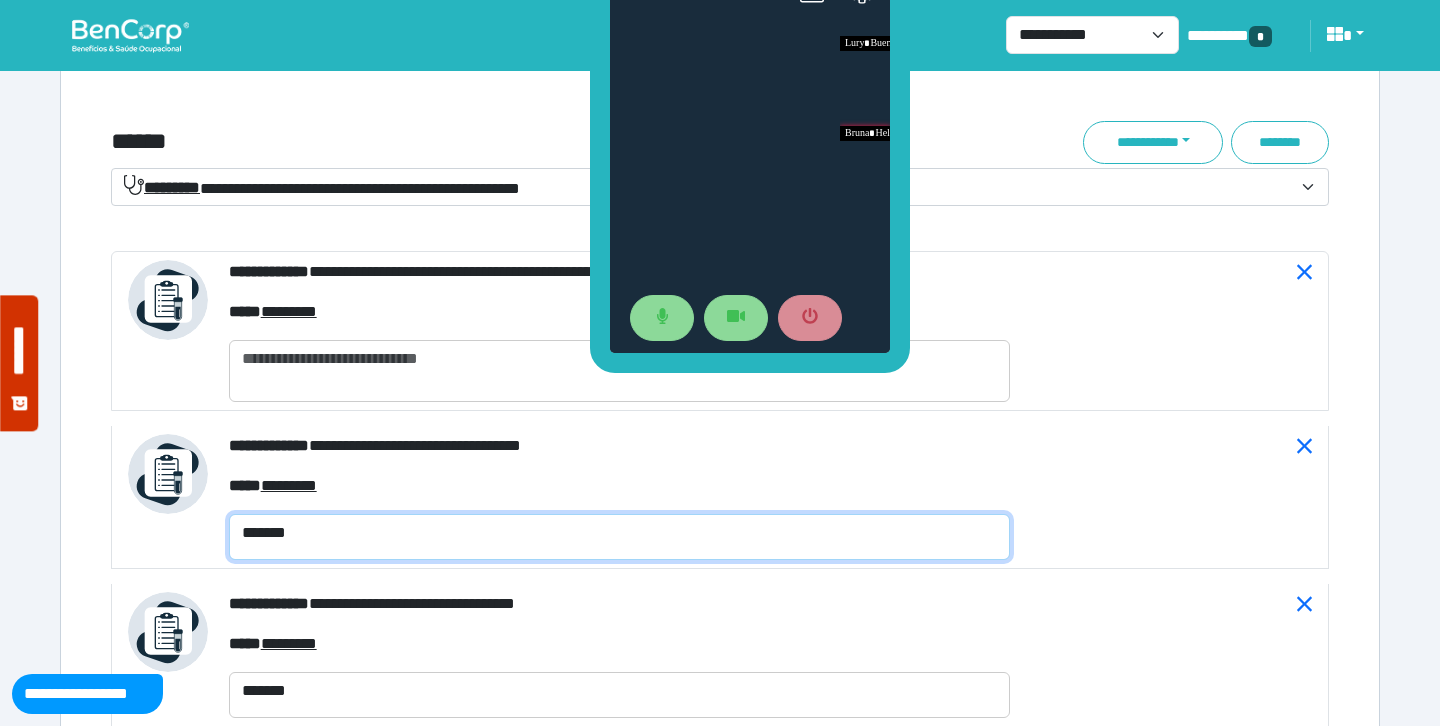 type on "*******" 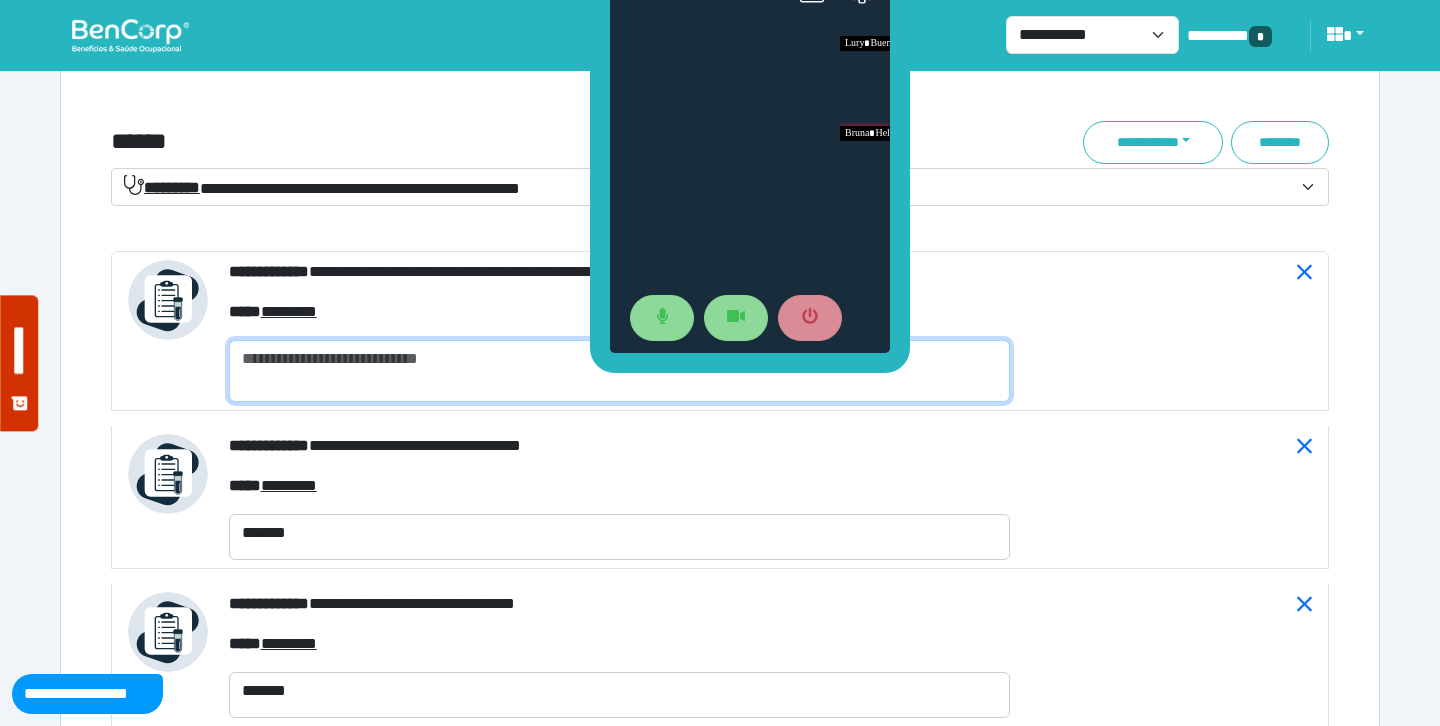 click 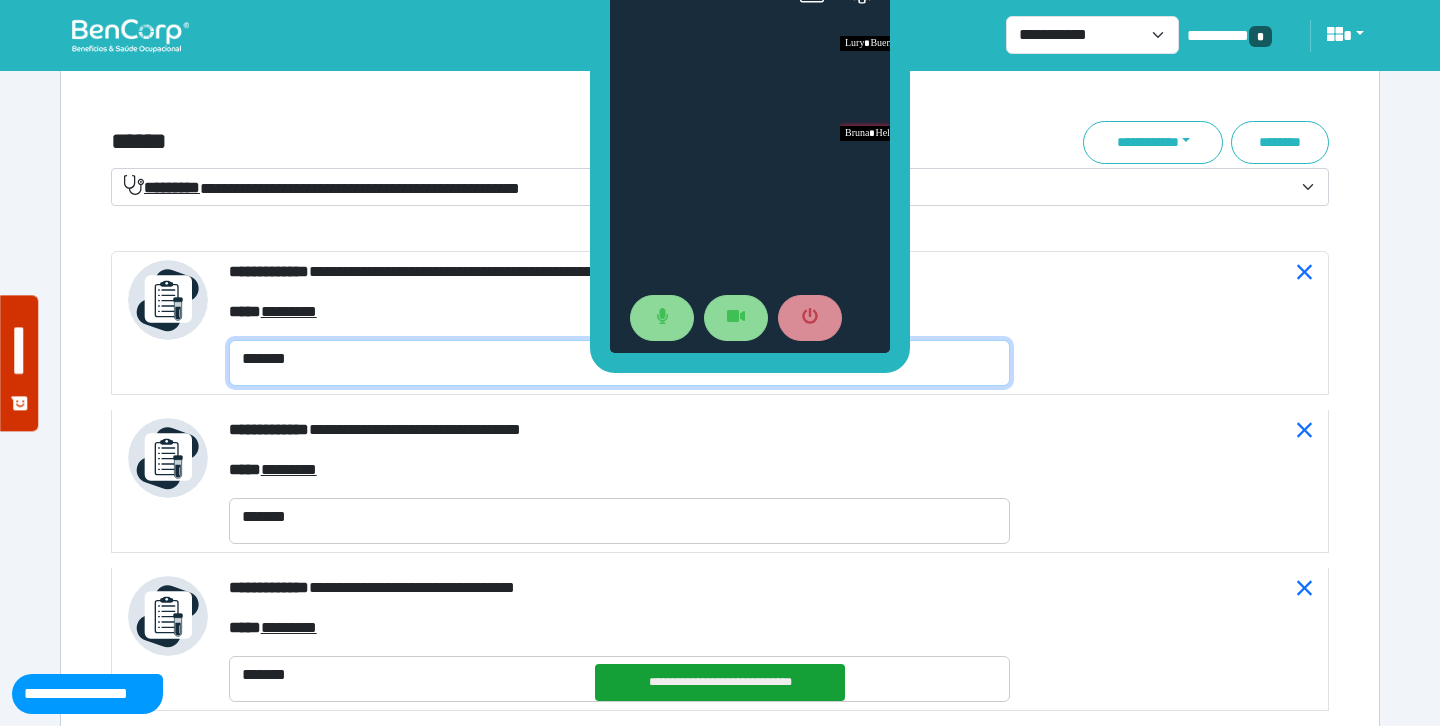 type on "*******" 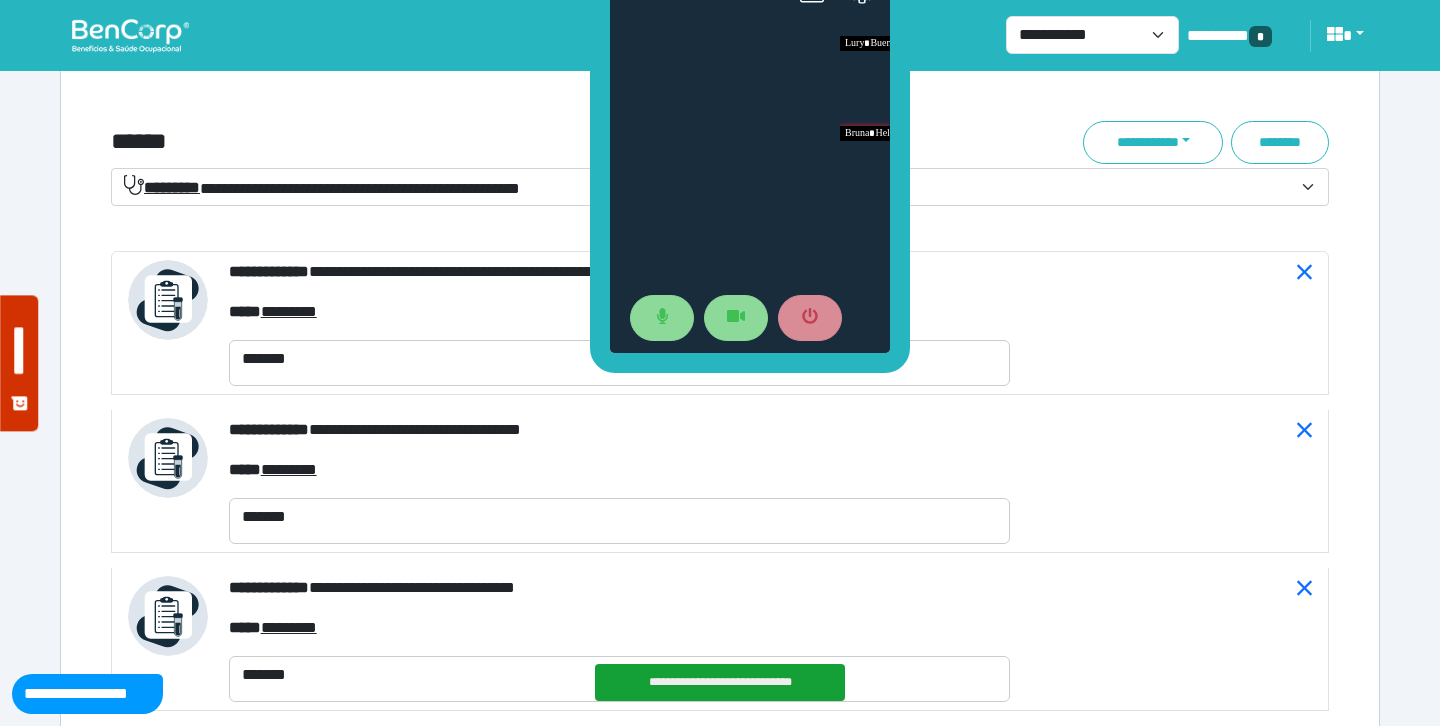 click on "**********" 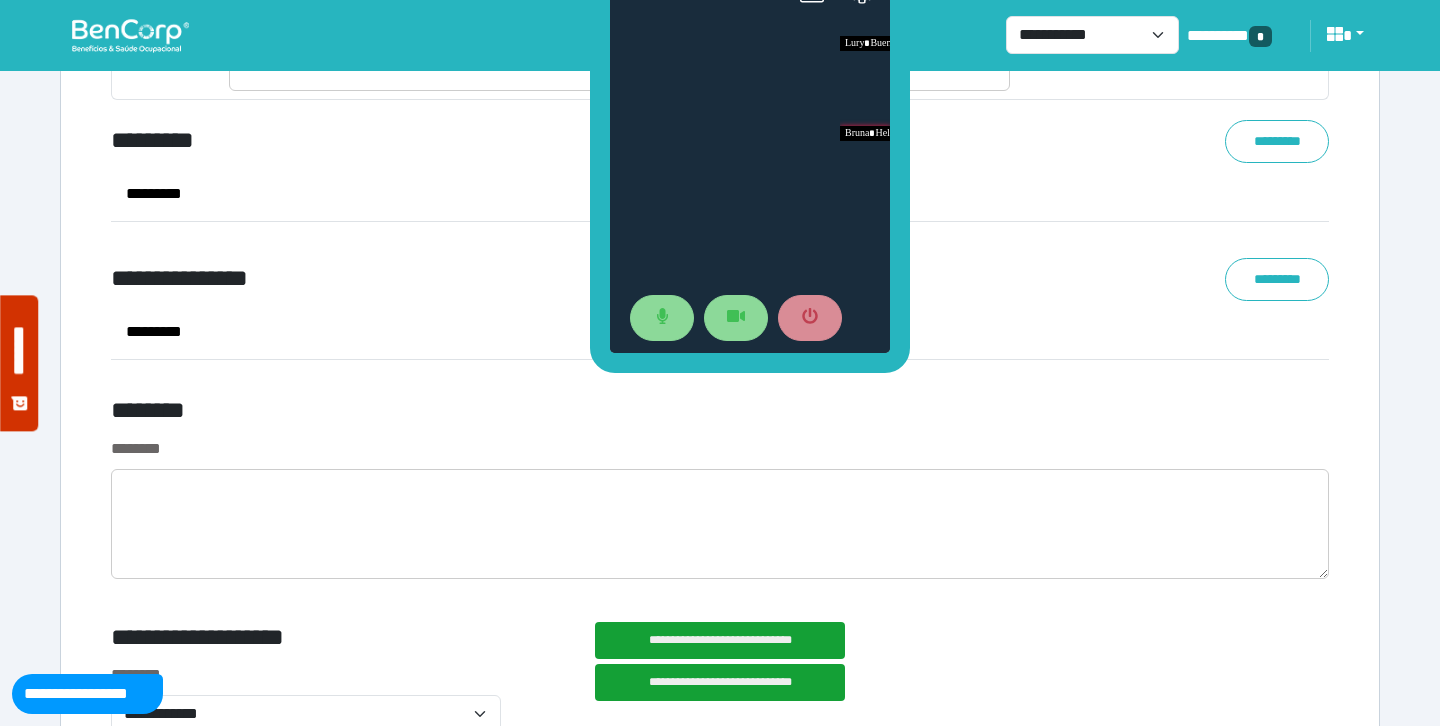 scroll, scrollTop: 10021, scrollLeft: 0, axis: vertical 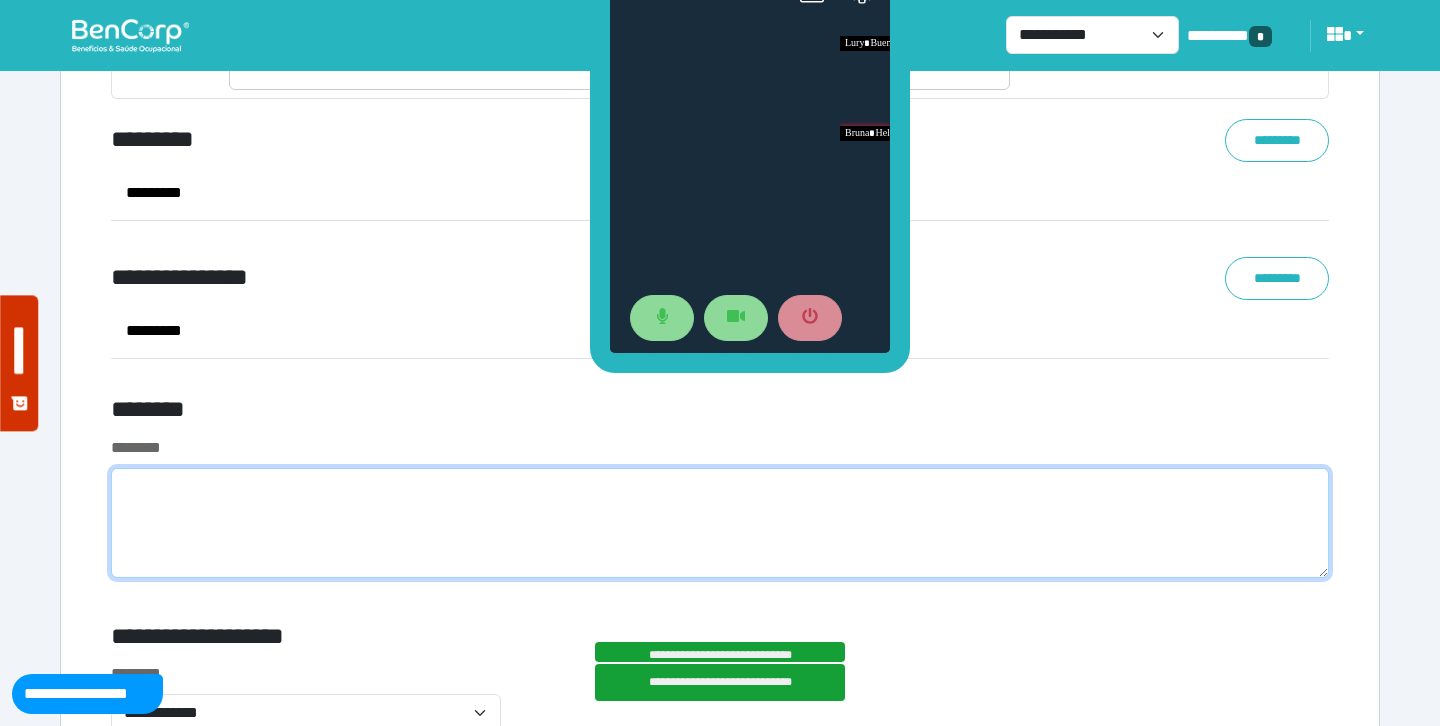 click 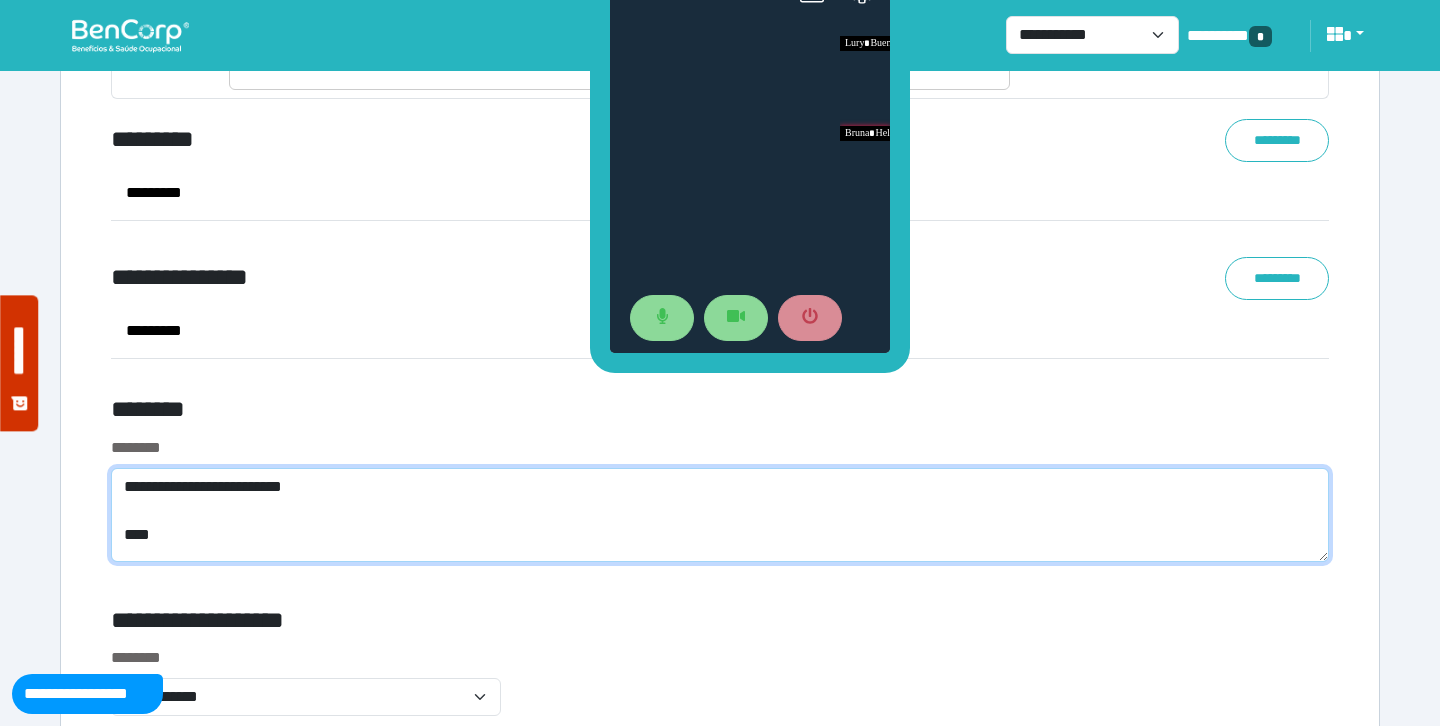 scroll, scrollTop: 0, scrollLeft: 0, axis: both 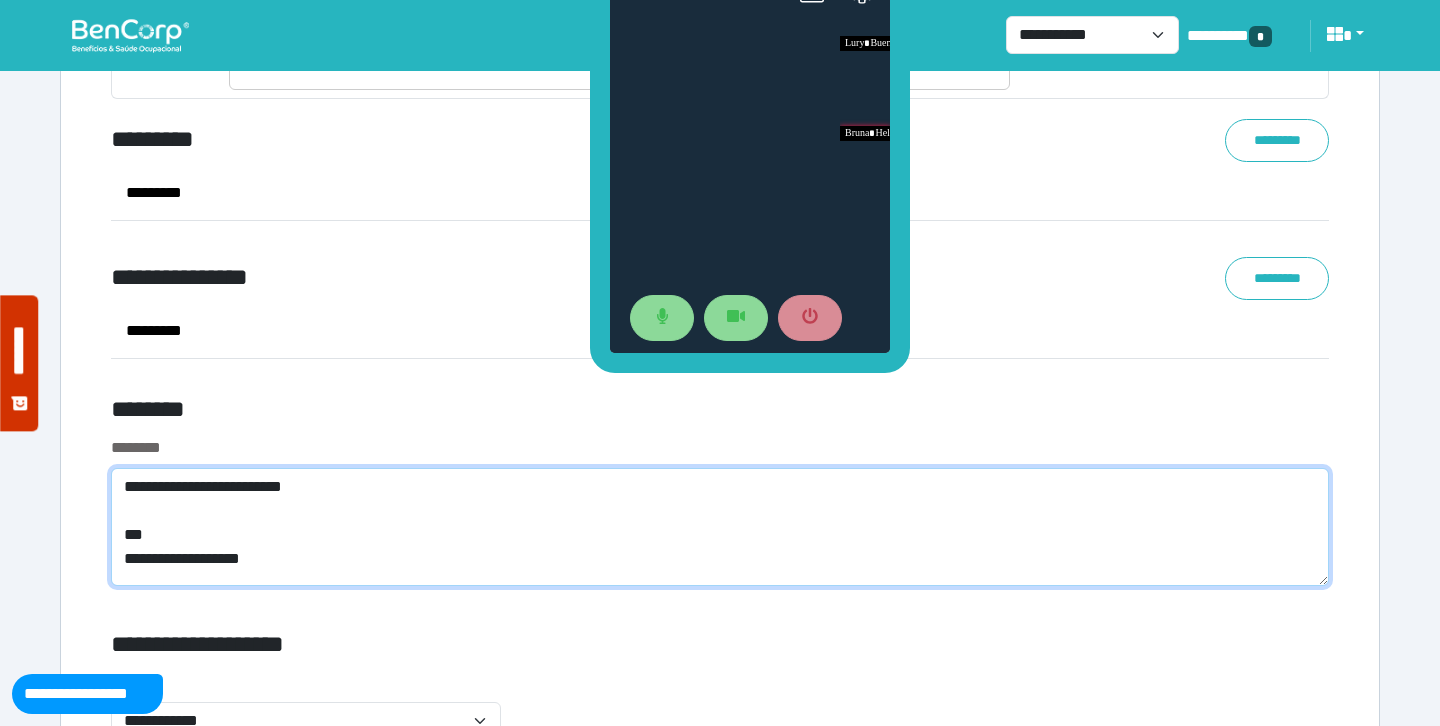 drag, startPoint x: 174, startPoint y: 565, endPoint x: 145, endPoint y: 563, distance: 29.068884 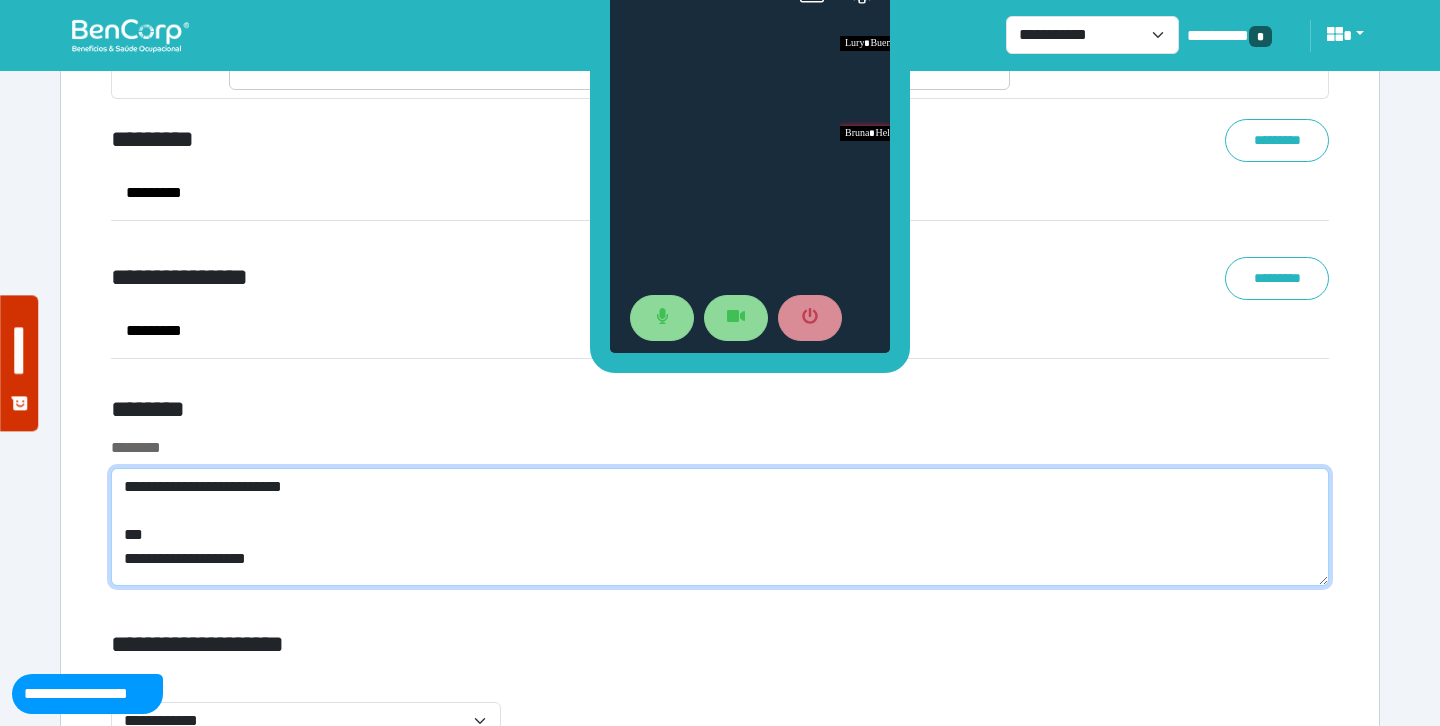 scroll, scrollTop: 0, scrollLeft: 0, axis: both 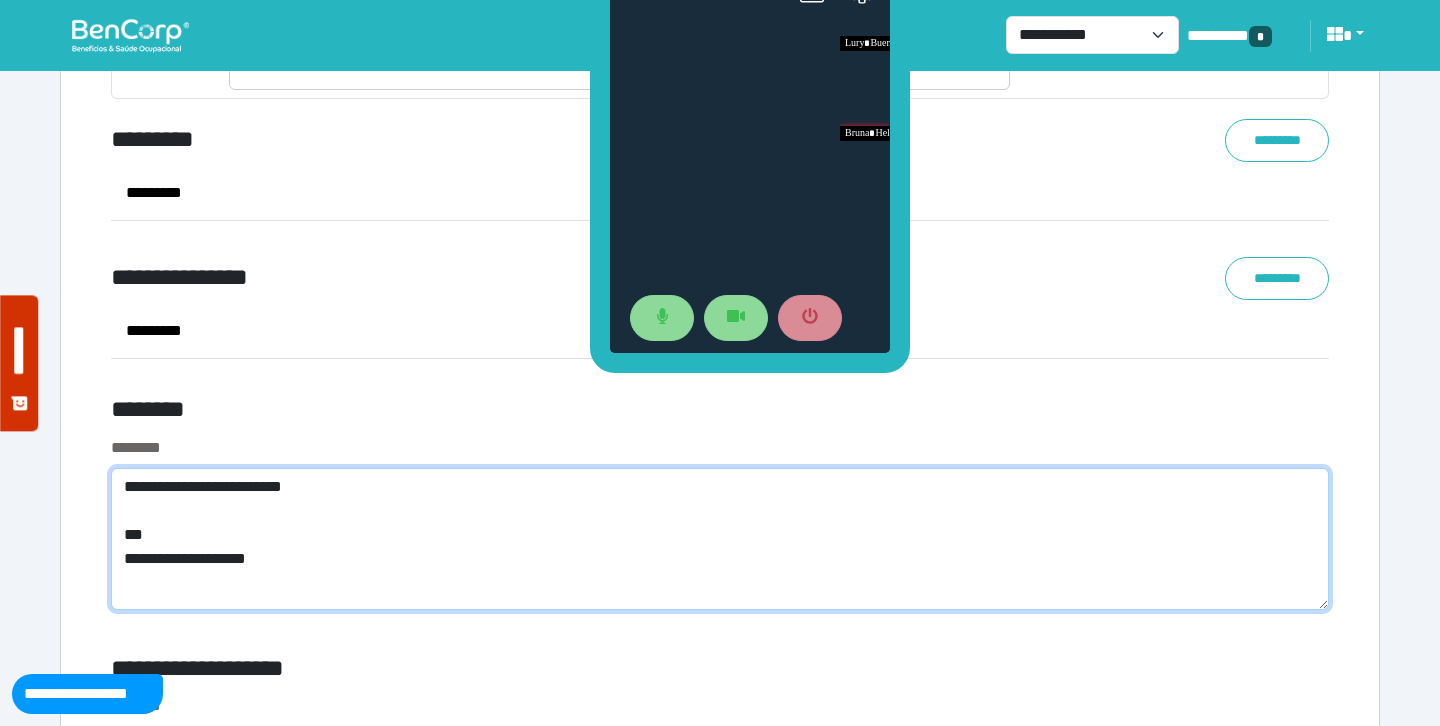 click on "**********" 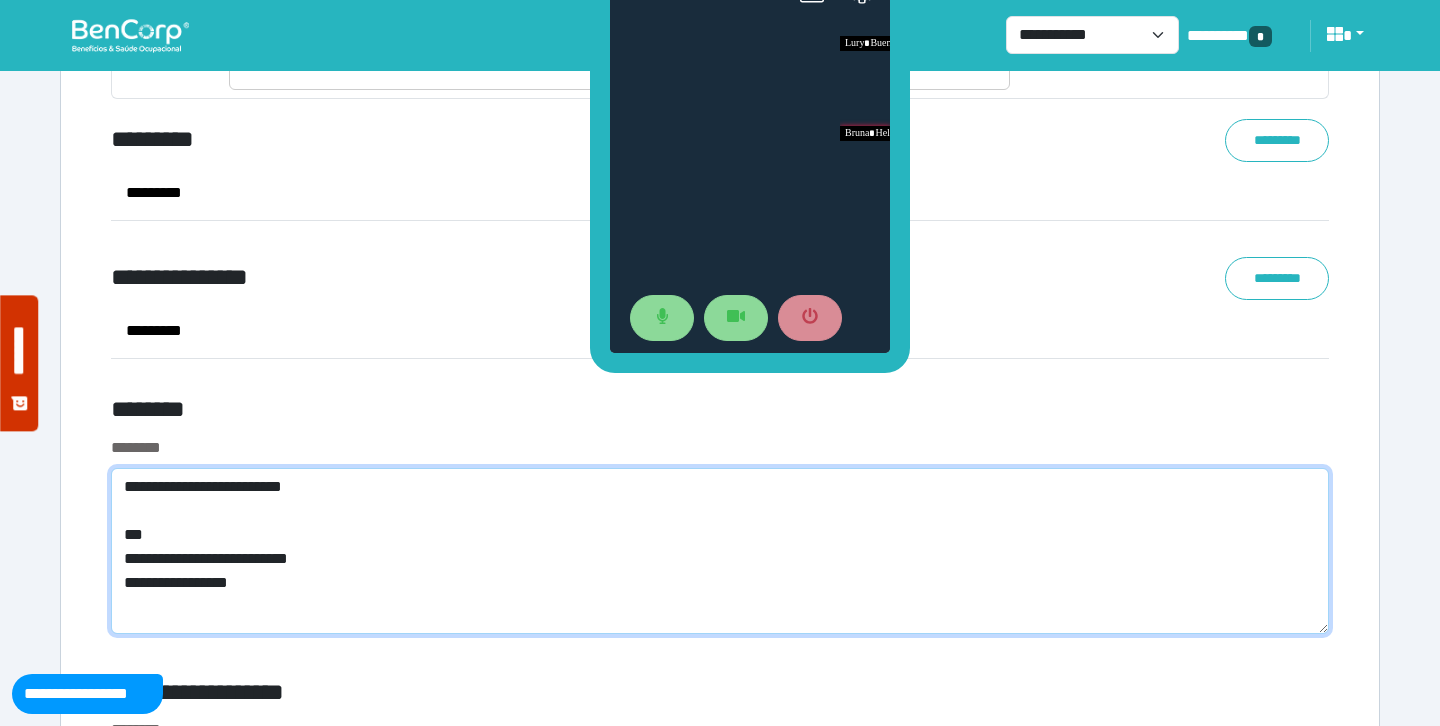 type on "**********" 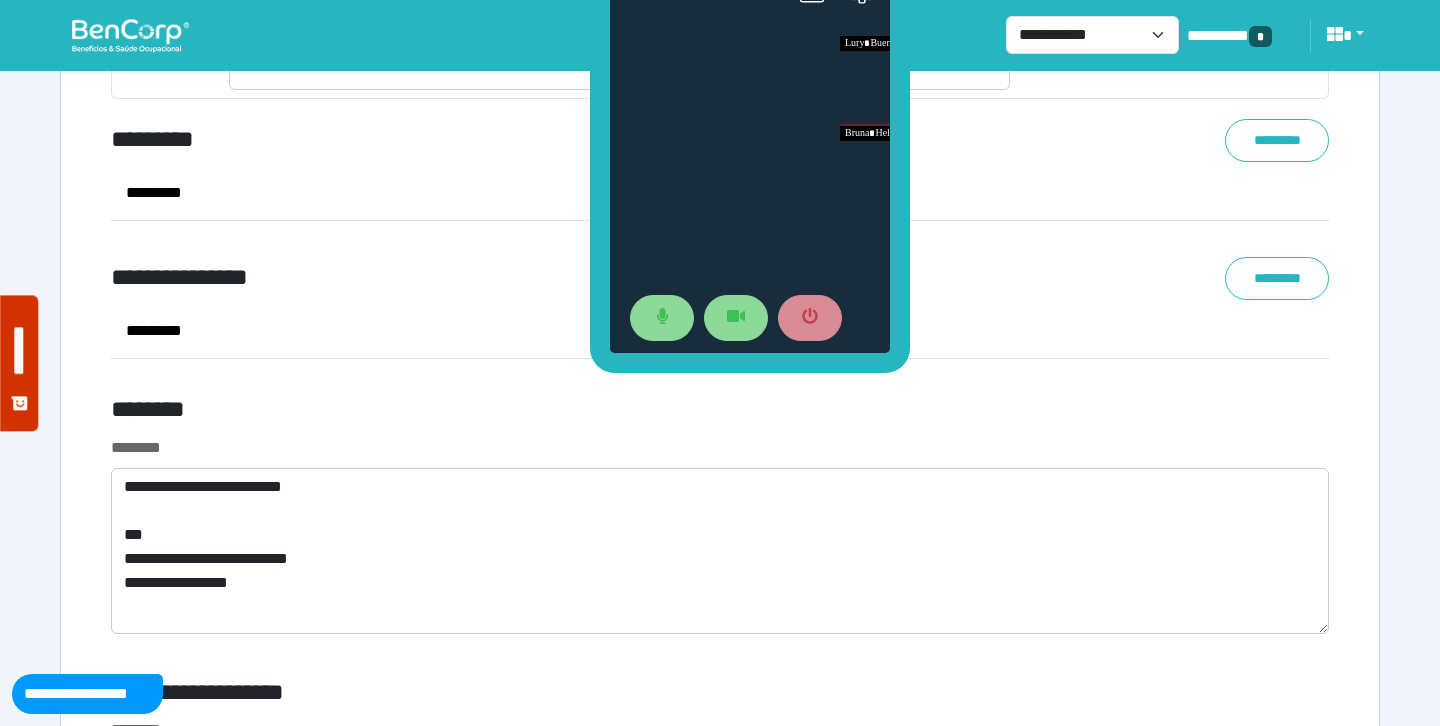 click 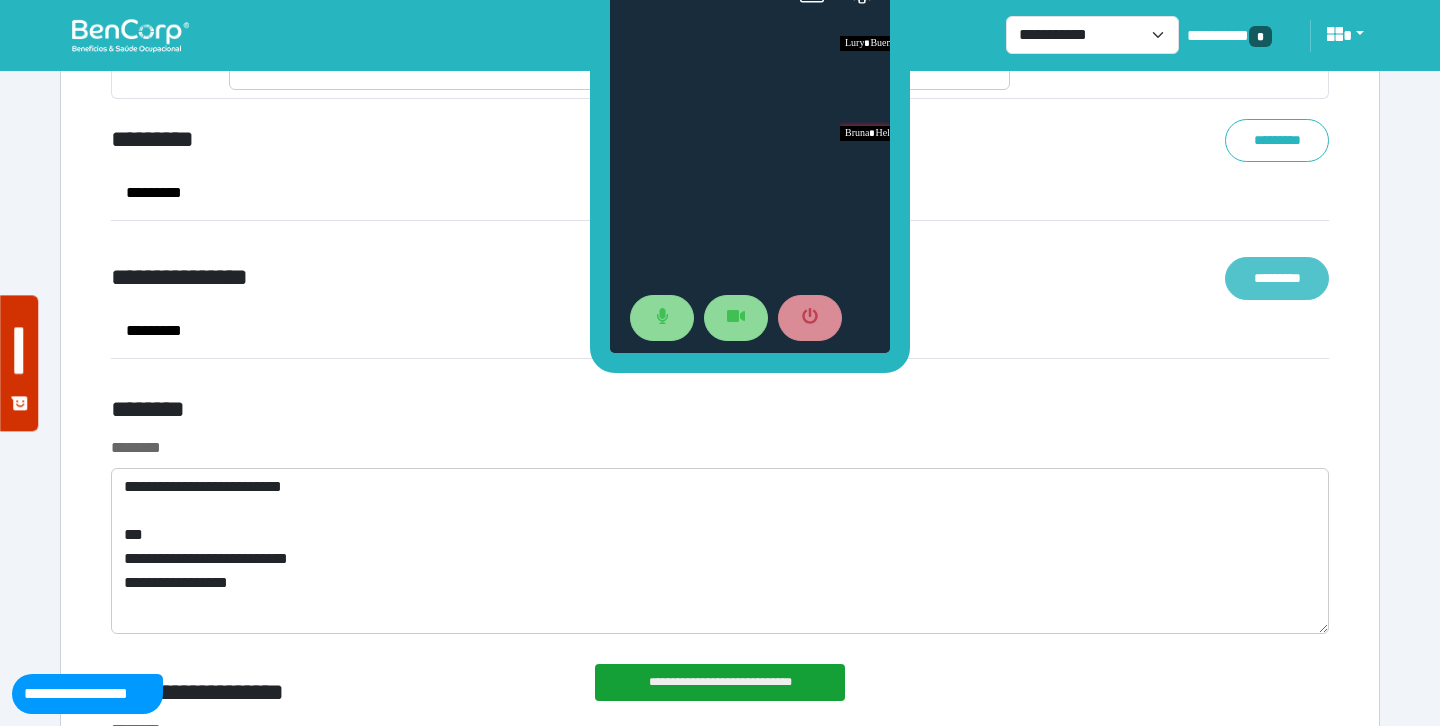 click on "*********" 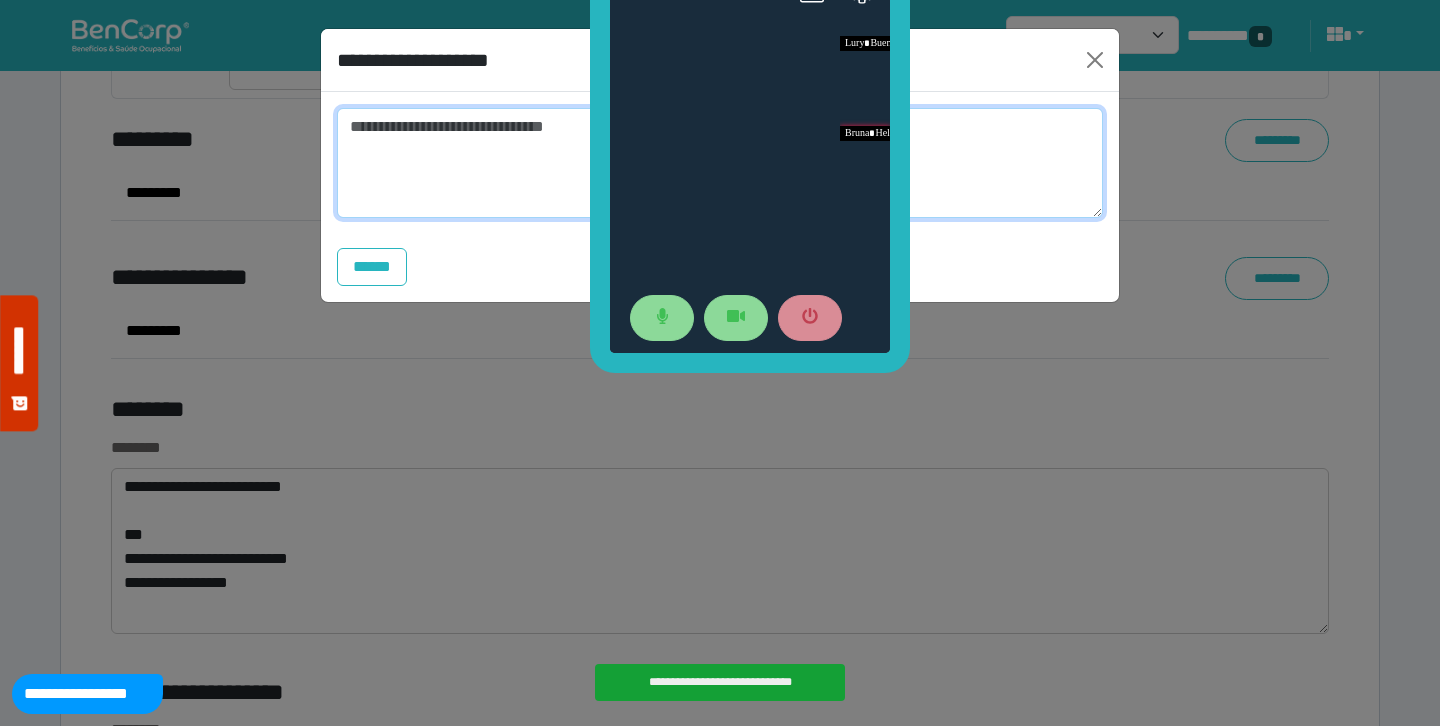 click at bounding box center (720, 163) 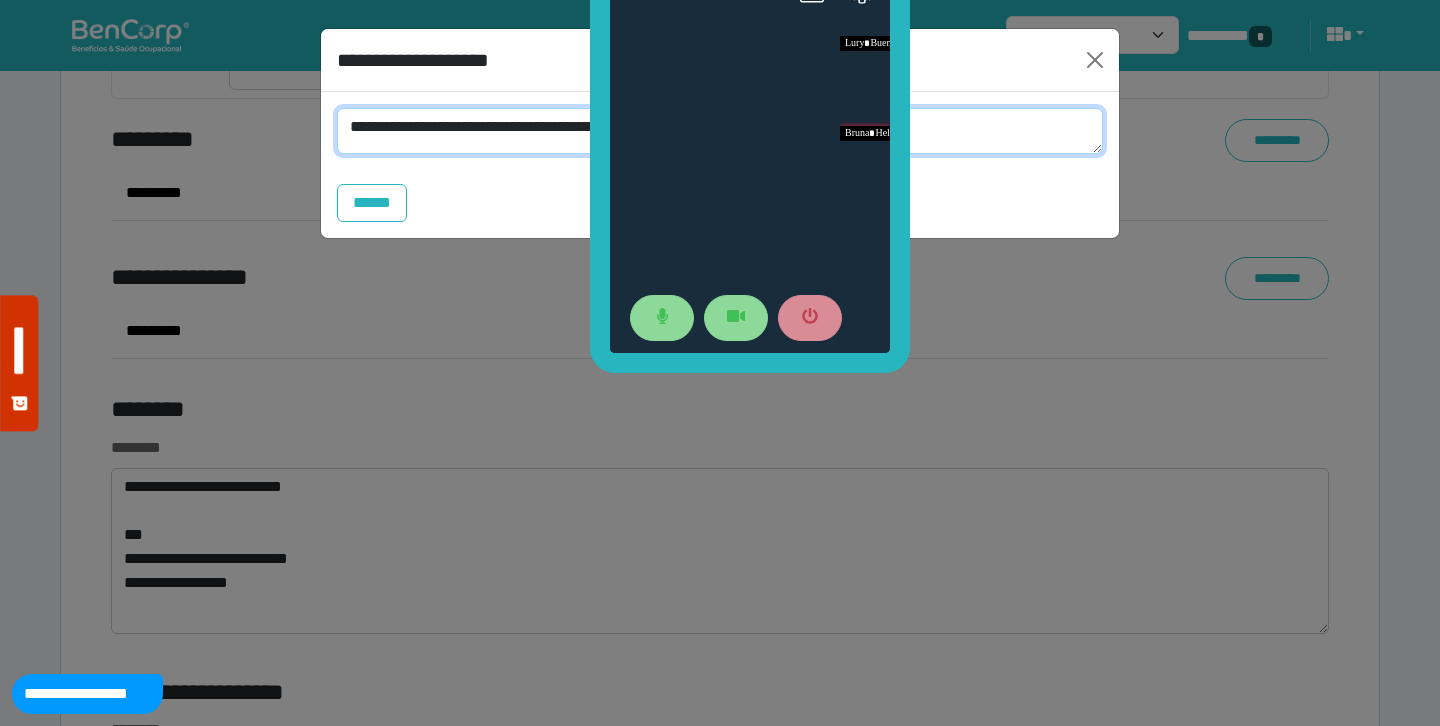 scroll, scrollTop: 0, scrollLeft: 0, axis: both 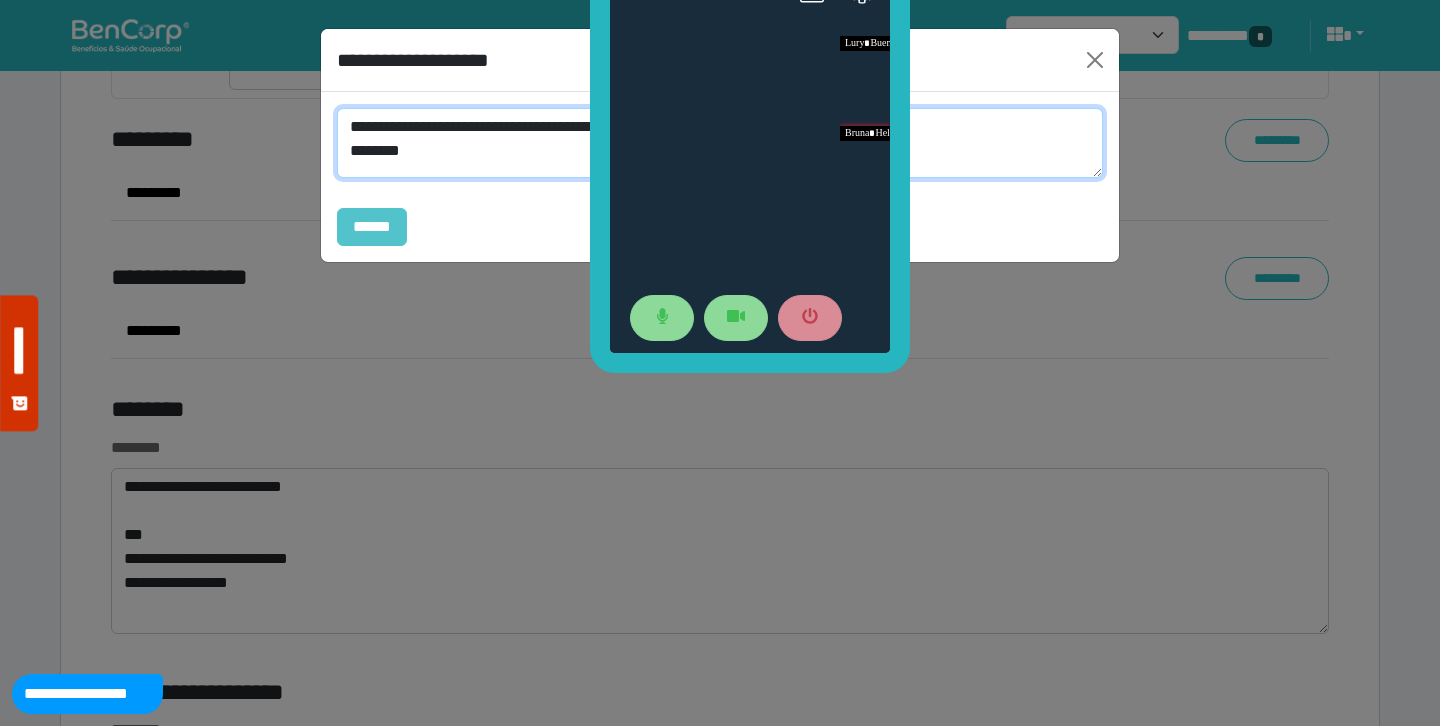 type on "**********" 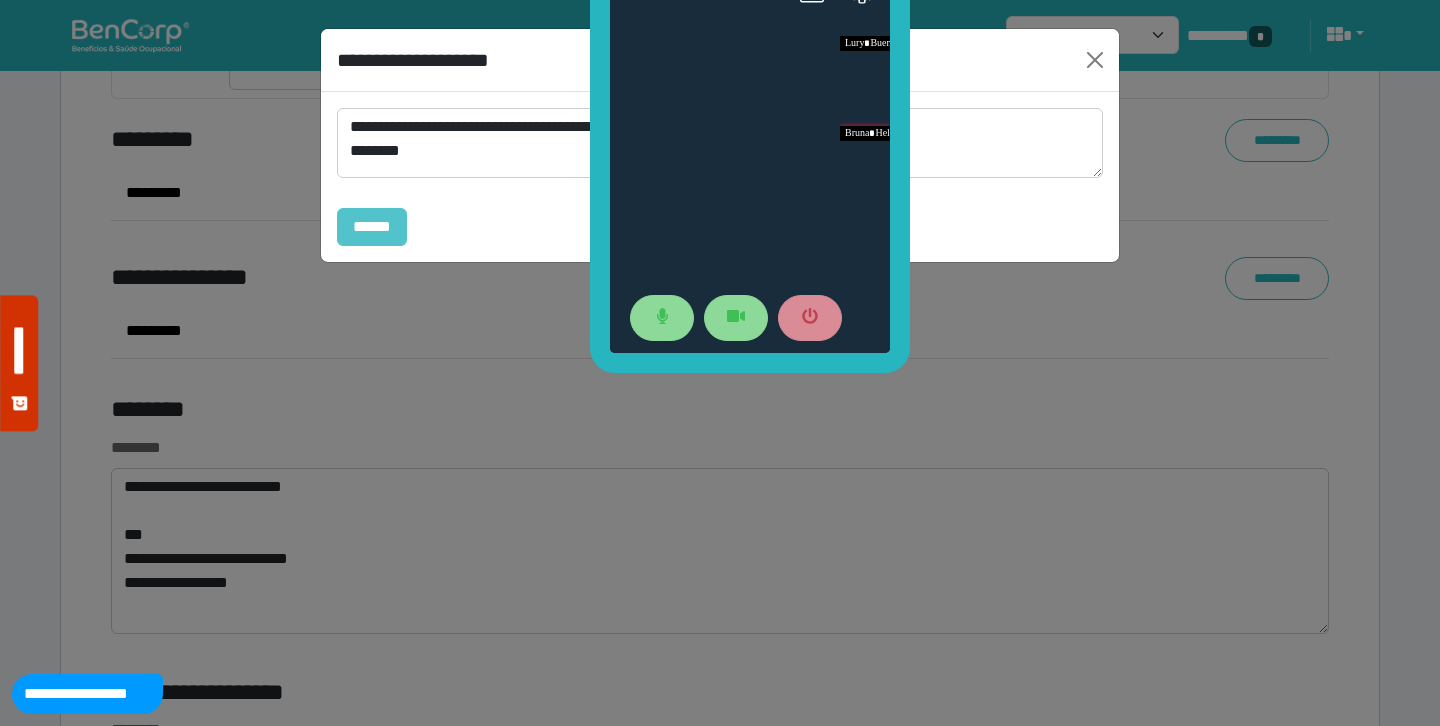 click on "******" at bounding box center (372, 227) 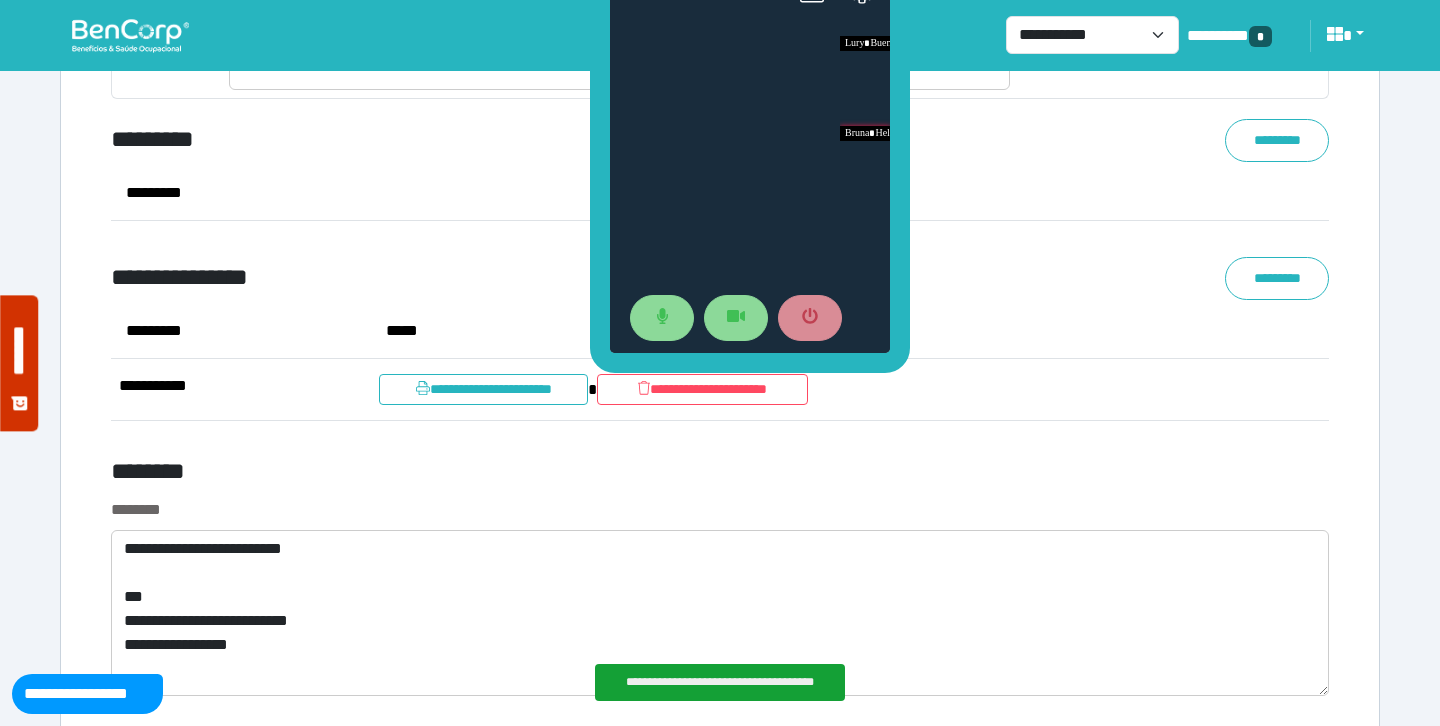 click on "**********" 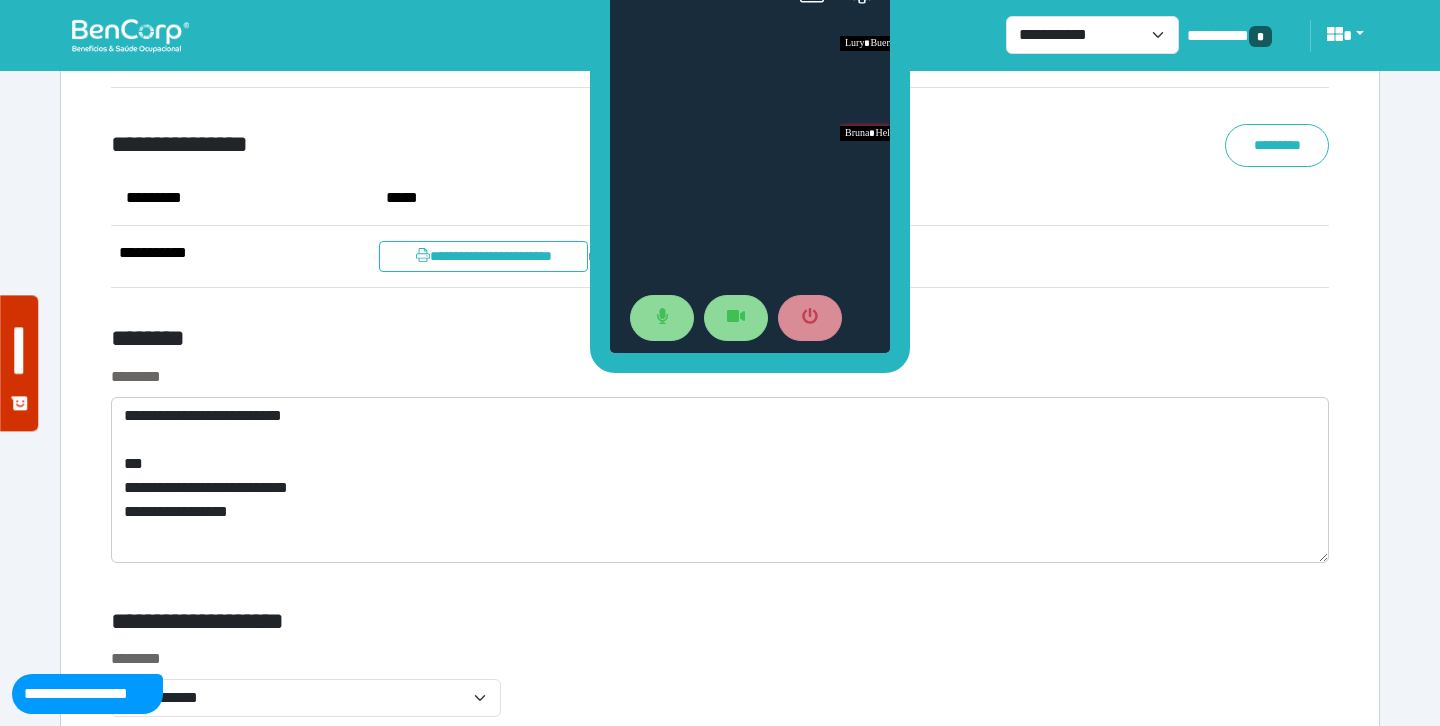 scroll, scrollTop: 10152, scrollLeft: 0, axis: vertical 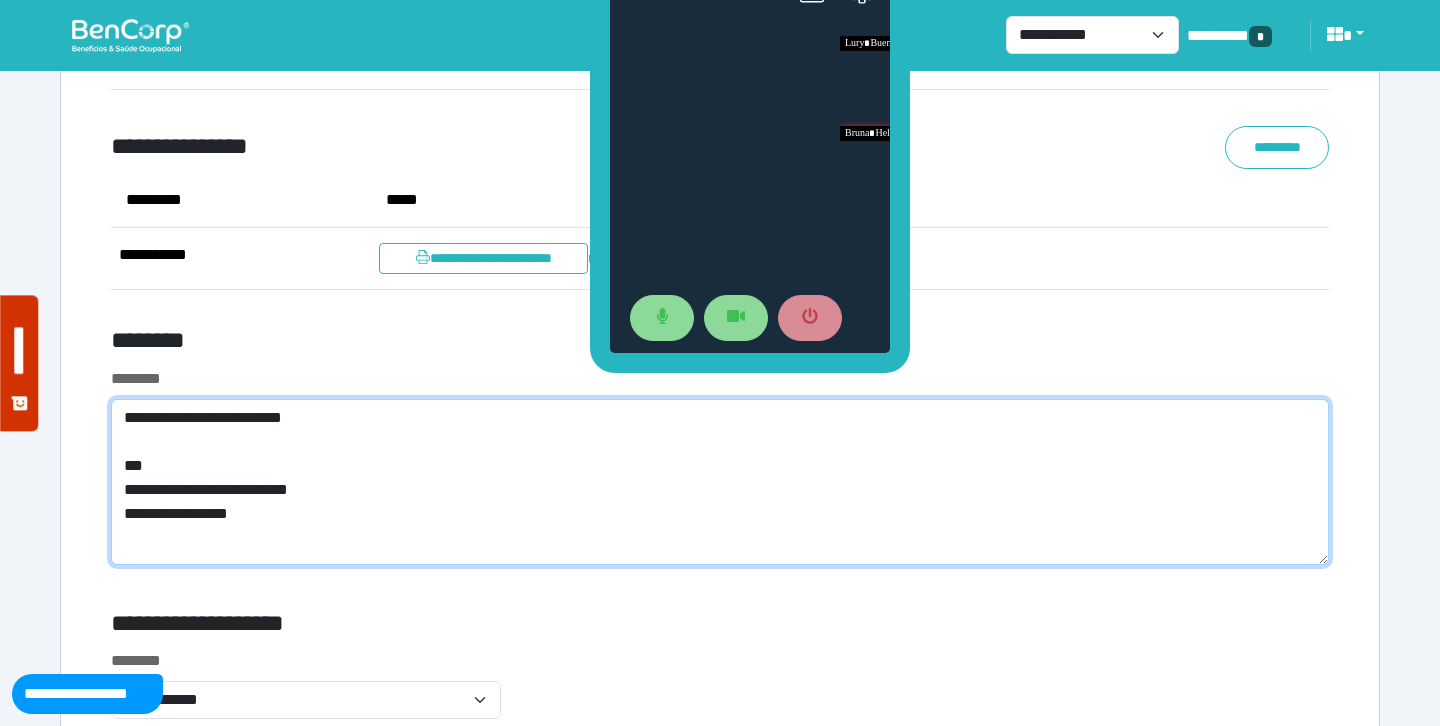 click on "**********" 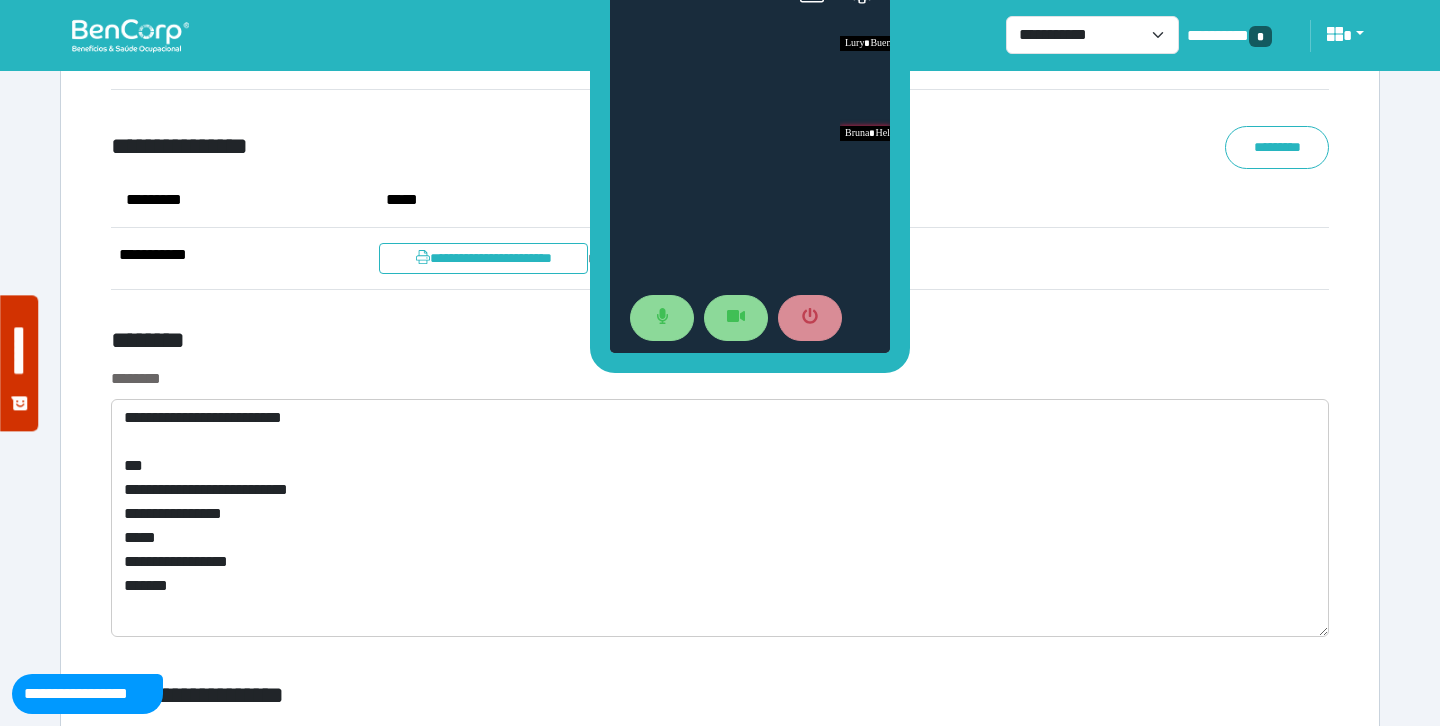 click 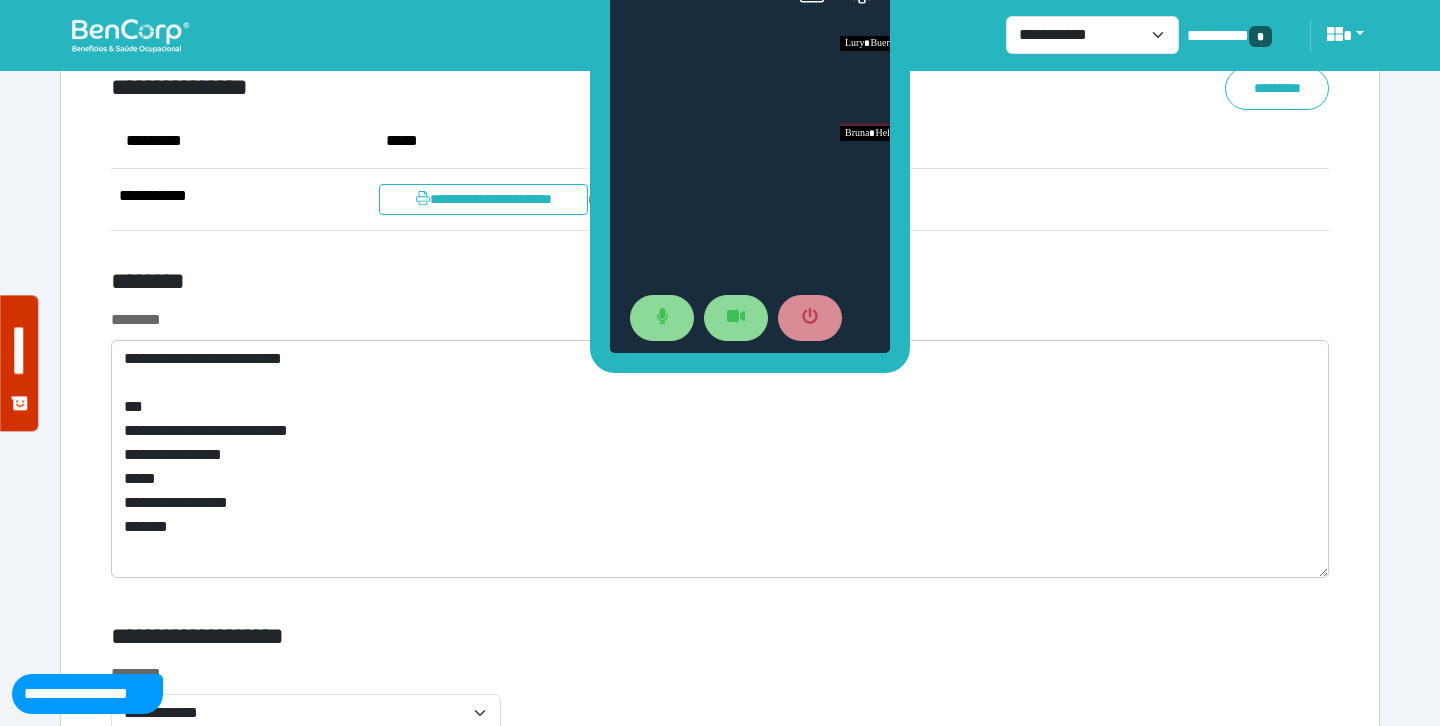 scroll, scrollTop: 10233, scrollLeft: 0, axis: vertical 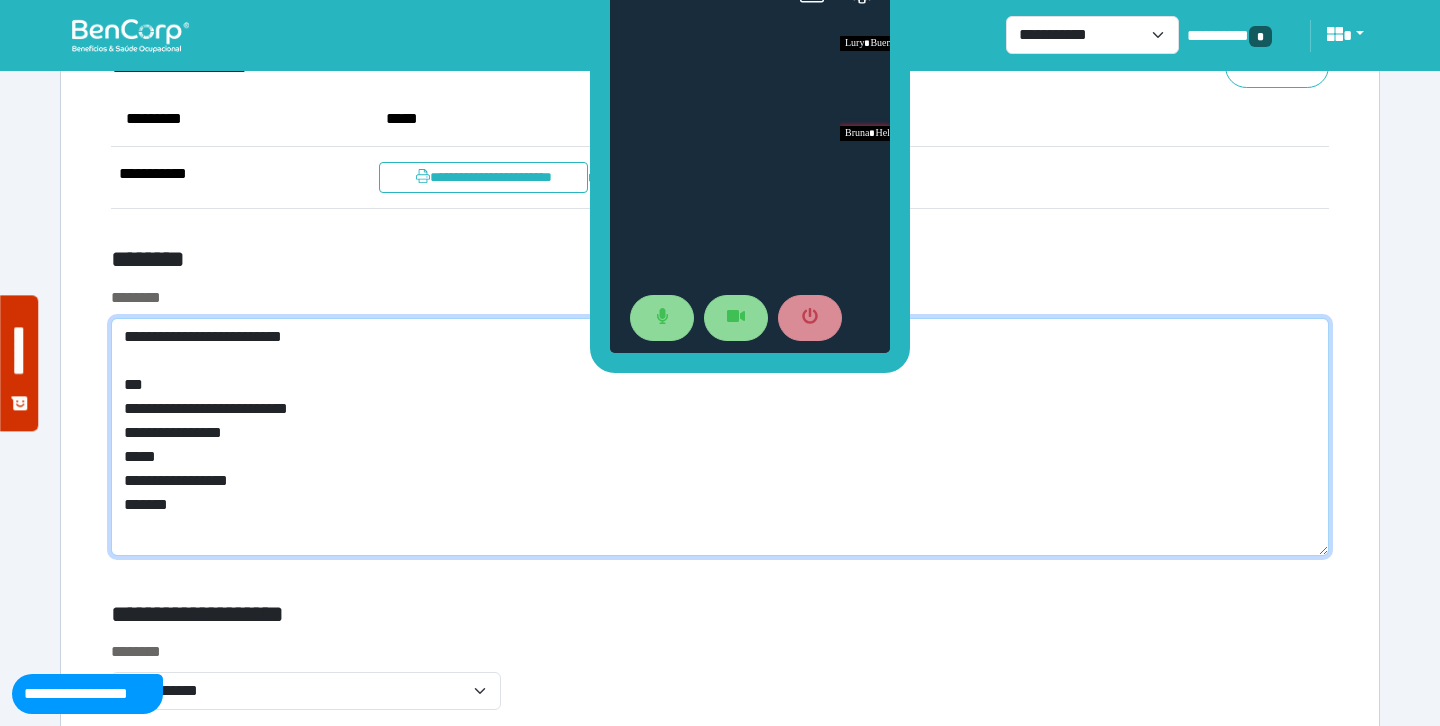 click on "**********" 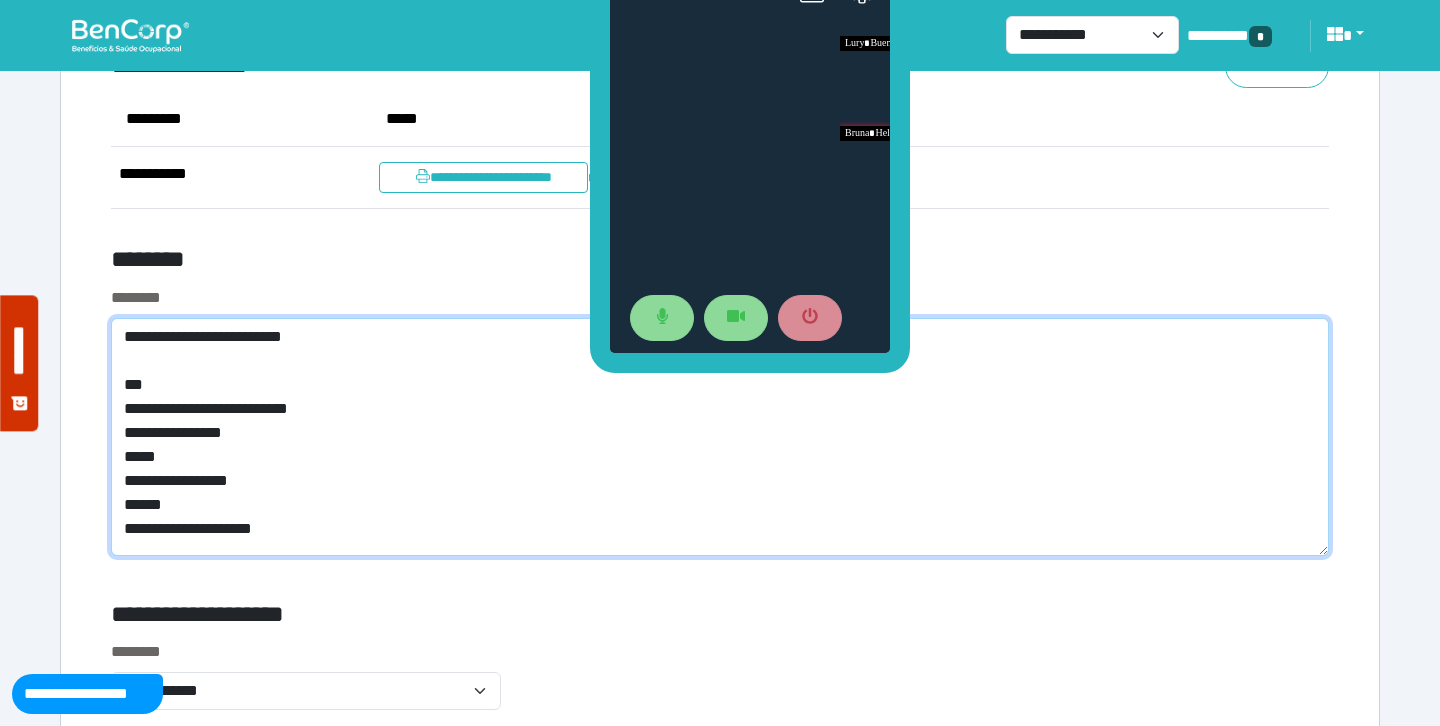 type on "**********" 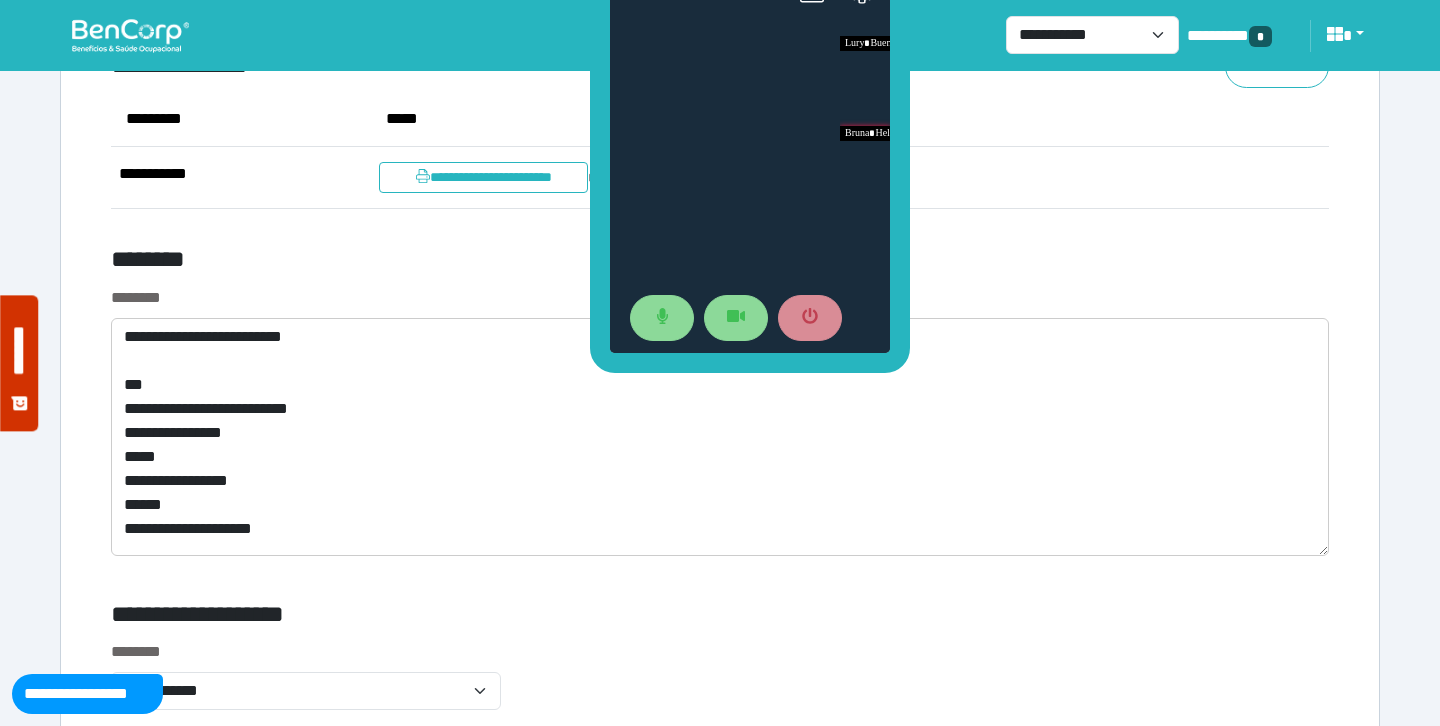 click on "********" 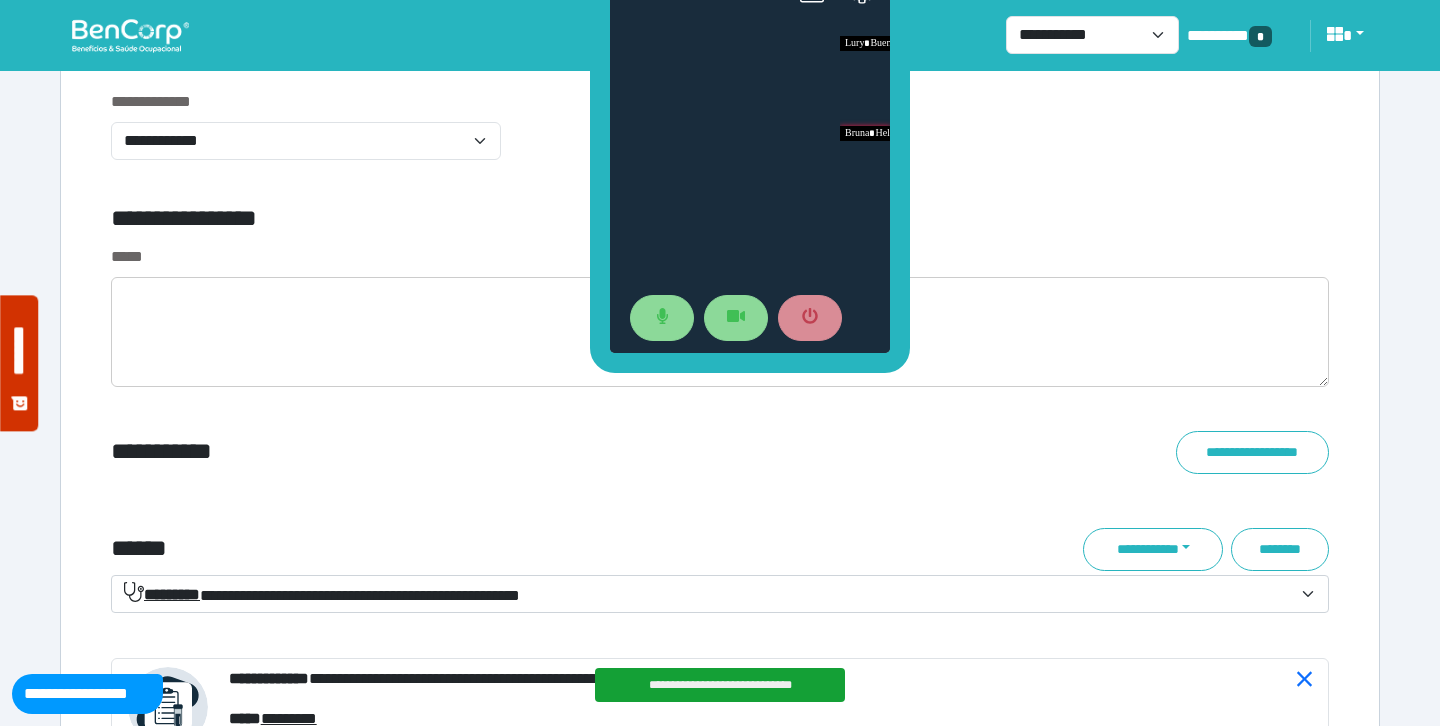 scroll, scrollTop: 6893, scrollLeft: 0, axis: vertical 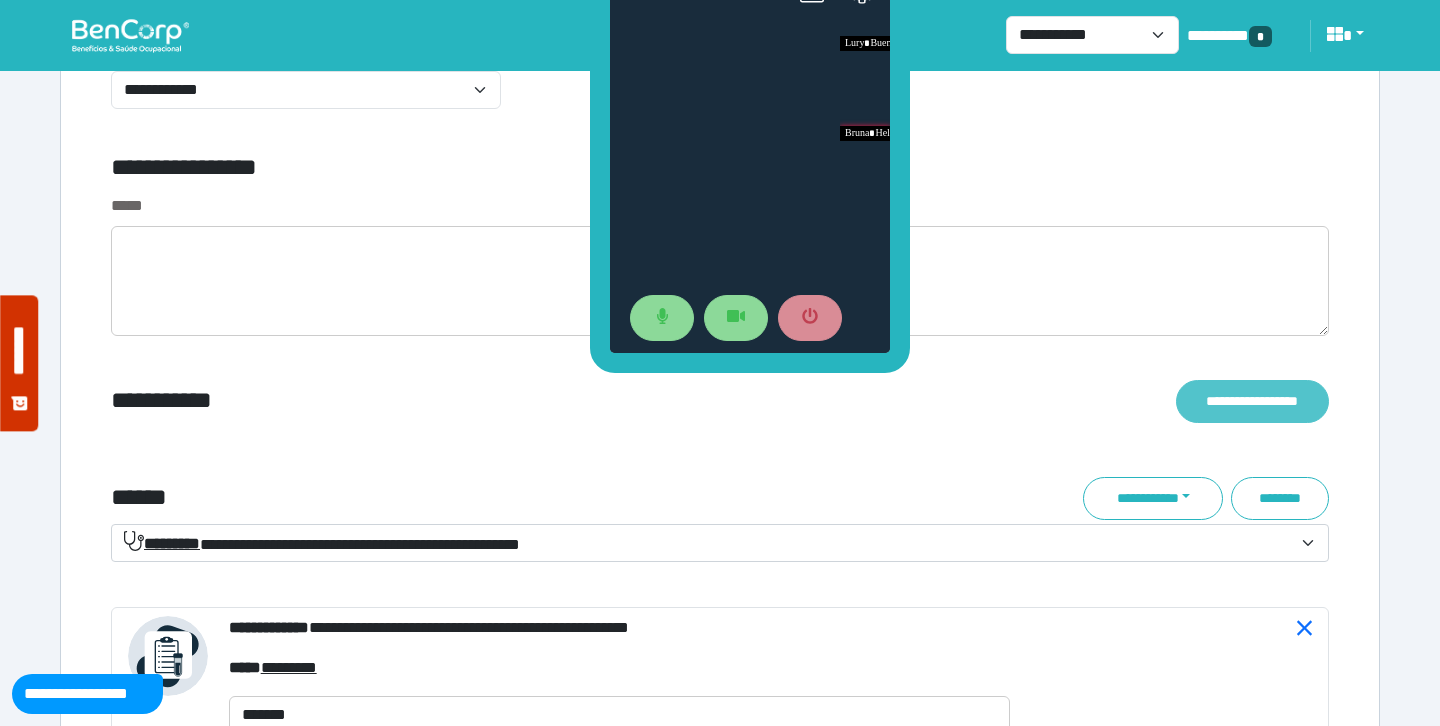 click on "**********" 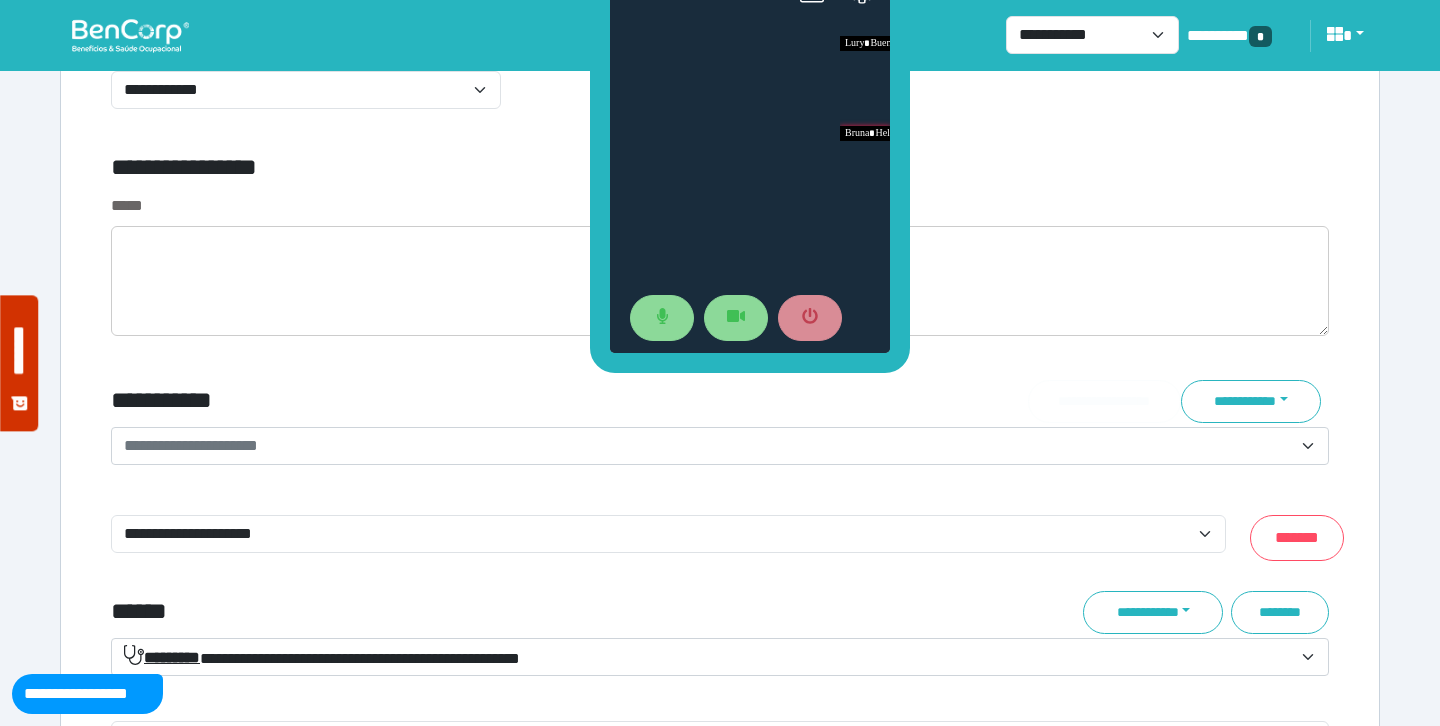 click on "**********" 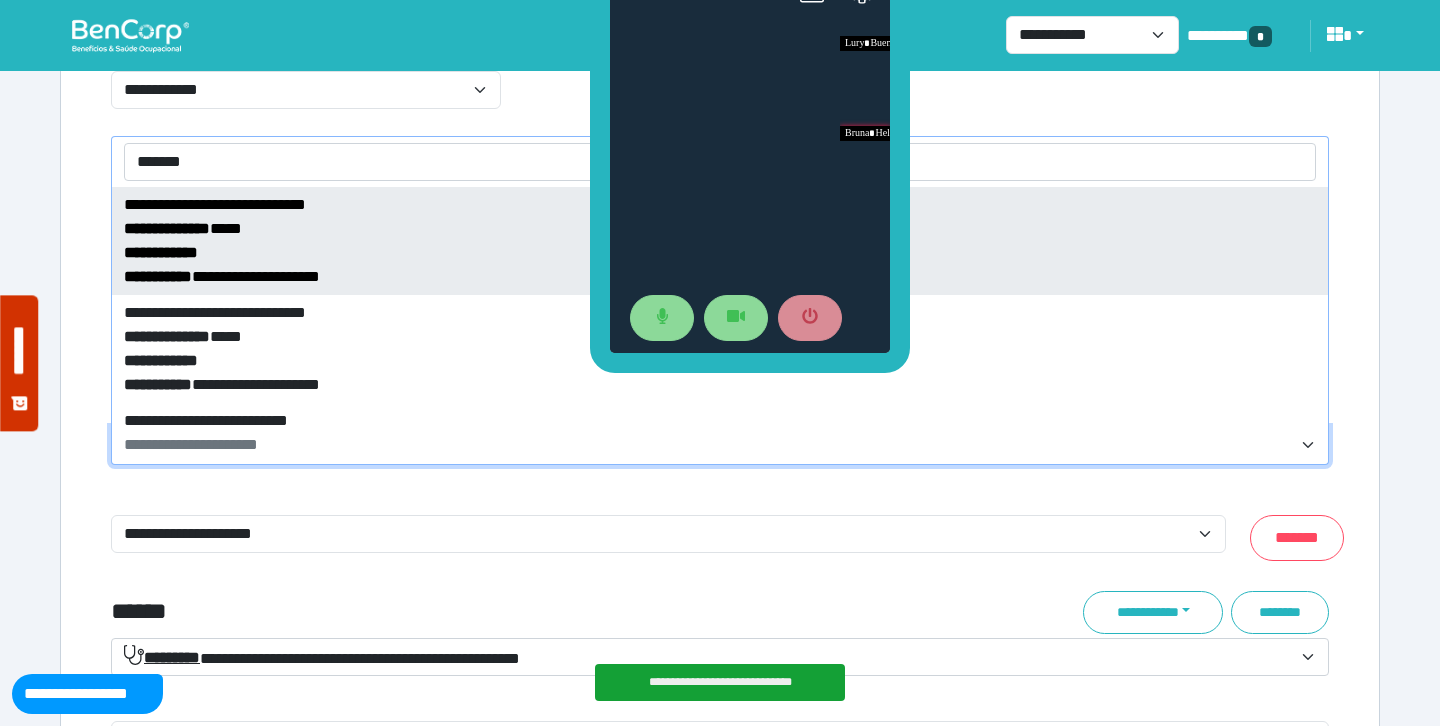 type on "*******" 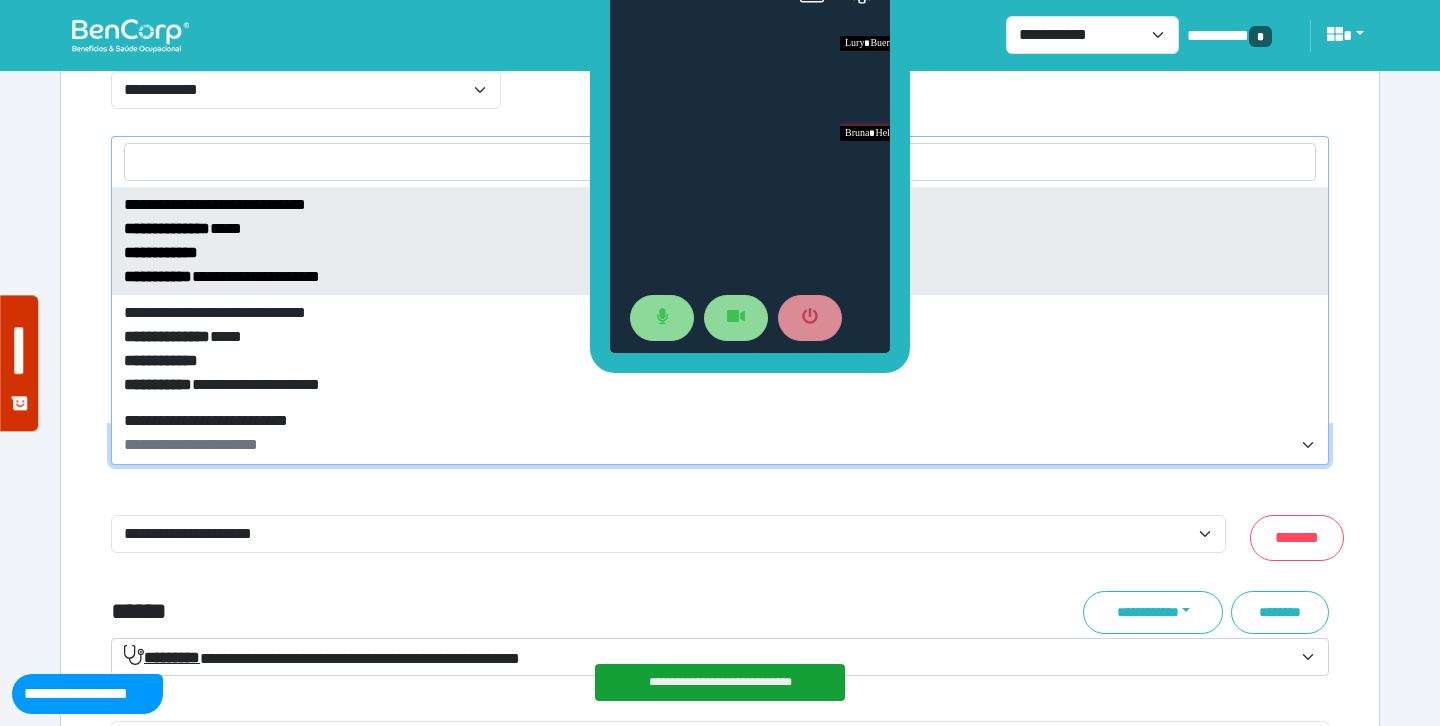 select on "*****" 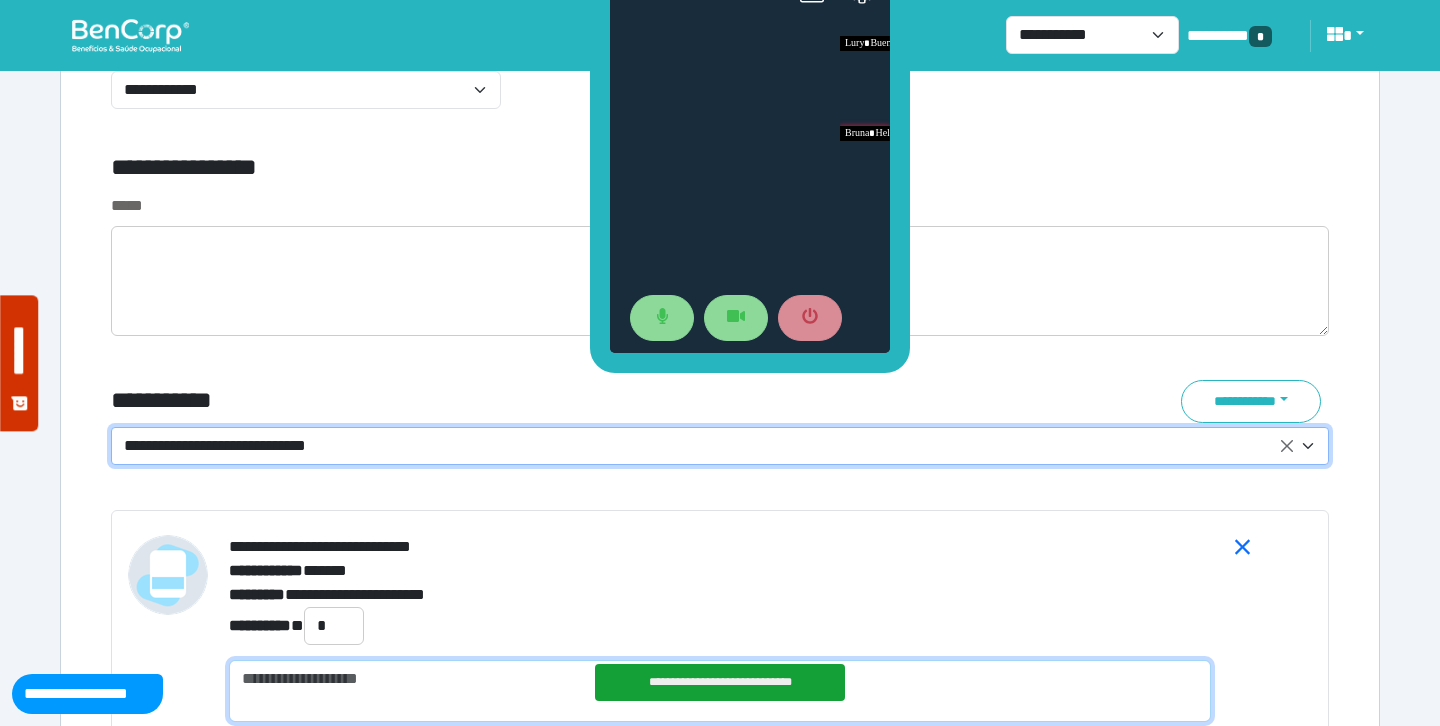 click 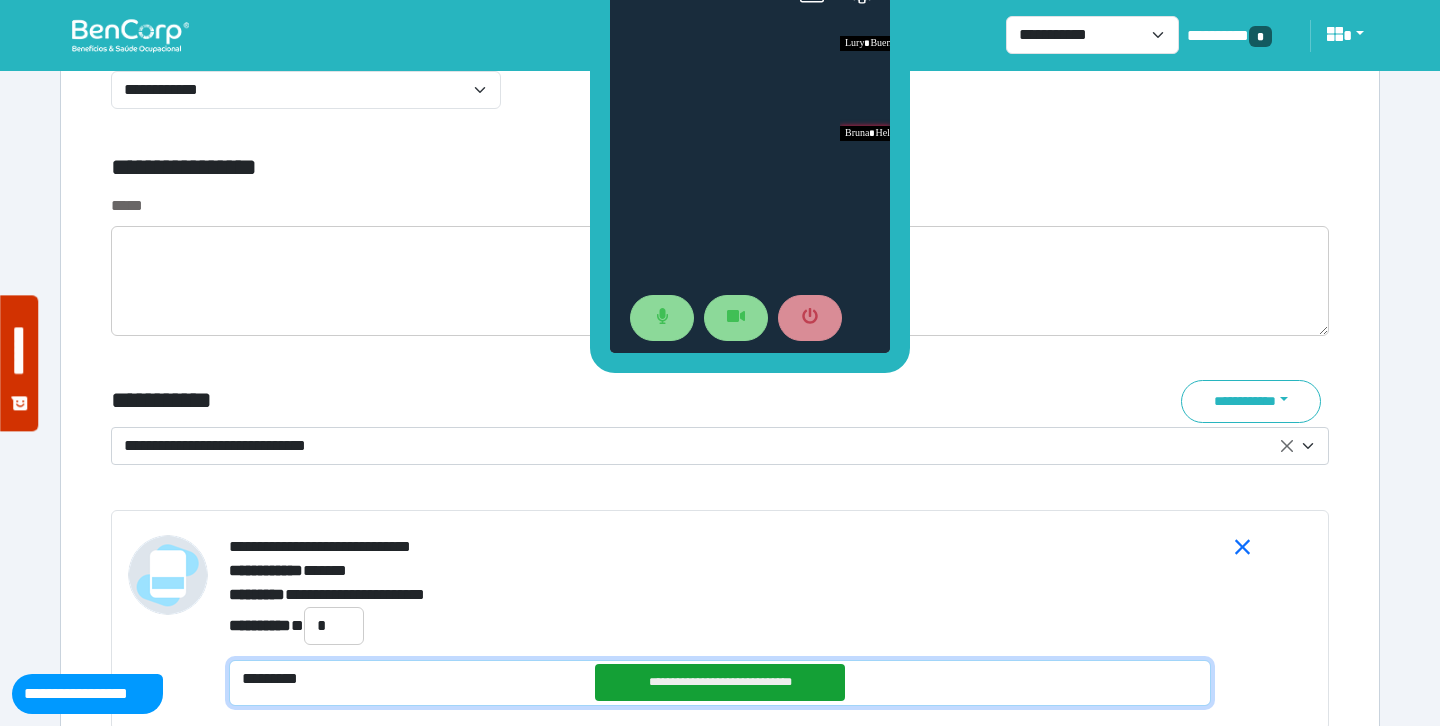 scroll, scrollTop: 0, scrollLeft: 0, axis: both 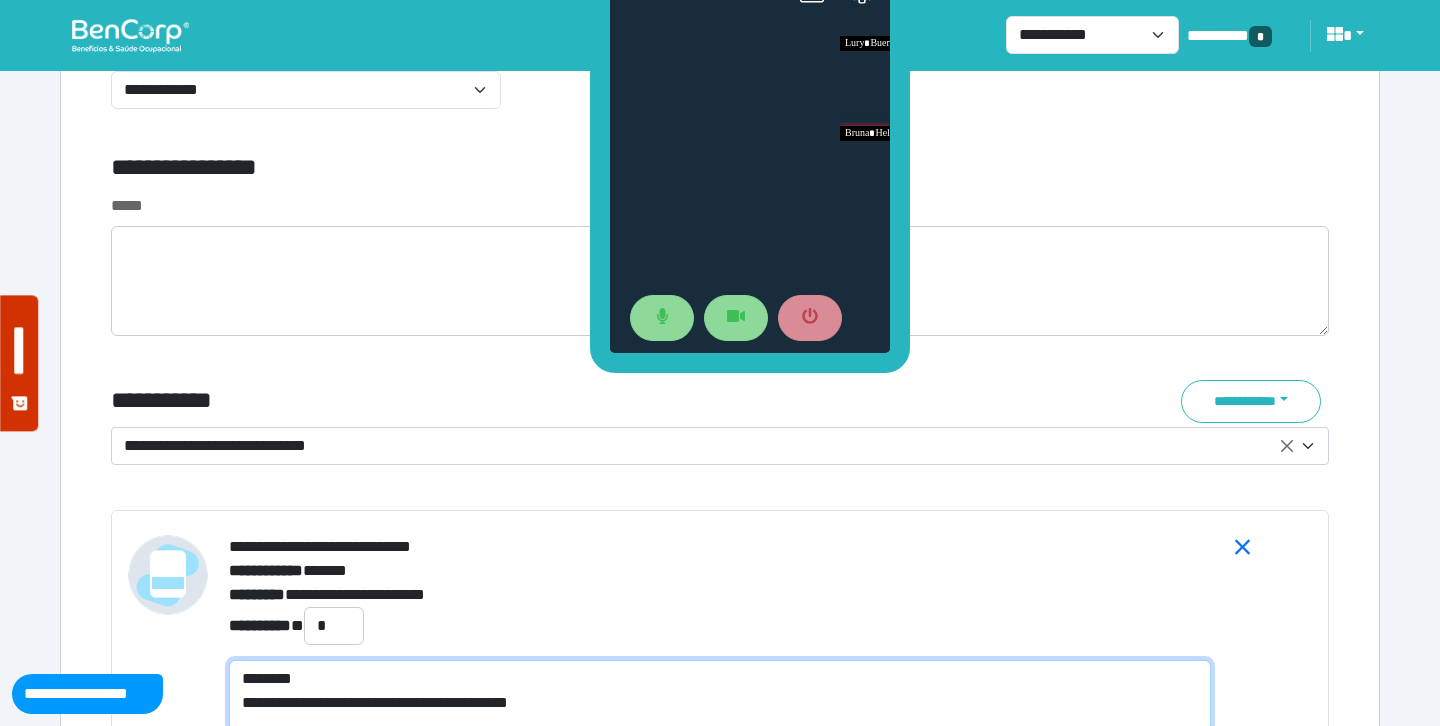 type on "**********" 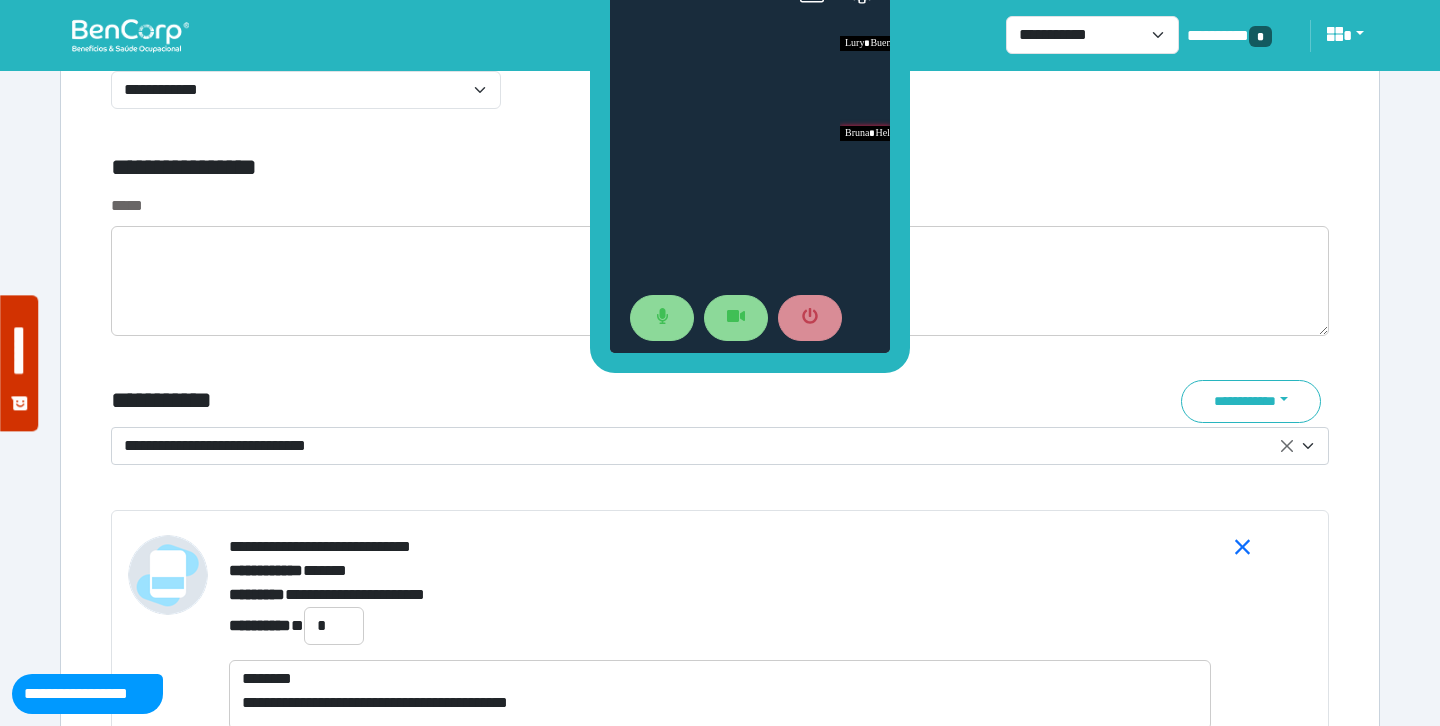 click on "**********" 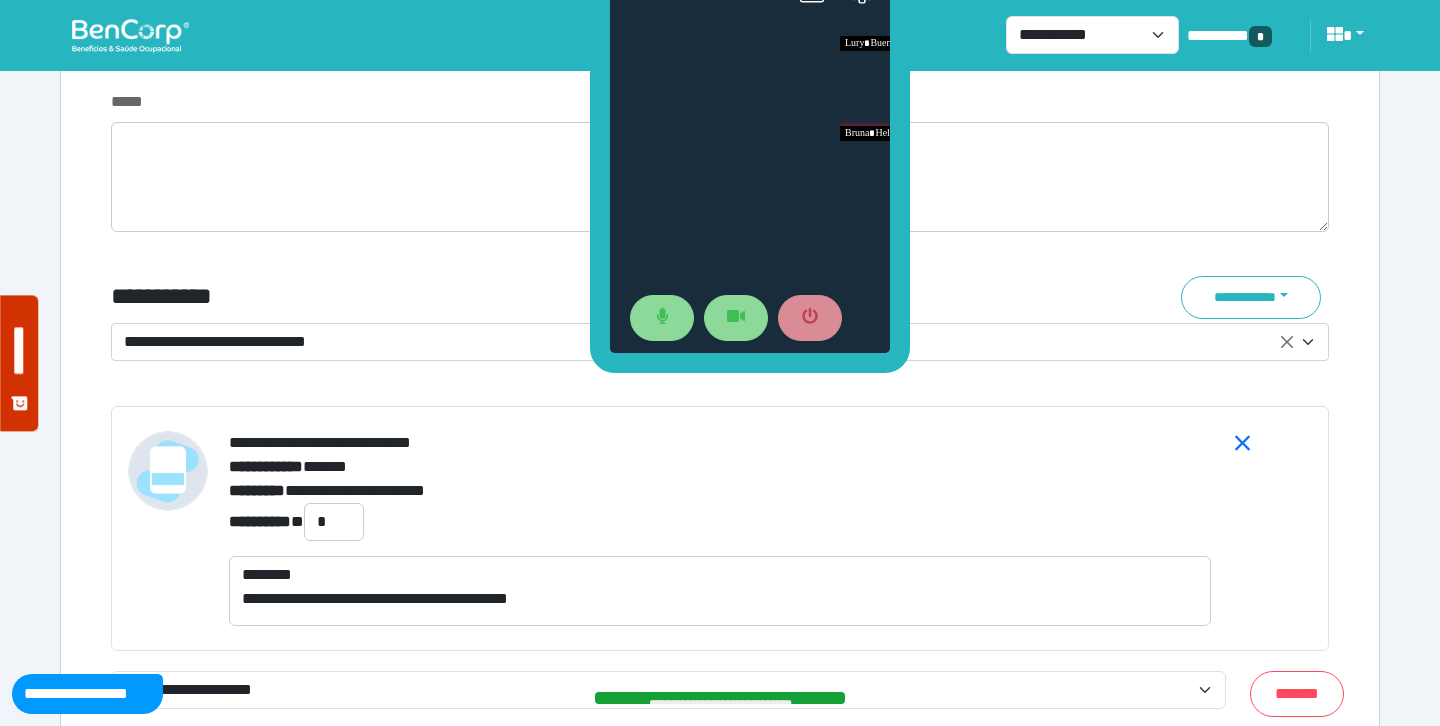 scroll, scrollTop: 7053, scrollLeft: 0, axis: vertical 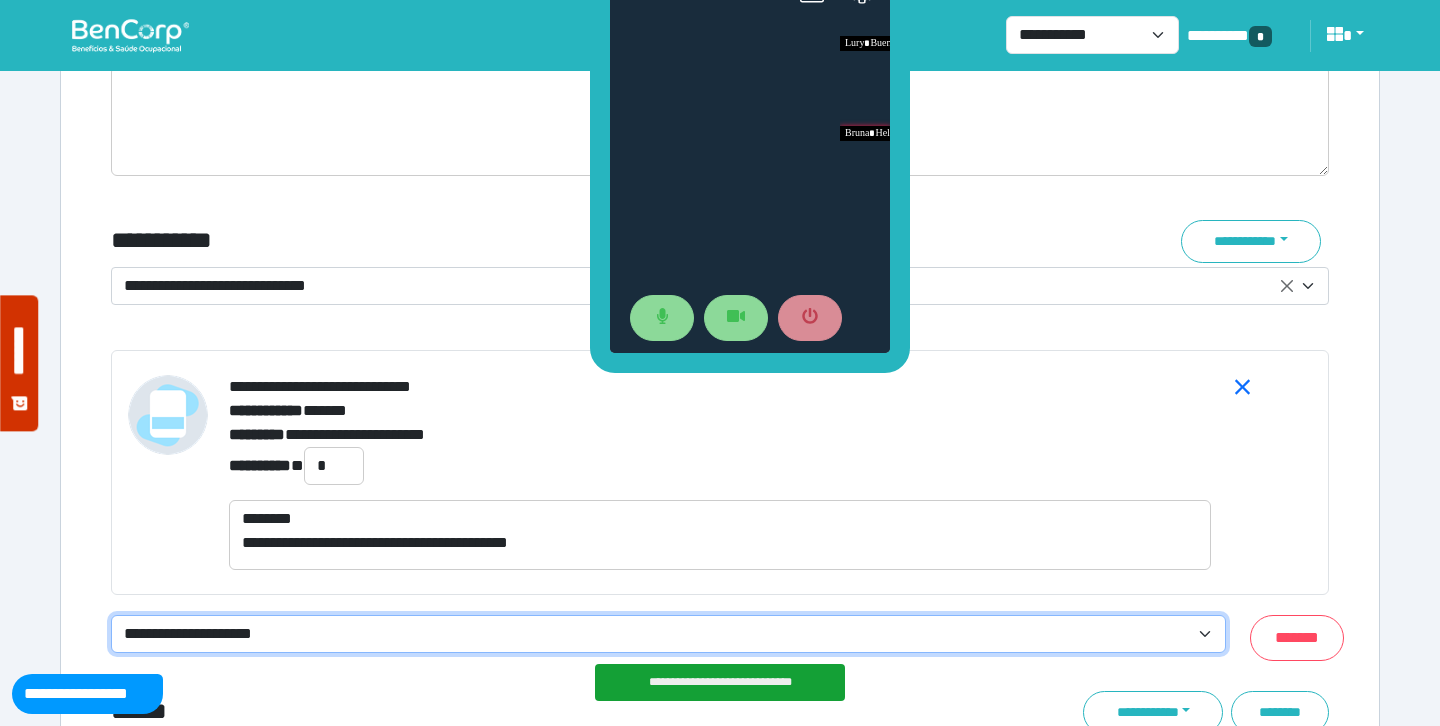 click on "**********" 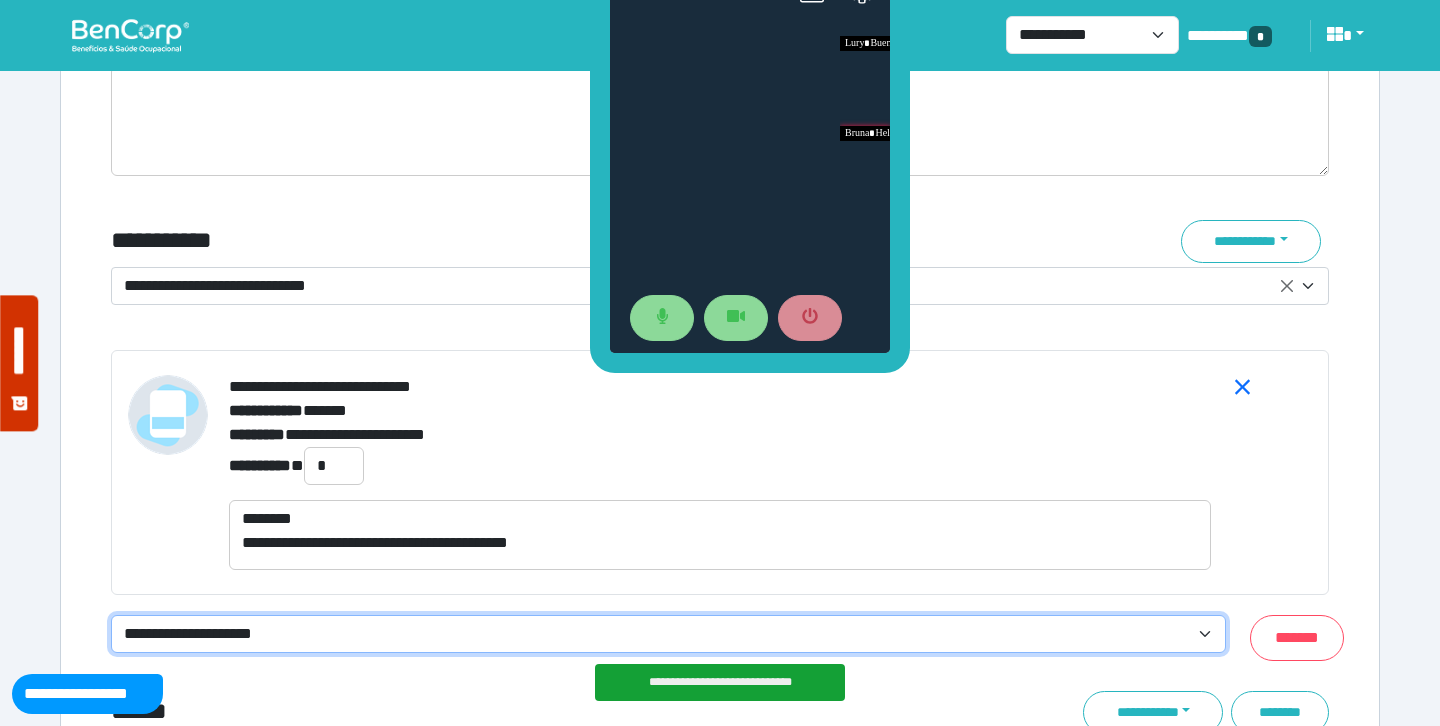 select on "**********" 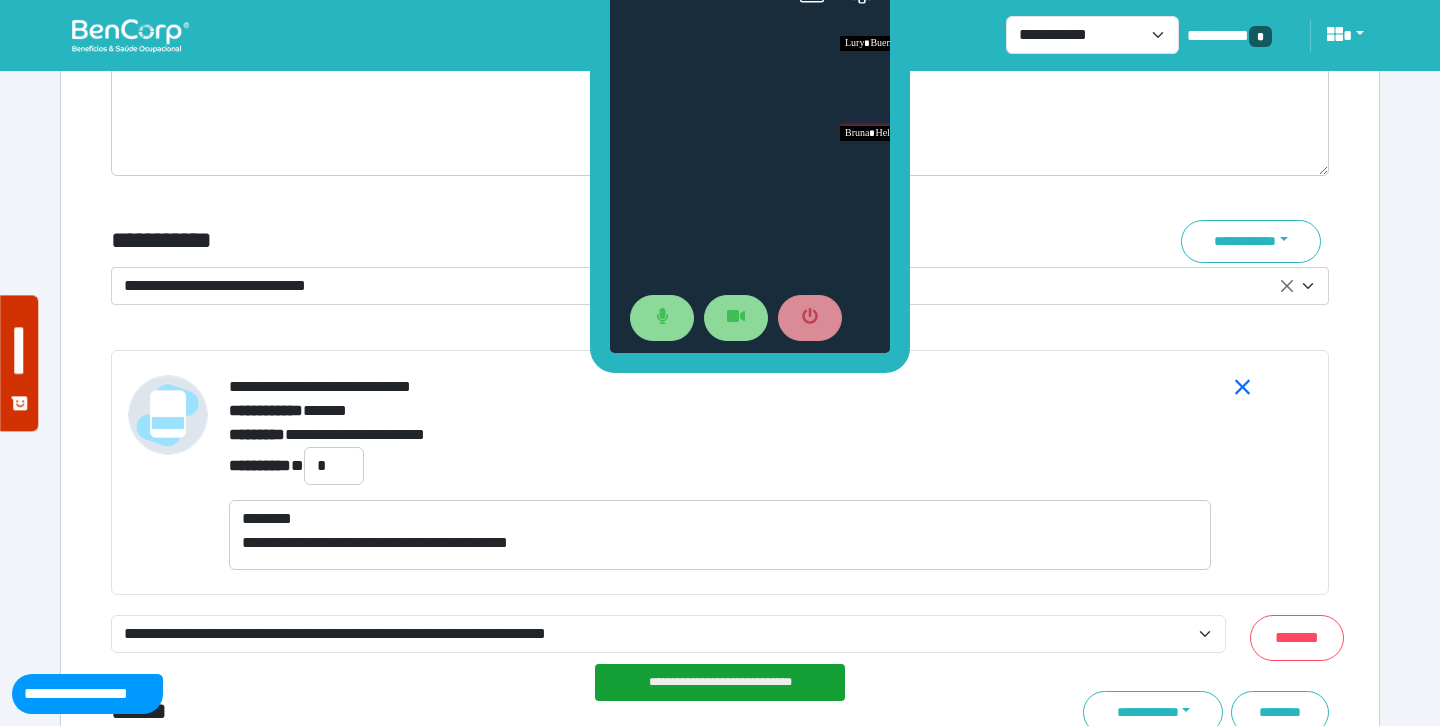 click on "**********" 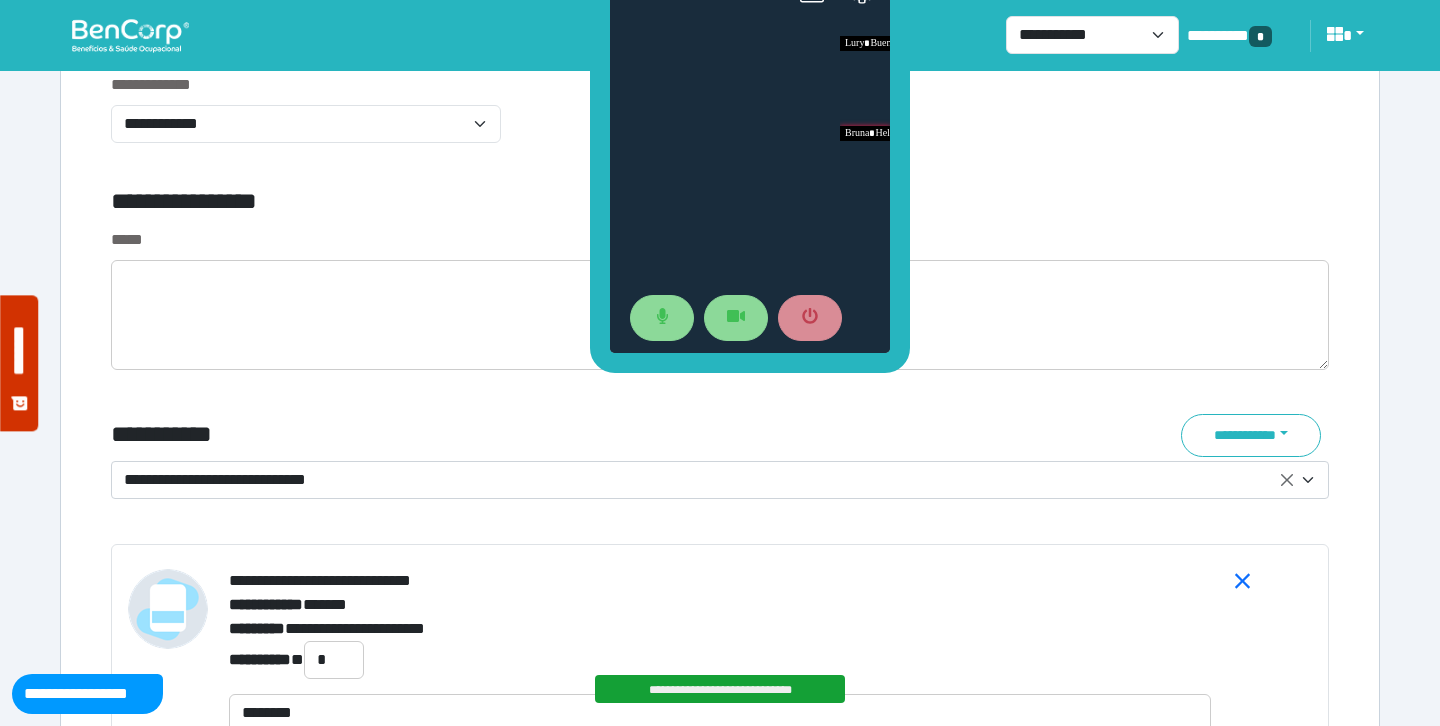 scroll, scrollTop: 6852, scrollLeft: 0, axis: vertical 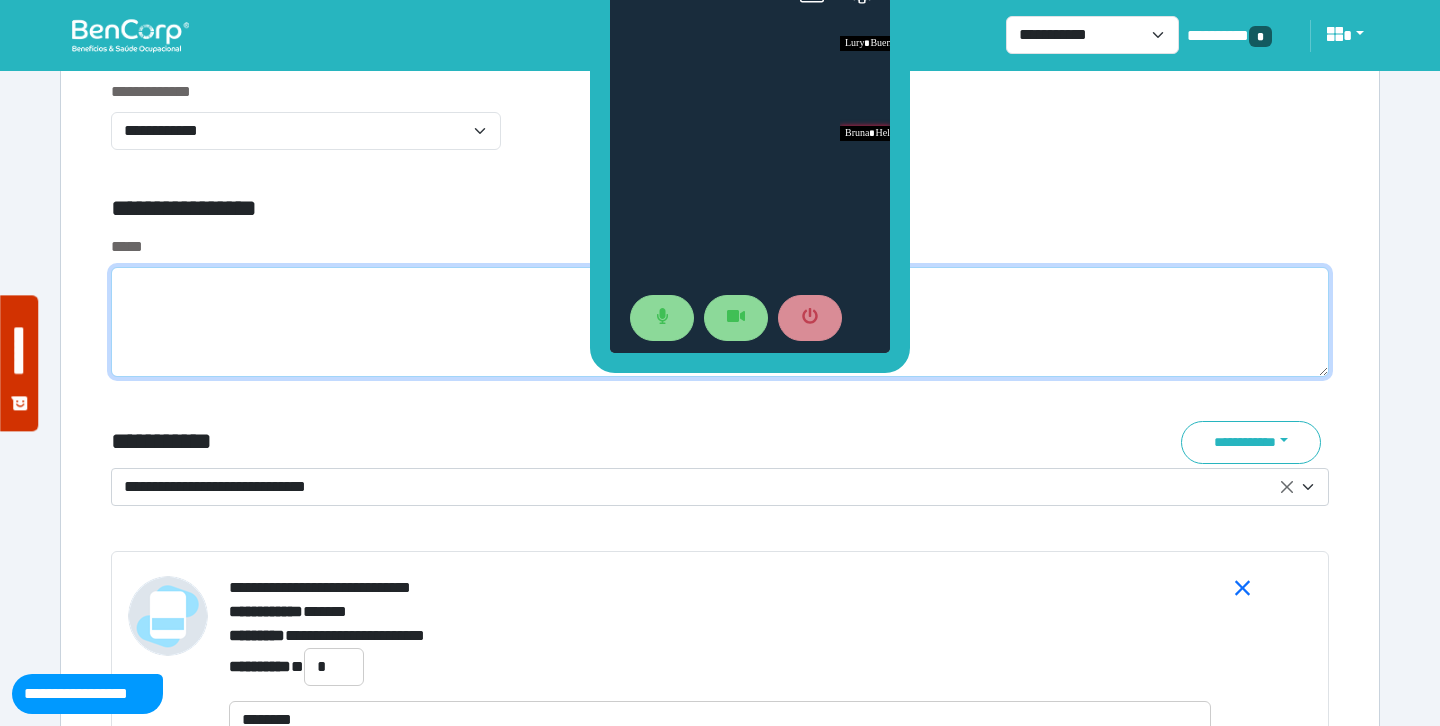 click 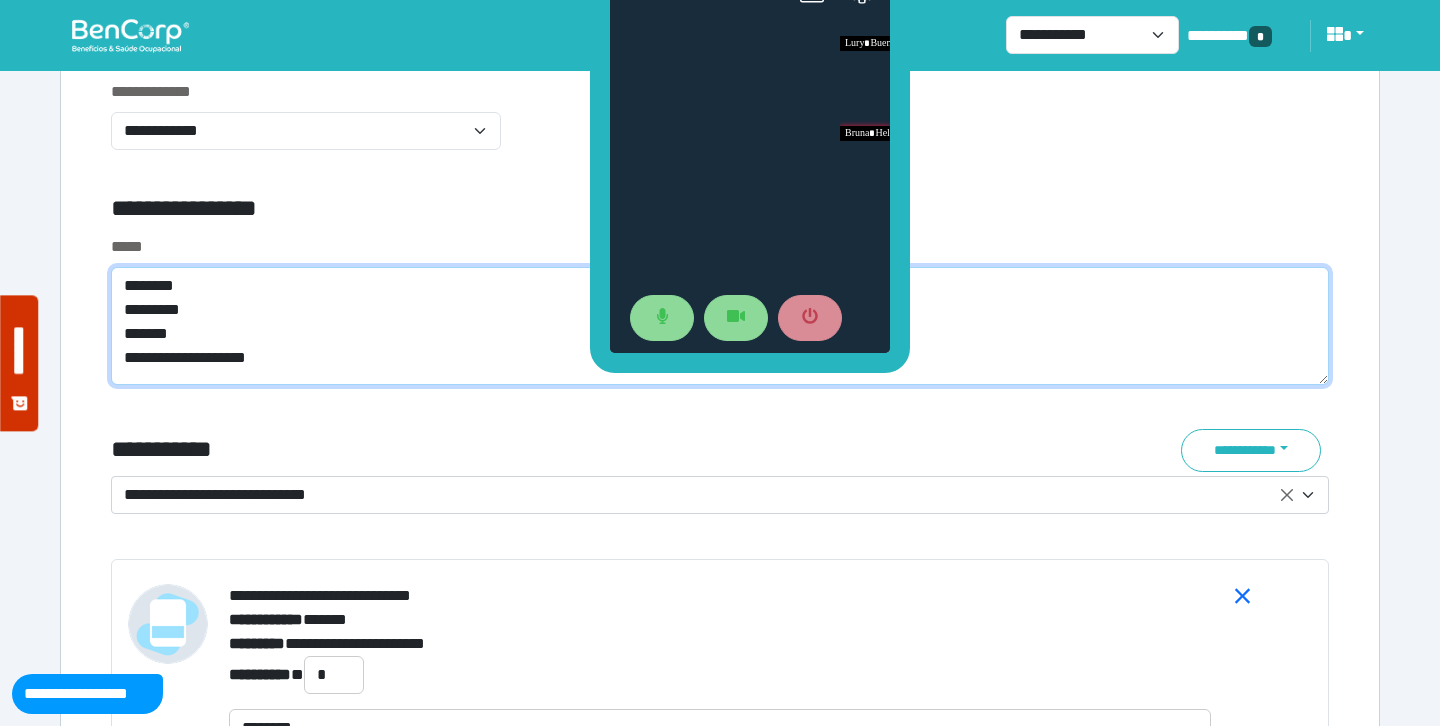 scroll, scrollTop: 0, scrollLeft: 0, axis: both 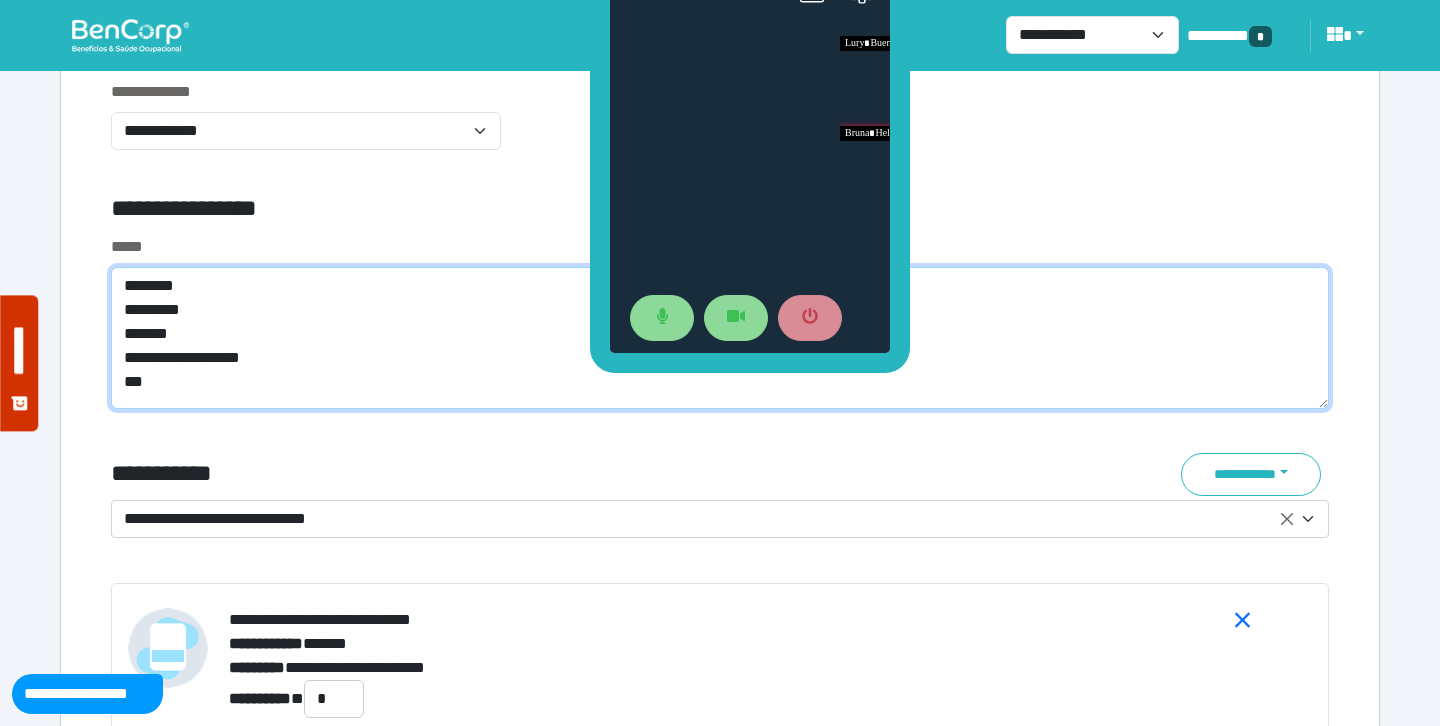type on "**********" 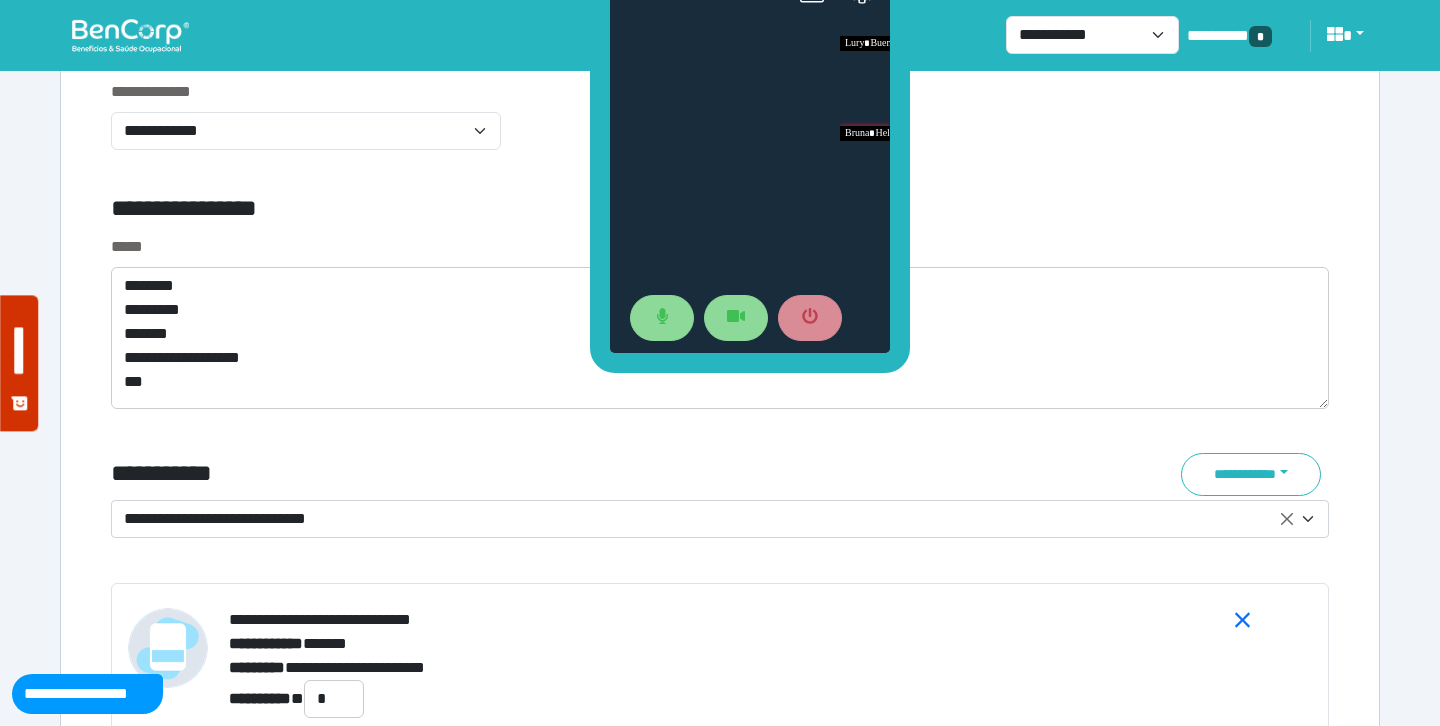 click on "**********" 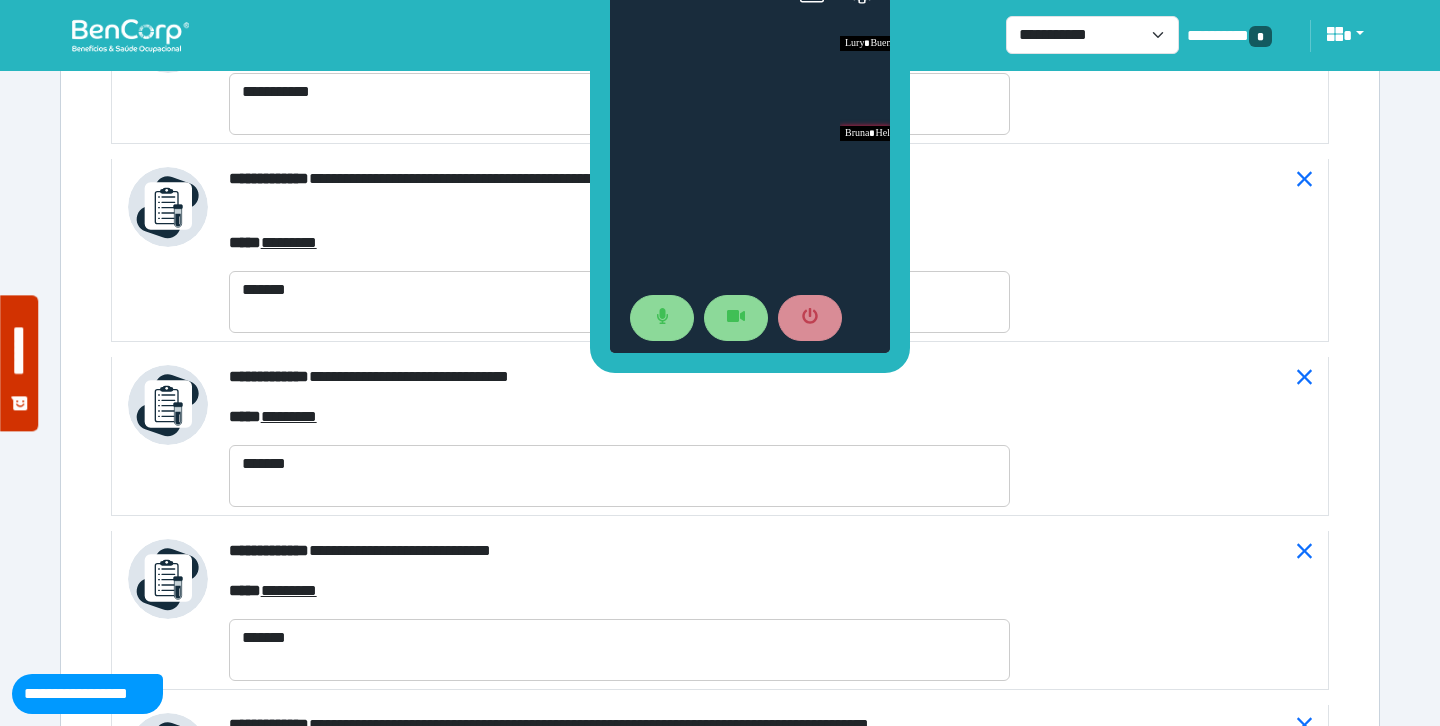 scroll, scrollTop: 10964, scrollLeft: 0, axis: vertical 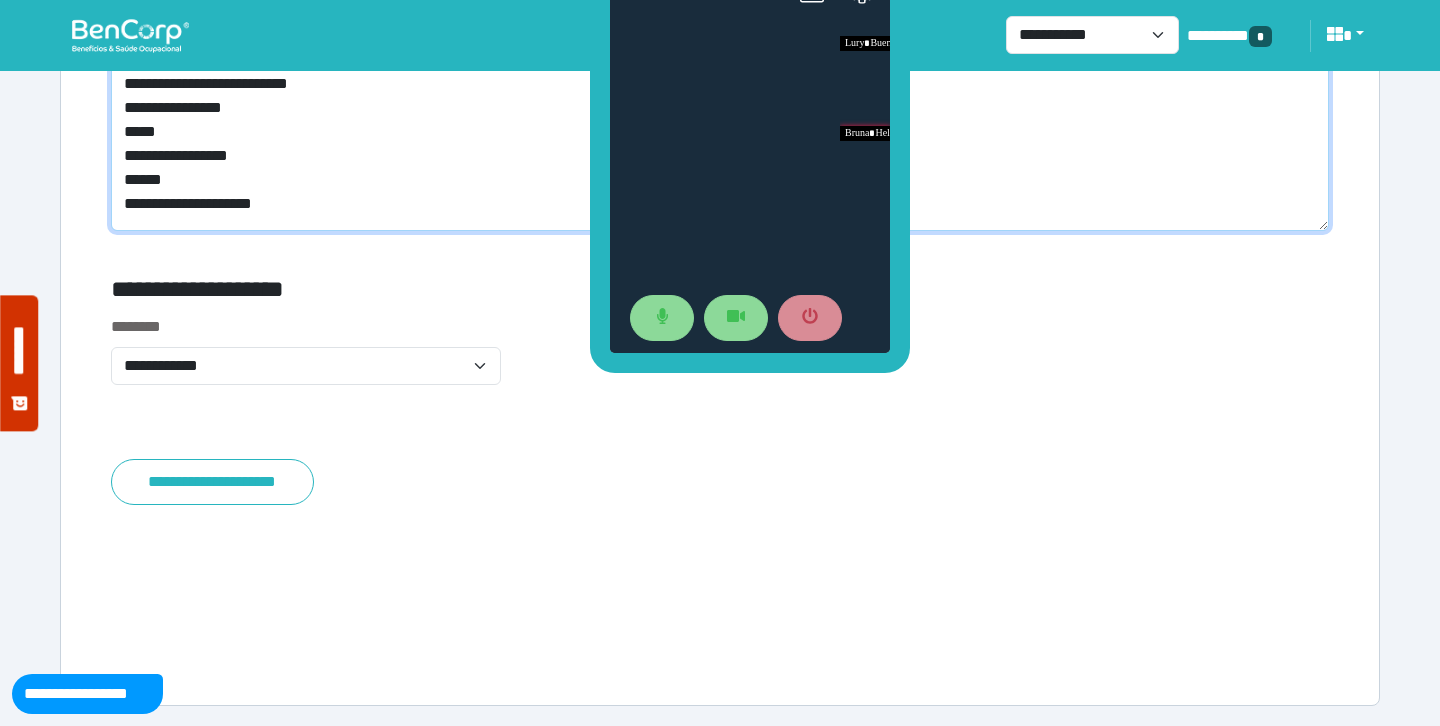 click on "**********" 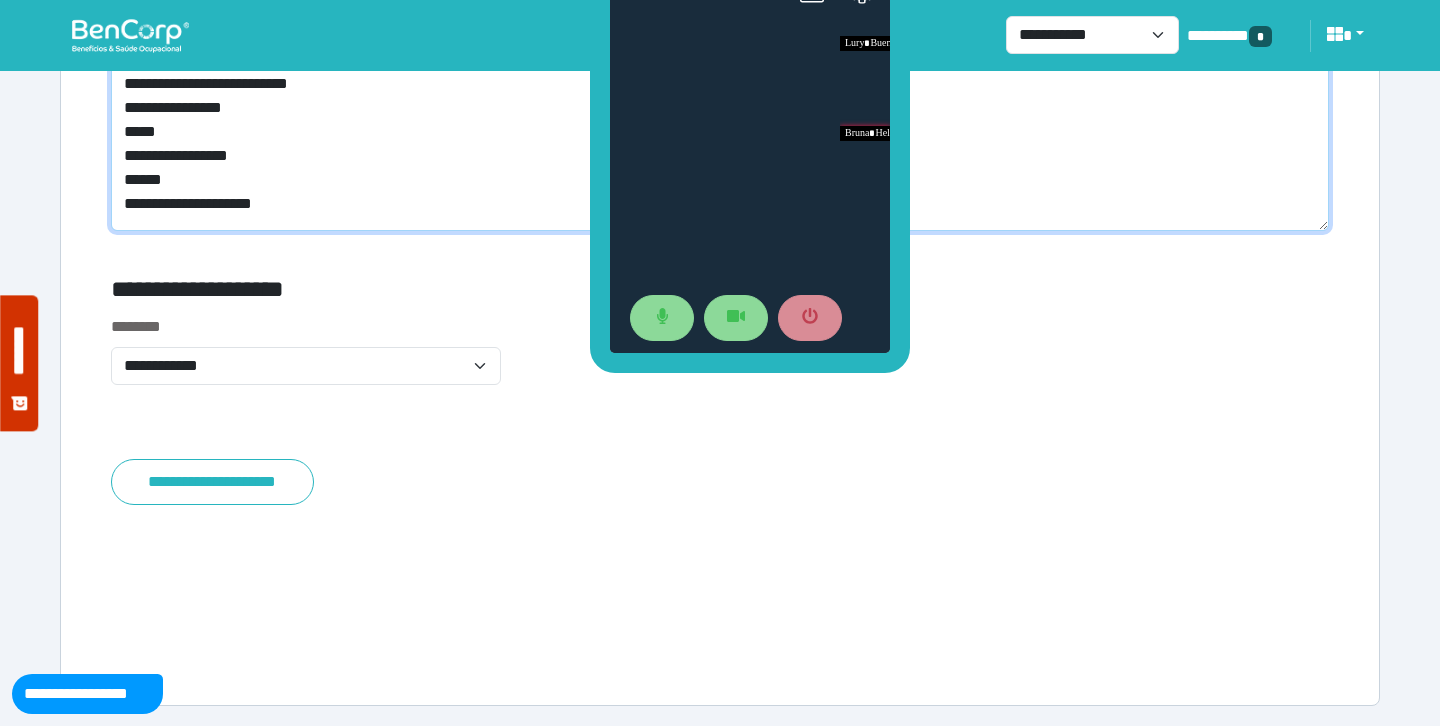 click on "**********" 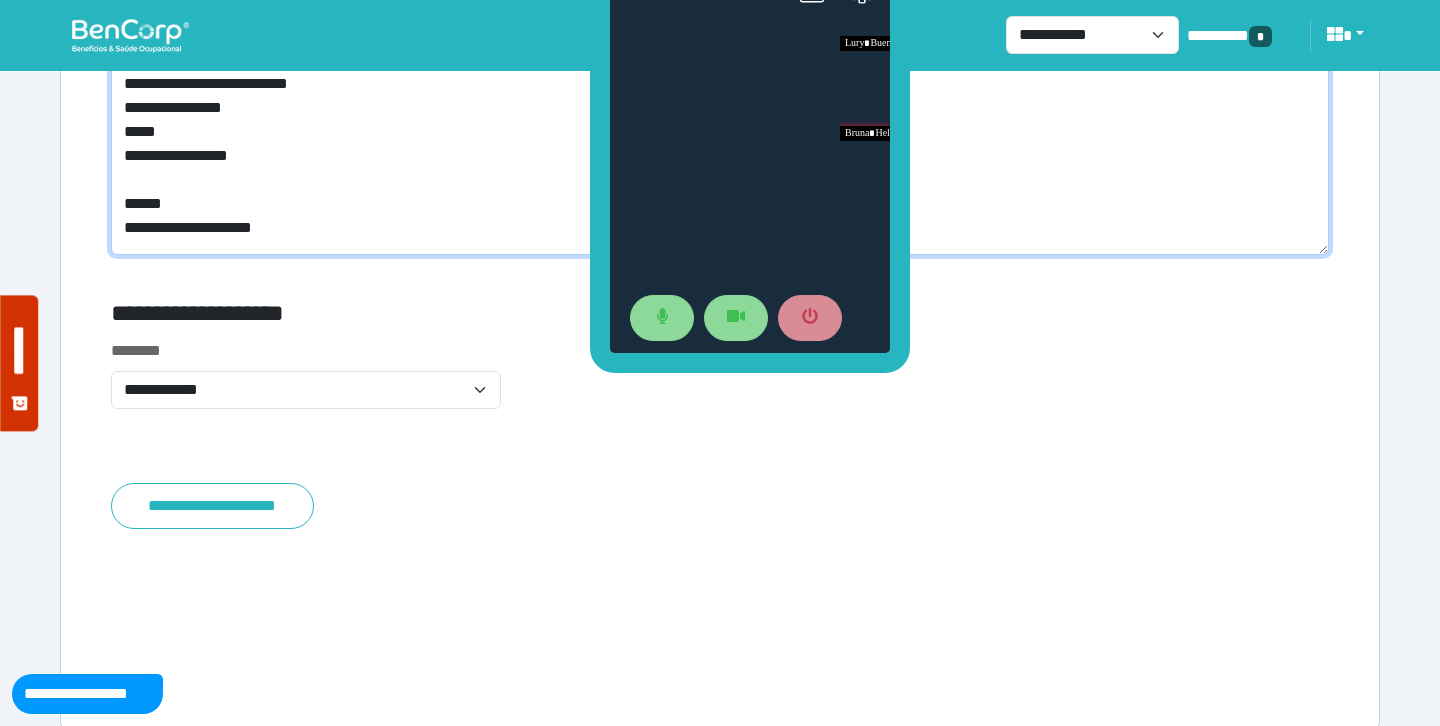 scroll, scrollTop: 10764, scrollLeft: 0, axis: vertical 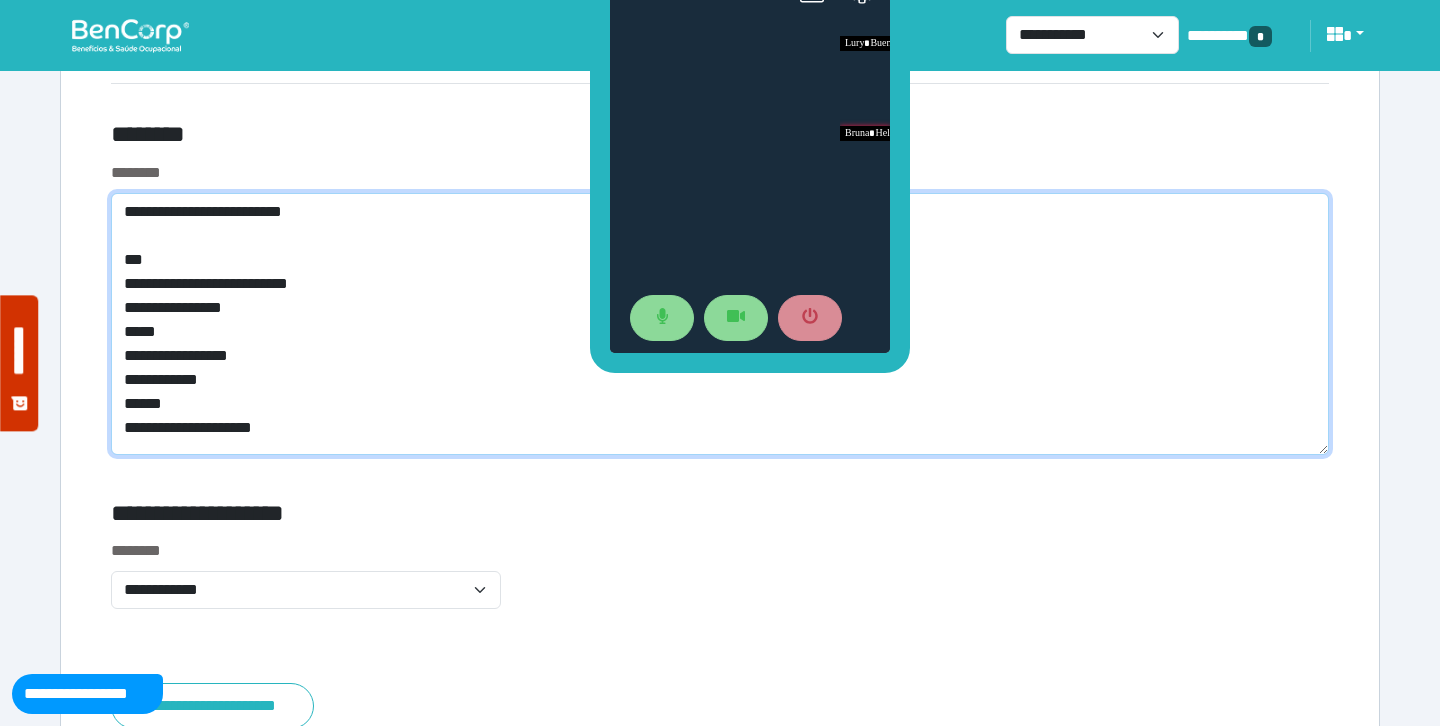 click on "**********" 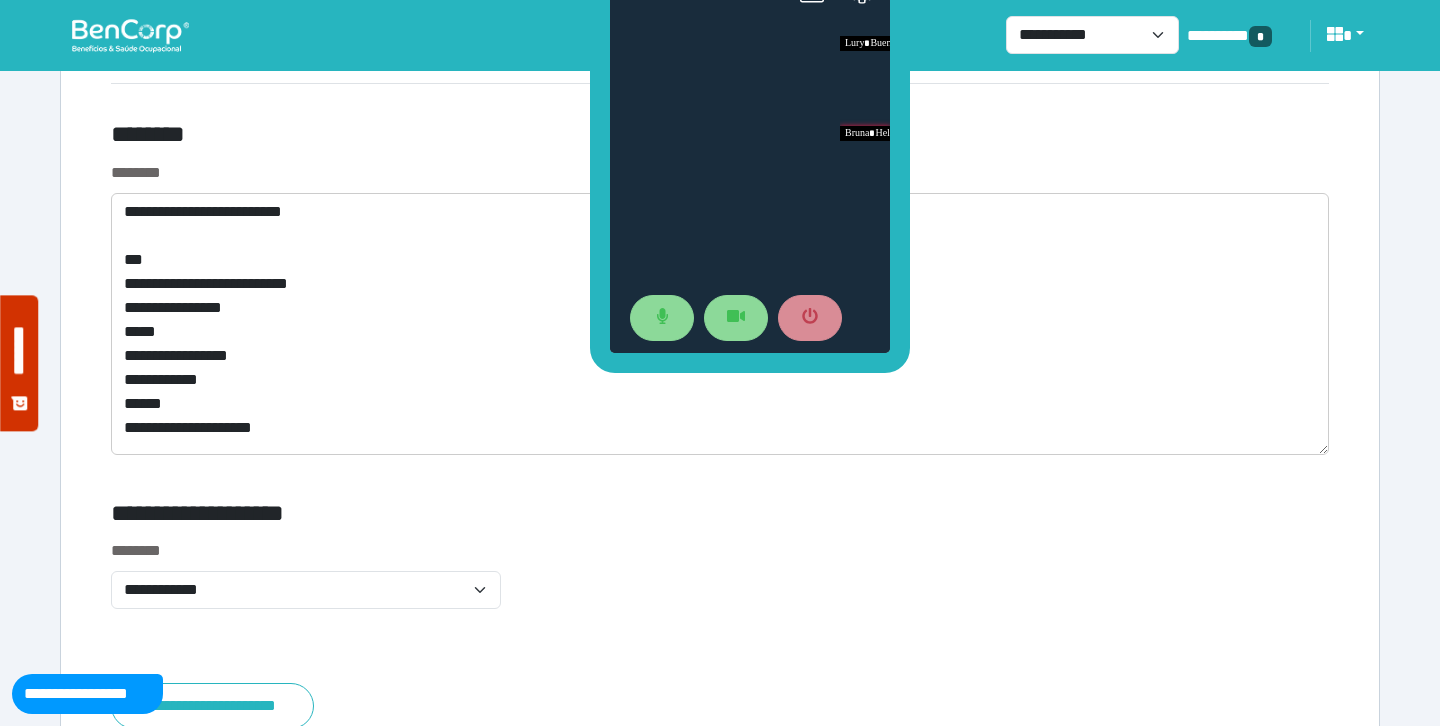 click on "********" 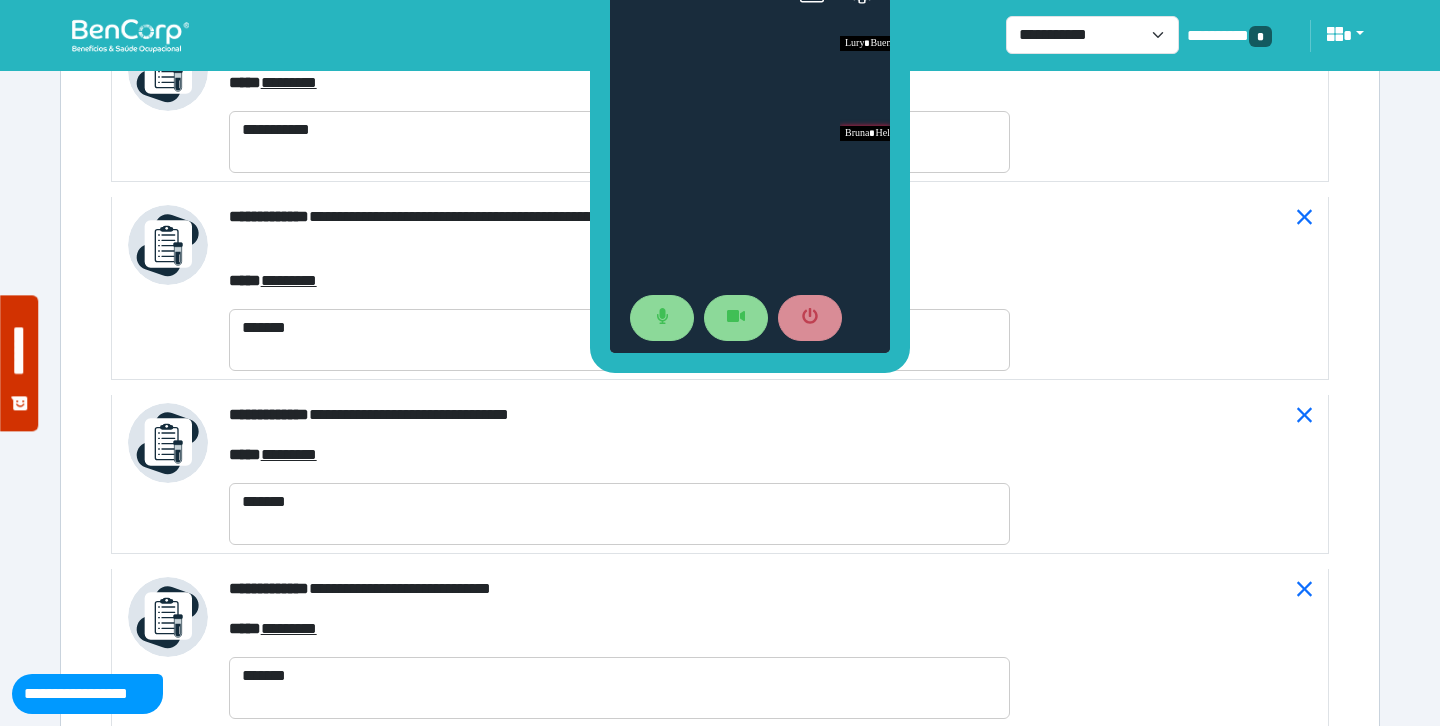 scroll, scrollTop: 10988, scrollLeft: 0, axis: vertical 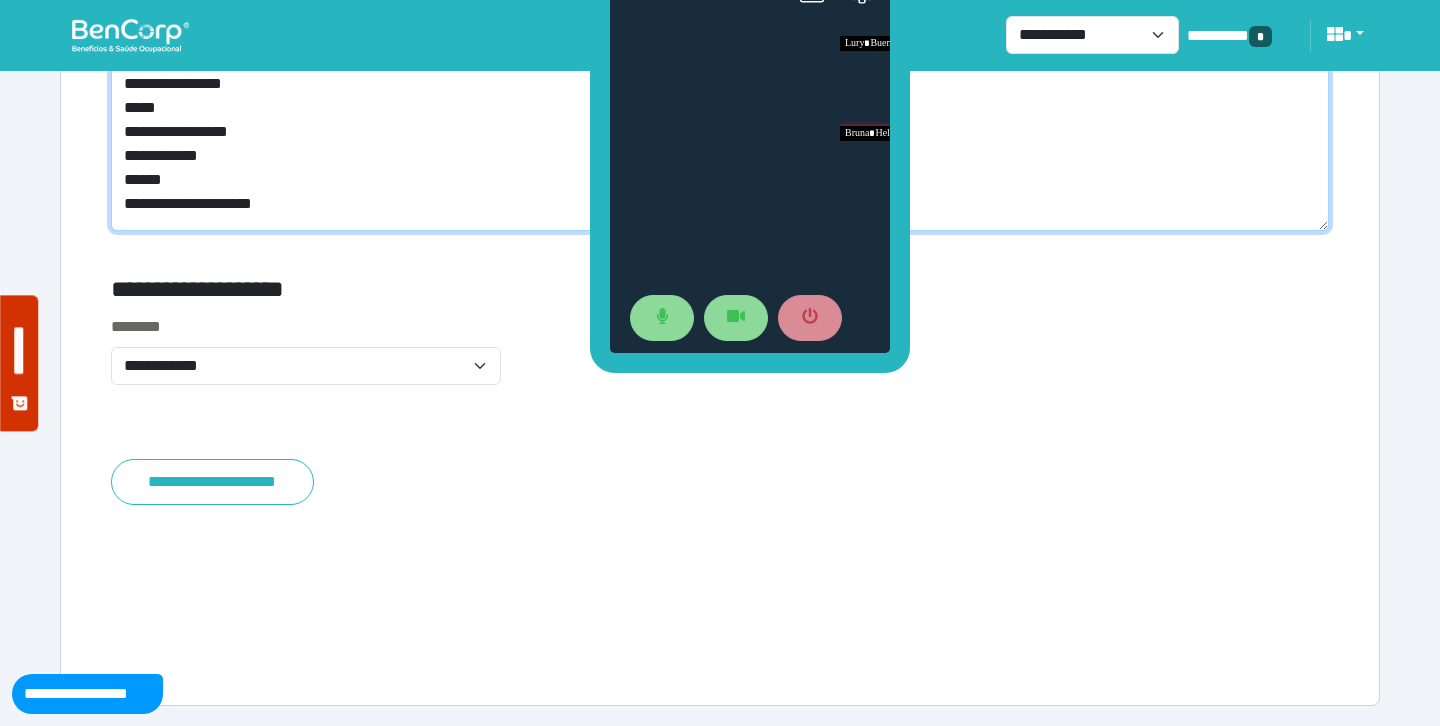 click on "**********" 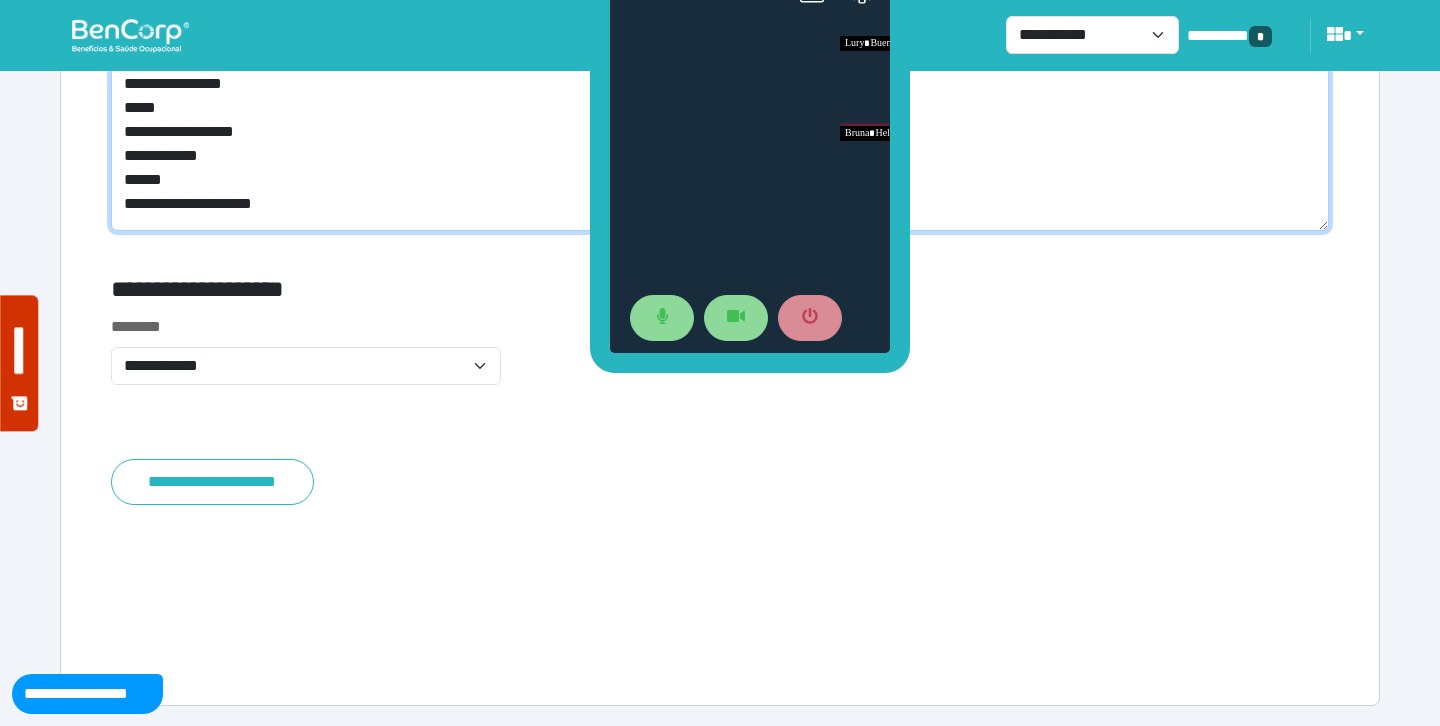 scroll, scrollTop: 10764, scrollLeft: 0, axis: vertical 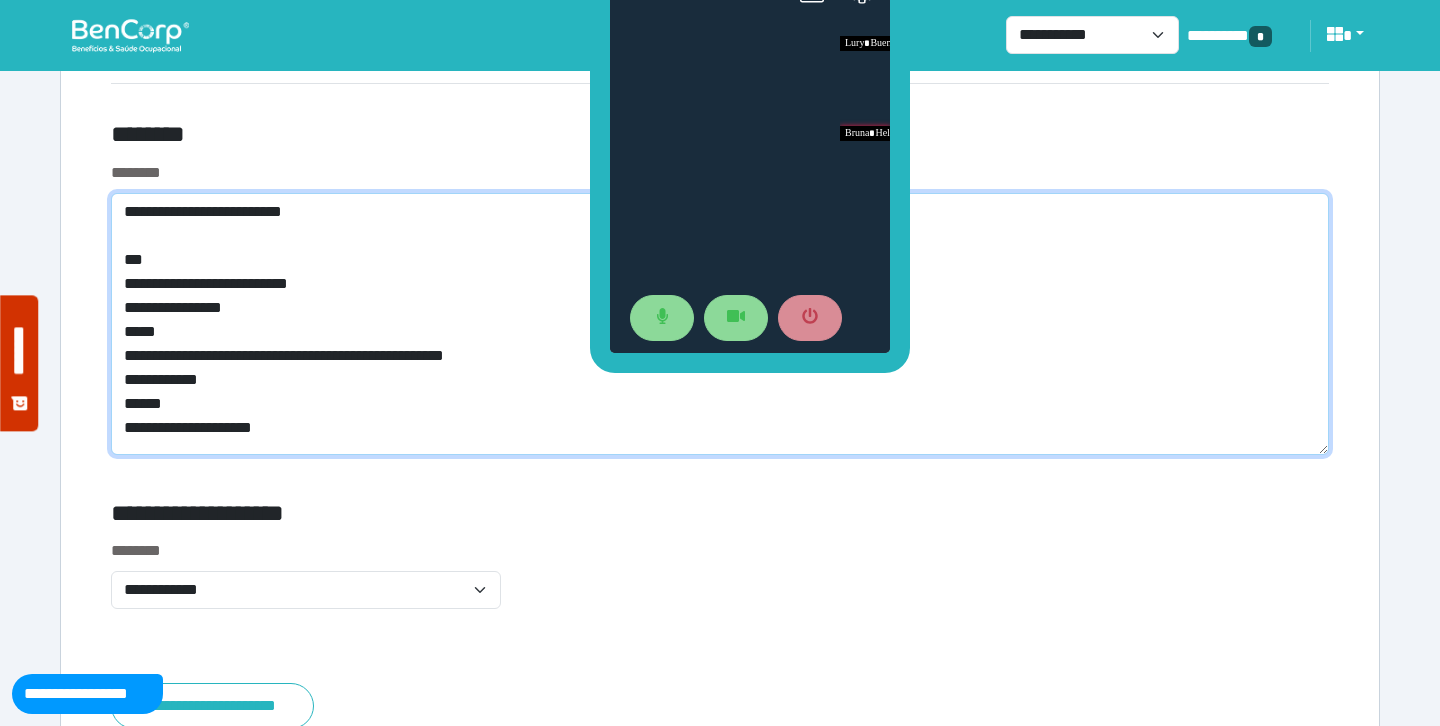 click on "**********" 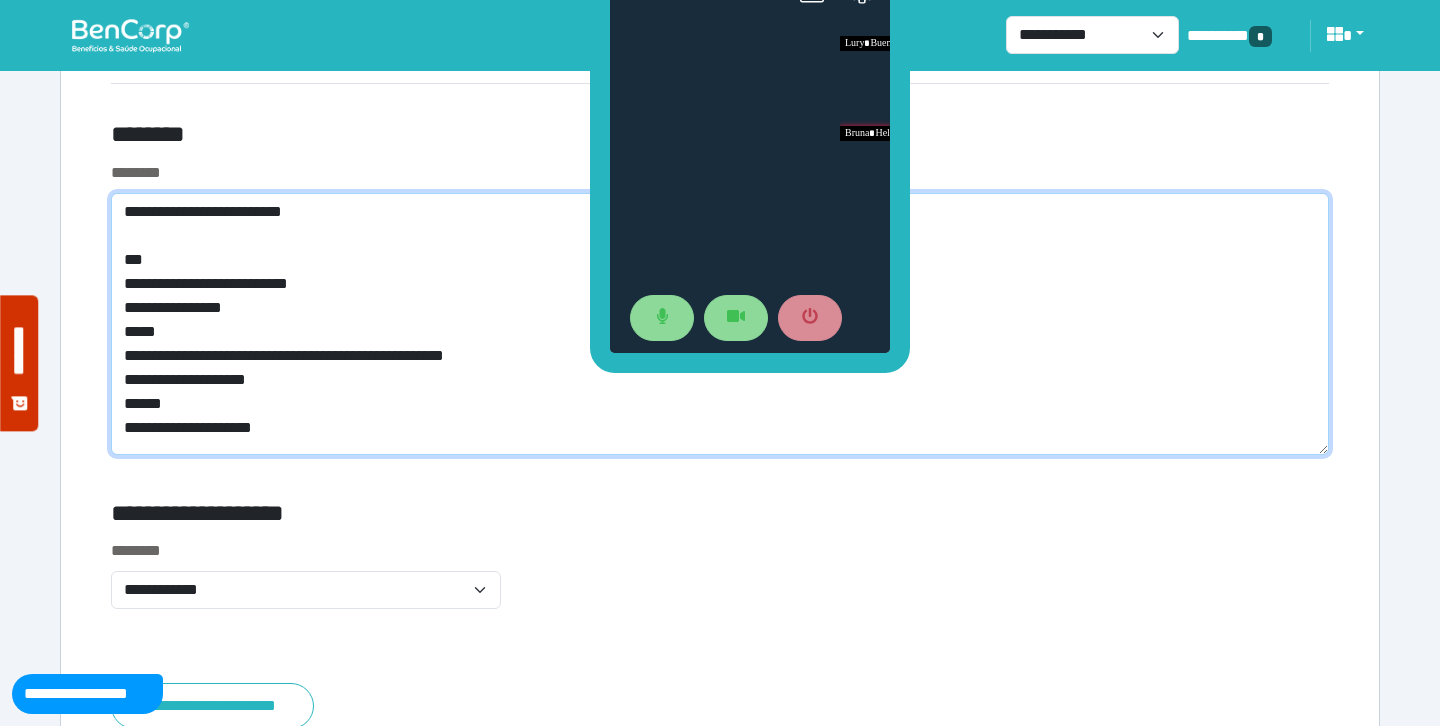click on "**********" 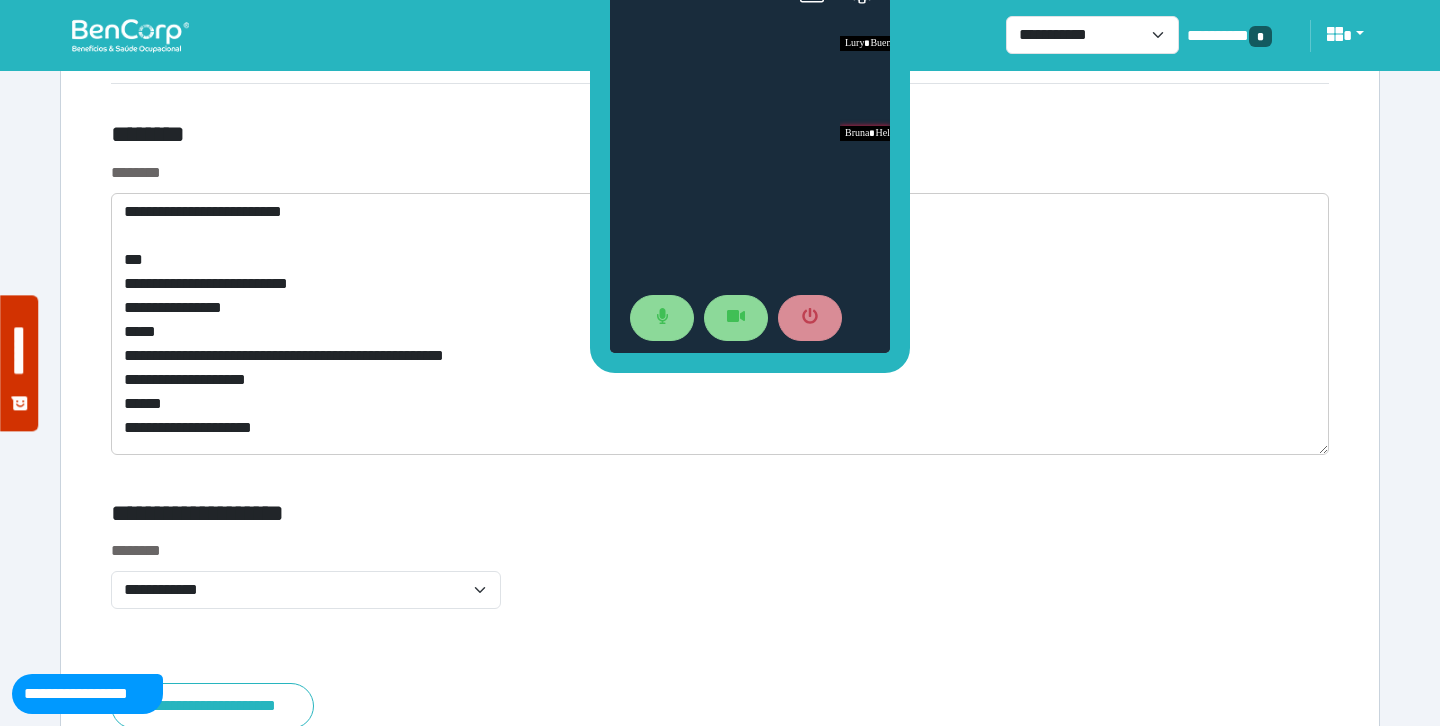 click on "********" 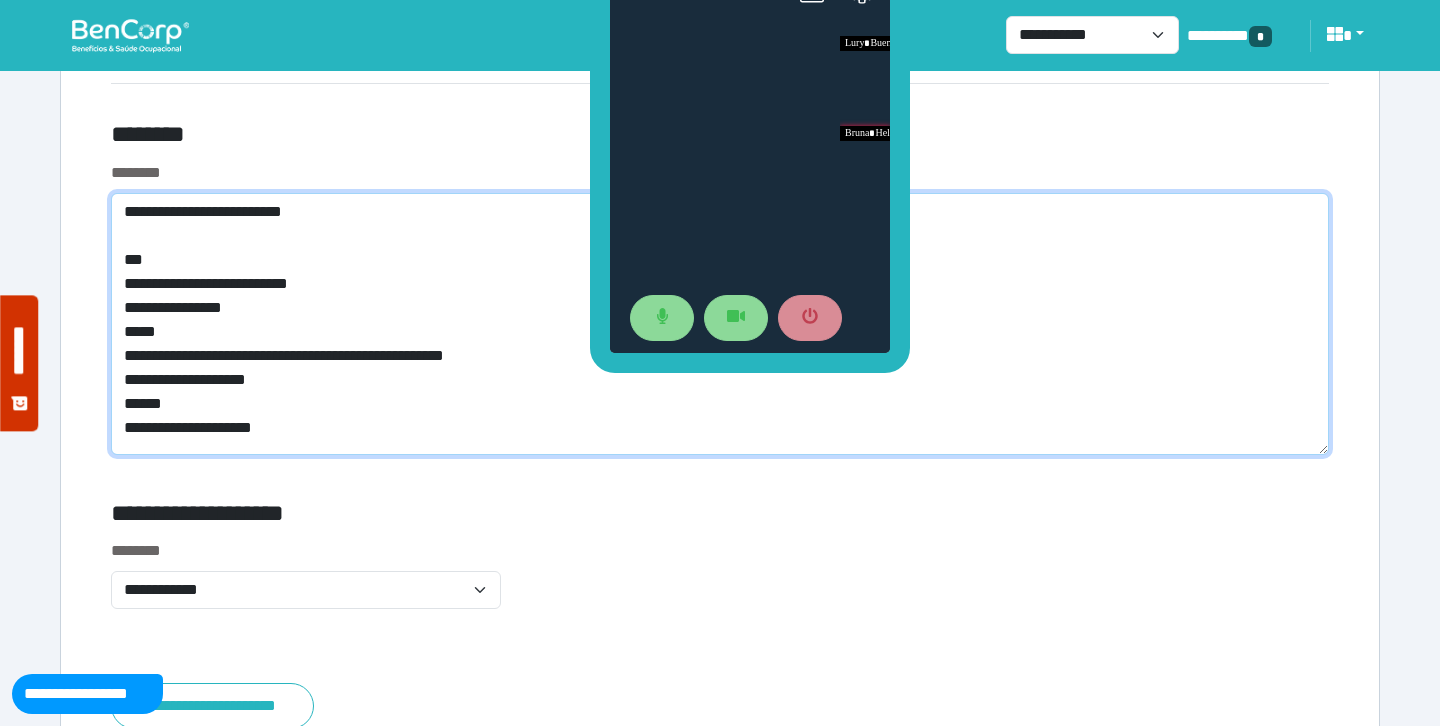 click on "**********" 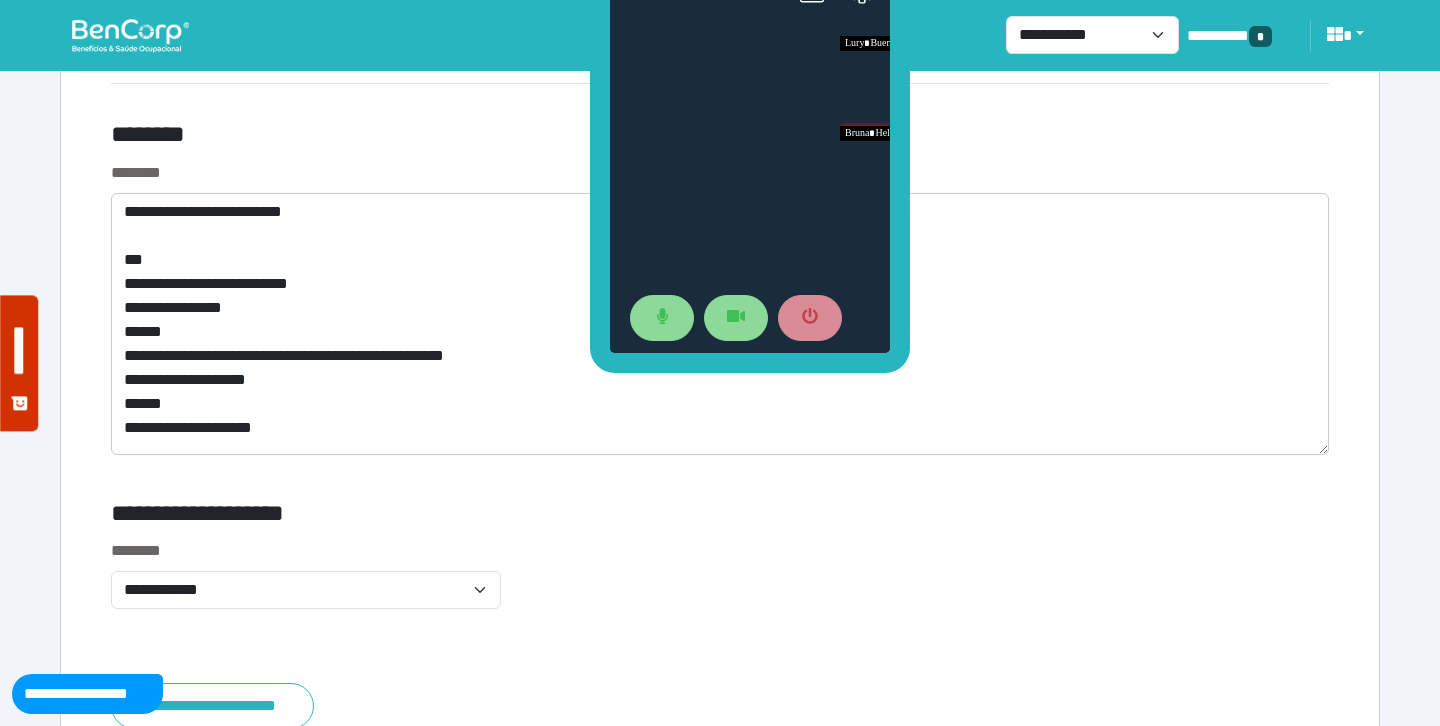 click on "********" 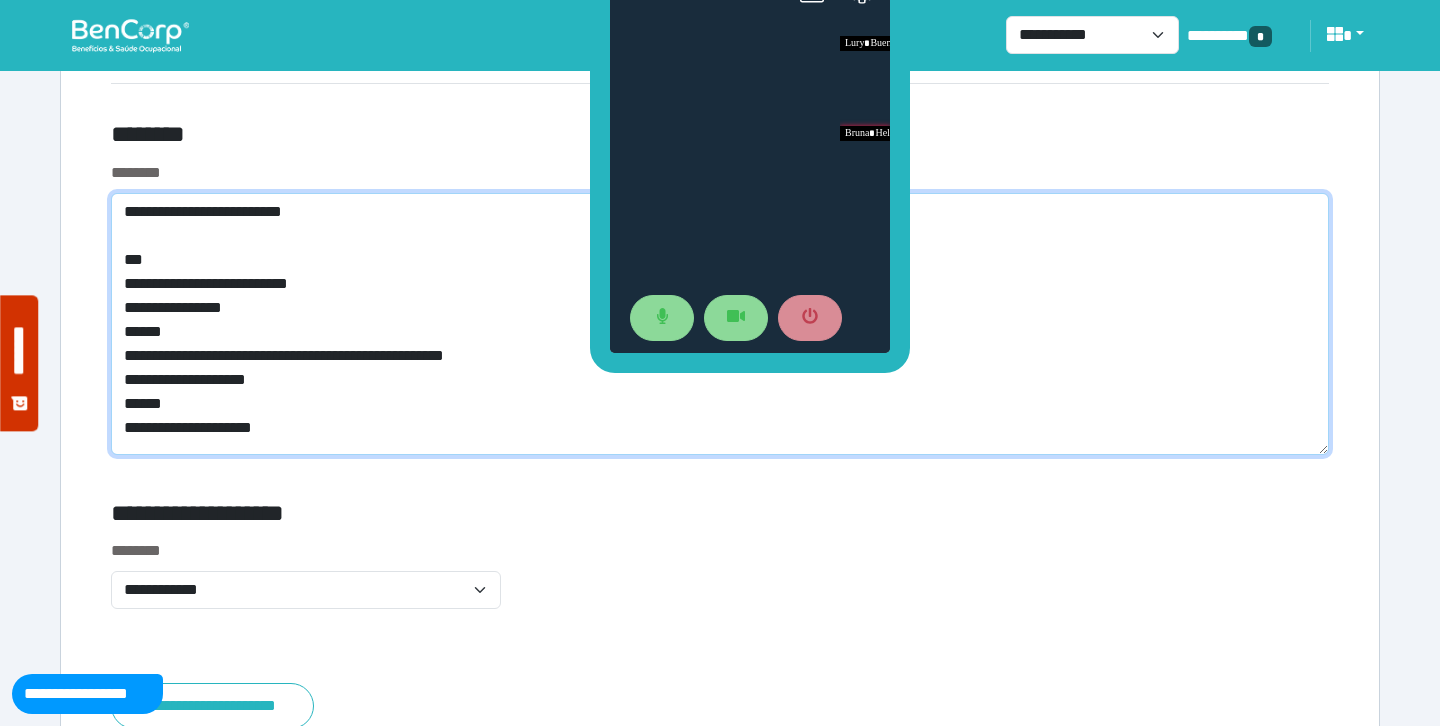 click on "**********" 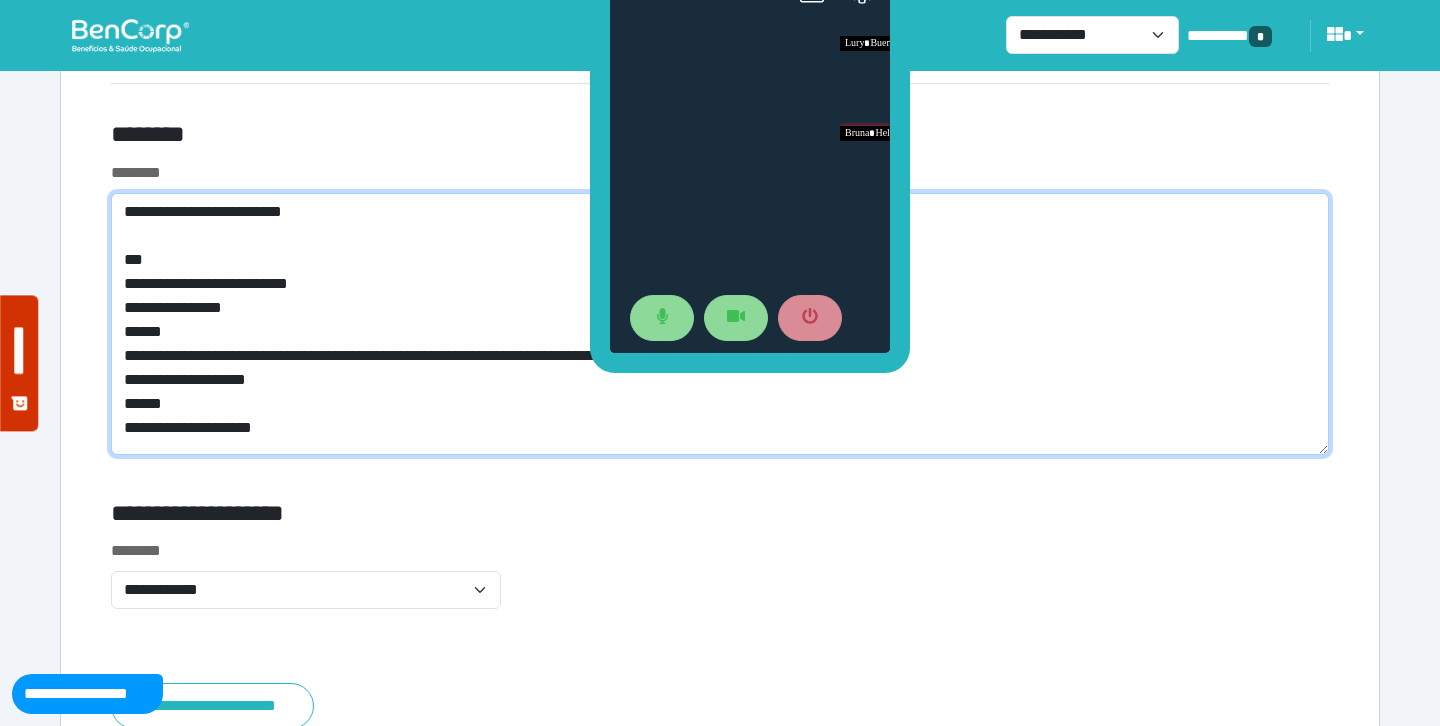 click on "**********" 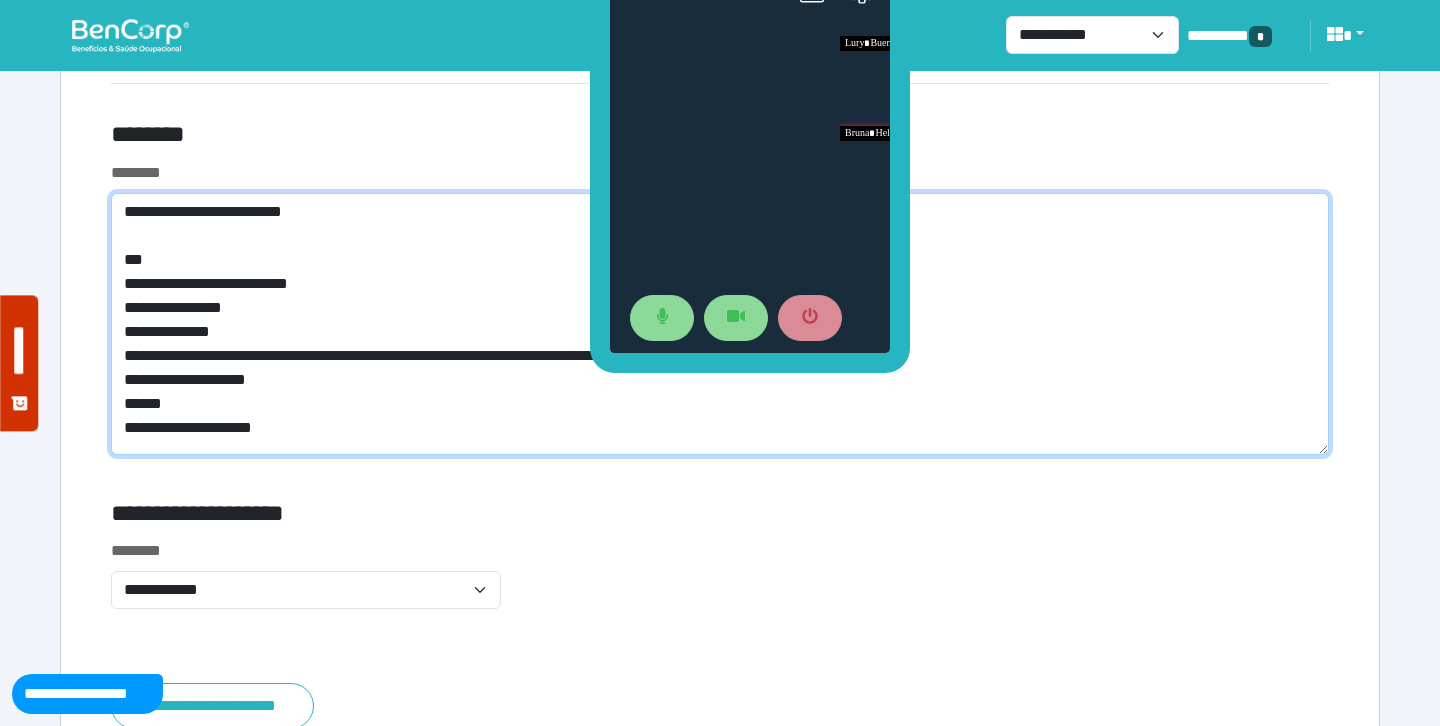 click on "**********" 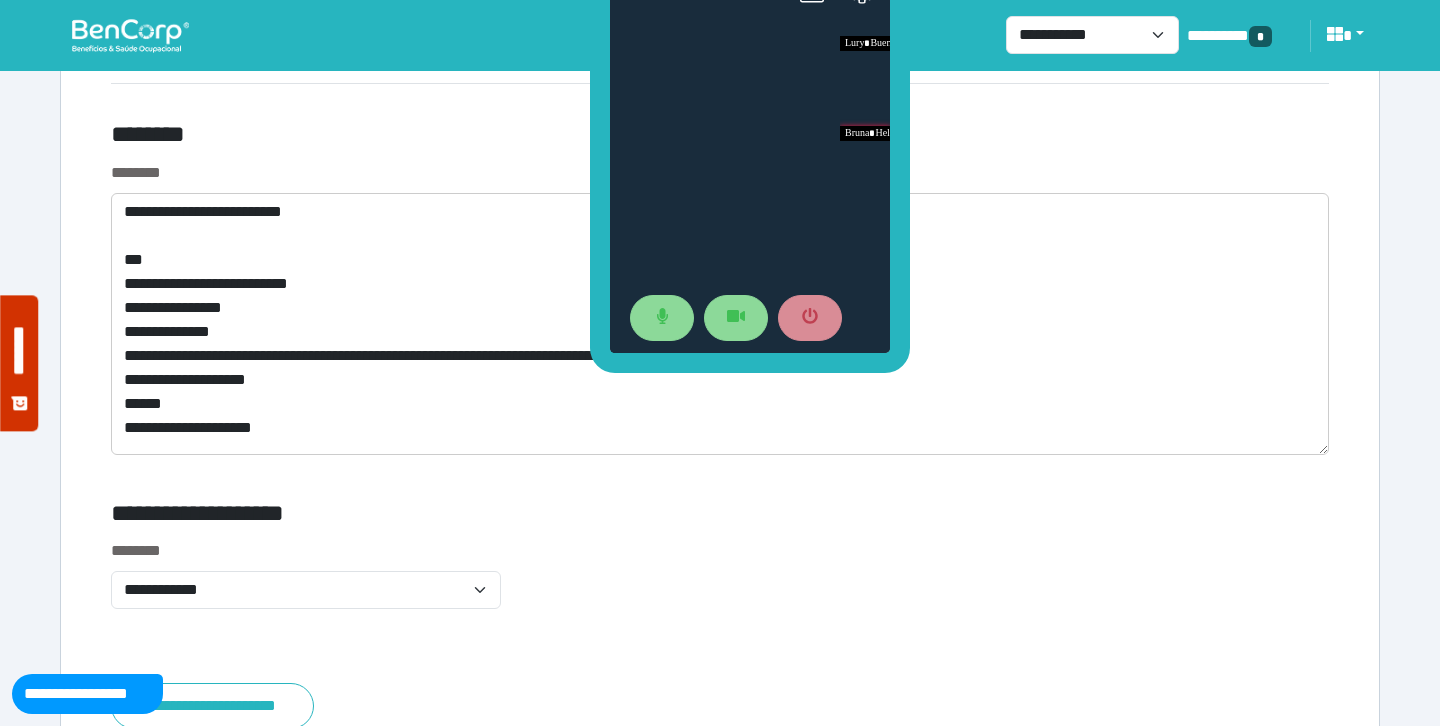 click on "********" 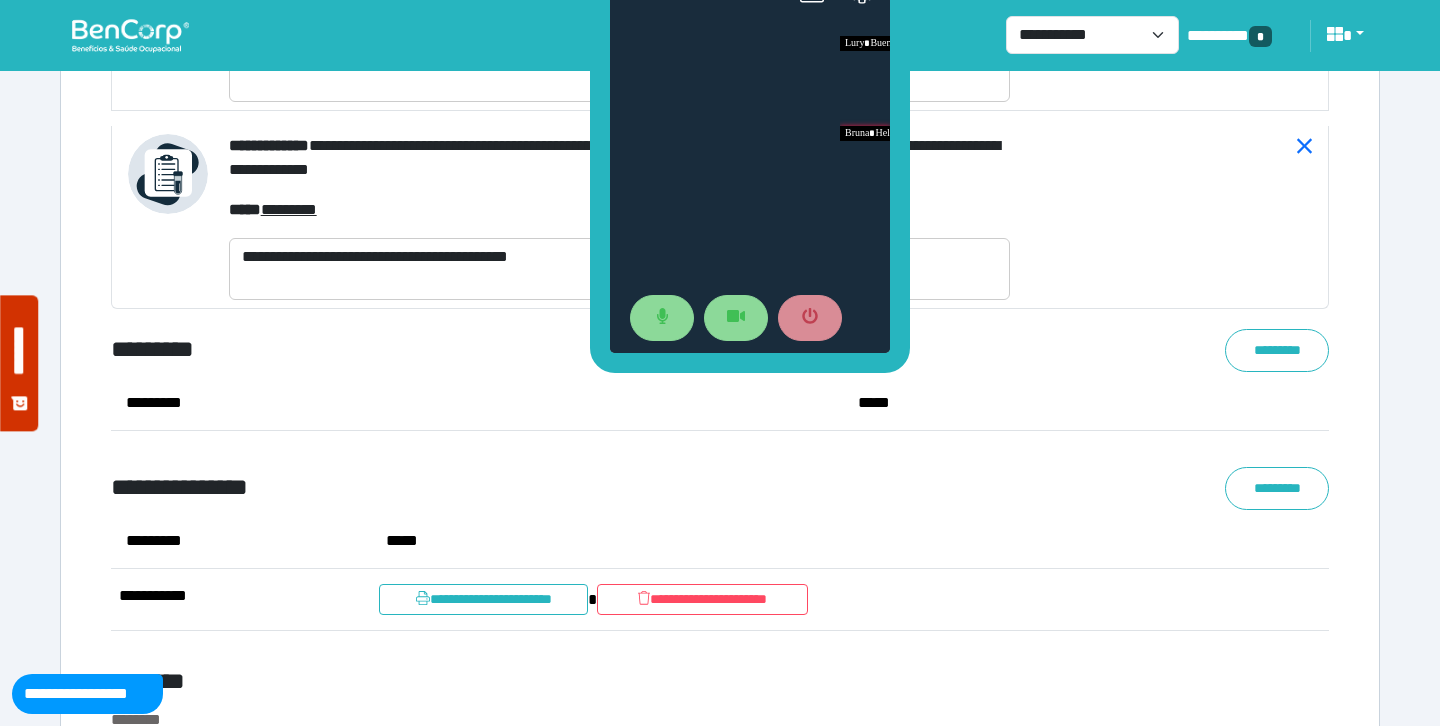 scroll, scrollTop: 10215, scrollLeft: 0, axis: vertical 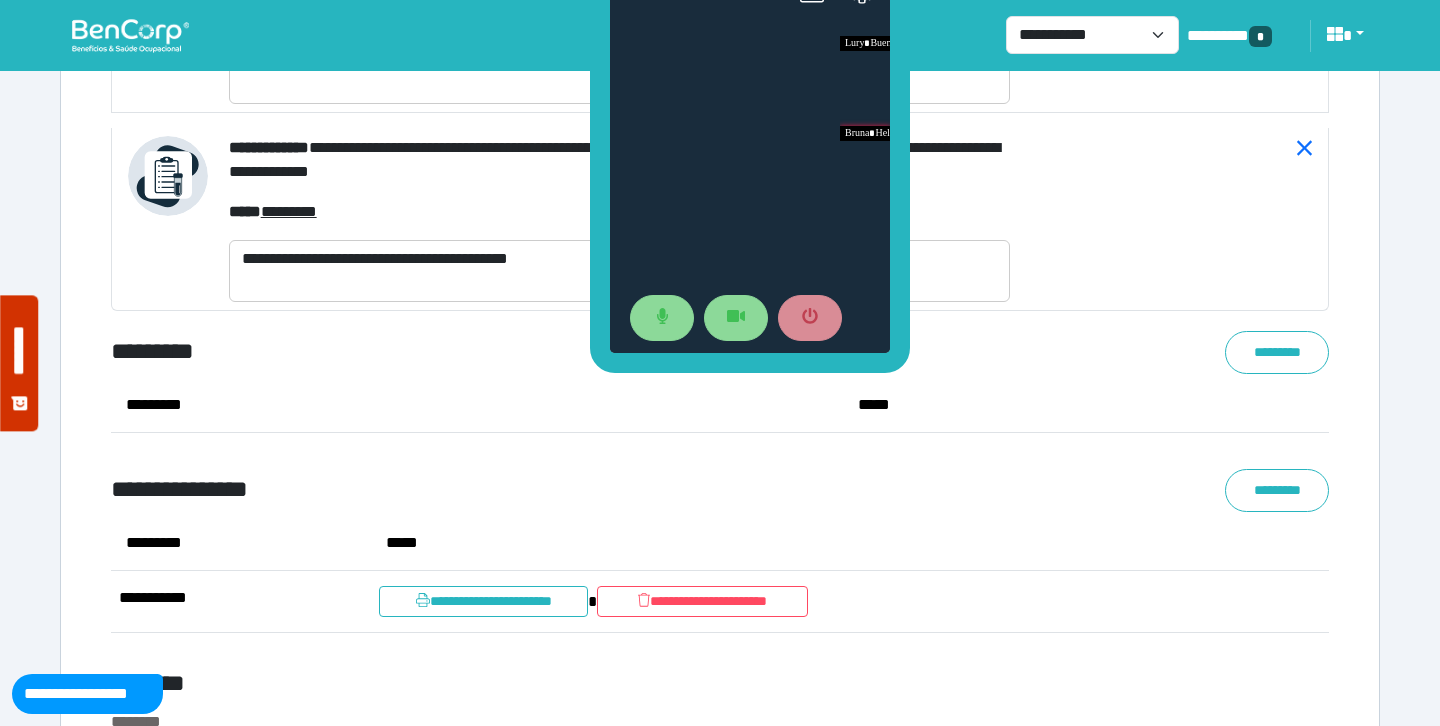 click on "**********" 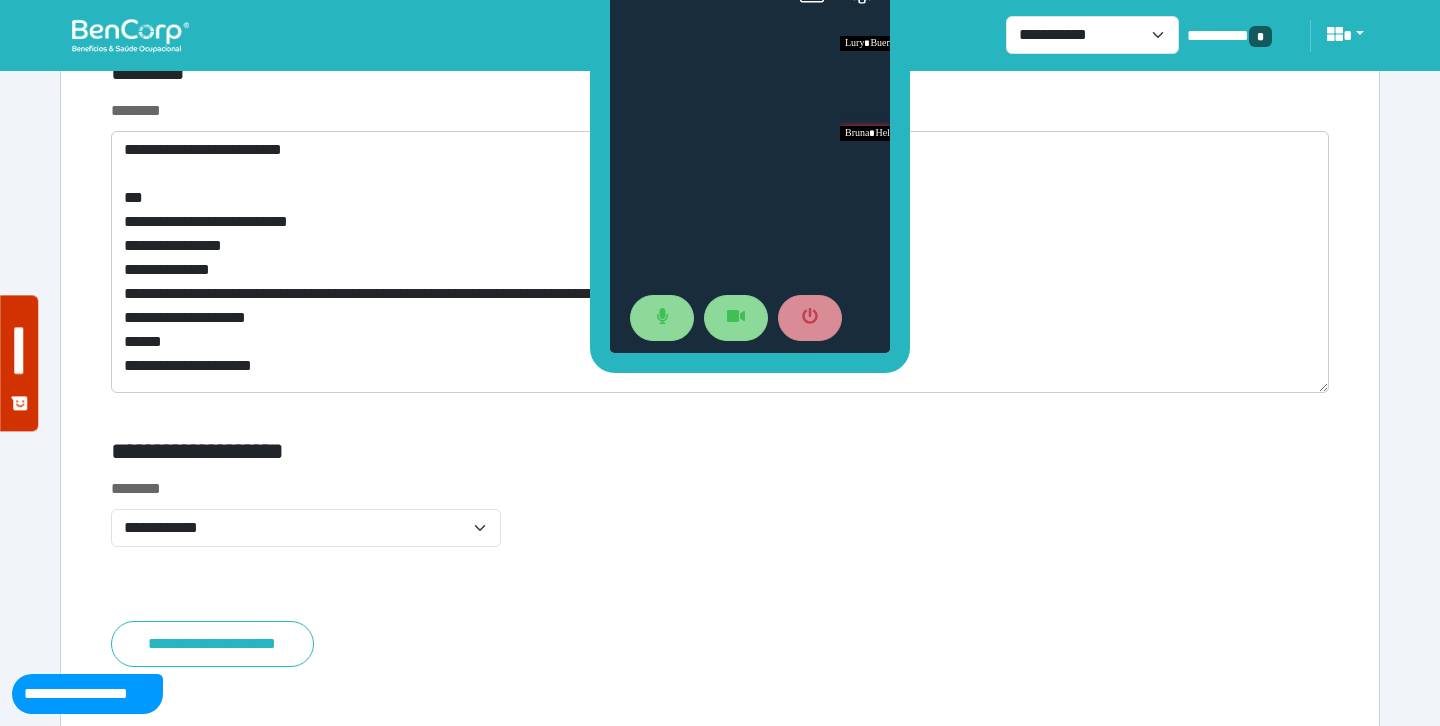 scroll, scrollTop: 10988, scrollLeft: 0, axis: vertical 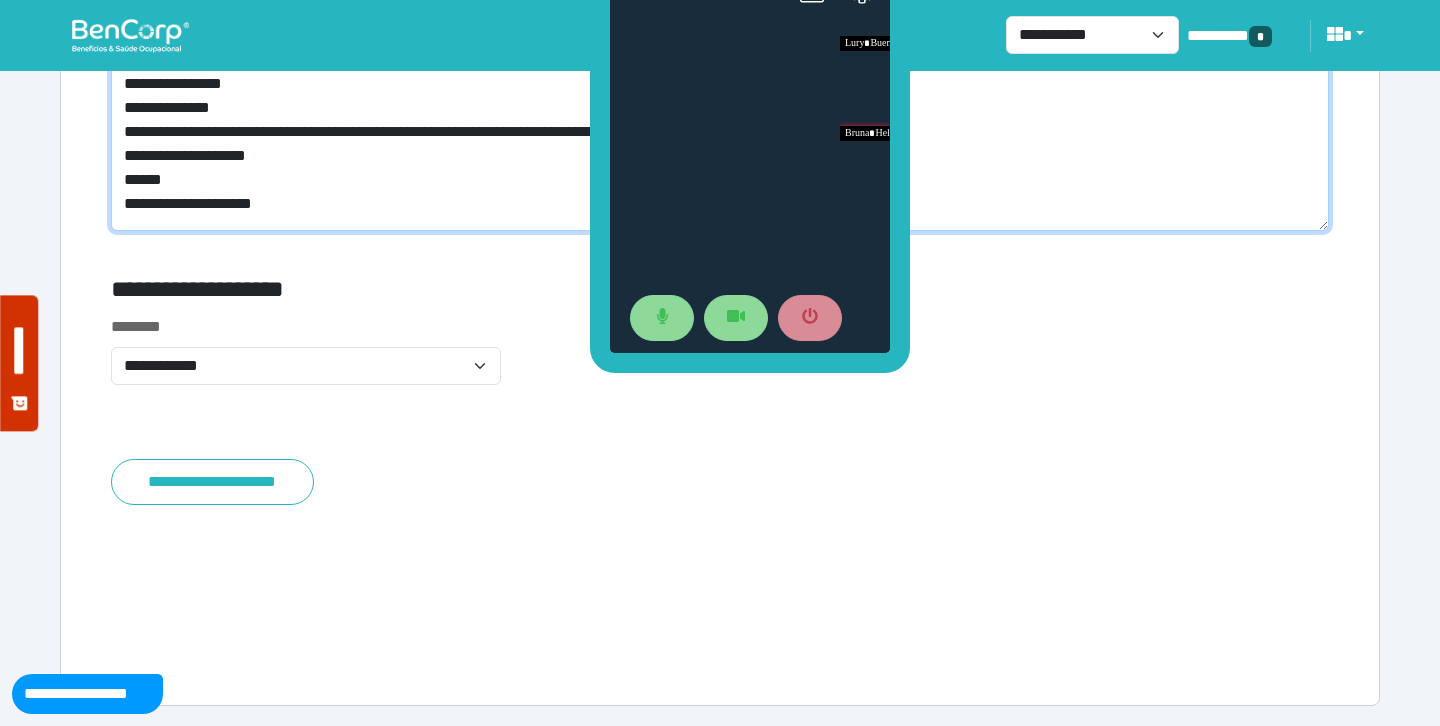 click on "**********" 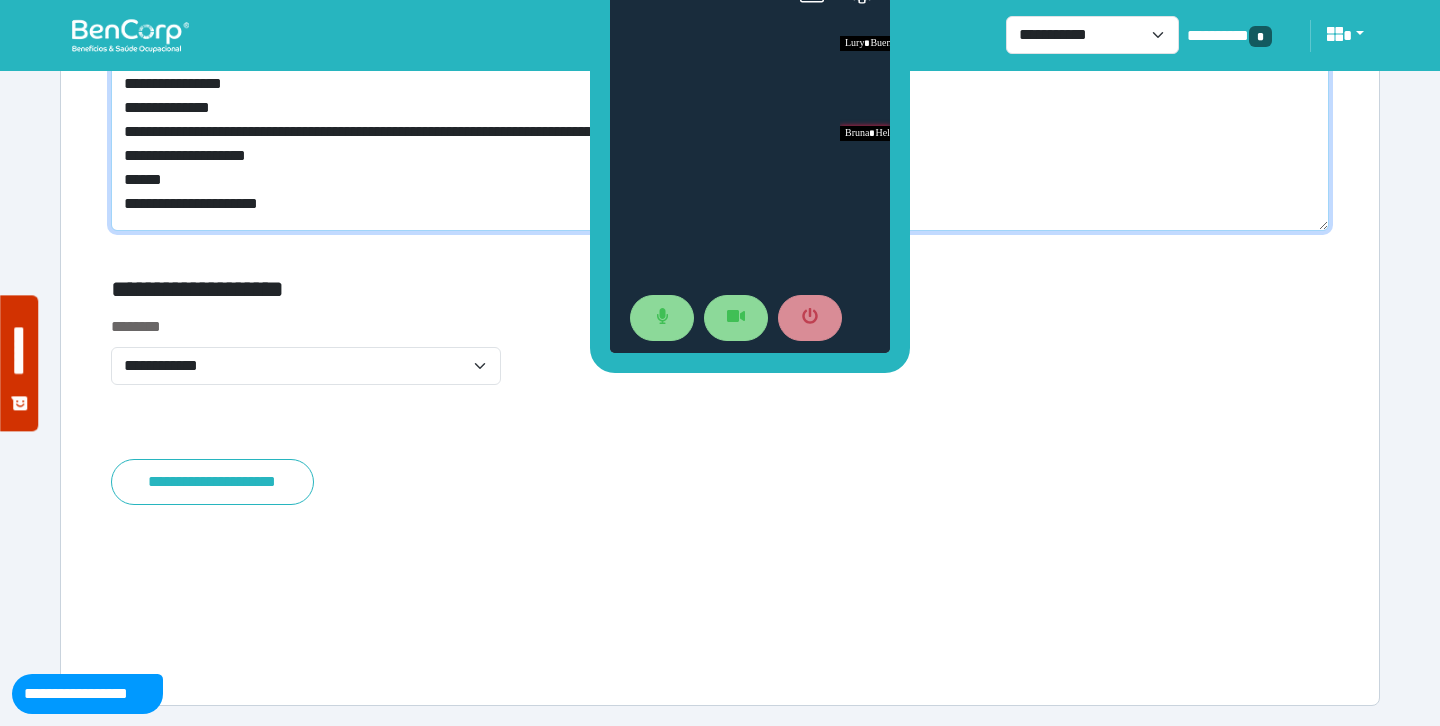 scroll, scrollTop: 0, scrollLeft: 0, axis: both 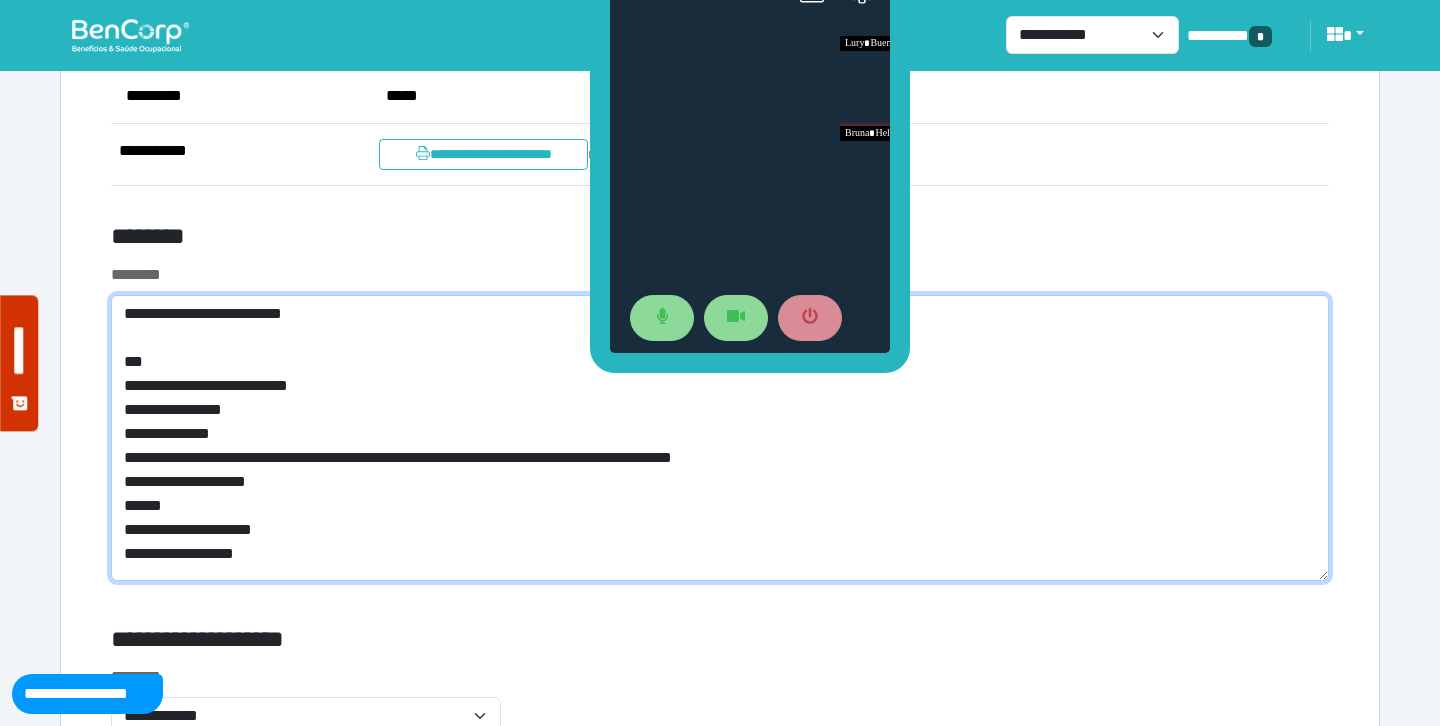 click on "**********" 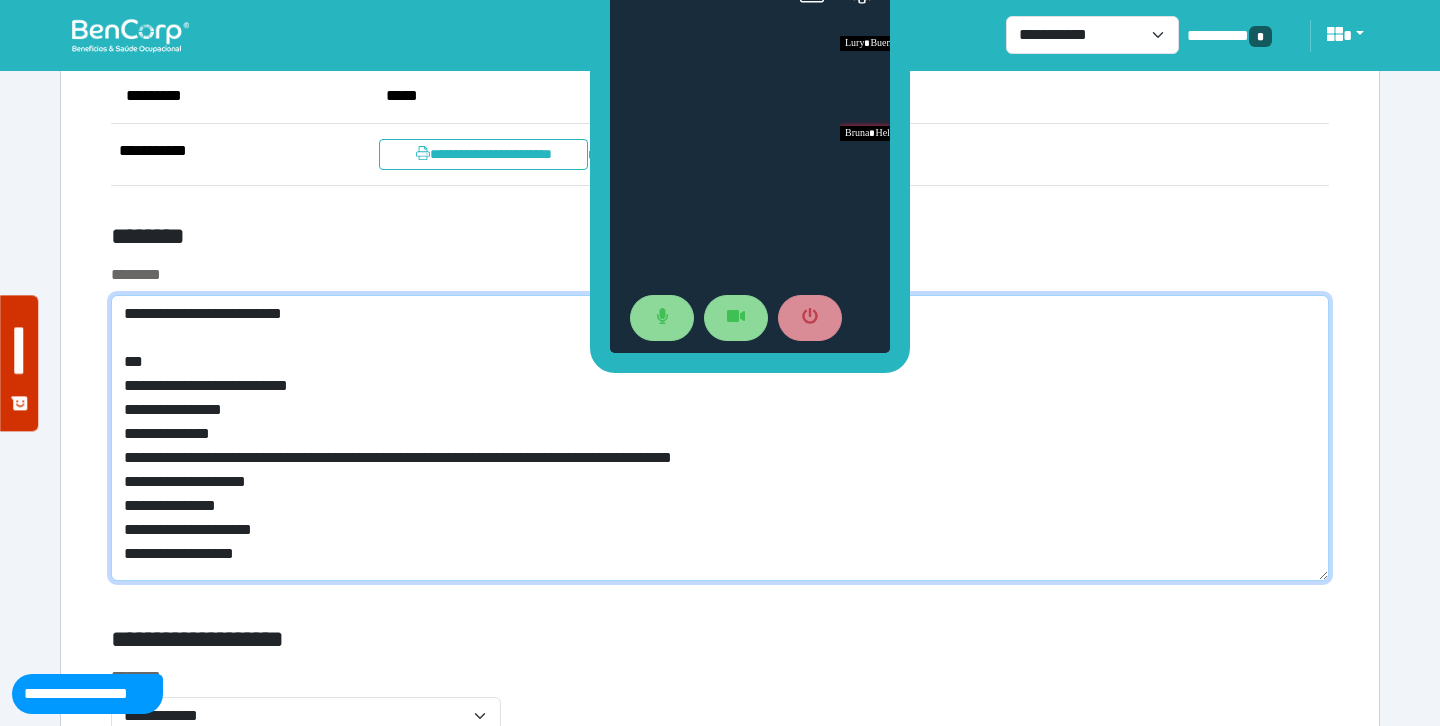 click on "**********" 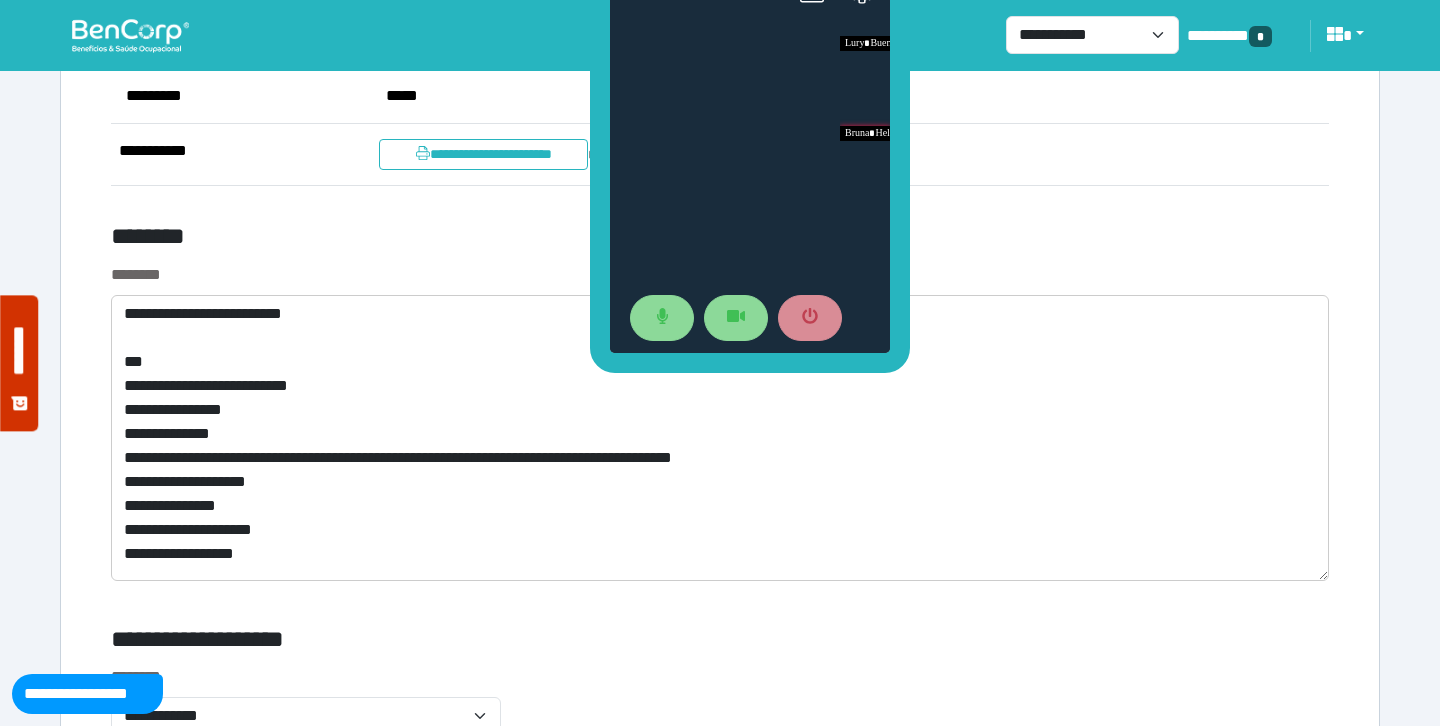 click on "********" 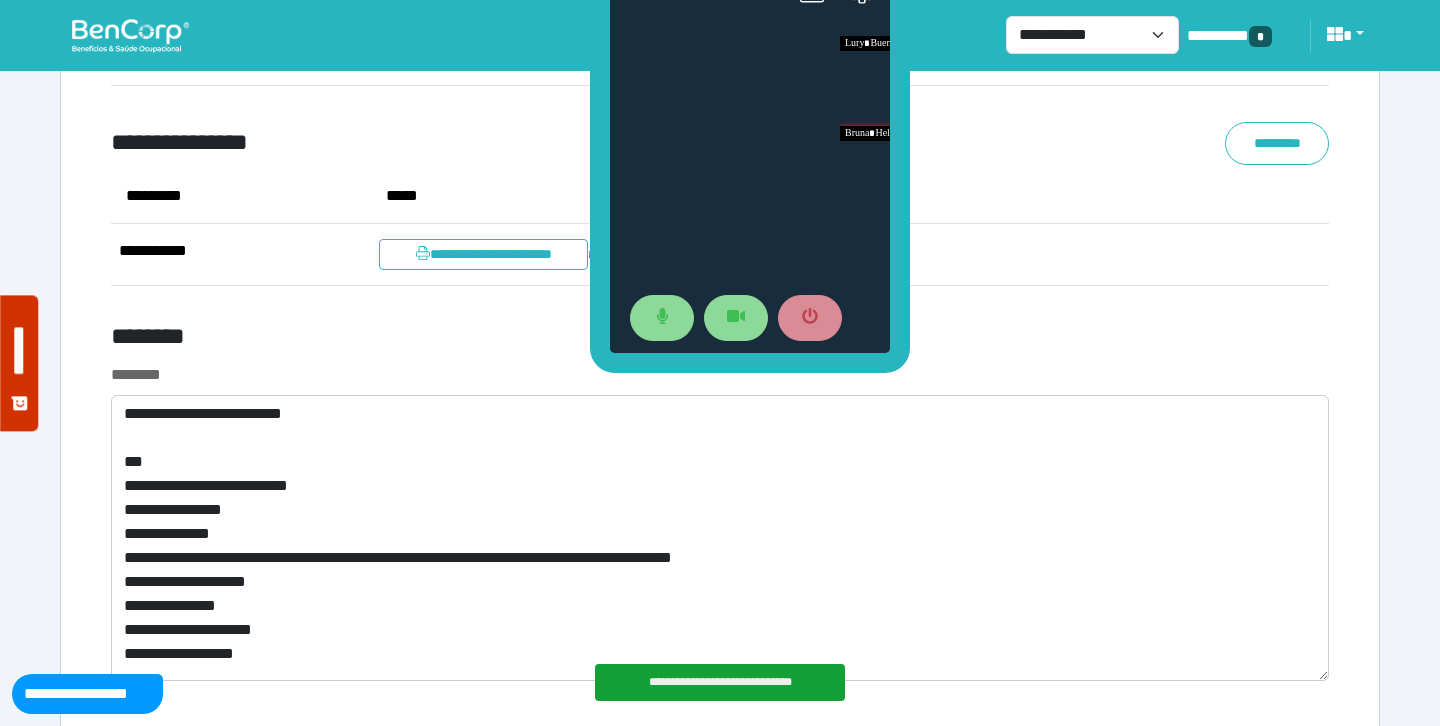 scroll, scrollTop: 10695, scrollLeft: 0, axis: vertical 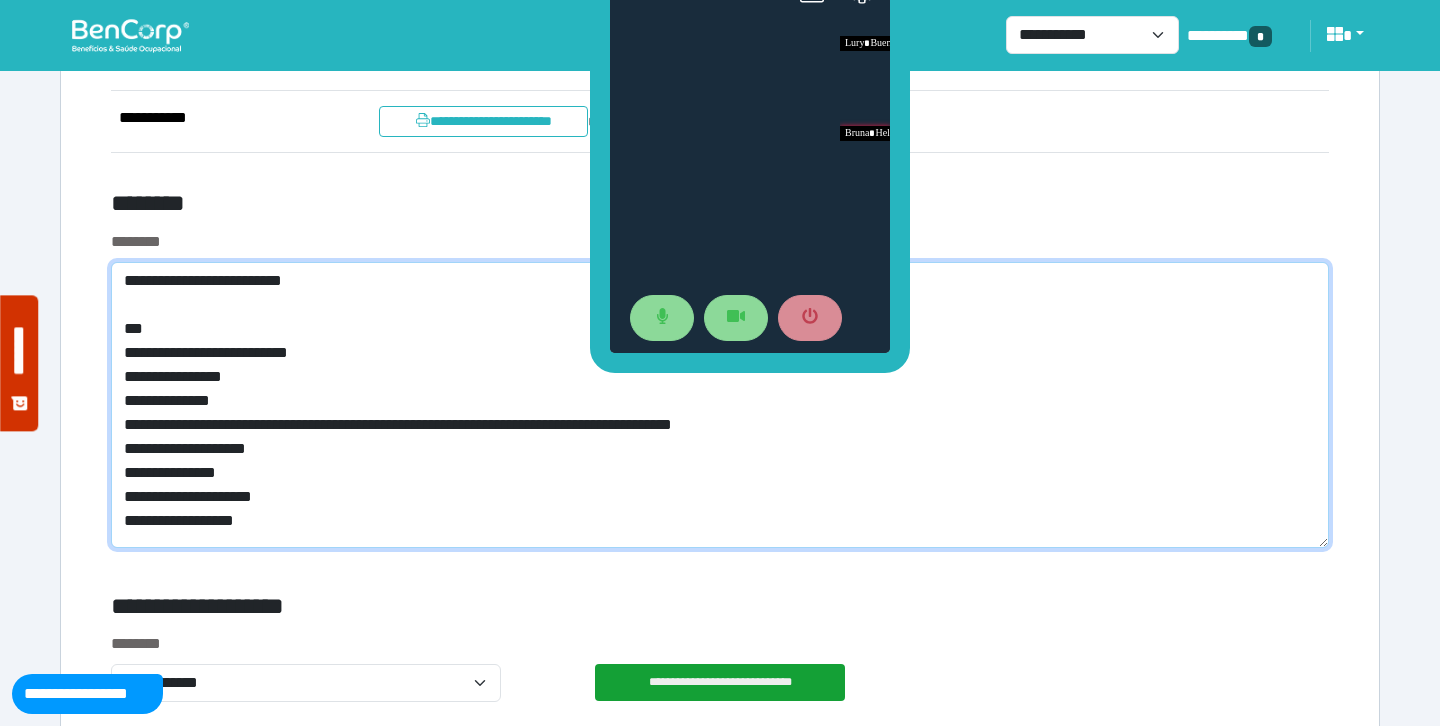 click on "**********" 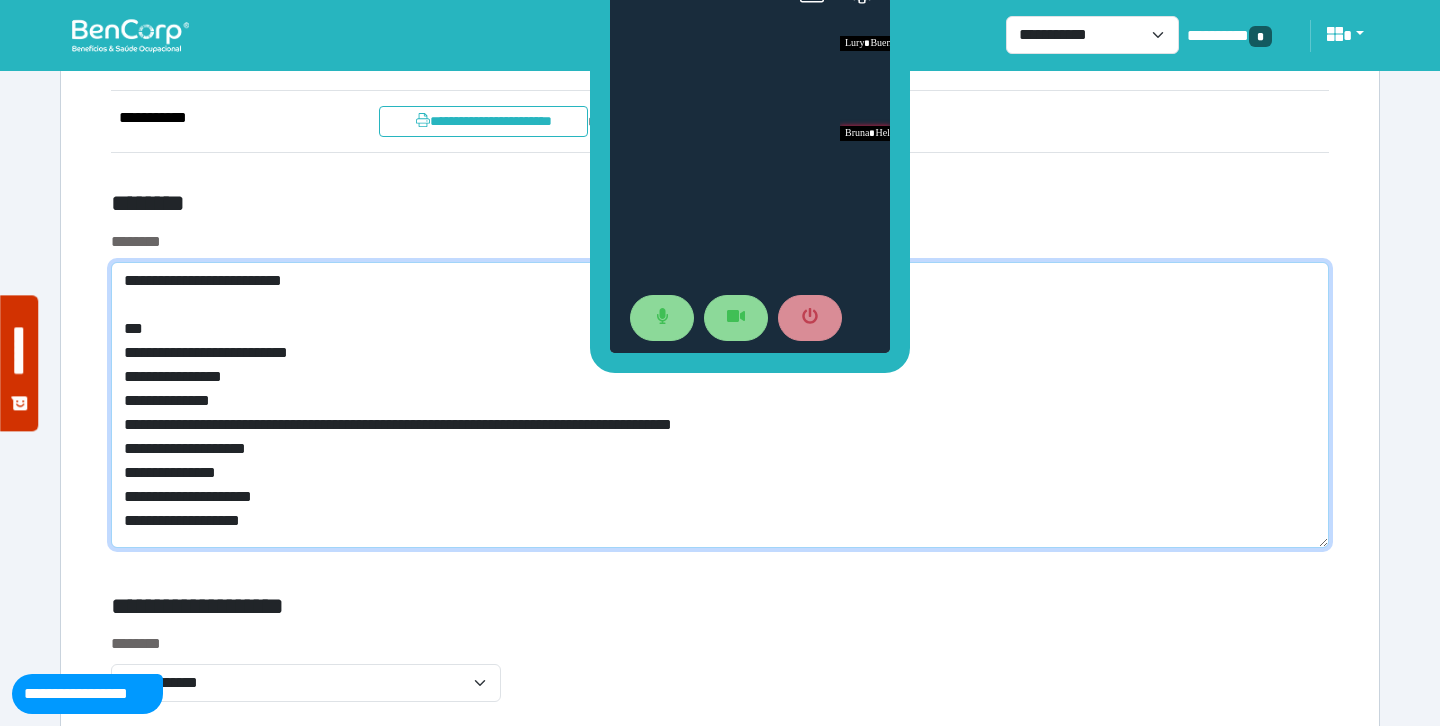 scroll, scrollTop: 0, scrollLeft: 0, axis: both 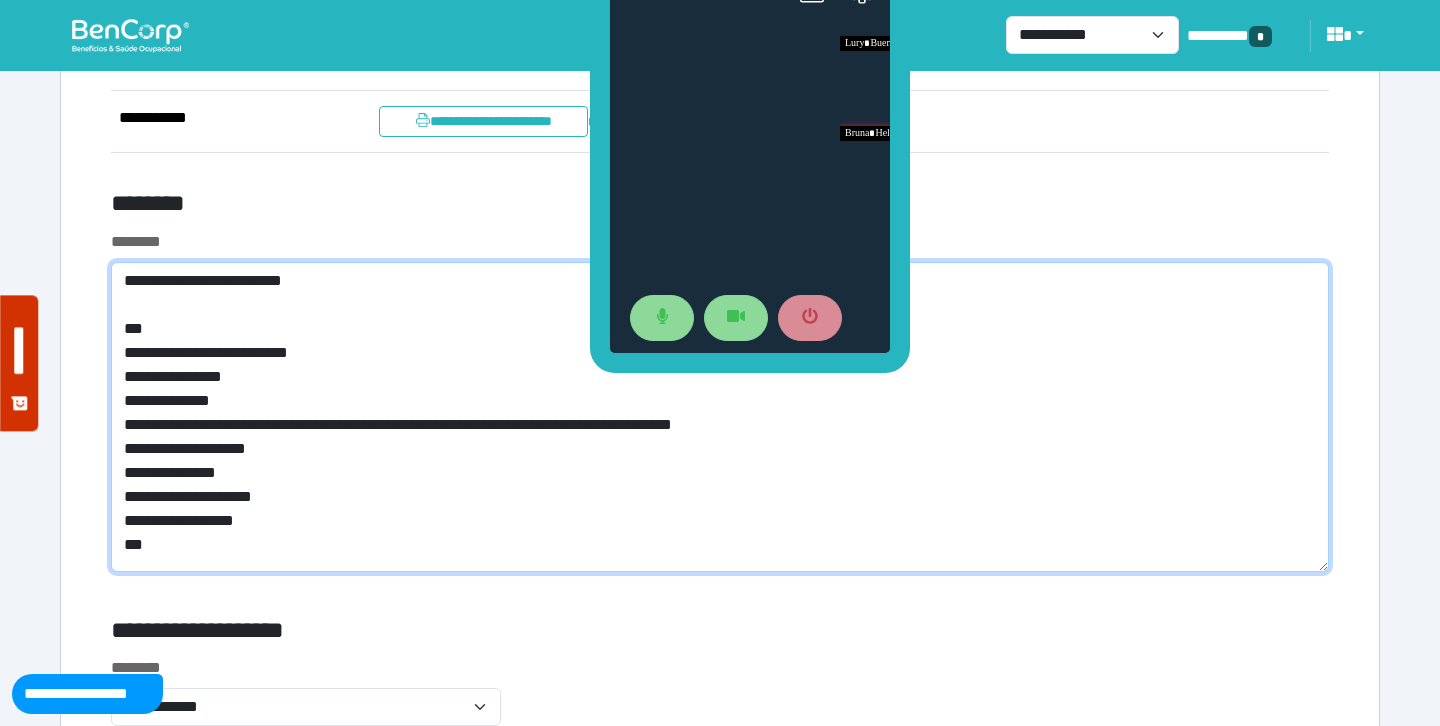 type on "**********" 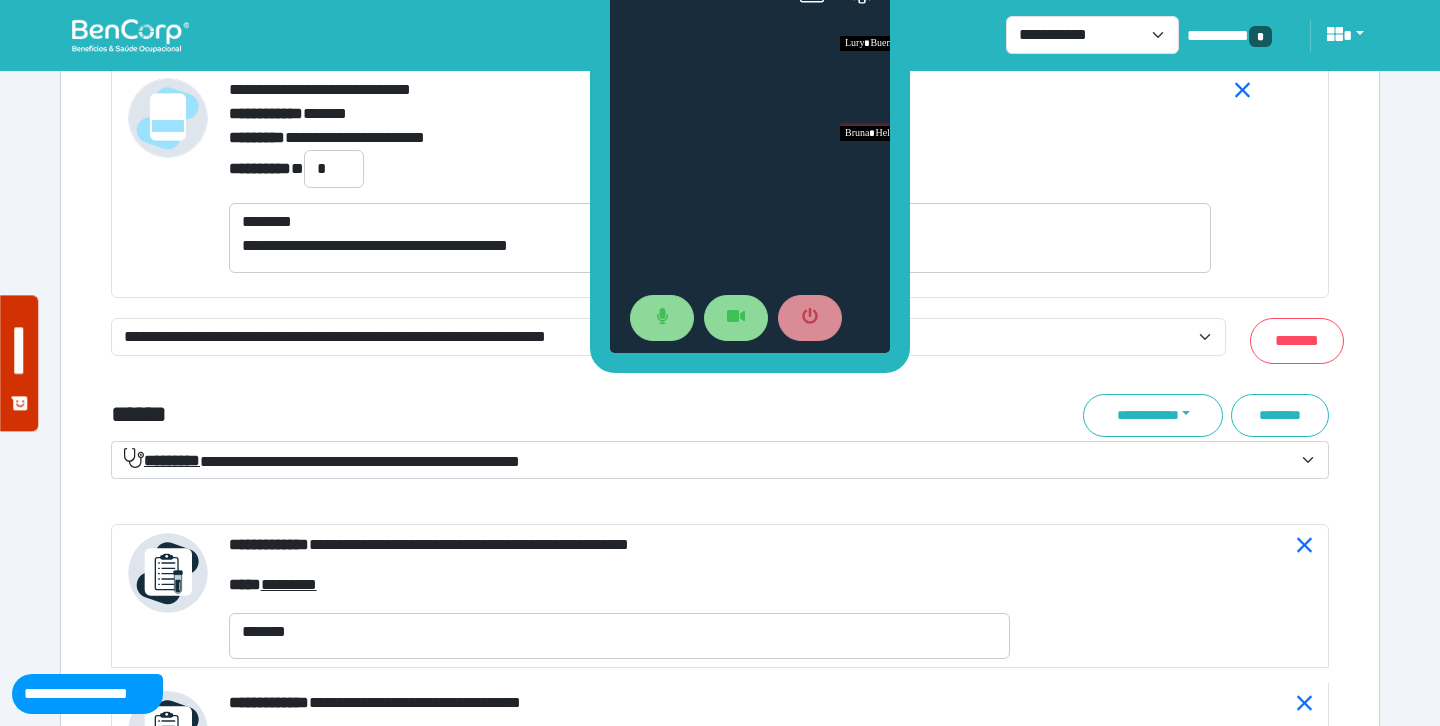 scroll, scrollTop: 7383, scrollLeft: 0, axis: vertical 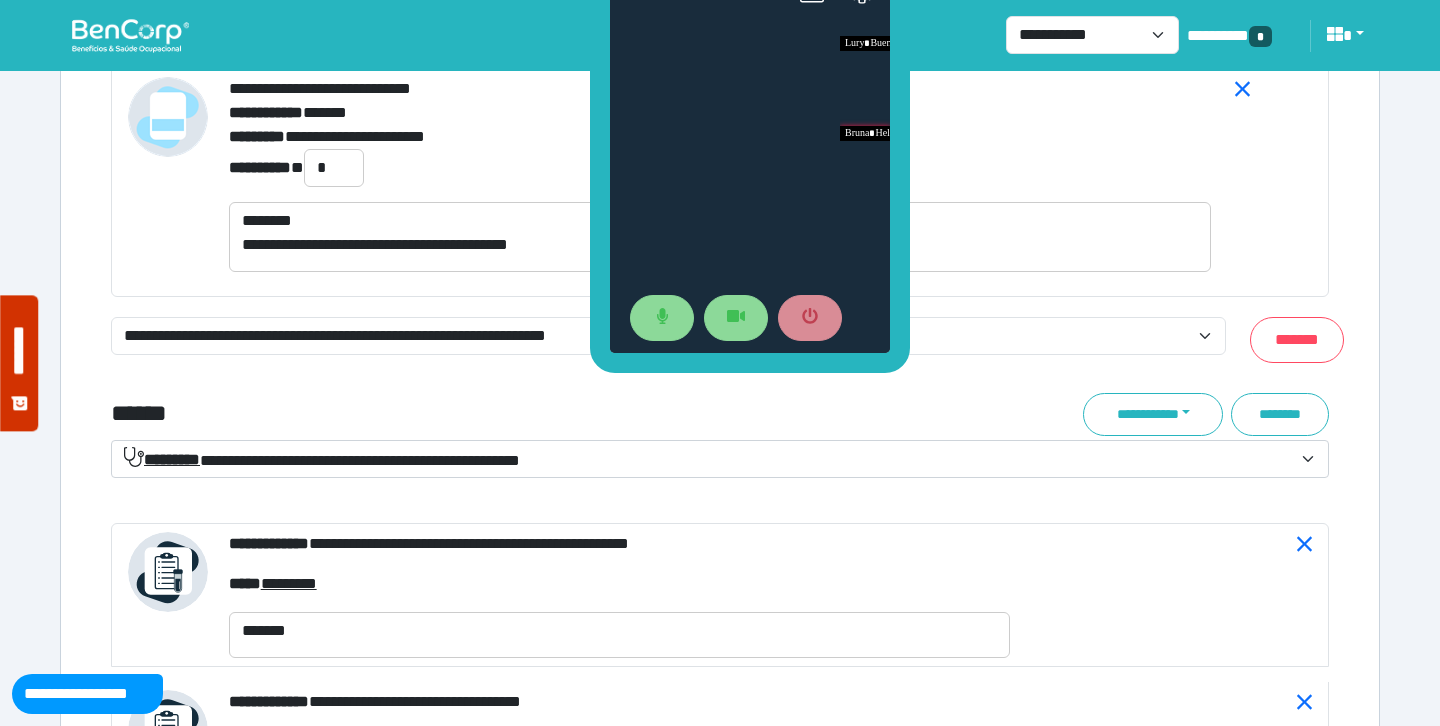 click on "******" 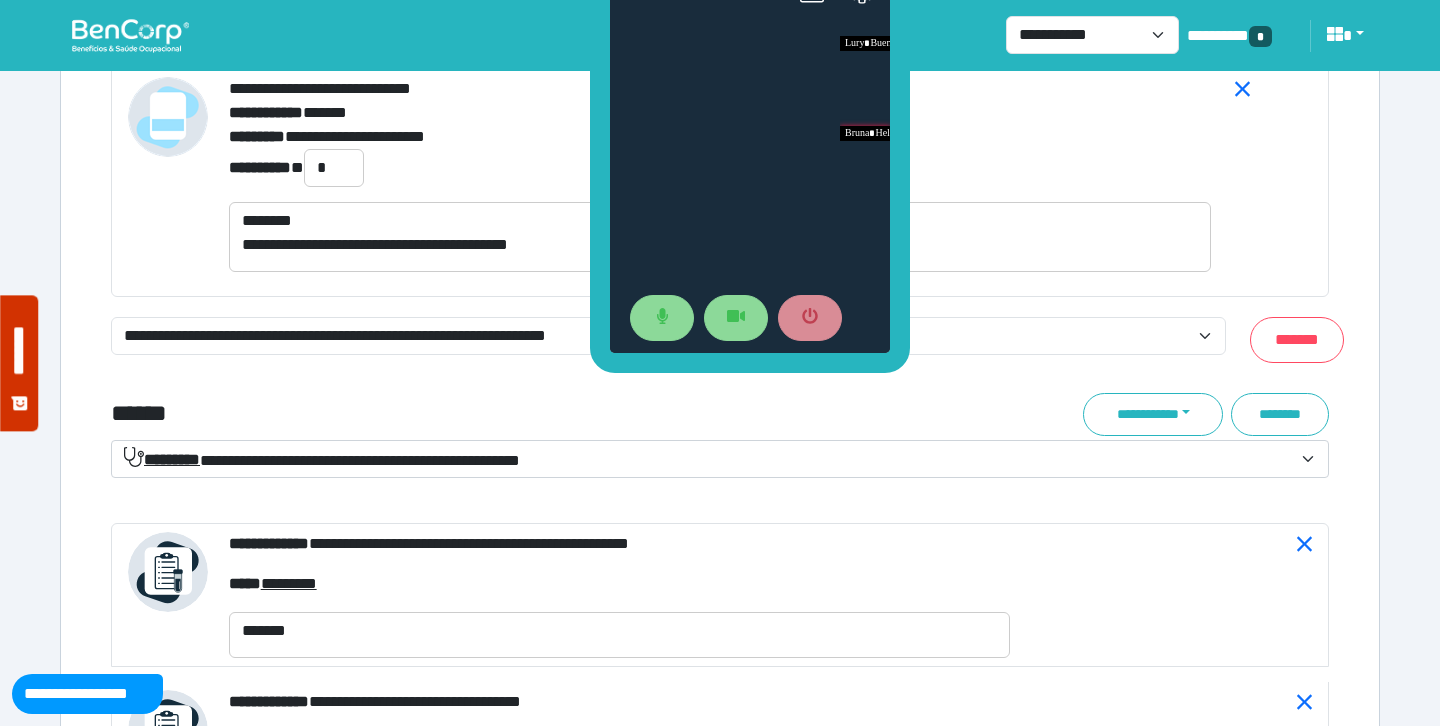 click on "**********" 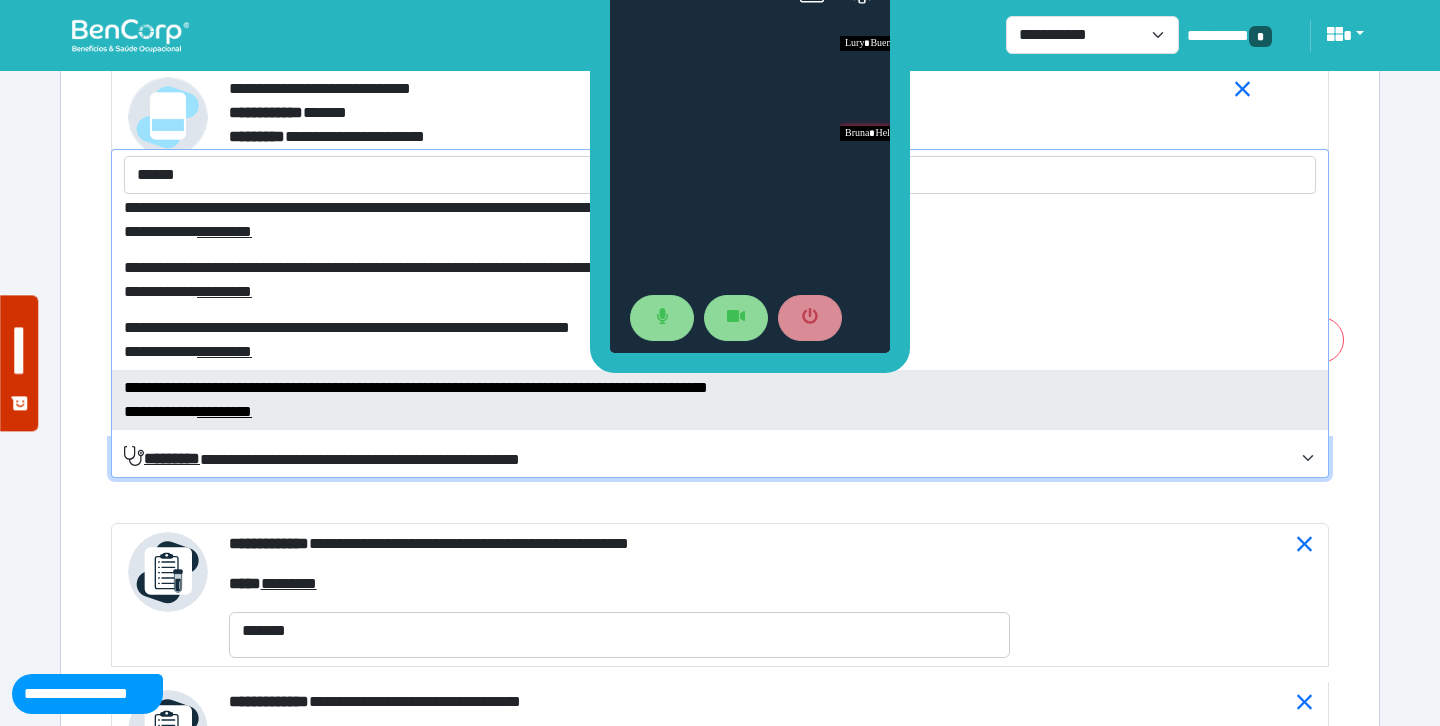 scroll, scrollTop: 246, scrollLeft: 0, axis: vertical 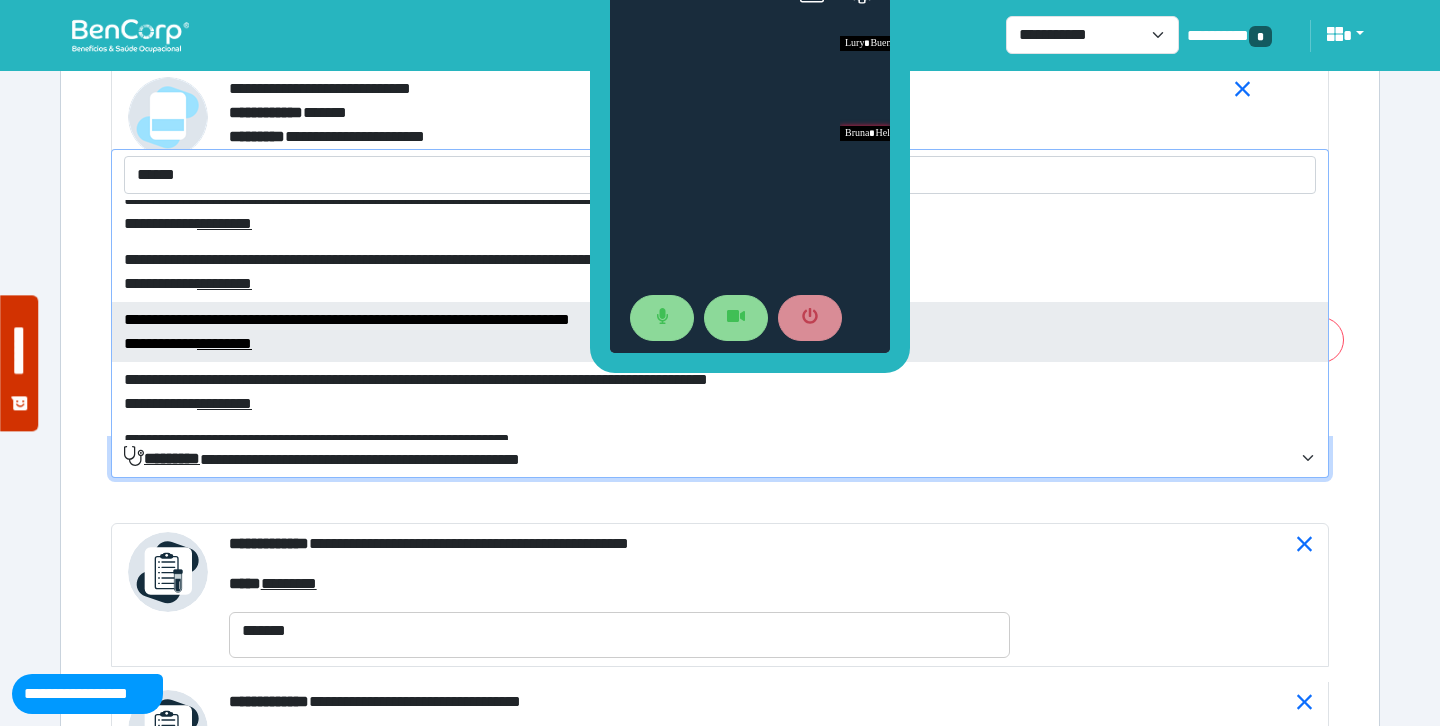 type on "******" 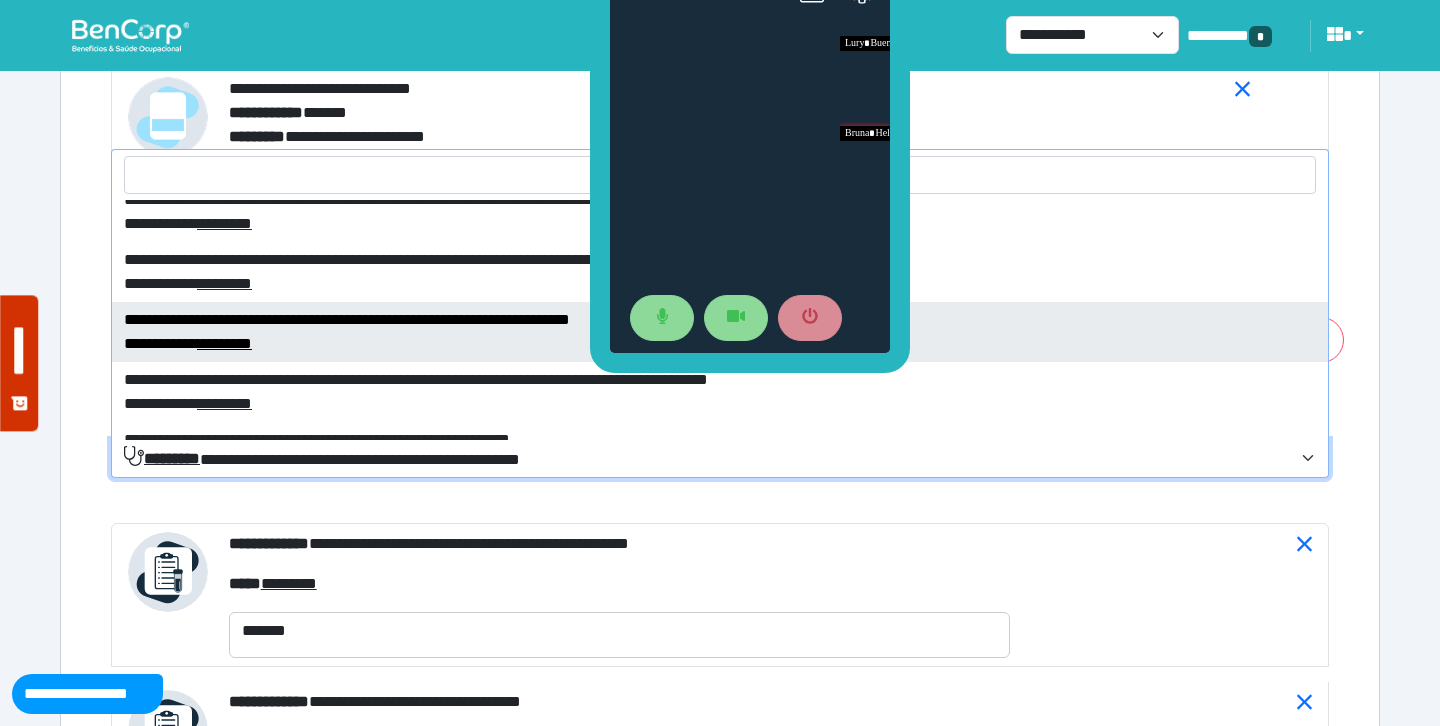 select on "****" 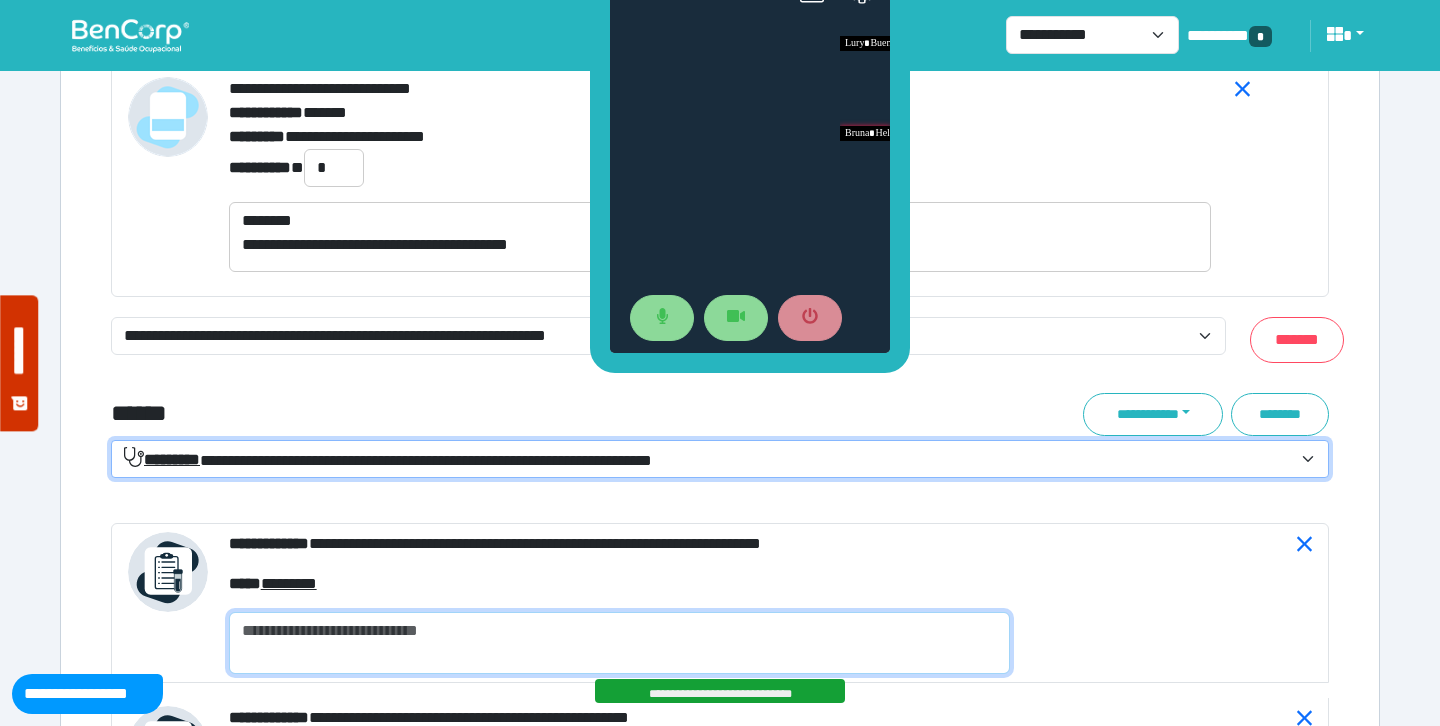 click 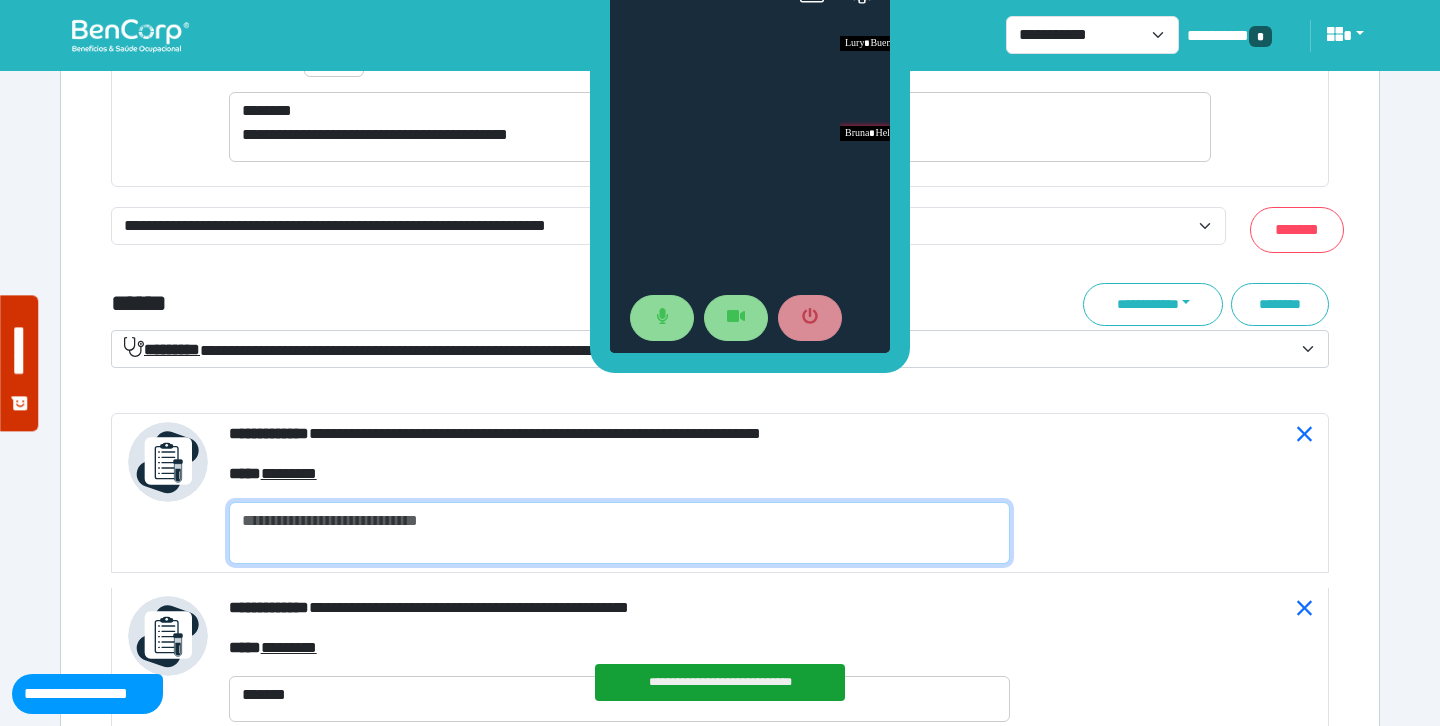scroll, scrollTop: 7496, scrollLeft: 0, axis: vertical 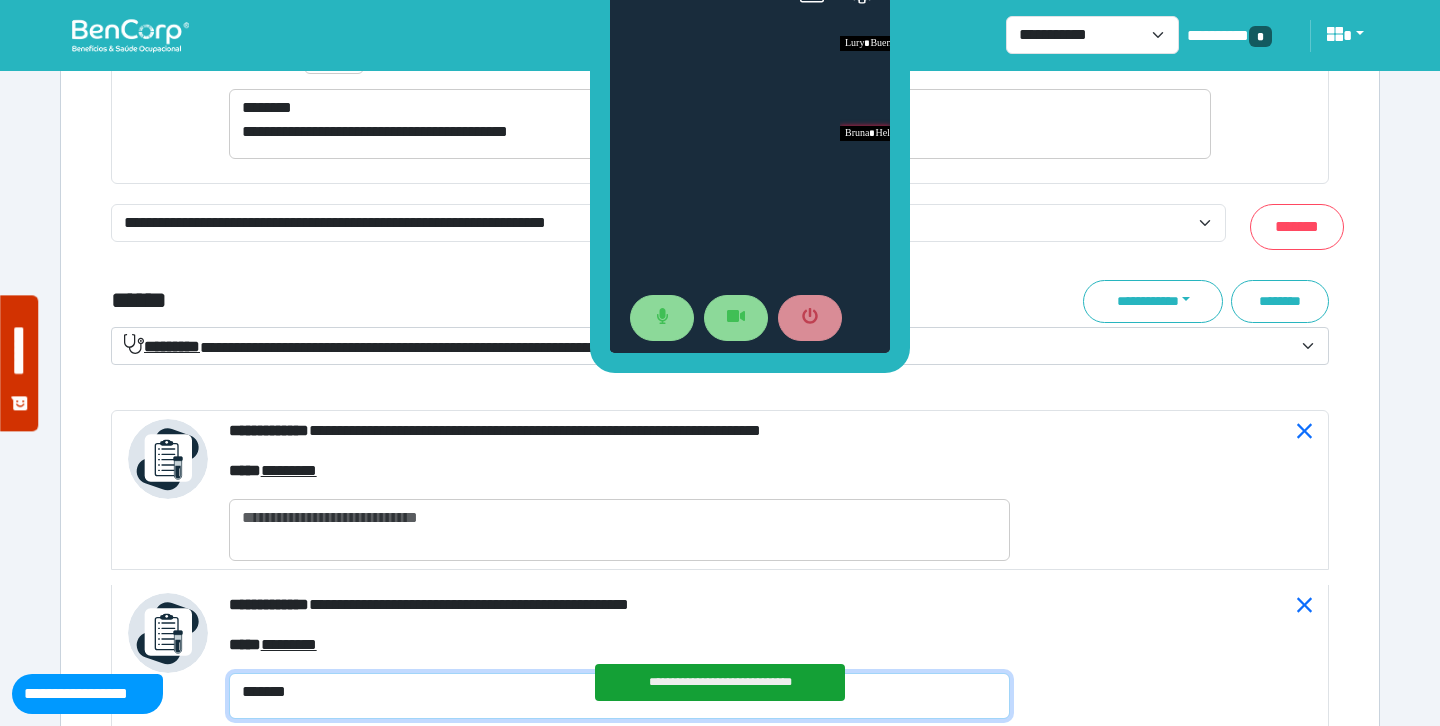 click on "*******" 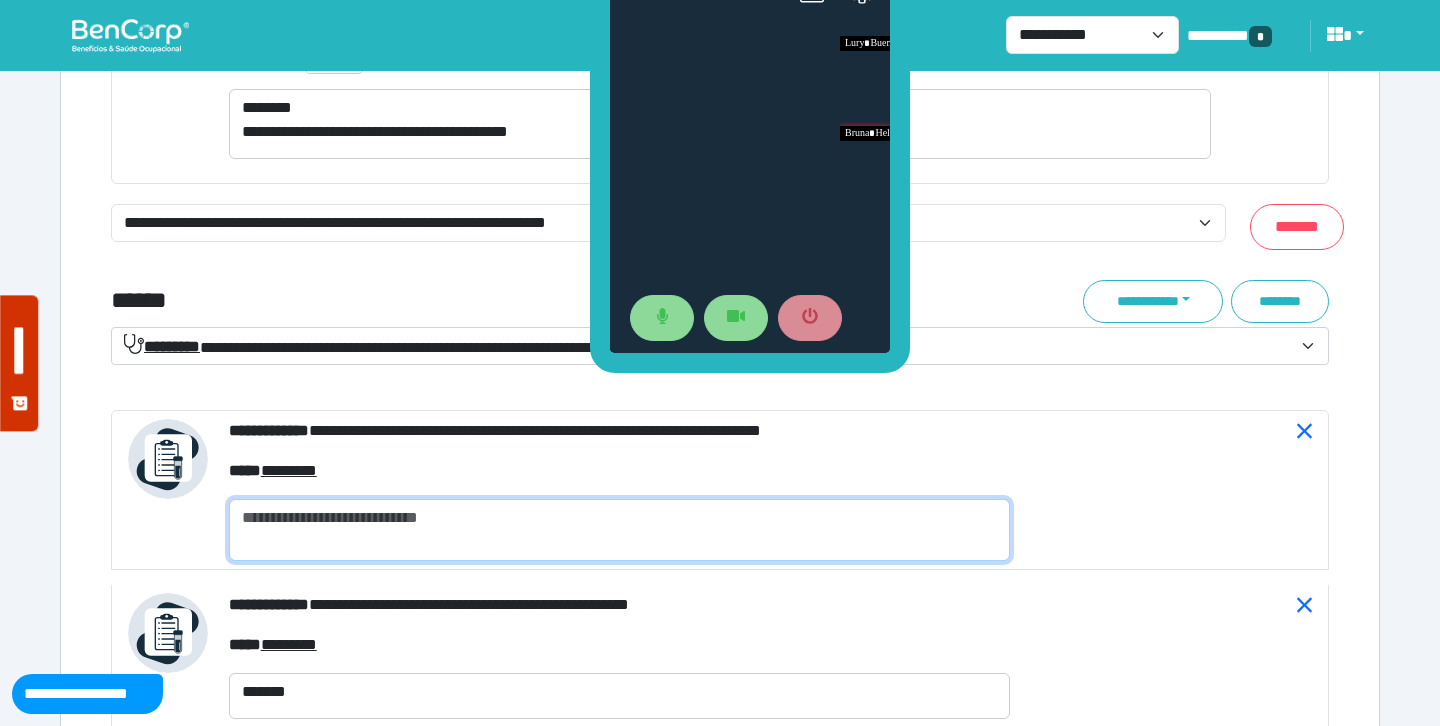 click 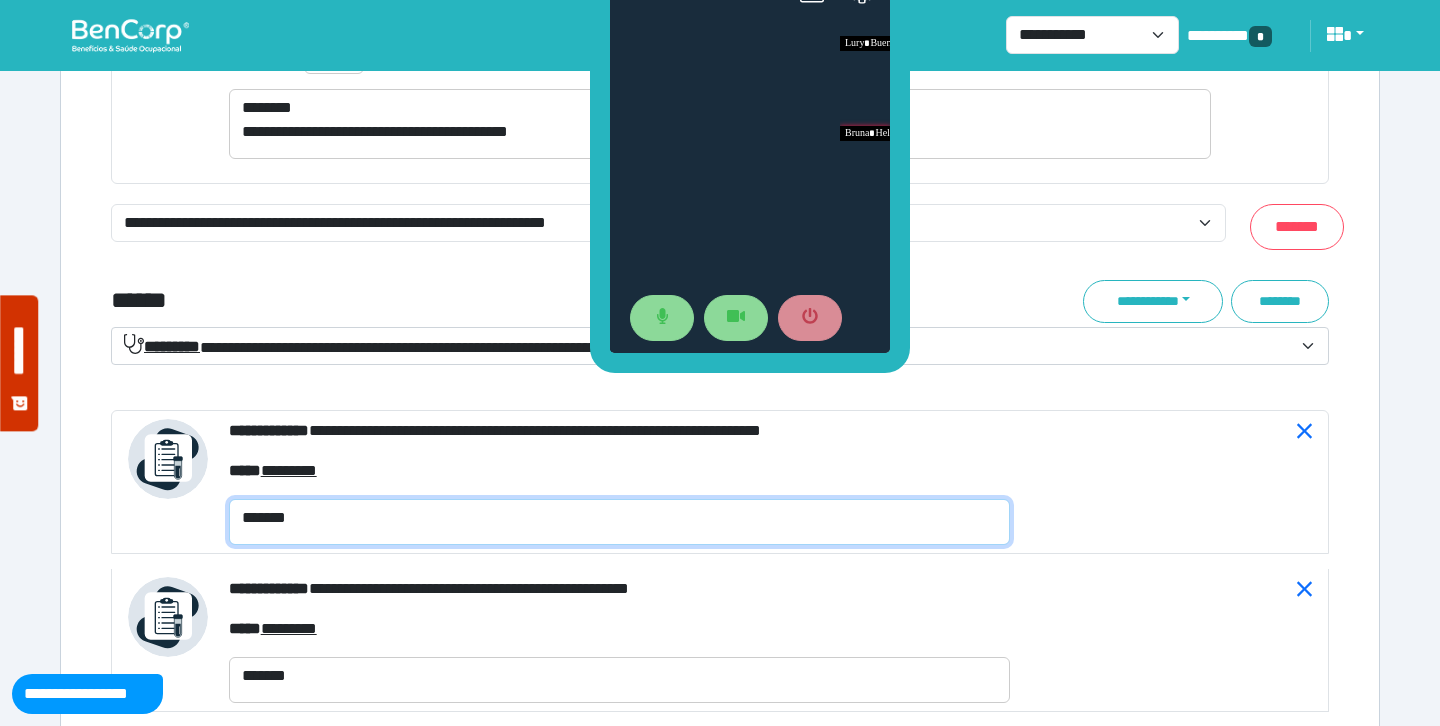 type on "*******" 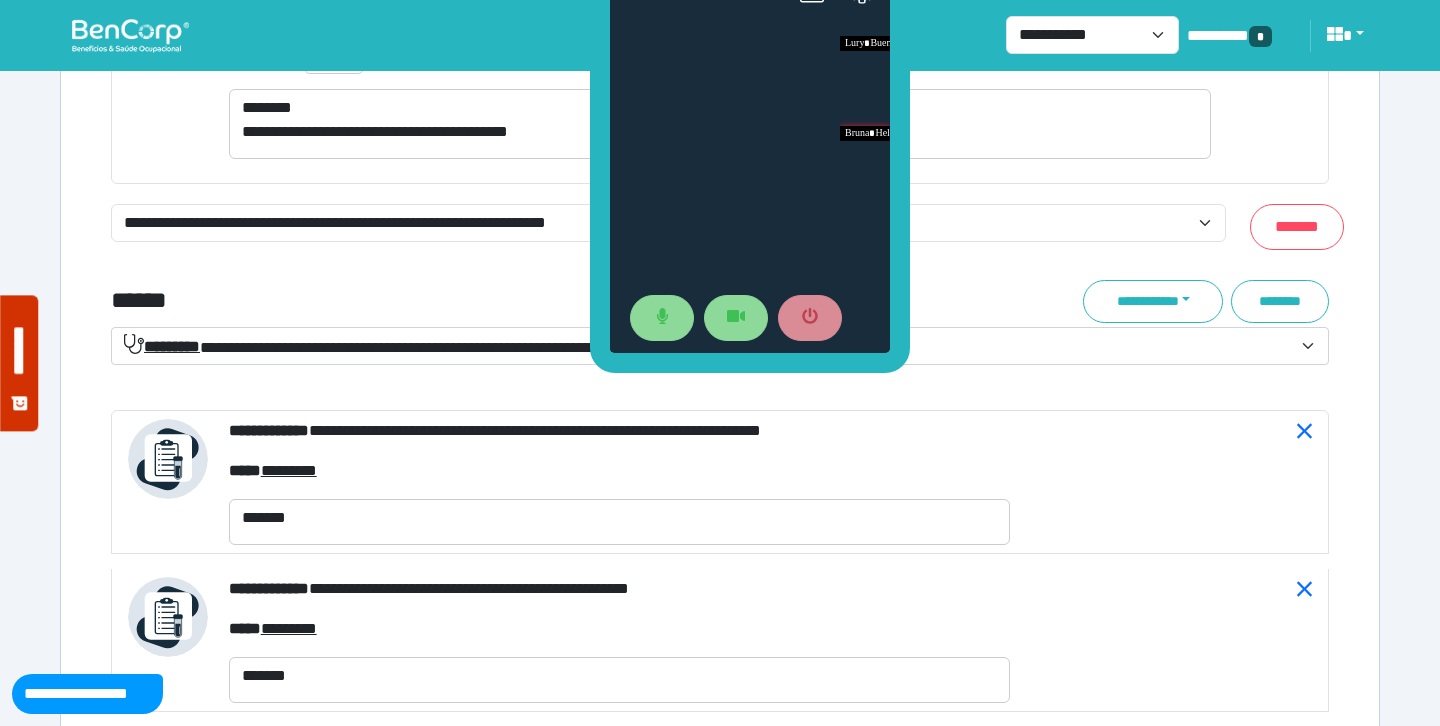 click on "******" 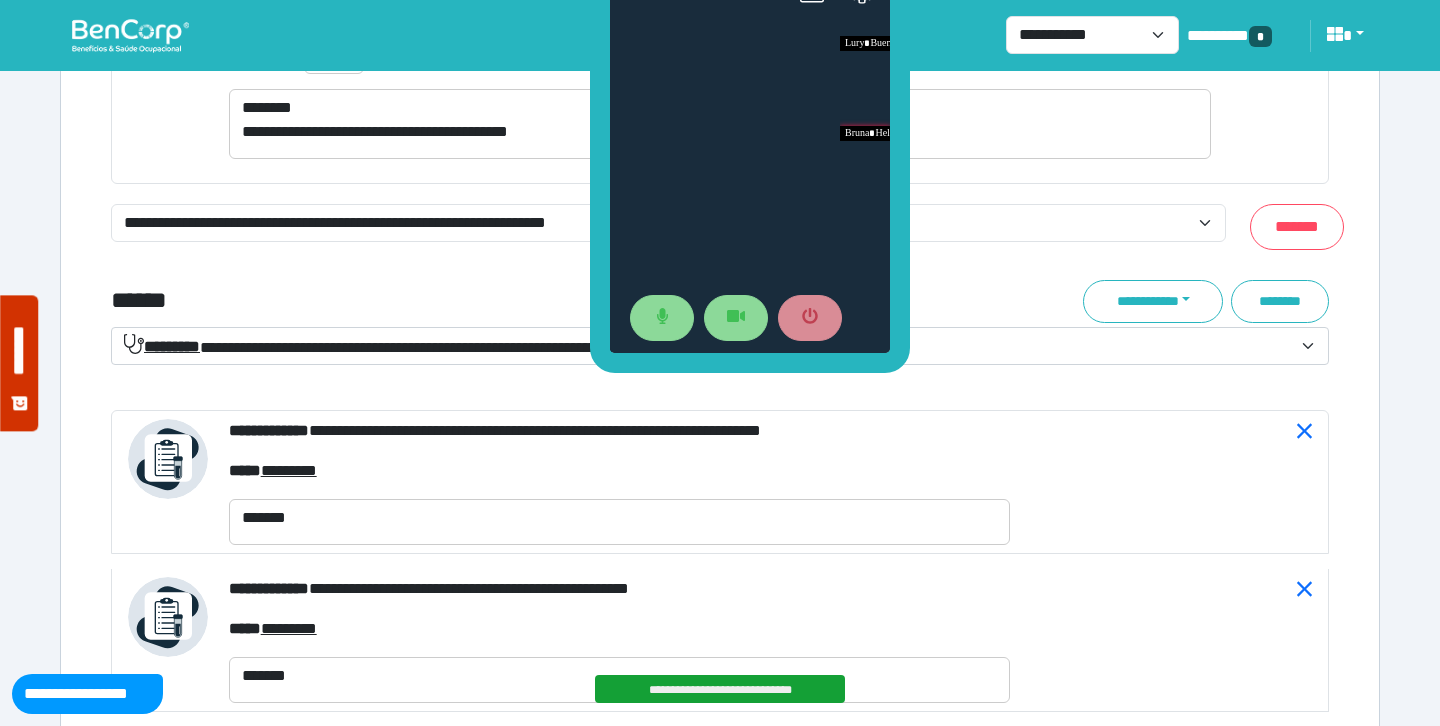 click on "**********" 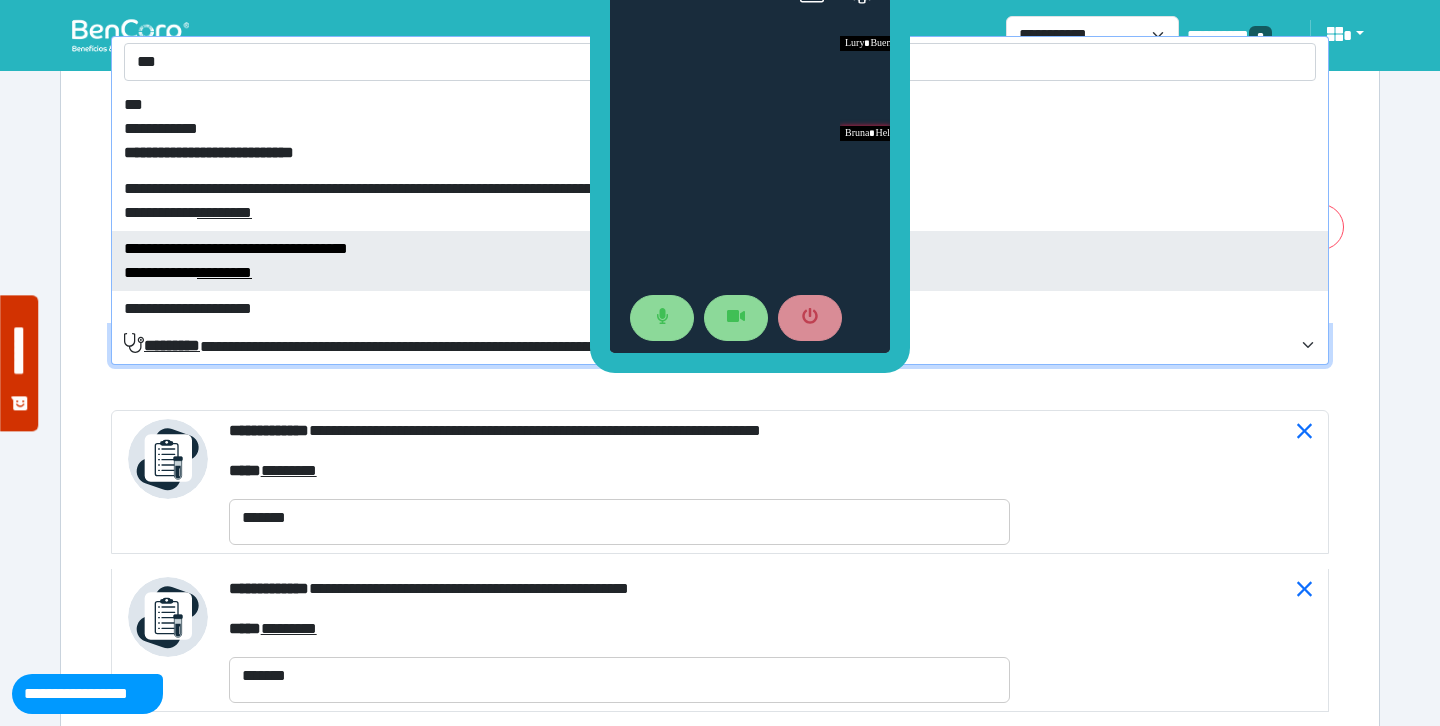 type on "***" 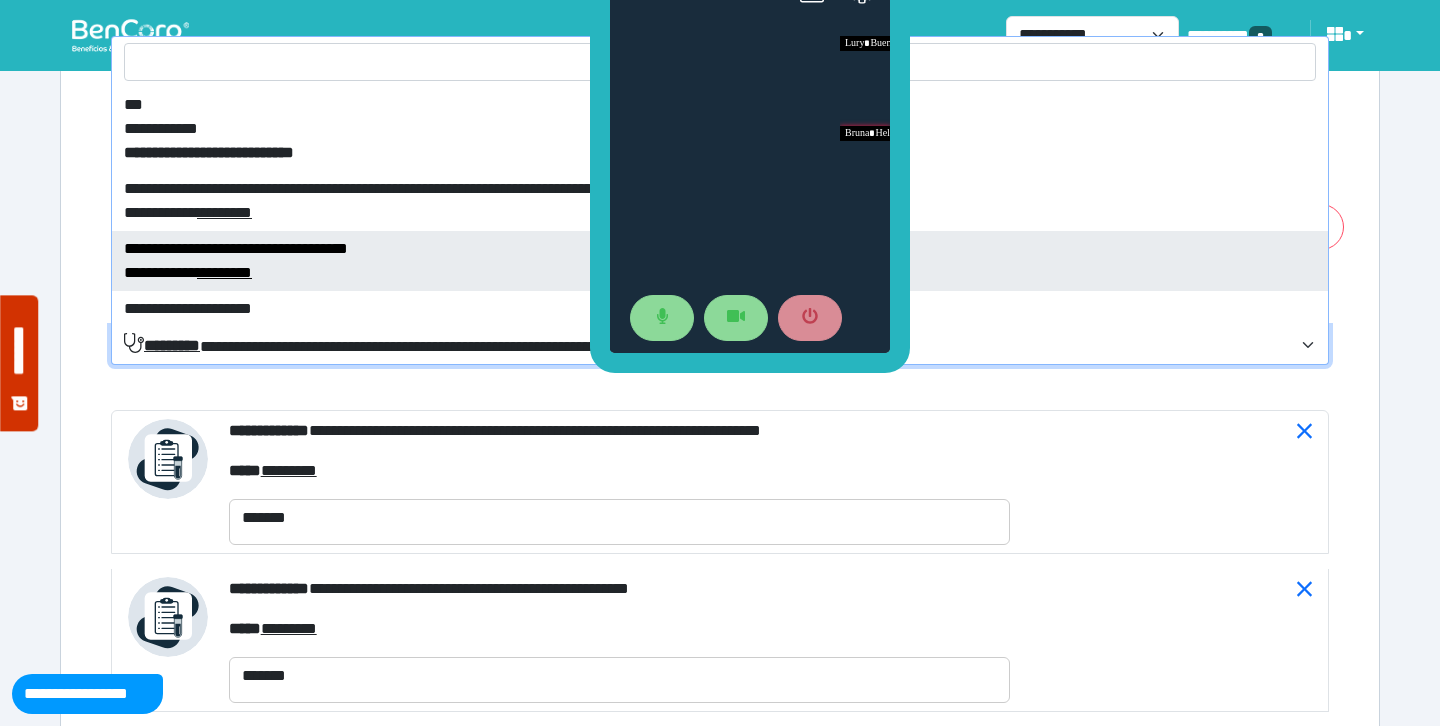 select on "****" 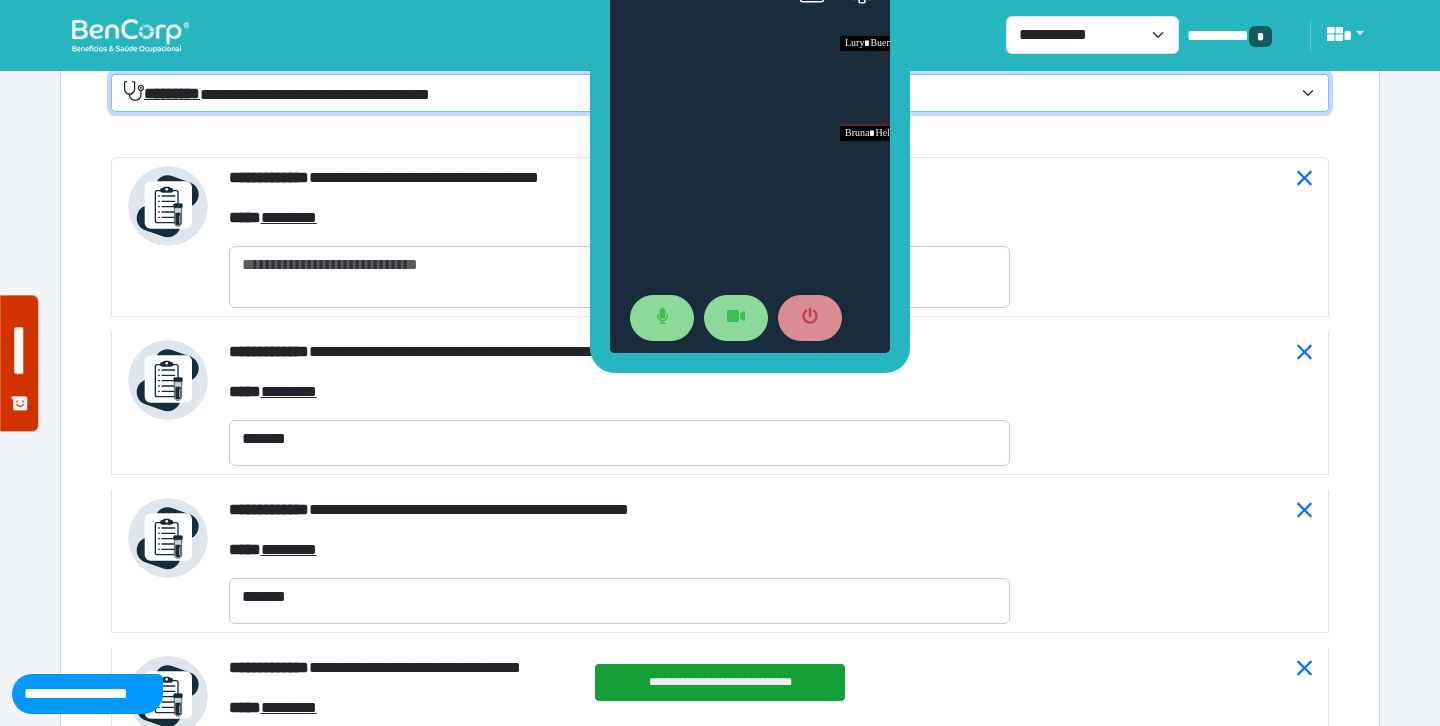 scroll, scrollTop: 7770, scrollLeft: 0, axis: vertical 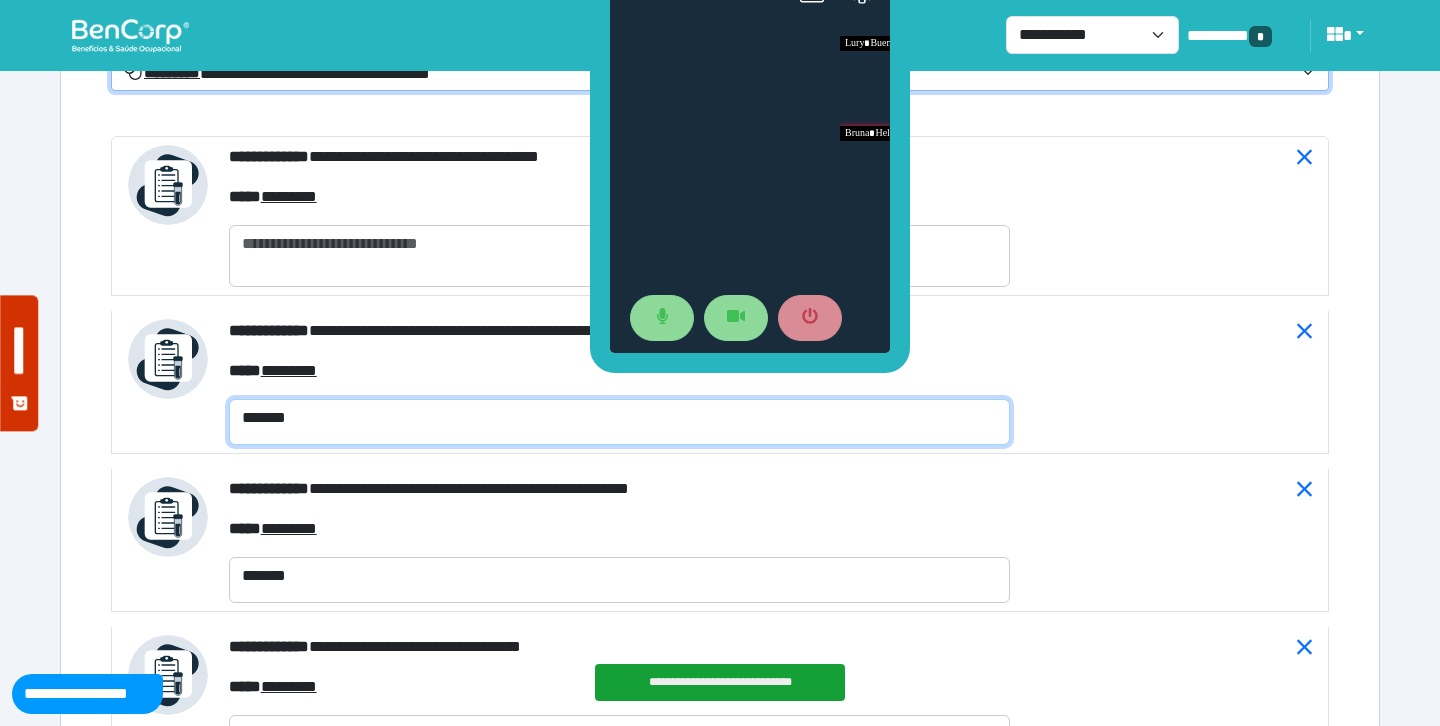 click on "*******" 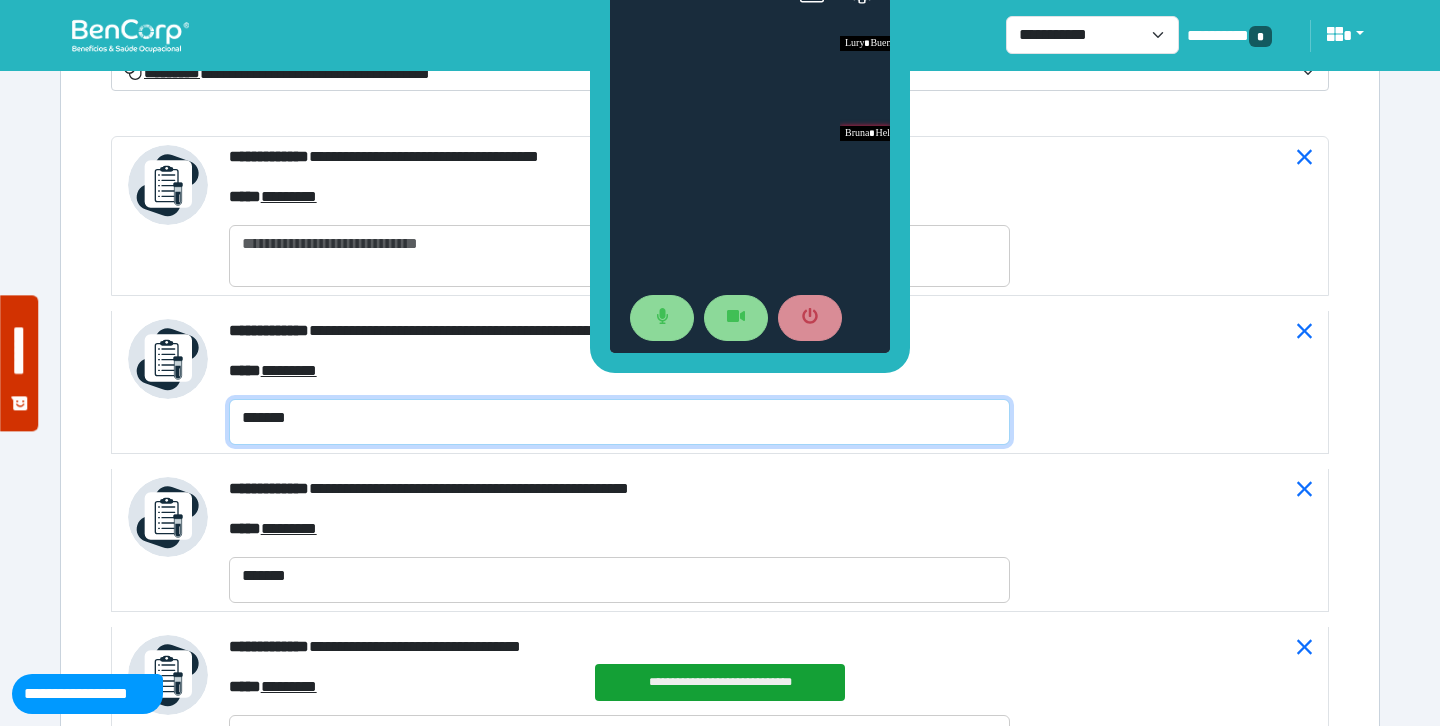 click on "*******" 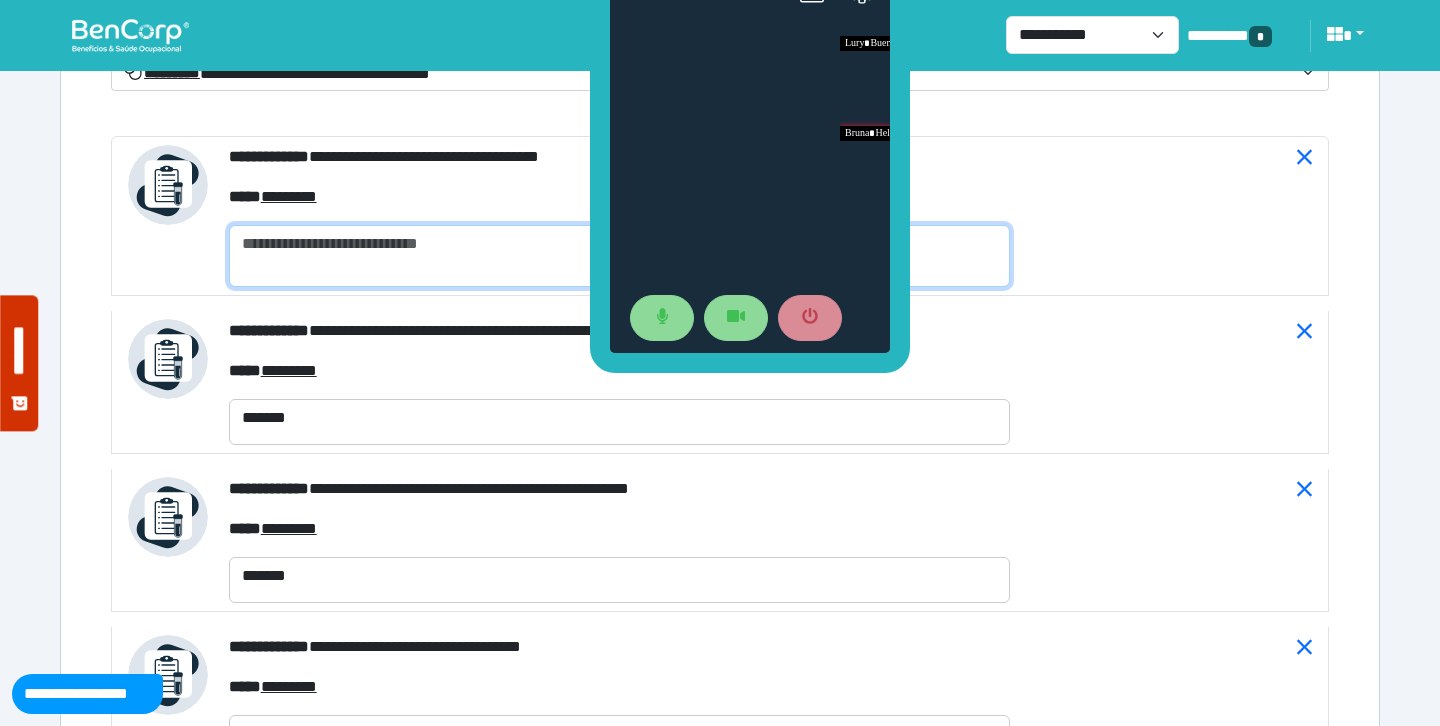 click 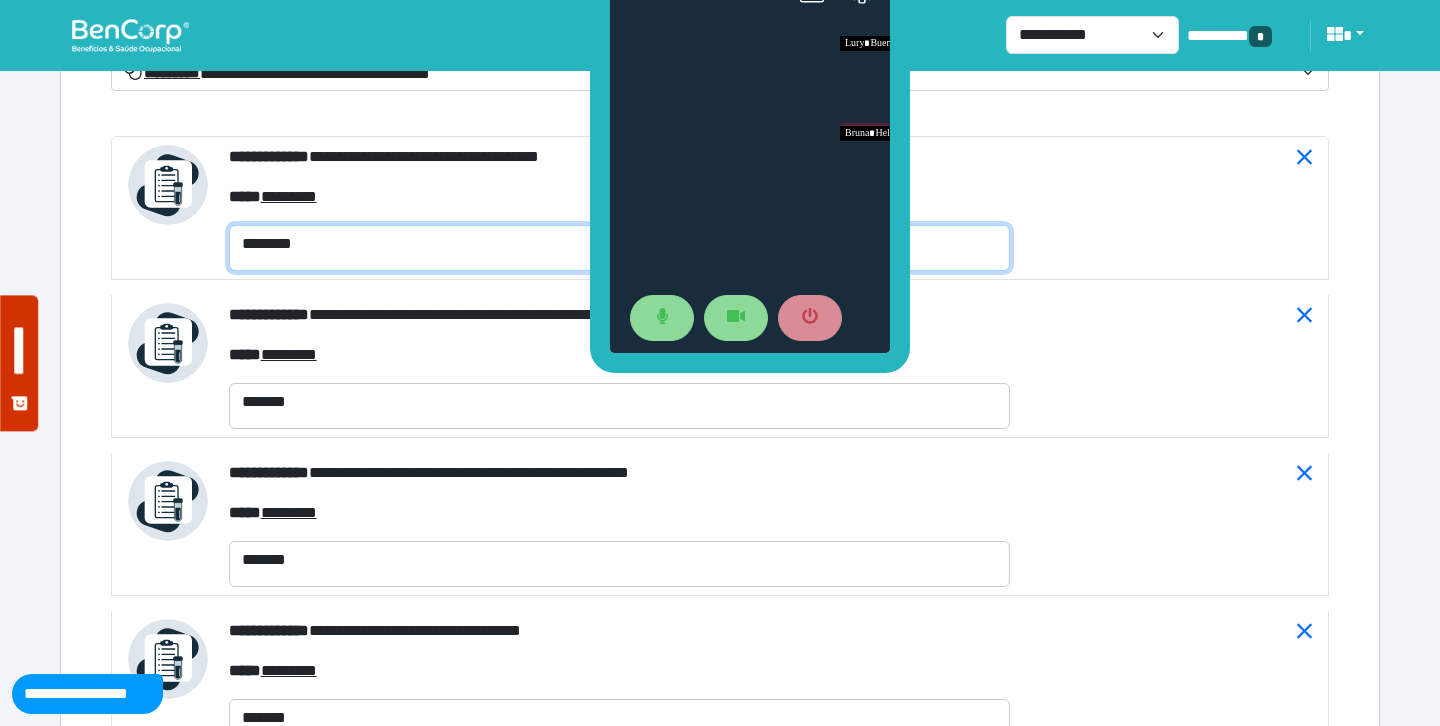 scroll, scrollTop: 0, scrollLeft: 0, axis: both 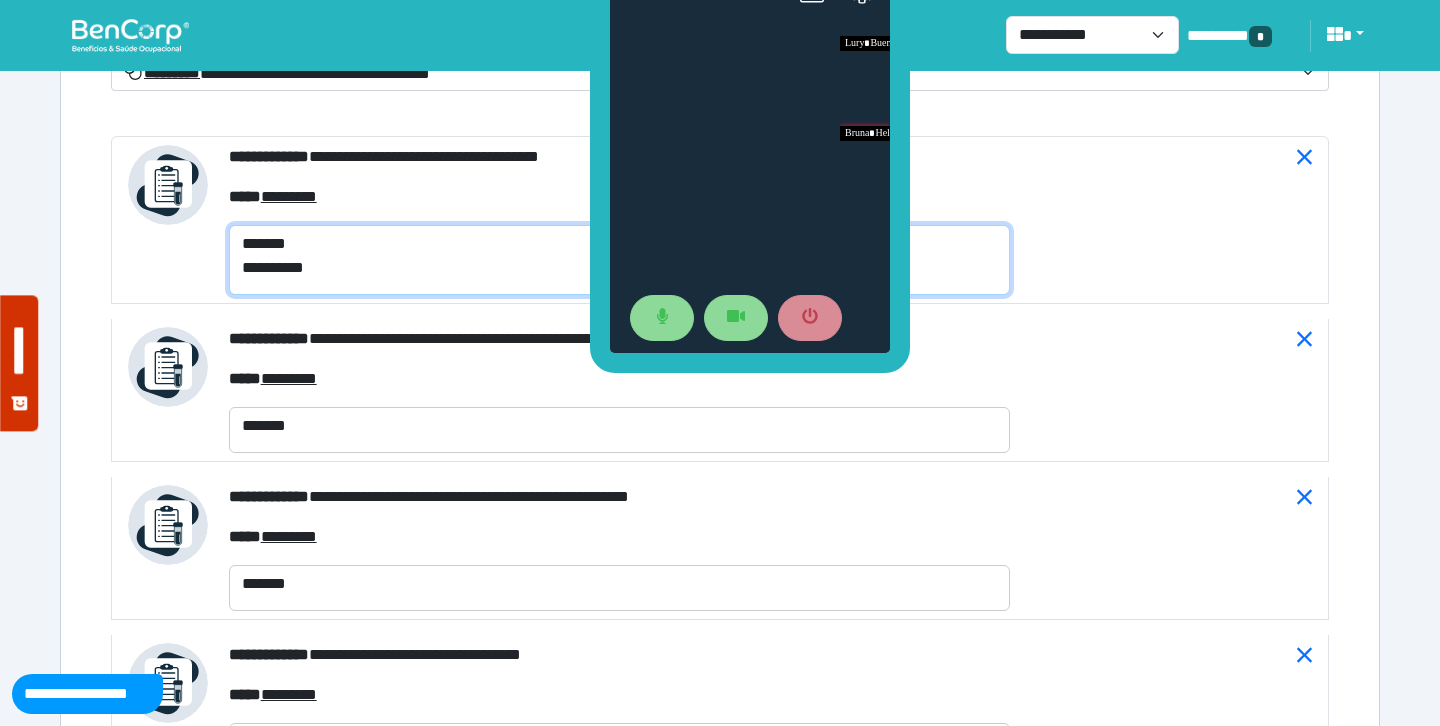 type on "*******
*********" 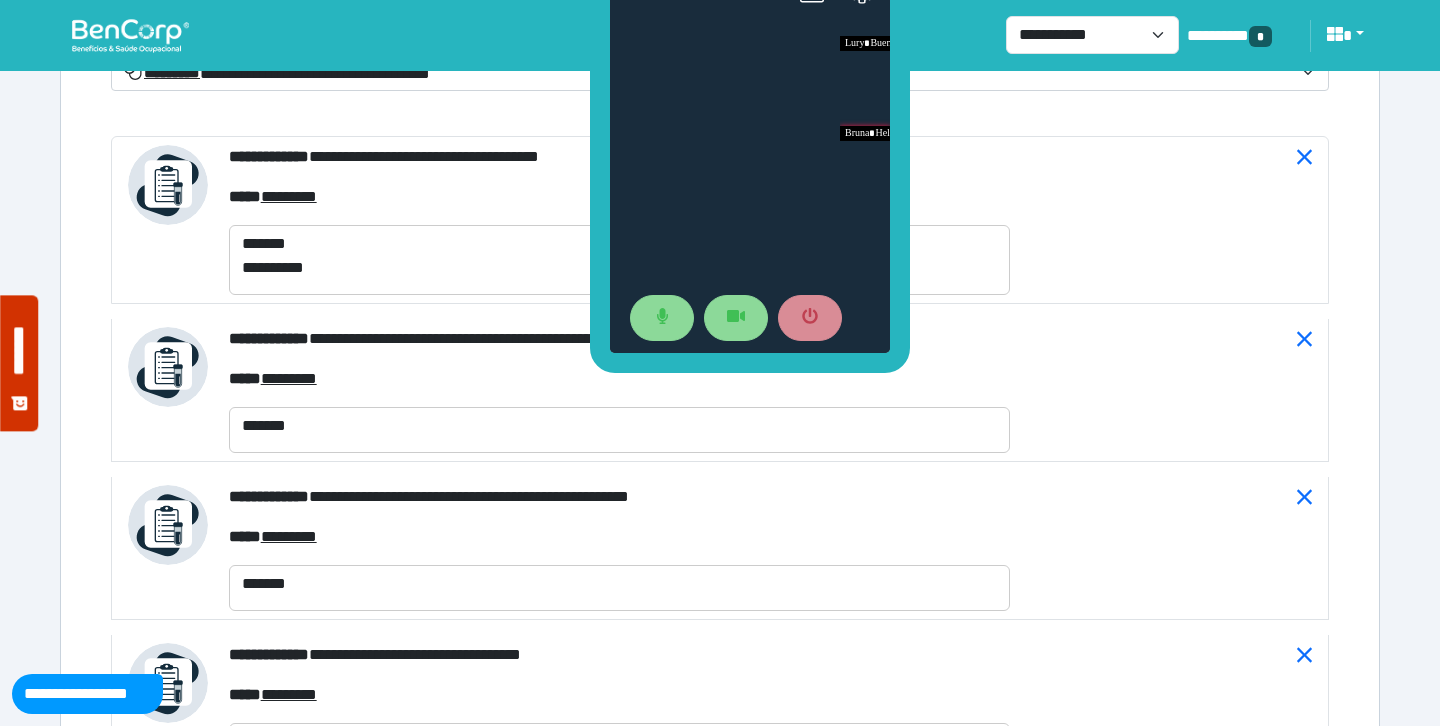 click 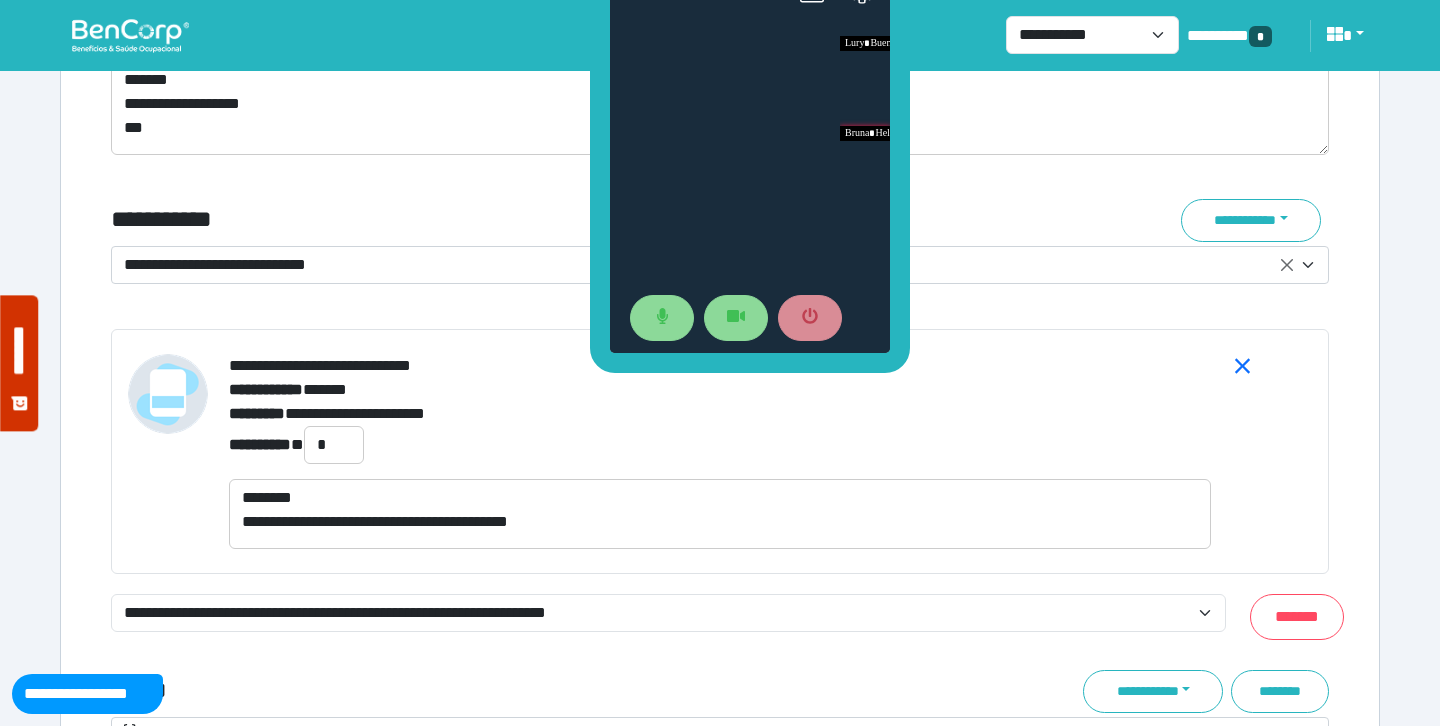 scroll, scrollTop: 7112, scrollLeft: 0, axis: vertical 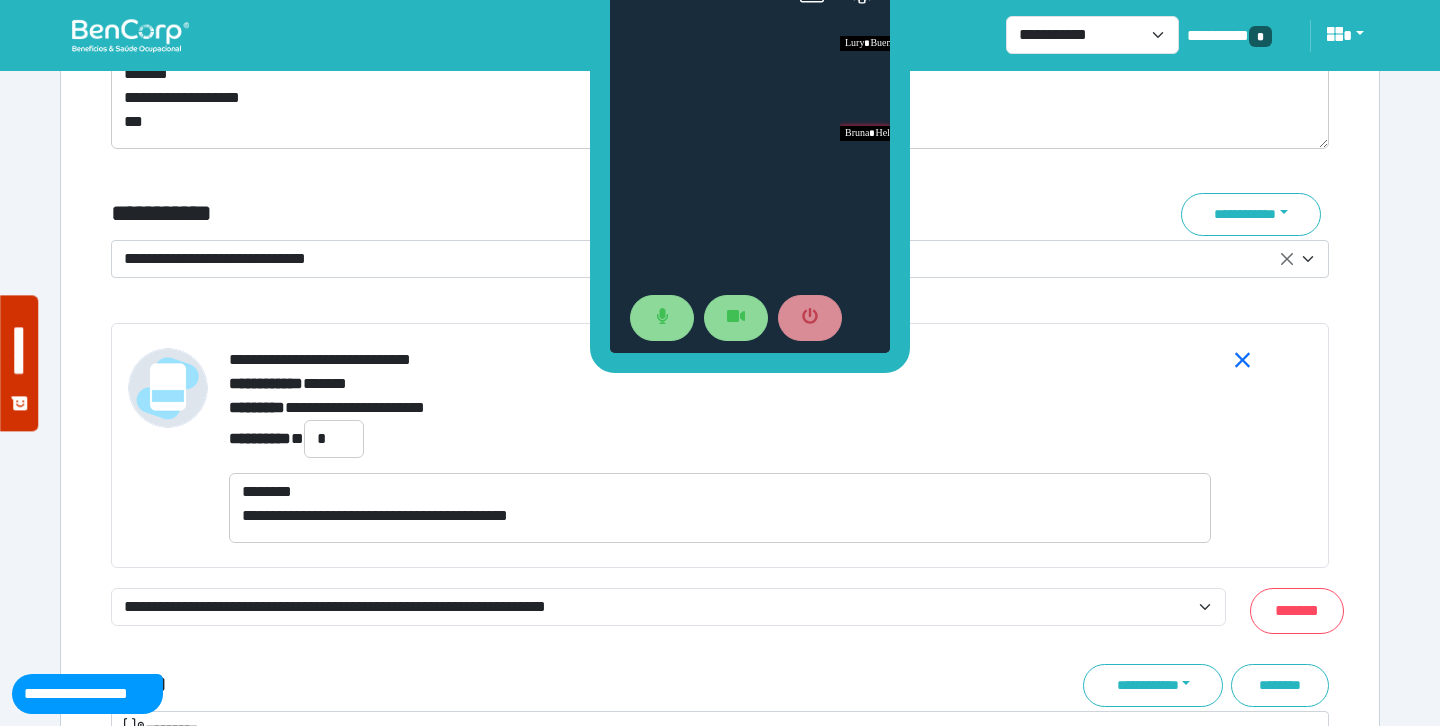 click on "**********" 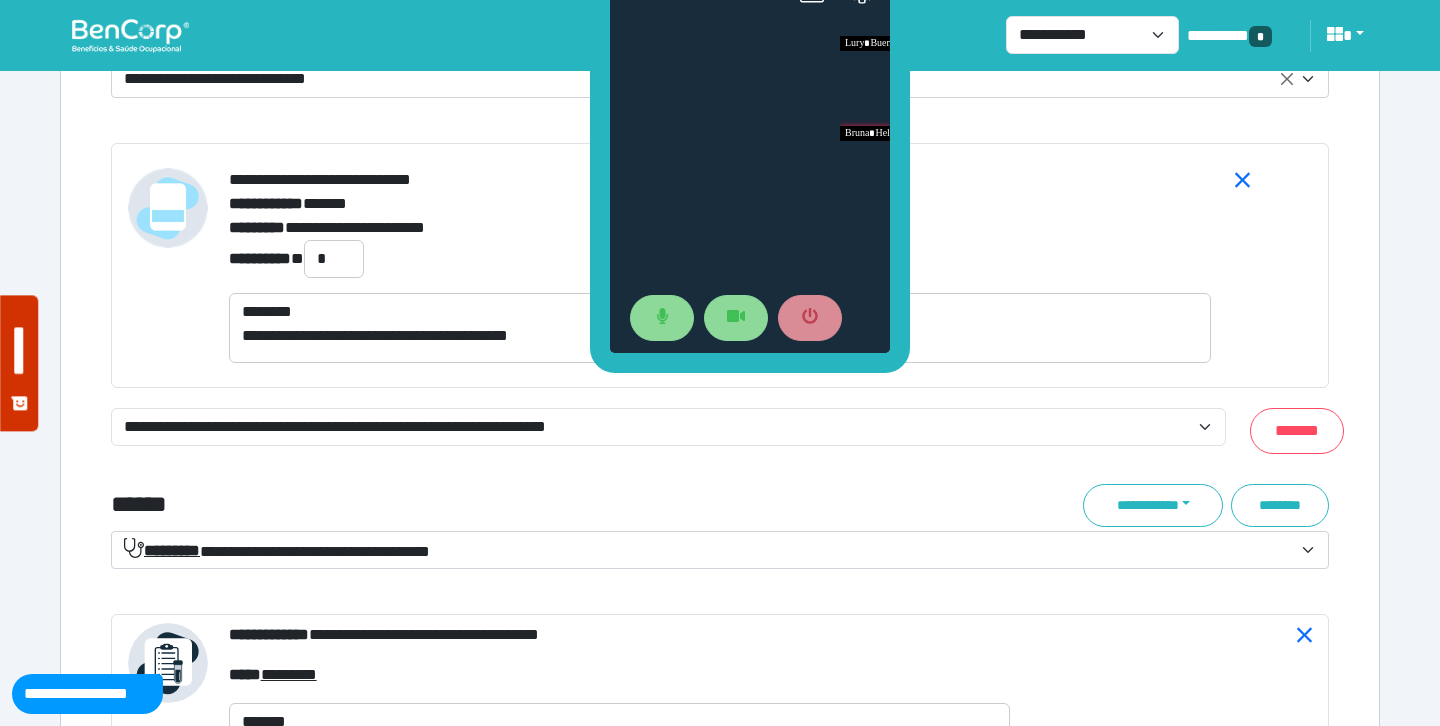 scroll, scrollTop: 7300, scrollLeft: 0, axis: vertical 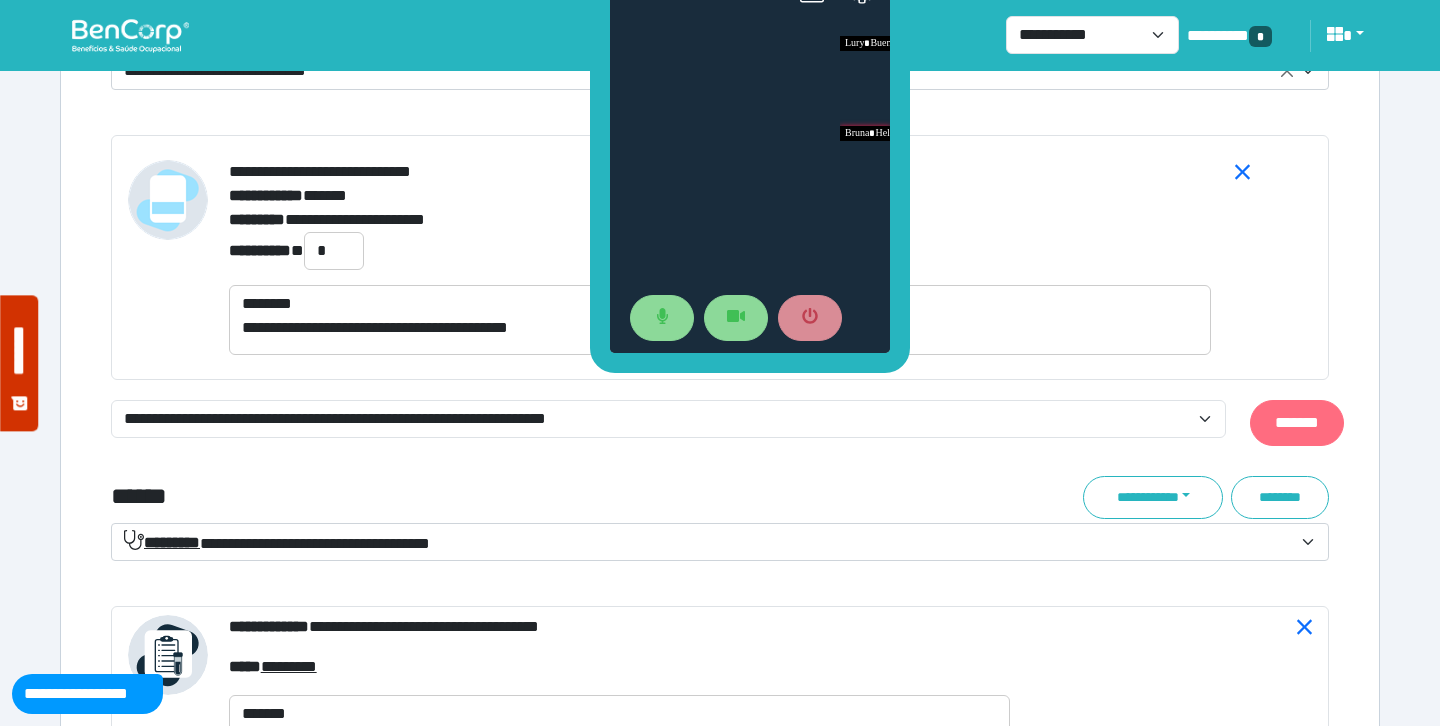click on "*******" 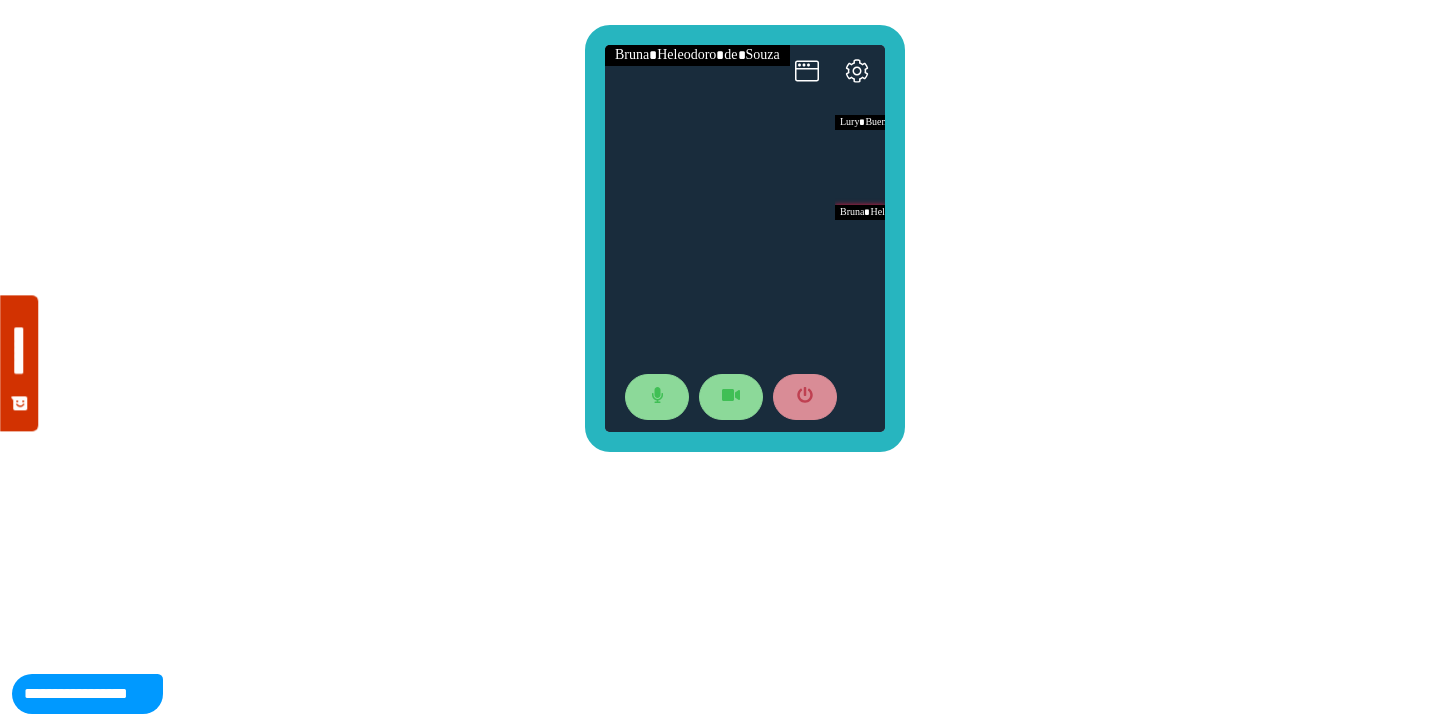 drag, startPoint x: 904, startPoint y: 272, endPoint x: 891, endPoint y: 367, distance: 95.885345 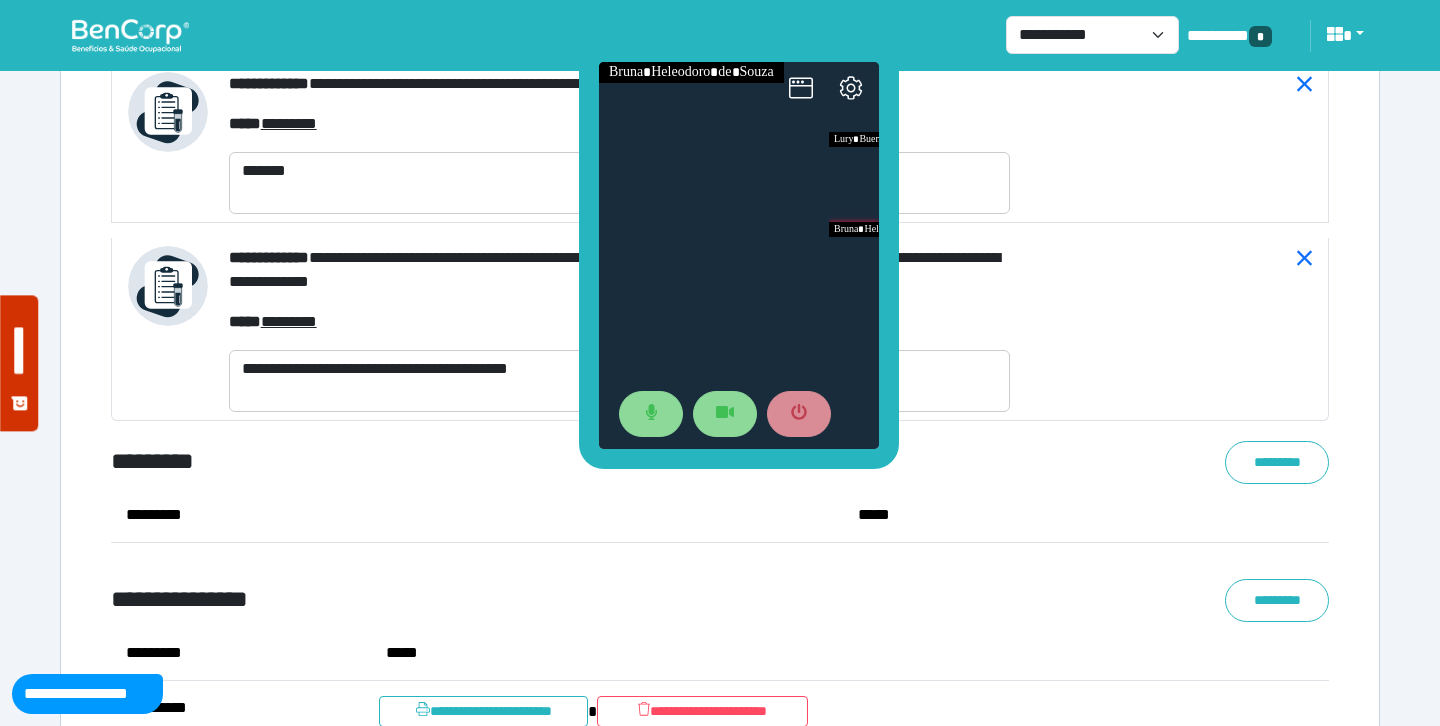 scroll, scrollTop: 10328, scrollLeft: 0, axis: vertical 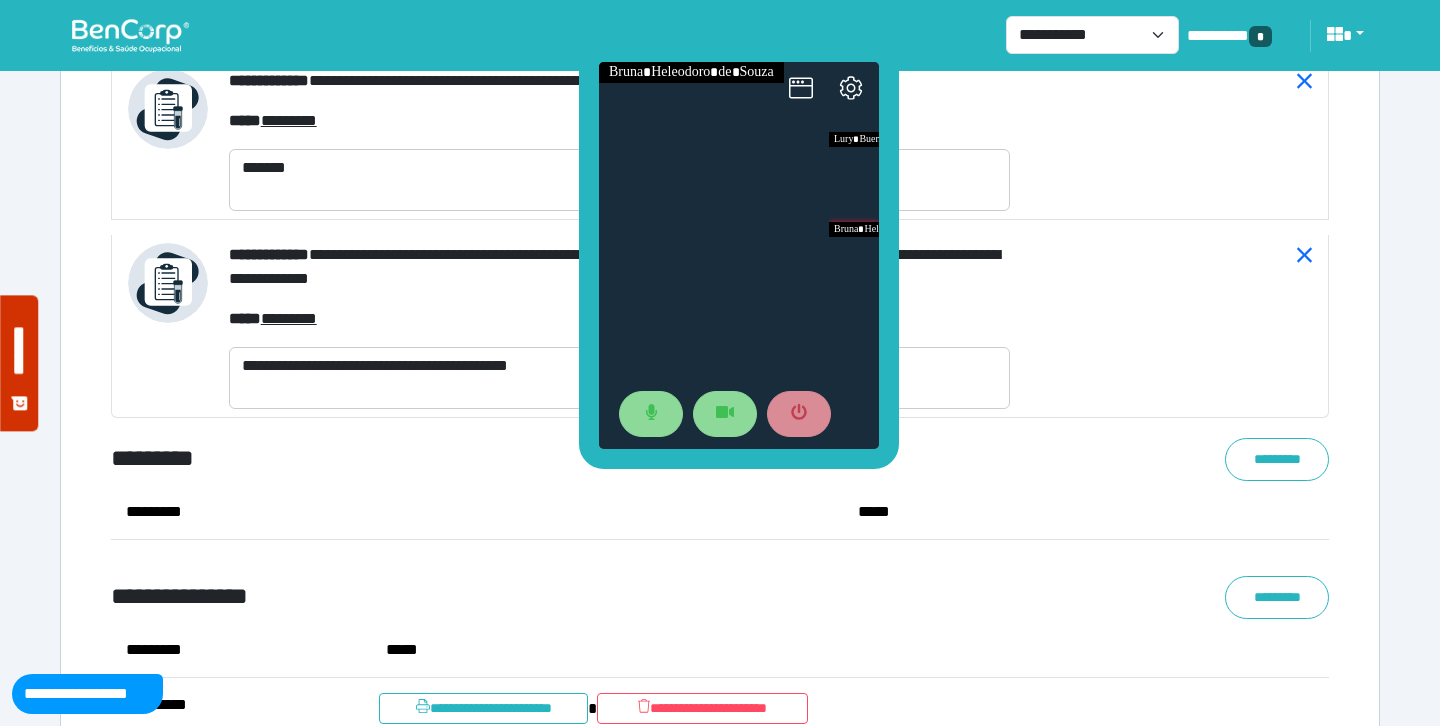 click on "*********" 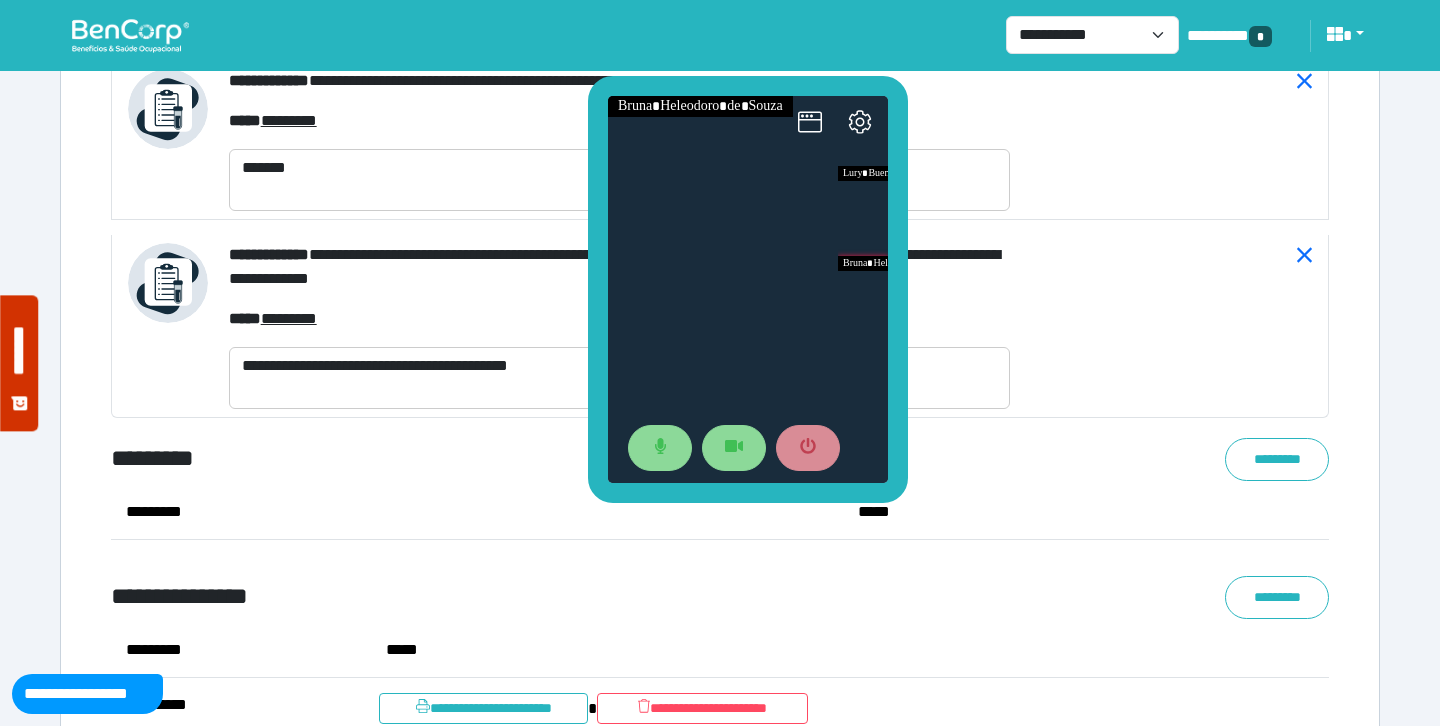 drag, startPoint x: 585, startPoint y: 422, endPoint x: 594, endPoint y: 463, distance: 41.976185 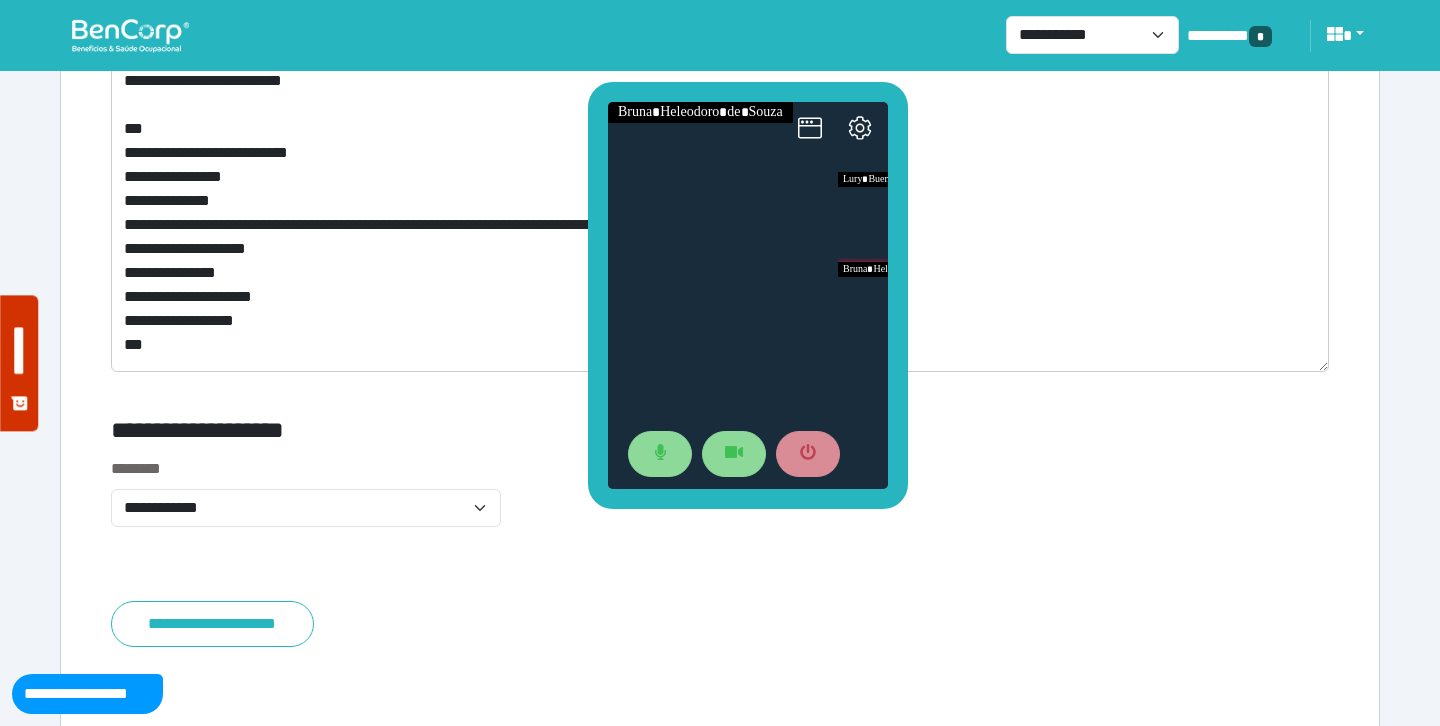 scroll, scrollTop: 11119, scrollLeft: 0, axis: vertical 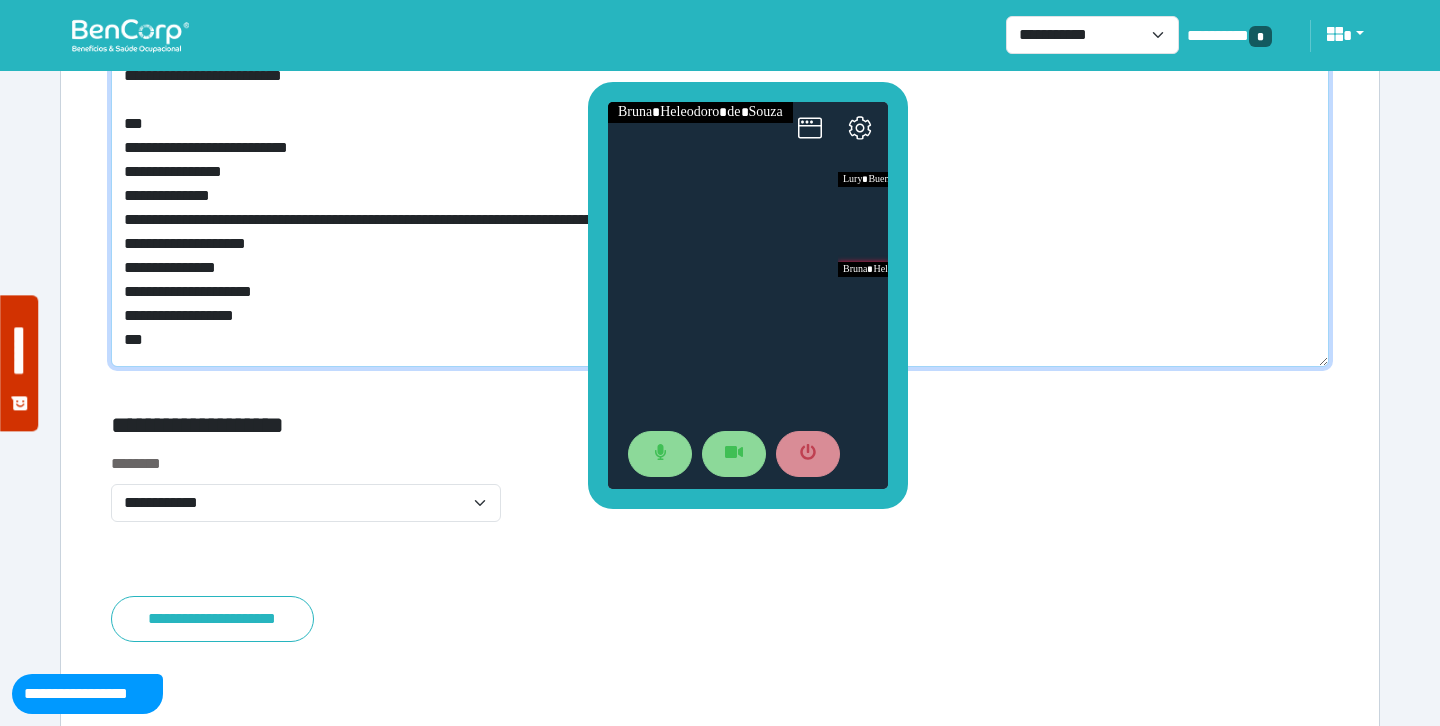 click on "**********" 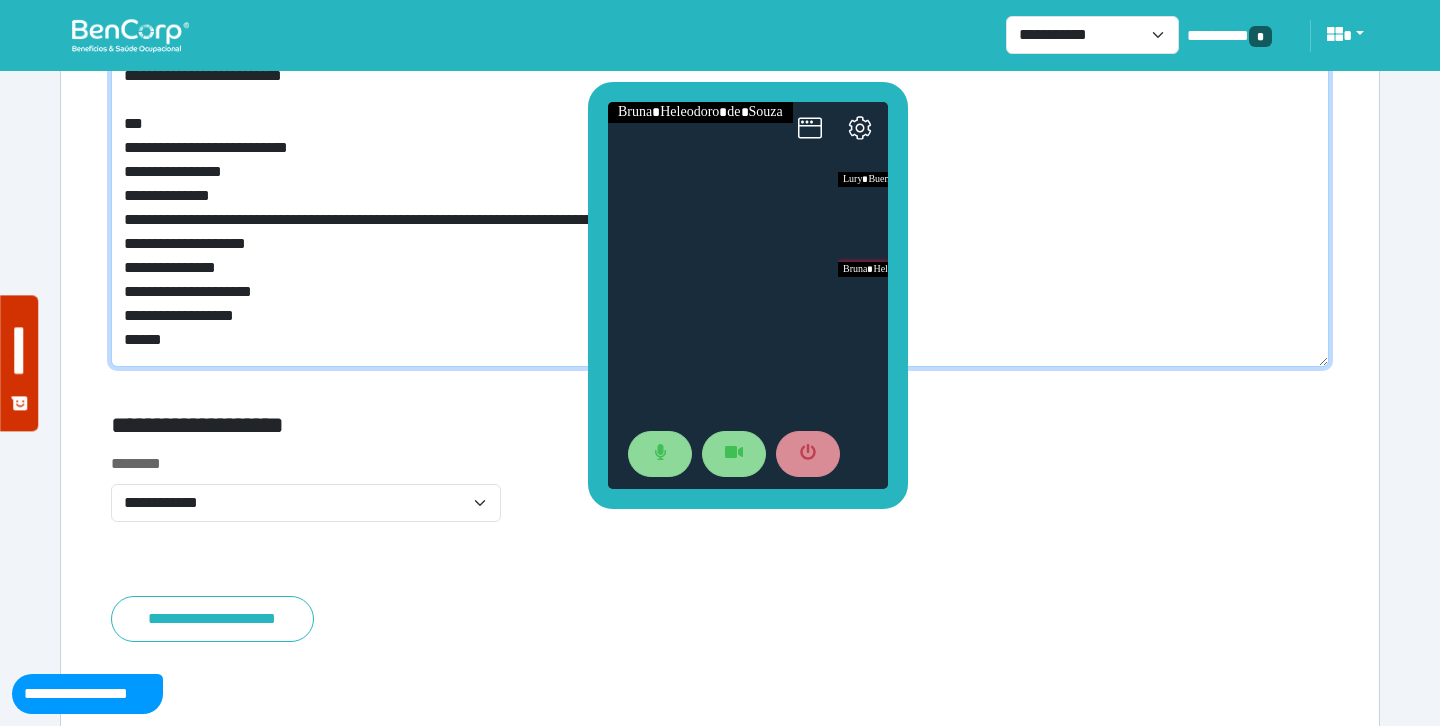 click on "**********" 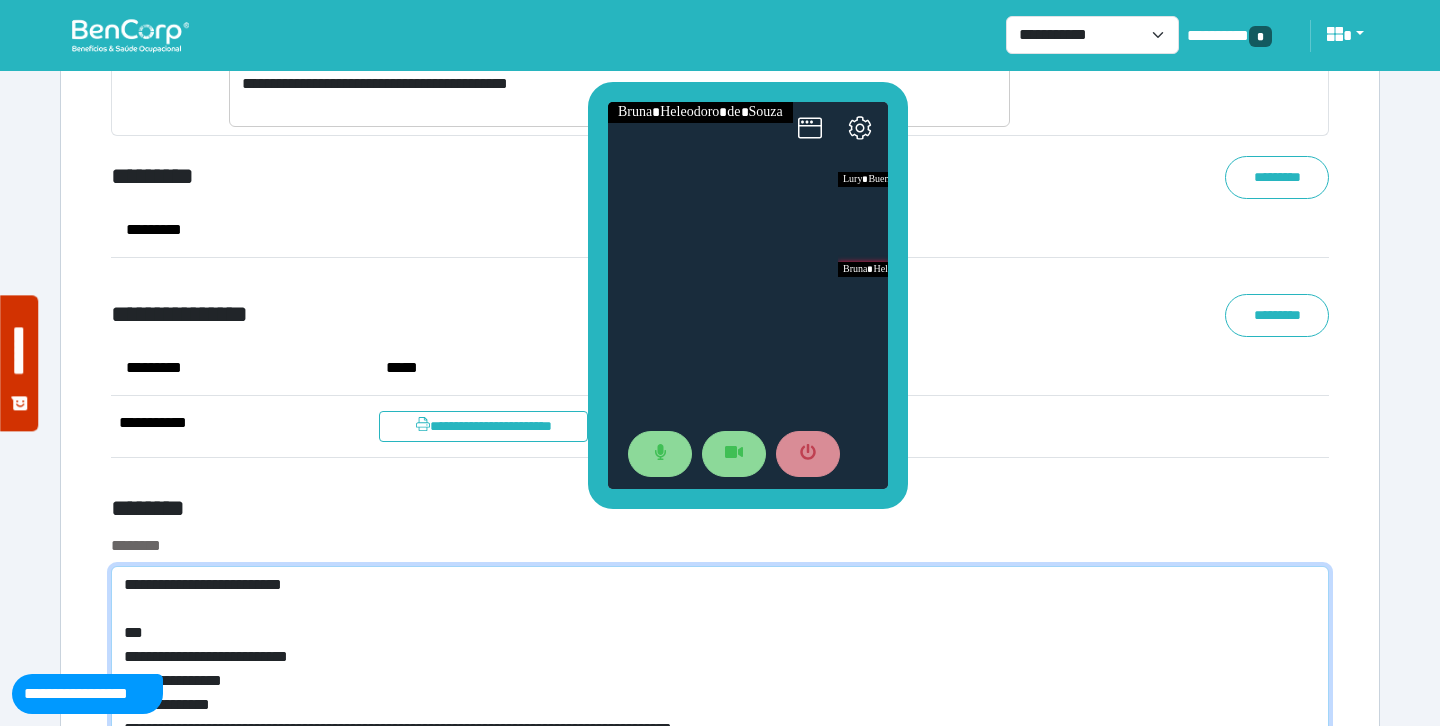 scroll, scrollTop: 10608, scrollLeft: 0, axis: vertical 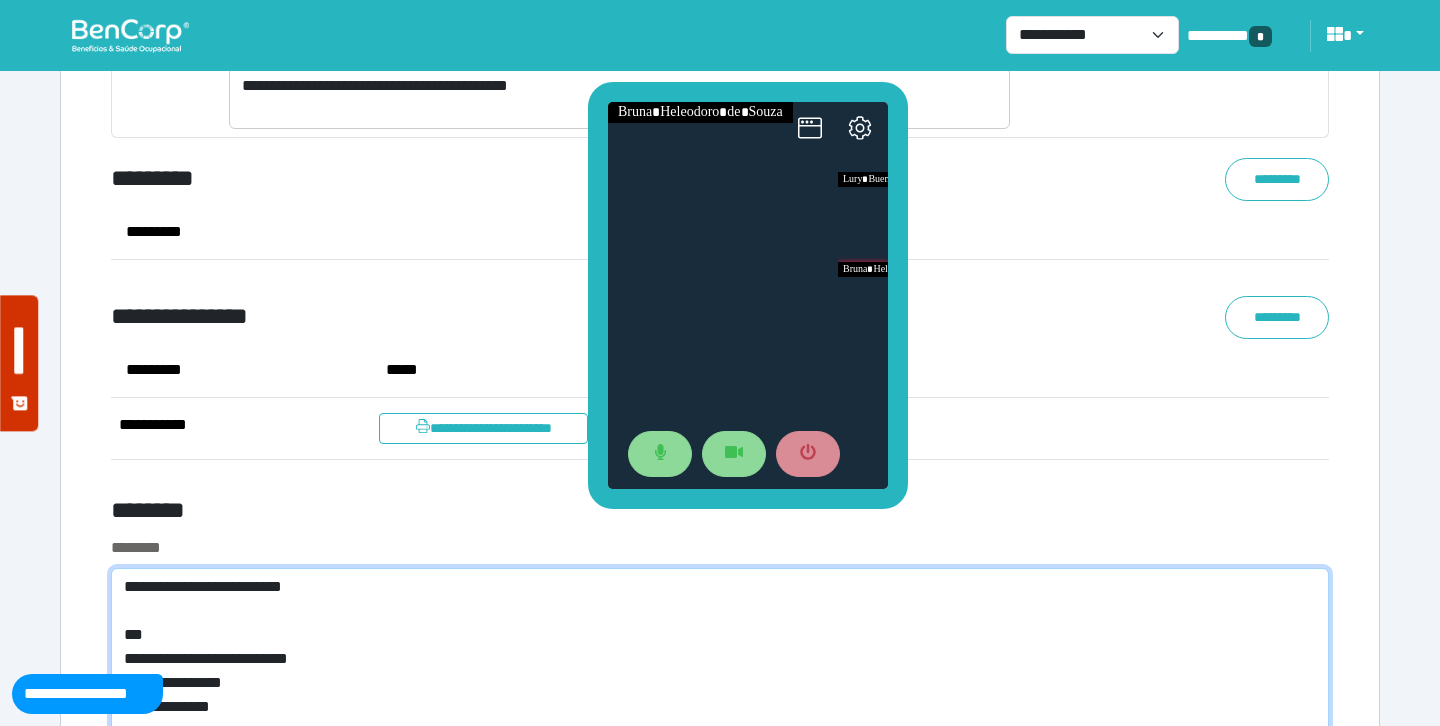 type on "**********" 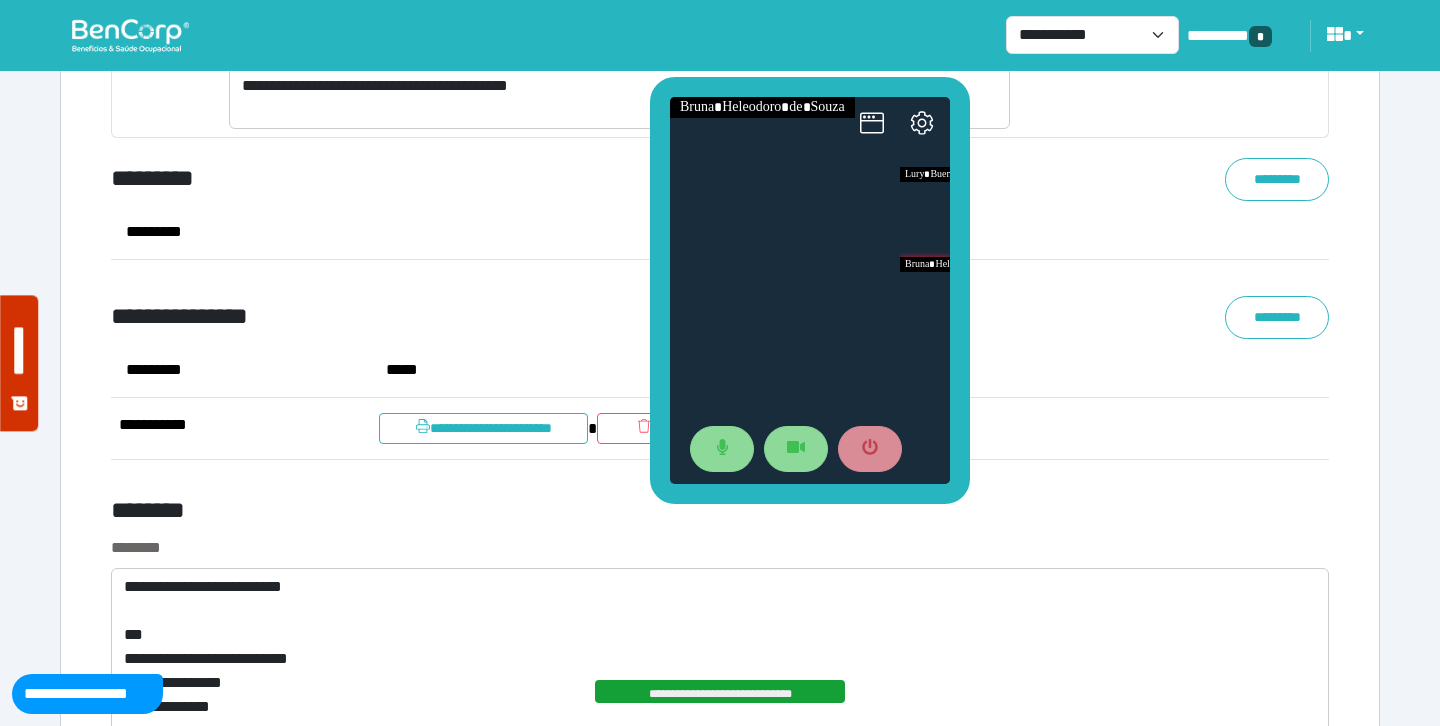 drag, startPoint x: 898, startPoint y: 351, endPoint x: 959, endPoint y: 343, distance: 61.522354 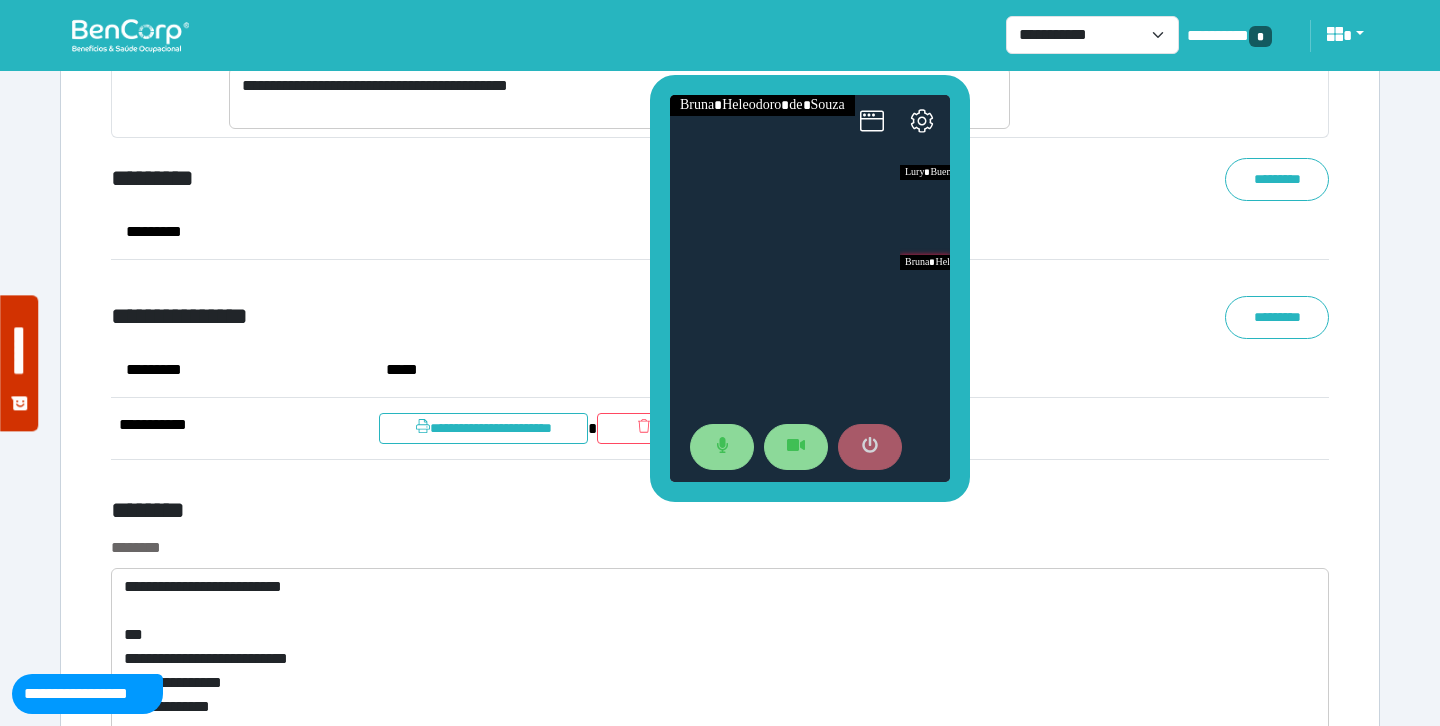 click 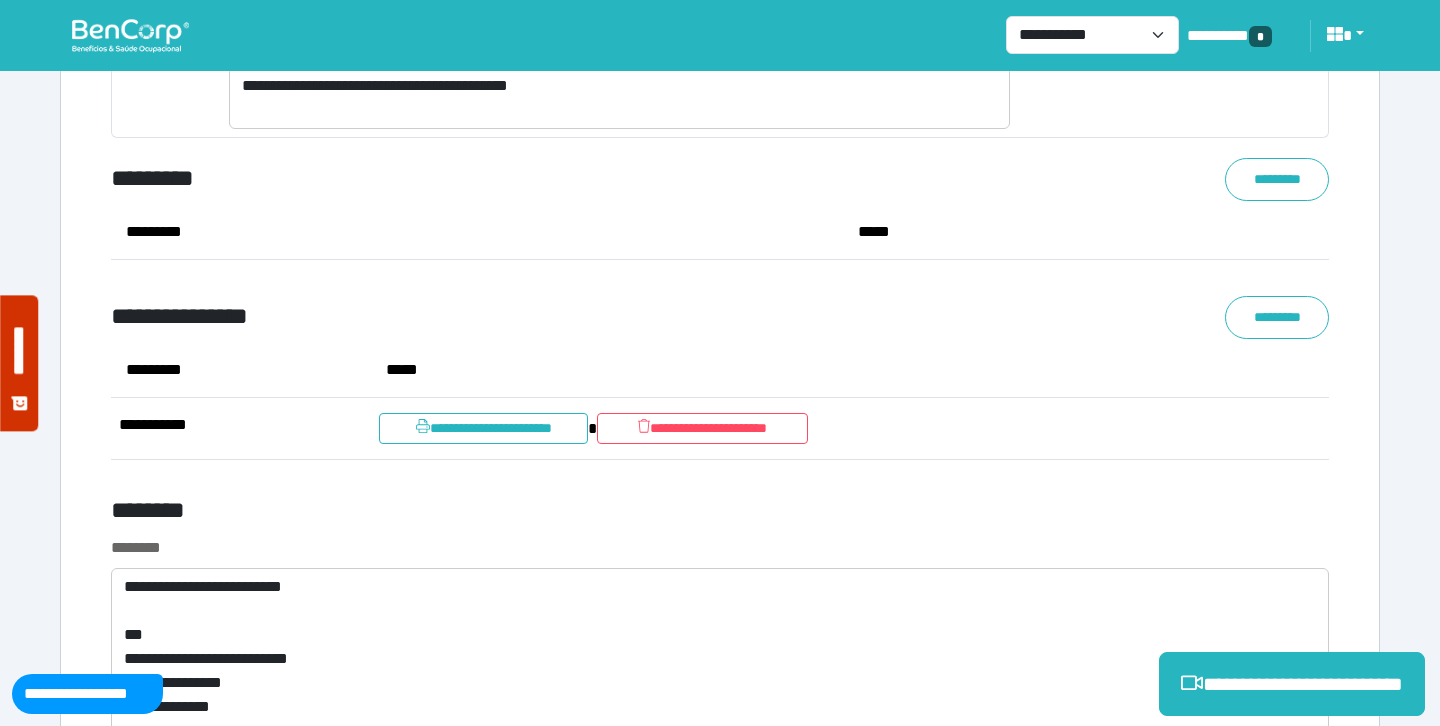 click on "**********" 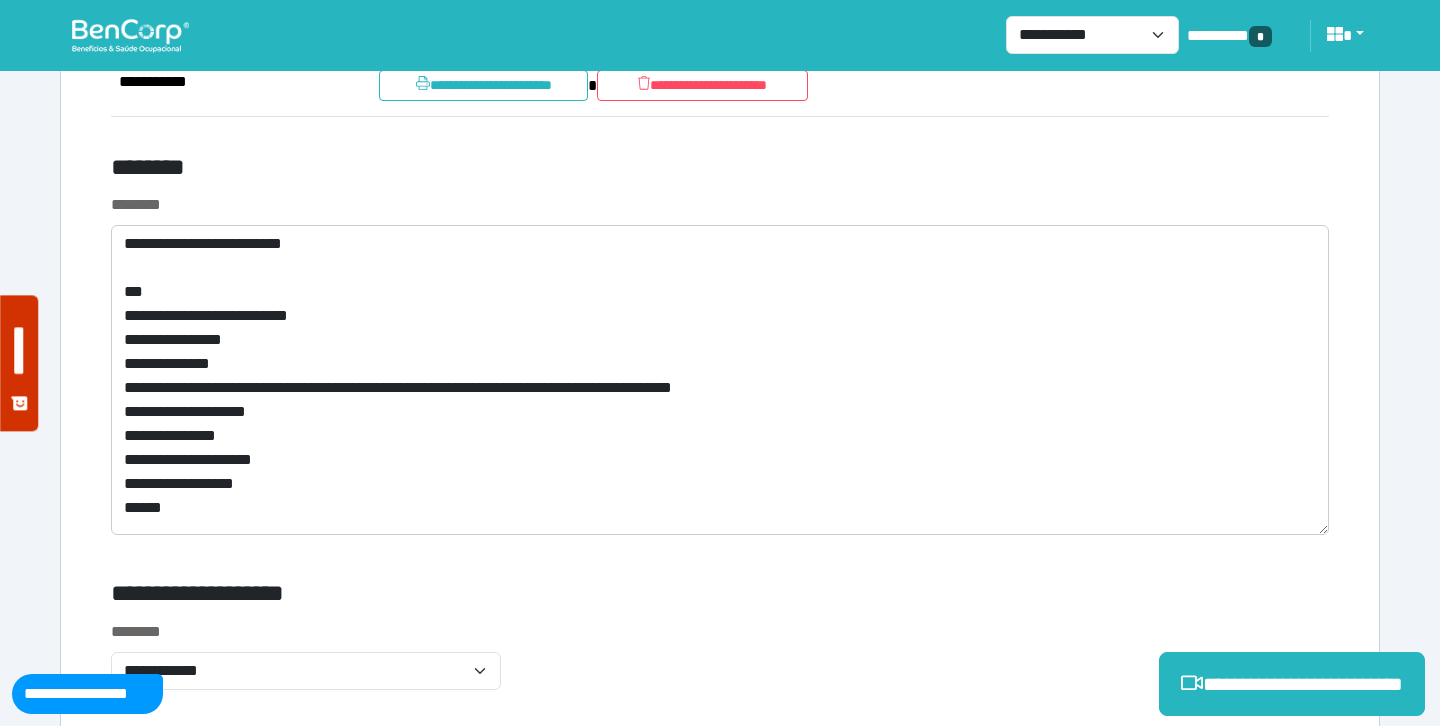 scroll, scrollTop: 11256, scrollLeft: 0, axis: vertical 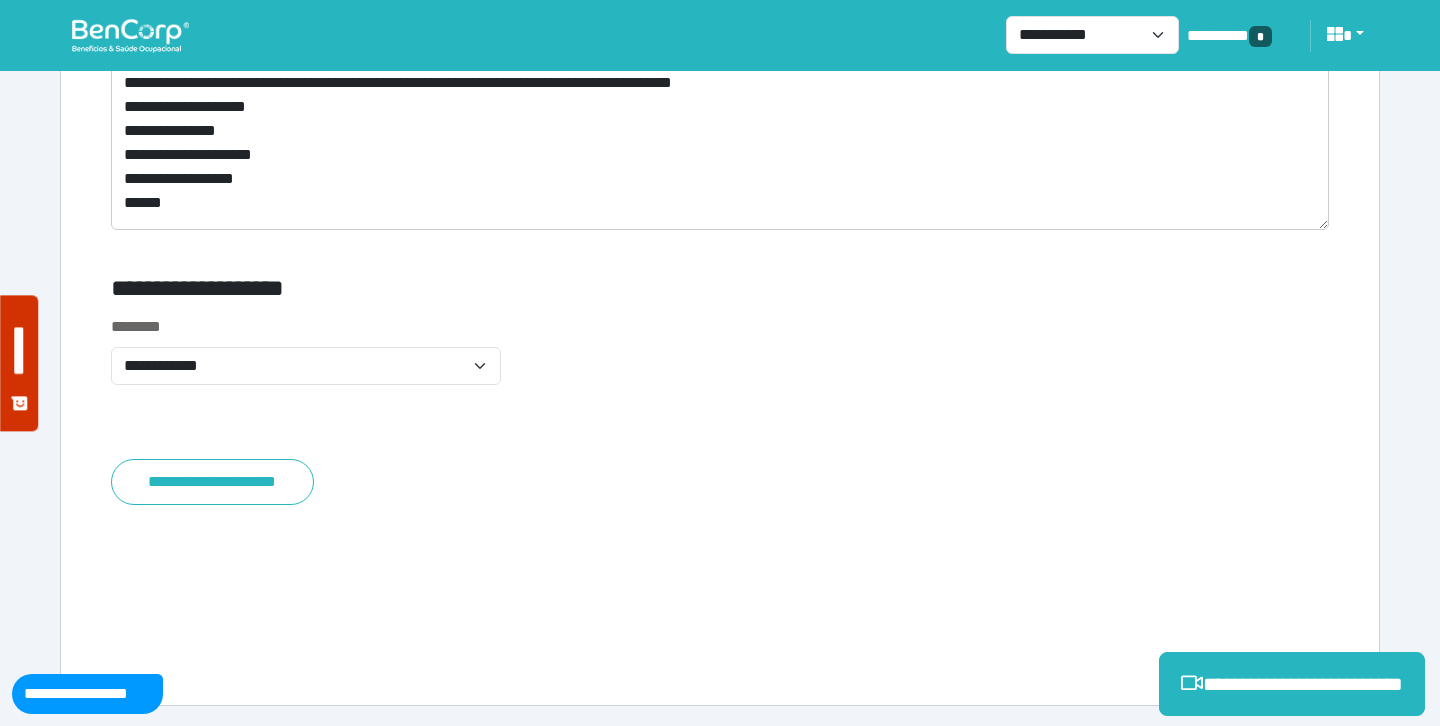 click on "**********" 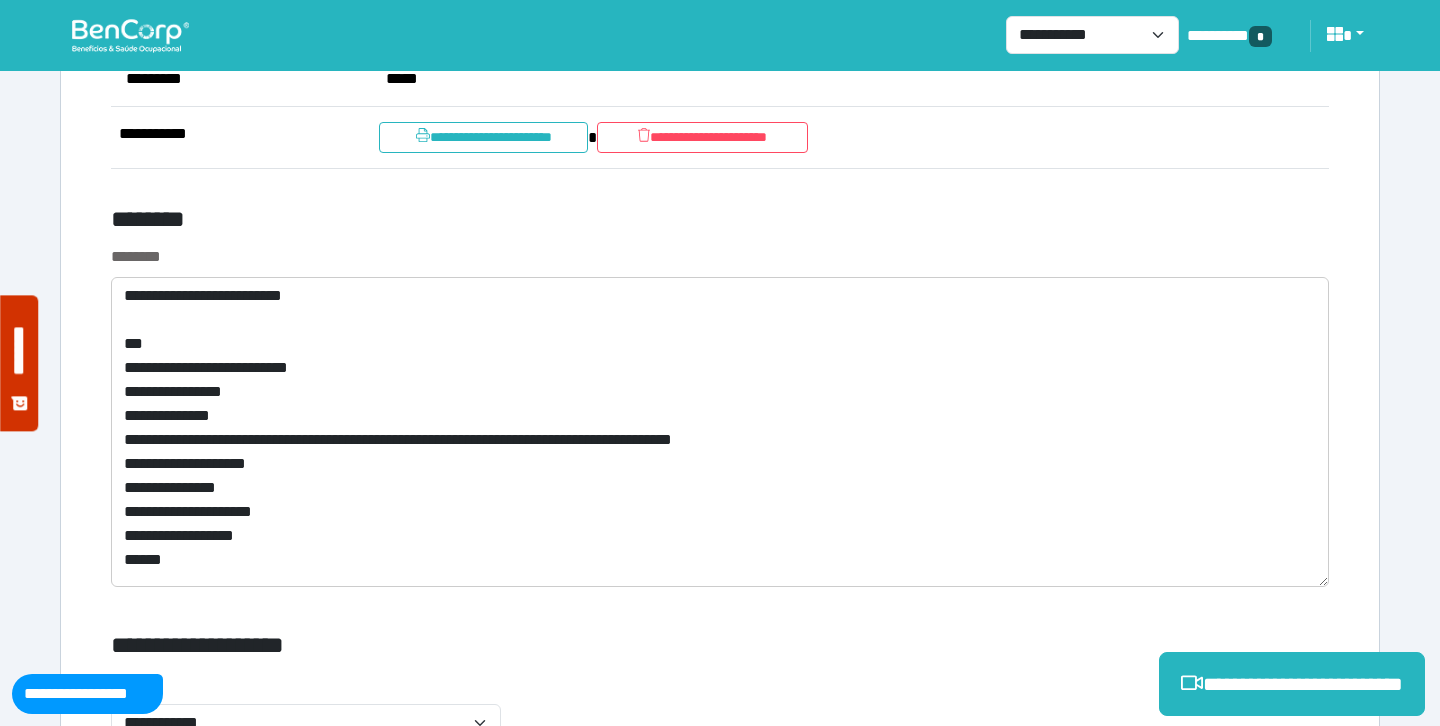 scroll, scrollTop: 11256, scrollLeft: 0, axis: vertical 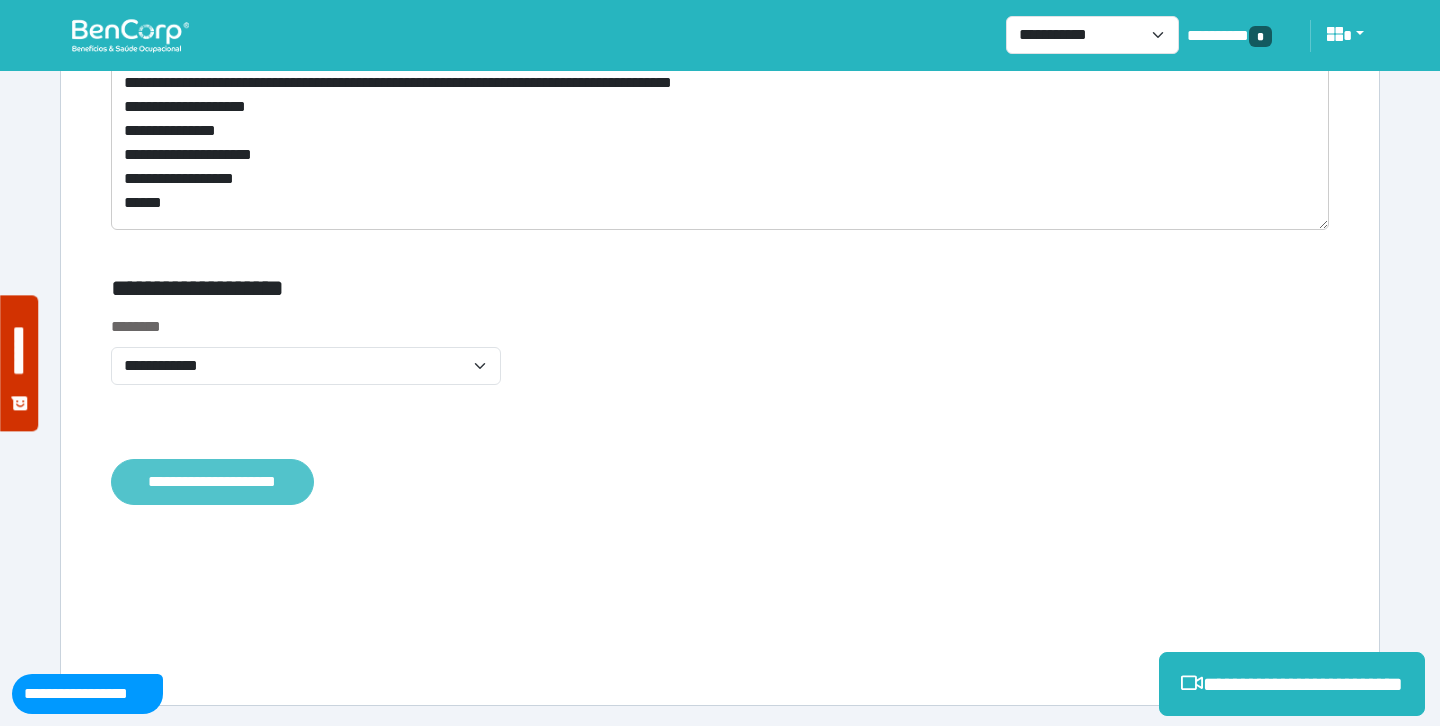 click on "**********" 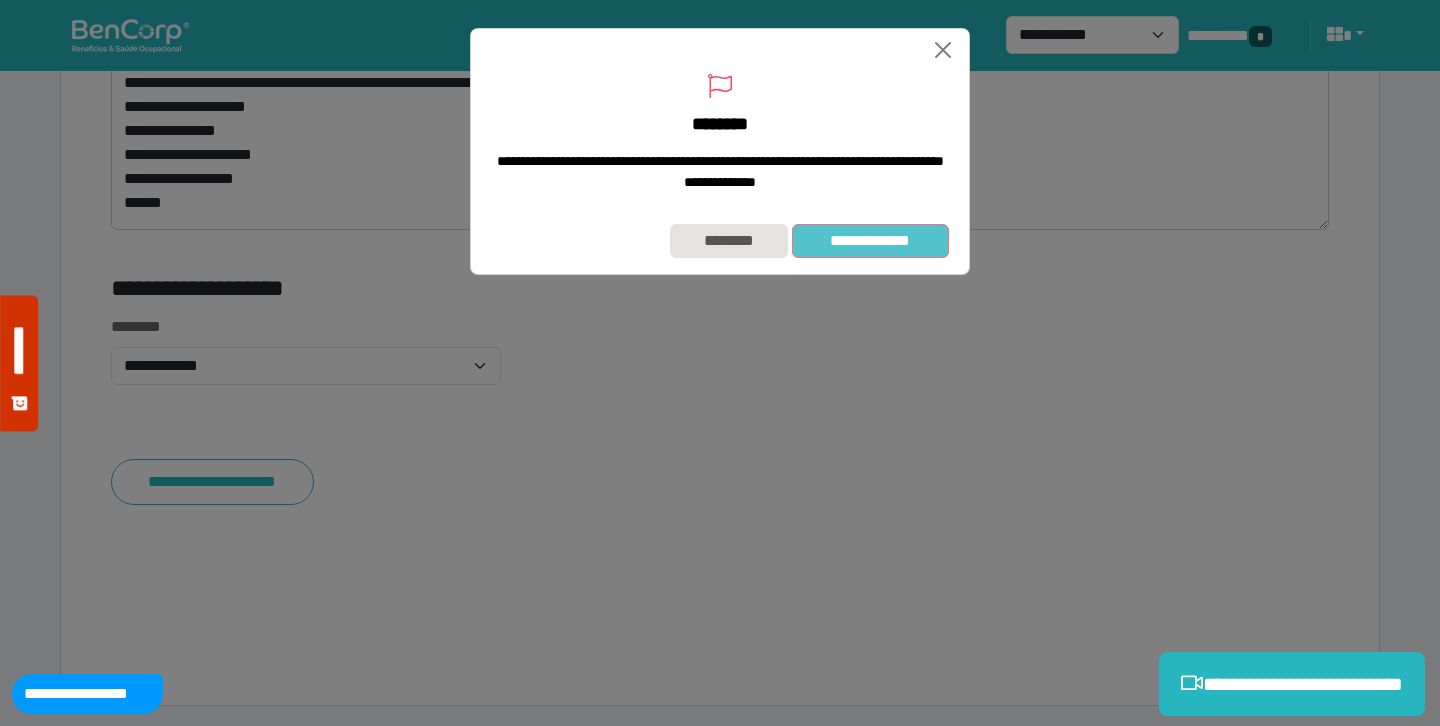 click on "**********" at bounding box center [870, 241] 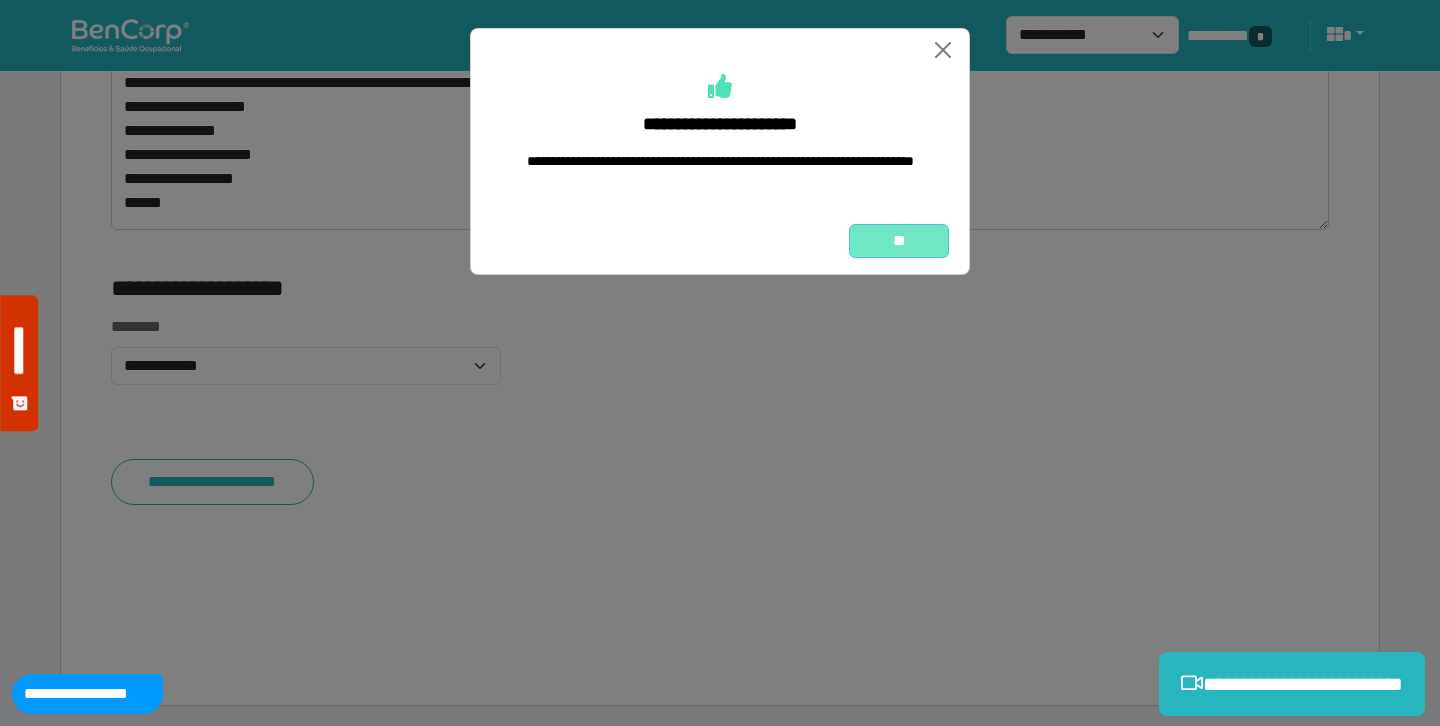 click on "**" at bounding box center (899, 241) 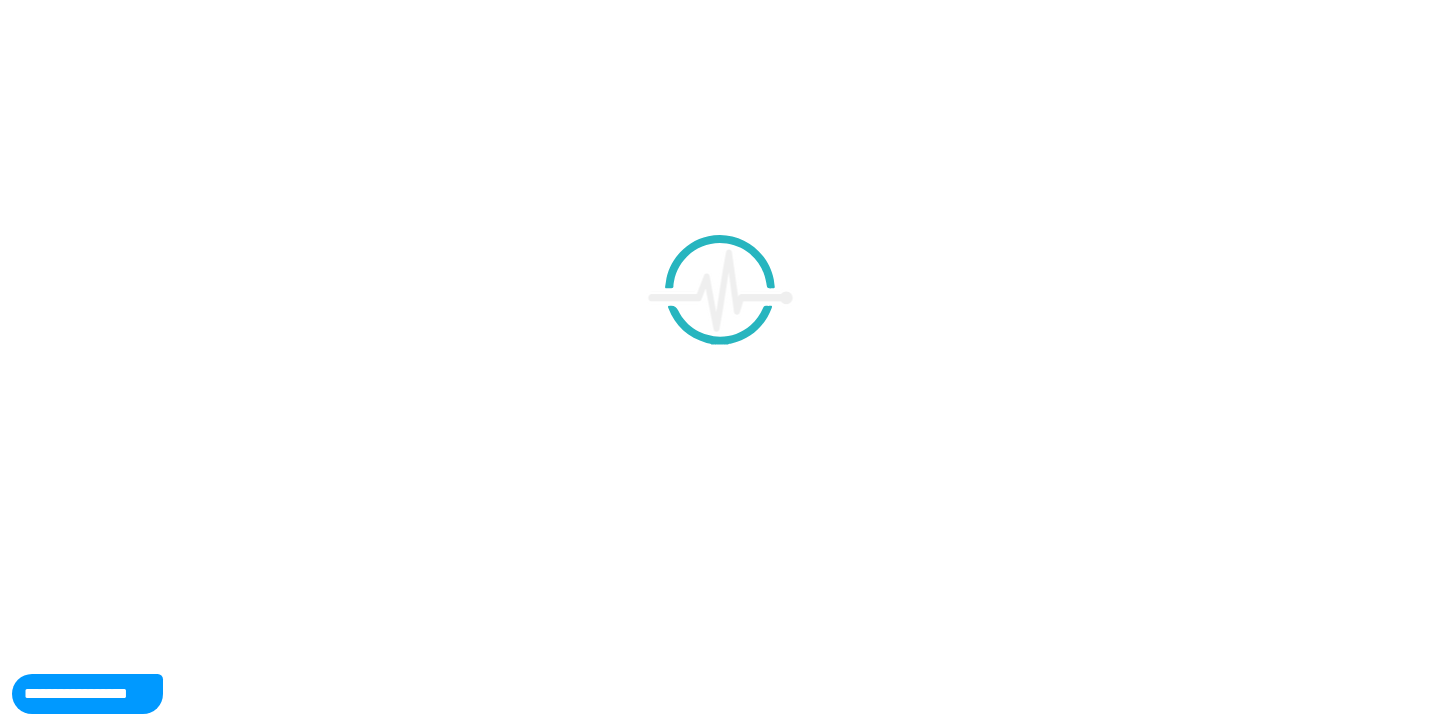 scroll, scrollTop: 0, scrollLeft: 0, axis: both 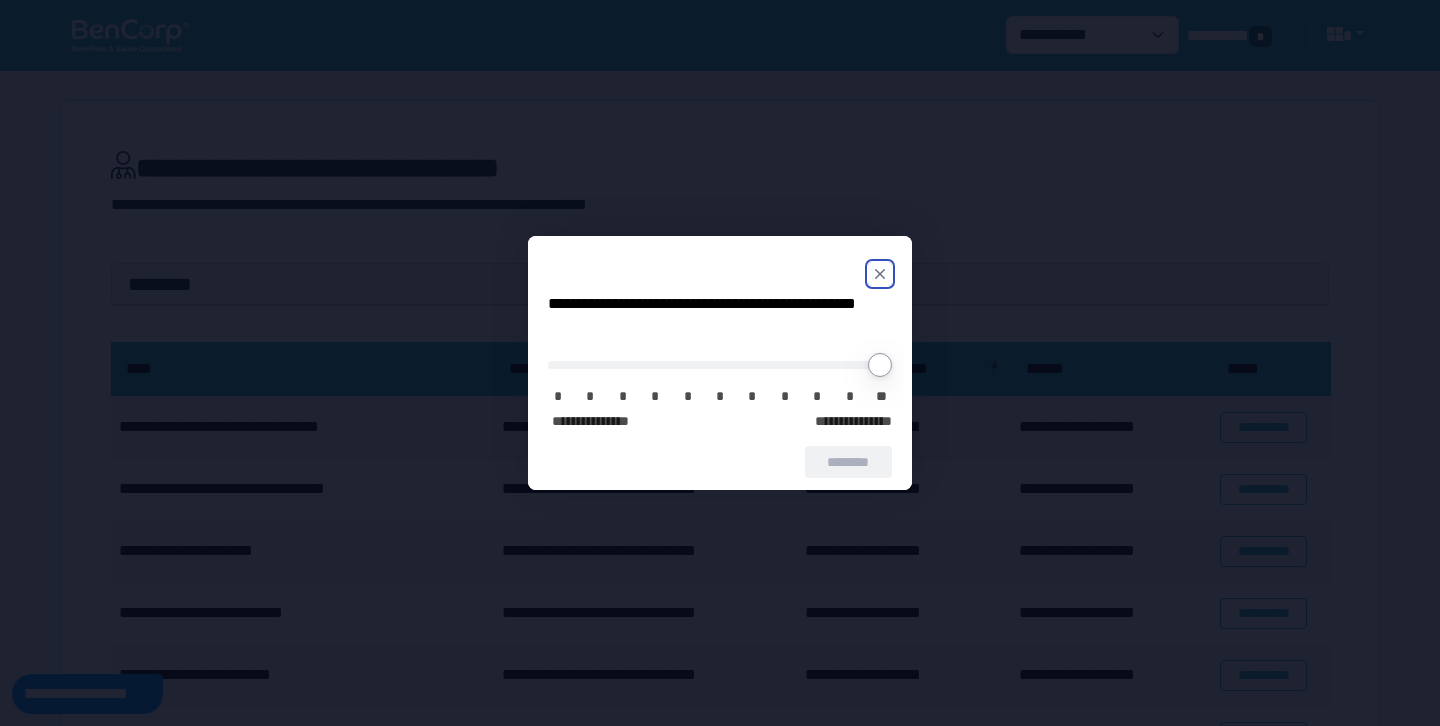 click 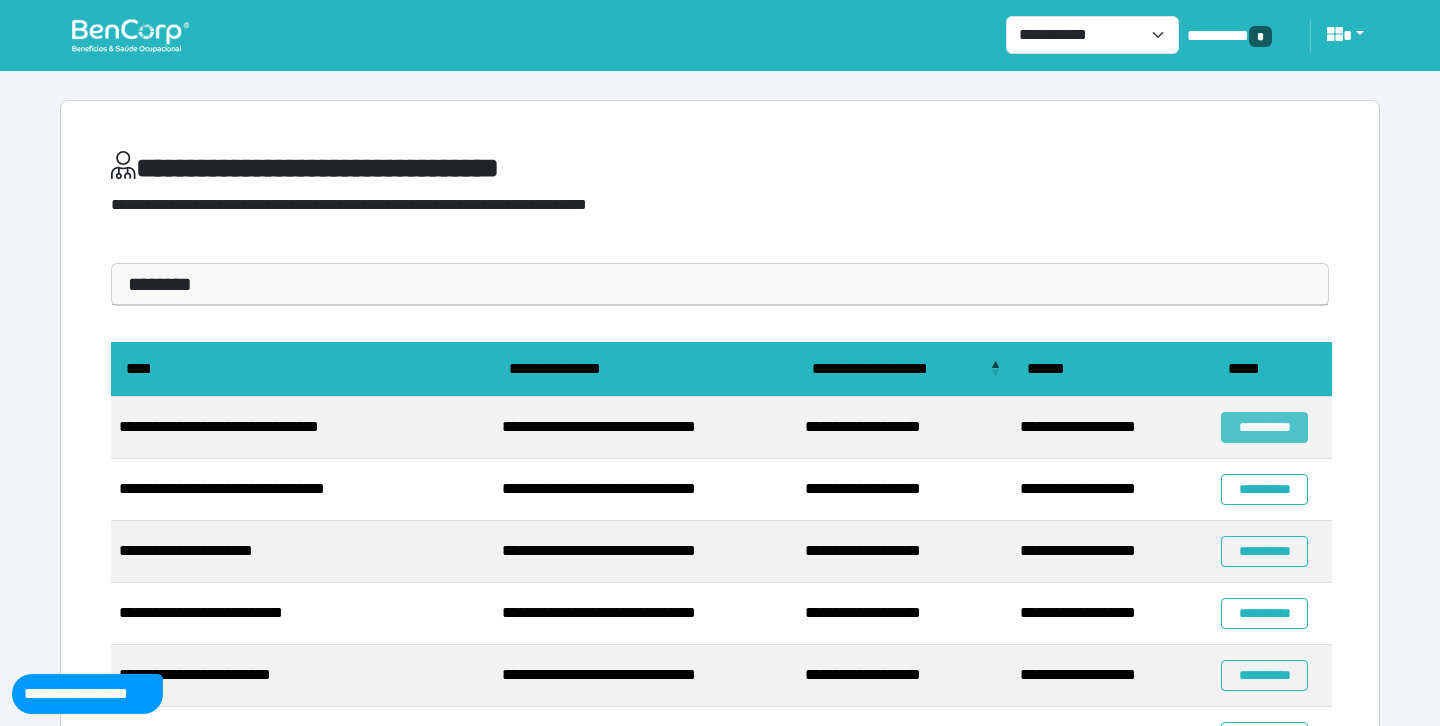 click on "**********" at bounding box center (1264, 427) 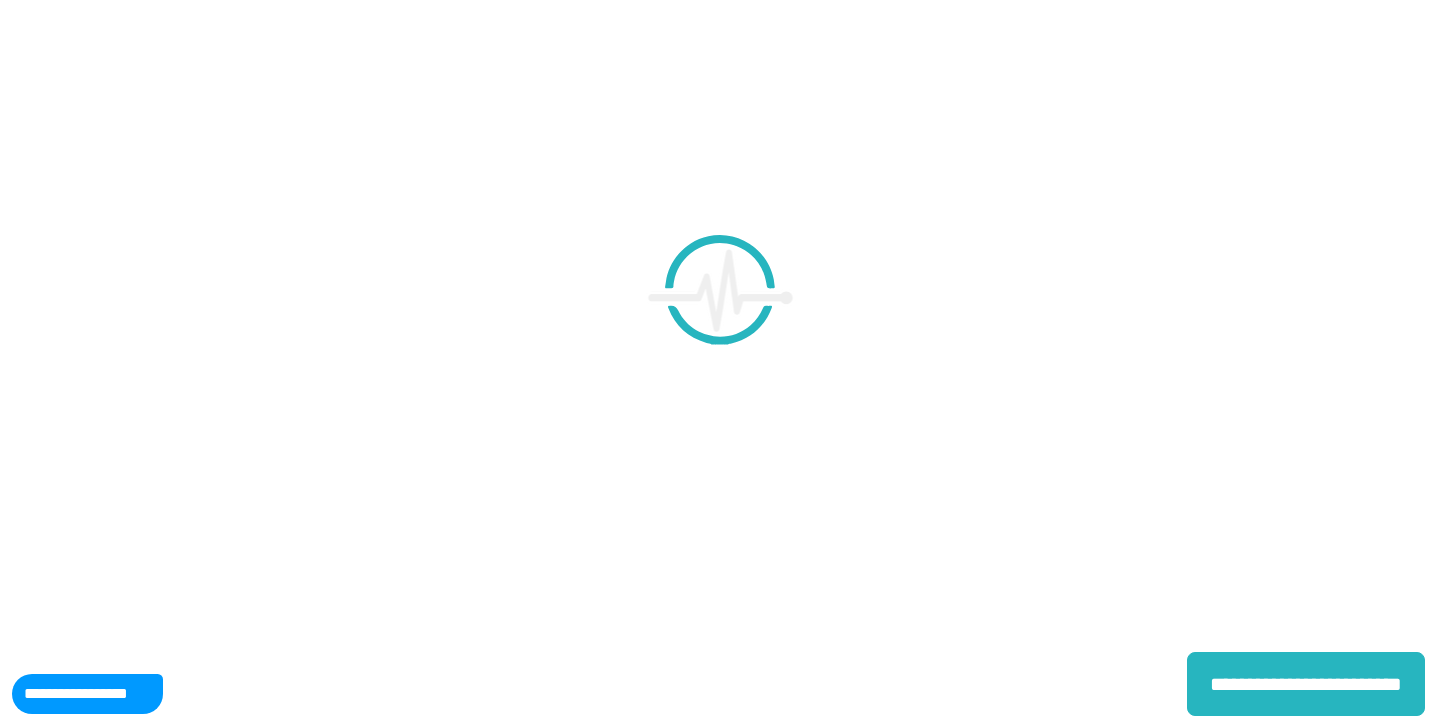 scroll, scrollTop: 0, scrollLeft: 0, axis: both 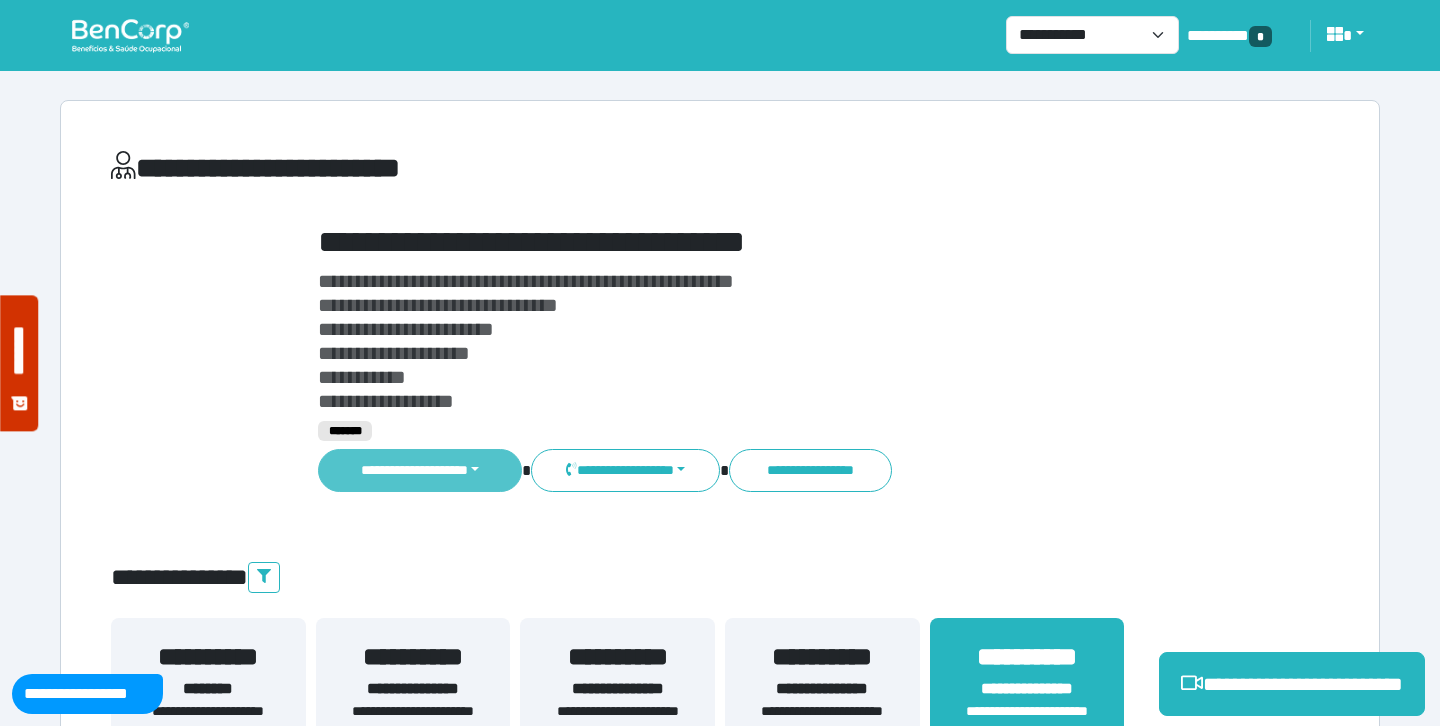 click on "**********" at bounding box center (420, 470) 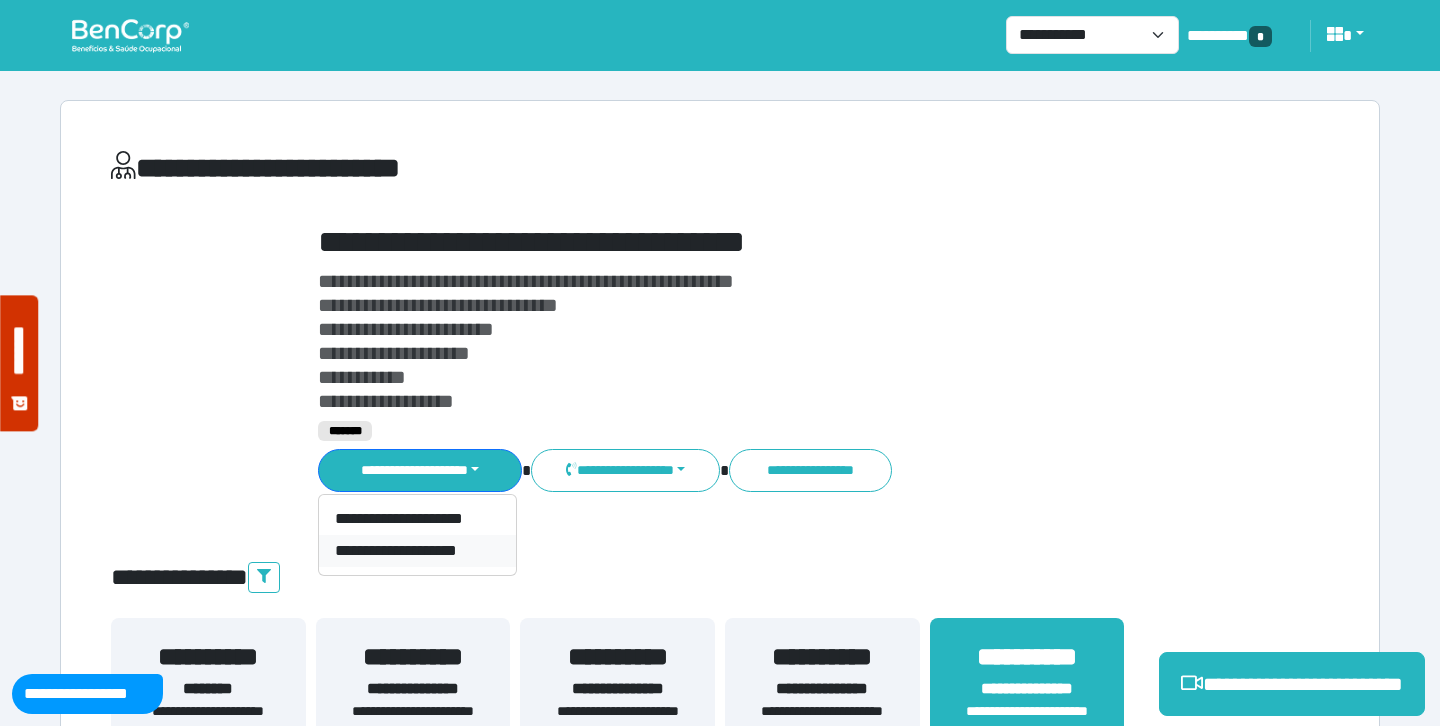 click on "**********" at bounding box center (417, 551) 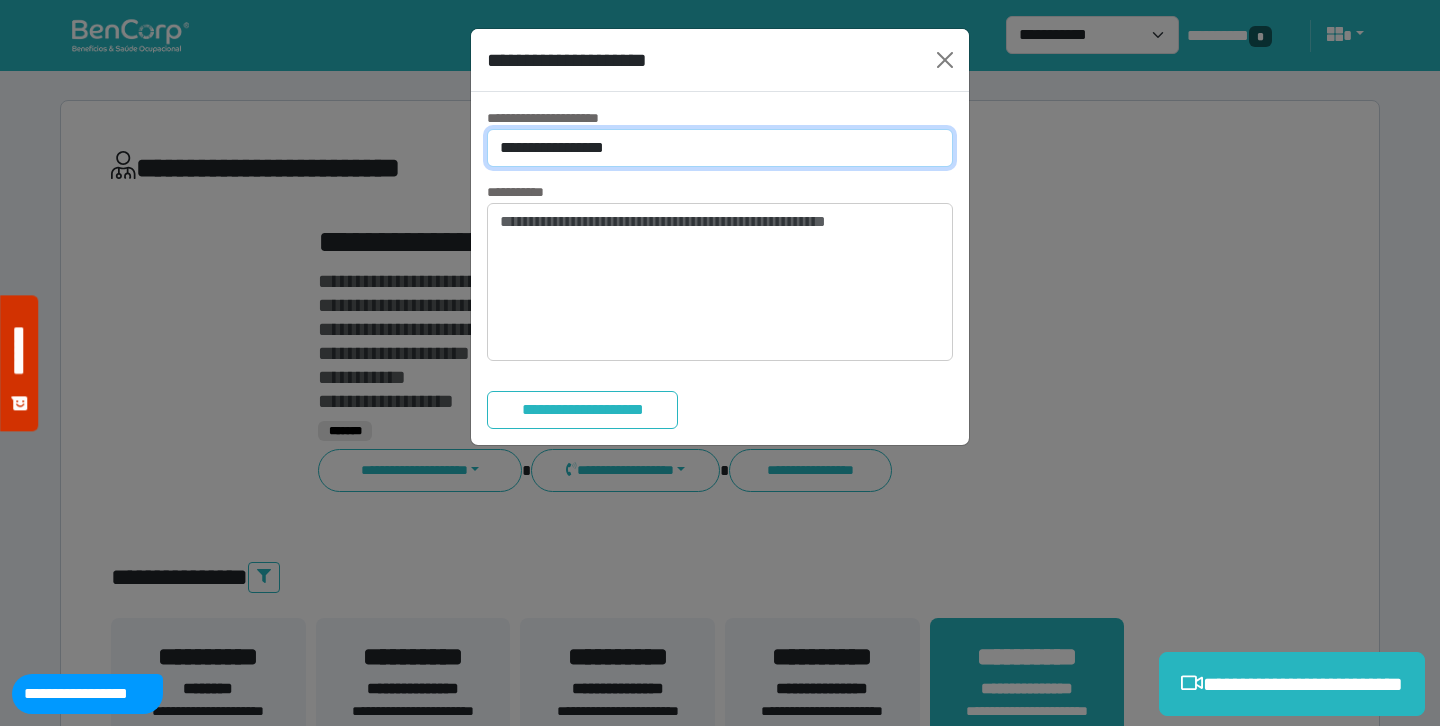 click on "**********" at bounding box center [720, 148] 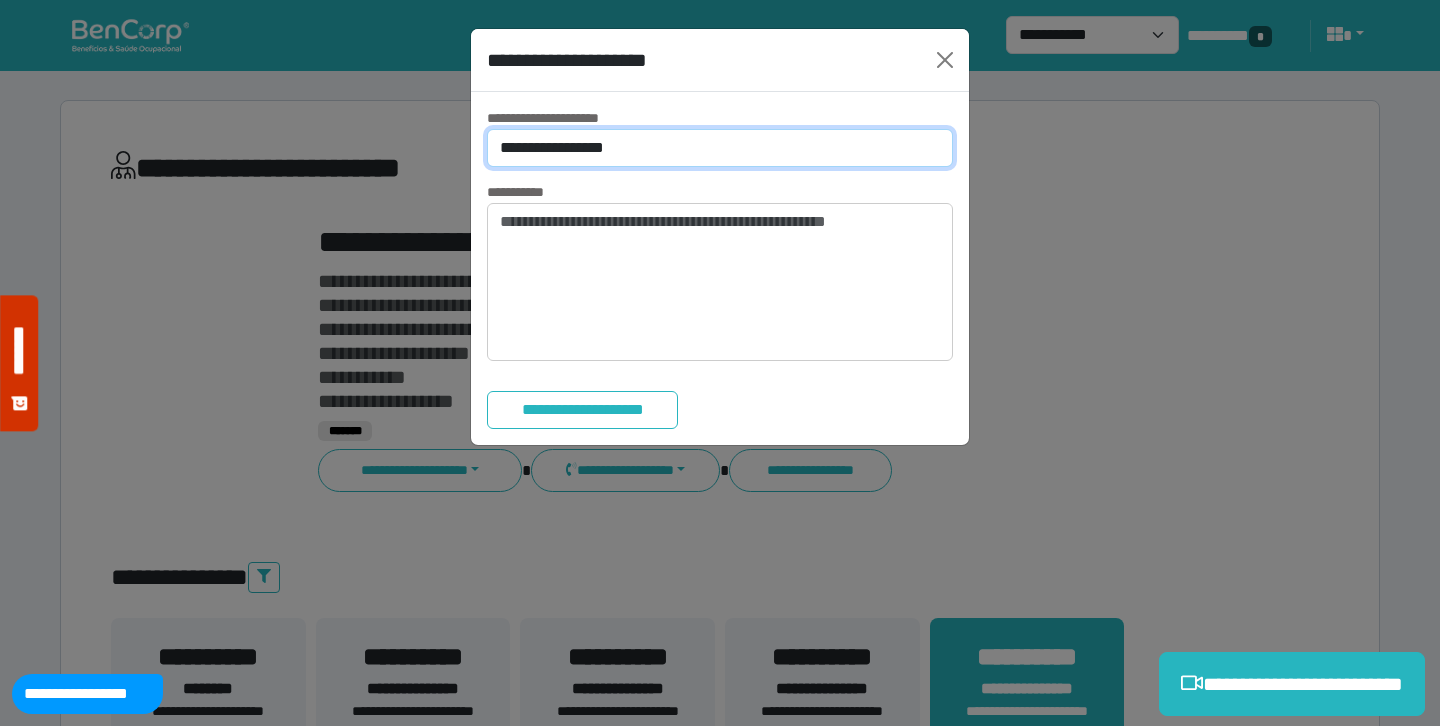 select on "*" 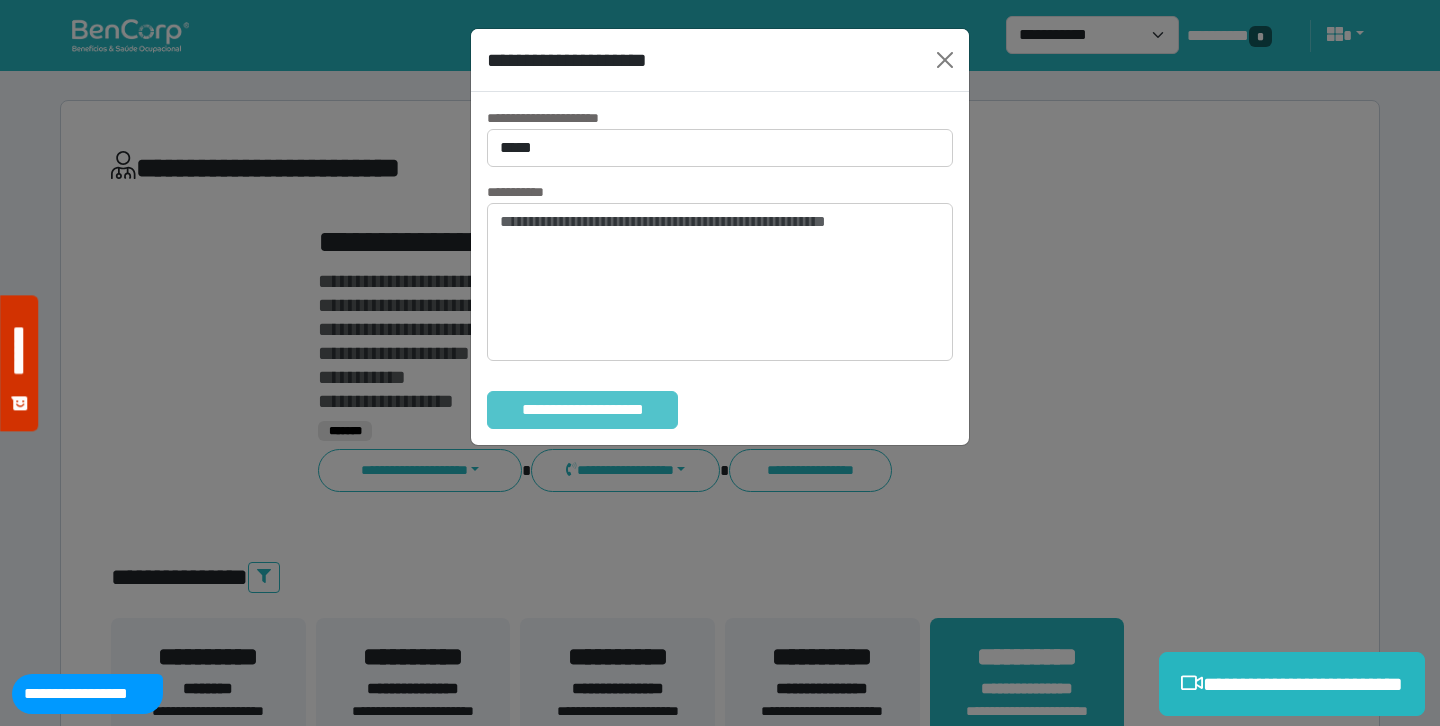 click on "**********" at bounding box center (582, 410) 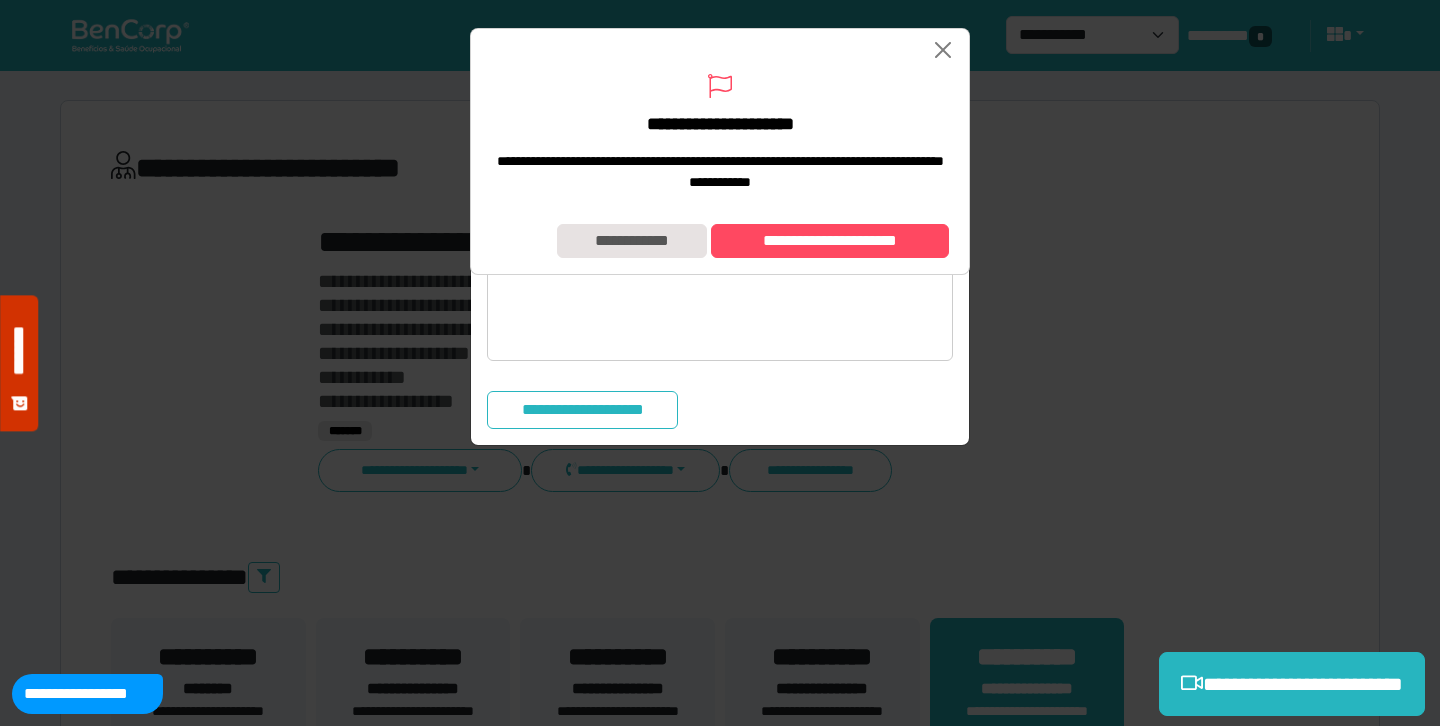 click on "**********" at bounding box center (720, 363) 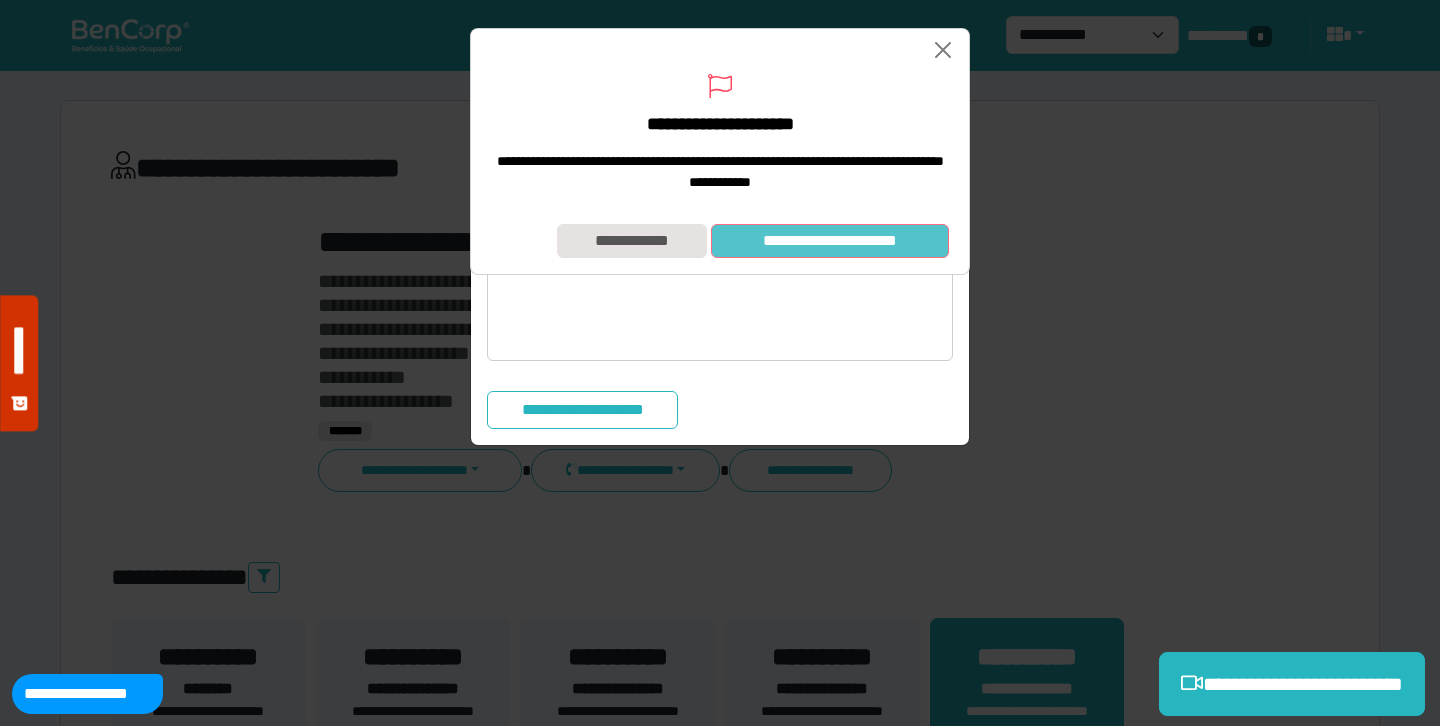 click on "**********" at bounding box center [830, 241] 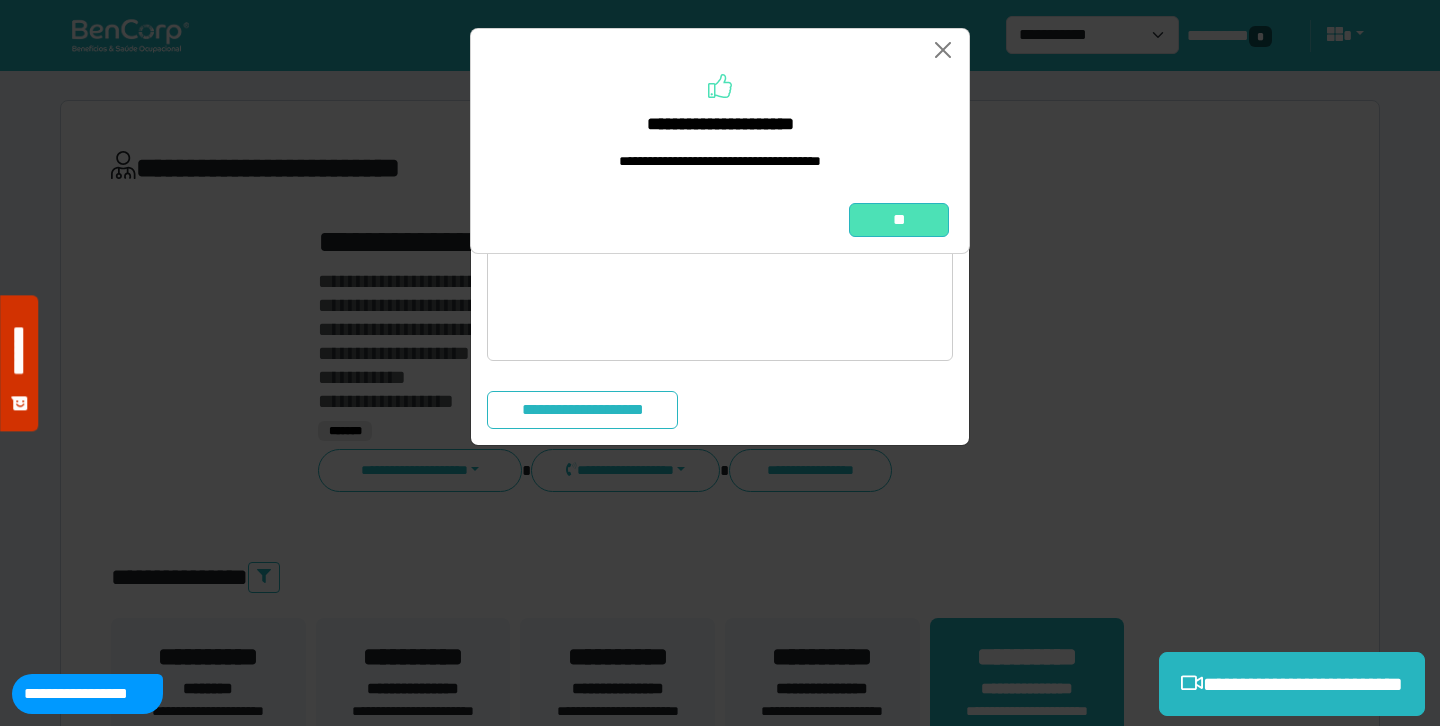 click on "**" at bounding box center [899, 220] 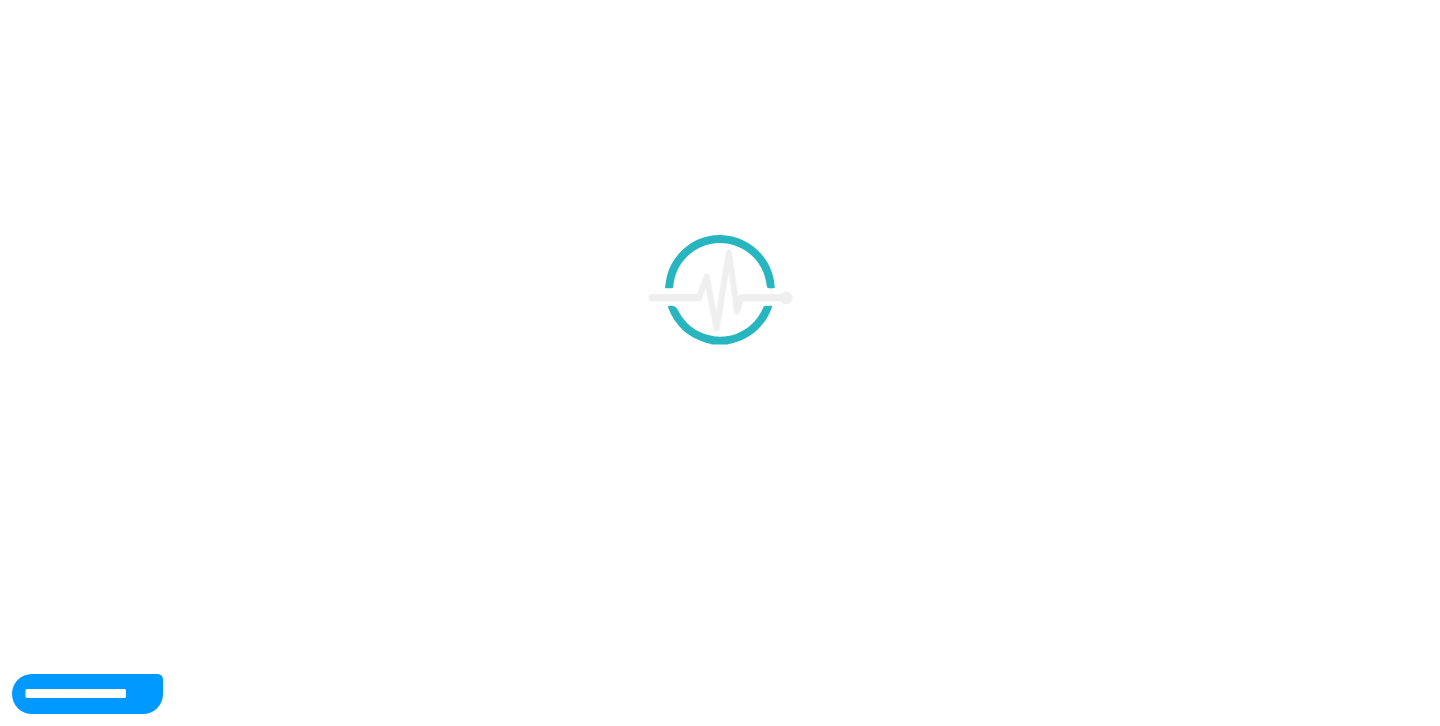 scroll, scrollTop: 0, scrollLeft: 0, axis: both 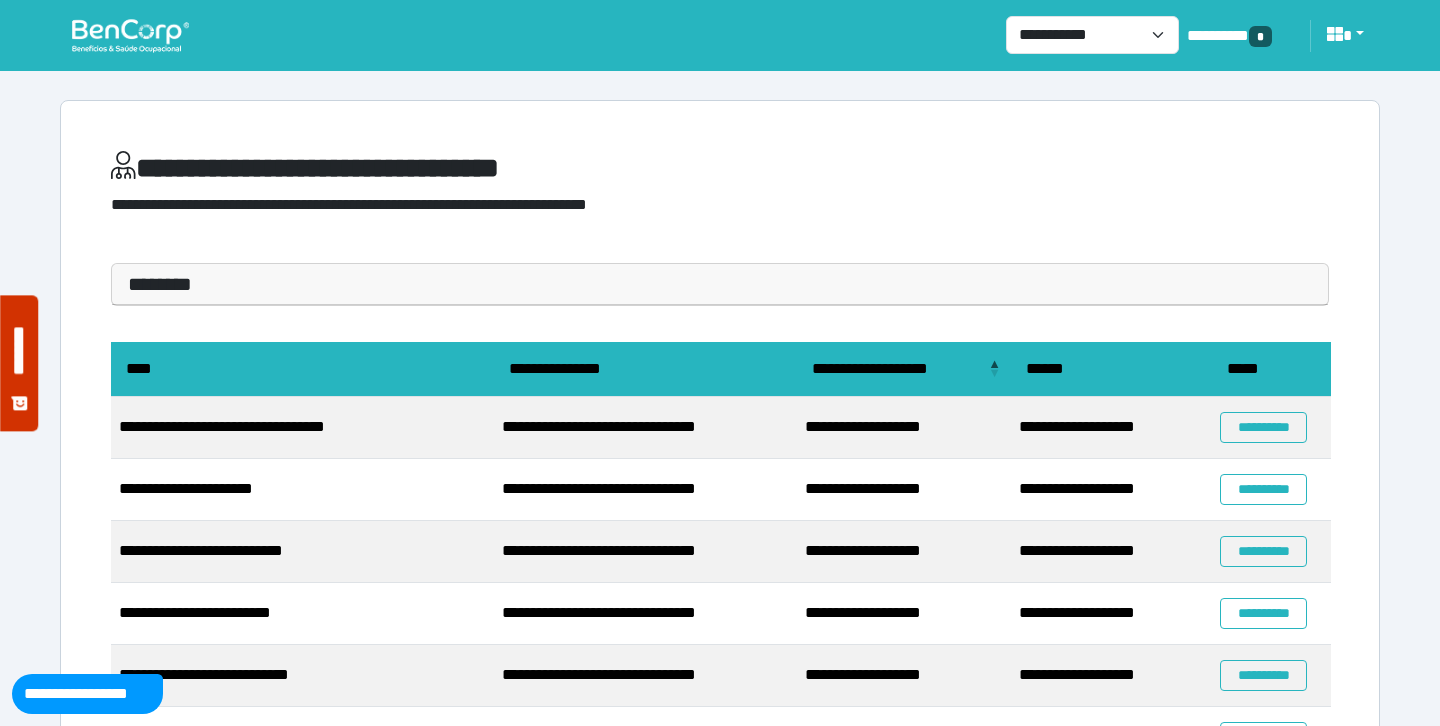 click on "**********" at bounding box center (461, 205) 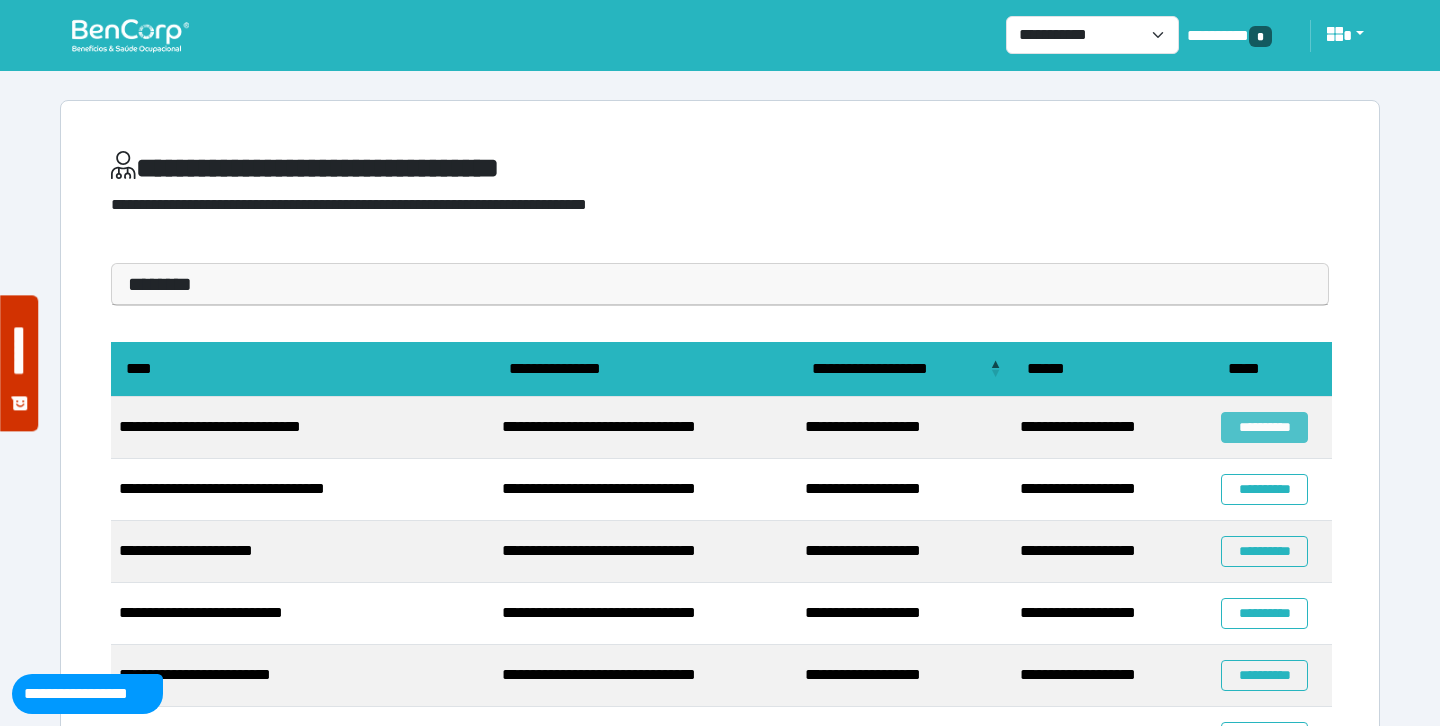 click on "**********" at bounding box center (1264, 427) 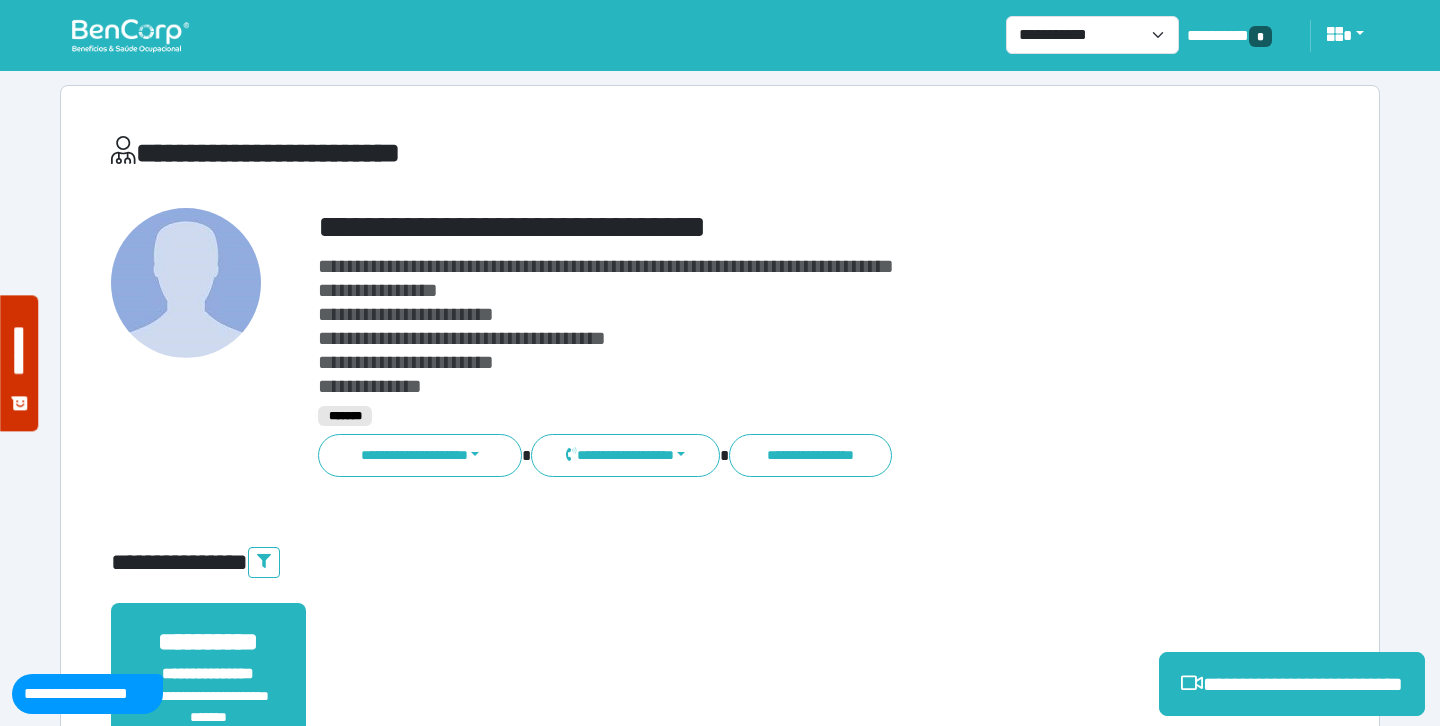 scroll, scrollTop: 57, scrollLeft: 0, axis: vertical 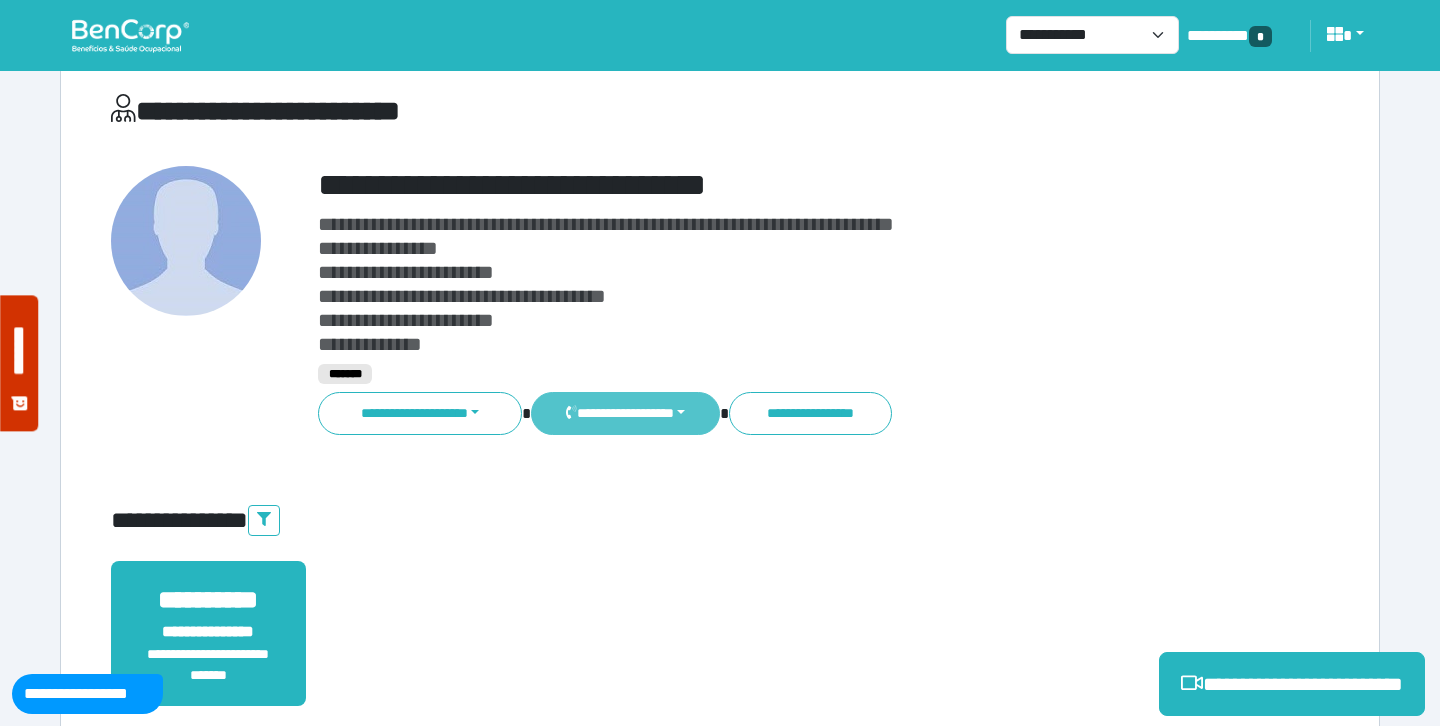 click on "**********" at bounding box center [625, 413] 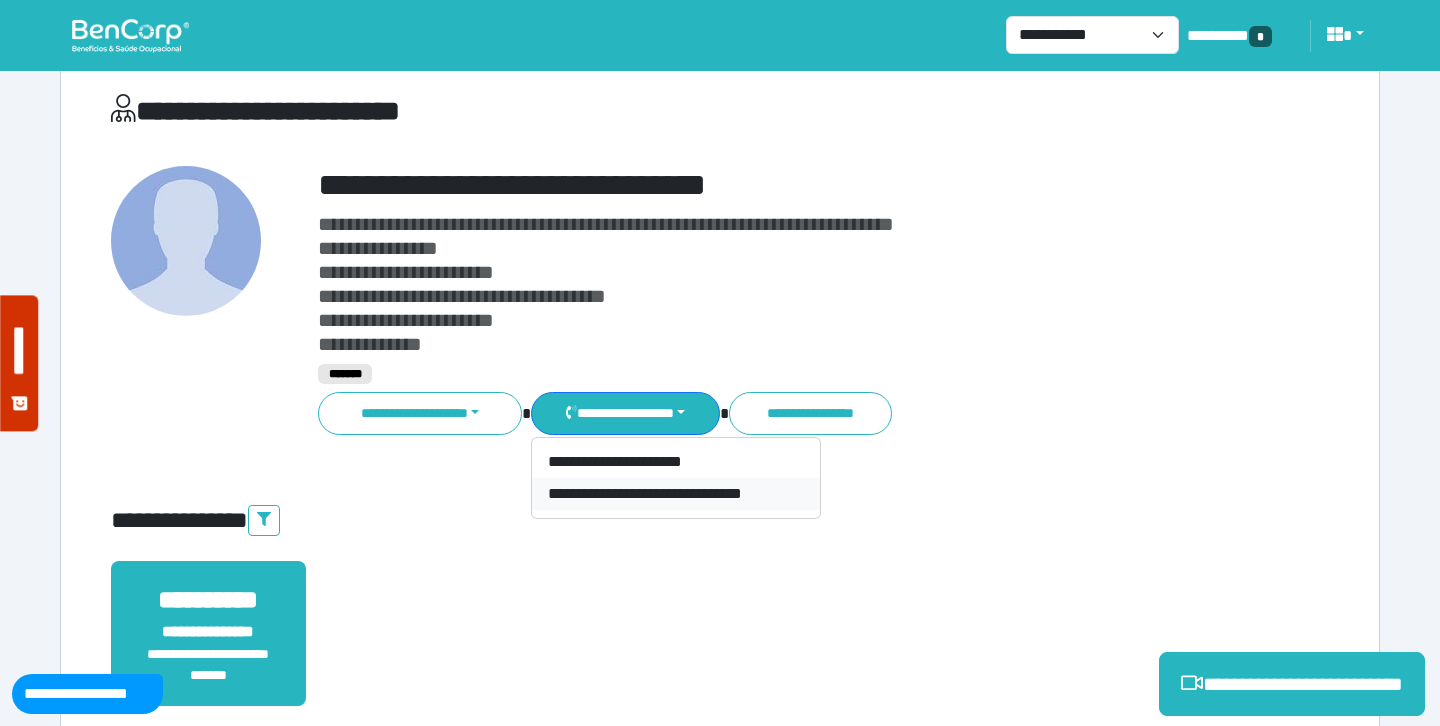 click on "**********" at bounding box center (676, 494) 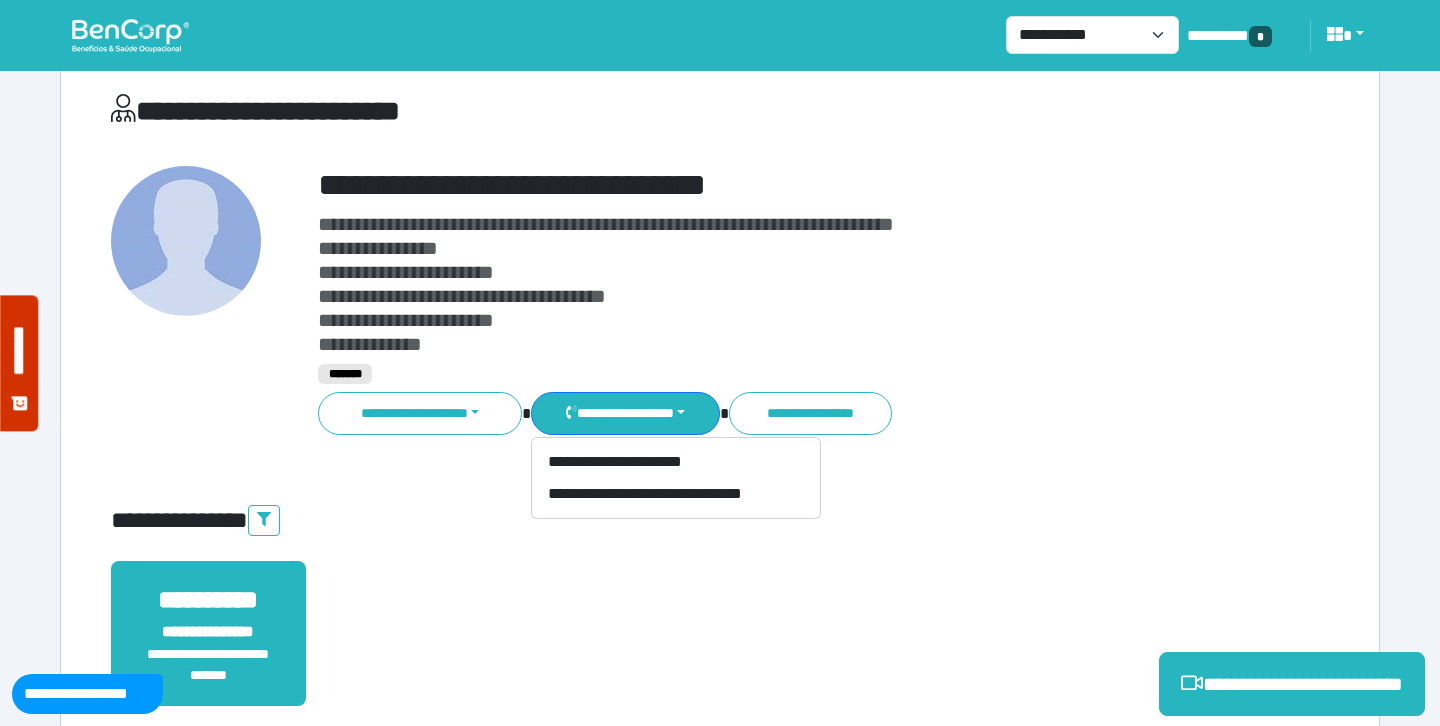 click on "**********" at bounding box center (772, 185) 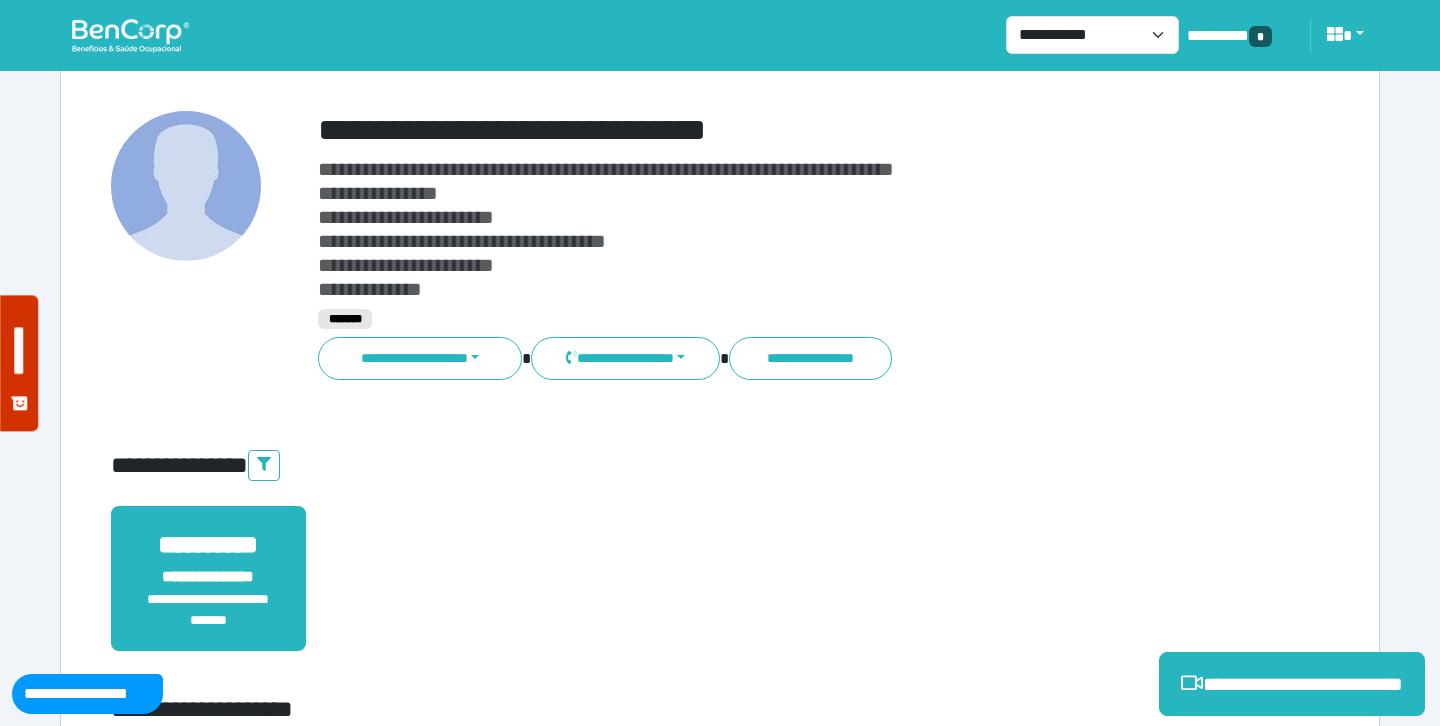 scroll, scrollTop: 110, scrollLeft: 0, axis: vertical 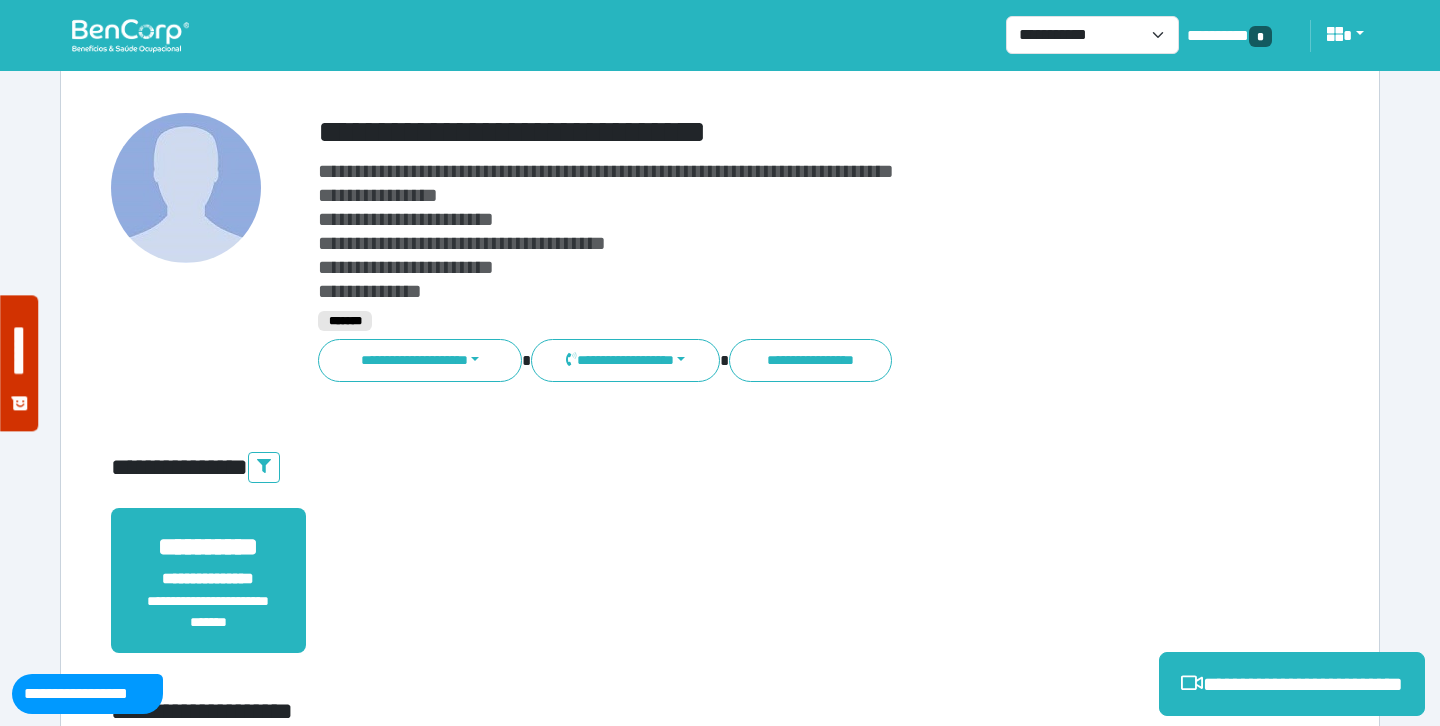 click on "**********" at bounding box center [772, 132] 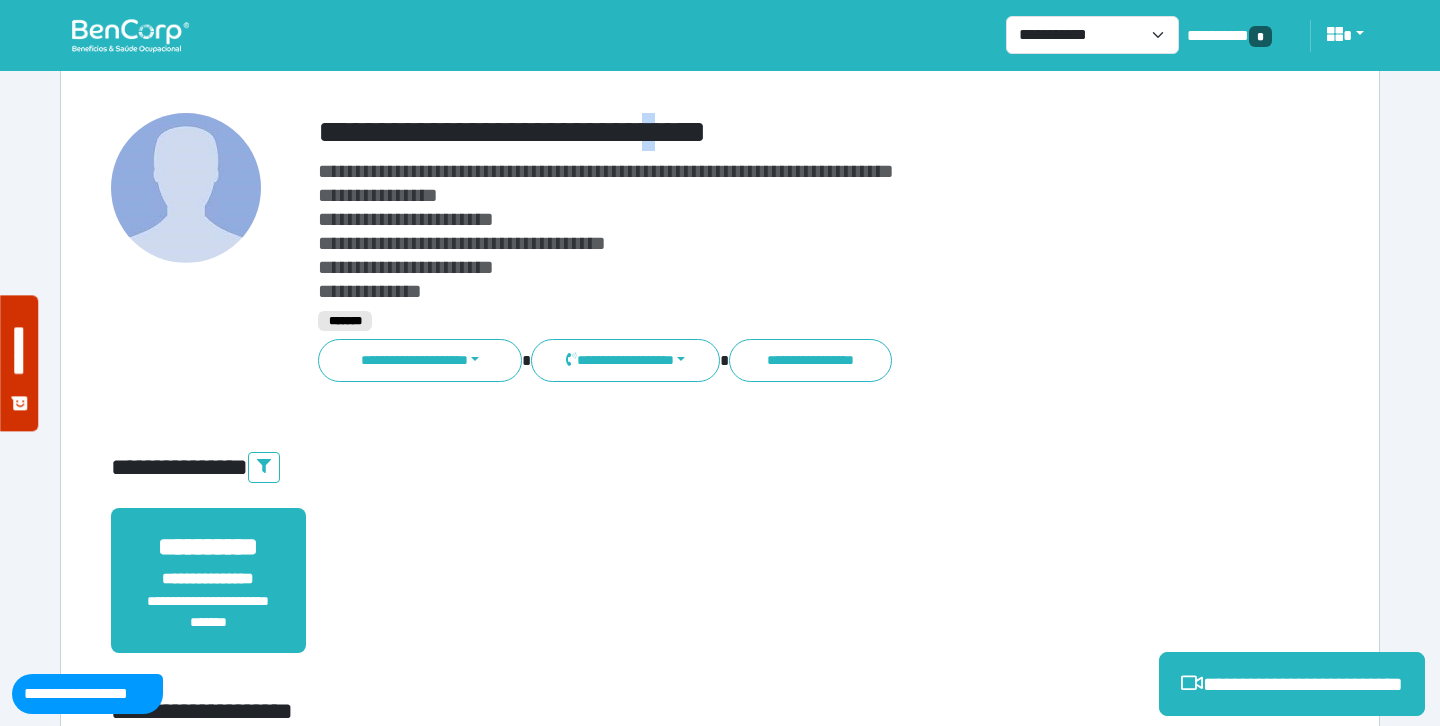 click on "**********" at bounding box center (772, 132) 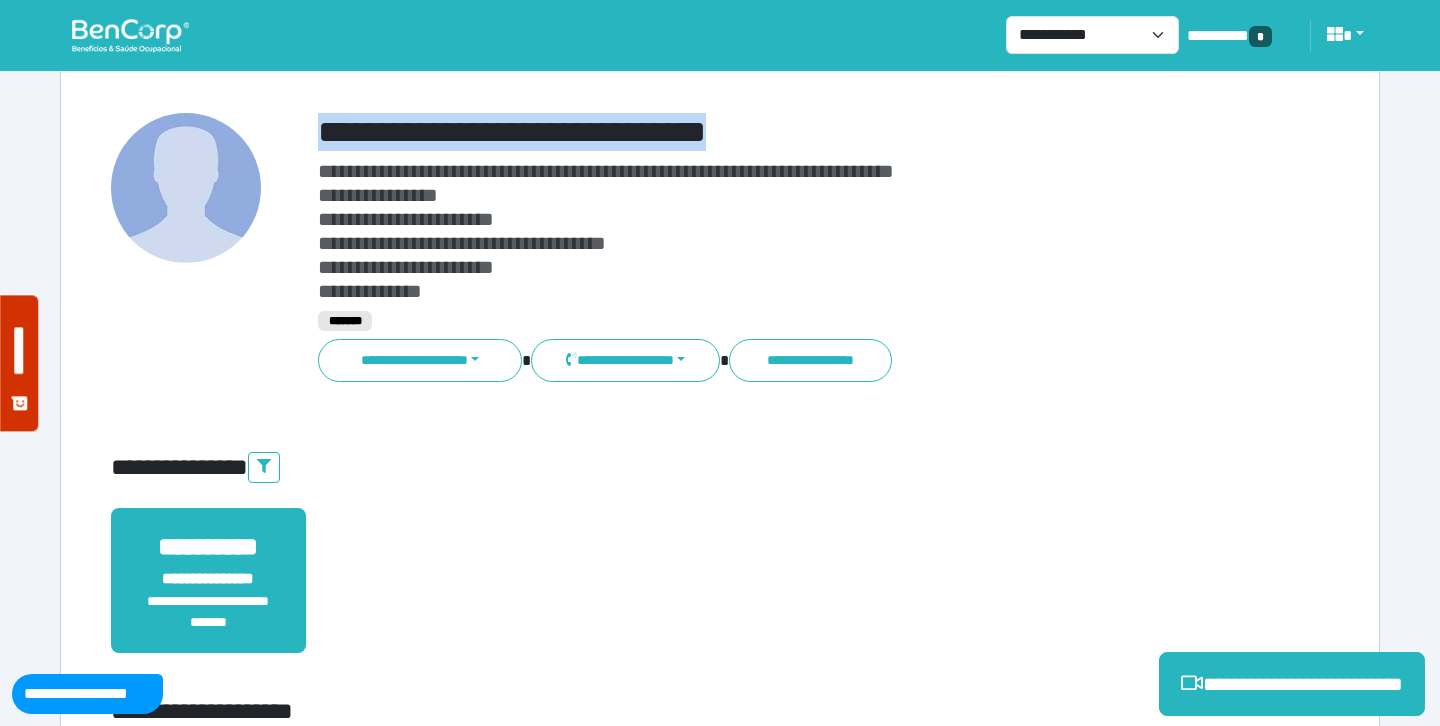 click on "**********" at bounding box center (772, 132) 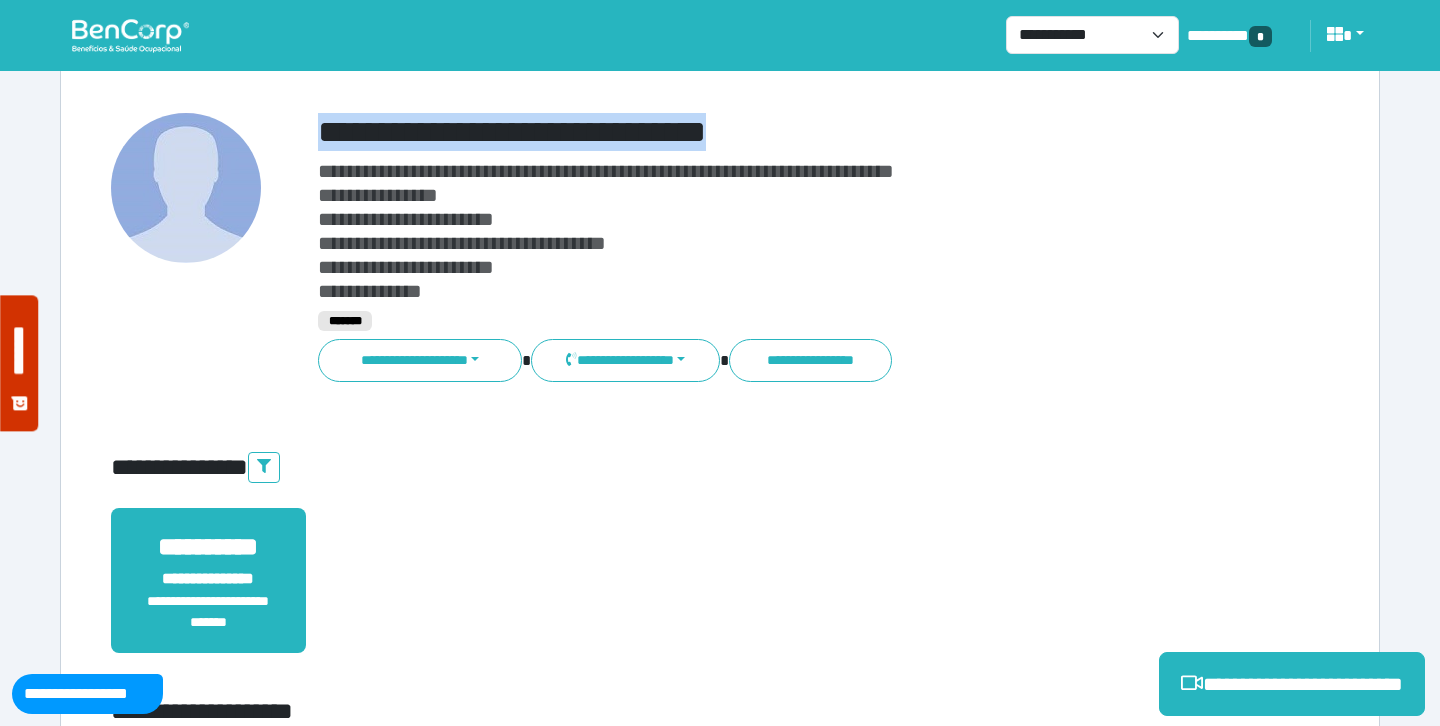 copy on "**********" 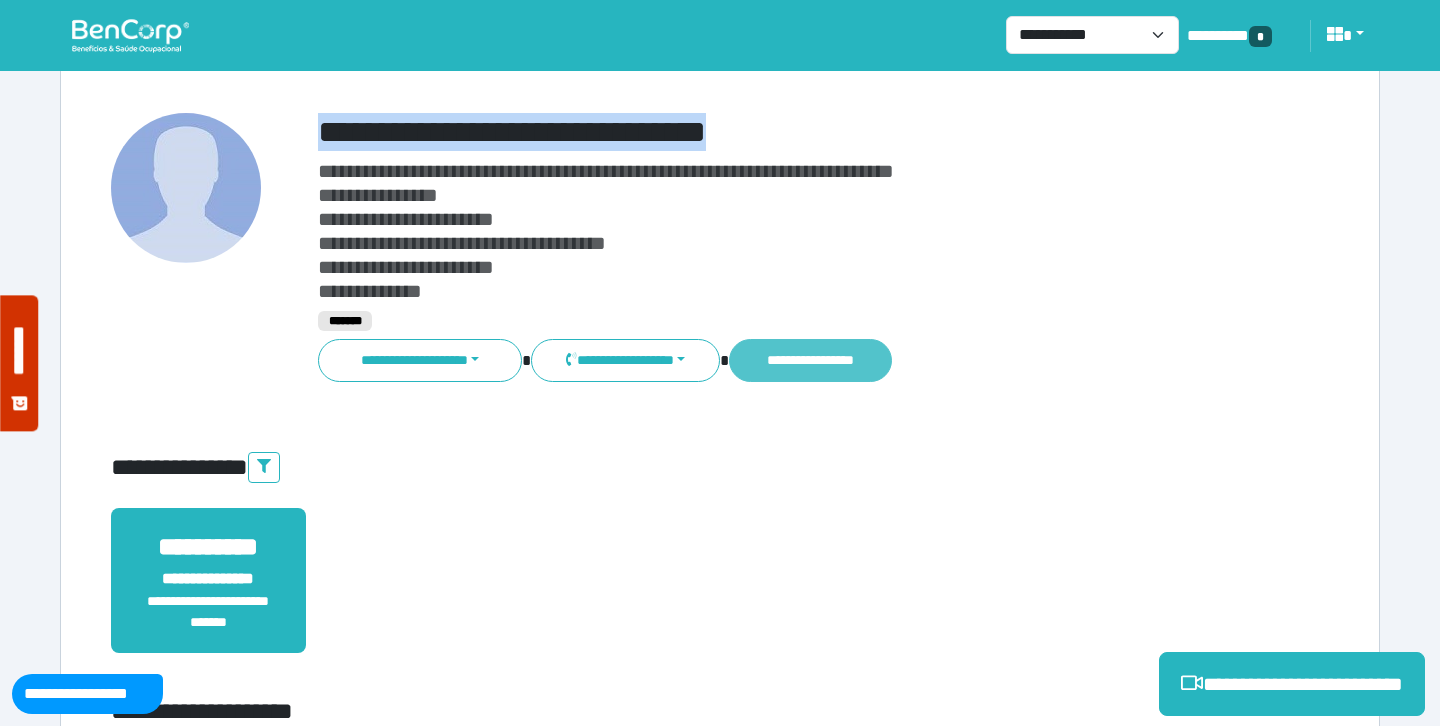 click on "**********" at bounding box center [810, 360] 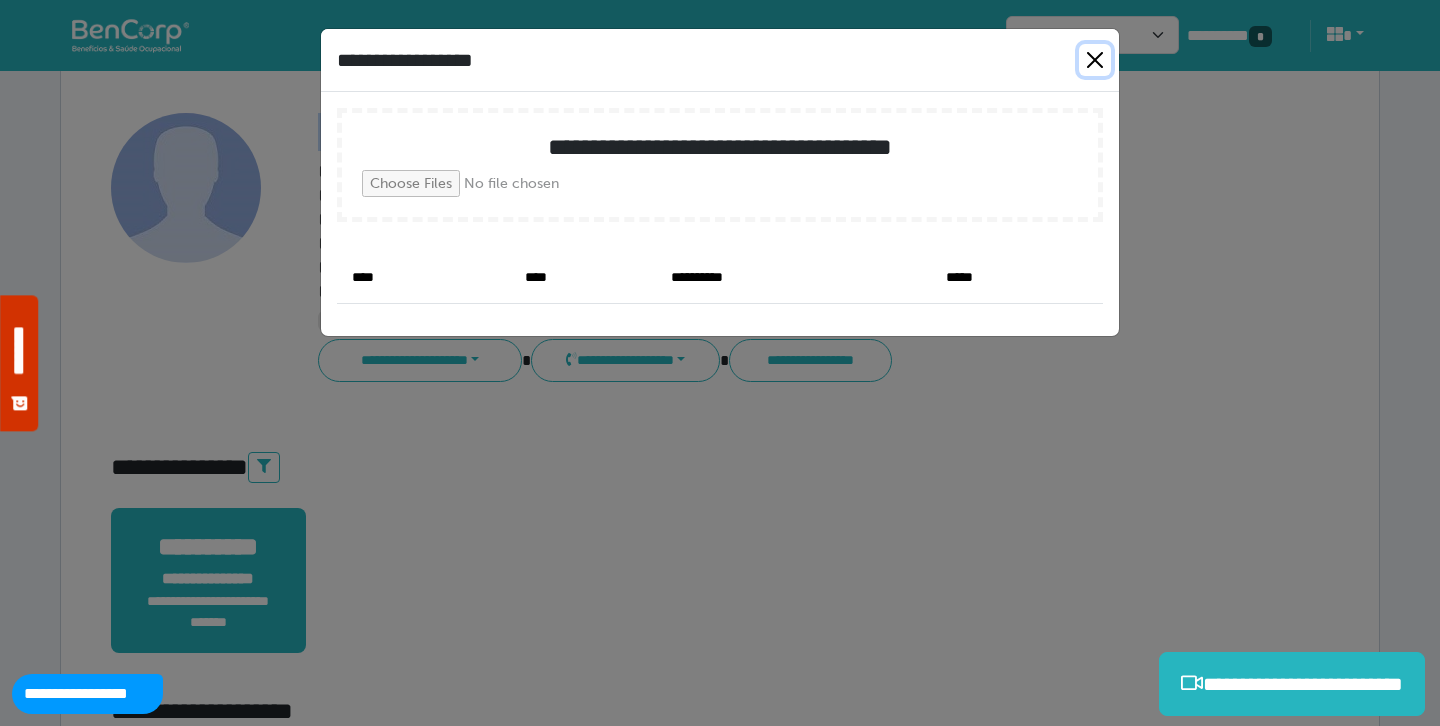 click at bounding box center (1095, 60) 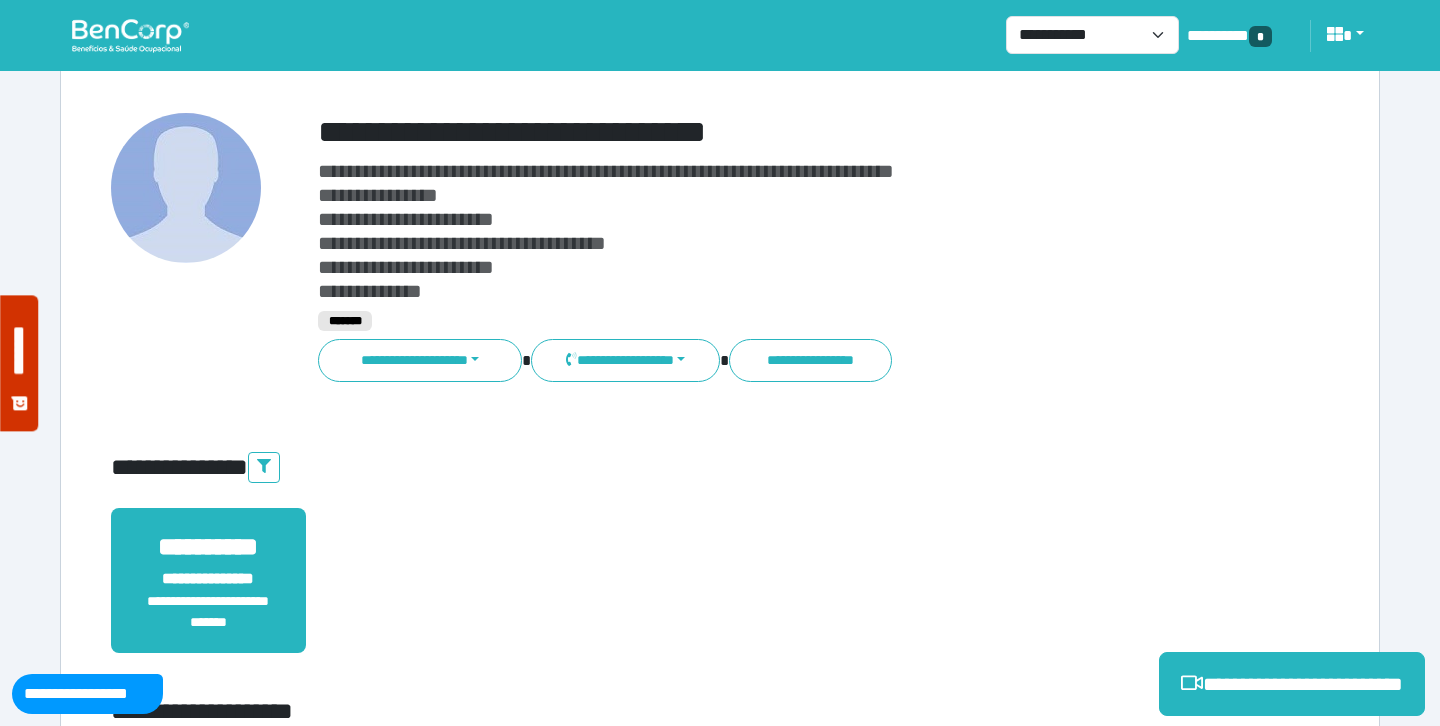 click on "**********" at bounding box center [513, 62] 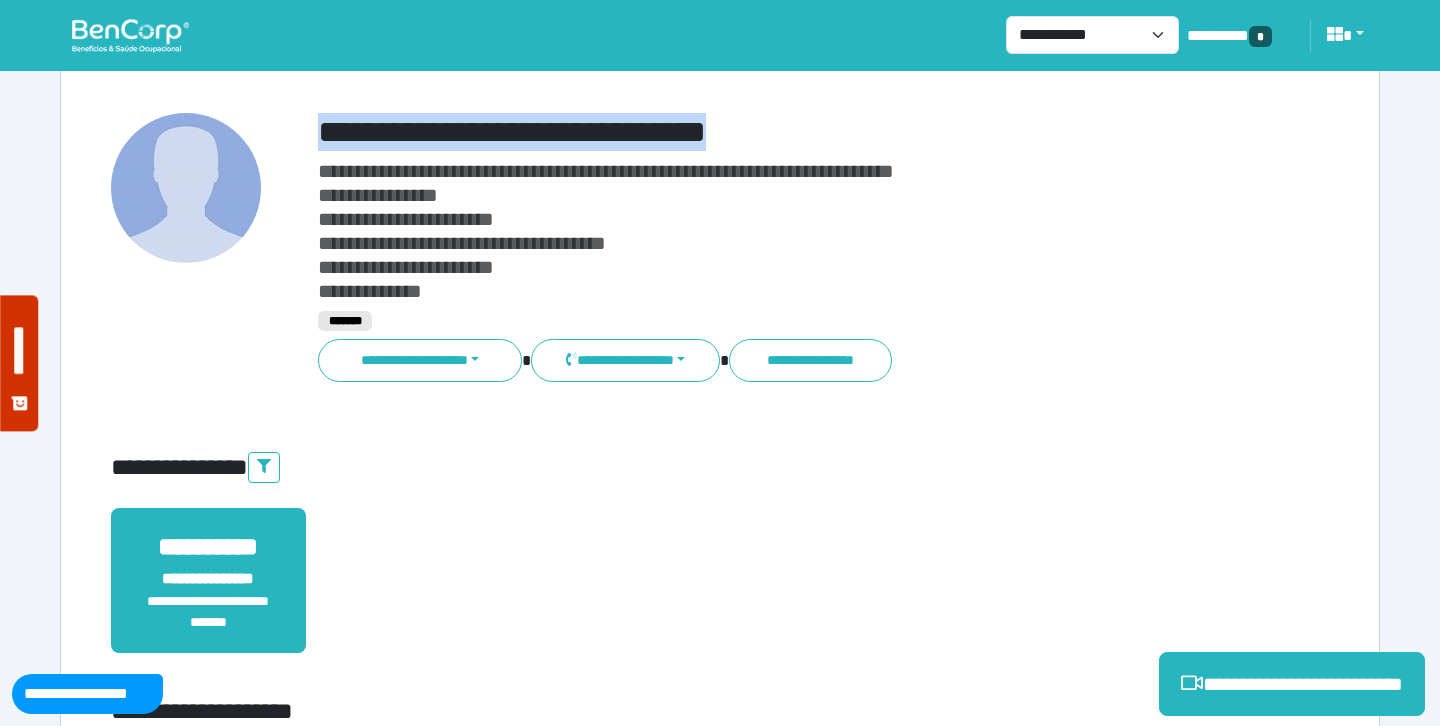 drag, startPoint x: 760, startPoint y: 133, endPoint x: 300, endPoint y: 121, distance: 460.1565 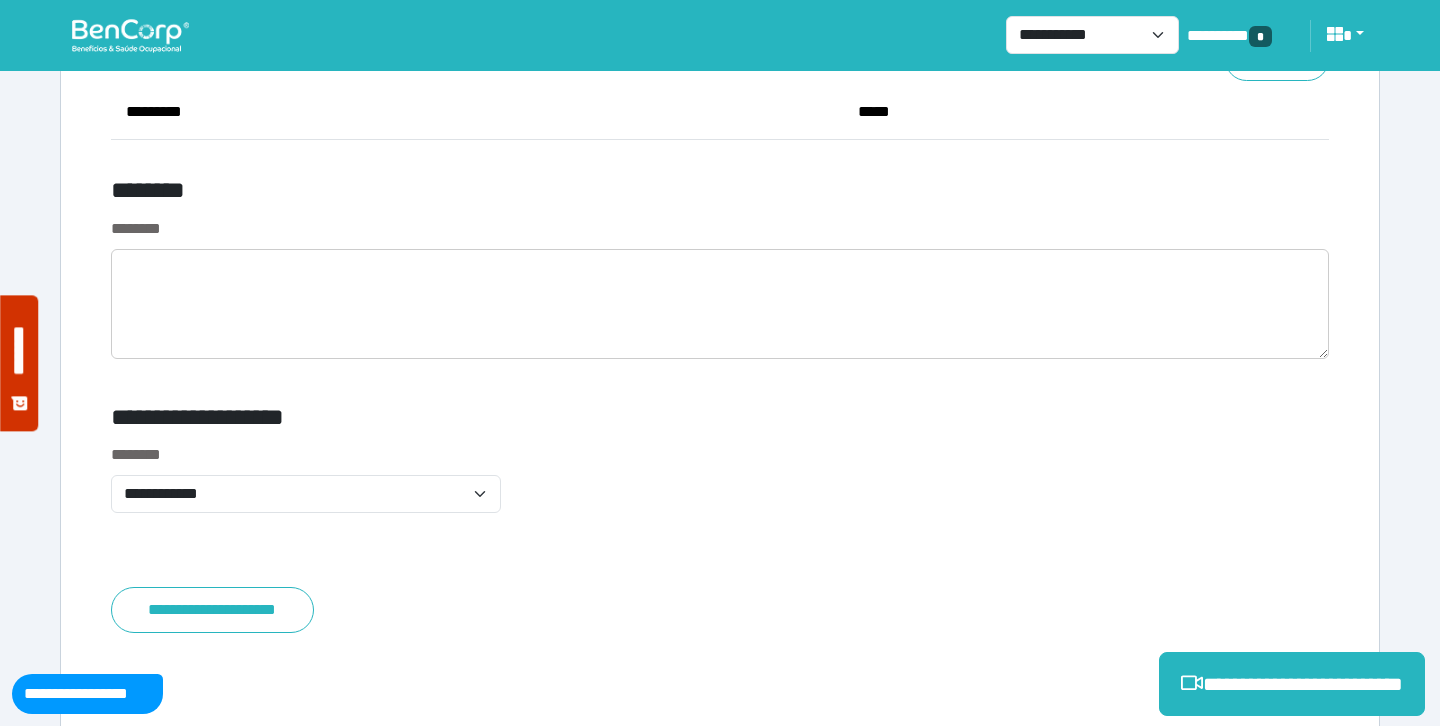 scroll, scrollTop: 7760, scrollLeft: 0, axis: vertical 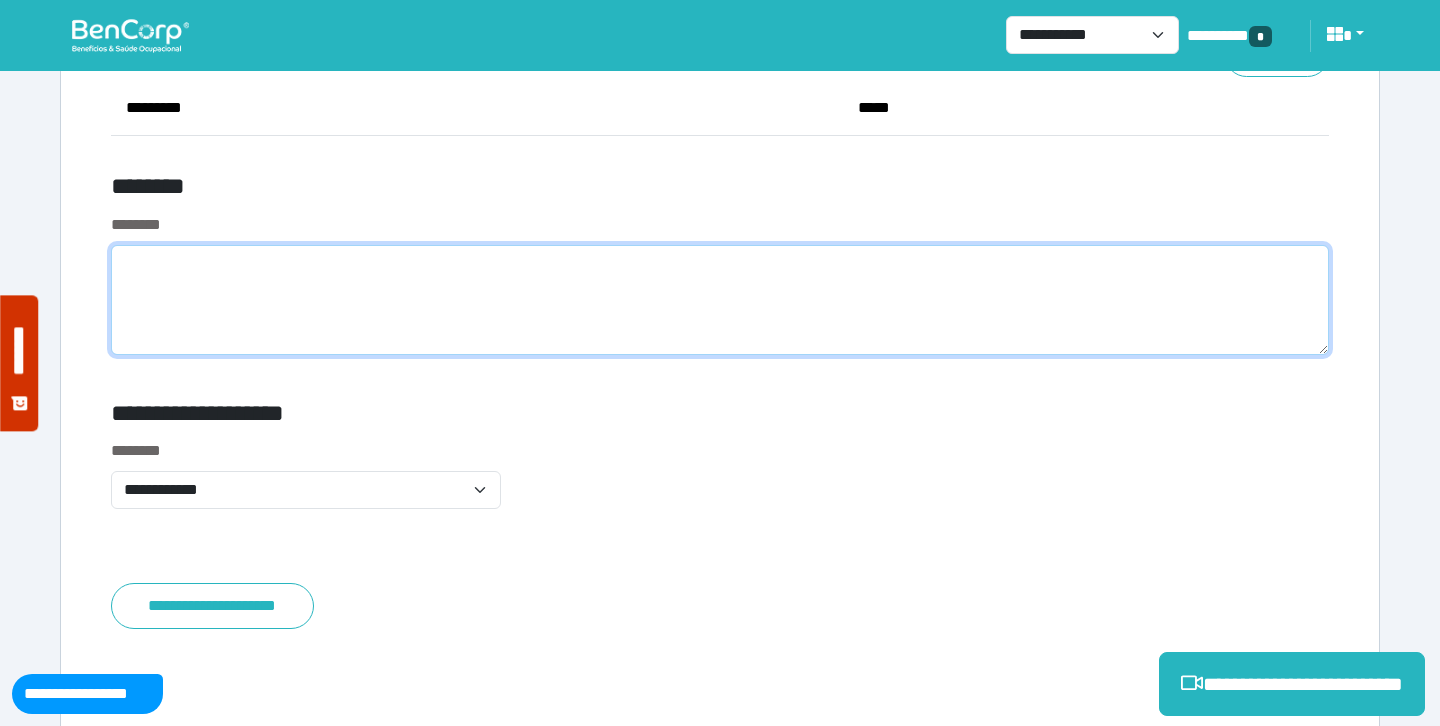click at bounding box center [720, 300] 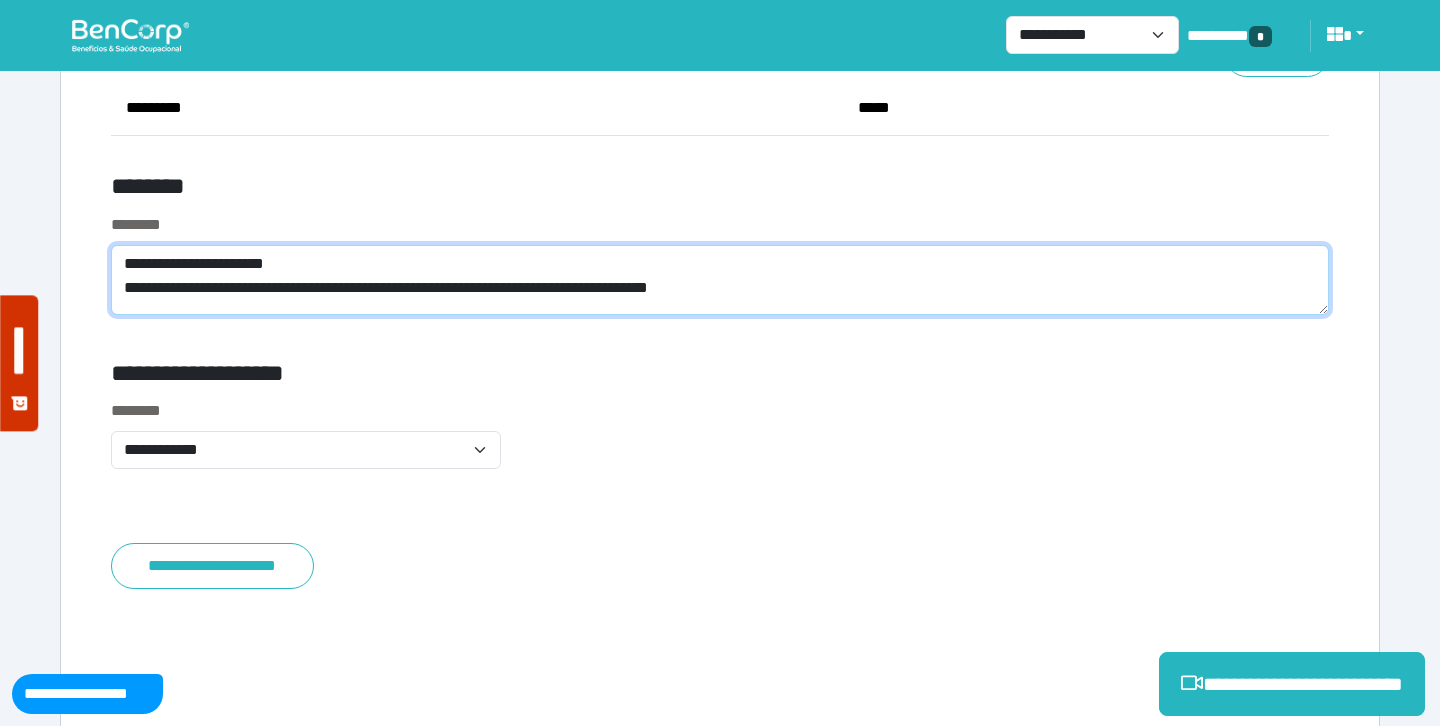 scroll, scrollTop: 0, scrollLeft: 0, axis: both 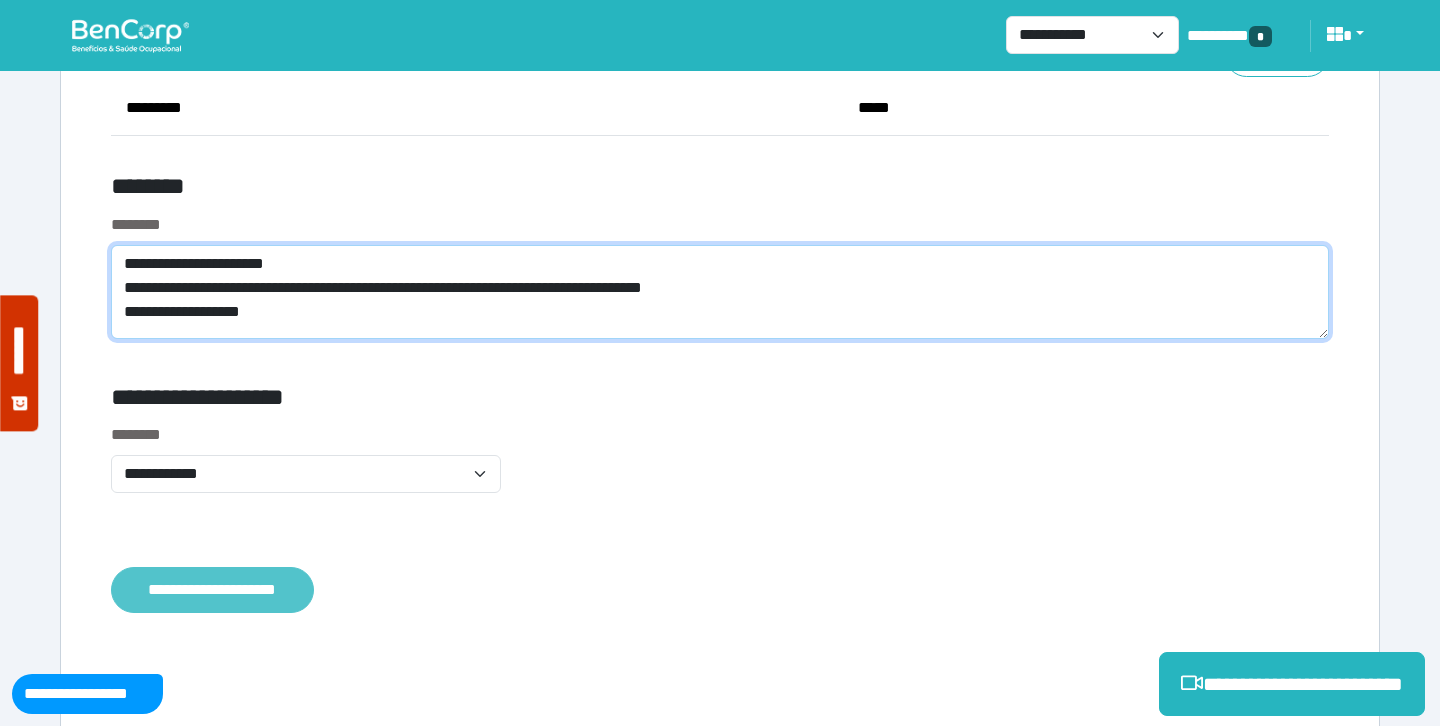 type on "**********" 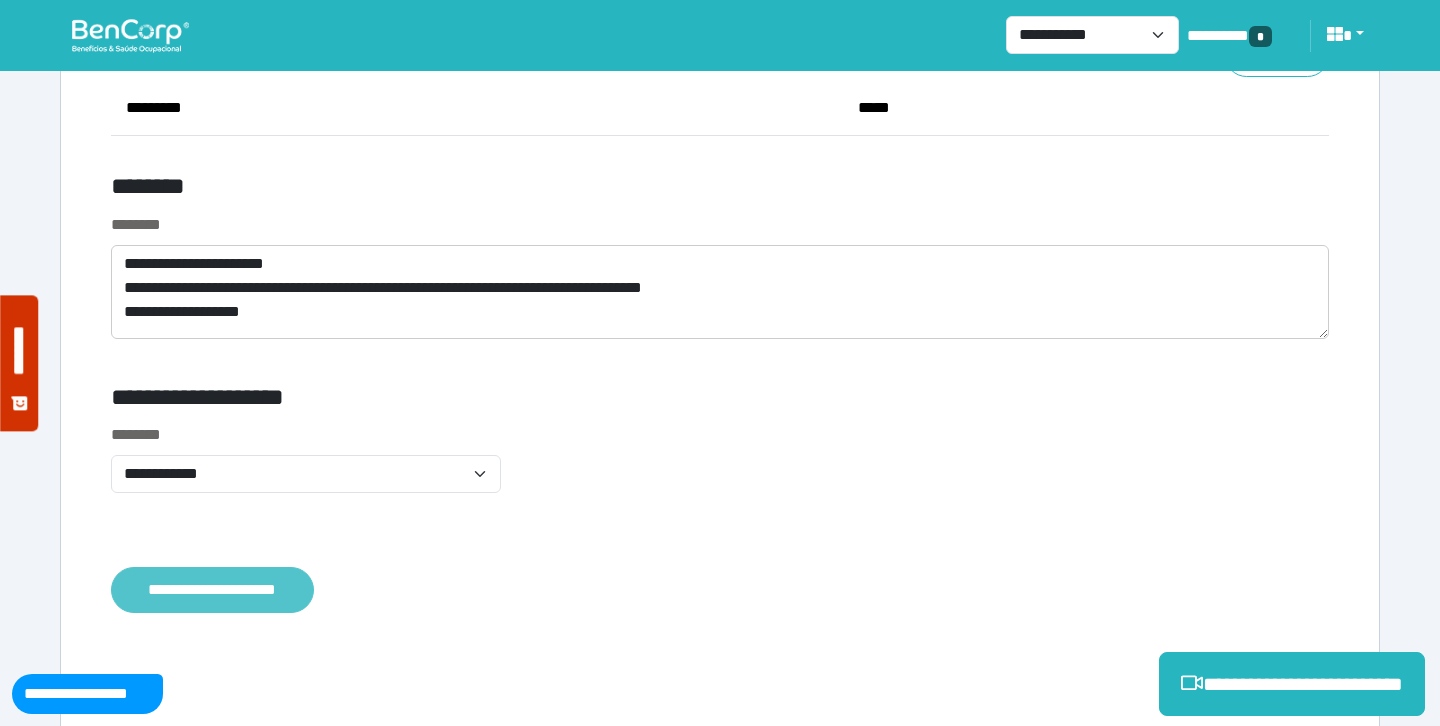 click on "**********" at bounding box center (212, 590) 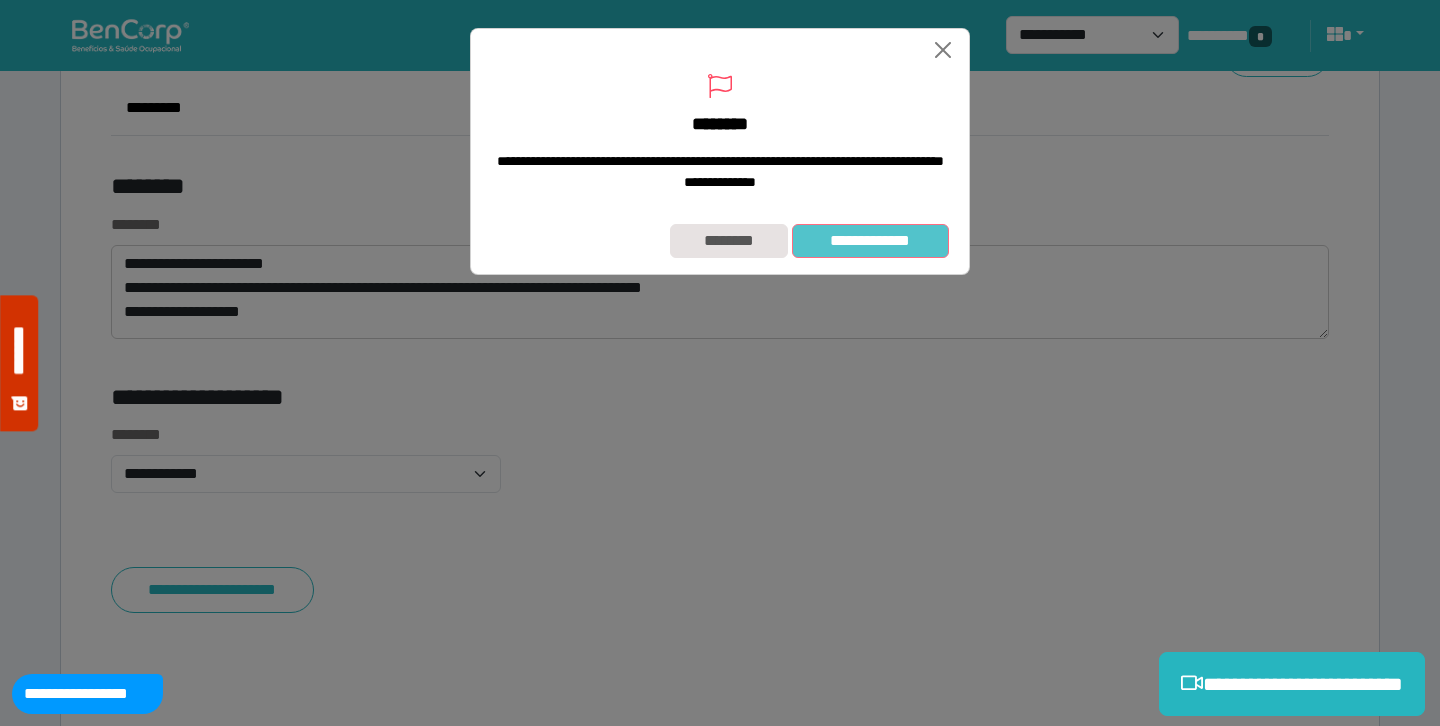 click on "**********" at bounding box center [870, 241] 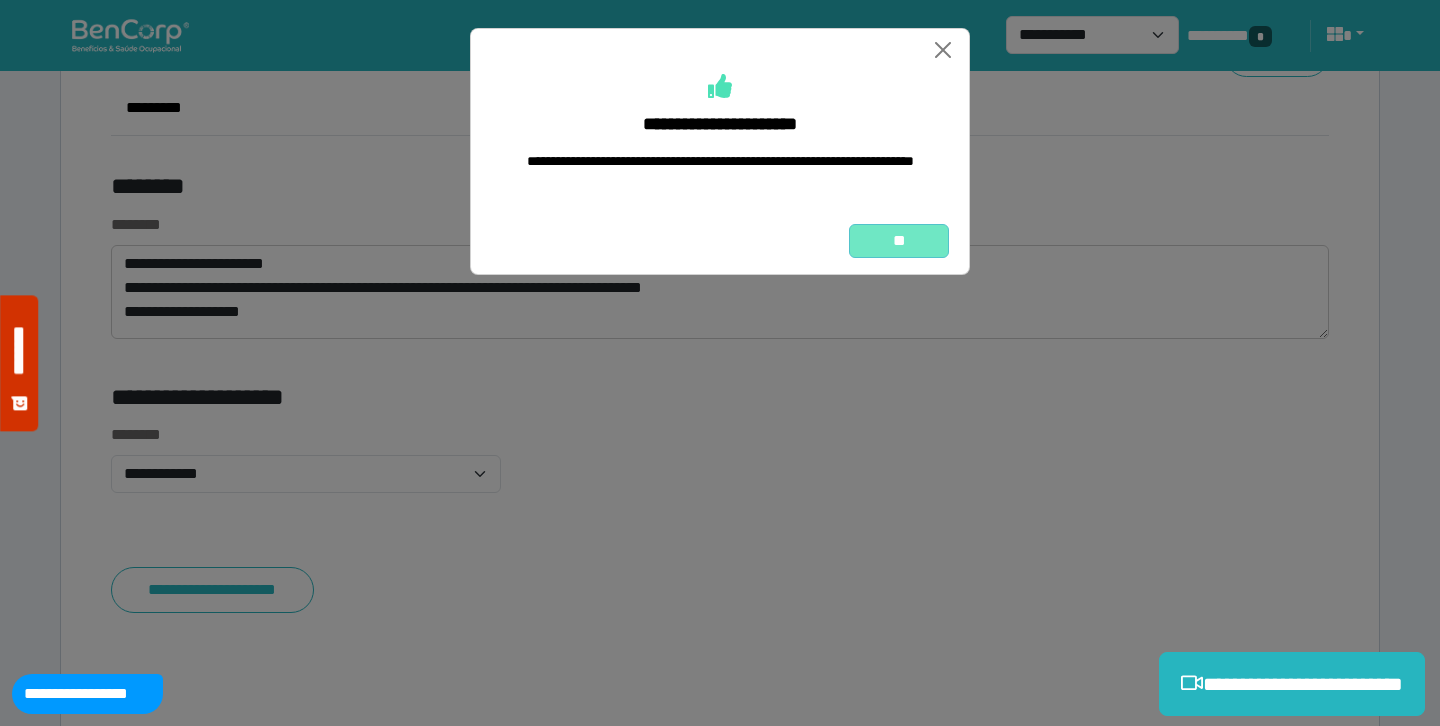 click on "**" at bounding box center [899, 241] 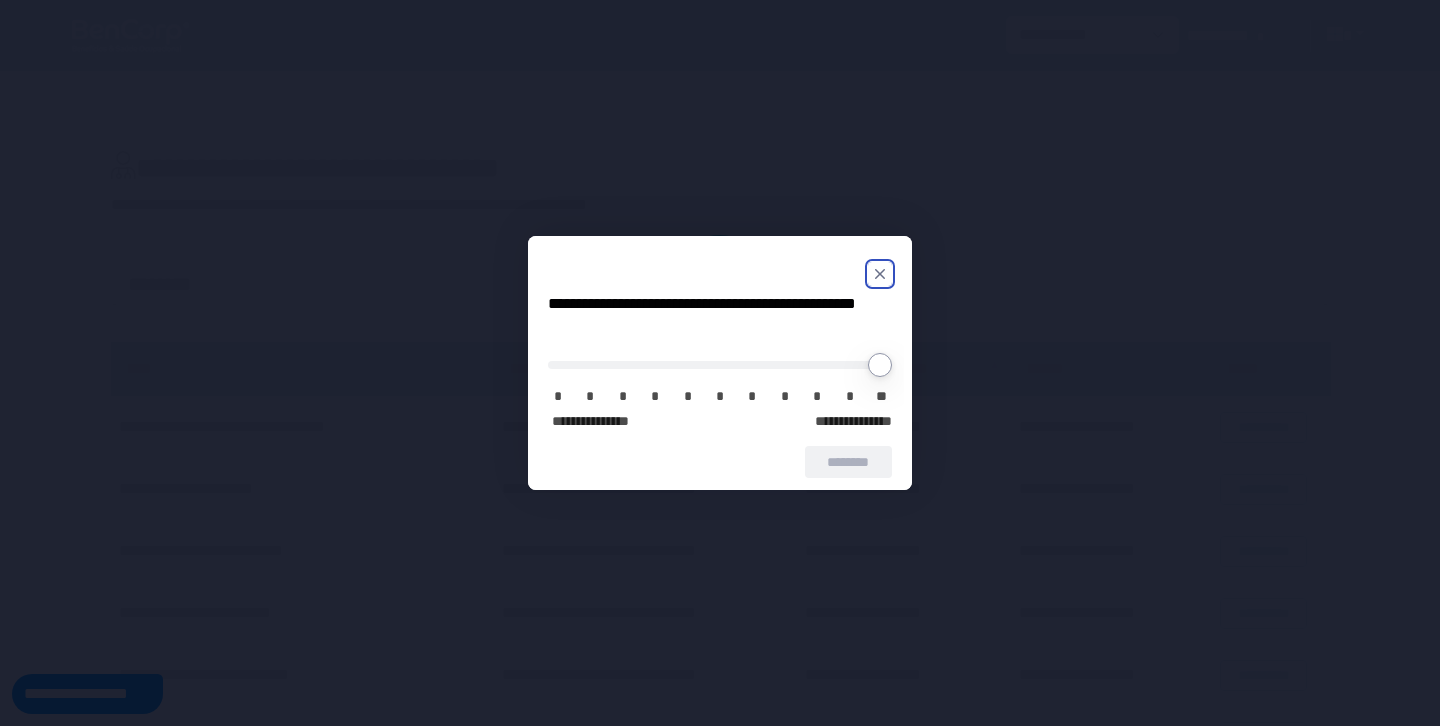 scroll, scrollTop: 0, scrollLeft: 0, axis: both 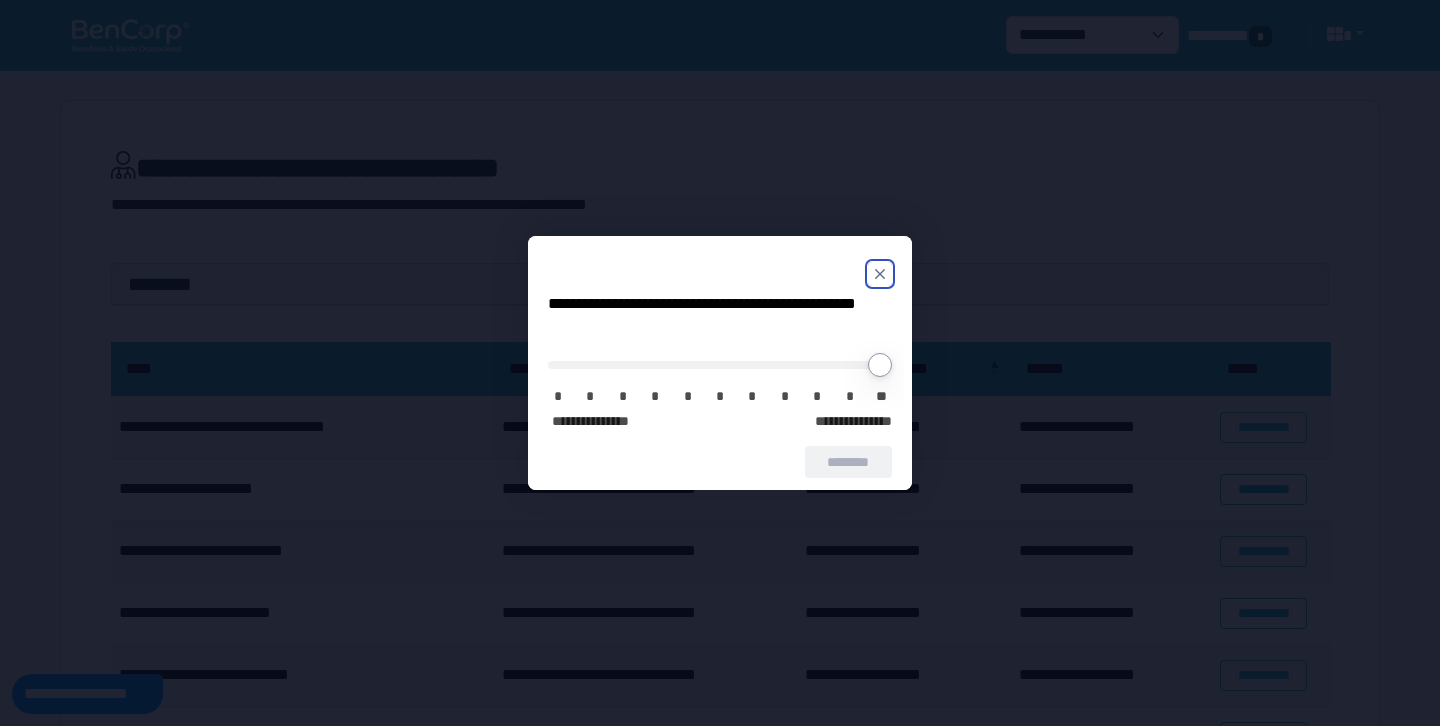 click 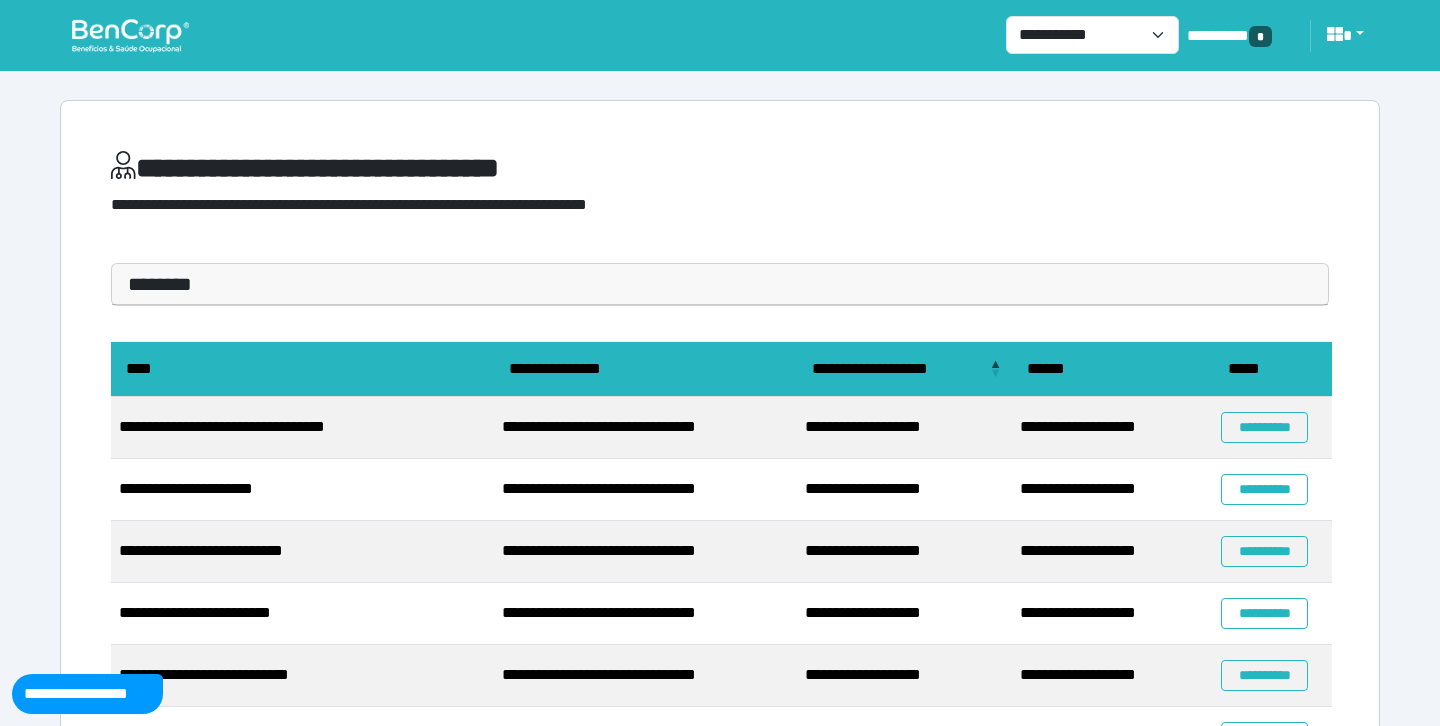 click on "**********" at bounding box center [786, 36] 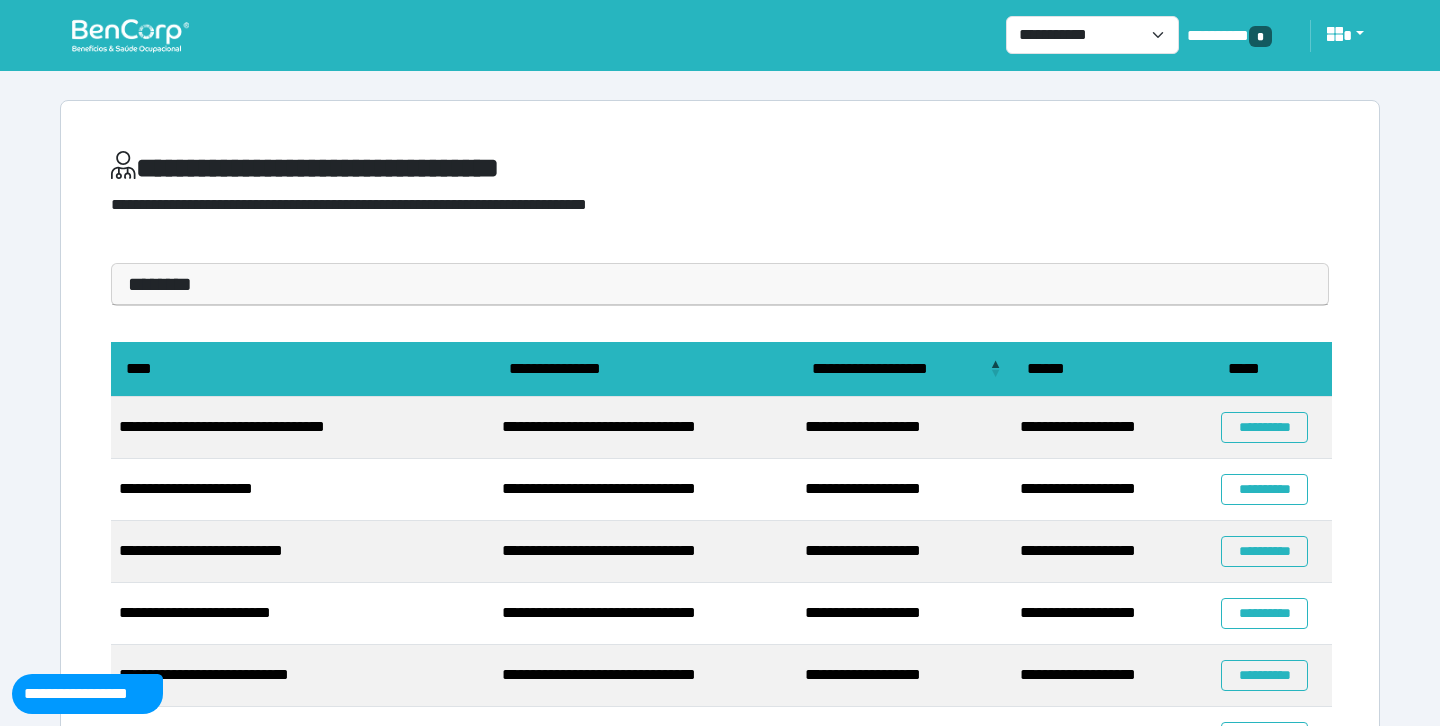 click on "**********" at bounding box center (720, 192) 